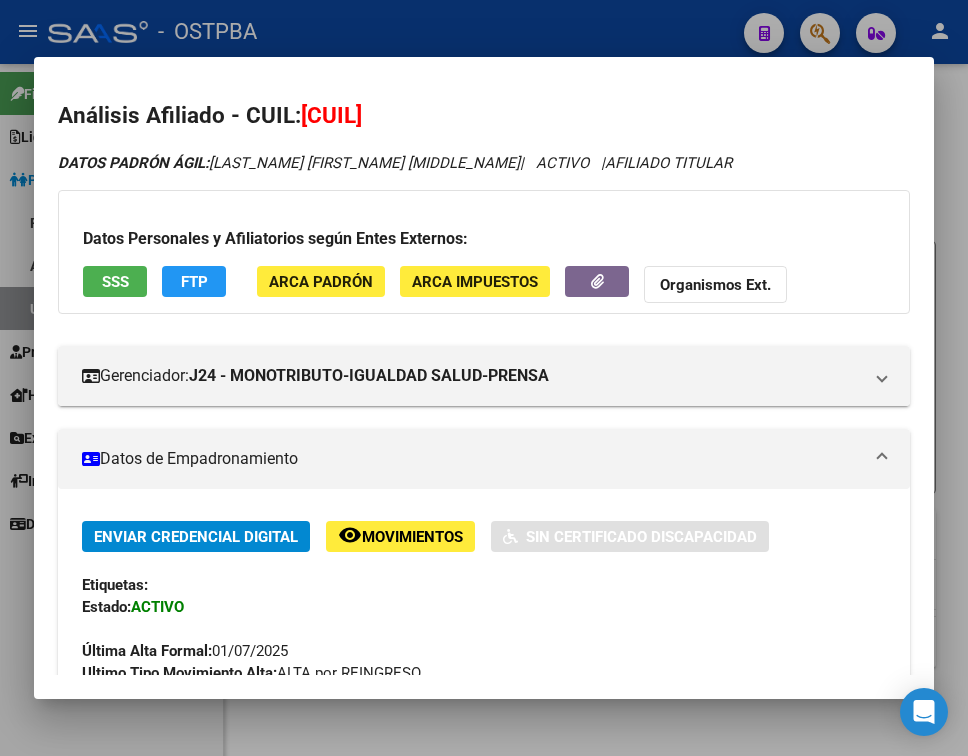 scroll, scrollTop: 0, scrollLeft: 0, axis: both 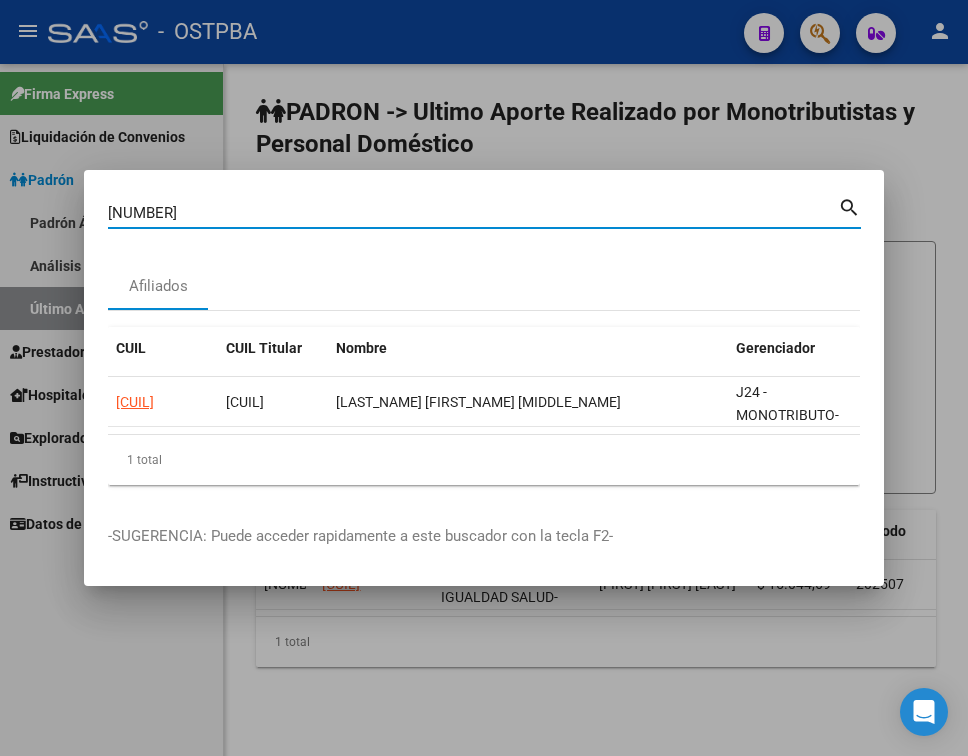click on "[NUMBER]" at bounding box center [473, 213] 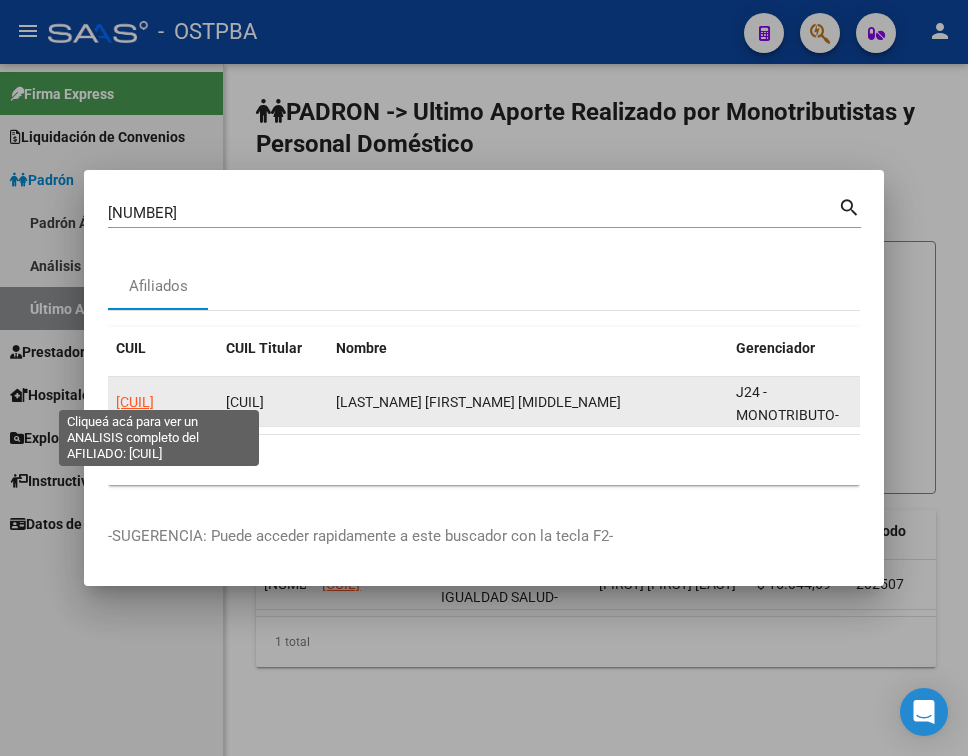 click on "[CUIL]" 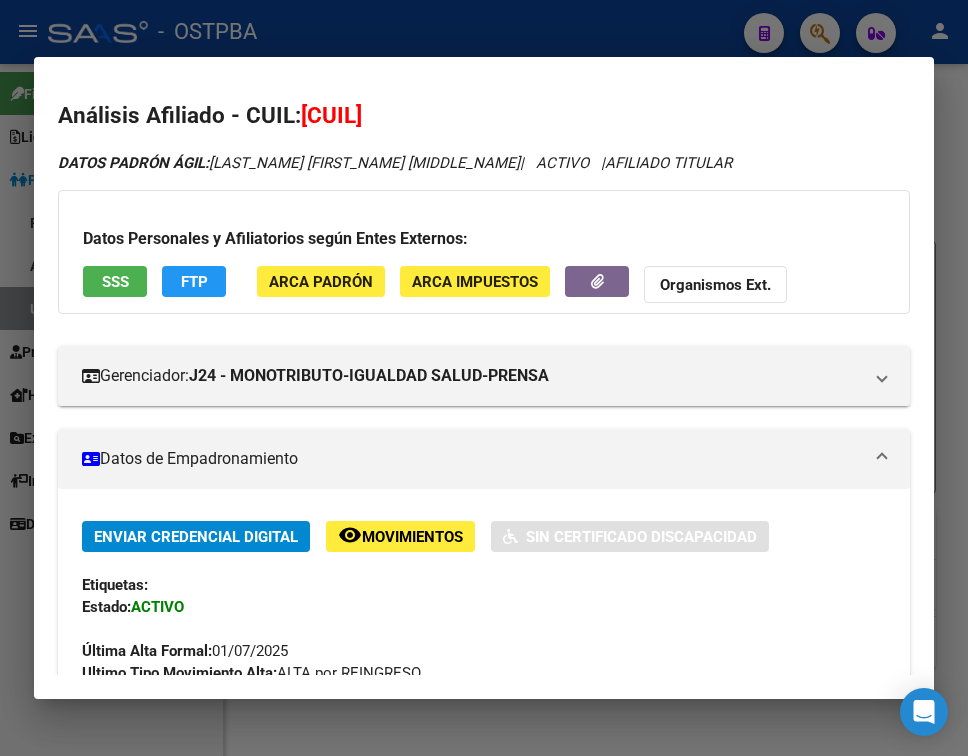 click on "Movimientos" 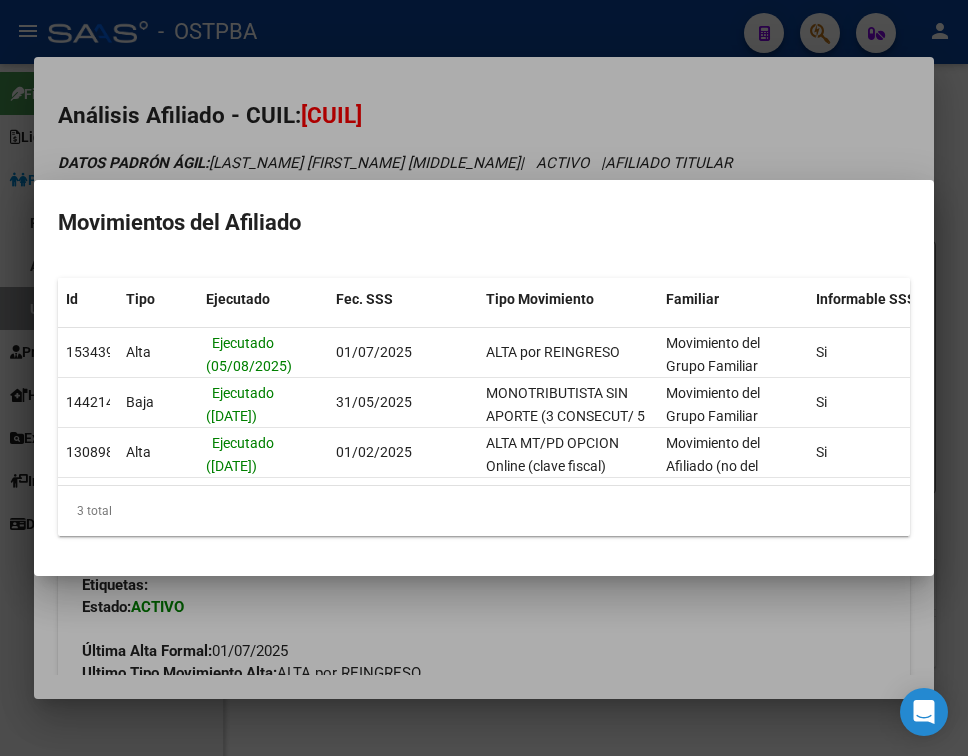 click at bounding box center (484, 378) 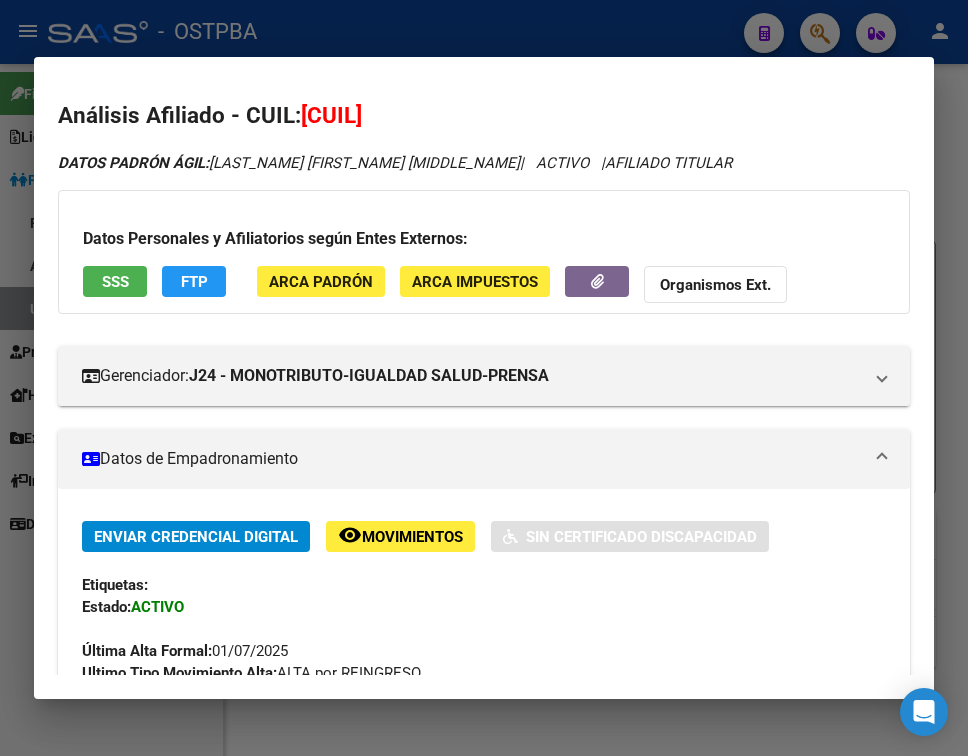 click at bounding box center [484, 378] 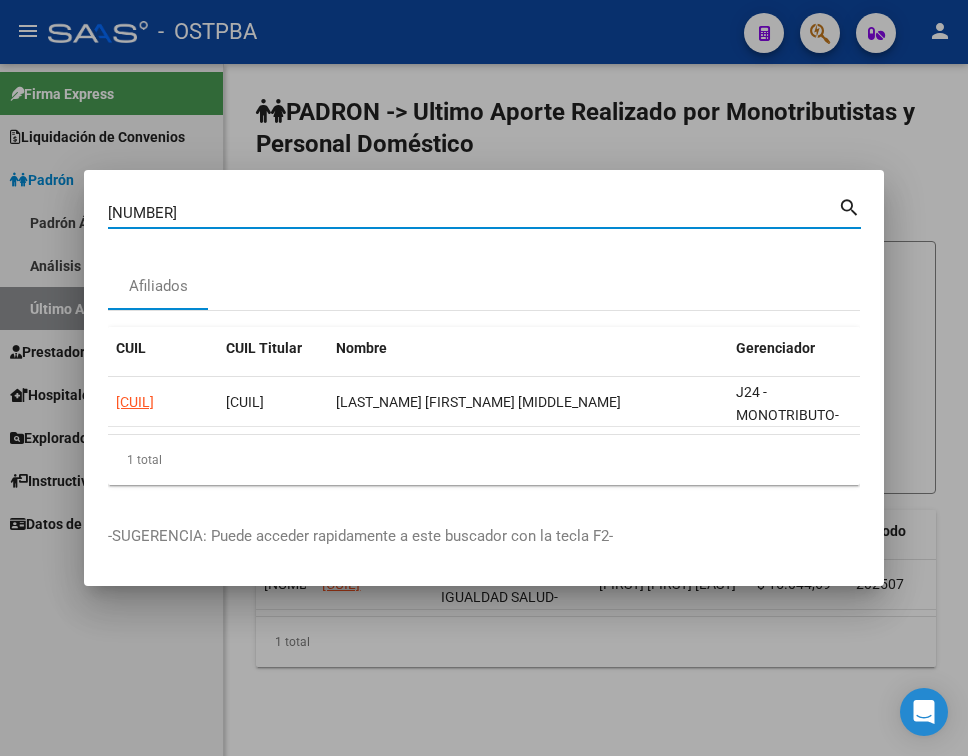 click on "[NUMBER]" at bounding box center (473, 213) 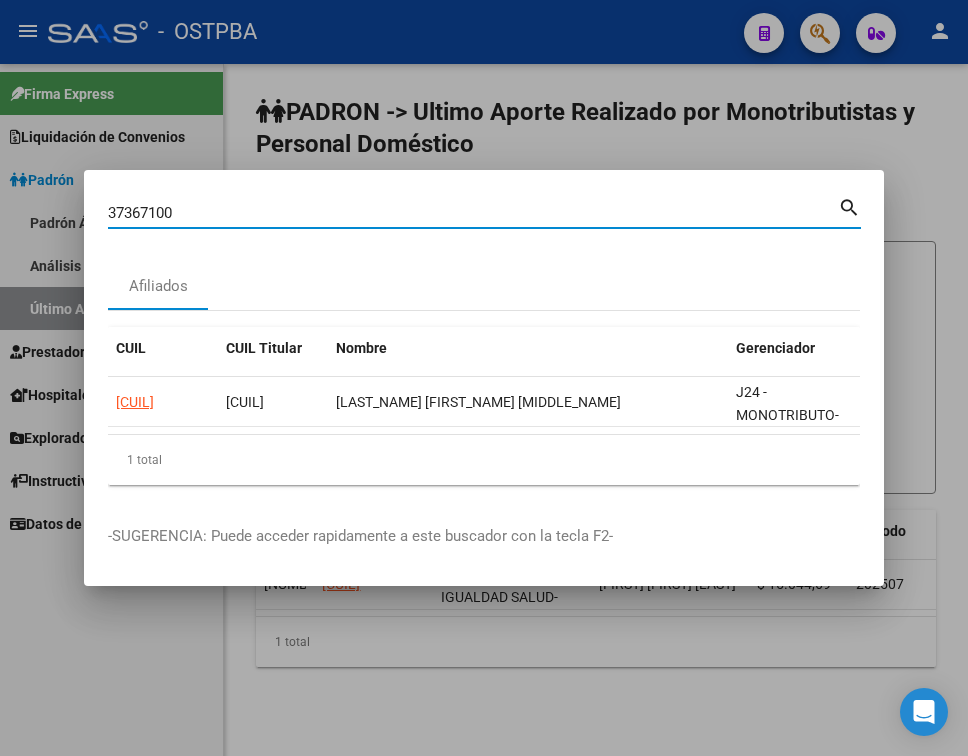 type on "37367100" 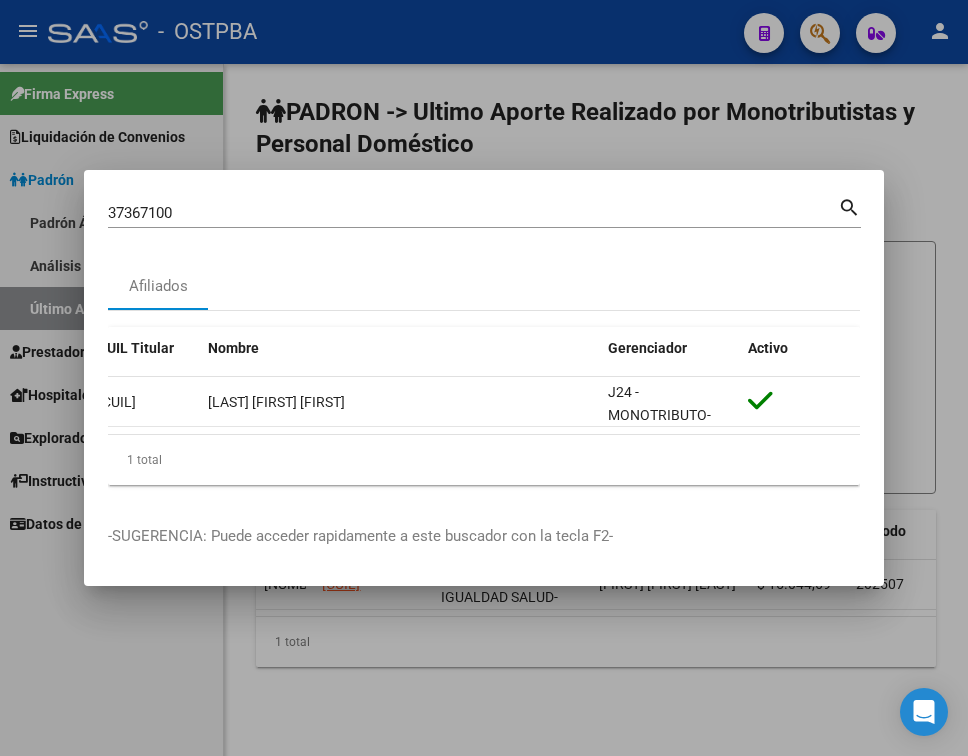 scroll, scrollTop: 0, scrollLeft: 0, axis: both 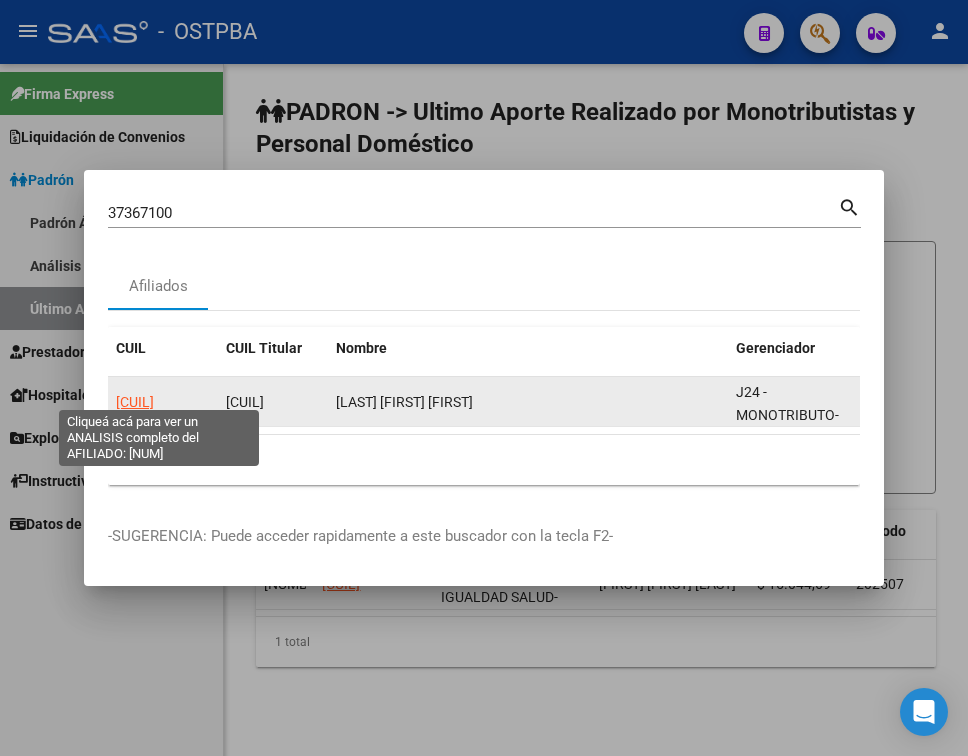 click on "[CUIL]" 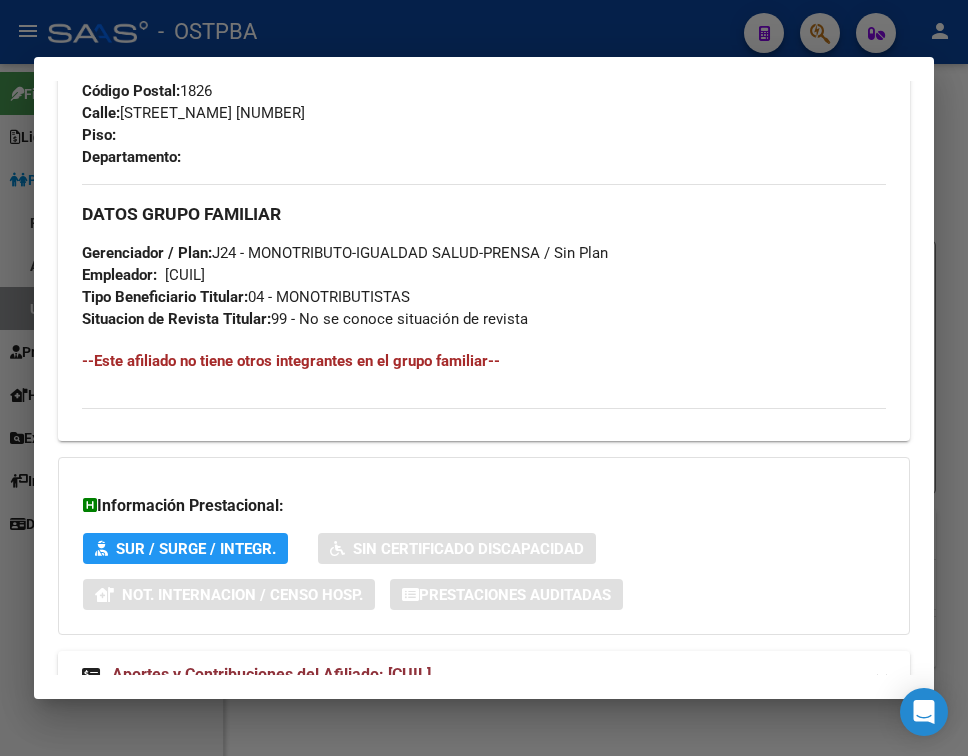 scroll, scrollTop: 1070, scrollLeft: 0, axis: vertical 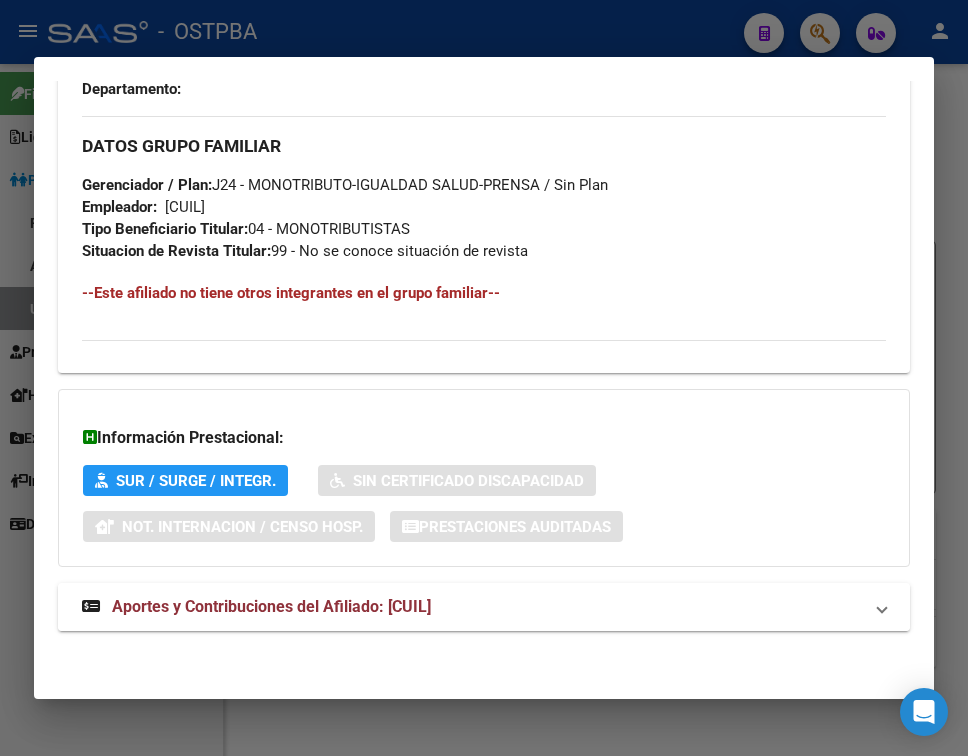 click on "Aportes y Contribuciones del Afiliado: [CUIL]" at bounding box center (256, 607) 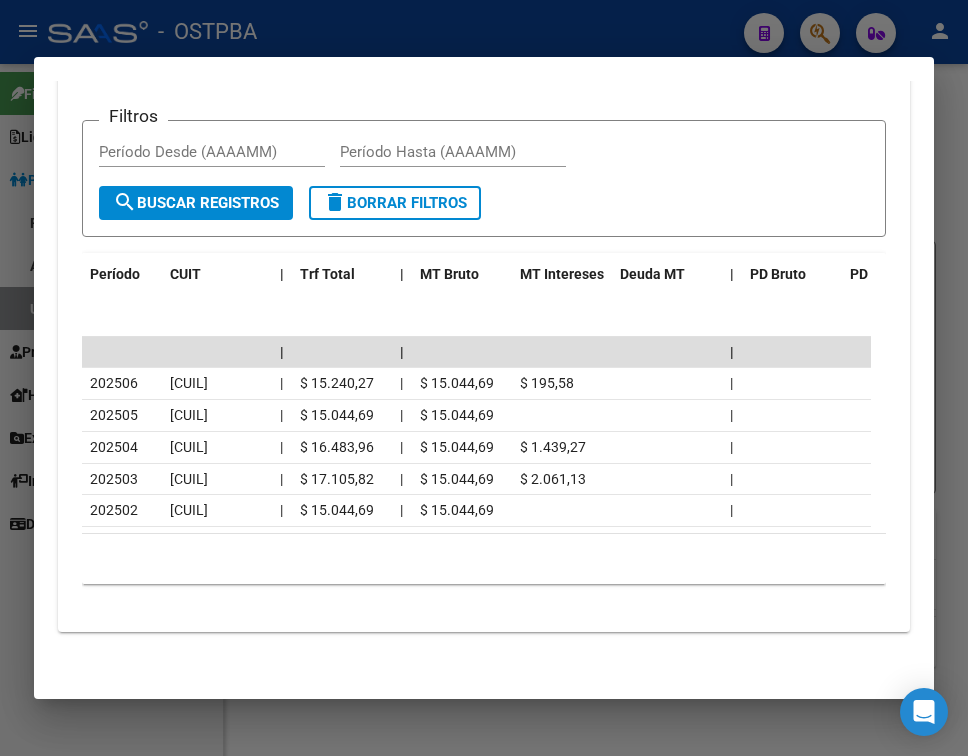 scroll, scrollTop: 1813, scrollLeft: 0, axis: vertical 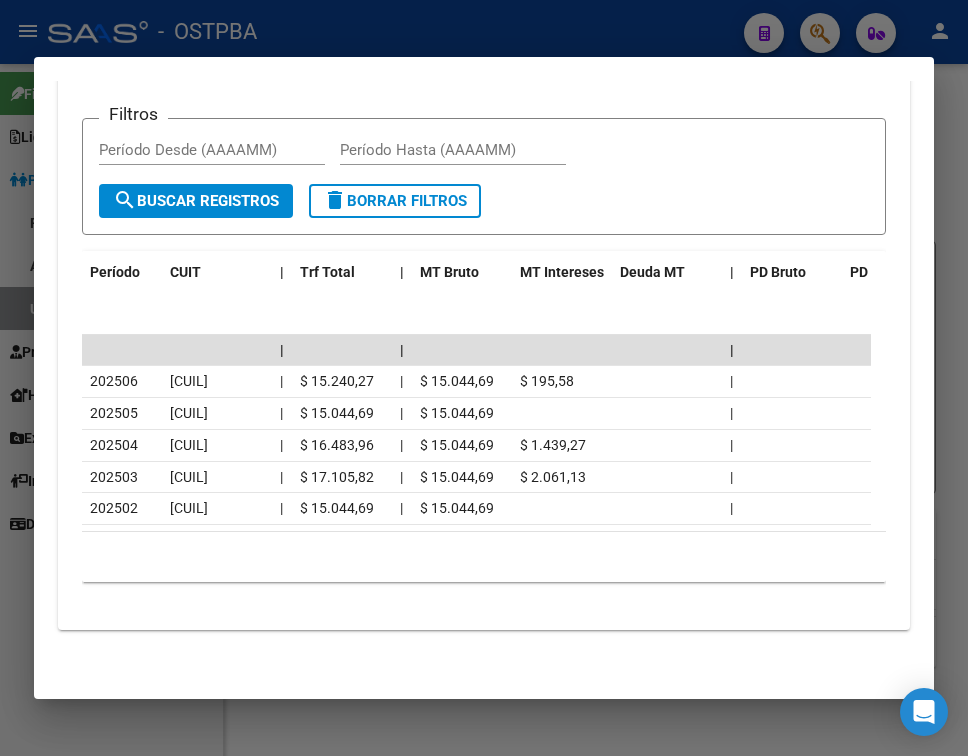 click at bounding box center (484, 378) 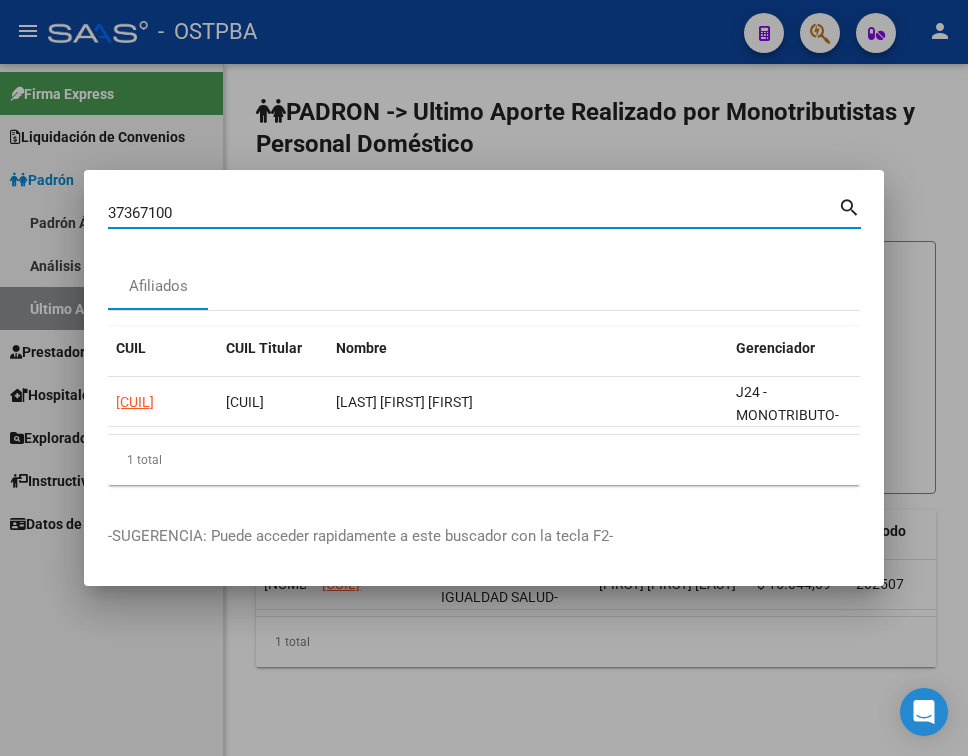click on "37367100" at bounding box center (473, 213) 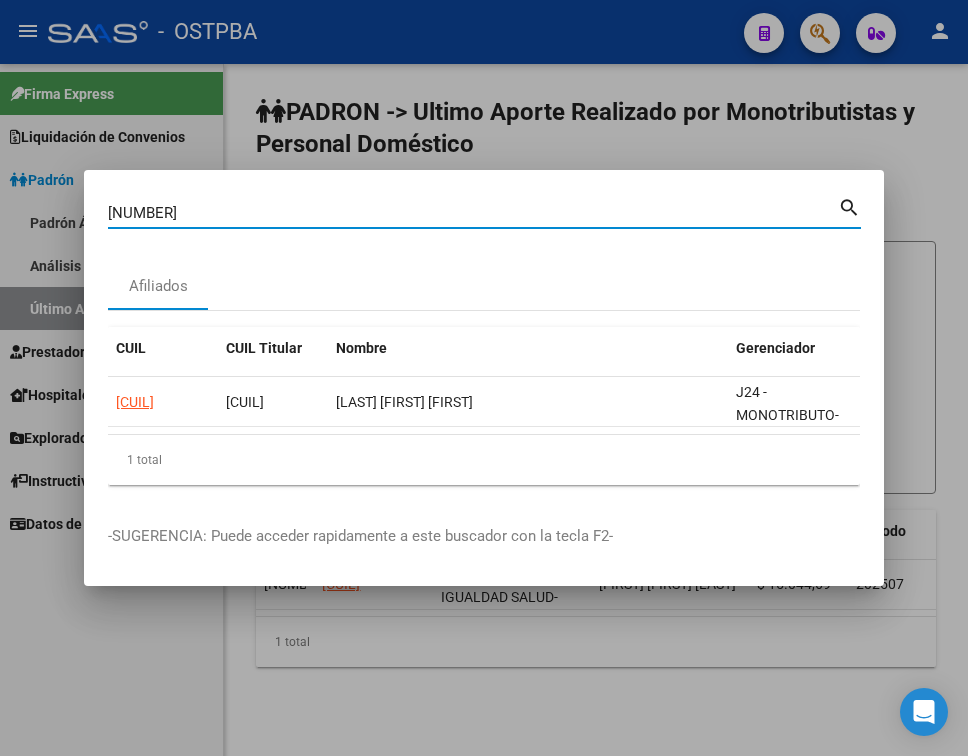 type on "[NUMBER]" 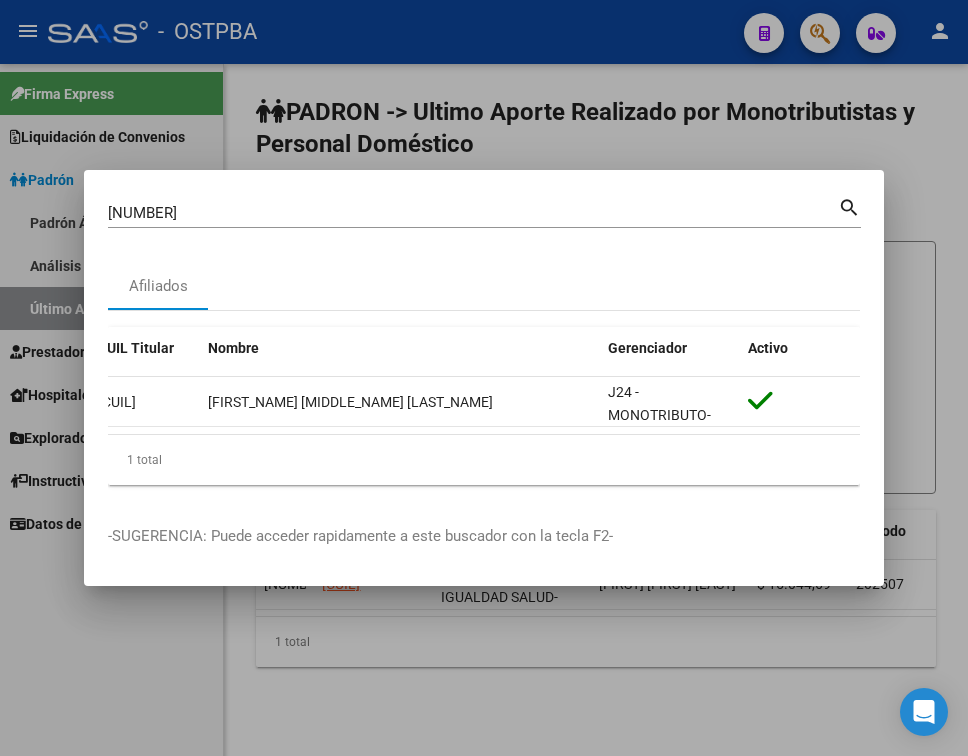 scroll, scrollTop: 0, scrollLeft: 0, axis: both 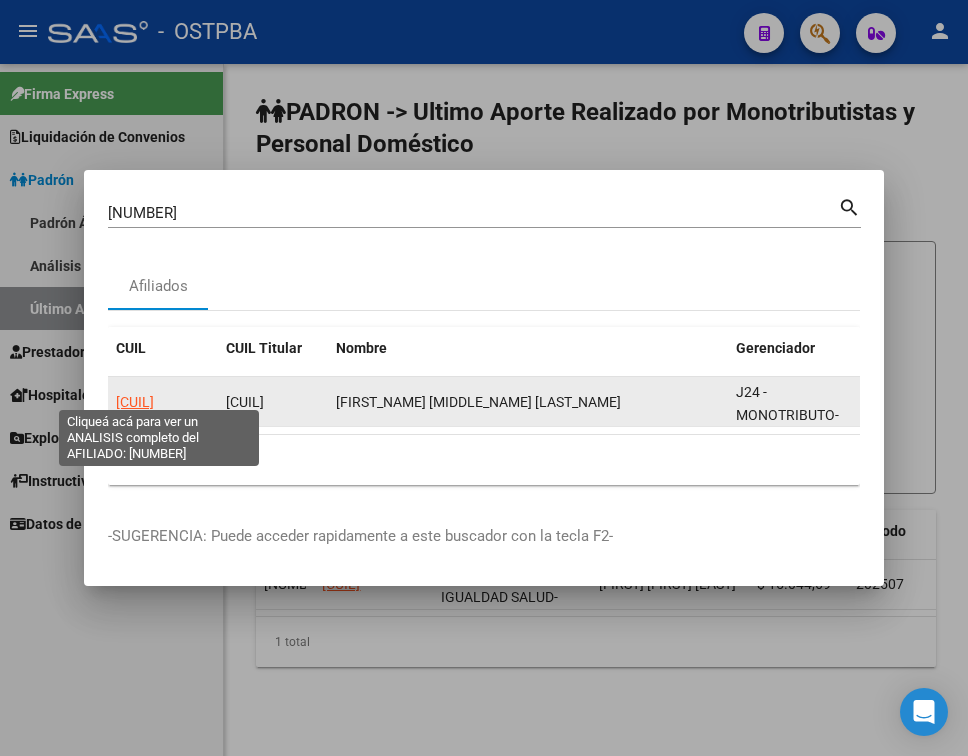 click on "[CUIL]" 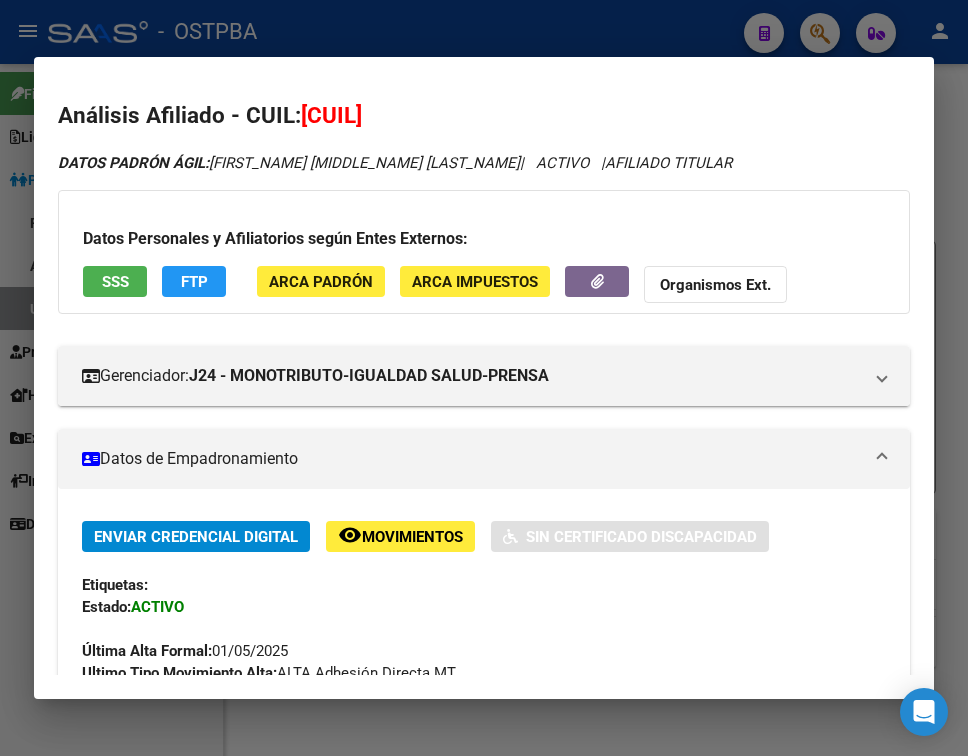 click at bounding box center (882, 459) 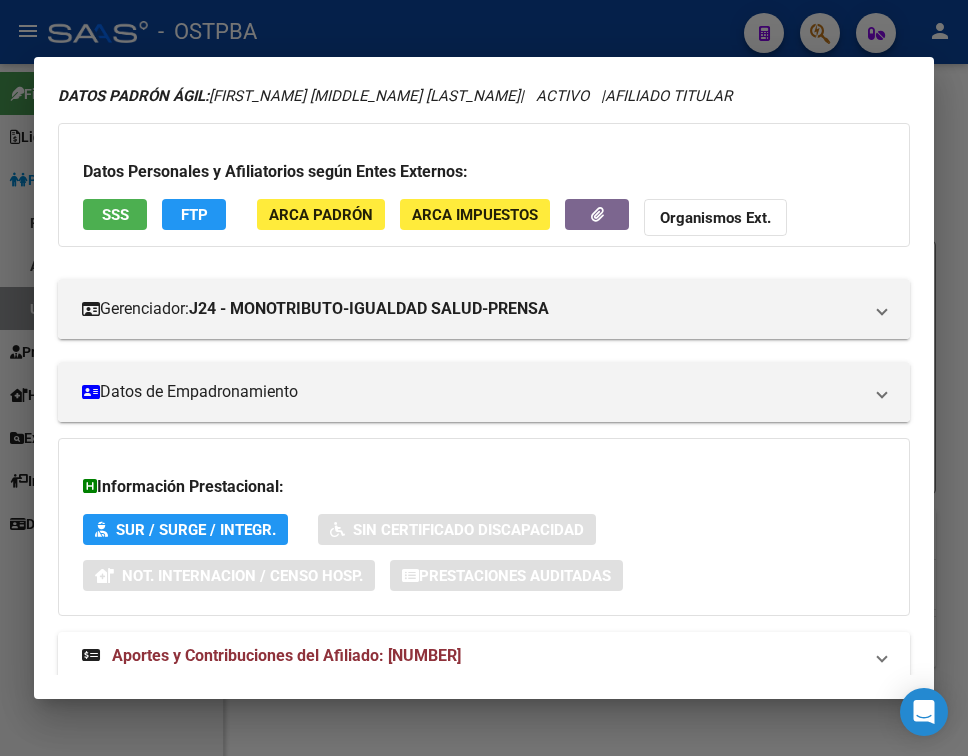 scroll, scrollTop: 116, scrollLeft: 0, axis: vertical 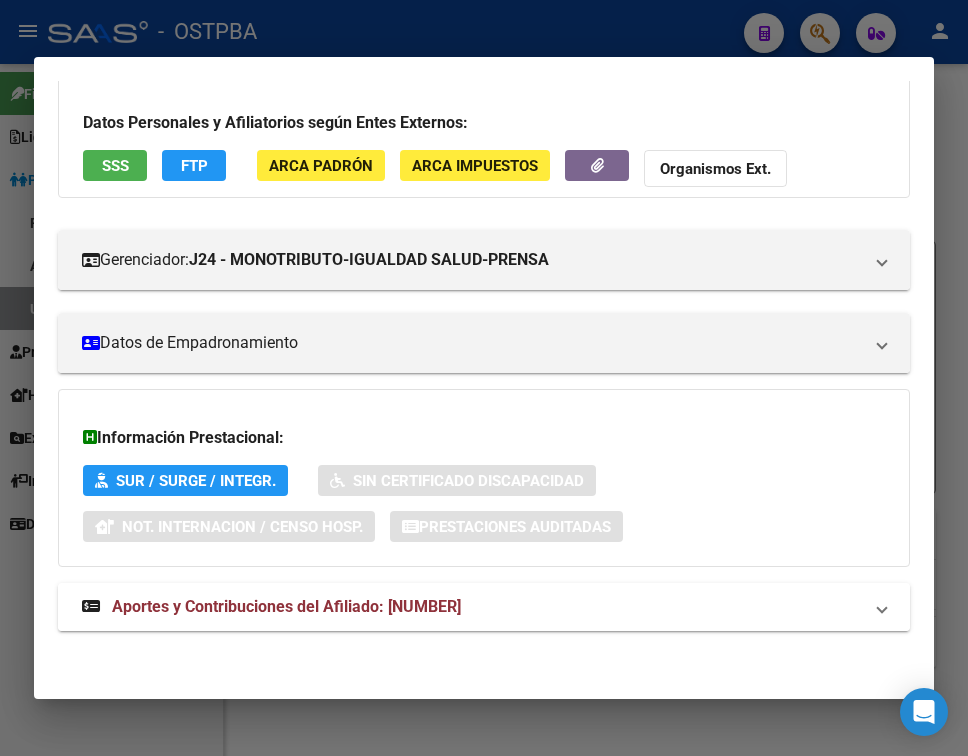 click on "Aportes y Contribuciones del Afiliado: [NUMBER]" at bounding box center [484, 607] 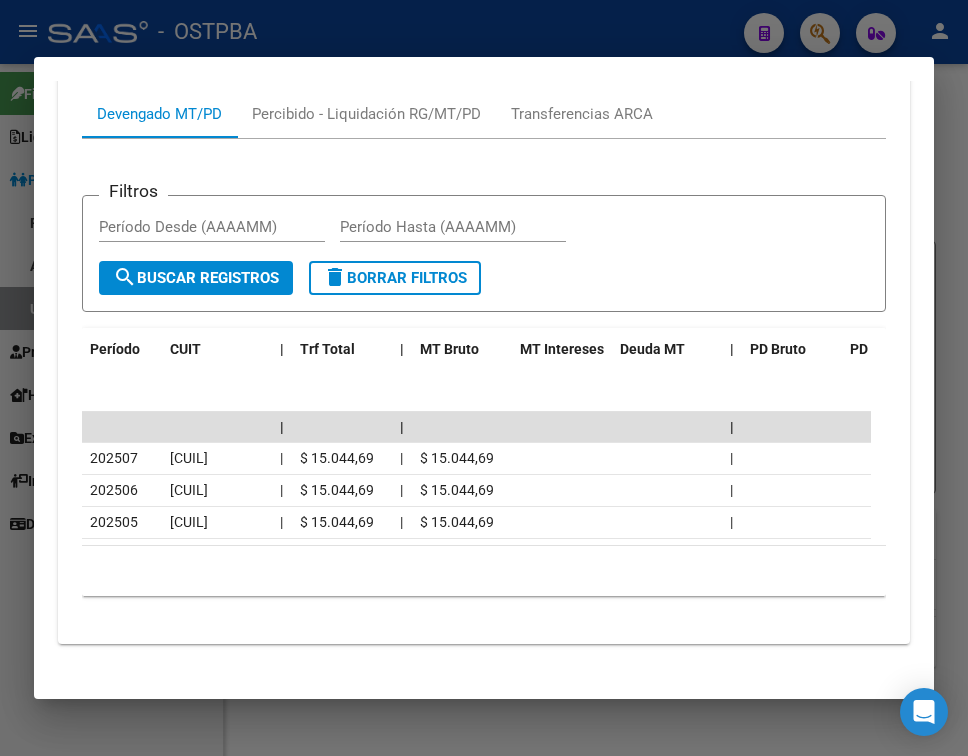 scroll, scrollTop: 795, scrollLeft: 0, axis: vertical 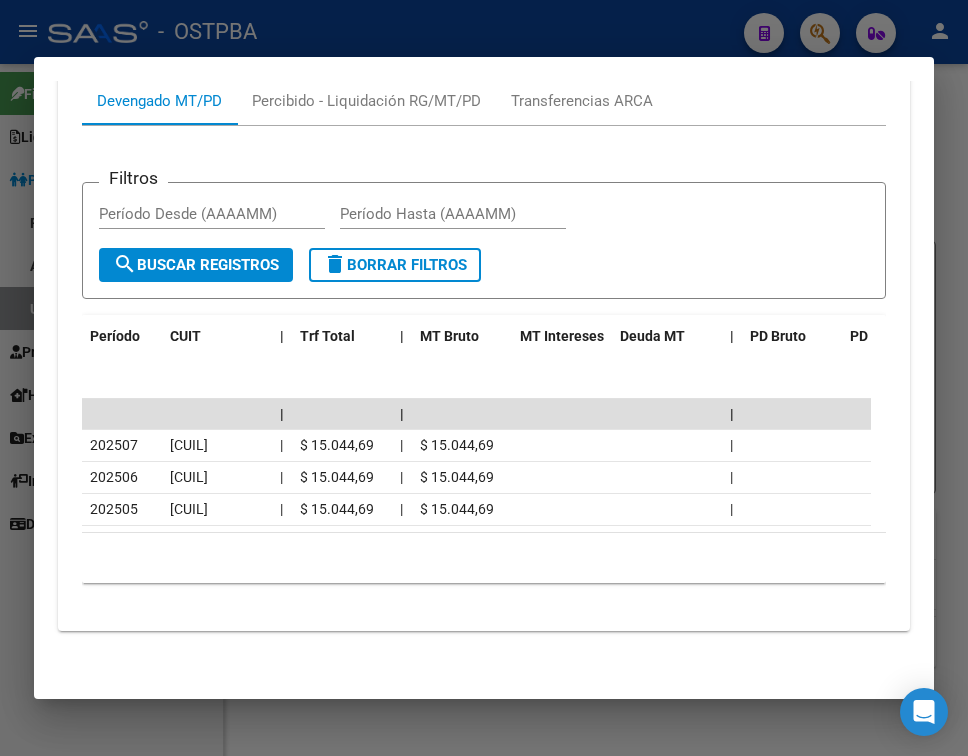 click at bounding box center (484, 378) 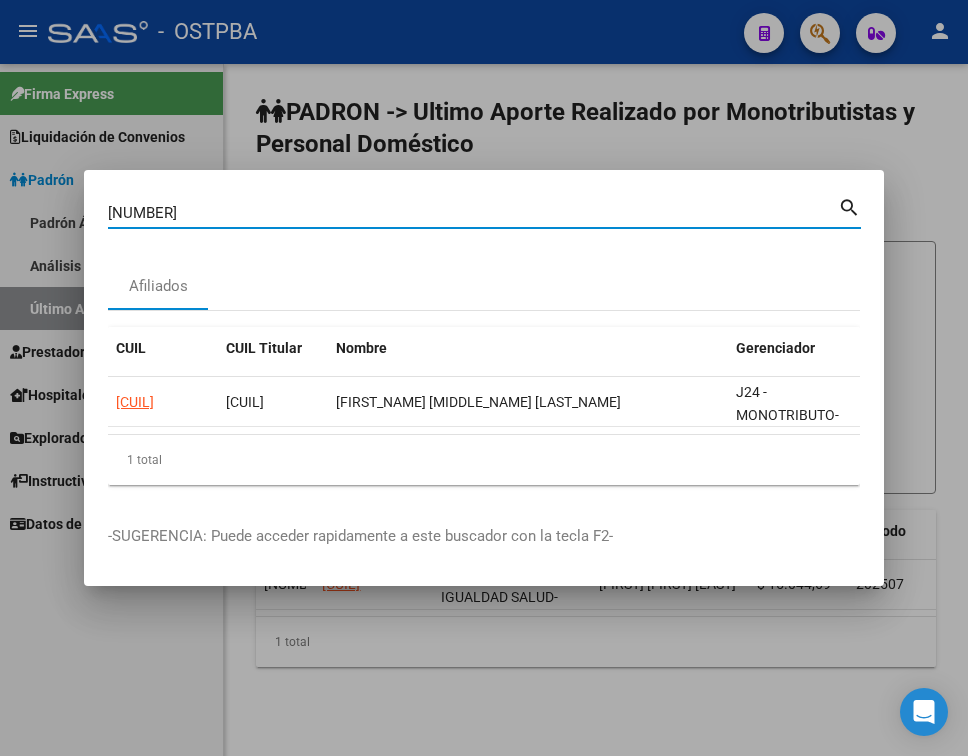 click on "[NUMBER]" at bounding box center [473, 213] 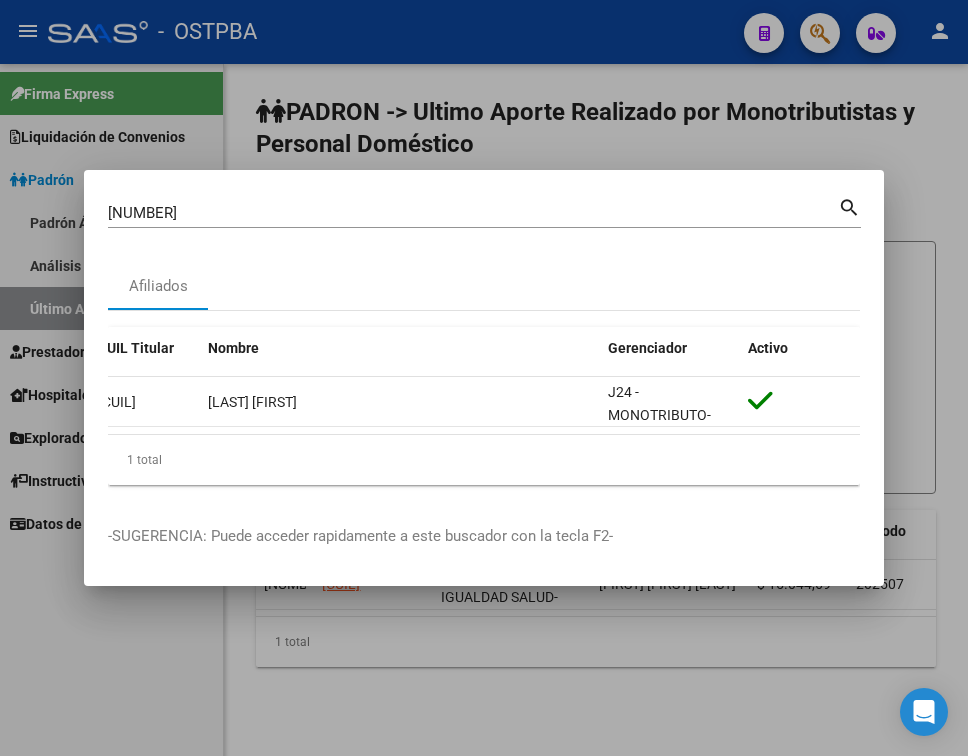 scroll, scrollTop: 0, scrollLeft: 0, axis: both 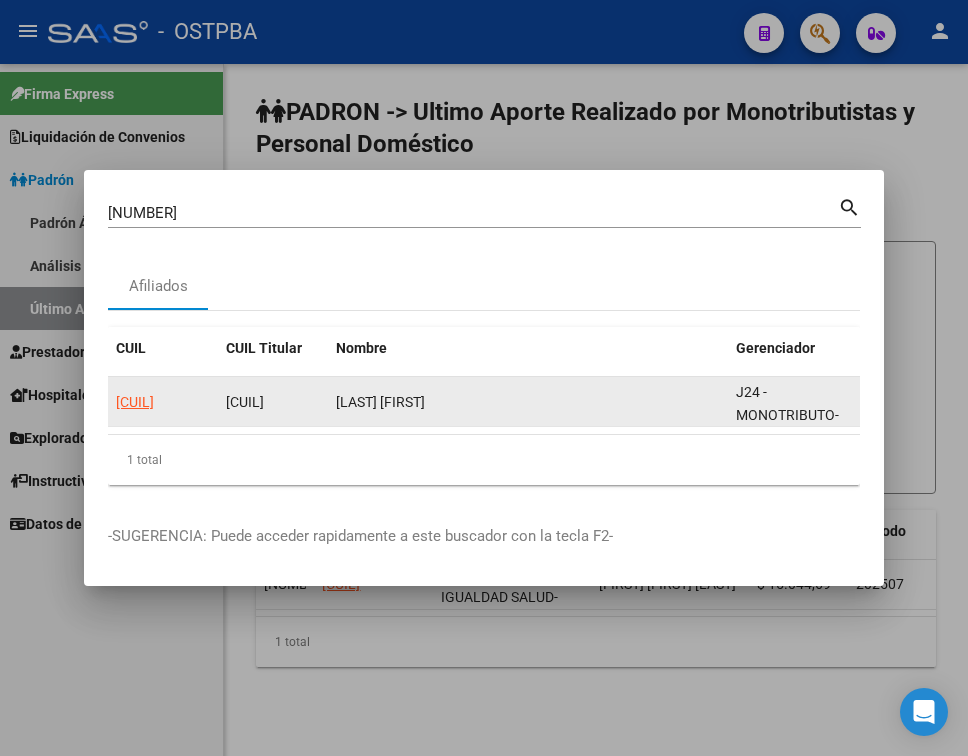 click on "[CUIL]" 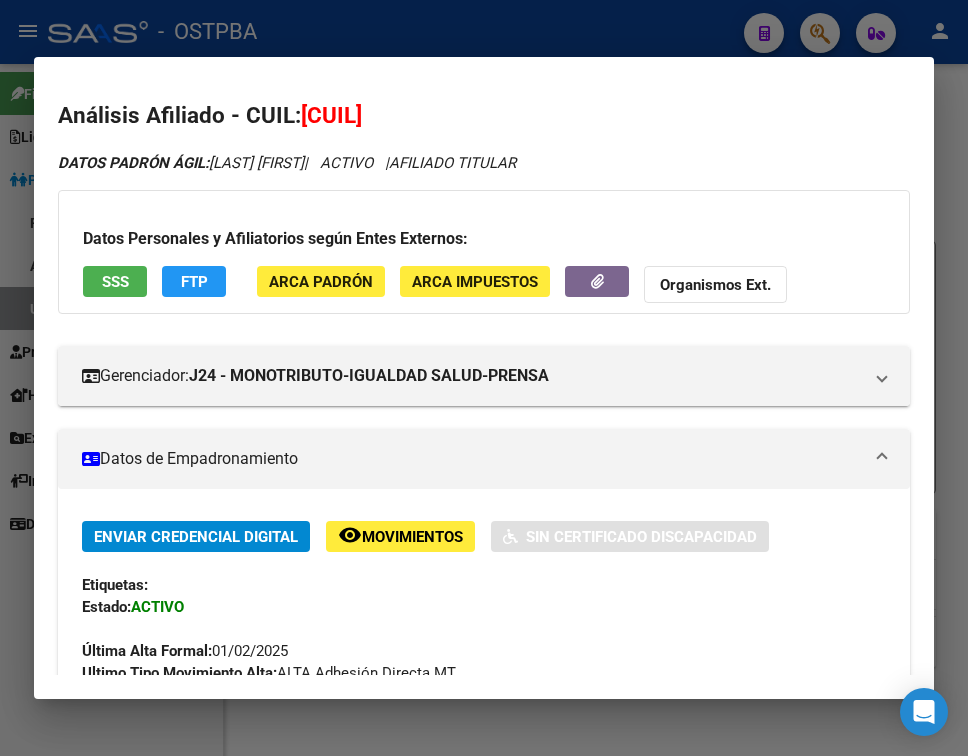 click on "Datos de Empadronamiento" at bounding box center (484, 459) 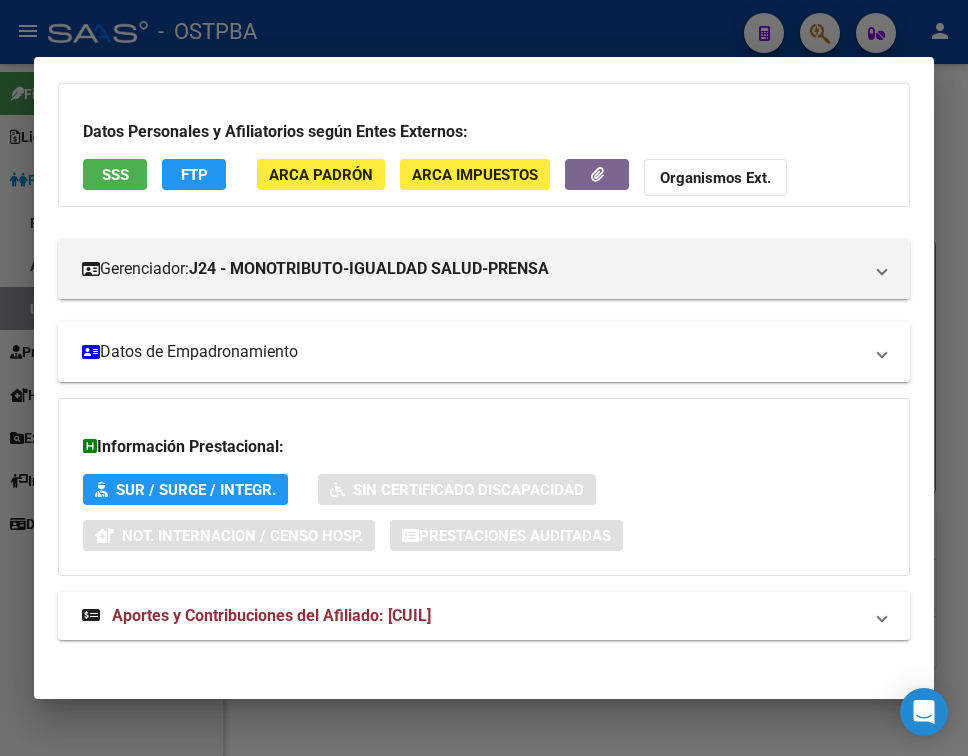 scroll, scrollTop: 116, scrollLeft: 0, axis: vertical 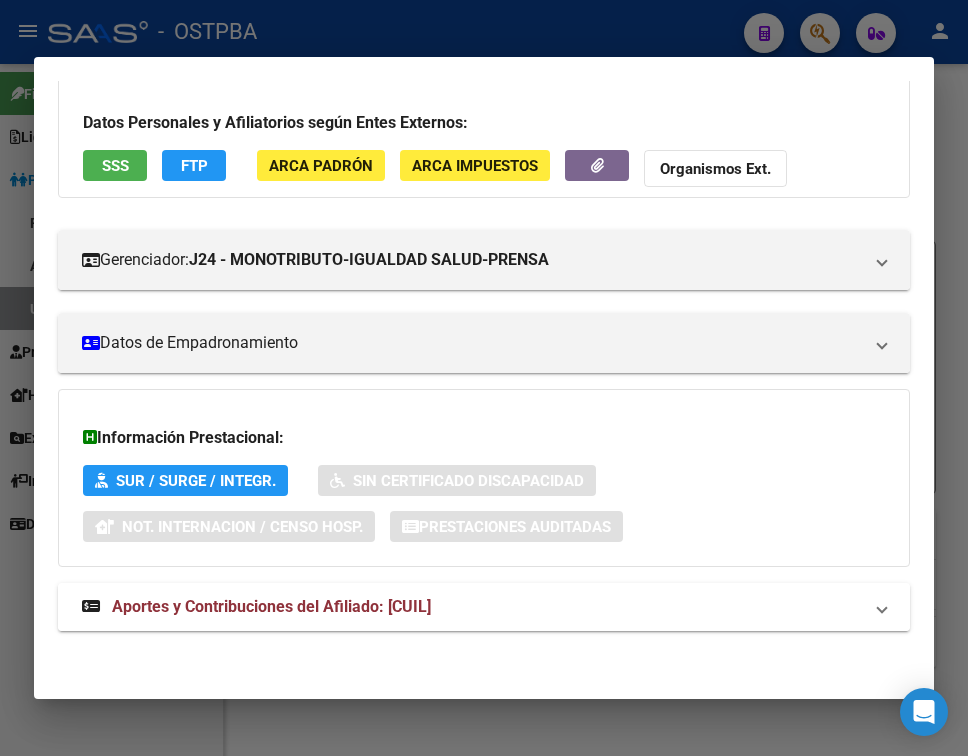 click on "Aportes y Contribuciones del Afiliado: [CUIL]" at bounding box center [484, 607] 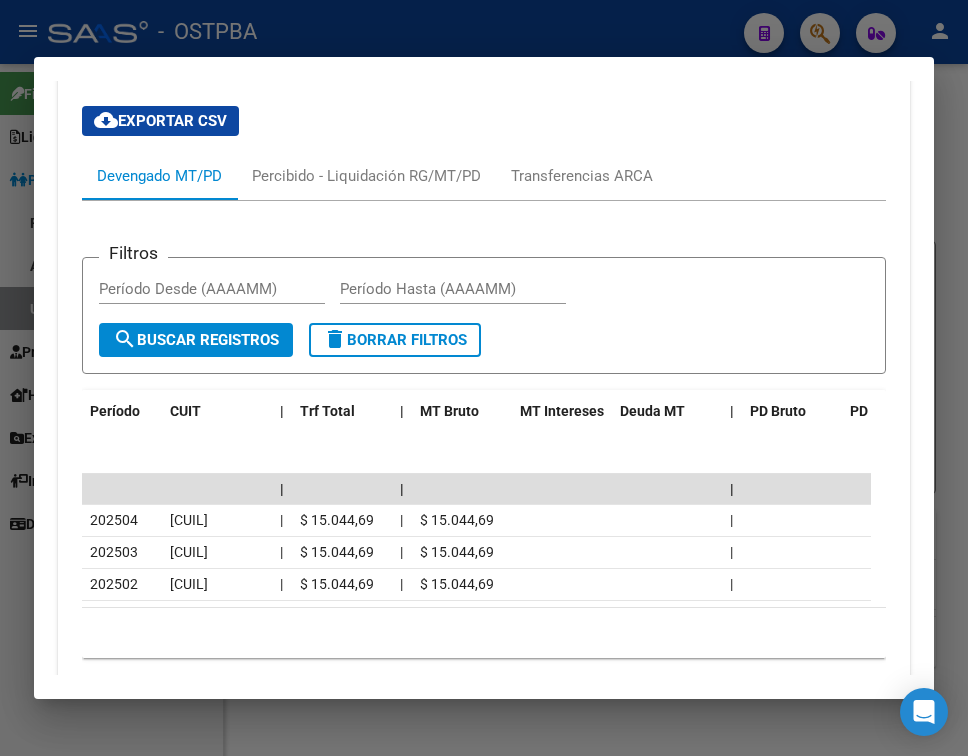 scroll, scrollTop: 795, scrollLeft: 0, axis: vertical 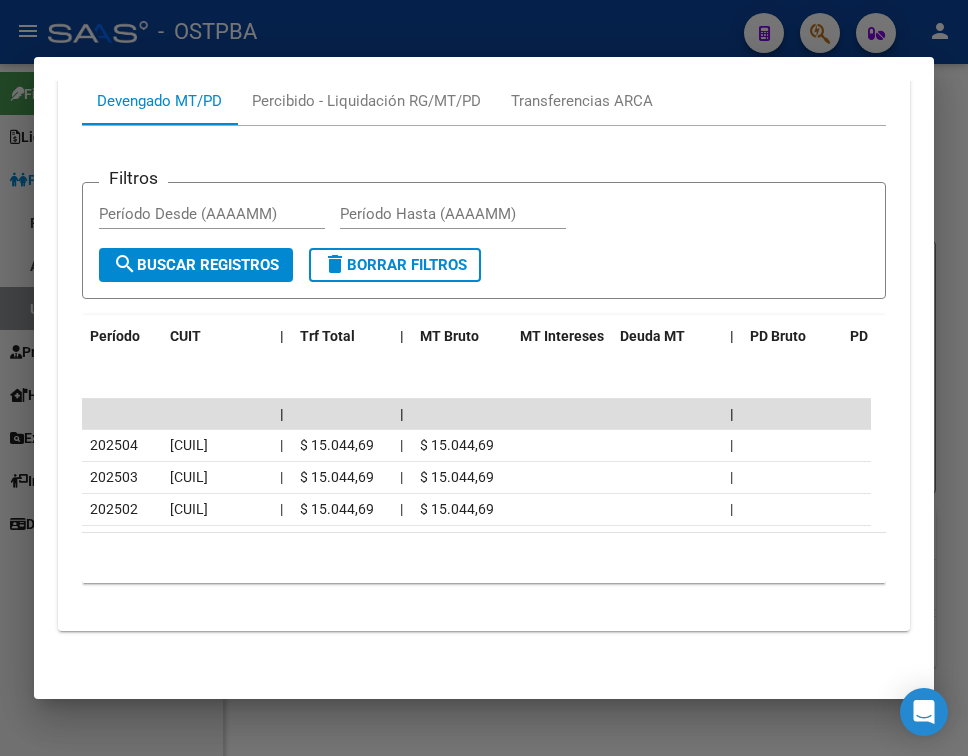 click at bounding box center [484, 378] 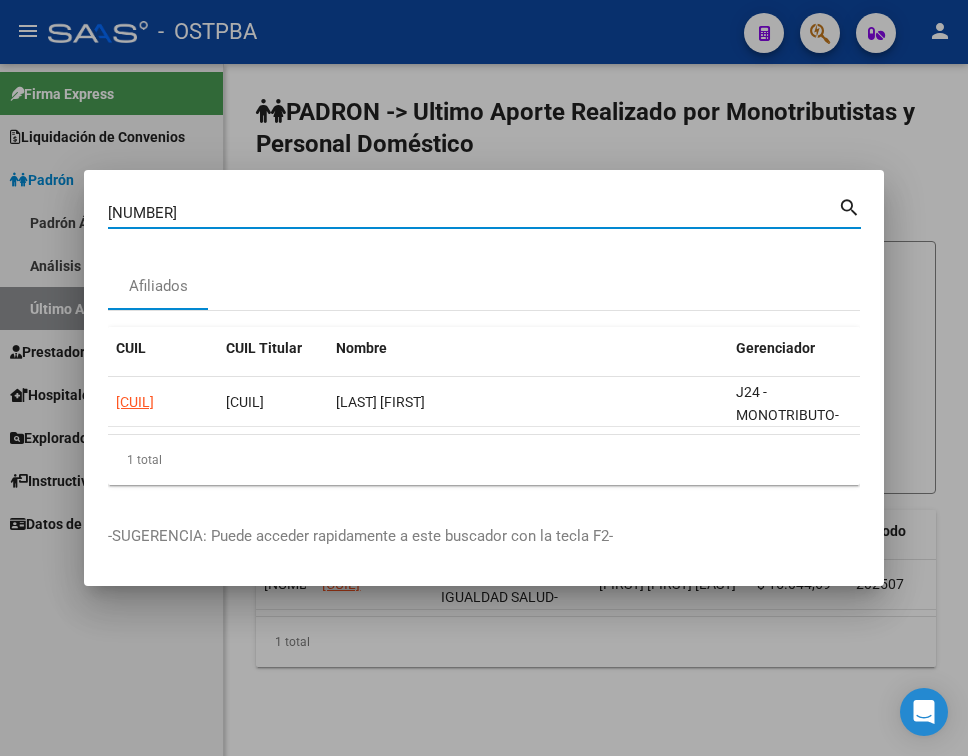click on "[NUMBER]" at bounding box center [473, 213] 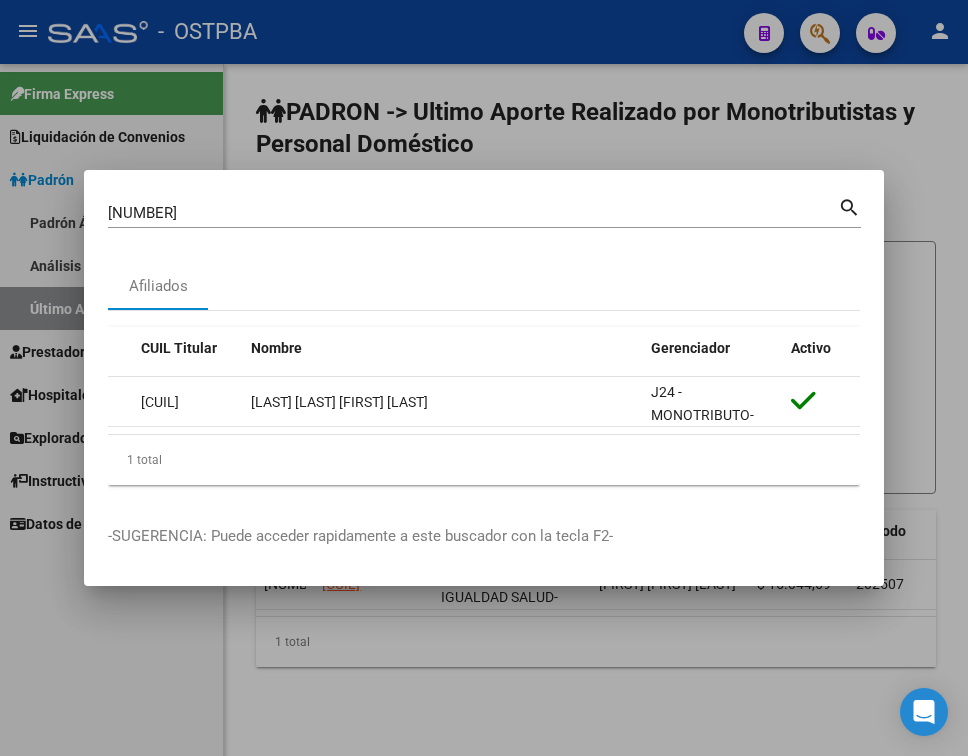 scroll, scrollTop: 0, scrollLeft: 0, axis: both 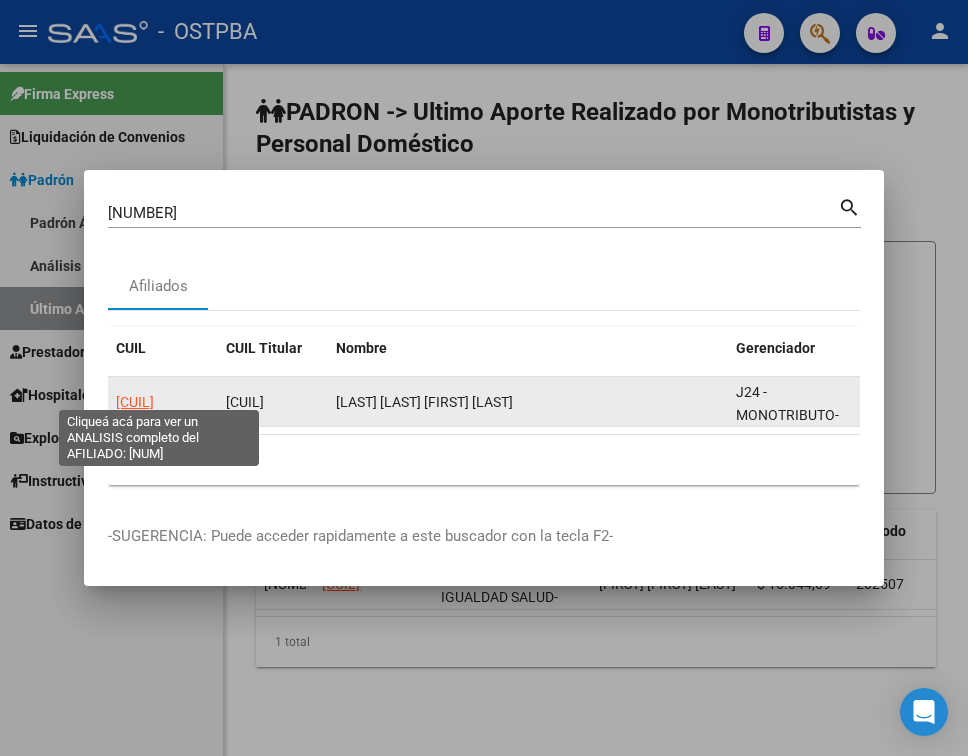 click on "[CUIL]" 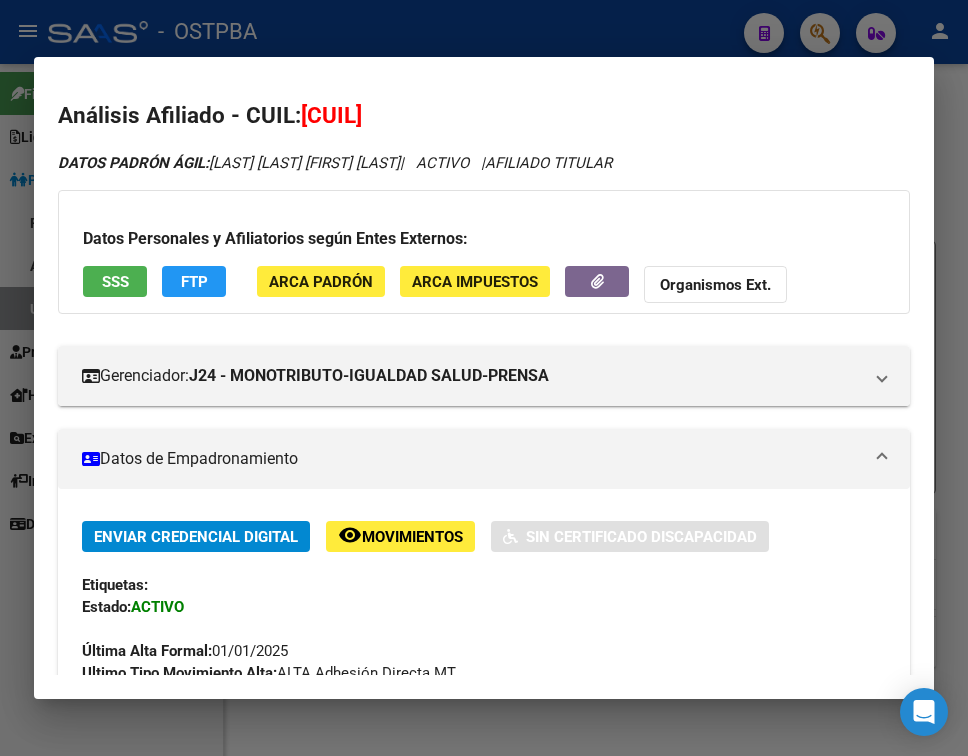 click on "Datos de Empadronamiento" at bounding box center [480, 459] 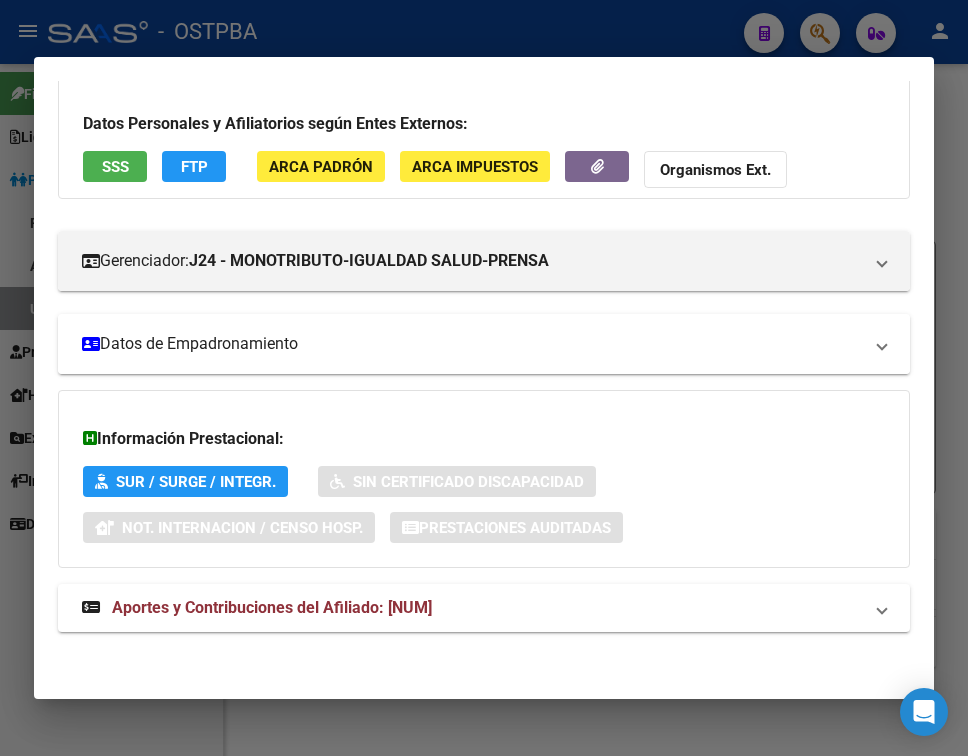 scroll, scrollTop: 116, scrollLeft: 0, axis: vertical 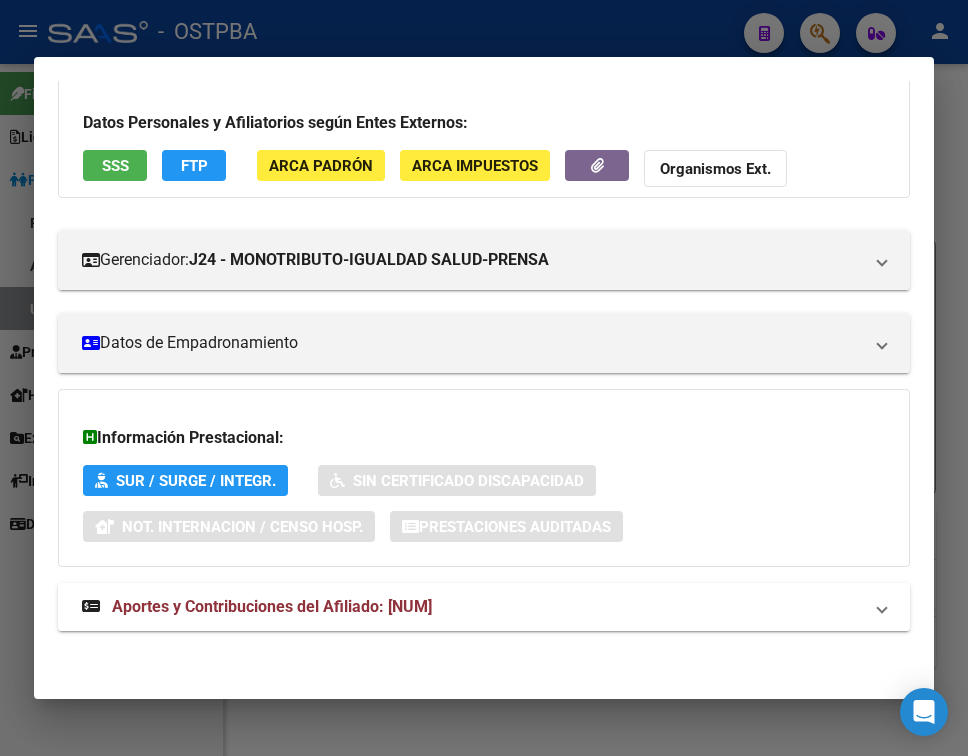 click on "Aportes y Contribuciones del Afiliado: [NUM]" at bounding box center [480, 607] 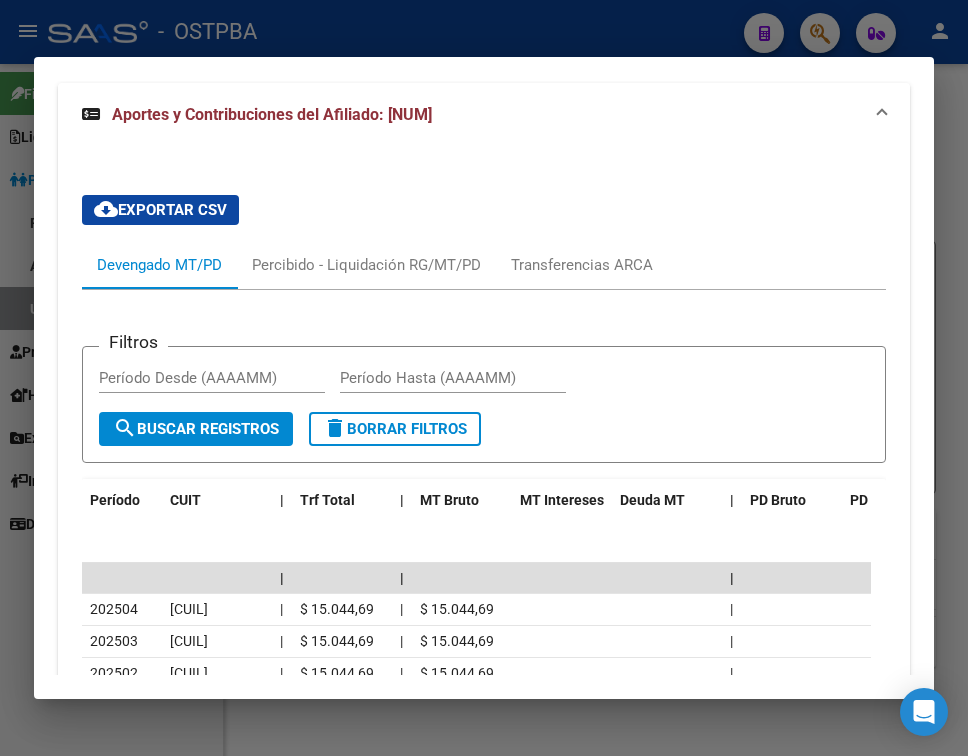 scroll, scrollTop: 816, scrollLeft: 0, axis: vertical 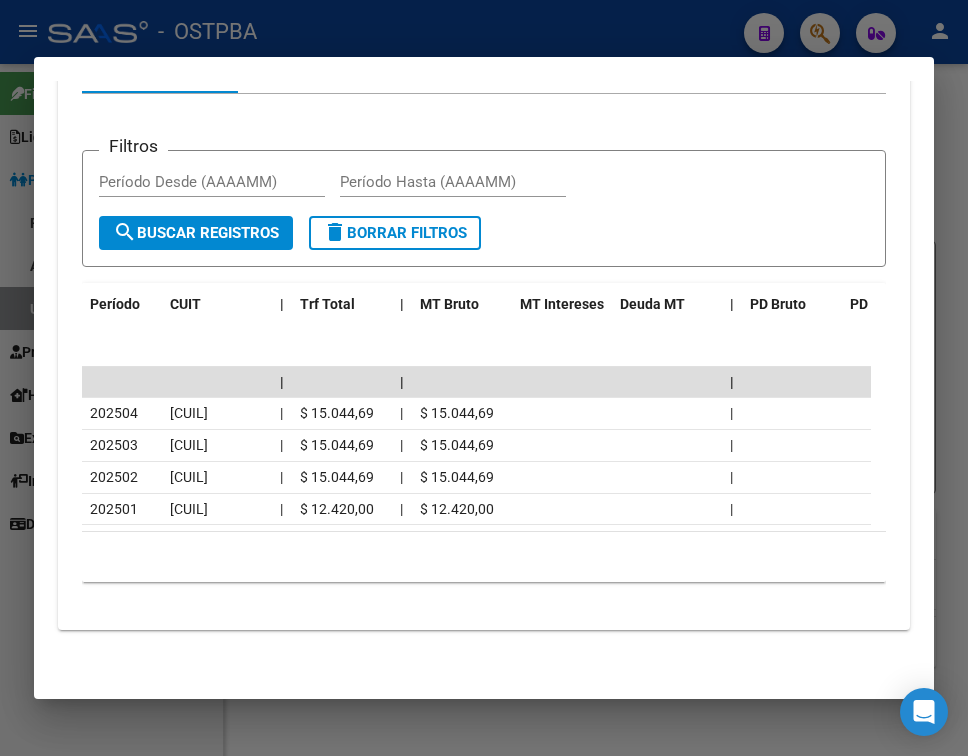 click at bounding box center [484, 378] 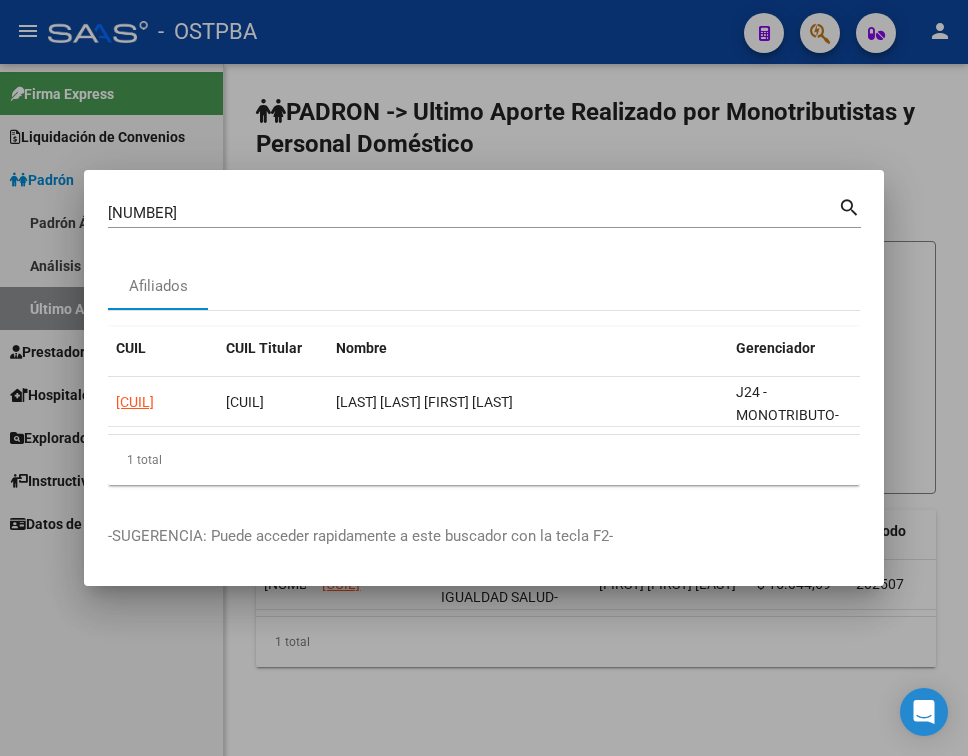 click on "[NUMBER]" at bounding box center [473, 213] 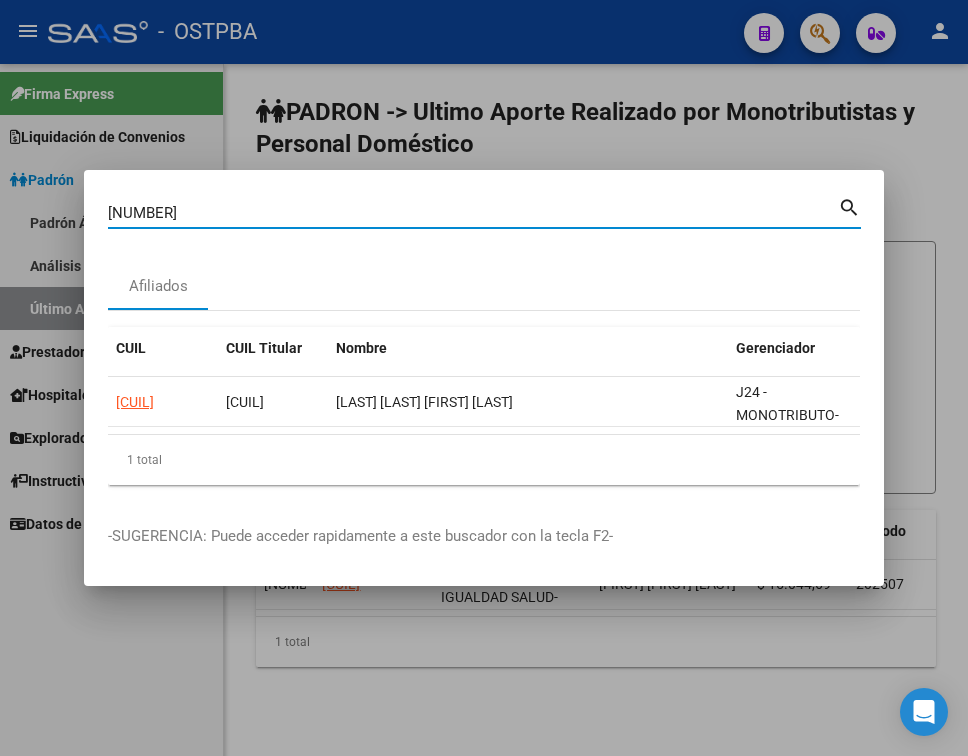 click on "[NUMBER]" at bounding box center (473, 213) 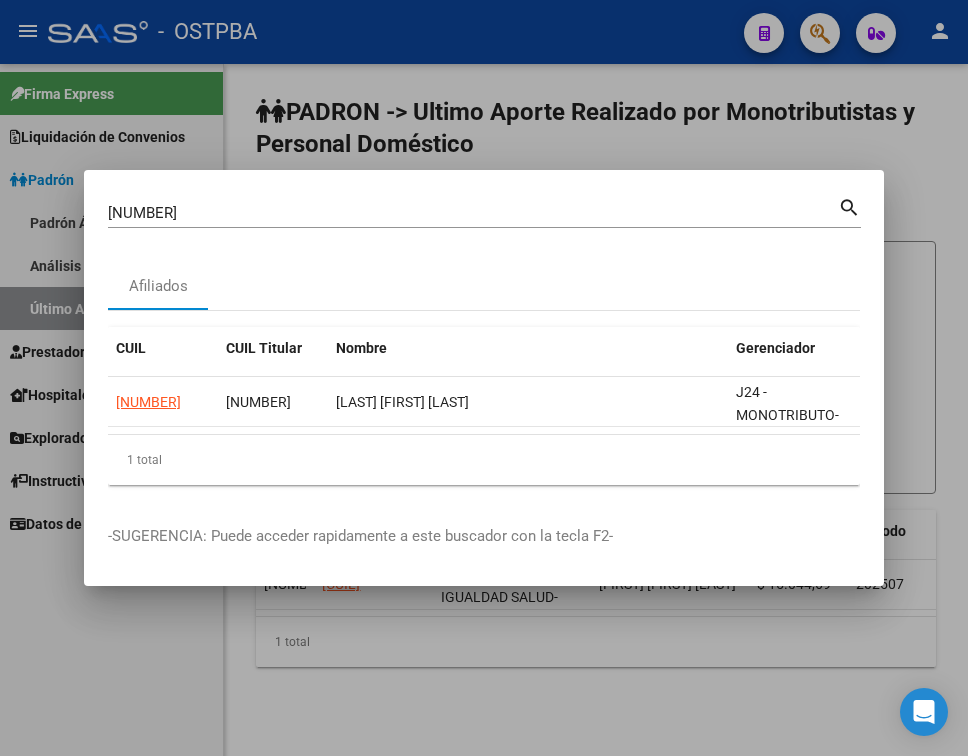 click on "[CUIL] [CUIL]  [LAST] [FIRST] [MIDDLE]  J24 - MONOTRIBUTO-IGUALDAD SALUD-PRENSA" 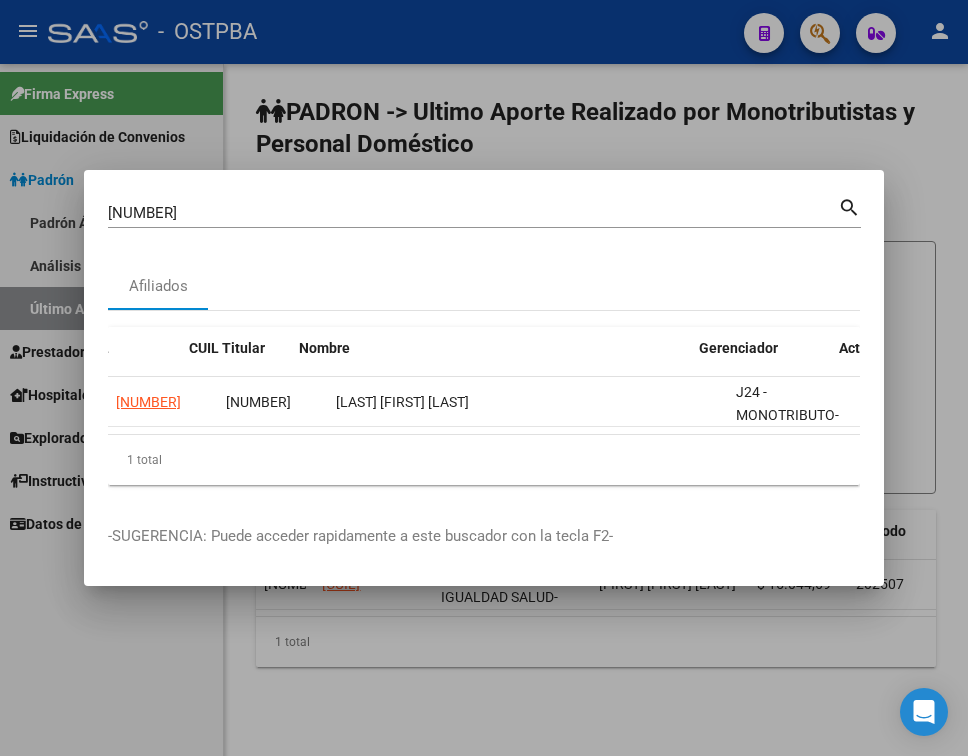 scroll, scrollTop: 0, scrollLeft: 59, axis: horizontal 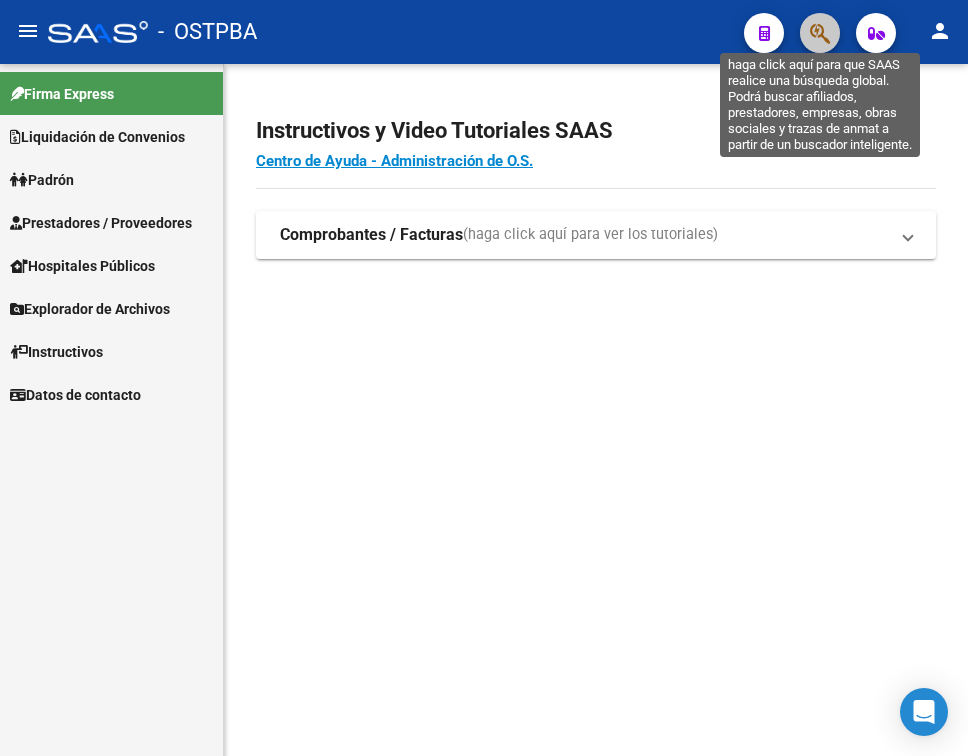 click 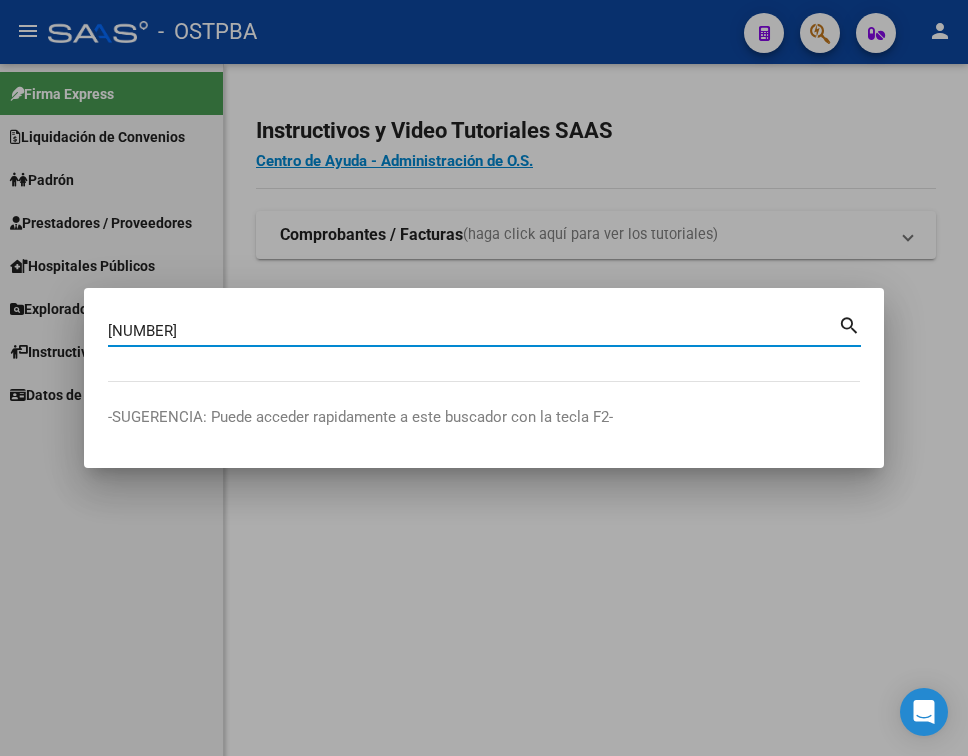 type on "[NUMBER]" 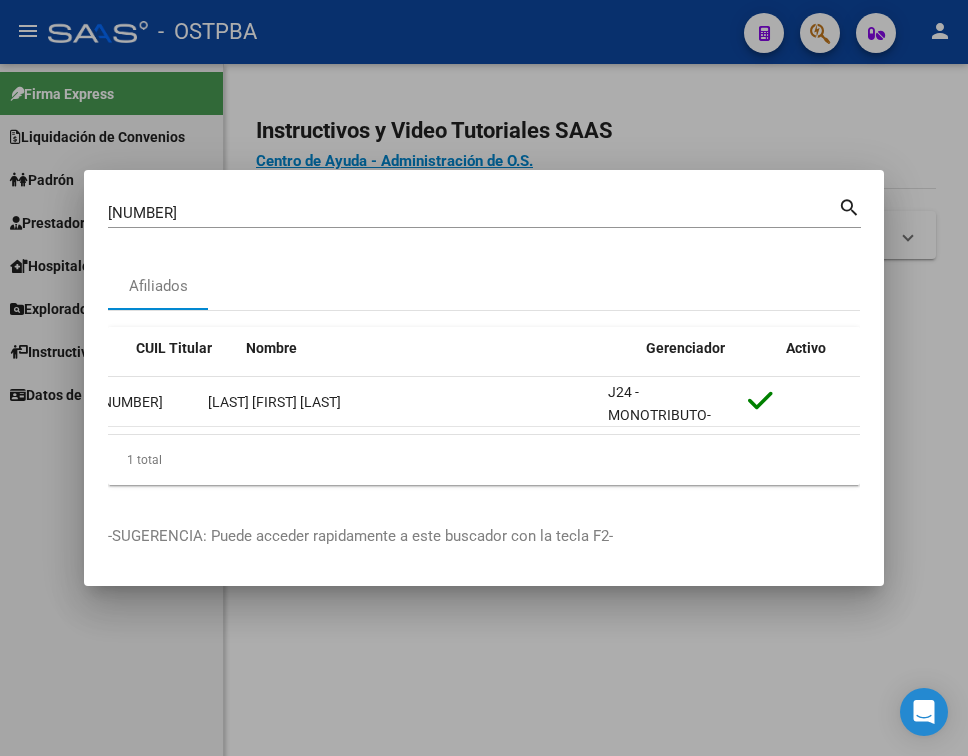 scroll, scrollTop: 0, scrollLeft: 0, axis: both 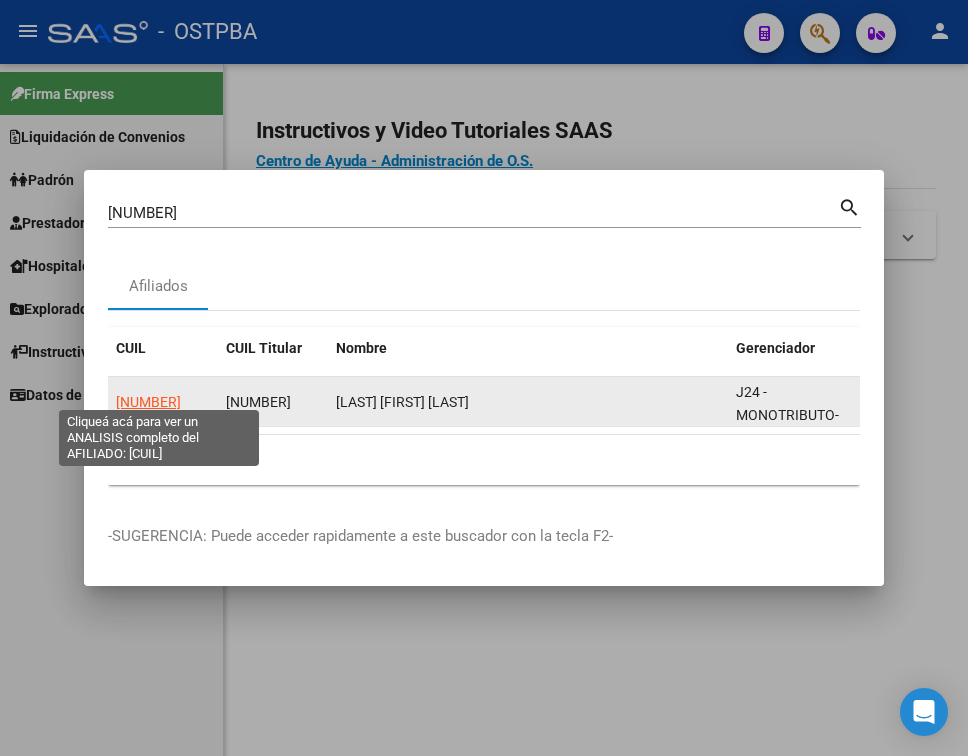 click on "[NUMBER]" 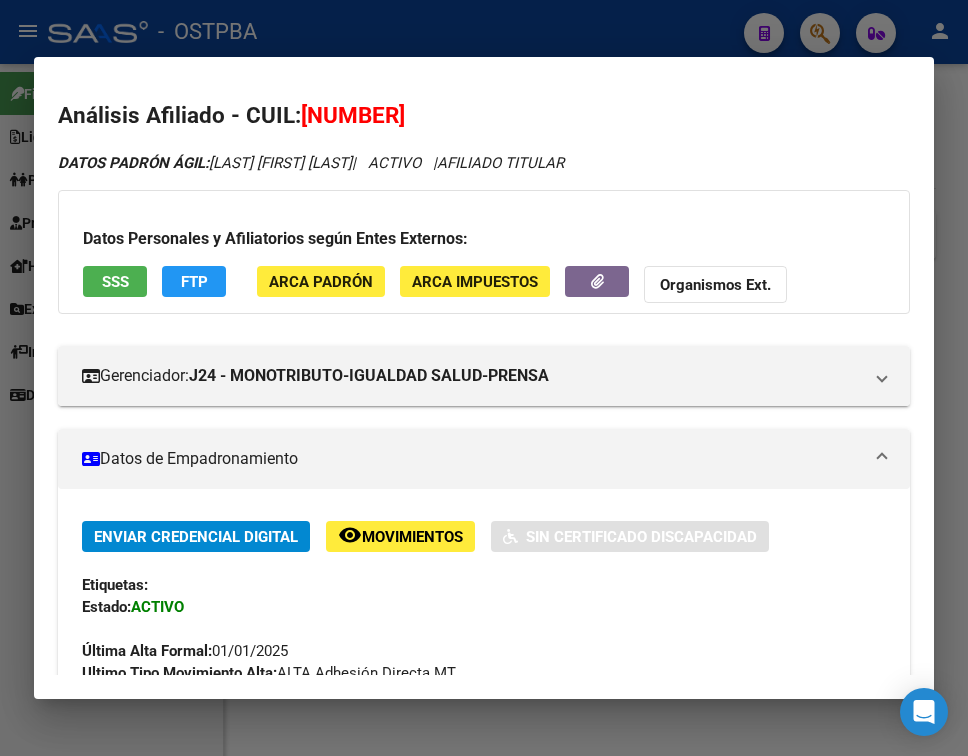 click at bounding box center (882, 459) 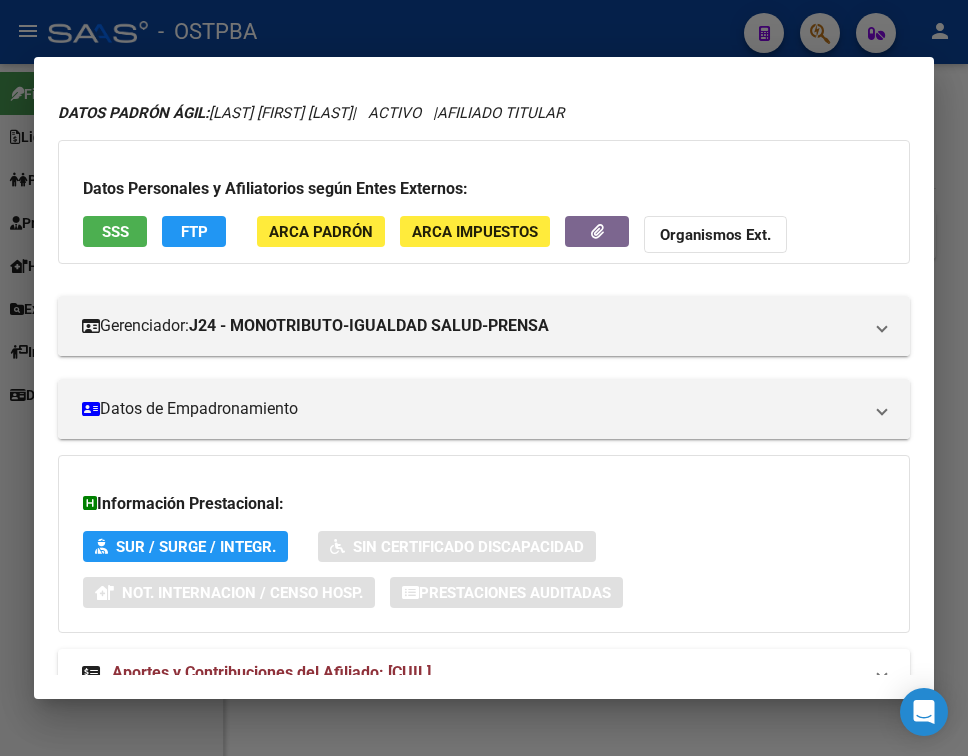 scroll, scrollTop: 116, scrollLeft: 0, axis: vertical 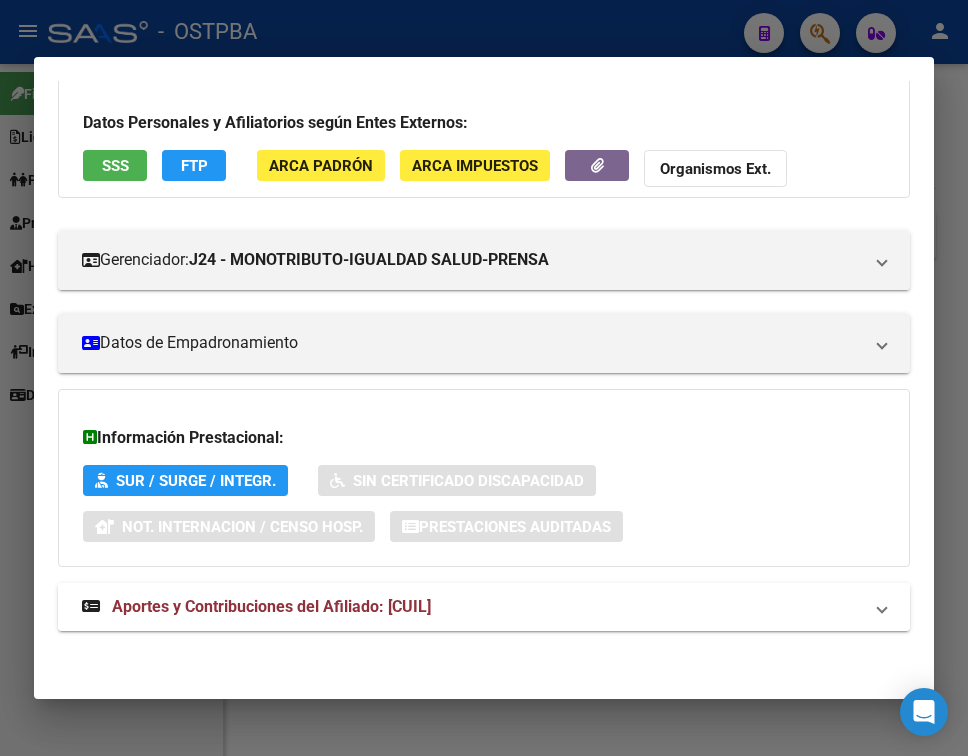 click on "Aportes y Contribuciones del Afiliado: [CUIL]" at bounding box center (484, 607) 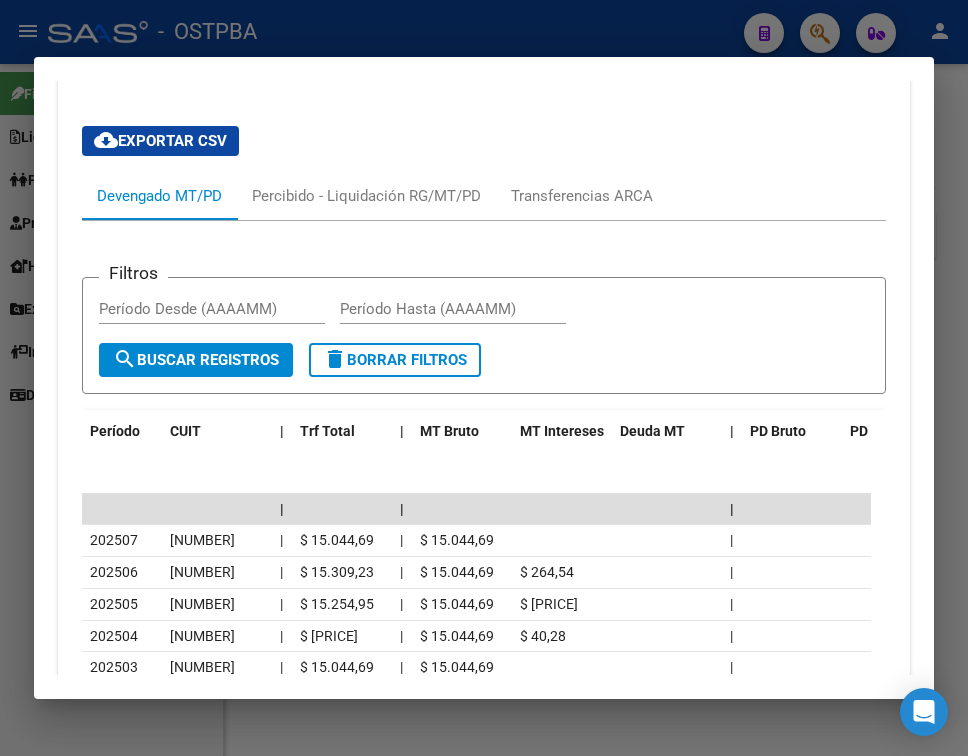 scroll, scrollTop: 716, scrollLeft: 0, axis: vertical 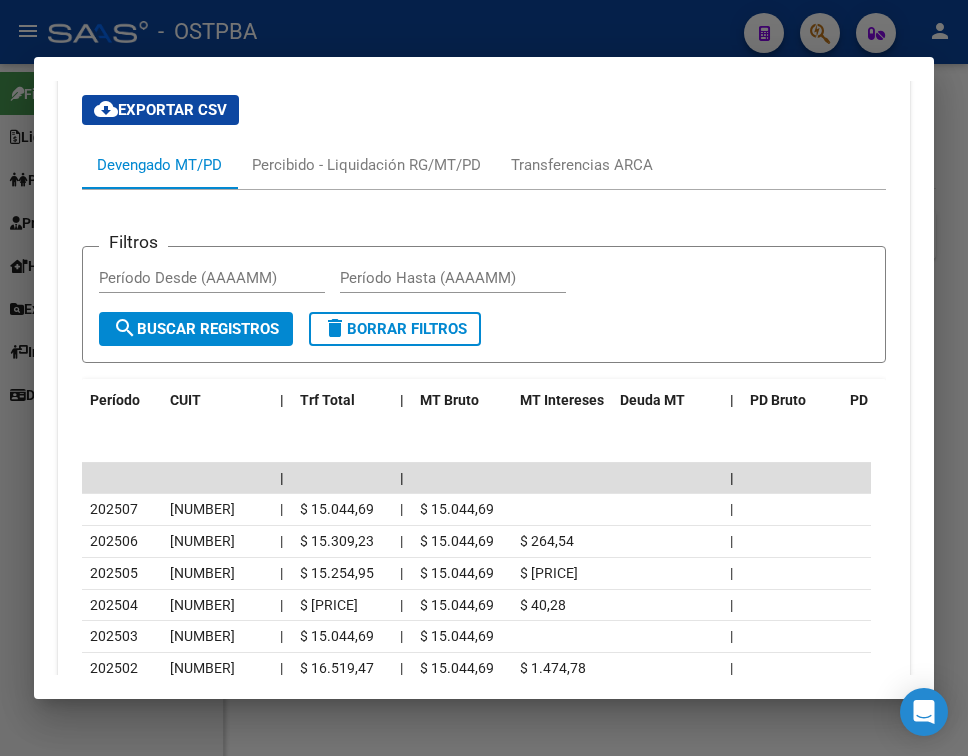 click at bounding box center [484, 378] 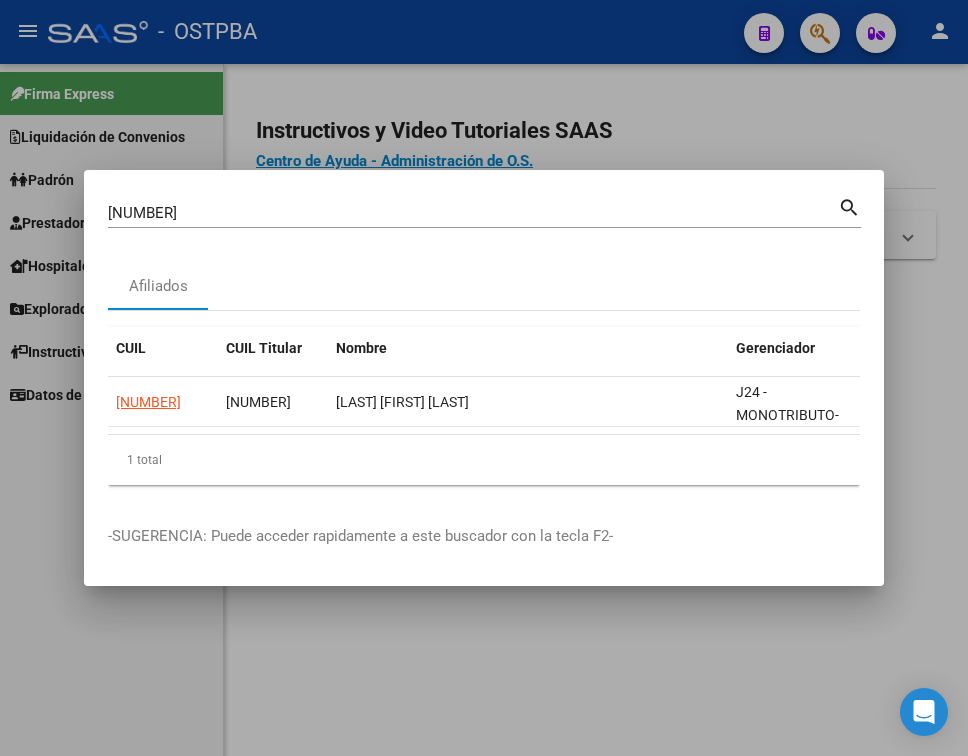 click on "[NUMBER]" at bounding box center (473, 213) 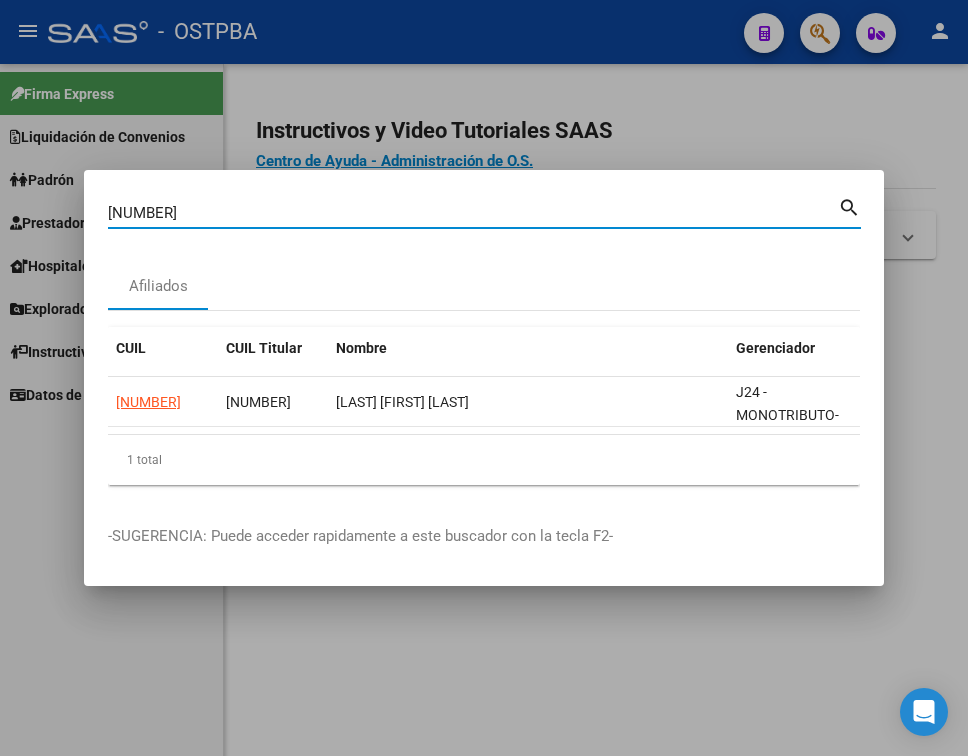 click on "[NUMBER]" at bounding box center [473, 213] 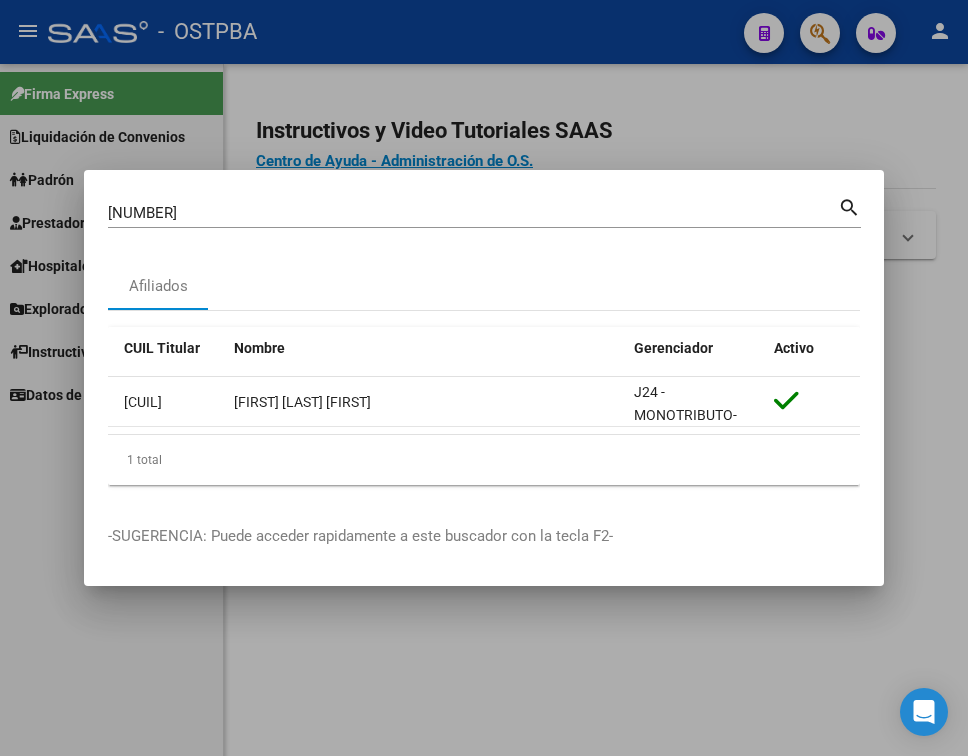 scroll, scrollTop: 0, scrollLeft: 0, axis: both 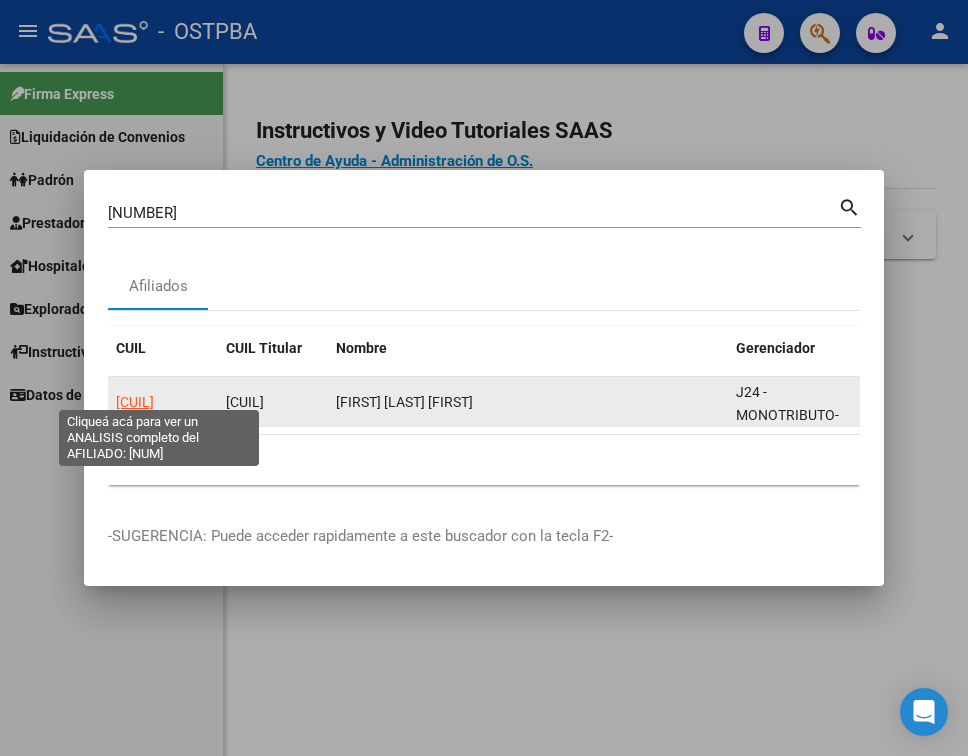 click on "[CUIL]" 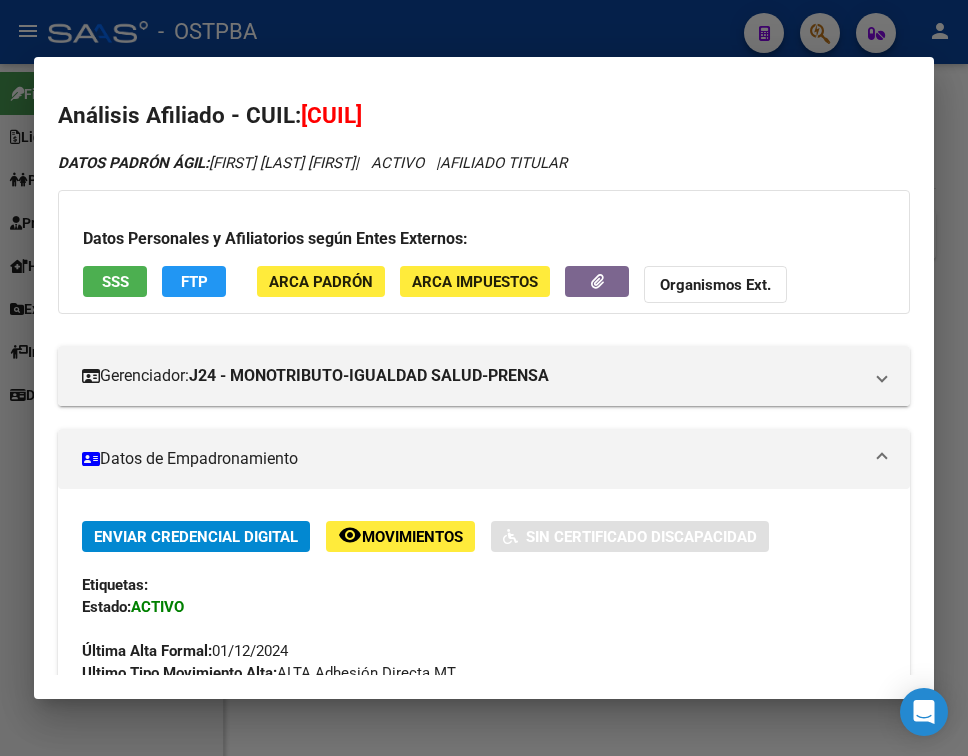 click on "Datos de Empadronamiento" at bounding box center (484, 459) 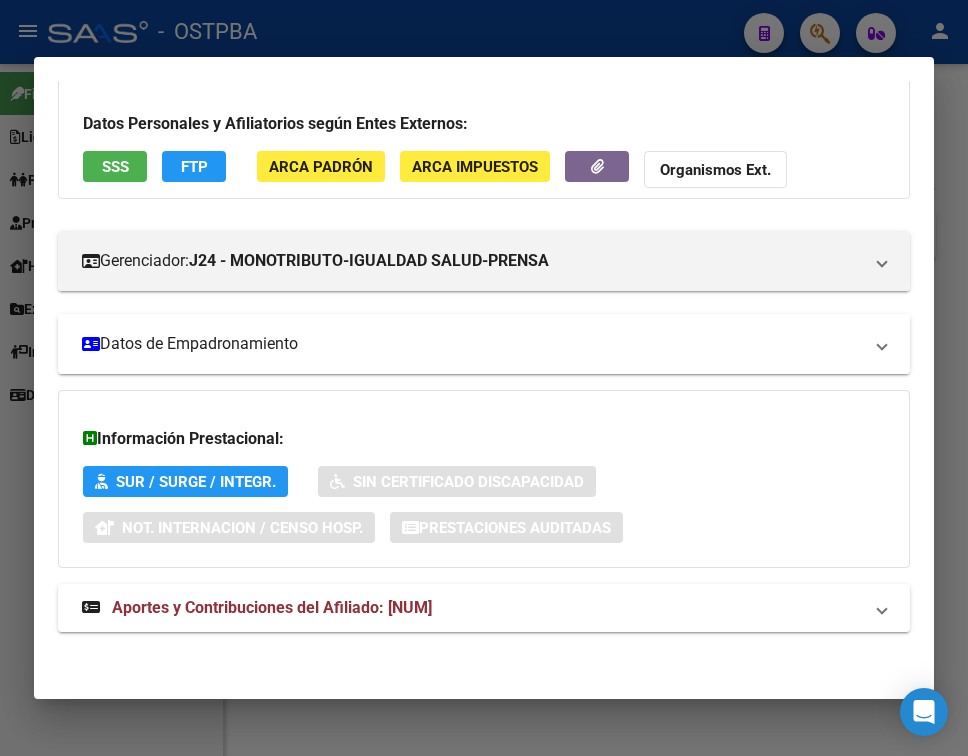 scroll, scrollTop: 116, scrollLeft: 0, axis: vertical 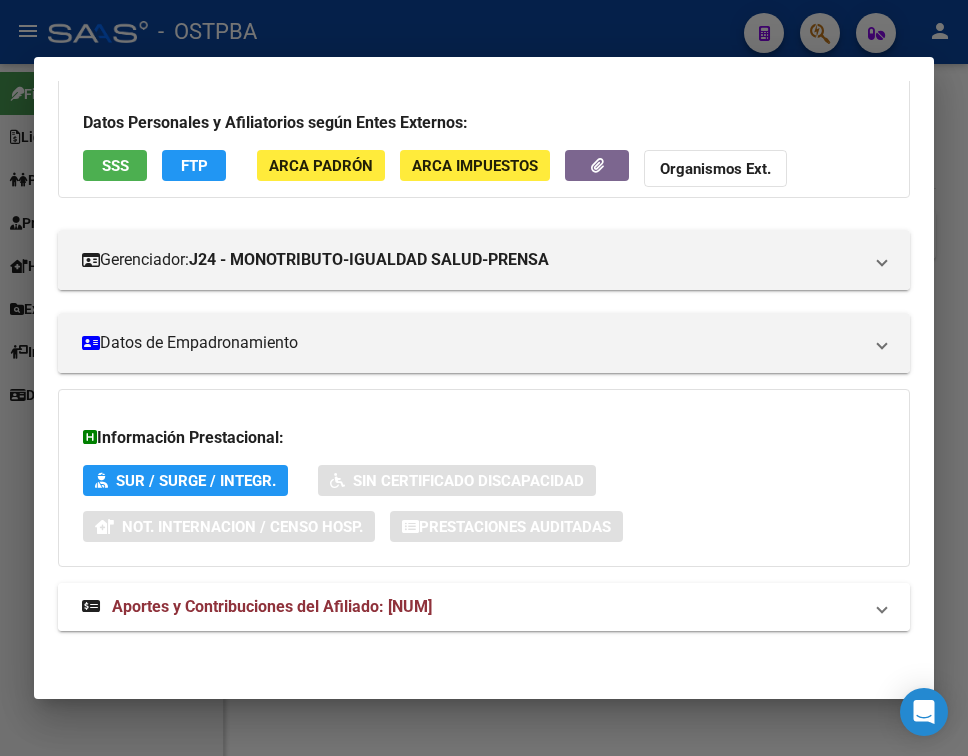 click on "Aportes y Contribuciones del Afiliado: [NUM]" at bounding box center (472, 607) 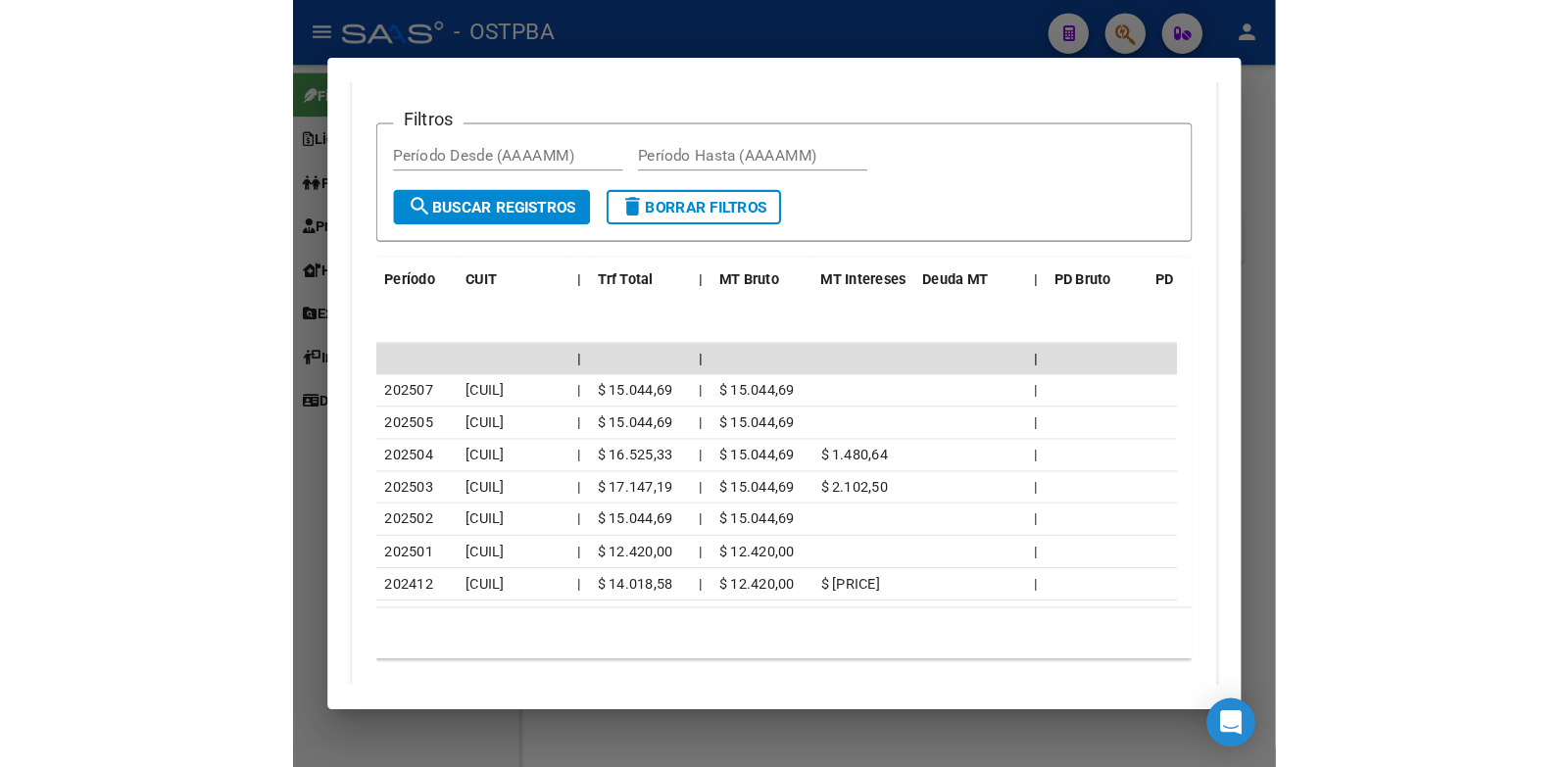 scroll, scrollTop: 903, scrollLeft: 0, axis: vertical 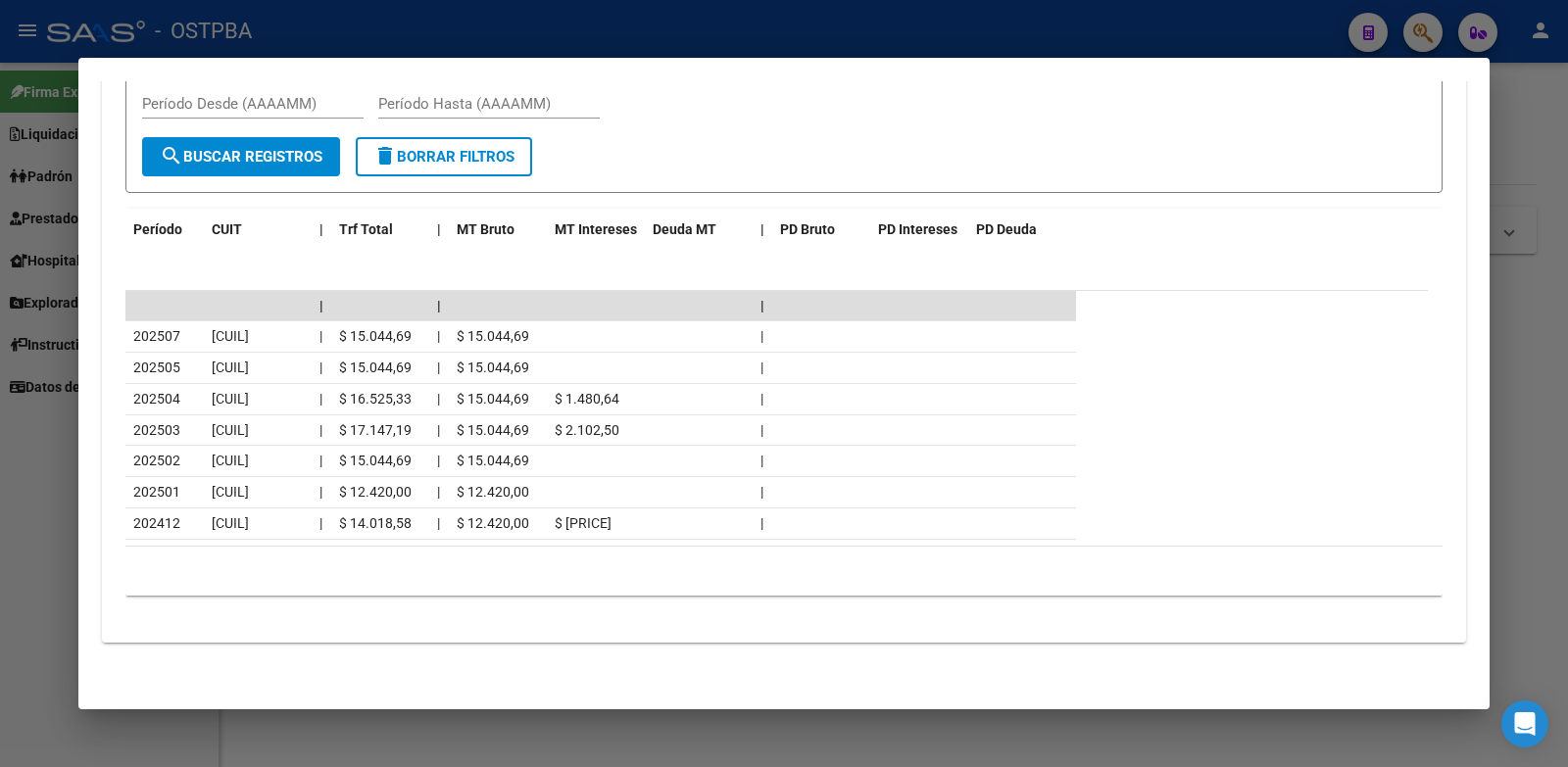 click at bounding box center [784, 383] 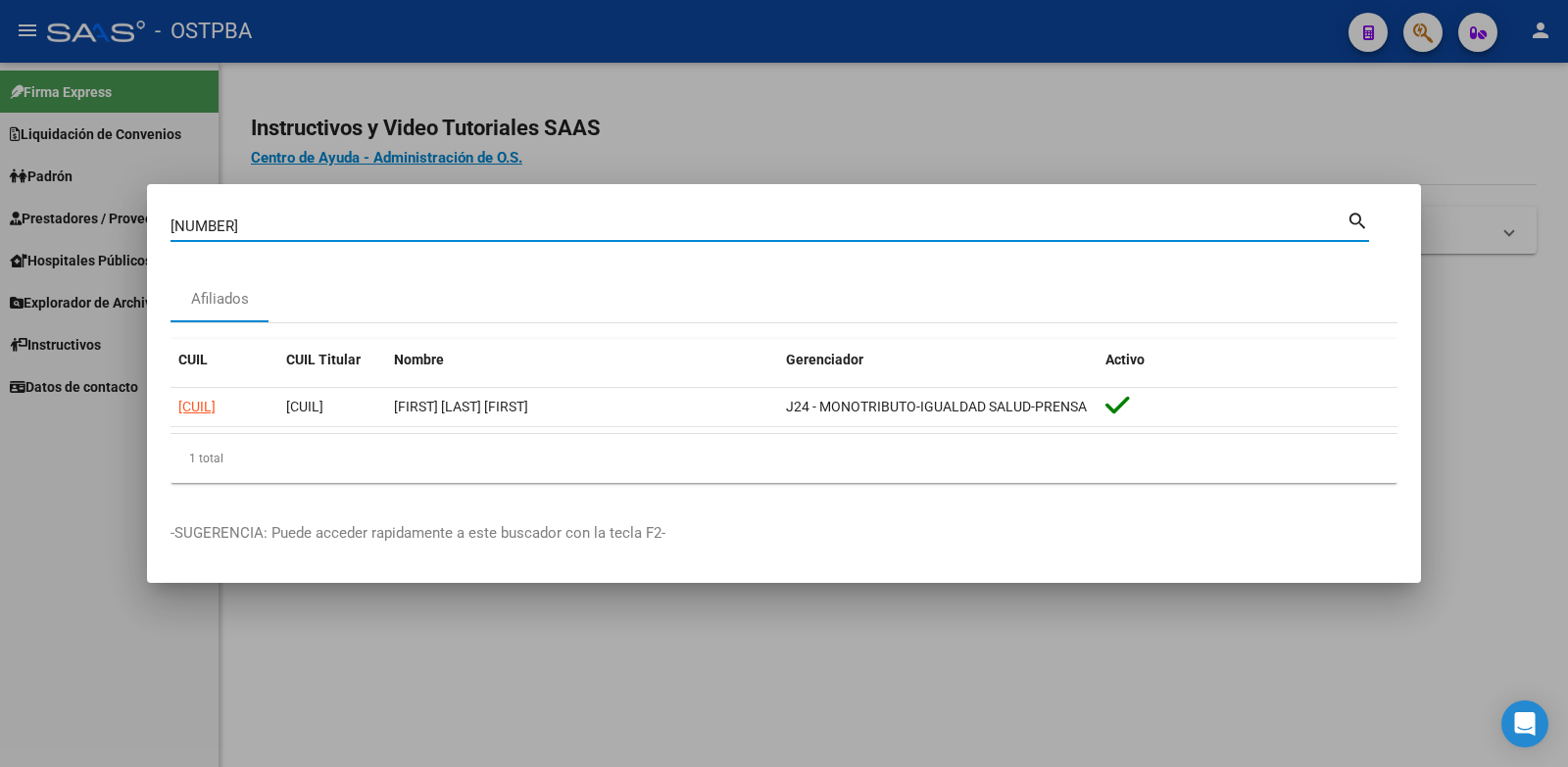 click on "[NUMBER]" at bounding box center (759, 226) 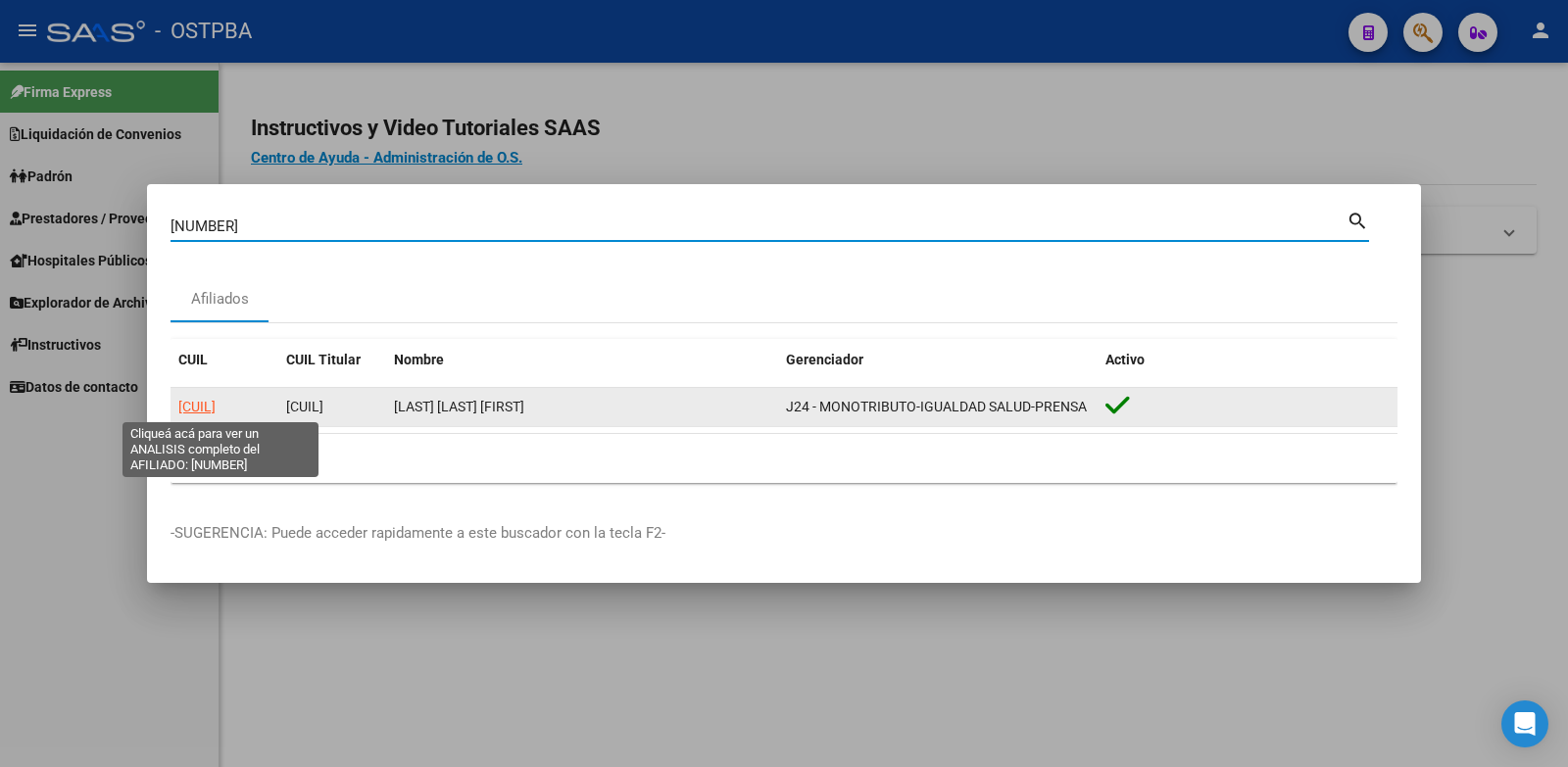 click on "[CUIL]" 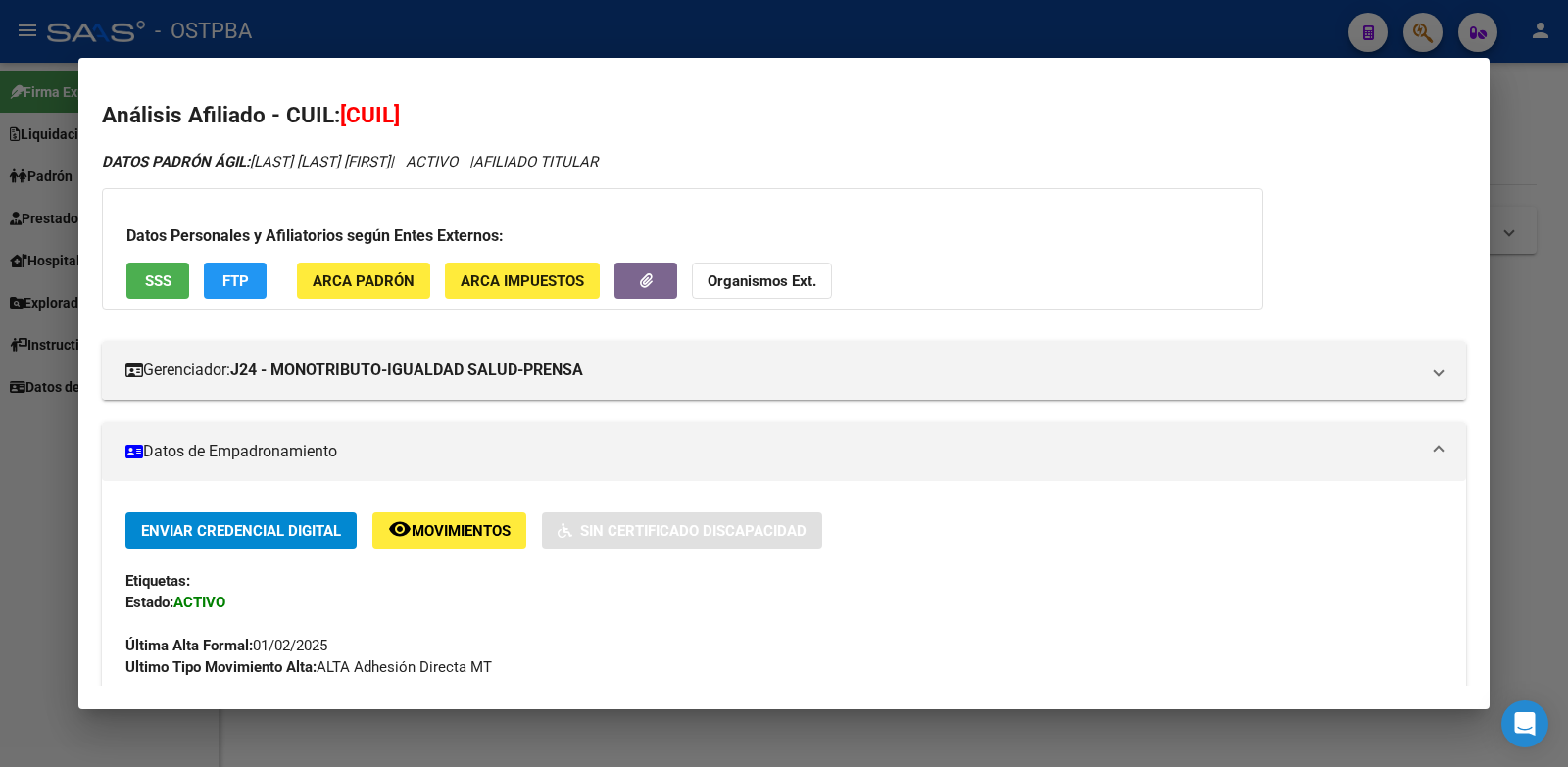 click on "Datos de Empadronamiento" at bounding box center [780, 452] 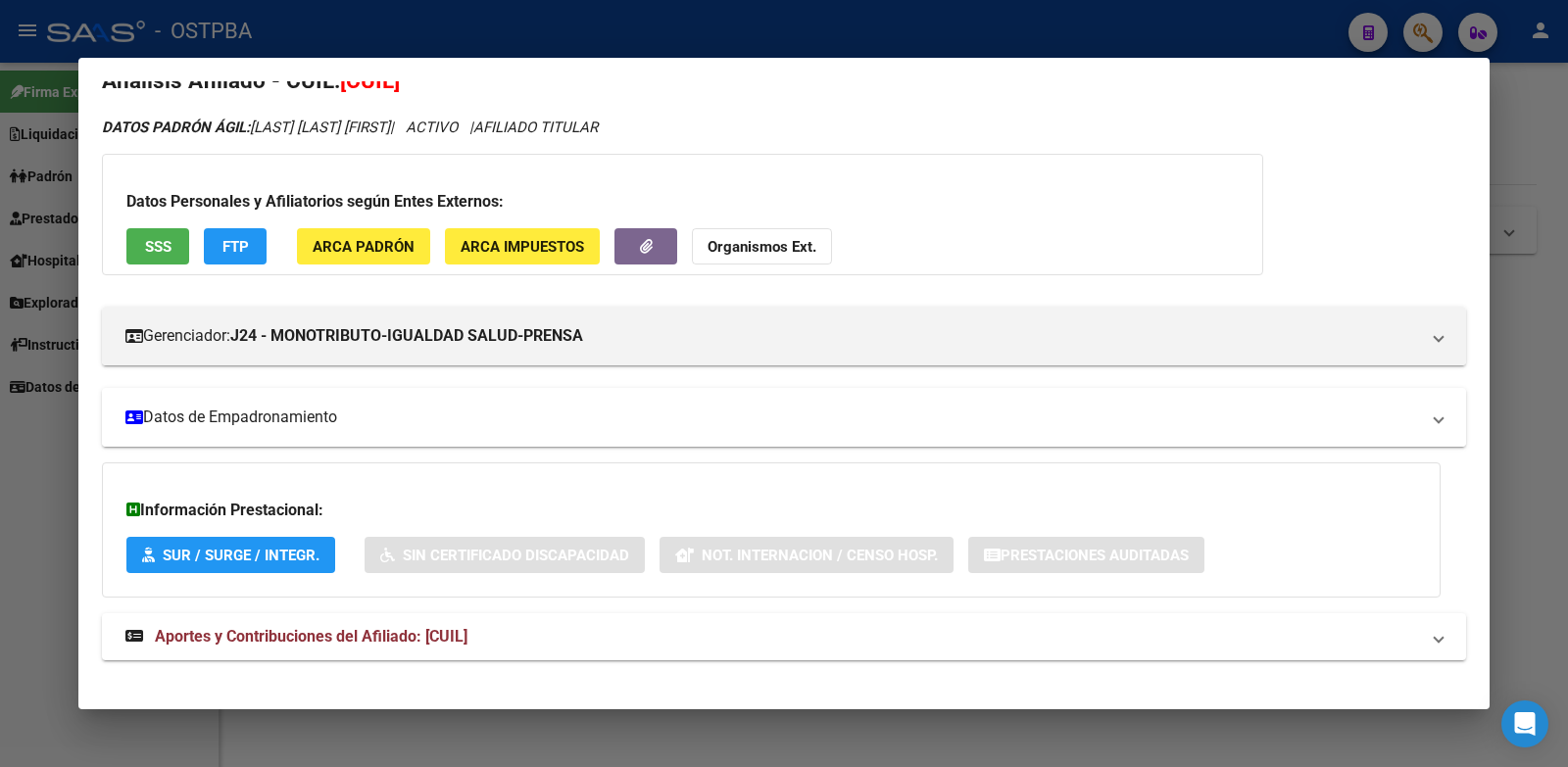 scroll, scrollTop: 52, scrollLeft: 0, axis: vertical 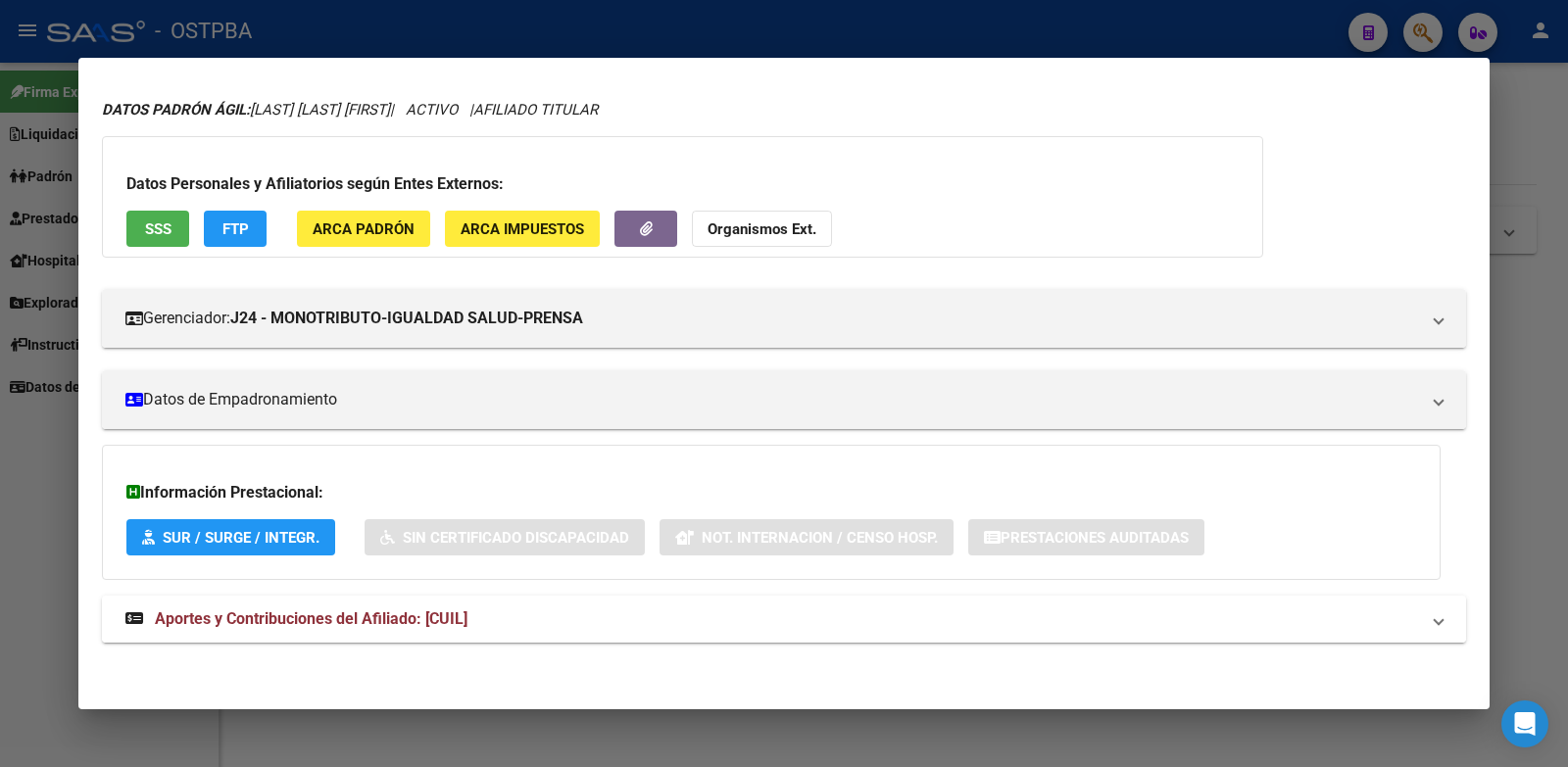 click on "Aportes y Contribuciones del Afiliado: [CUIL]" at bounding box center (772, 619) 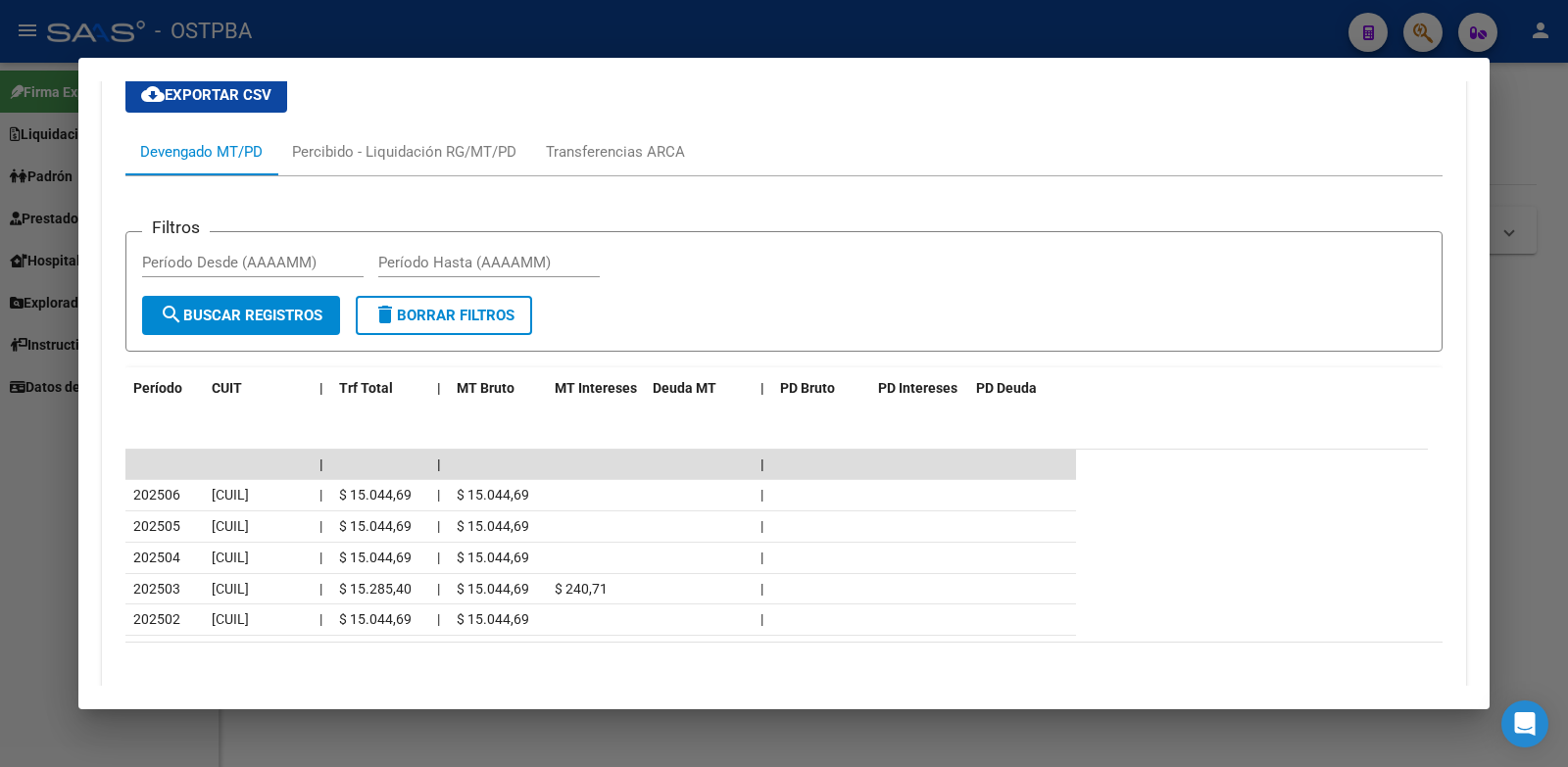 scroll, scrollTop: 776, scrollLeft: 0, axis: vertical 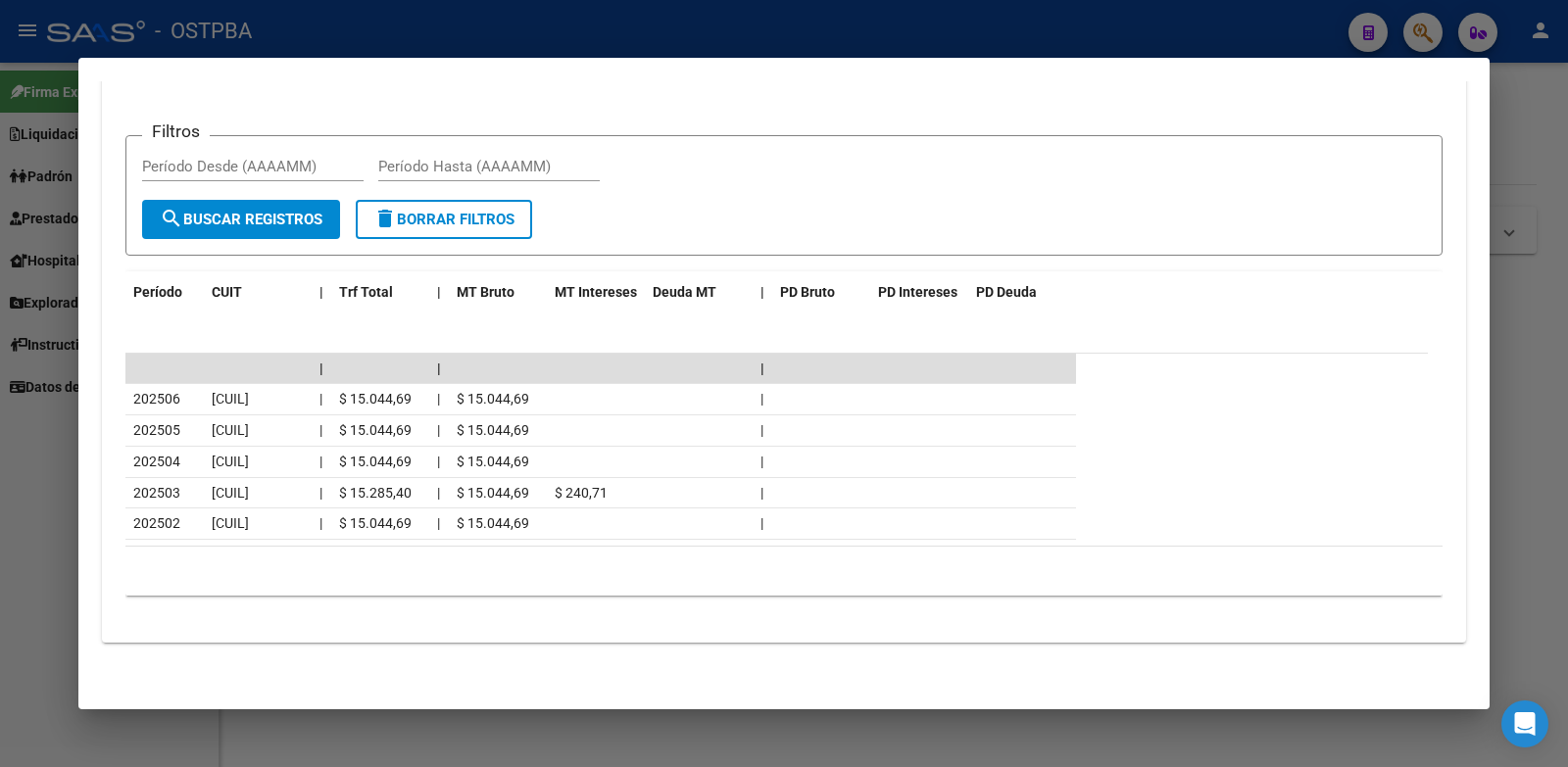 click at bounding box center (784, 383) 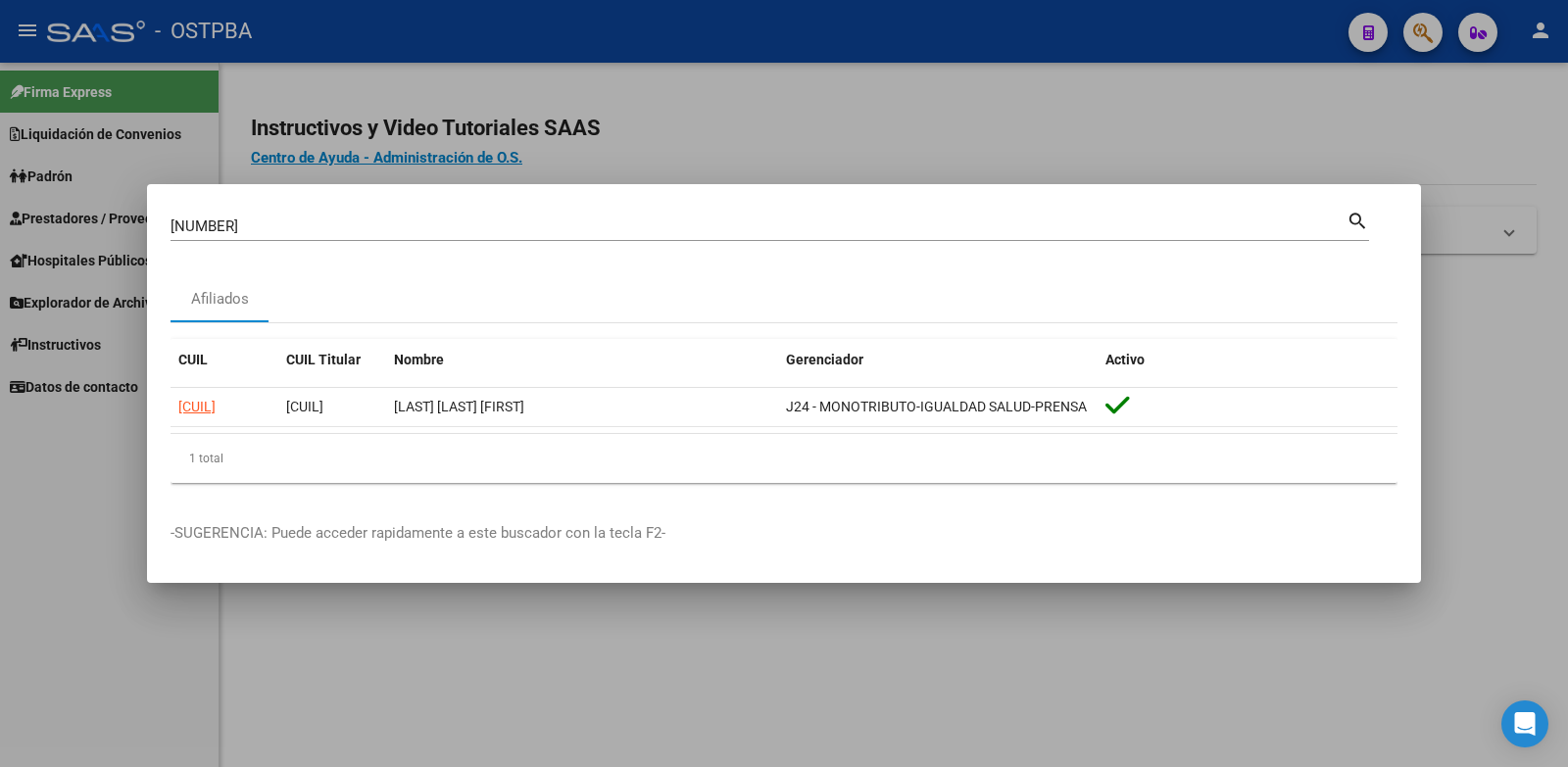 click on "[NUMBER]" at bounding box center [759, 226] 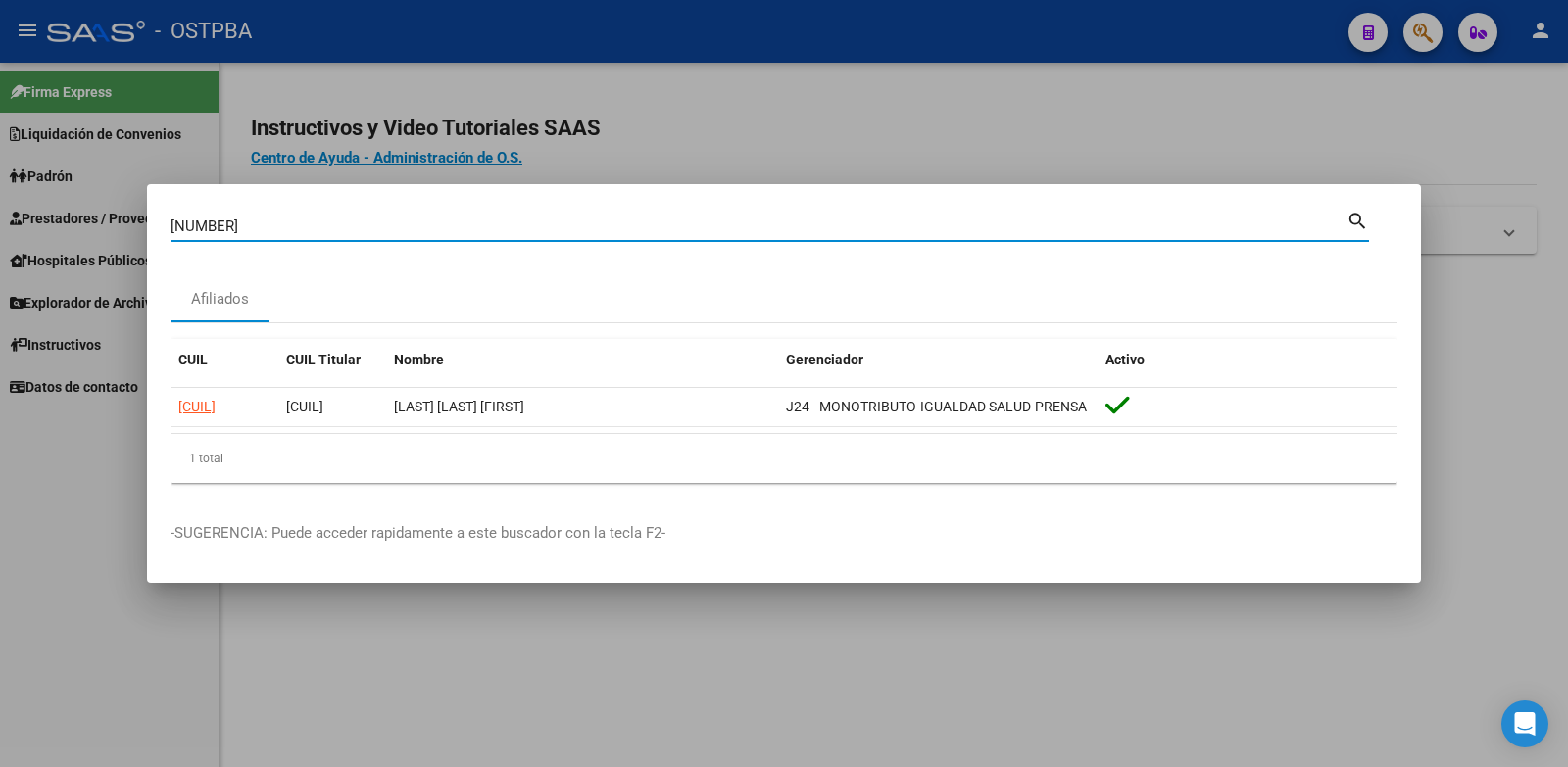 click on "[NUMBER]" at bounding box center (759, 226) 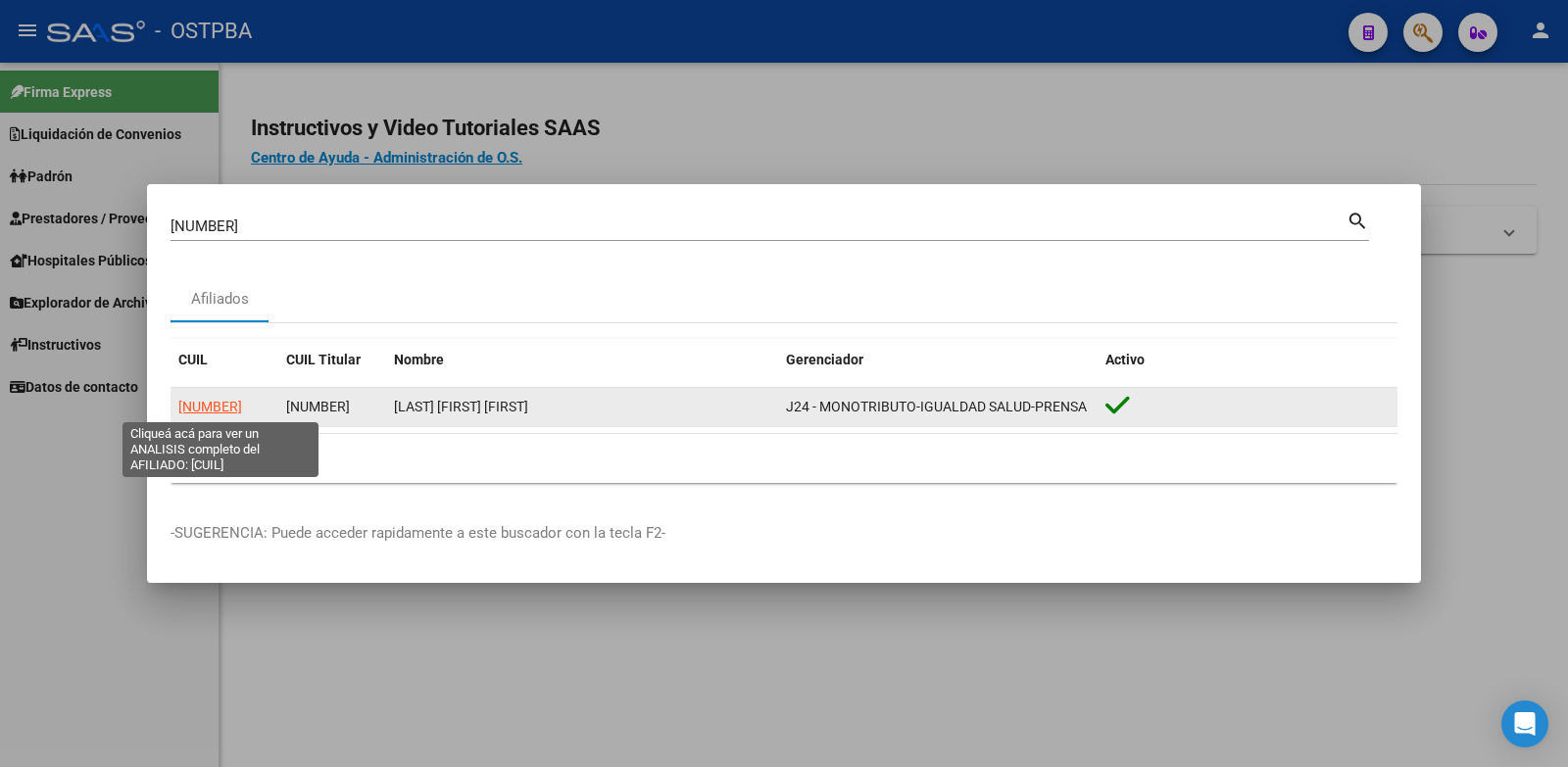 click on "[NUMBER]" 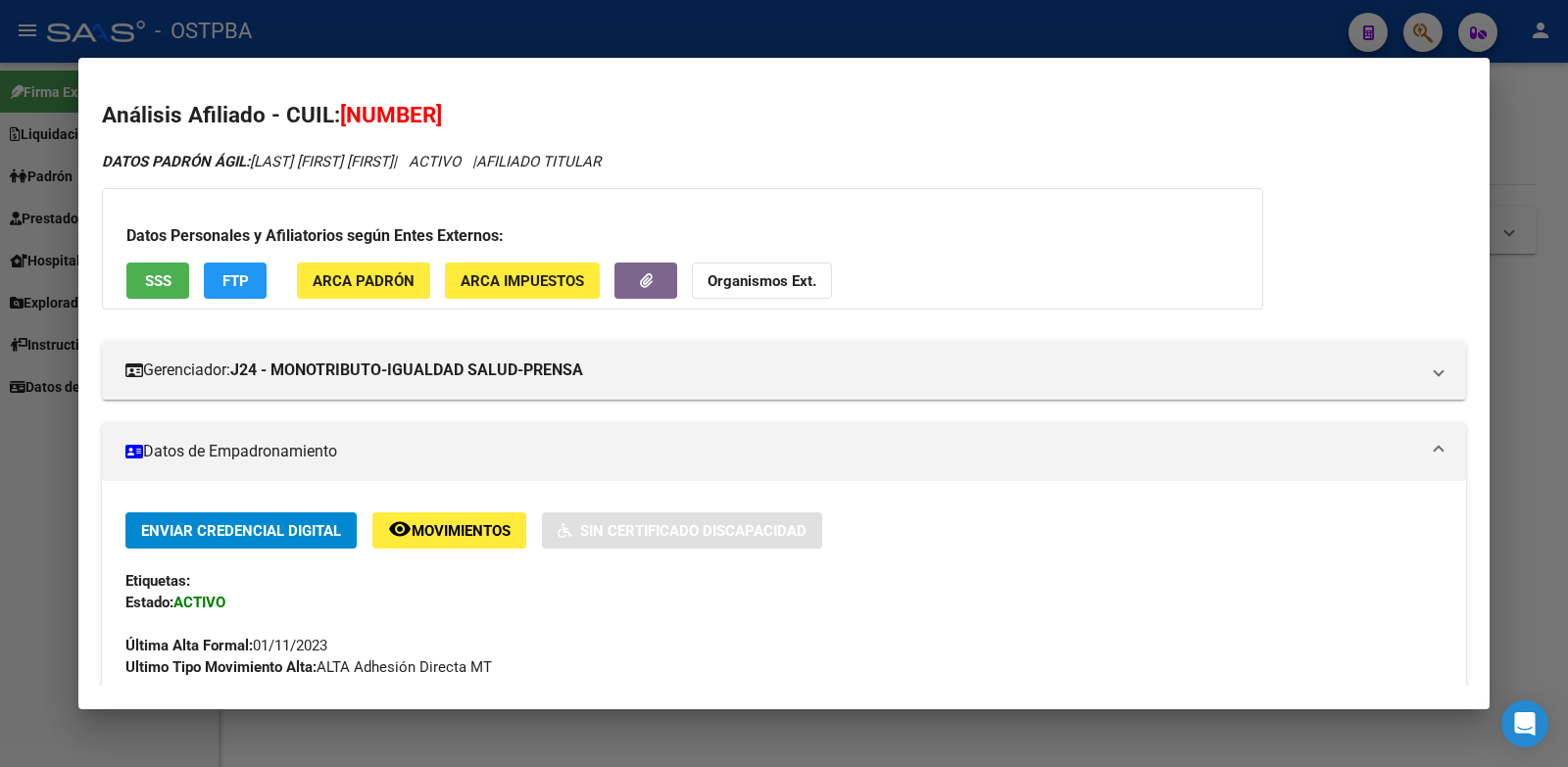 click on "Datos de Empadronamiento" at bounding box center (784, 452) 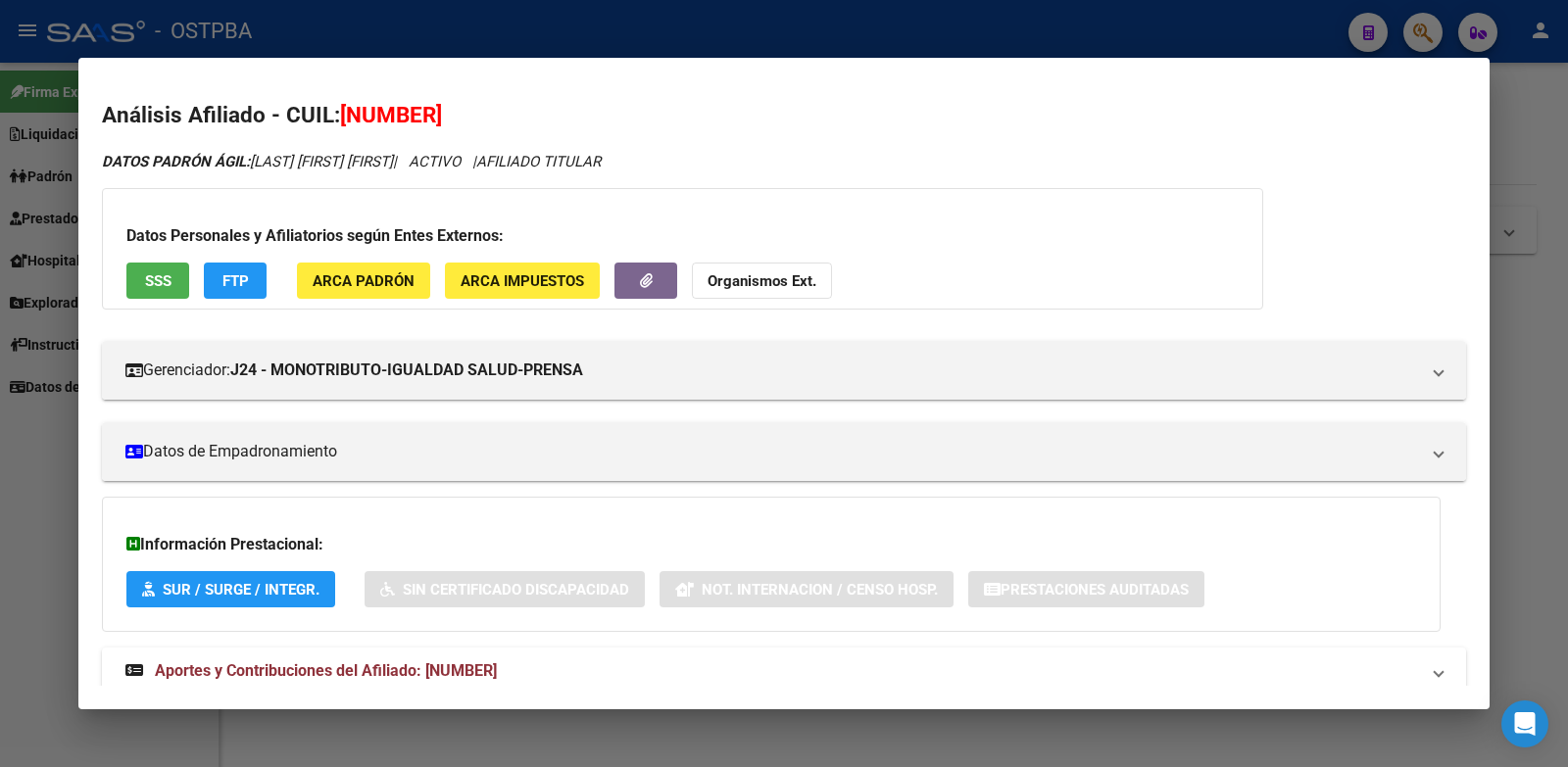 scroll, scrollTop: 52, scrollLeft: 0, axis: vertical 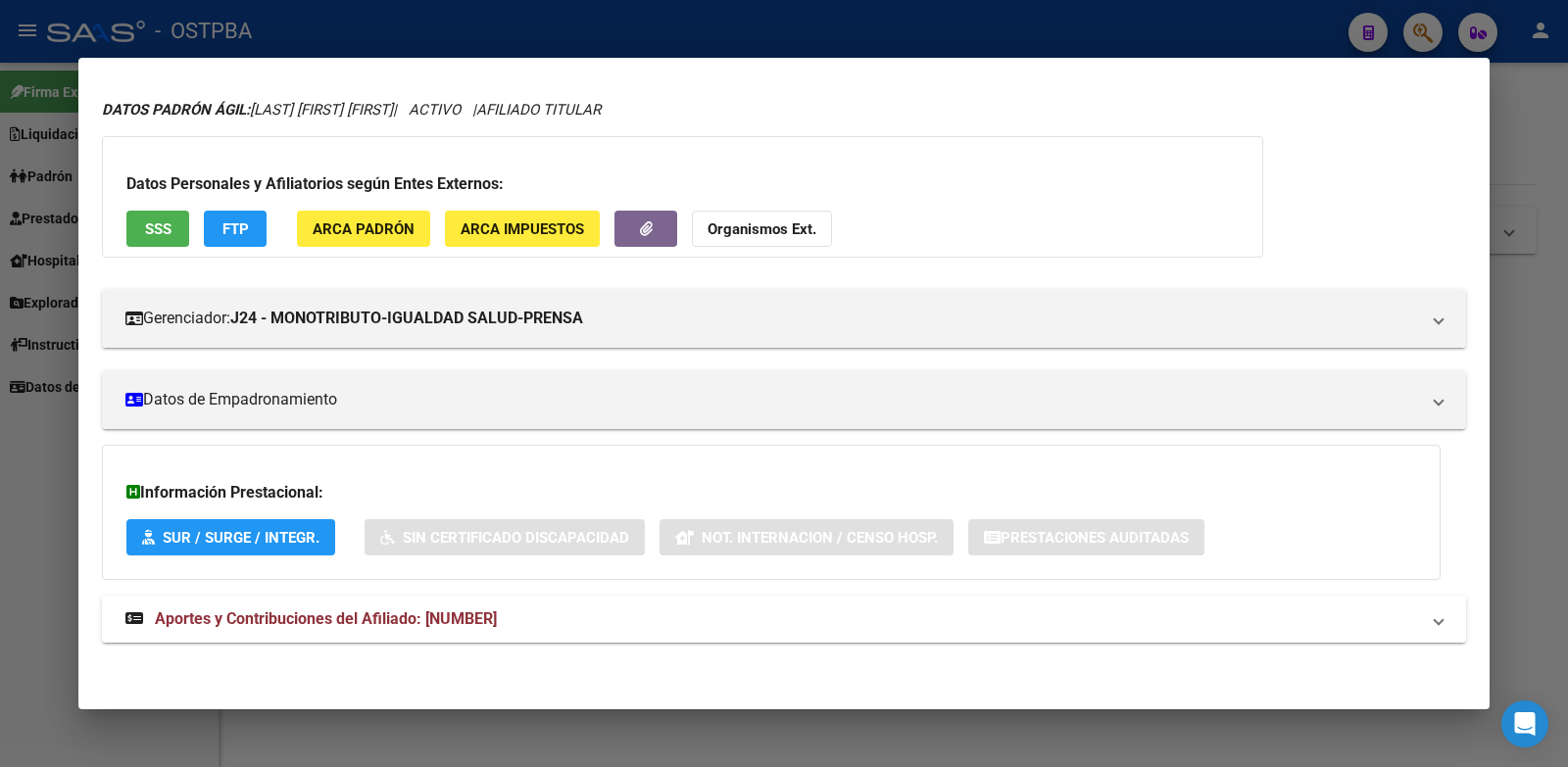 click on "Aportes y Contribuciones del Afiliado: [NUMBER]" at bounding box center (772, 619) 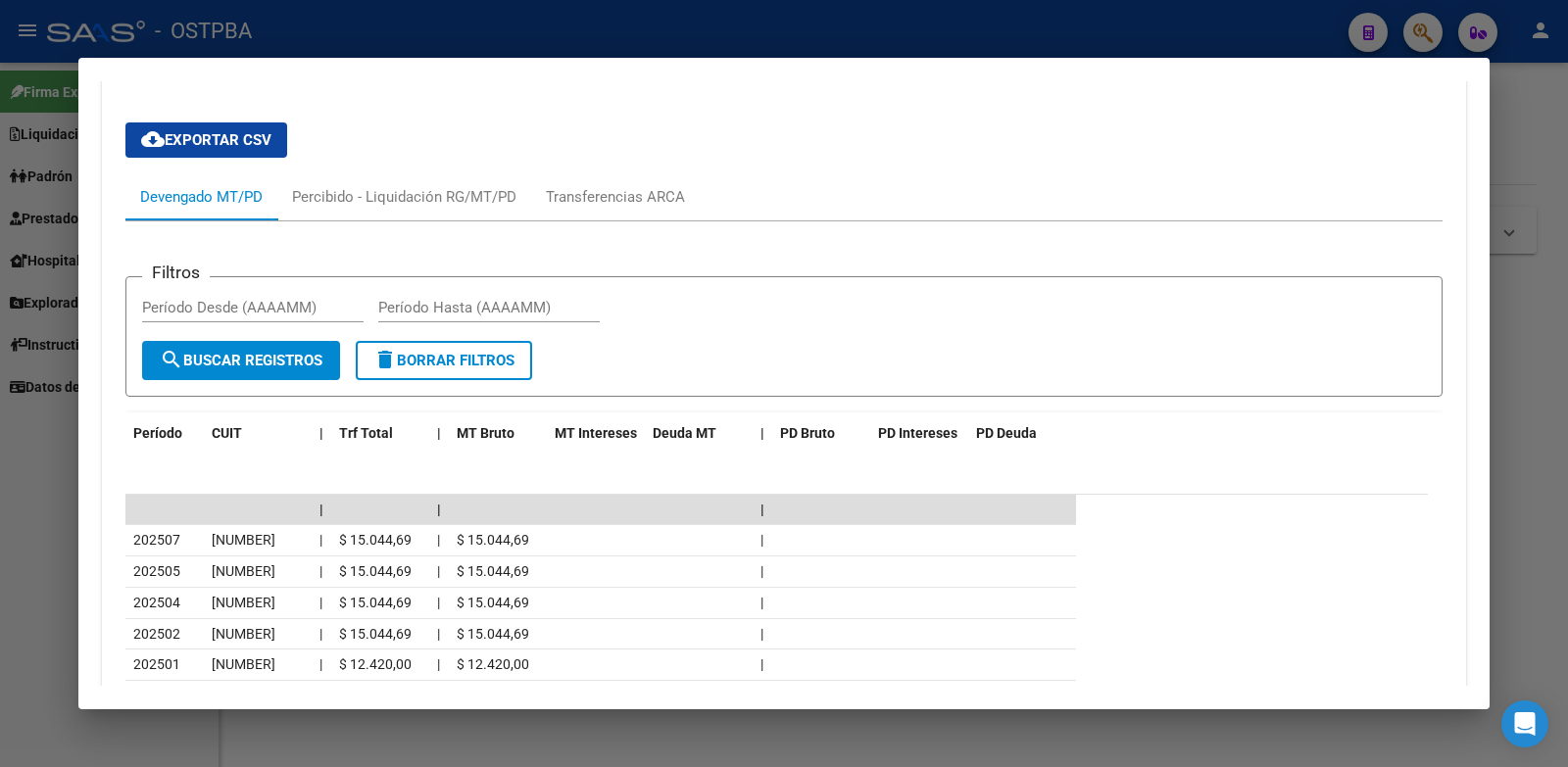 scroll, scrollTop: 754, scrollLeft: 0, axis: vertical 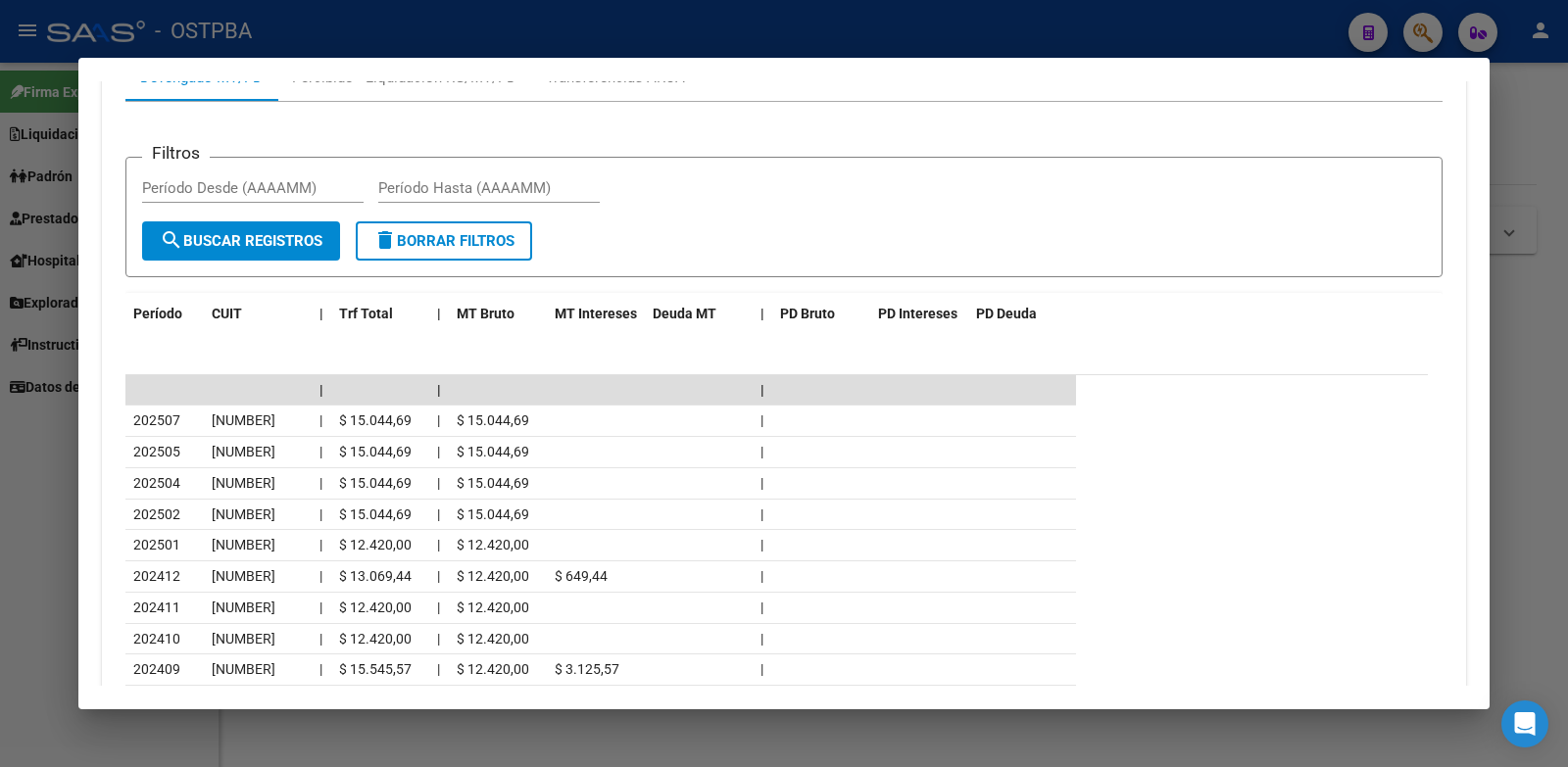 click at bounding box center (784, 383) 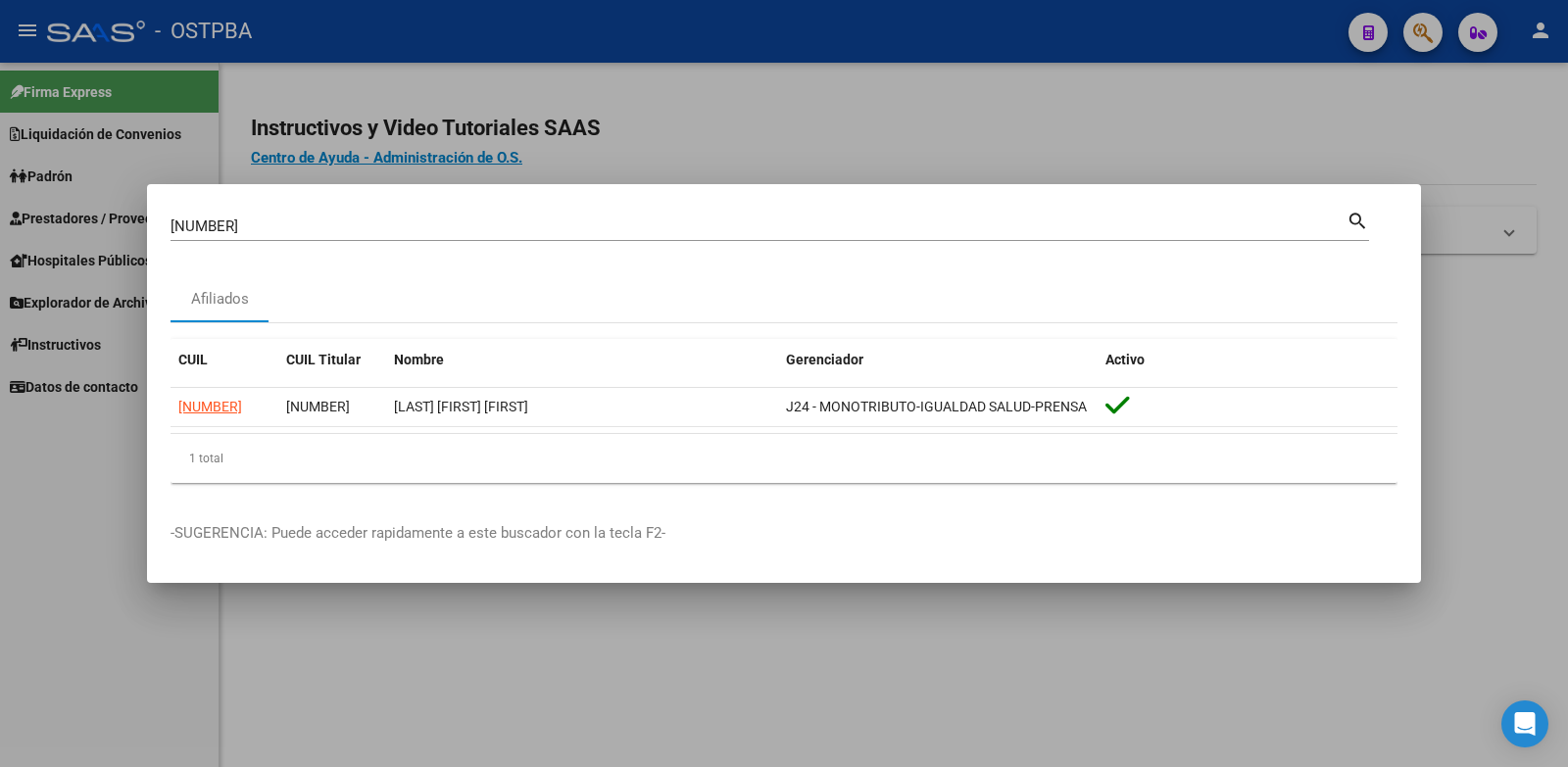 click on "[NUMBER]" at bounding box center [759, 226] 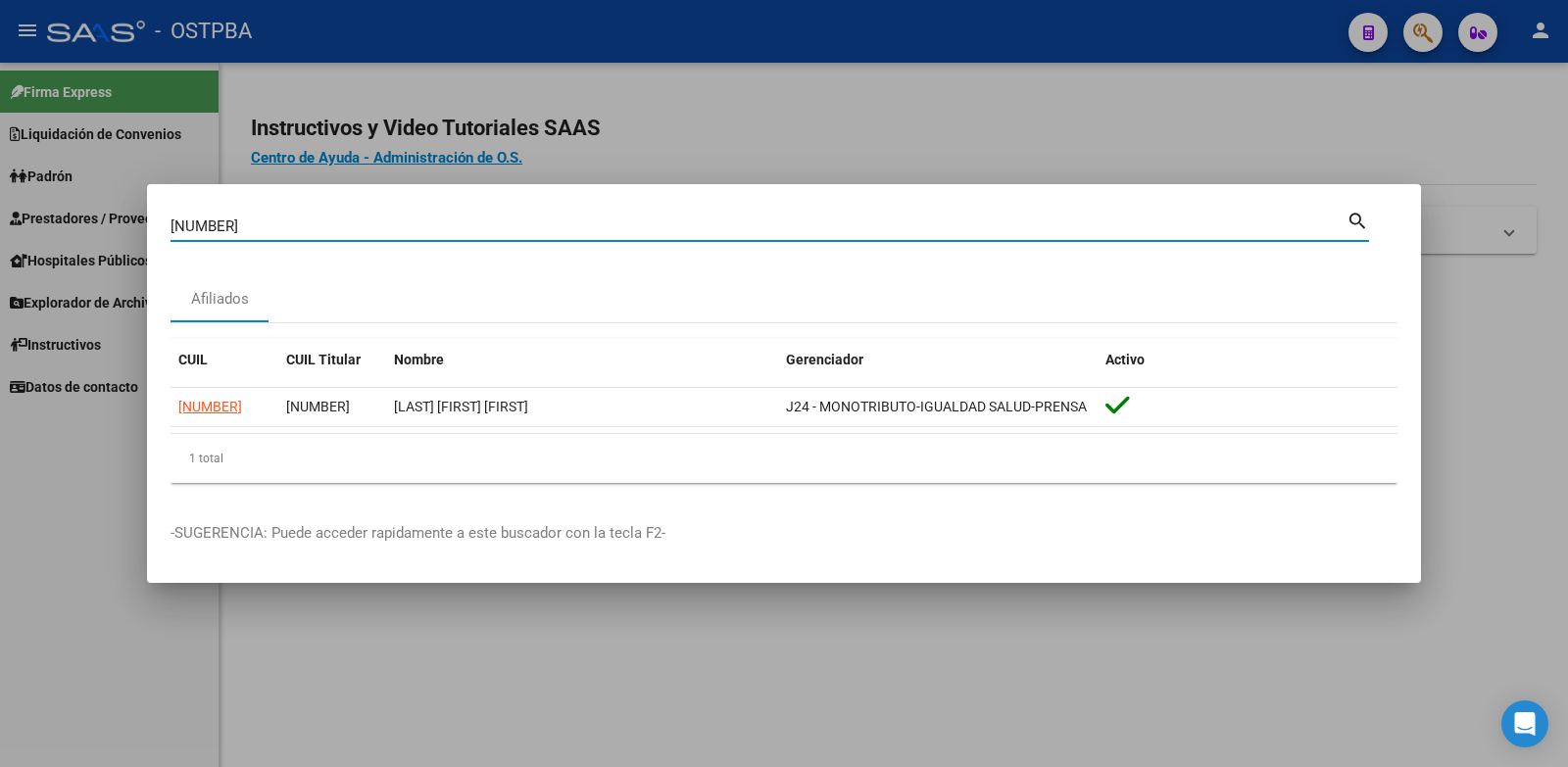 click on "[NUMBER]" at bounding box center [759, 226] 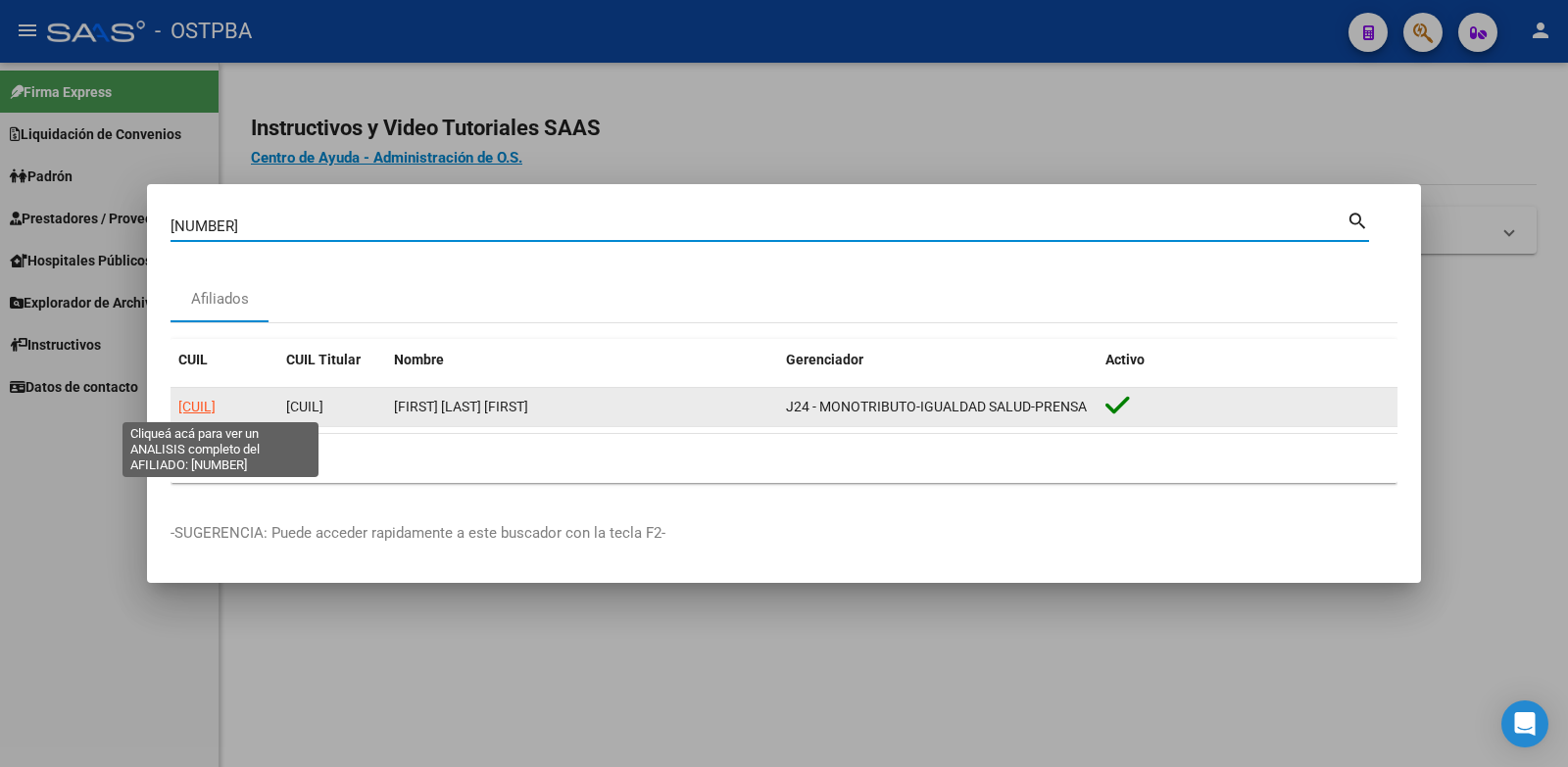 click on "[CUIL]" 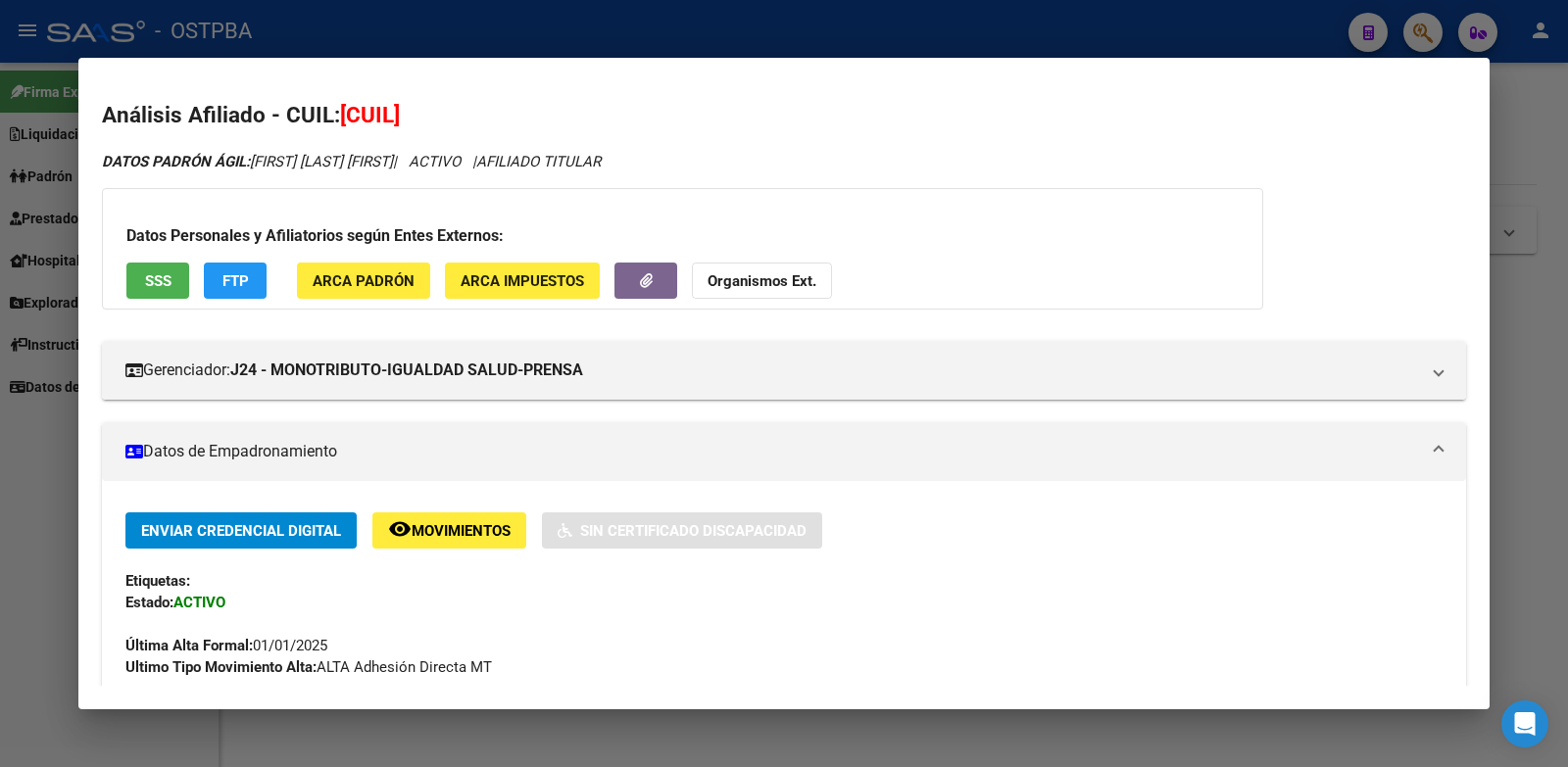 click on "Datos de Empadronamiento" at bounding box center [780, 452] 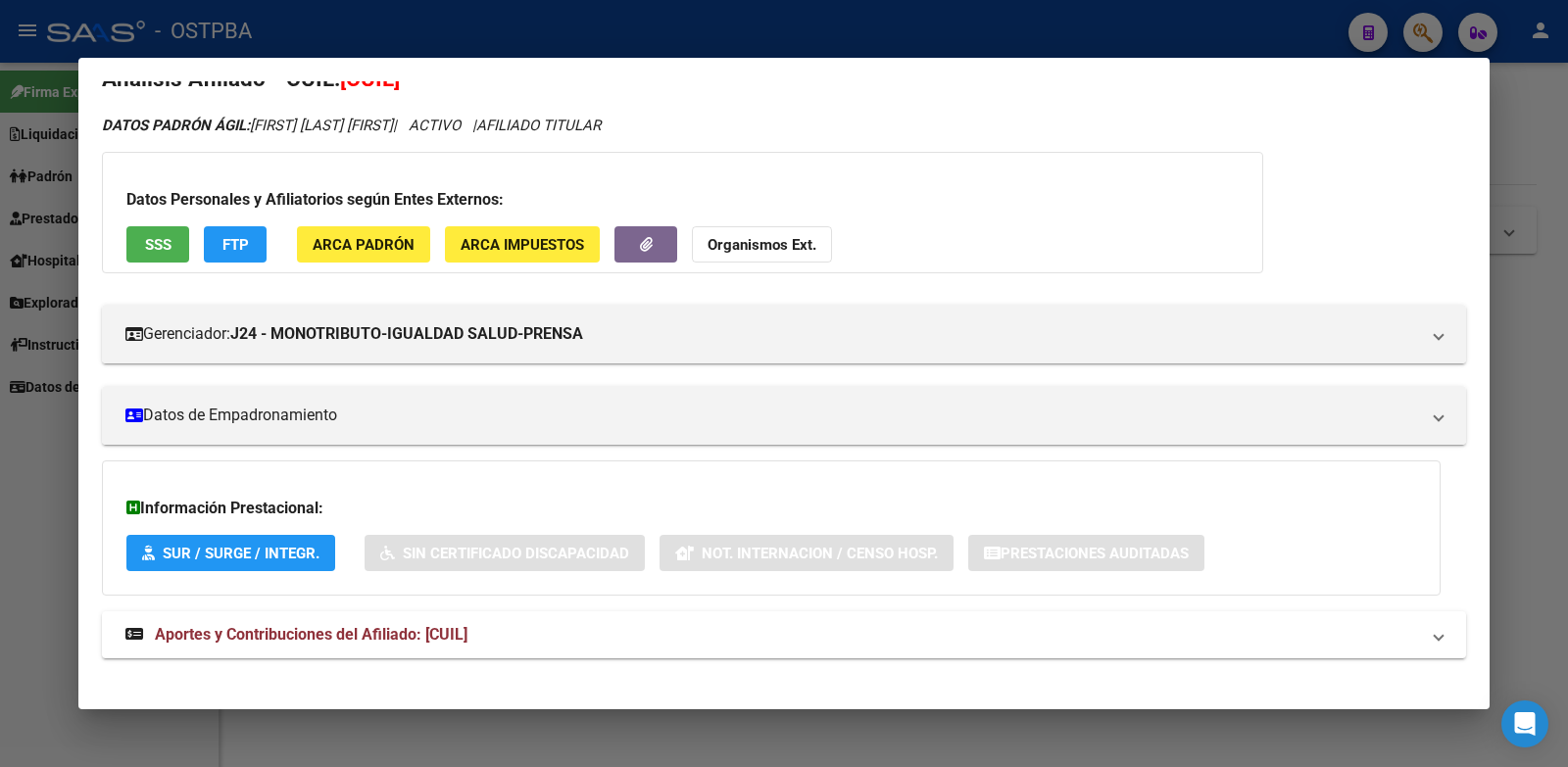 scroll, scrollTop: 52, scrollLeft: 0, axis: vertical 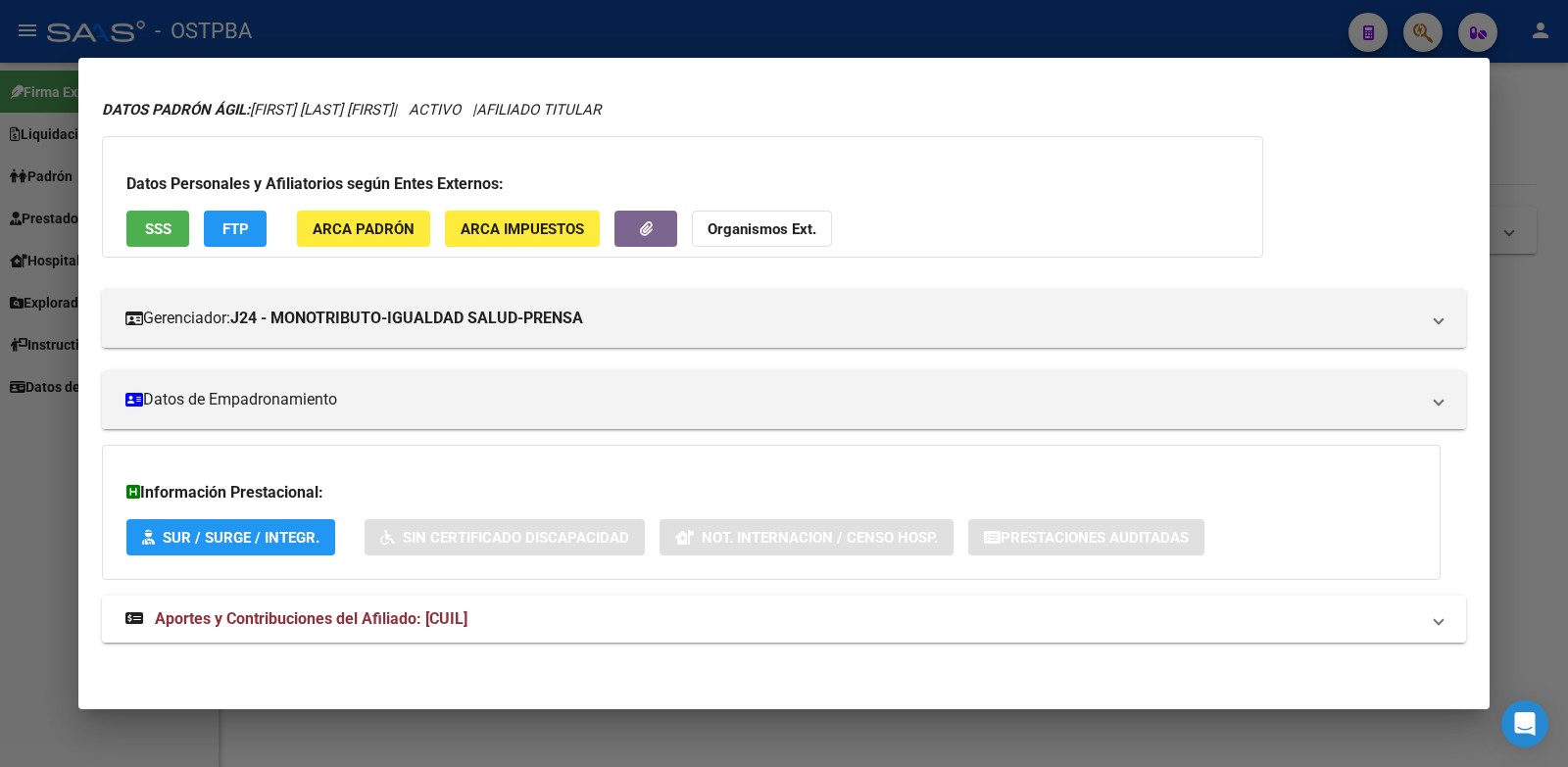click on "Aportes y Contribuciones del Afiliado: [CUIL]" at bounding box center [784, 619] 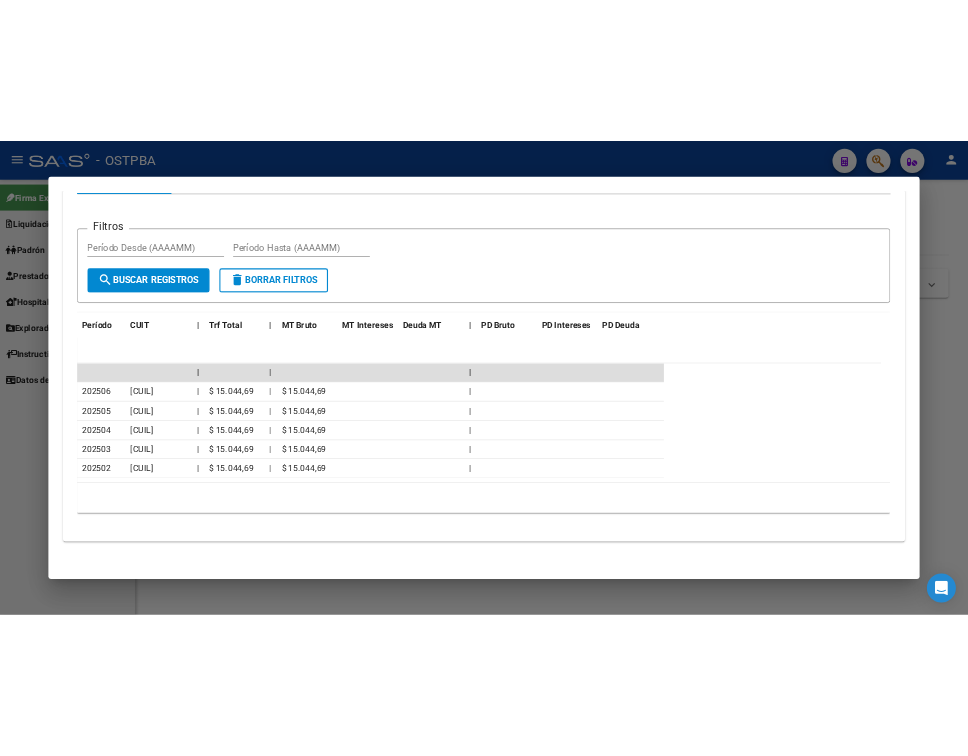 scroll, scrollTop: 792, scrollLeft: 0, axis: vertical 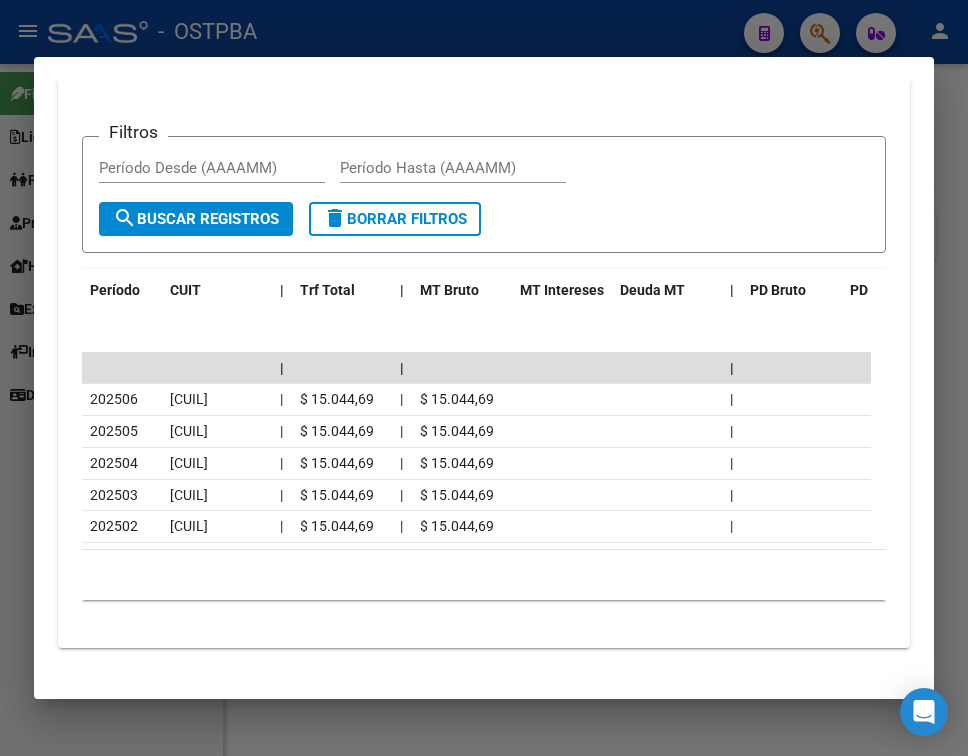 click at bounding box center (484, 378) 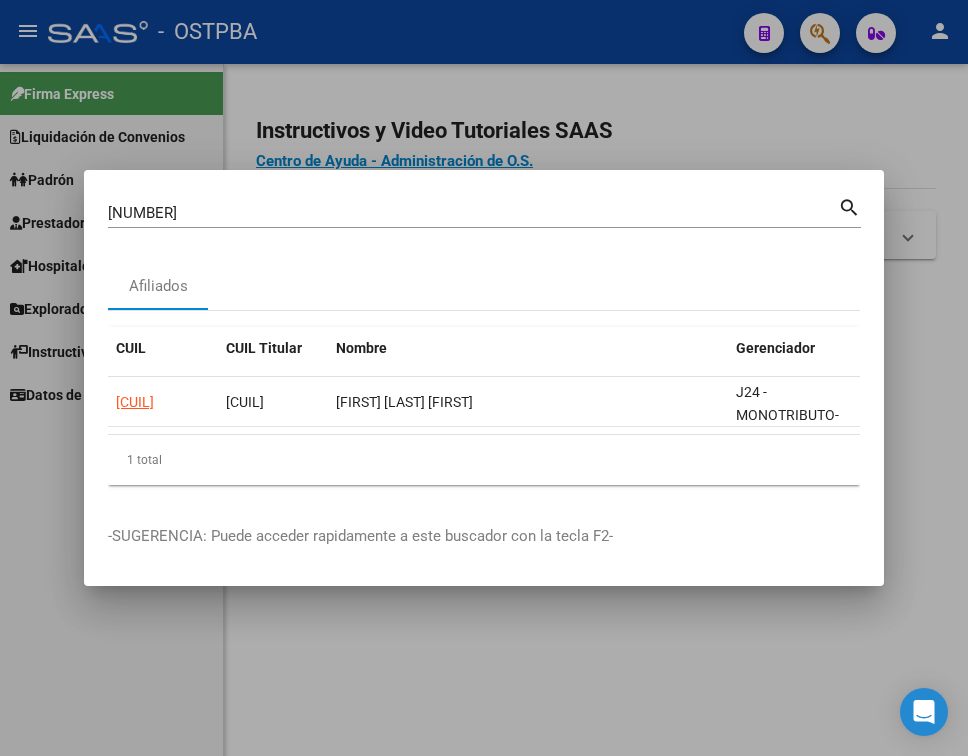 click on "[NUMBER]" at bounding box center [473, 213] 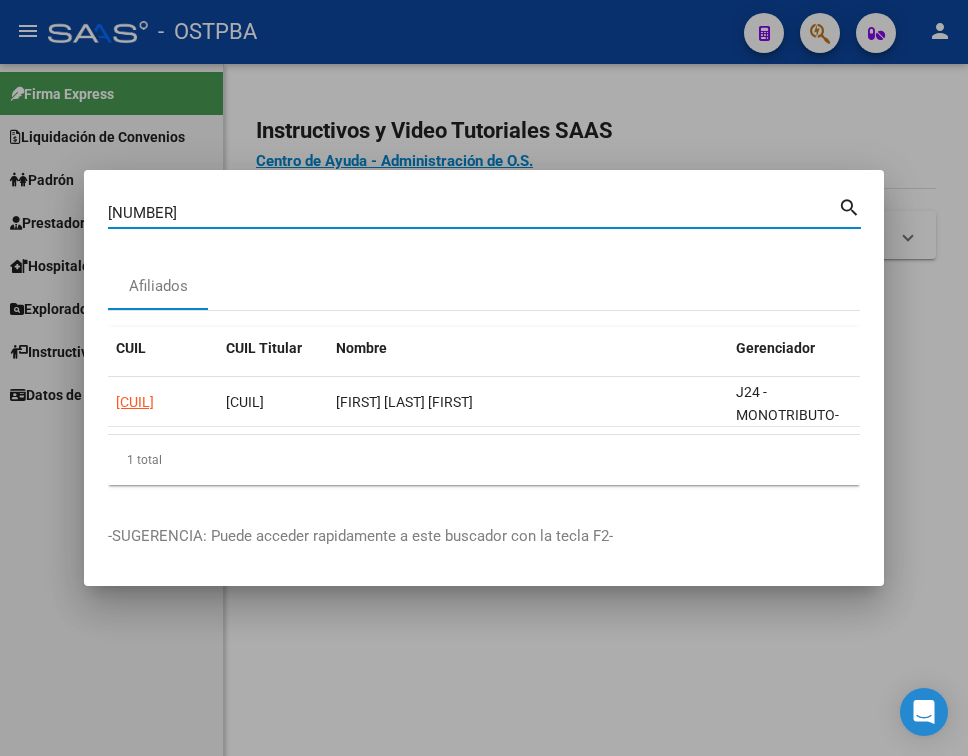 click on "[NUMBER]" at bounding box center [473, 213] 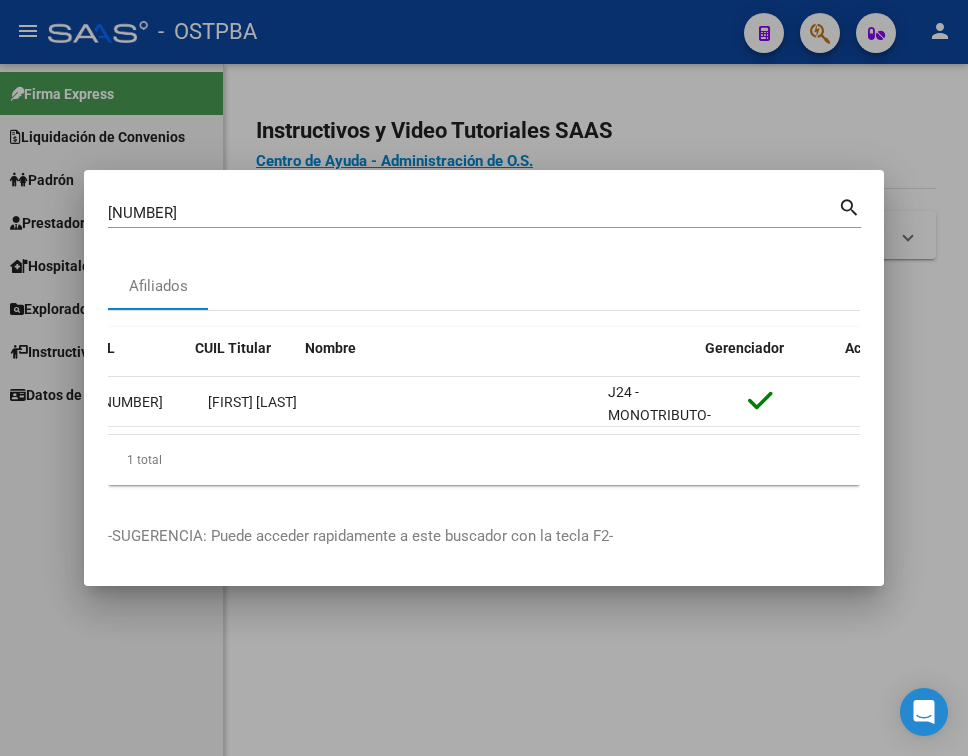 scroll, scrollTop: 0, scrollLeft: 0, axis: both 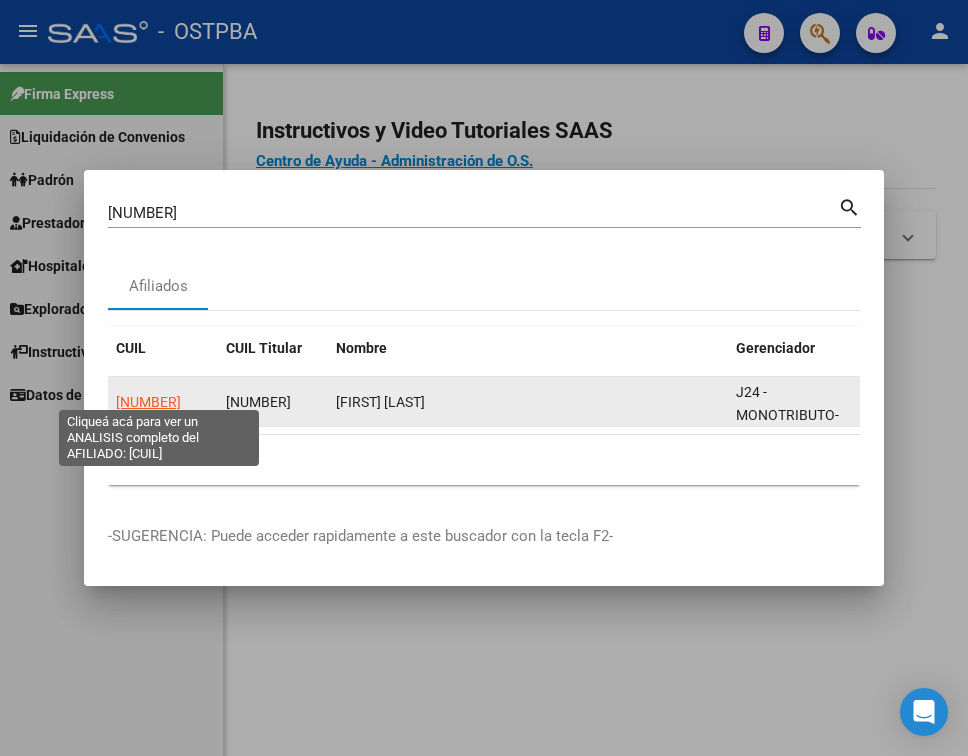 click on "[NUMBER]" 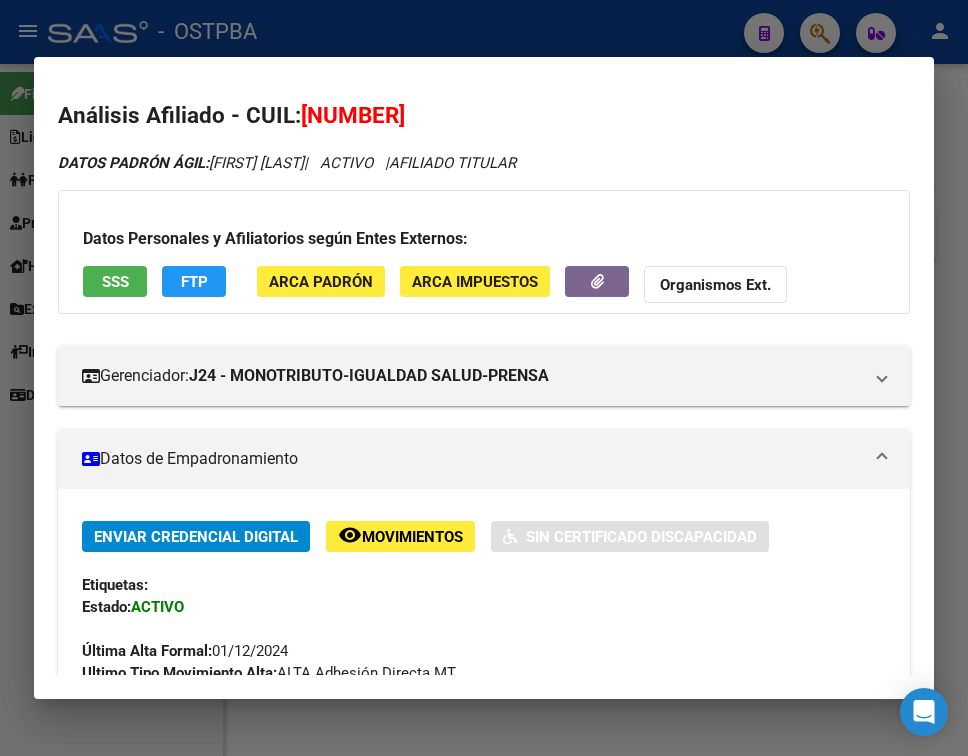 click on "Datos de Empadronamiento" at bounding box center [484, 459] 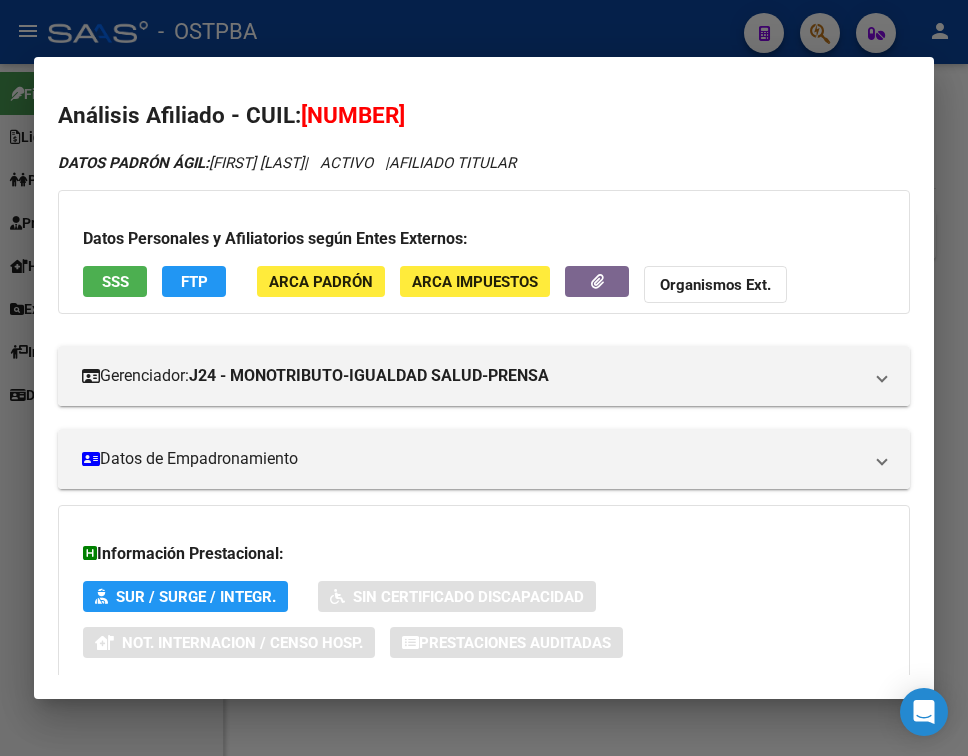 scroll, scrollTop: 116, scrollLeft: 0, axis: vertical 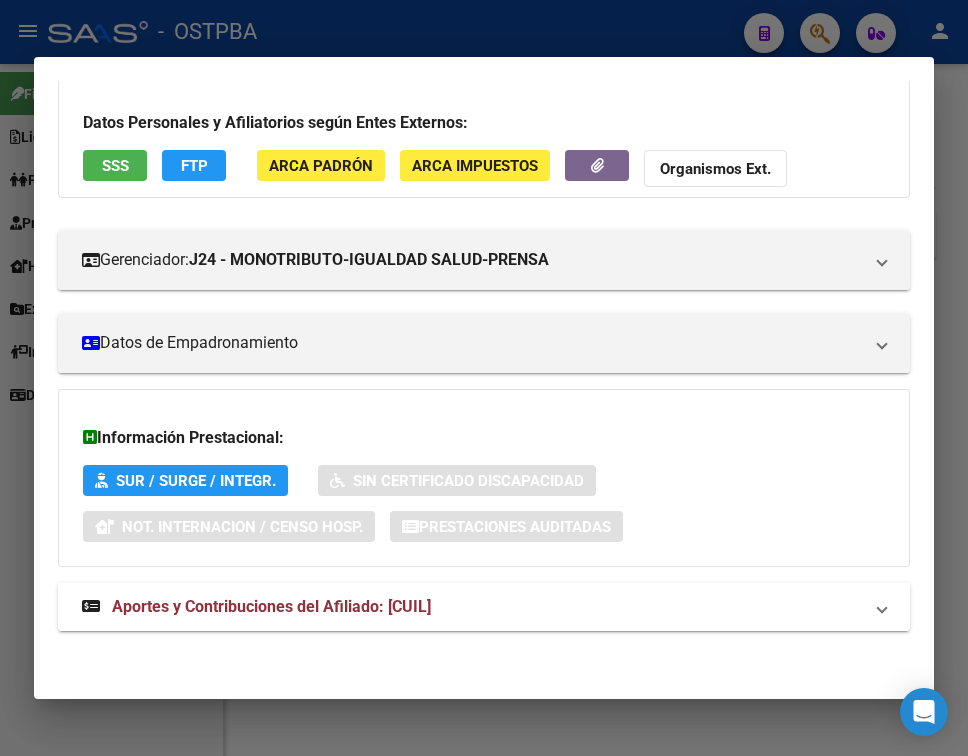 click on "Aportes y Contribuciones del Afiliado: [CUIL]" at bounding box center [480, 607] 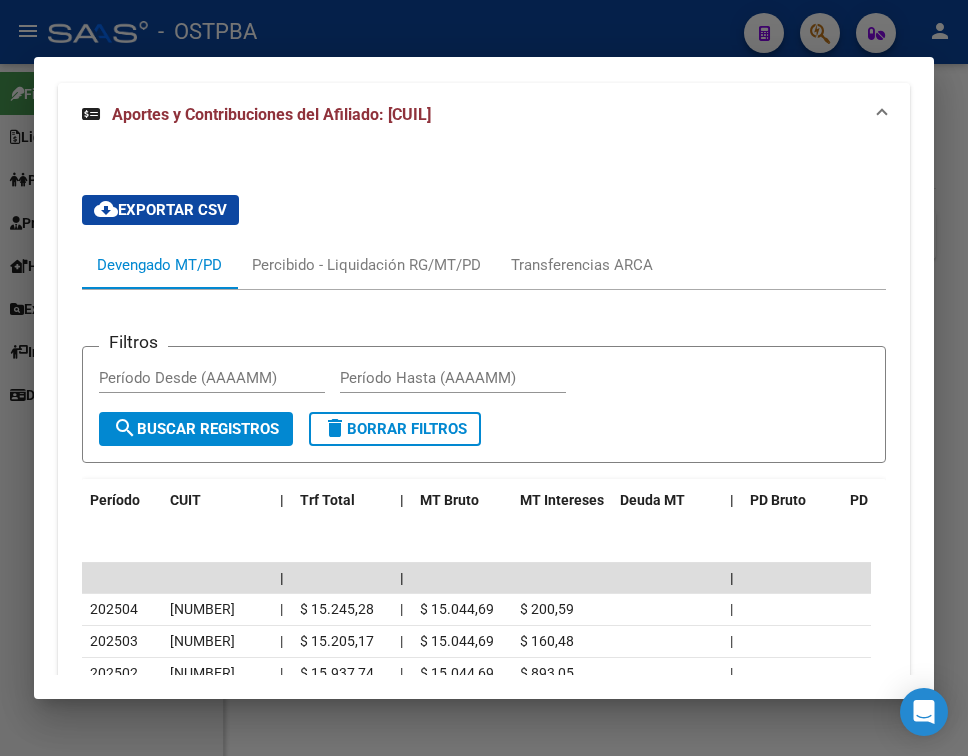 scroll, scrollTop: 858, scrollLeft: 0, axis: vertical 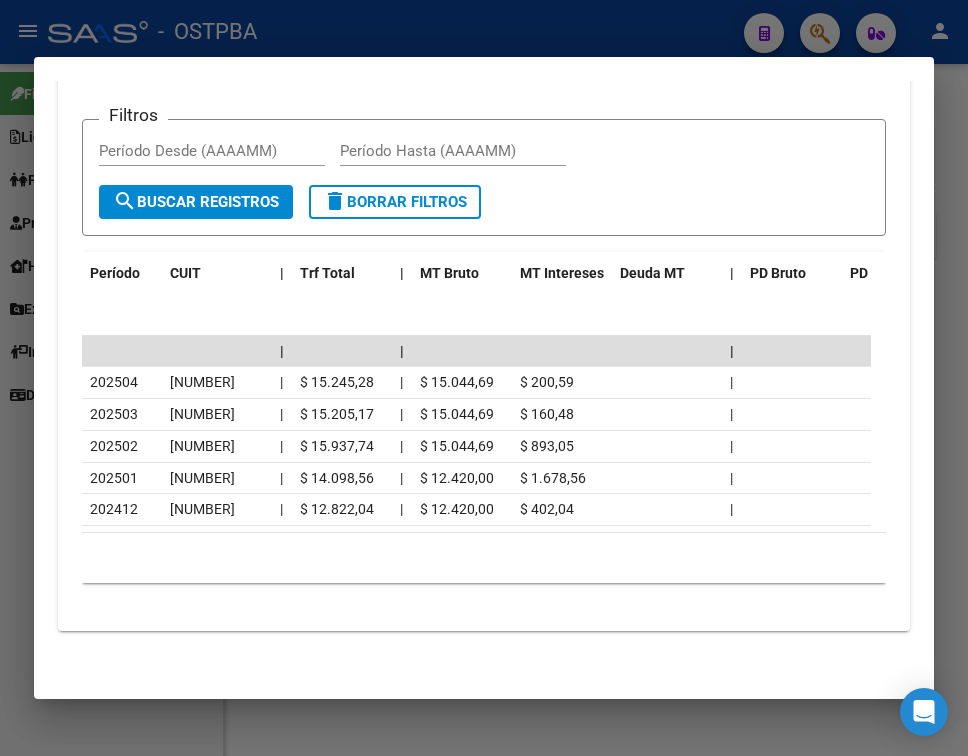 click at bounding box center [484, 378] 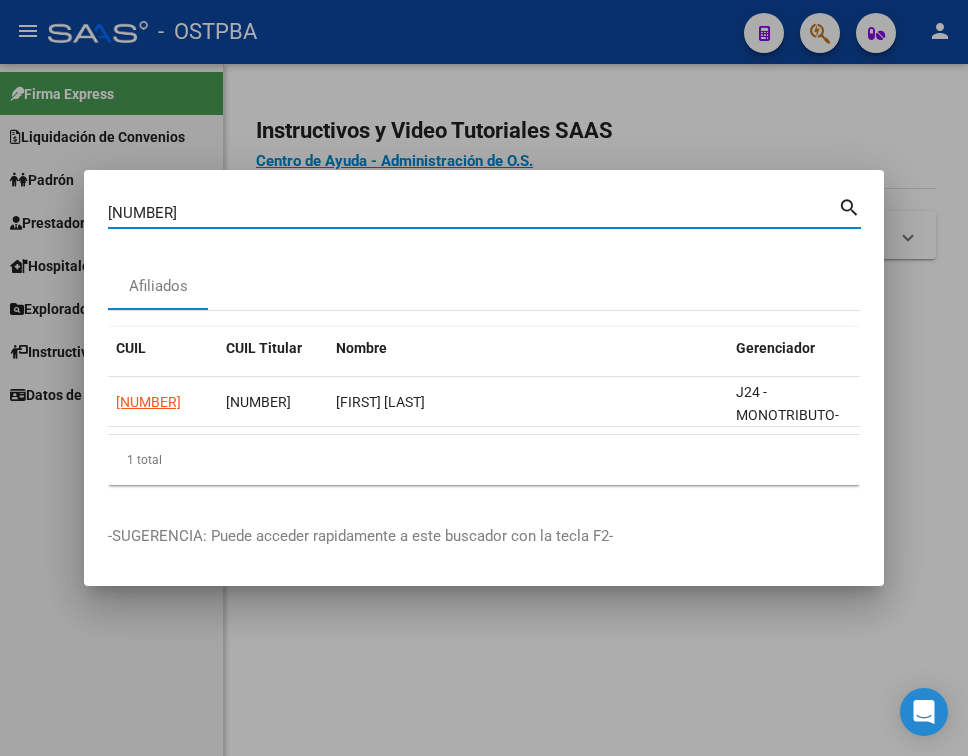 click on "[NUMBER]" at bounding box center [473, 213] 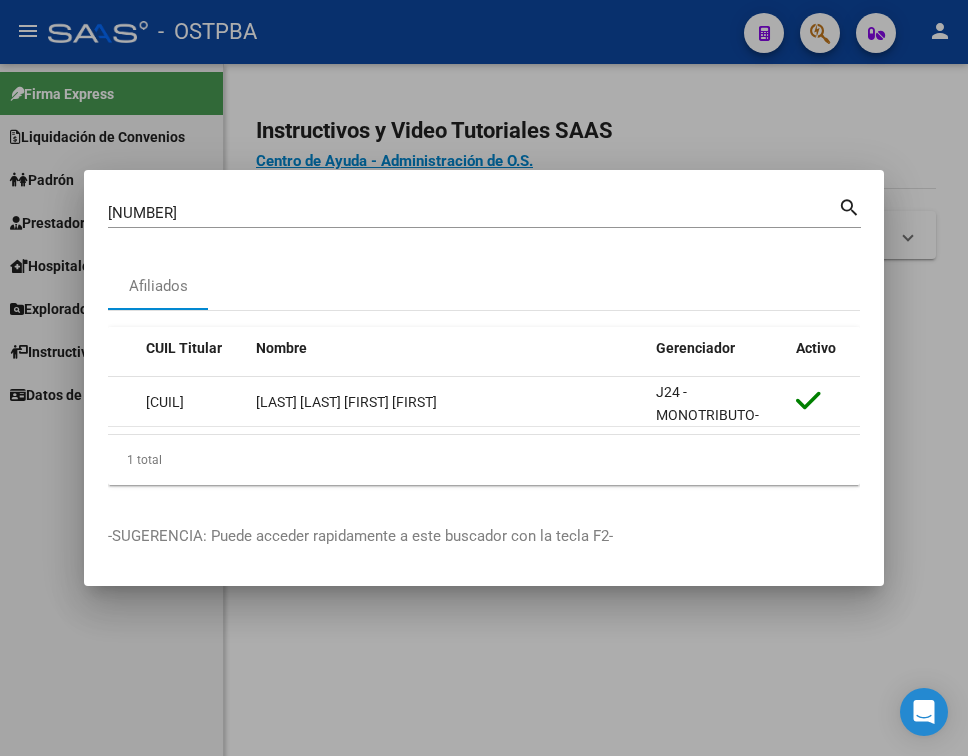 scroll, scrollTop: 0, scrollLeft: 0, axis: both 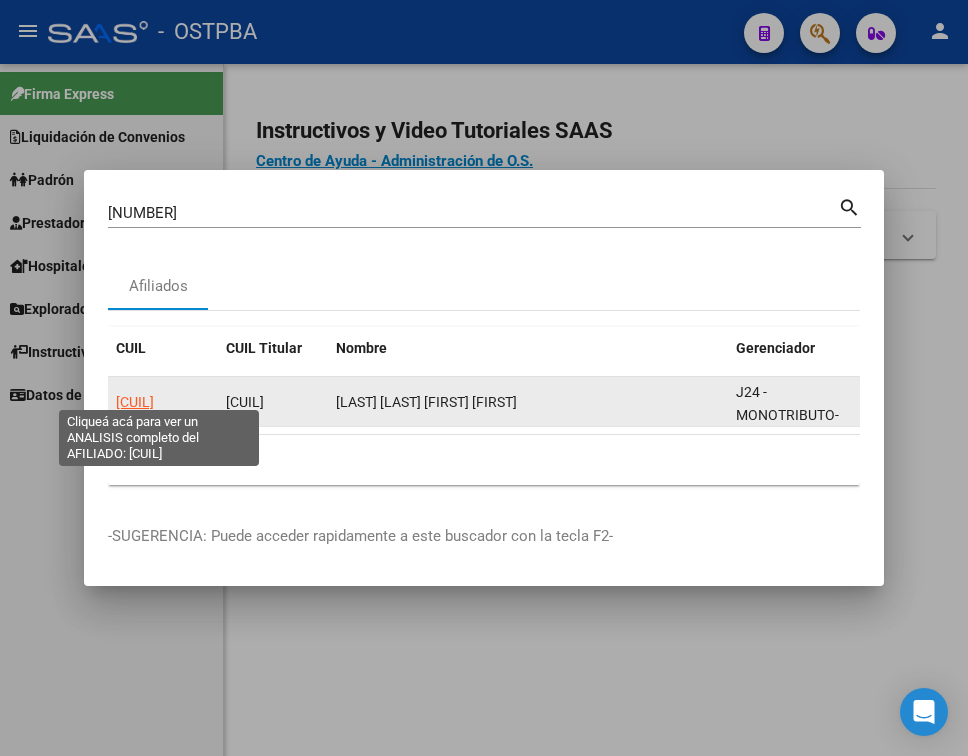 click on "[CUIL]" 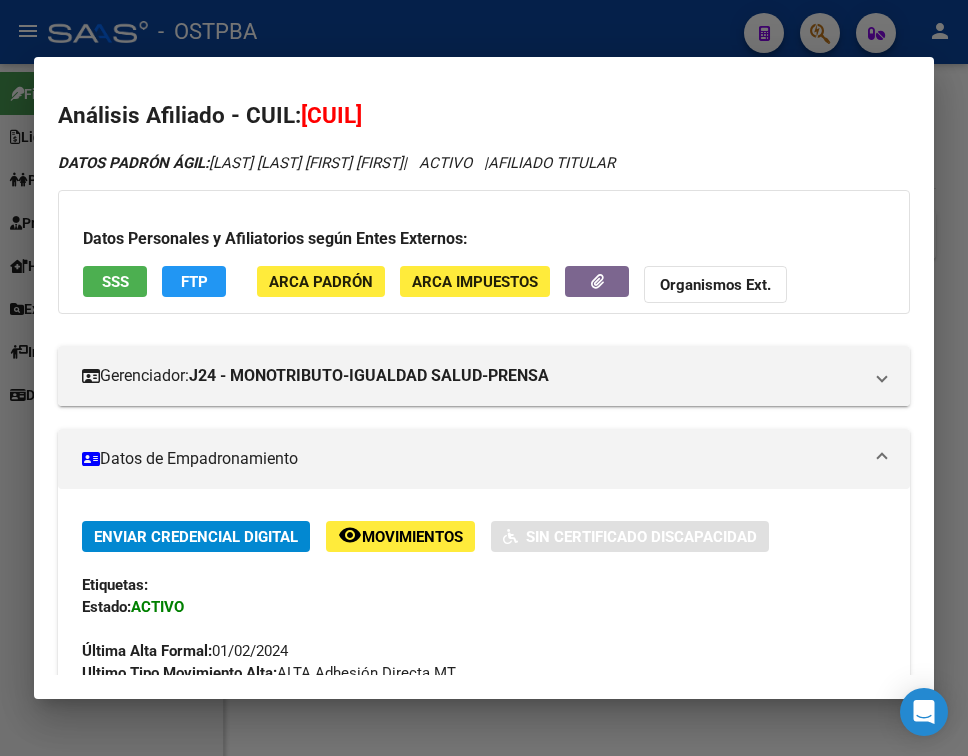 click on "Datos de Empadronamiento" at bounding box center [484, 459] 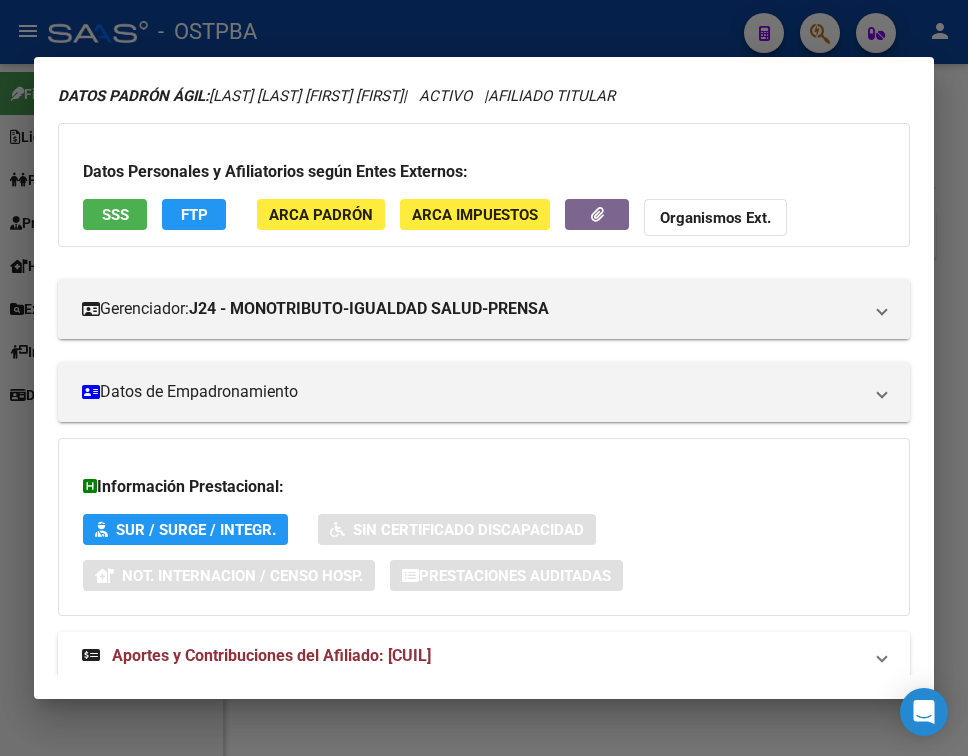 scroll, scrollTop: 116, scrollLeft: 0, axis: vertical 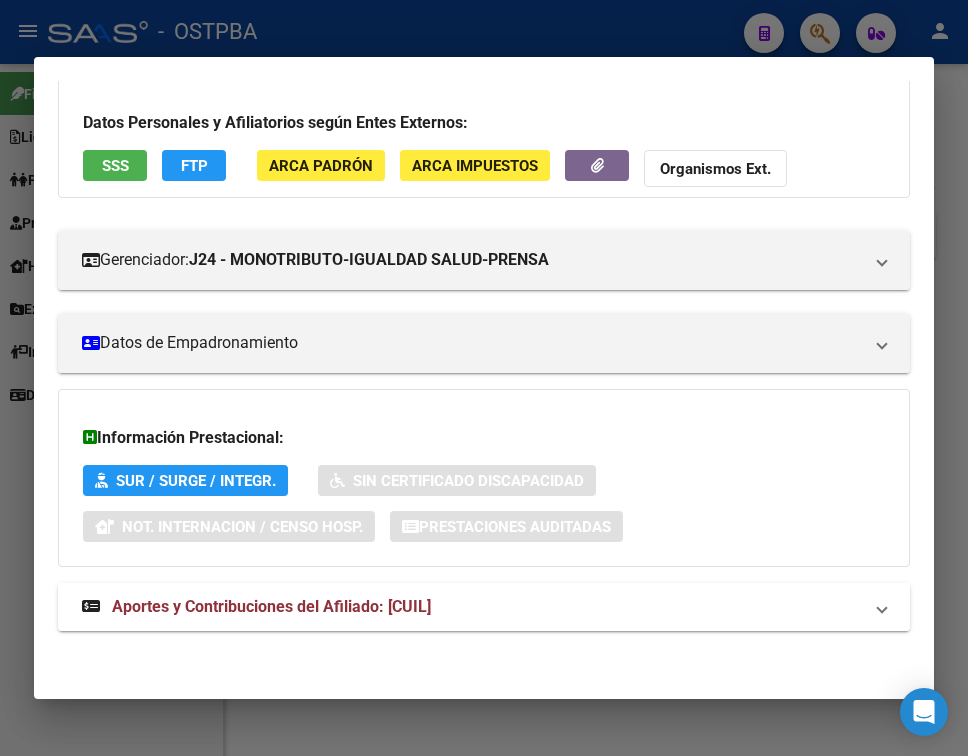 click on "Aportes y Contribuciones del Afiliado: [CUIL]" at bounding box center (472, 607) 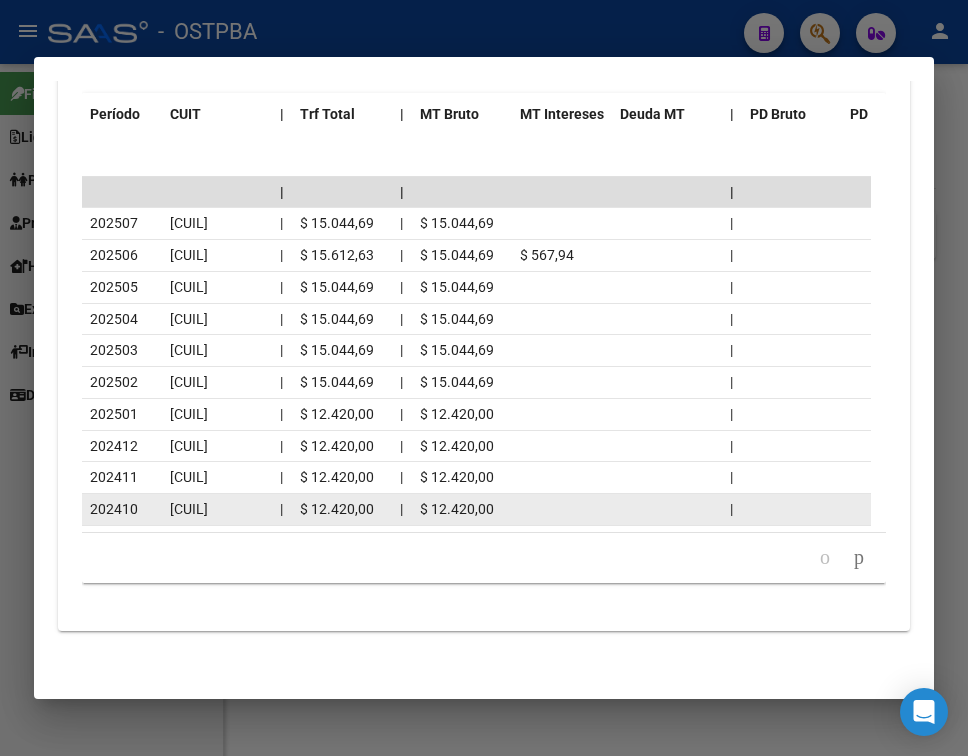 scroll, scrollTop: 1016, scrollLeft: 0, axis: vertical 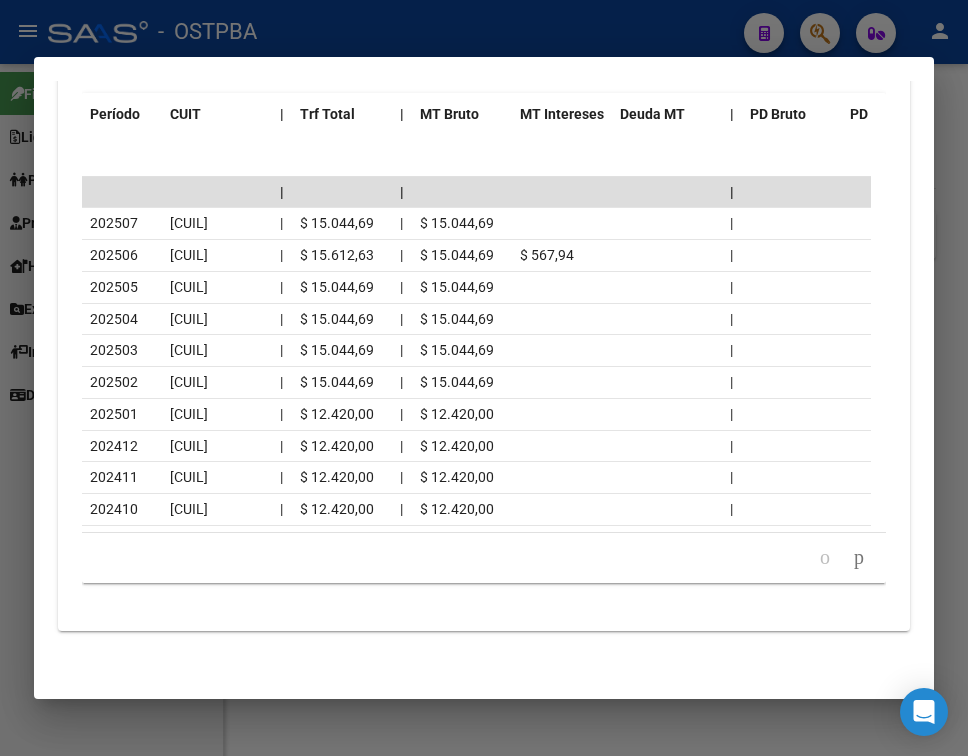 click at bounding box center [484, 378] 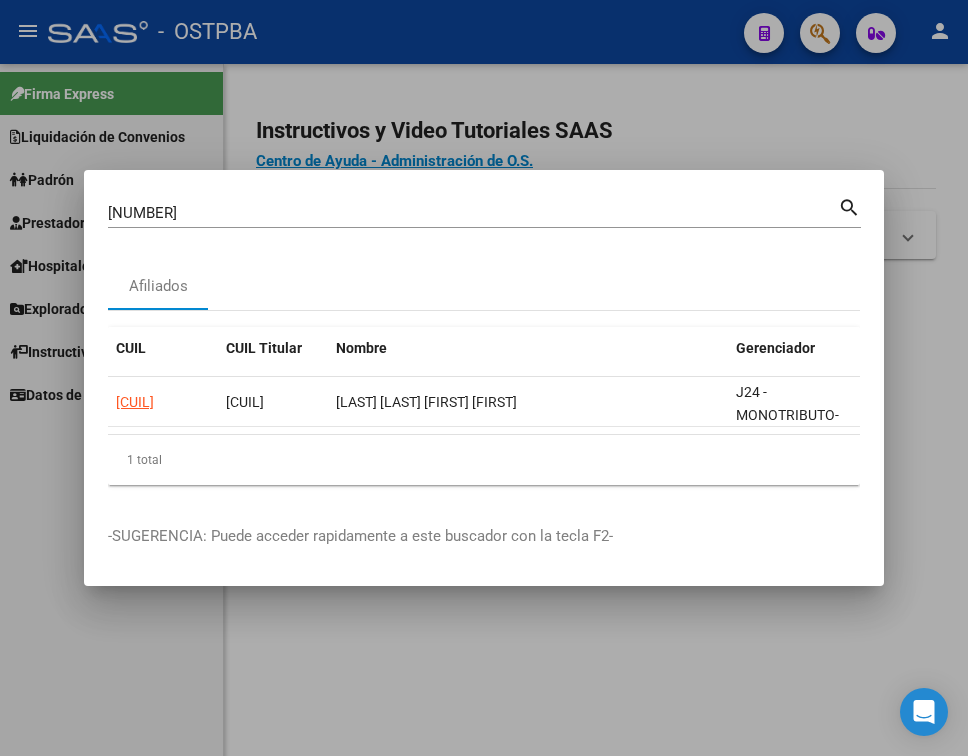 click on "[NUMBER]" at bounding box center (473, 213) 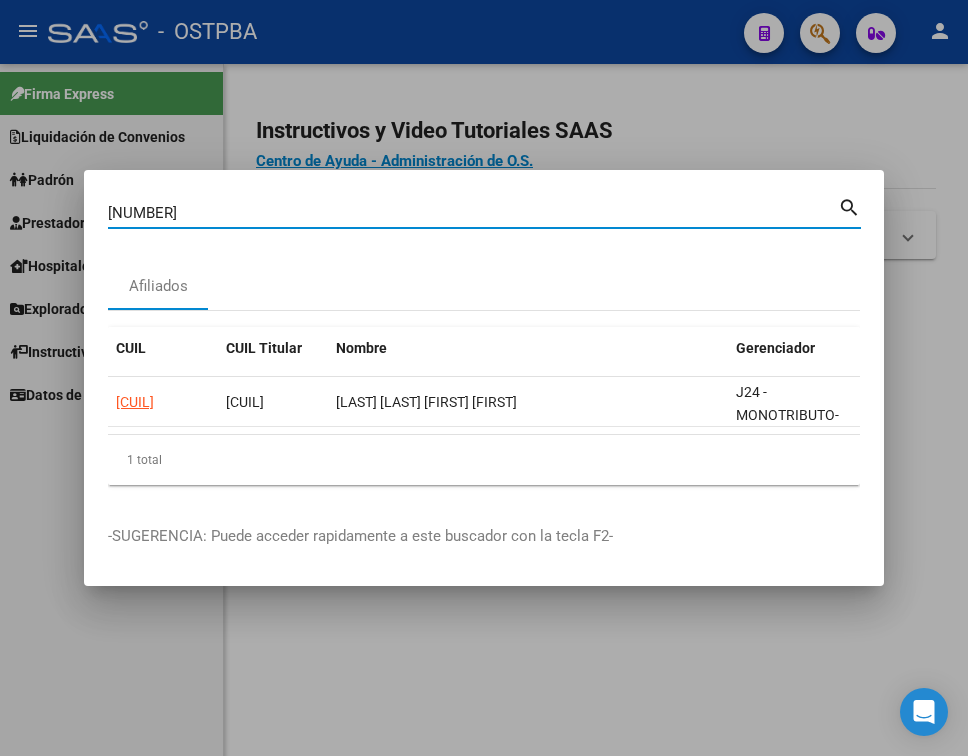 click on "[NUMBER]" at bounding box center [473, 213] 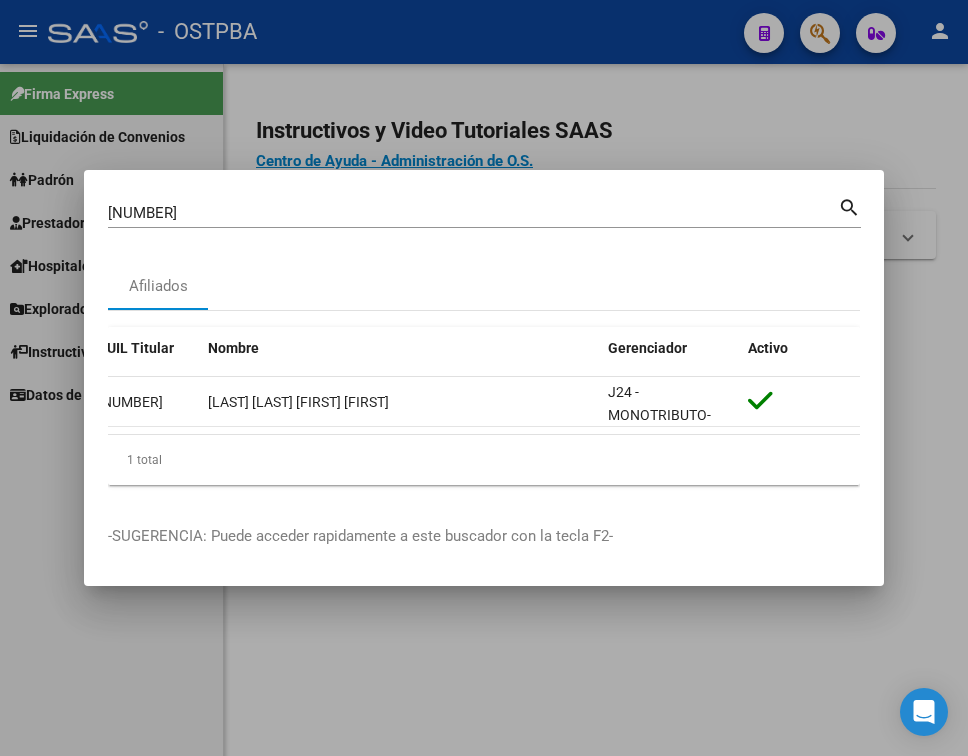 scroll, scrollTop: 0, scrollLeft: 0, axis: both 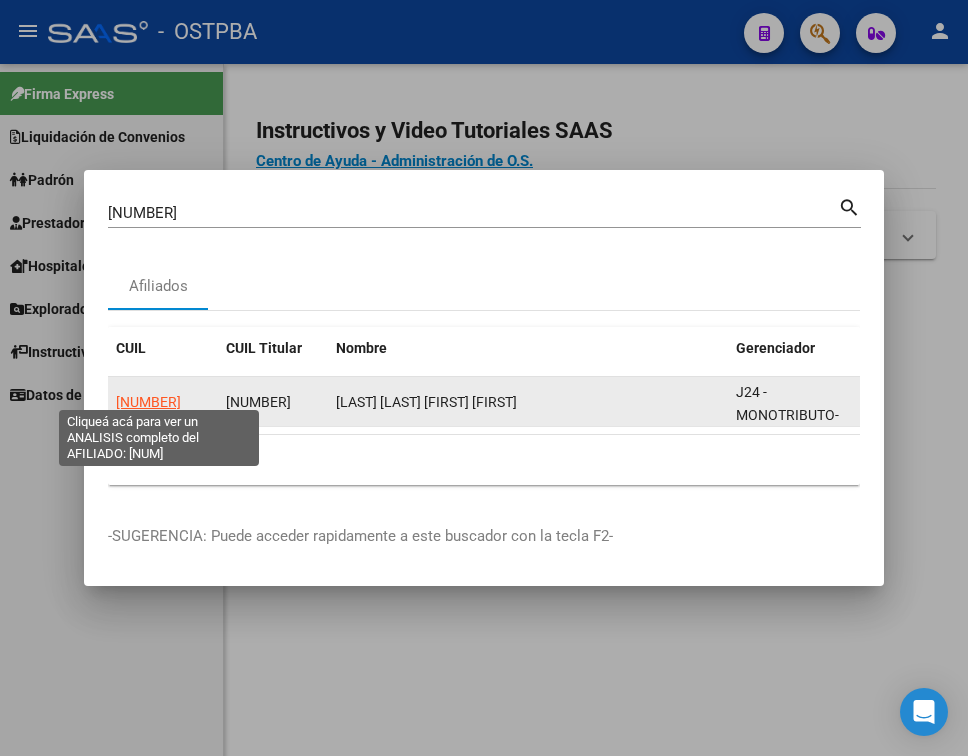 click on "[NUMBER]" 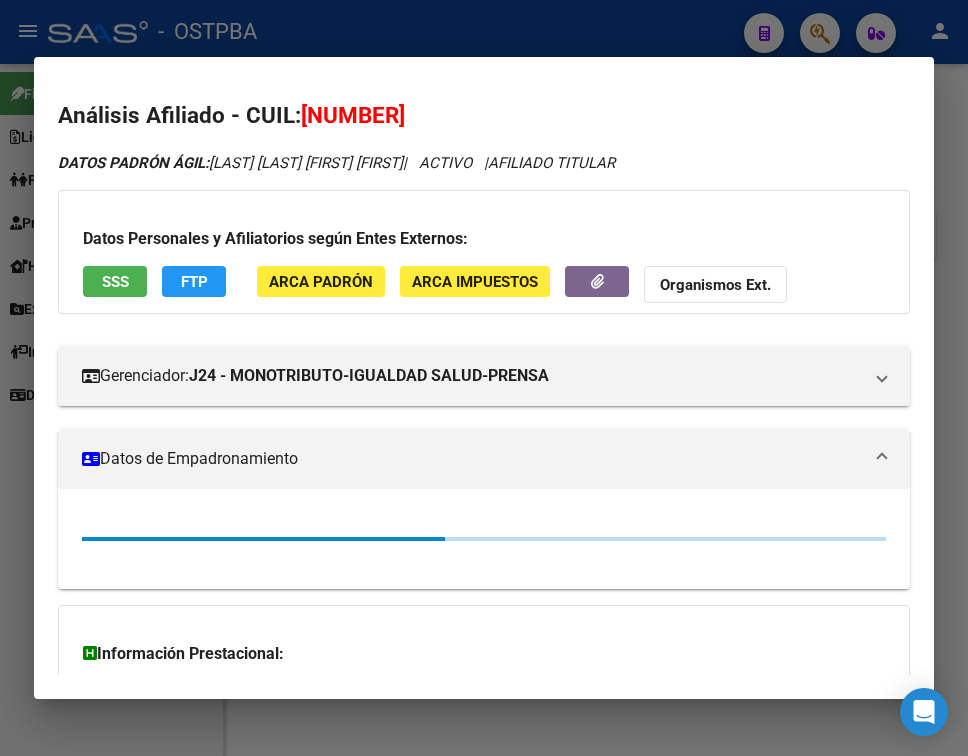 click on "Datos de Empadronamiento" at bounding box center [484, 459] 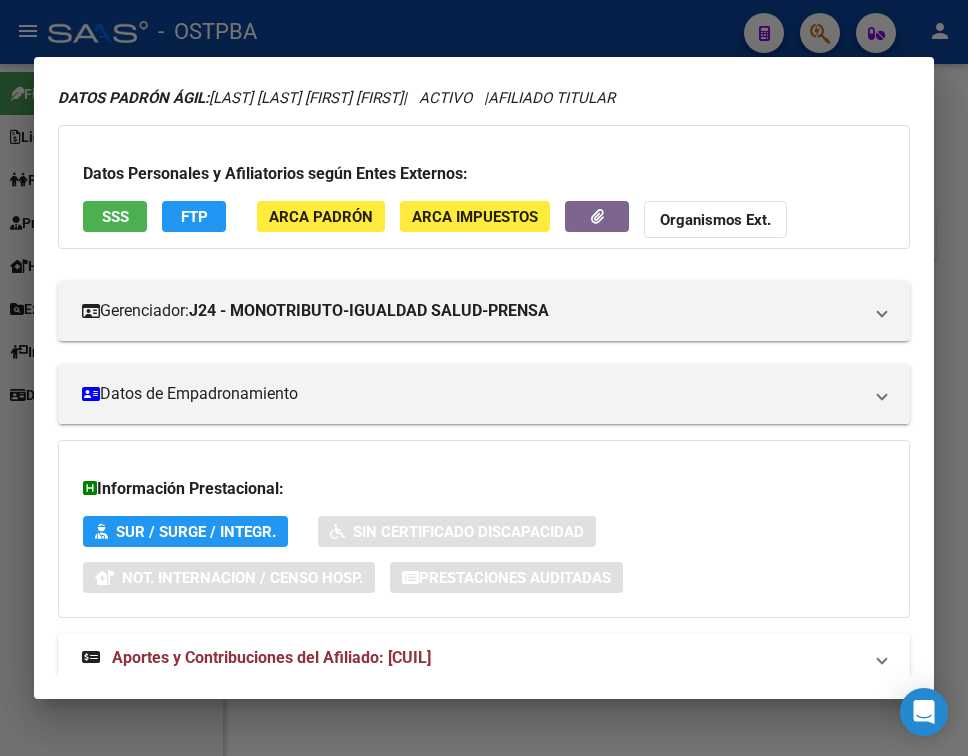 scroll, scrollTop: 116, scrollLeft: 0, axis: vertical 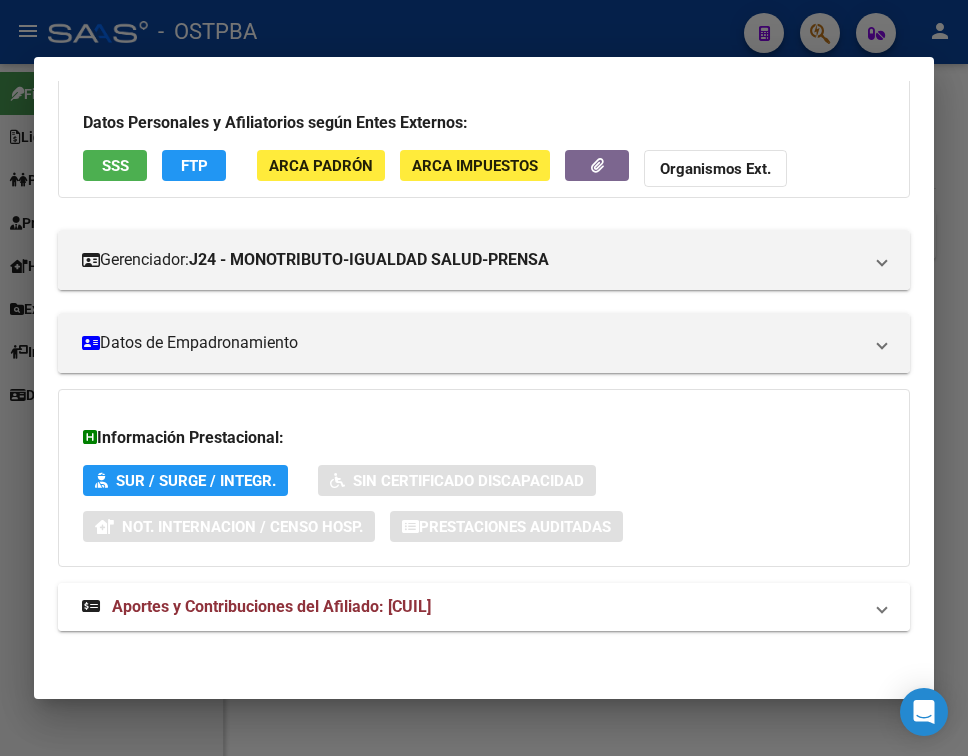 click on "Aportes y Contribuciones del Afiliado: [CUIL]" at bounding box center [484, 607] 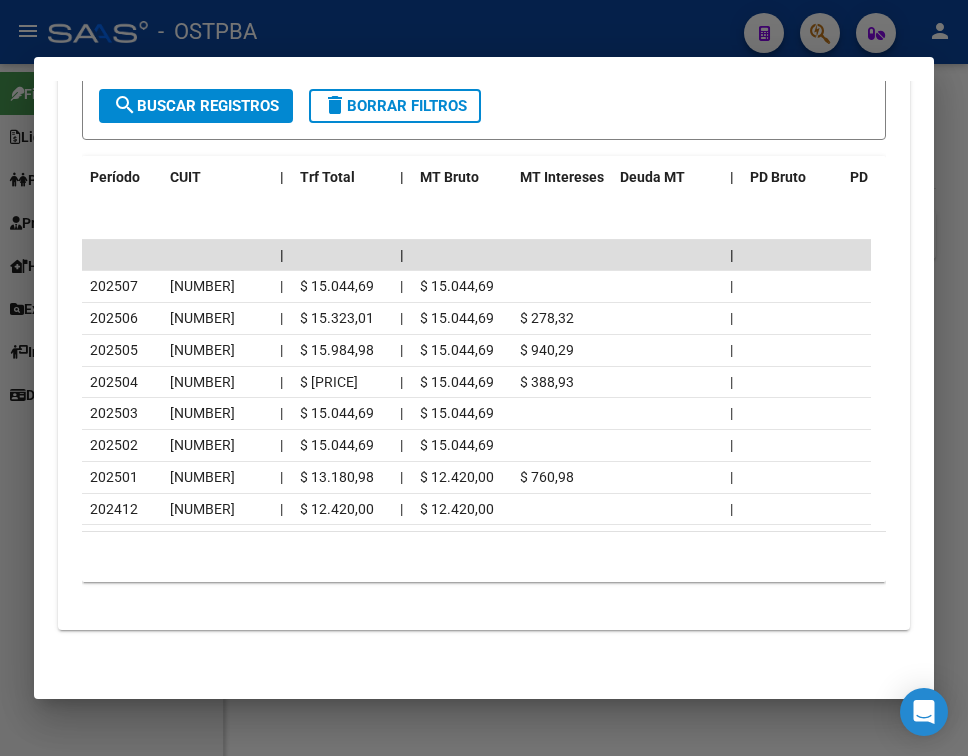 scroll, scrollTop: 954, scrollLeft: 0, axis: vertical 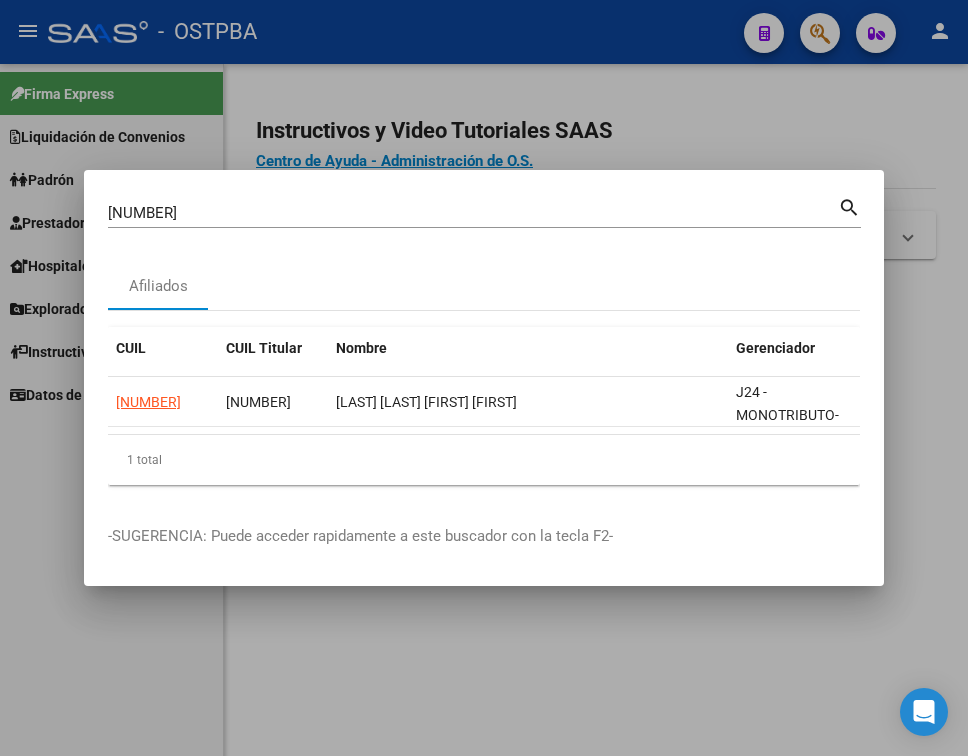 click on "[NUMBER]" at bounding box center (473, 213) 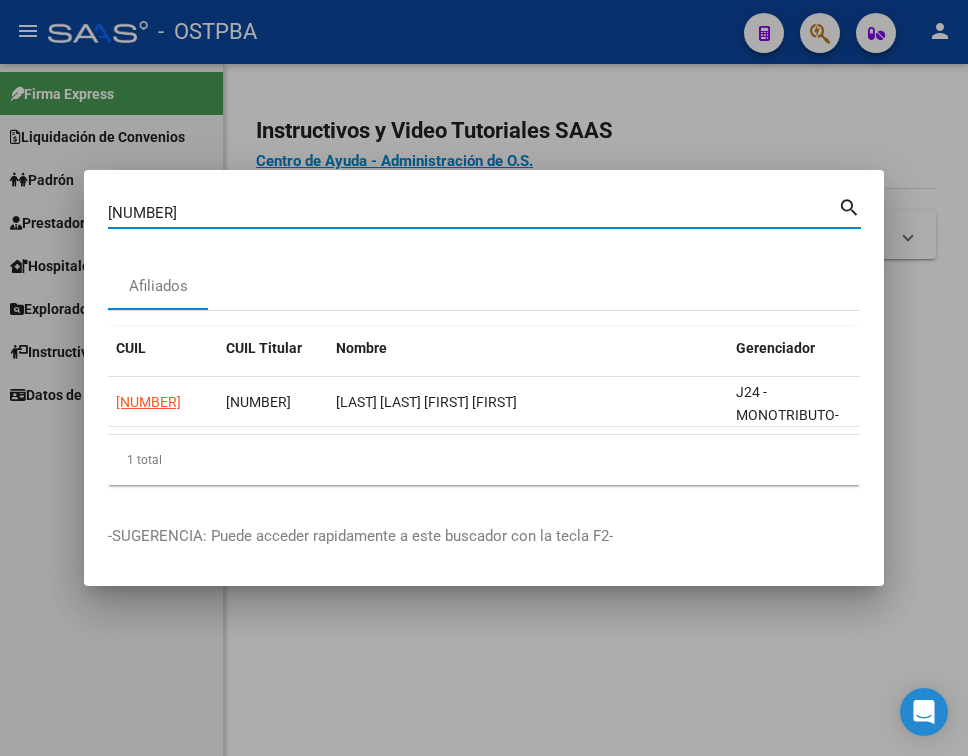 click on "[NUMBER]" at bounding box center [473, 213] 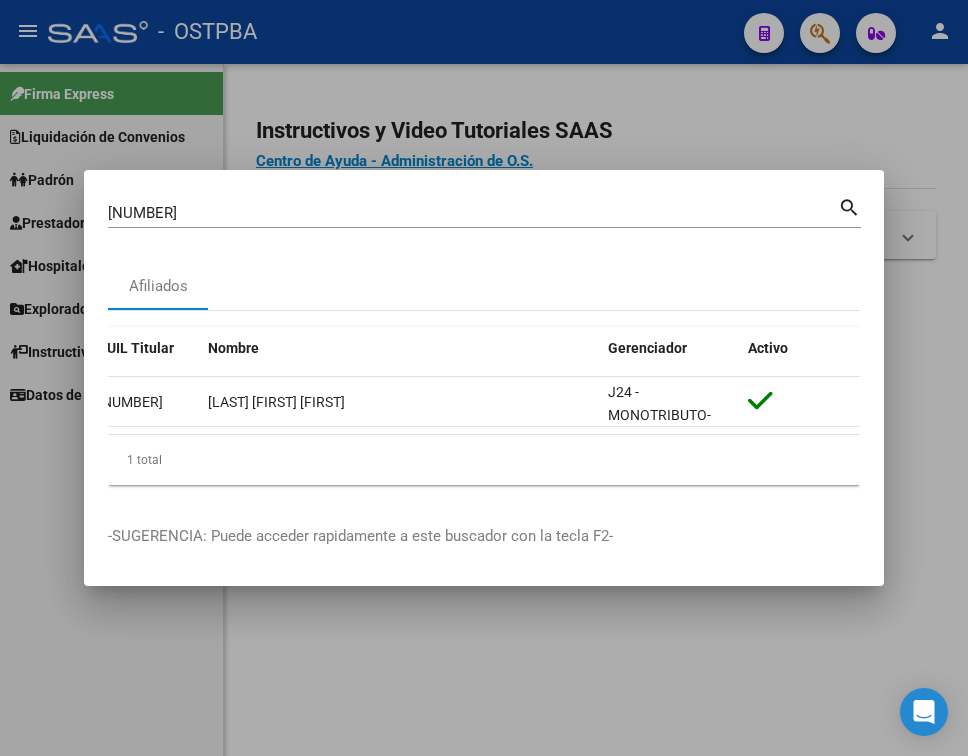 scroll, scrollTop: 0, scrollLeft: 0, axis: both 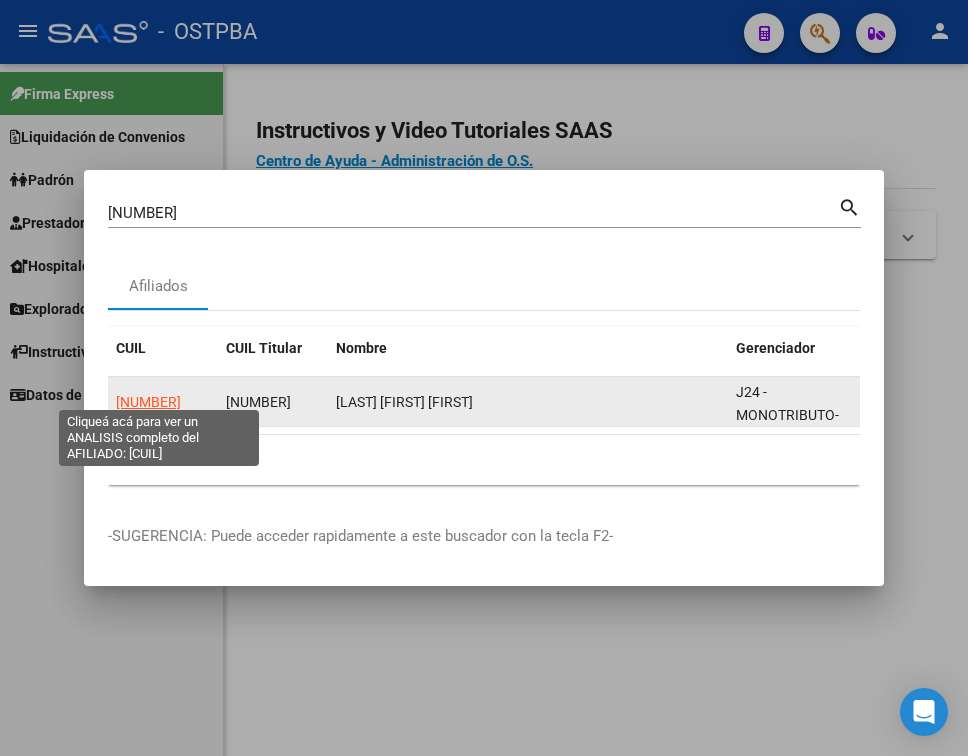 click on "[NUMBER]" 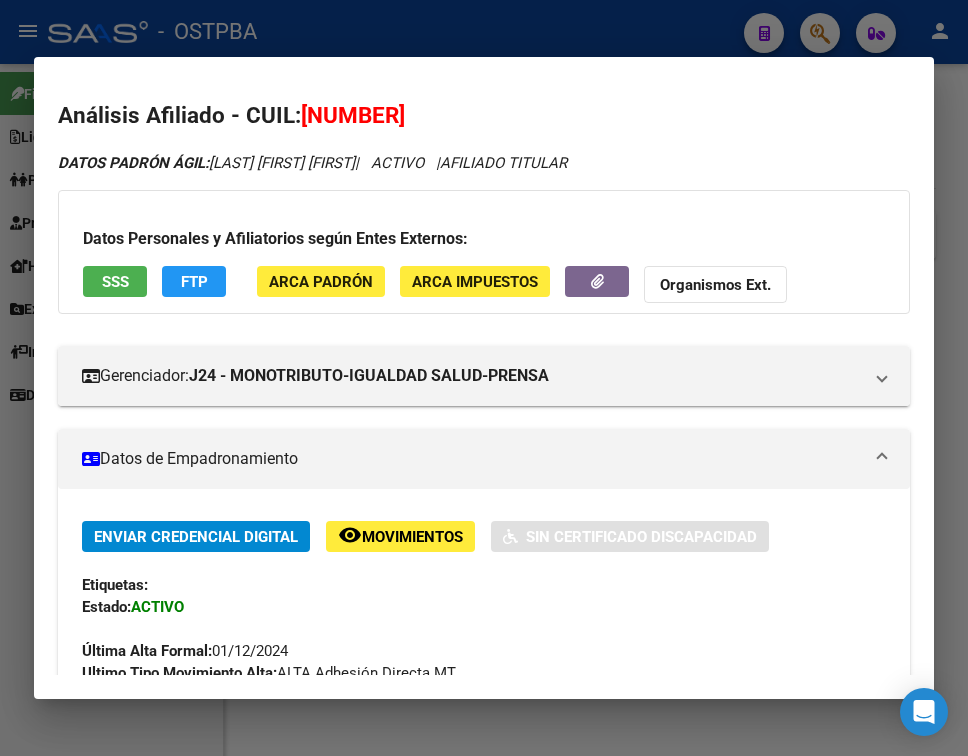 click at bounding box center [882, 459] 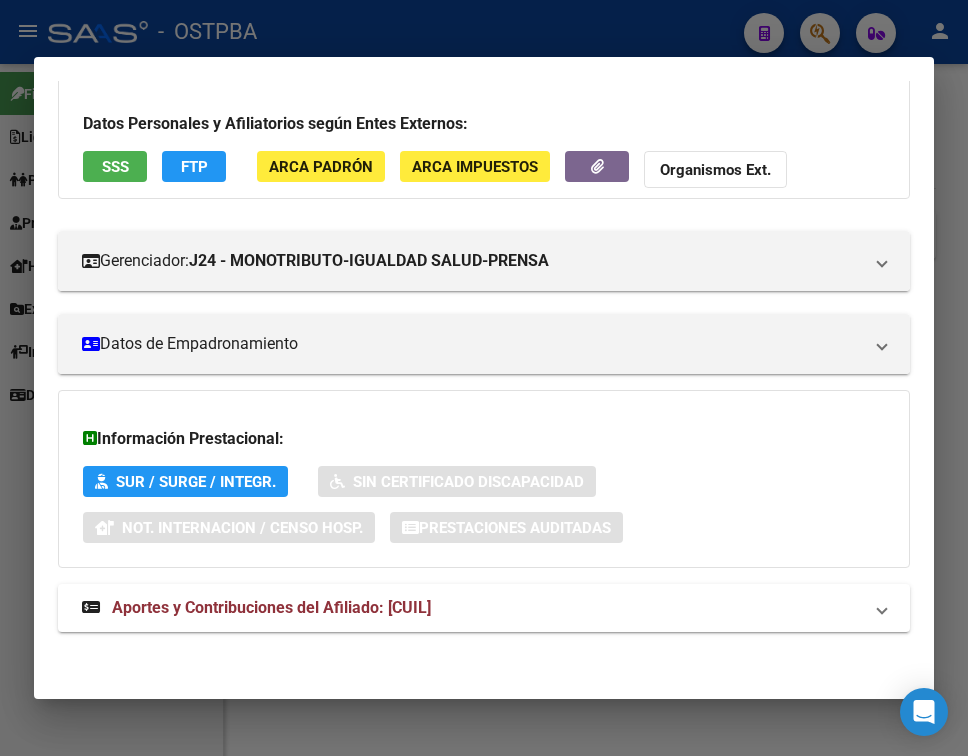 scroll, scrollTop: 116, scrollLeft: 0, axis: vertical 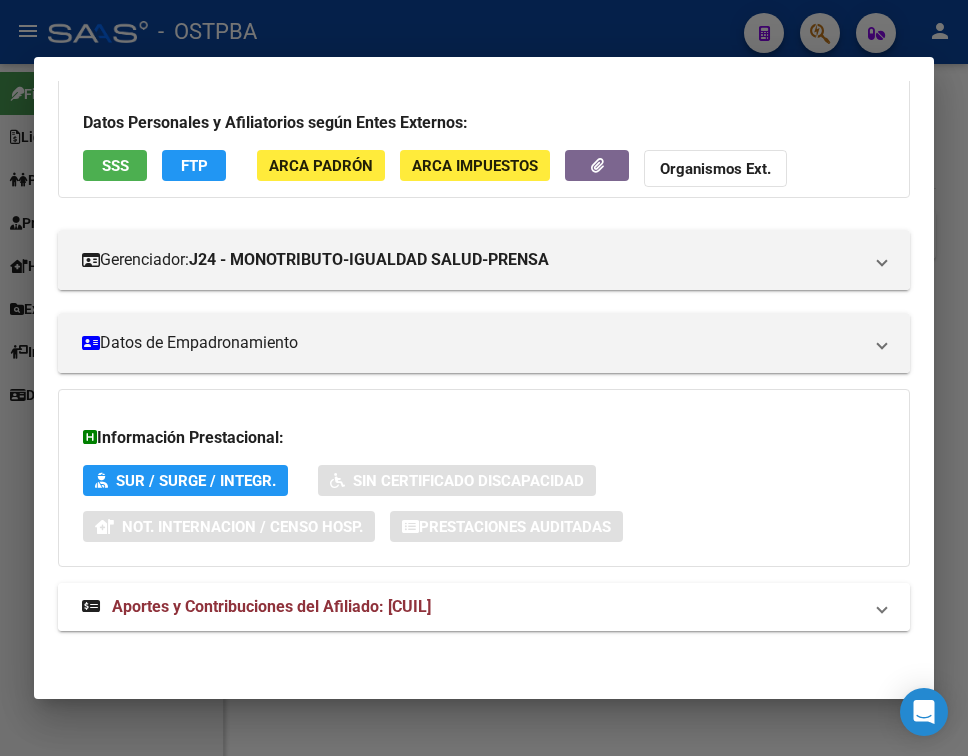 click on "Aportes y Contribuciones del Afiliado: [CUIL]" at bounding box center (271, 606) 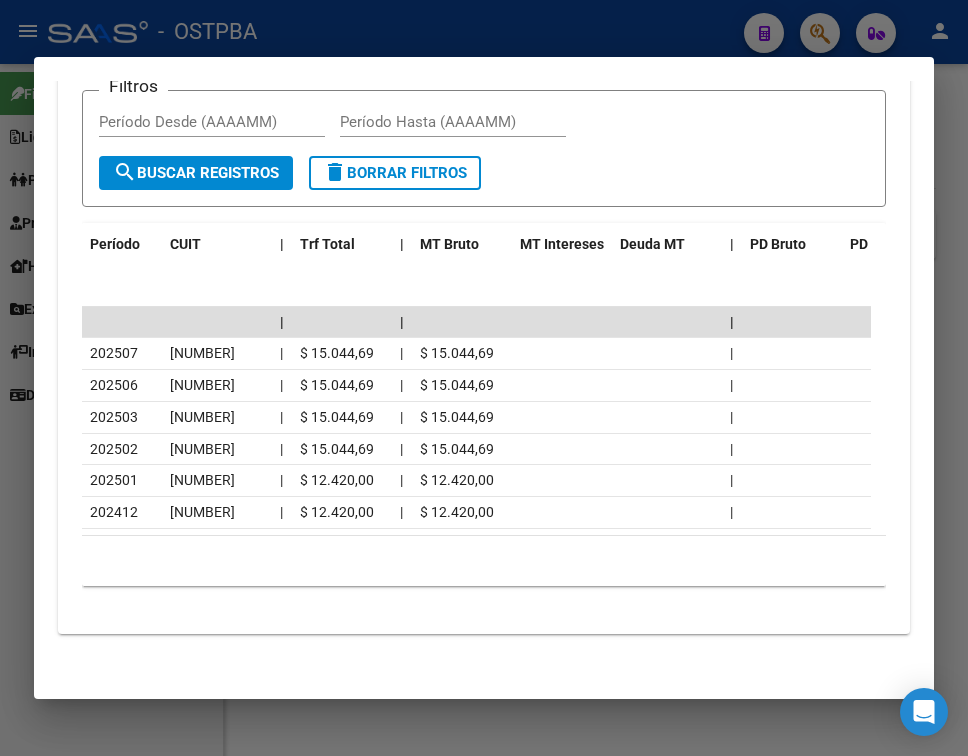 scroll, scrollTop: 890, scrollLeft: 0, axis: vertical 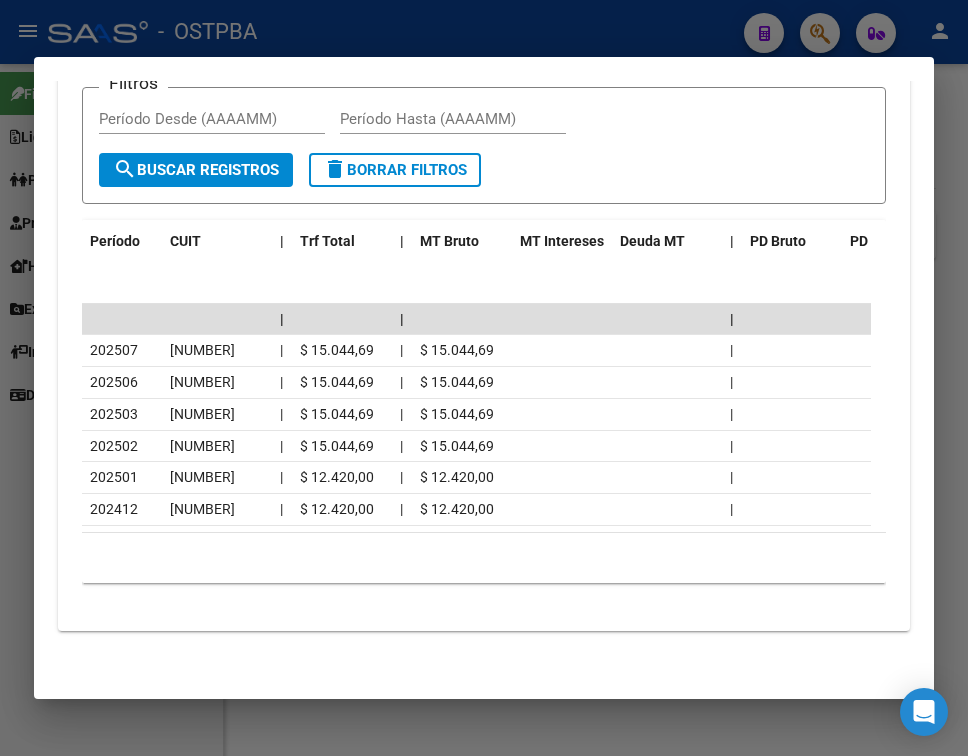 click at bounding box center (484, 378) 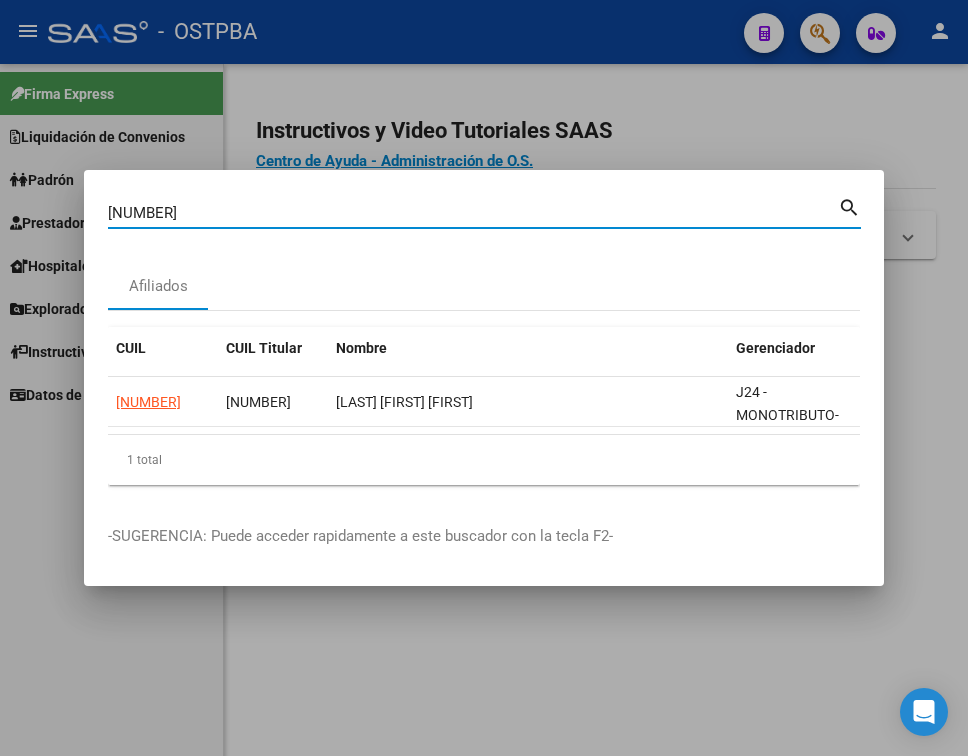click on "[NUMBER]" at bounding box center (473, 213) 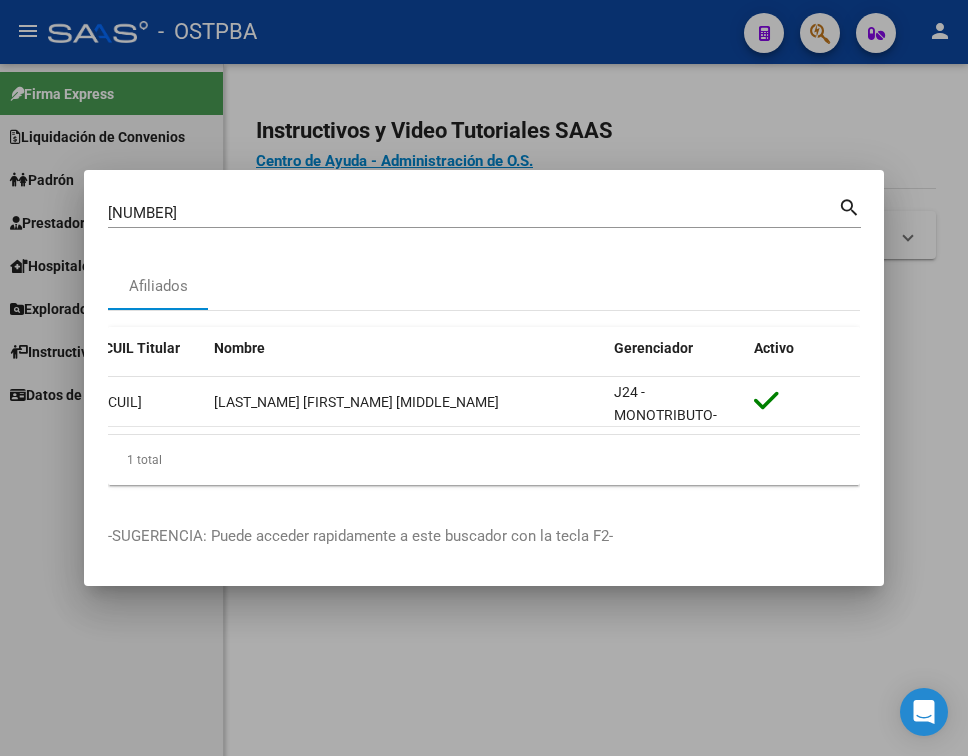 scroll, scrollTop: 0, scrollLeft: 0, axis: both 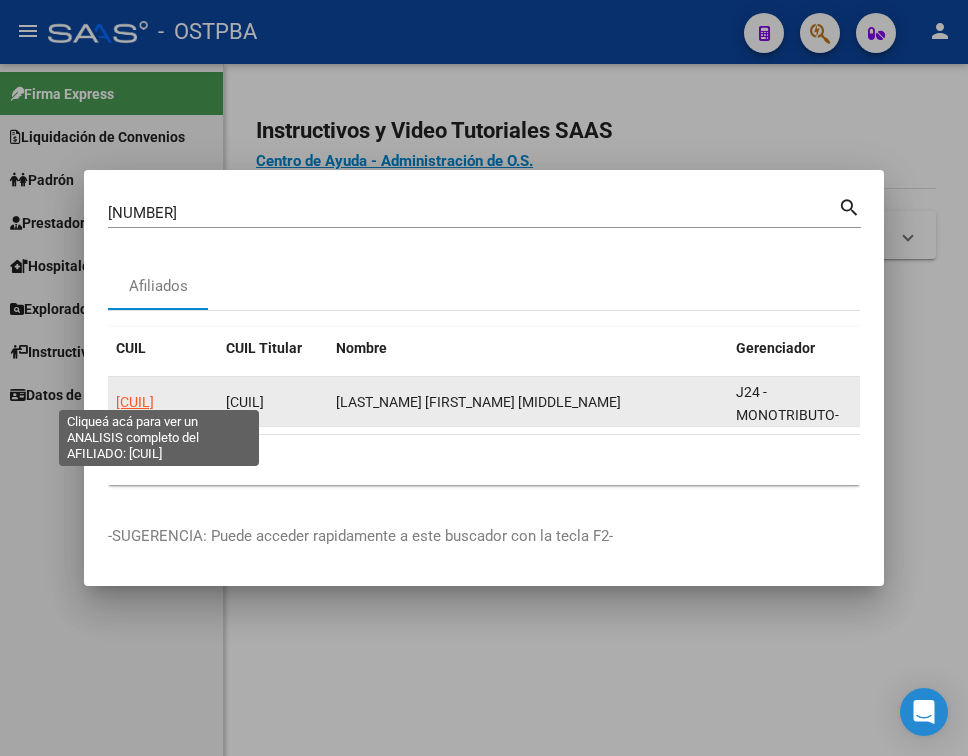 click on "[CUIL]" 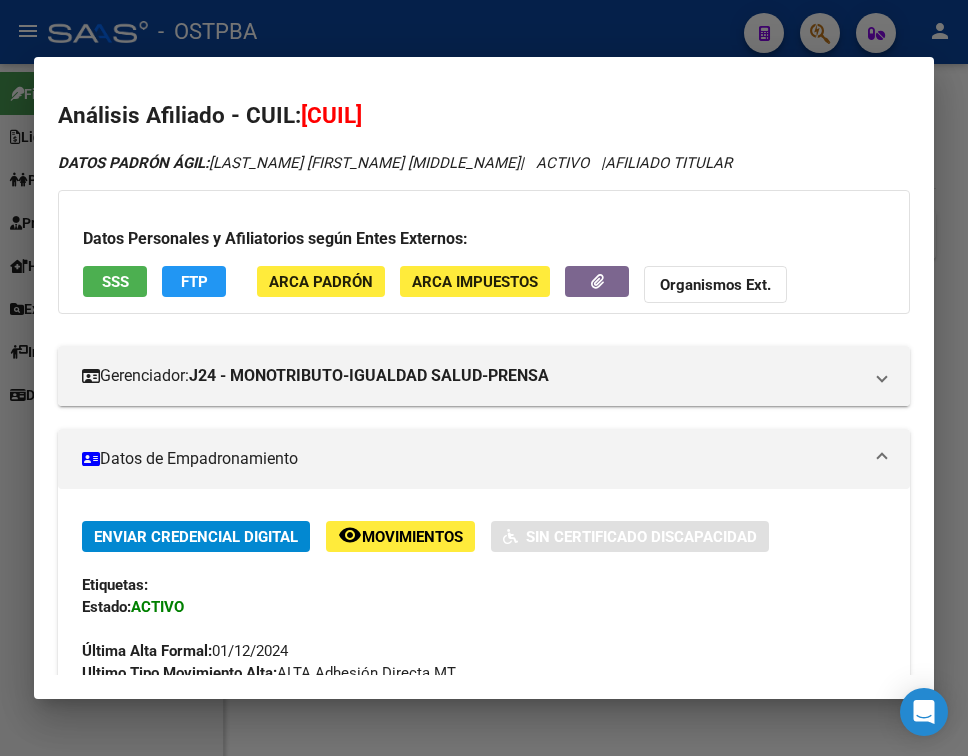 click at bounding box center [882, 459] 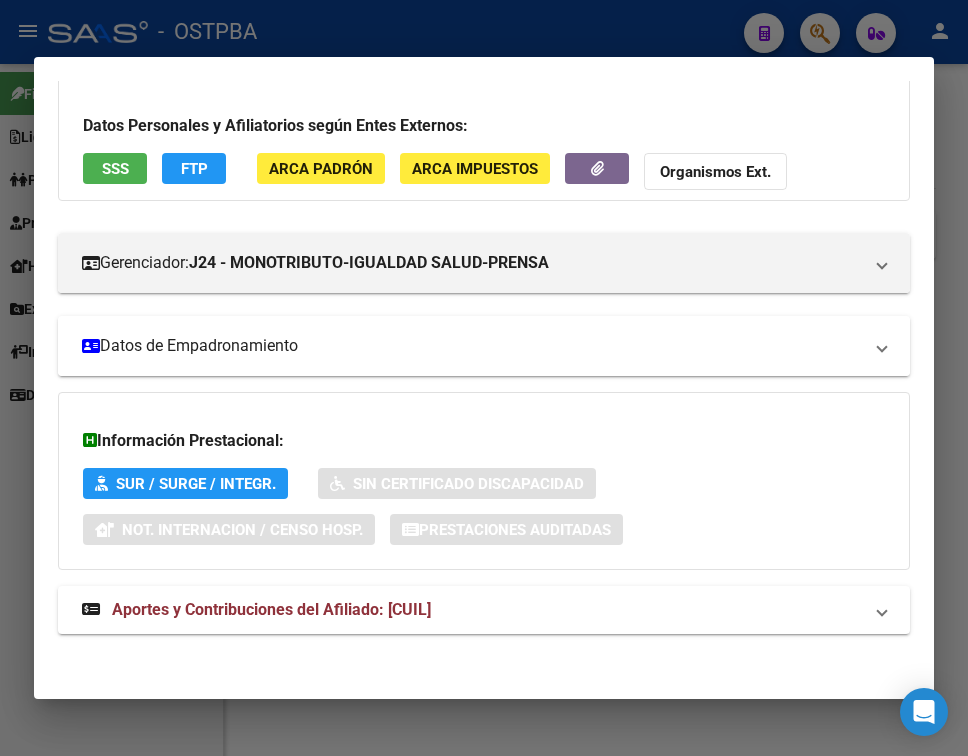 scroll, scrollTop: 116, scrollLeft: 0, axis: vertical 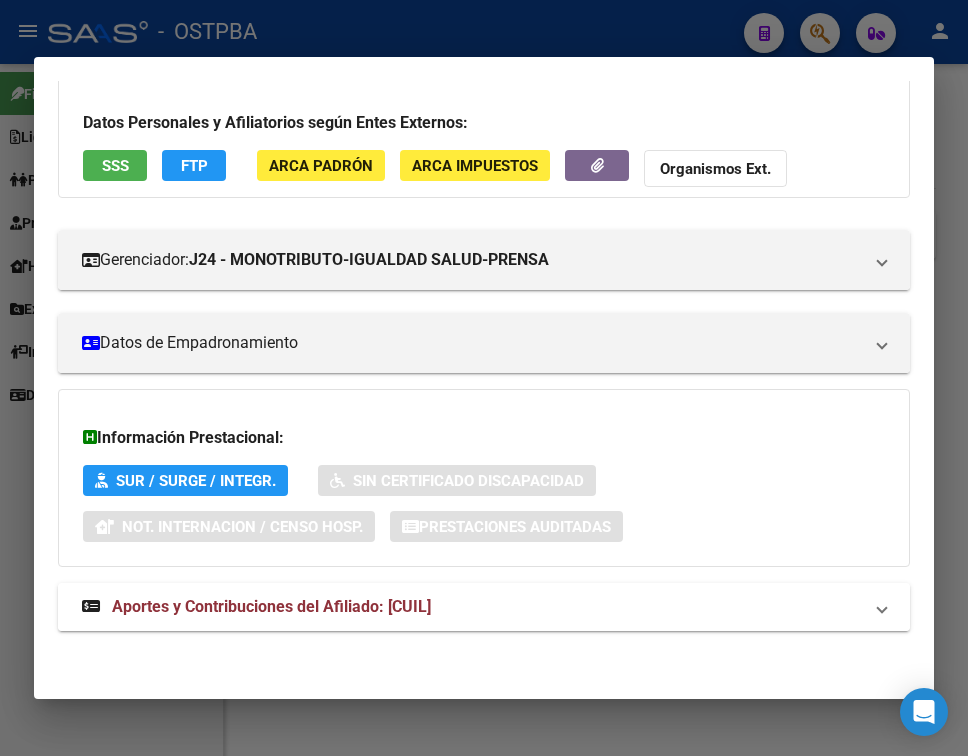 click on "Aportes y Contribuciones del Afiliado: [CUIL]" at bounding box center (472, 607) 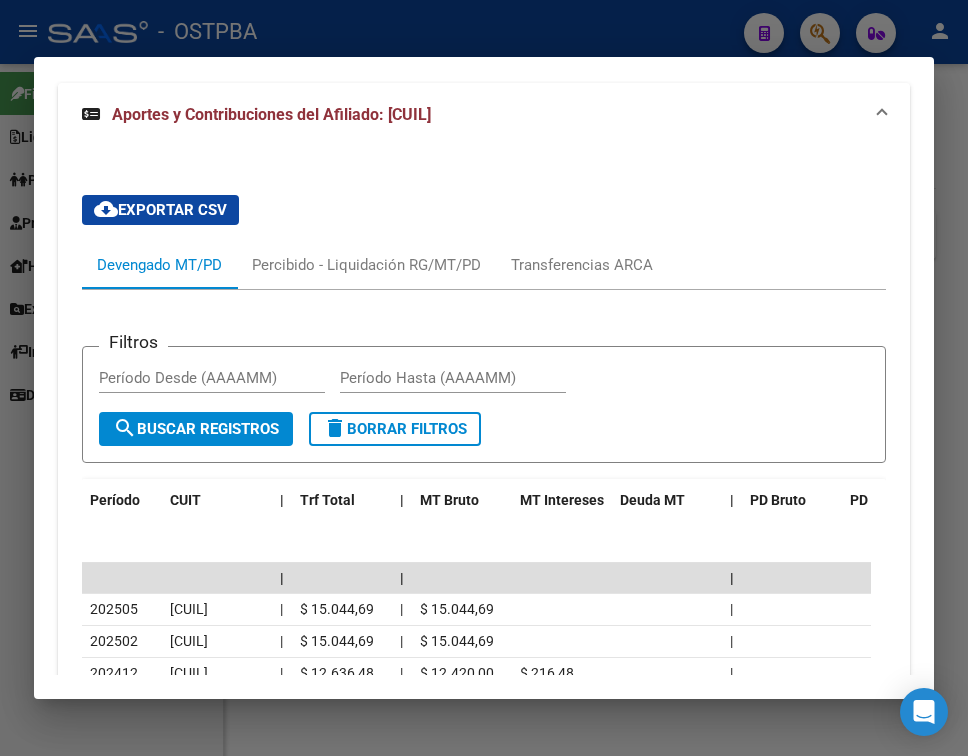 scroll, scrollTop: 795, scrollLeft: 0, axis: vertical 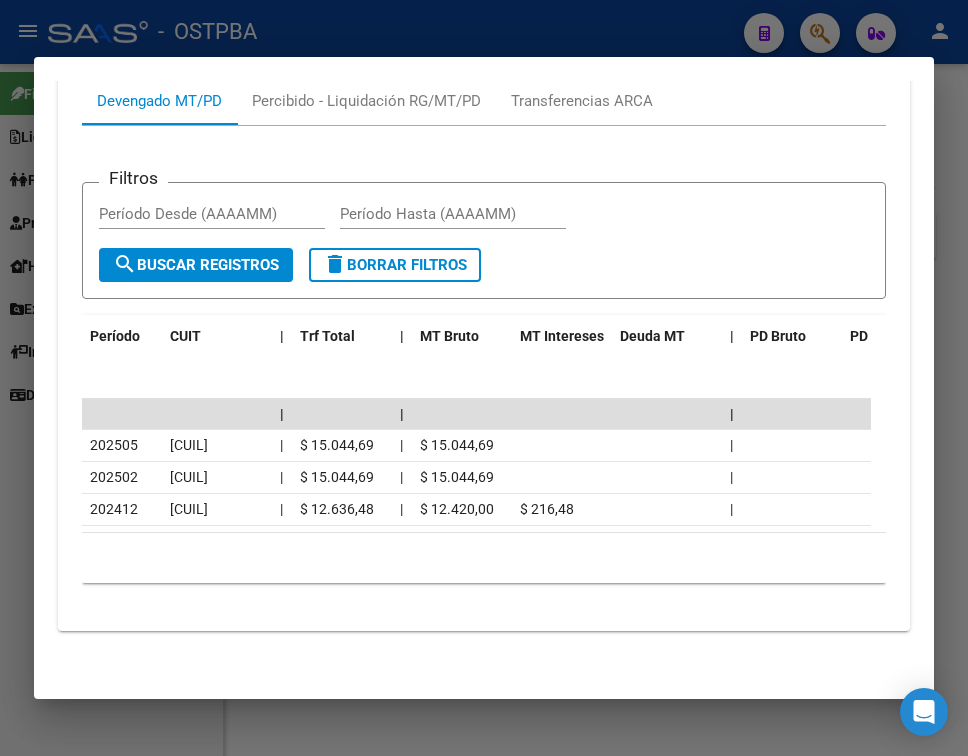 click at bounding box center (484, 378) 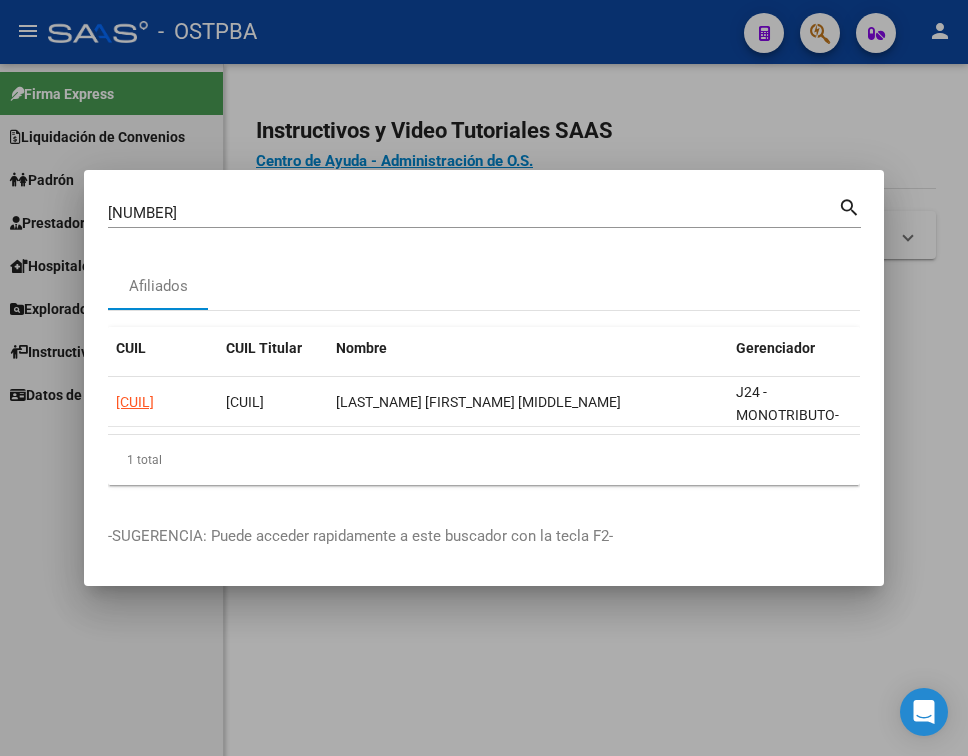 click on "[NUMBER]" at bounding box center (473, 213) 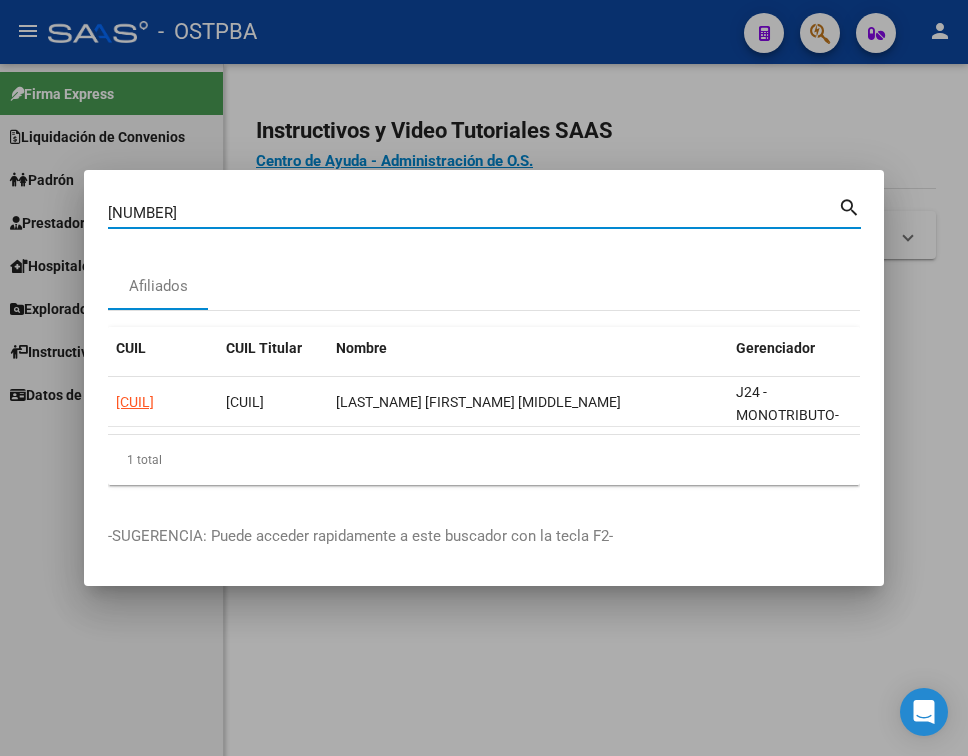 click on "[NUMBER]" at bounding box center [473, 213] 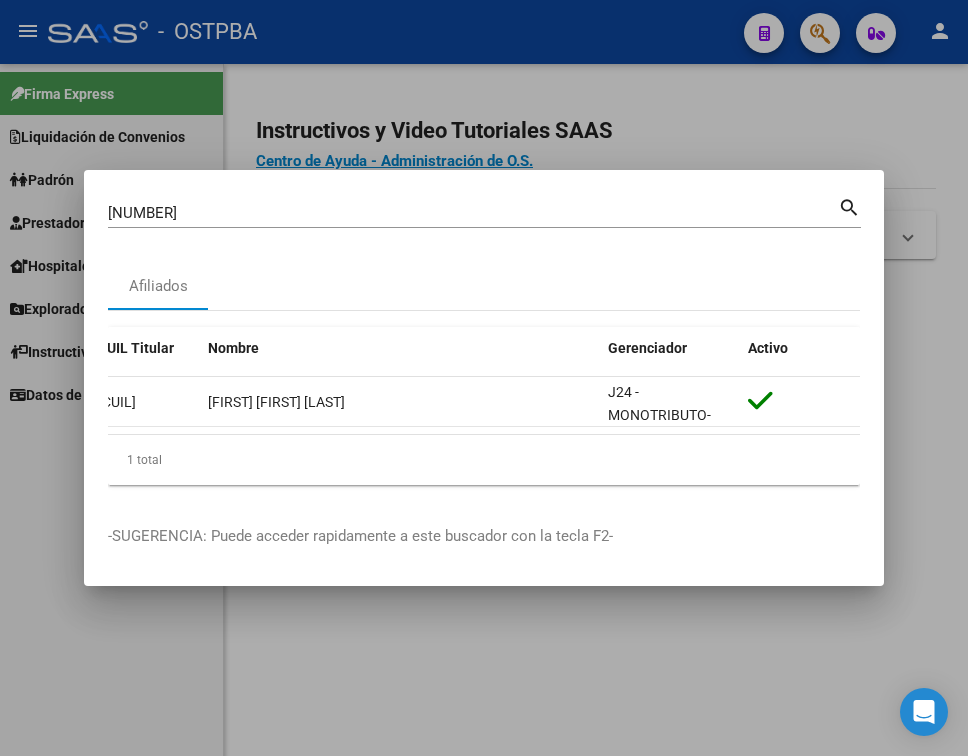 scroll, scrollTop: 0, scrollLeft: 0, axis: both 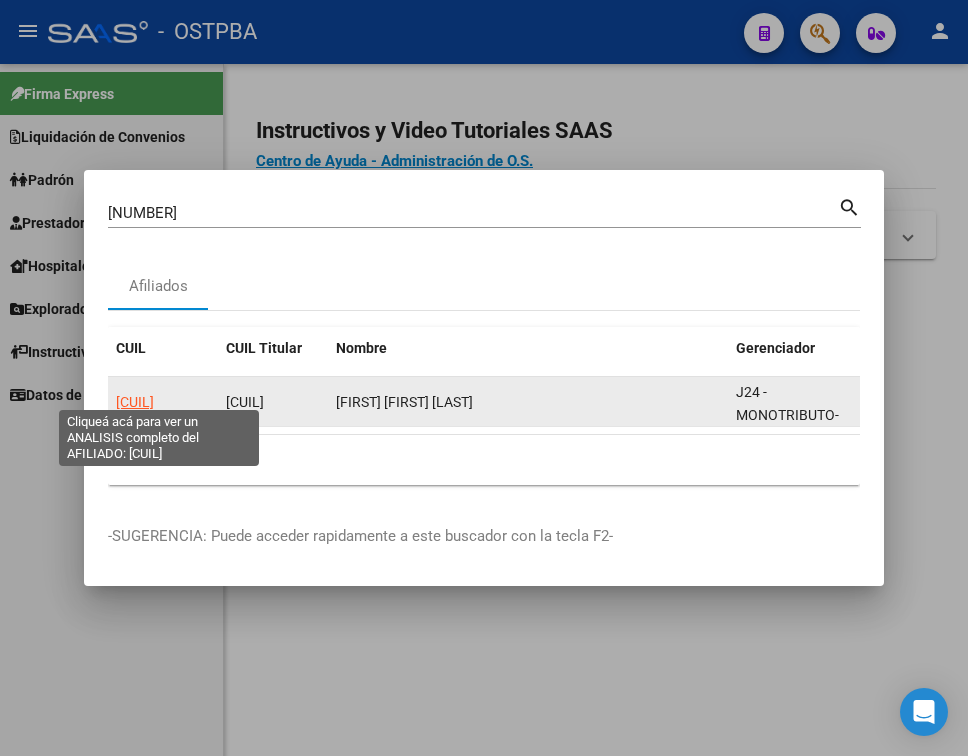 click on "[CUIL]" 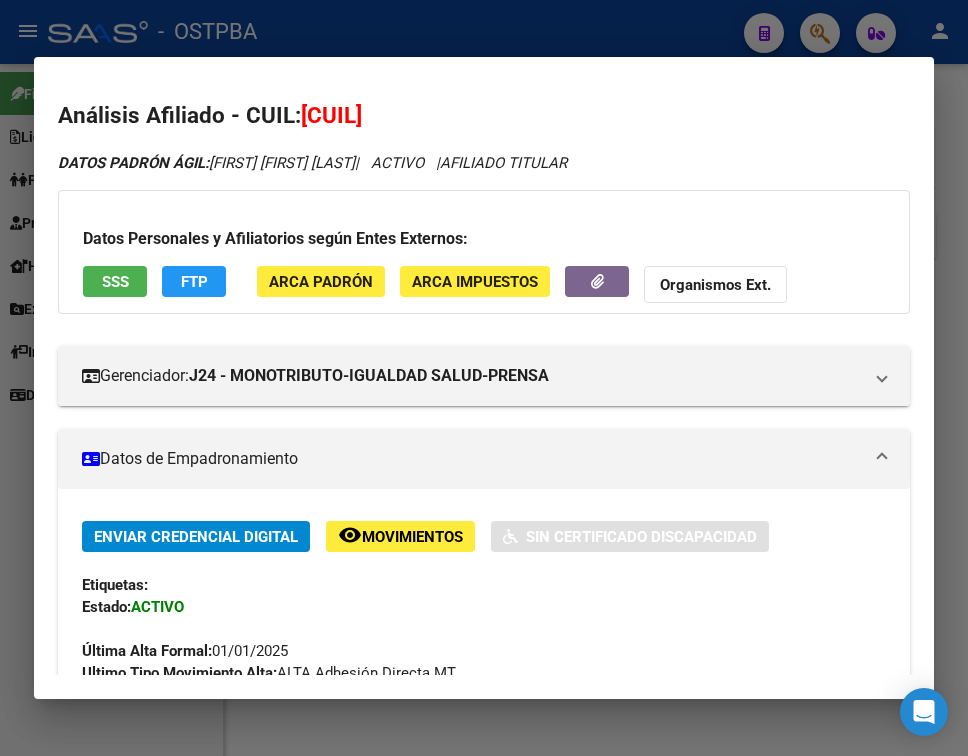 click at bounding box center (882, 459) 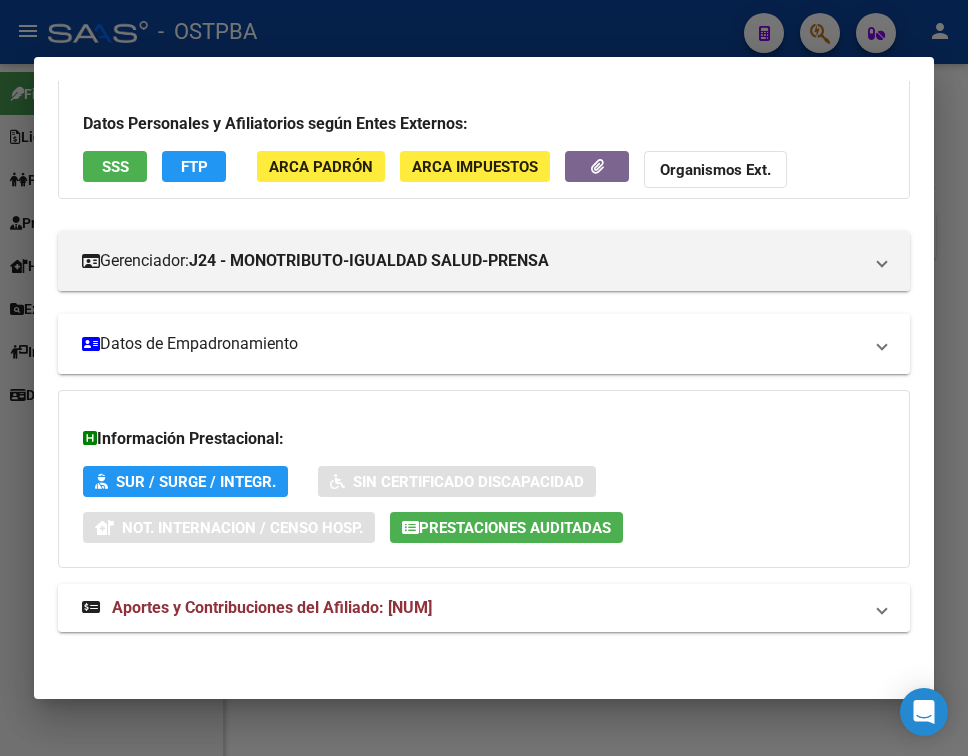 scroll, scrollTop: 116, scrollLeft: 0, axis: vertical 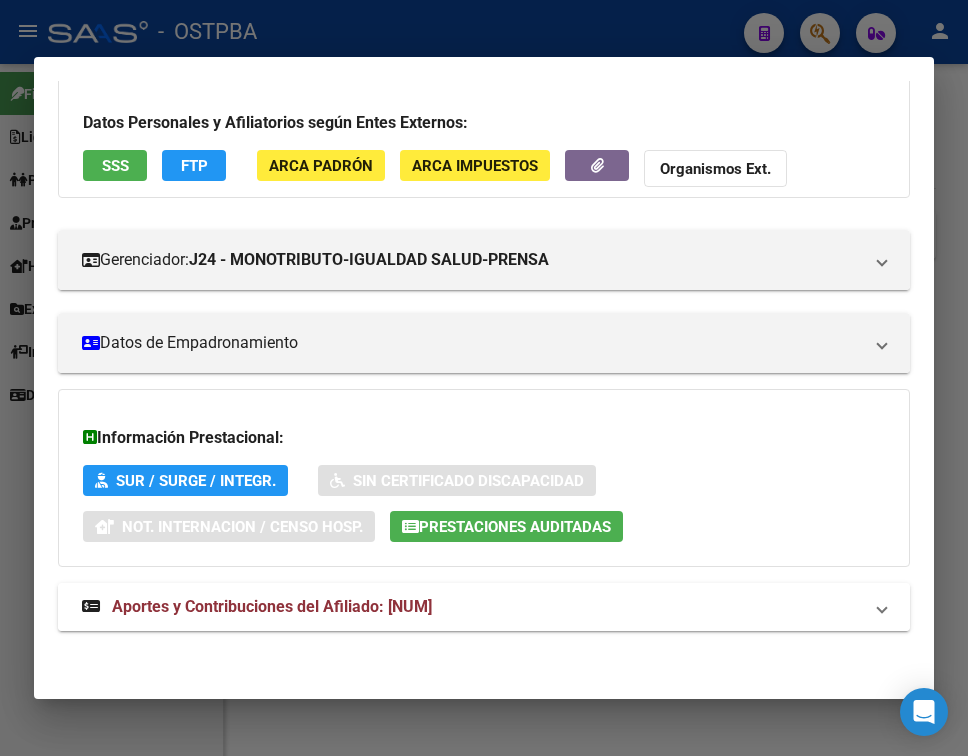 click at bounding box center (882, 607) 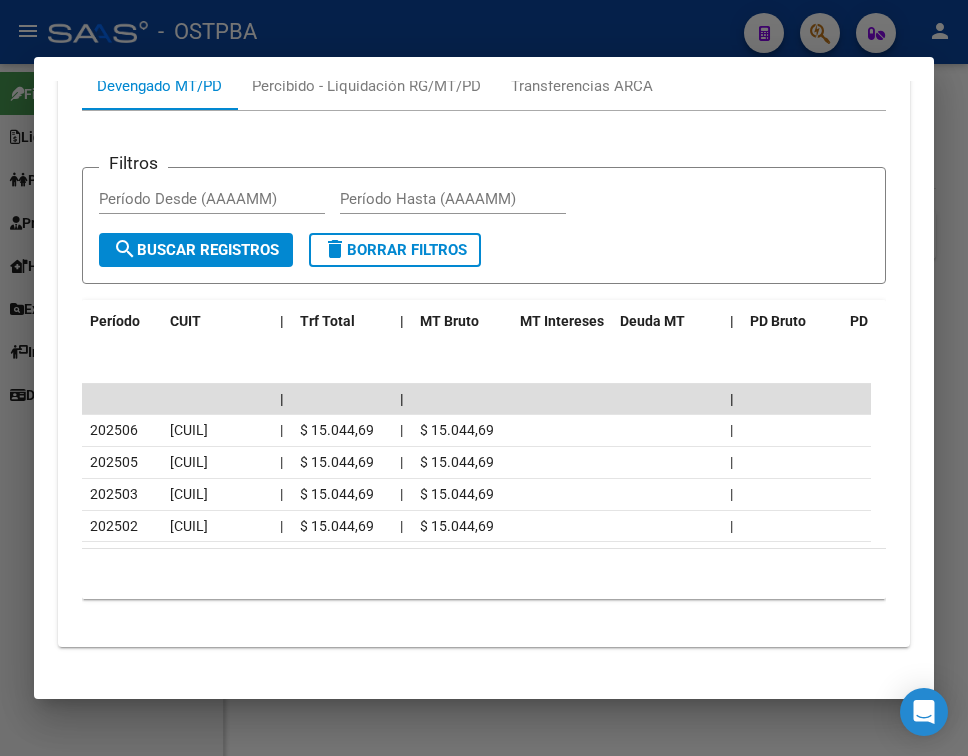 scroll, scrollTop: 827, scrollLeft: 0, axis: vertical 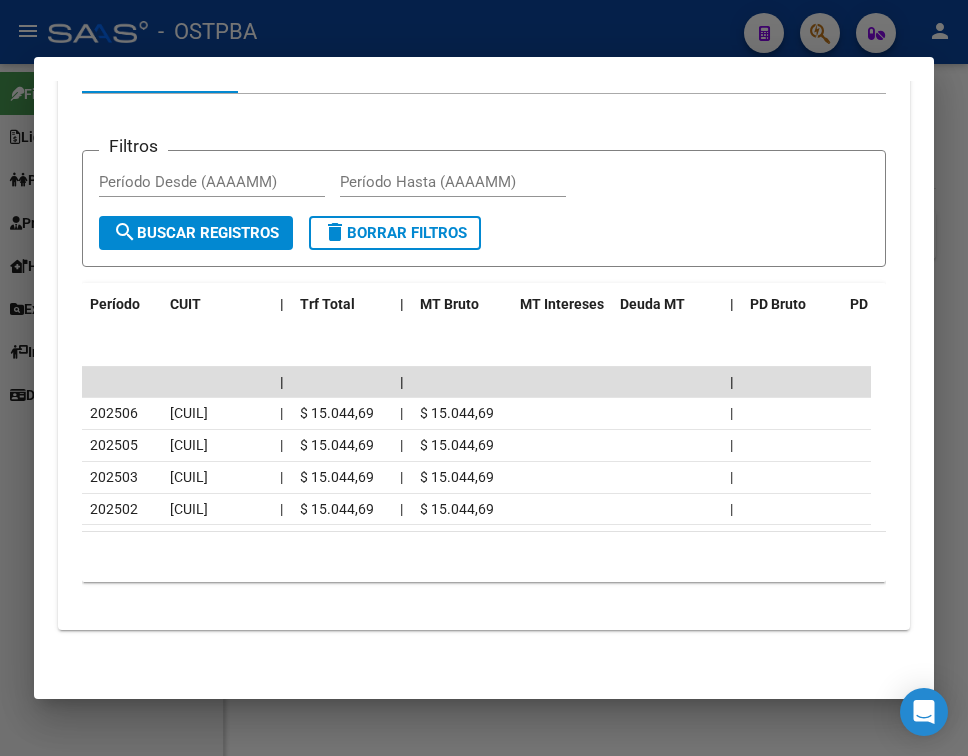 click at bounding box center [484, 378] 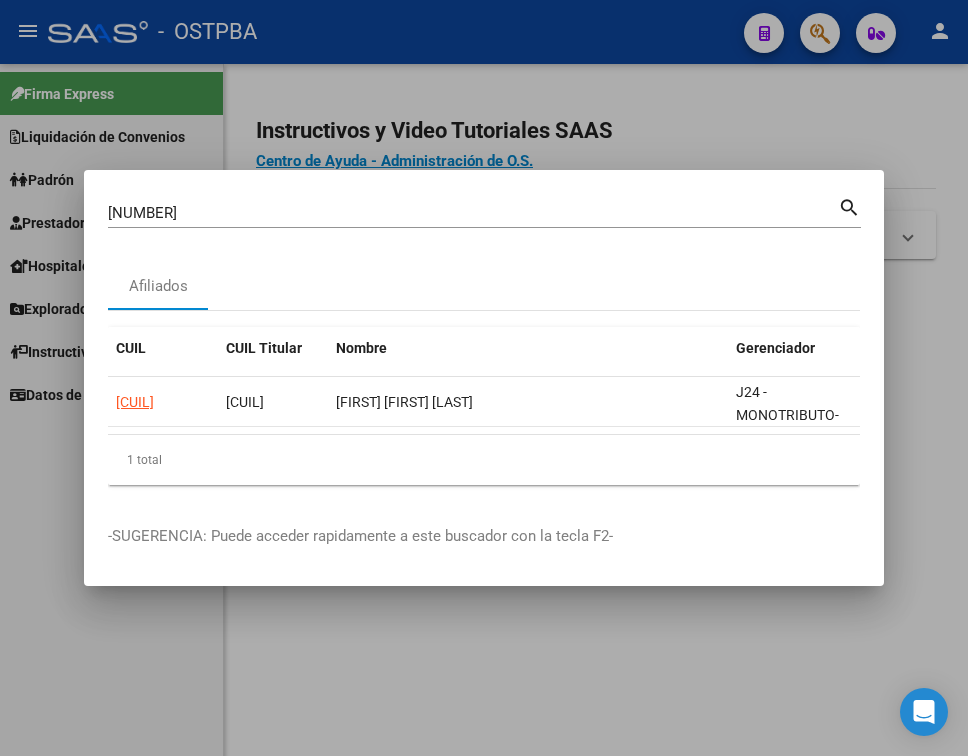 click on "[NUMBER]" at bounding box center (473, 213) 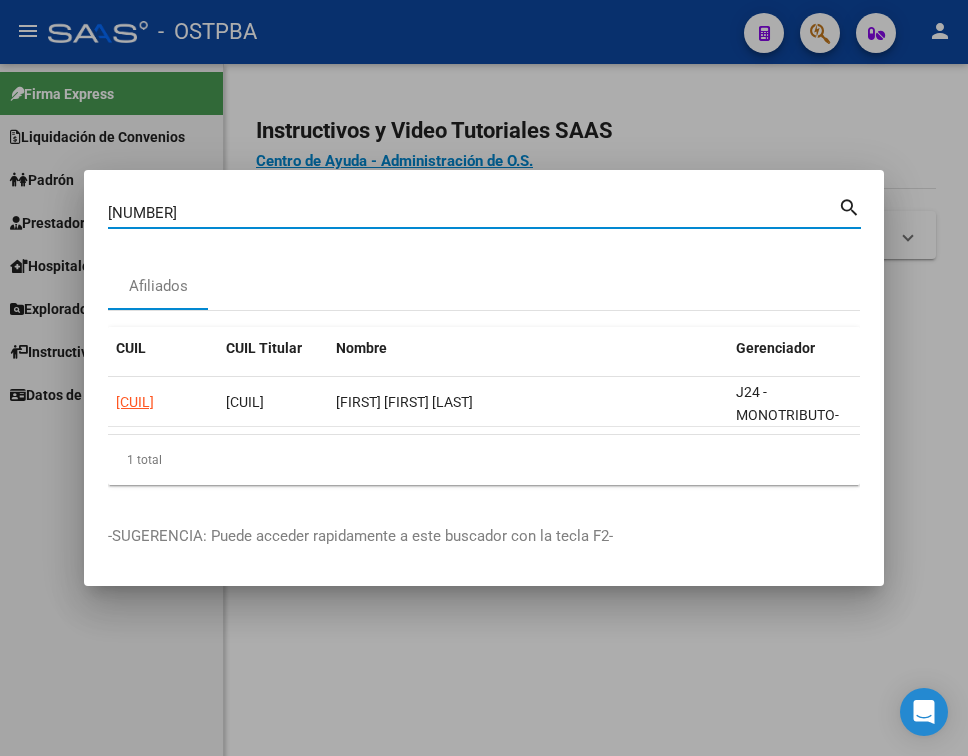 click on "[NUMBER]" at bounding box center (473, 213) 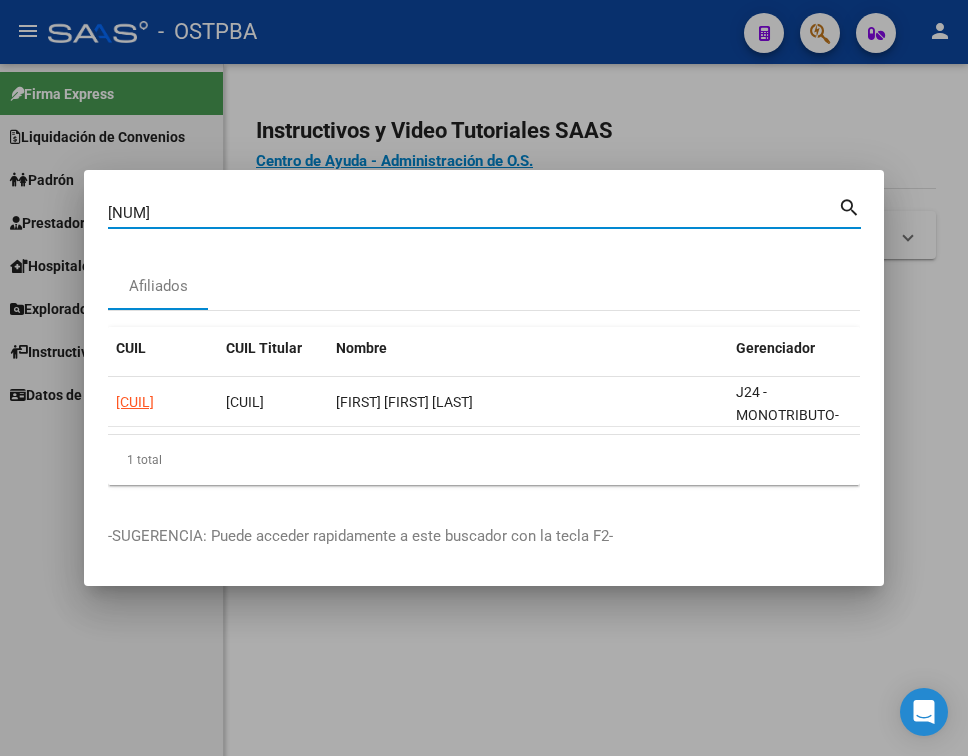 type on "[NUM]" 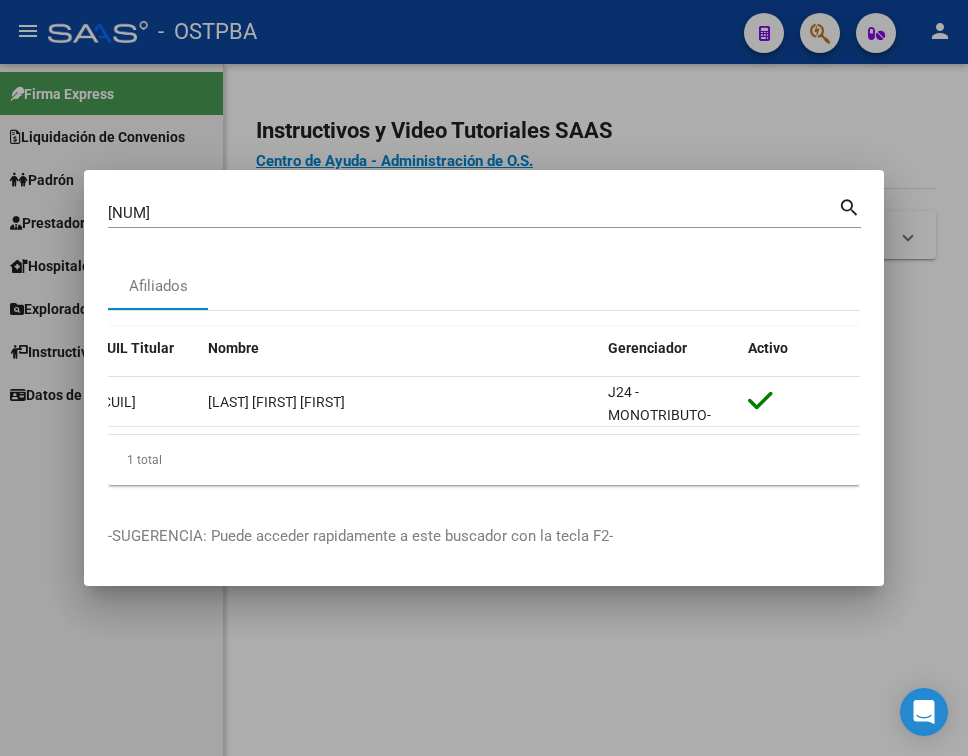 scroll, scrollTop: 0, scrollLeft: 0, axis: both 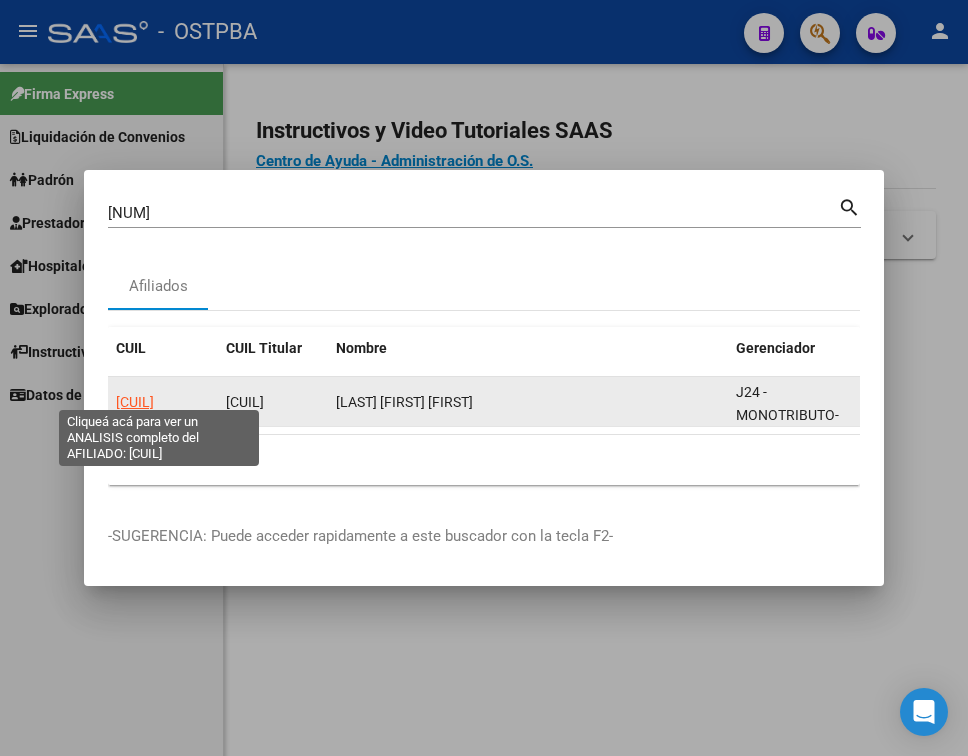 click on "[CUIL]" 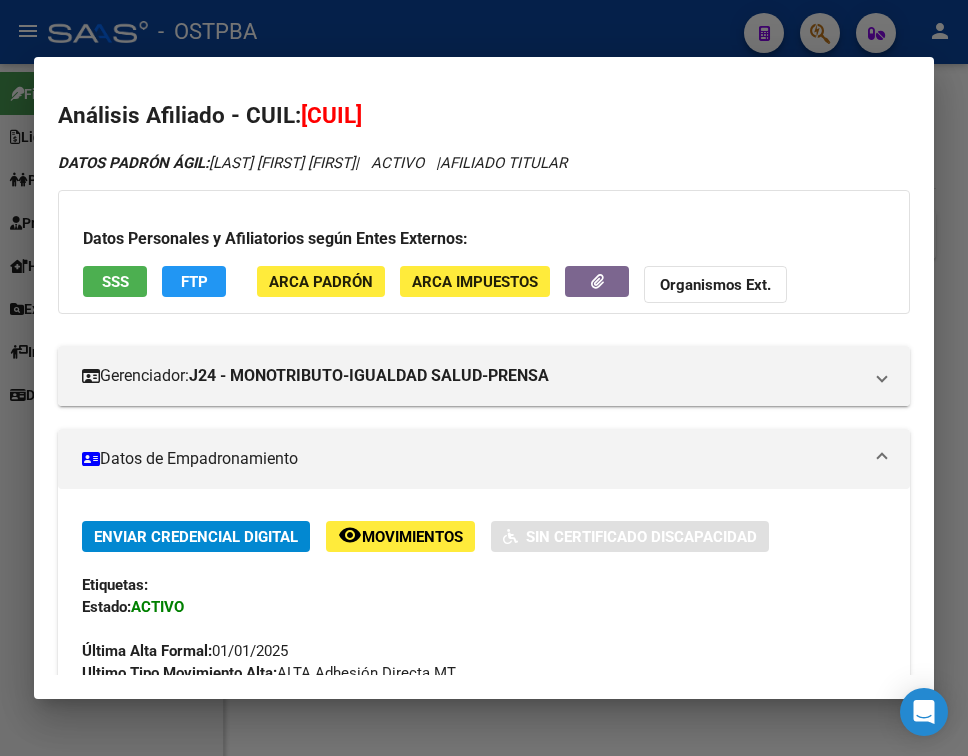 click on "Datos de Empadronamiento" at bounding box center [484, 459] 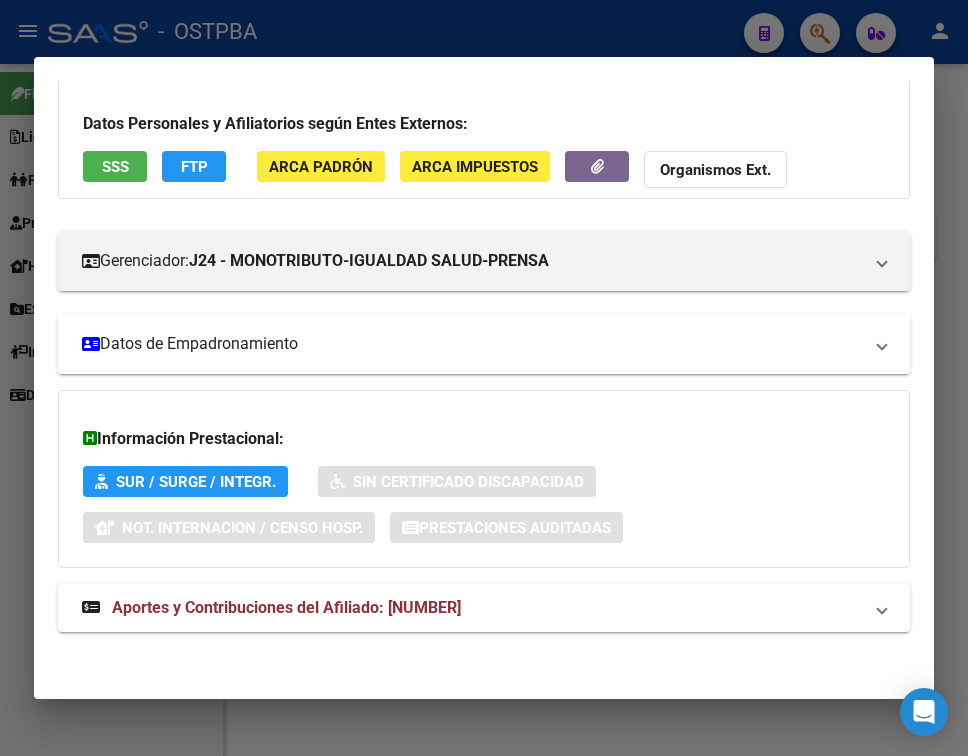 scroll, scrollTop: 116, scrollLeft: 0, axis: vertical 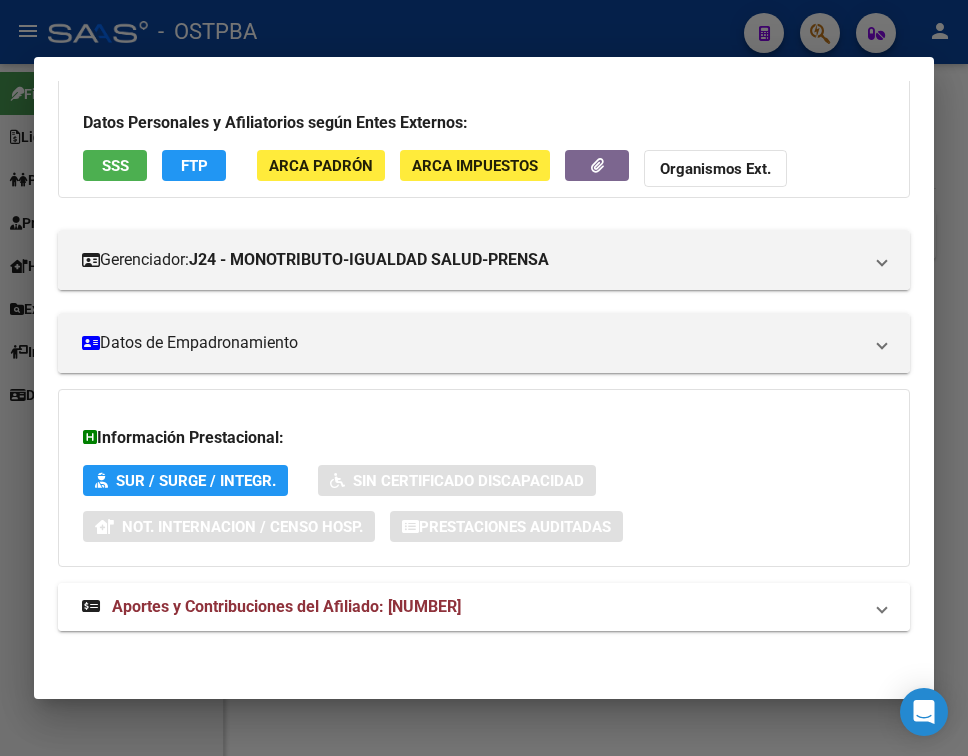 click on "Aportes y Contribuciones del Afiliado: [NUMBER]" at bounding box center (472, 607) 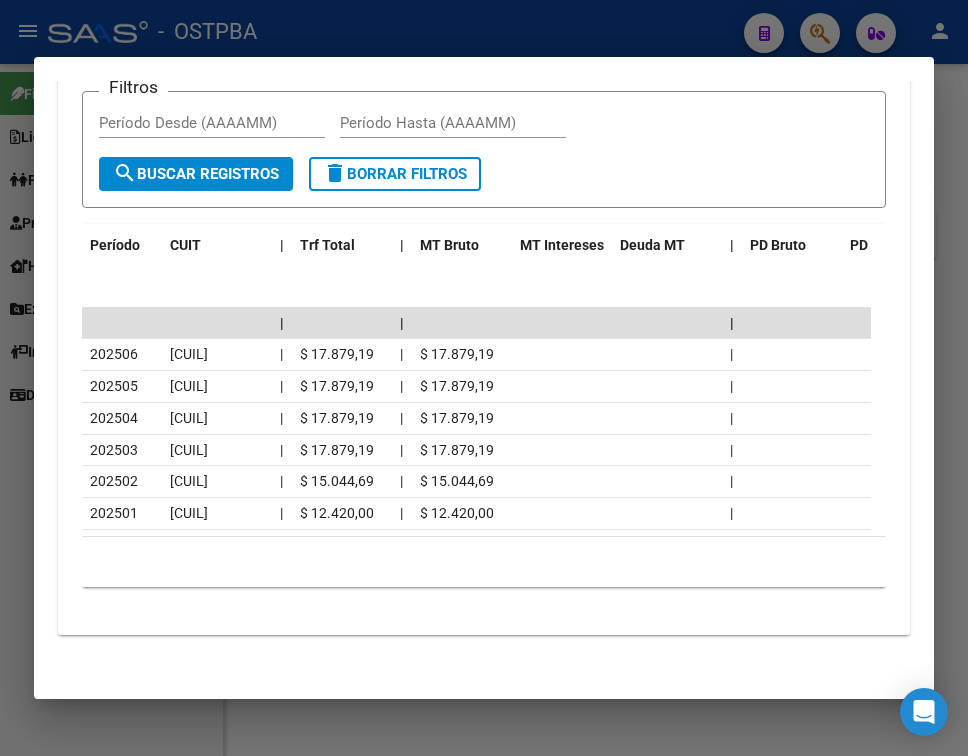 scroll, scrollTop: 890, scrollLeft: 0, axis: vertical 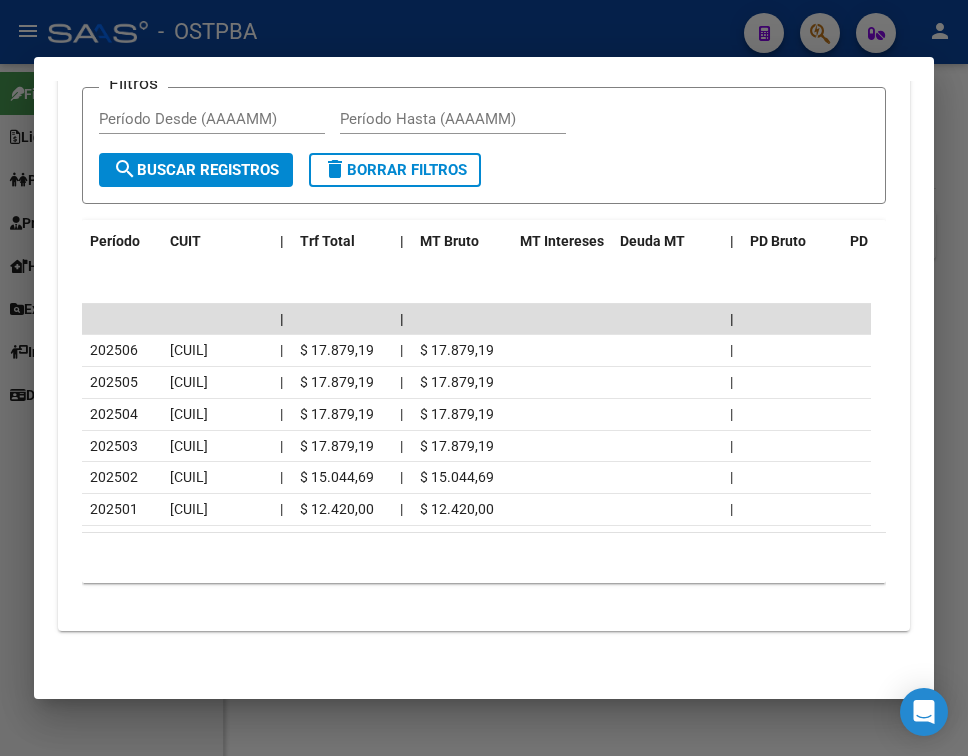 click at bounding box center (484, 378) 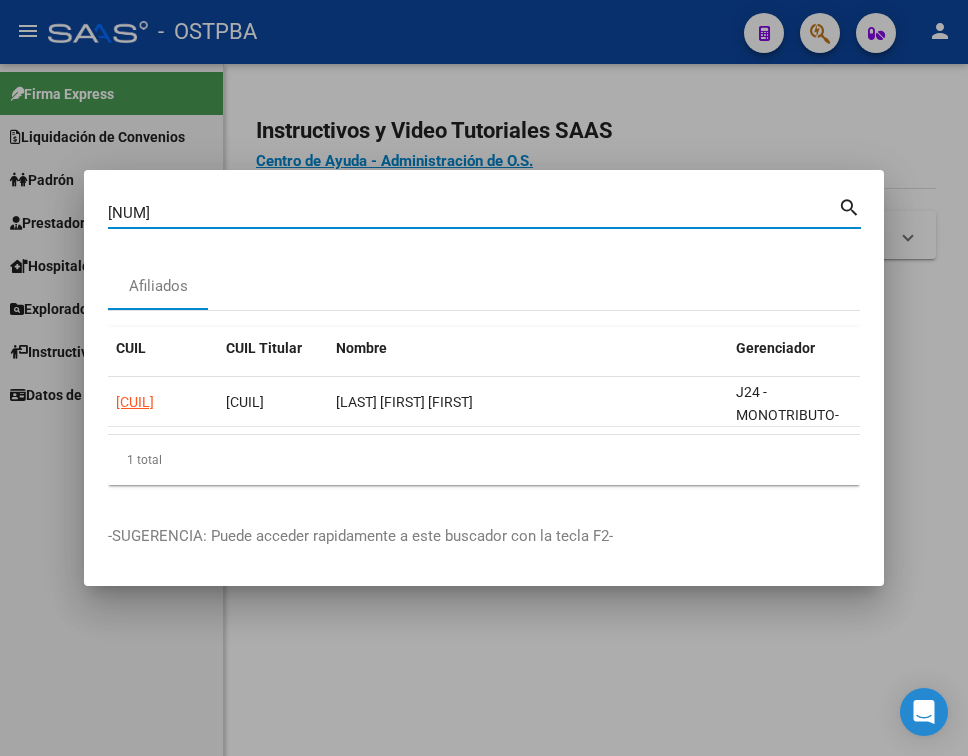 click on "[NUM]" at bounding box center (473, 213) 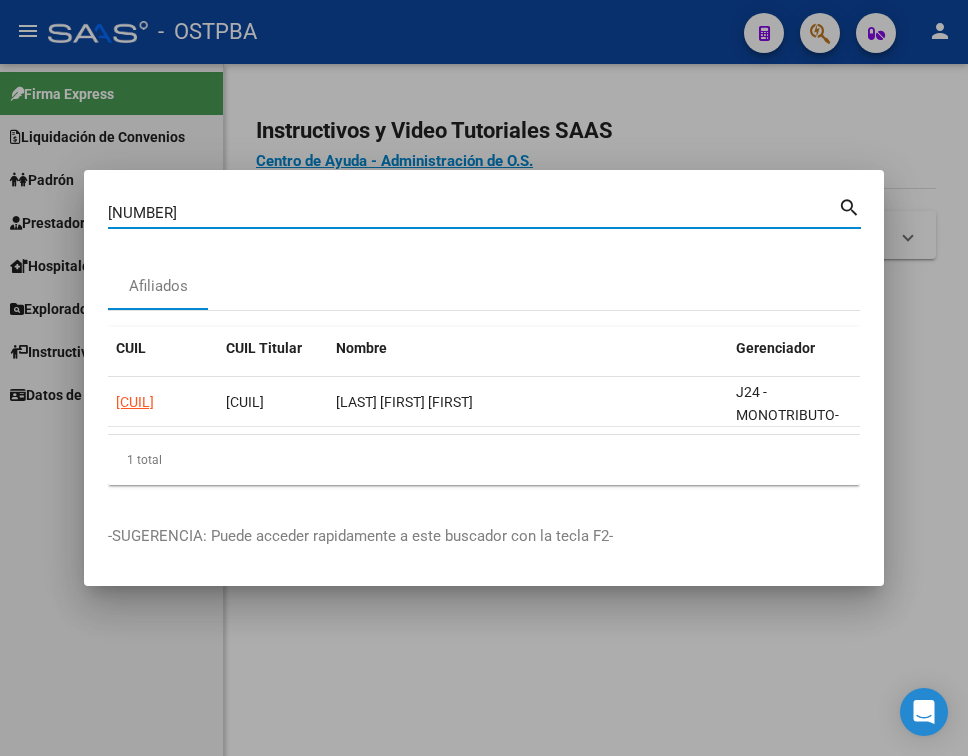 type on "[NUMBER]" 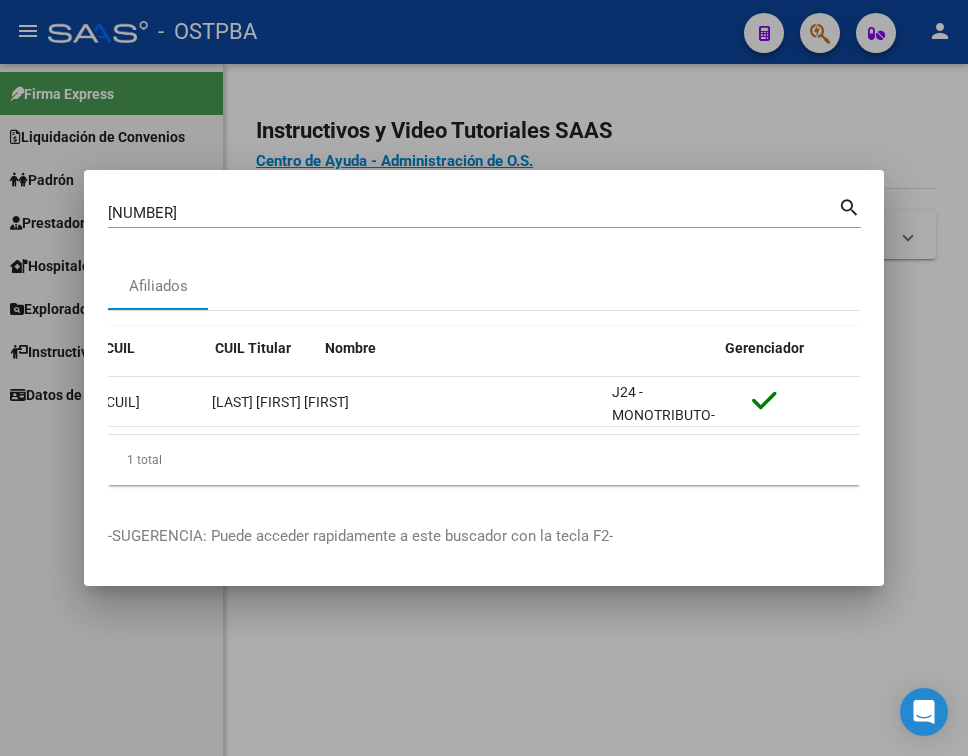 scroll, scrollTop: 0, scrollLeft: 0, axis: both 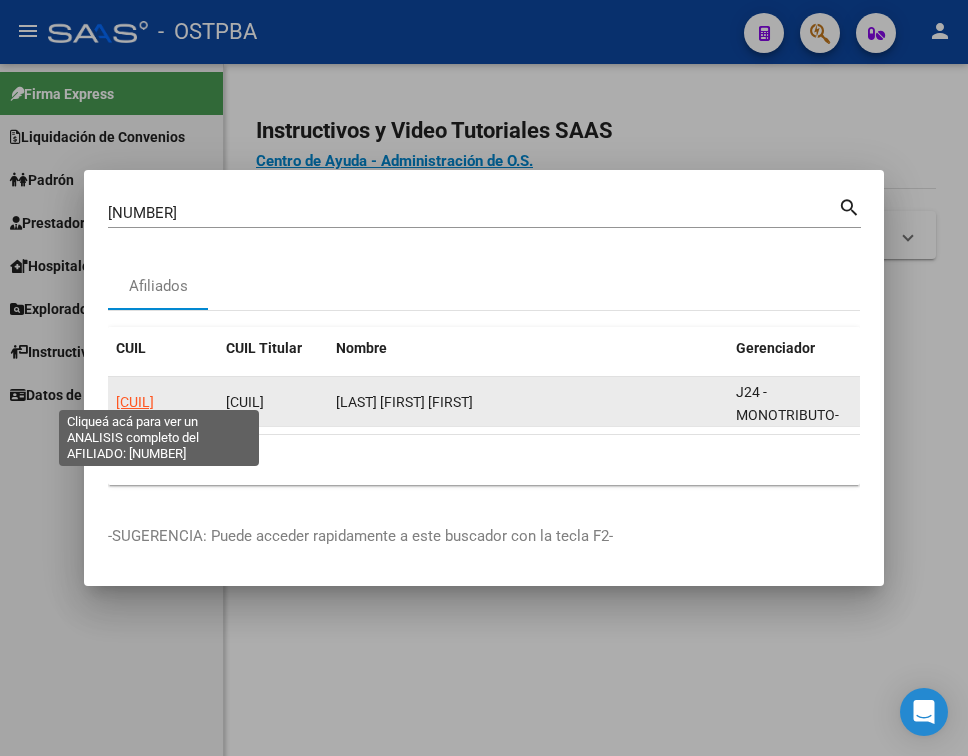 click on "[CUIL]" 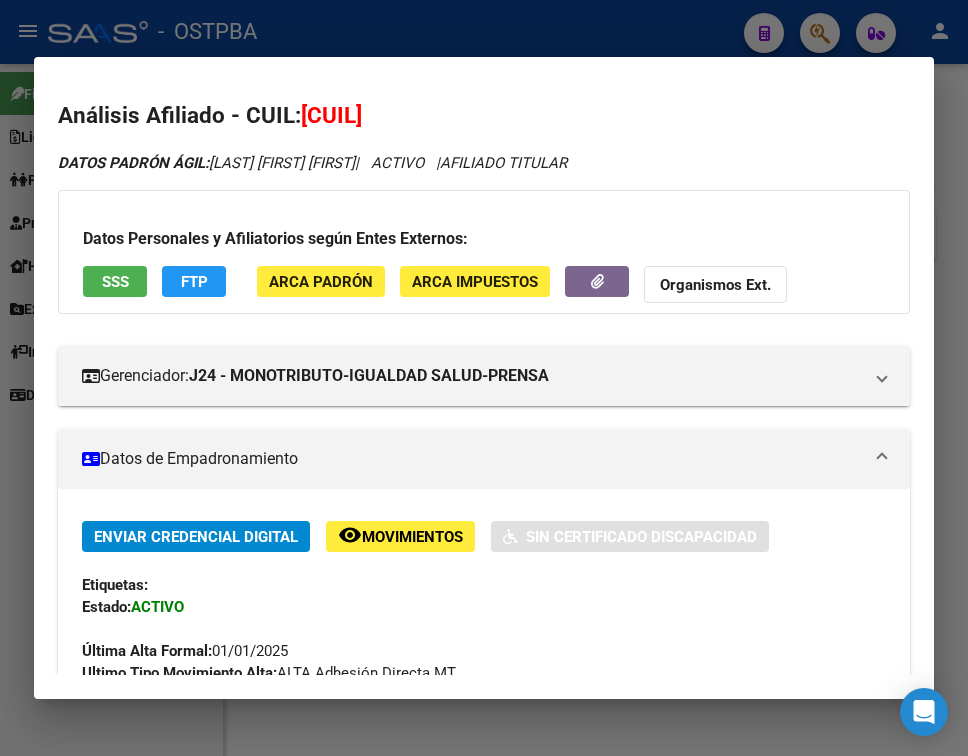 click at bounding box center (882, 459) 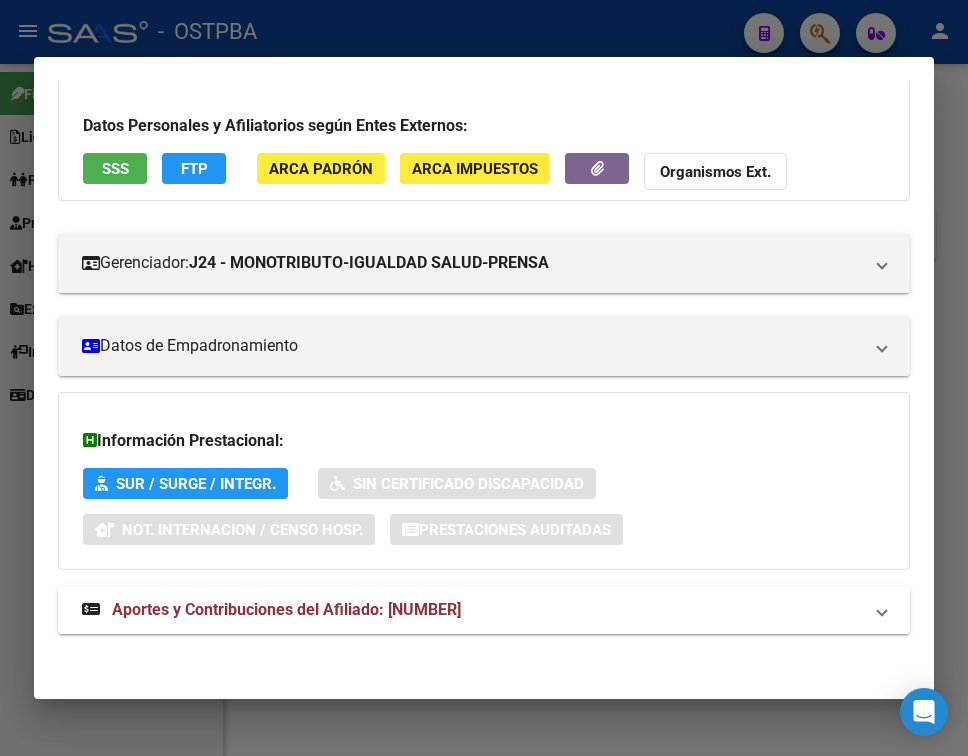 scroll, scrollTop: 116, scrollLeft: 0, axis: vertical 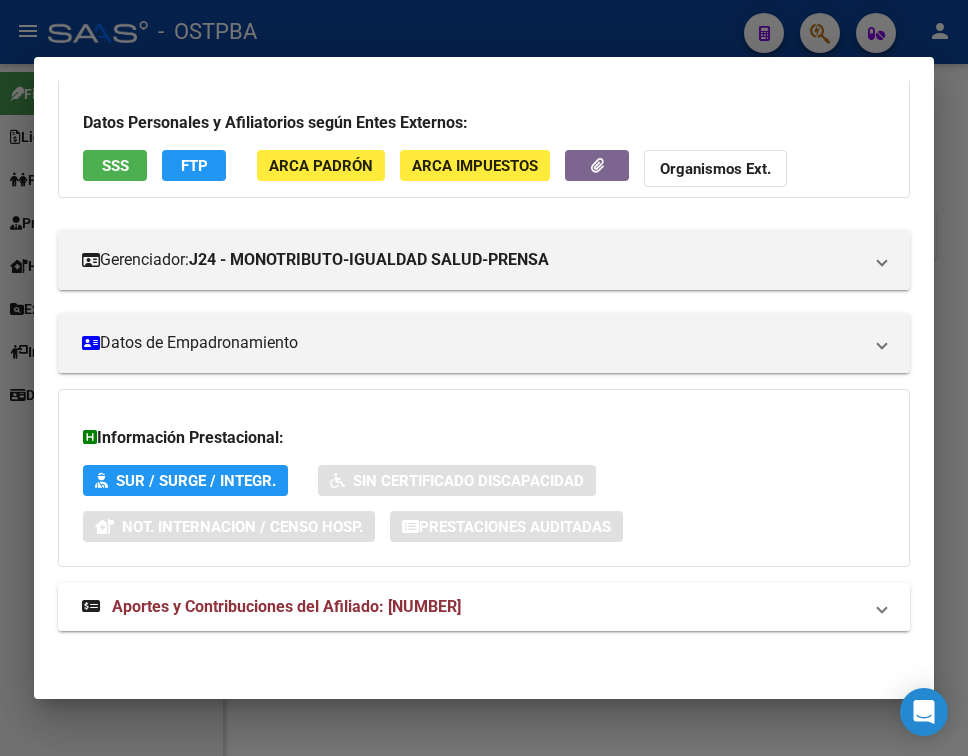 click on "Aportes y Contribuciones del Afiliado: [NUMBER]" at bounding box center (472, 607) 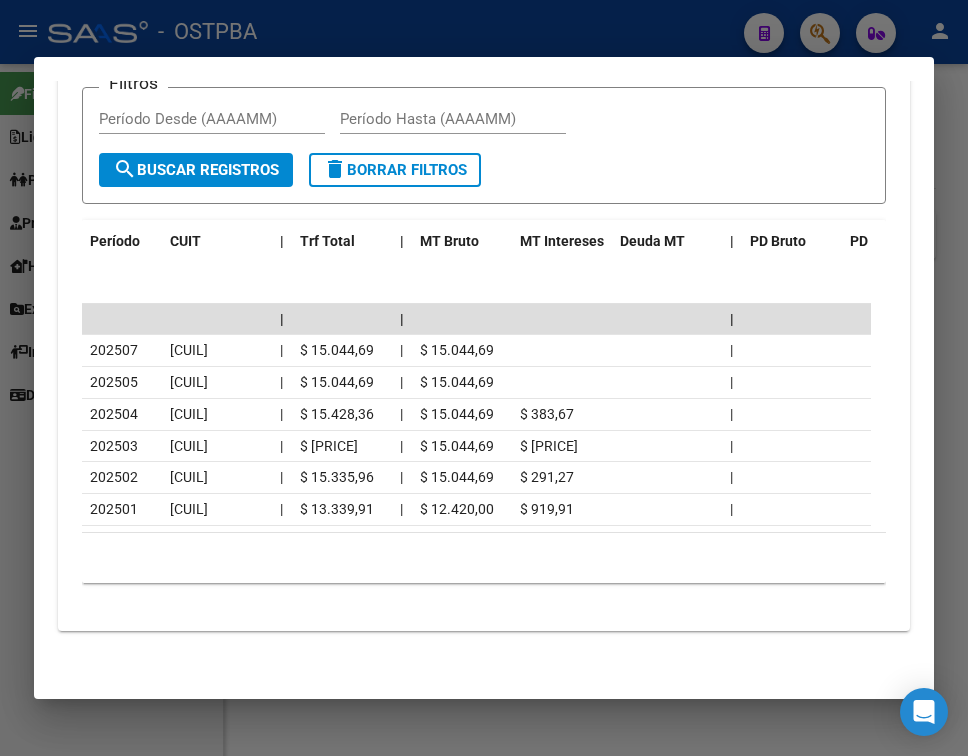 scroll, scrollTop: 890, scrollLeft: 0, axis: vertical 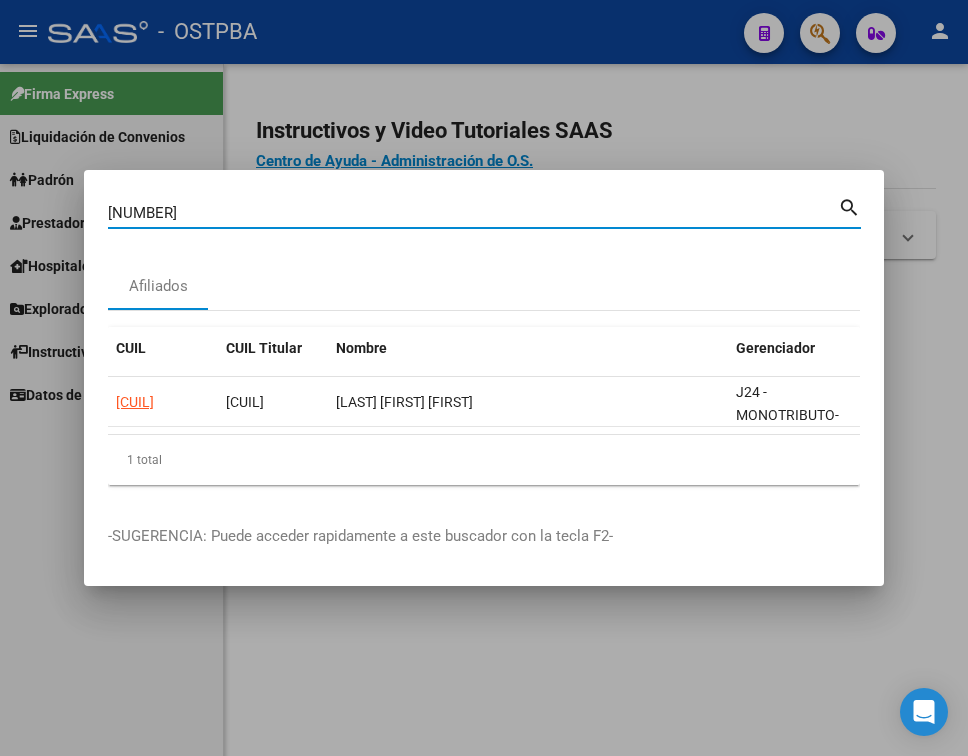 click on "[NUMBER]" at bounding box center [473, 213] 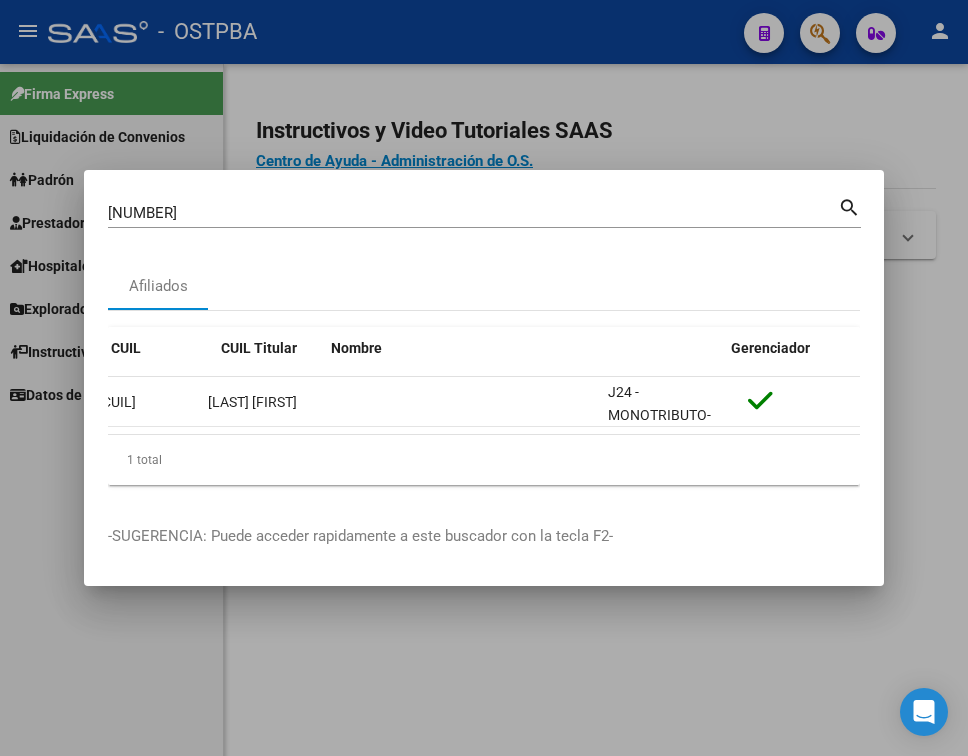 scroll, scrollTop: 0, scrollLeft: 0, axis: both 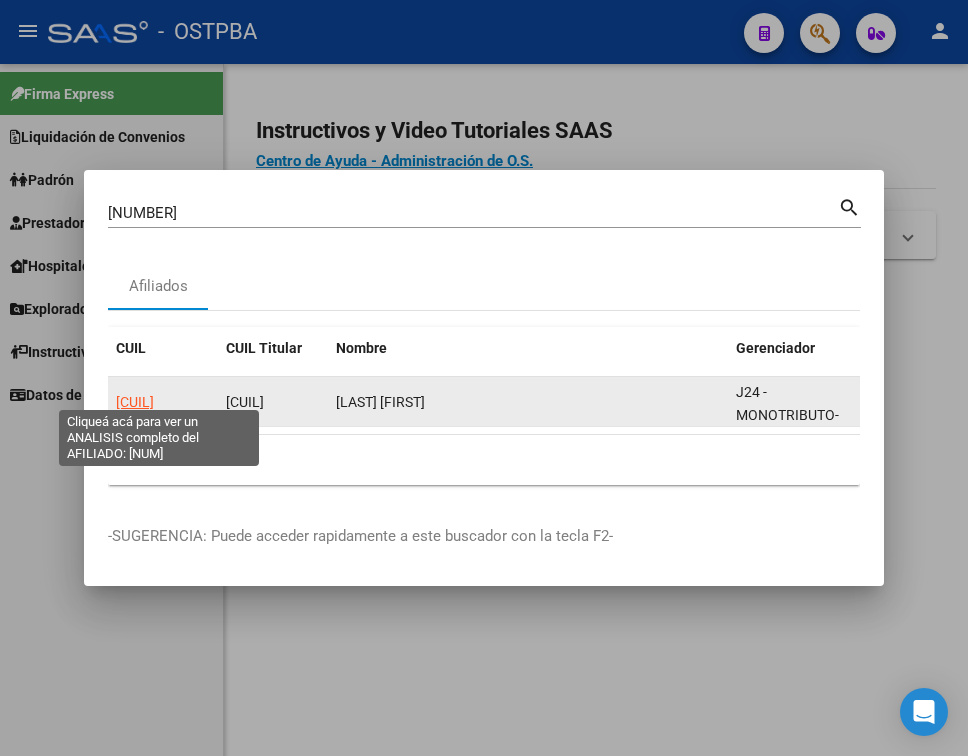 click on "[CUIL]" 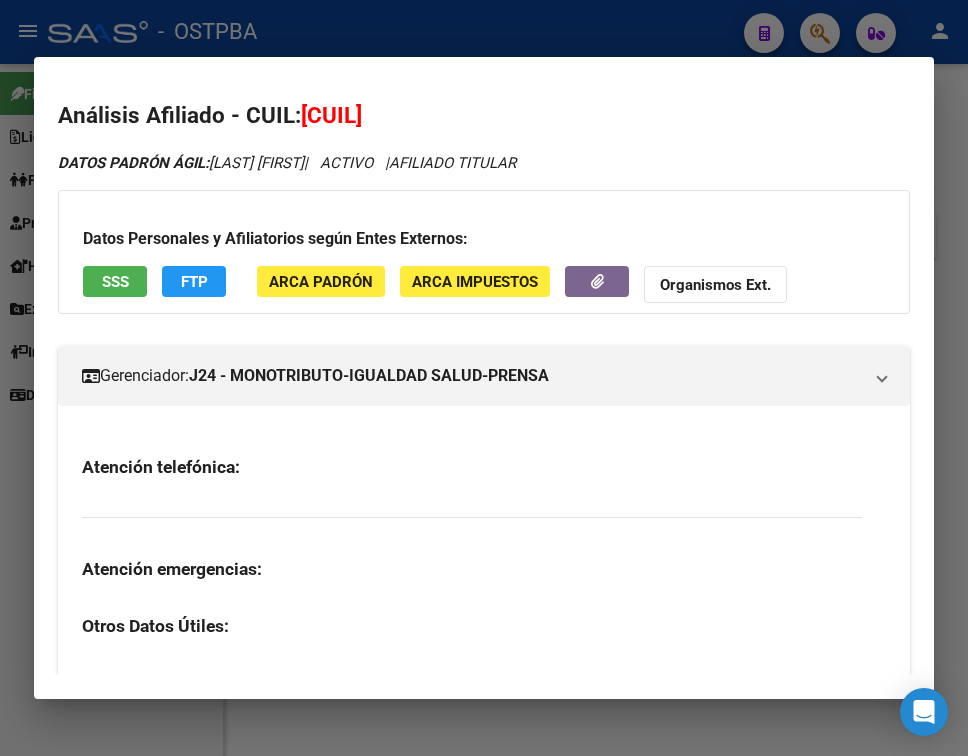 click on "[CUIL]" at bounding box center (331, 115) 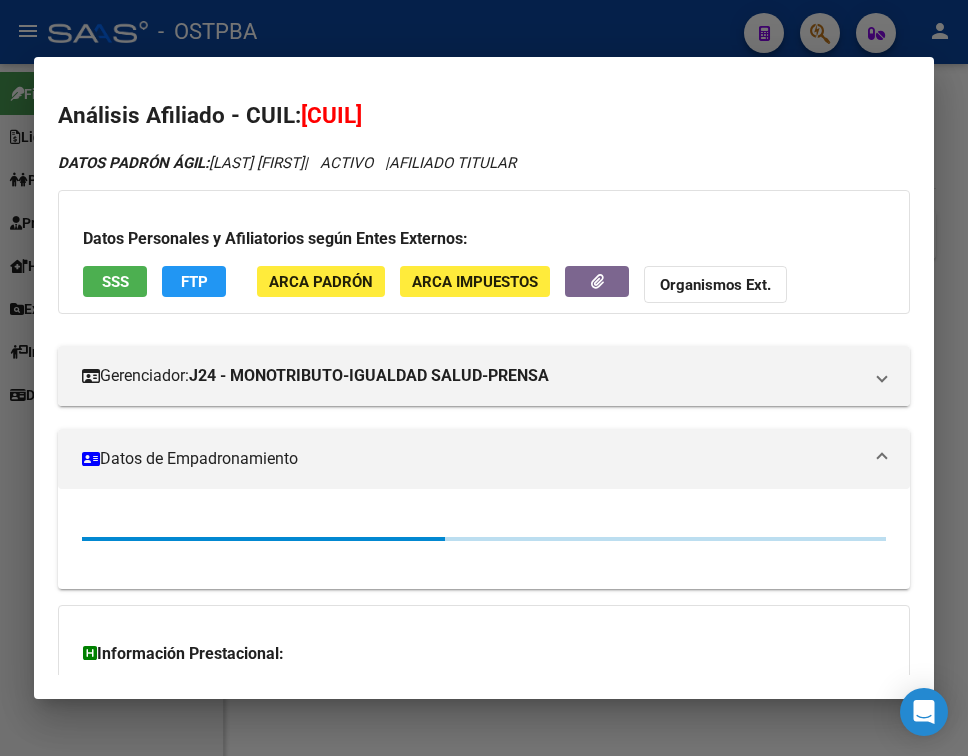 click on "[CUIL]" at bounding box center [331, 115] 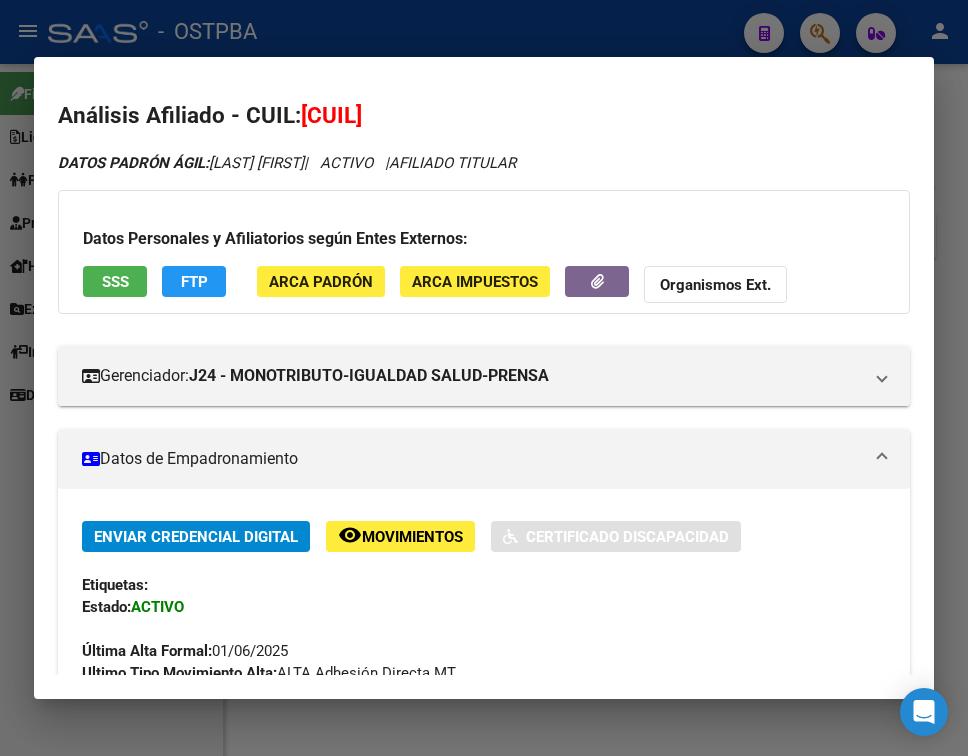 copy on "[CUIL]" 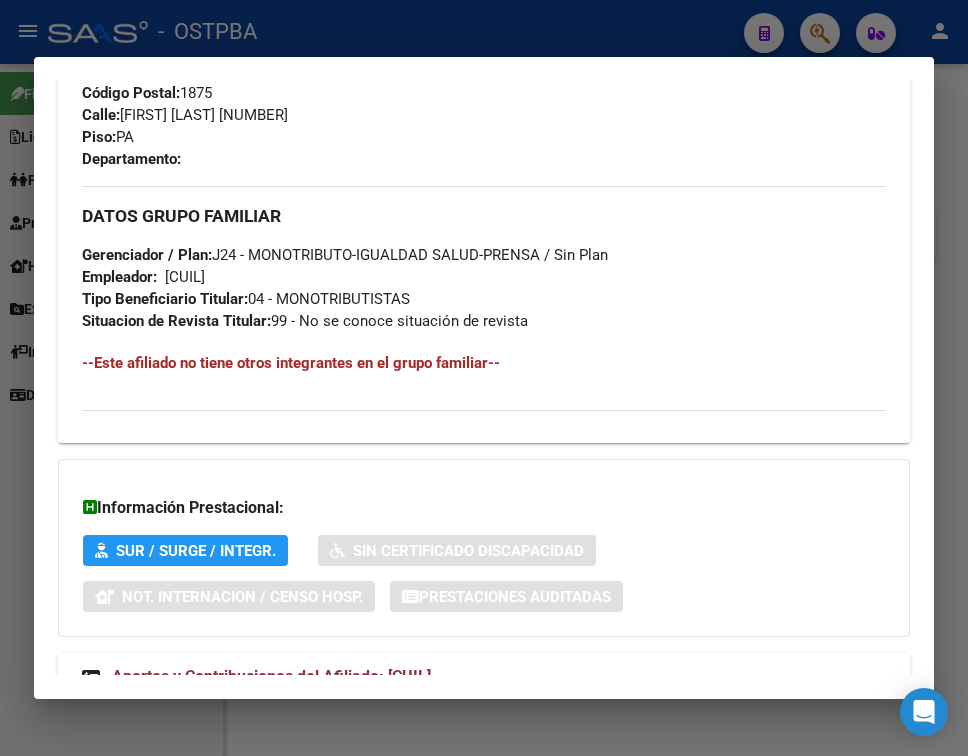scroll, scrollTop: 1070, scrollLeft: 0, axis: vertical 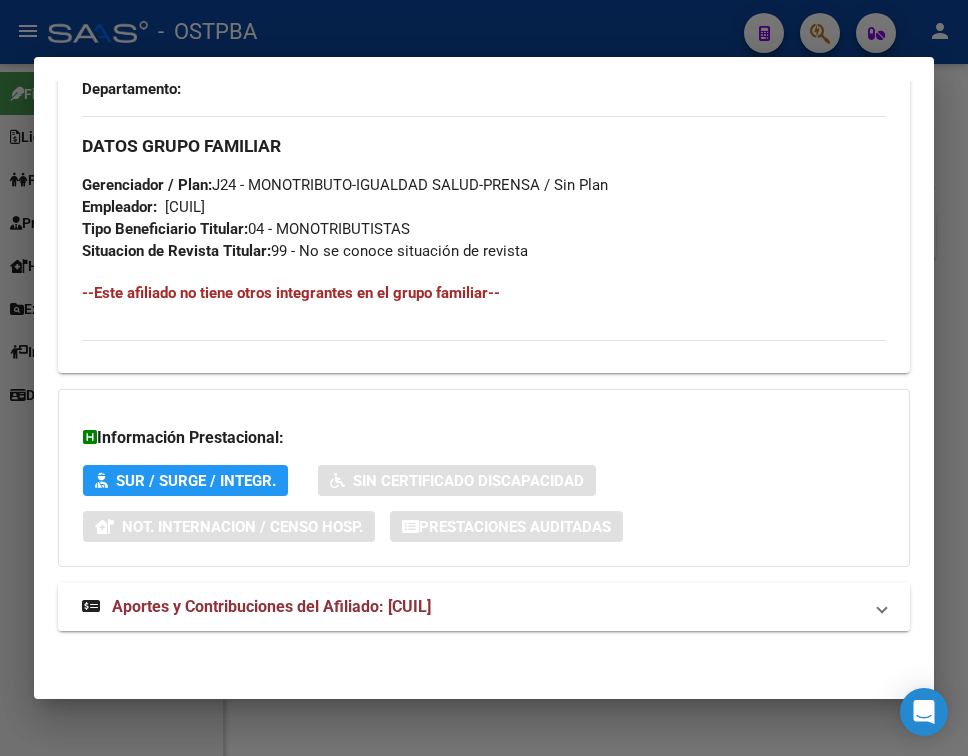 click on "Aportes y Contribuciones del Afiliado: [CUIL]" at bounding box center (271, 606) 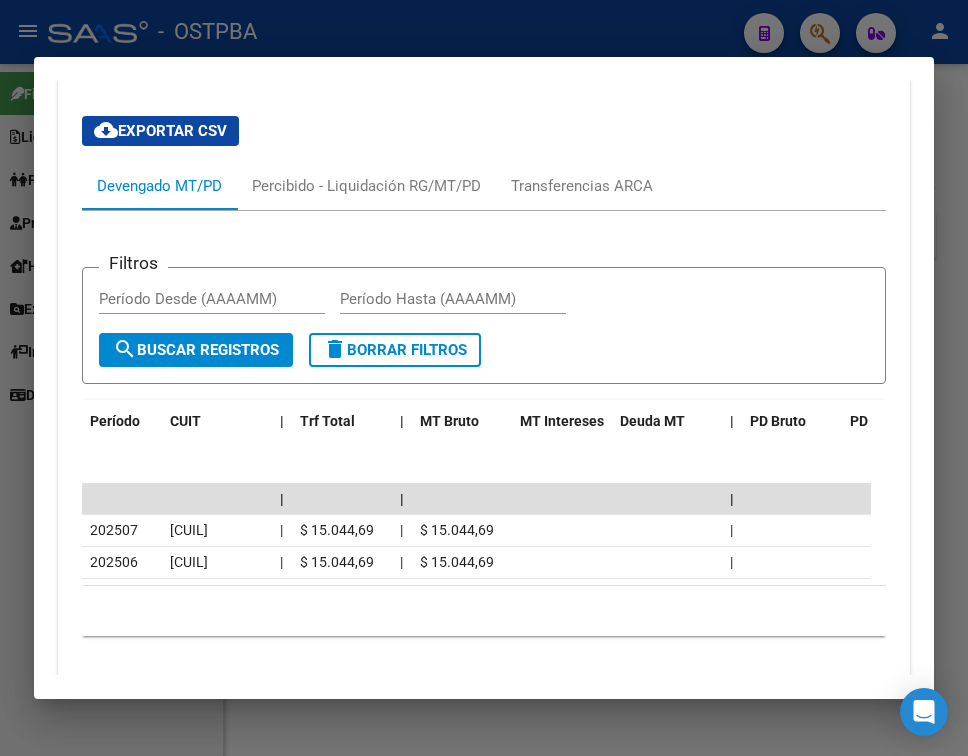 scroll, scrollTop: 1717, scrollLeft: 0, axis: vertical 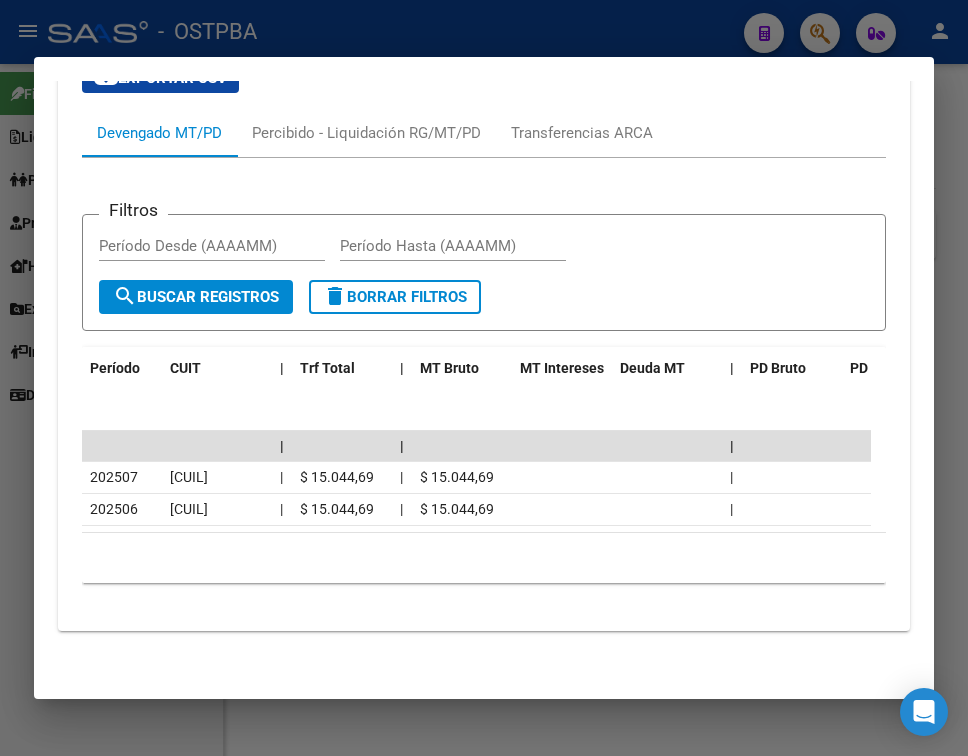 click at bounding box center (484, 378) 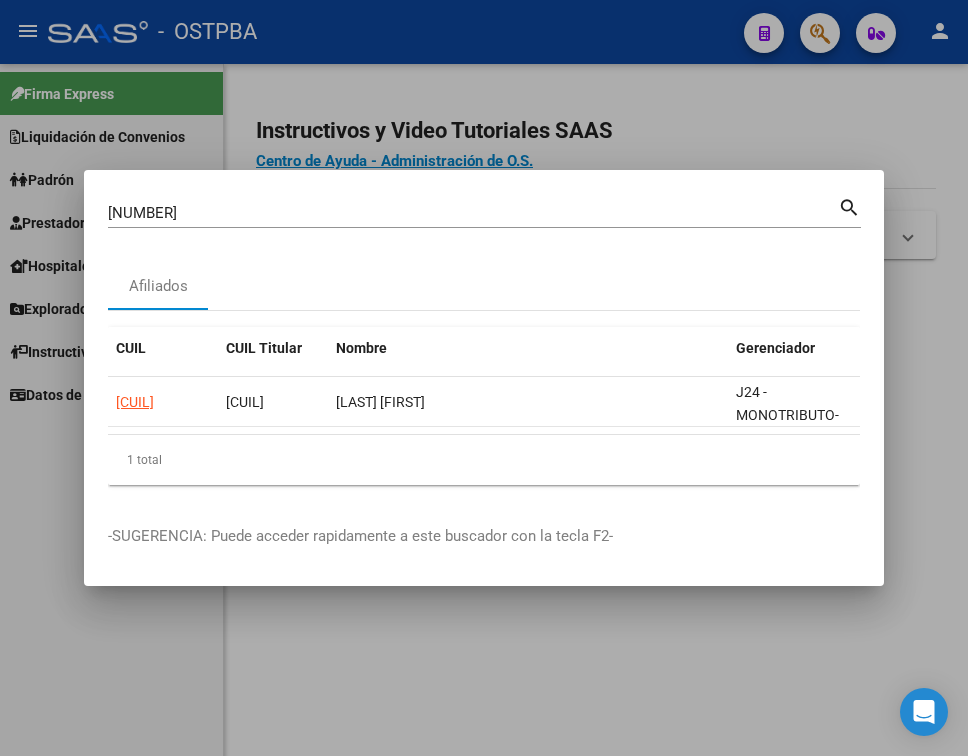 click on "[NUMBER]" at bounding box center [473, 213] 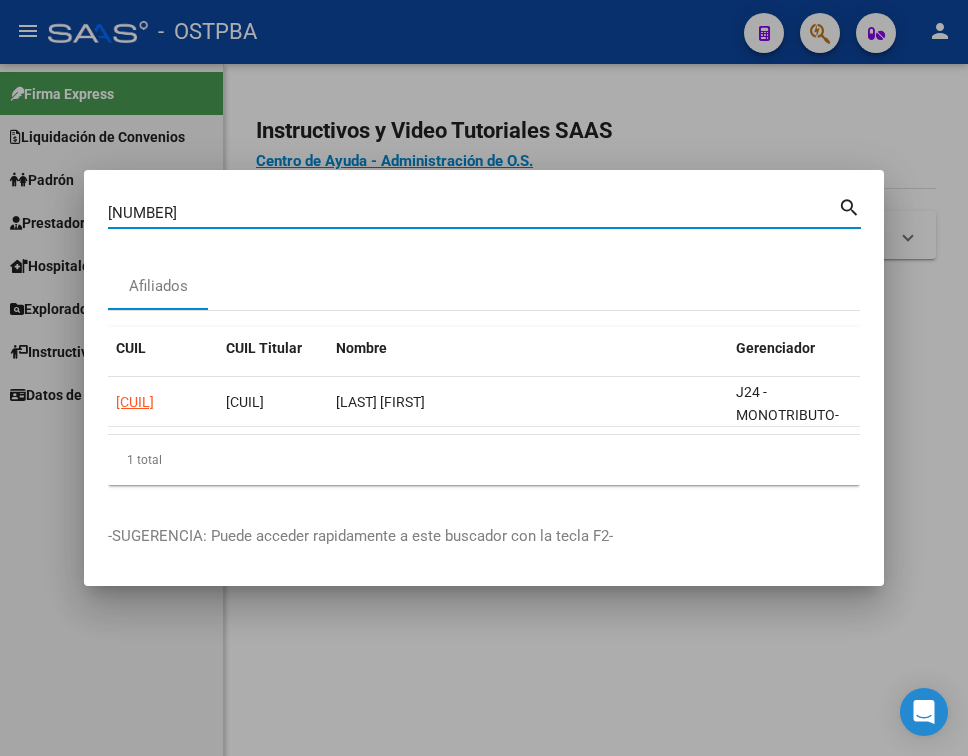 click on "[NUMBER]" at bounding box center [473, 213] 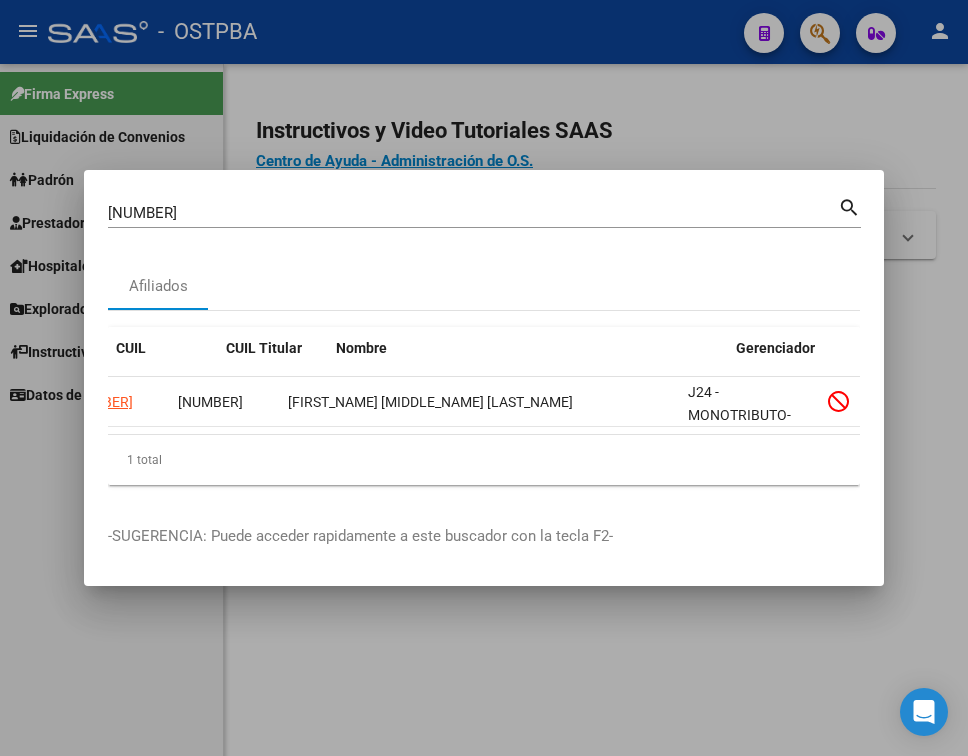 scroll, scrollTop: 0, scrollLeft: 0, axis: both 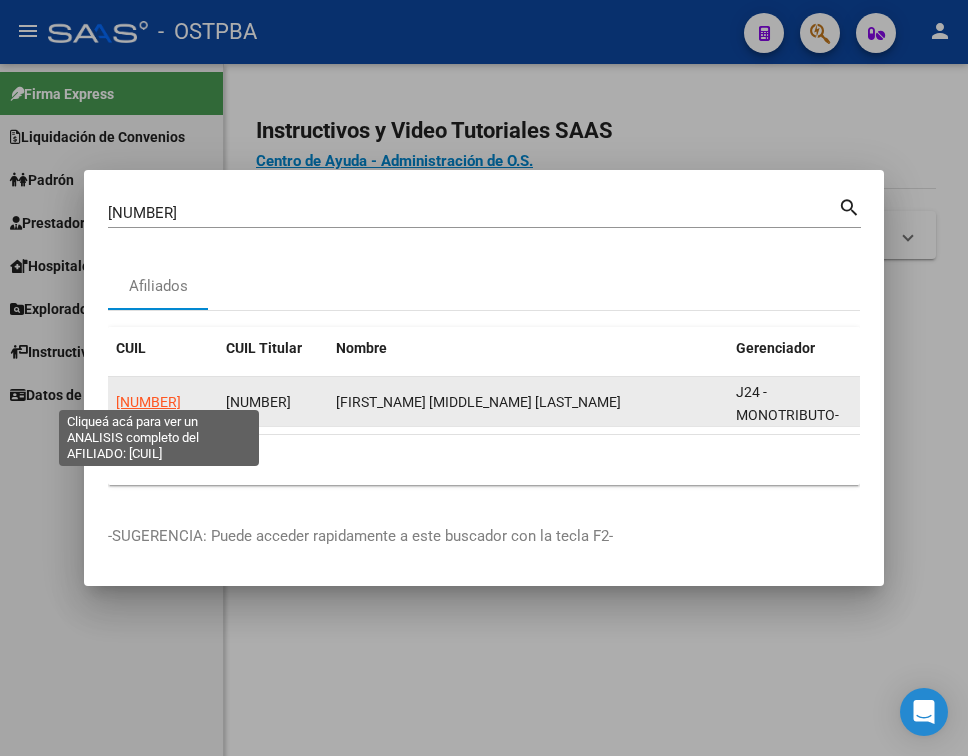 click on "[NUMBER]" 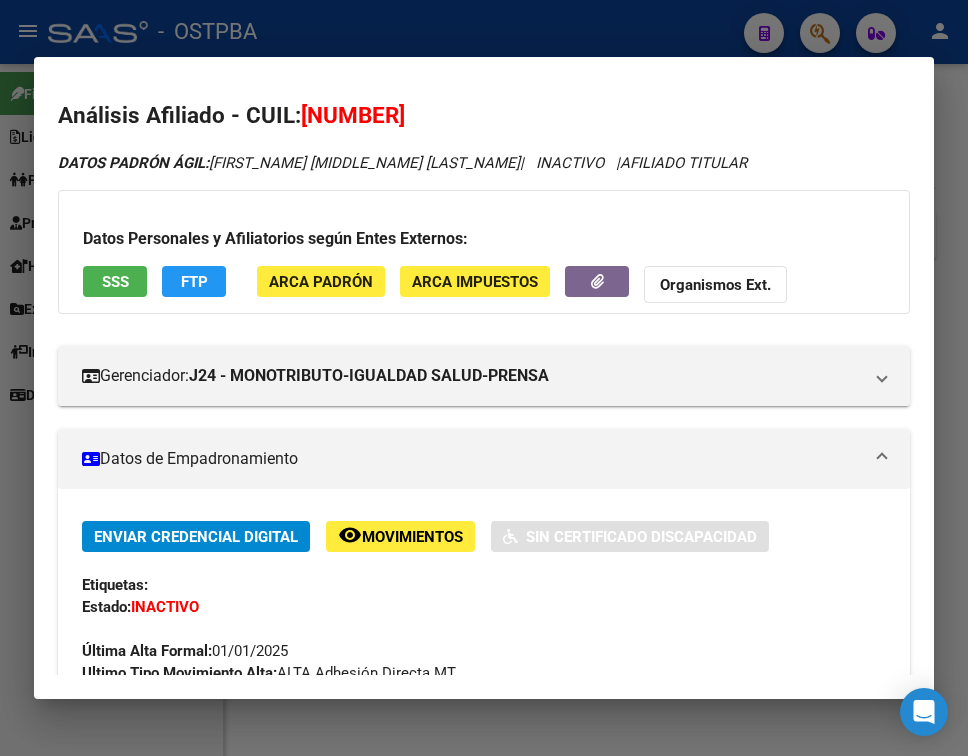 click on "Datos de Empadronamiento" at bounding box center [472, 459] 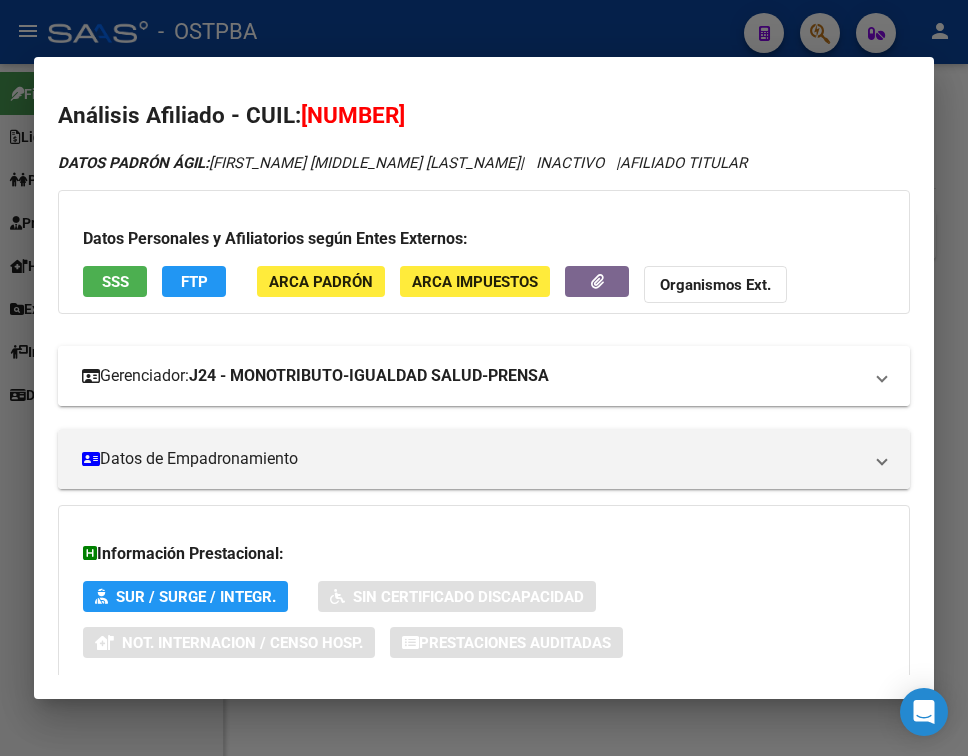 drag, startPoint x: 437, startPoint y: 404, endPoint x: 409, endPoint y: 476, distance: 77.25283 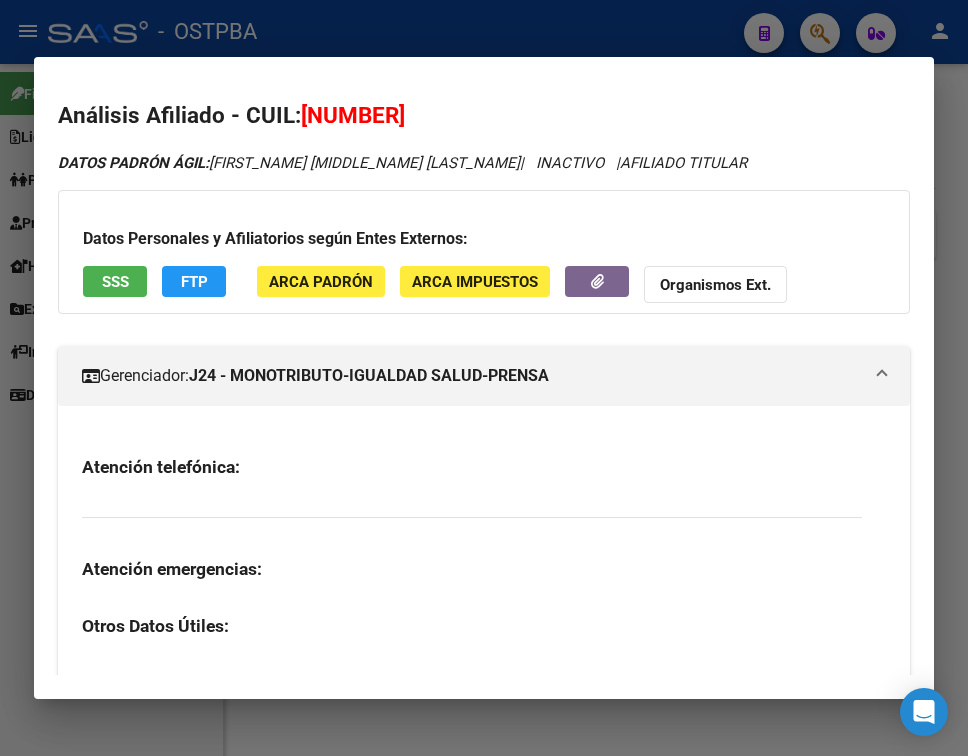 click on "Atención telefónica:" at bounding box center [472, 467] 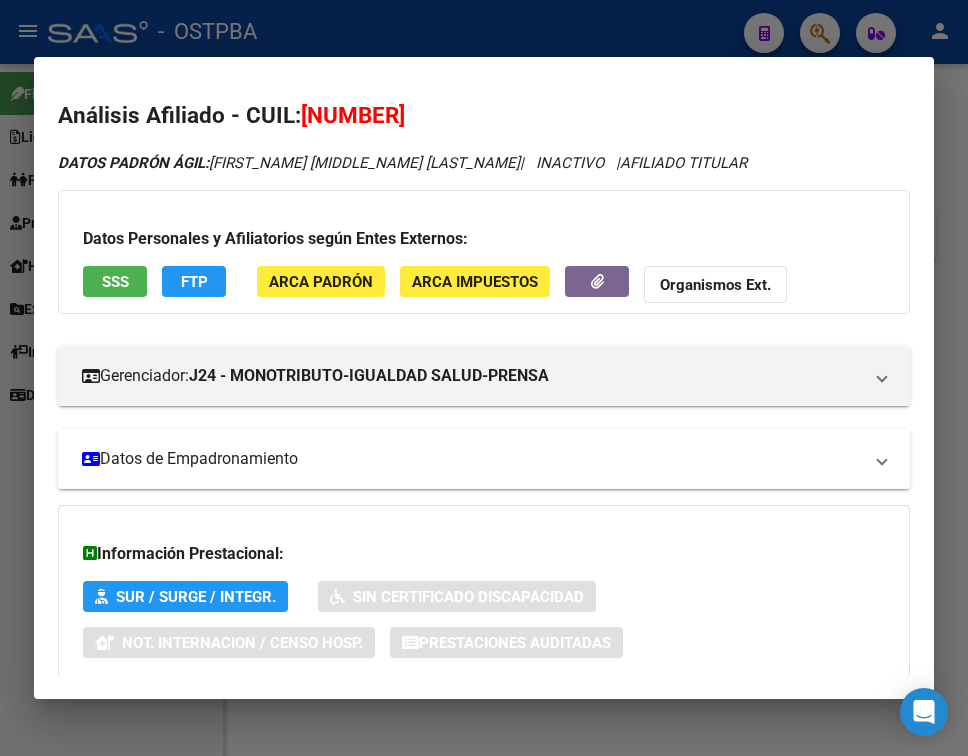 click on "Datos de Empadronamiento" at bounding box center (472, 459) 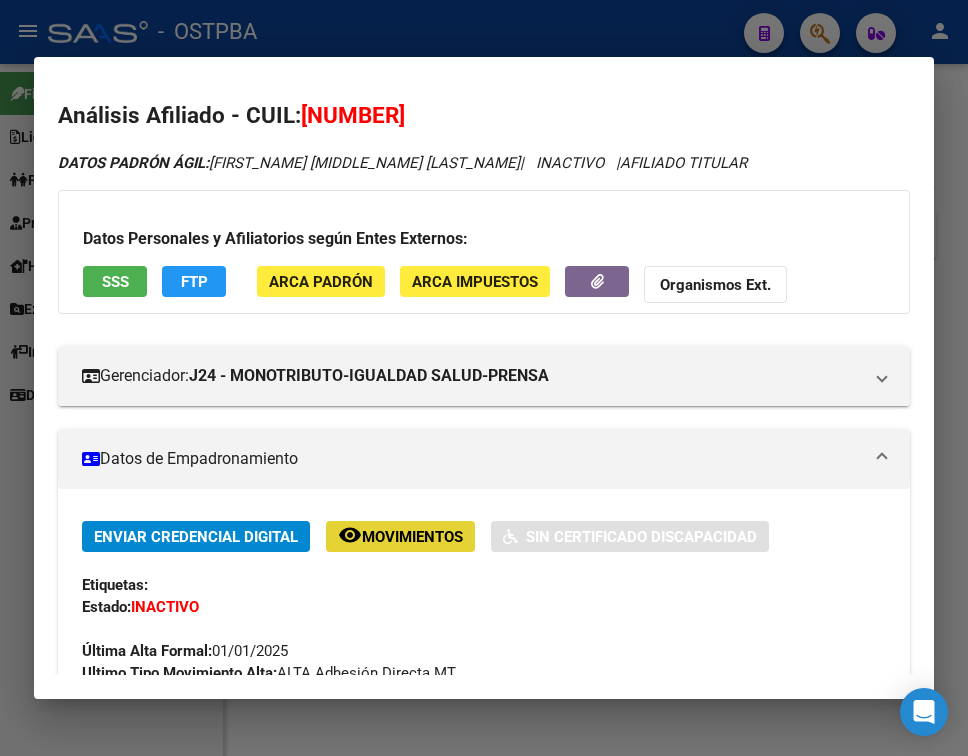 click on "Movimientos" 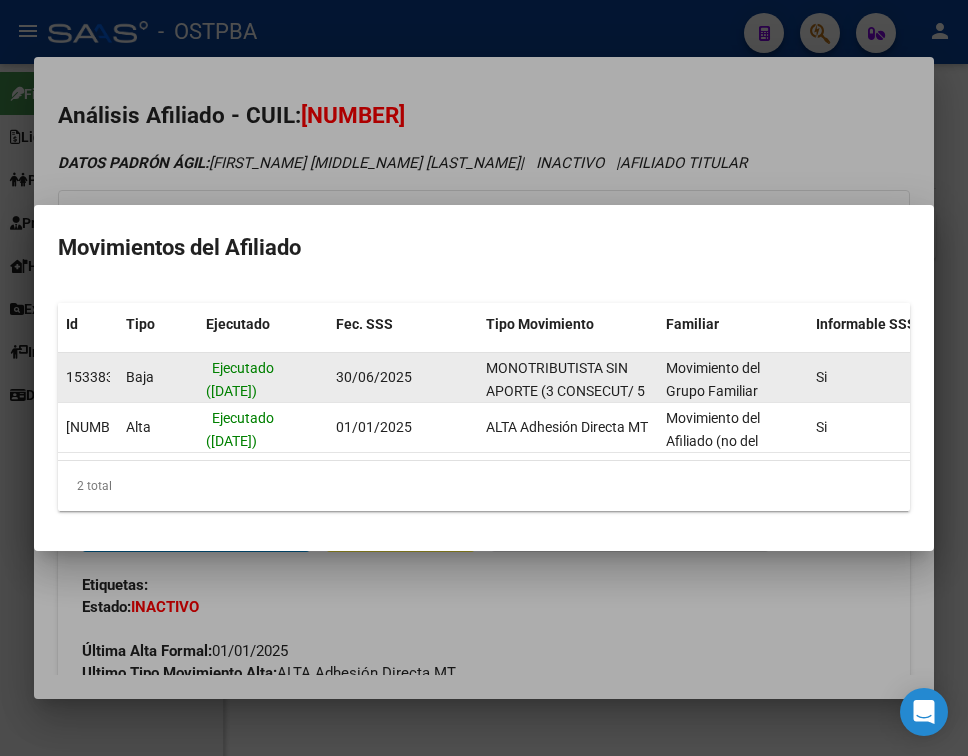 drag, startPoint x: 335, startPoint y: 364, endPoint x: 420, endPoint y: 356, distance: 85.37564 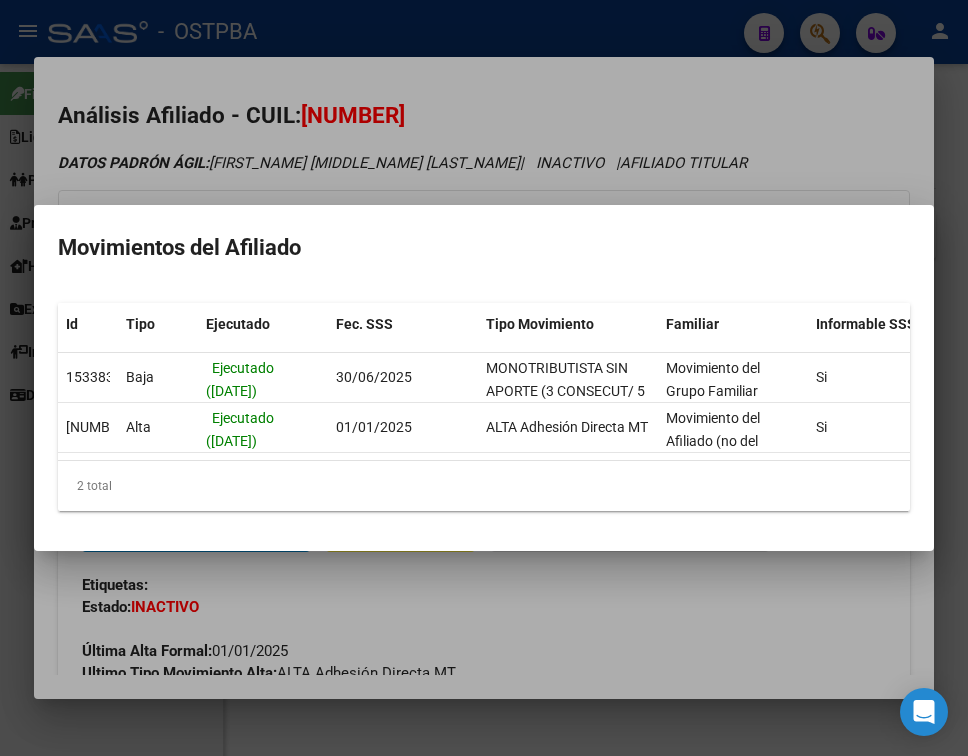 click at bounding box center [484, 378] 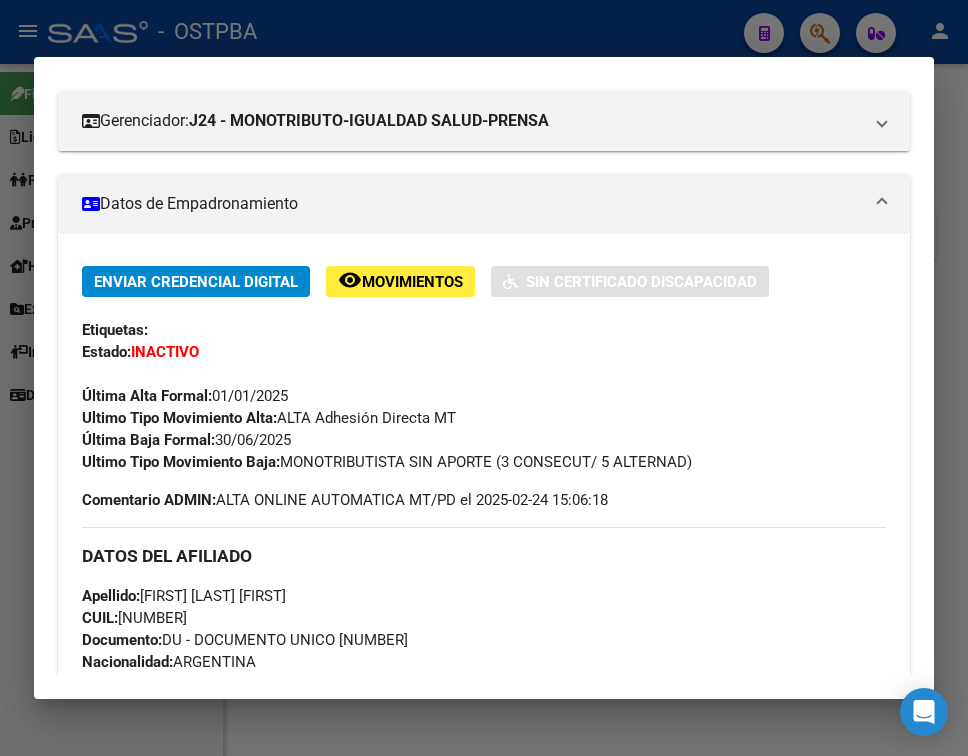 scroll, scrollTop: 300, scrollLeft: 0, axis: vertical 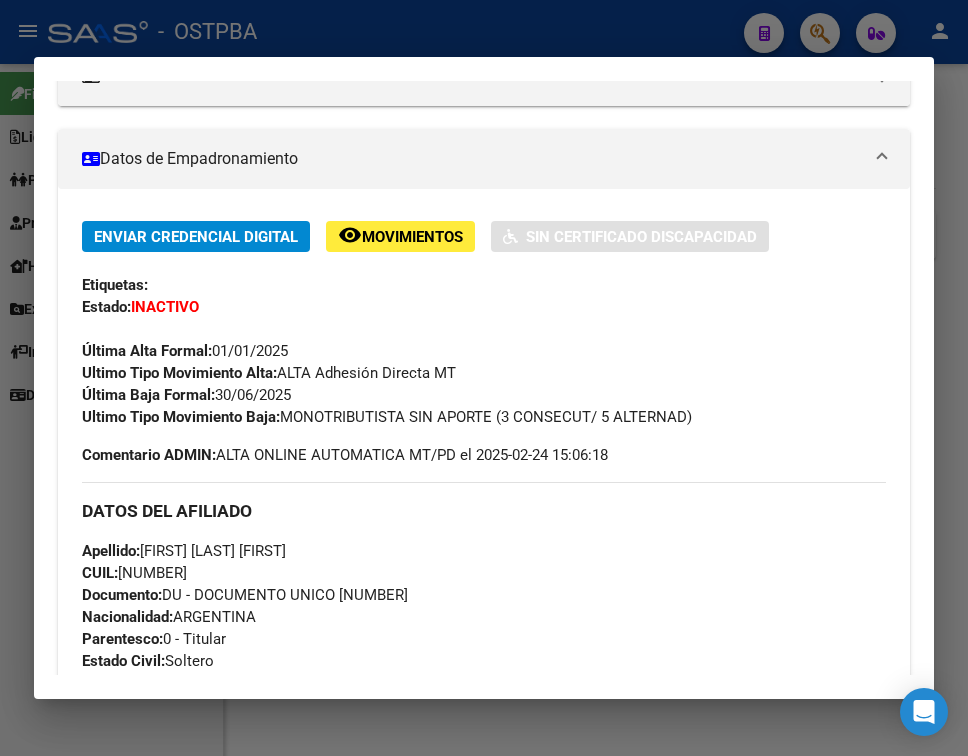 drag, startPoint x: 289, startPoint y: 420, endPoint x: 698, endPoint y: 408, distance: 409.176 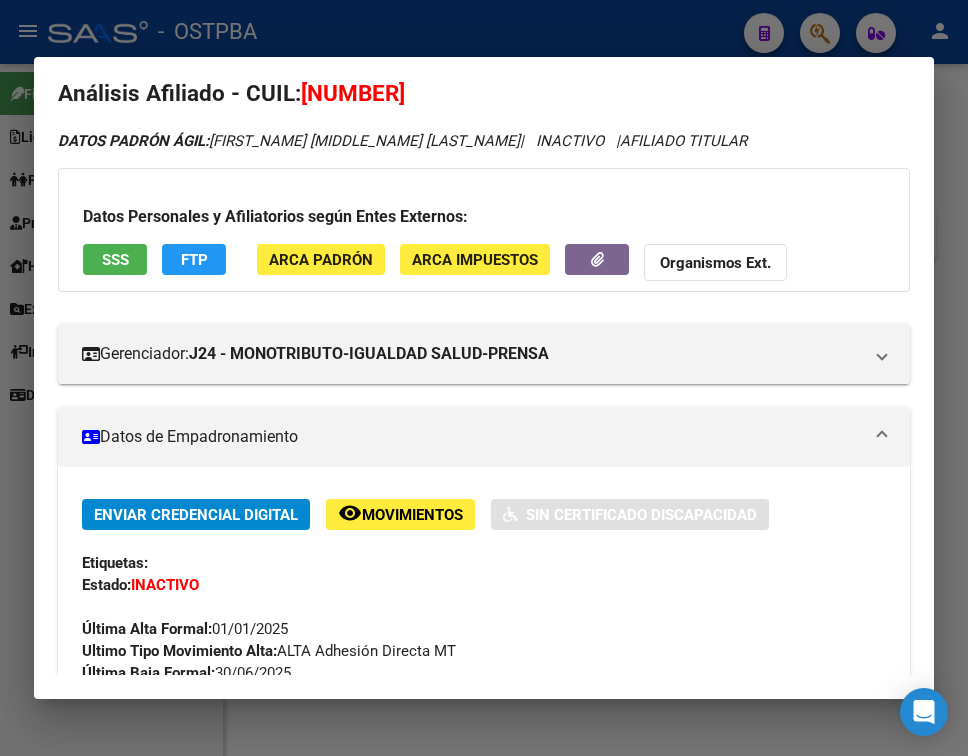 scroll, scrollTop: 0, scrollLeft: 0, axis: both 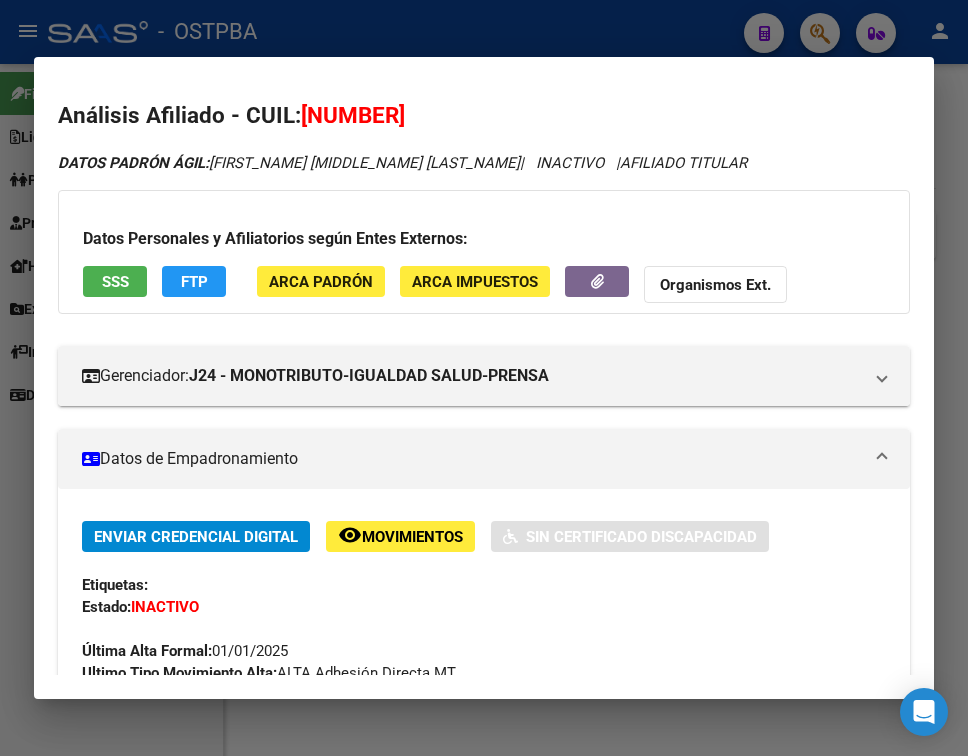 drag, startPoint x: 329, startPoint y: 119, endPoint x: 432, endPoint y: 110, distance: 103.392456 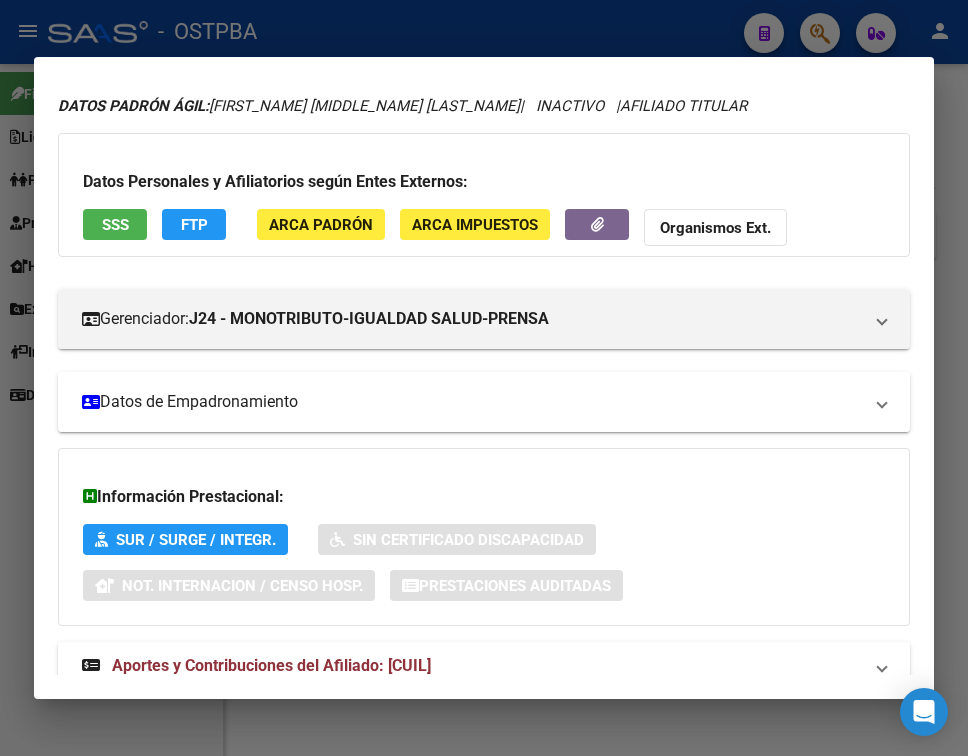 scroll, scrollTop: 116, scrollLeft: 0, axis: vertical 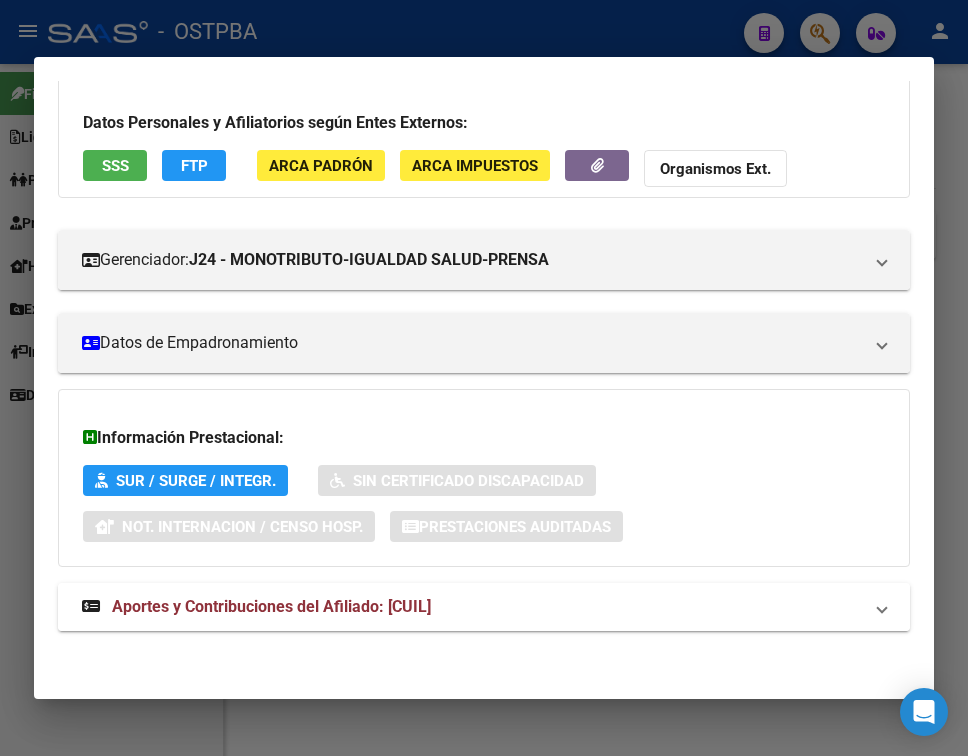 click on "Aportes y Contribuciones del Afiliado: [CUIL]" at bounding box center [256, 607] 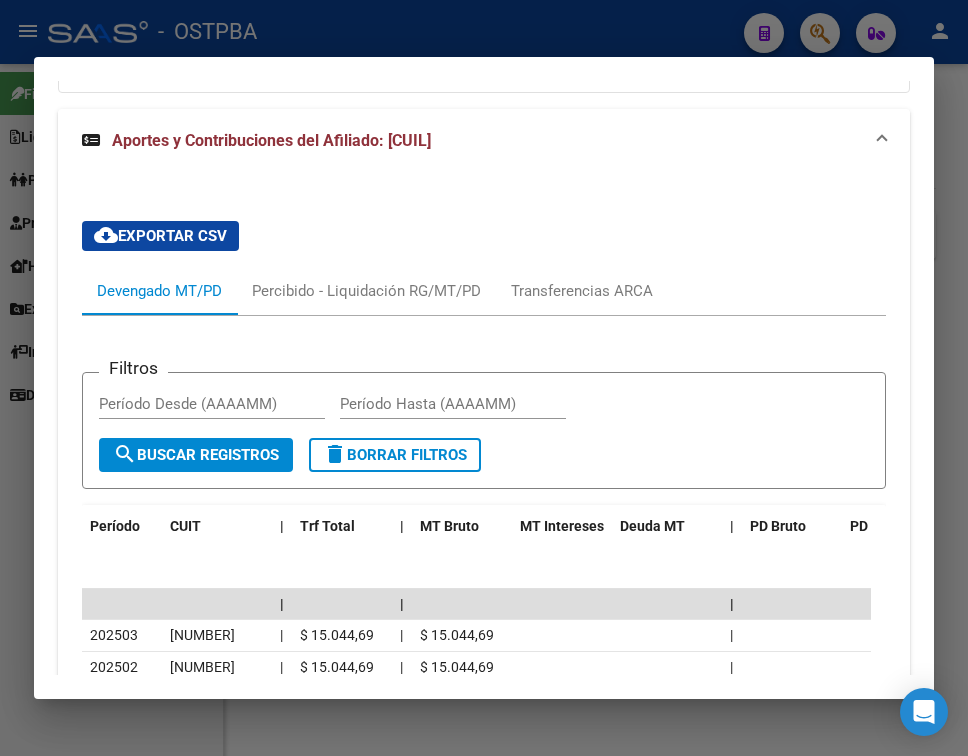 scroll, scrollTop: 795, scrollLeft: 0, axis: vertical 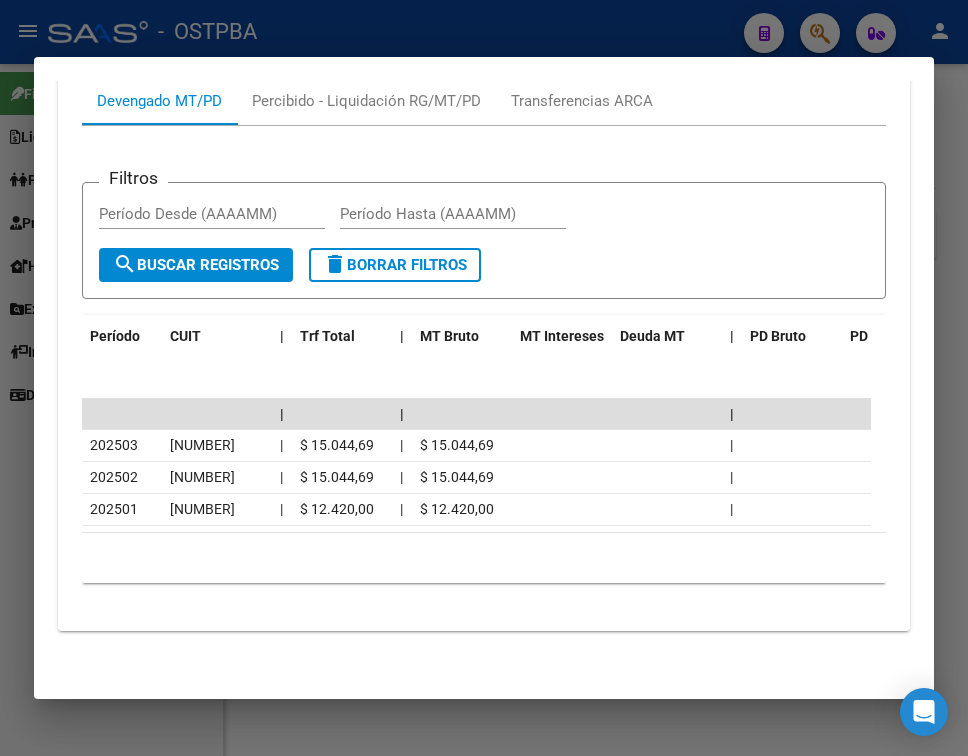 click at bounding box center (484, 378) 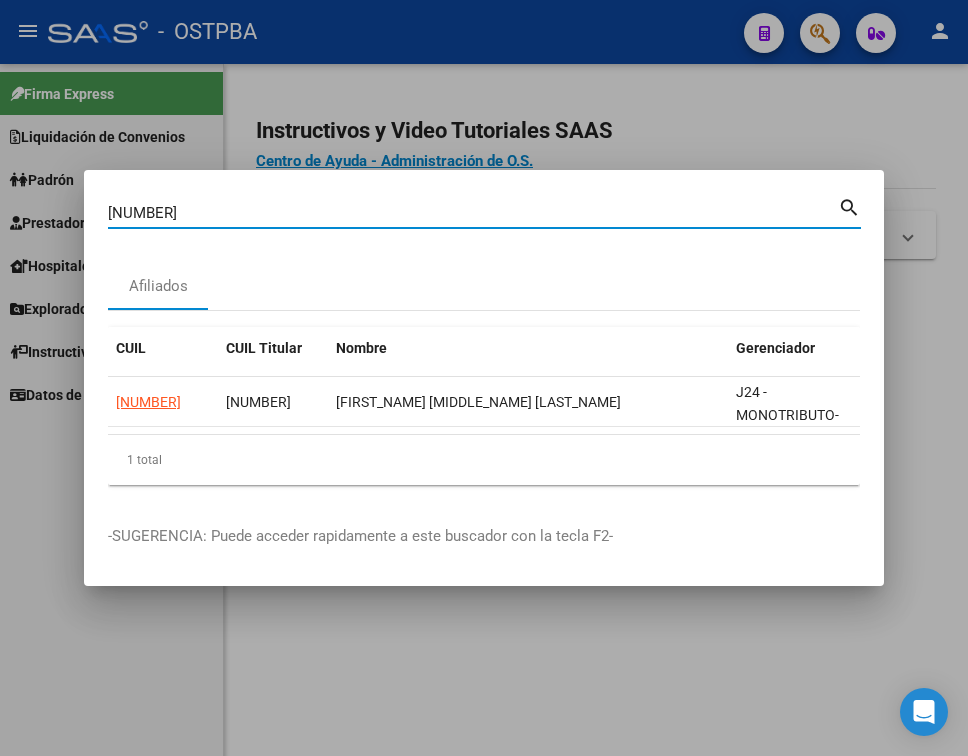click on "[NUMBER]" at bounding box center [473, 213] 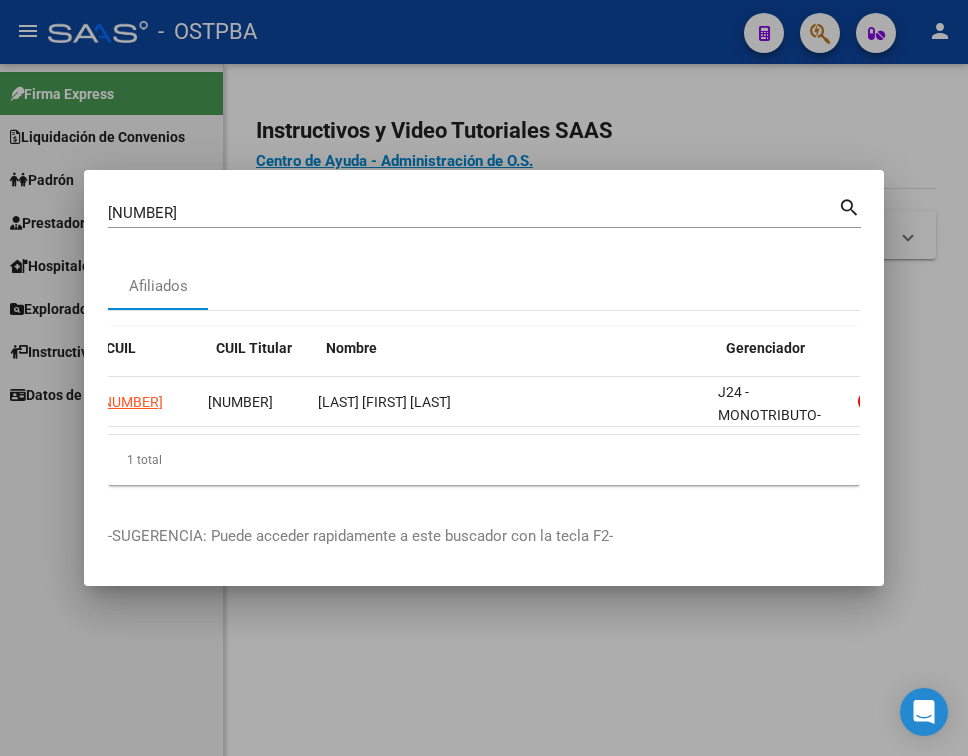 scroll, scrollTop: 0, scrollLeft: 0, axis: both 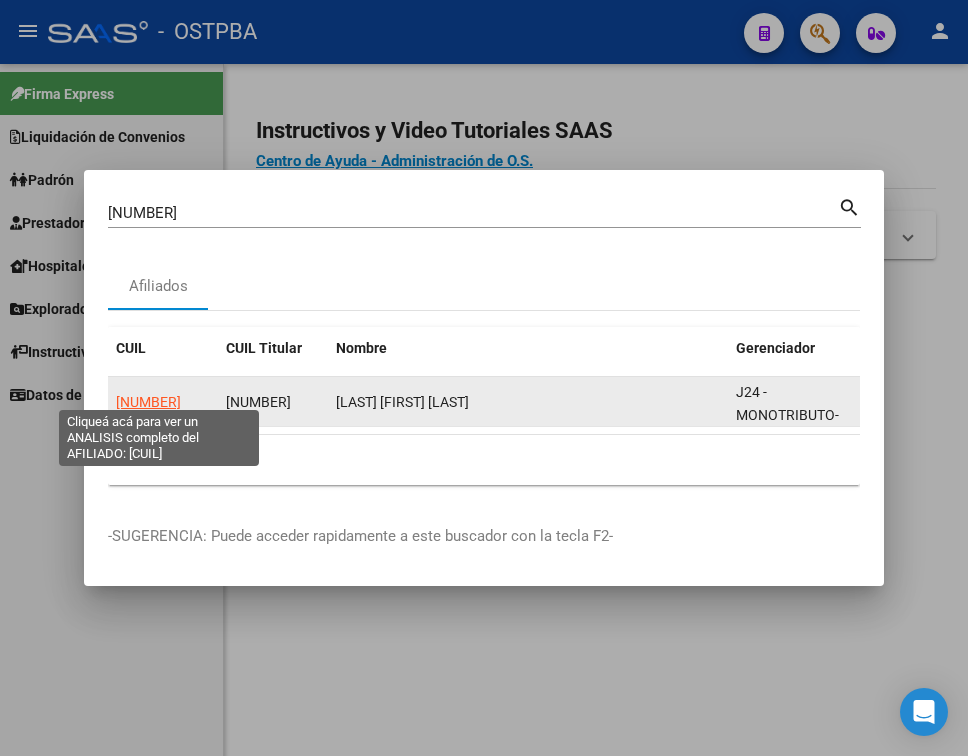 click on "[NUMBER]" 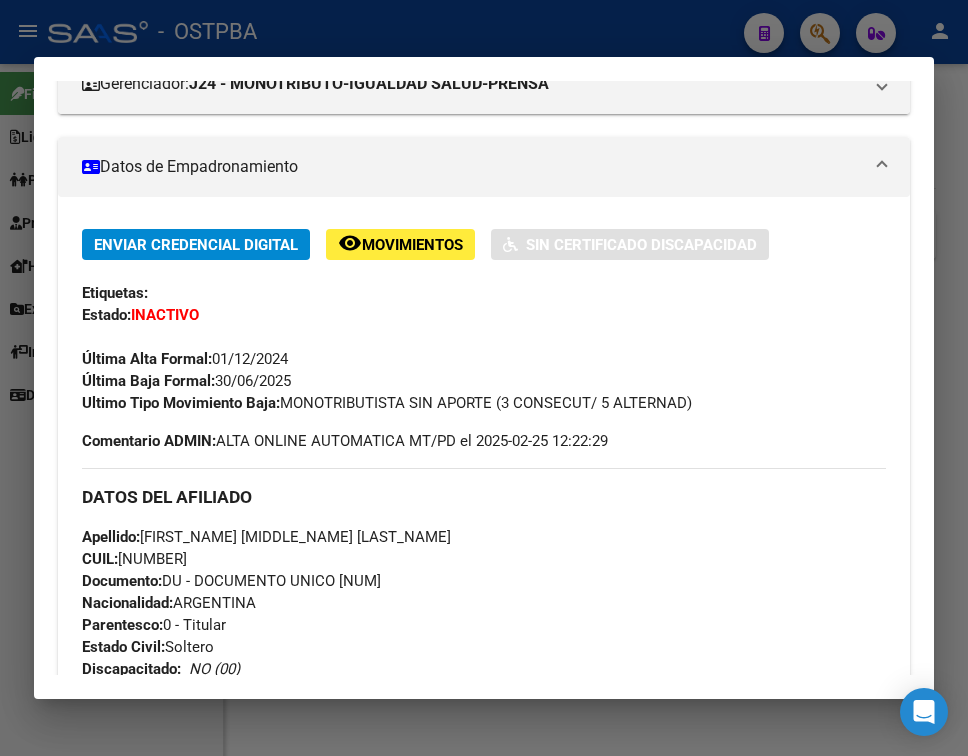 scroll, scrollTop: 400, scrollLeft: 0, axis: vertical 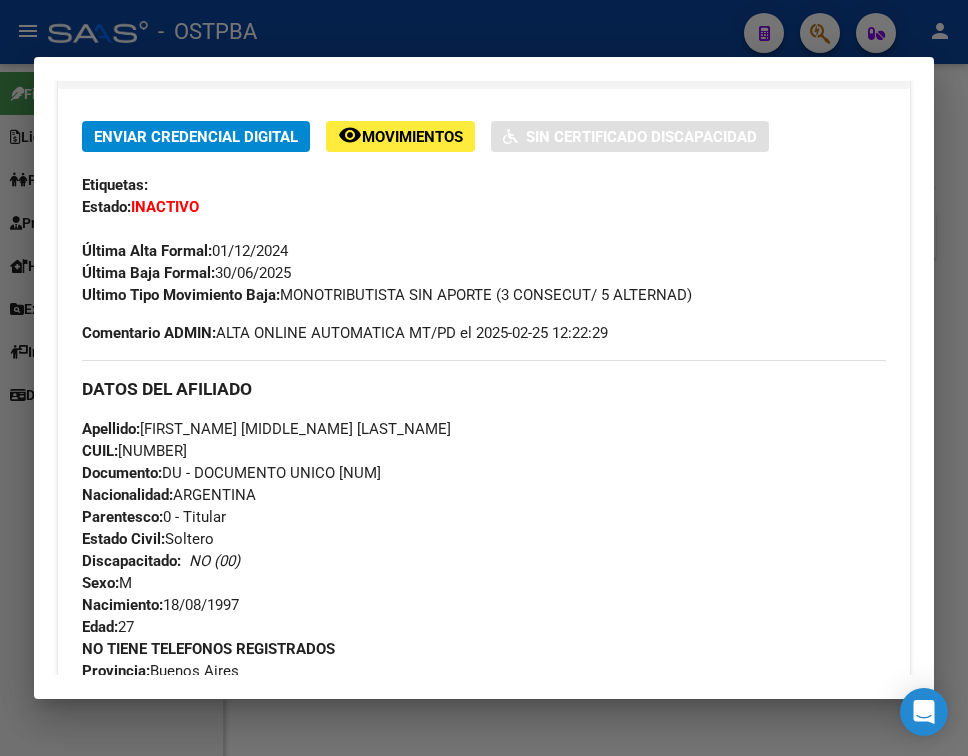 drag, startPoint x: 226, startPoint y: 274, endPoint x: 322, endPoint y: 274, distance: 96 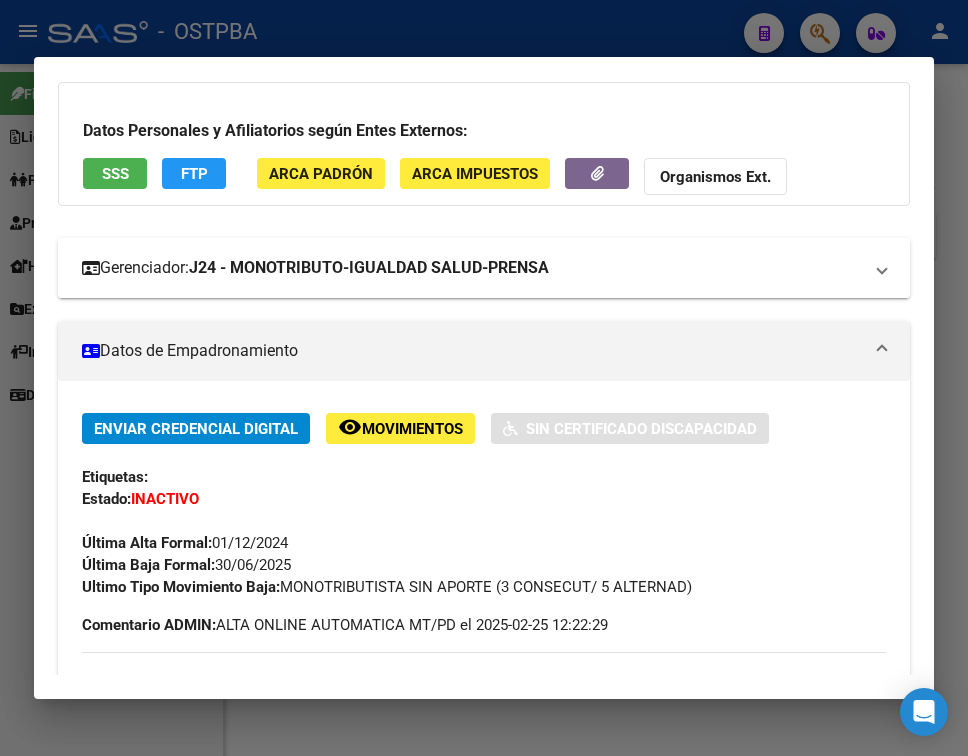 scroll, scrollTop: 100, scrollLeft: 0, axis: vertical 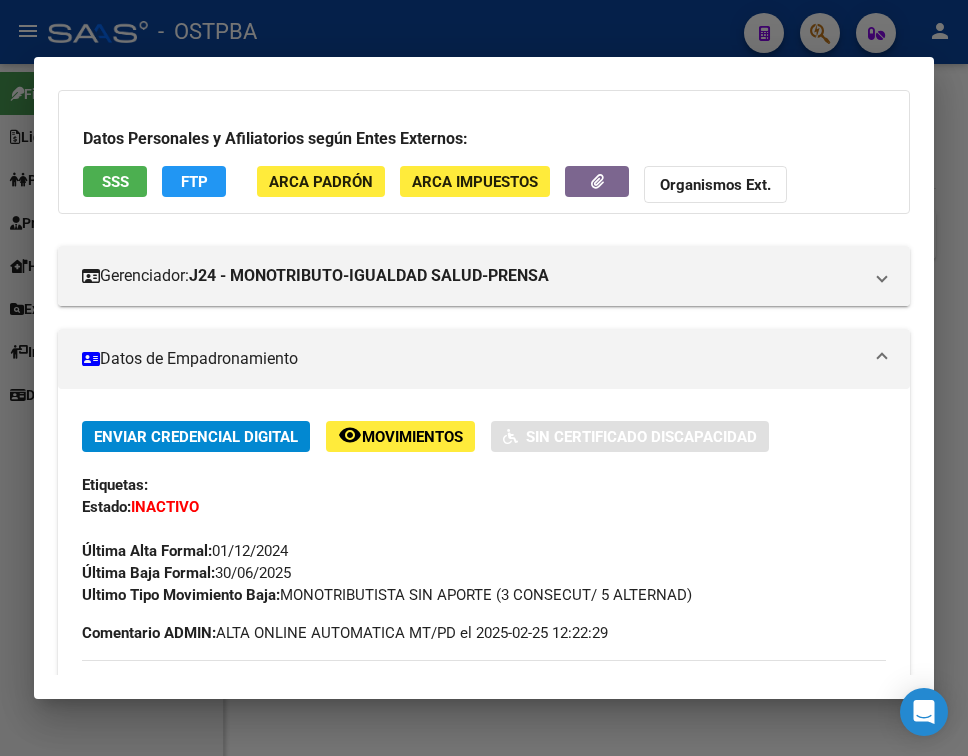 click at bounding box center (882, 359) 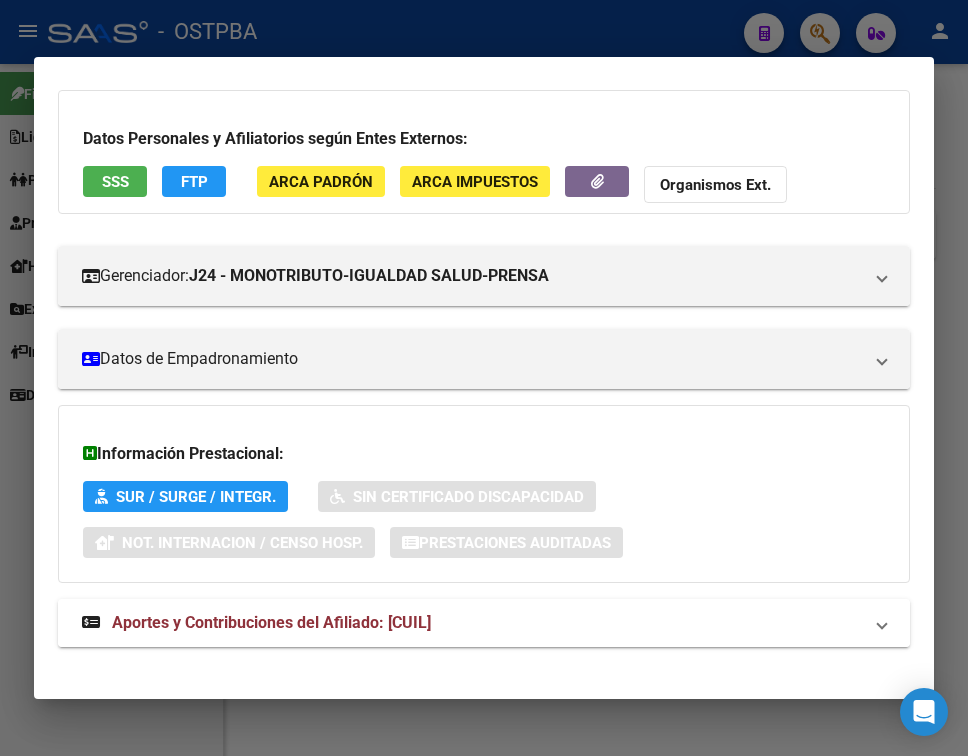 click on "Aportes y Contribuciones del Afiliado: [CUIL]" at bounding box center (472, 623) 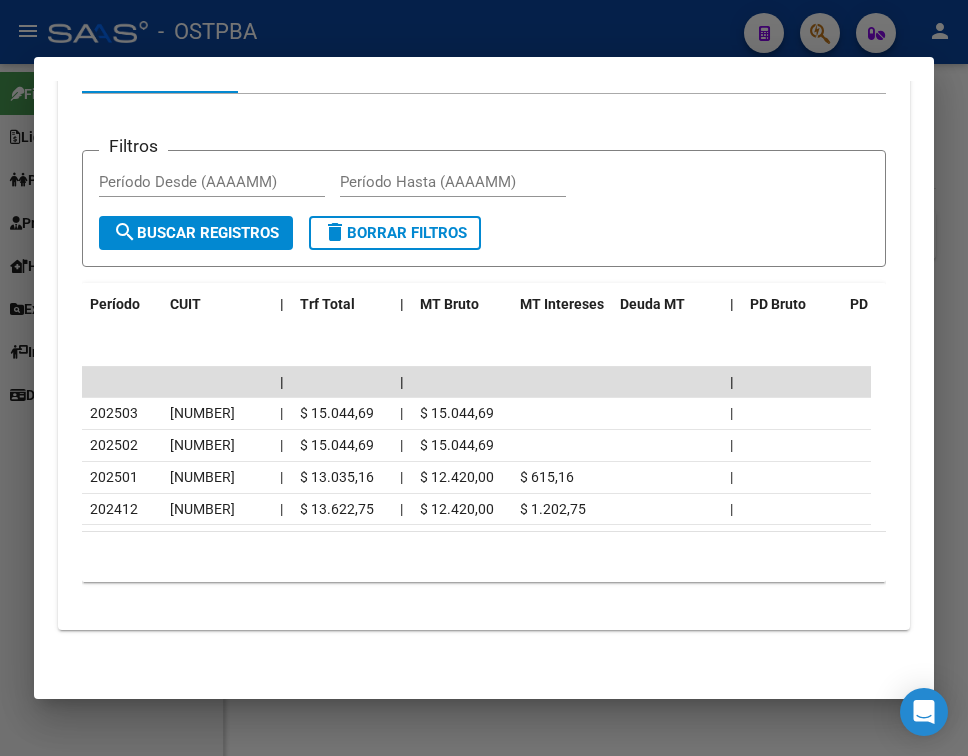 scroll, scrollTop: 827, scrollLeft: 0, axis: vertical 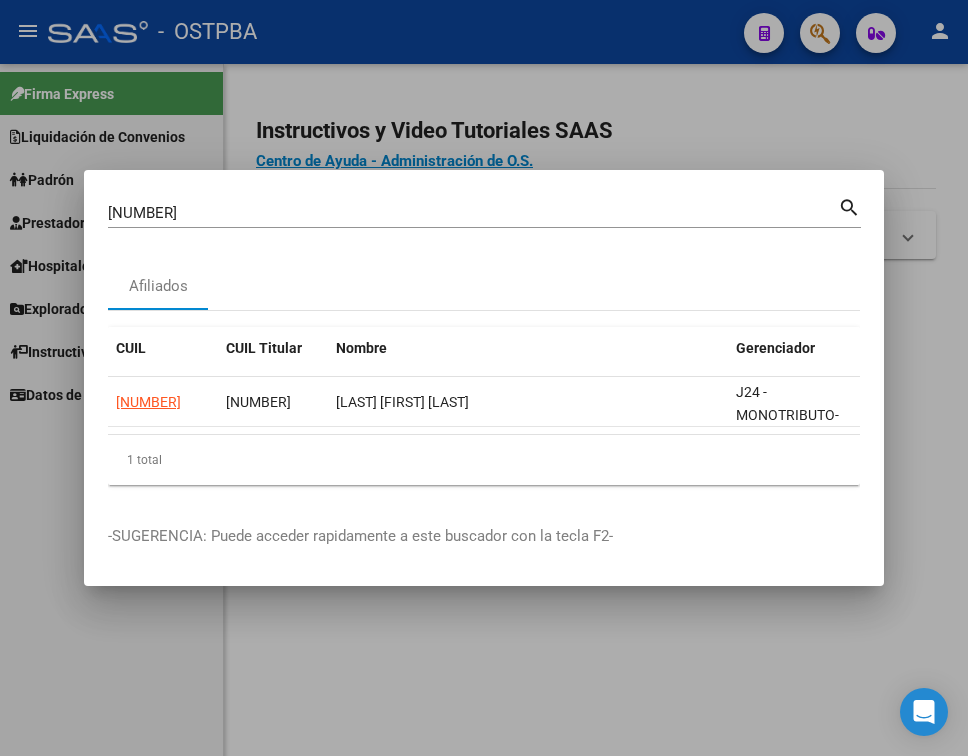 click on "[NUMBER] Buscar (apellido, dni, cuil, nro traspaso, cuit, obra social)" at bounding box center [473, 213] 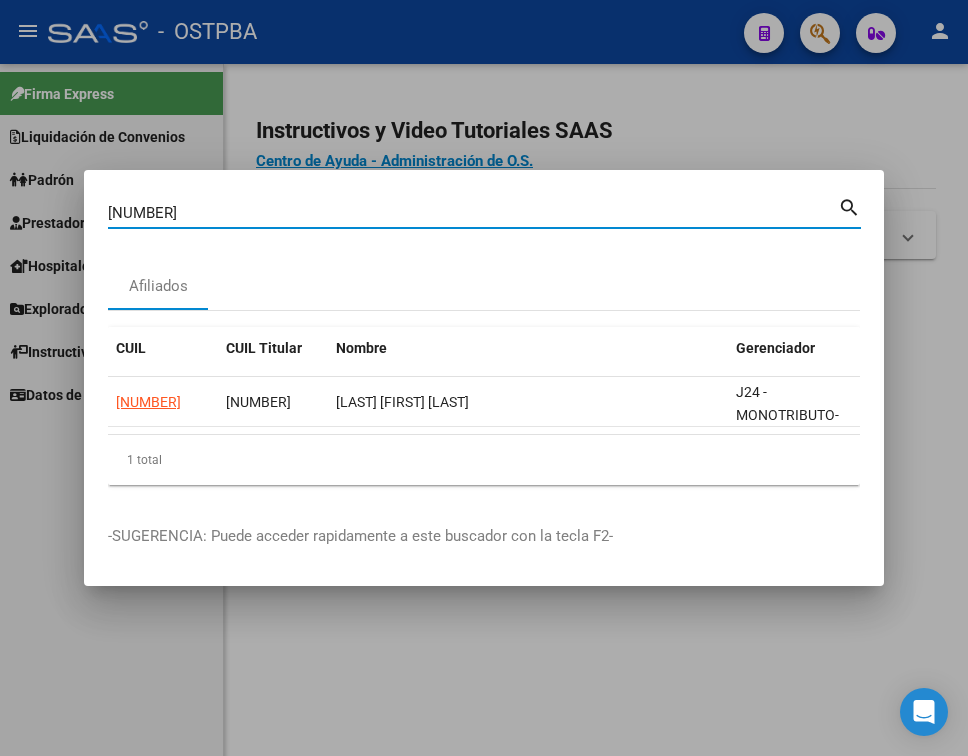 click on "[NUMBER]" at bounding box center [473, 213] 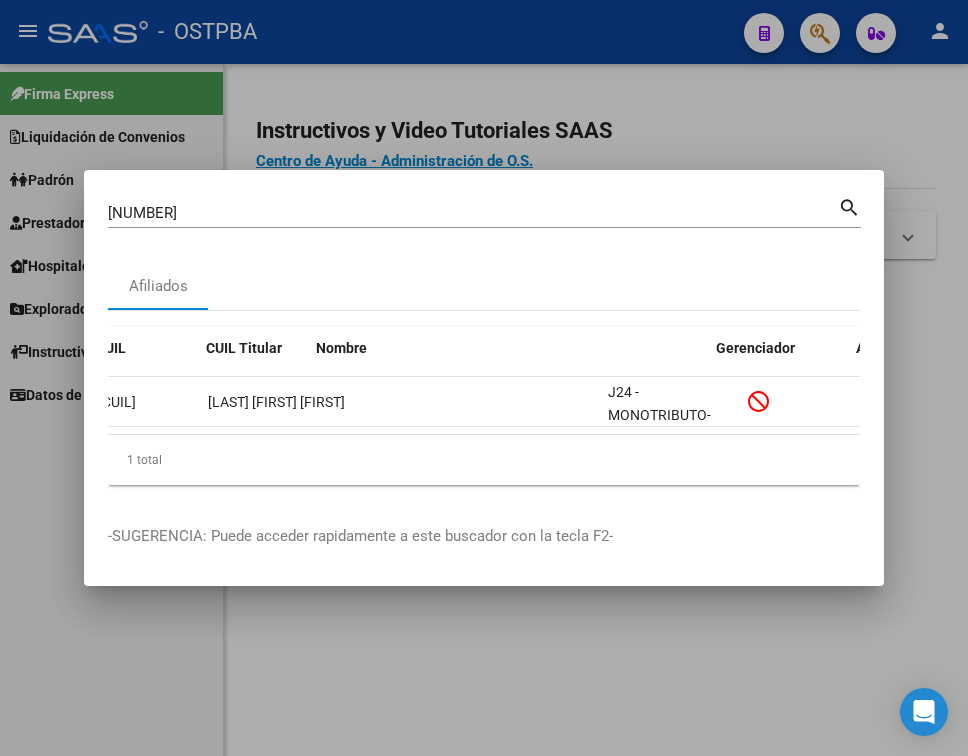 scroll, scrollTop: 0, scrollLeft: 0, axis: both 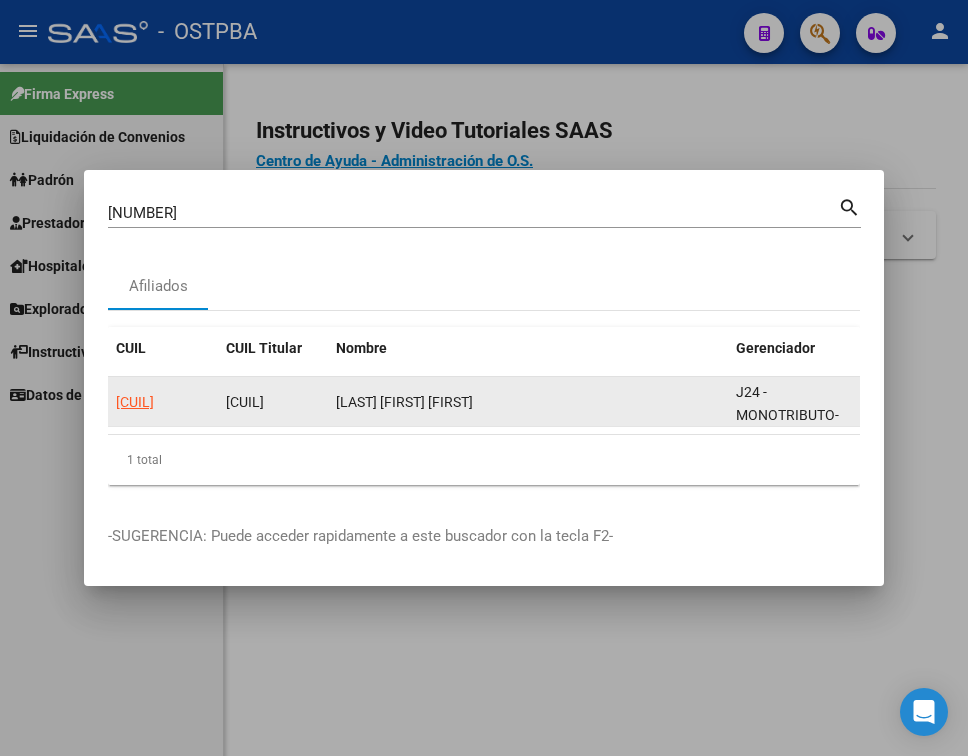 click on "[CUIL]" 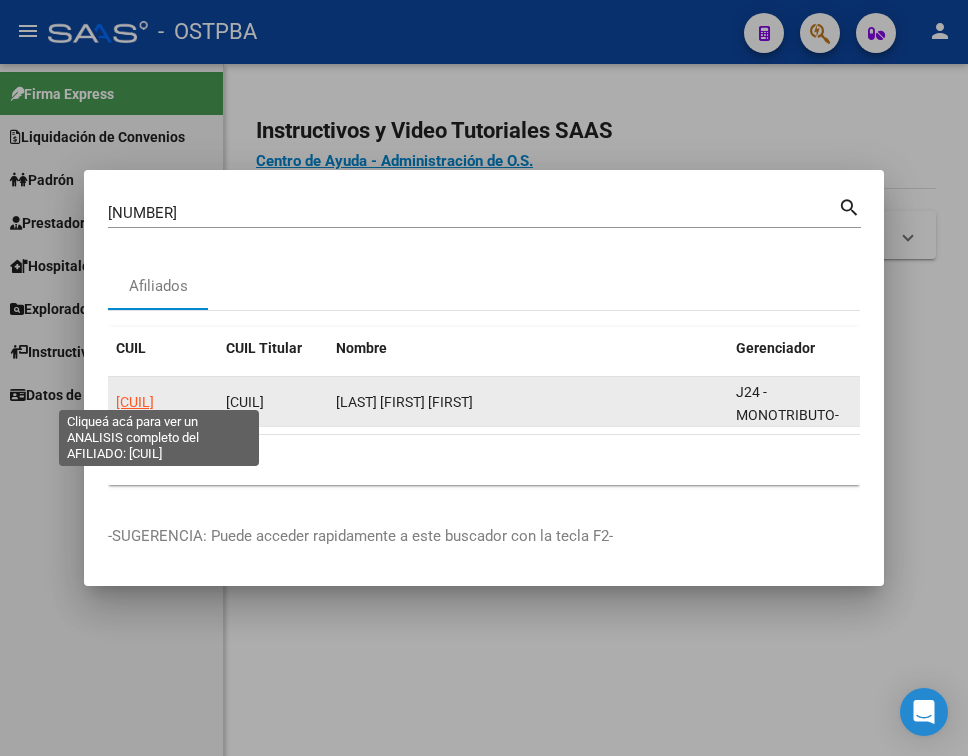 click on "[CUIL]" 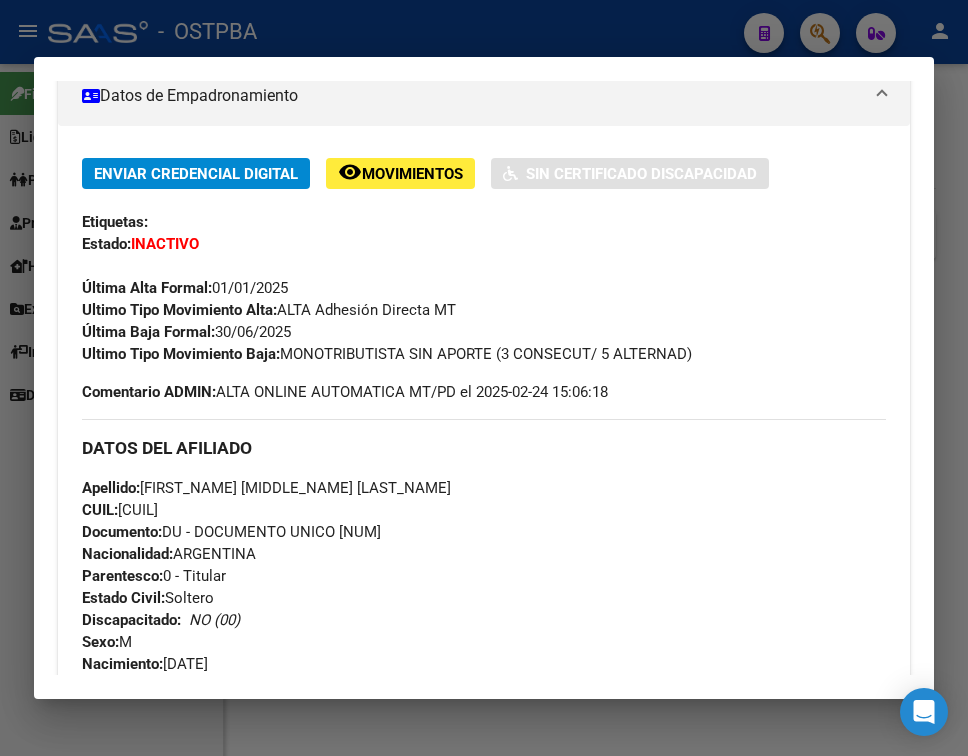 scroll, scrollTop: 400, scrollLeft: 0, axis: vertical 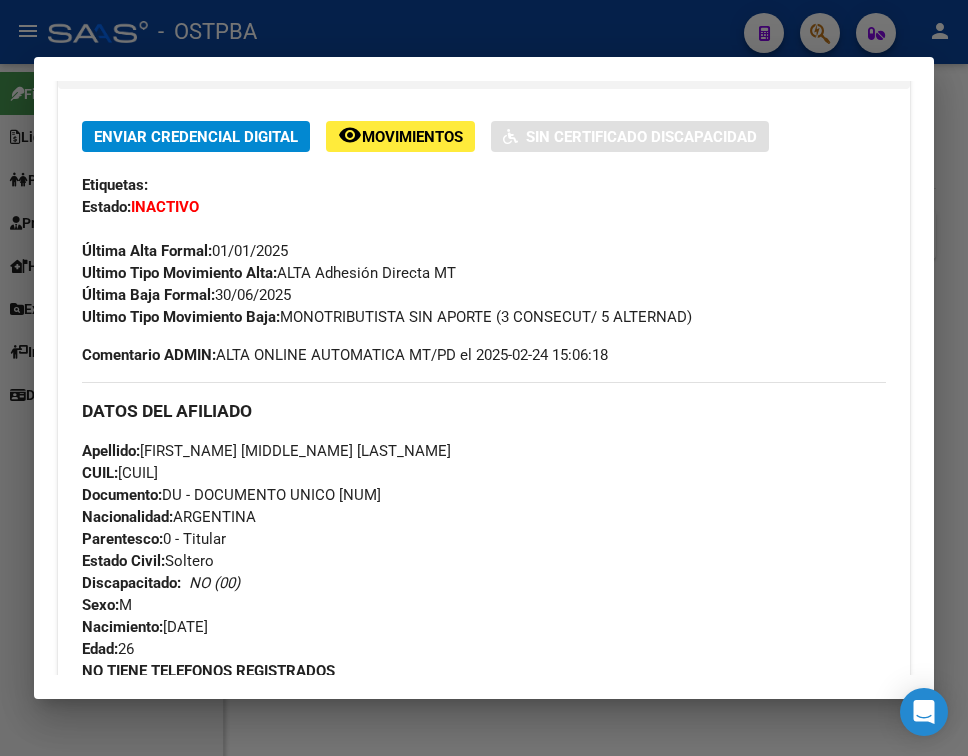 click on "DATOS DEL AFILIADO" at bounding box center [484, 411] 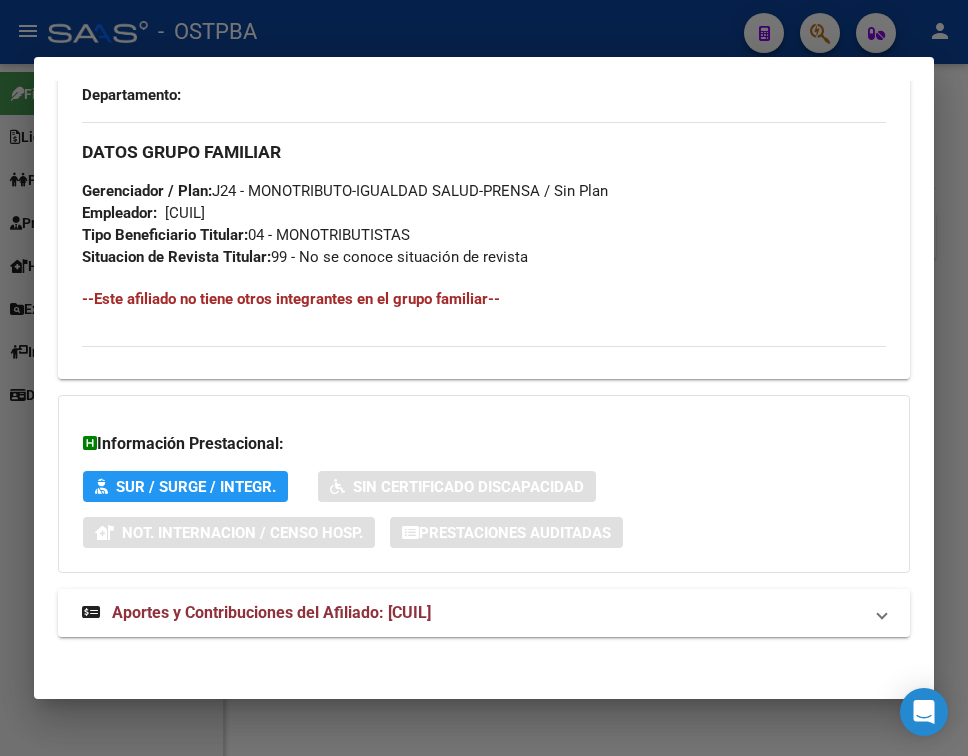 scroll, scrollTop: 1114, scrollLeft: 0, axis: vertical 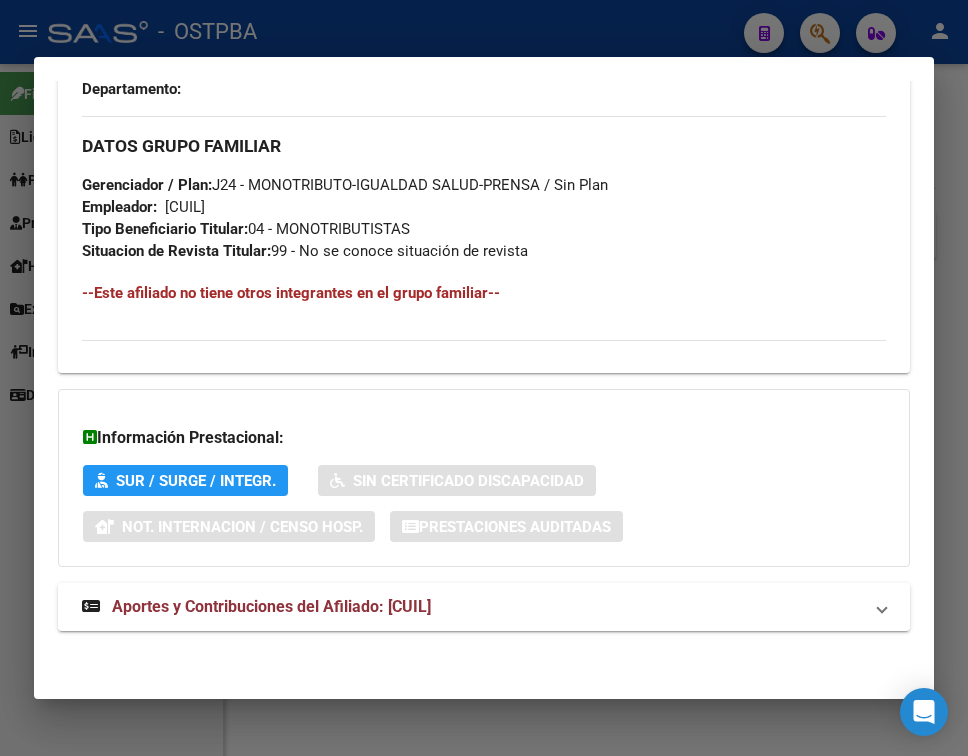 click on "DATOS PADRÓN ÁGIL:  [LAST] [FIRST] [FIRST]    |  INACTIVO  |    AFILIADO TITULAR  Datos Personales y Afiliatorios según Entes Externos: SSS FTP ARCA Padrón ARCA Impuestos Organismos Ext.    Gerenciador:     J24 - MONOTRIBUTO-IGUALDAD SALUD-PRENSA Atención telefónica: Atención emergencias: Otros Datos Útiles:     Datos de Empadronamiento  Enviar Credencial Digital remove_red_eye Movimientos    Sin Certificado Discapacidad Etiquetas: Estado: INACTIVO Última Alta Formal:  [DATE] Ultimo Tipo Movimiento Alta:  ALTA Adhesión Directa MT Última Baja Formal:  [DATE] Ultimo Tipo Movimiento Baja:  MONOTRIBUTISTA SIN APORTE (3 CONSECUT/ 5 ALTERNAD) Comentario ADMIN:  ALTA ONLINE AUTOMATICA MT/PD el [DATE] [TIME] DATOS DEL AFILIADO Apellido:  [FIRST] [FIRST] [LAST] CUIL:  [CUIL] Documento:  DU - DOCUMENTO UNICO [NUMBER]  Nacionalidad:  ARGENTINA Parentesco:  0 - Titular Estado Civil:  Soltero Discapacitado:    NO (00) Sexo:  M Nacimiento:  [DATE] Edad:  [AGE]  Provincia:" at bounding box center [484, -154] 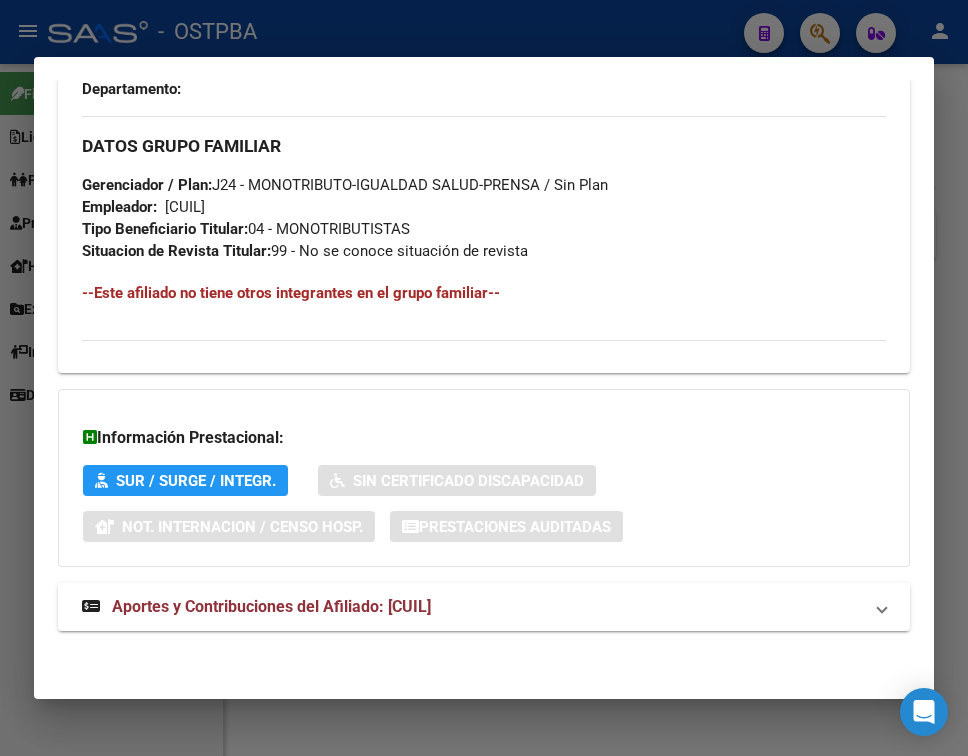 click on "Aportes y Contribuciones del Afiliado: [CUIL]" at bounding box center [271, 606] 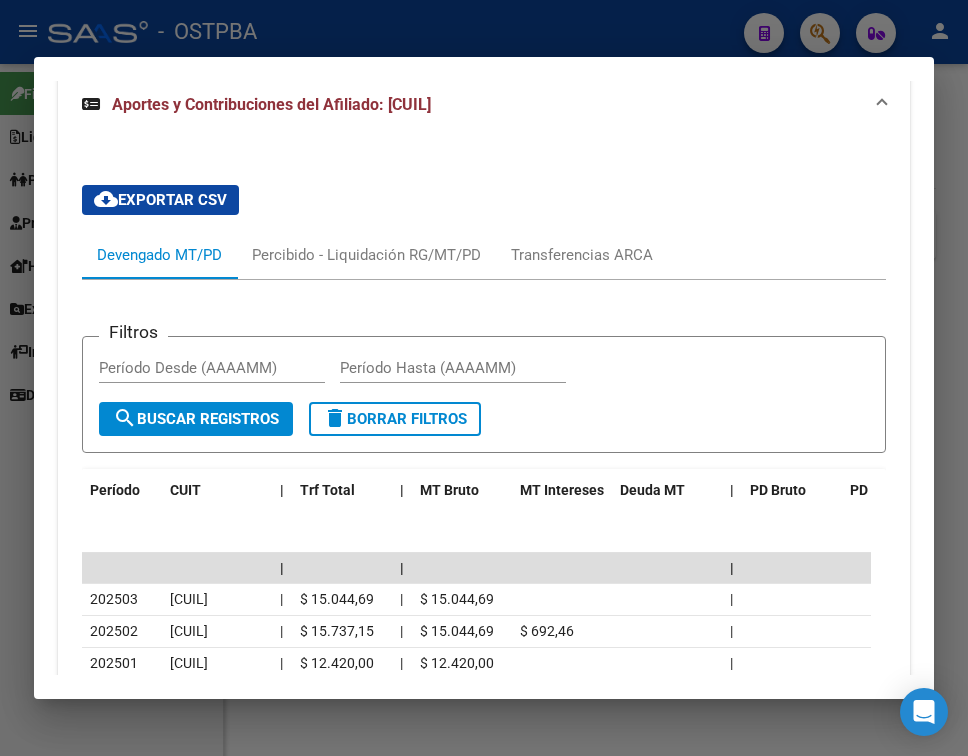 scroll, scrollTop: 1793, scrollLeft: 0, axis: vertical 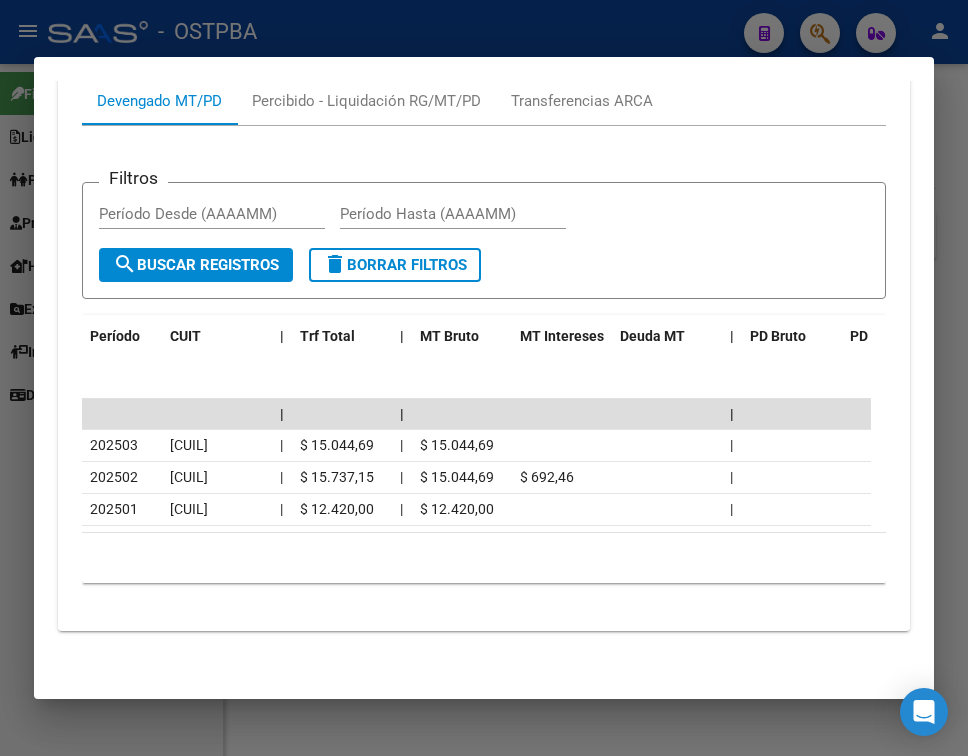 click at bounding box center [484, 378] 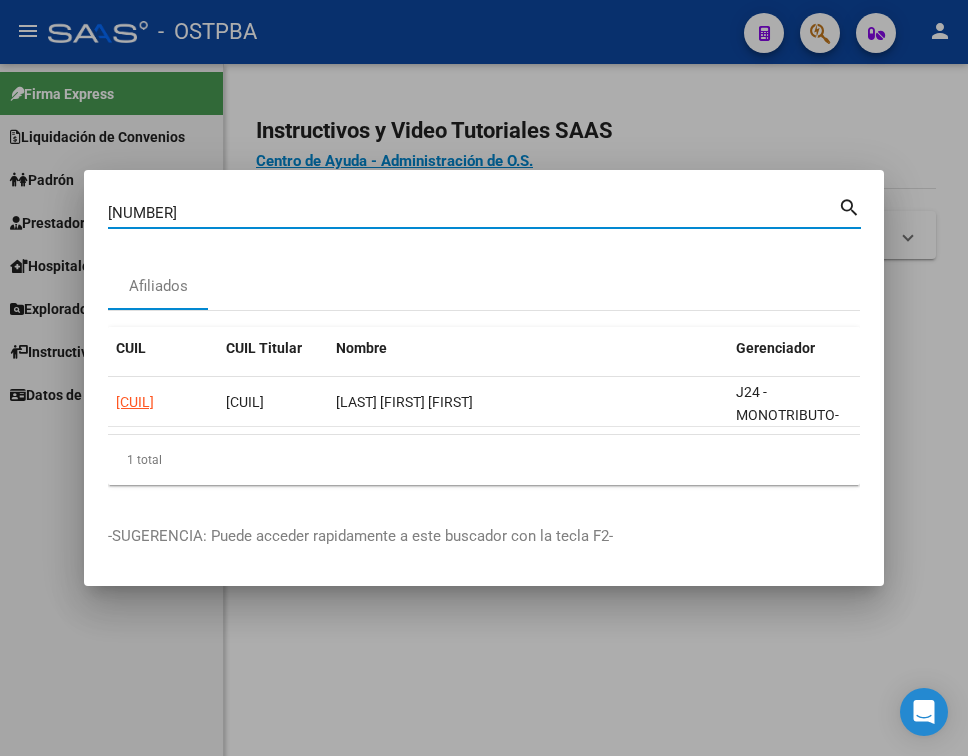 click on "[NUMBER]" at bounding box center (473, 213) 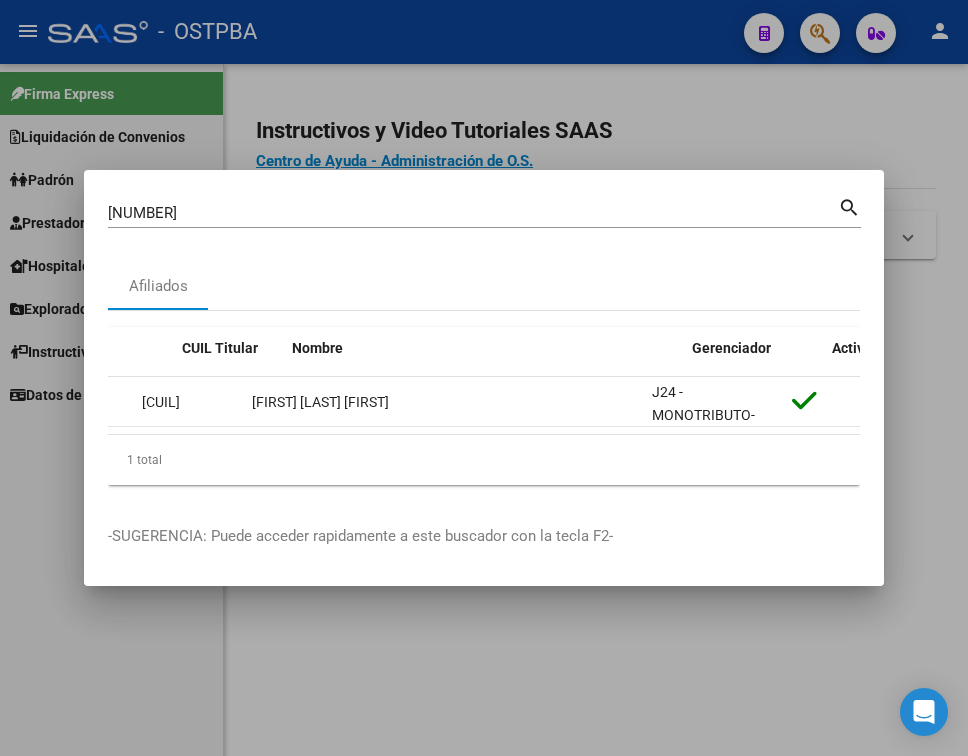 scroll, scrollTop: 0, scrollLeft: 0, axis: both 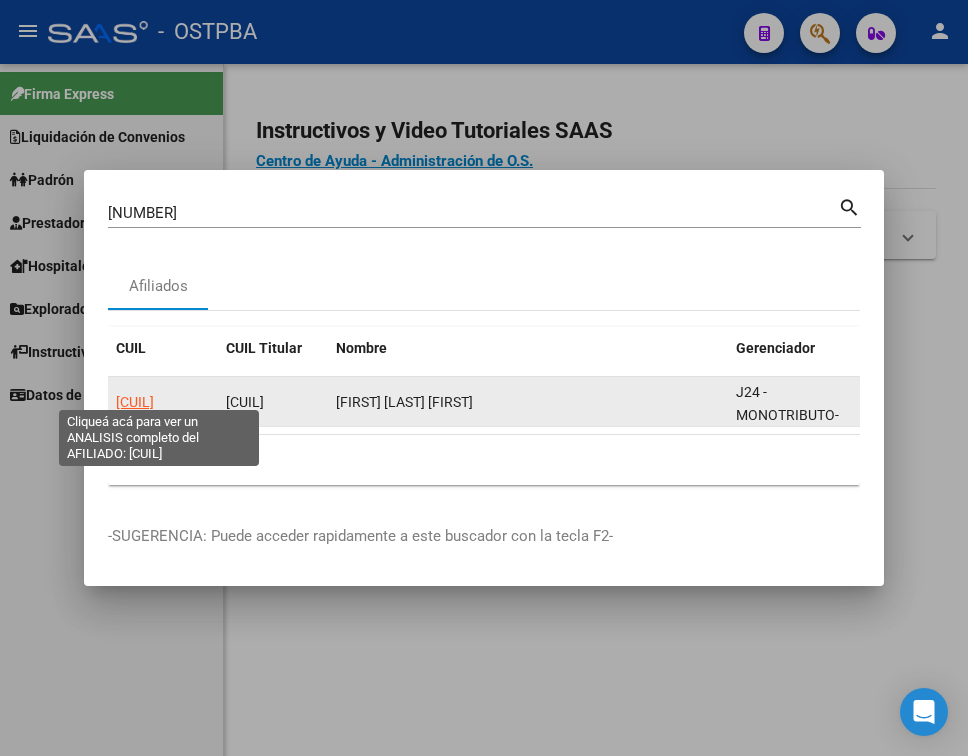 click on "[CUIL]" 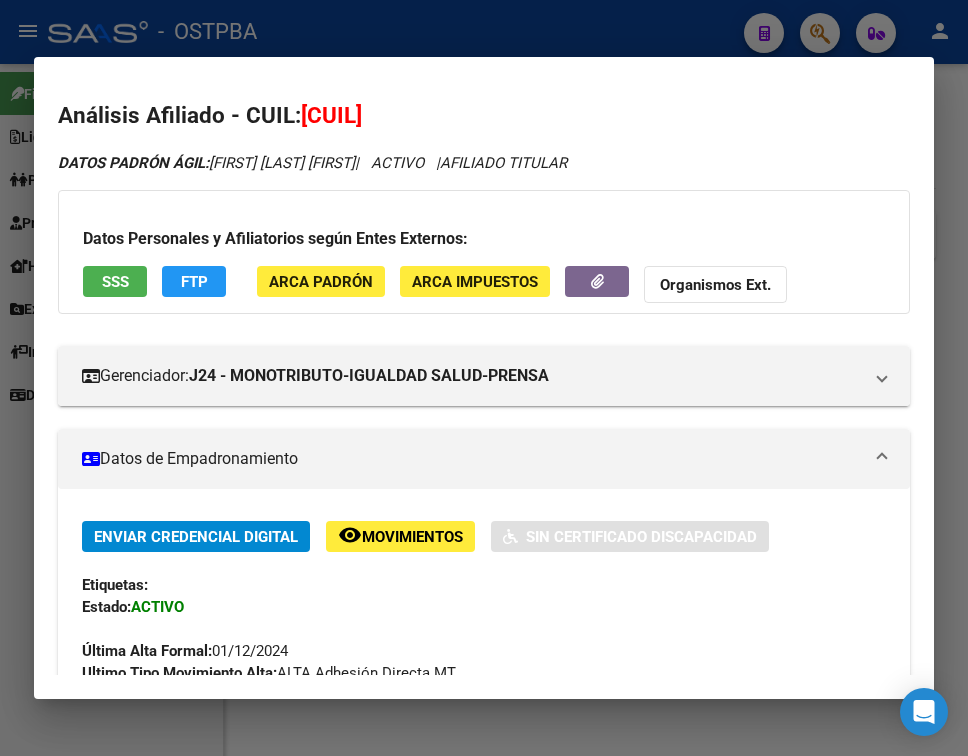 click on "Datos de Empadronamiento" at bounding box center [480, 459] 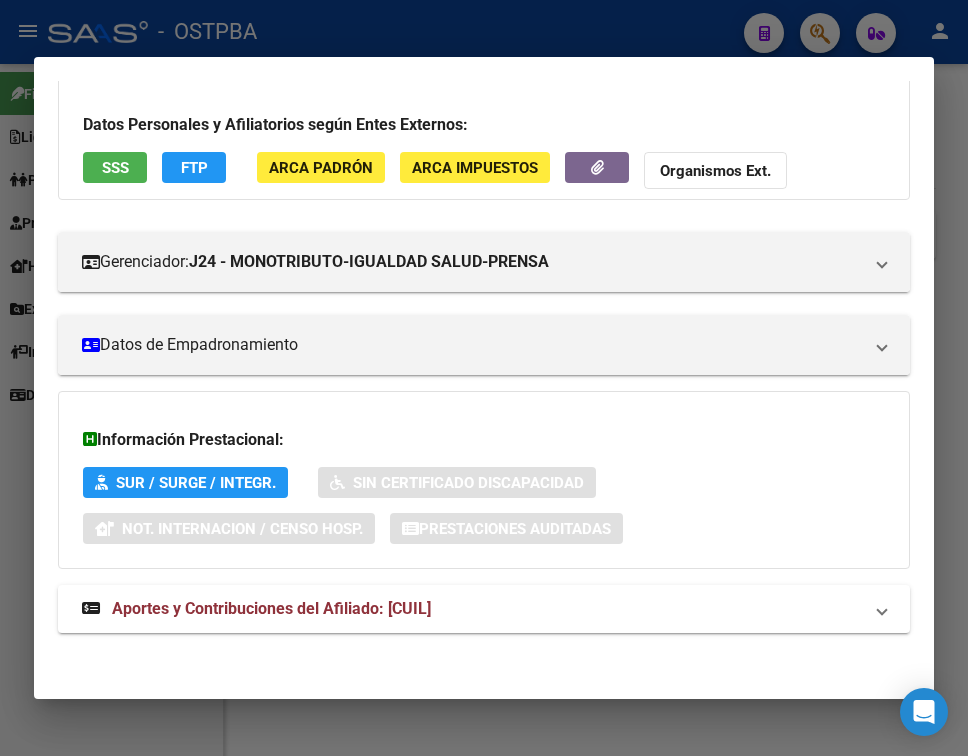 scroll, scrollTop: 116, scrollLeft: 0, axis: vertical 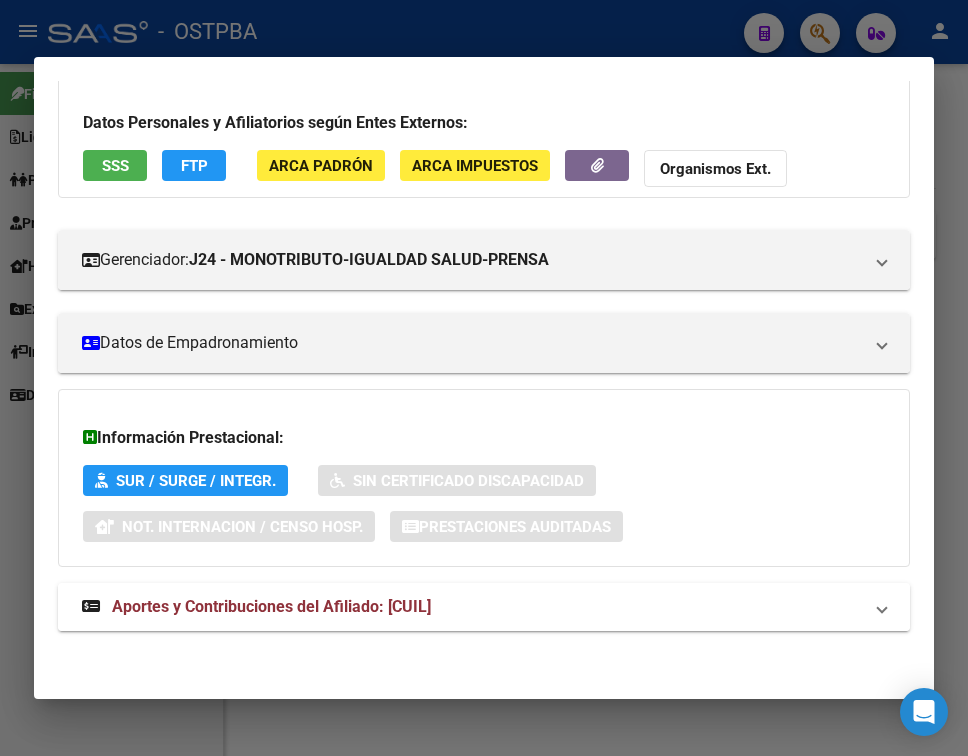 click on "Aportes y Contribuciones del Afiliado: [CUIL]" at bounding box center (484, 607) 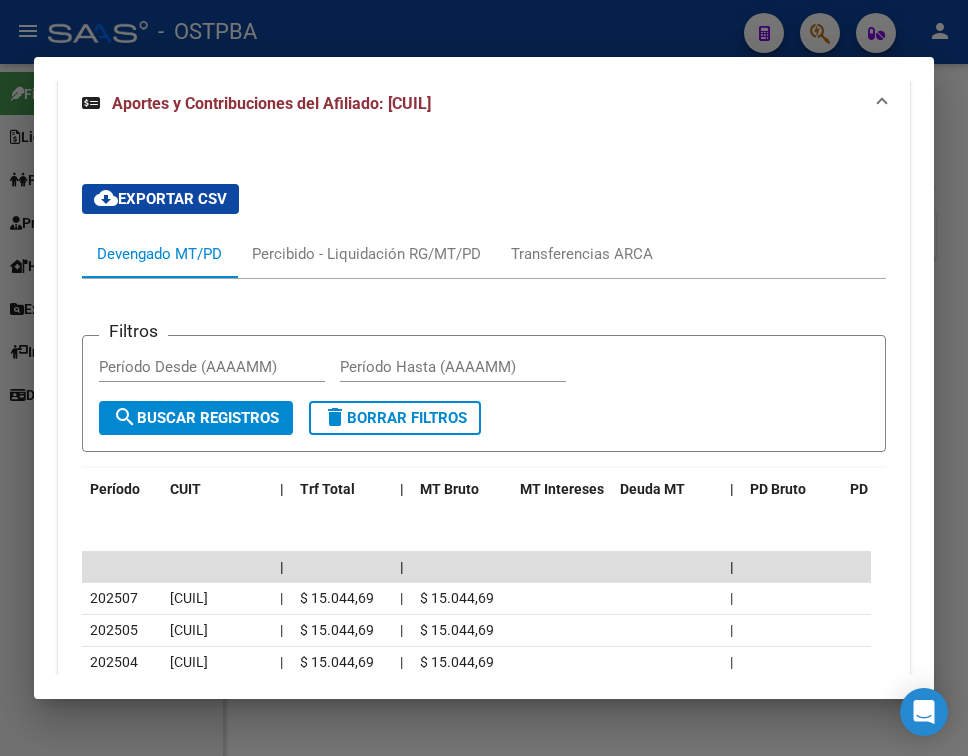 scroll, scrollTop: 922, scrollLeft: 0, axis: vertical 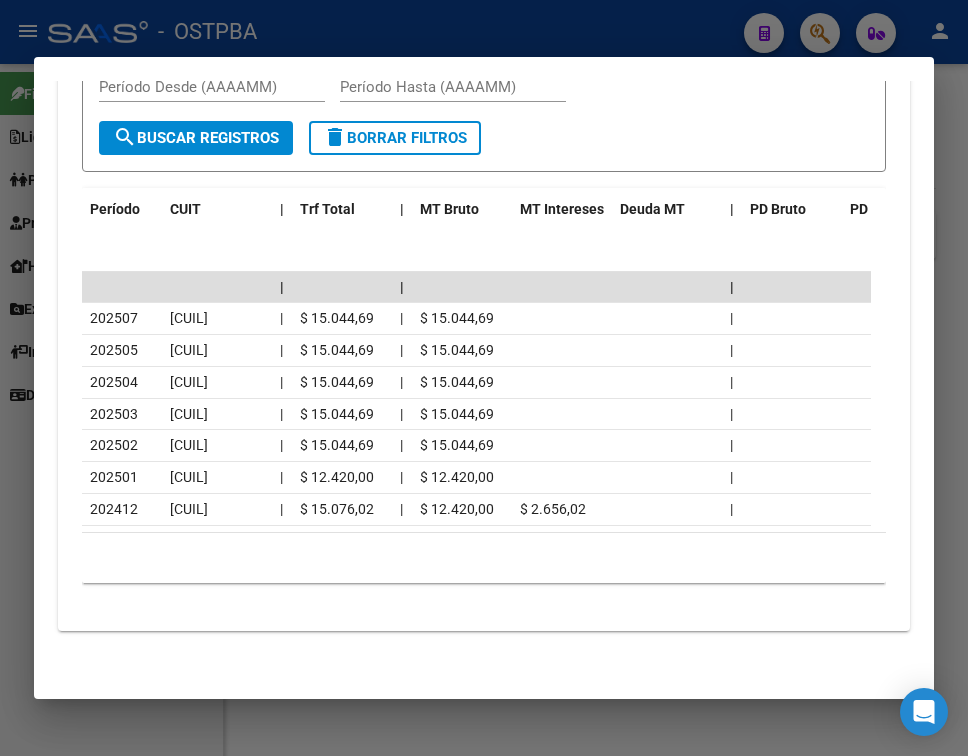 click at bounding box center (484, 378) 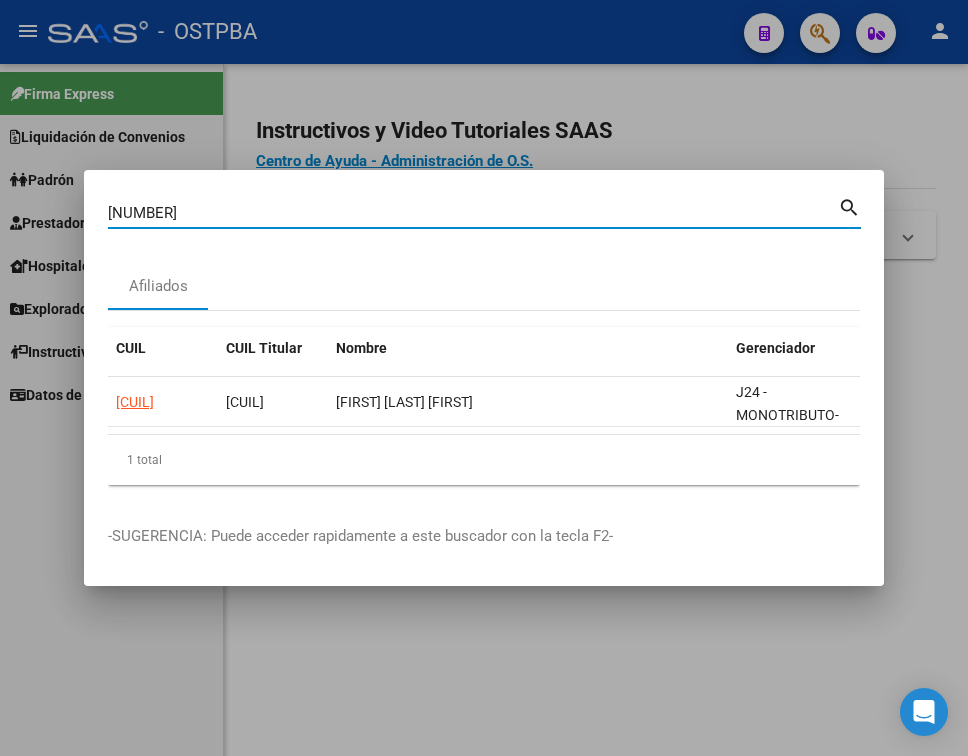 click on "[NUMBER]" at bounding box center (473, 213) 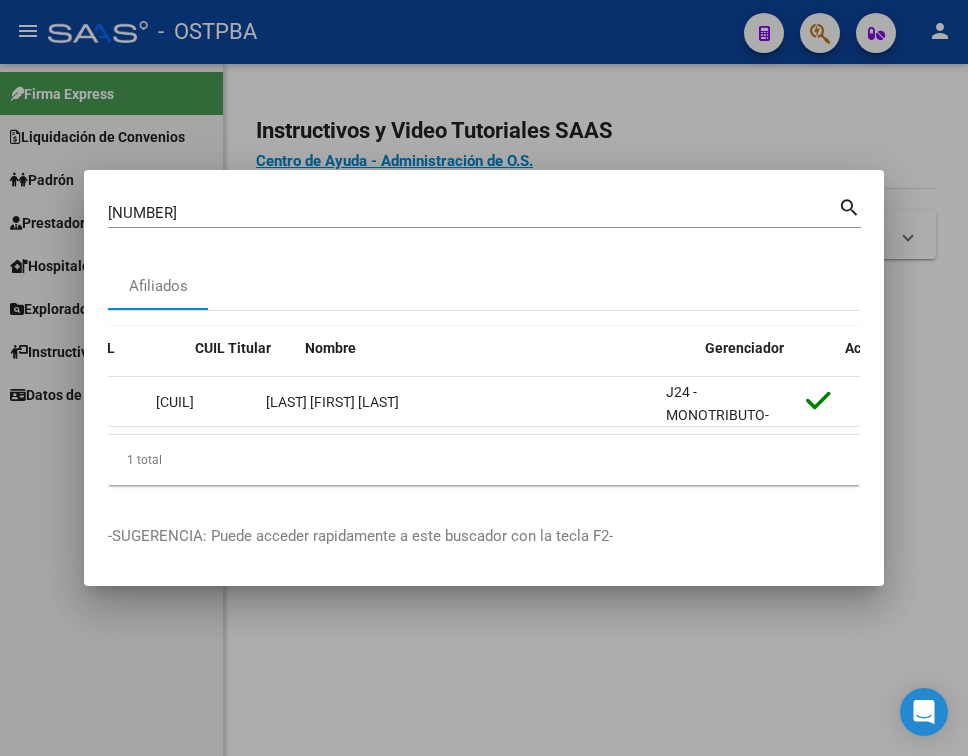 scroll, scrollTop: 0, scrollLeft: 0, axis: both 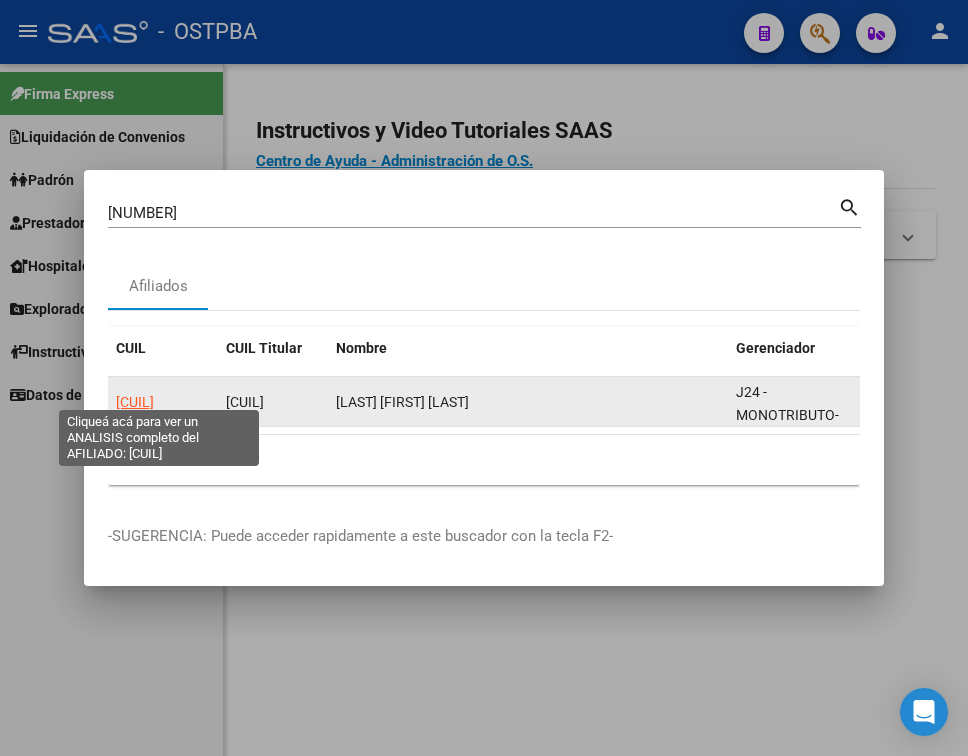 click on "[CUIL]" 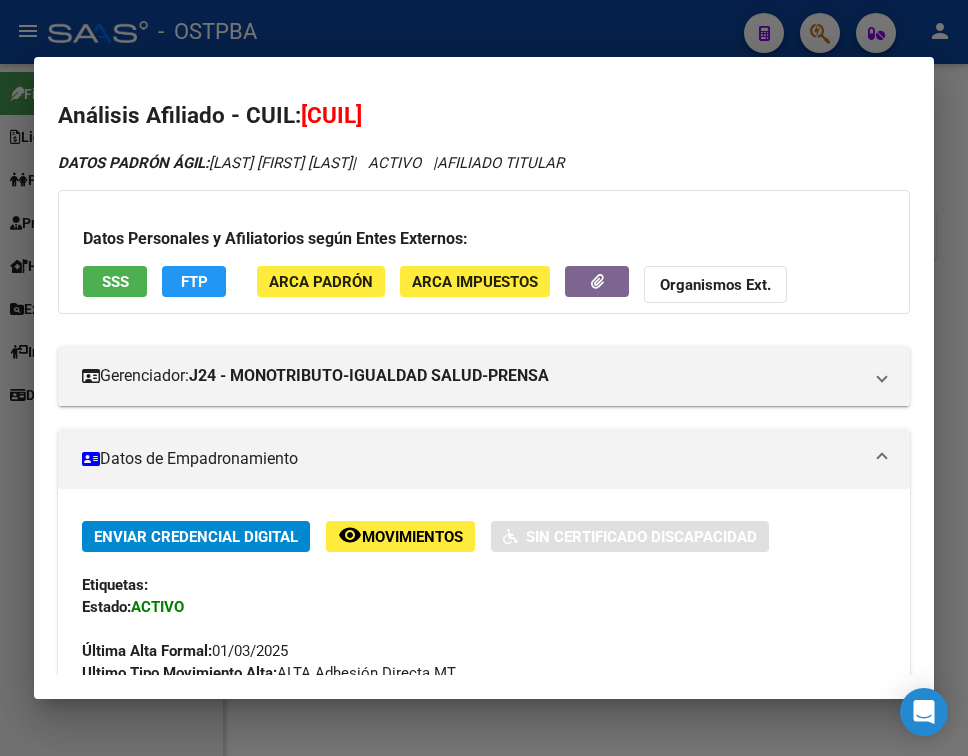 click on "Datos de Empadronamiento" at bounding box center [480, 459] 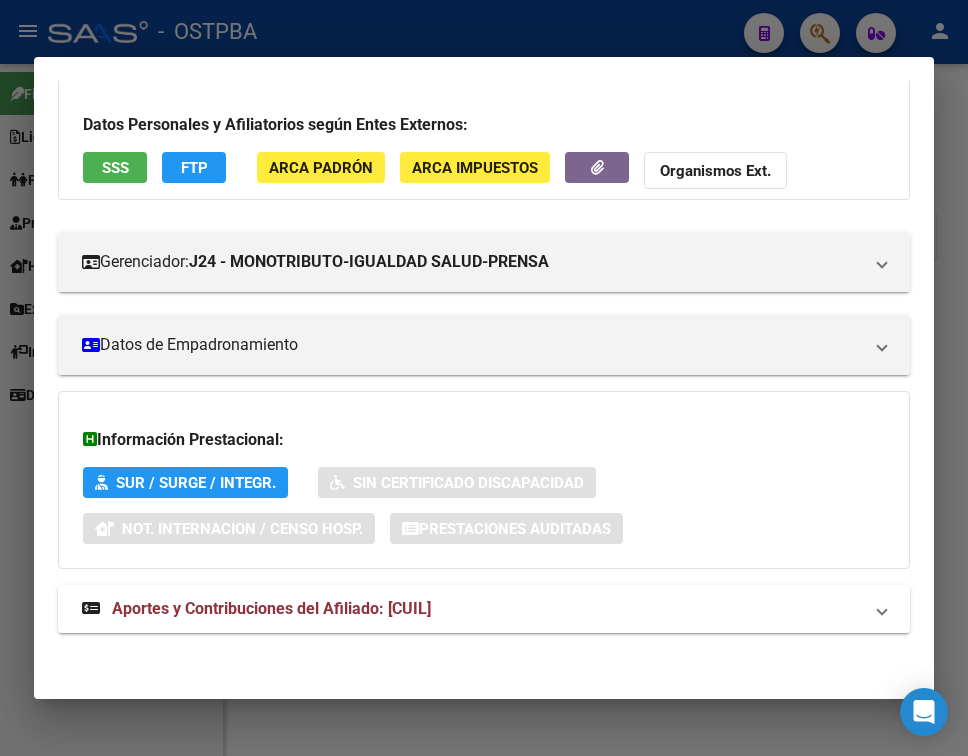 scroll, scrollTop: 116, scrollLeft: 0, axis: vertical 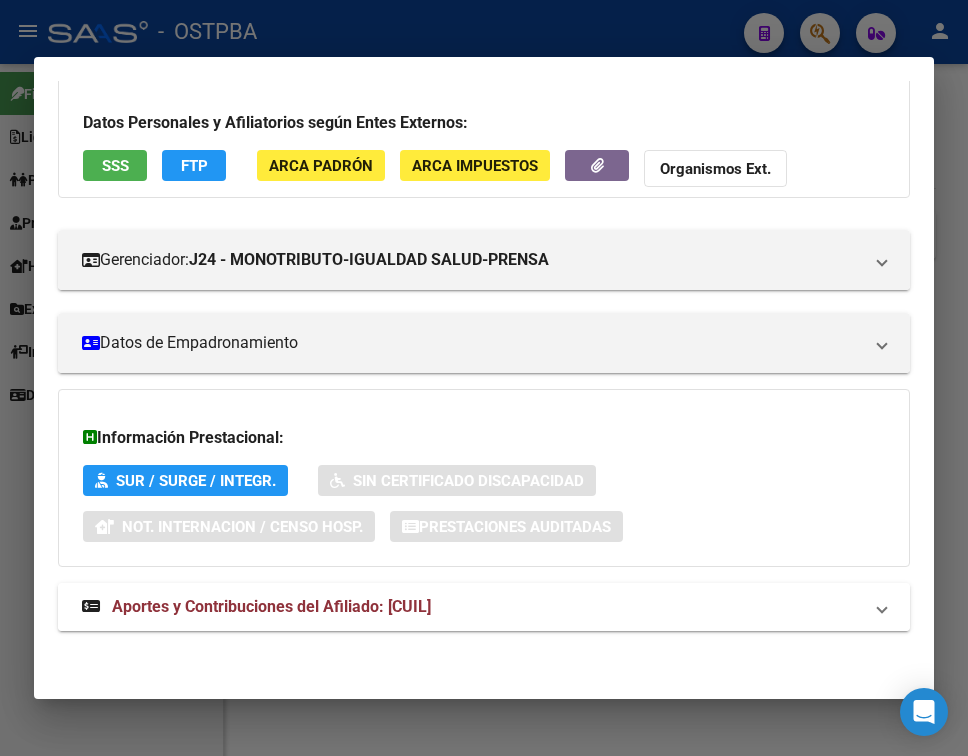 click on "Aportes y Contribuciones del Afiliado: [CUIL]" at bounding box center (484, 607) 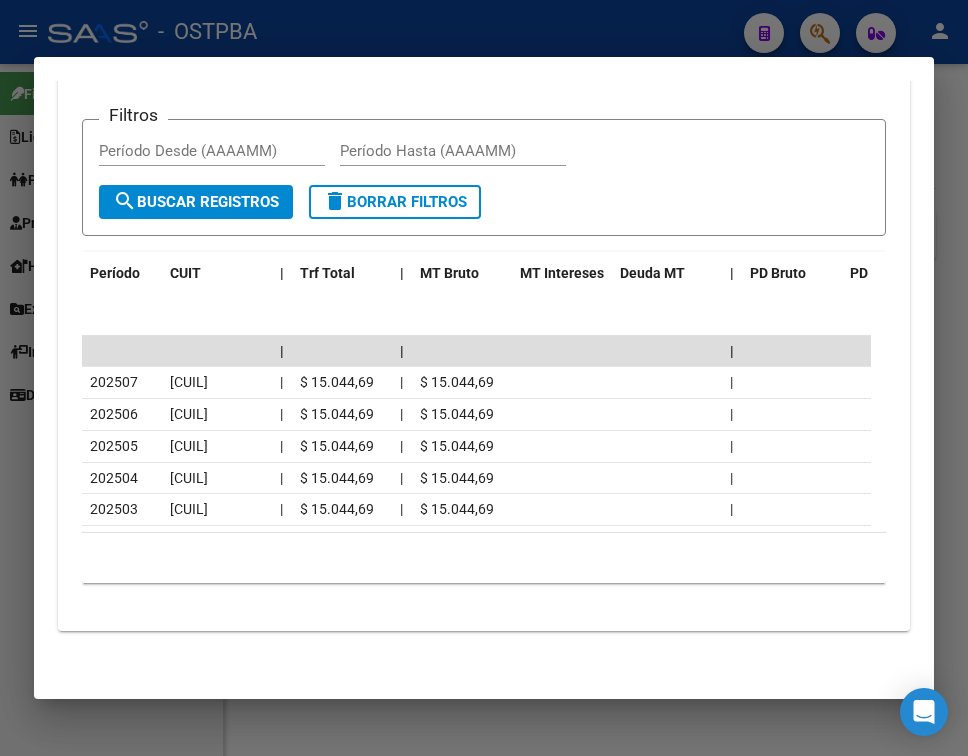 scroll, scrollTop: 858, scrollLeft: 0, axis: vertical 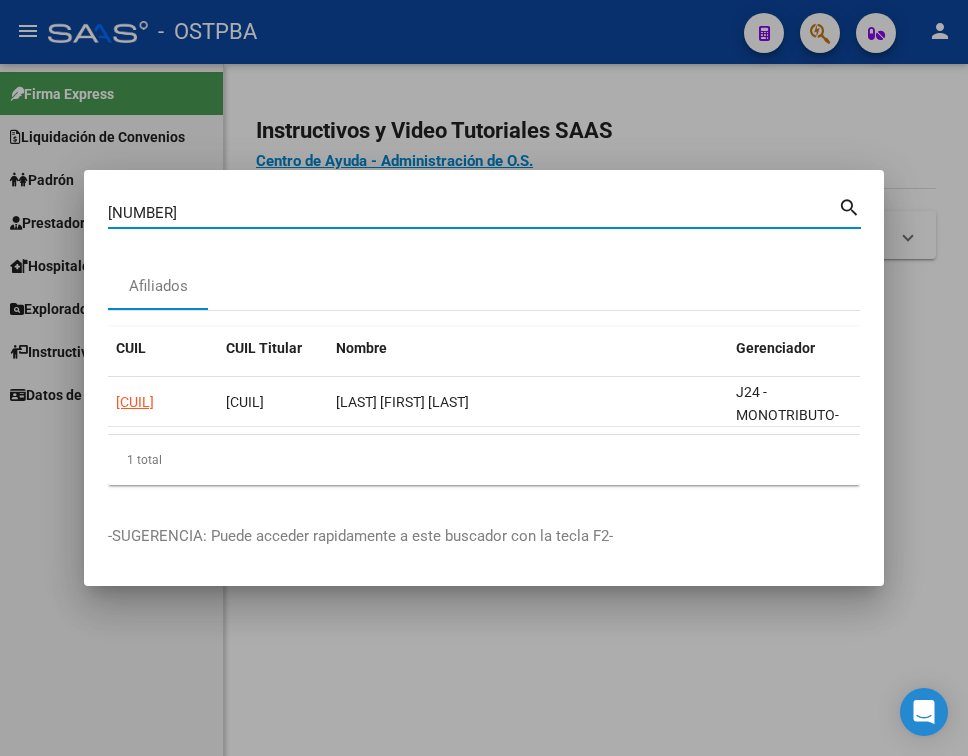 click on "[NUMBER]" at bounding box center [473, 213] 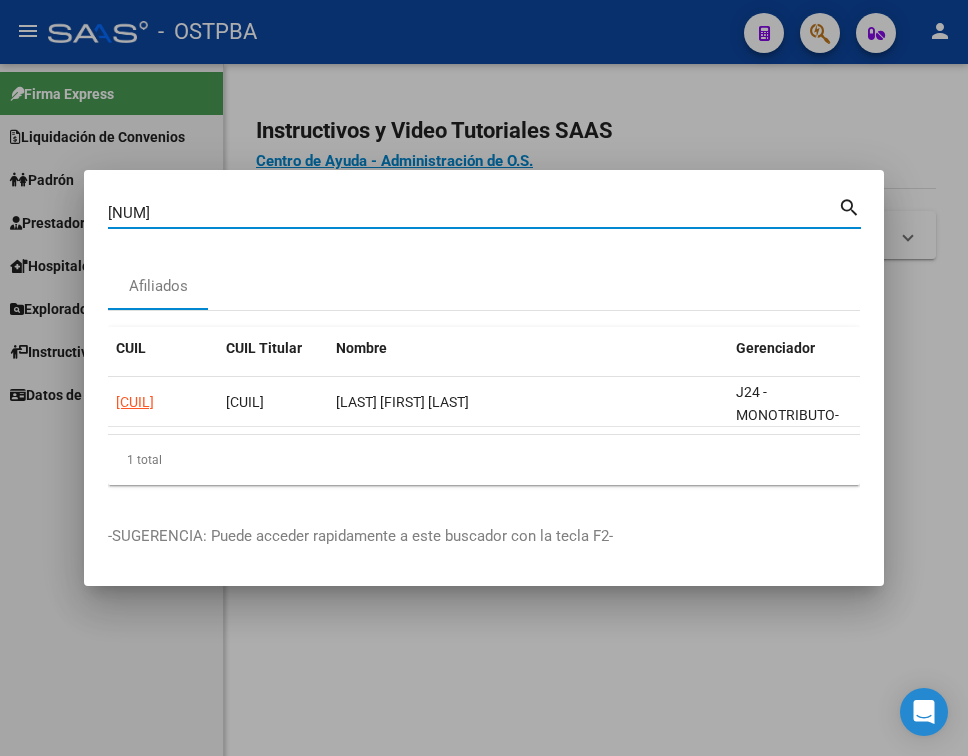 type on "[NUM]" 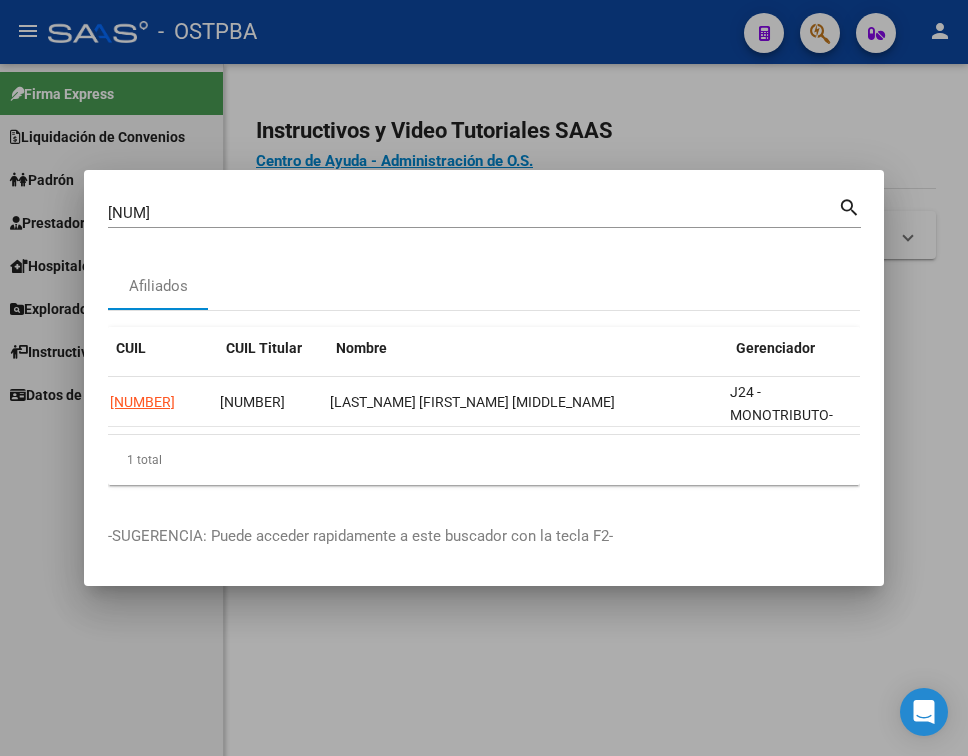 scroll, scrollTop: 0, scrollLeft: 0, axis: both 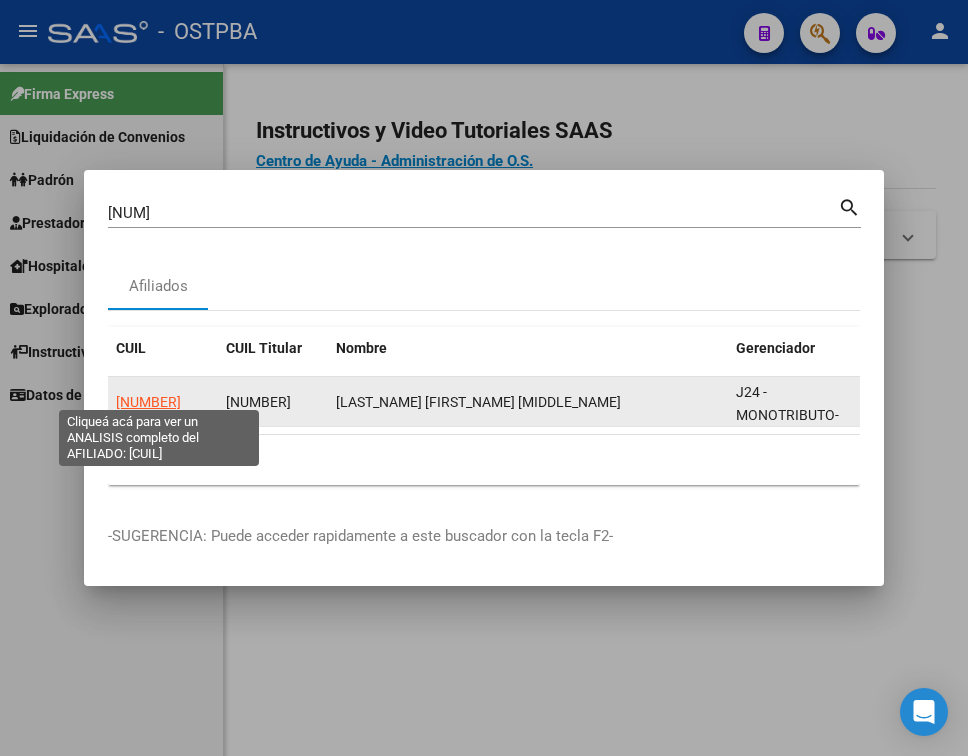 click on "[NUMBER]" 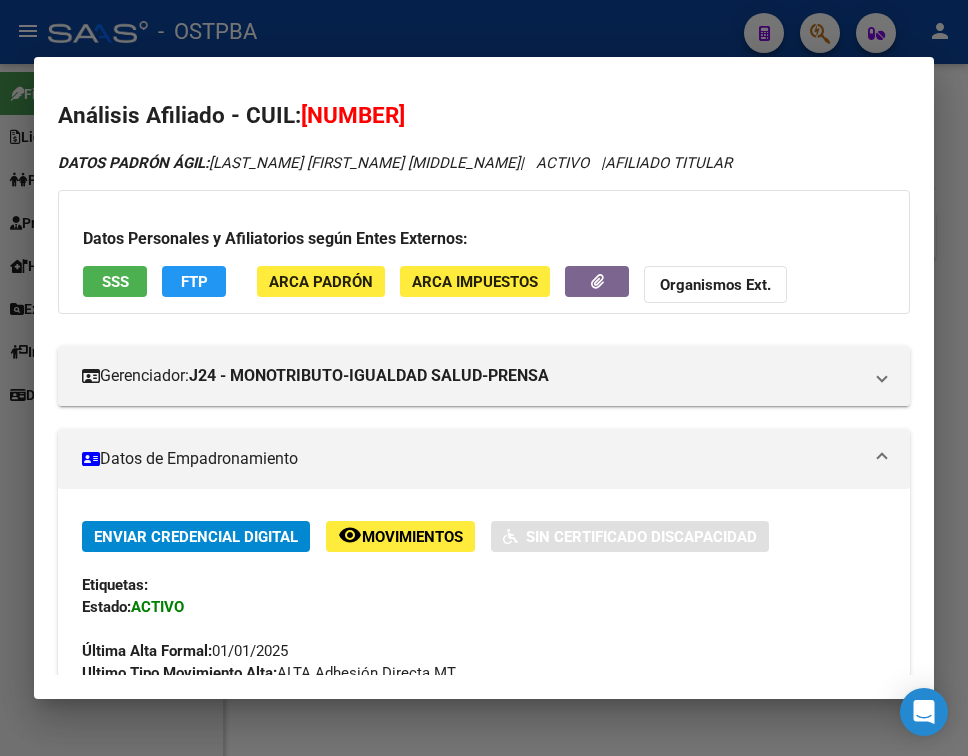 click on "Datos de Empadronamiento" at bounding box center (484, 459) 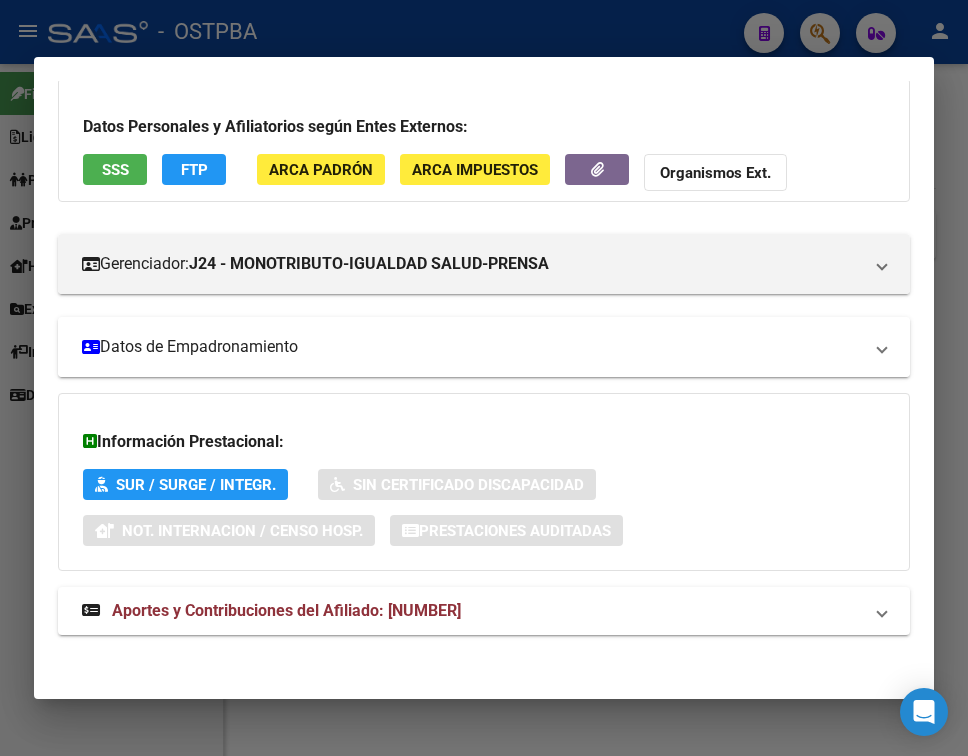scroll, scrollTop: 116, scrollLeft: 0, axis: vertical 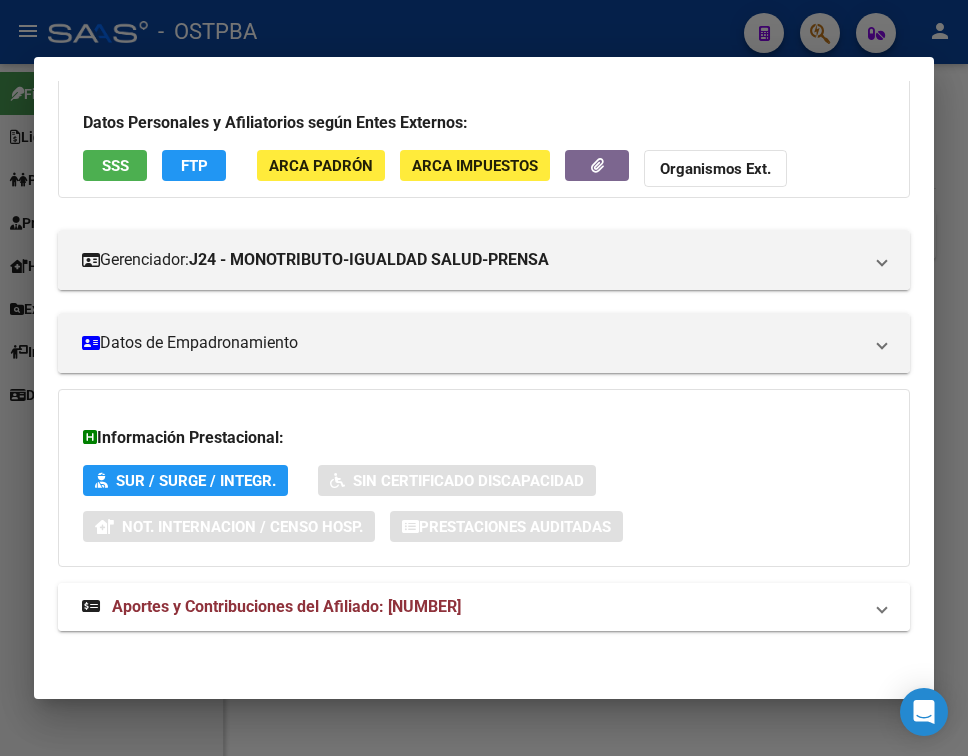 click on "Aportes y Contribuciones del Afiliado: [NUMBER]" at bounding box center (472, 607) 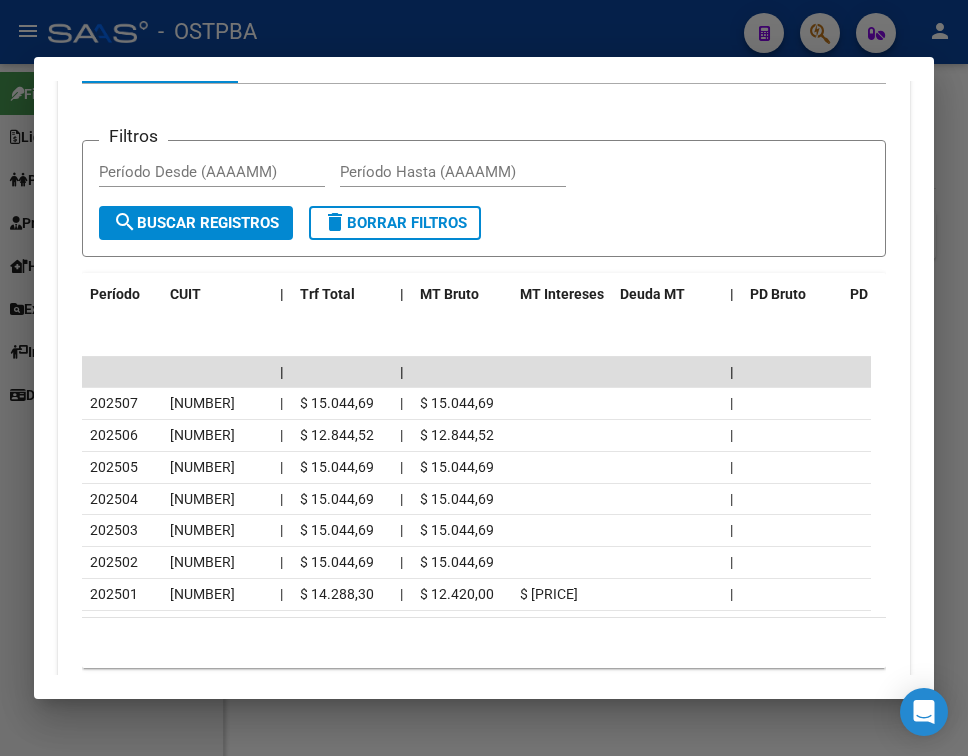 scroll, scrollTop: 916, scrollLeft: 0, axis: vertical 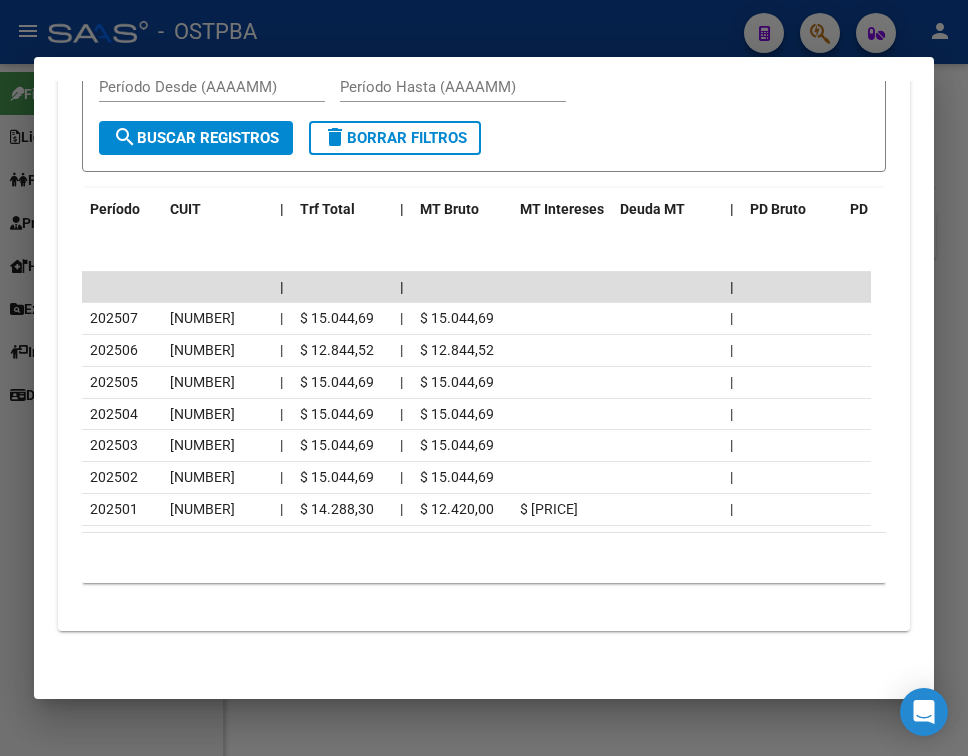 click at bounding box center (484, 378) 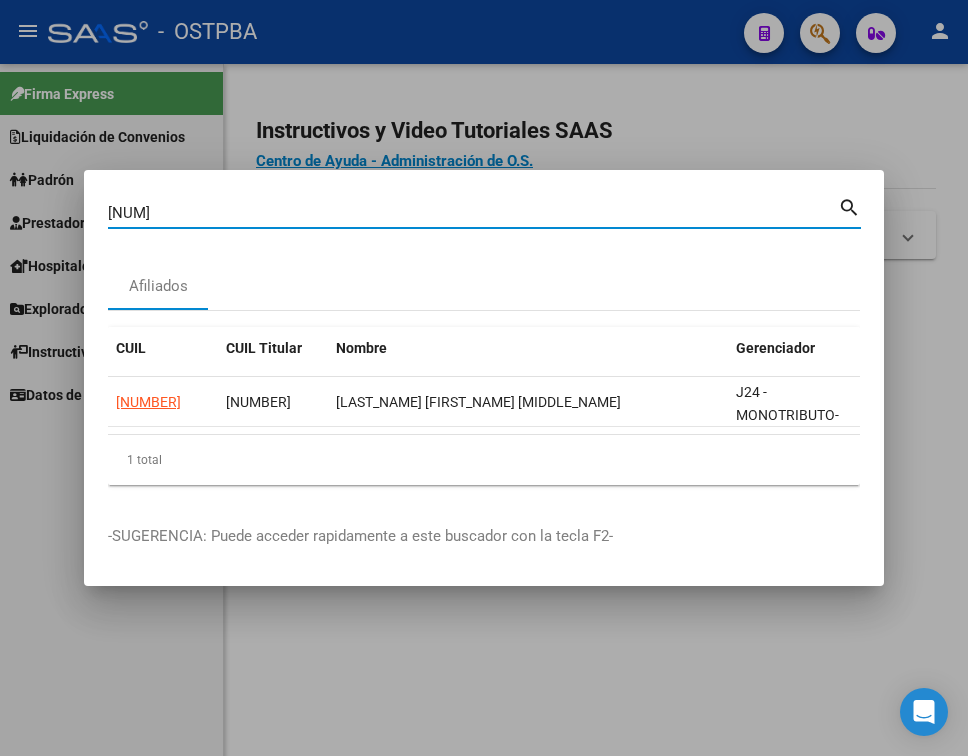 click on "[NUM]" at bounding box center (473, 213) 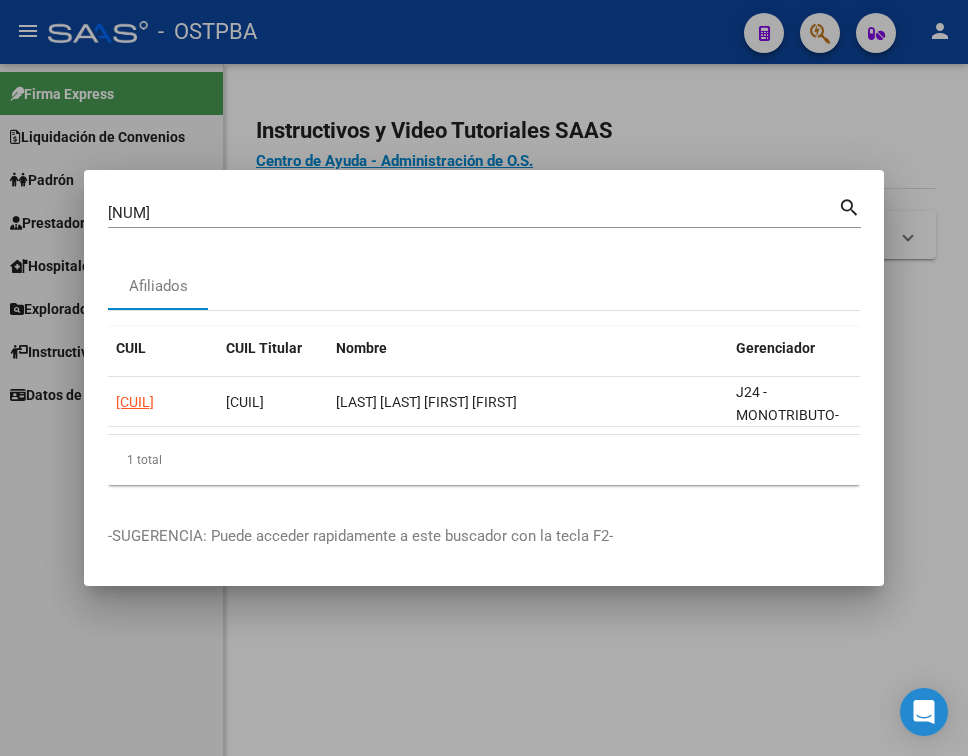 drag, startPoint x: 639, startPoint y: 442, endPoint x: 717, endPoint y: 428, distance: 79.24645 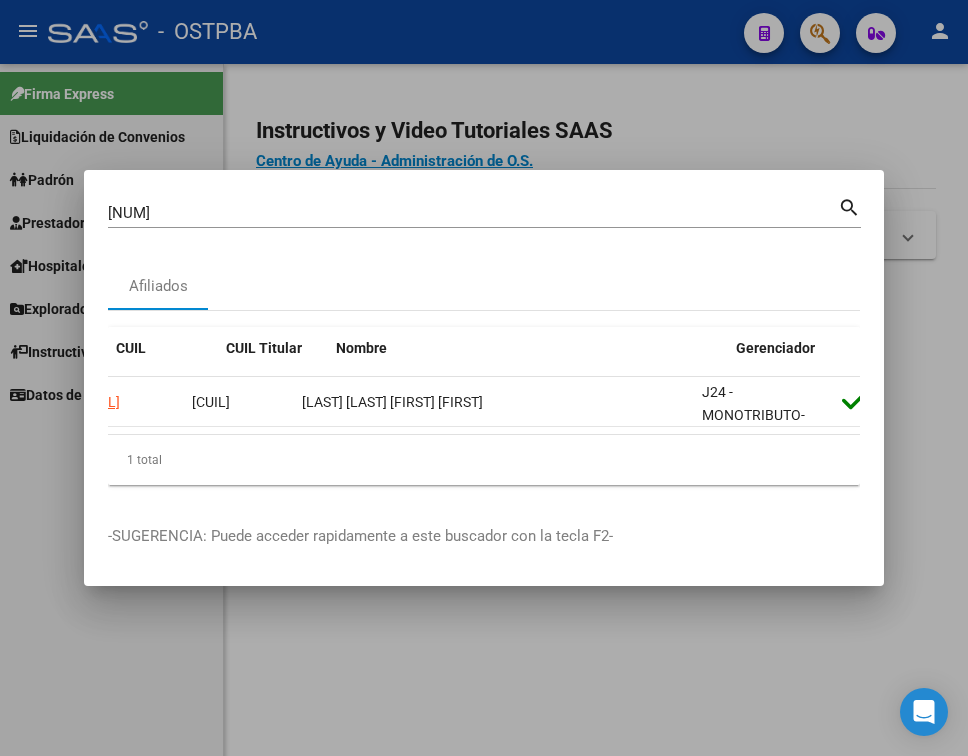 scroll, scrollTop: 0, scrollLeft: 0, axis: both 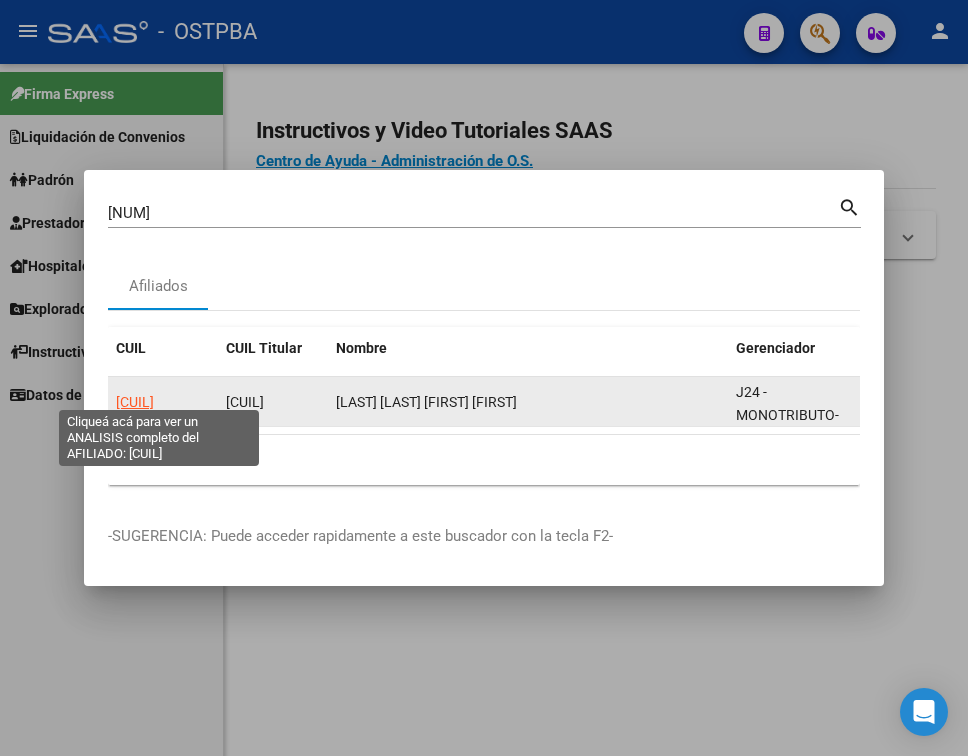 click on "[CUIL]" 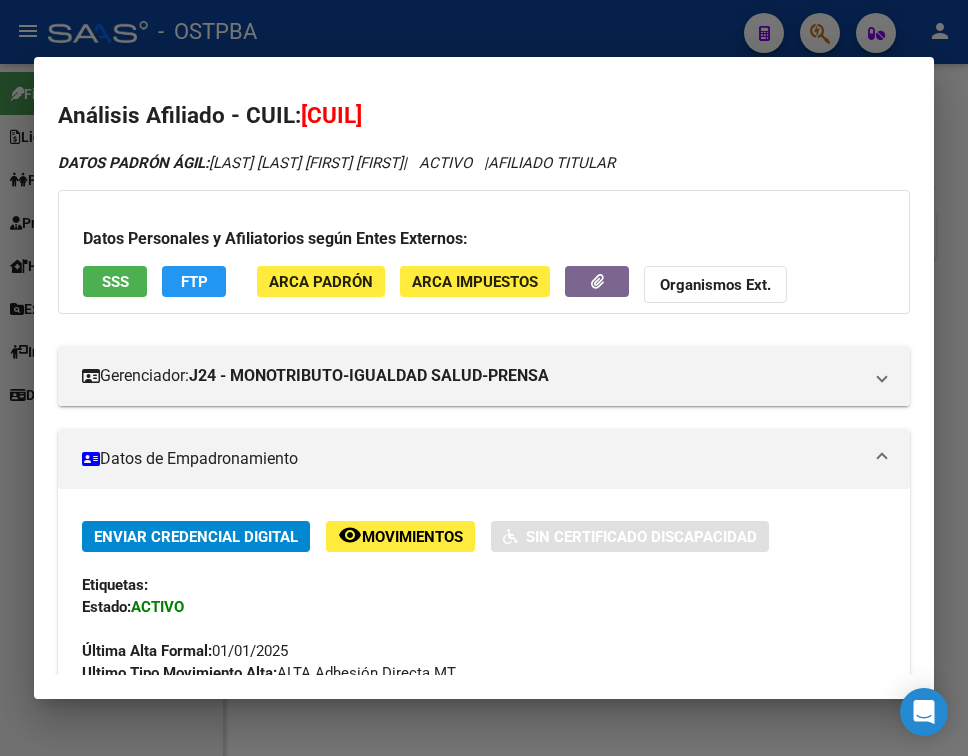 click on "Datos de Empadronamiento" at bounding box center [480, 459] 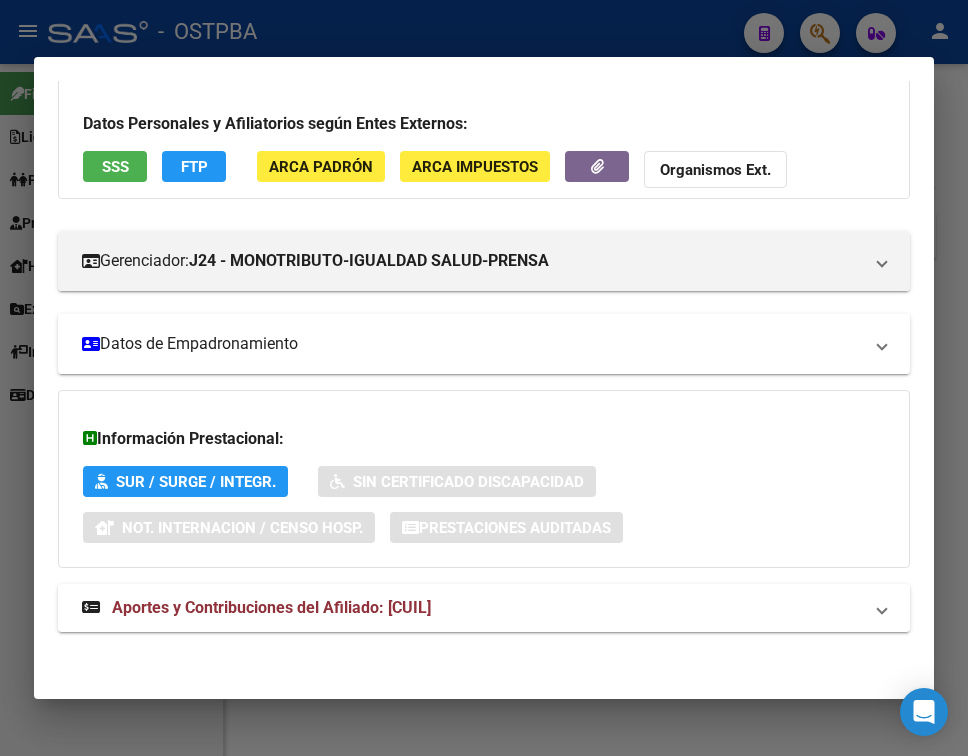scroll, scrollTop: 116, scrollLeft: 0, axis: vertical 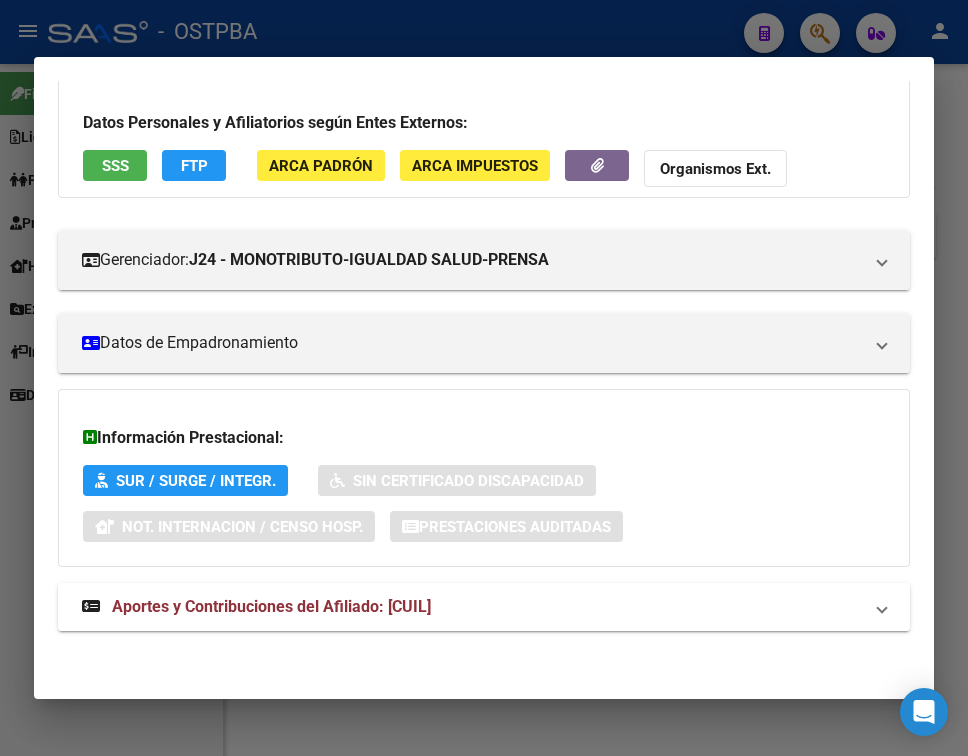 click on "Aportes y Contribuciones del Afiliado: [CUIL]" at bounding box center [472, 607] 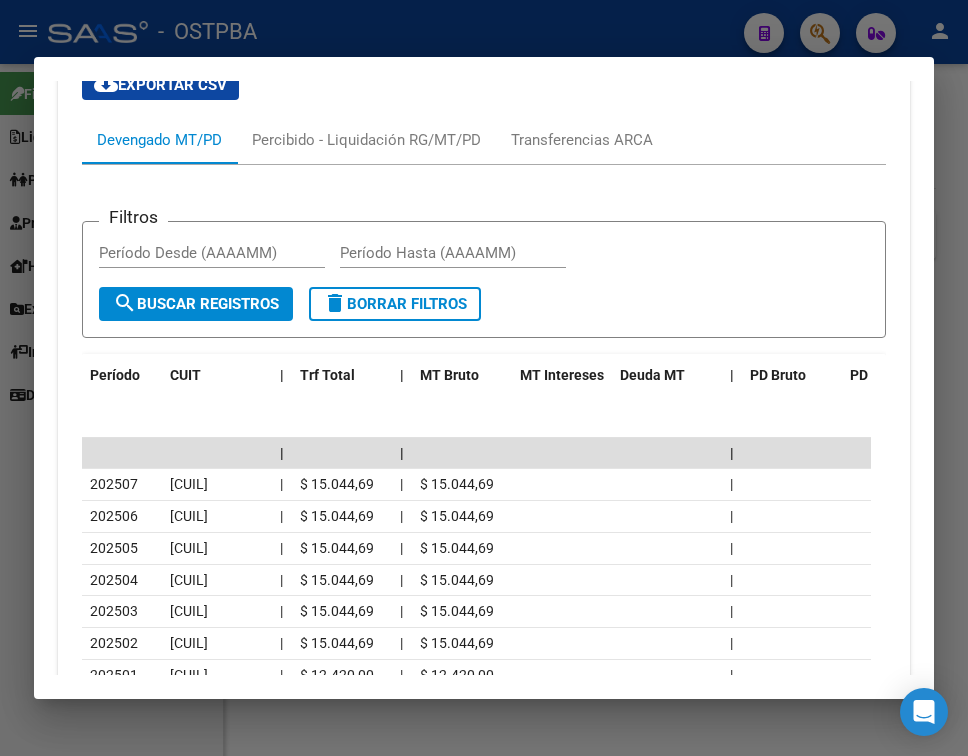 scroll, scrollTop: 922, scrollLeft: 0, axis: vertical 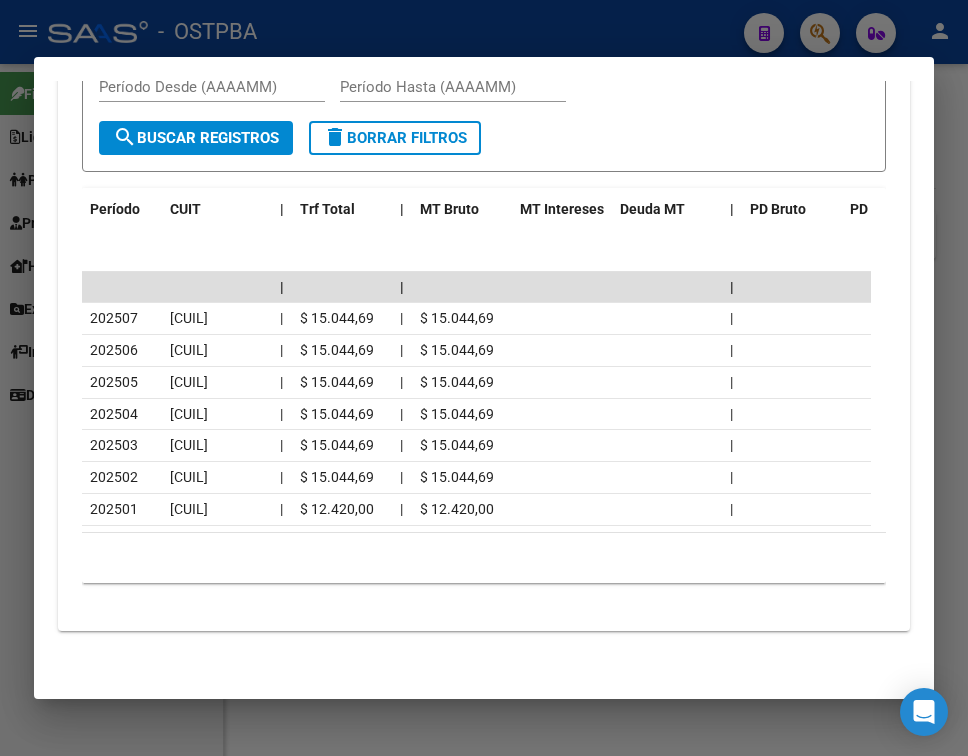 click at bounding box center [484, 378] 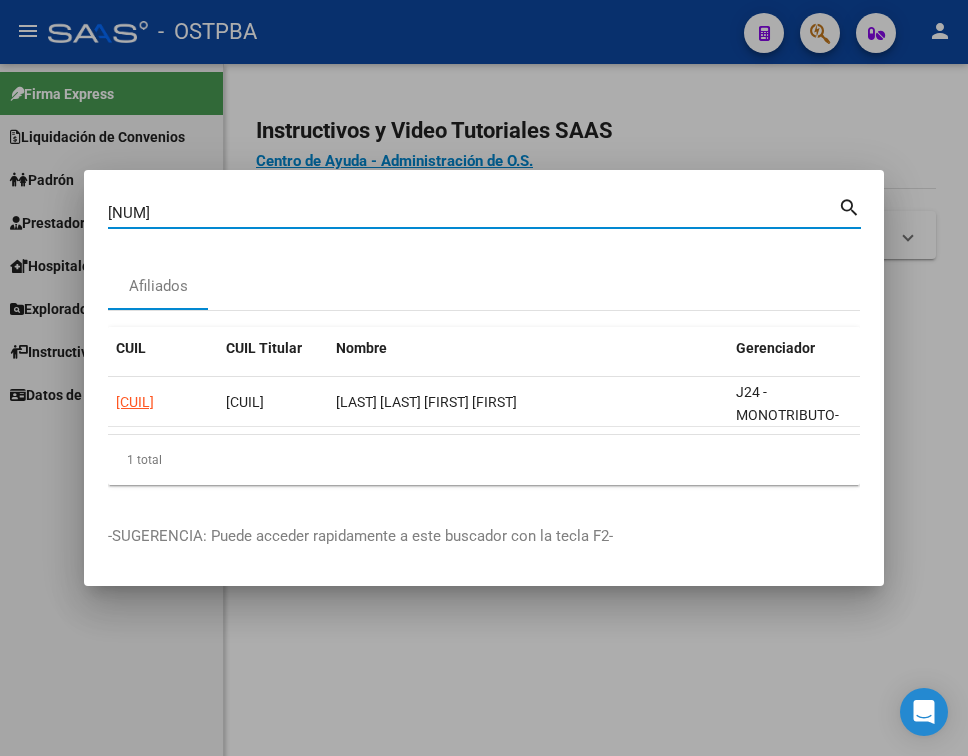 click on "[NUM]" at bounding box center [473, 213] 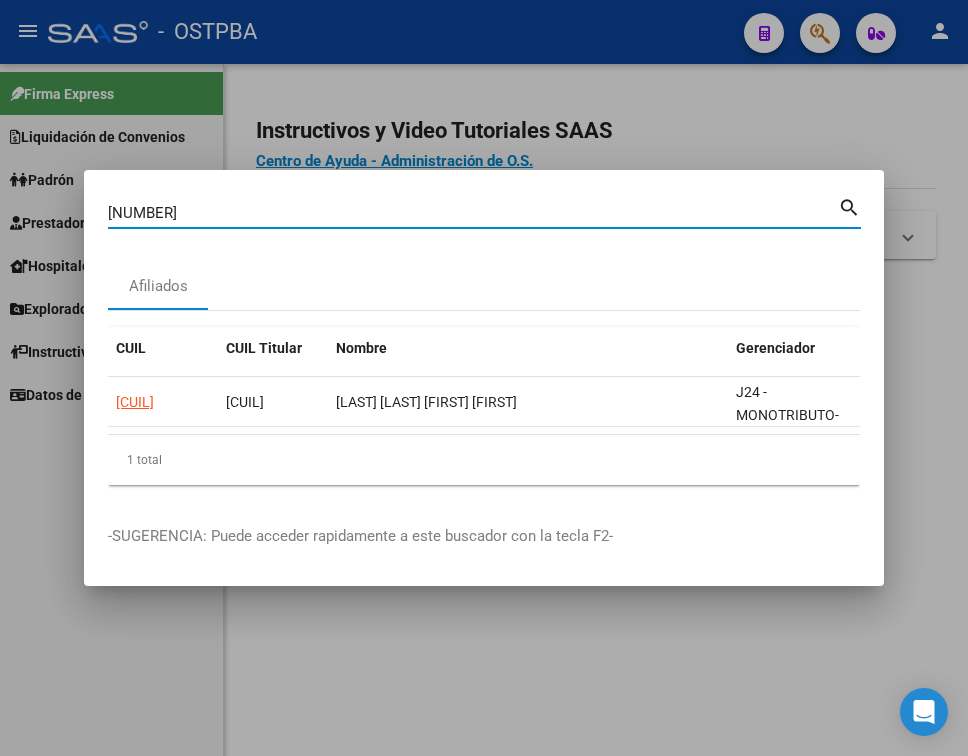 type on "[NUMBER]" 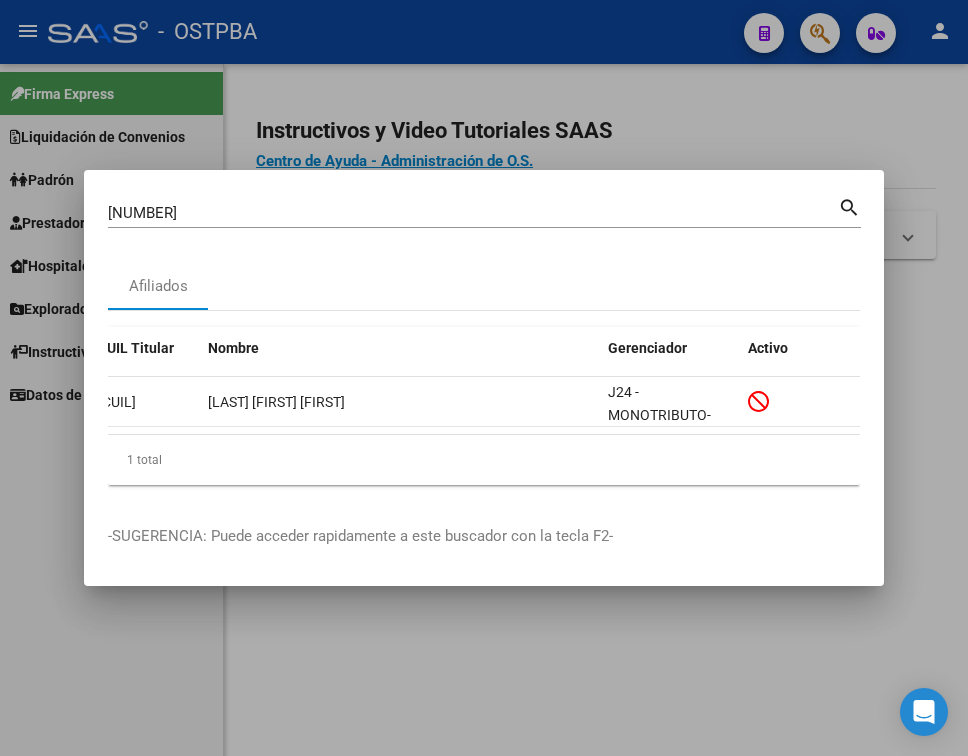 scroll, scrollTop: 0, scrollLeft: 0, axis: both 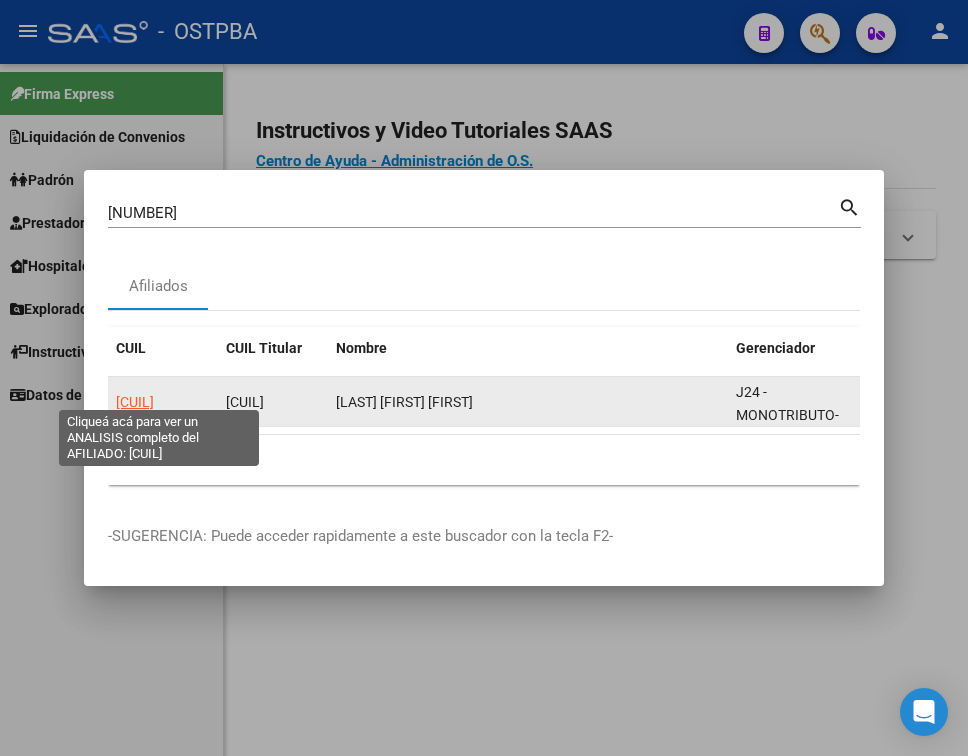 click on "[CUIL]" 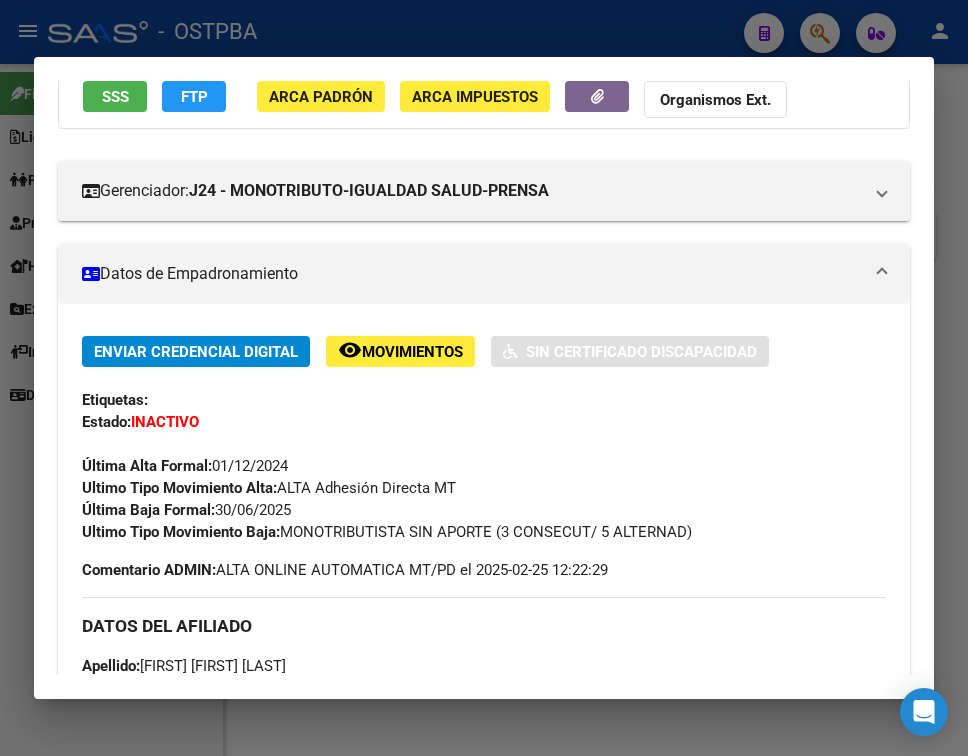 scroll, scrollTop: 200, scrollLeft: 0, axis: vertical 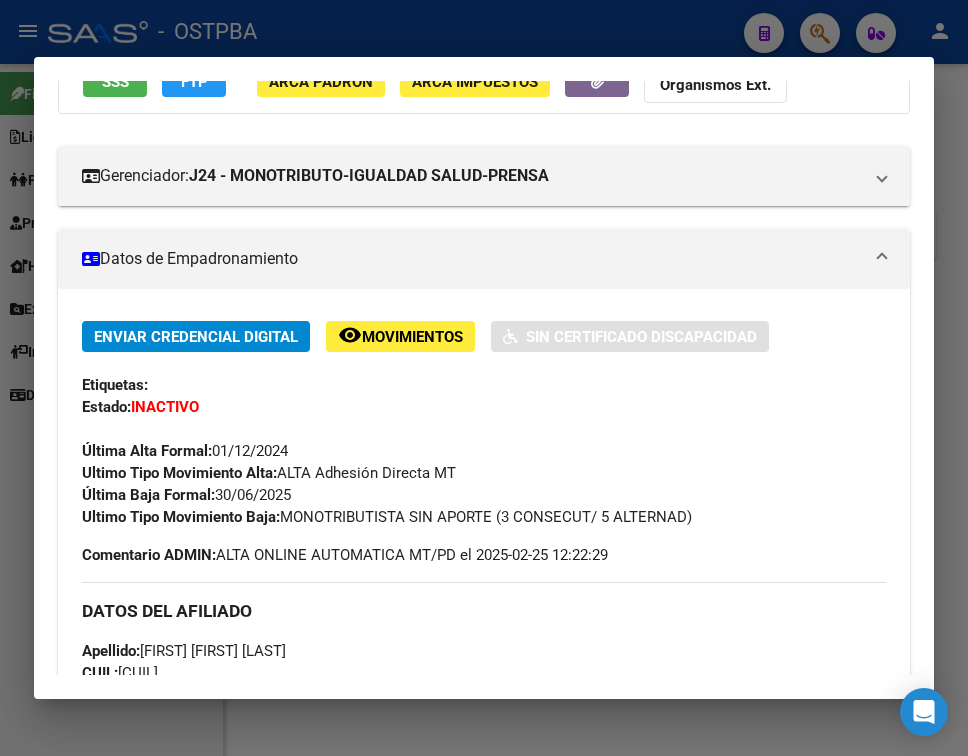 click at bounding box center (882, 259) 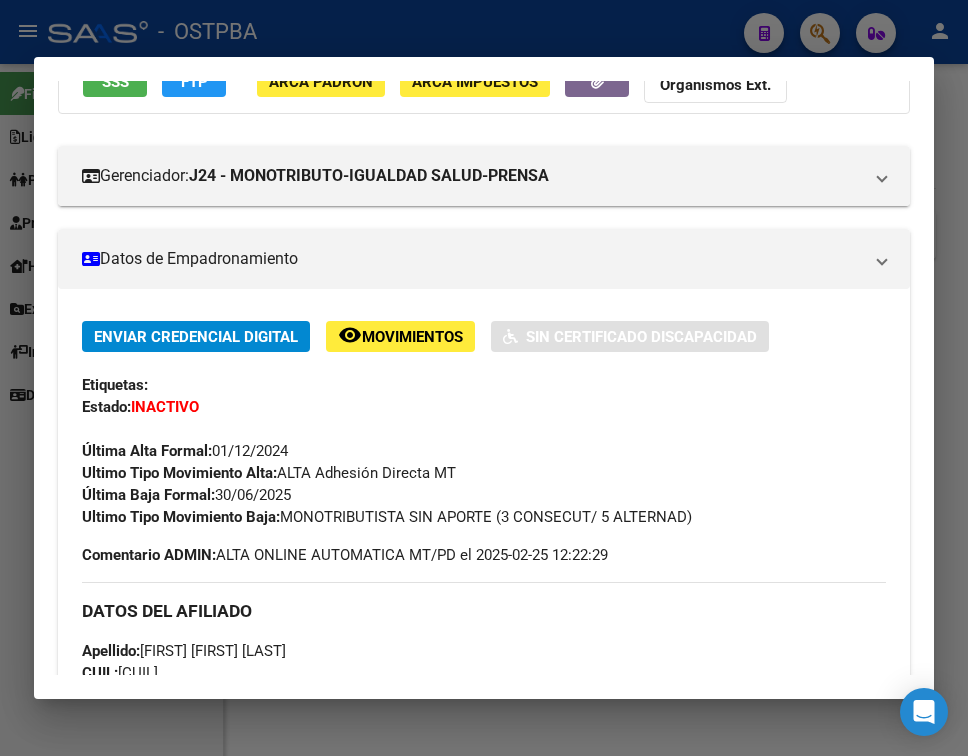 scroll, scrollTop: 116, scrollLeft: 0, axis: vertical 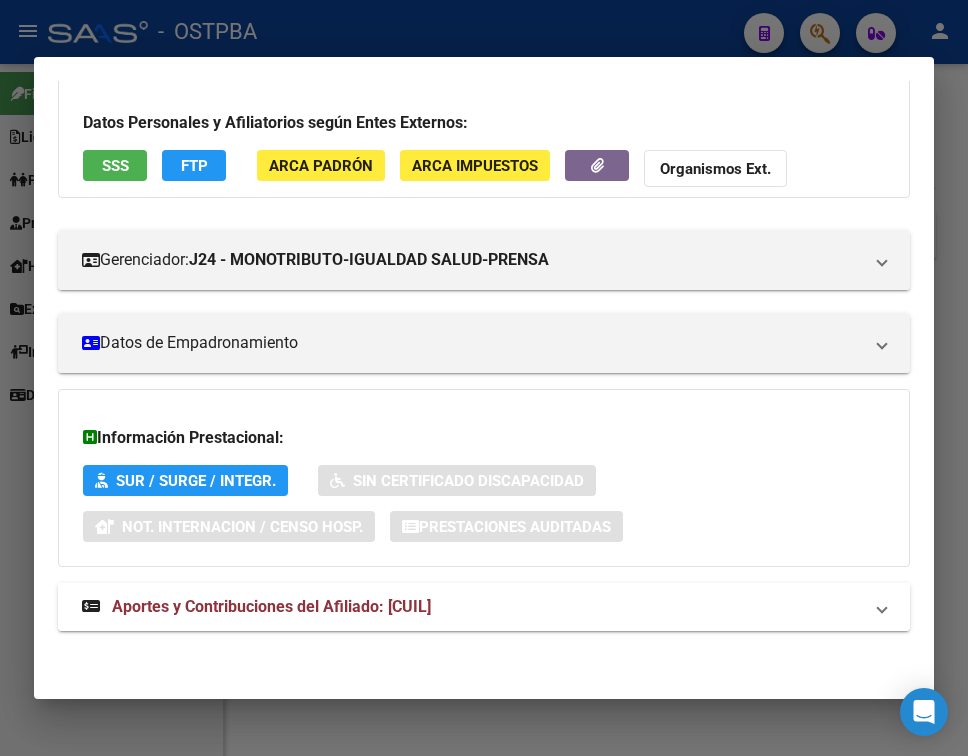 click on "Aportes y Contribuciones del Afiliado: [CUIL]" at bounding box center [472, 607] 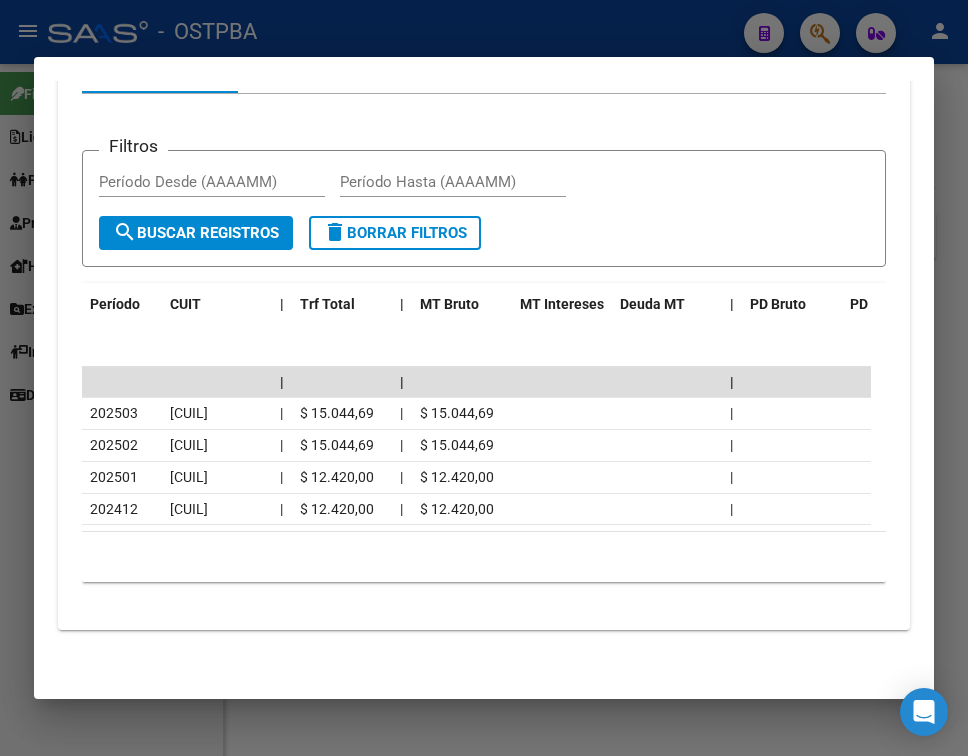 scroll, scrollTop: 827, scrollLeft: 0, axis: vertical 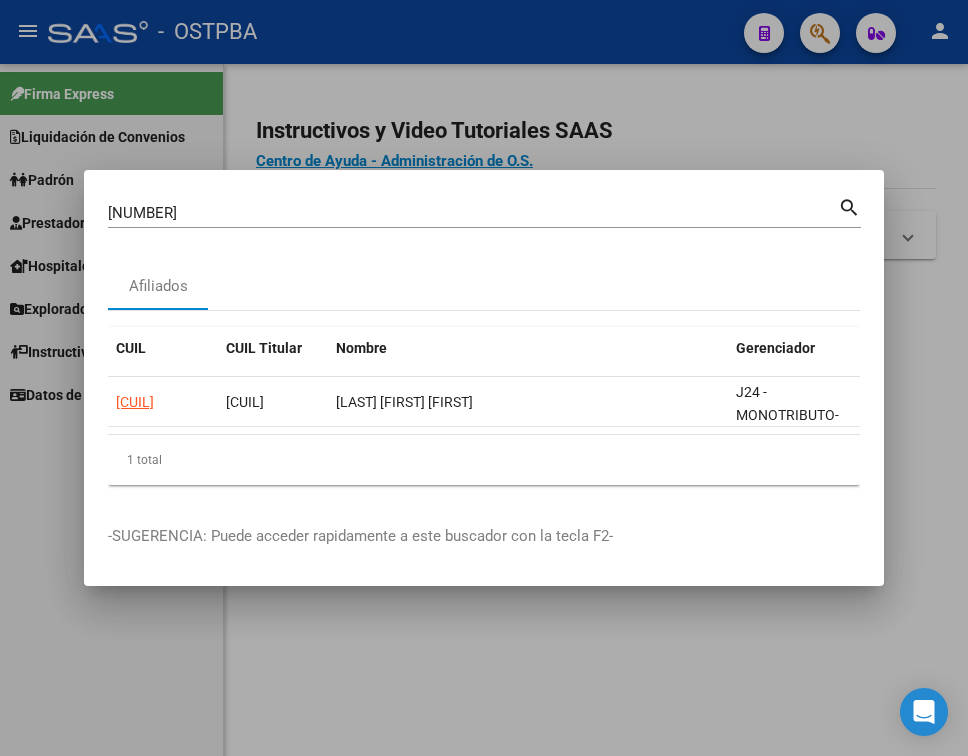 click on "[NUMBER]" at bounding box center (473, 213) 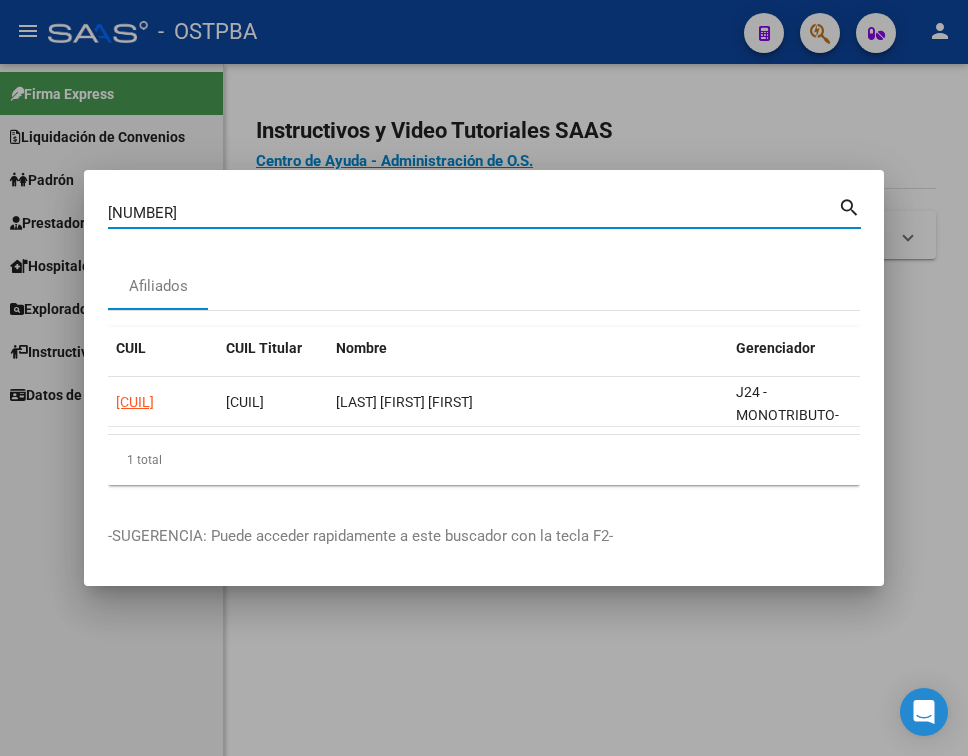 click on "[NUMBER]" at bounding box center [473, 213] 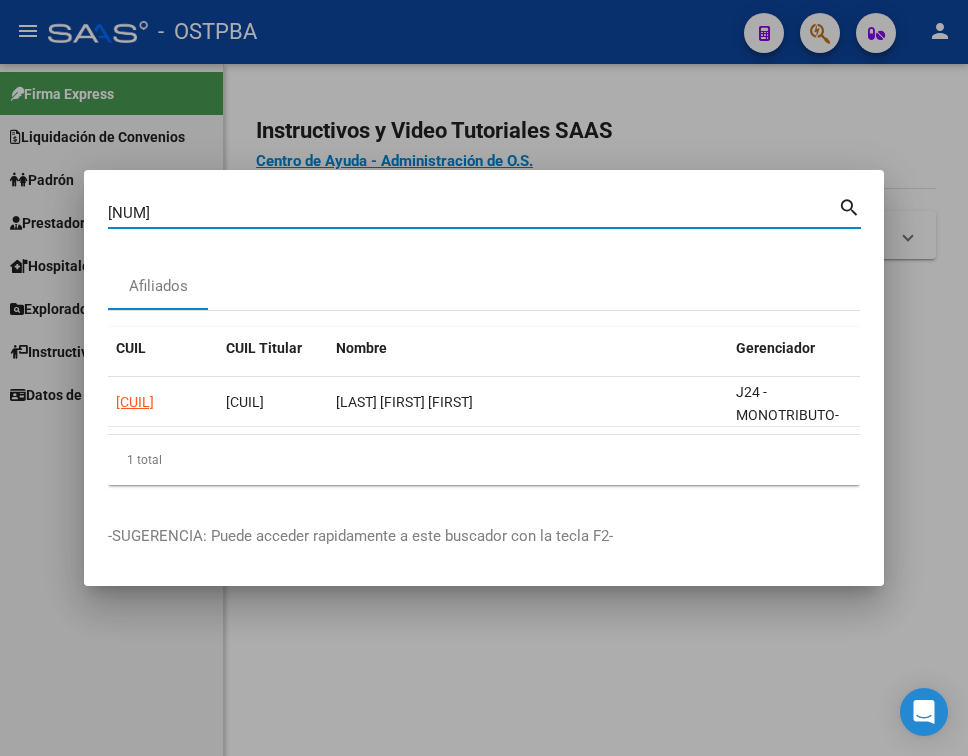 type on "[NUM]" 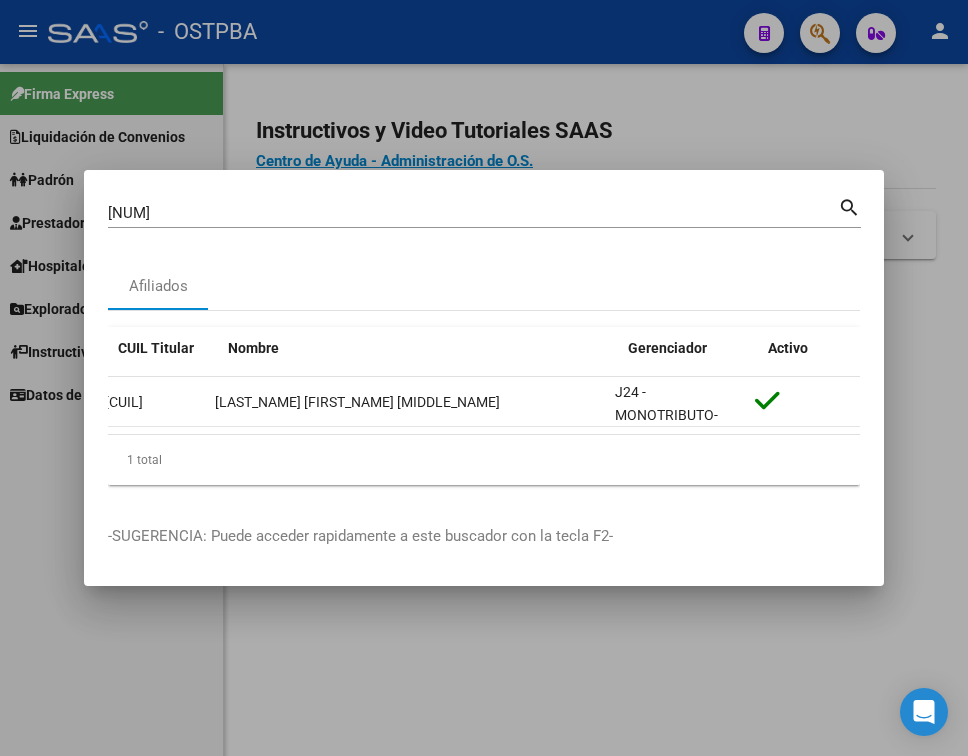 scroll, scrollTop: 0, scrollLeft: 0, axis: both 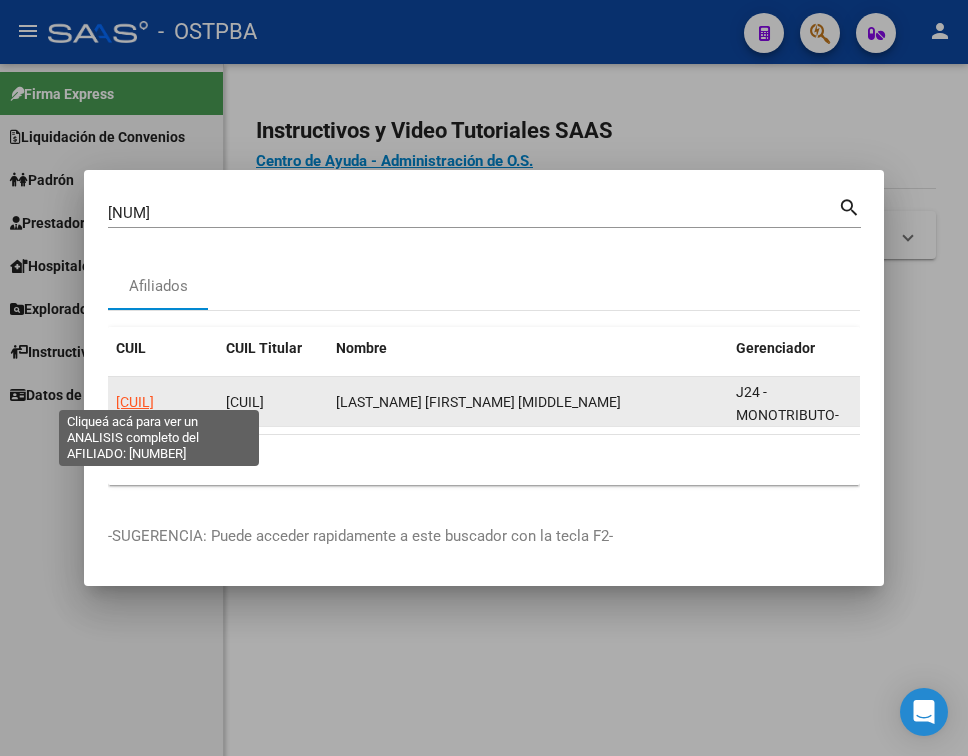 click on "[CUIL]" 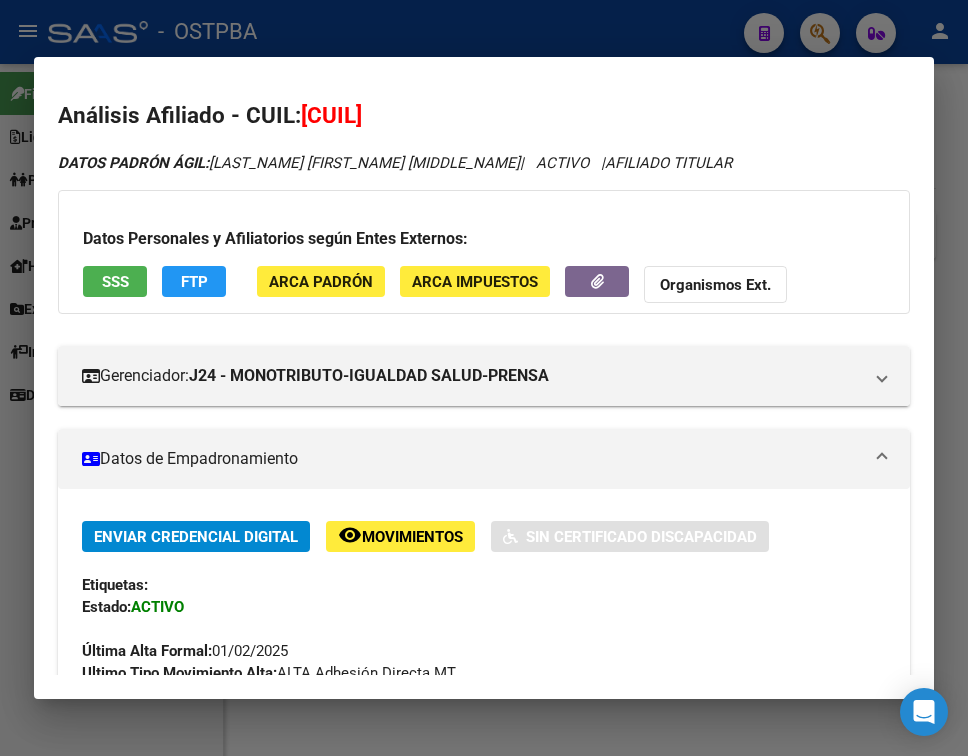click at bounding box center [882, 459] 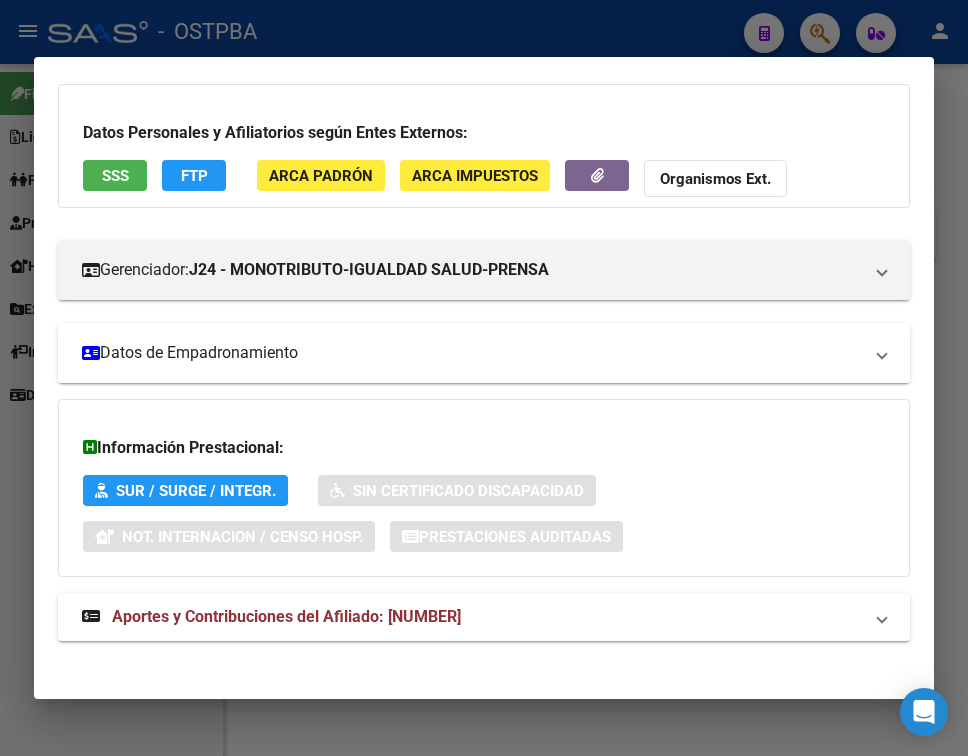 scroll, scrollTop: 116, scrollLeft: 0, axis: vertical 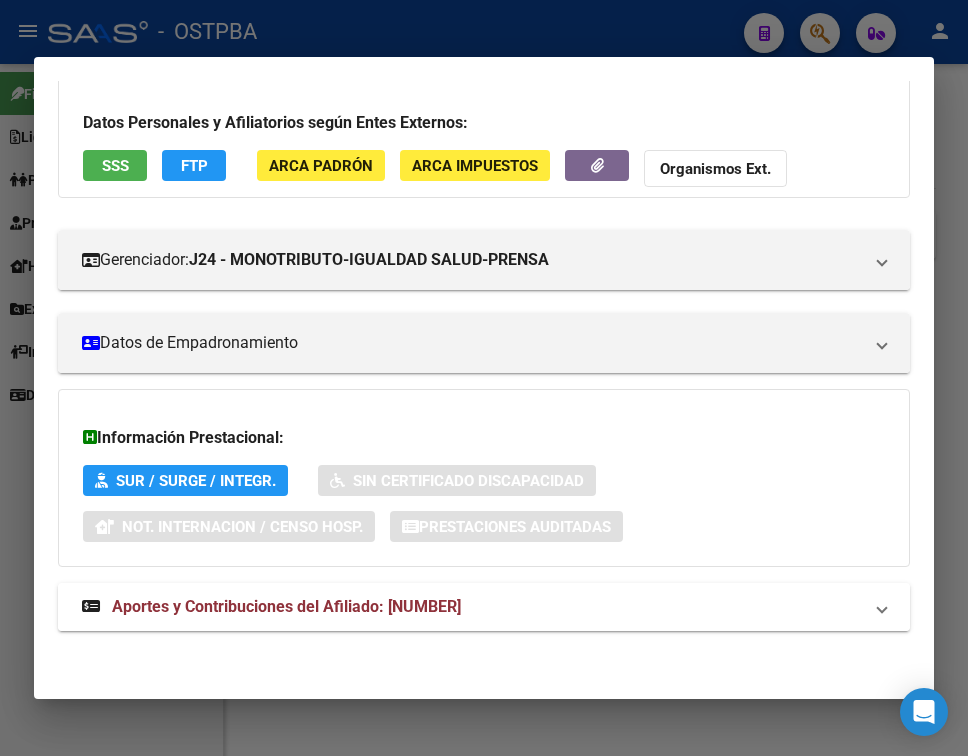 click on "Aportes y Contribuciones del Afiliado: [NUMBER]" at bounding box center (472, 607) 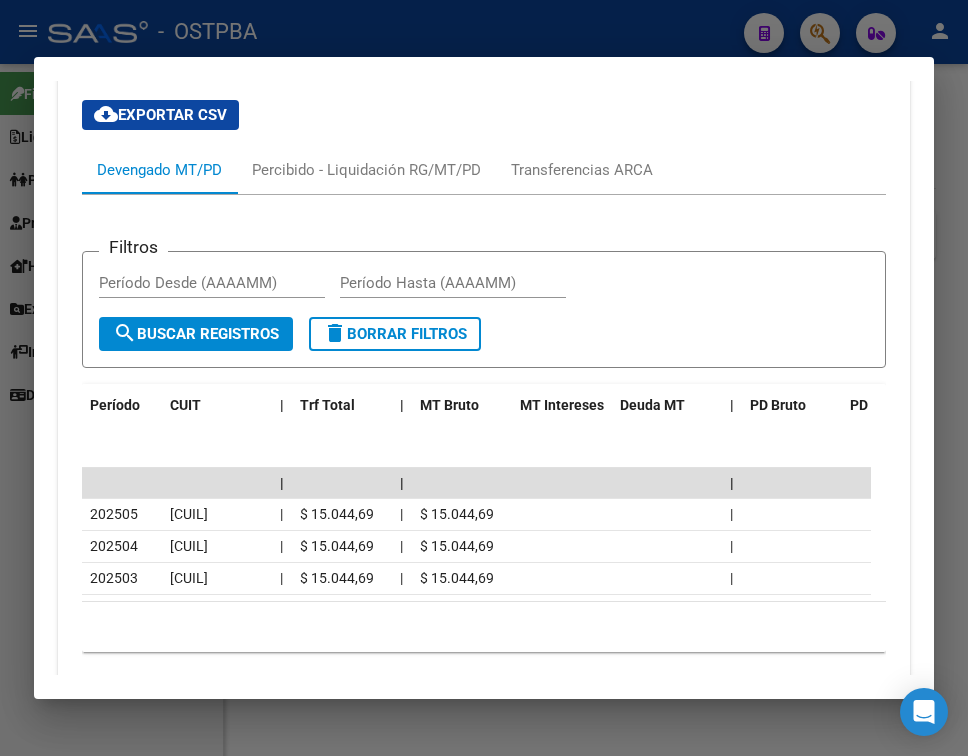 scroll, scrollTop: 795, scrollLeft: 0, axis: vertical 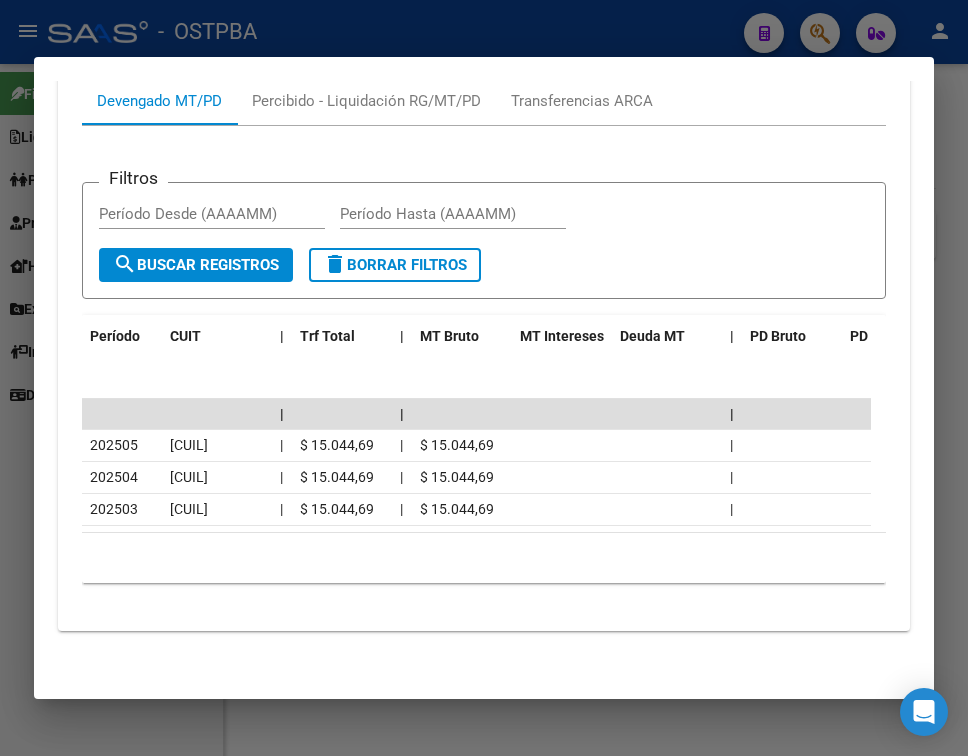 click at bounding box center (484, 378) 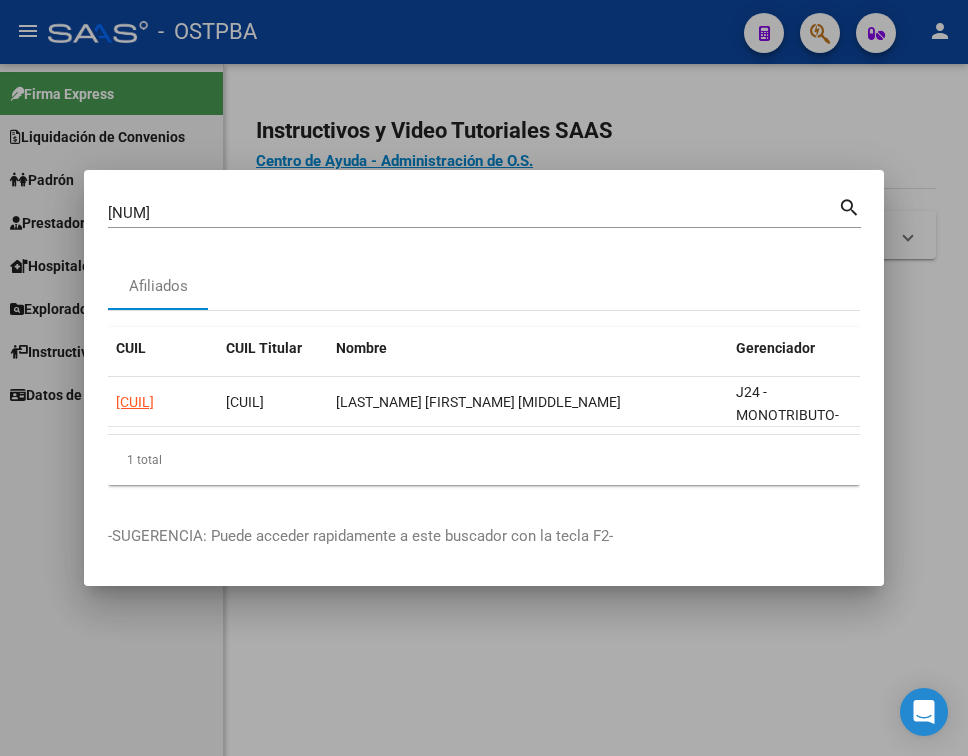 click on "[NUM]" at bounding box center (473, 213) 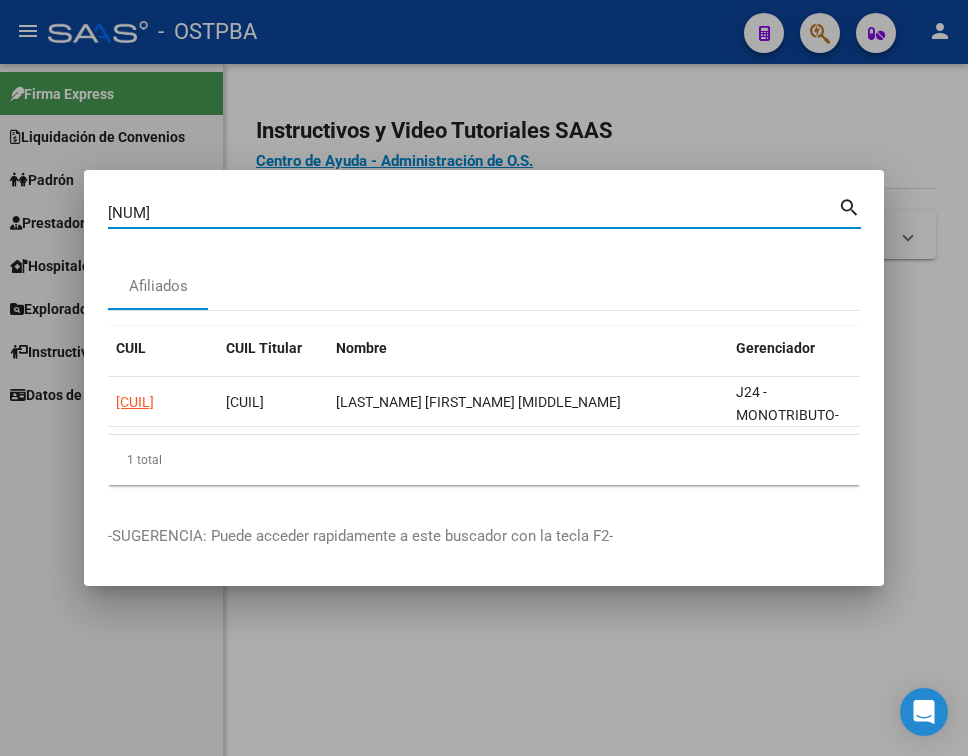 click on "[NUM]" at bounding box center [473, 213] 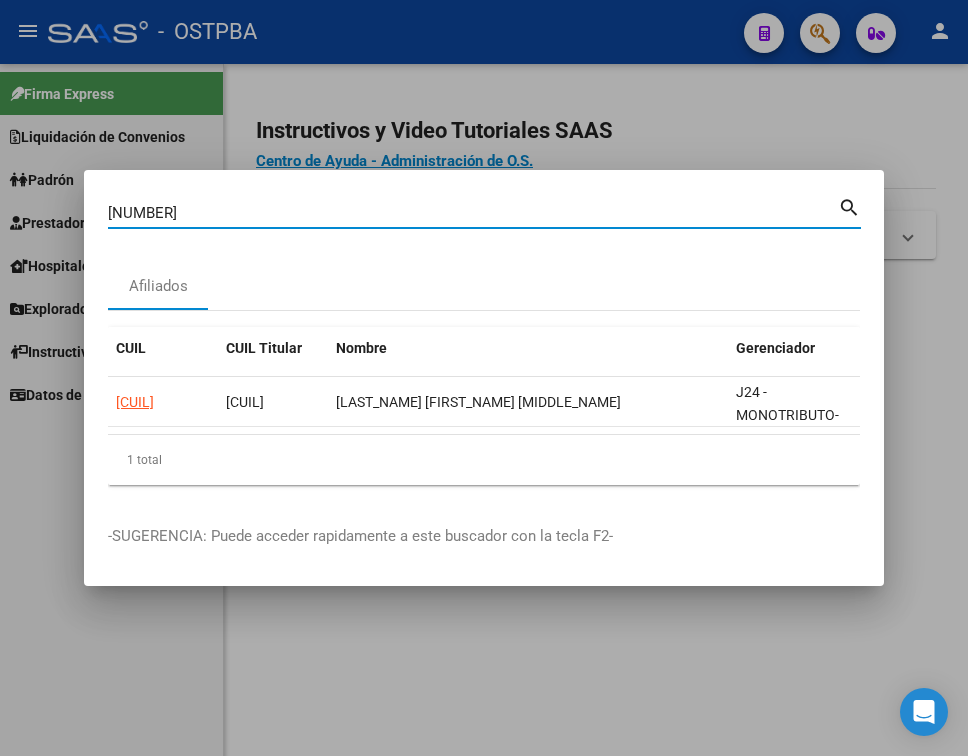 type on "[NUMBER]" 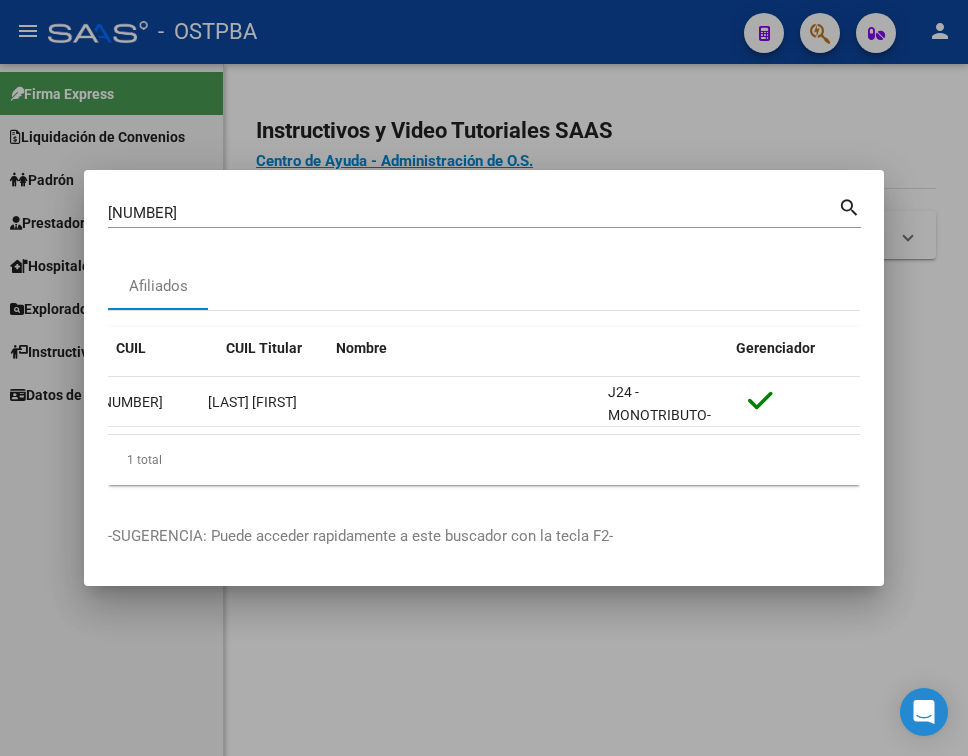 scroll, scrollTop: 0, scrollLeft: 0, axis: both 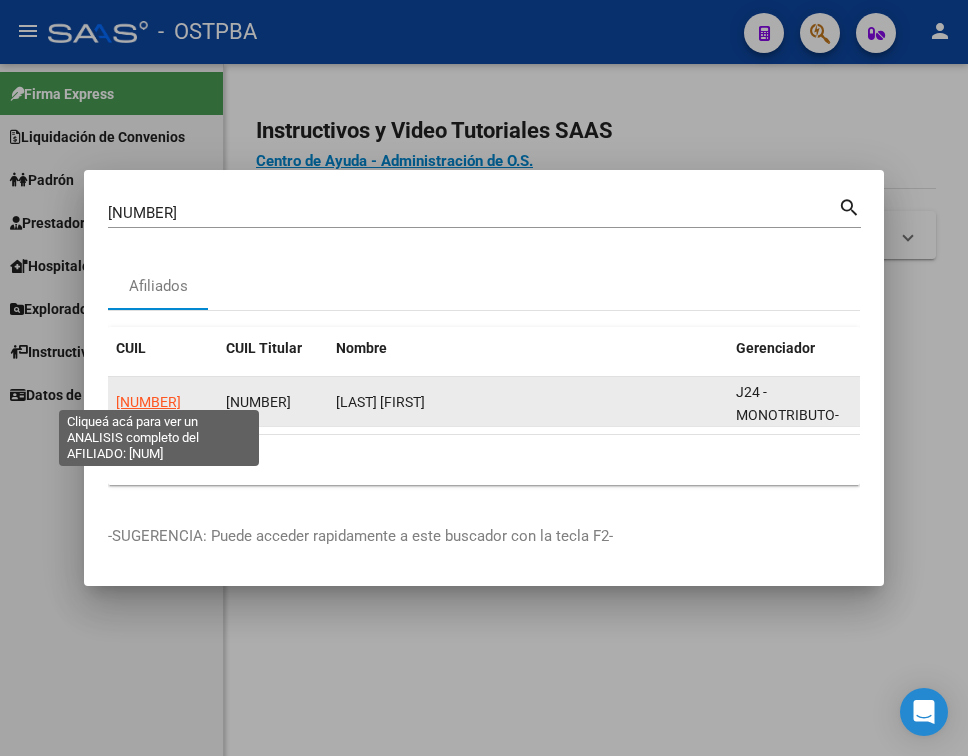 click on "[NUMBER]" 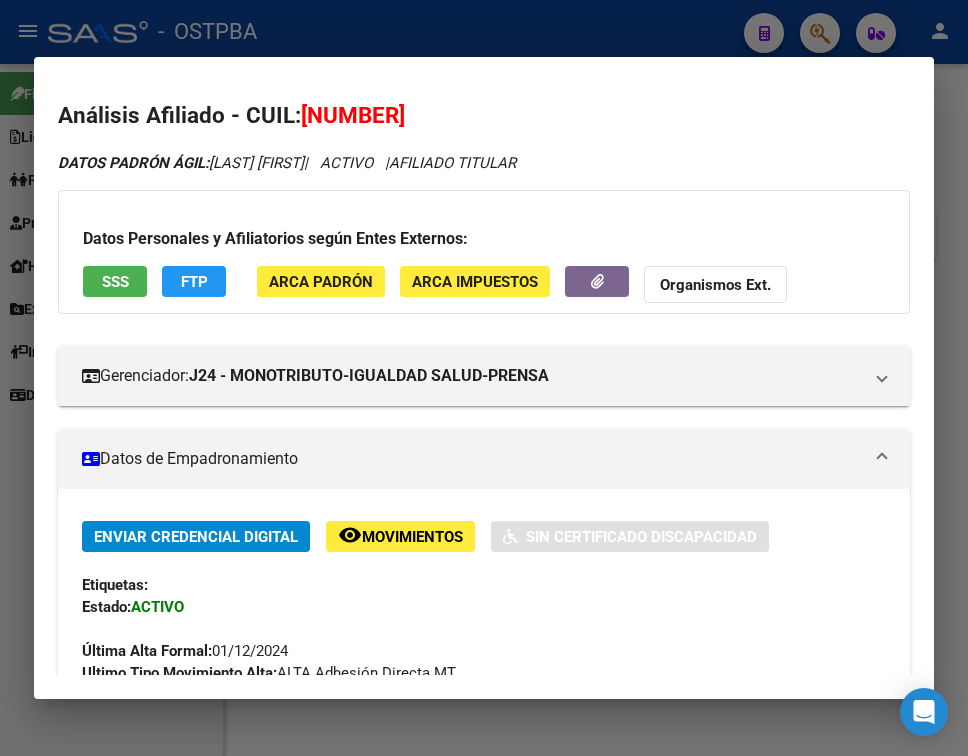 click on "Datos de Empadronamiento" at bounding box center [484, 459] 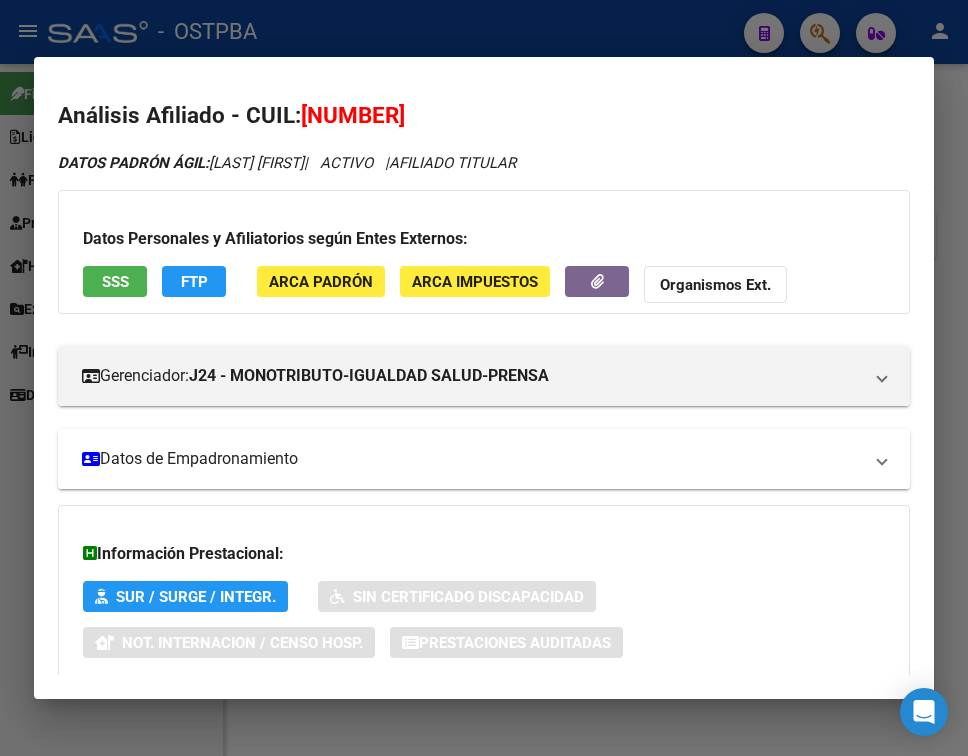 scroll, scrollTop: 116, scrollLeft: 0, axis: vertical 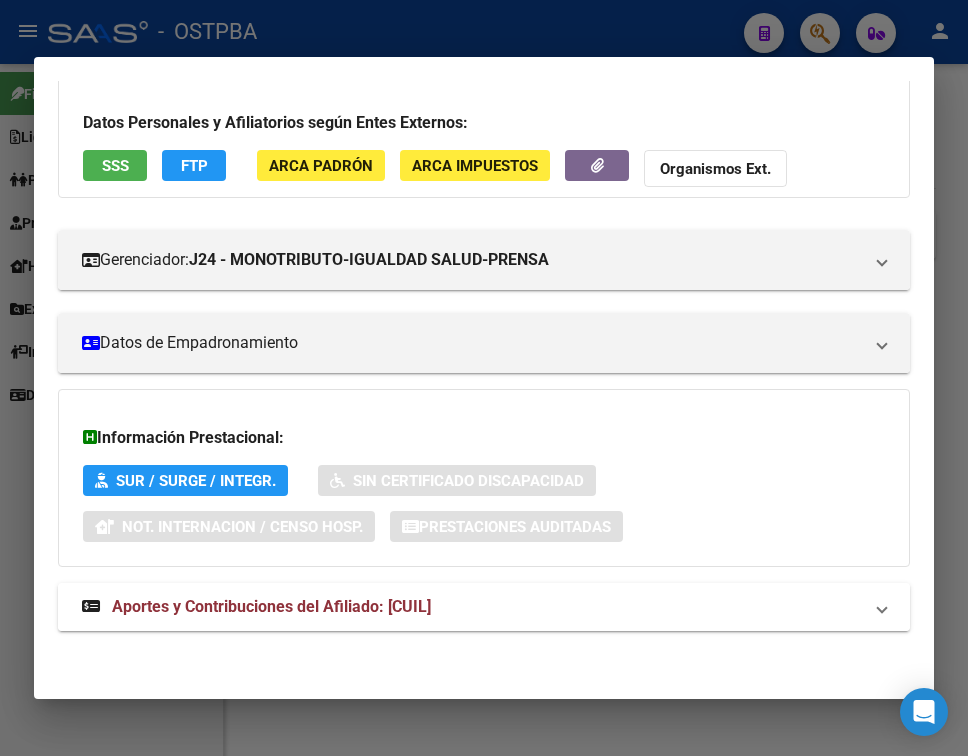 click on "Aportes y Contribuciones del Afiliado: [CUIL]" at bounding box center (271, 606) 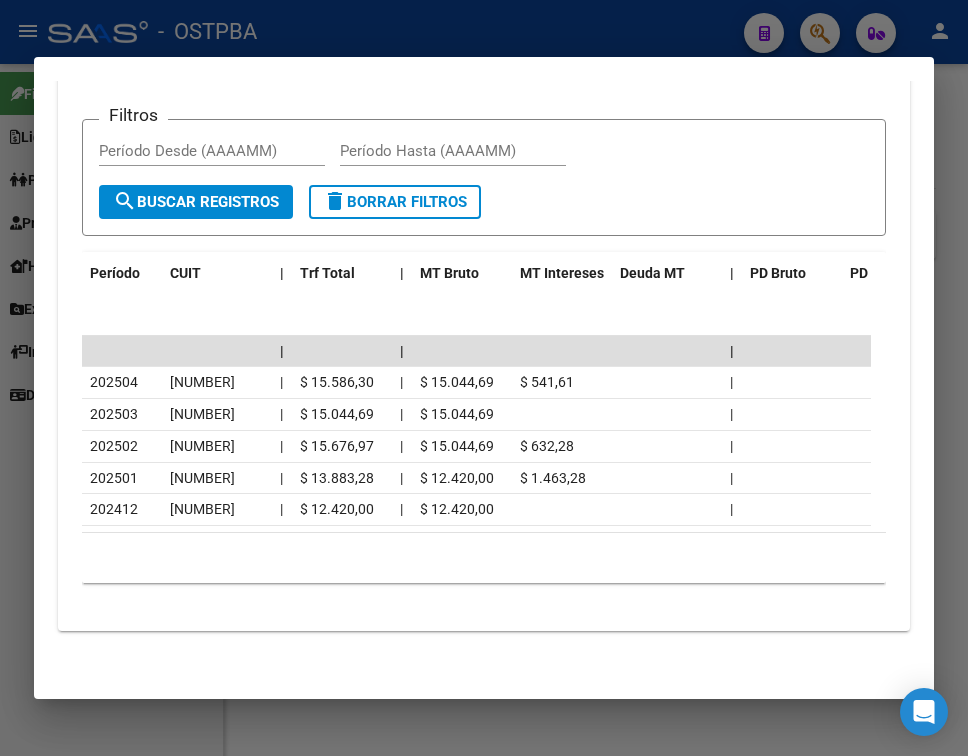 scroll, scrollTop: 858, scrollLeft: 0, axis: vertical 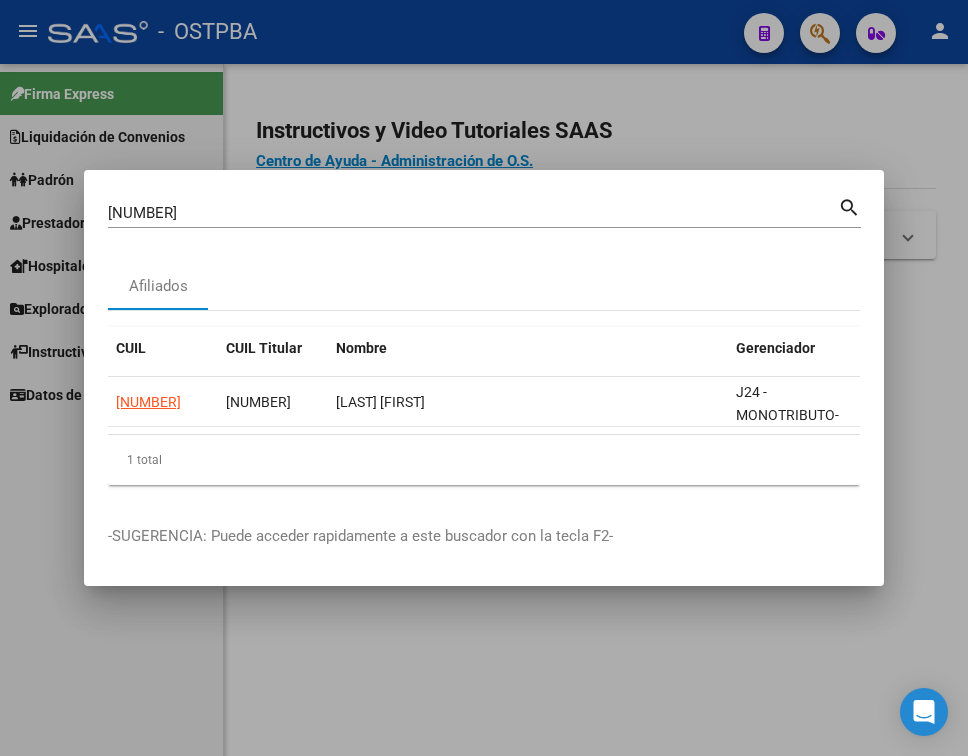 click on "[NUMBER]" at bounding box center [473, 213] 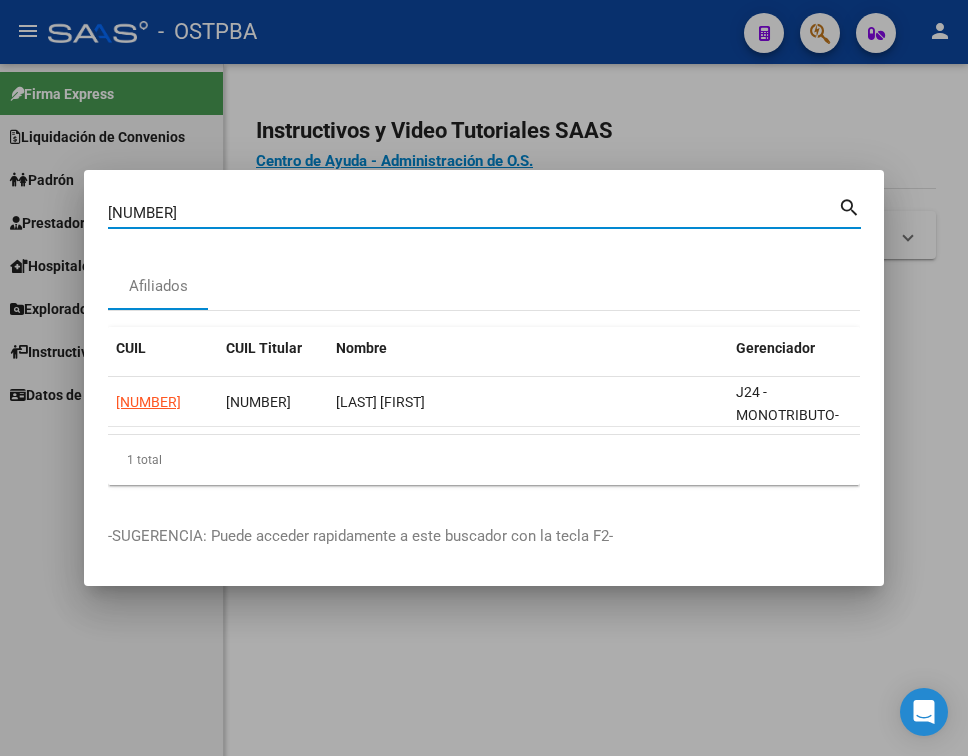 click on "[NUMBER]" at bounding box center (473, 213) 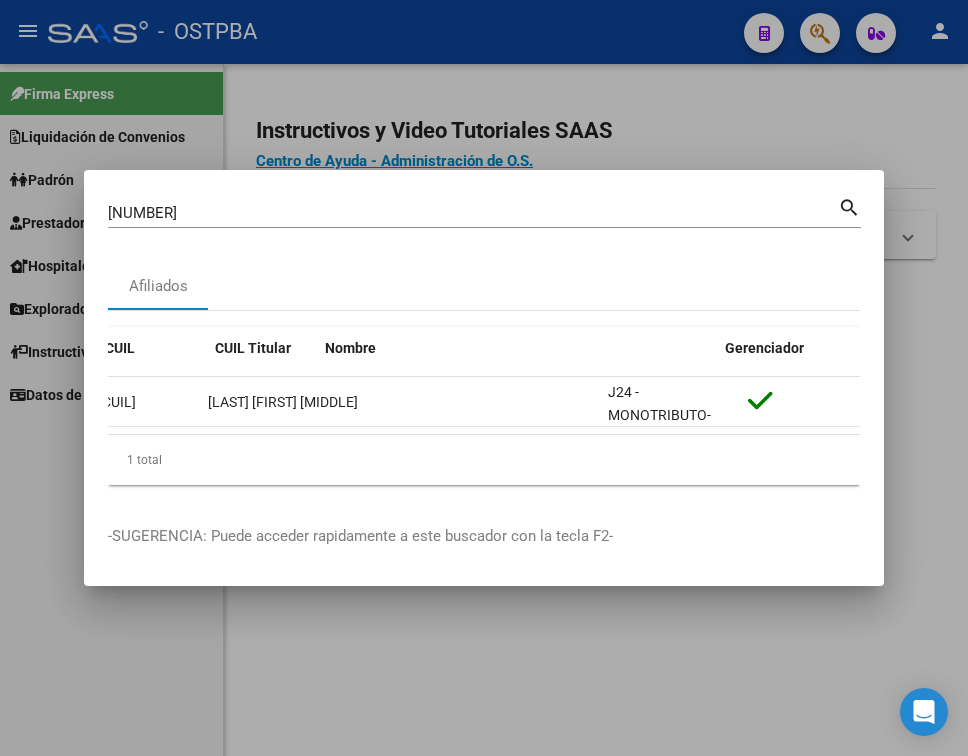scroll, scrollTop: 0, scrollLeft: 0, axis: both 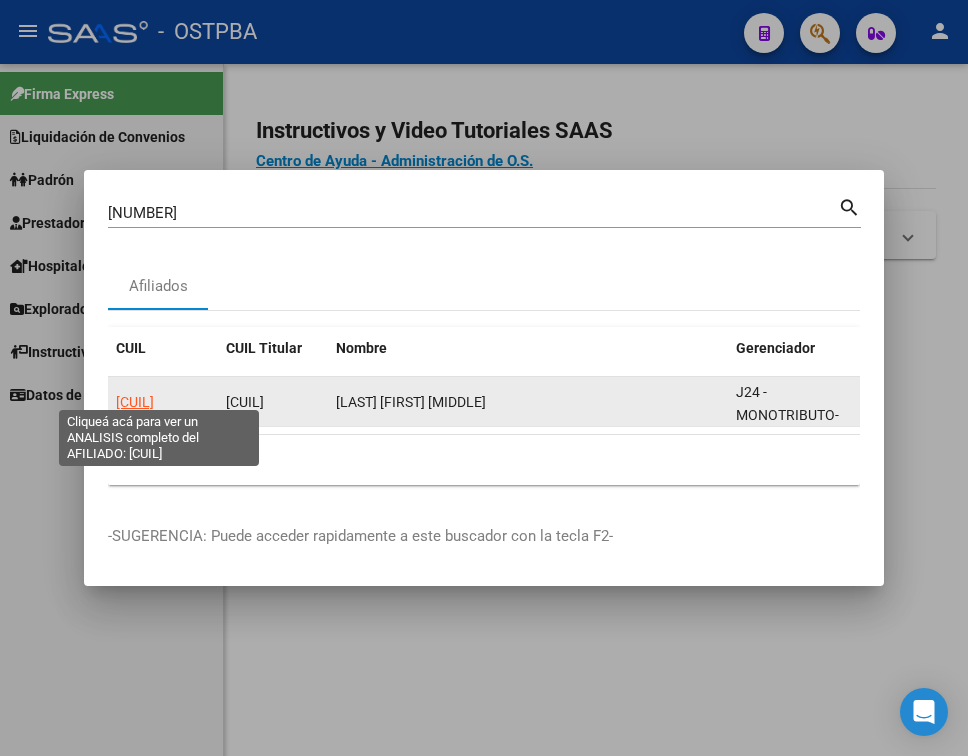 click on "[CUIL]" 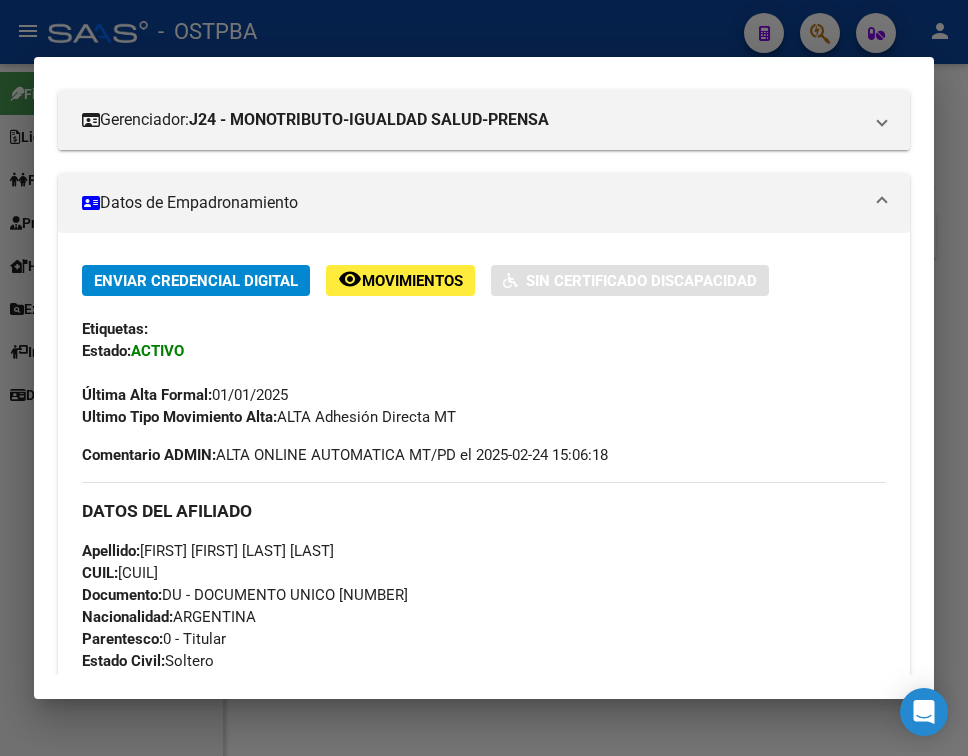 scroll, scrollTop: 300, scrollLeft: 0, axis: vertical 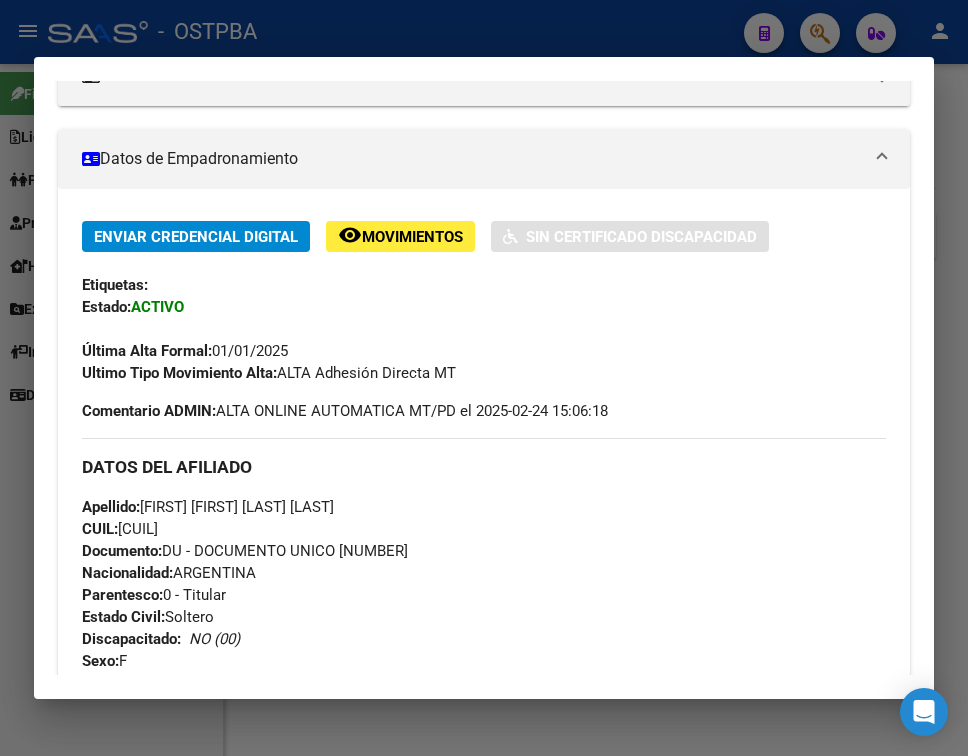 click on "Datos de Empadronamiento" at bounding box center (484, 159) 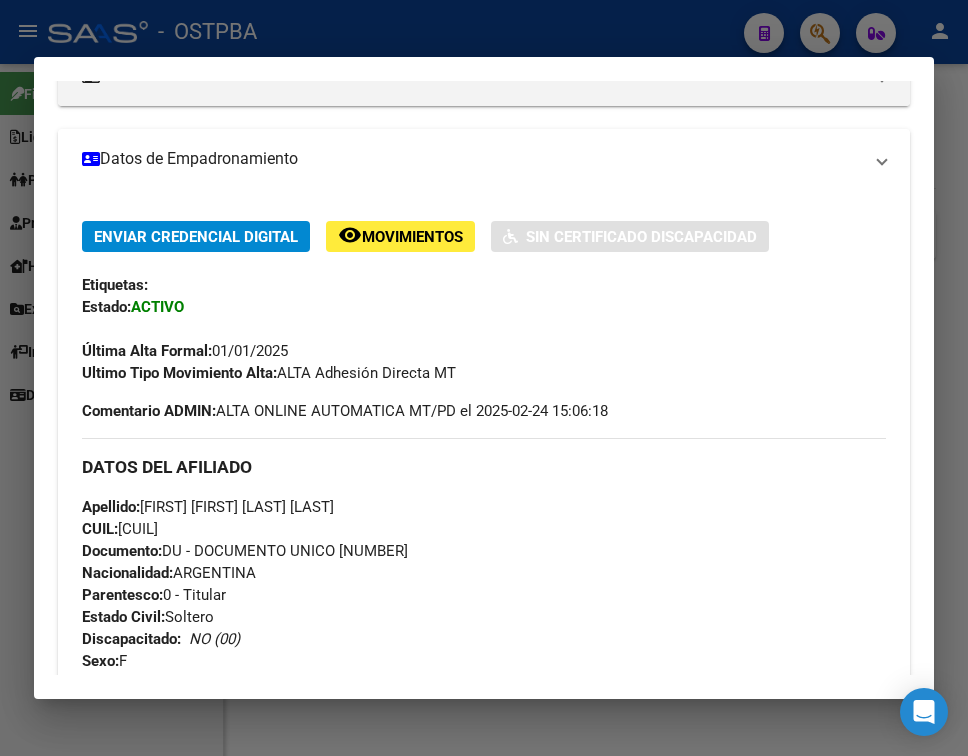 scroll, scrollTop: 116, scrollLeft: 0, axis: vertical 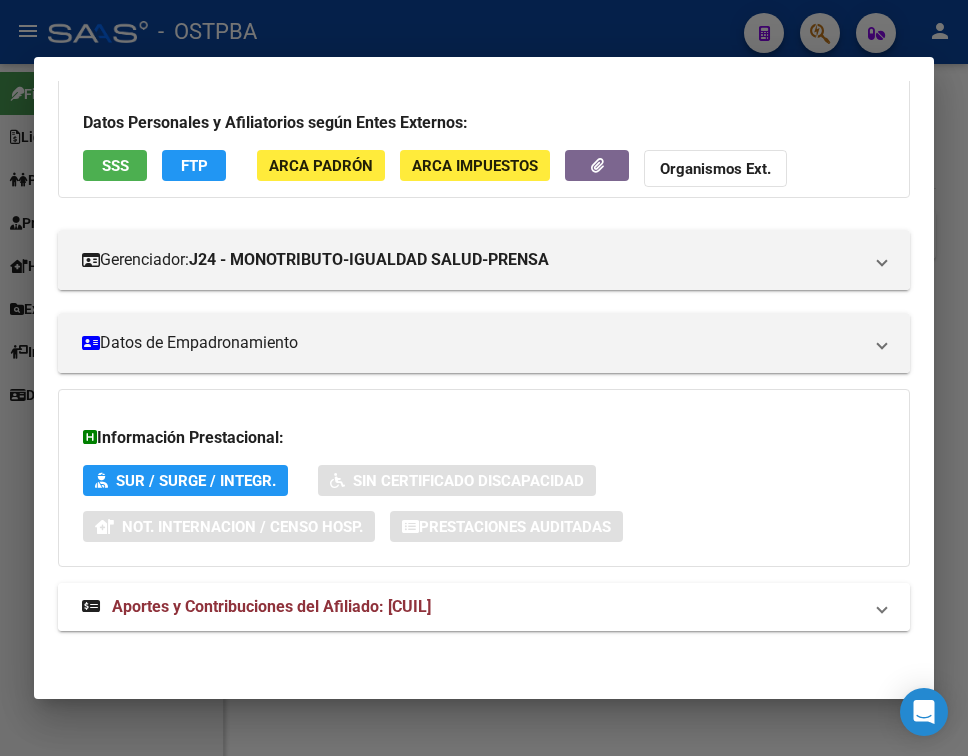 click on "Aportes y Contribuciones del Afiliado: [CUIL]" at bounding box center [472, 607] 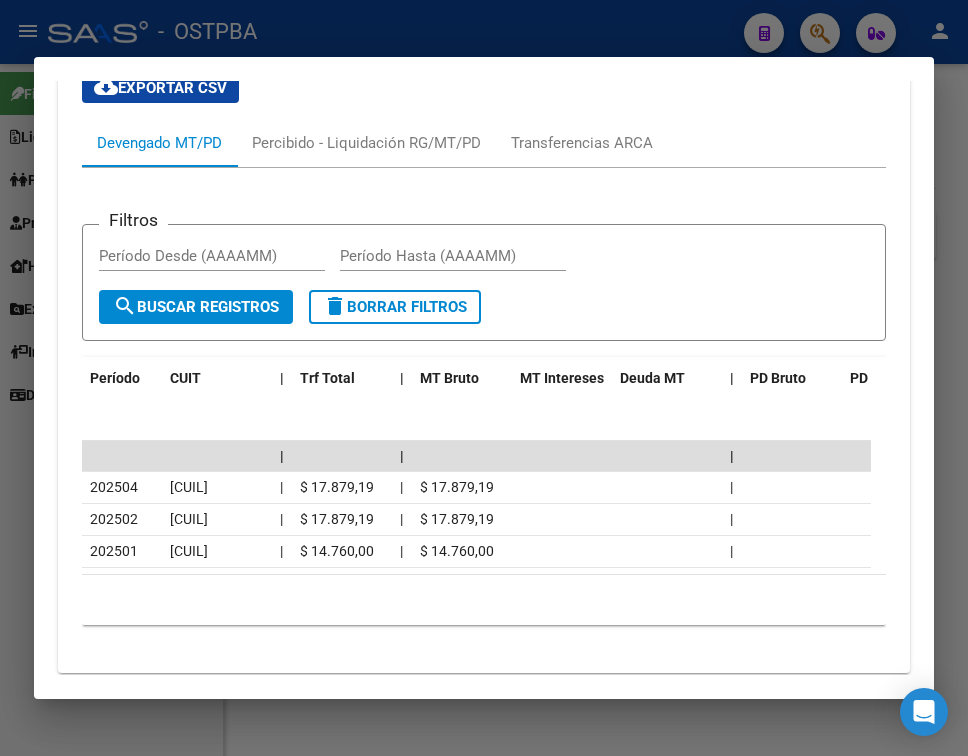 scroll, scrollTop: 795, scrollLeft: 0, axis: vertical 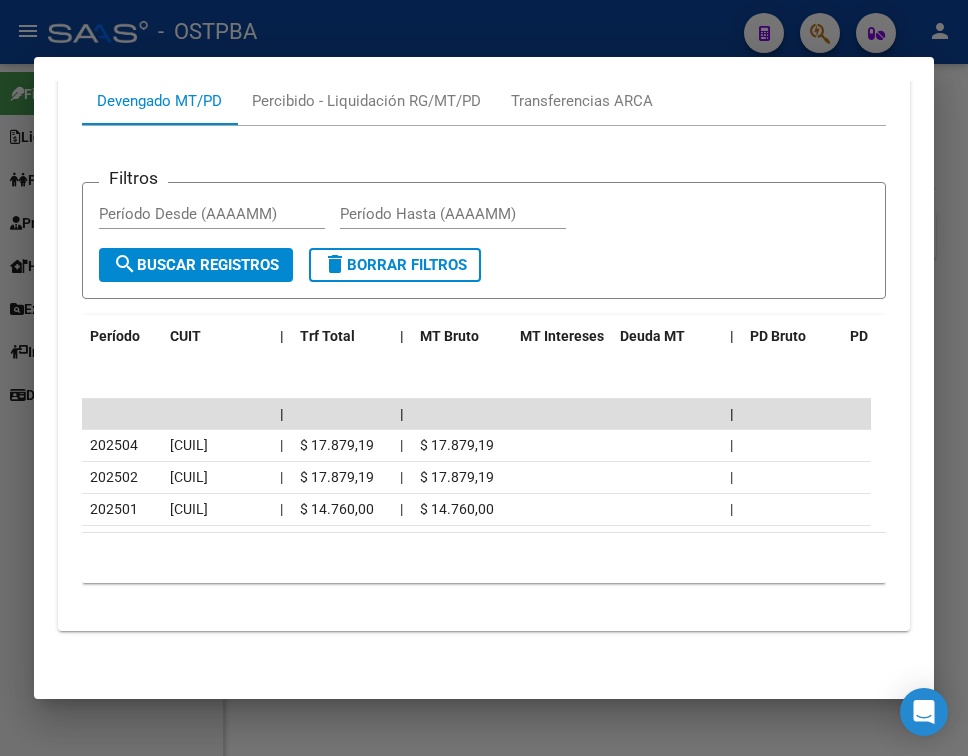 click at bounding box center (484, 378) 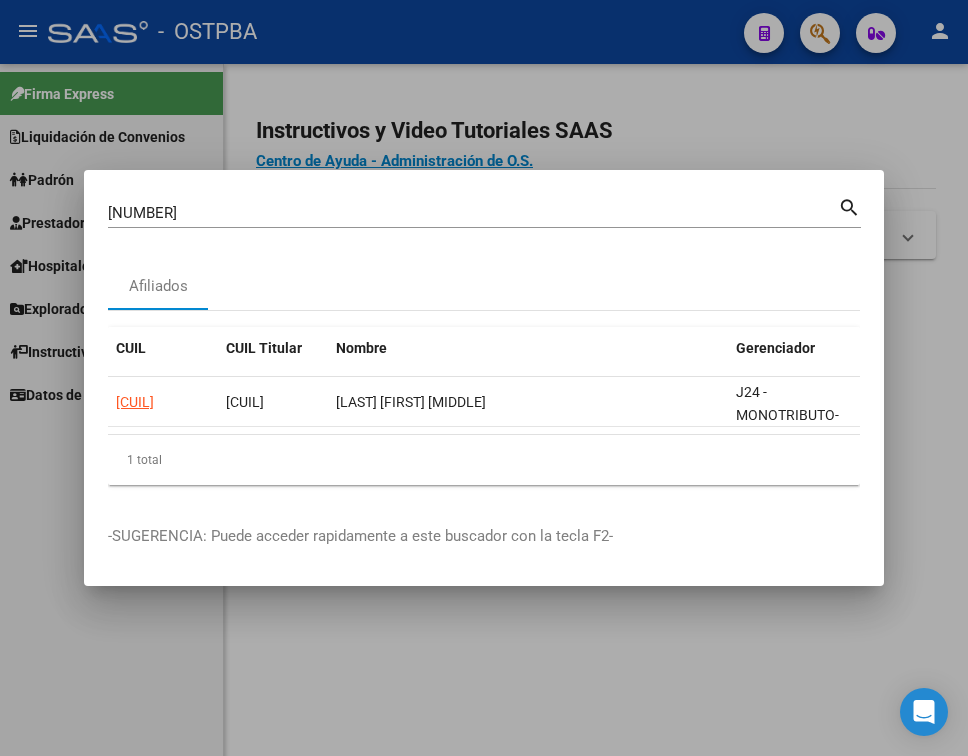 click on "[NUMBER]" at bounding box center [473, 213] 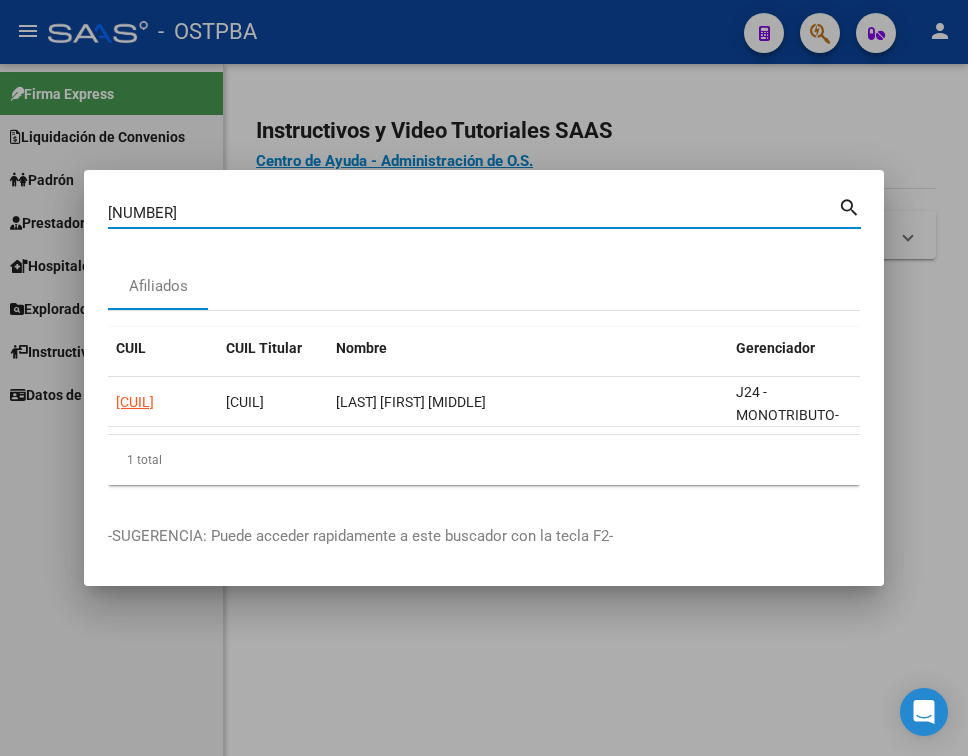 click on "[NUMBER]" at bounding box center [473, 213] 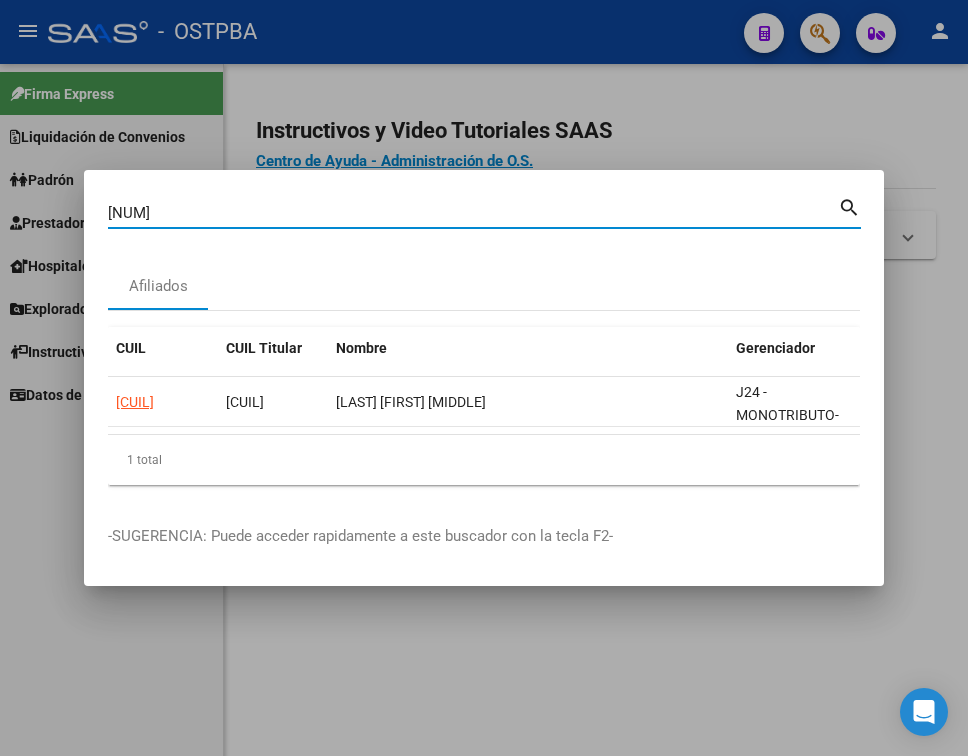 type on "[NUM]" 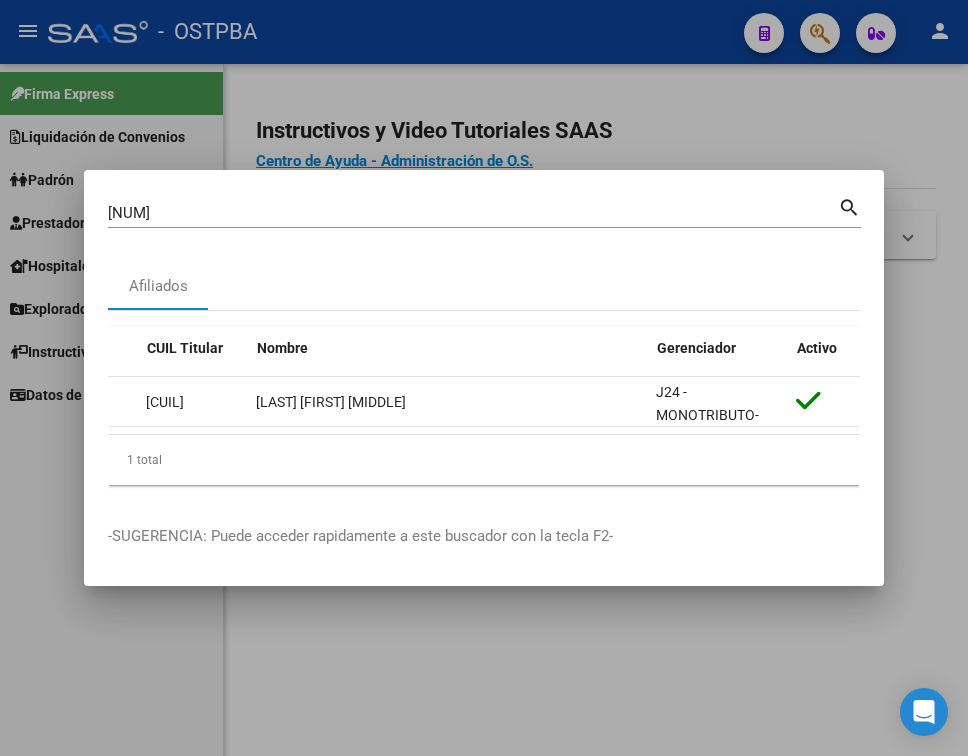 scroll, scrollTop: 0, scrollLeft: 0, axis: both 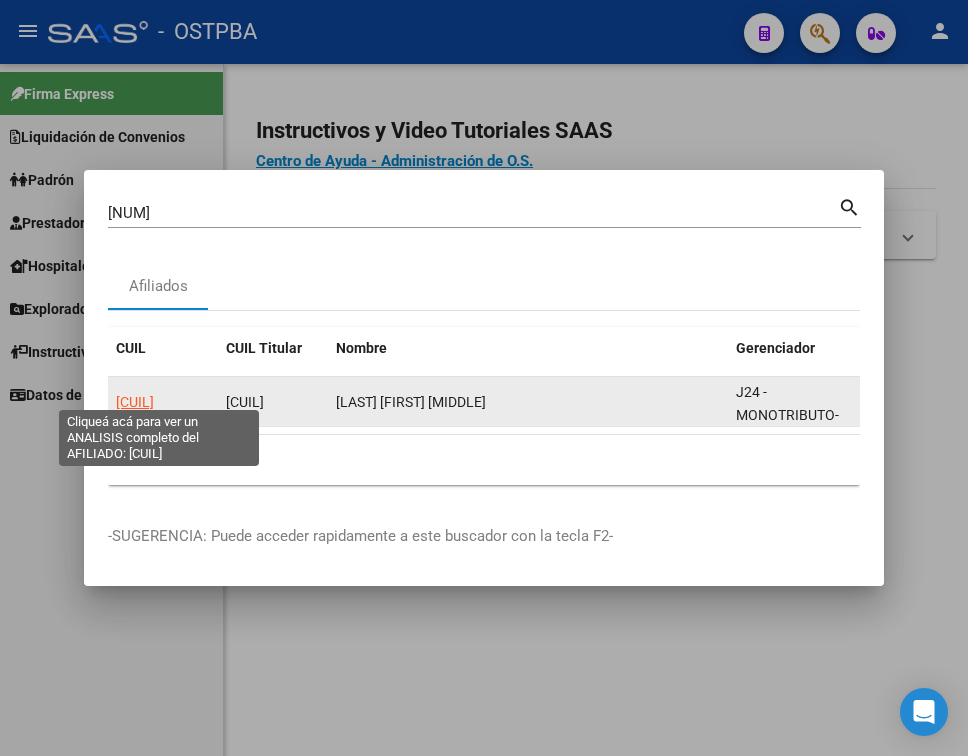 click on "[CUIL]" 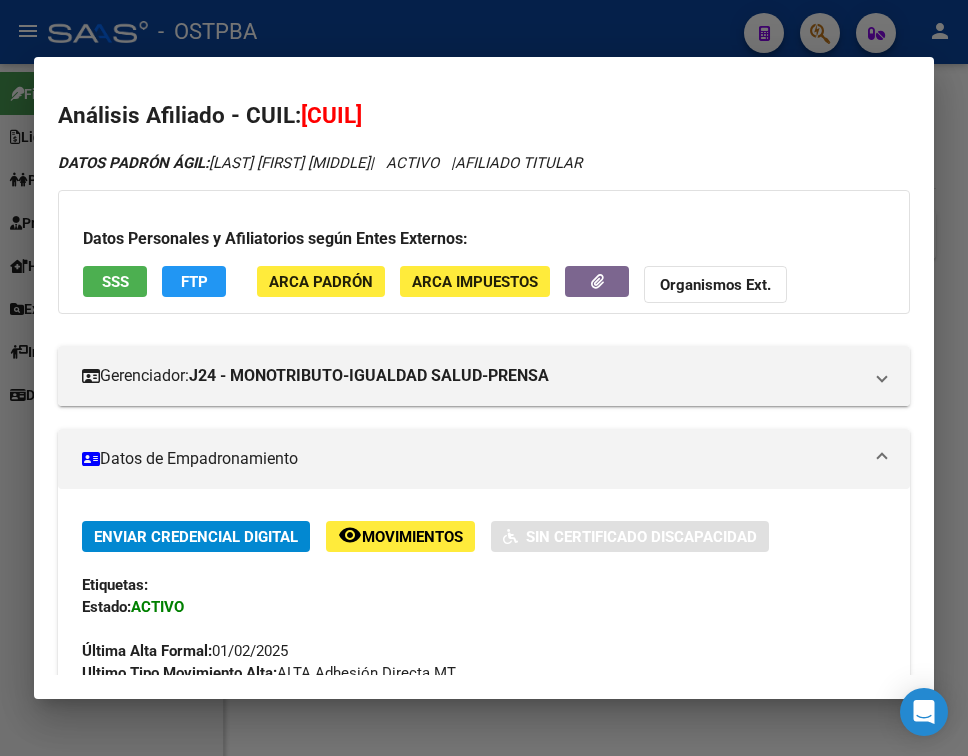 click on "Datos de Empadronamiento" at bounding box center [484, 459] 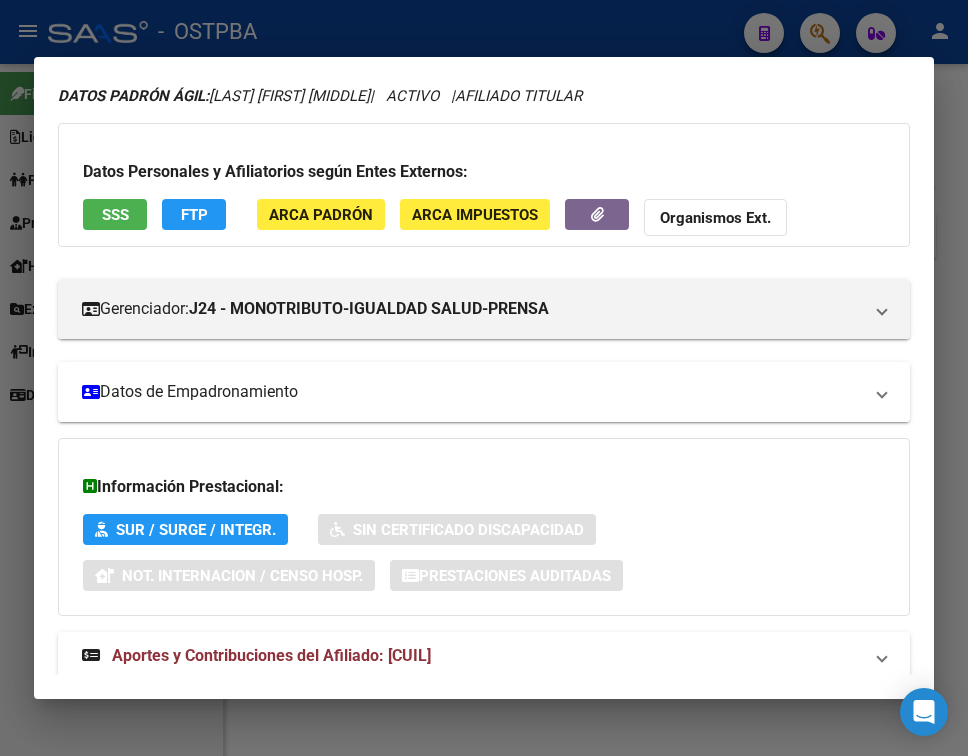 scroll, scrollTop: 116, scrollLeft: 0, axis: vertical 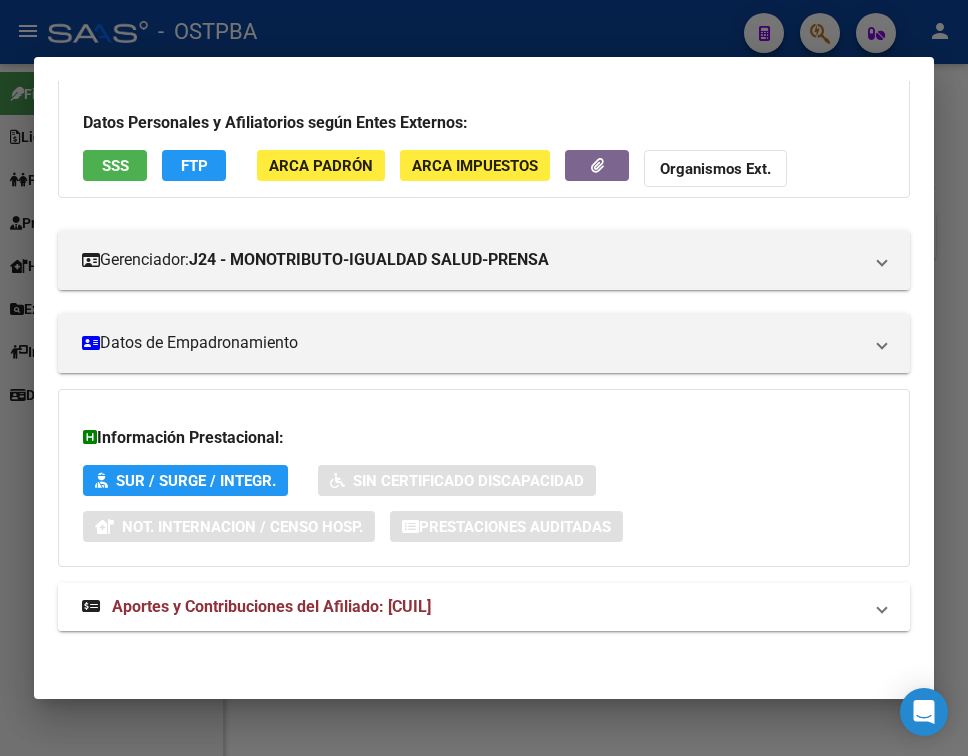click on "Aportes y Contribuciones del Afiliado: [CUIL]" at bounding box center (472, 607) 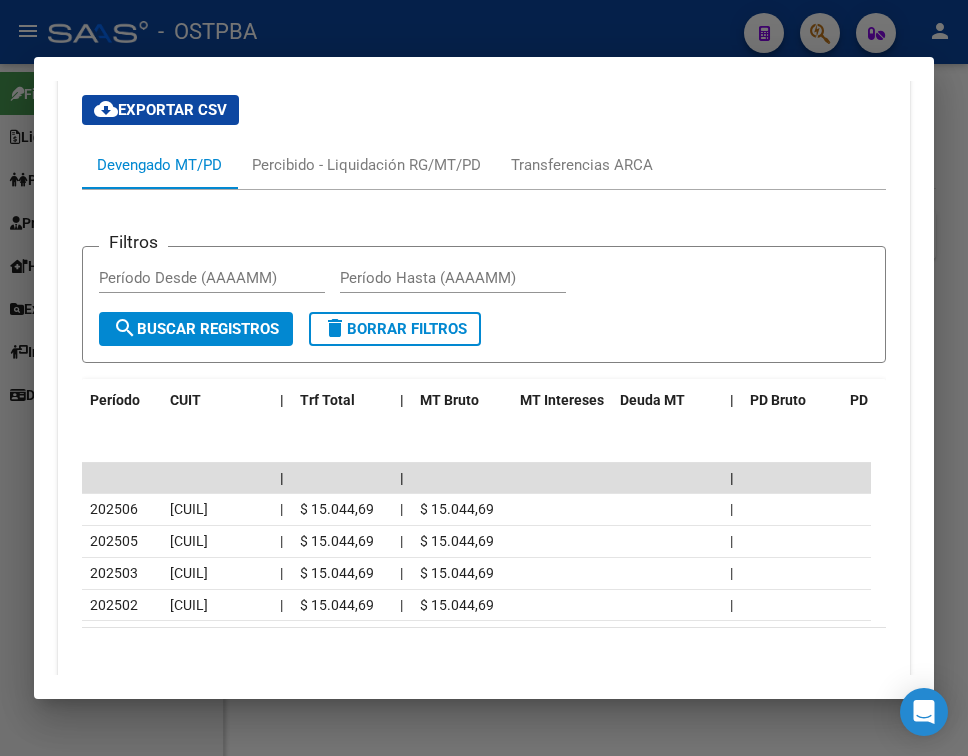 scroll, scrollTop: 827, scrollLeft: 0, axis: vertical 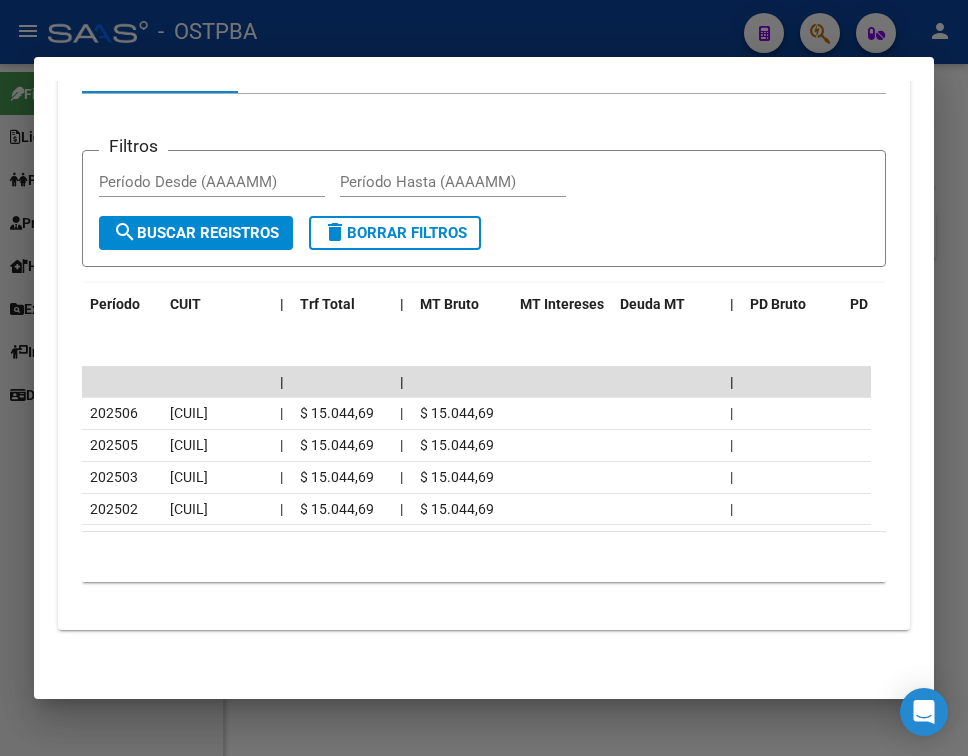 click at bounding box center (484, 378) 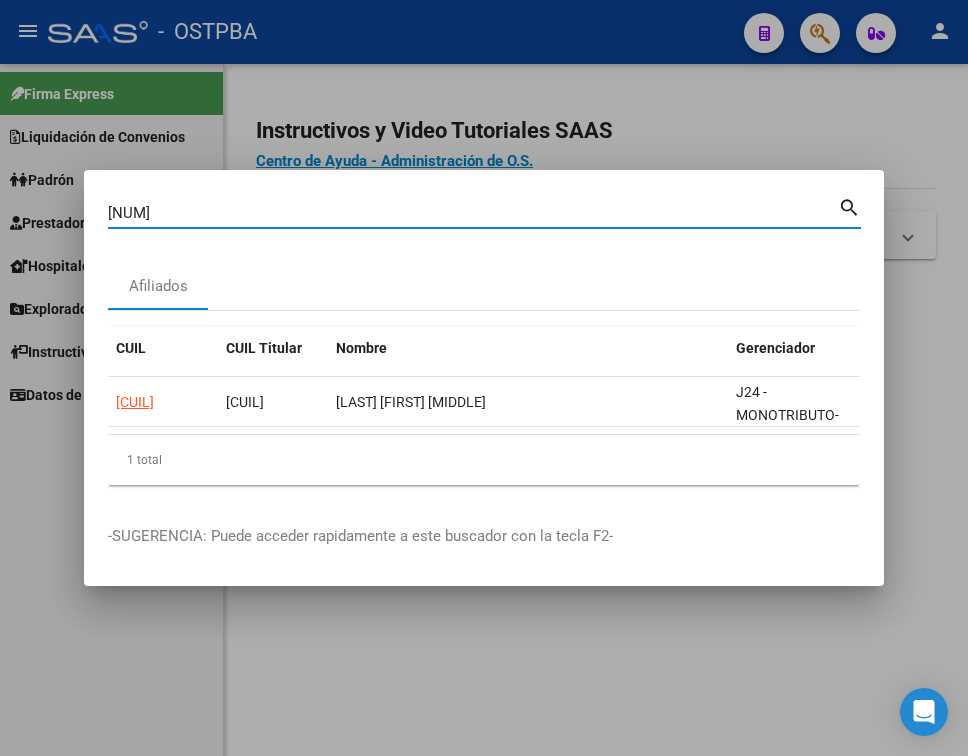 click on "[NUM]" at bounding box center [473, 213] 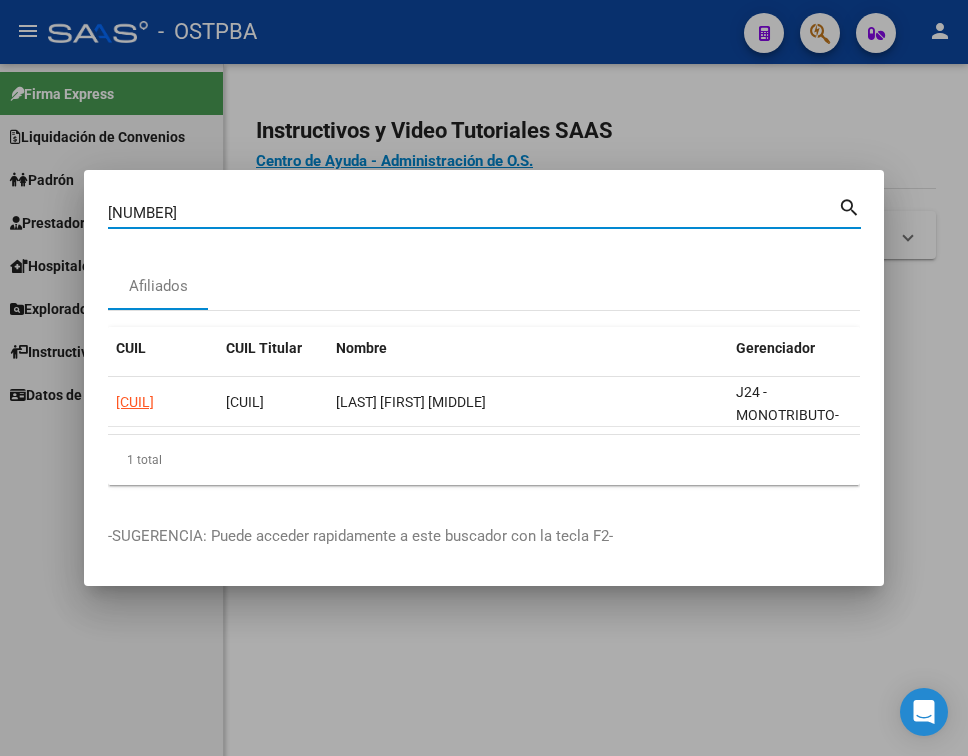 type on "[NUMBER]" 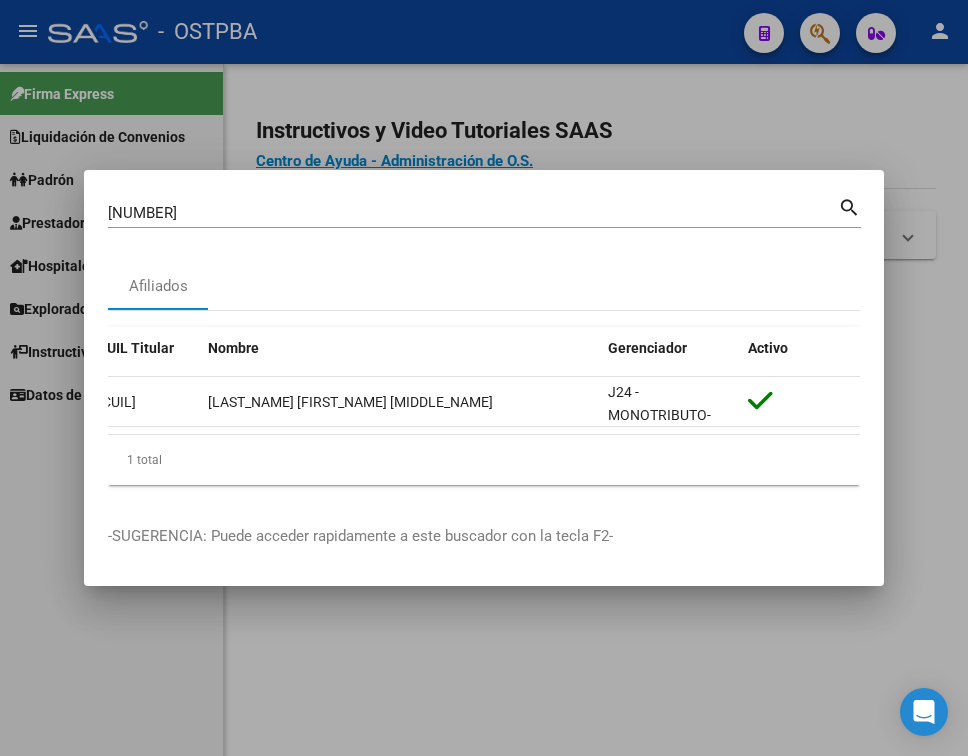 scroll, scrollTop: 0, scrollLeft: 0, axis: both 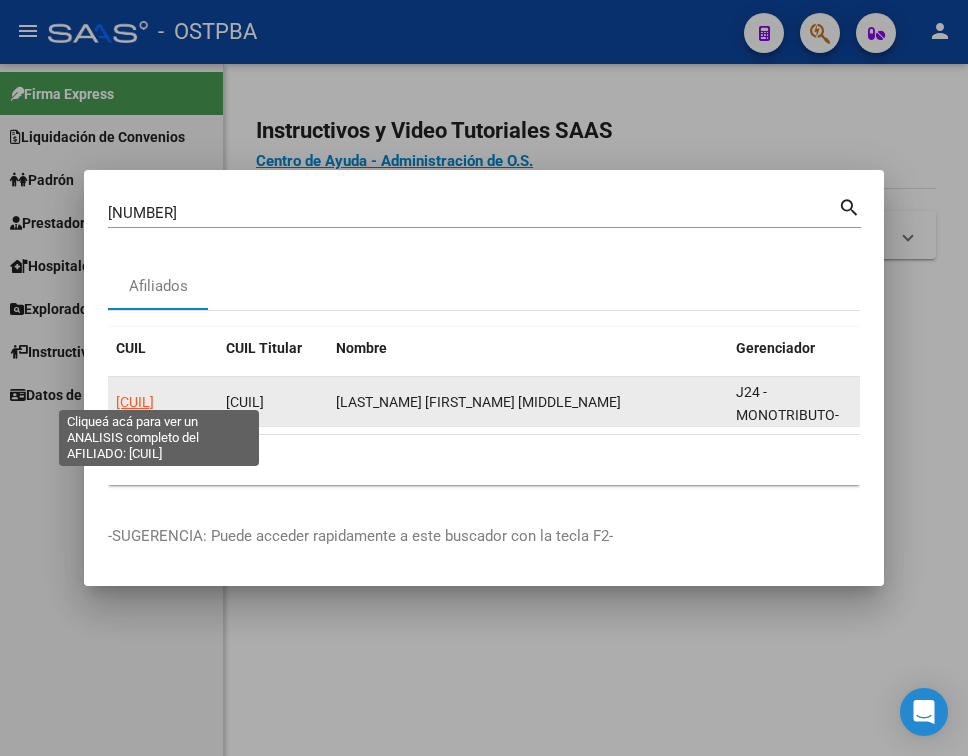 click on "[CUIL]" 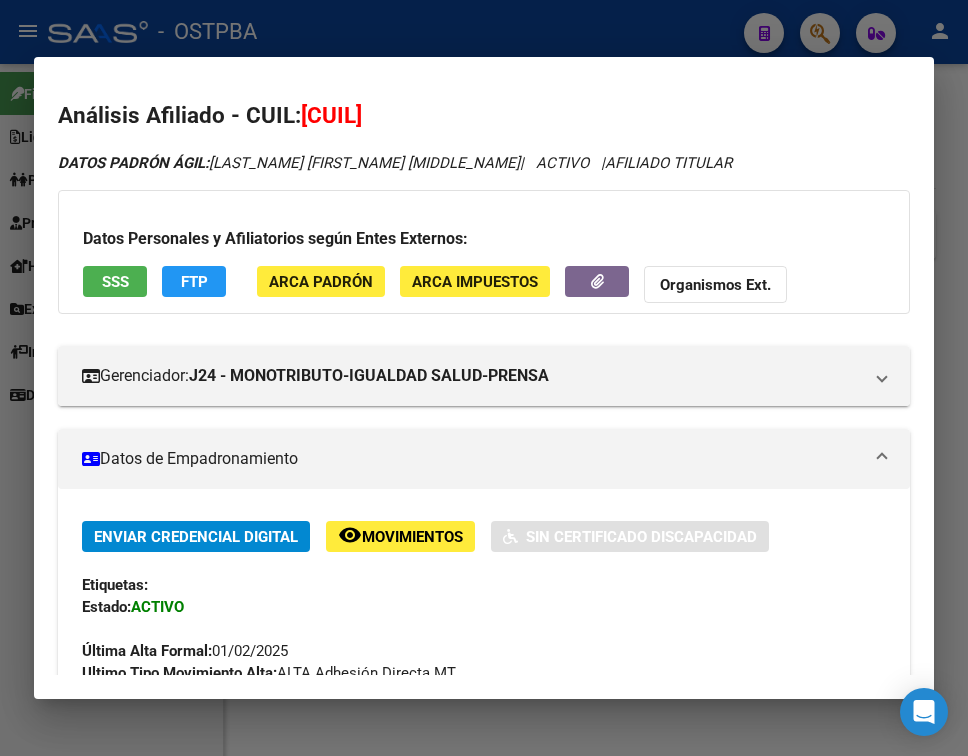 click on "Datos de Empadronamiento" at bounding box center [484, 459] 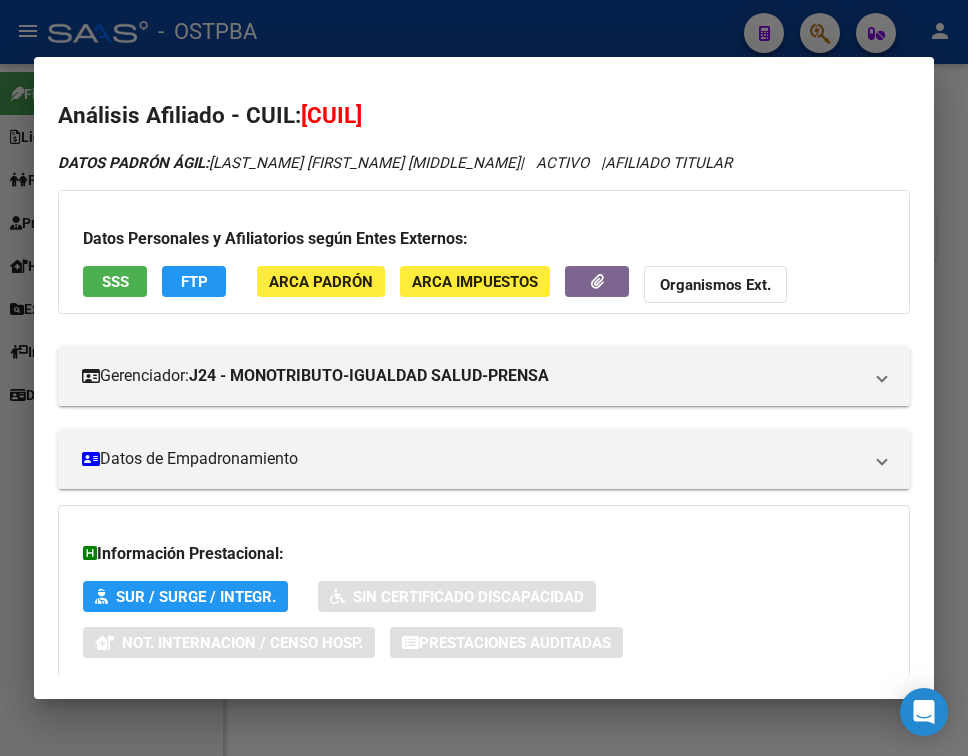 scroll, scrollTop: 116, scrollLeft: 0, axis: vertical 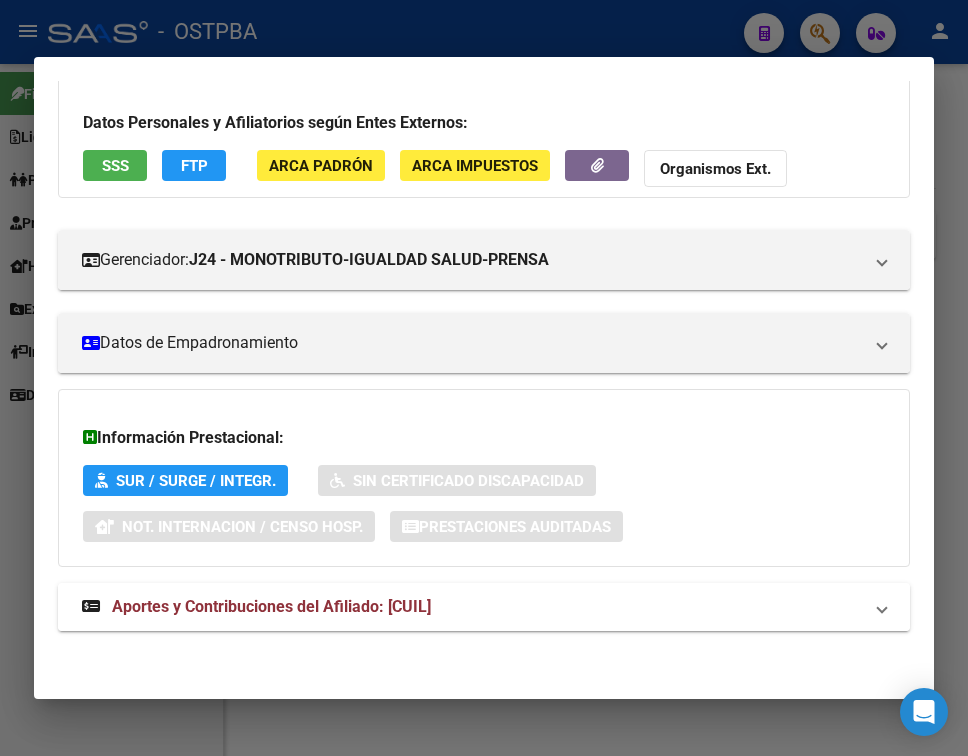 click on "Aportes y Contribuciones del Afiliado: [CUIL]" at bounding box center (480, 607) 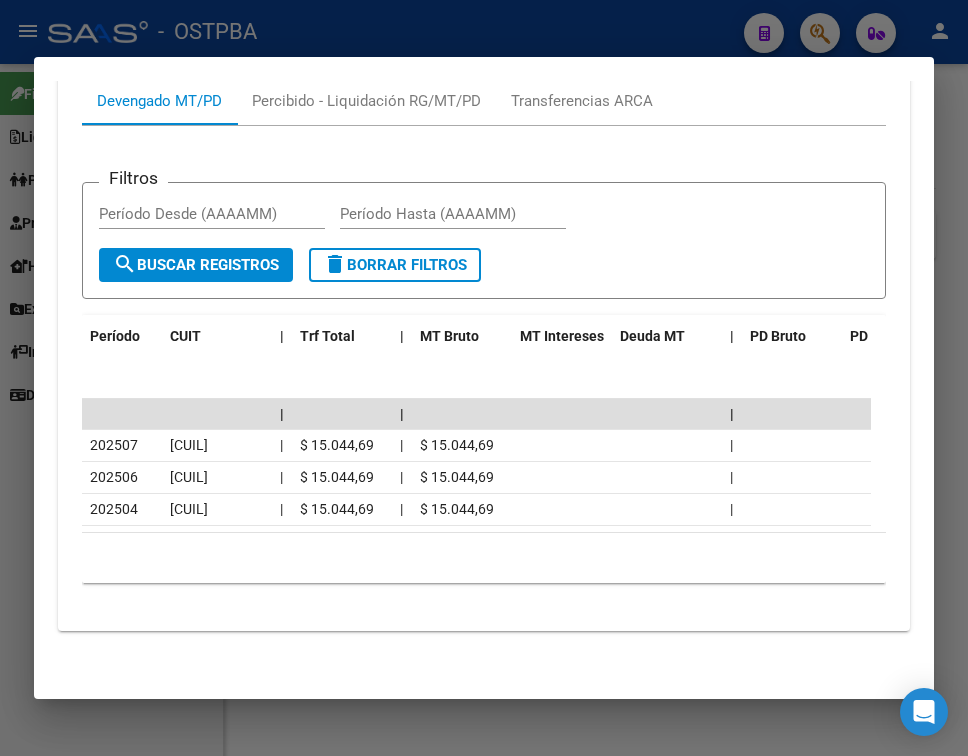 scroll, scrollTop: 795, scrollLeft: 0, axis: vertical 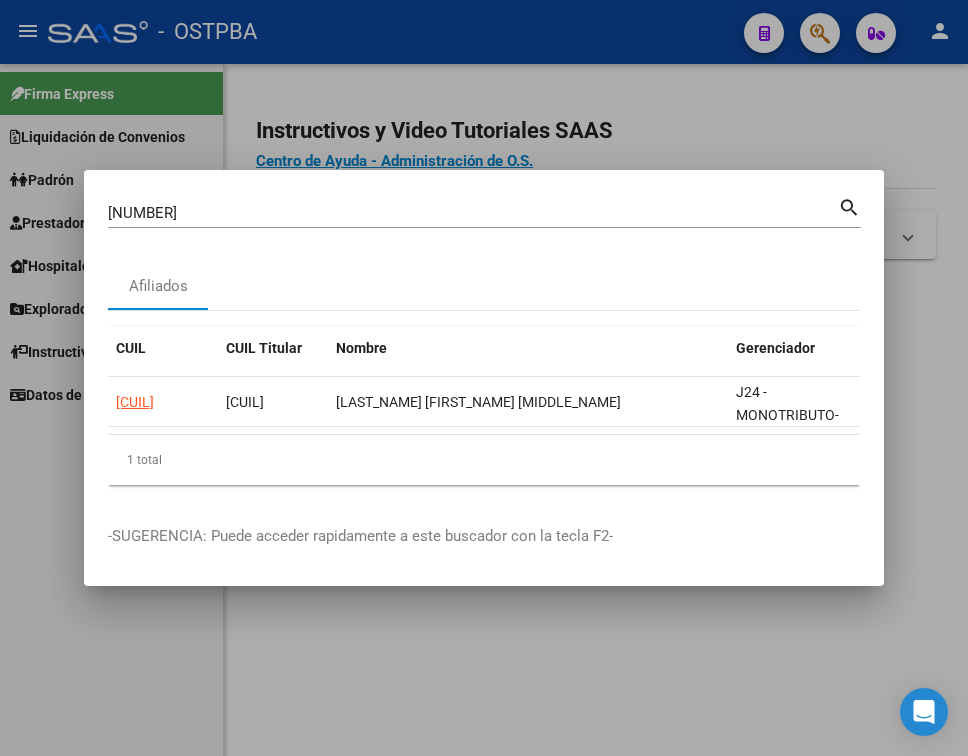 click on "[NUMBER]" at bounding box center [473, 213] 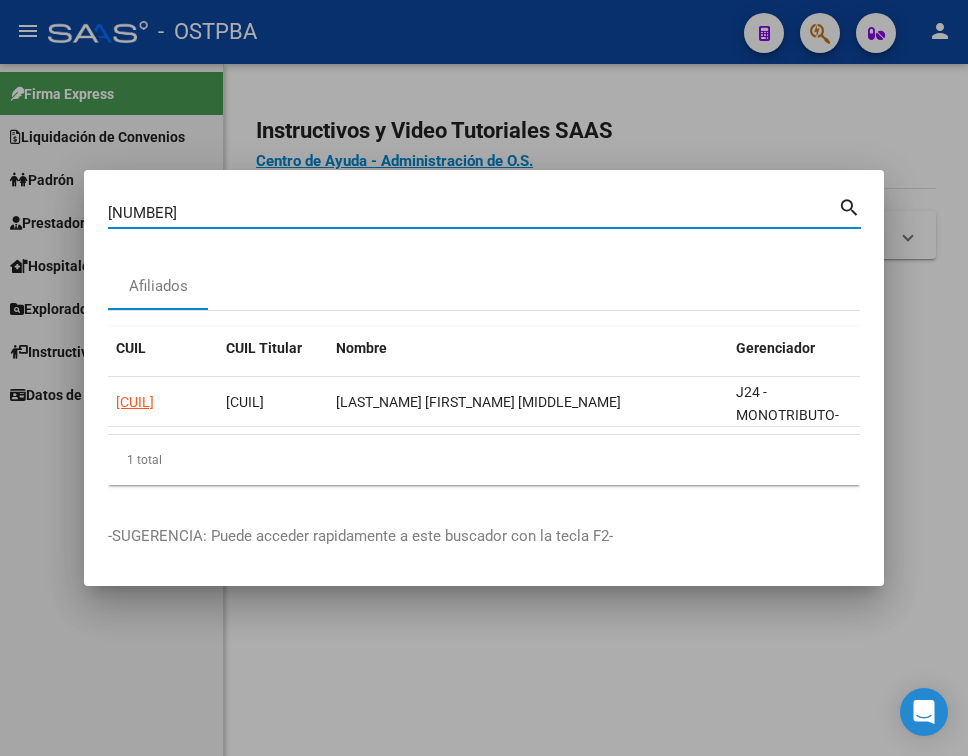 click on "[NUMBER]" at bounding box center (473, 213) 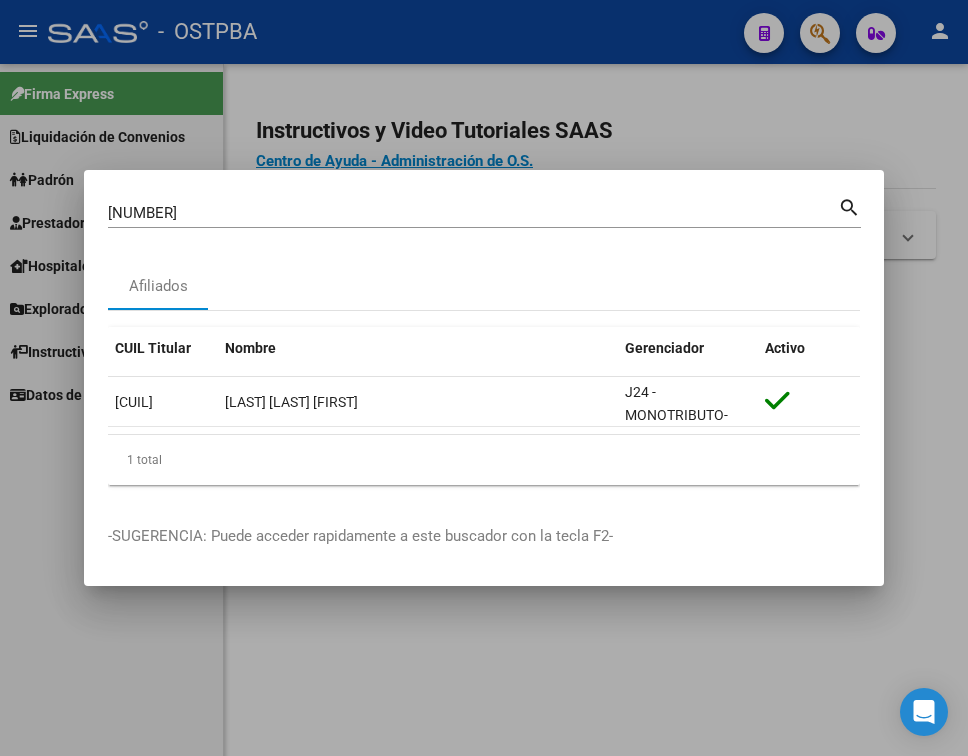 scroll, scrollTop: 0, scrollLeft: 0, axis: both 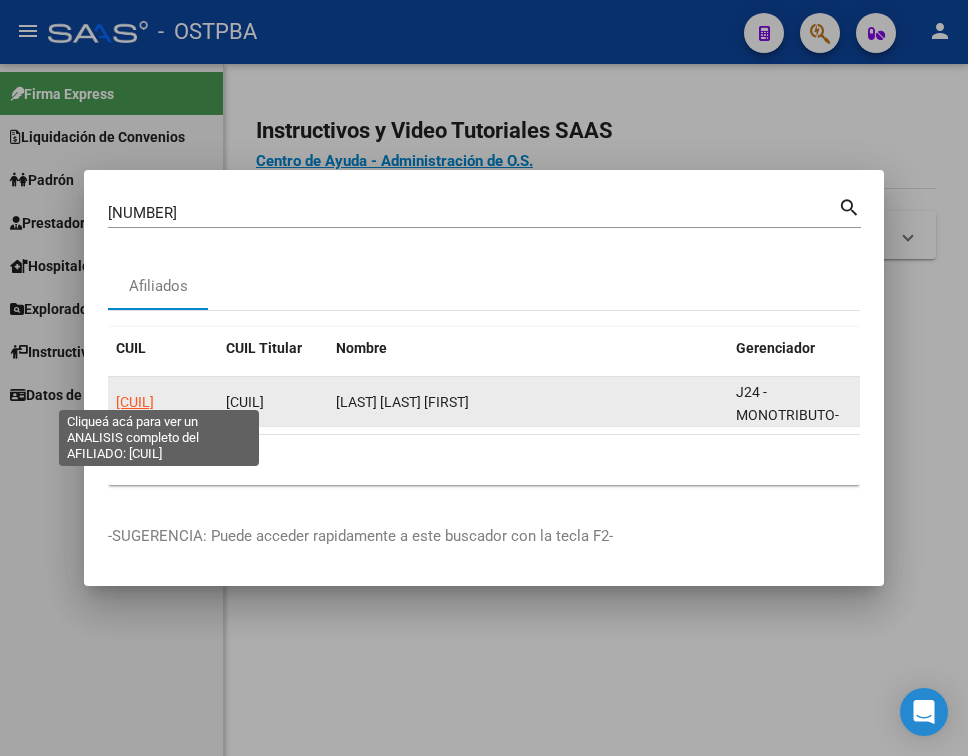 click on "[CUIL]" 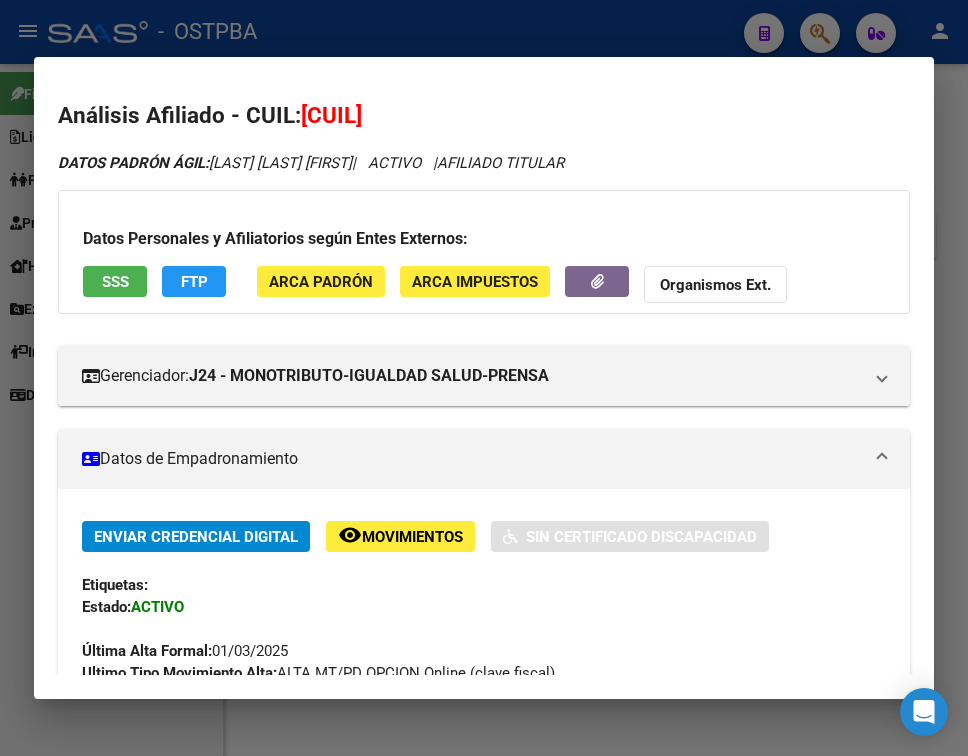 click on "Datos de Empadronamiento" at bounding box center (480, 459) 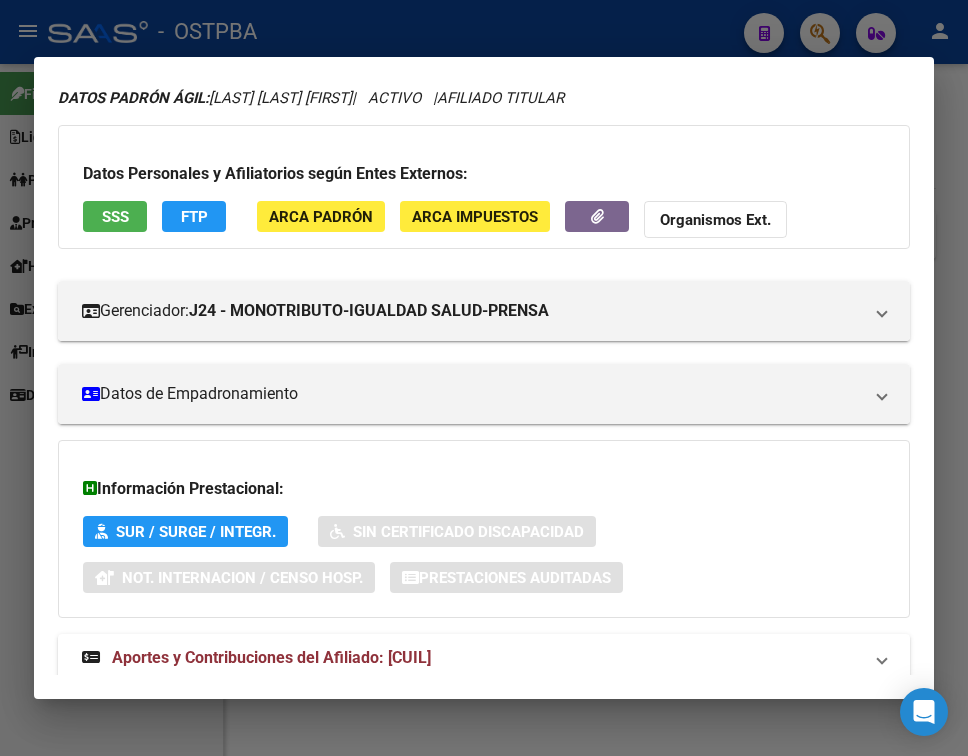 scroll, scrollTop: 116, scrollLeft: 0, axis: vertical 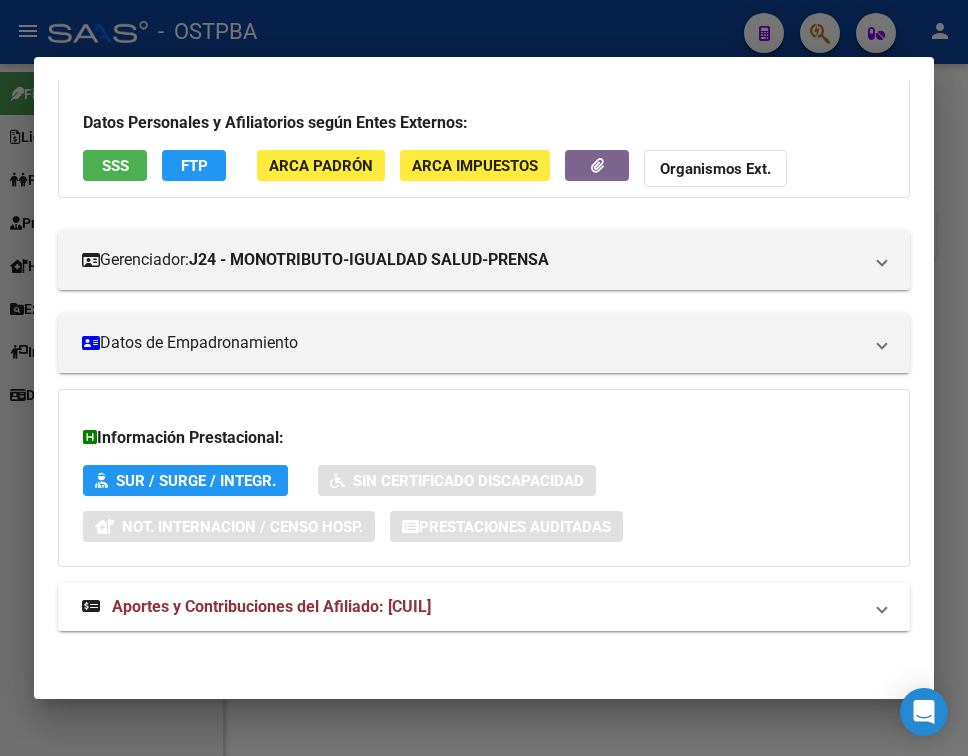 click on "Aportes y Contribuciones del Afiliado: [CUIL]" at bounding box center (472, 607) 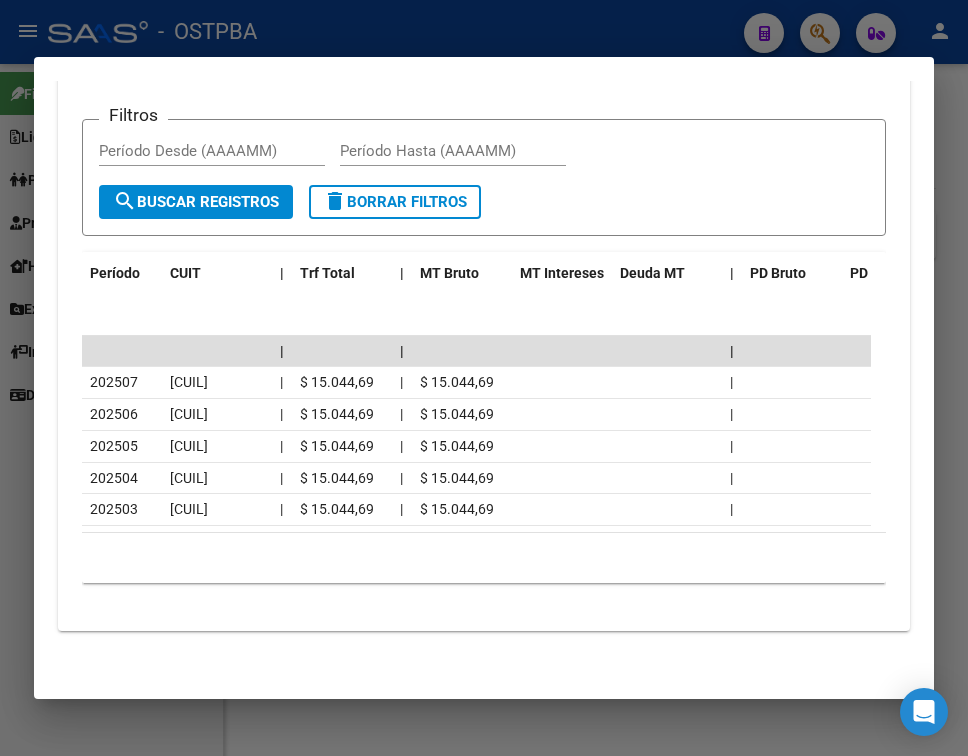 scroll, scrollTop: 858, scrollLeft: 0, axis: vertical 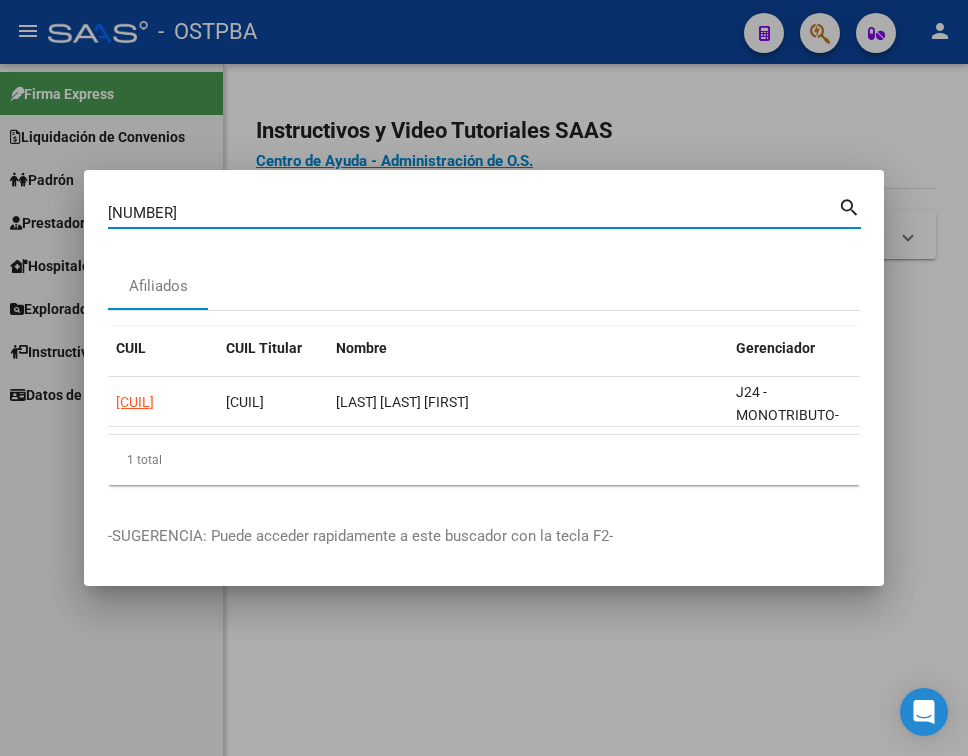 click on "[NUMBER]" at bounding box center (473, 213) 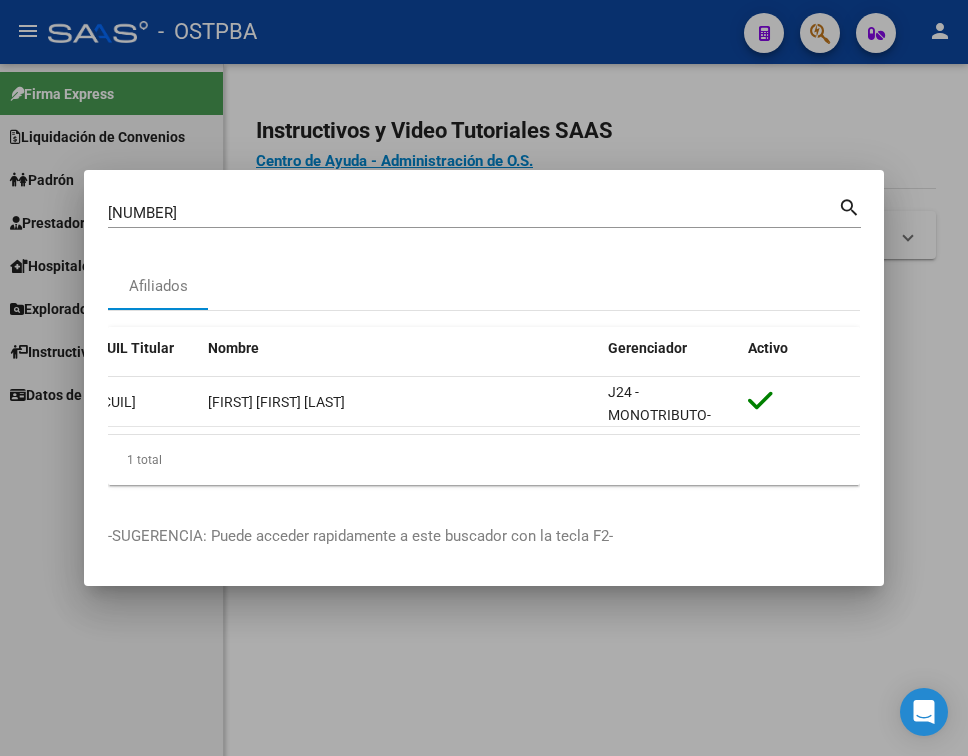 scroll, scrollTop: 0, scrollLeft: 0, axis: both 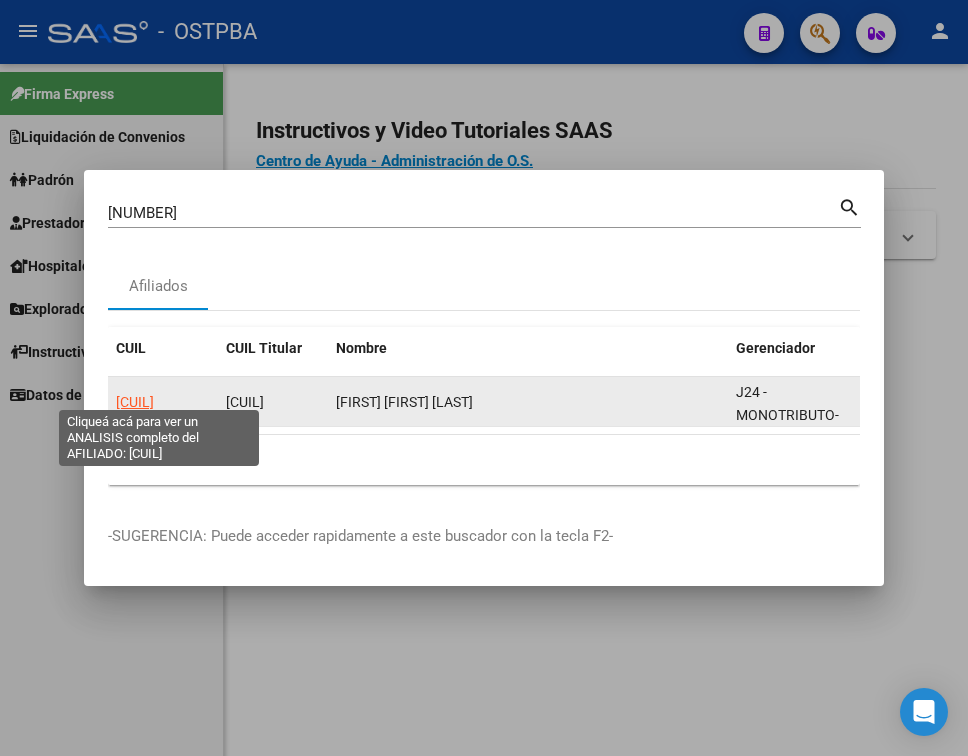 click on "[CUIL]" 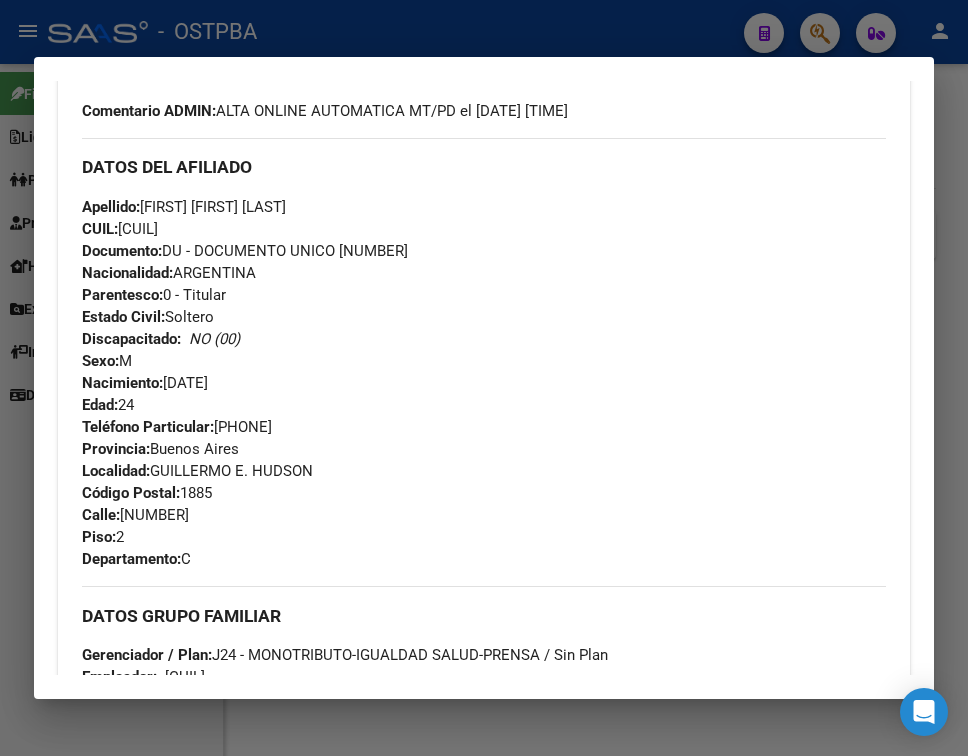 scroll, scrollTop: 1092, scrollLeft: 0, axis: vertical 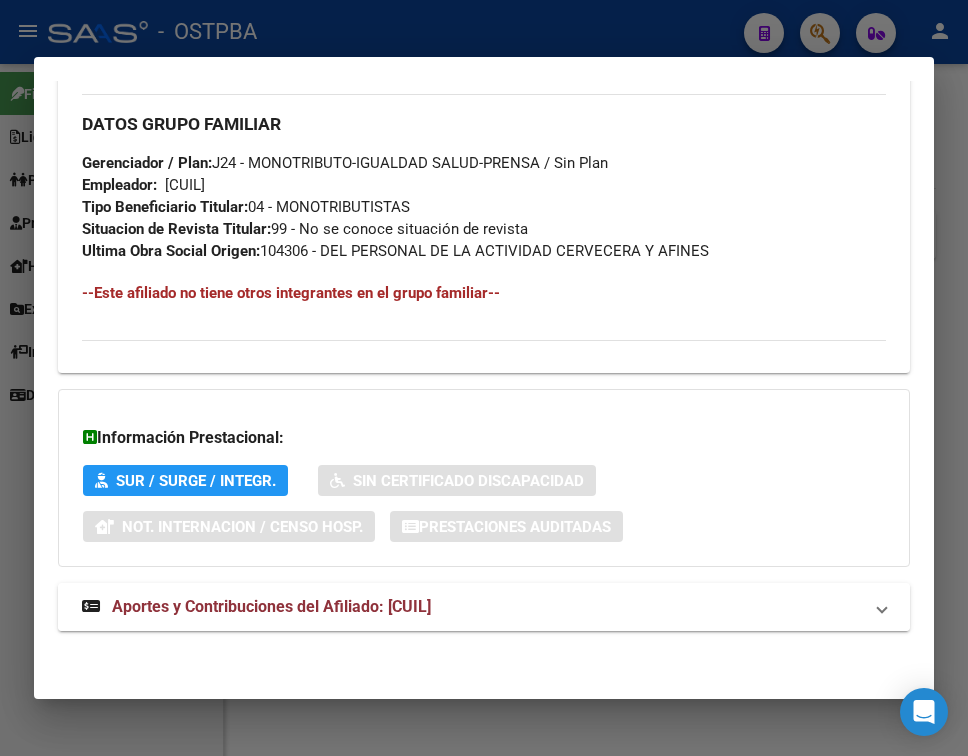 click on "Aportes y Contribuciones del Afiliado: [CUIL]" at bounding box center [256, 607] 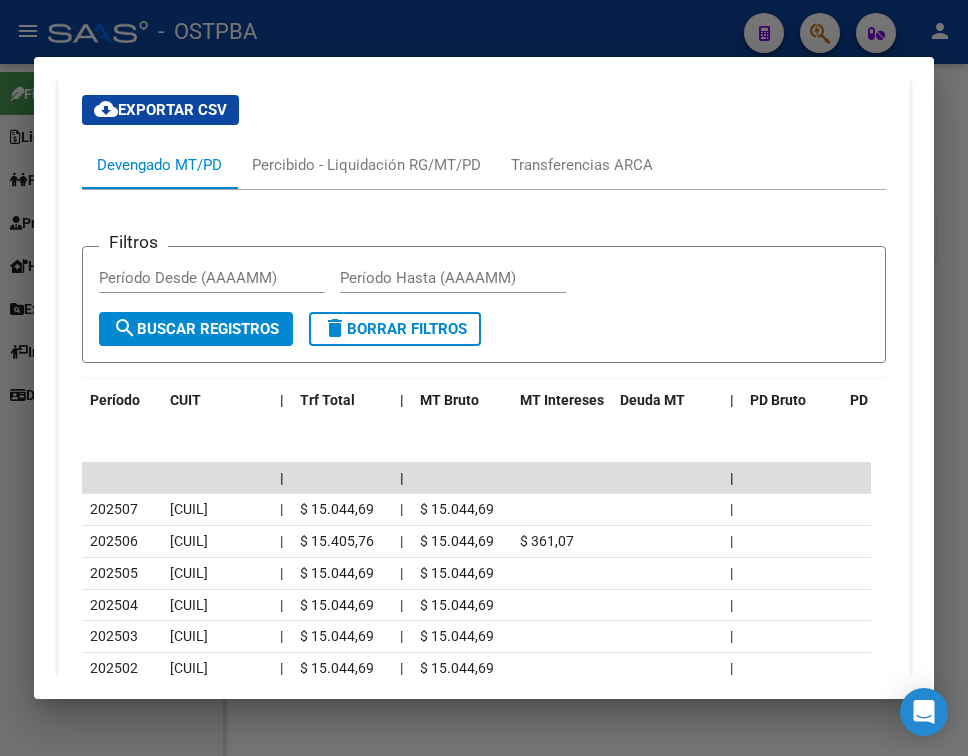 scroll, scrollTop: 1792, scrollLeft: 0, axis: vertical 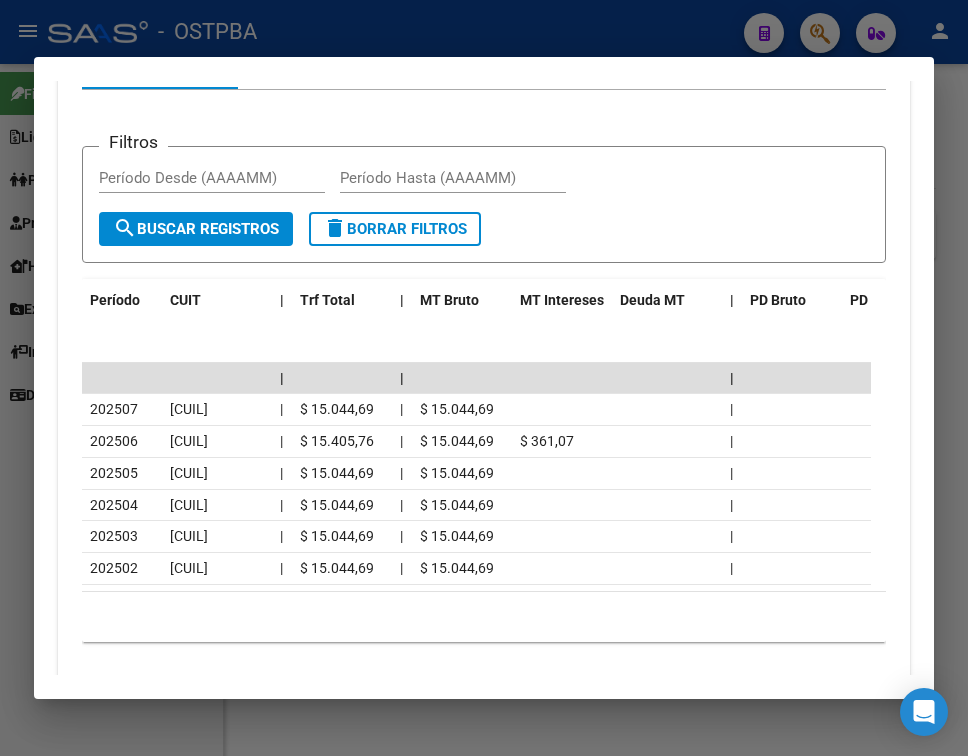 click on "Filtros Período Desde (AAAAMM) Período Hasta (AAAAMM) search  Buscar Registros  delete  Borrar Filtros" at bounding box center (484, 204) 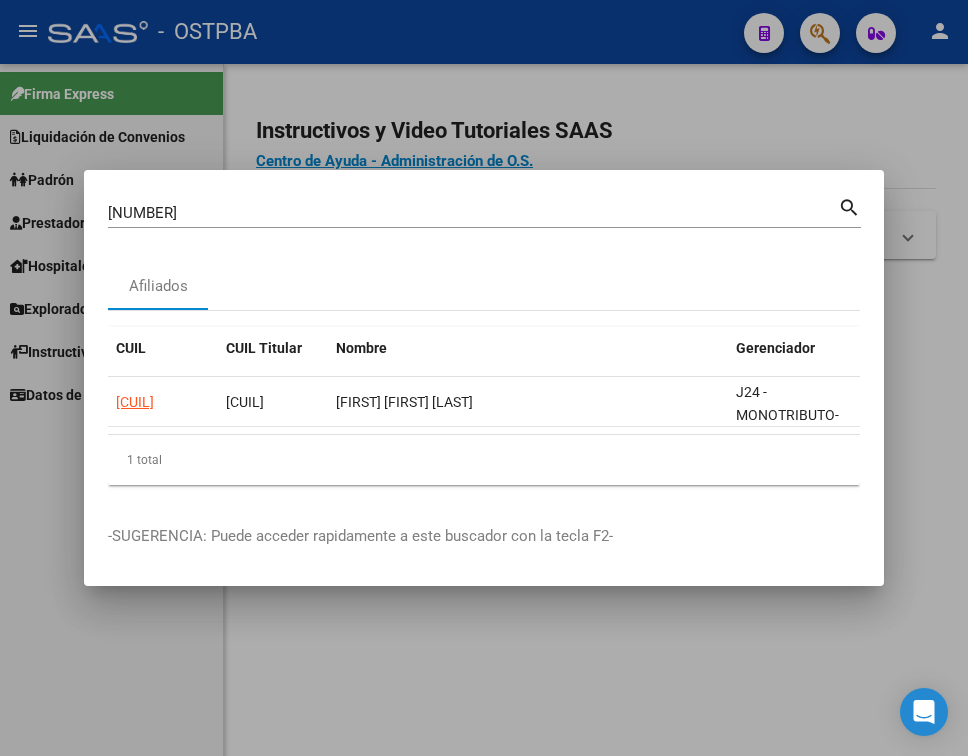 click at bounding box center (484, 378) 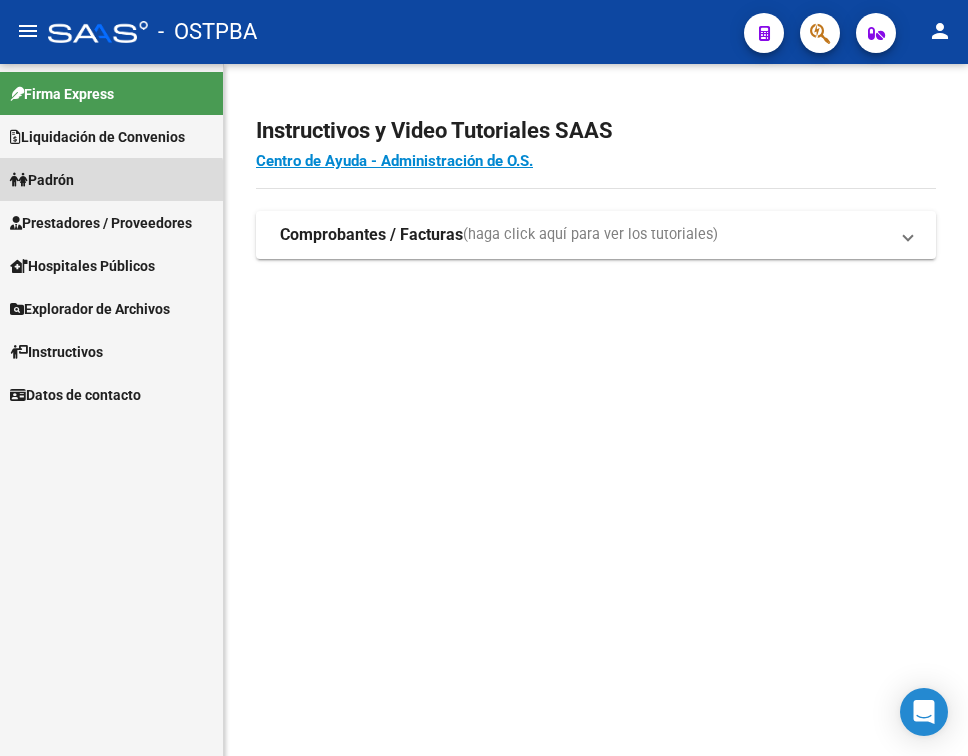 click on "Padrón" at bounding box center [111, 179] 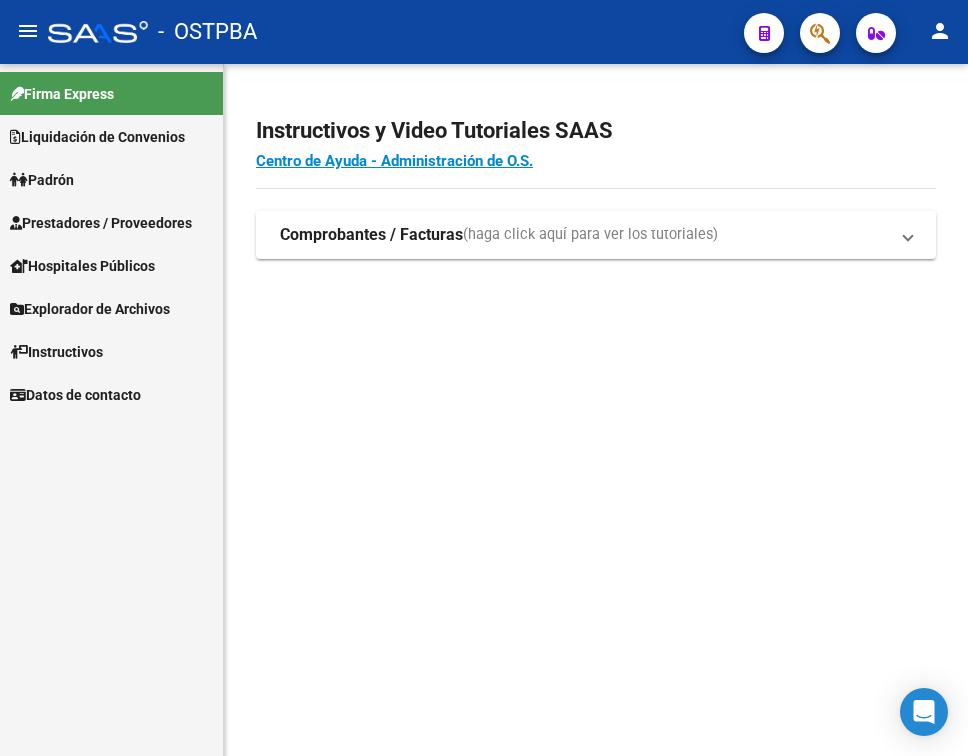 click on "Padrón" at bounding box center [42, 180] 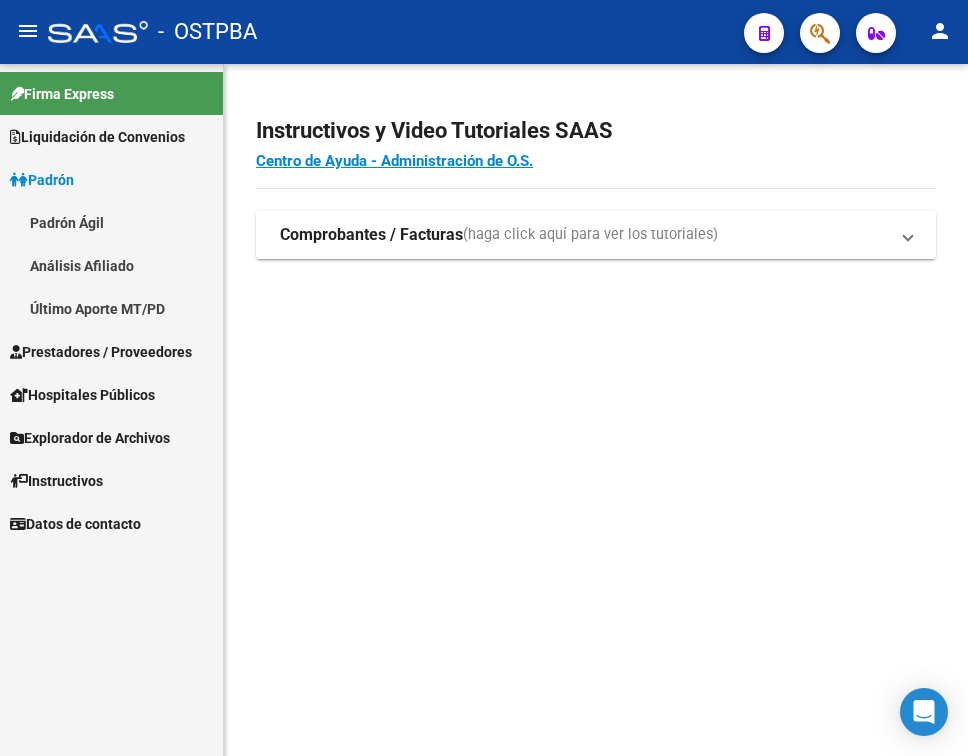 click on "Último Aporte MT/PD" at bounding box center (111, 308) 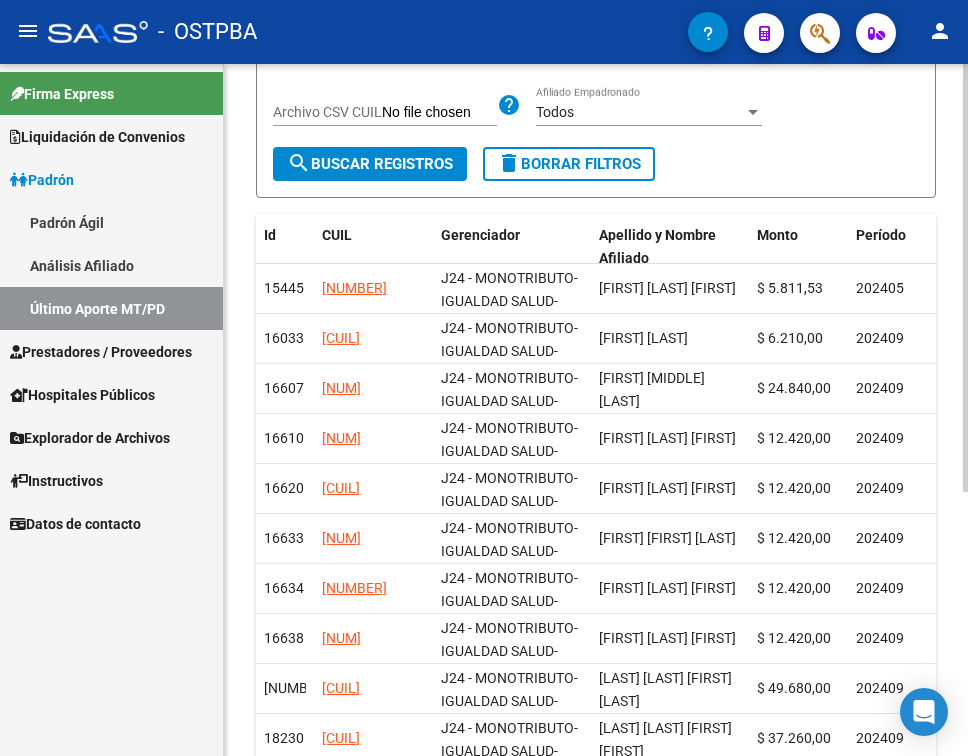 scroll, scrollTop: 300, scrollLeft: 0, axis: vertical 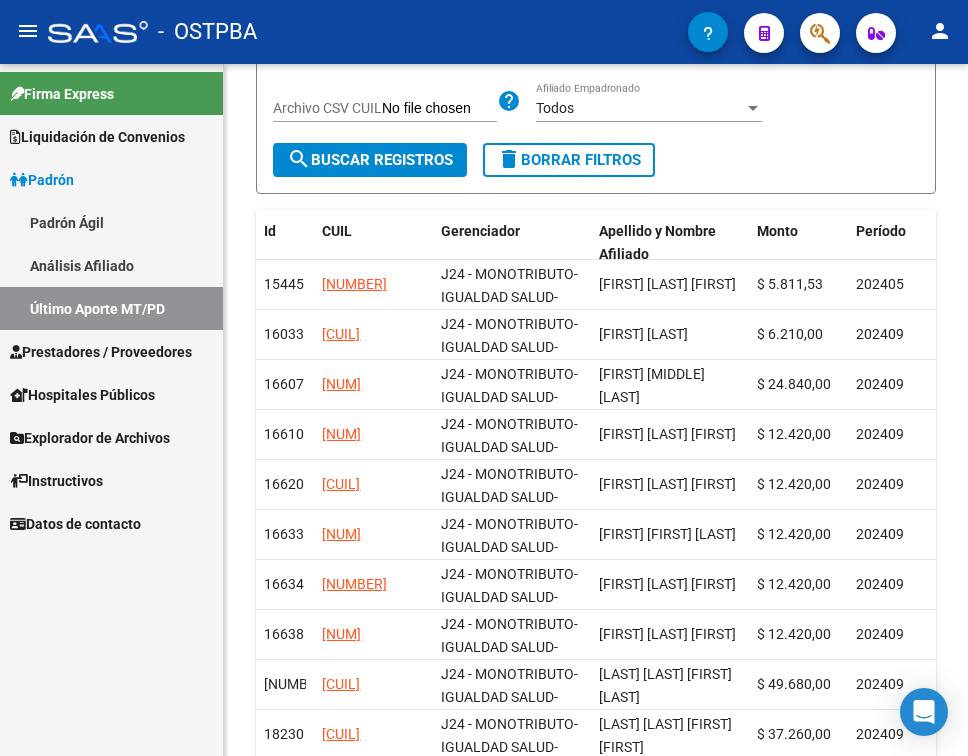 click on "Liquidación de Convenios" at bounding box center (97, 137) 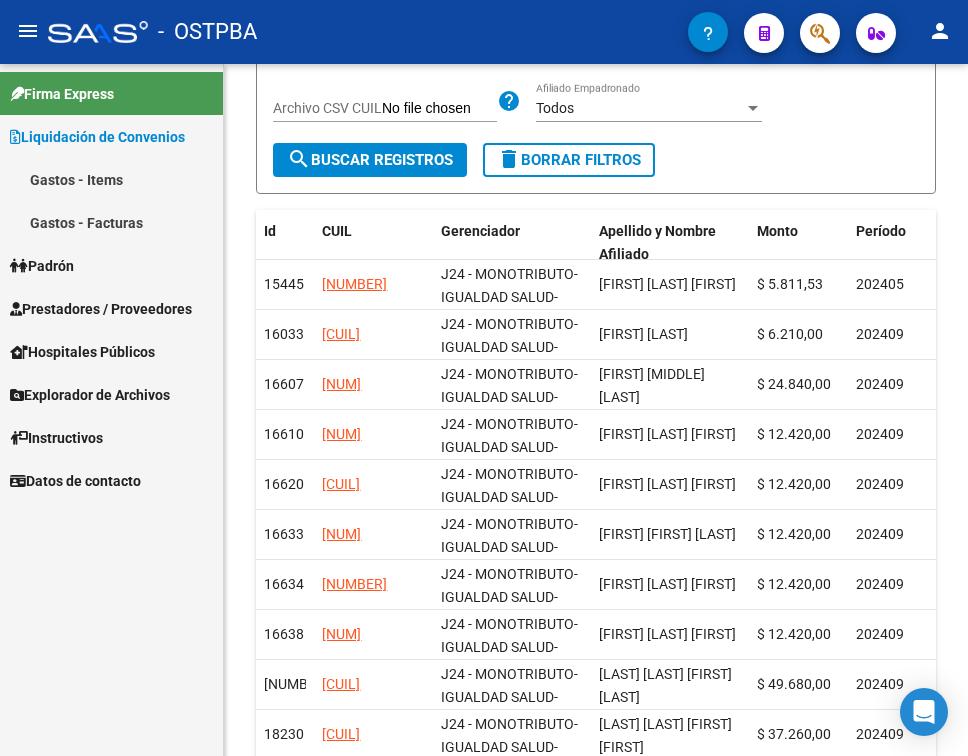 click on "Padrón" at bounding box center (111, 265) 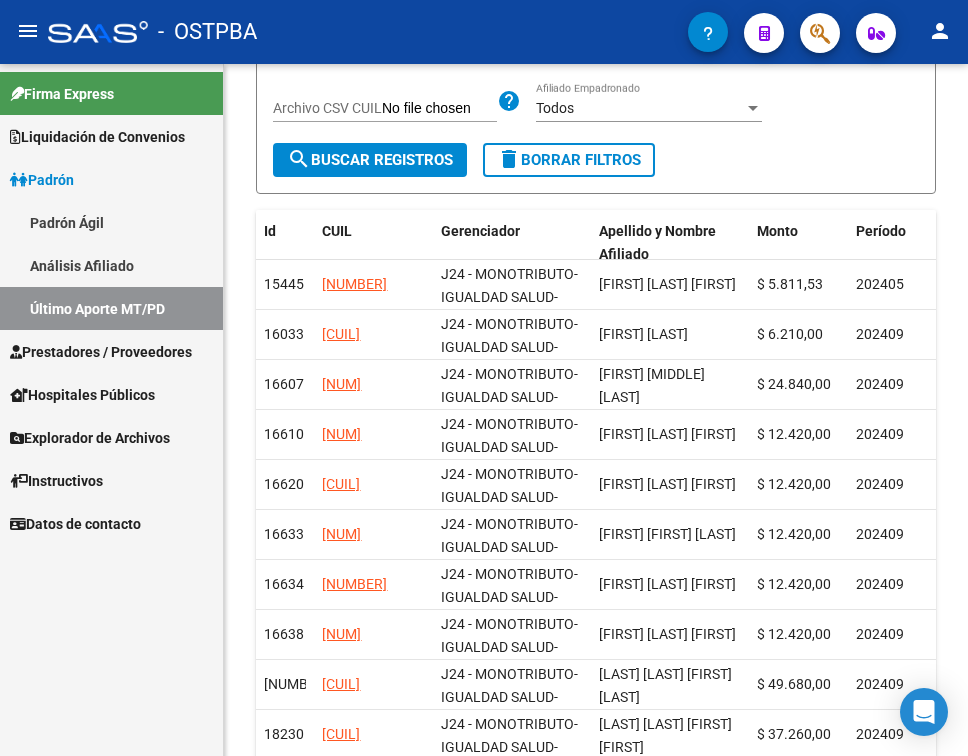 click on "Análisis Afiliado" at bounding box center [111, 265] 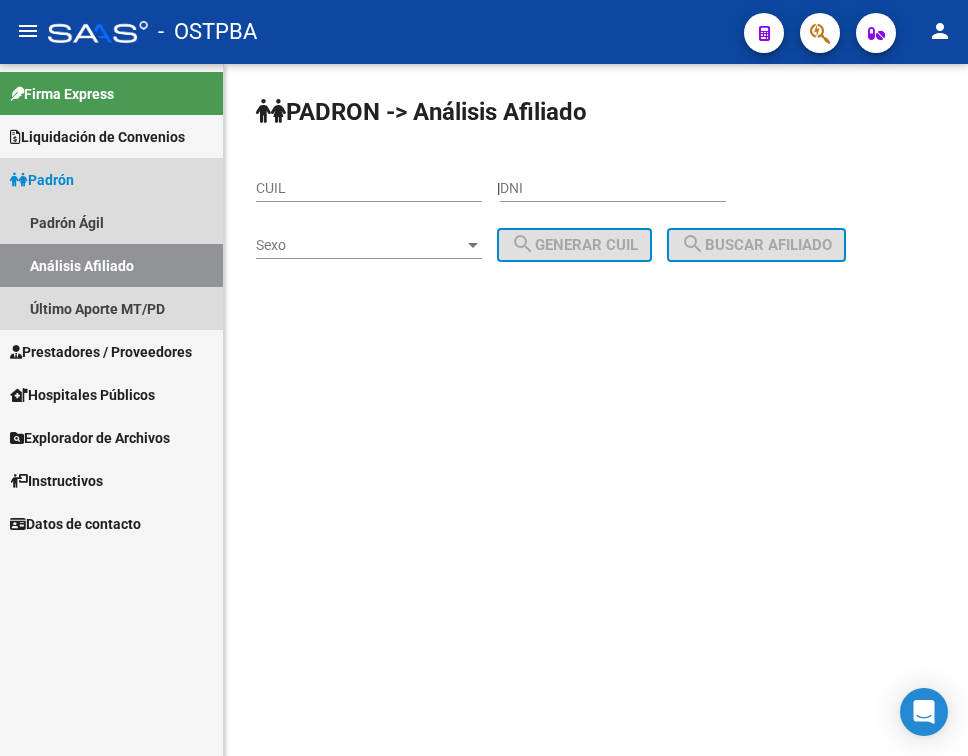 scroll, scrollTop: 0, scrollLeft: 0, axis: both 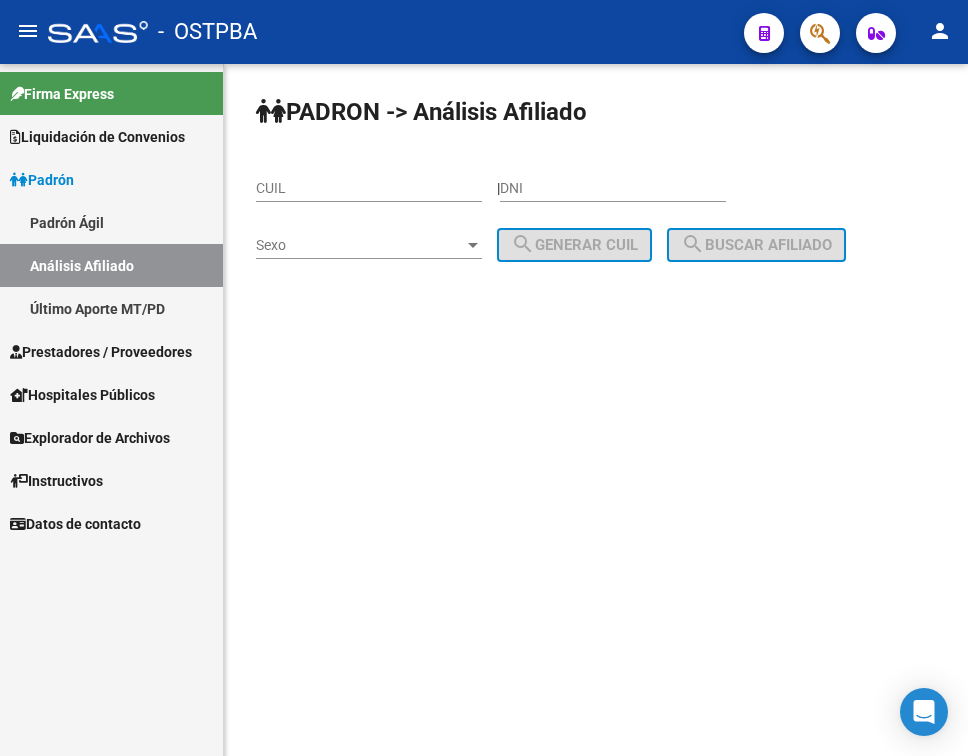 click on "Último Aporte MT/PD" at bounding box center (111, 308) 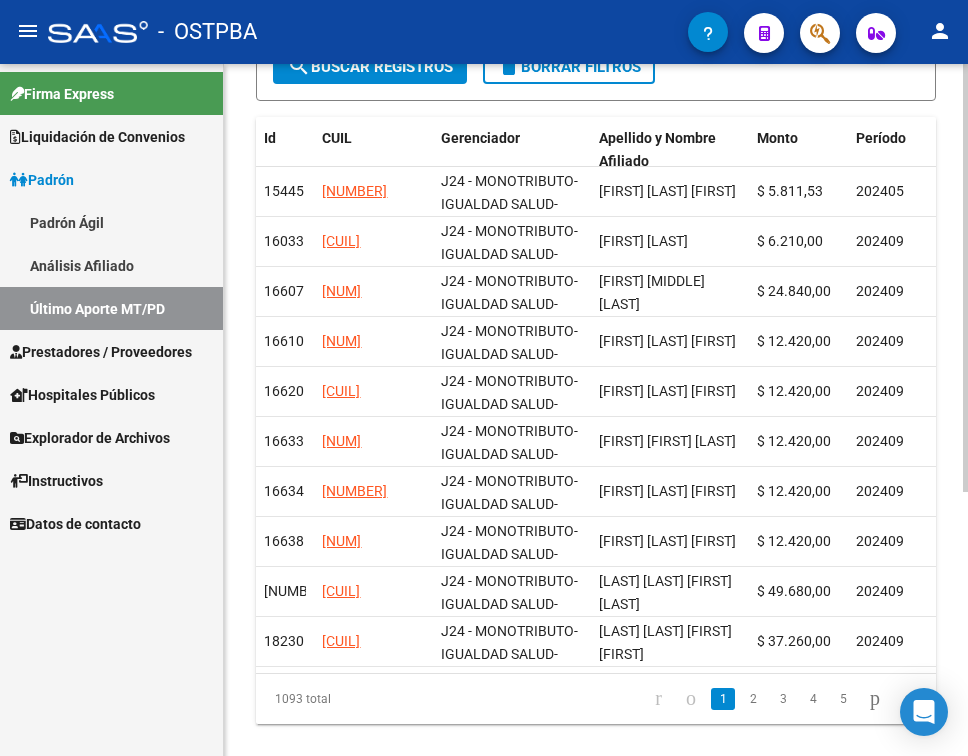 scroll, scrollTop: 400, scrollLeft: 0, axis: vertical 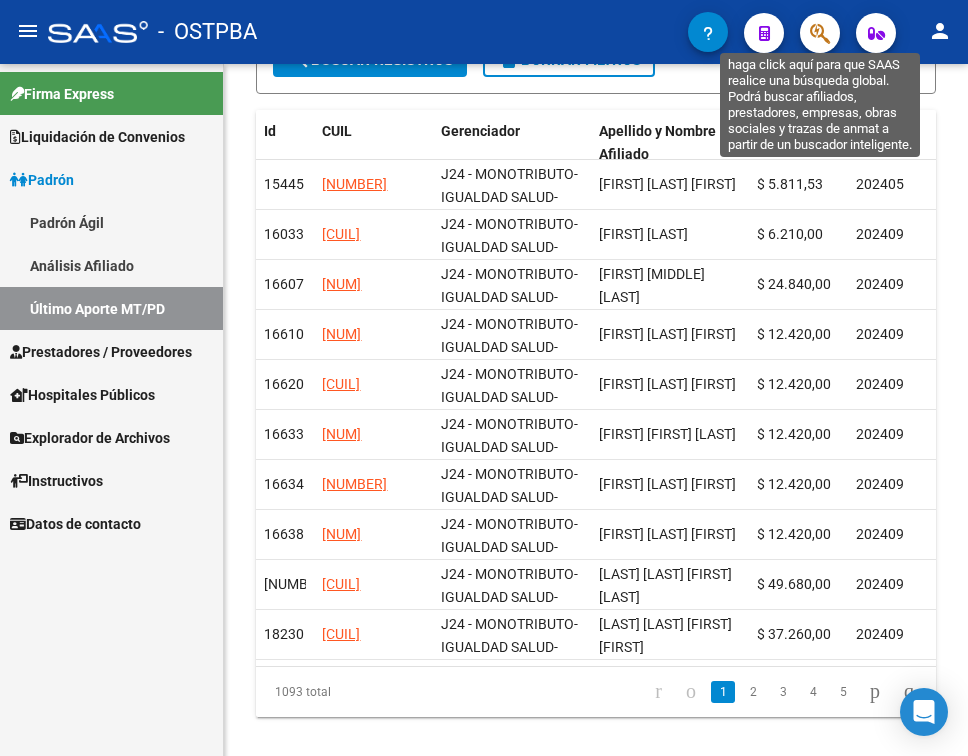 click 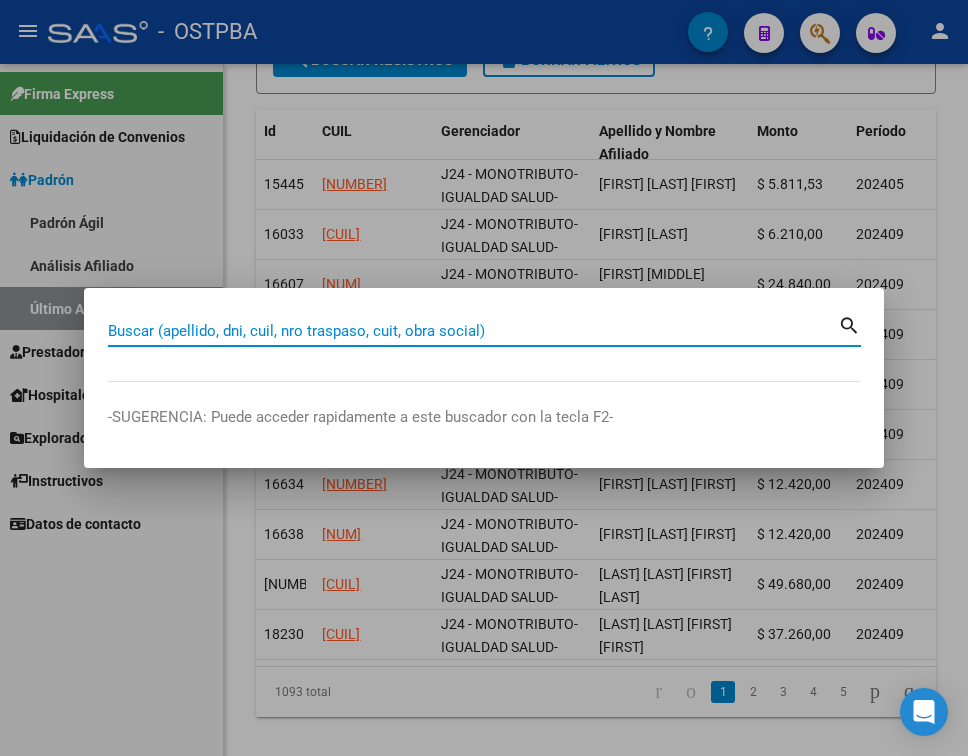 paste on "[NUMBER]" 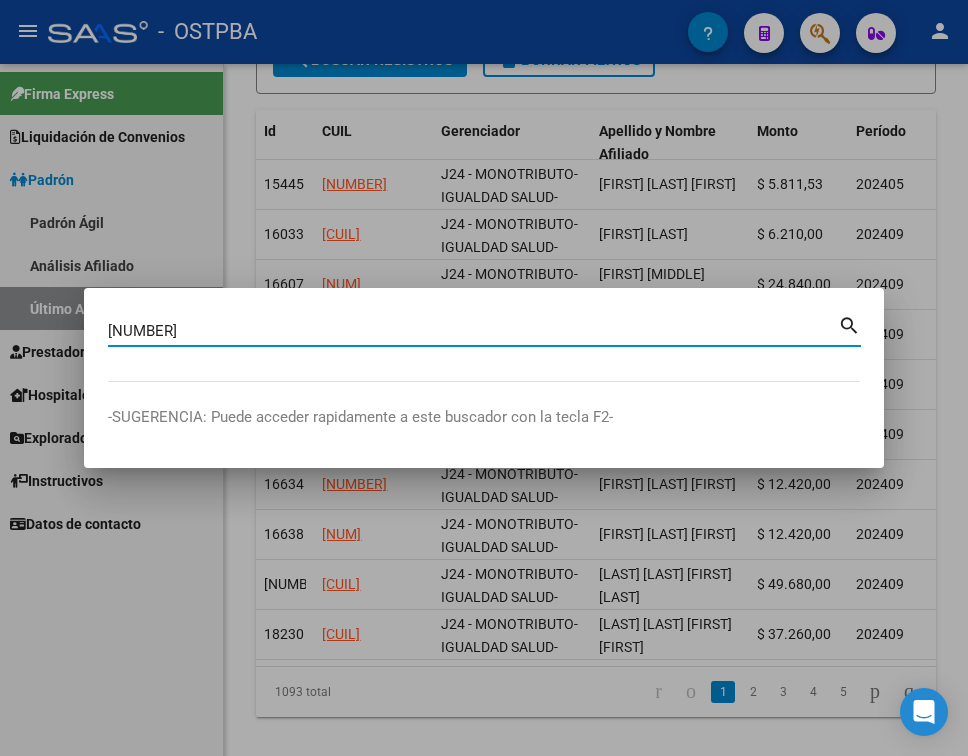 type on "[NUMBER]" 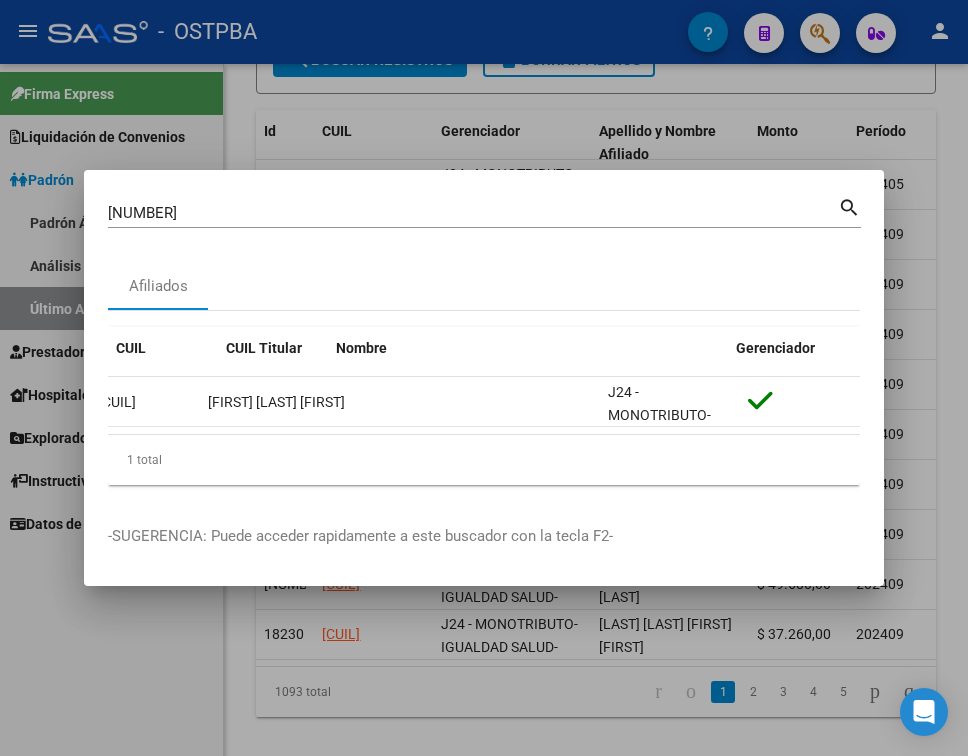 scroll, scrollTop: 0, scrollLeft: 0, axis: both 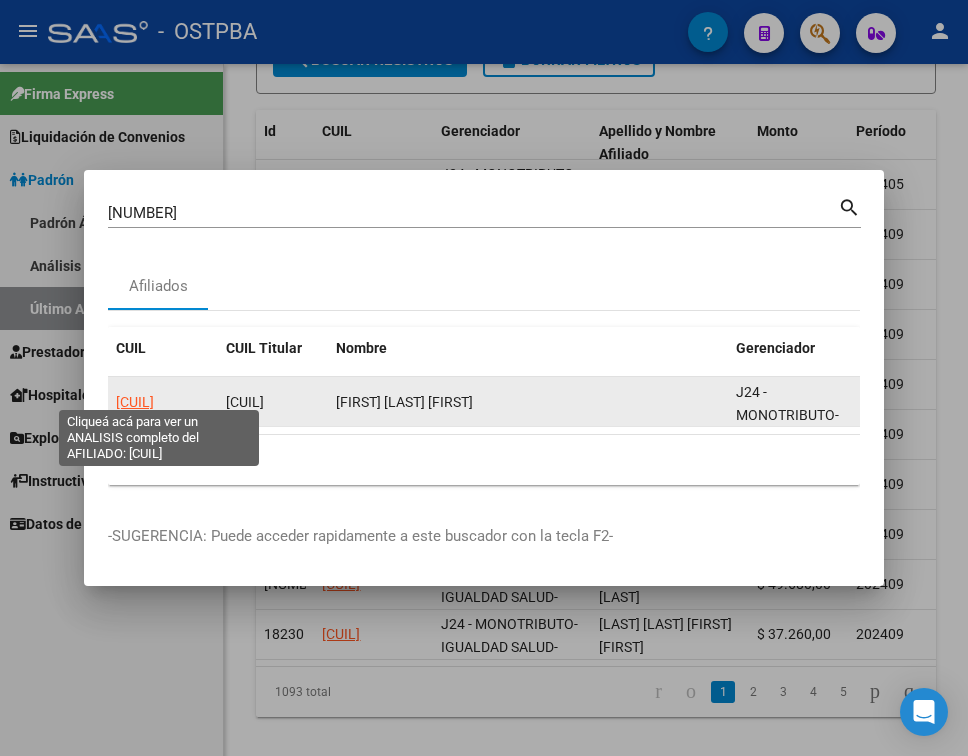 click on "[CUIL]" 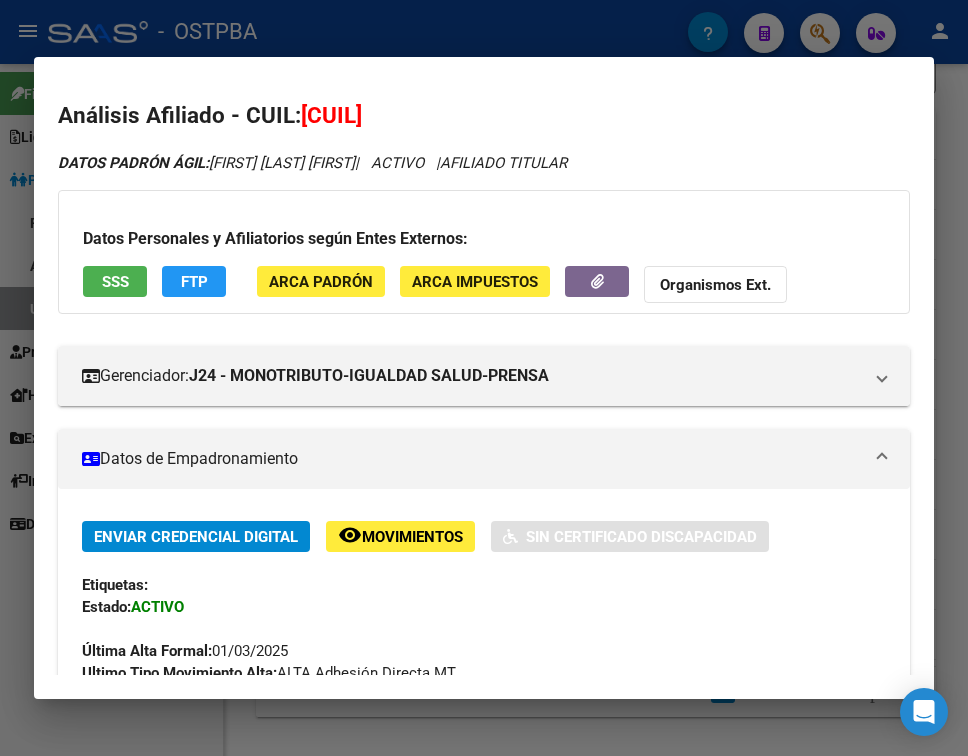 click on "Datos de Empadronamiento" at bounding box center [484, 459] 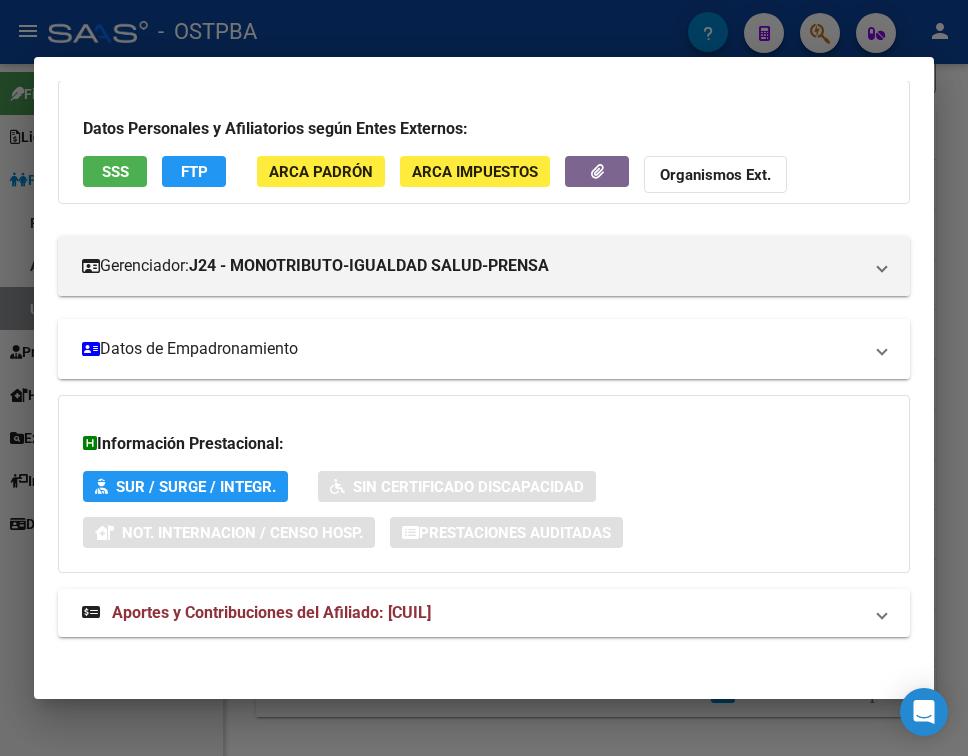 scroll, scrollTop: 116, scrollLeft: 0, axis: vertical 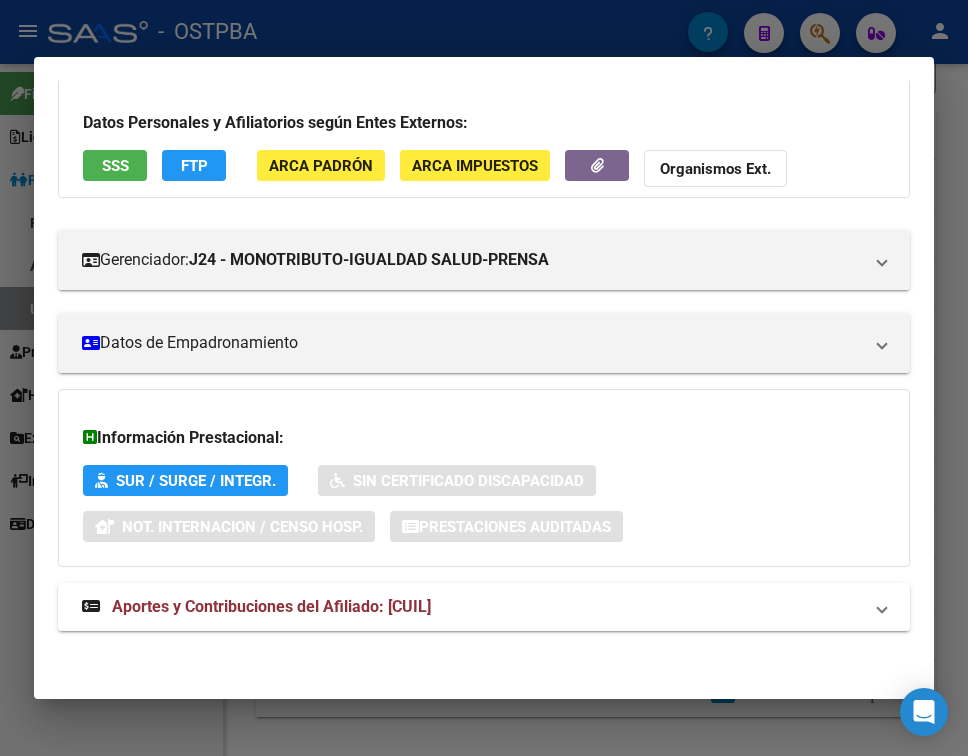 click on "Aportes y Contribuciones del Afiliado: [CUIL]" at bounding box center [472, 607] 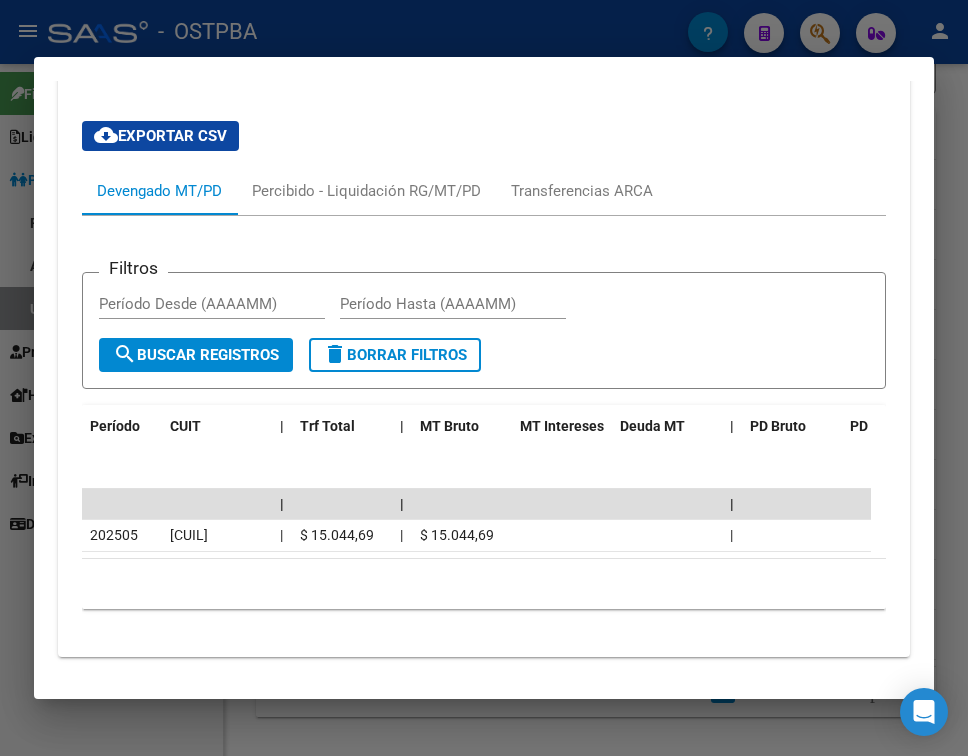 scroll, scrollTop: 727, scrollLeft: 0, axis: vertical 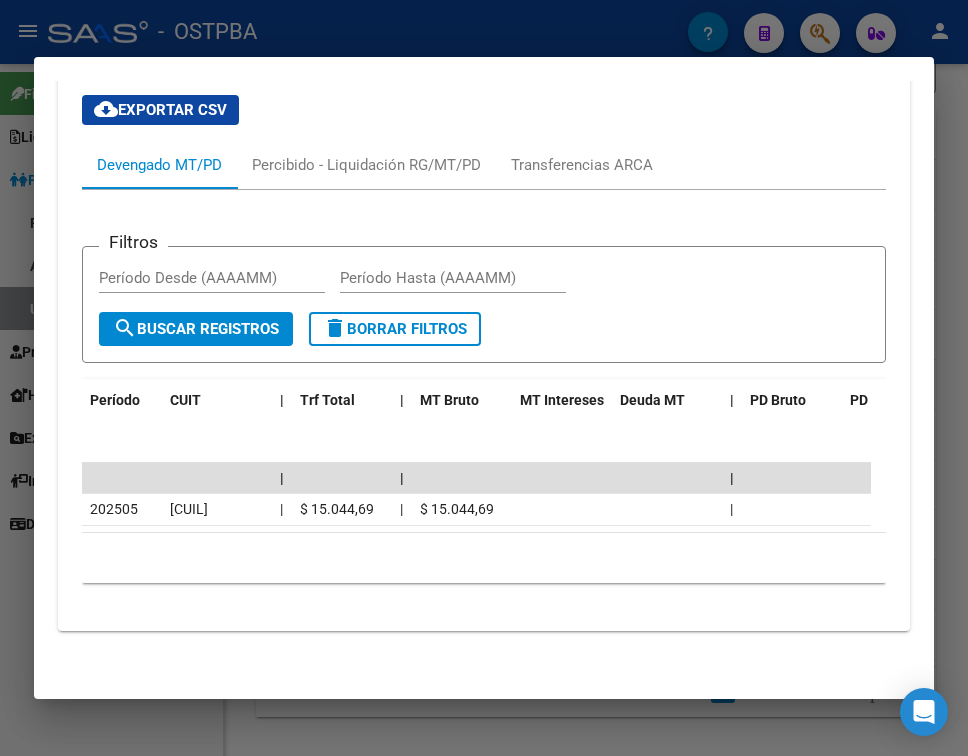 click at bounding box center [484, 378] 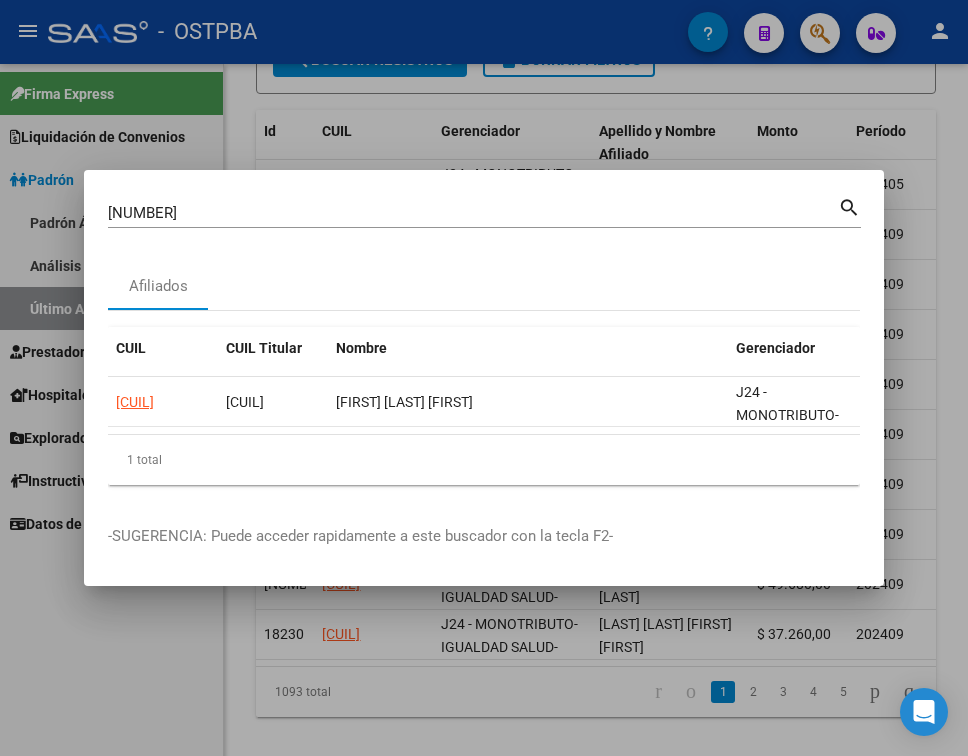 click on "[NUMBER]" at bounding box center [473, 213] 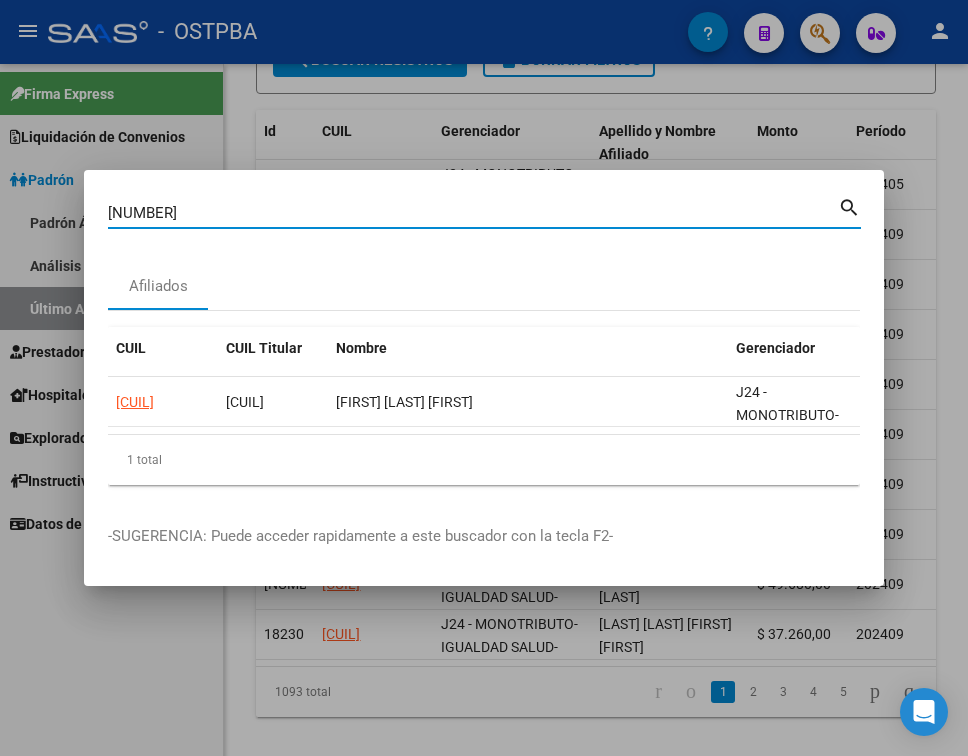 click on "[NUMBER]" at bounding box center [473, 213] 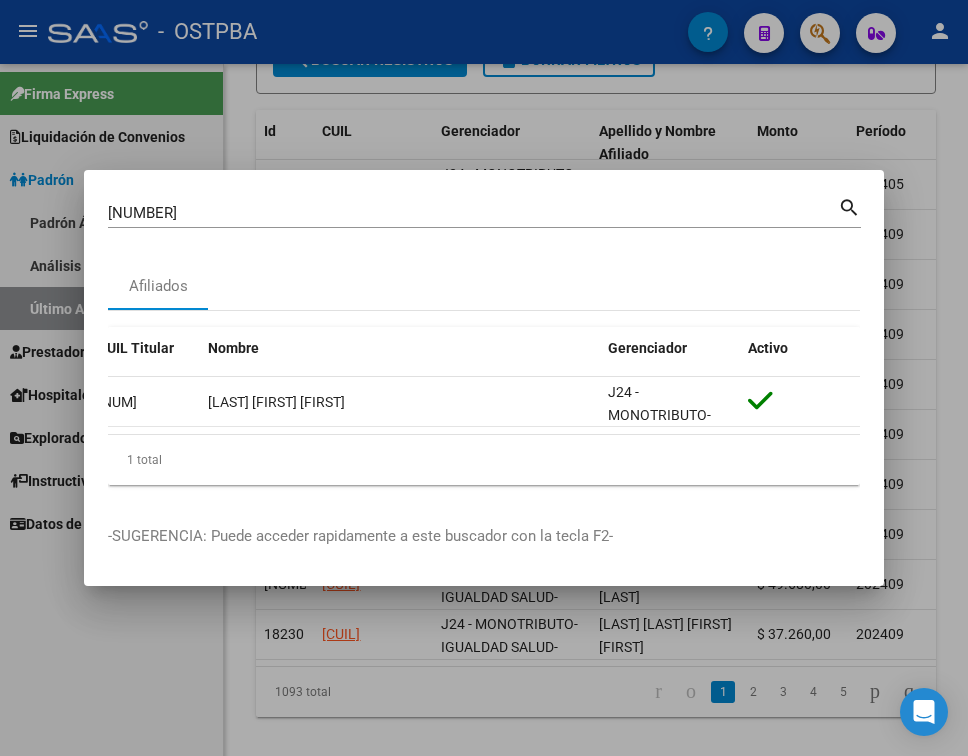scroll, scrollTop: 0, scrollLeft: 0, axis: both 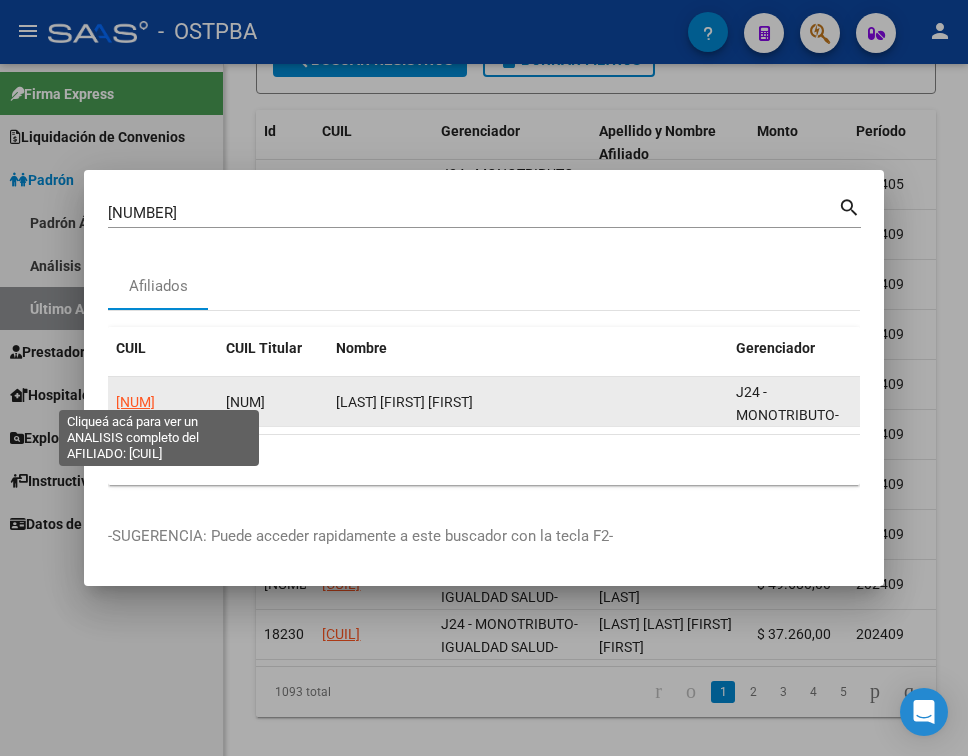 click on "[NUM]" 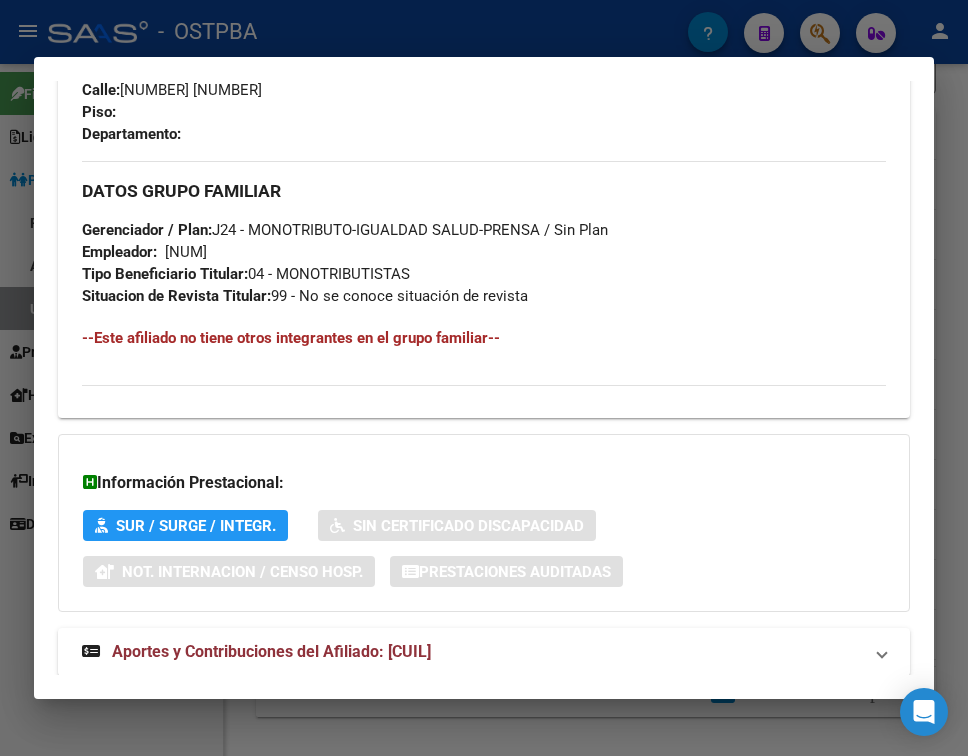 scroll, scrollTop: 1070, scrollLeft: 0, axis: vertical 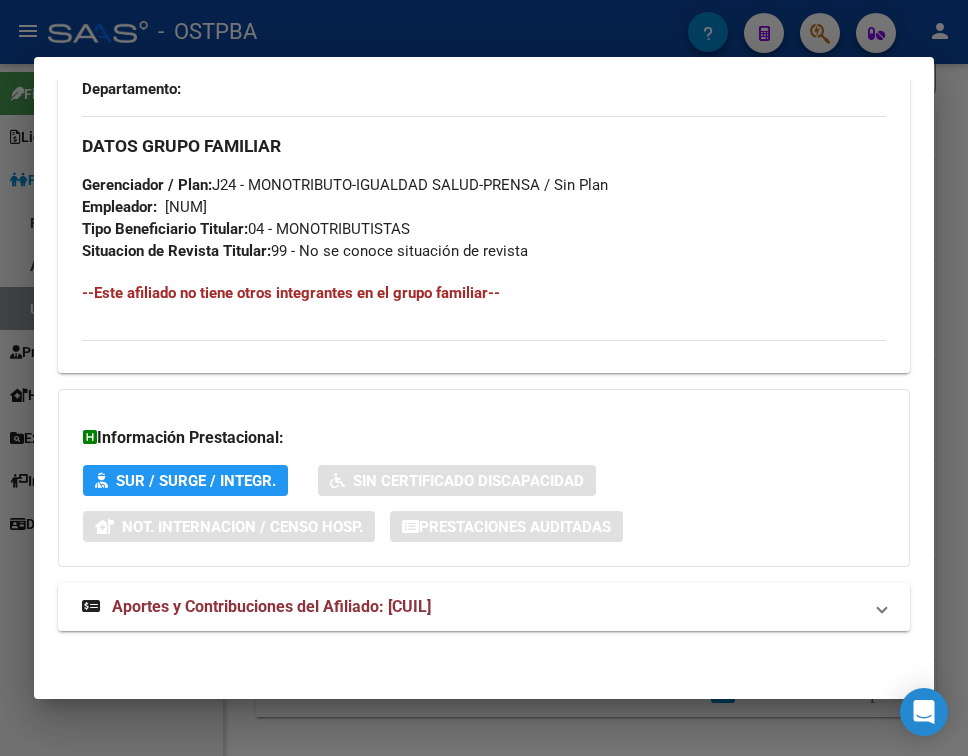 click on "Aportes y Contribuciones del Afiliado: [CUIL]" at bounding box center [271, 606] 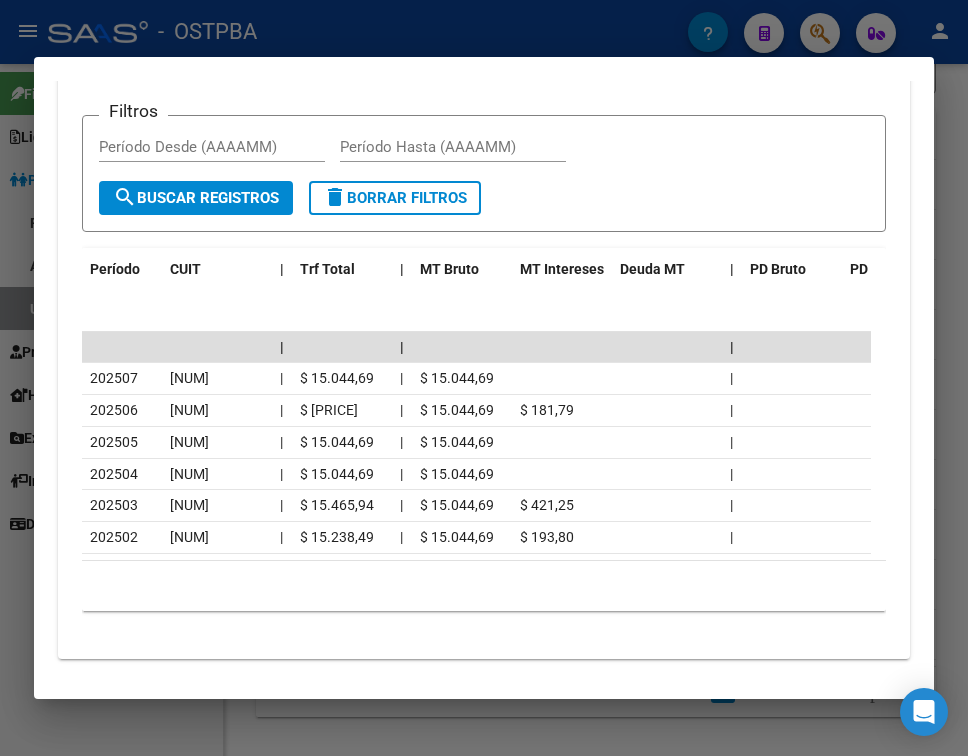 scroll, scrollTop: 1844, scrollLeft: 0, axis: vertical 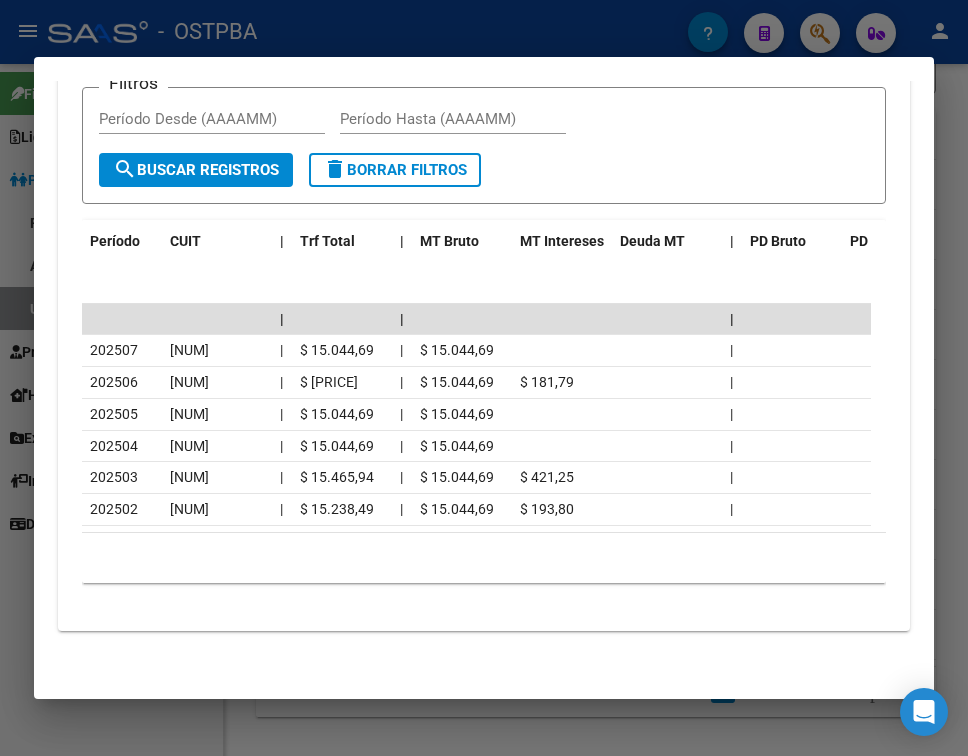 click at bounding box center [484, 378] 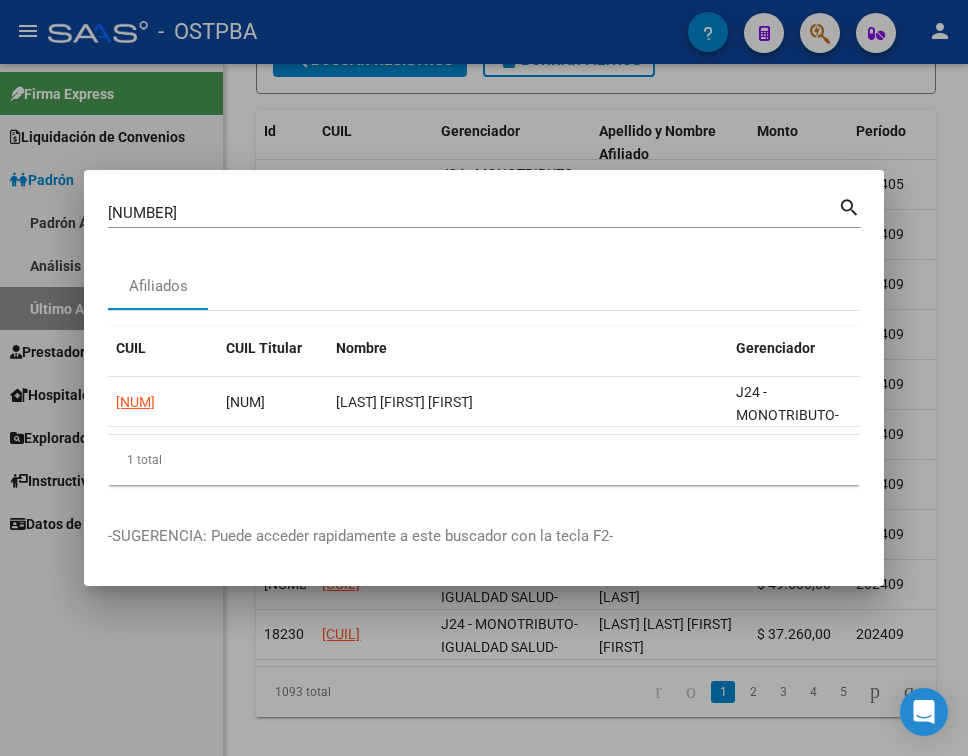 click on "[NUMBER]" at bounding box center (473, 213) 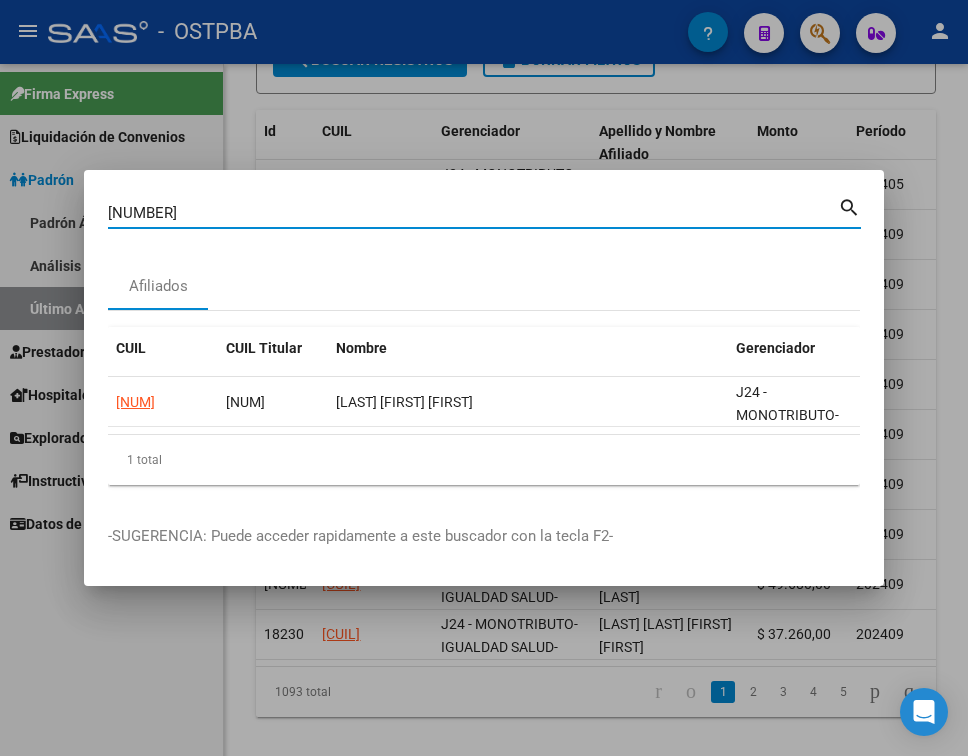click on "[NUMBER]" at bounding box center (473, 213) 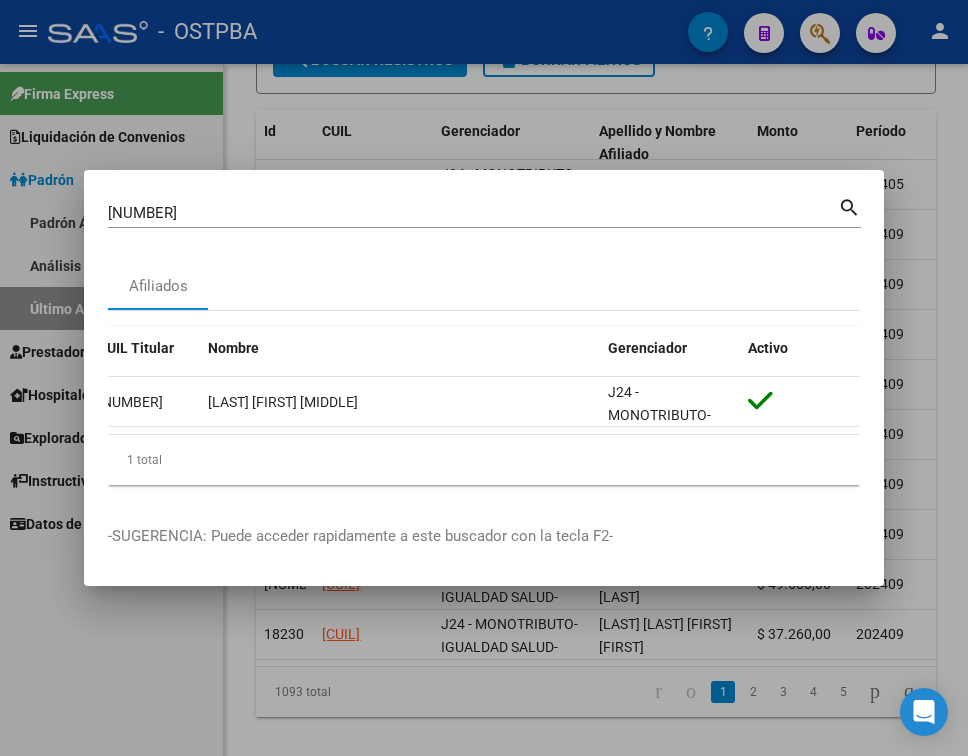 scroll, scrollTop: 0, scrollLeft: 0, axis: both 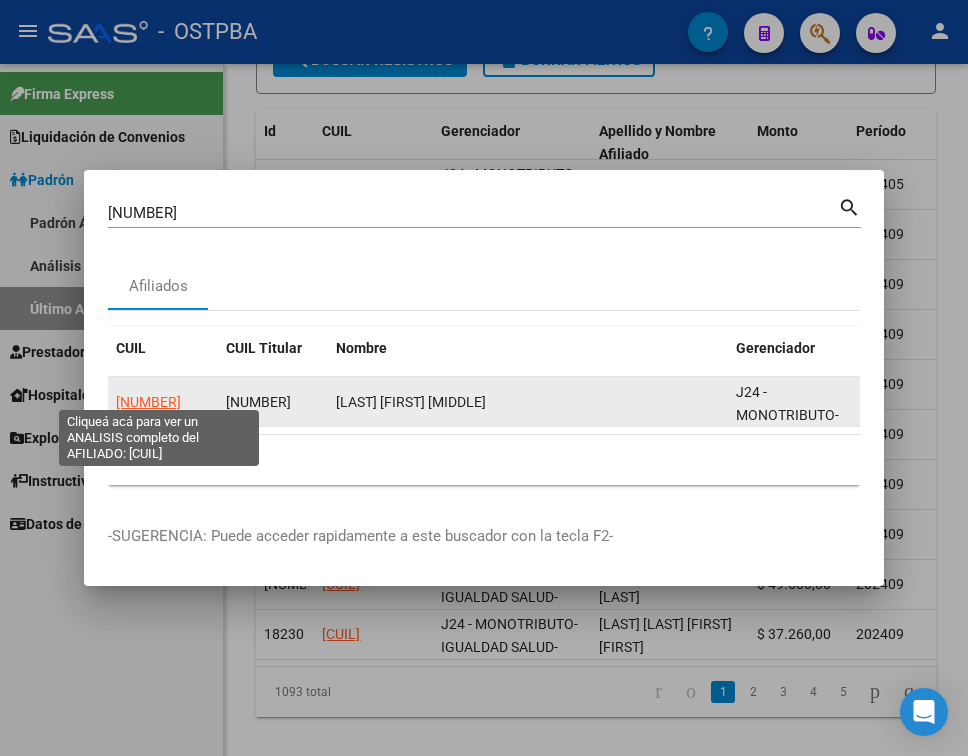 click on "[NUMBER]" 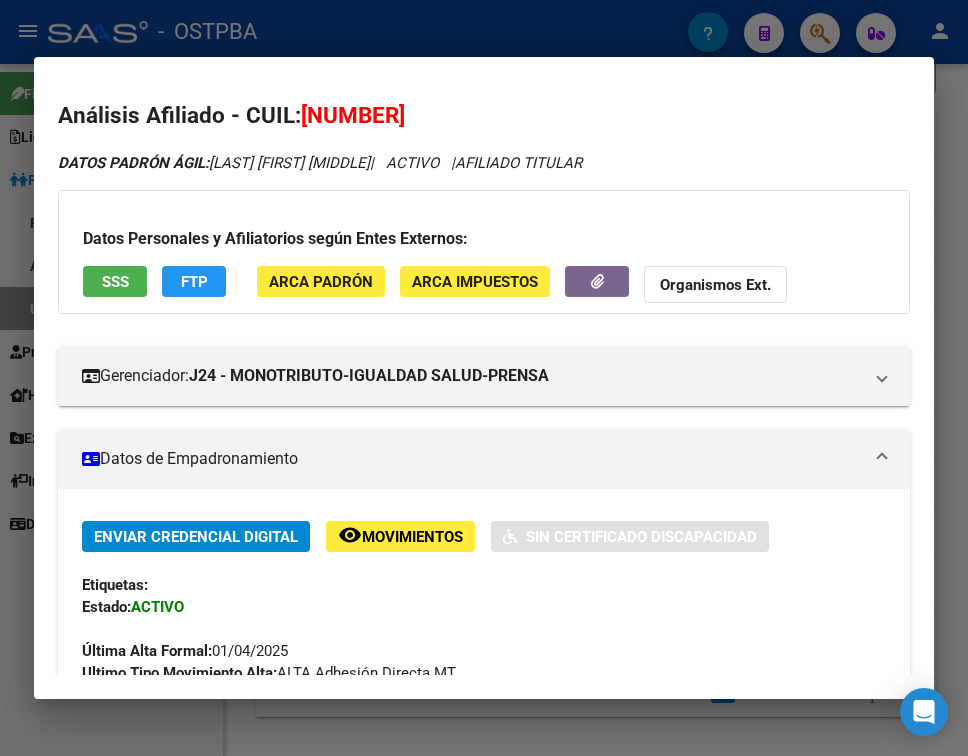 click at bounding box center [882, 459] 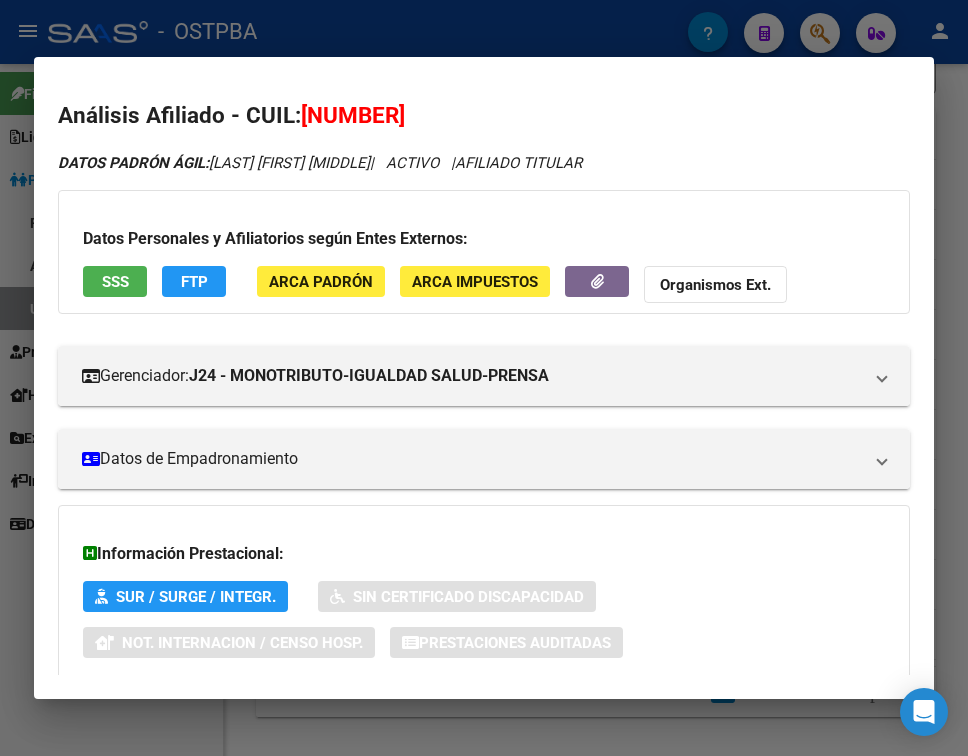 click on "ARCA Impuestos" 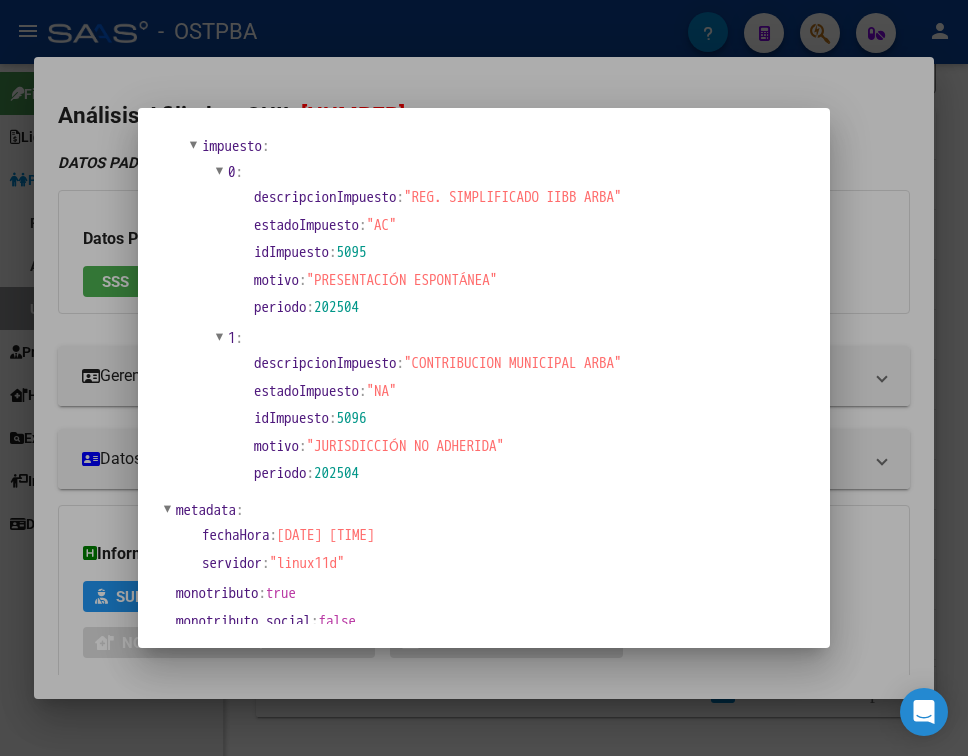 scroll, scrollTop: 1411, scrollLeft: 0, axis: vertical 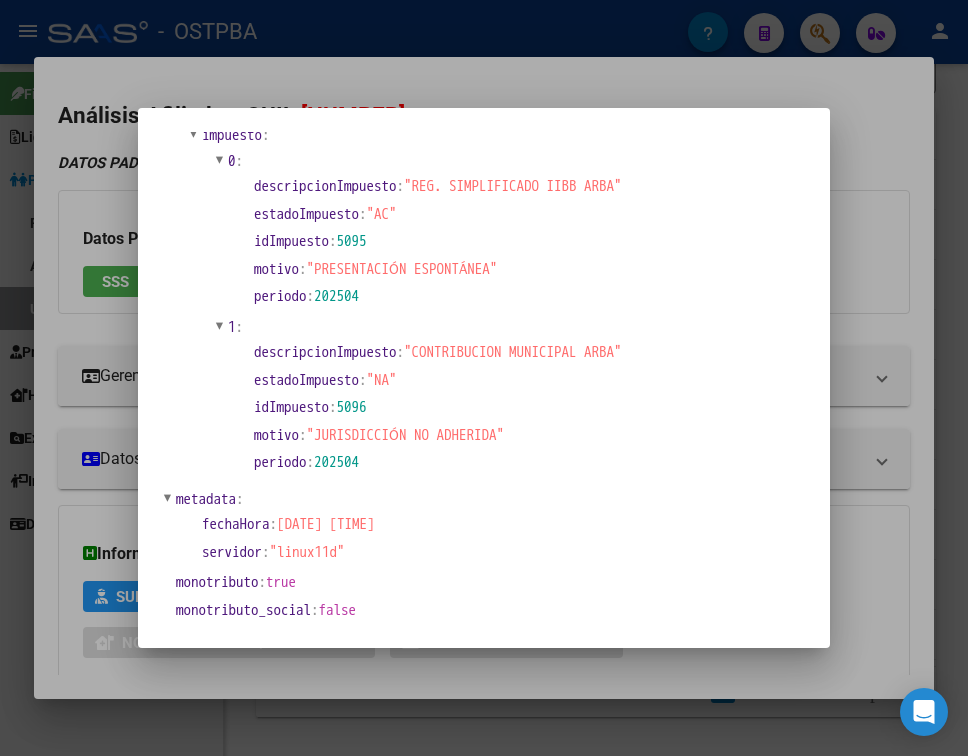 type 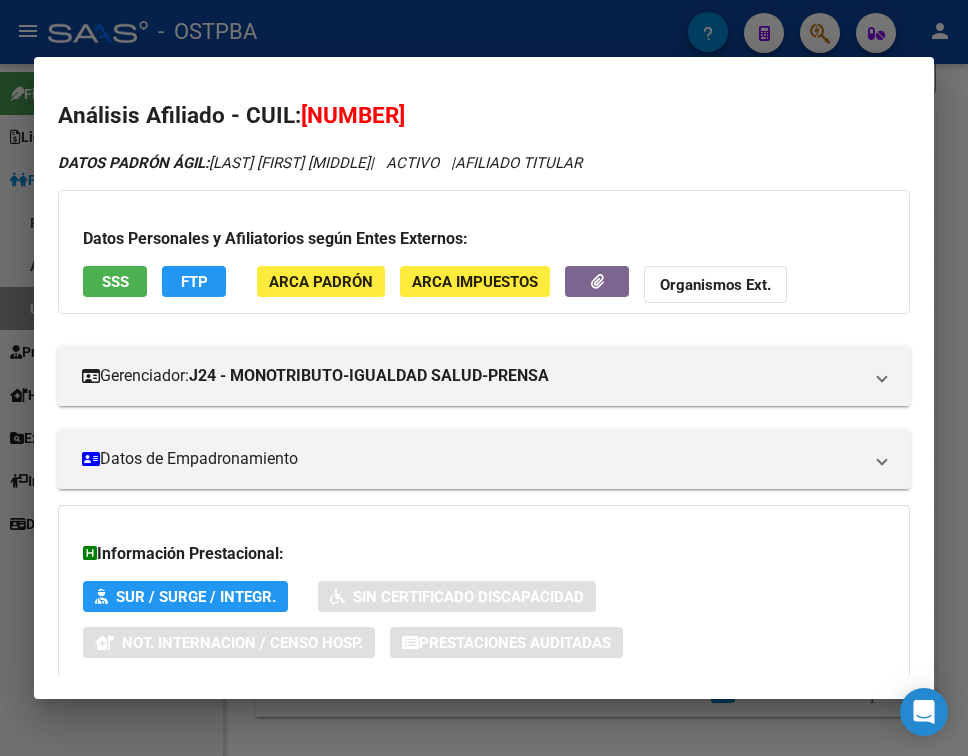 click on "Datos Personales y Afiliatorios según Entes Externos: SSS FTP ARCA Padrón ARCA Impuestos Organismos Ext." at bounding box center [484, 252] 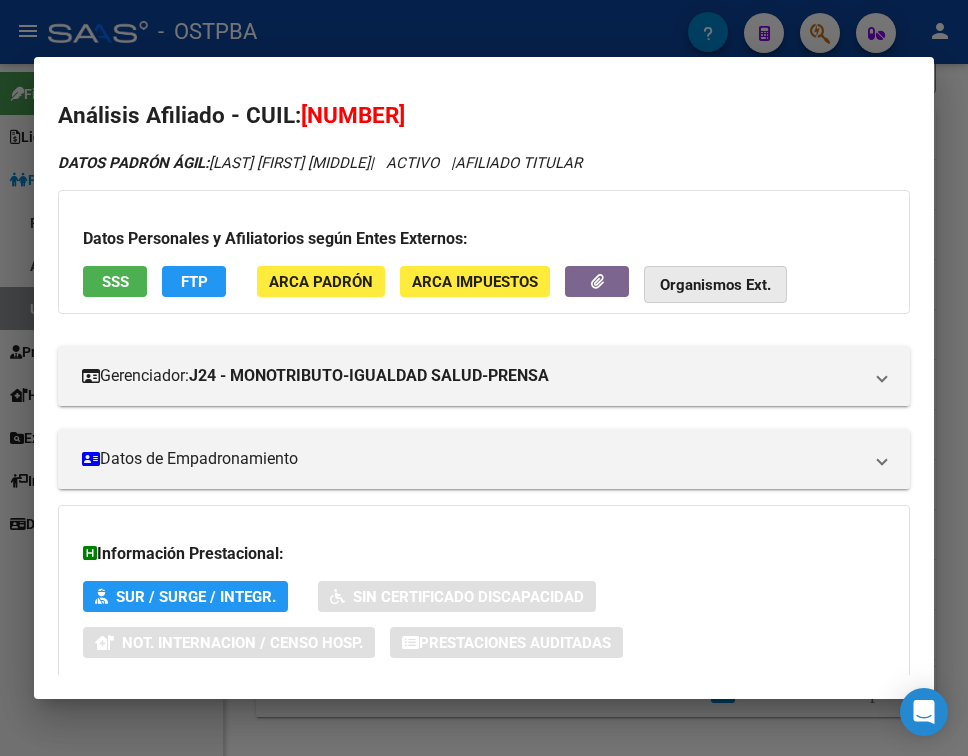click on "Organismos Ext." 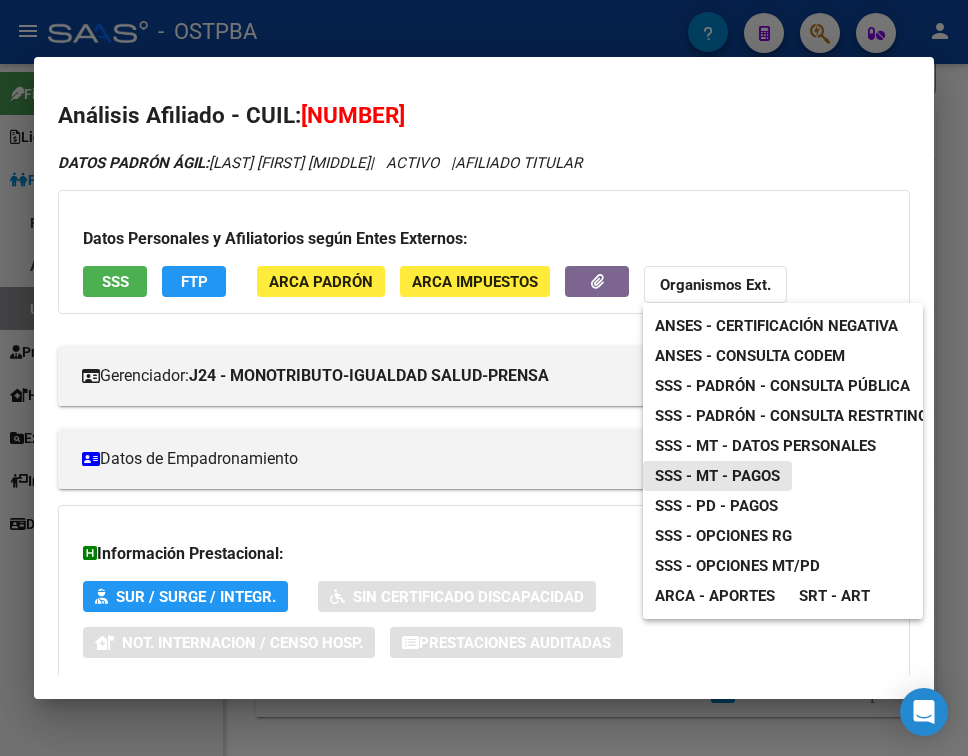 click on "SSS - MT - Pagos" at bounding box center [717, 476] 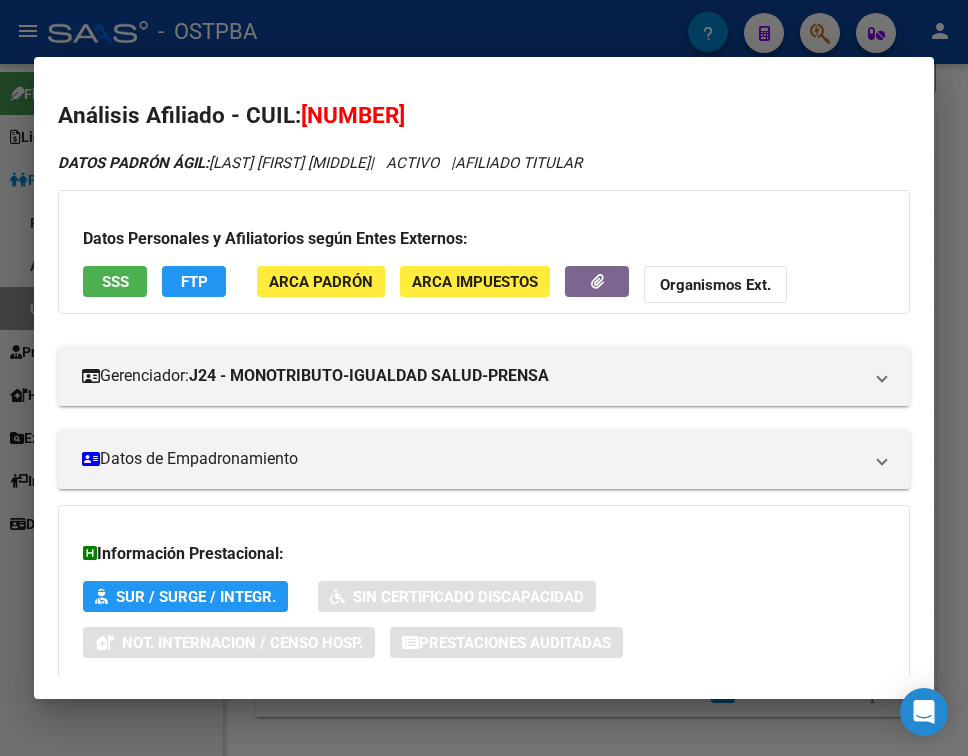 click on "[NUMBER]" at bounding box center (353, 115) 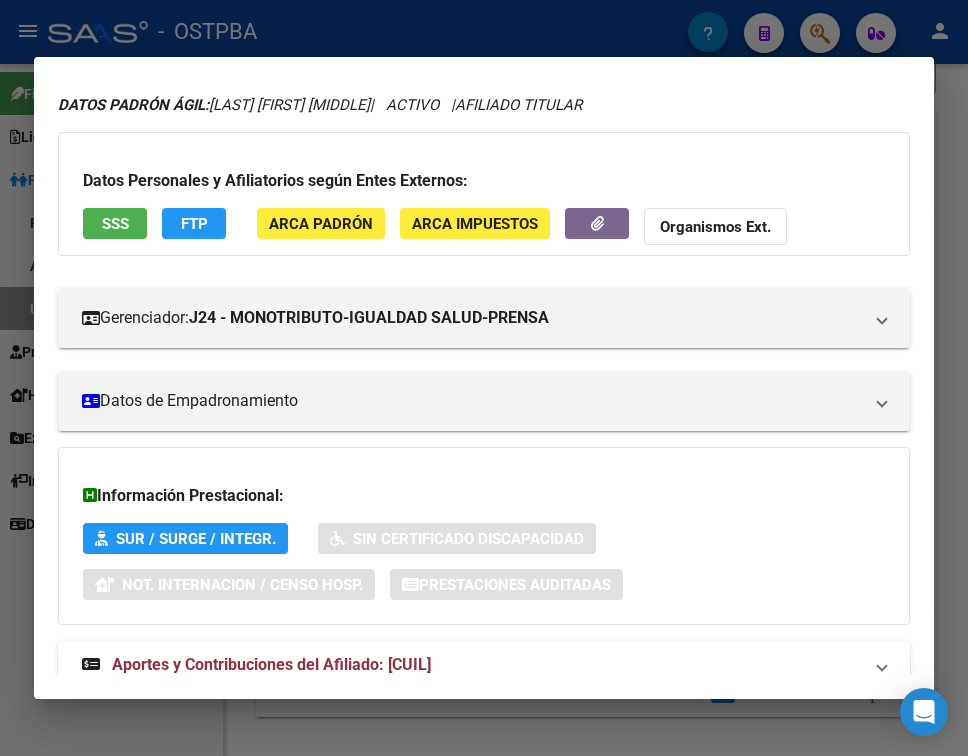 scroll, scrollTop: 116, scrollLeft: 0, axis: vertical 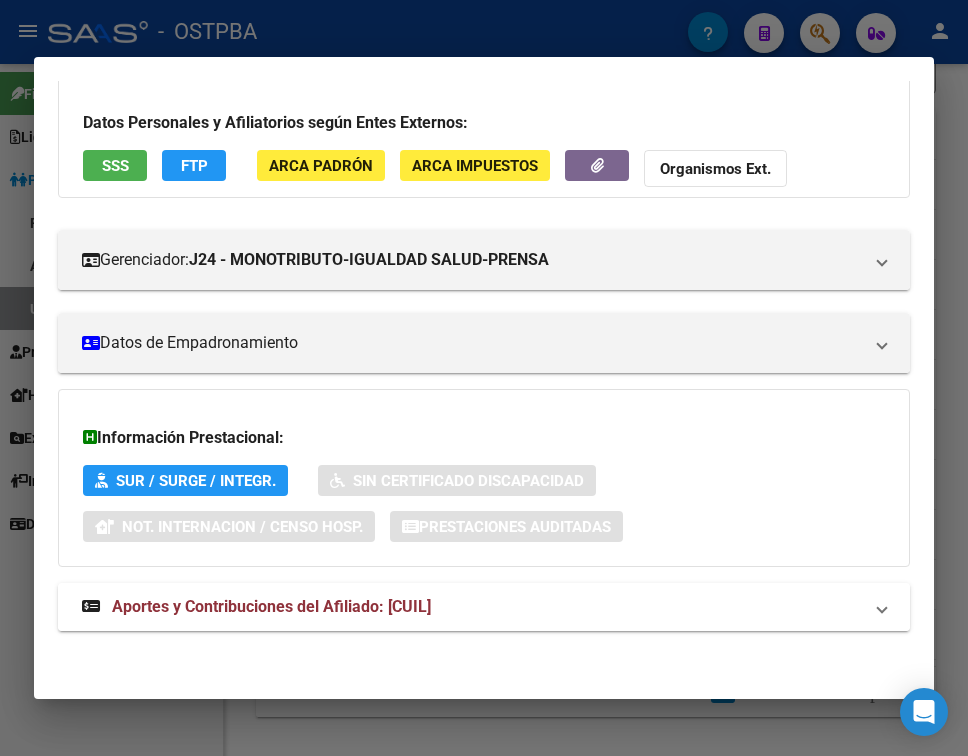 click on "Aportes y Contribuciones del Afiliado: [CUIL]" at bounding box center [484, 607] 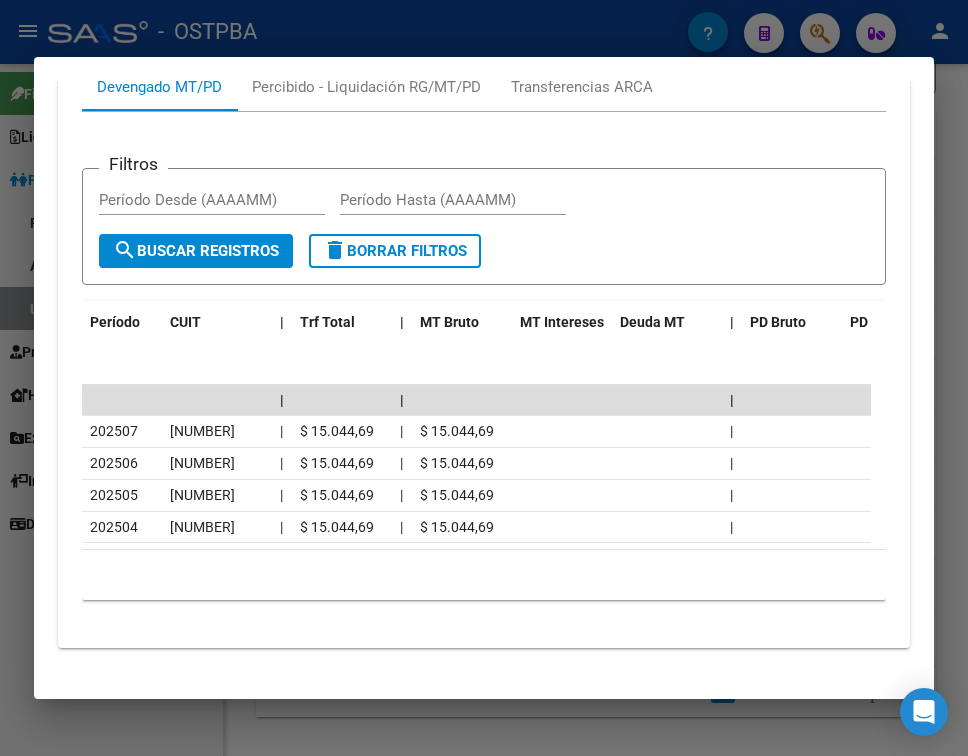 scroll, scrollTop: 827, scrollLeft: 0, axis: vertical 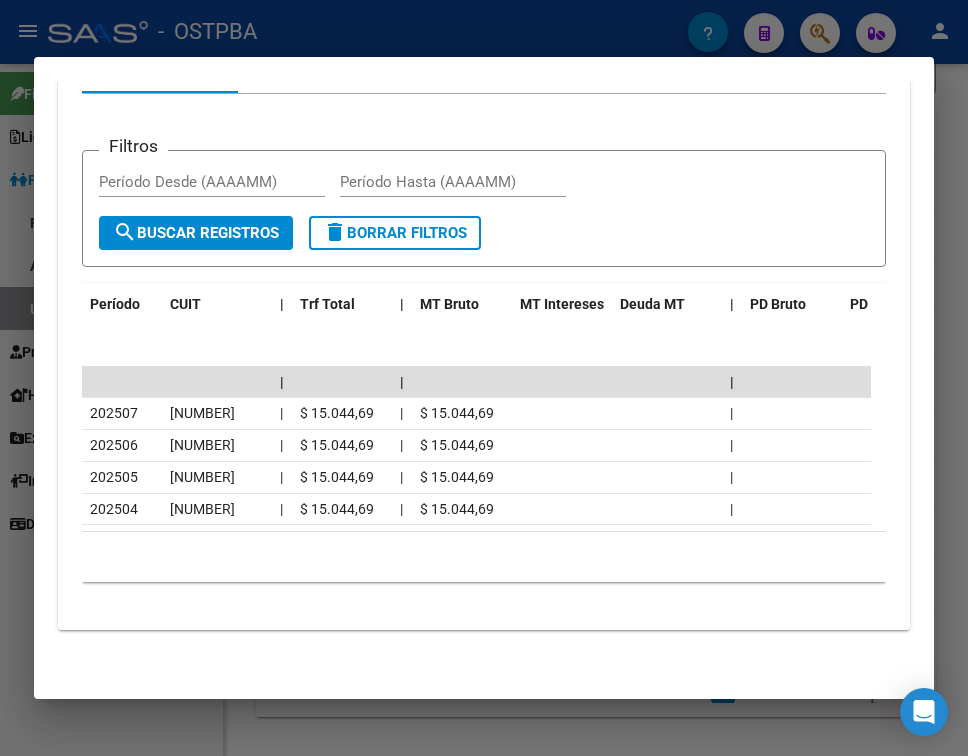click on "Período CUIT | Trf Total | MT Bruto MT Intereses Deuda MT | PD Bruto PD Intereses PD Deuda" 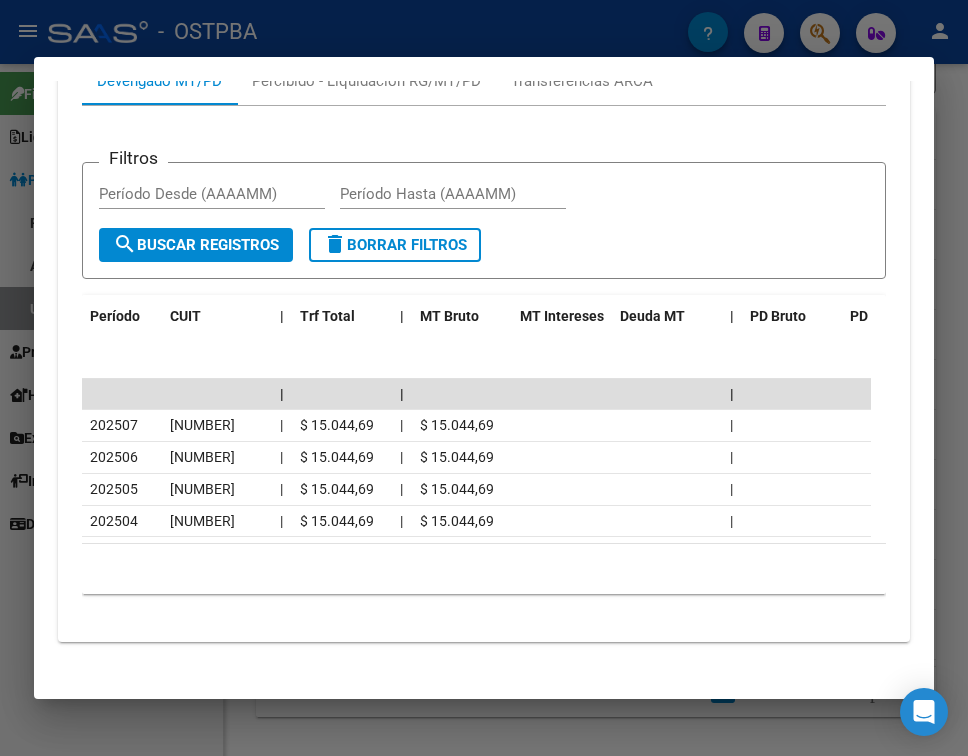 scroll, scrollTop: 827, scrollLeft: 0, axis: vertical 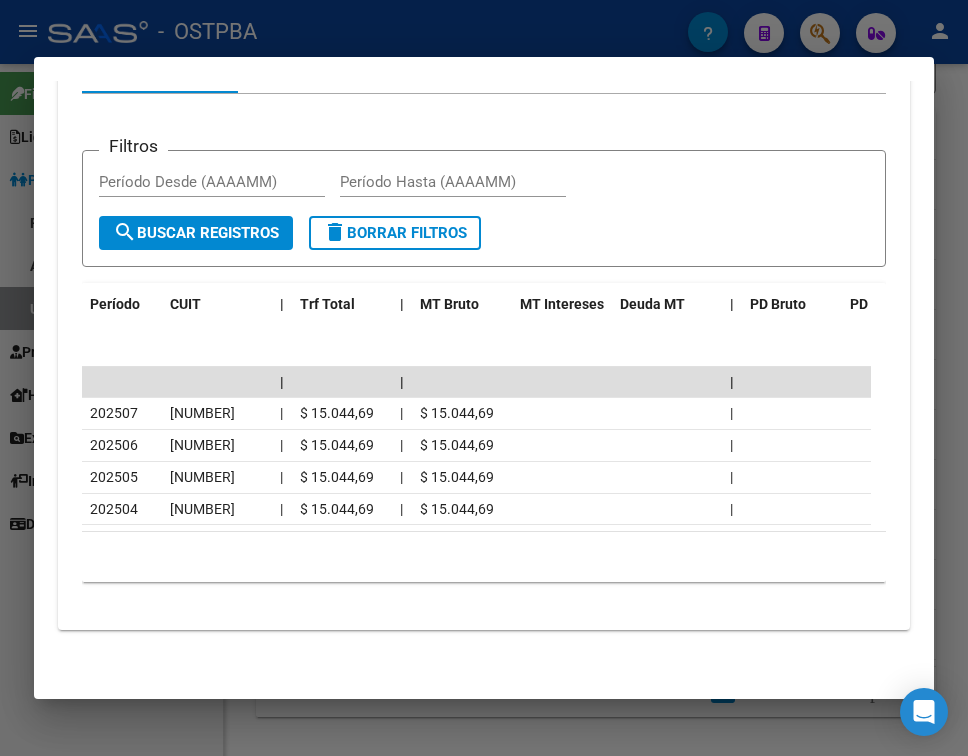 click at bounding box center [484, 378] 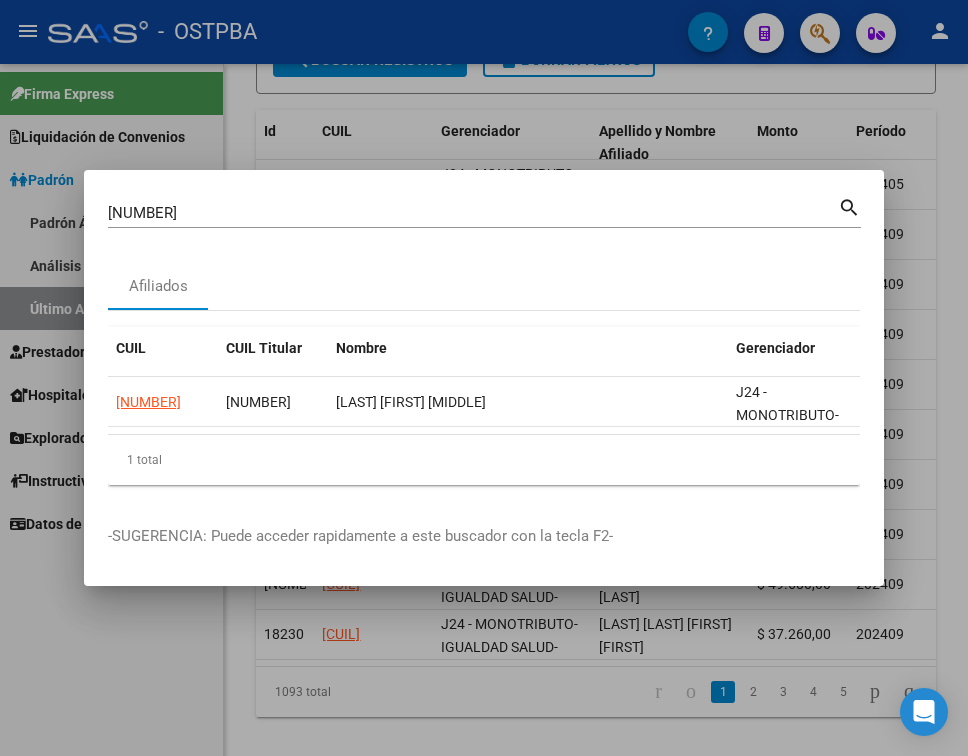 click on "[NUMBER]" at bounding box center [473, 213] 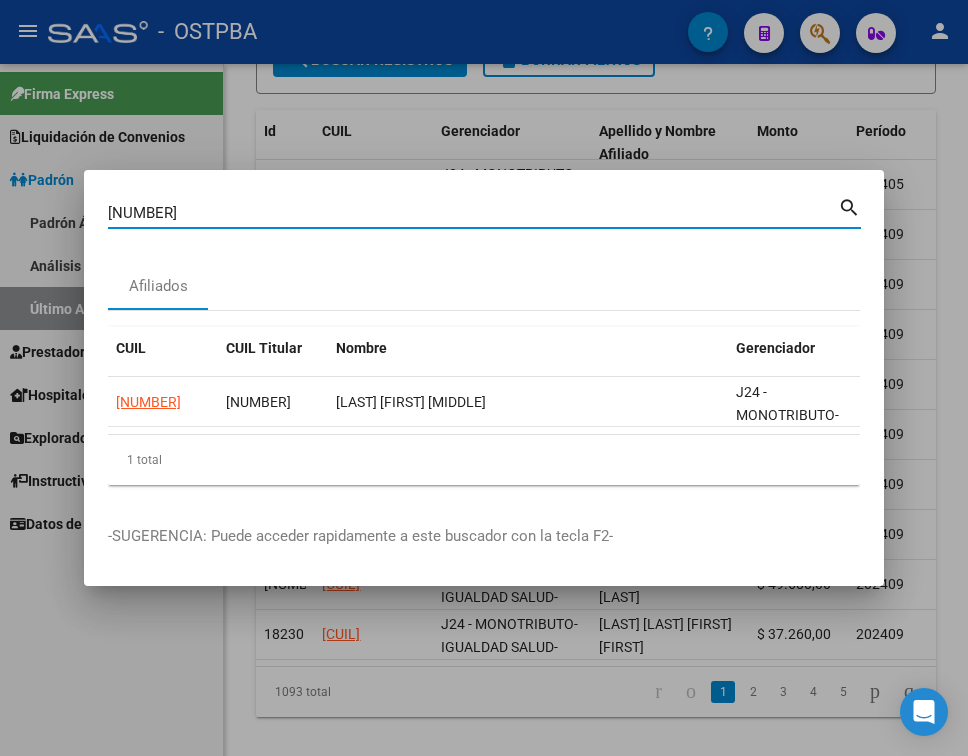 click on "[NUMBER]" at bounding box center [473, 213] 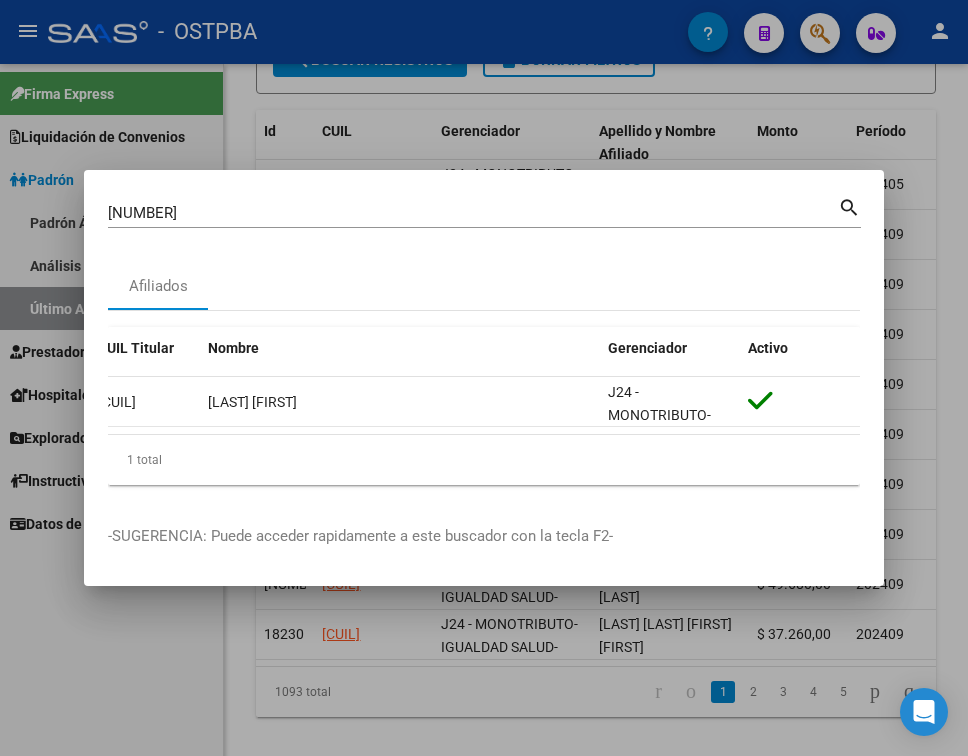 scroll, scrollTop: 0, scrollLeft: 0, axis: both 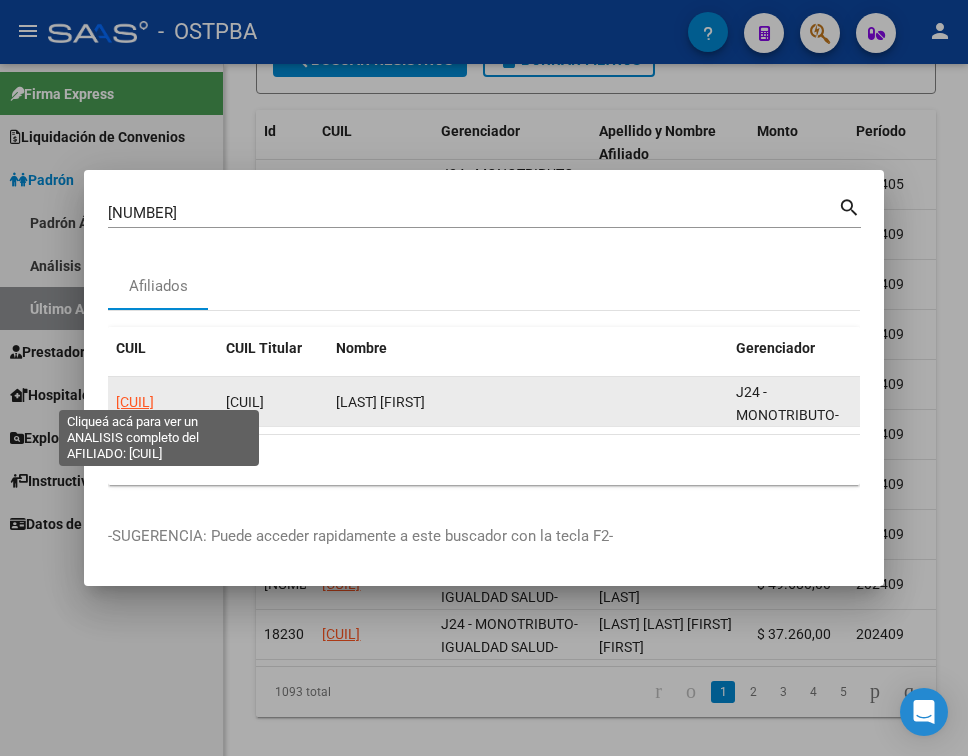 click on "[CUIL]" 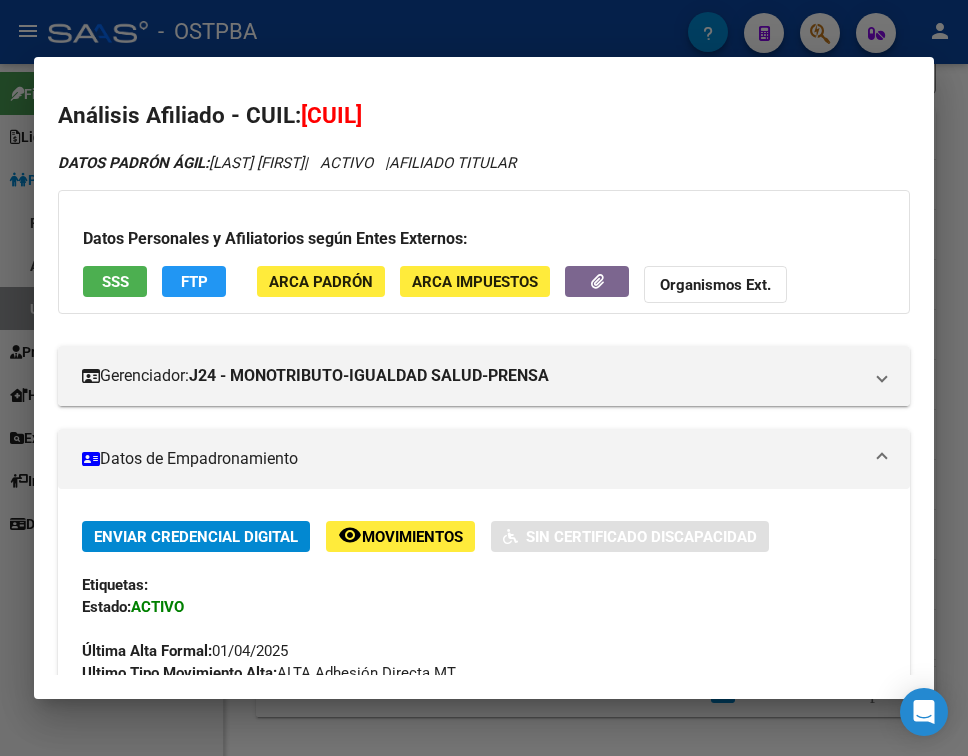 click on "Datos de Empadronamiento" at bounding box center (480, 459) 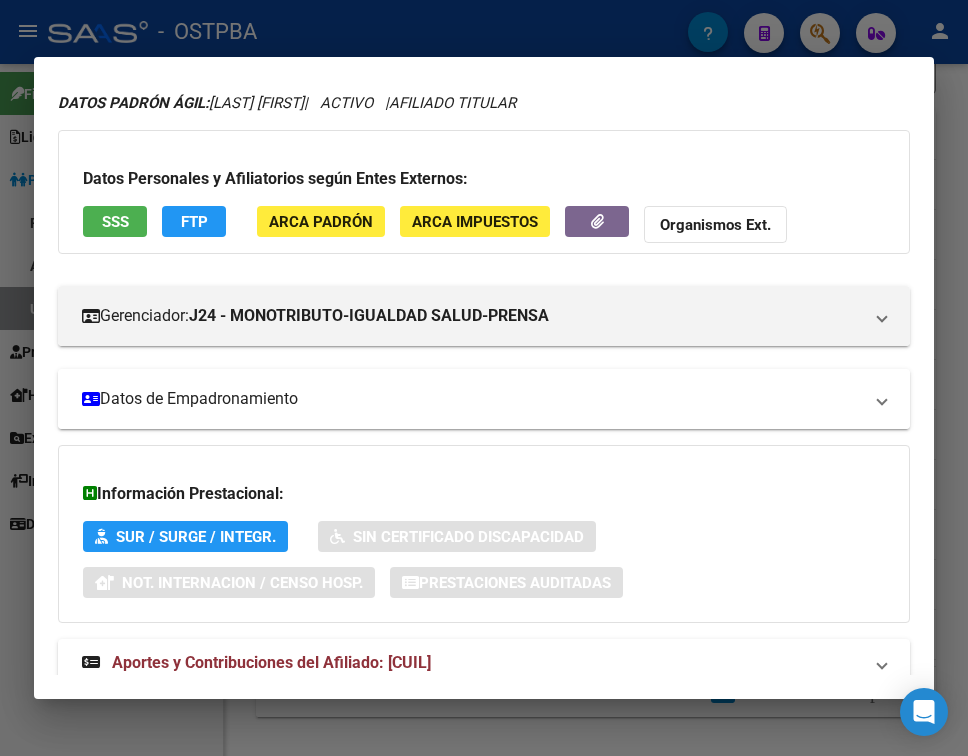 scroll, scrollTop: 116, scrollLeft: 0, axis: vertical 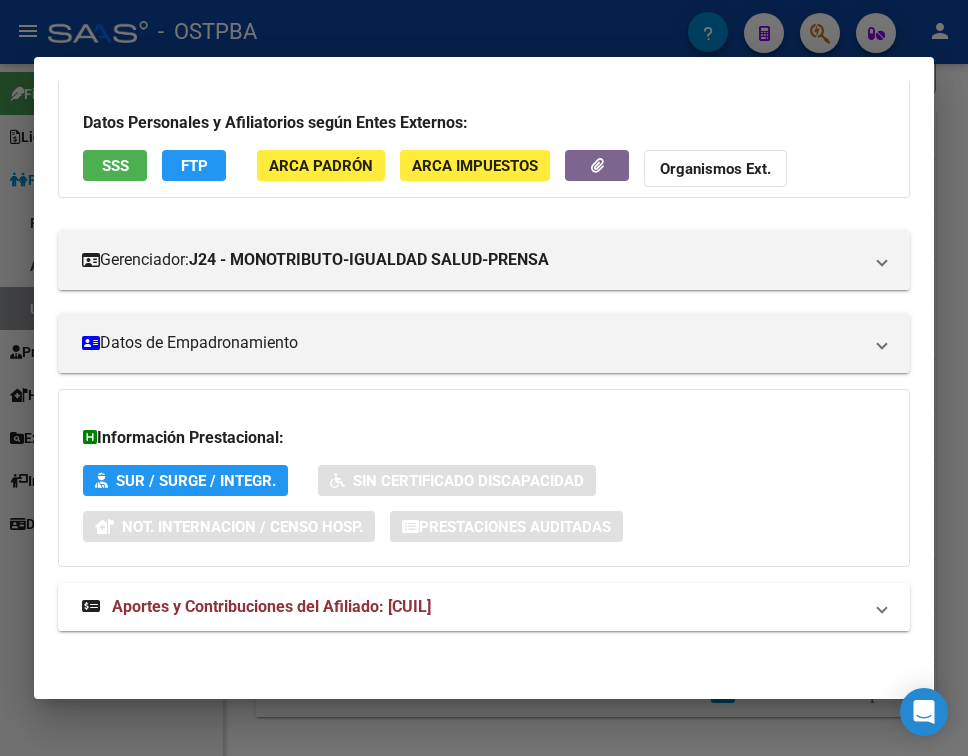 click on "Aportes y Contribuciones del Afiliado: [CUIL]" at bounding box center (484, 607) 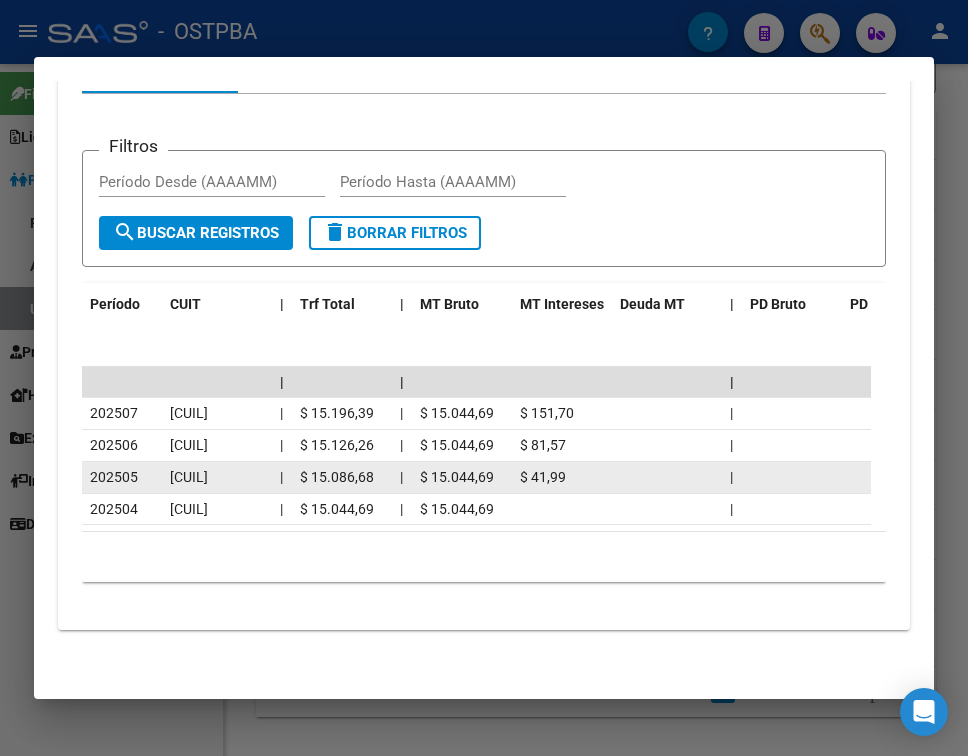 scroll, scrollTop: 826, scrollLeft: 0, axis: vertical 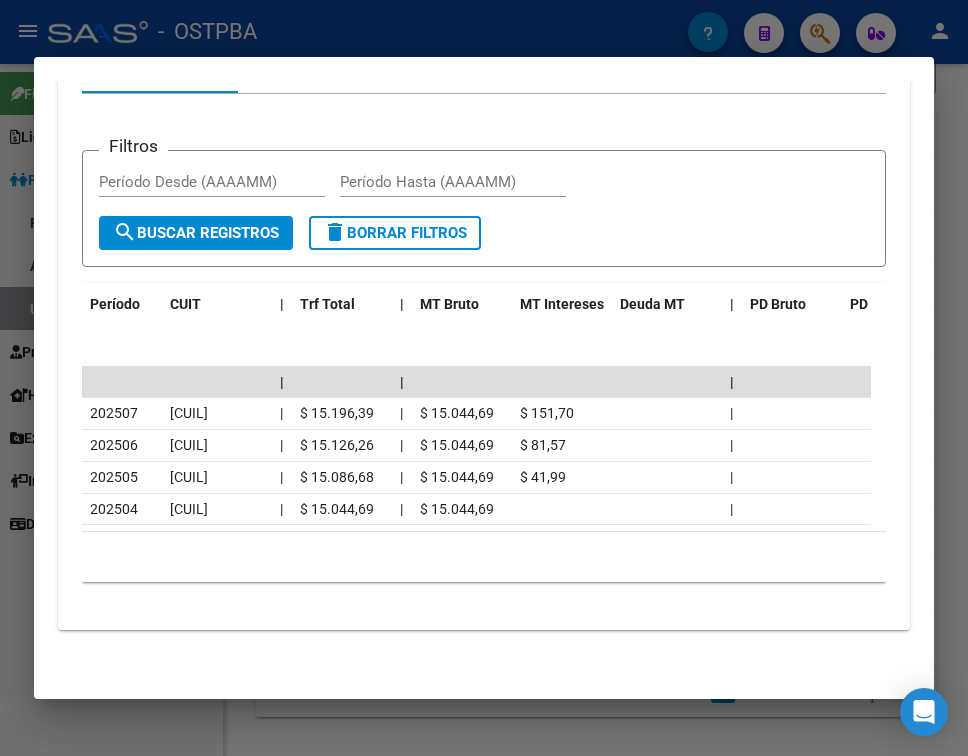 click at bounding box center (484, 378) 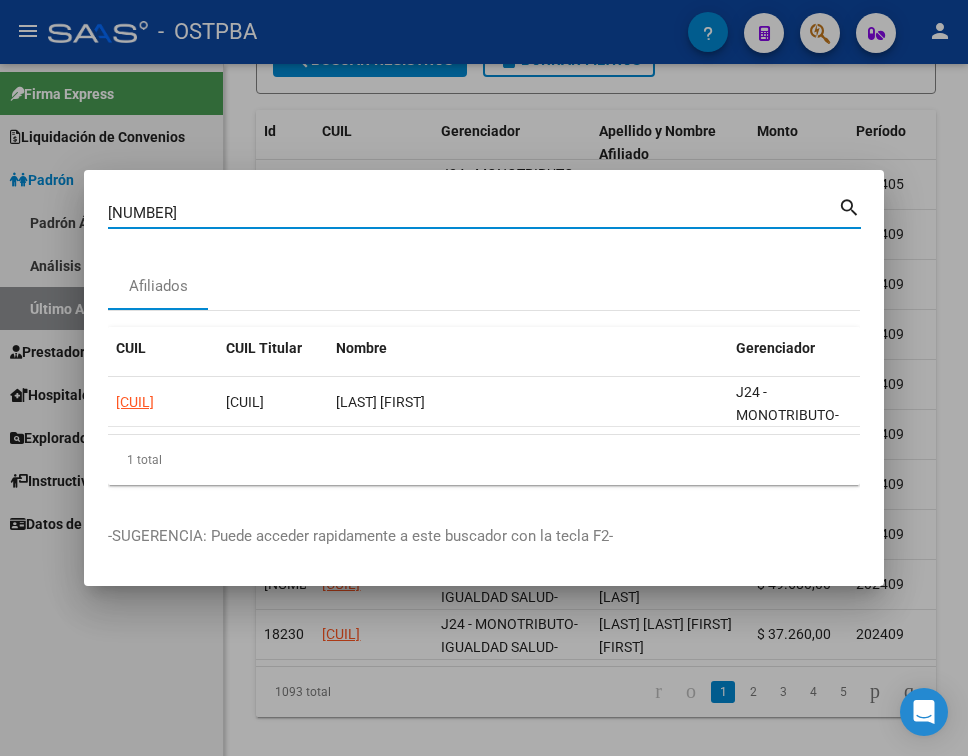 click on "[NUMBER]" at bounding box center (473, 213) 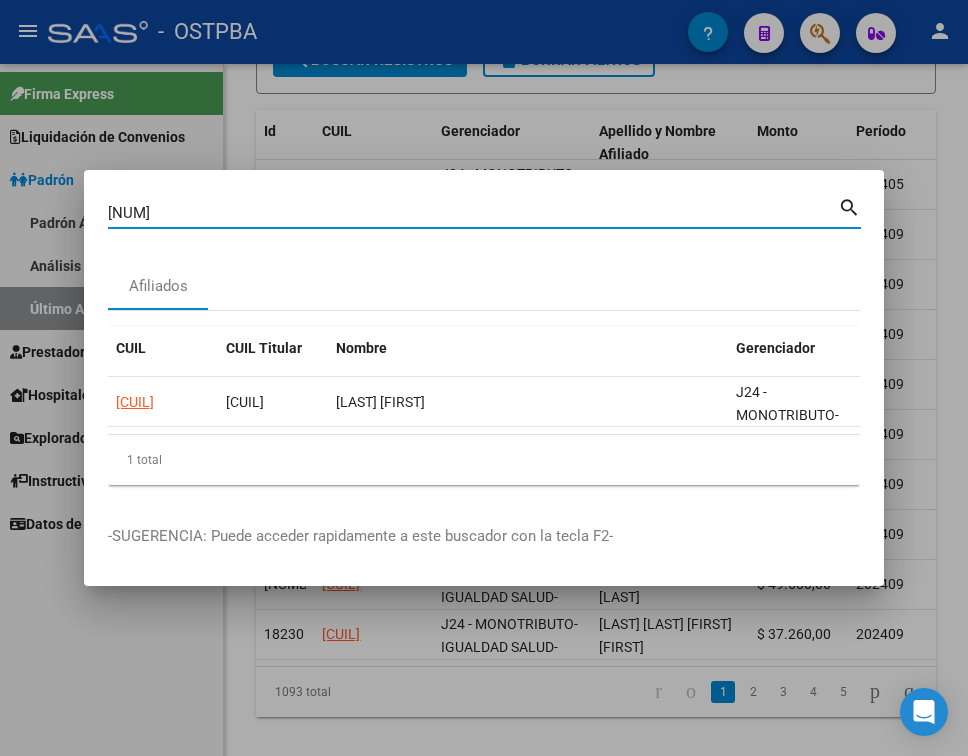type on "[NUM]" 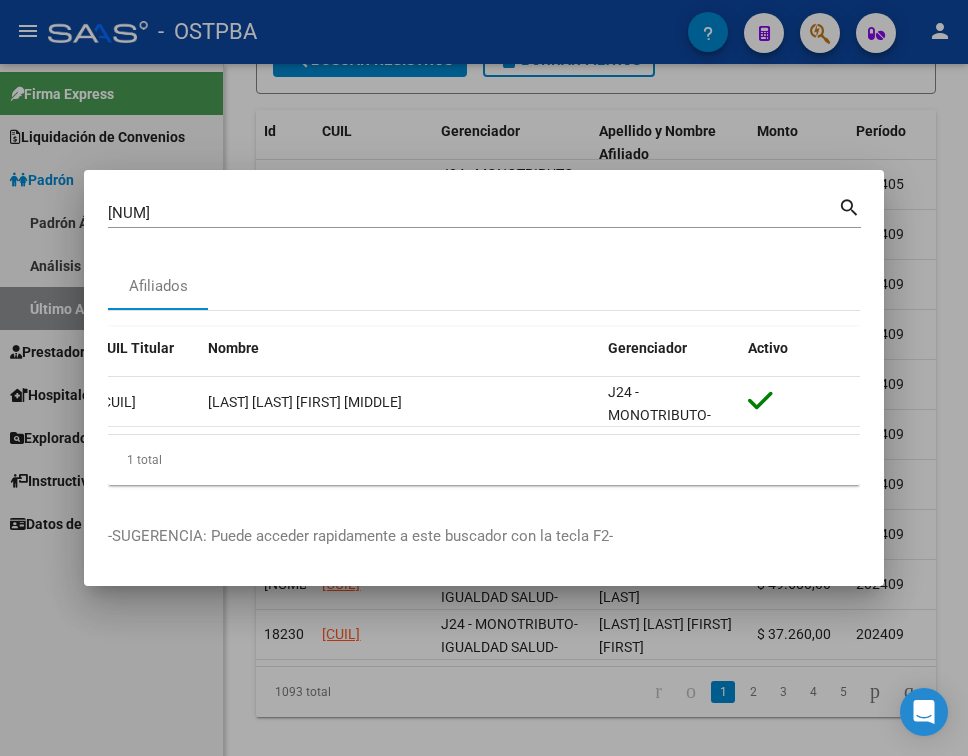 scroll, scrollTop: 0, scrollLeft: 0, axis: both 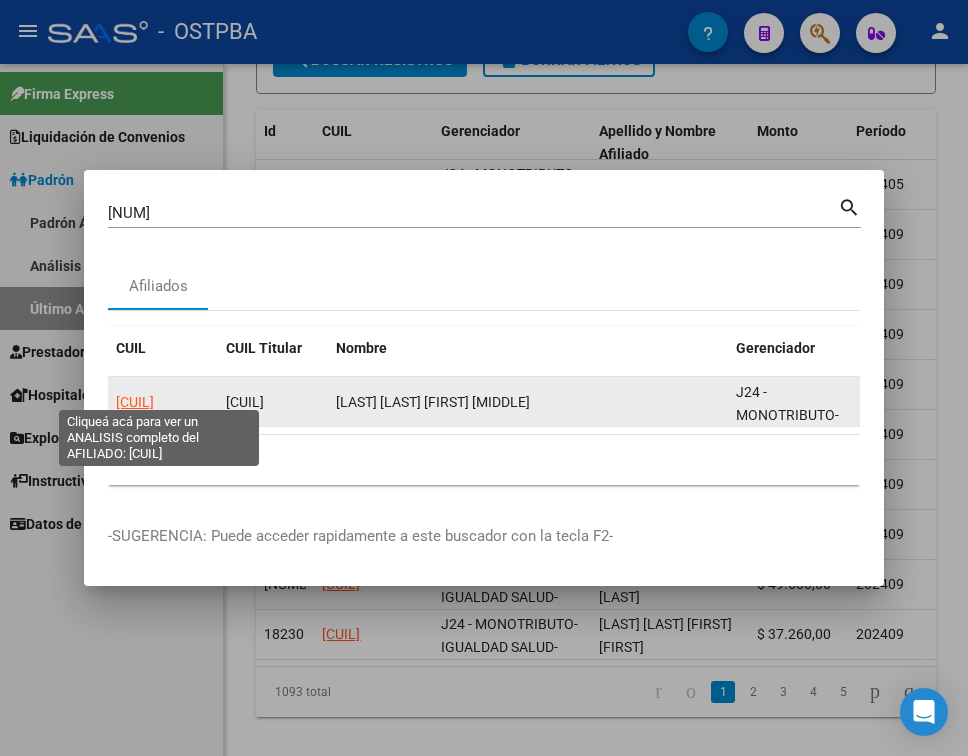 click on "[CUIL]" 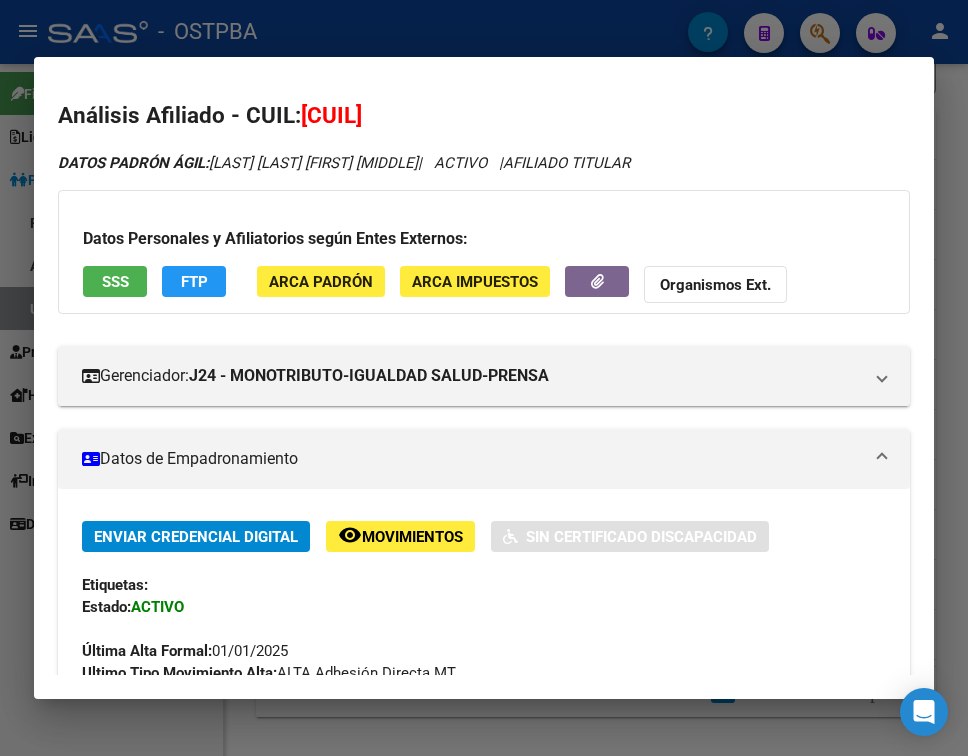 click on "Datos de Empadronamiento" at bounding box center [472, 459] 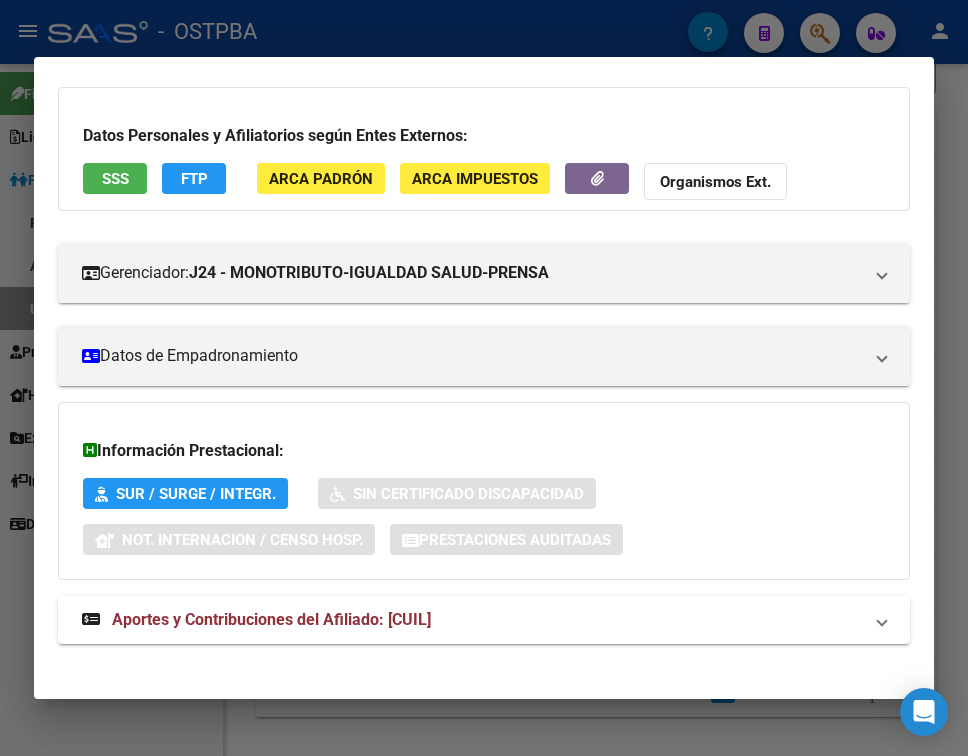 scroll, scrollTop: 116, scrollLeft: 0, axis: vertical 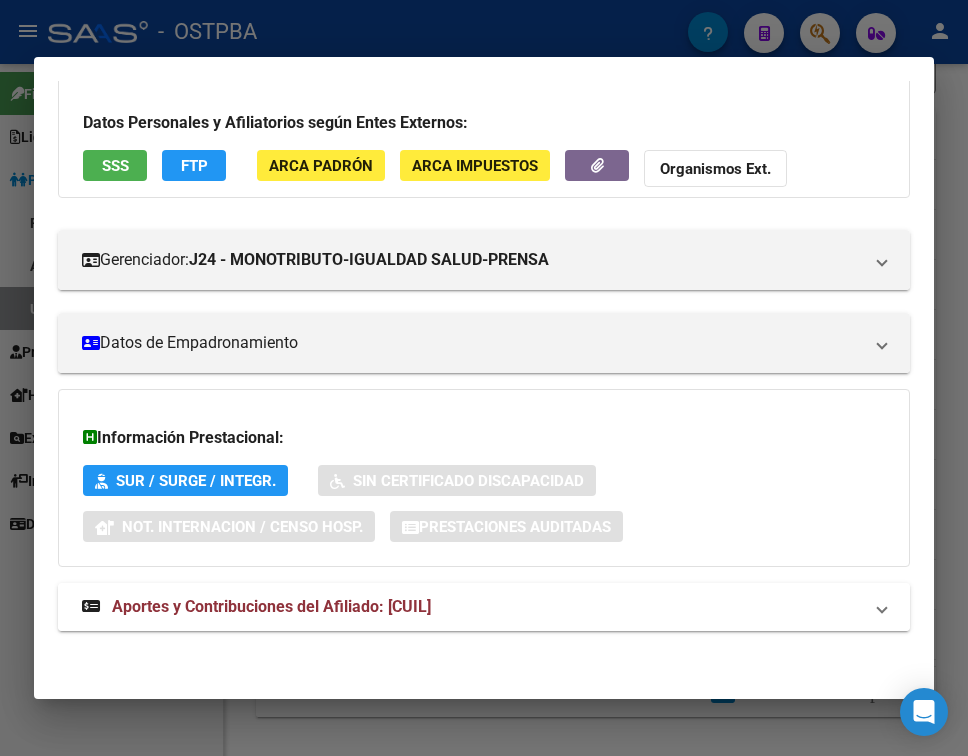 click on "Aportes y Contribuciones del Afiliado: [CUIL]" at bounding box center [271, 606] 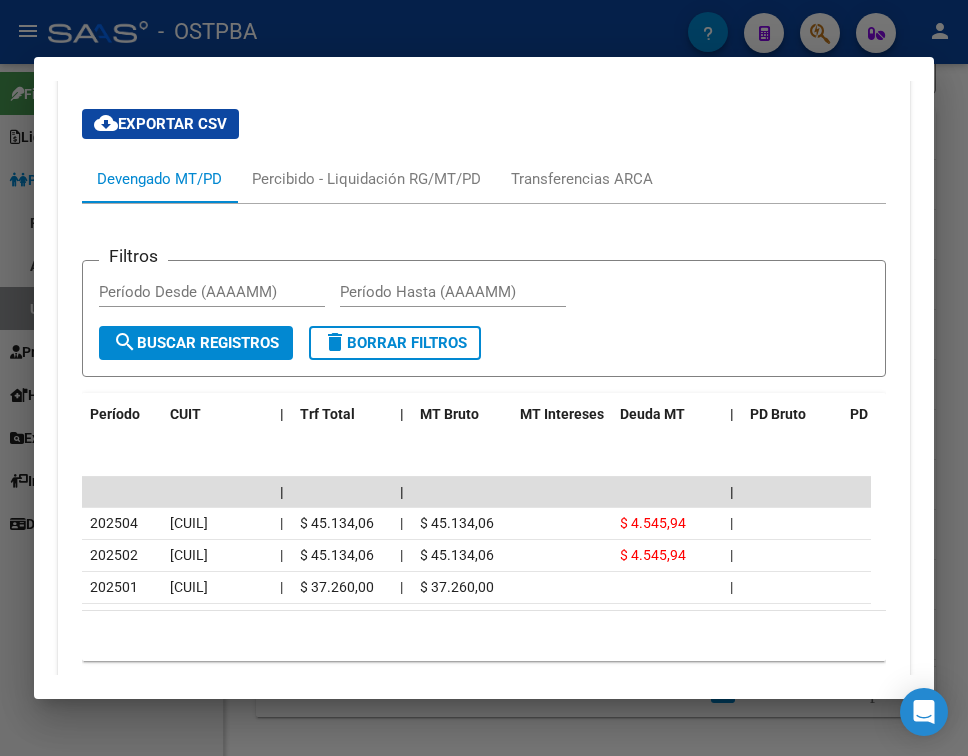 scroll, scrollTop: 795, scrollLeft: 0, axis: vertical 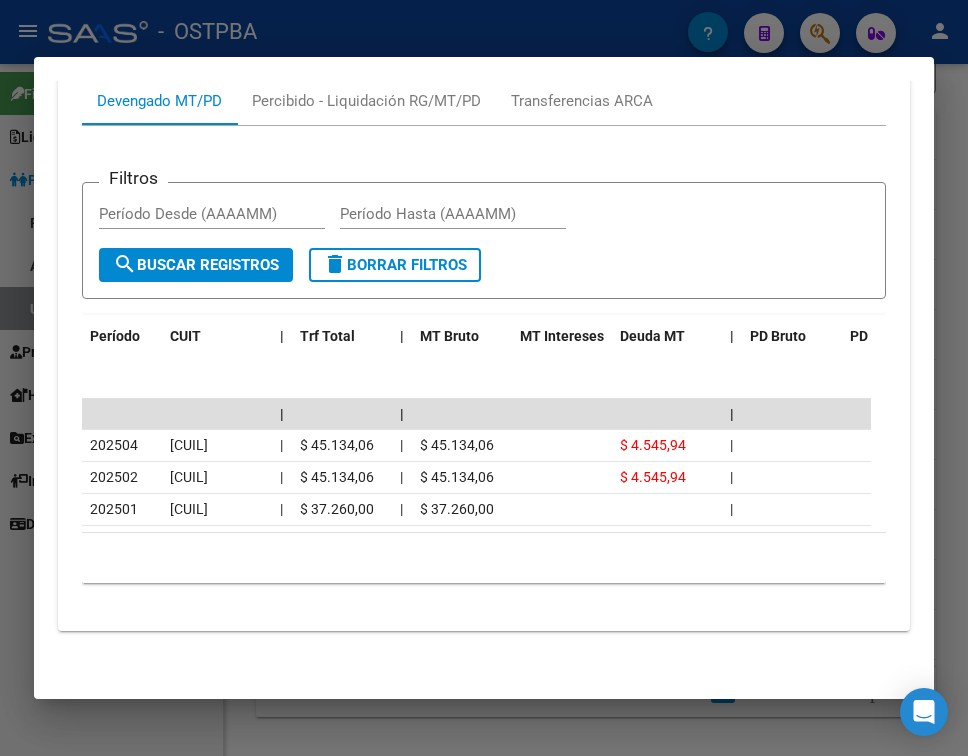 click at bounding box center (484, 378) 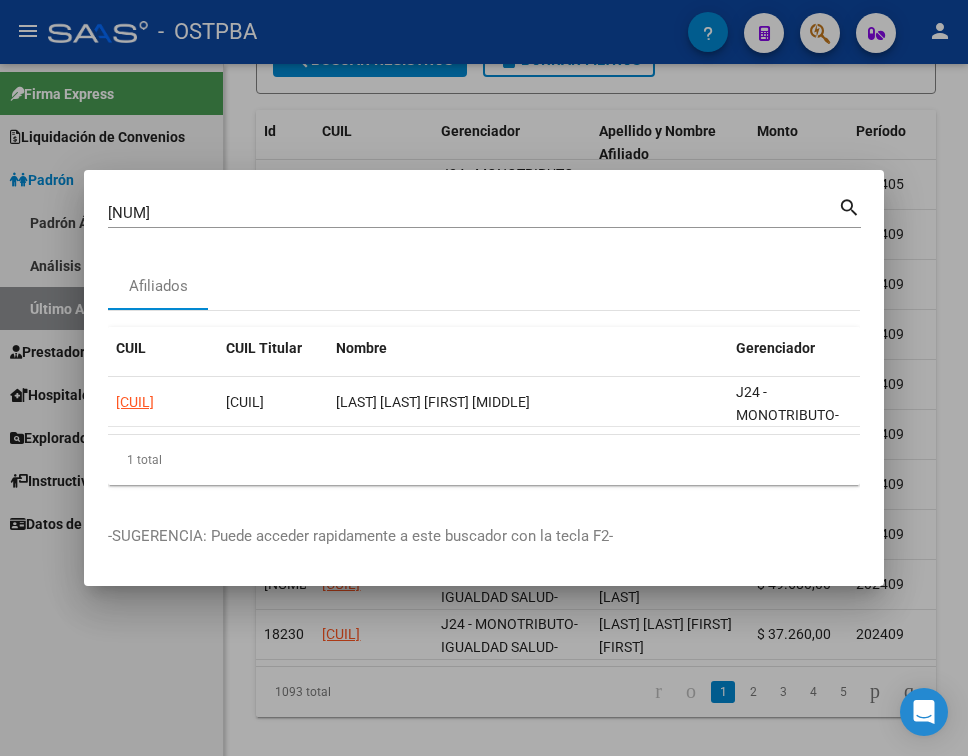 click on "[NUM]" at bounding box center (473, 213) 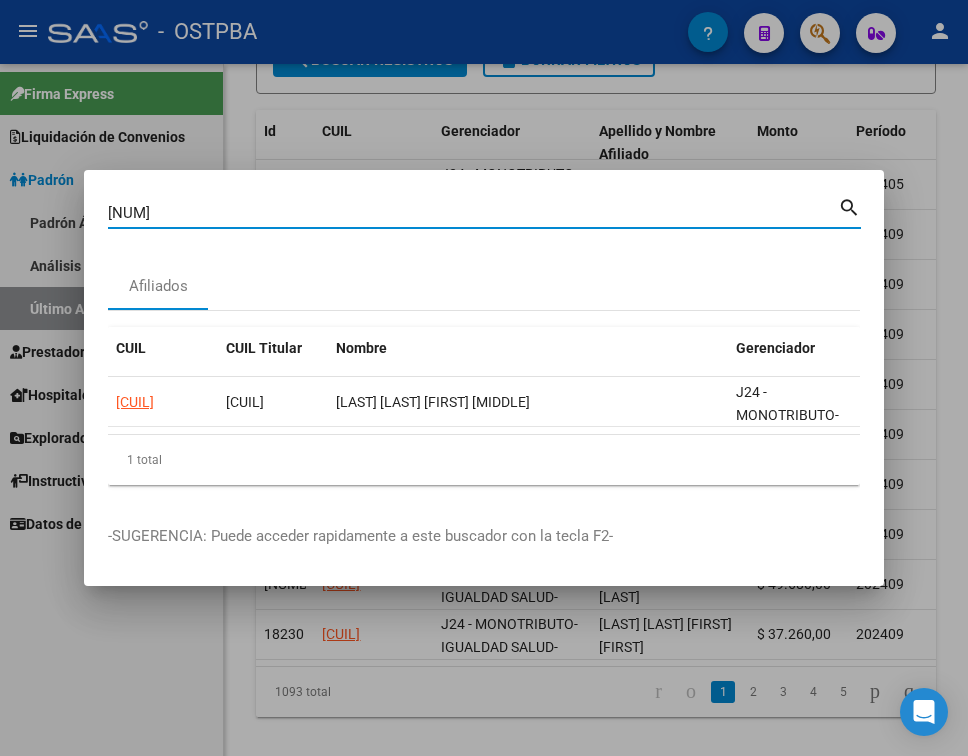 click on "[NUM]" at bounding box center (473, 213) 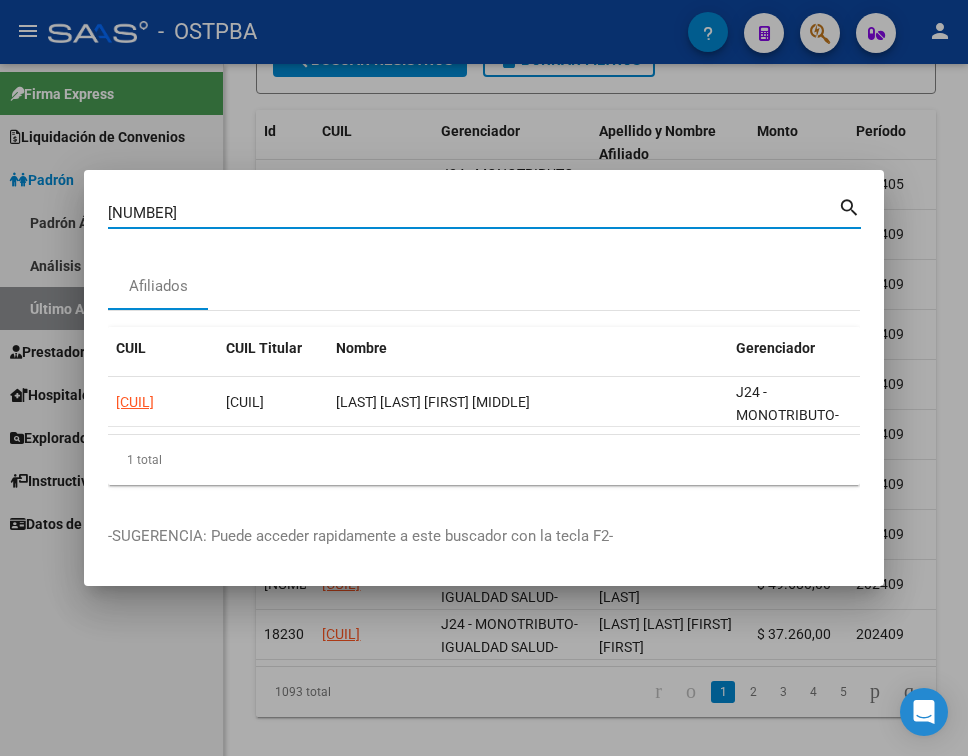 type on "[NUMBER]" 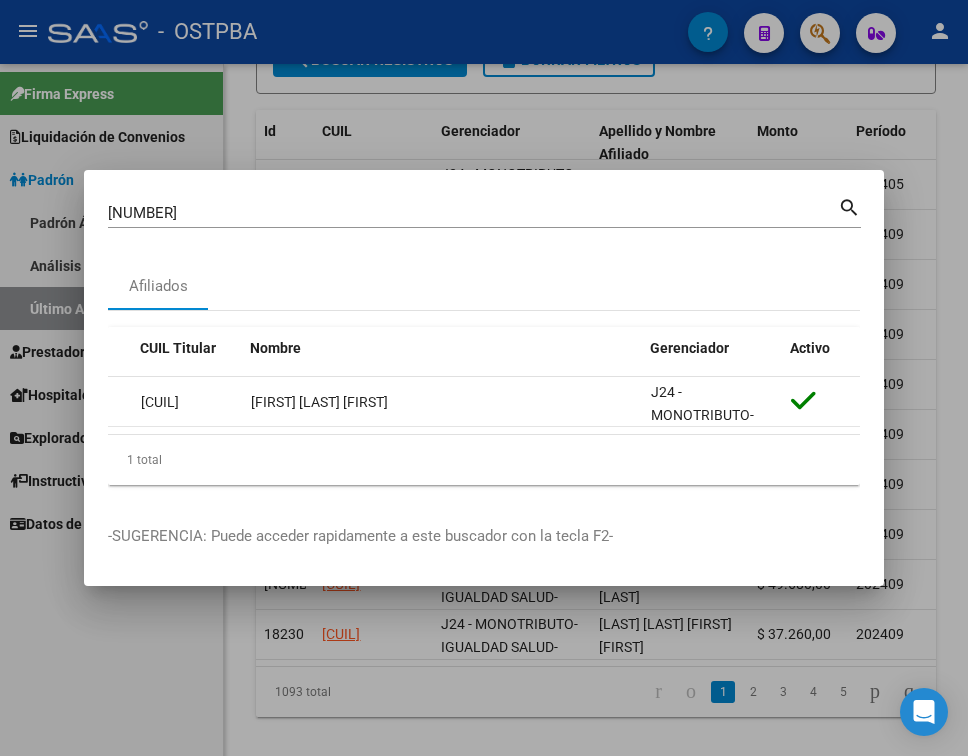 scroll, scrollTop: 0, scrollLeft: 0, axis: both 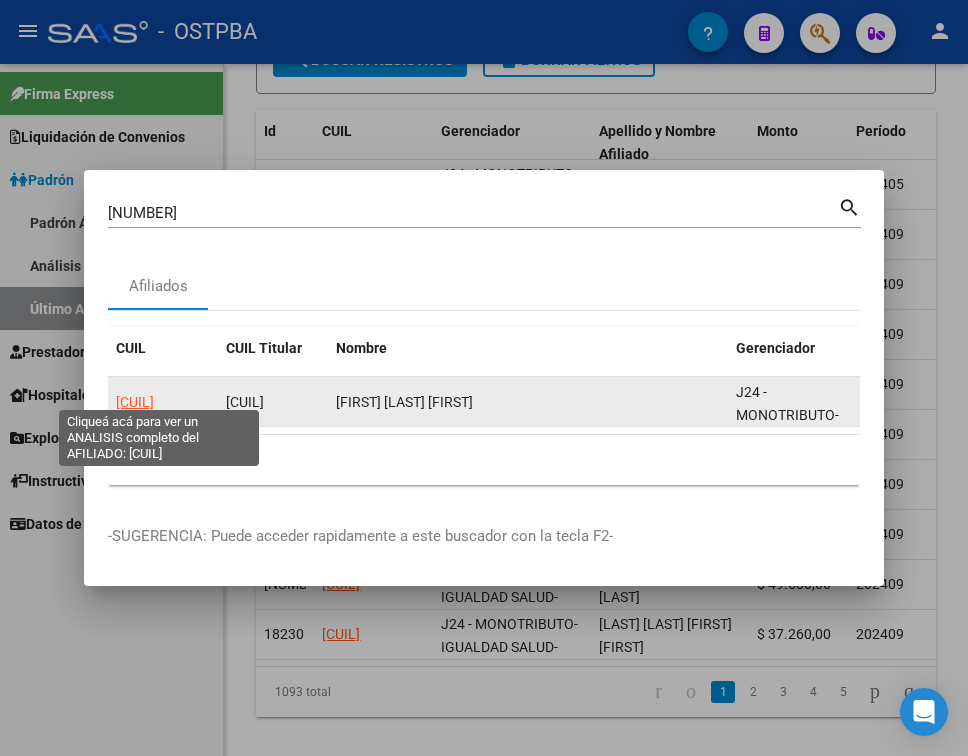 click on "[CUIL]" 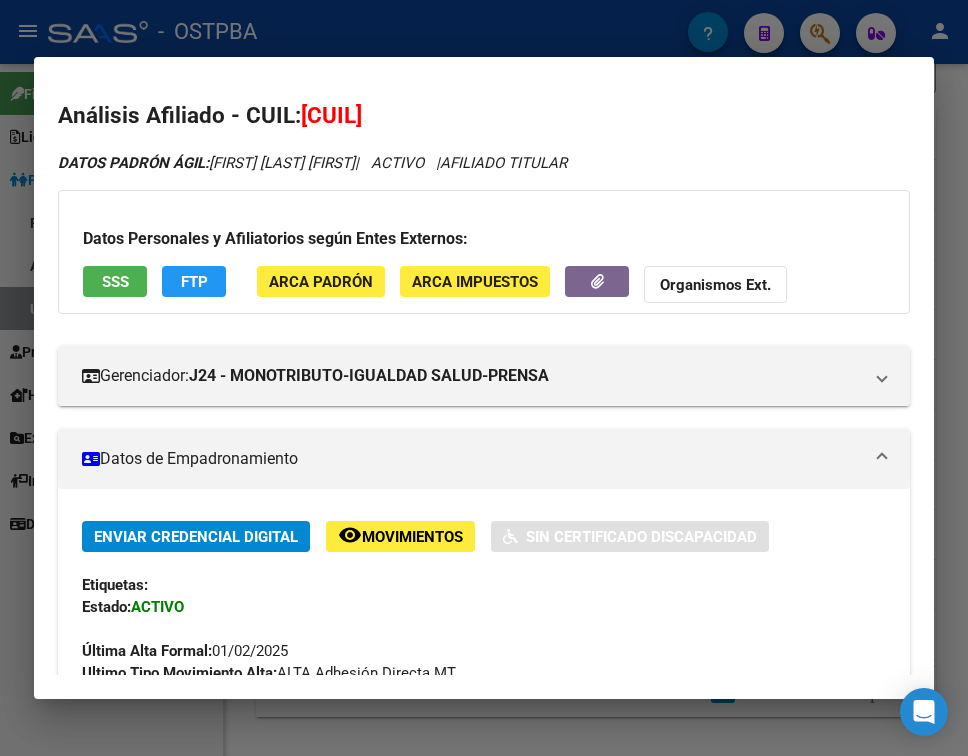 click at bounding box center (882, 459) 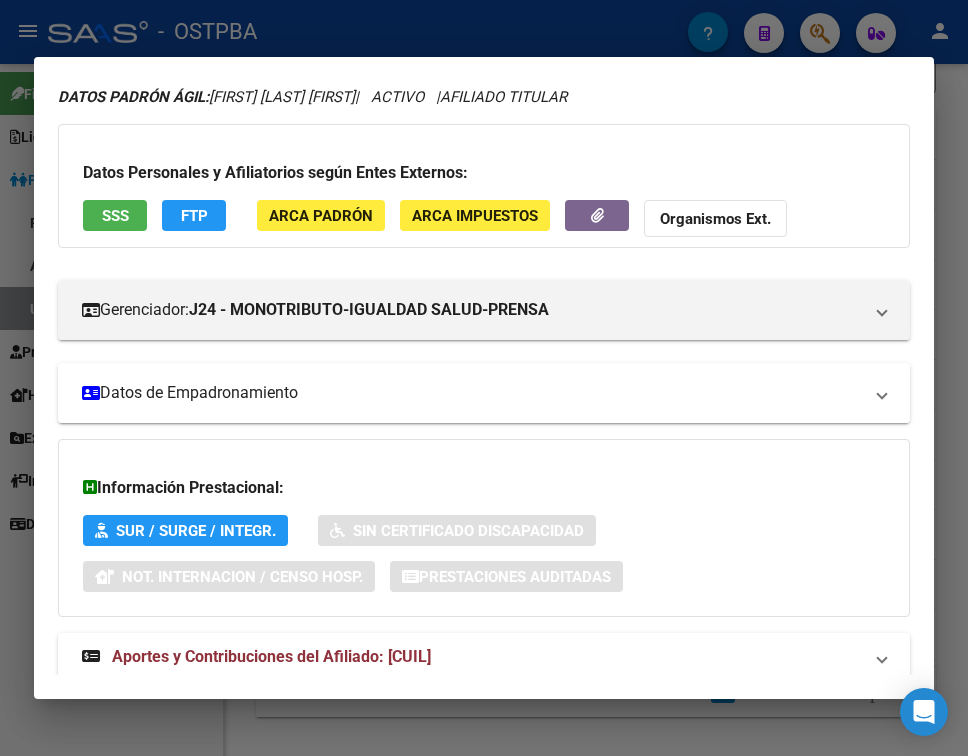 scroll, scrollTop: 116, scrollLeft: 0, axis: vertical 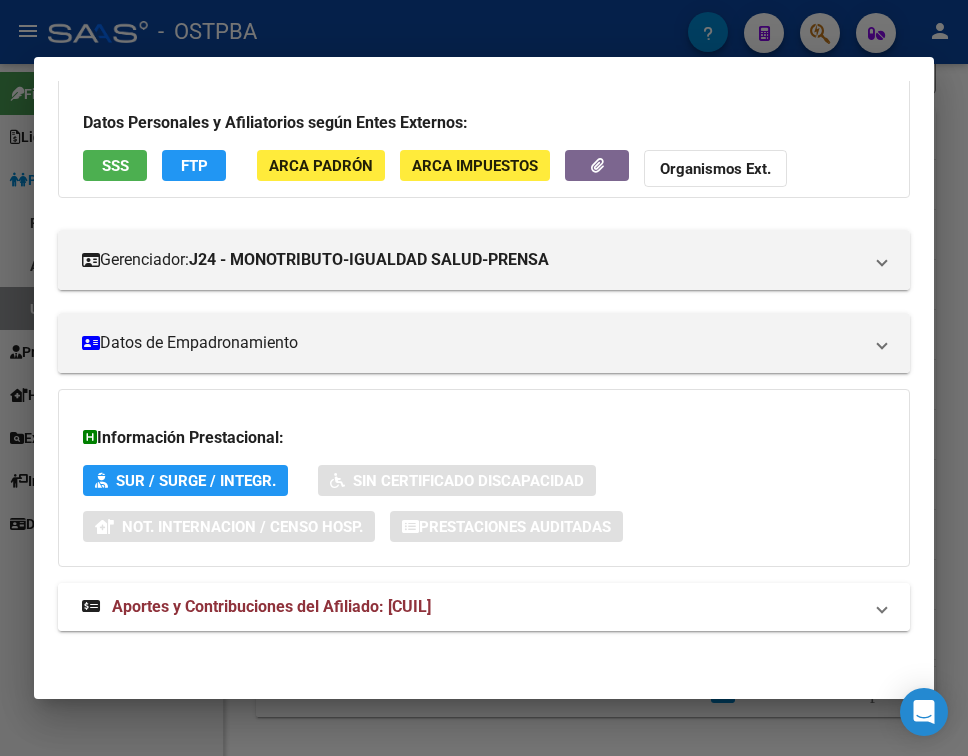 click on "Aportes y Contribuciones del Afiliado: [CUIL]" at bounding box center (484, 607) 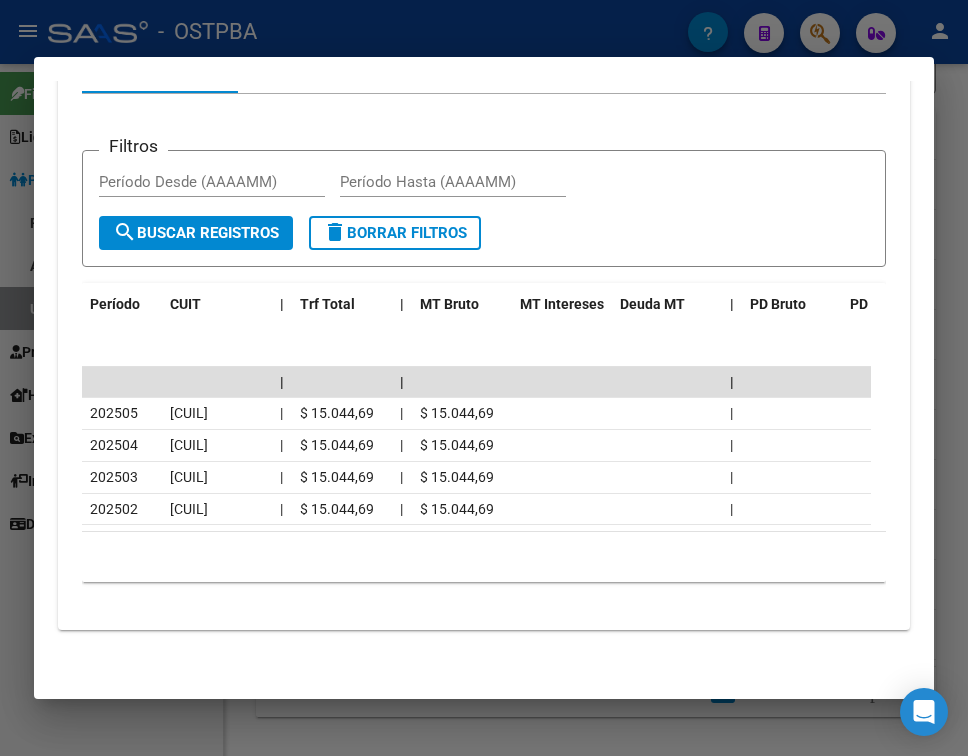 scroll, scrollTop: 827, scrollLeft: 0, axis: vertical 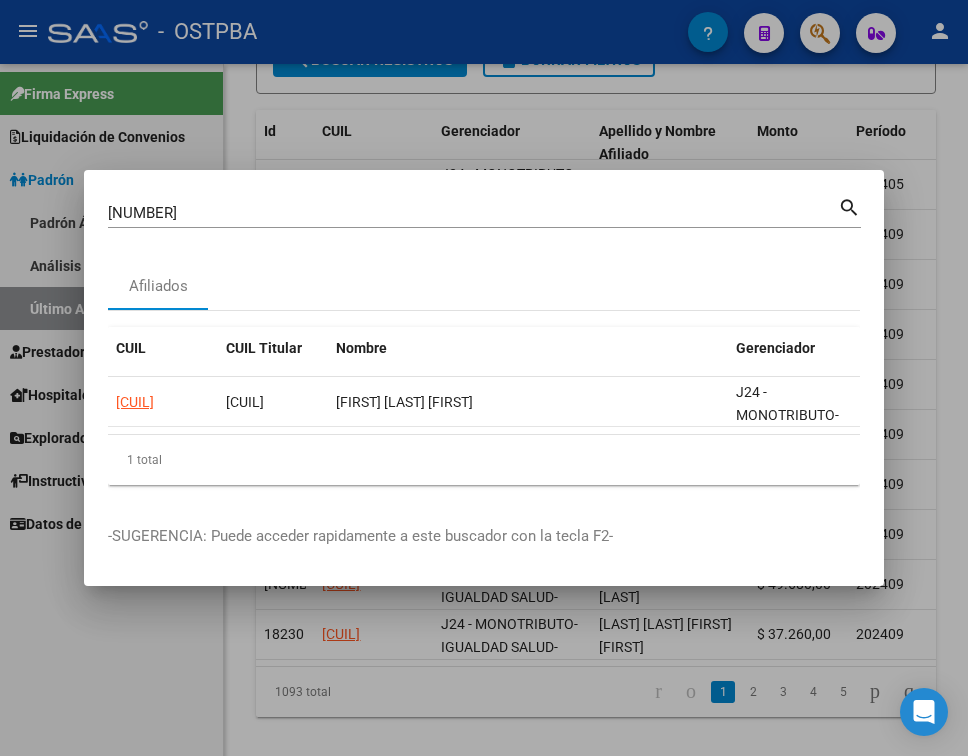 click on "[NUMBER]" at bounding box center (473, 213) 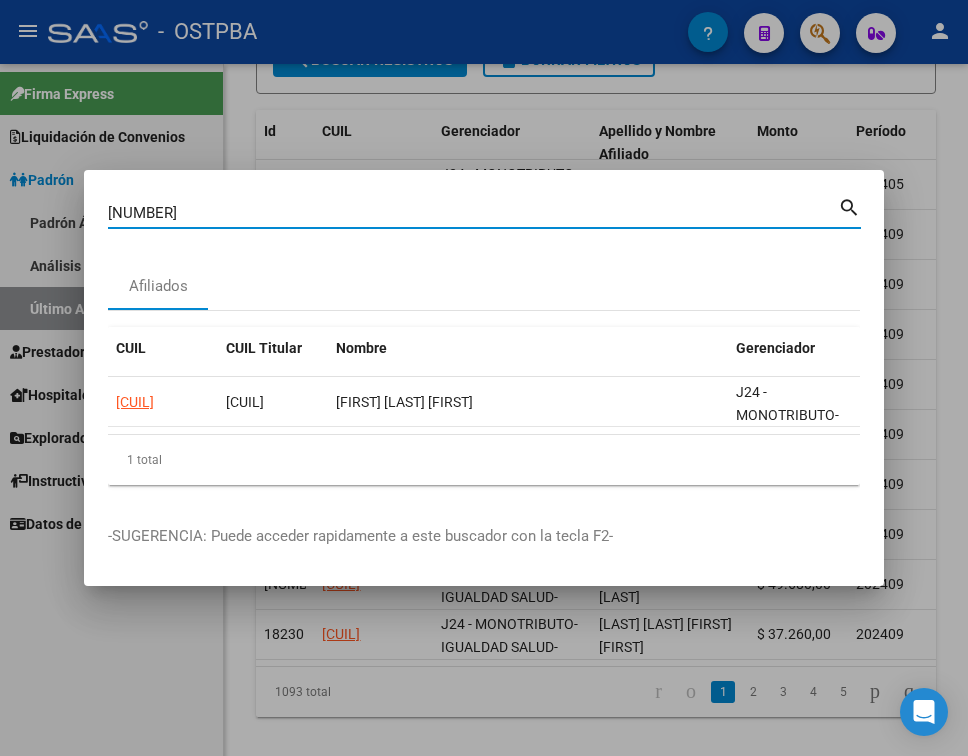 click on "[NUMBER]" at bounding box center [473, 213] 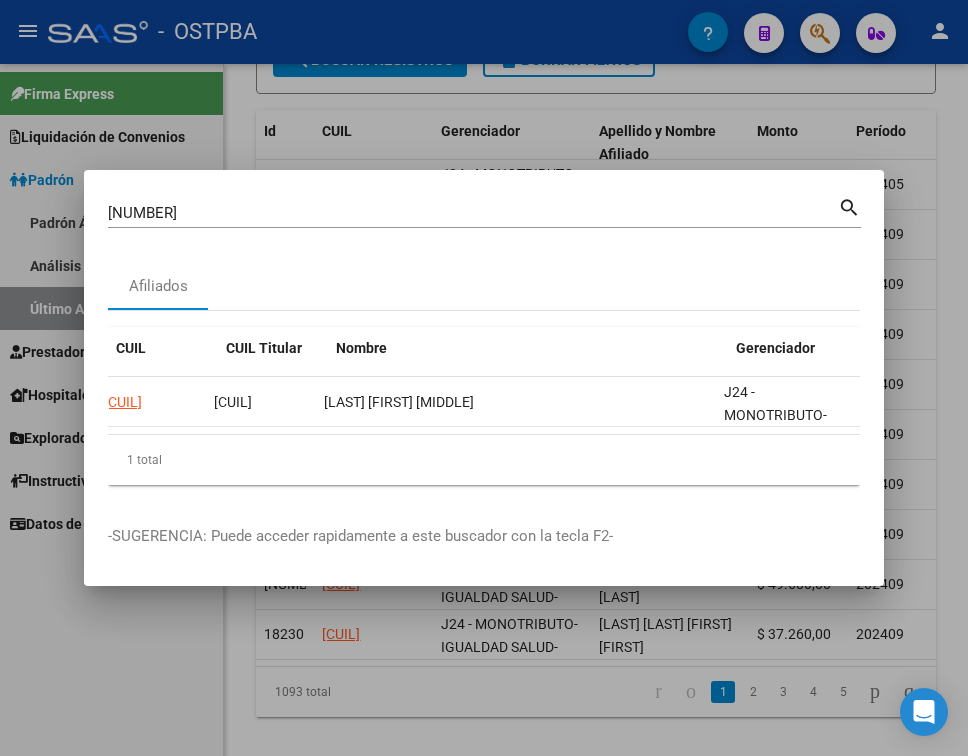 scroll, scrollTop: 0, scrollLeft: 0, axis: both 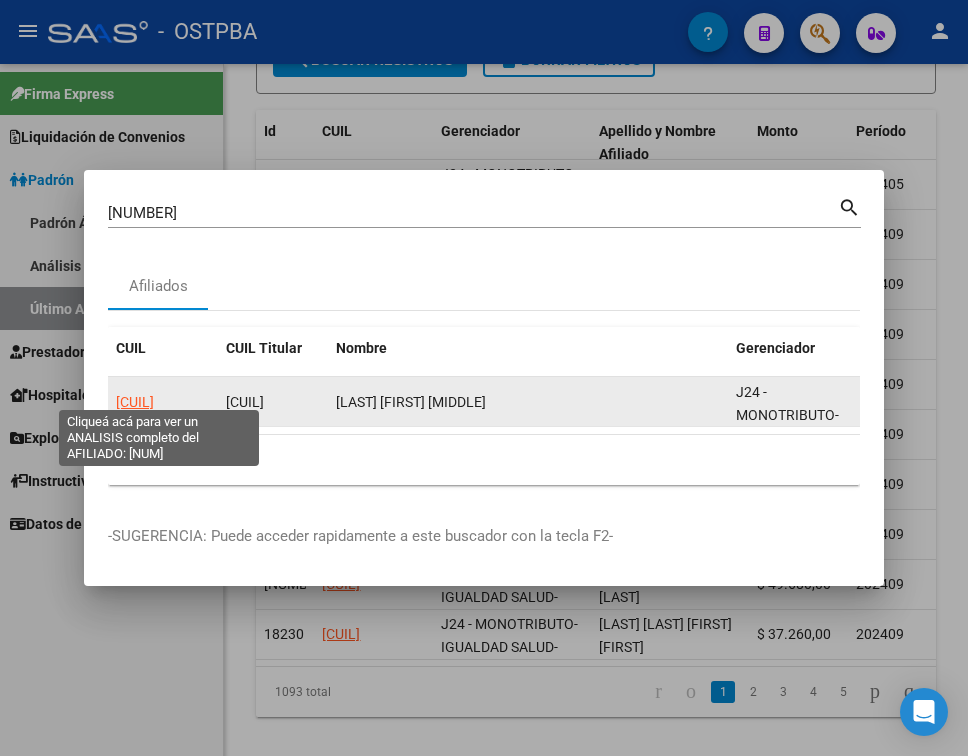 click on "[CUIL]" 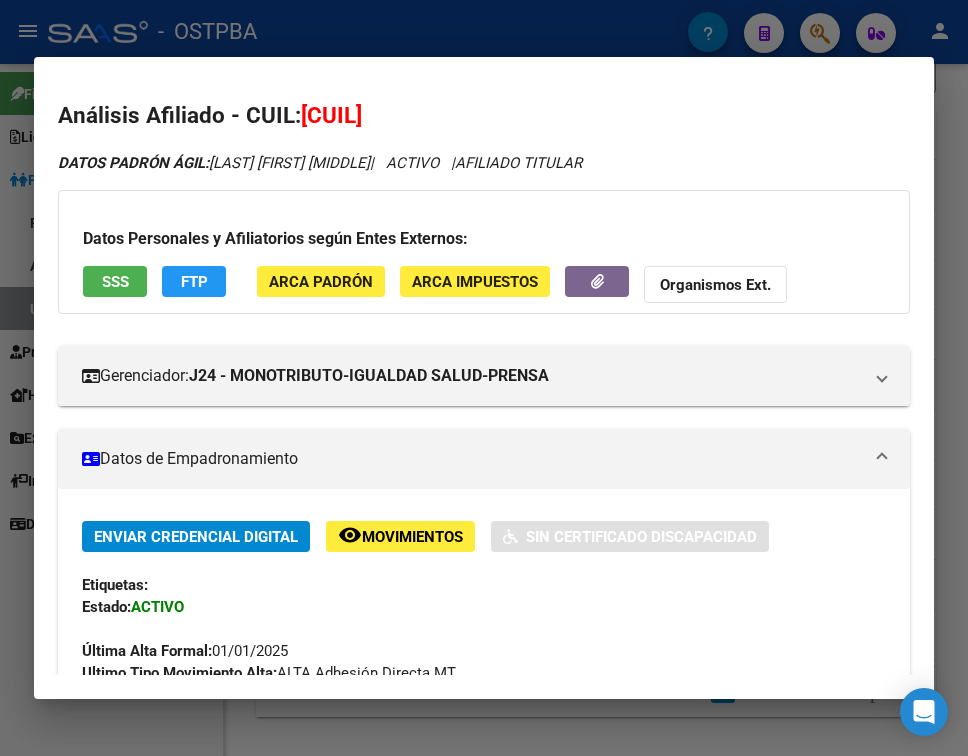 click on "Datos de Empadronamiento" at bounding box center [472, 459] 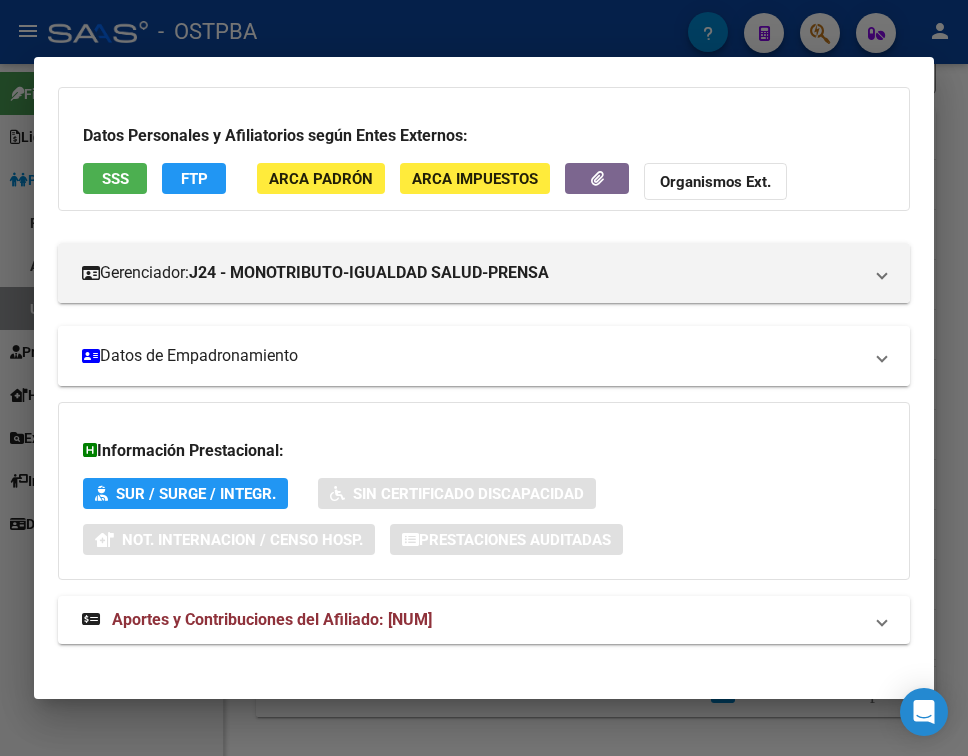 scroll, scrollTop: 116, scrollLeft: 0, axis: vertical 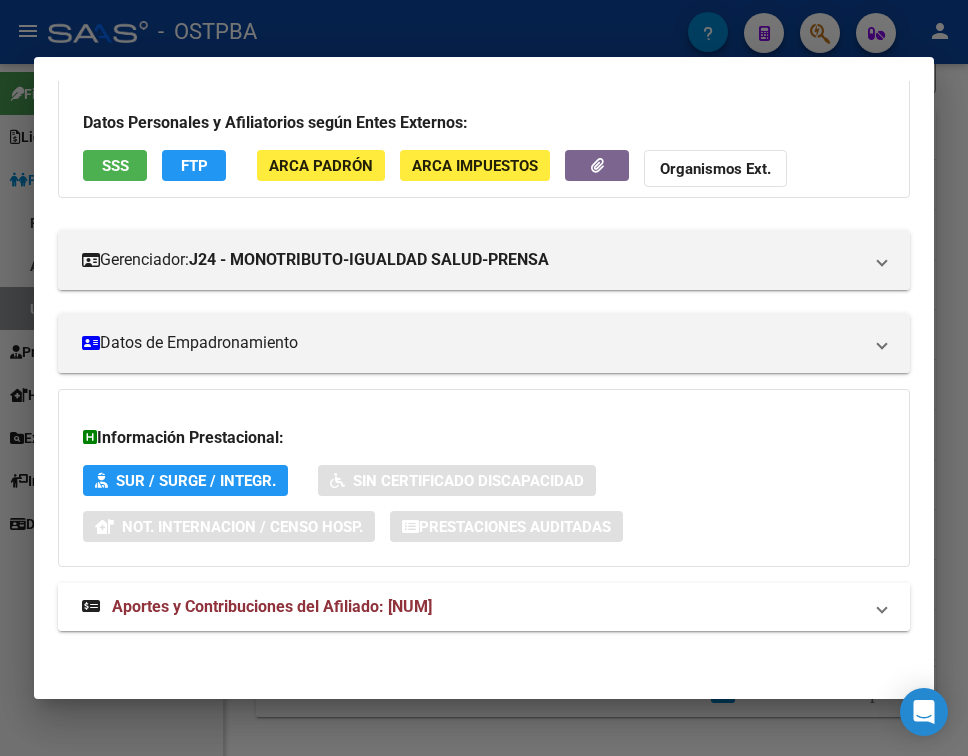 click on "Aportes y Contribuciones del Afiliado: [NUM]" at bounding box center (272, 606) 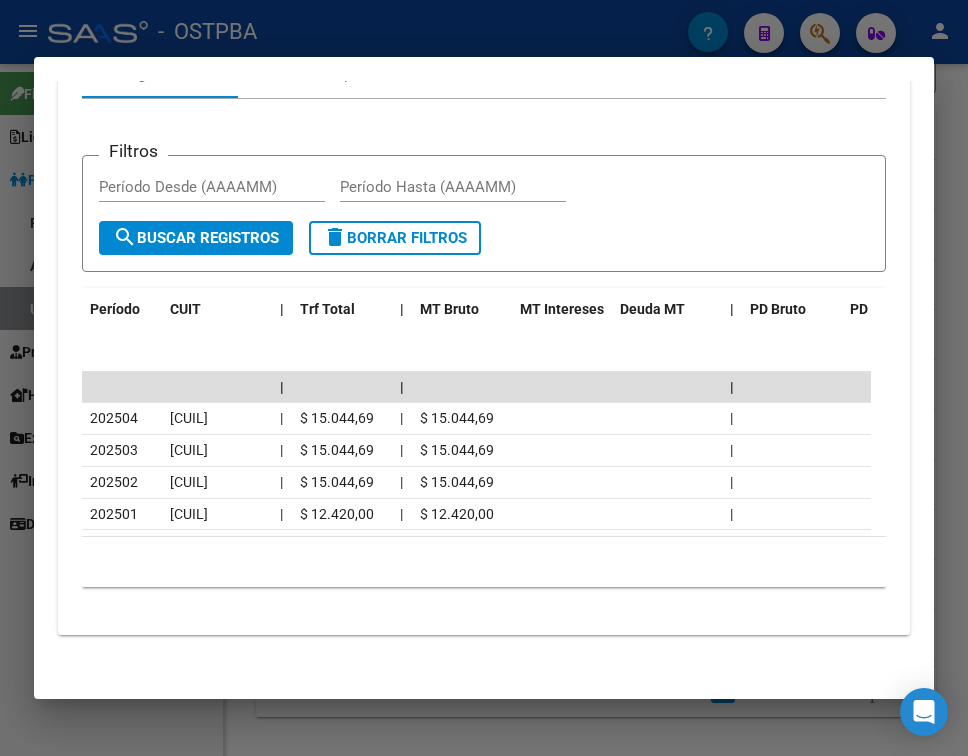 scroll, scrollTop: 827, scrollLeft: 0, axis: vertical 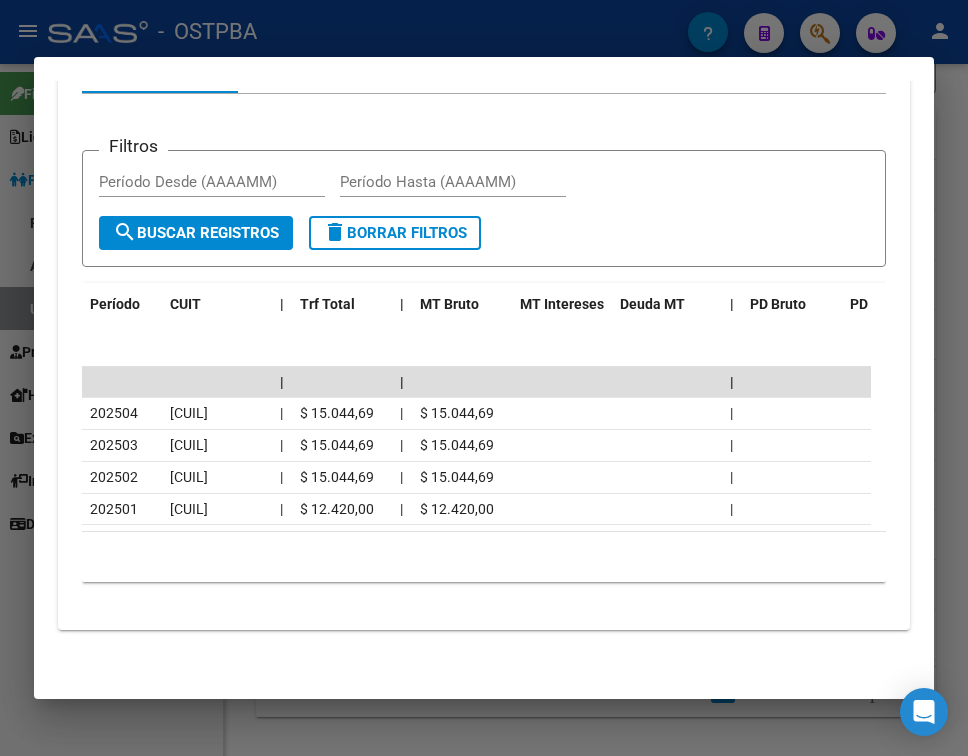 click at bounding box center [484, 378] 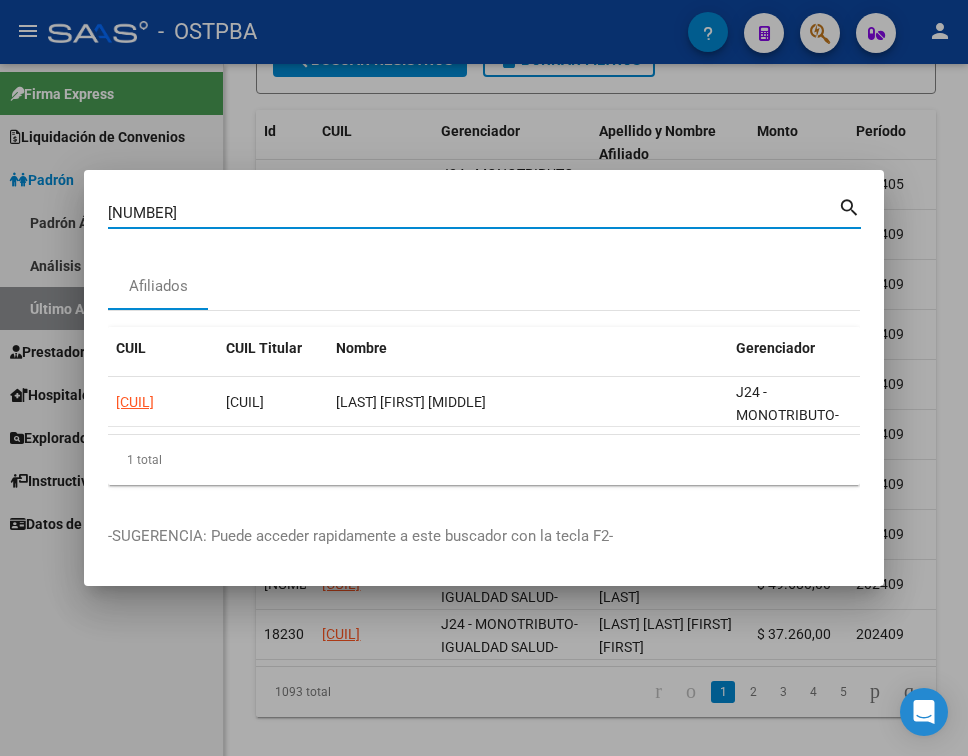 click on "[NUMBER]" at bounding box center (473, 213) 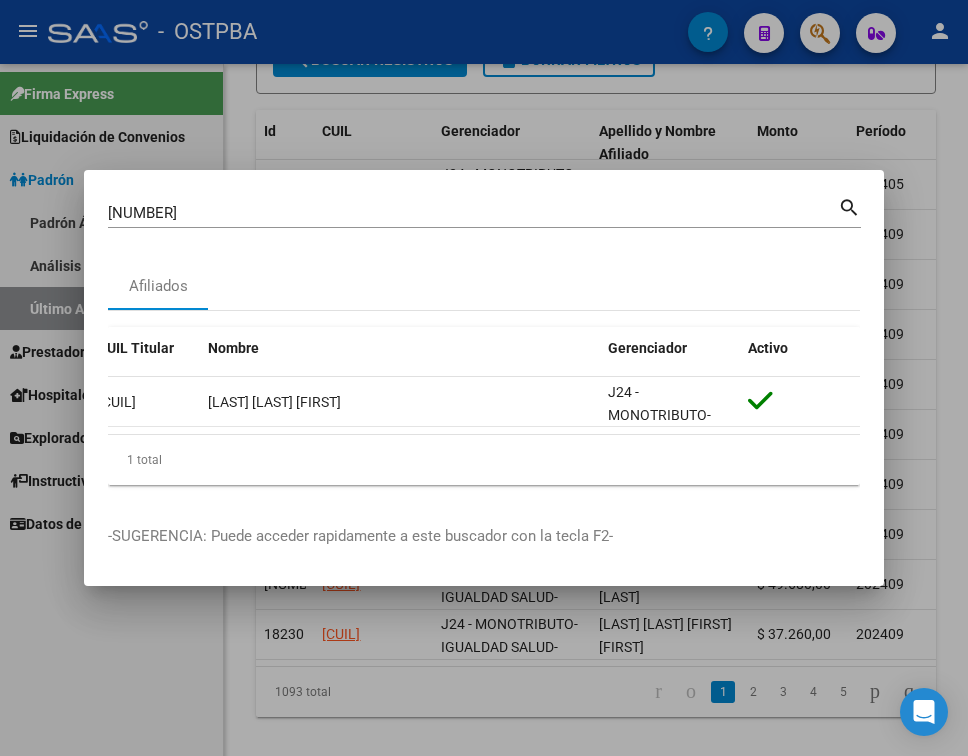 scroll, scrollTop: 0, scrollLeft: 0, axis: both 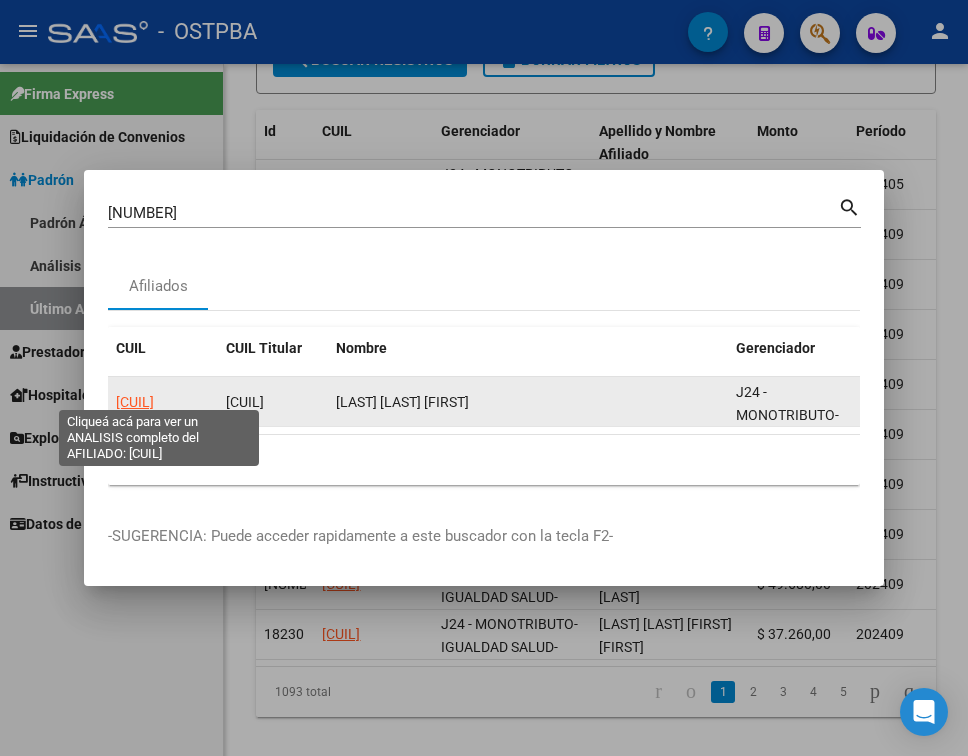click on "[CUIL]" 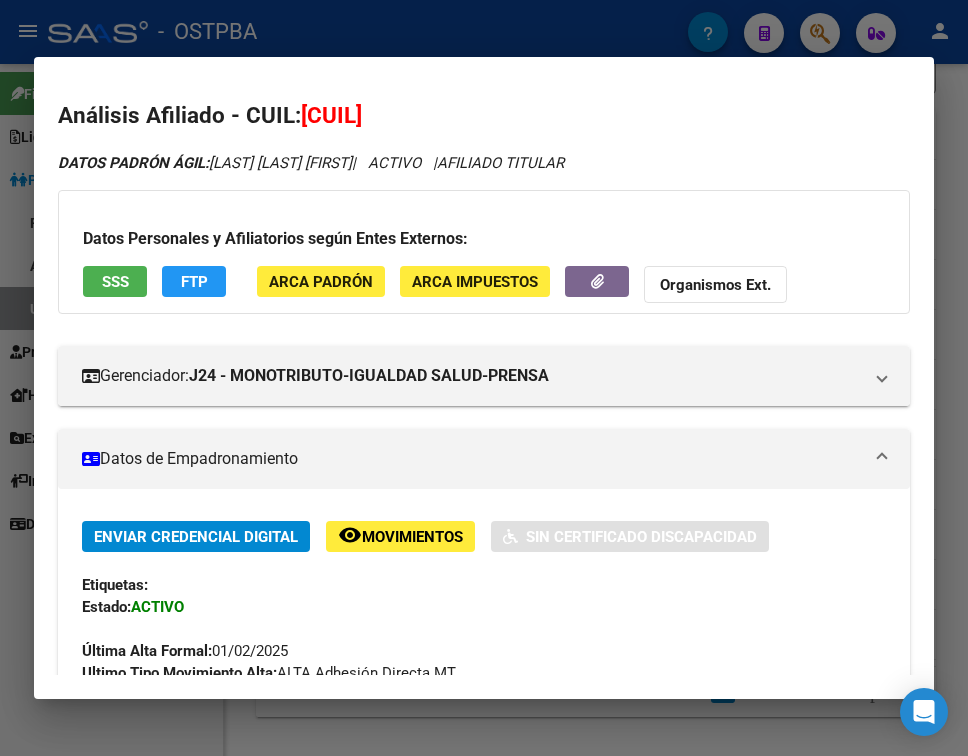 click on "Datos de Empadronamiento" at bounding box center [480, 459] 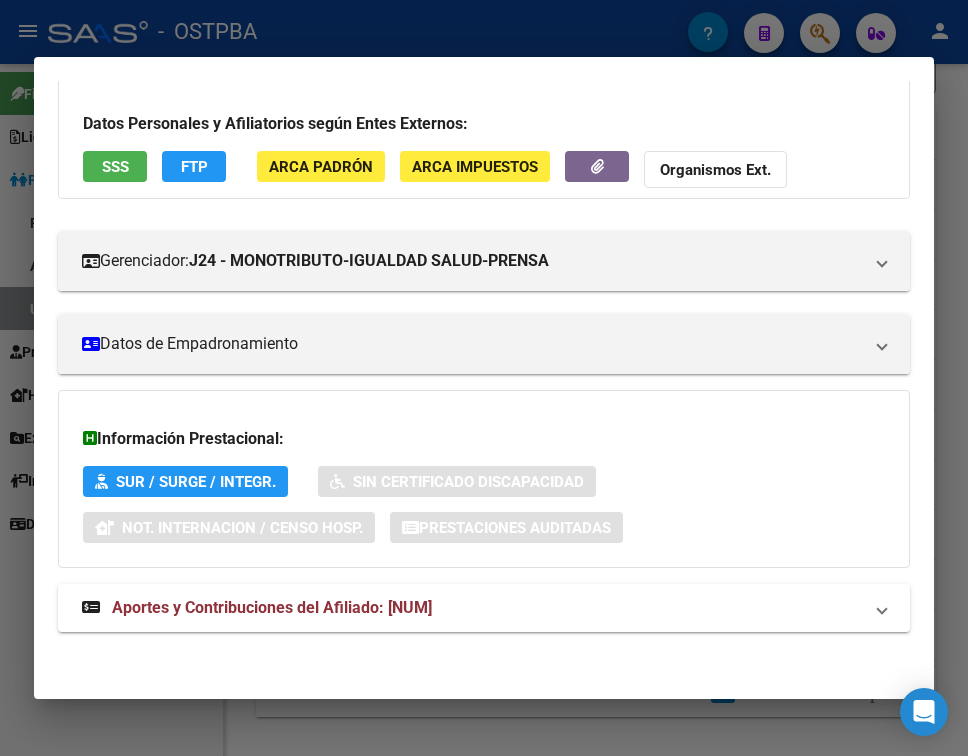 scroll, scrollTop: 116, scrollLeft: 0, axis: vertical 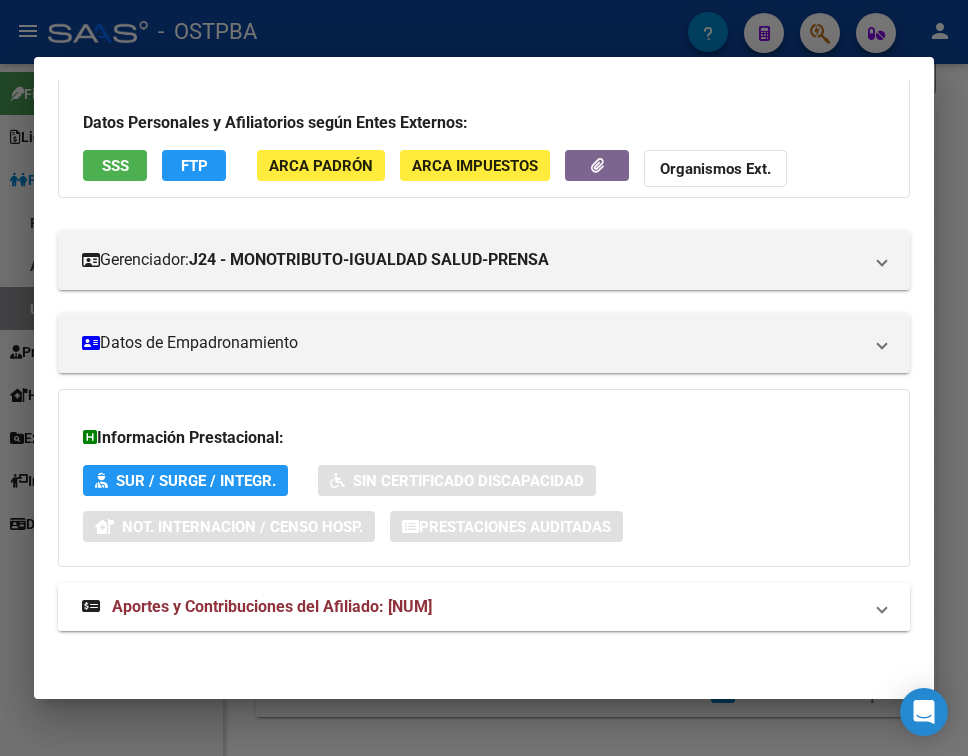 click on "Aportes y Contribuciones del Afiliado: [NUM]" at bounding box center (272, 606) 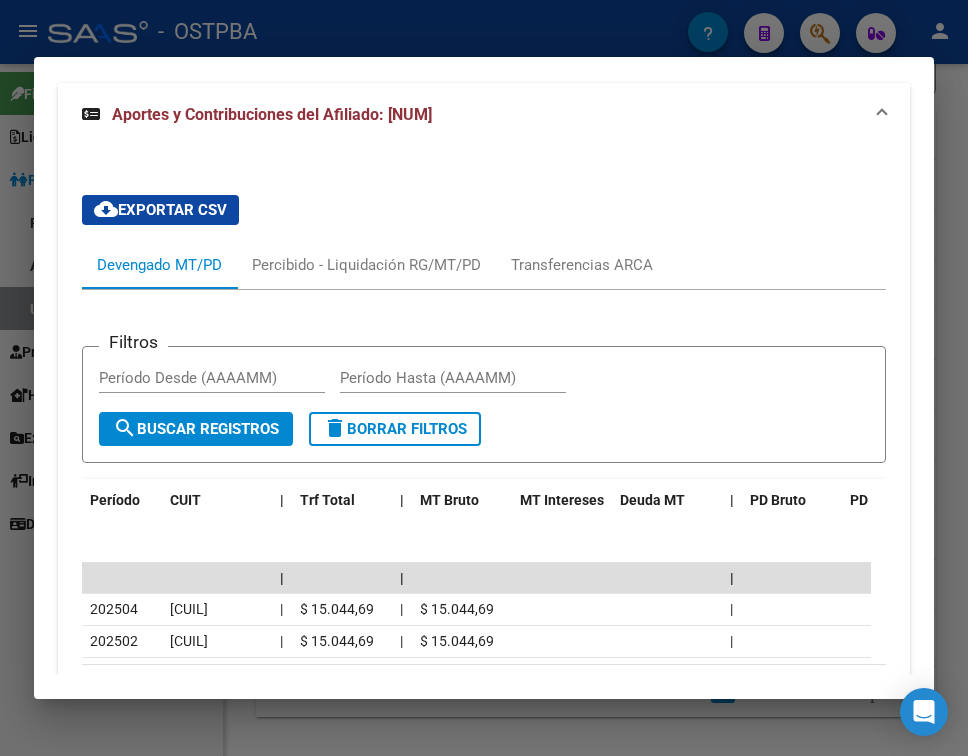 scroll, scrollTop: 763, scrollLeft: 0, axis: vertical 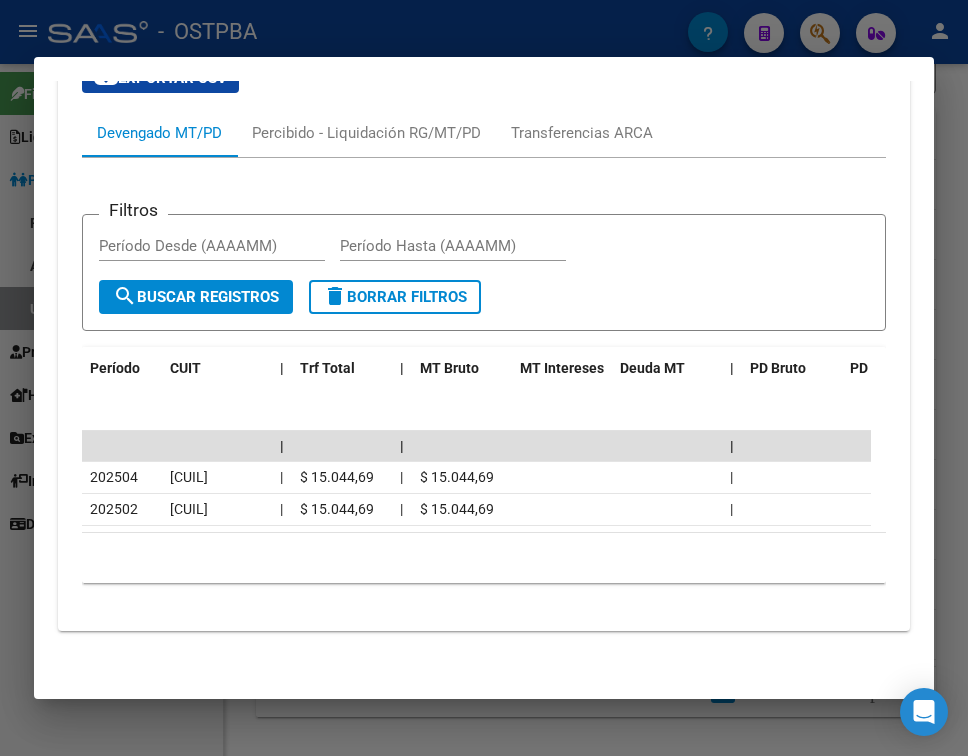 click at bounding box center (484, 378) 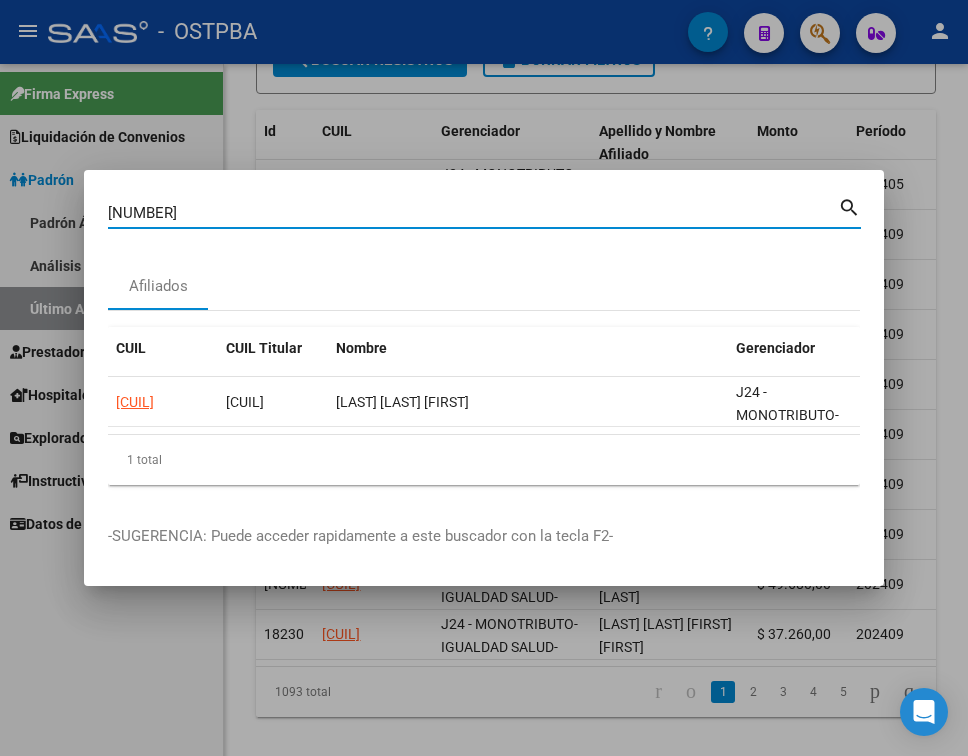 click on "[NUMBER]" at bounding box center [473, 213] 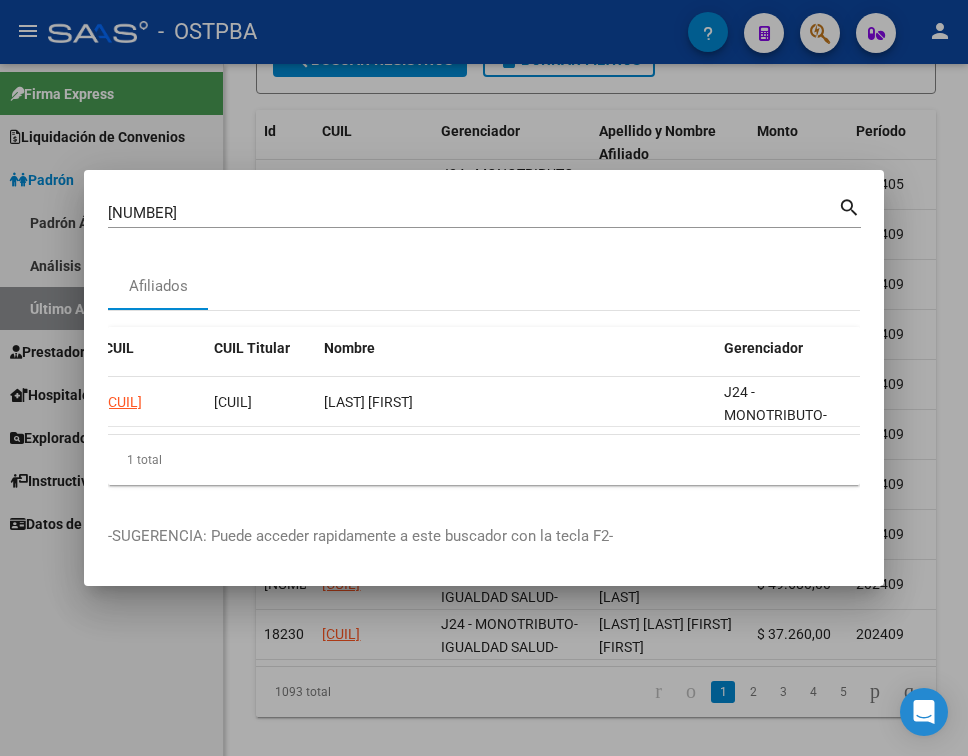 scroll, scrollTop: 0, scrollLeft: 0, axis: both 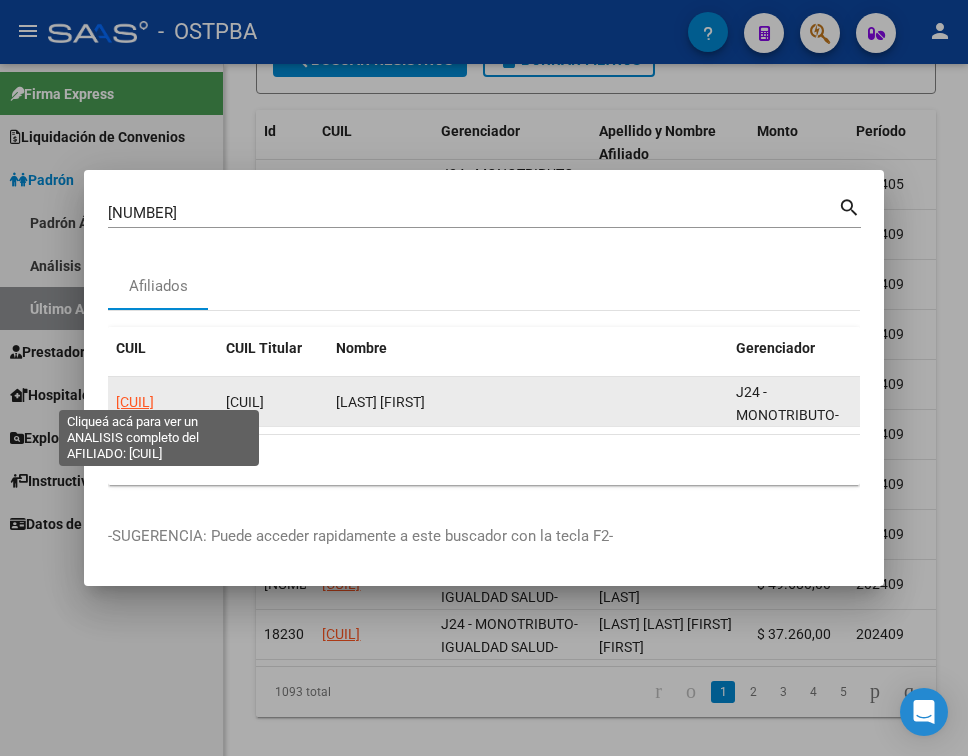 click on "[CUIL]" 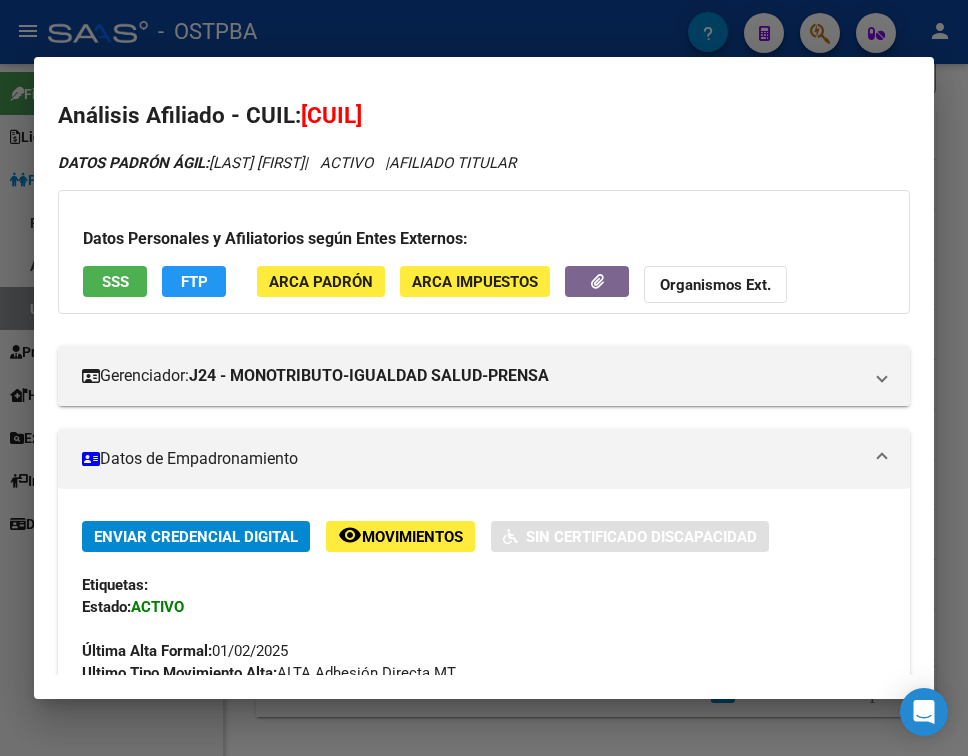 click on "Datos de Empadronamiento" at bounding box center (480, 459) 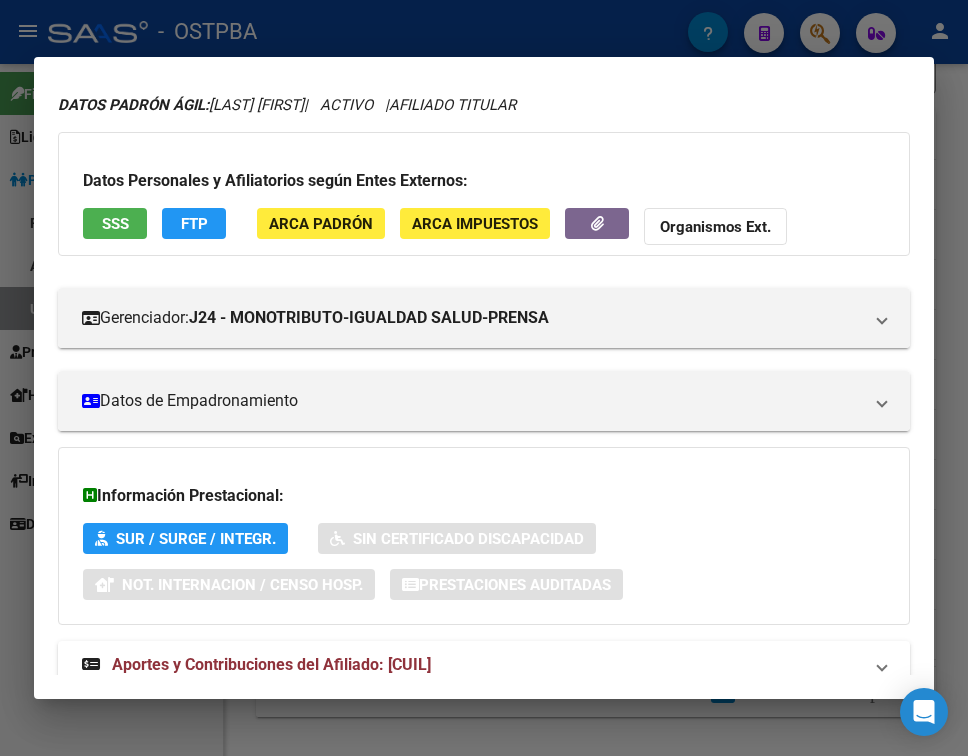 scroll, scrollTop: 116, scrollLeft: 0, axis: vertical 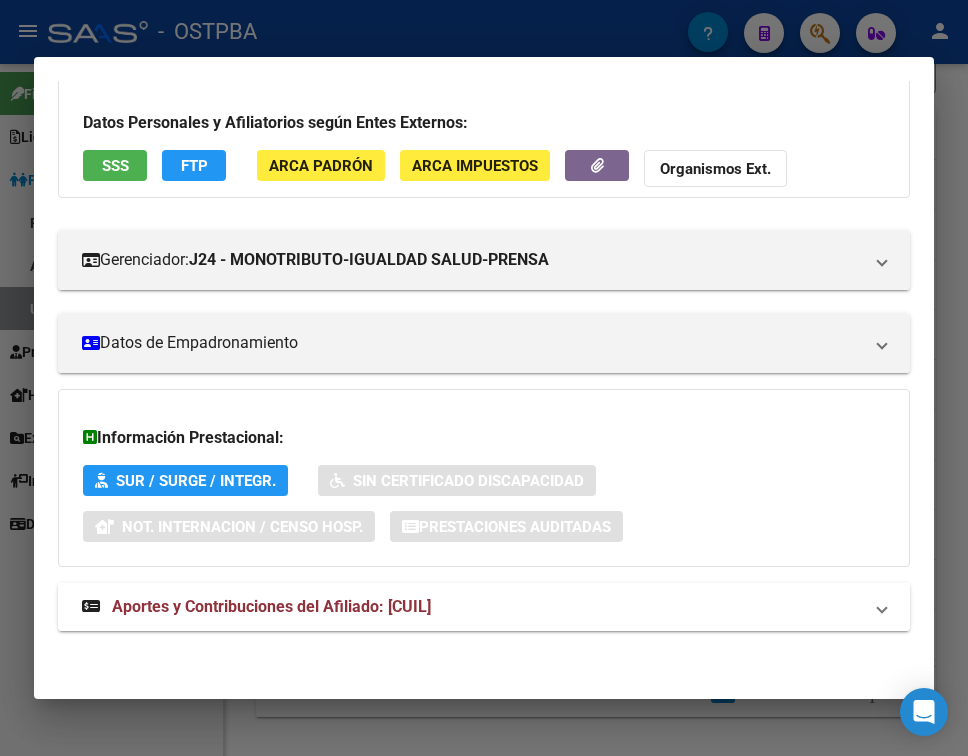 click on "Aportes y Contribuciones del Afiliado: [CUIL]" at bounding box center [472, 607] 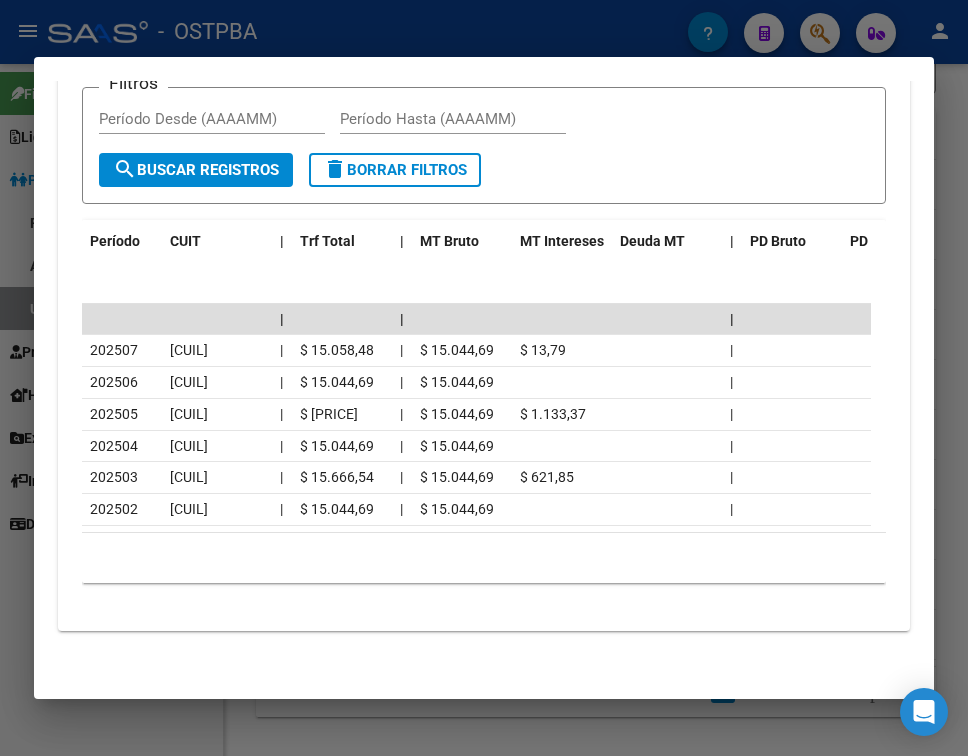 scroll, scrollTop: 890, scrollLeft: 0, axis: vertical 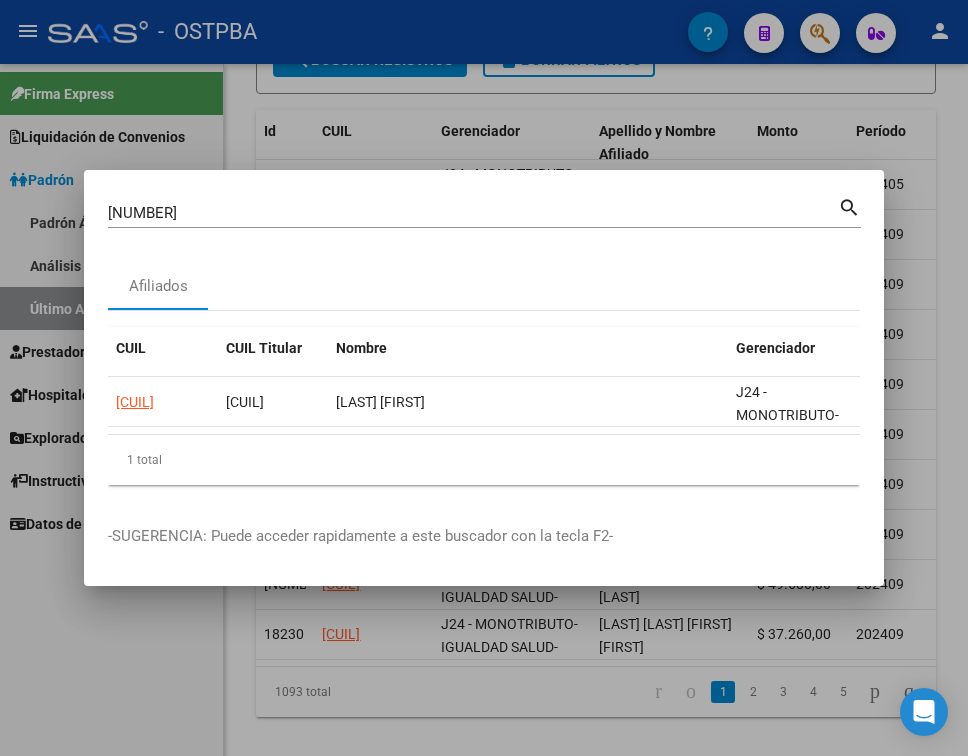 click on "[NUMBER]" at bounding box center (473, 213) 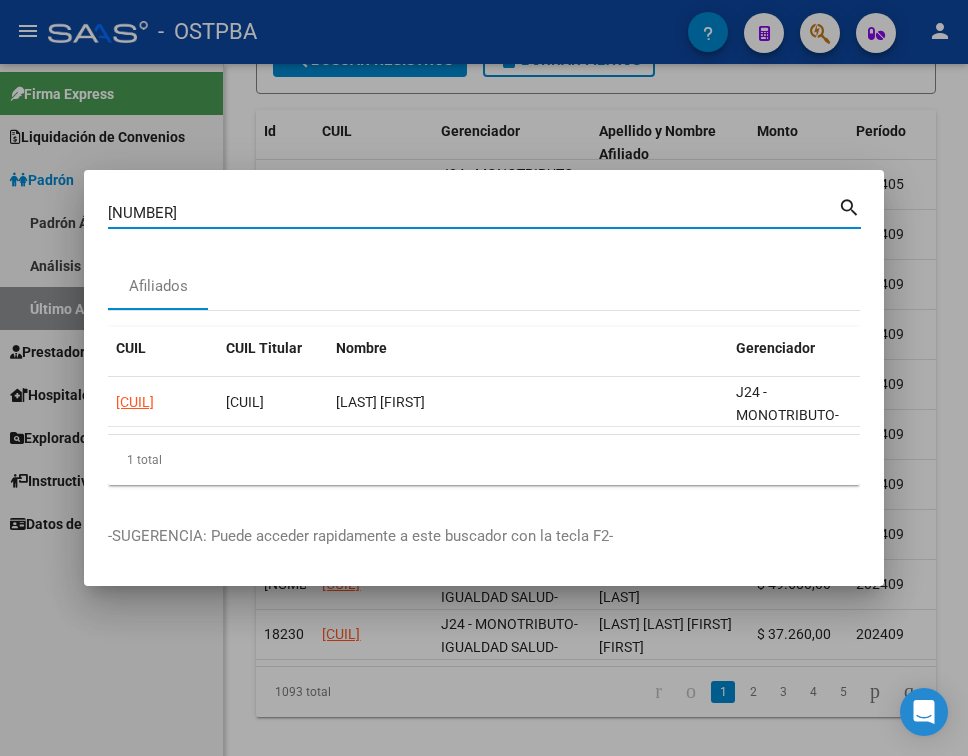 click on "[NUMBER]" at bounding box center [473, 213] 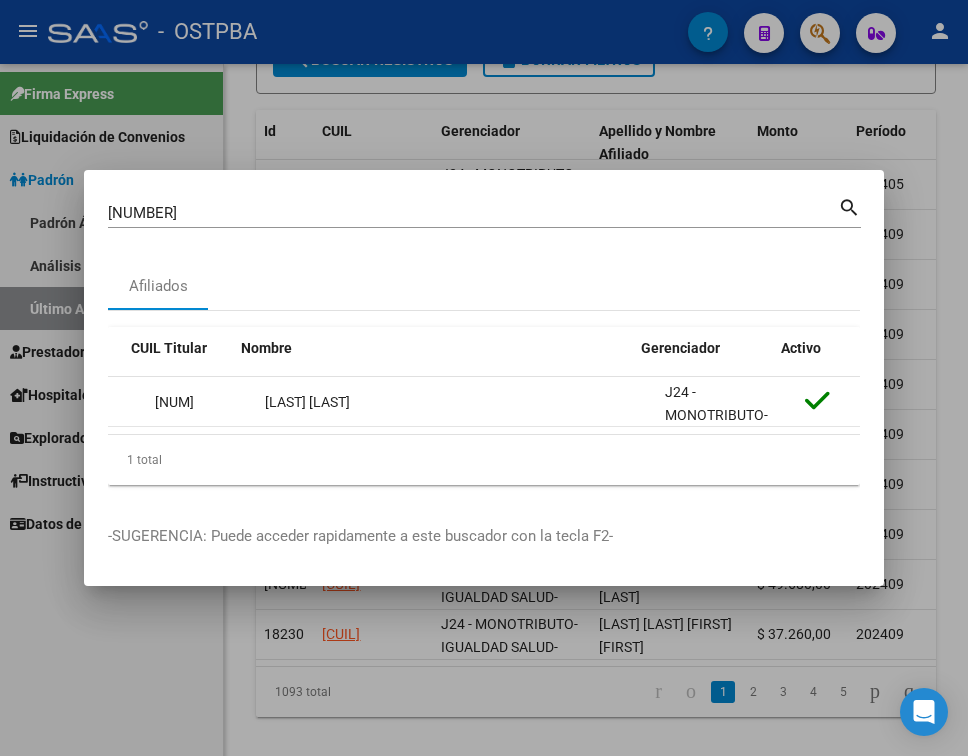 scroll, scrollTop: 0, scrollLeft: 102, axis: horizontal 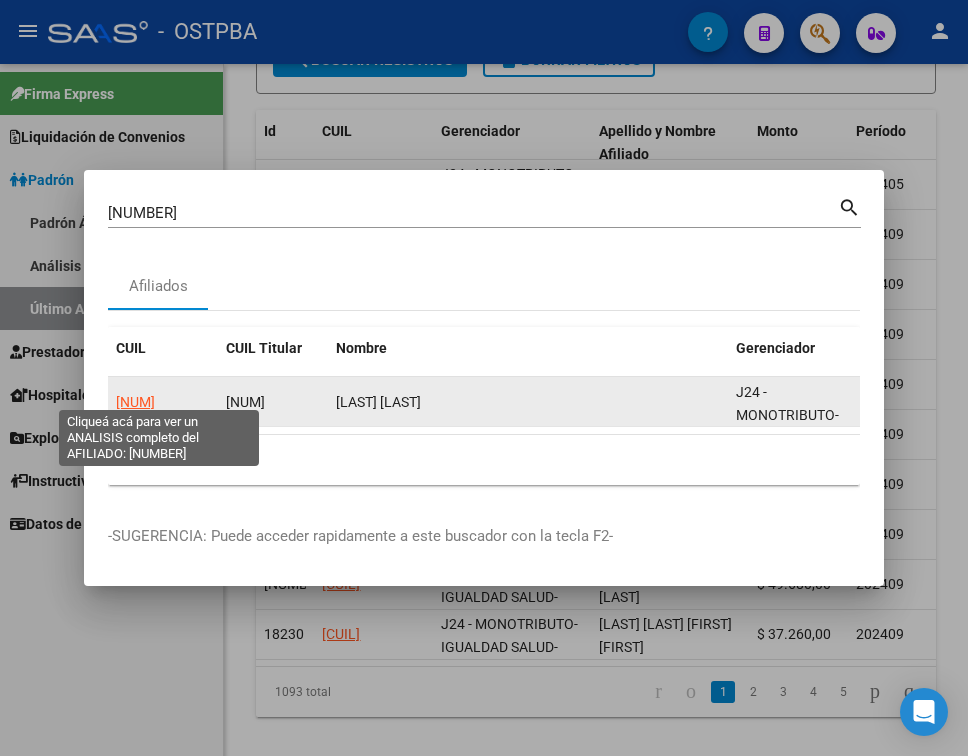 click on "[NUM]" 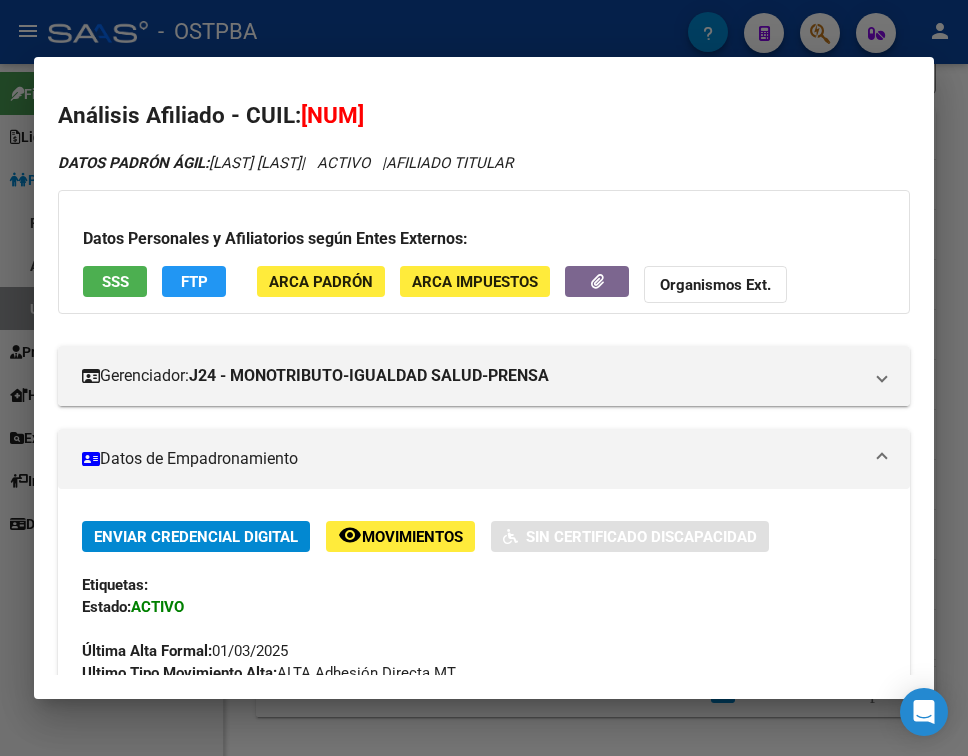 click on "Datos de Empadronamiento" at bounding box center [484, 459] 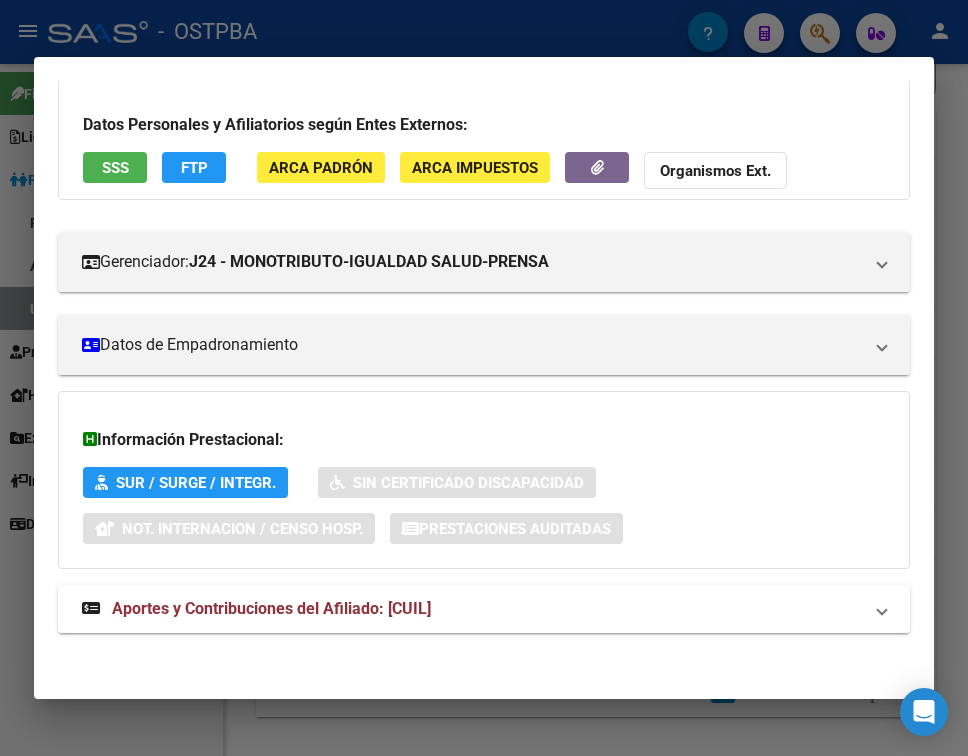 scroll, scrollTop: 116, scrollLeft: 0, axis: vertical 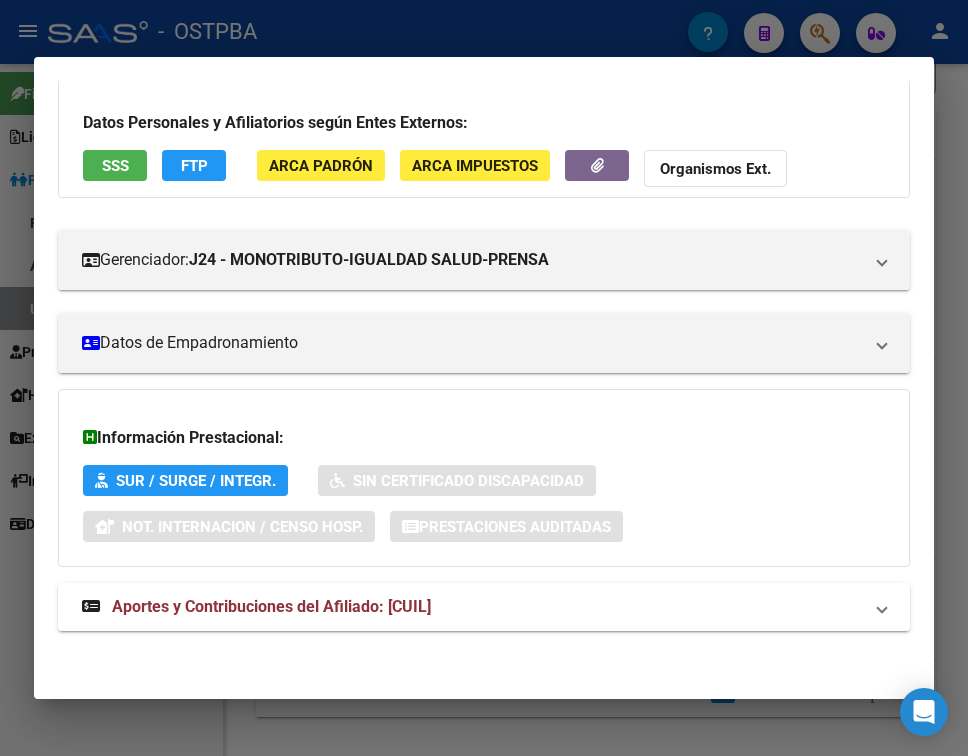 click on "Aportes y Contribuciones del Afiliado: [CUIL]" at bounding box center (472, 607) 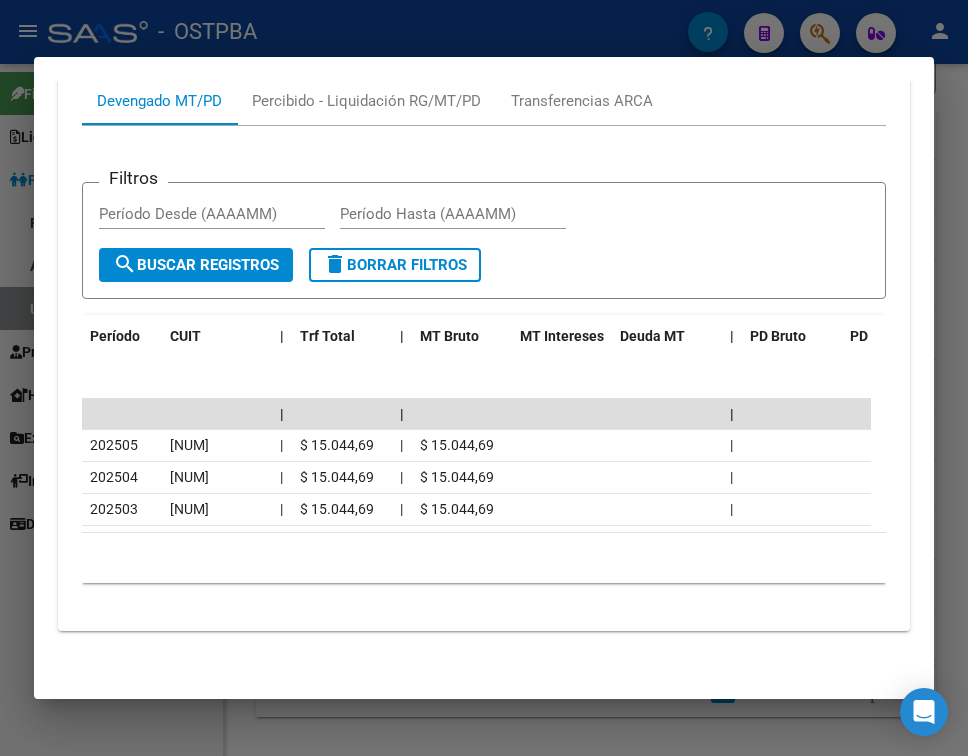 scroll, scrollTop: 795, scrollLeft: 0, axis: vertical 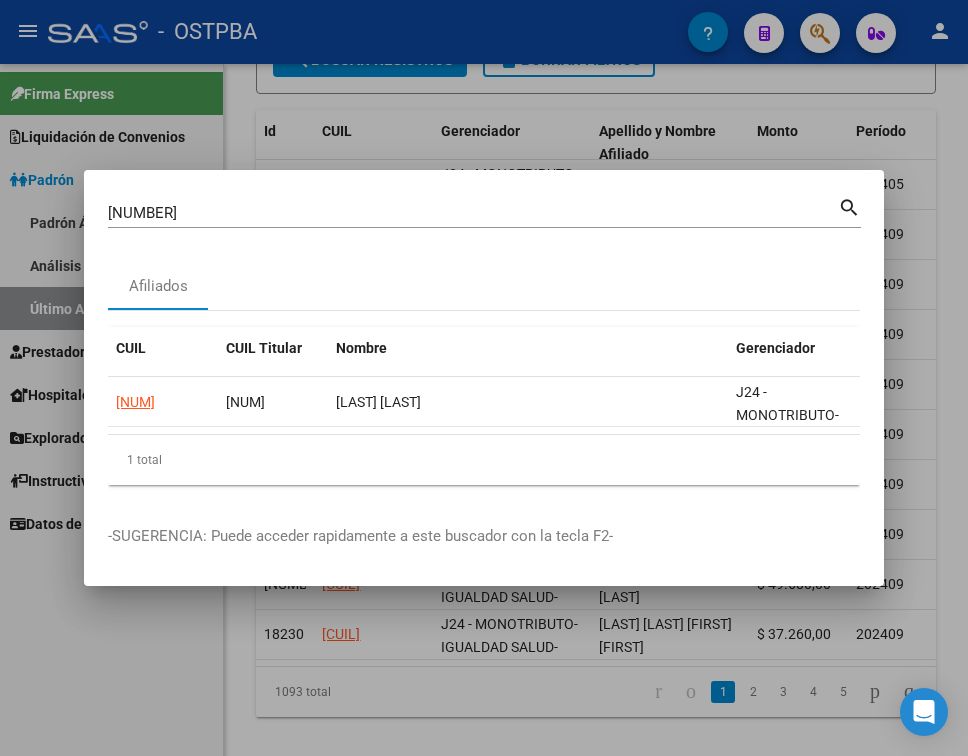 click on "[NUMBER]" at bounding box center (473, 213) 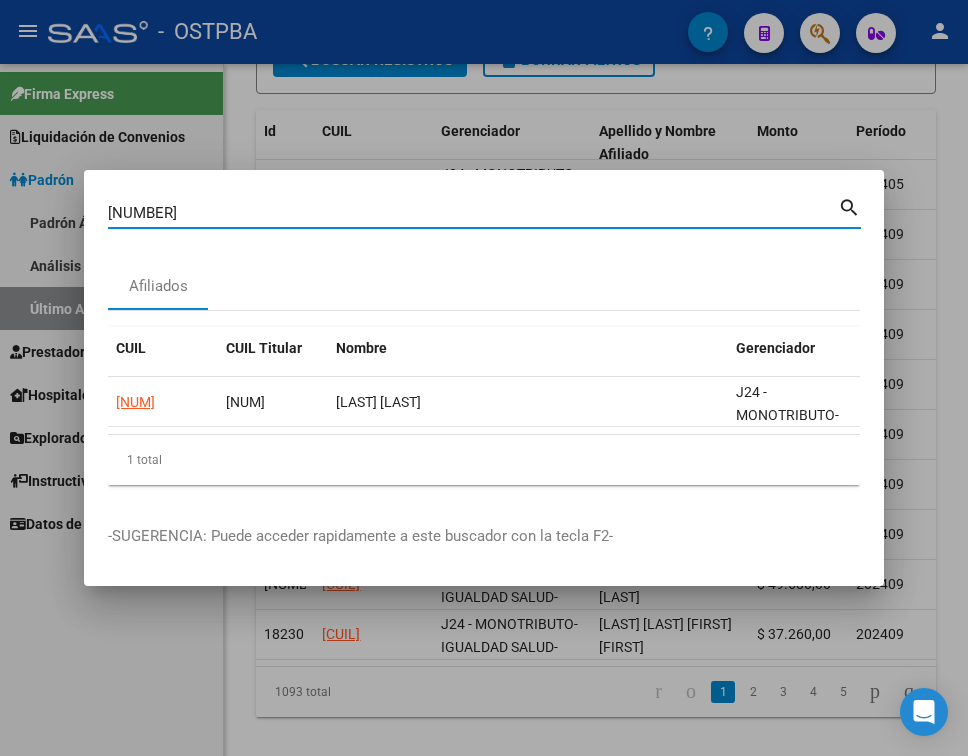 click on "[NUMBER]" at bounding box center (473, 213) 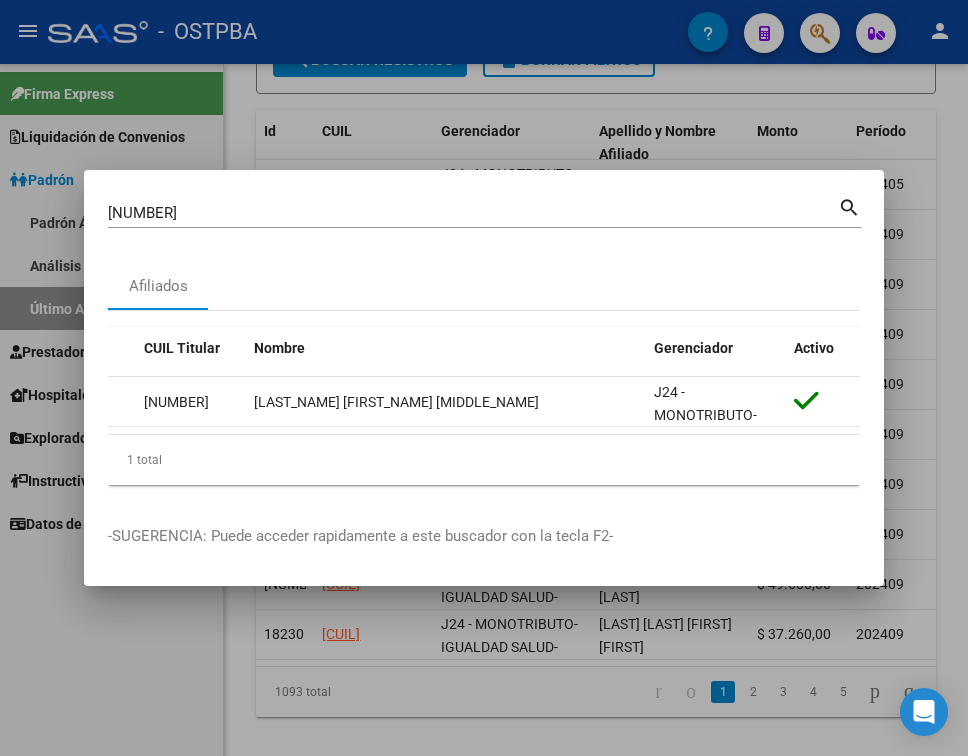 scroll, scrollTop: 0, scrollLeft: 0, axis: both 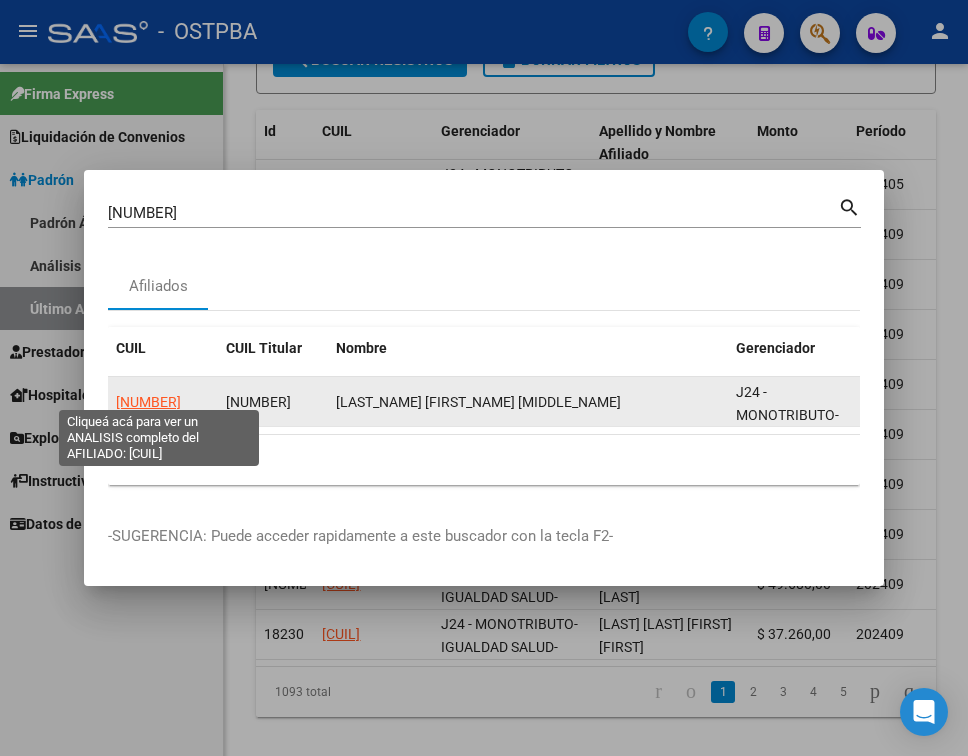 click on "[NUMBER]" 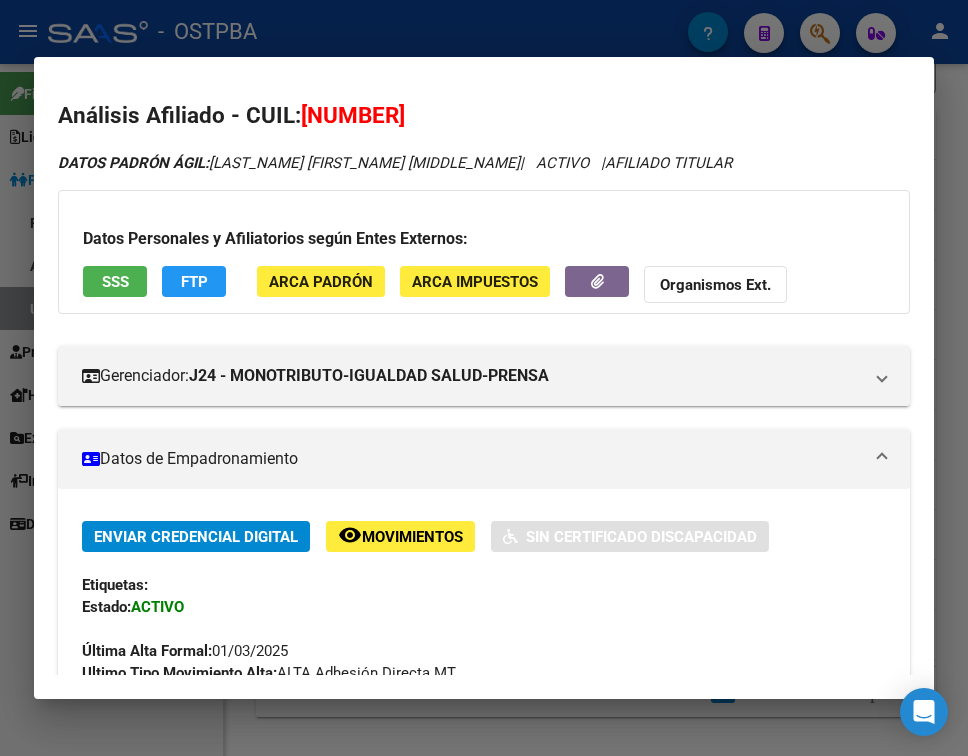 click on "Datos de Empadronamiento" at bounding box center [472, 459] 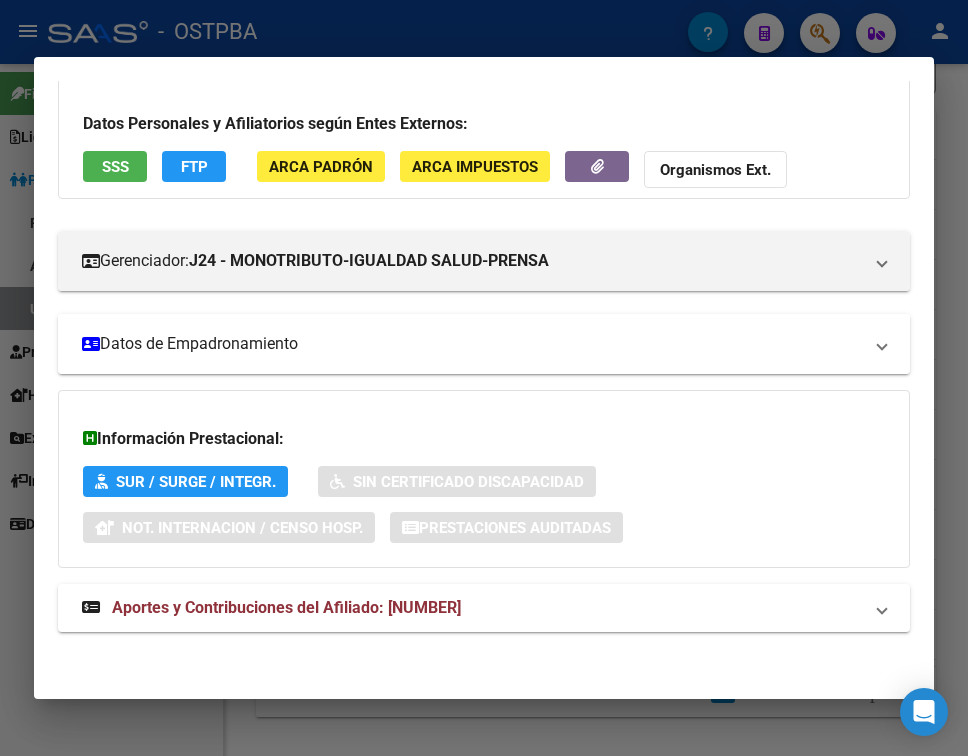scroll, scrollTop: 116, scrollLeft: 0, axis: vertical 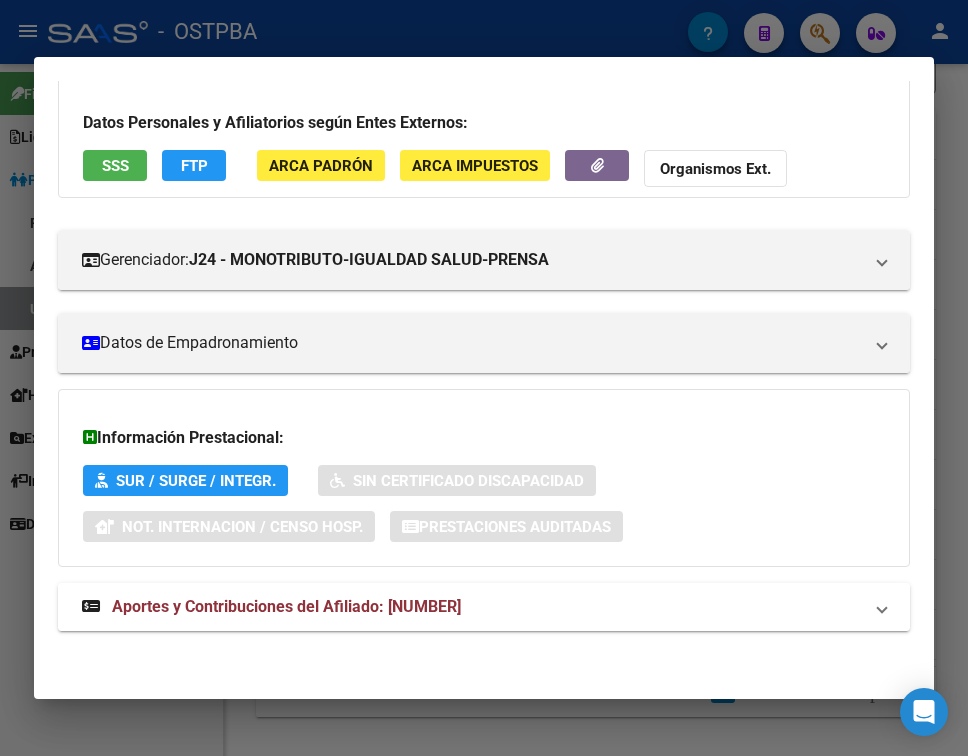 click on "Aportes y Contribuciones del Afiliado: [NUMBER]" at bounding box center [484, 607] 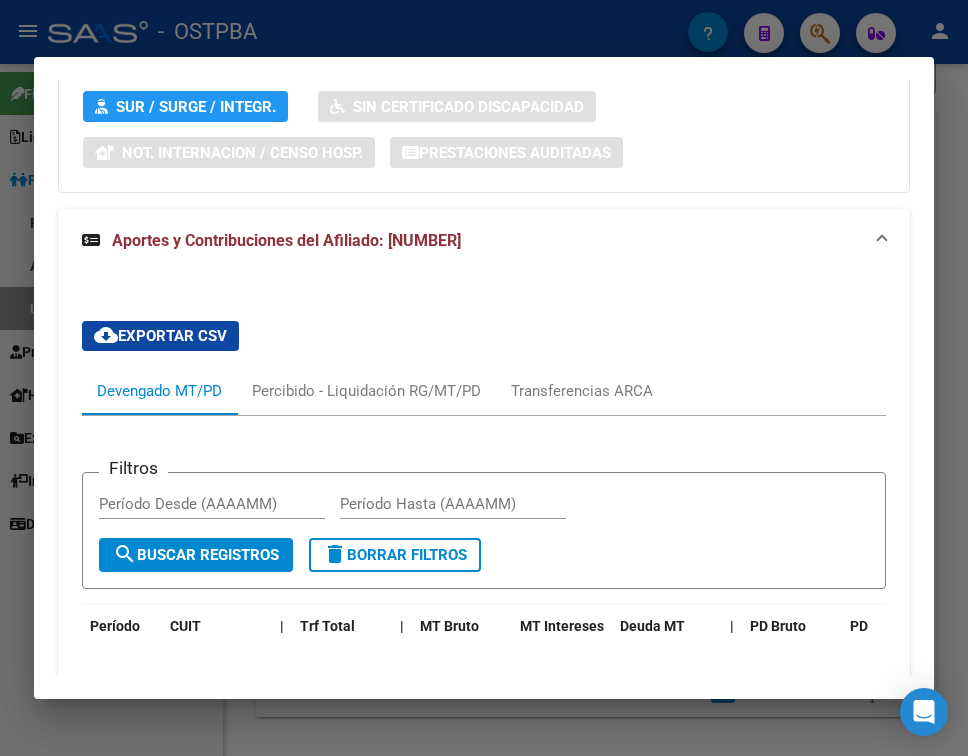 scroll, scrollTop: 716, scrollLeft: 0, axis: vertical 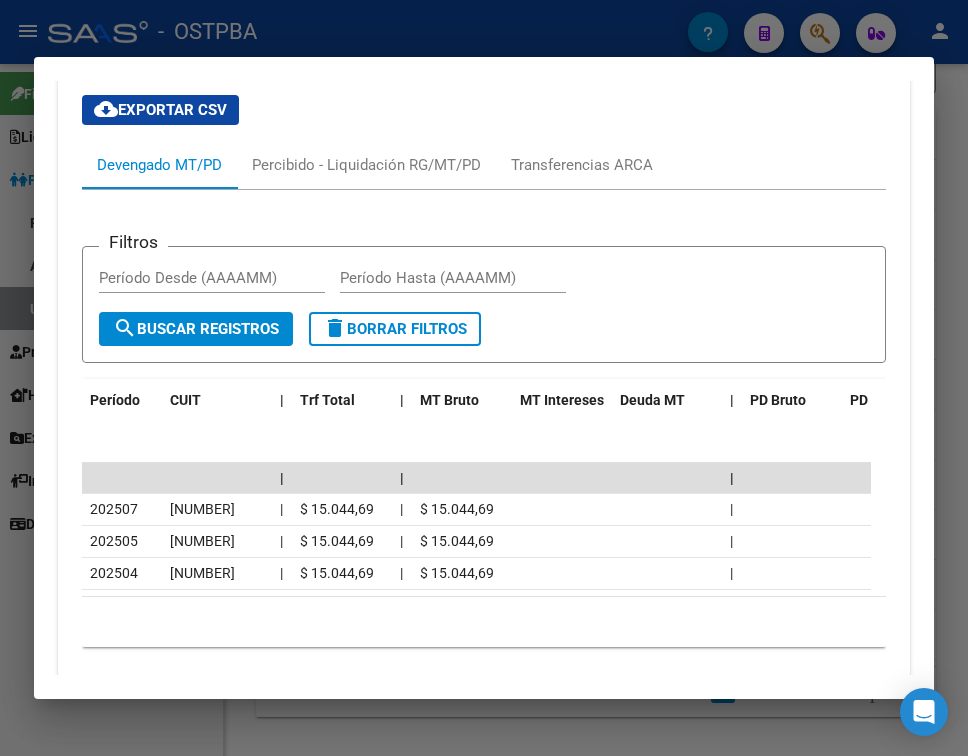 click at bounding box center [484, 378] 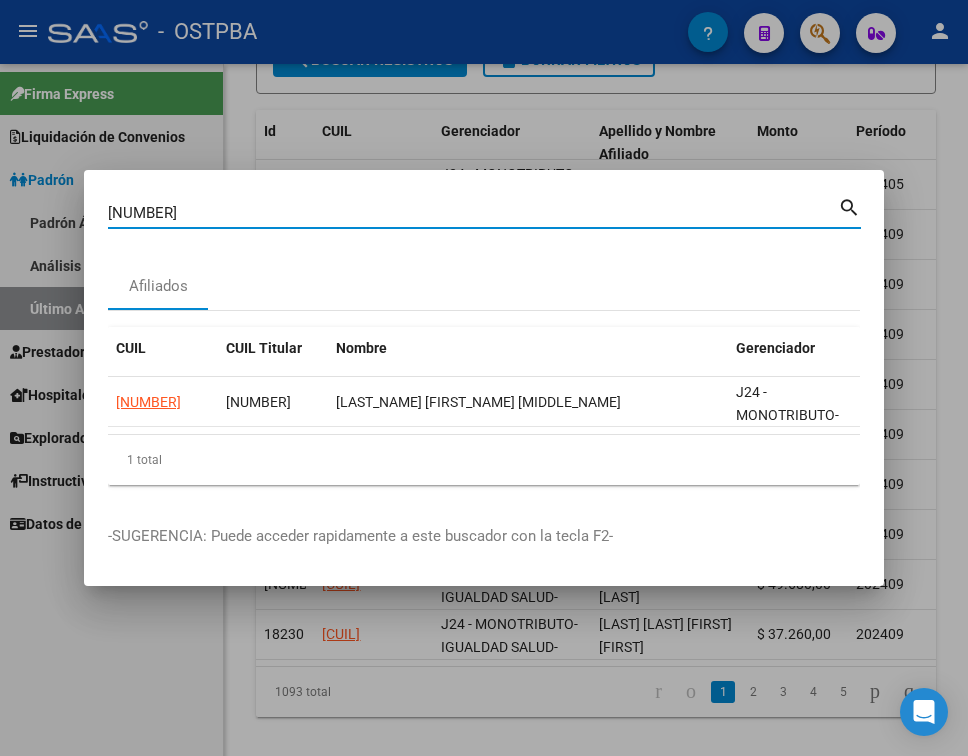 click on "[NUMBER]" at bounding box center [473, 213] 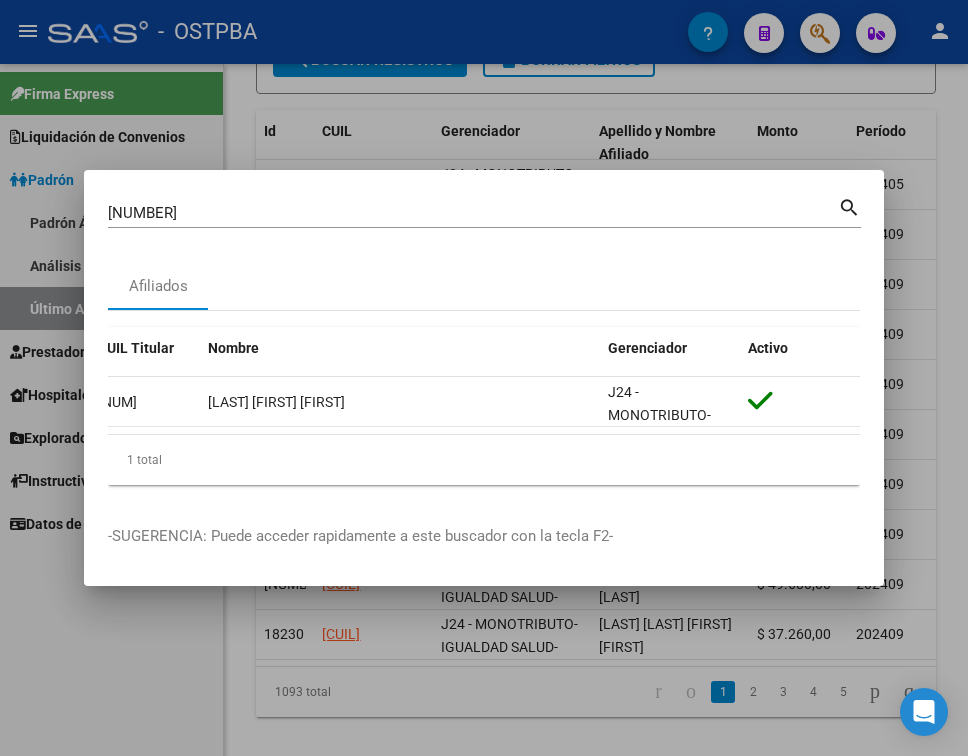 scroll, scrollTop: 0, scrollLeft: 0, axis: both 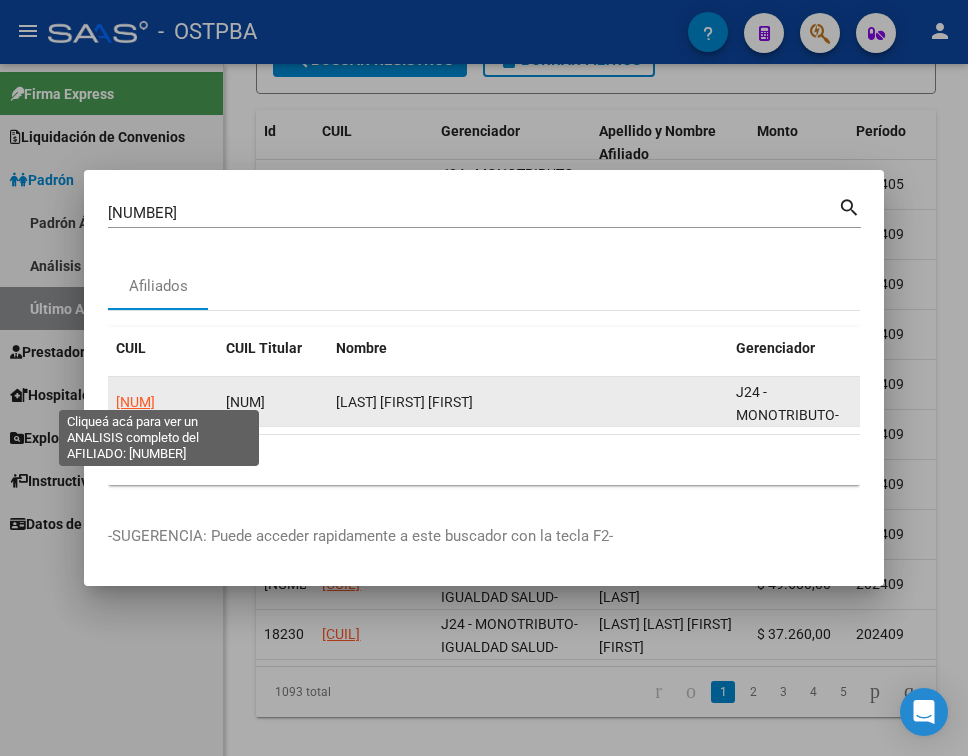 click on "[NUM]" 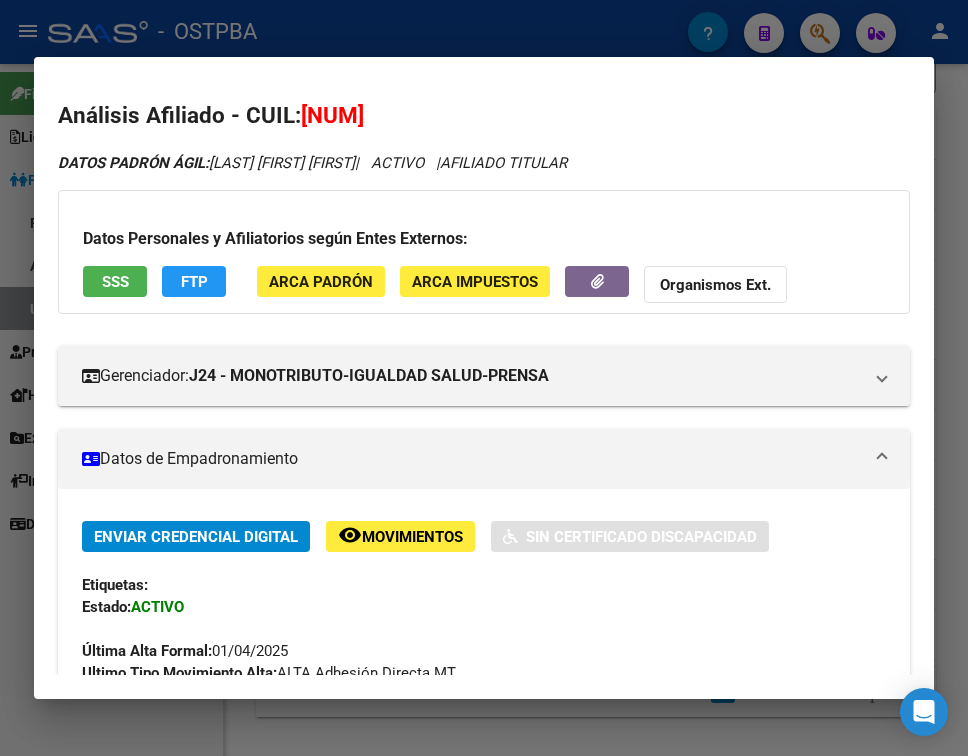 click on "Datos de Empadronamiento" at bounding box center (480, 459) 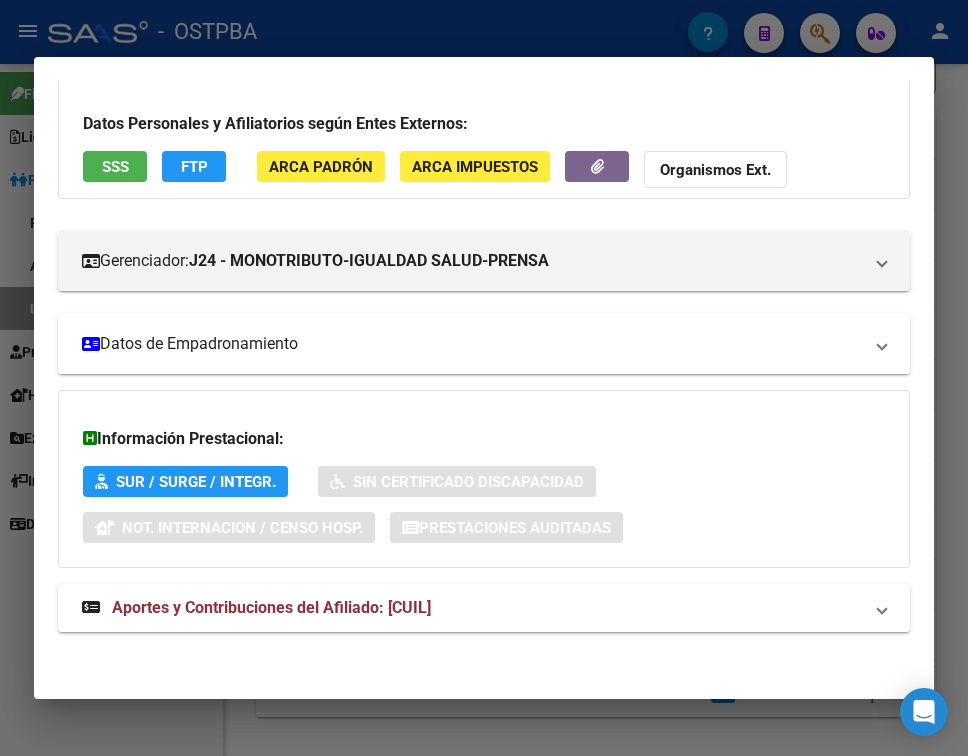 scroll, scrollTop: 116, scrollLeft: 0, axis: vertical 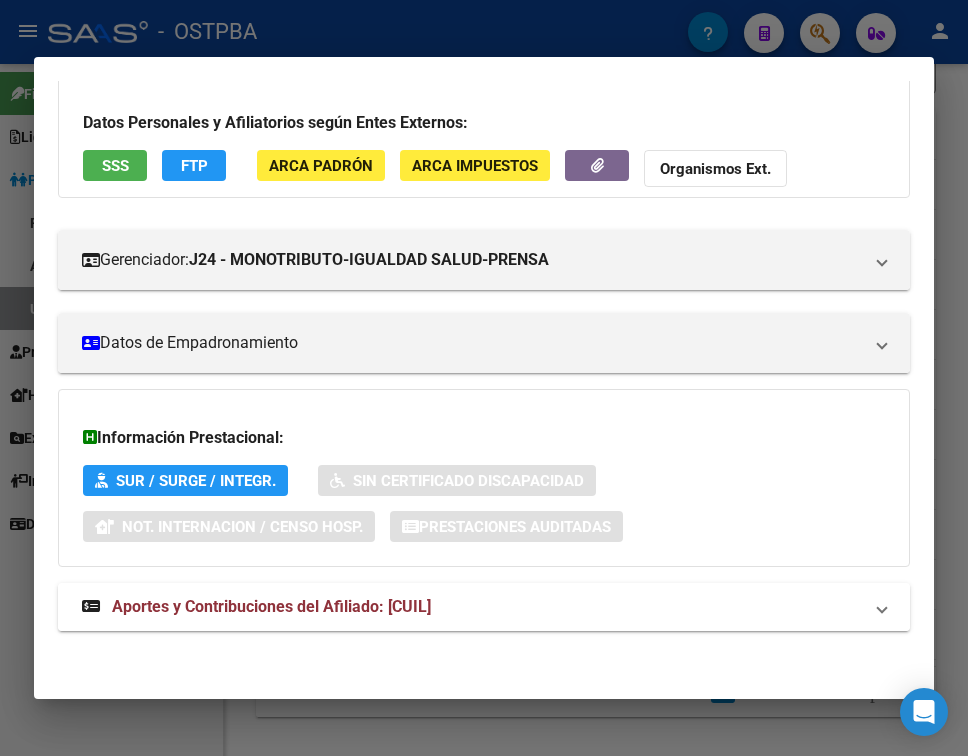 click on "Aportes y Contribuciones del Afiliado: [CUIL]" at bounding box center (484, 607) 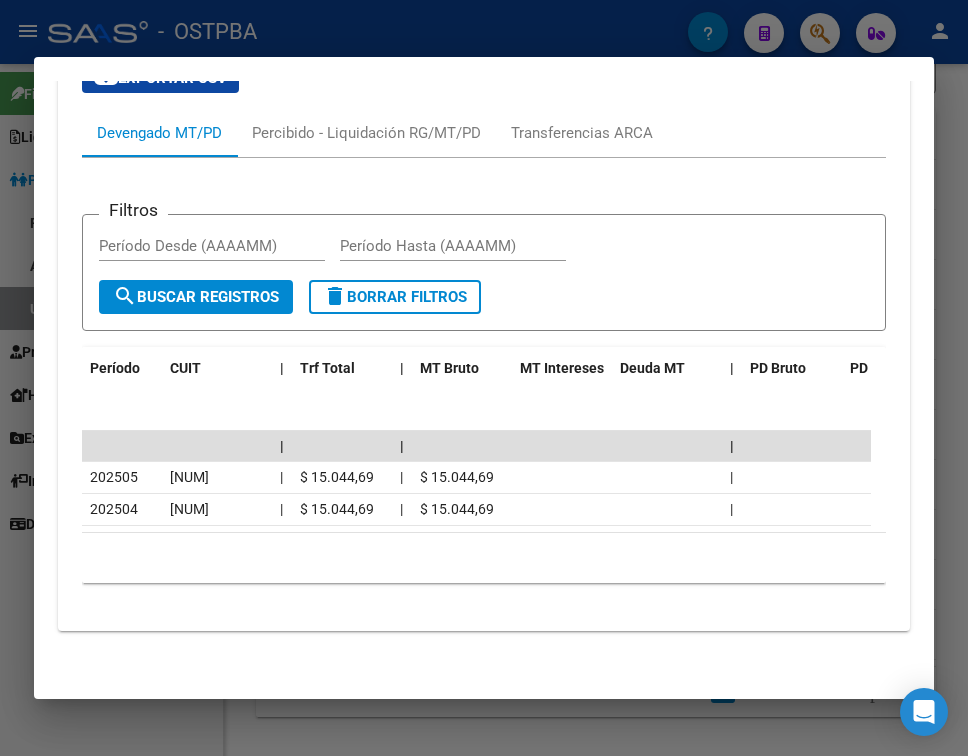scroll, scrollTop: 763, scrollLeft: 0, axis: vertical 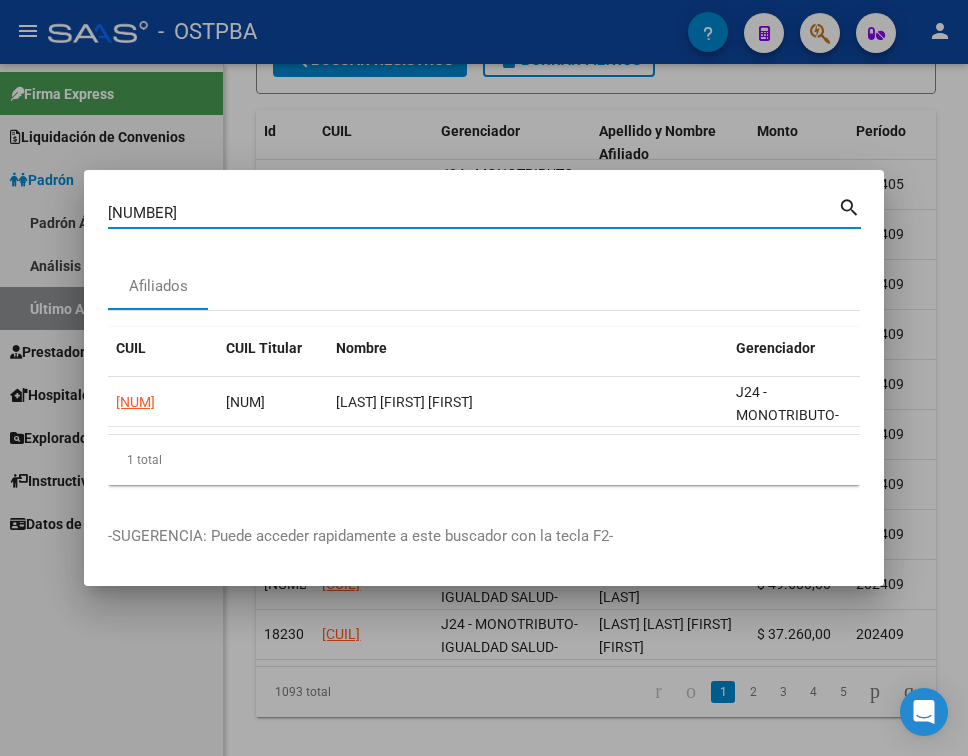 click on "[NUMBER]" at bounding box center [473, 213] 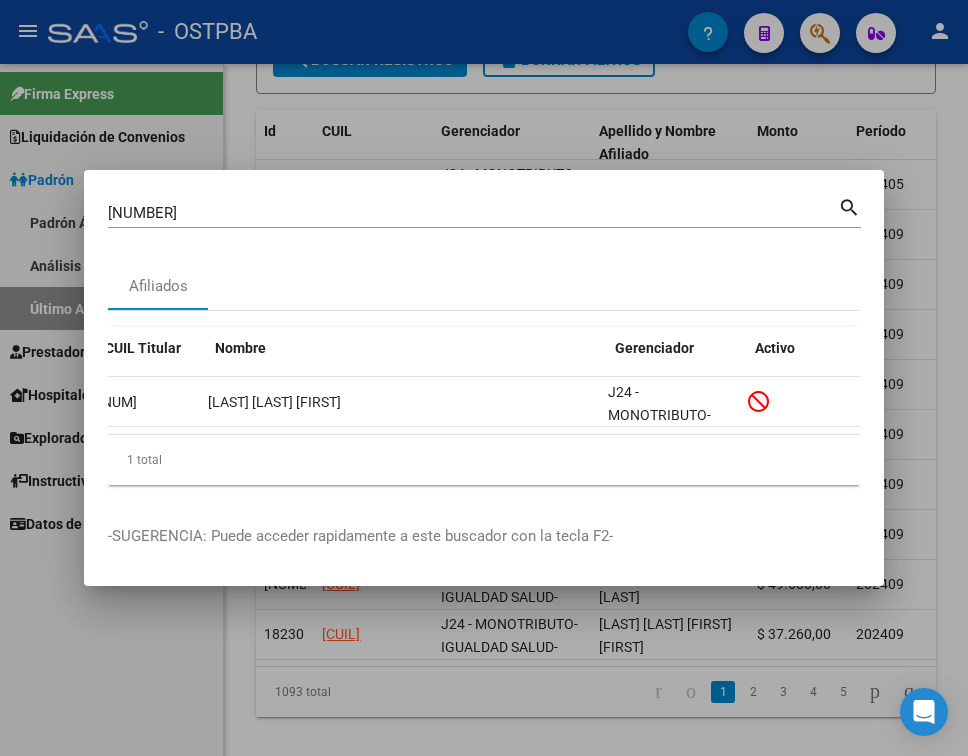 scroll, scrollTop: 0, scrollLeft: 0, axis: both 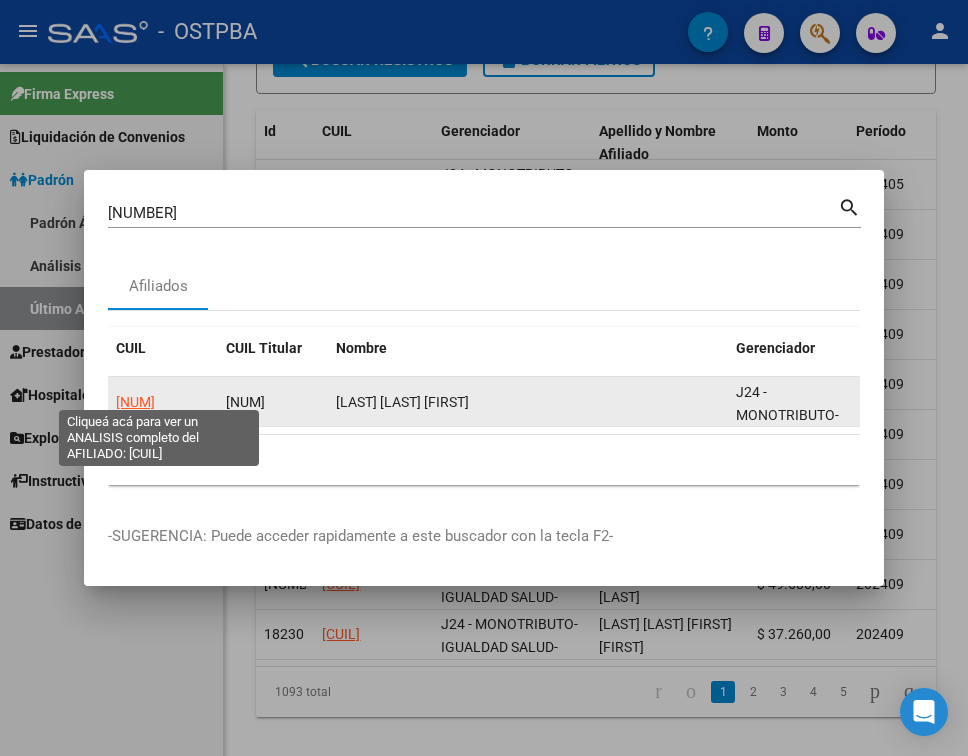 click on "[NUM]" 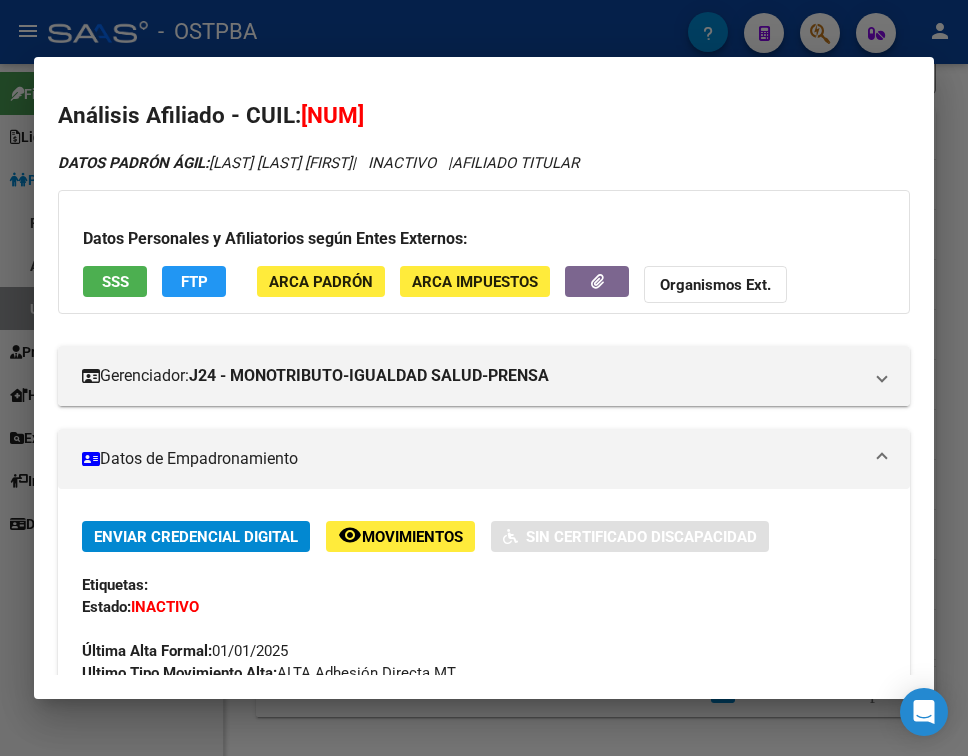 scroll, scrollTop: 100, scrollLeft: 0, axis: vertical 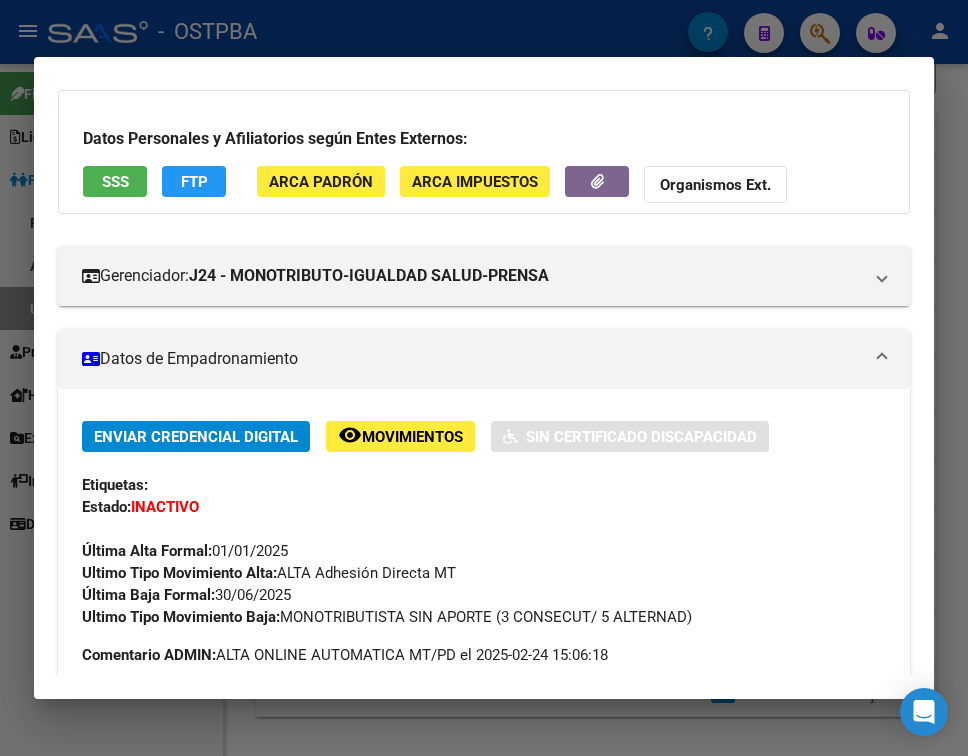 drag, startPoint x: 218, startPoint y: 598, endPoint x: 295, endPoint y: 597, distance: 77.00649 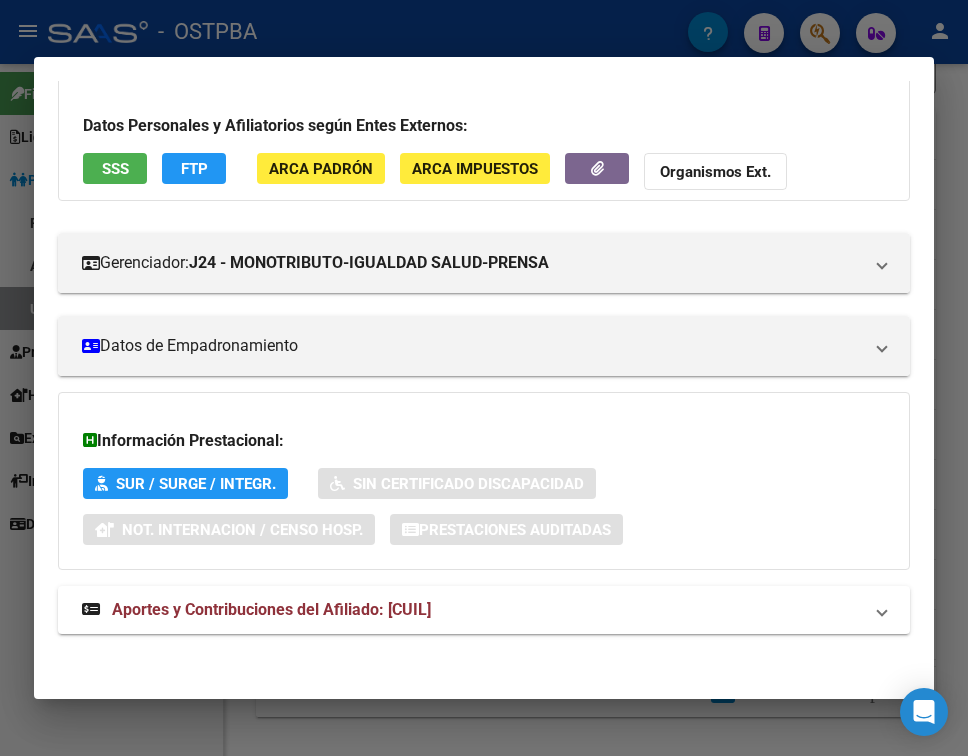 scroll, scrollTop: 116, scrollLeft: 0, axis: vertical 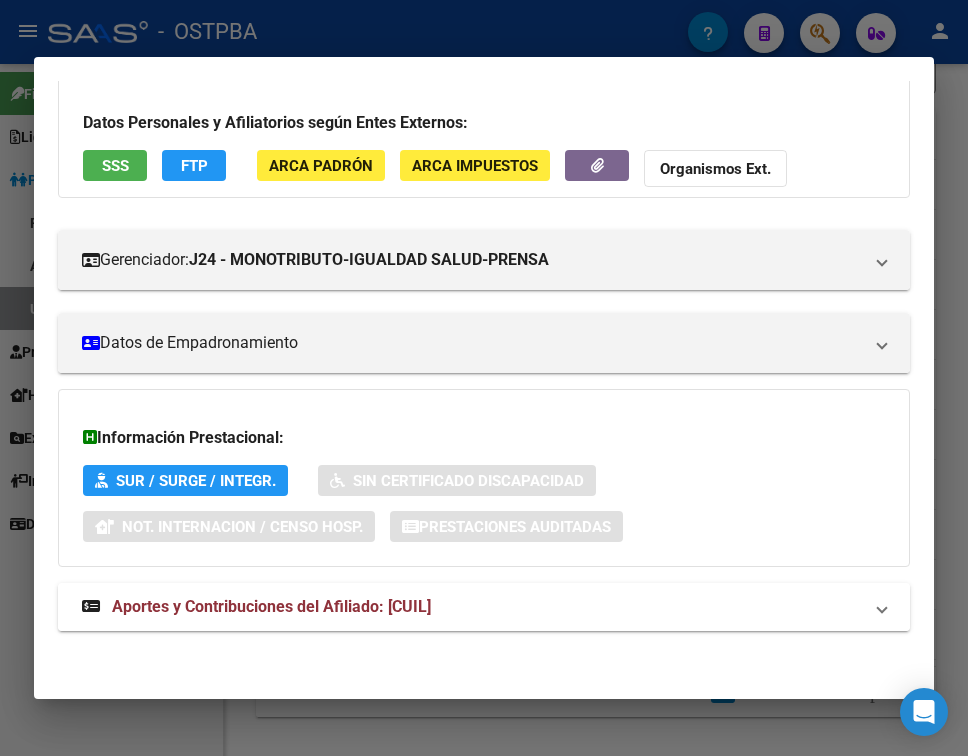 click on "Aportes y Contribuciones del Afiliado: [CUIL]" at bounding box center [484, 607] 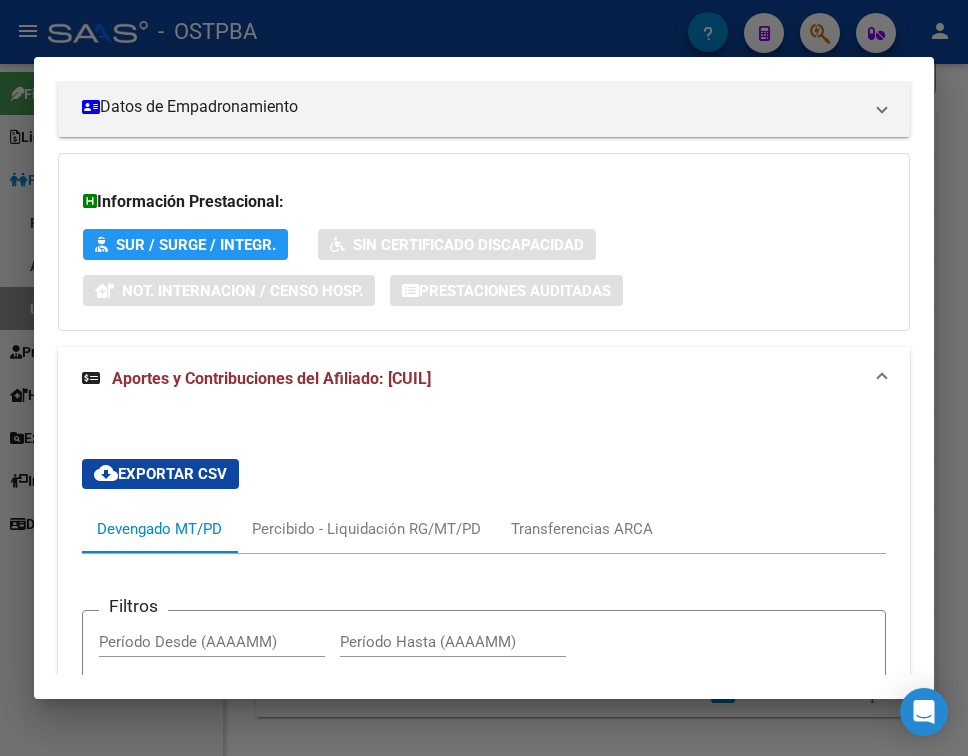 scroll, scrollTop: 733, scrollLeft: 0, axis: vertical 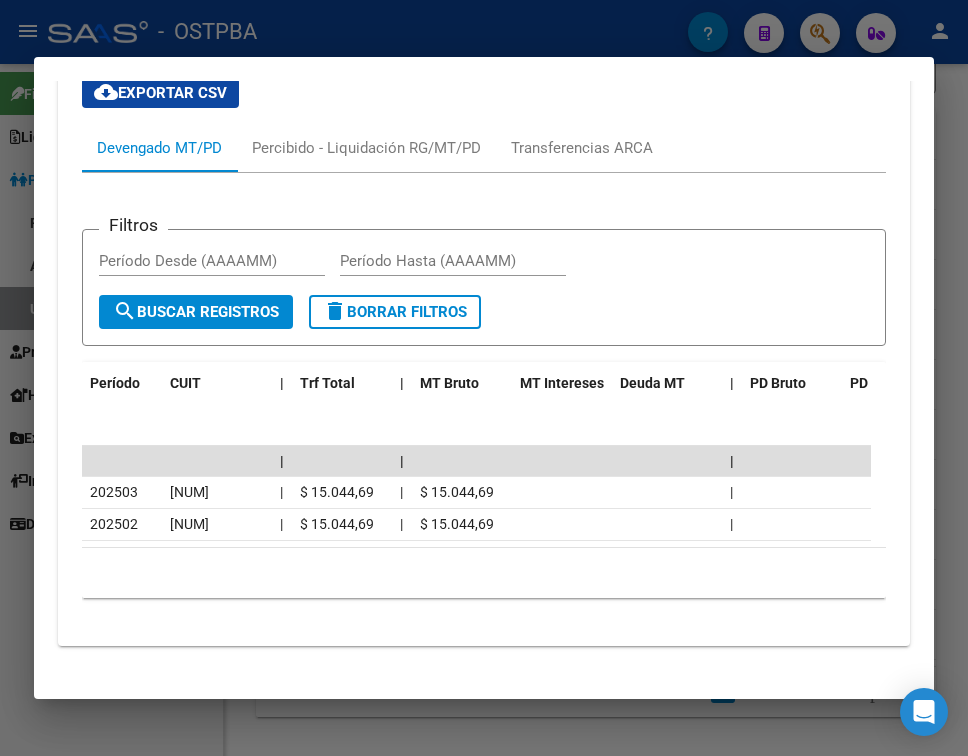 click at bounding box center (484, 378) 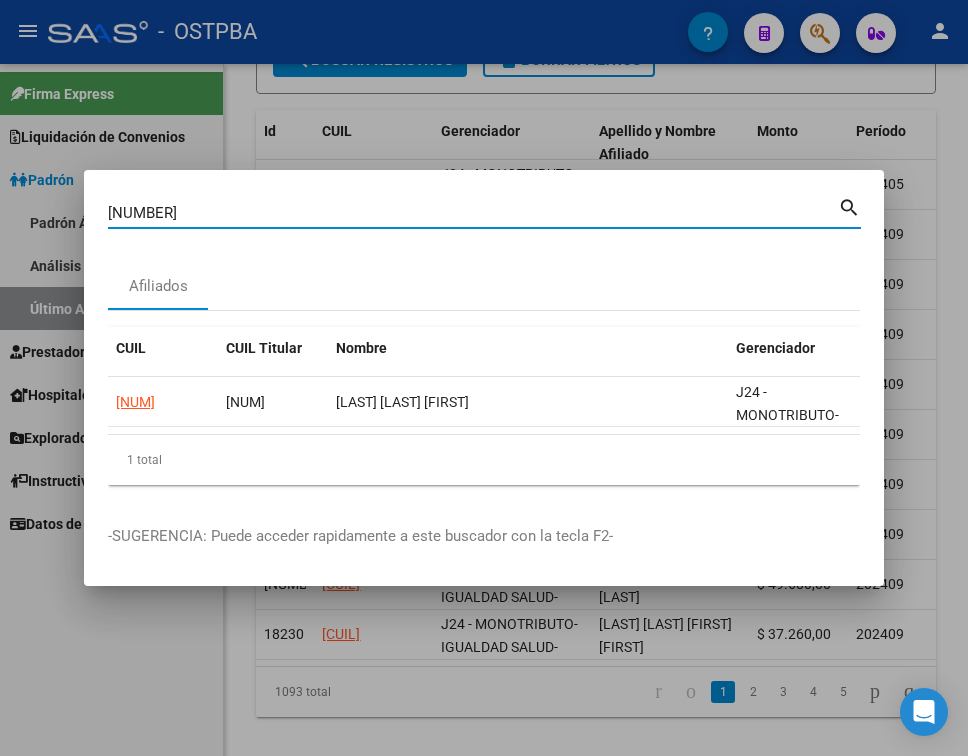 click on "[NUMBER]" at bounding box center [473, 213] 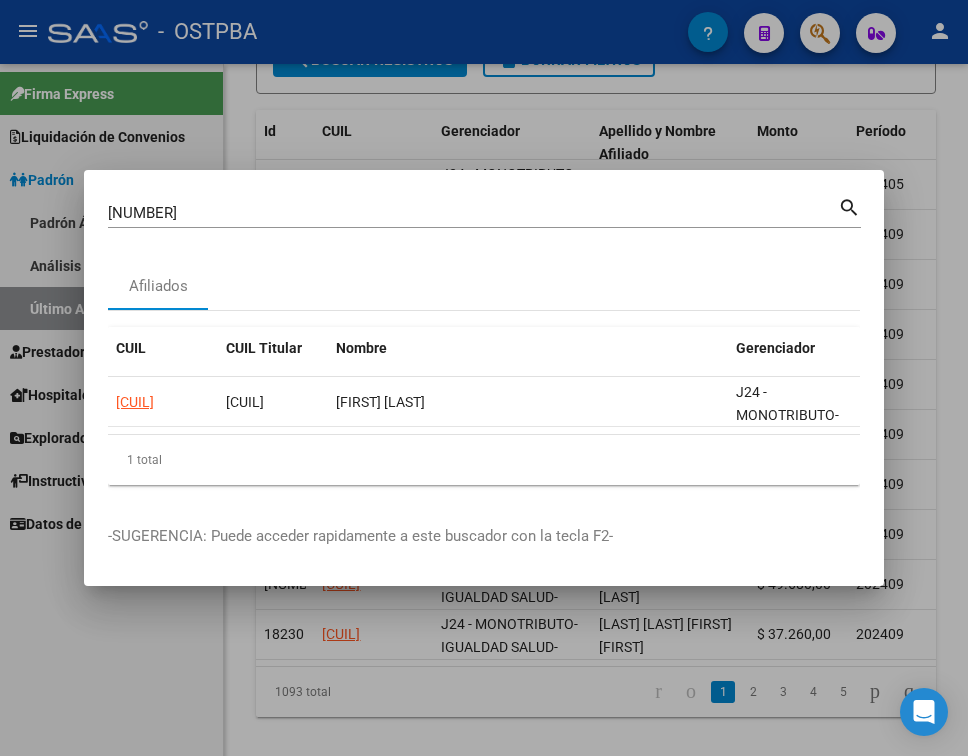 click on "[CUIL] [CUIL]  [FIRST] [LAST]  J24 - MONOTRIBUTO-IGUALDAD SALUD-PRENSA" 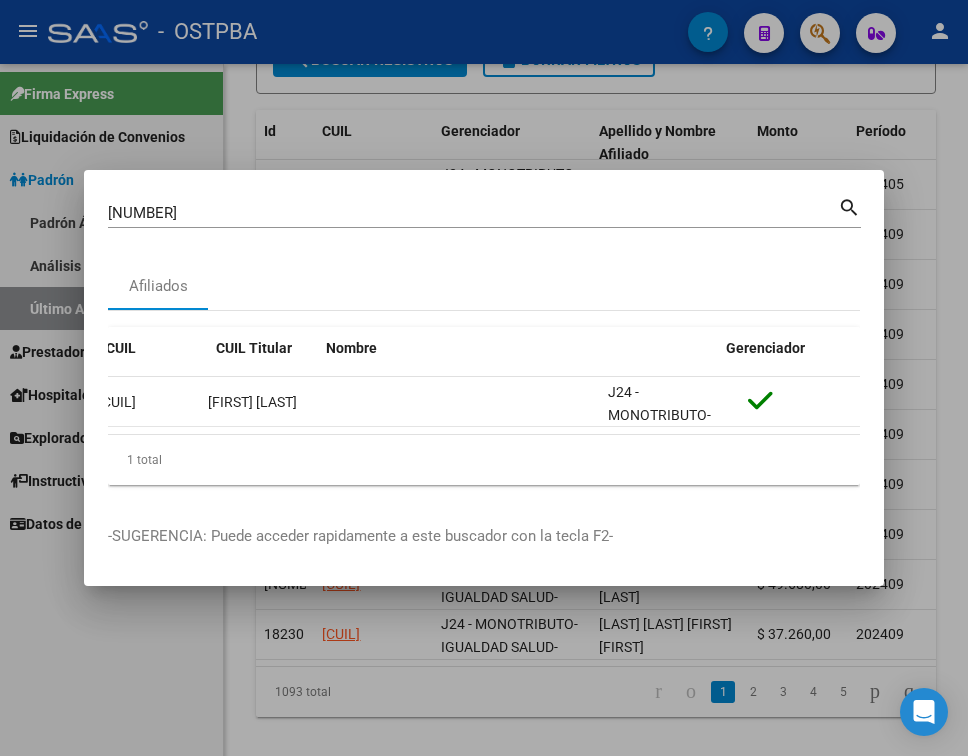 scroll, scrollTop: 0, scrollLeft: 0, axis: both 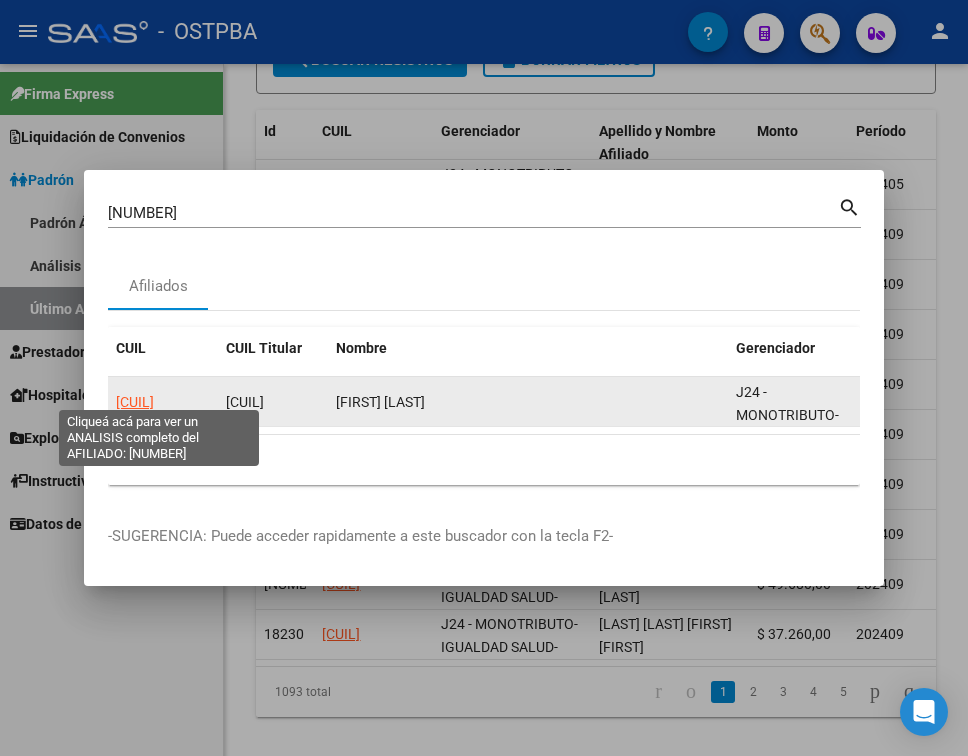 click on "[CUIL]" 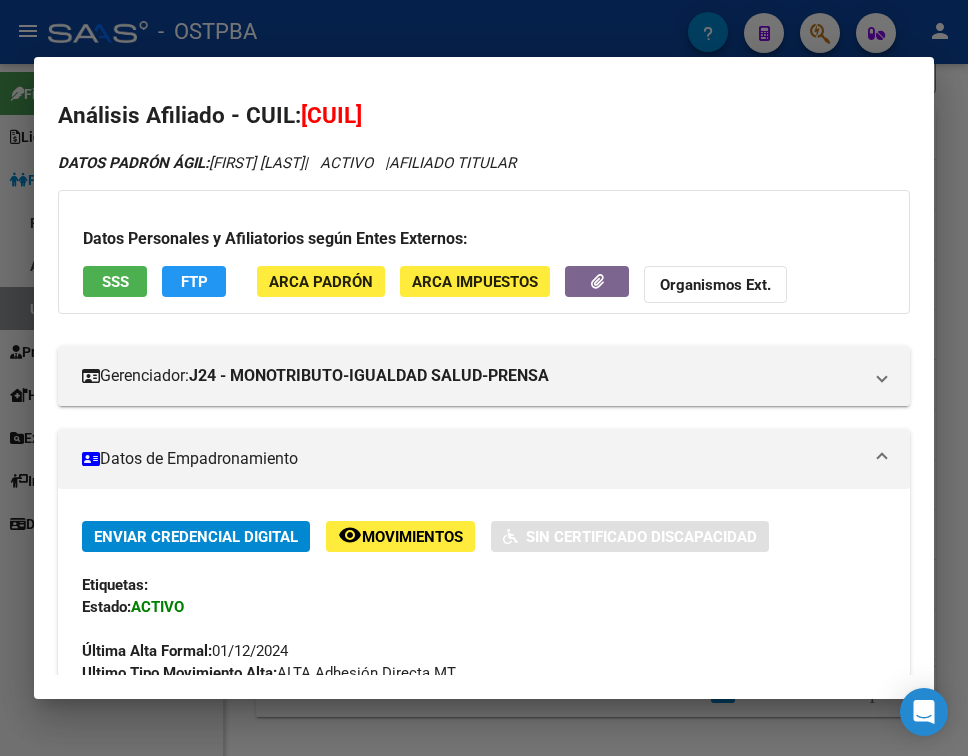 click on "Datos de Empadronamiento" at bounding box center (484, 459) 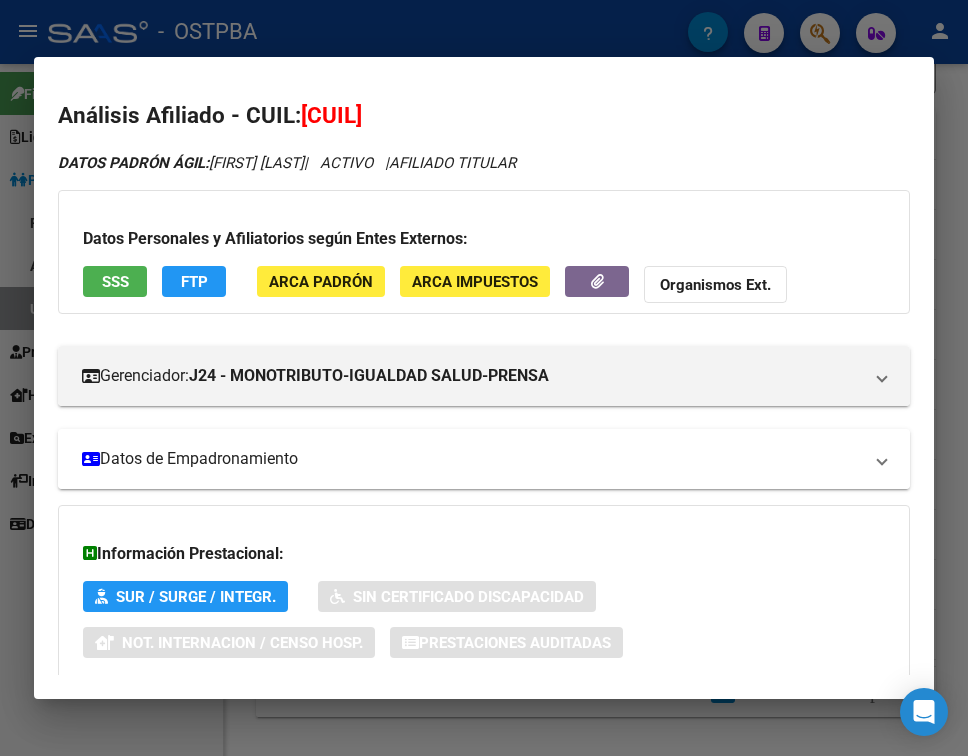 scroll, scrollTop: 116, scrollLeft: 0, axis: vertical 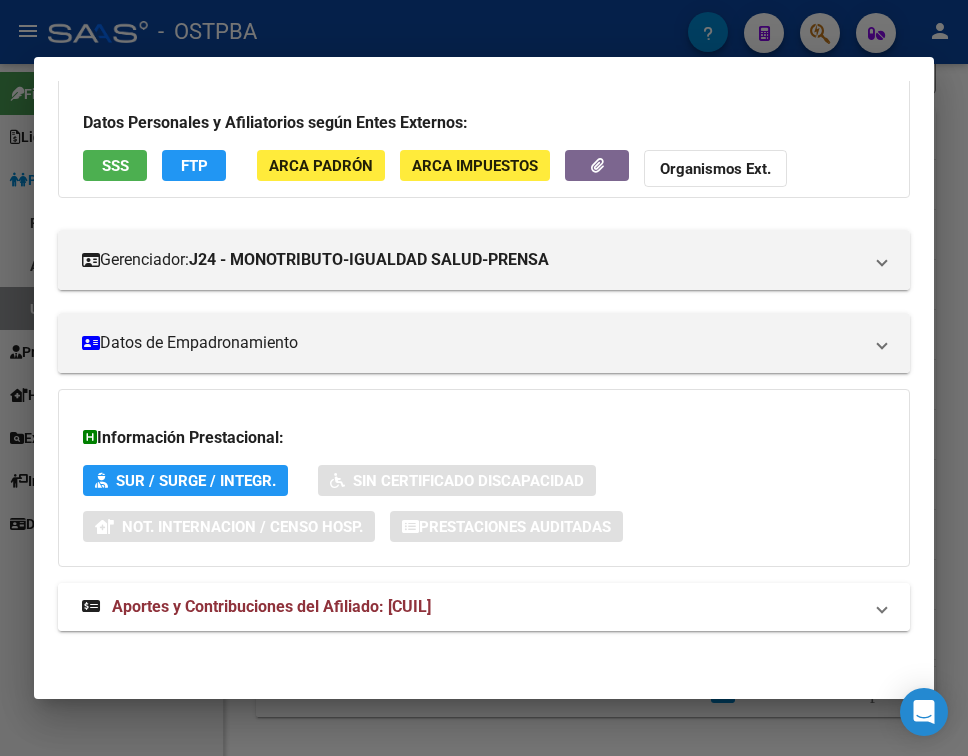 click on "Aportes y Contribuciones del Afiliado: [CUIL]" at bounding box center [484, 607] 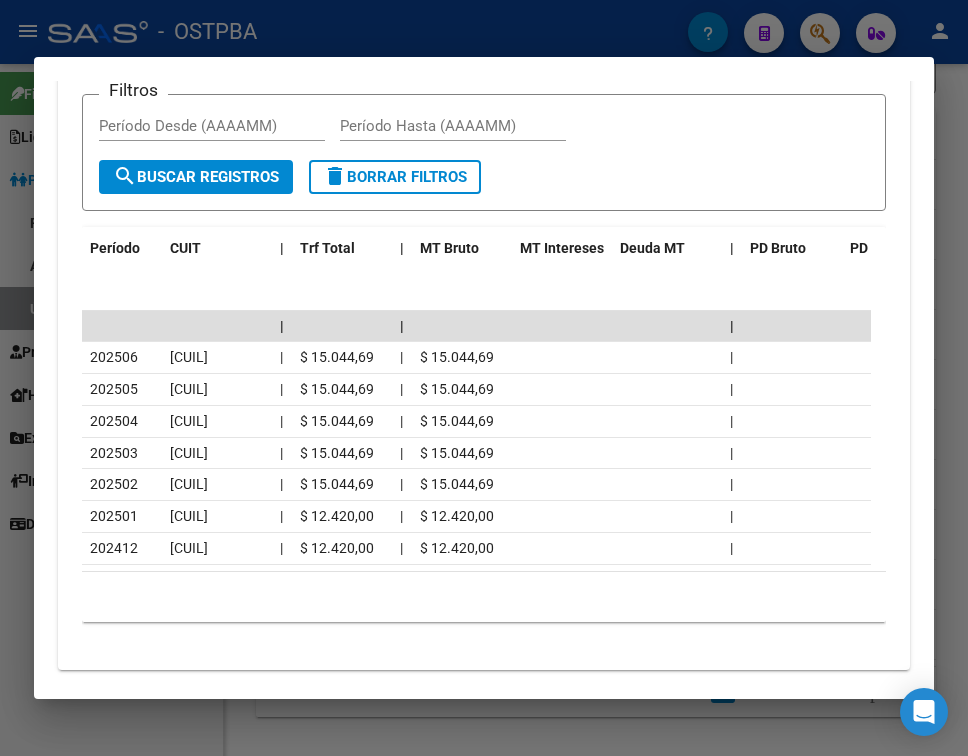 scroll, scrollTop: 922, scrollLeft: 0, axis: vertical 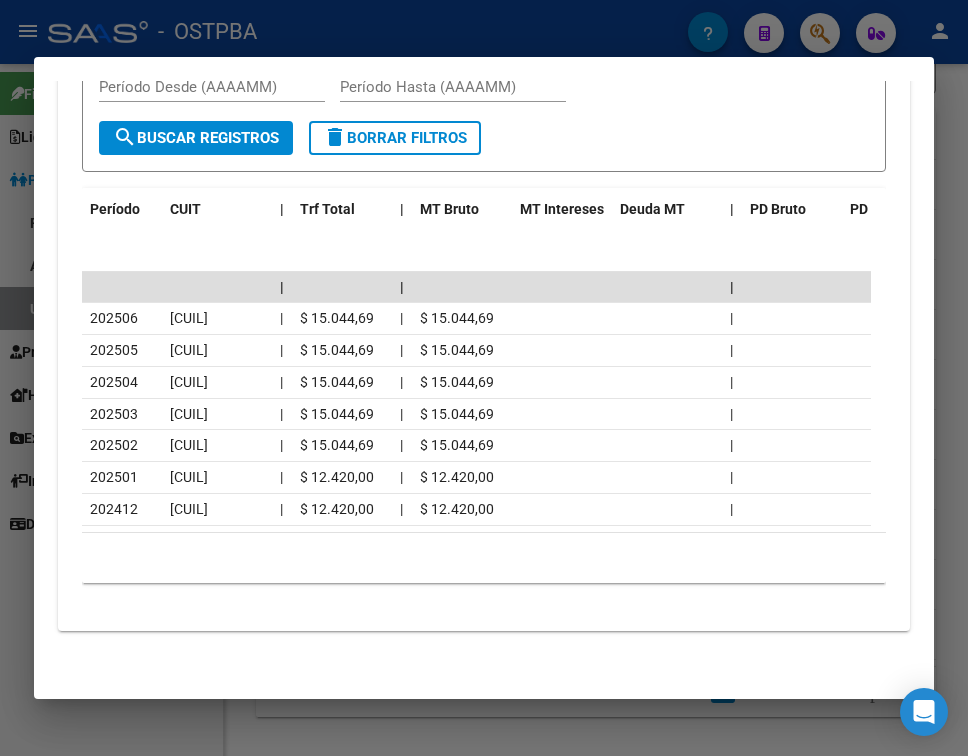 click at bounding box center [484, 378] 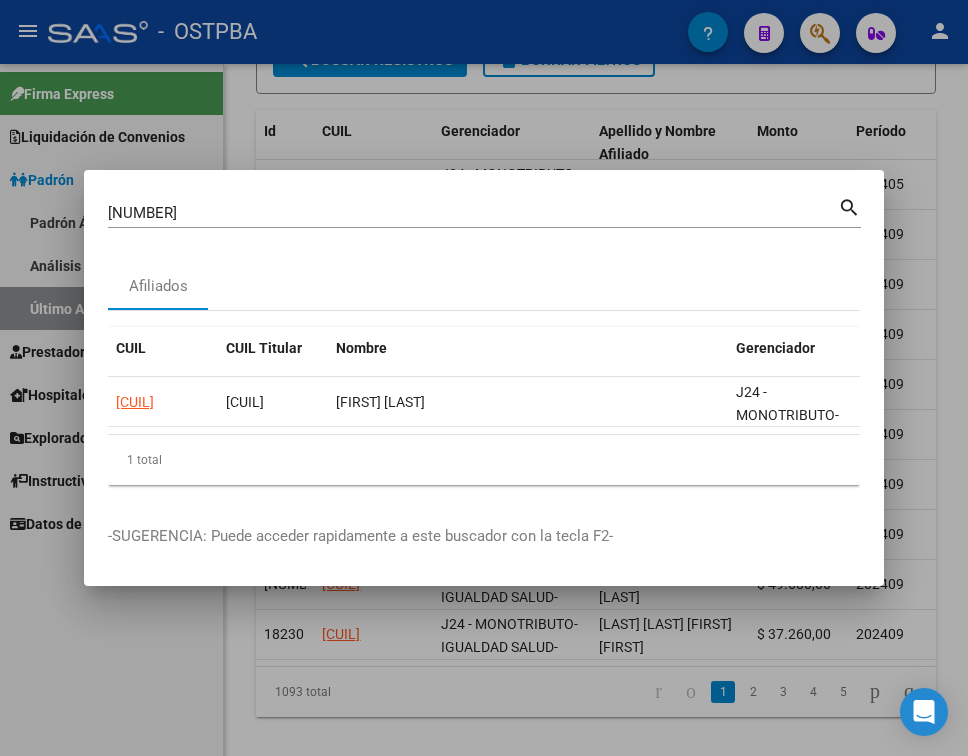 click on "[NUMBER]" at bounding box center (473, 213) 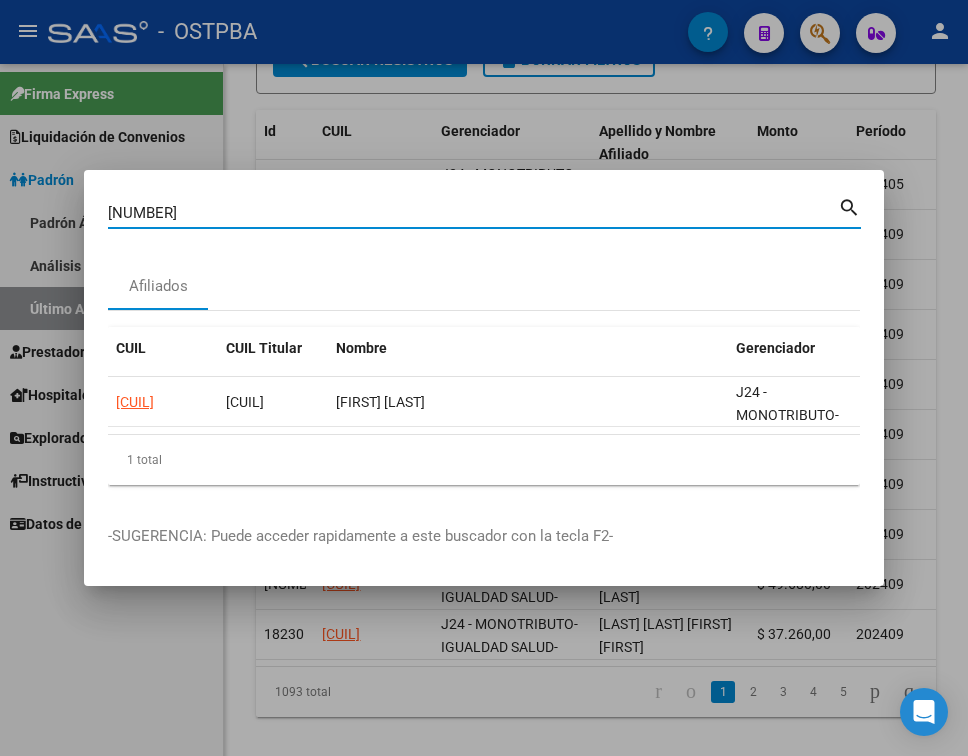 click on "[NUMBER]" at bounding box center (473, 213) 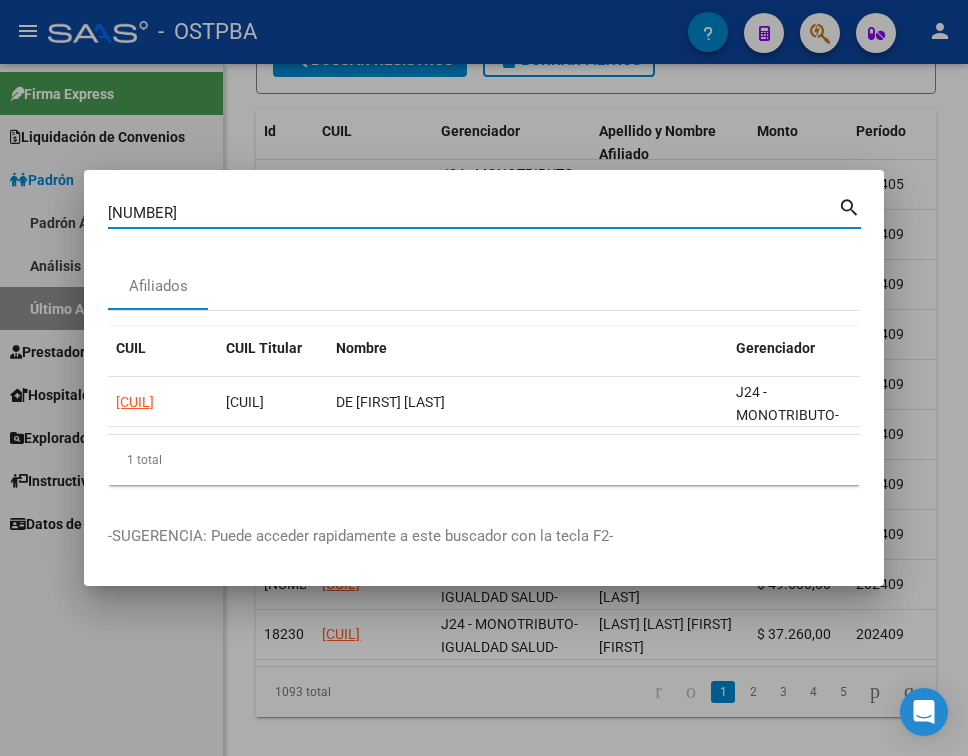 scroll, scrollTop: 0, scrollLeft: 128, axis: horizontal 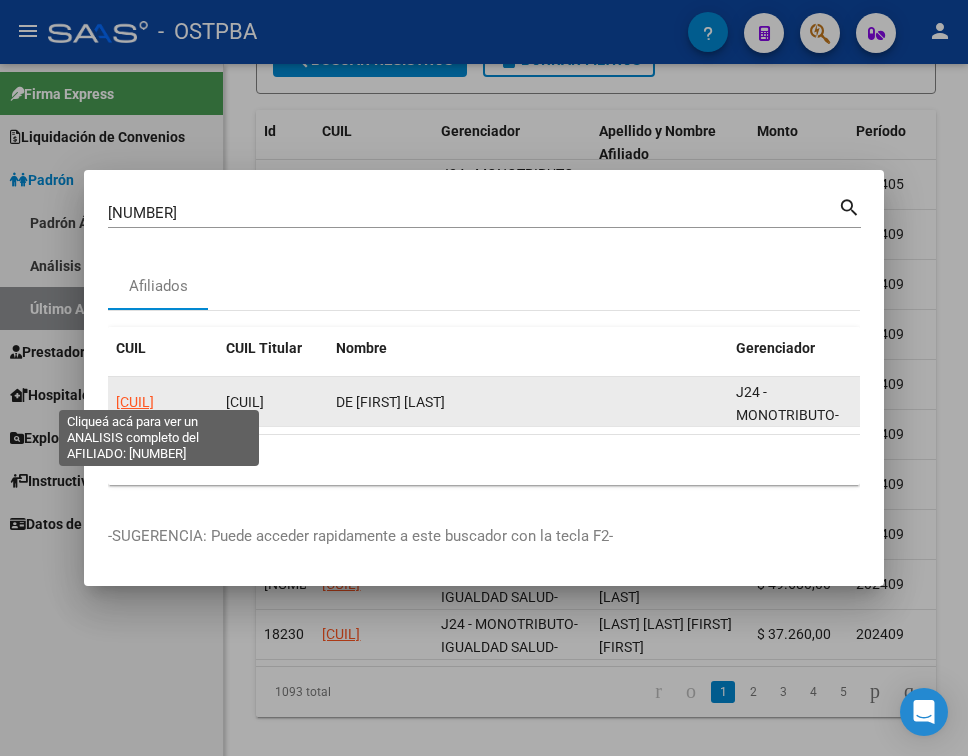 click on "[CUIL]" 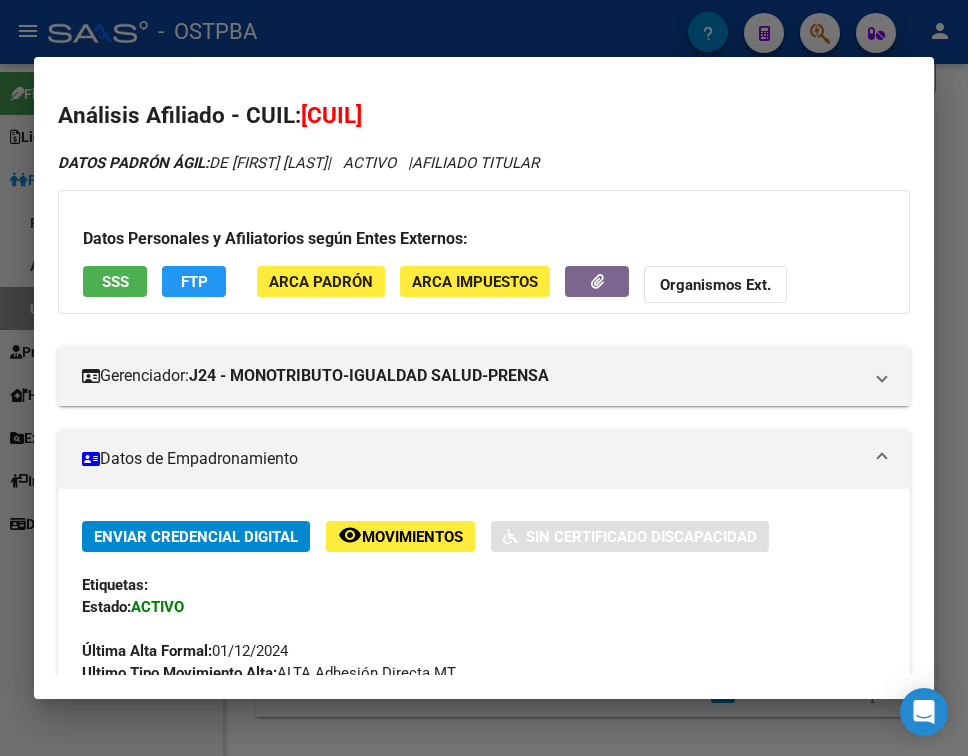 click at bounding box center (882, 459) 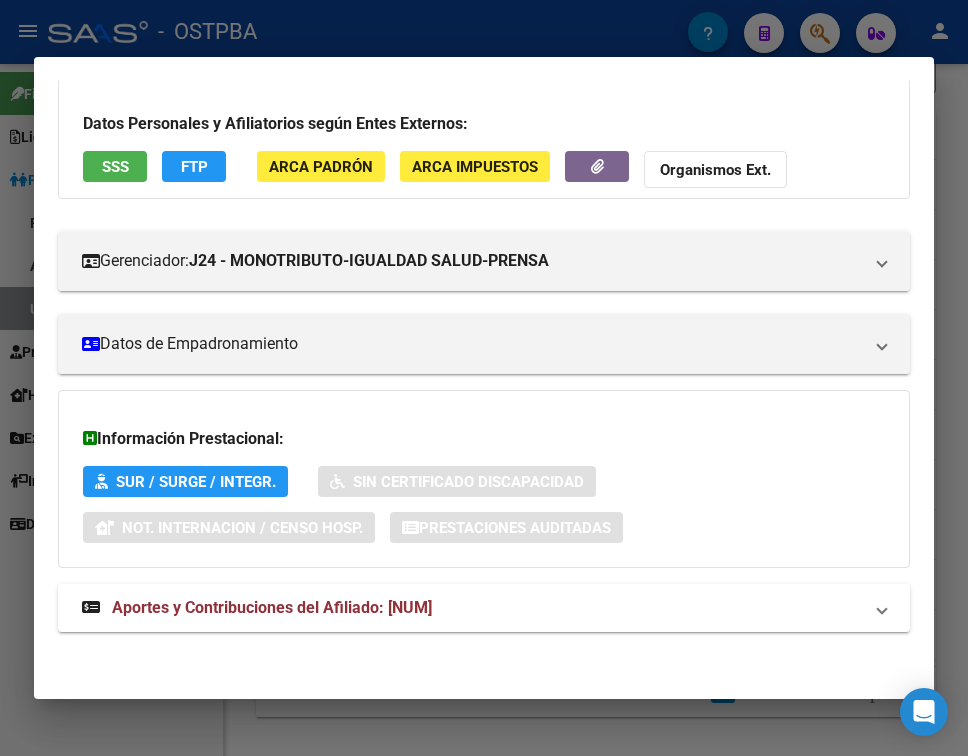 scroll, scrollTop: 116, scrollLeft: 0, axis: vertical 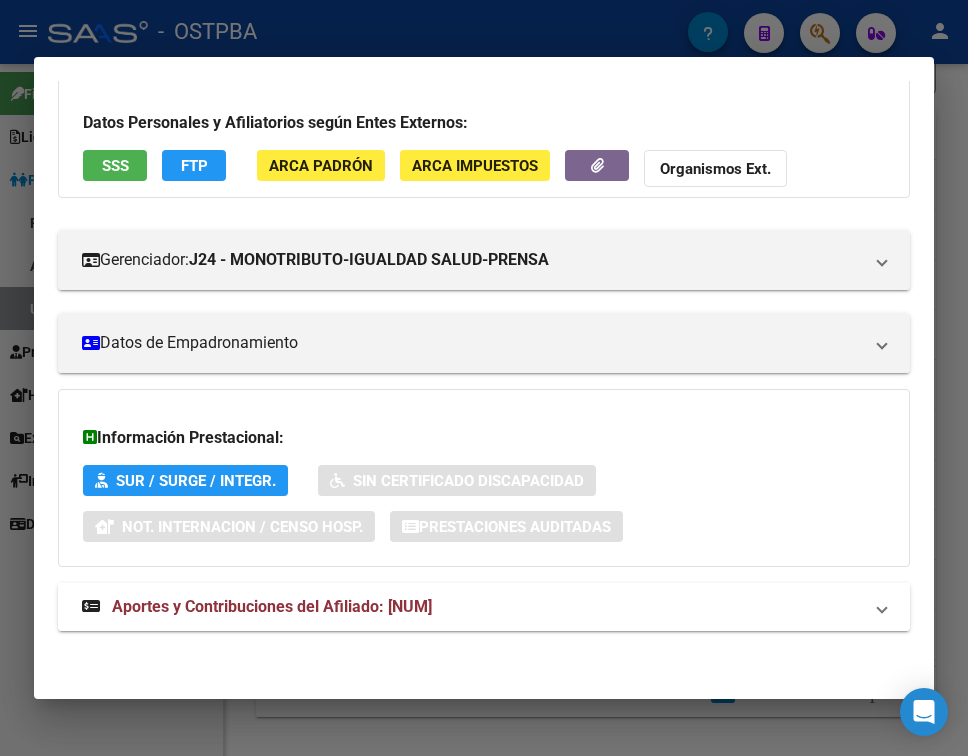 click on "Aportes y Contribuciones del Afiliado: [NUM]" at bounding box center (472, 607) 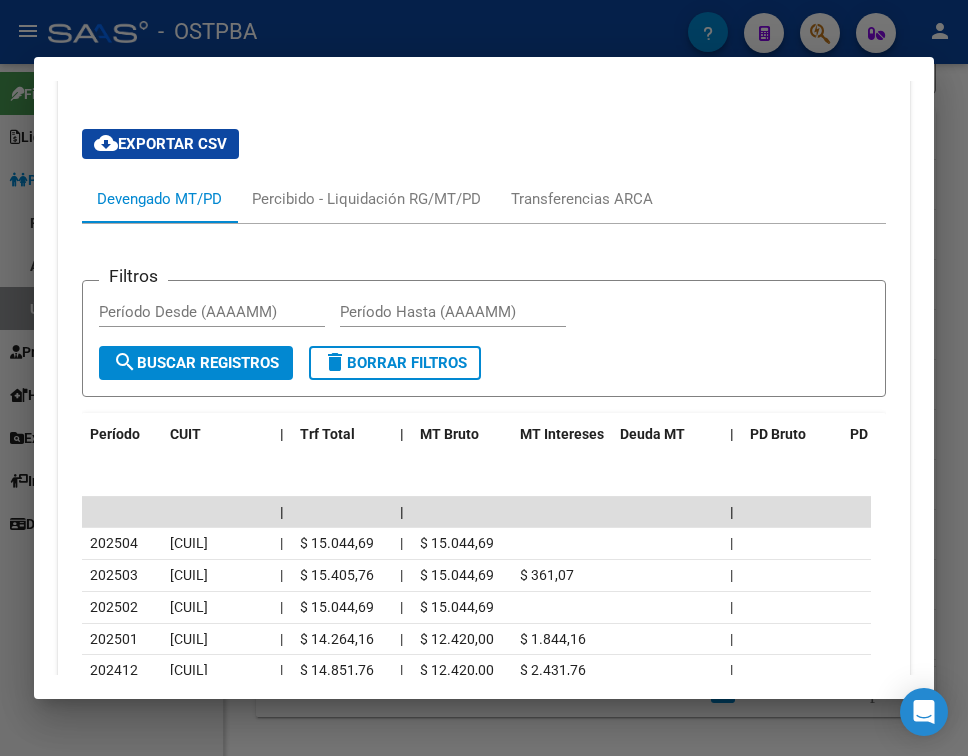 scroll, scrollTop: 716, scrollLeft: 0, axis: vertical 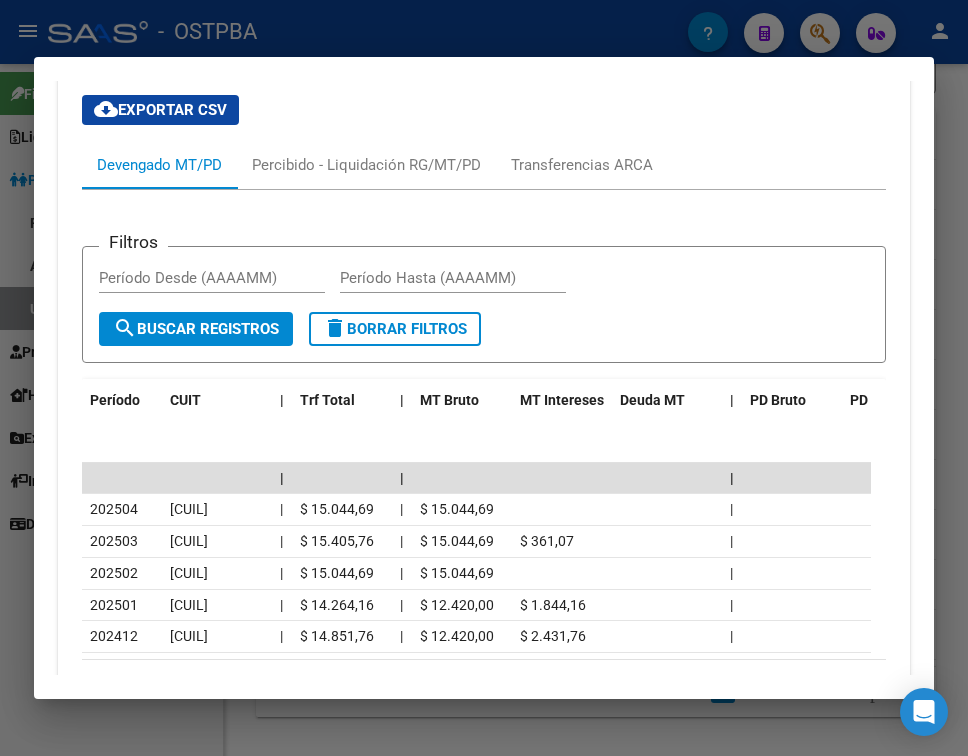 click at bounding box center [484, 378] 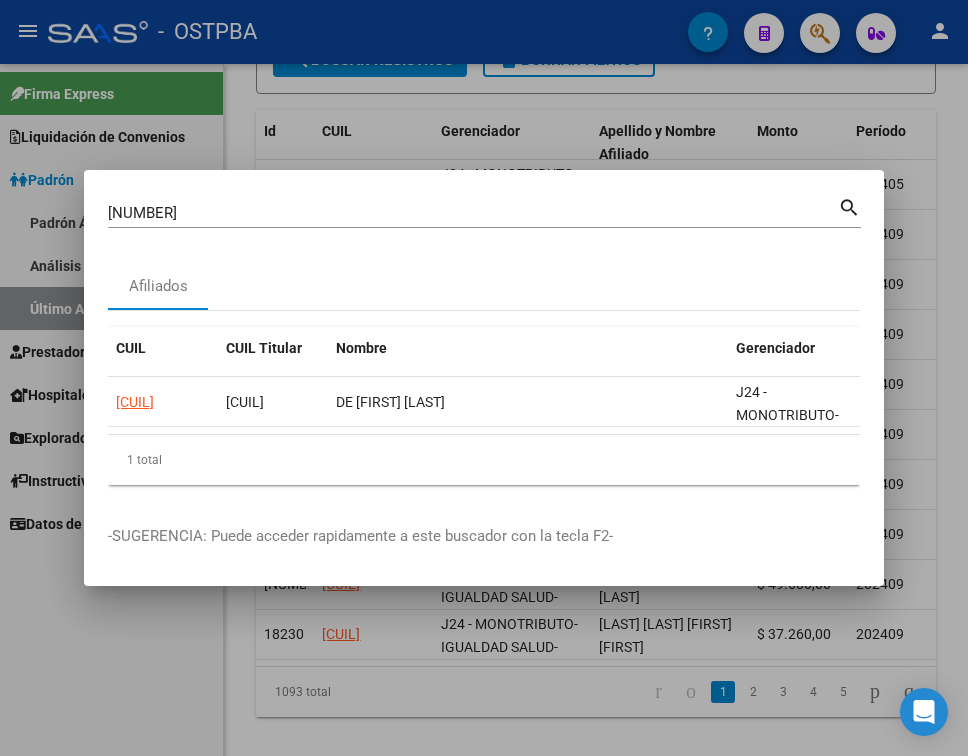 click on "[NUMBER]" at bounding box center (473, 213) 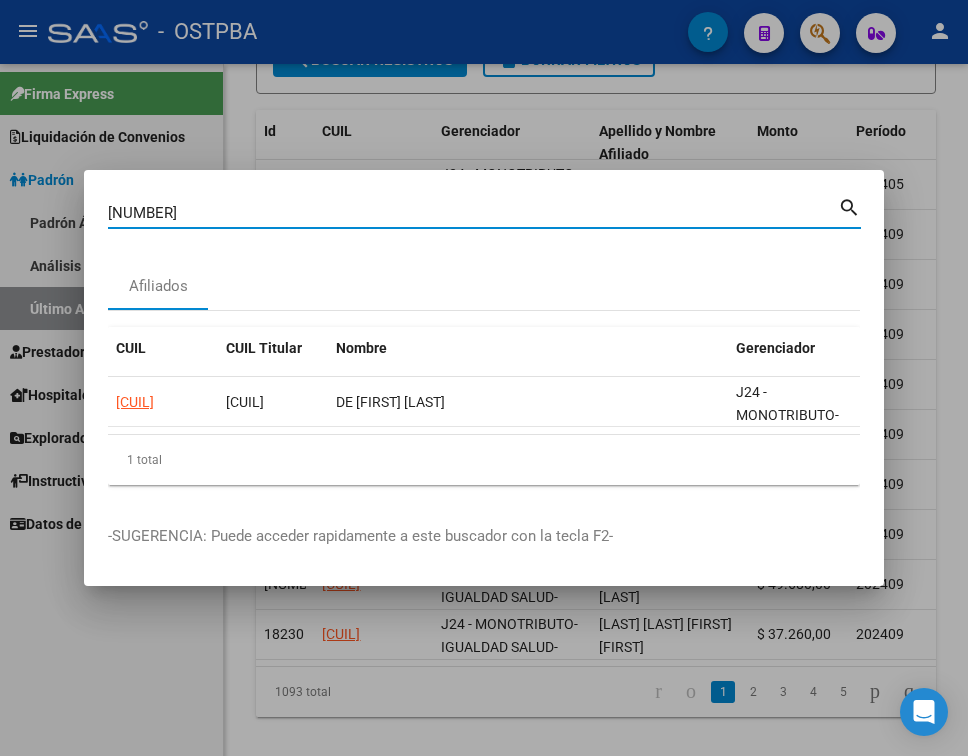 click on "[NUMBER]" at bounding box center [473, 213] 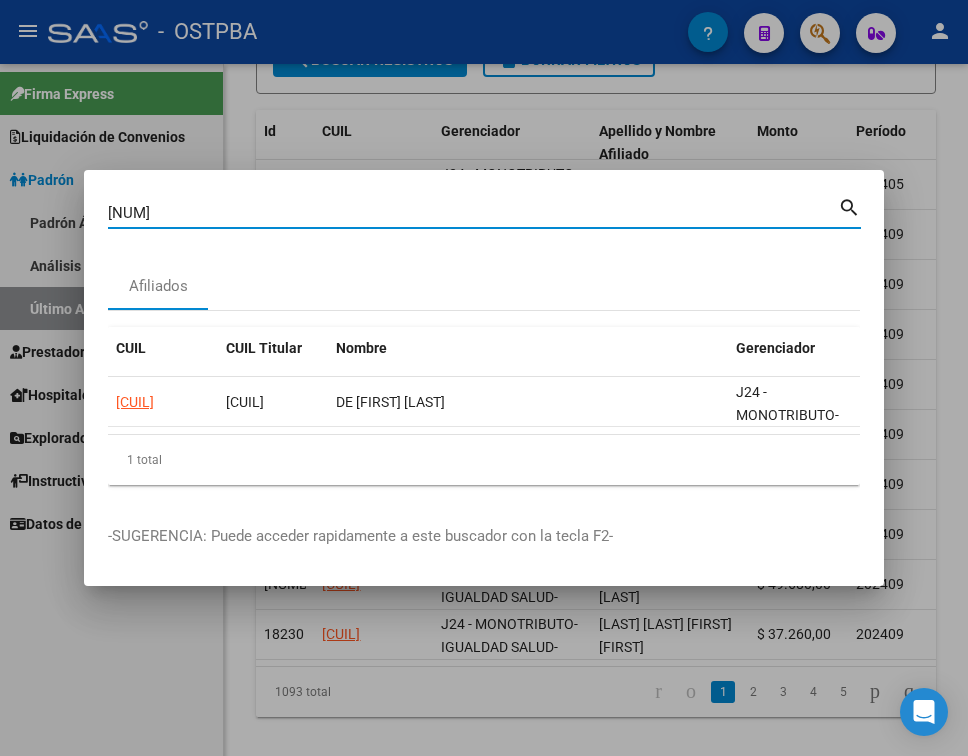 type on "[NUM]" 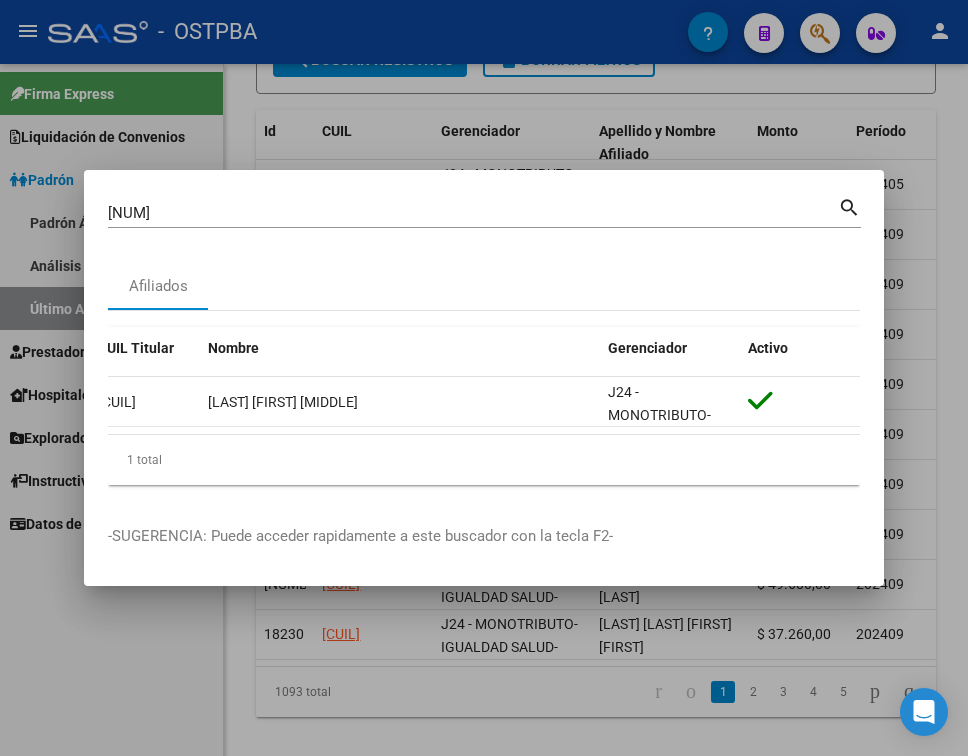 scroll, scrollTop: 0, scrollLeft: 0, axis: both 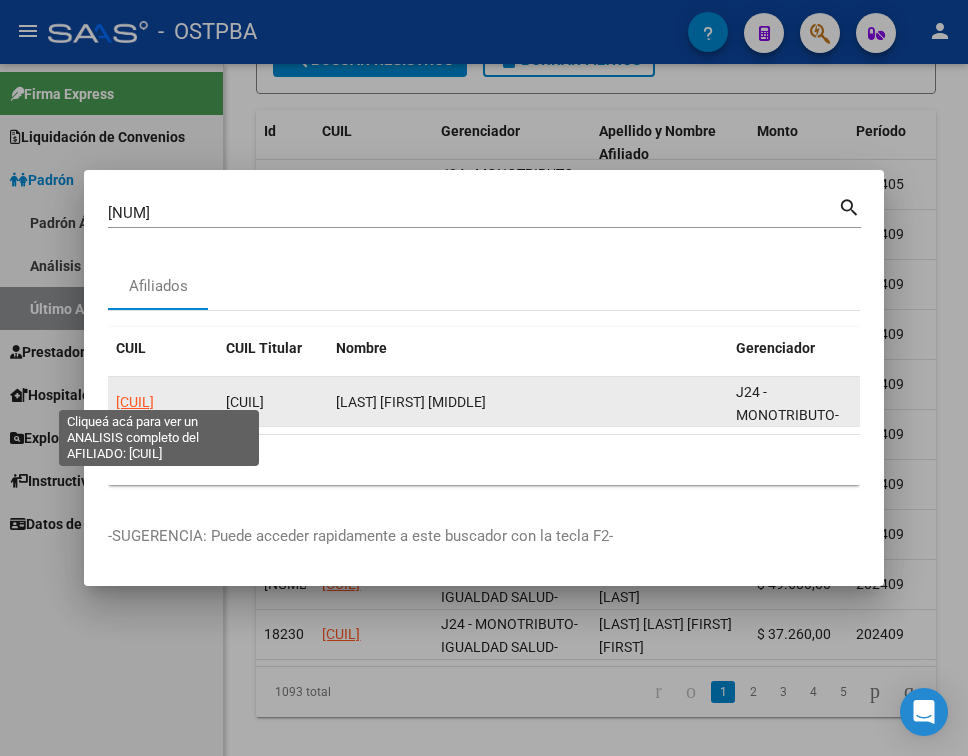 click on "[CUIL]" 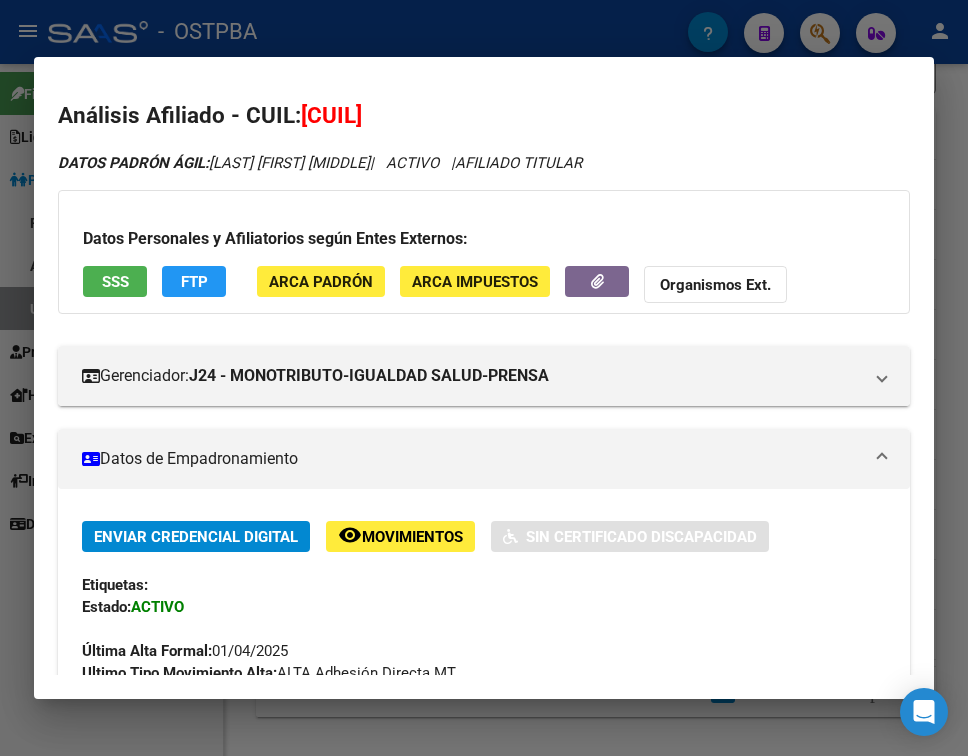 click on "Datos de Empadronamiento" at bounding box center (472, 459) 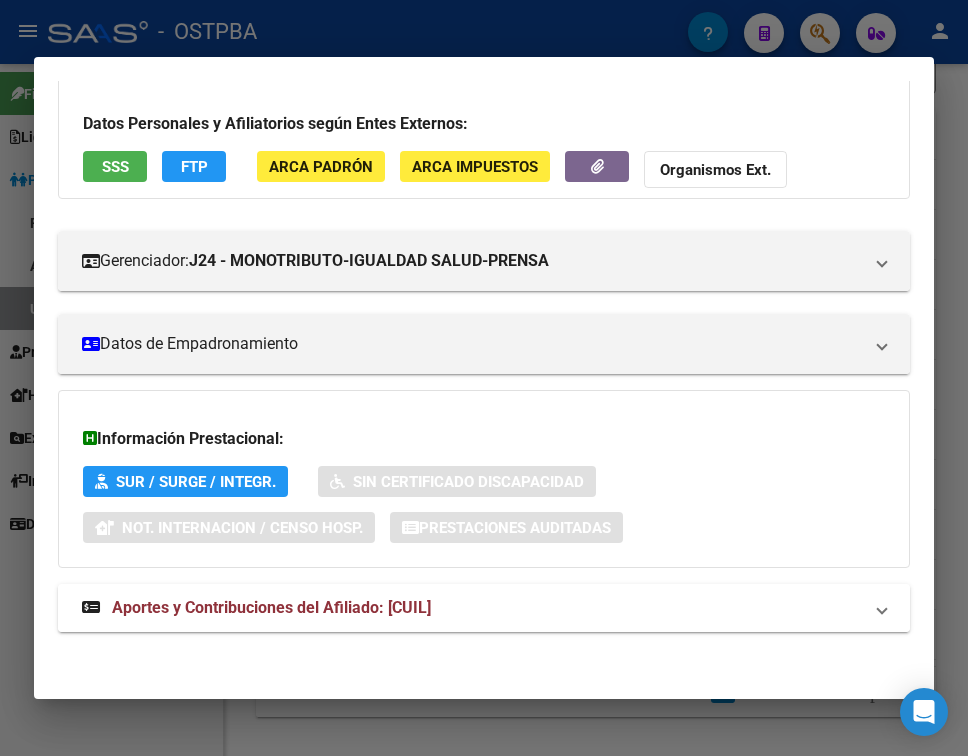 scroll, scrollTop: 116, scrollLeft: 0, axis: vertical 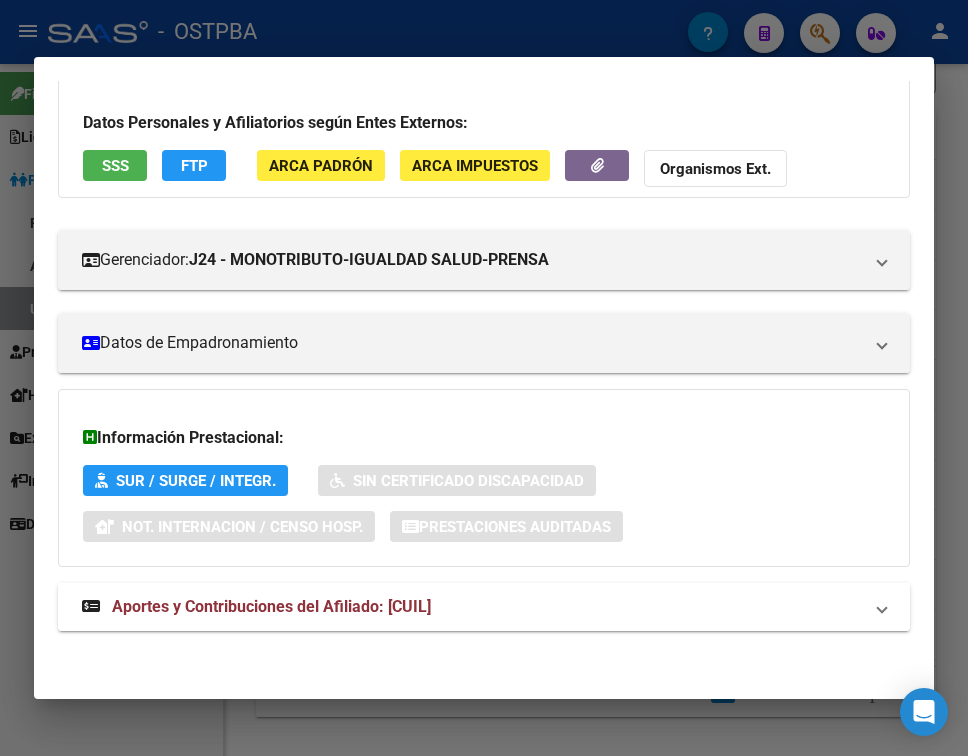 click on "Aportes y Contribuciones del Afiliado: [CUIL]" at bounding box center [472, 607] 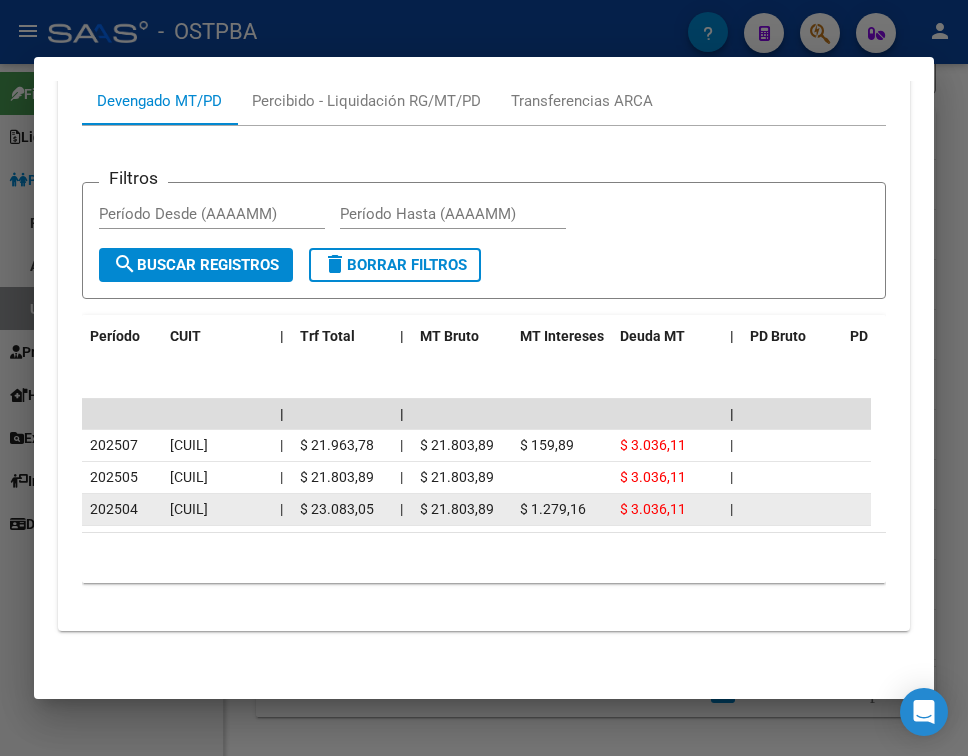 scroll, scrollTop: 795, scrollLeft: 0, axis: vertical 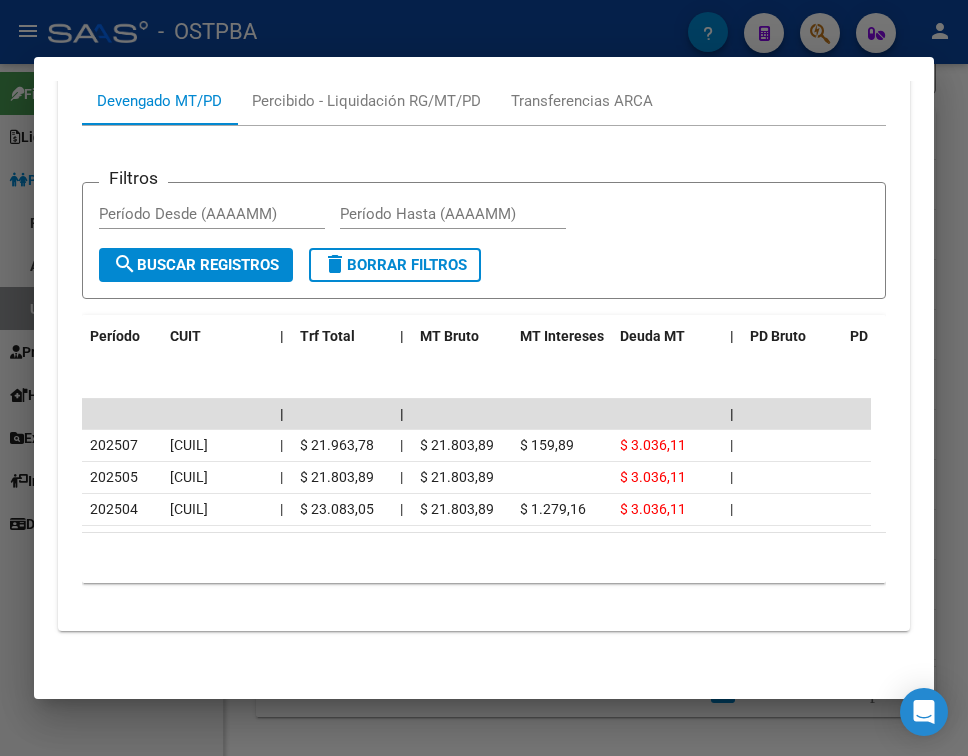 click at bounding box center [484, 378] 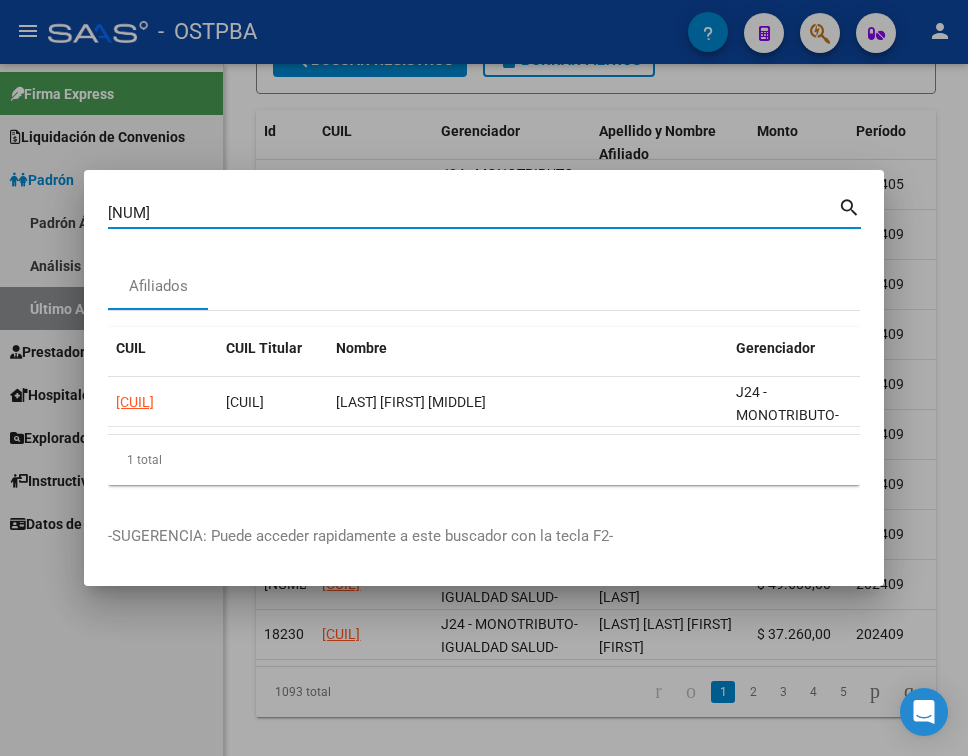 click on "[NUM]" at bounding box center (473, 213) 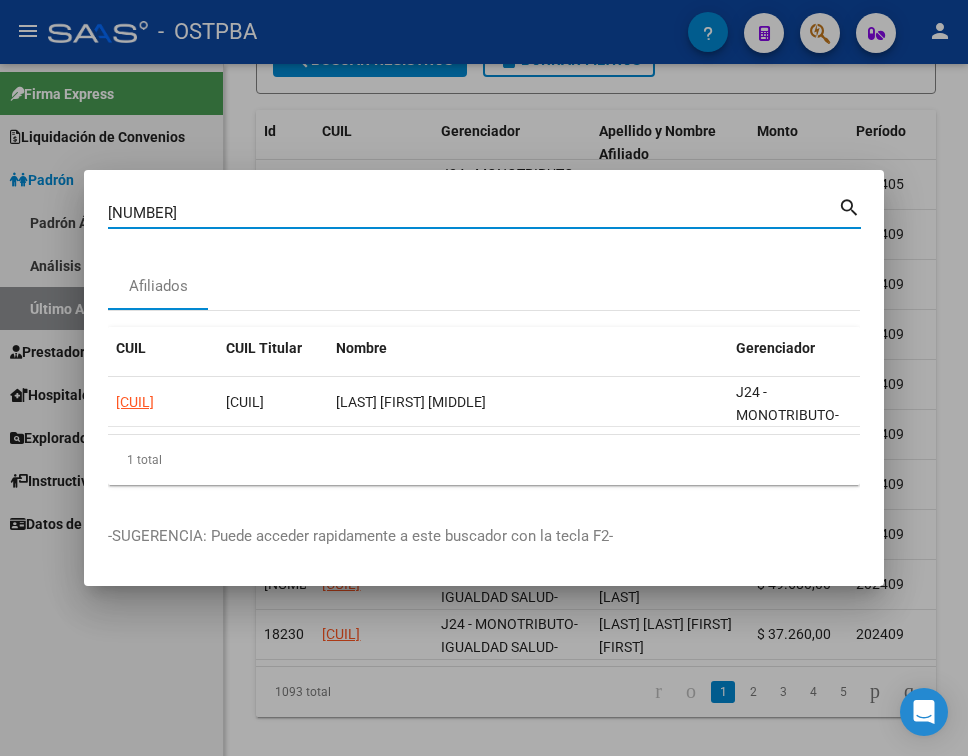 type on "[NUMBER]" 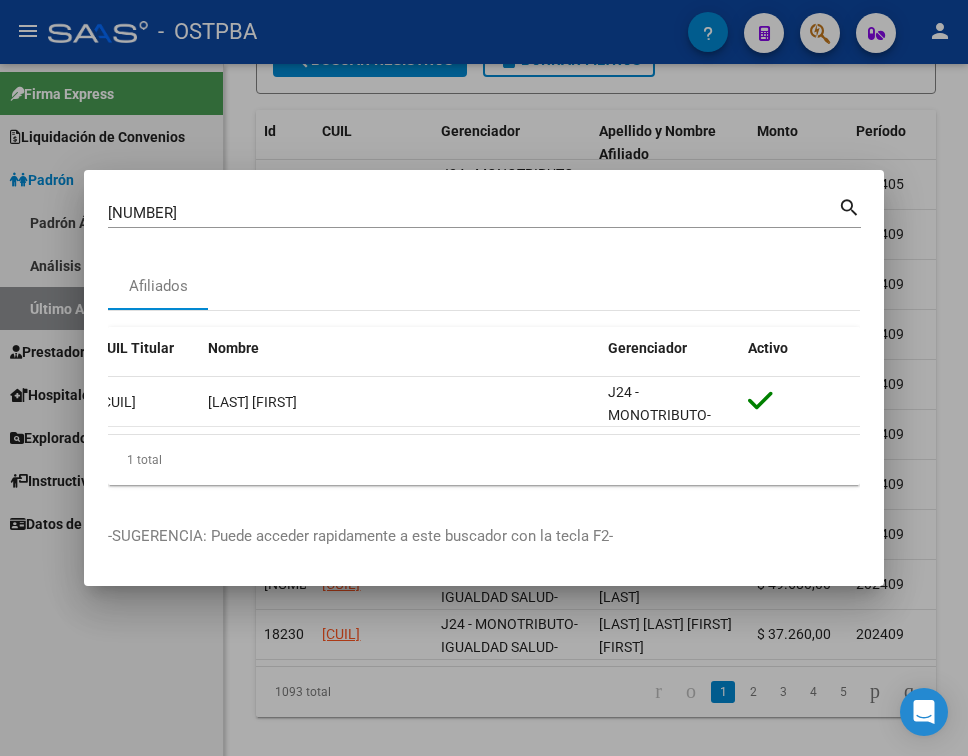 scroll, scrollTop: 0, scrollLeft: 0, axis: both 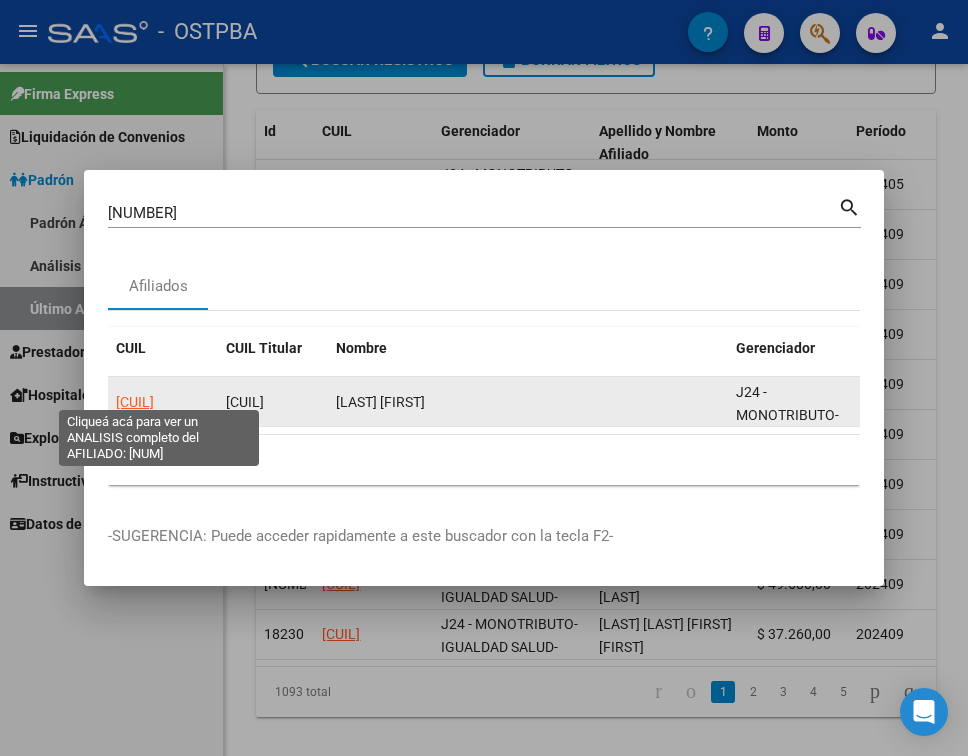 click on "[CUIL]" 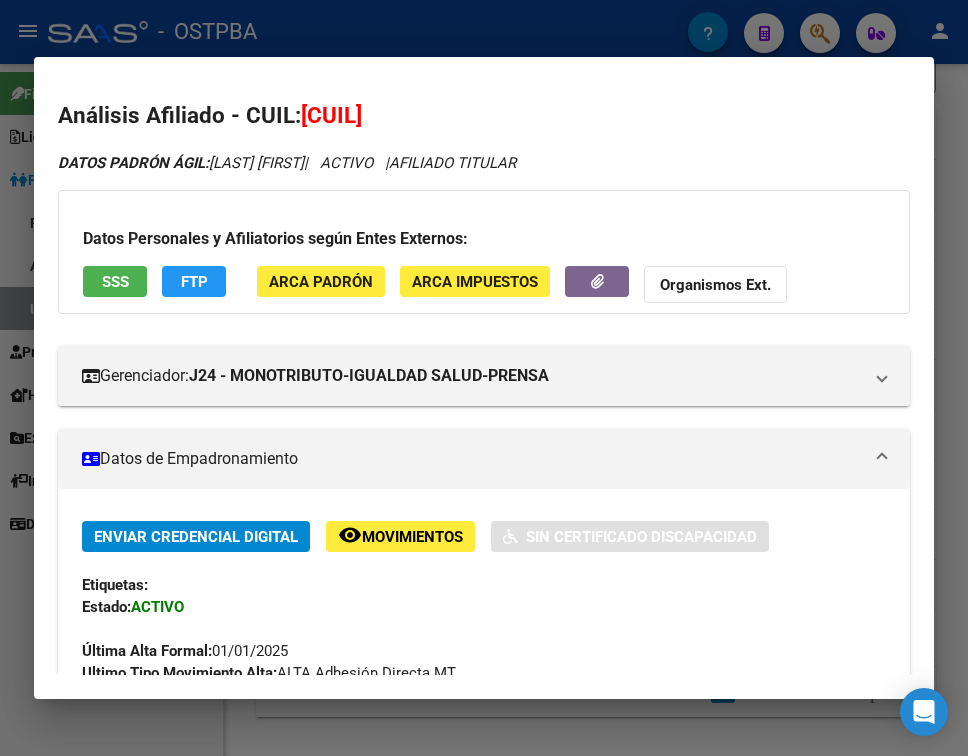 click at bounding box center (882, 459) 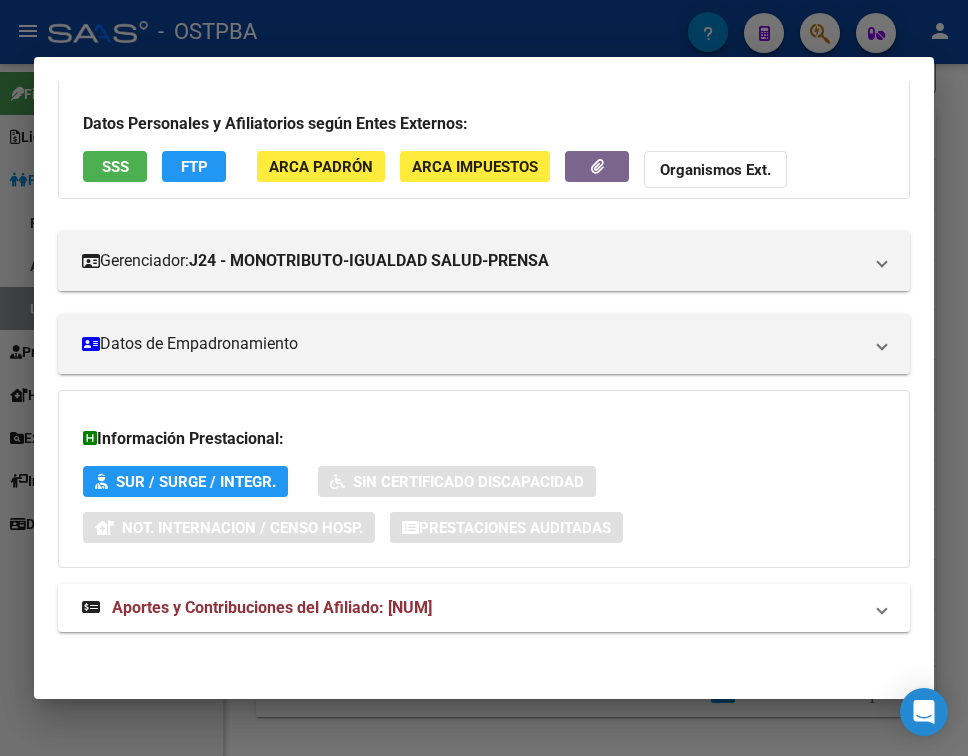 scroll, scrollTop: 116, scrollLeft: 0, axis: vertical 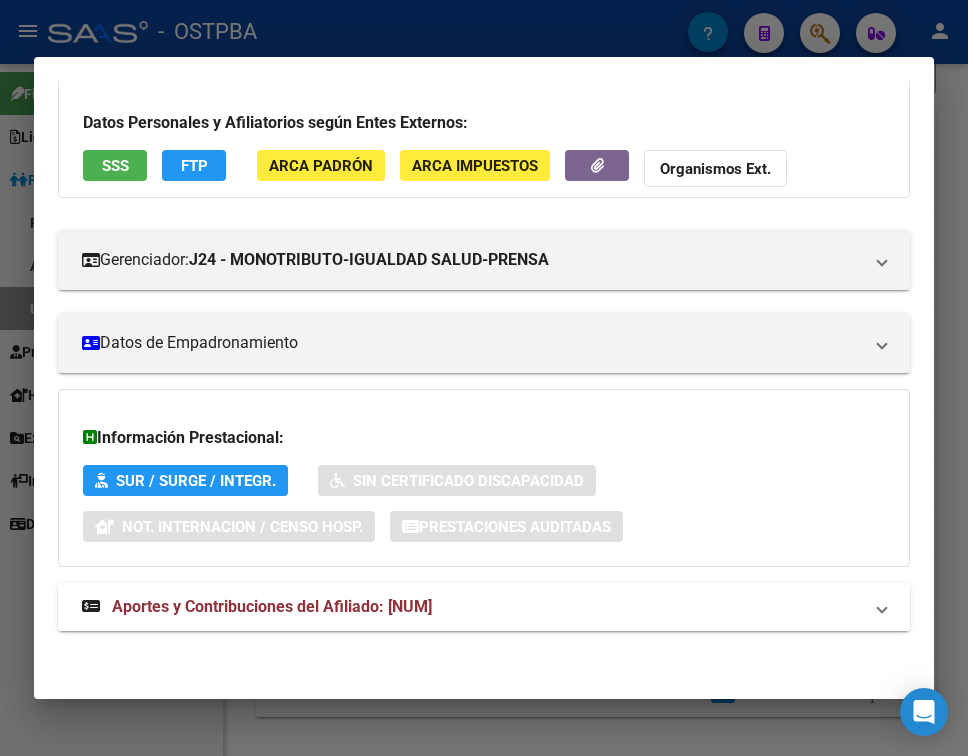 click on "Aportes y Contribuciones del Afiliado: [NUM]" at bounding box center (484, 607) 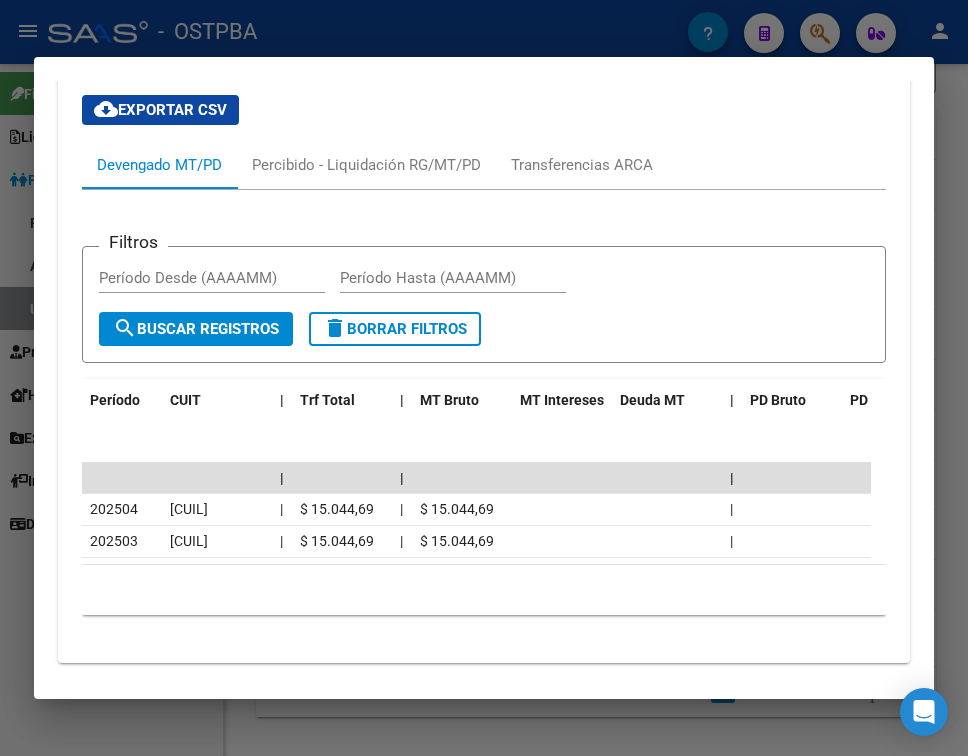 scroll, scrollTop: 763, scrollLeft: 0, axis: vertical 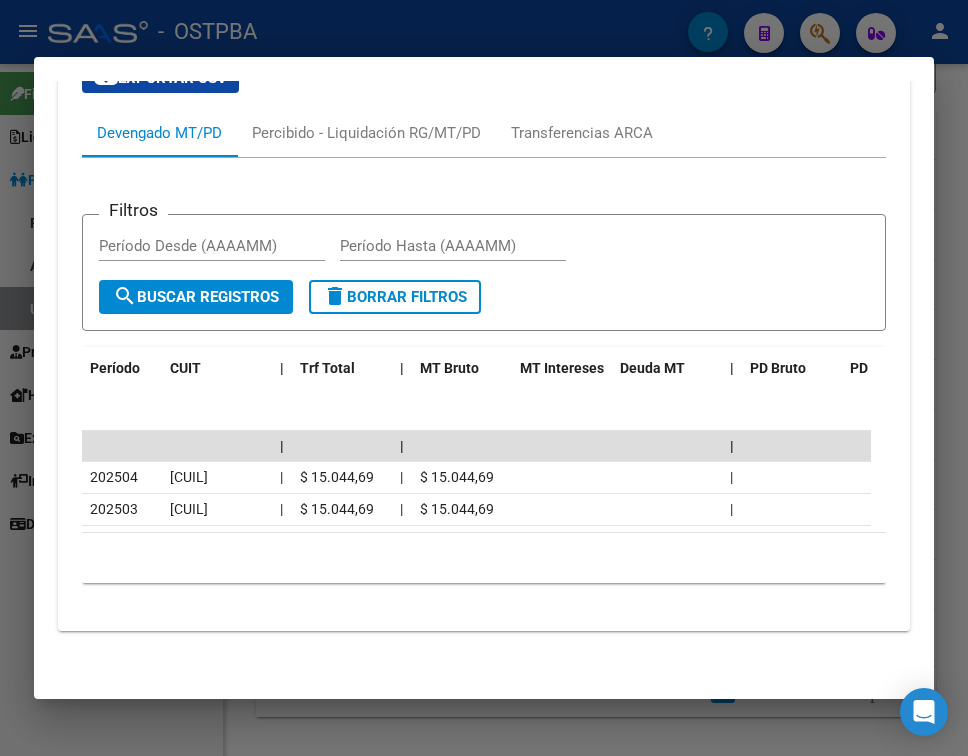 click at bounding box center (484, 378) 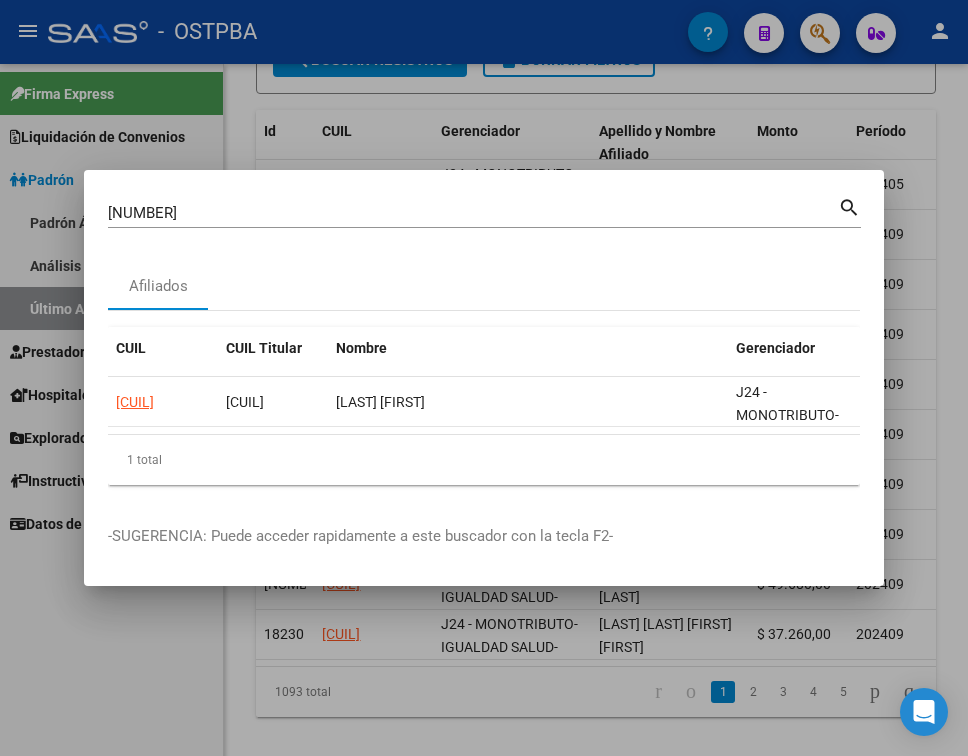 click on "[NUMBER]" at bounding box center [473, 213] 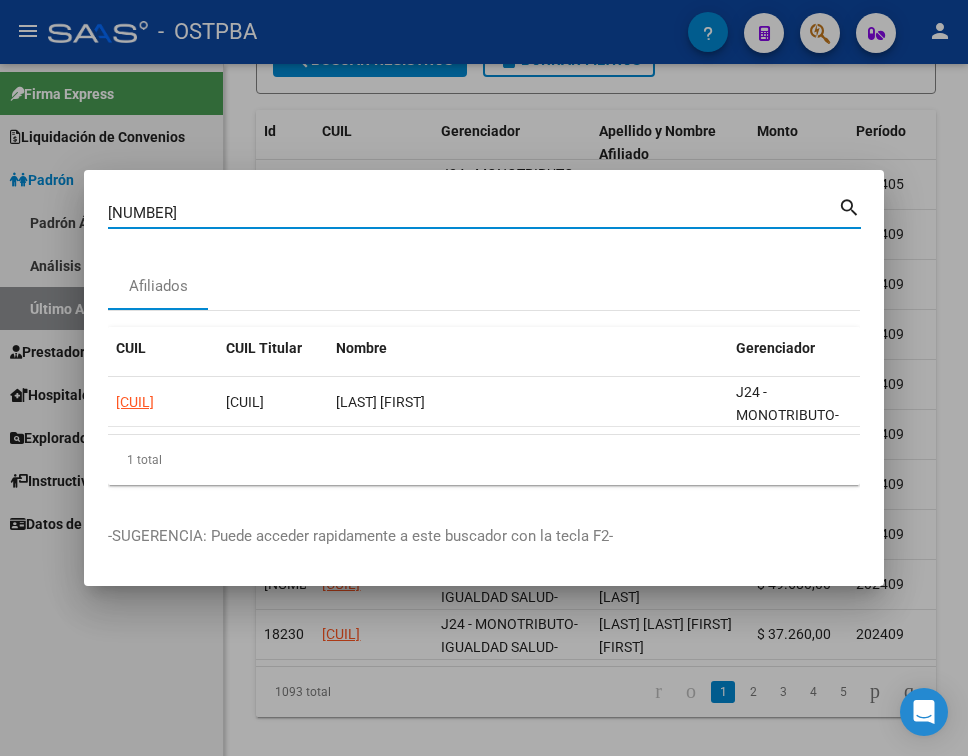 click on "[NUMBER]" at bounding box center (473, 213) 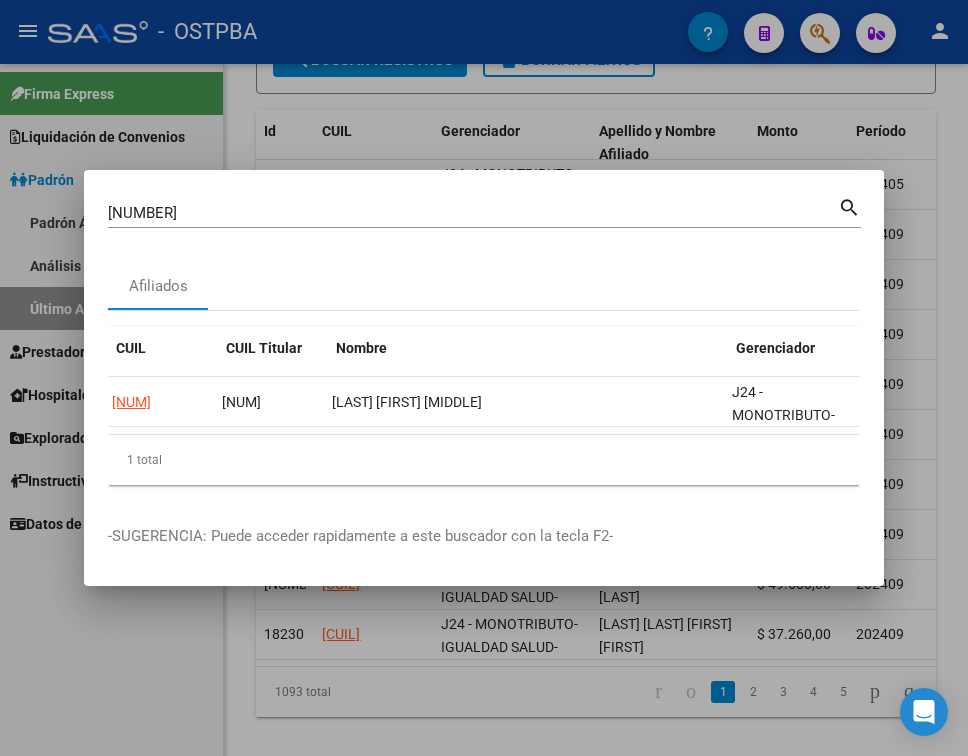 scroll, scrollTop: 0, scrollLeft: 0, axis: both 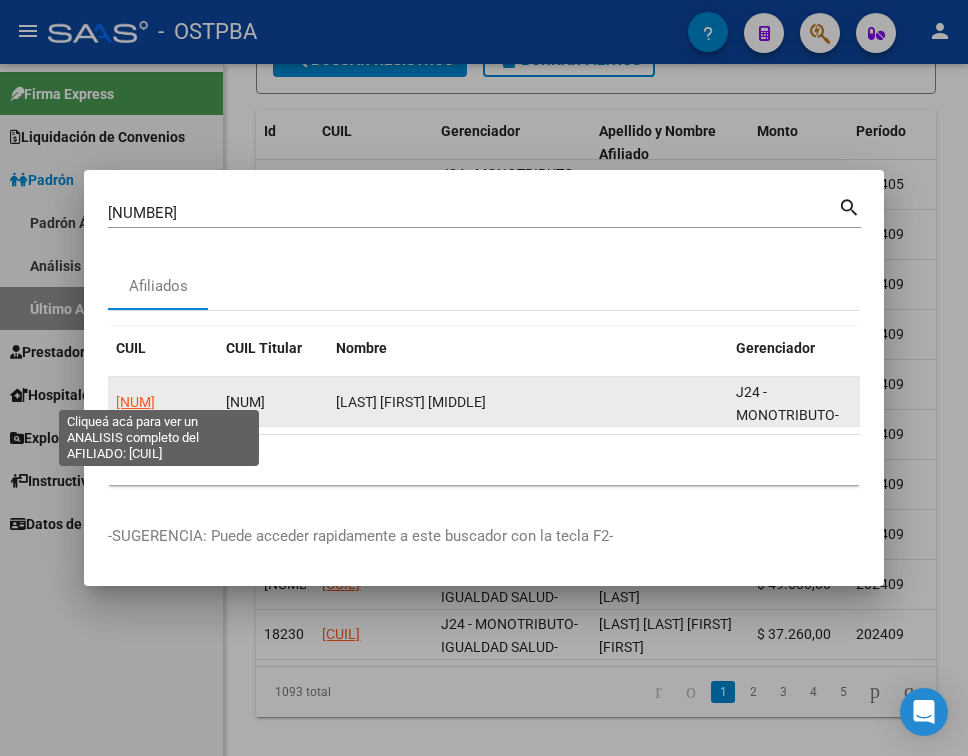 click on "[NUM]" 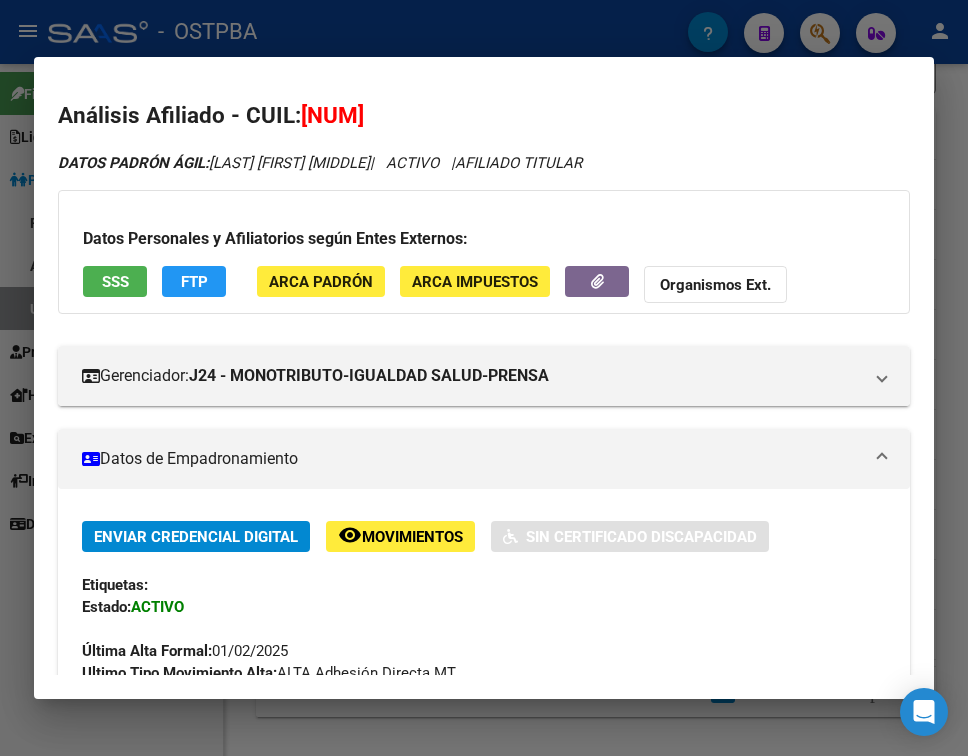click on "Datos de Empadronamiento" at bounding box center (484, 459) 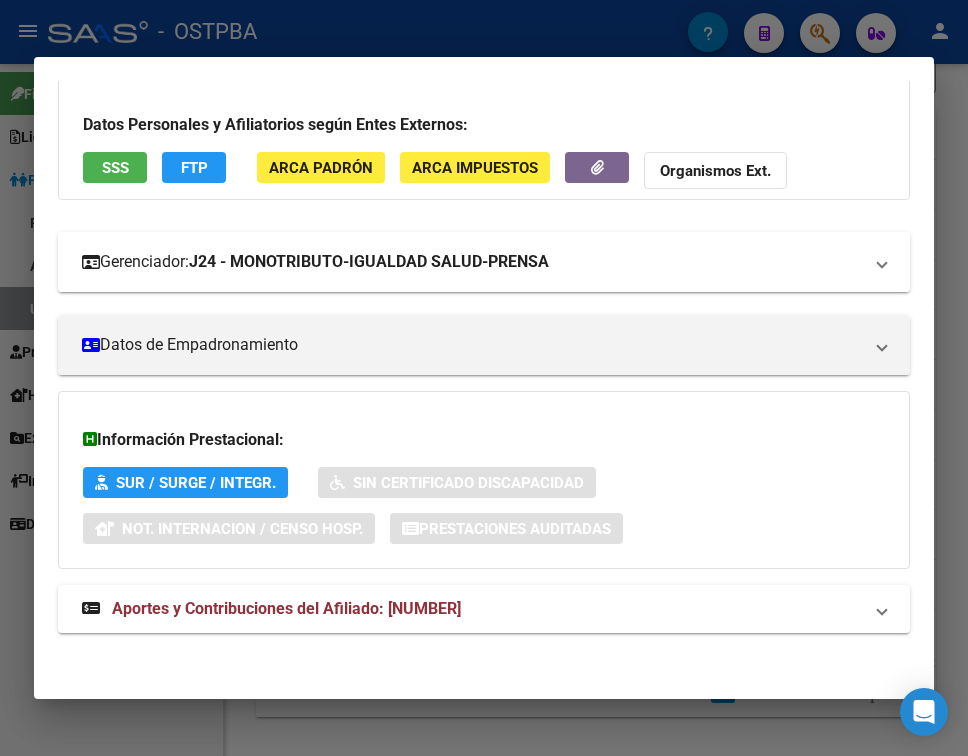 scroll, scrollTop: 116, scrollLeft: 0, axis: vertical 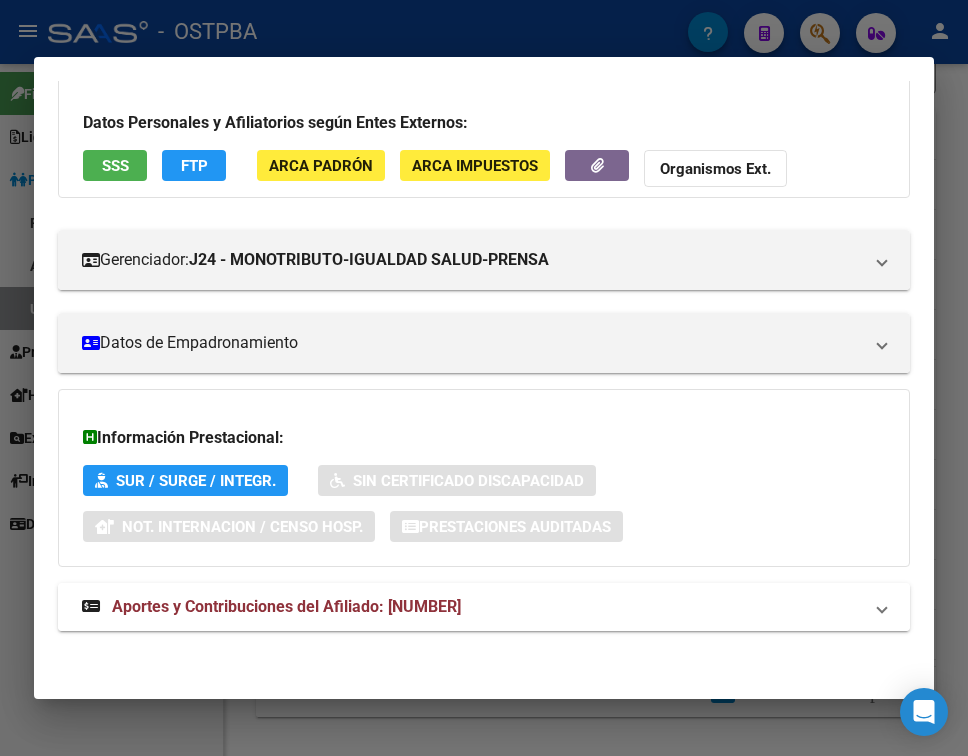 click on "Aportes y Contribuciones del Afiliado: [NUMBER]" at bounding box center [484, 607] 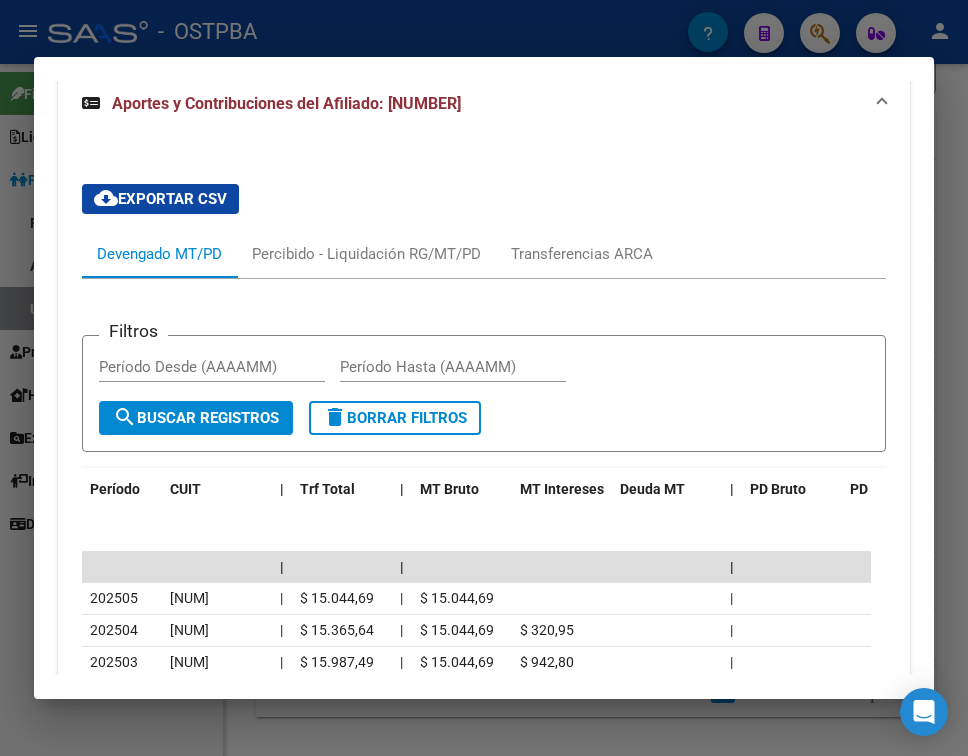 scroll, scrollTop: 827, scrollLeft: 0, axis: vertical 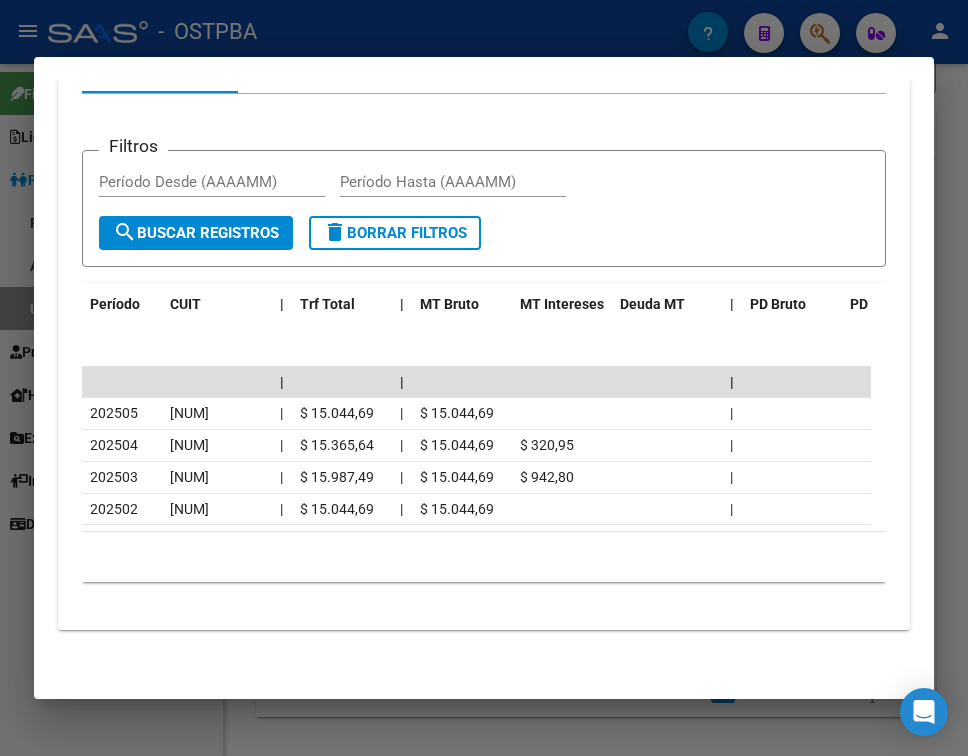 click at bounding box center [484, 378] 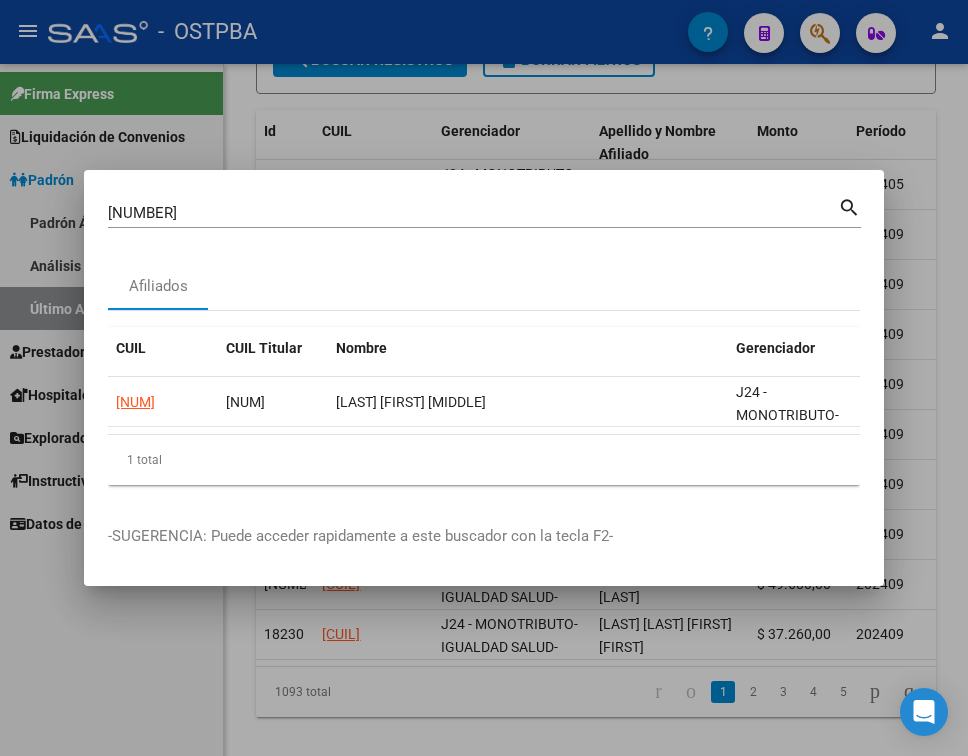click on "[NUMBER]" at bounding box center (473, 213) 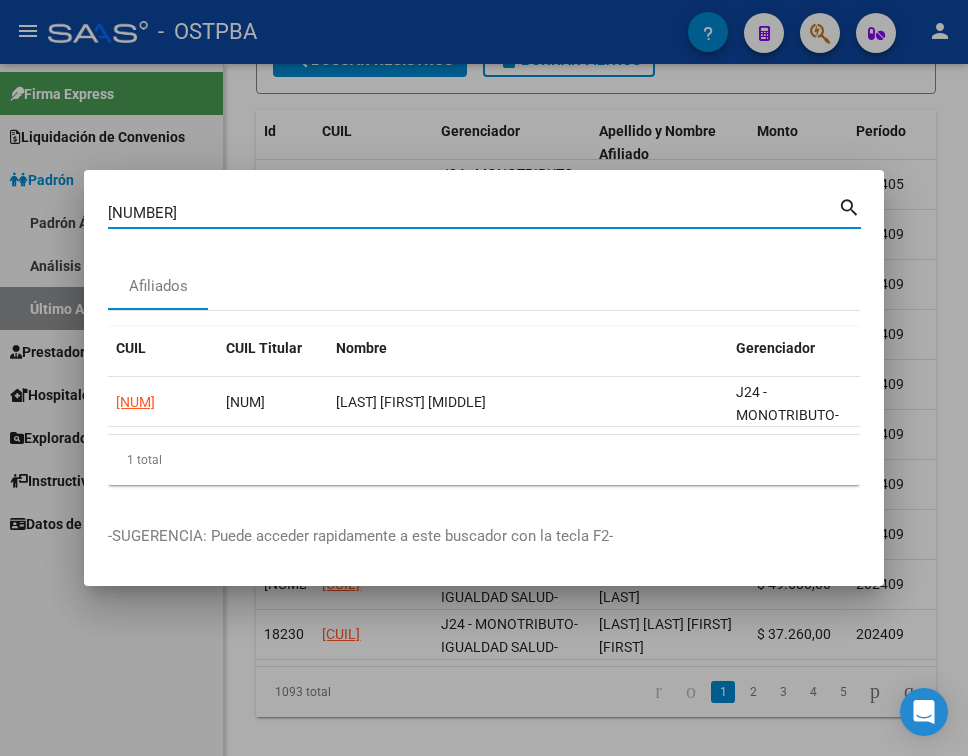 click on "[NUMBER]" at bounding box center (473, 213) 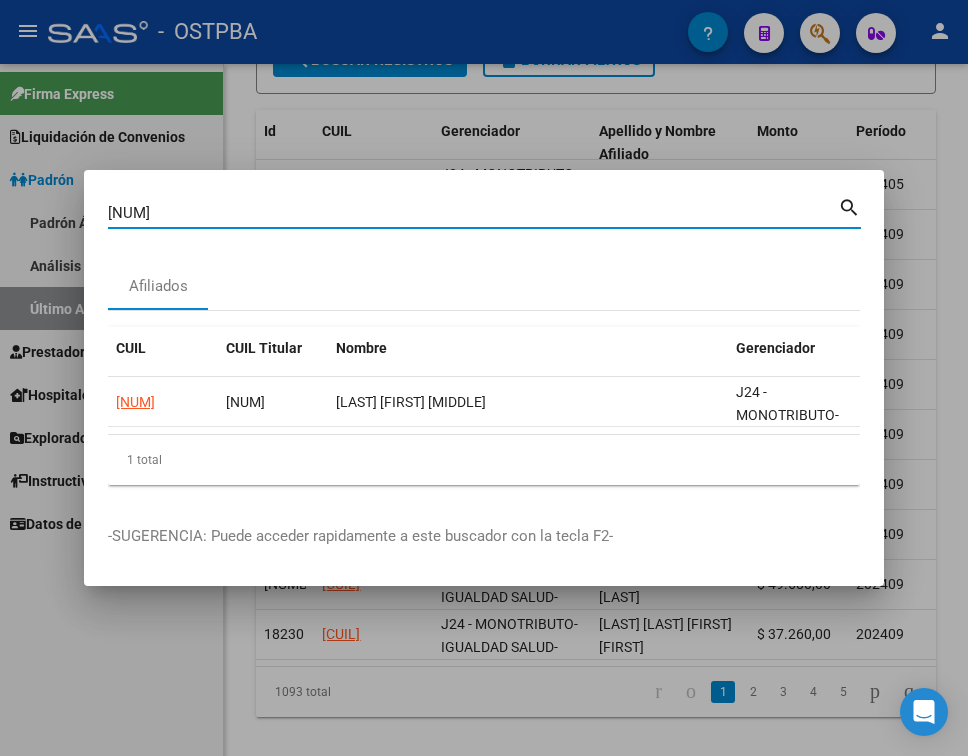 type on "[NUM]" 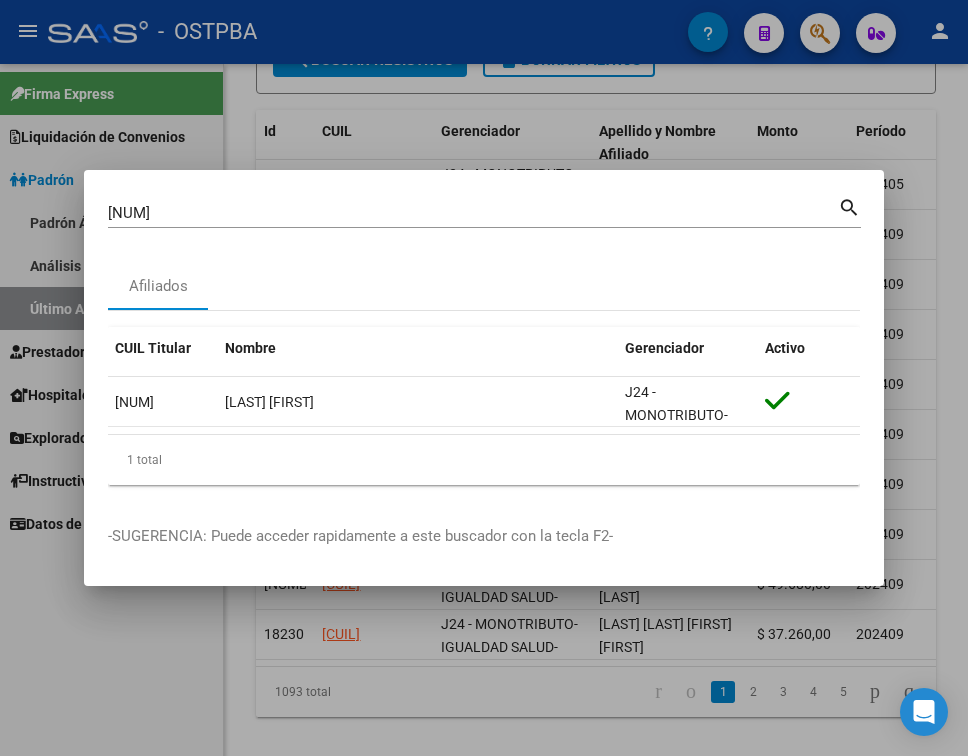 scroll, scrollTop: 0, scrollLeft: 0, axis: both 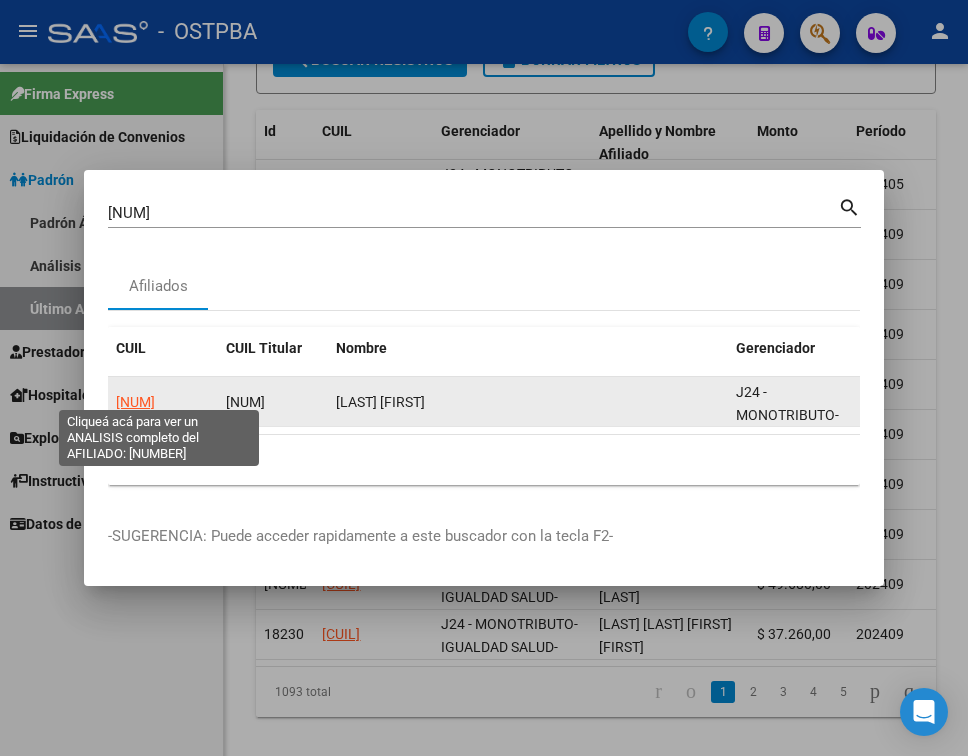click on "[NUM]" 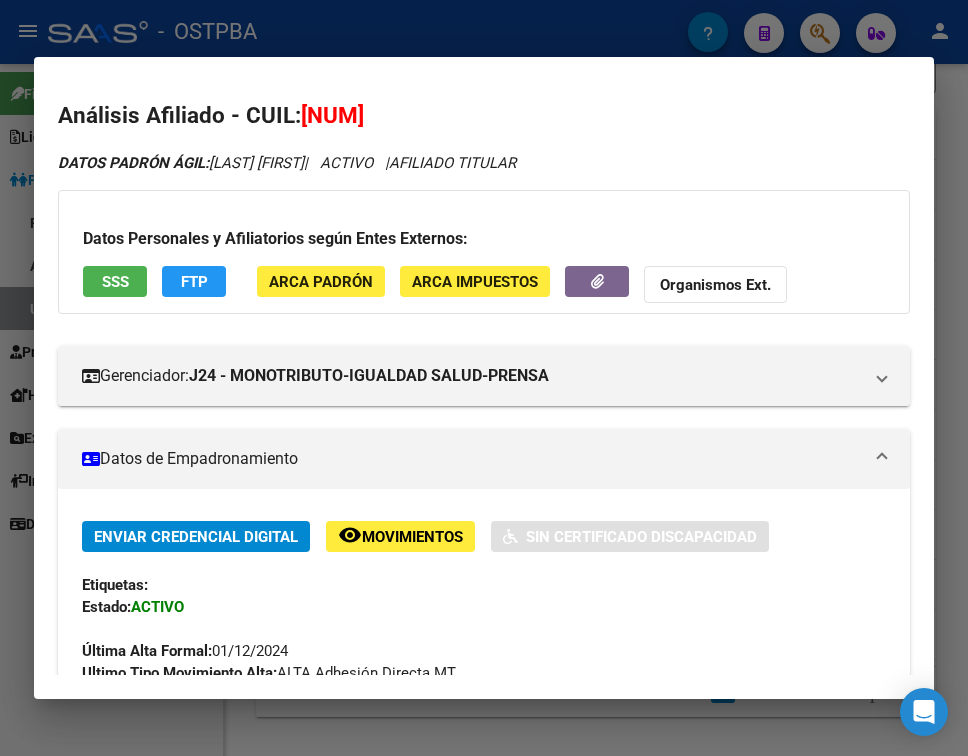 click on "Datos de Empadronamiento" at bounding box center (480, 459) 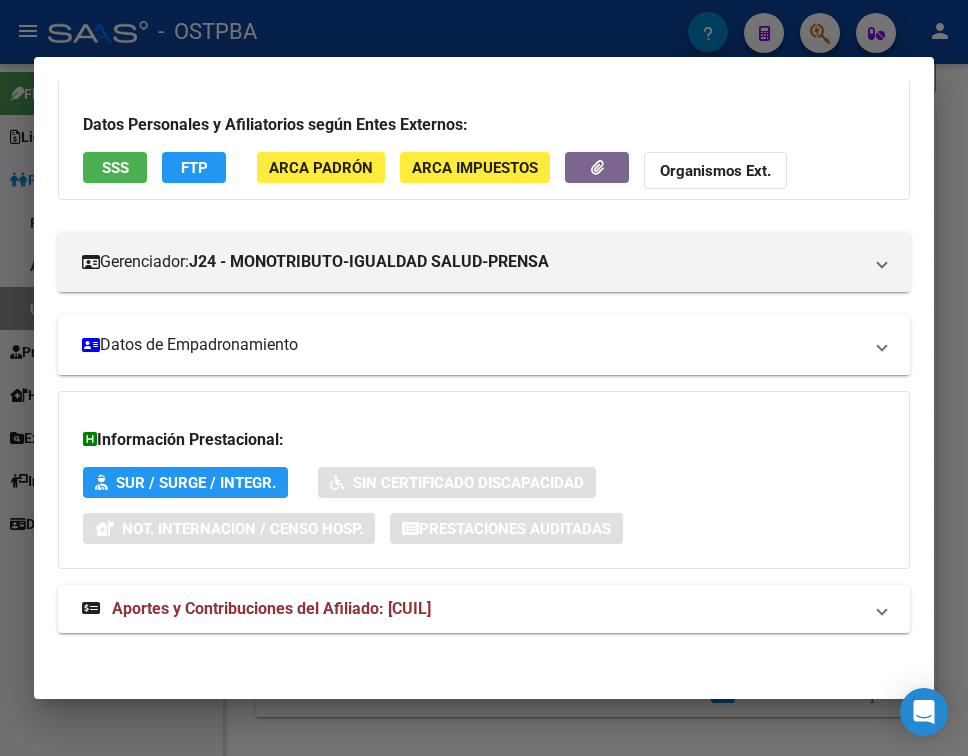 scroll, scrollTop: 116, scrollLeft: 0, axis: vertical 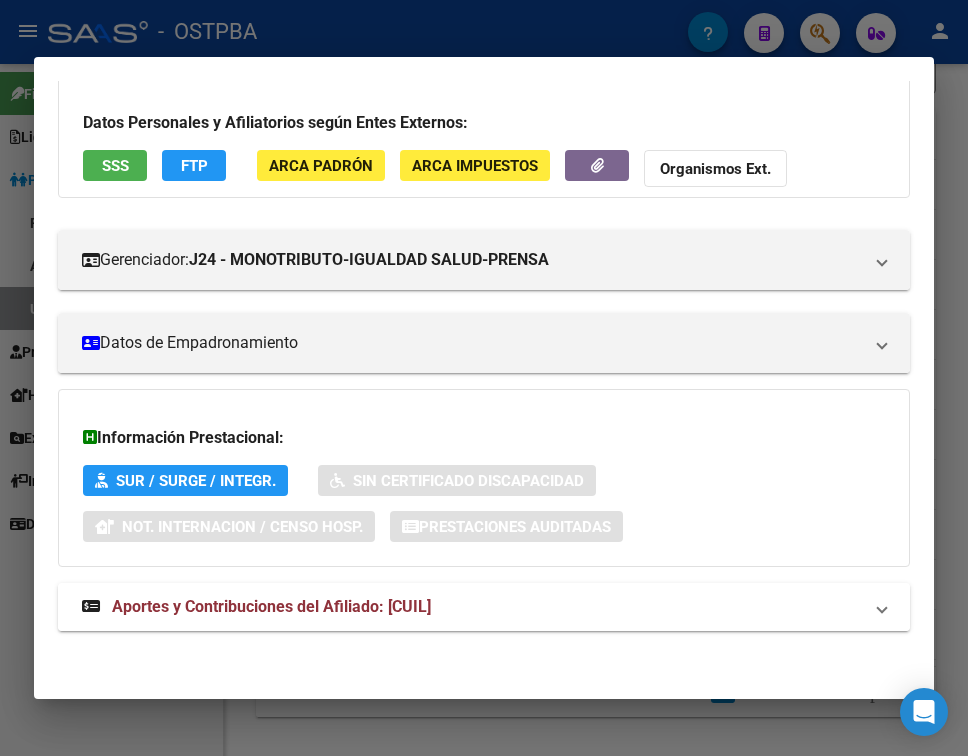 click on "Aportes y Contribuciones del Afiliado: [CUIL]" at bounding box center [484, 607] 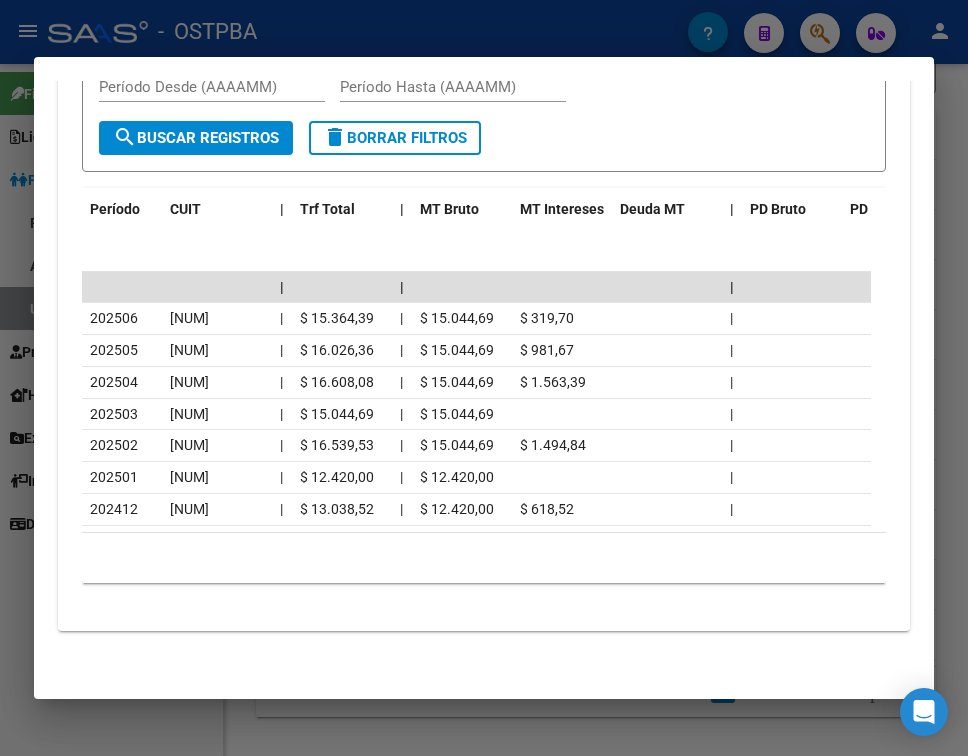 scroll, scrollTop: 922, scrollLeft: 0, axis: vertical 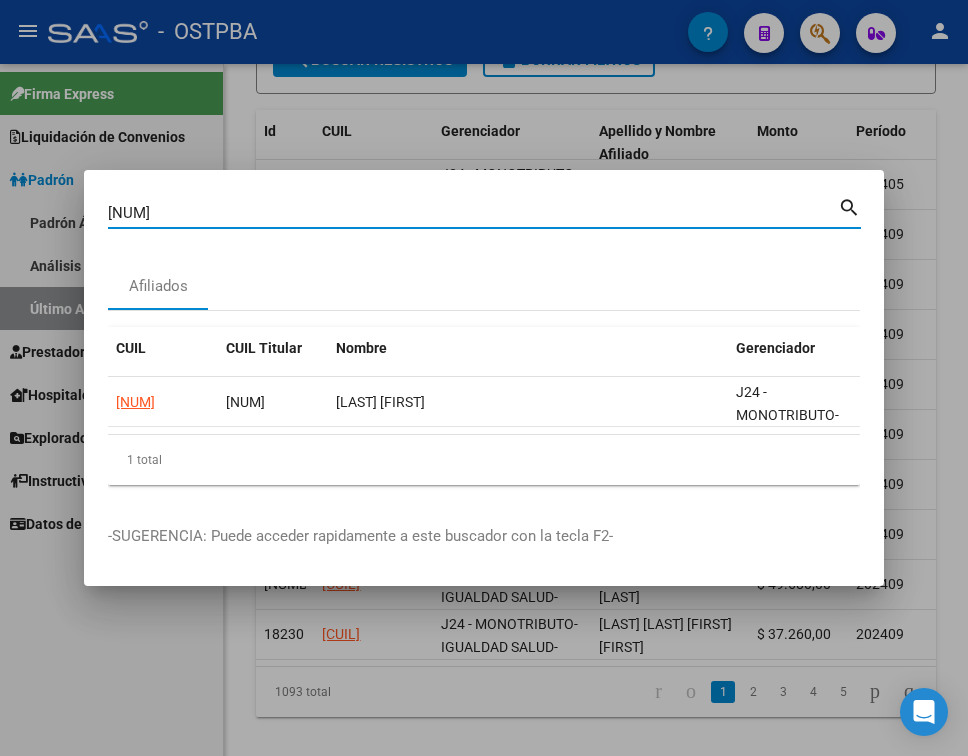 click on "[NUM]" at bounding box center [473, 213] 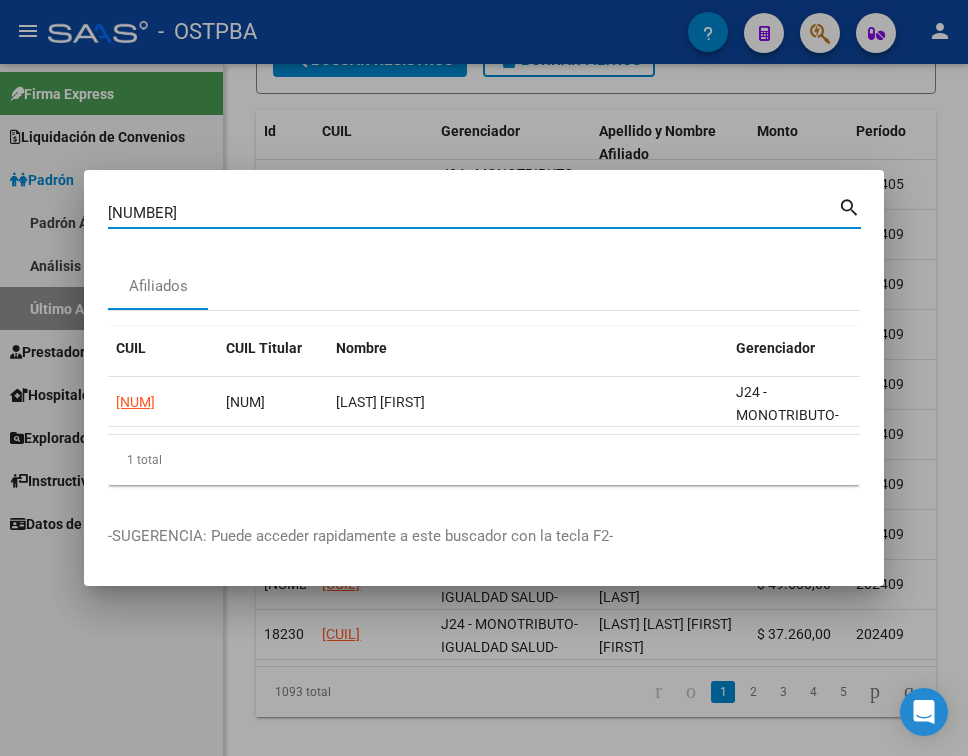 type on "[NUMBER]" 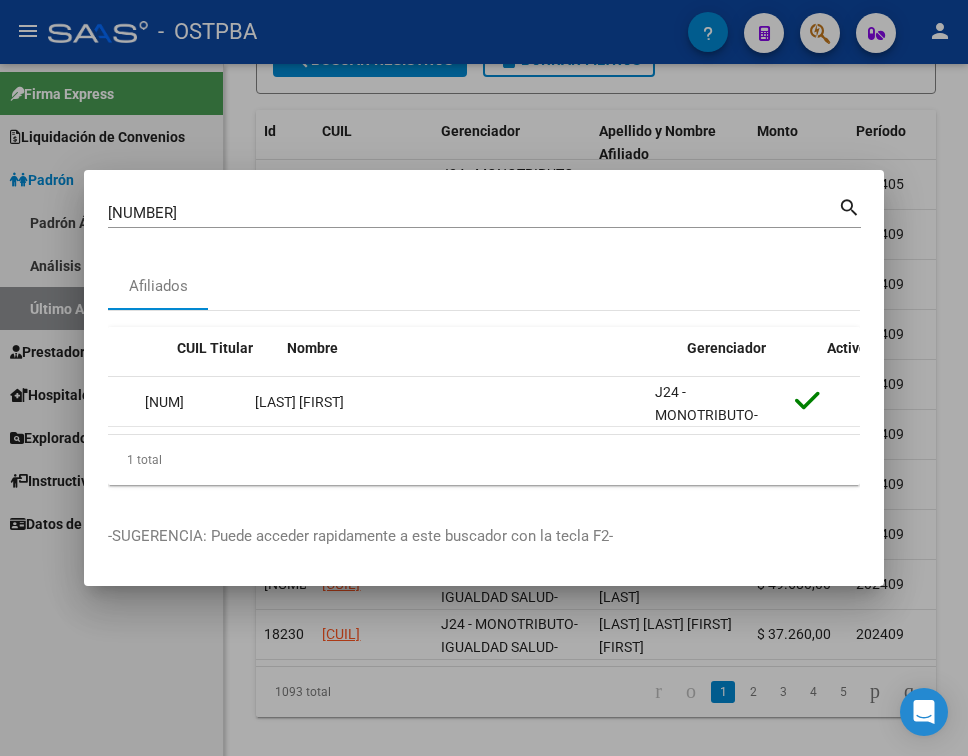 scroll, scrollTop: 0, scrollLeft: 0, axis: both 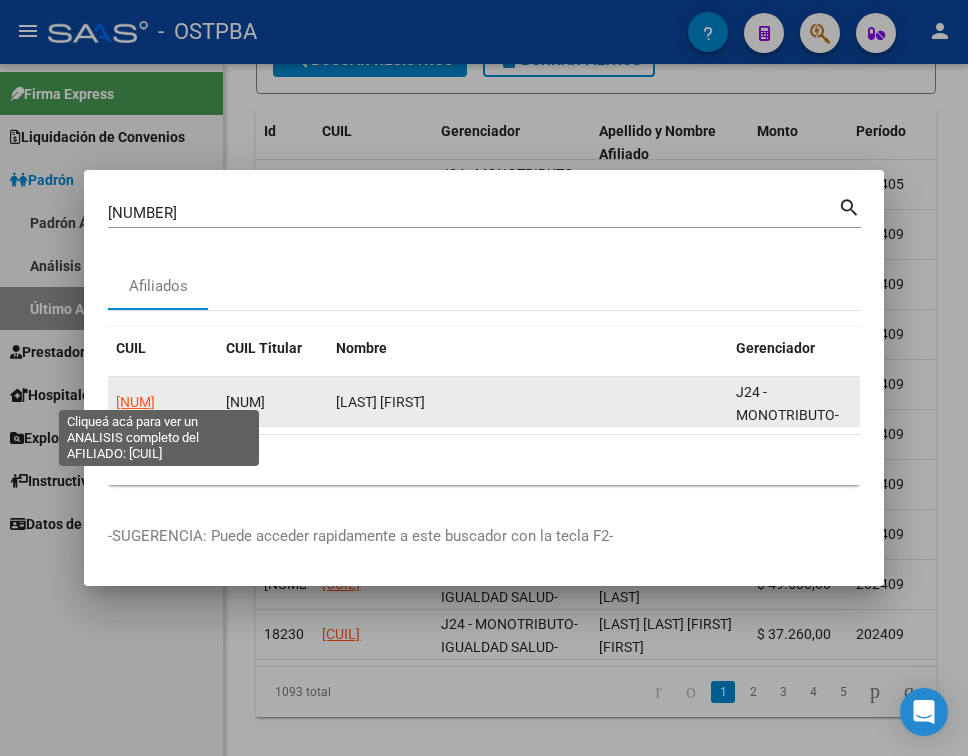 click on "[NUM]" 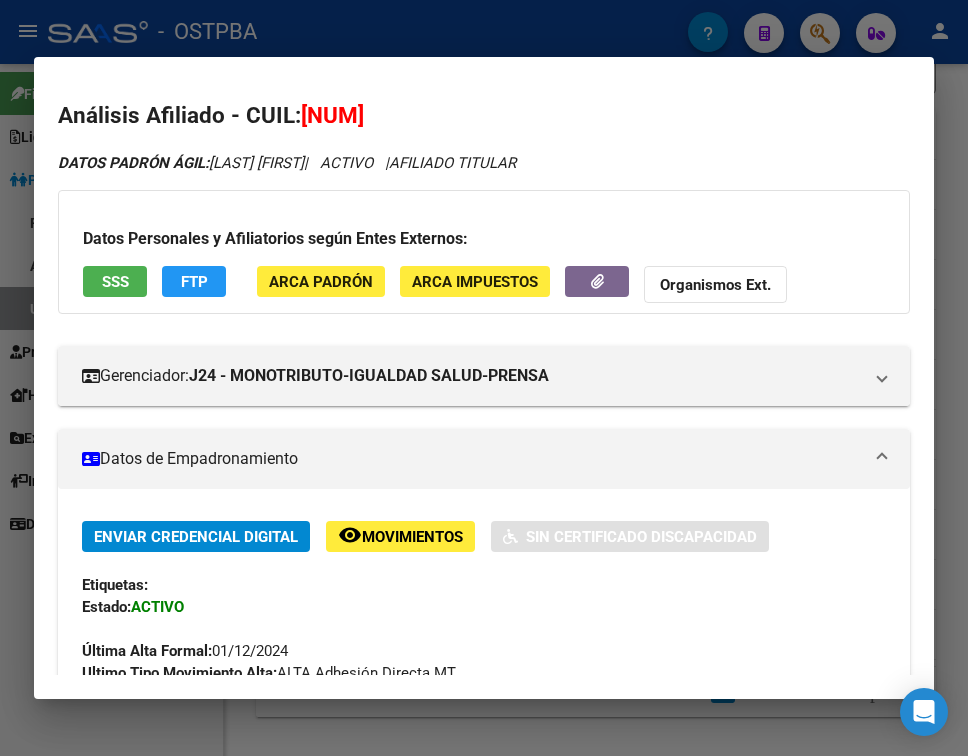 click on "Datos de Empadronamiento" at bounding box center [472, 459] 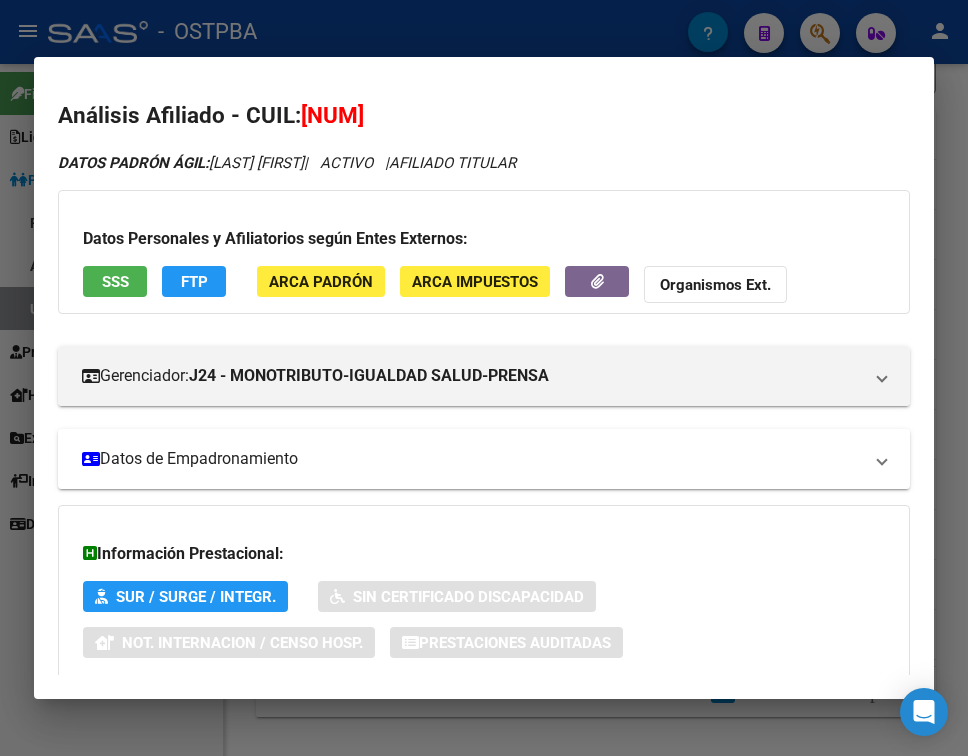 scroll, scrollTop: 116, scrollLeft: 0, axis: vertical 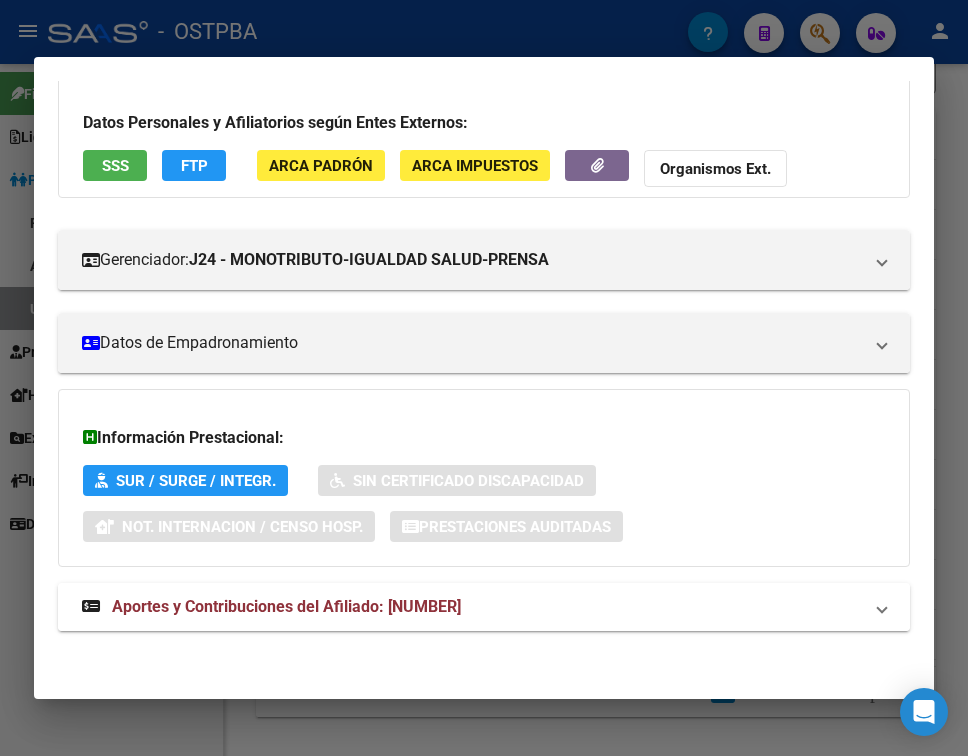 click on "Aportes y Contribuciones del Afiliado: [NUMBER]" at bounding box center (484, 607) 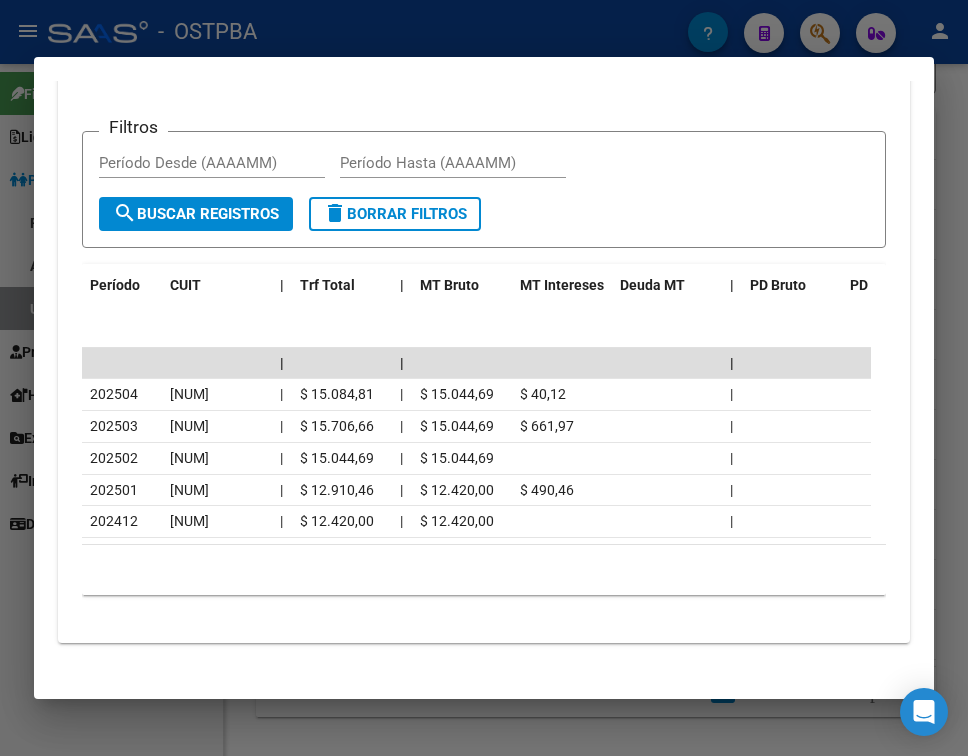 scroll, scrollTop: 858, scrollLeft: 0, axis: vertical 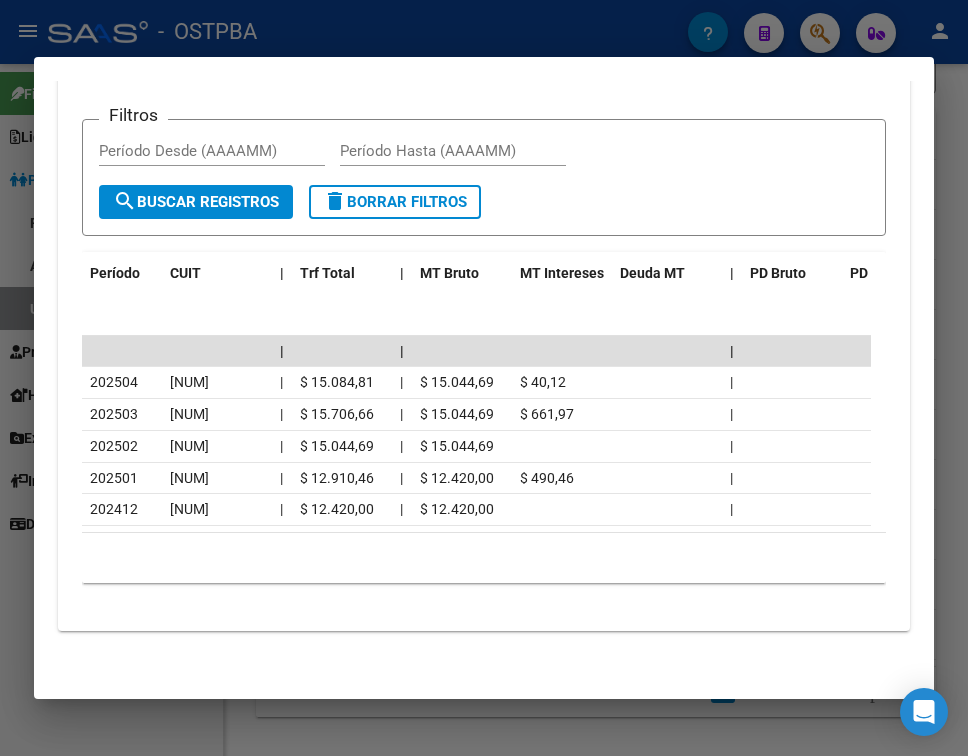 click at bounding box center [484, 378] 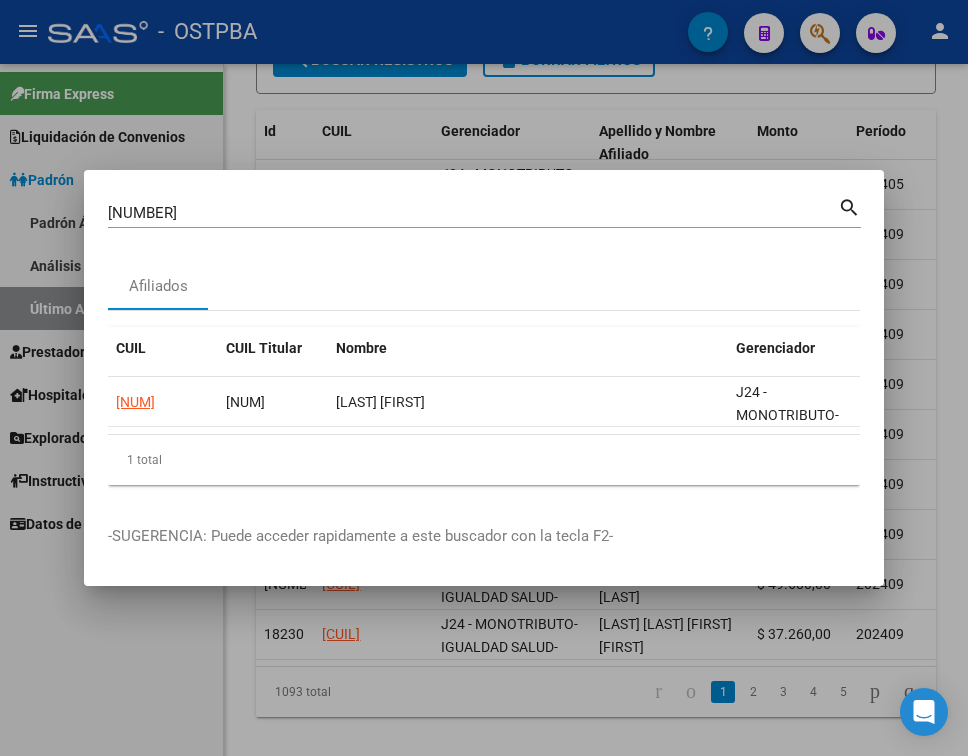 click on "[NUMBER]" at bounding box center (473, 213) 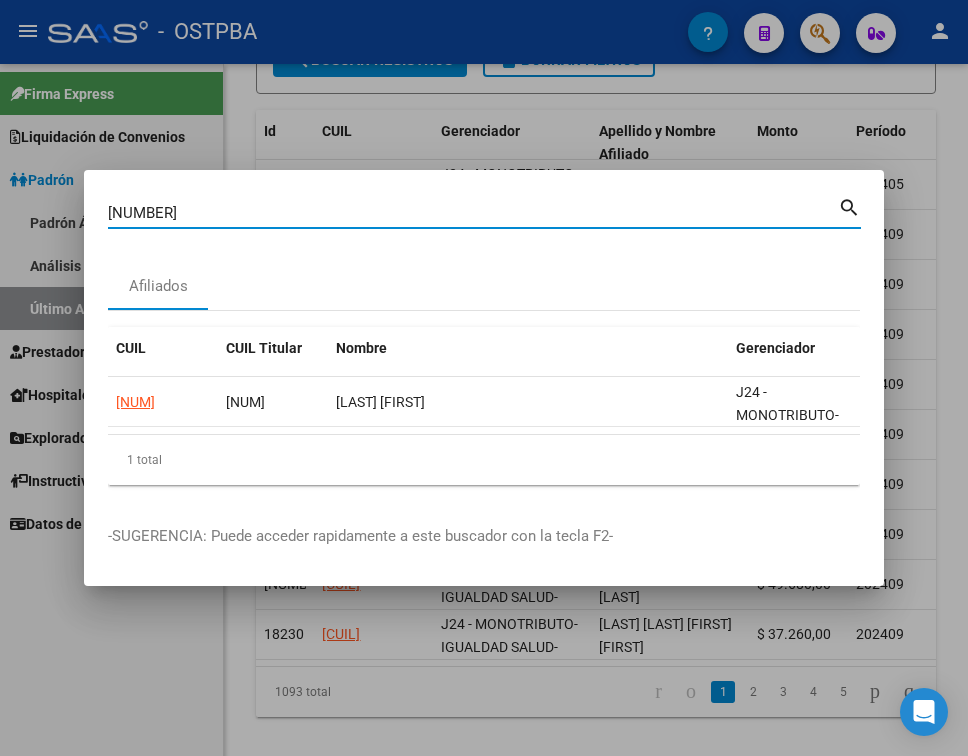 click on "[NUMBER]" at bounding box center (473, 213) 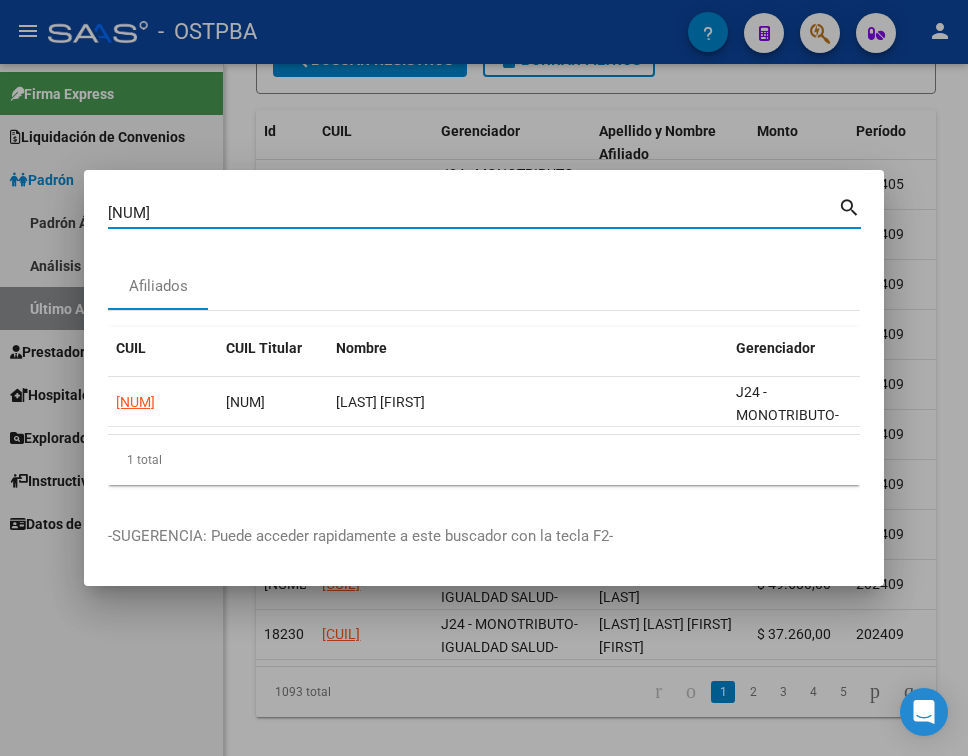 type on "[NUM]" 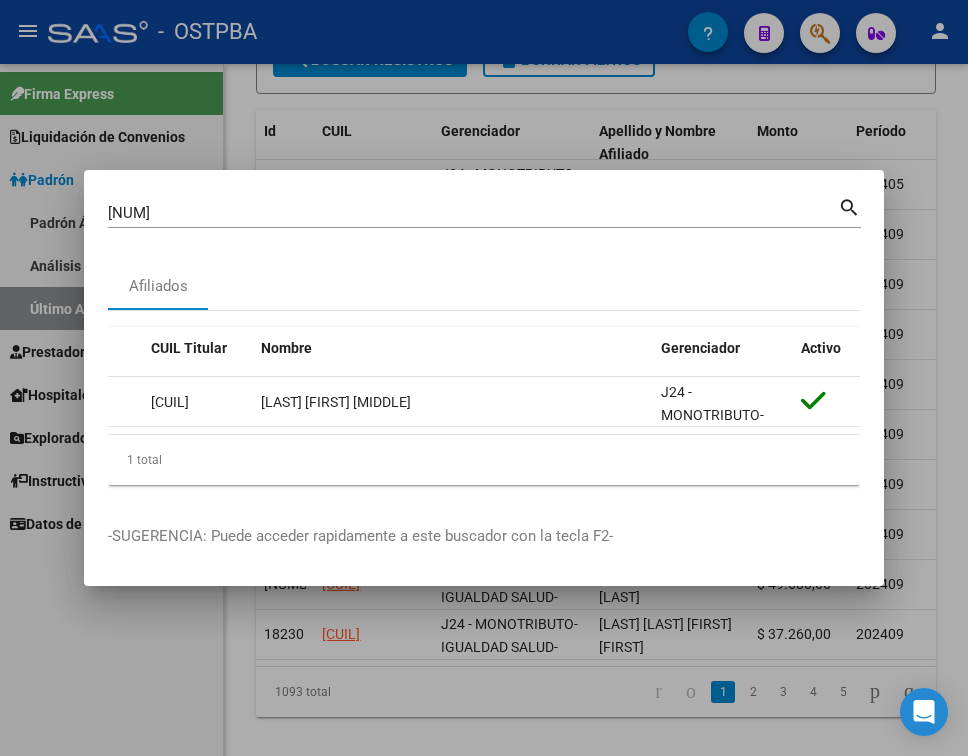 scroll, scrollTop: 0, scrollLeft: 0, axis: both 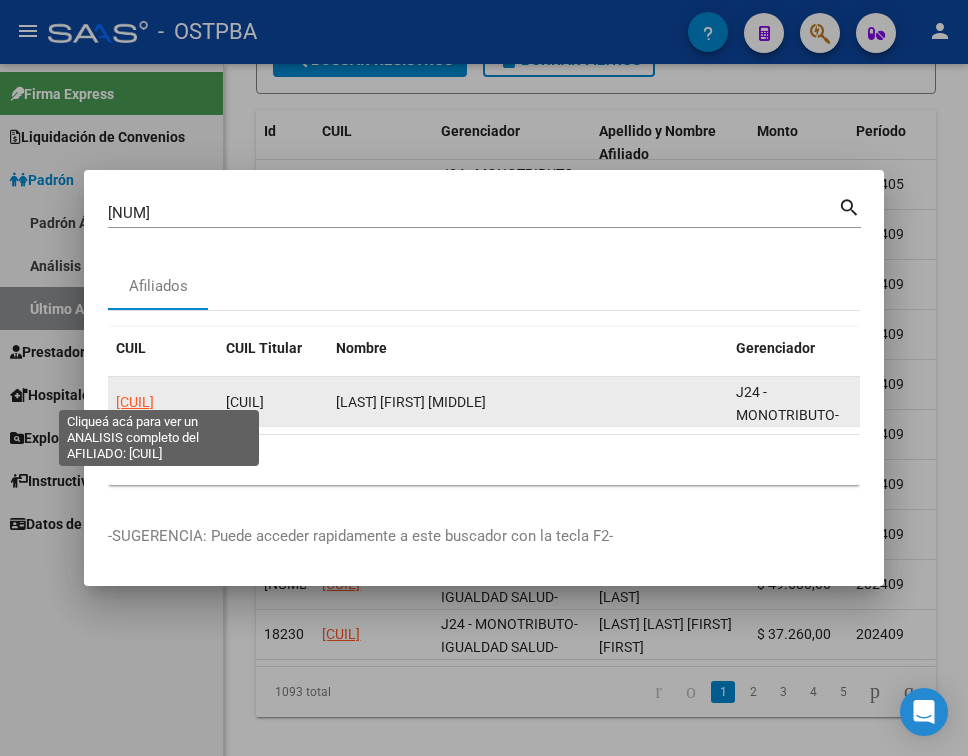 click on "[CUIL]" 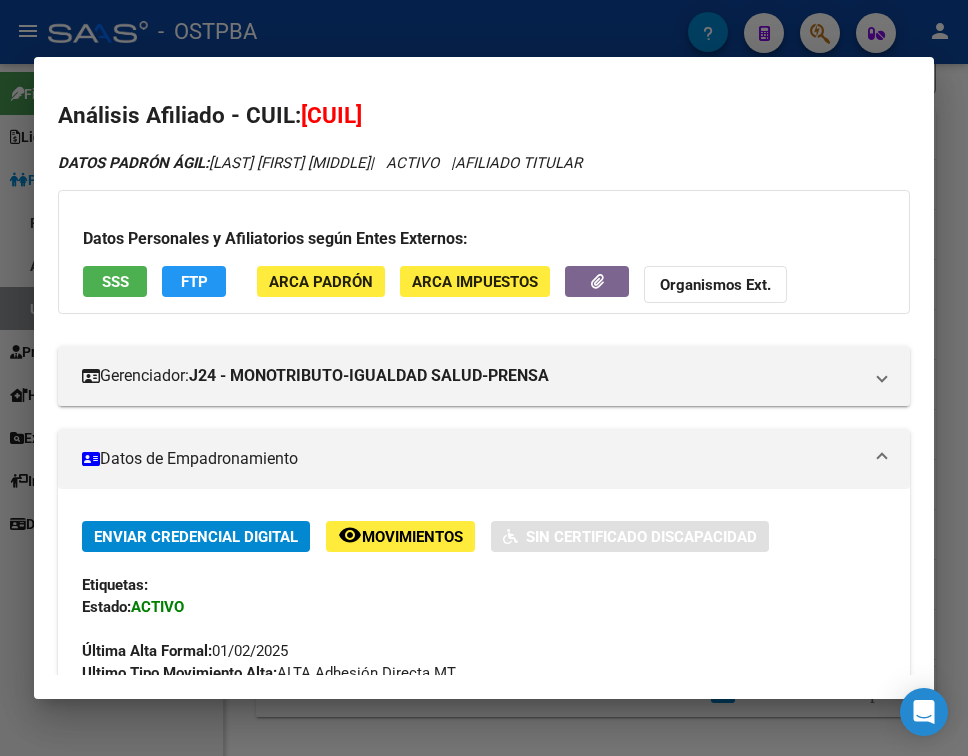 click on "Datos de Empadronamiento" at bounding box center (480, 459) 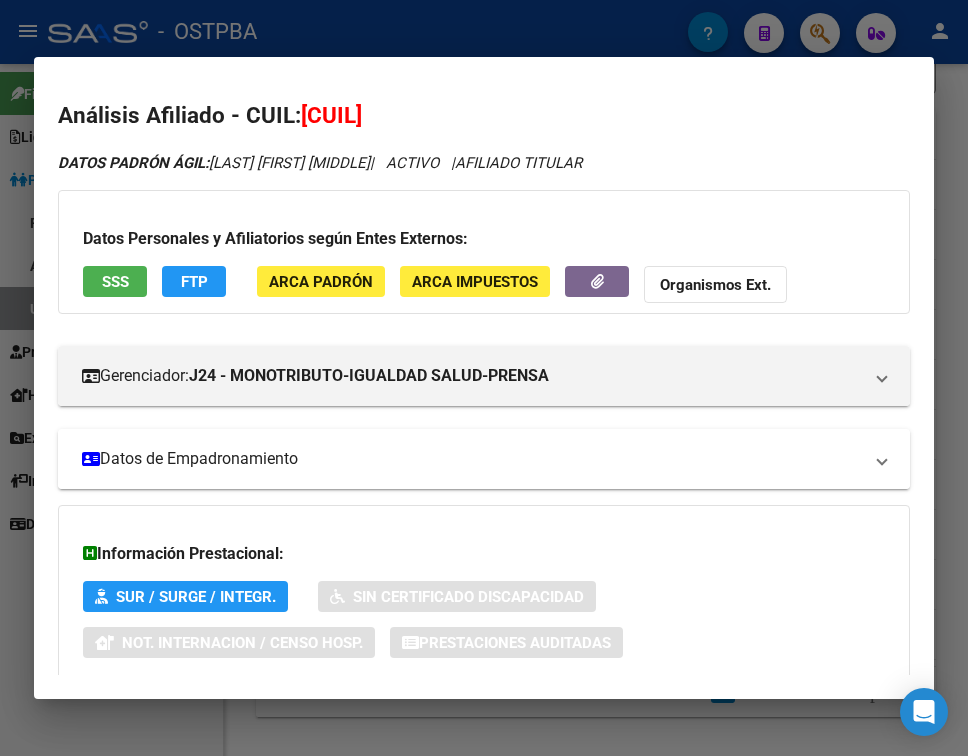 scroll, scrollTop: 116, scrollLeft: 0, axis: vertical 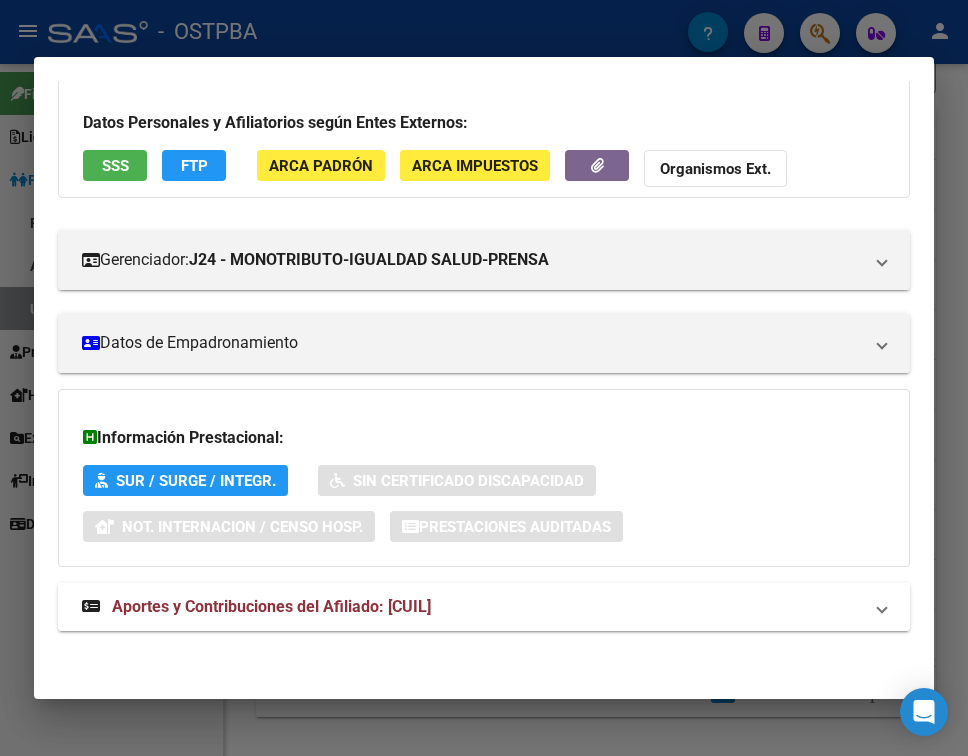 click on "Aportes y Contribuciones del Afiliado: [CUIL]" at bounding box center [472, 607] 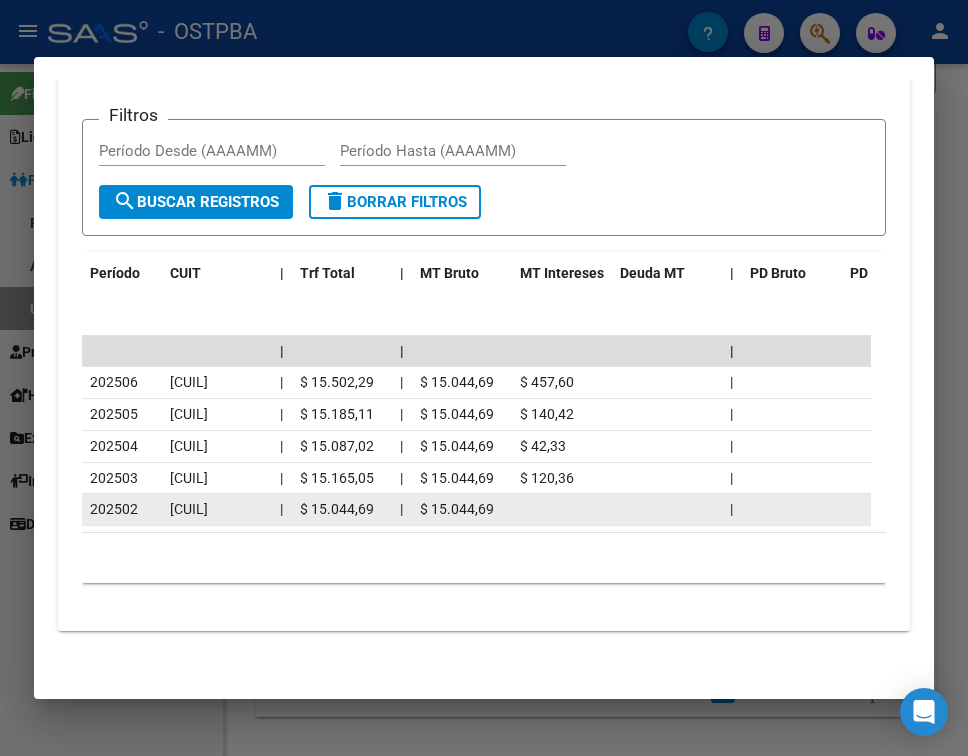 scroll, scrollTop: 858, scrollLeft: 0, axis: vertical 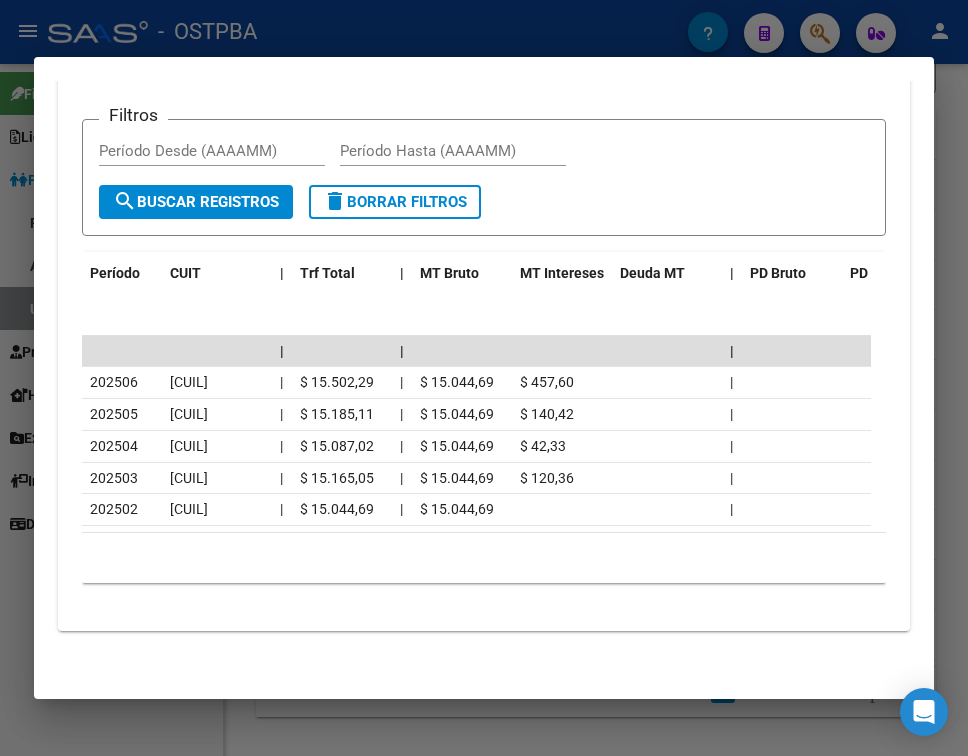 click at bounding box center (484, 378) 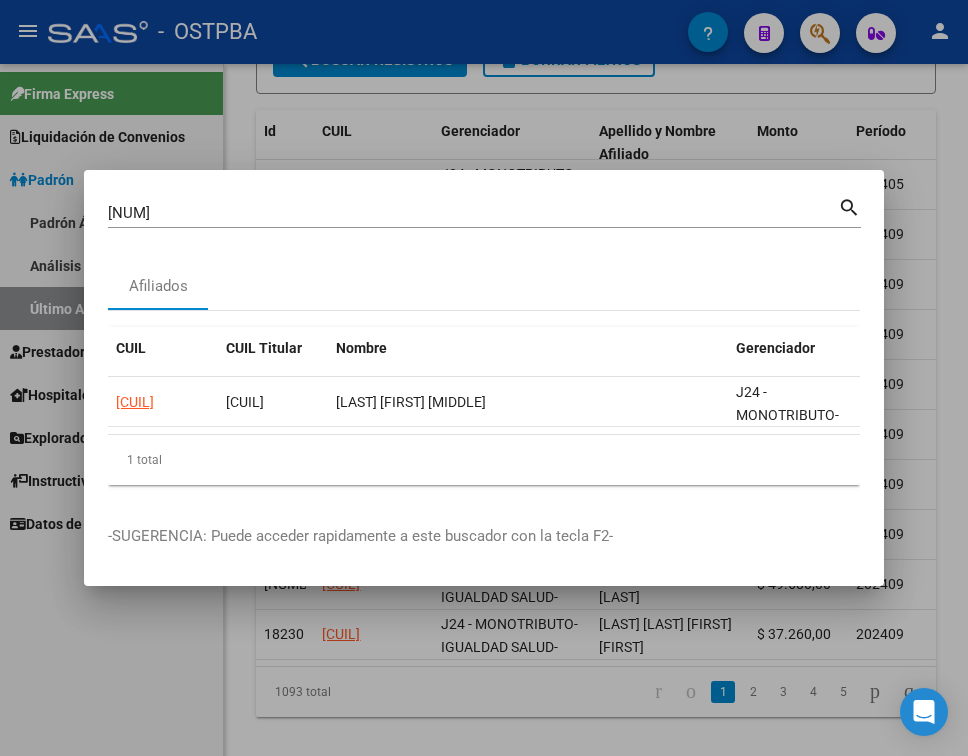 click on "[NUM]" at bounding box center [473, 213] 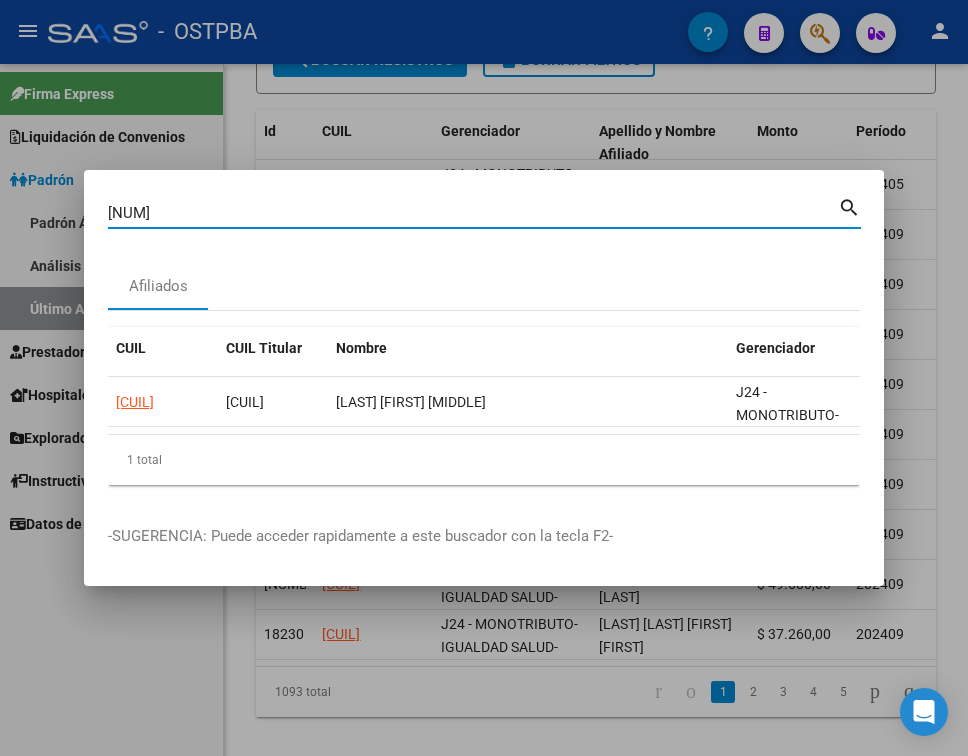 click on "[NUM]" at bounding box center [473, 213] 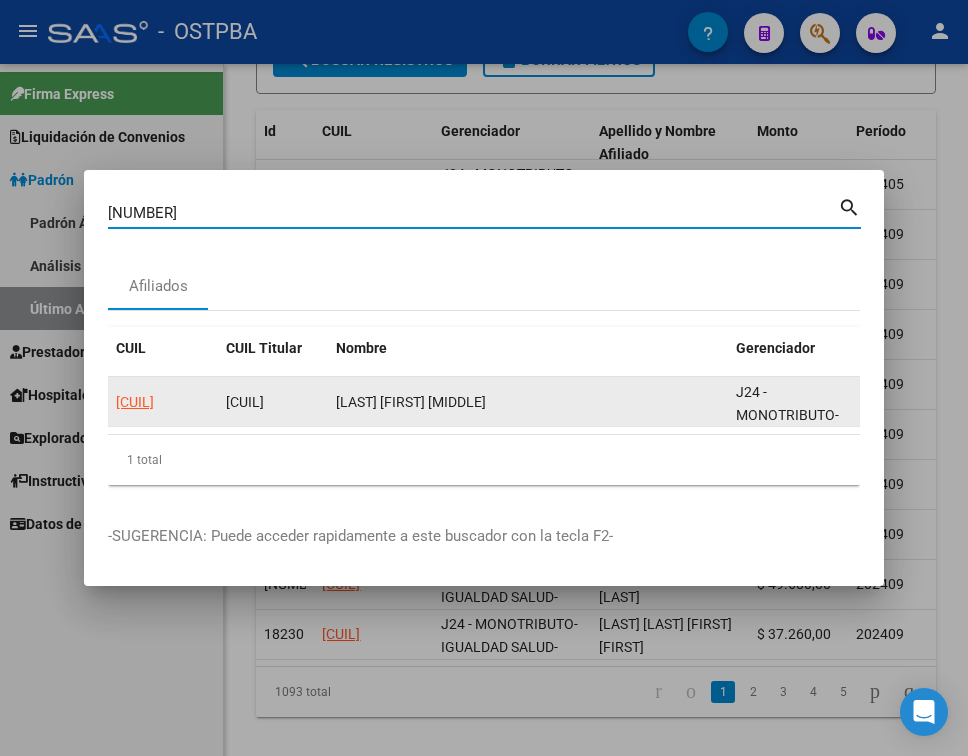 type on "[NUMBER]" 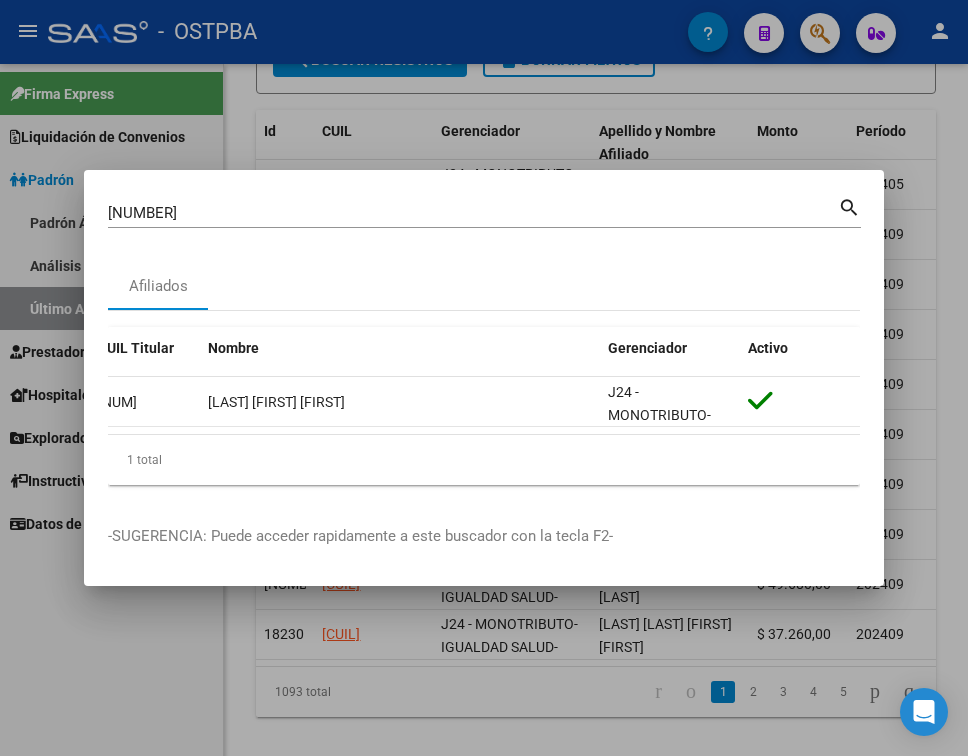 scroll, scrollTop: 0, scrollLeft: 0, axis: both 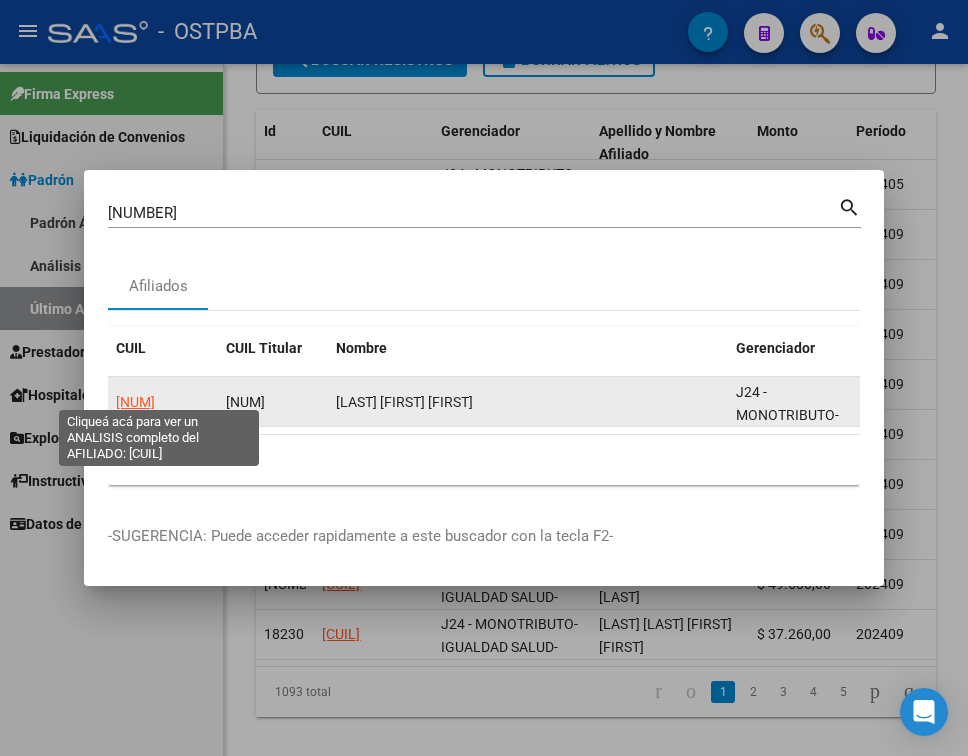 click on "[NUM]" 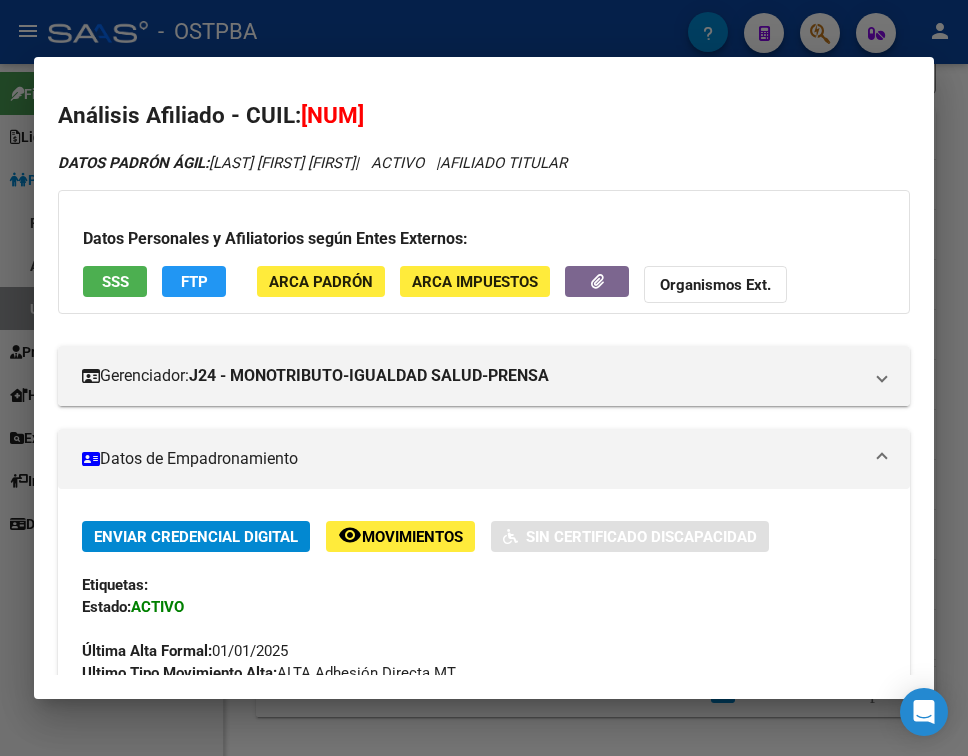 click at bounding box center (882, 459) 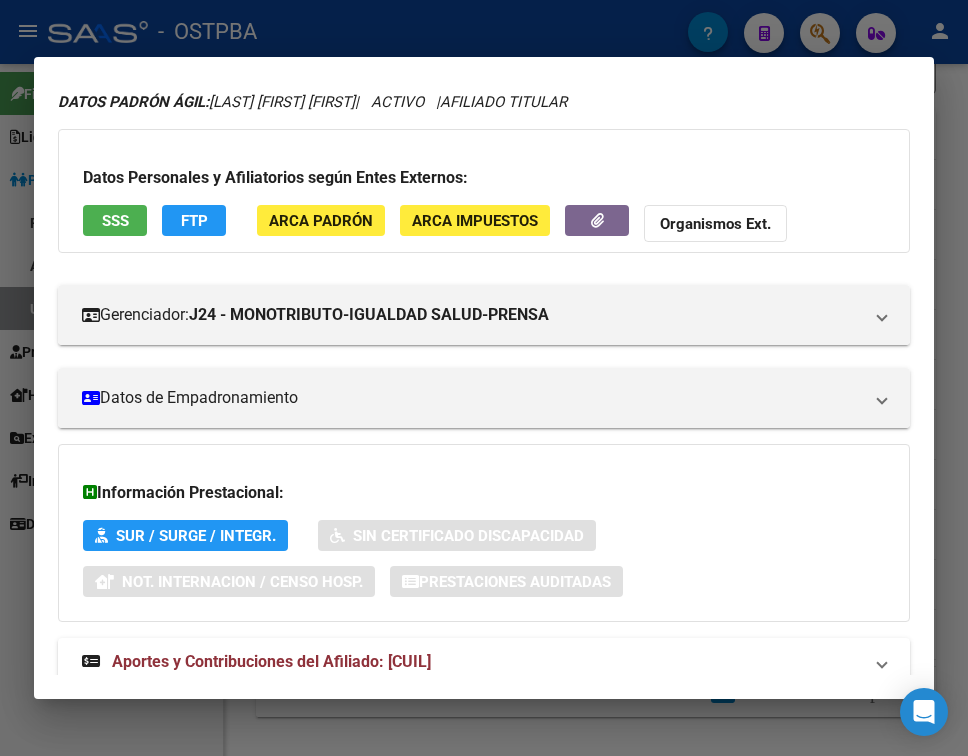 scroll, scrollTop: 116, scrollLeft: 0, axis: vertical 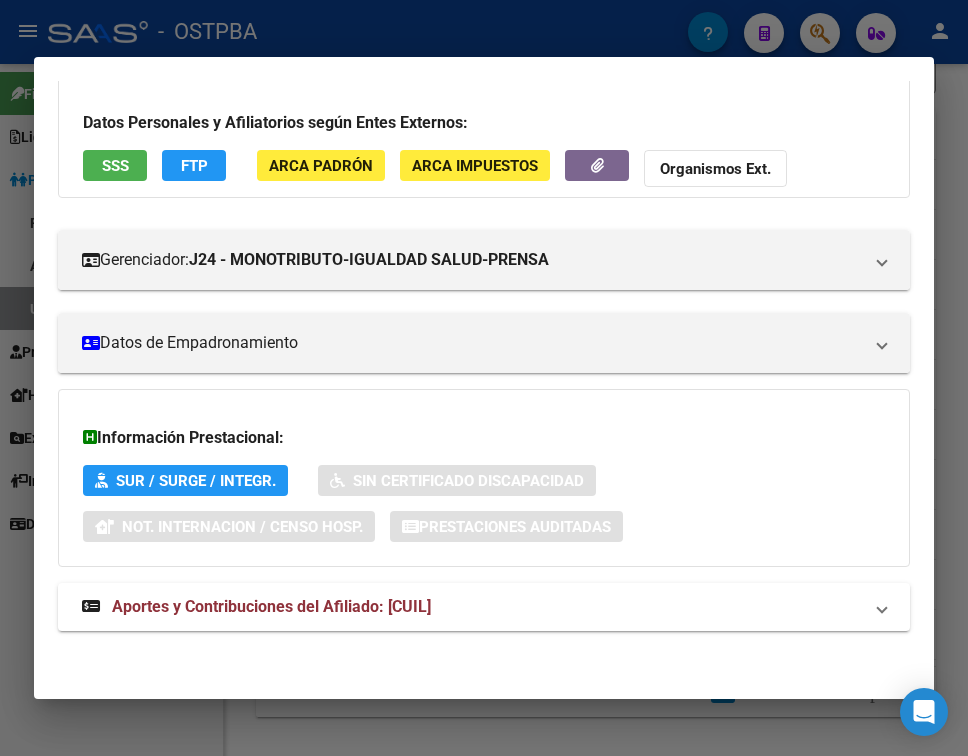 drag, startPoint x: 685, startPoint y: 606, endPoint x: 696, endPoint y: 568, distance: 39.56008 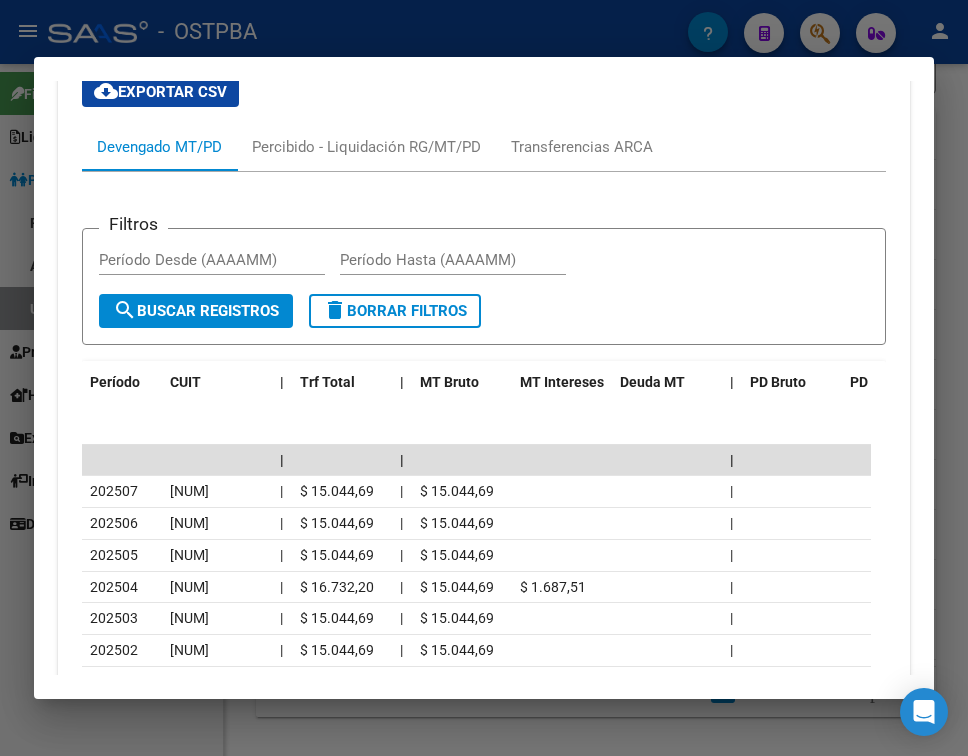 scroll, scrollTop: 922, scrollLeft: 0, axis: vertical 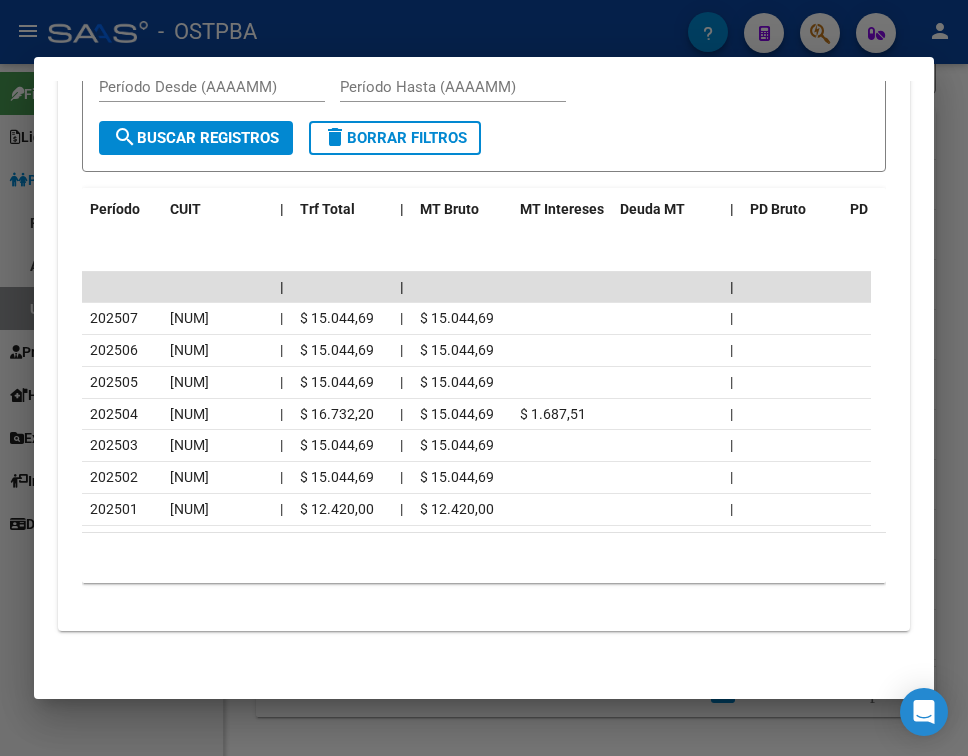 click at bounding box center (484, 378) 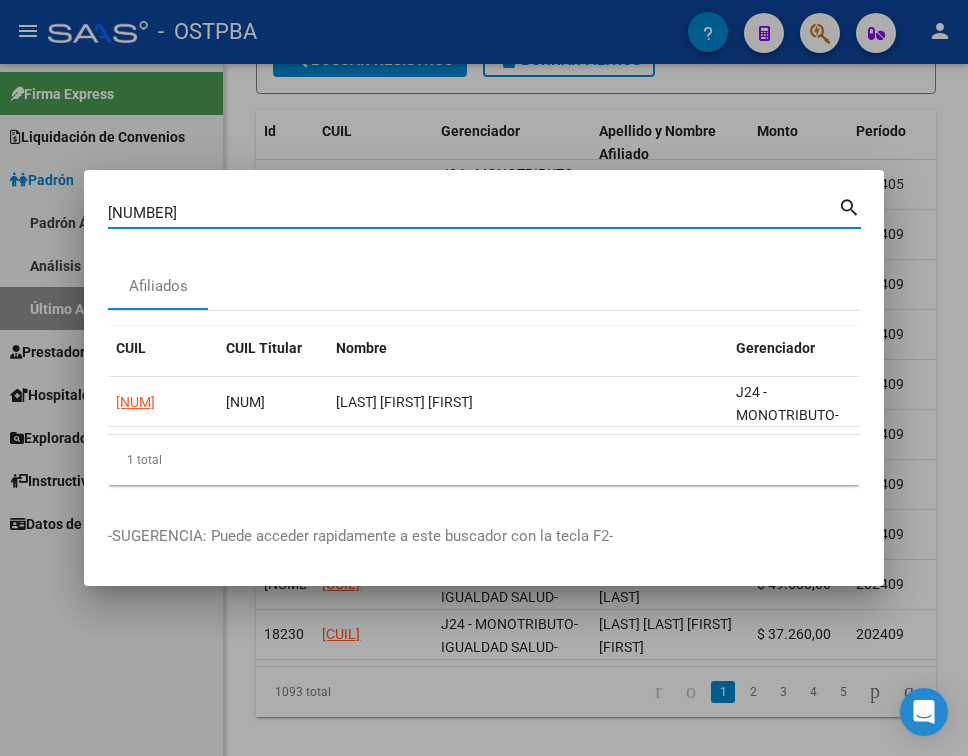 click on "[NUMBER]" at bounding box center (473, 213) 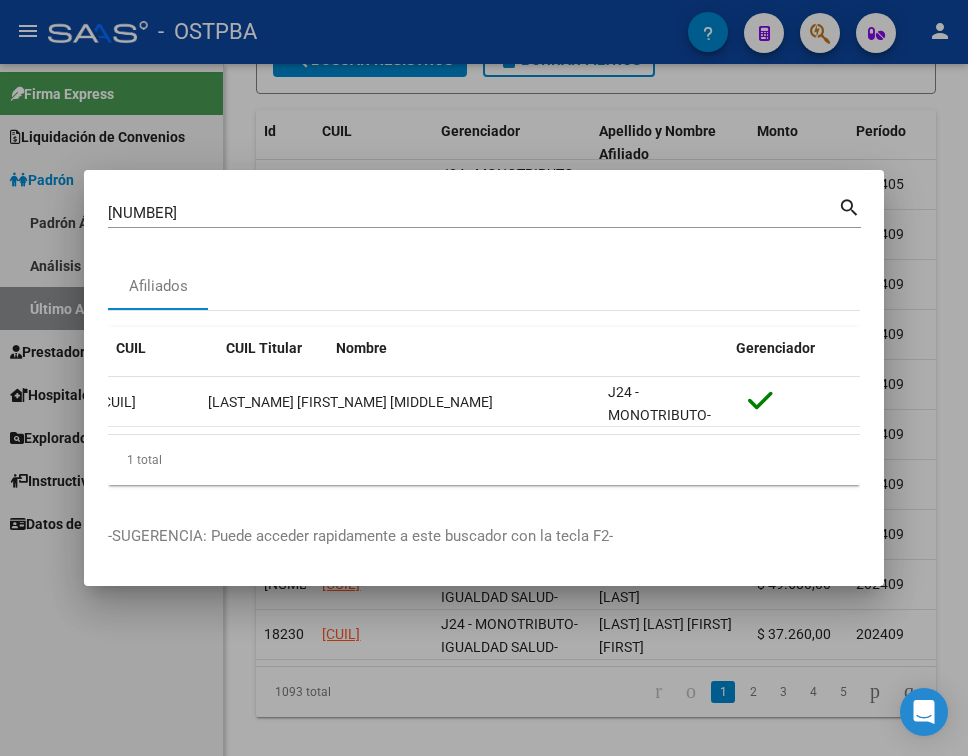 scroll, scrollTop: 0, scrollLeft: 0, axis: both 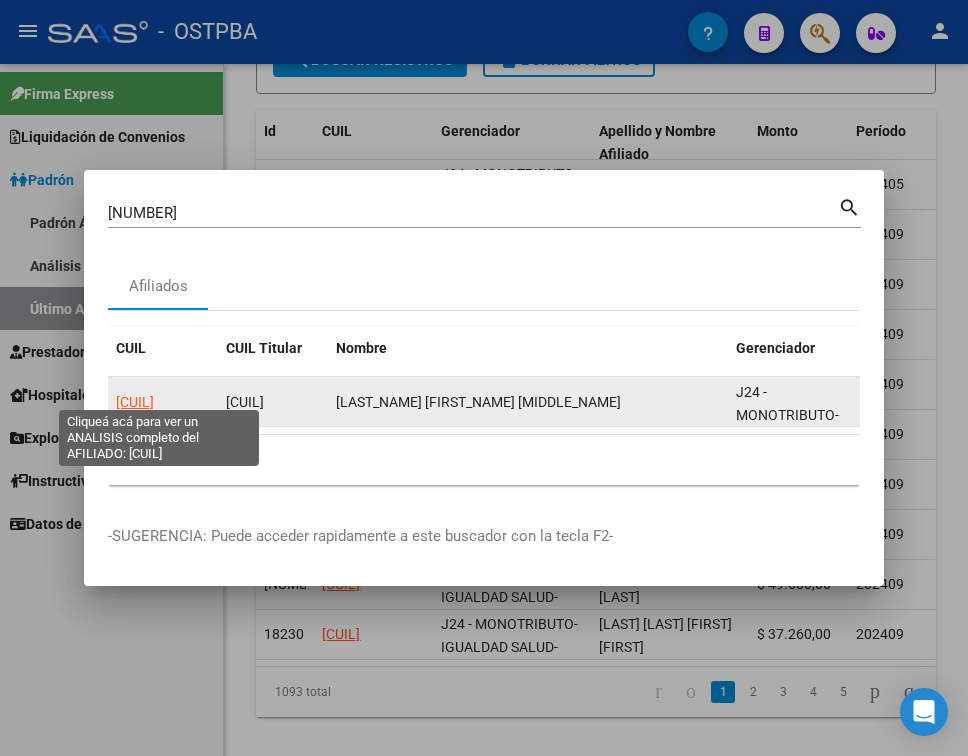 click on "[CUIL]" 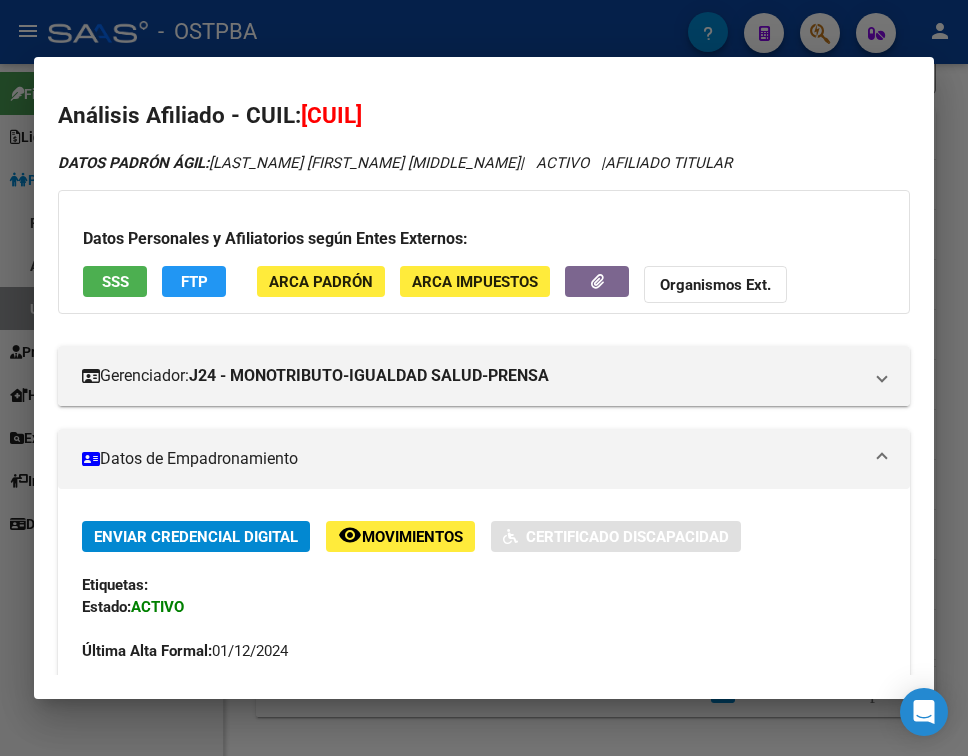 click on "Datos de Empadronamiento" at bounding box center [480, 459] 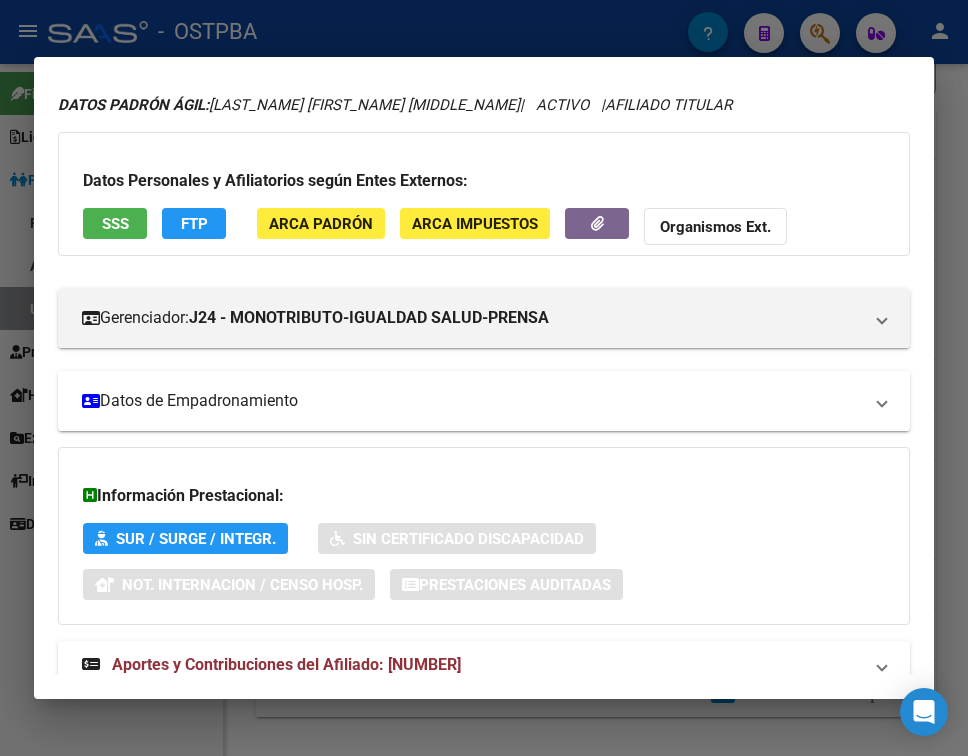 scroll, scrollTop: 116, scrollLeft: 0, axis: vertical 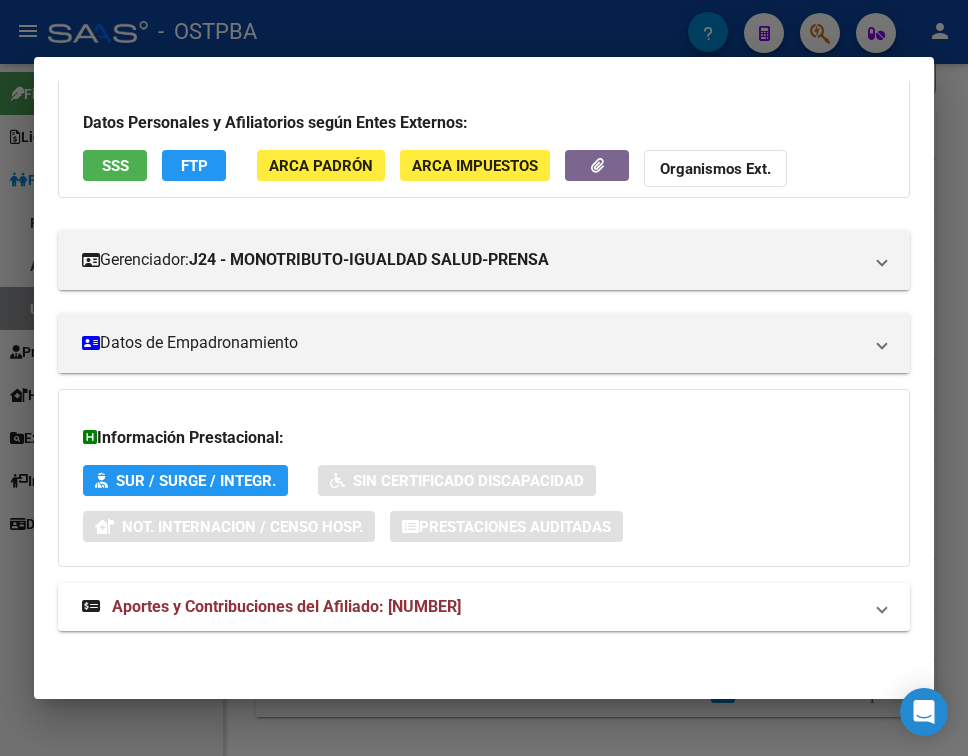 click on "Aportes y Contribuciones del Afiliado: [NUMBER]" at bounding box center [472, 607] 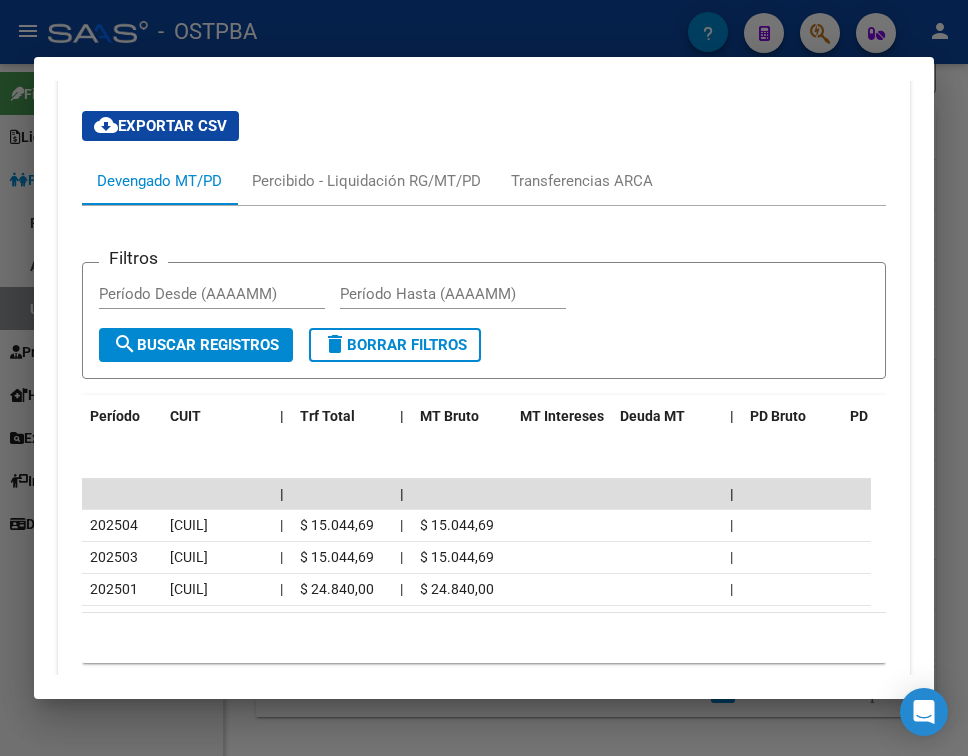 scroll, scrollTop: 795, scrollLeft: 0, axis: vertical 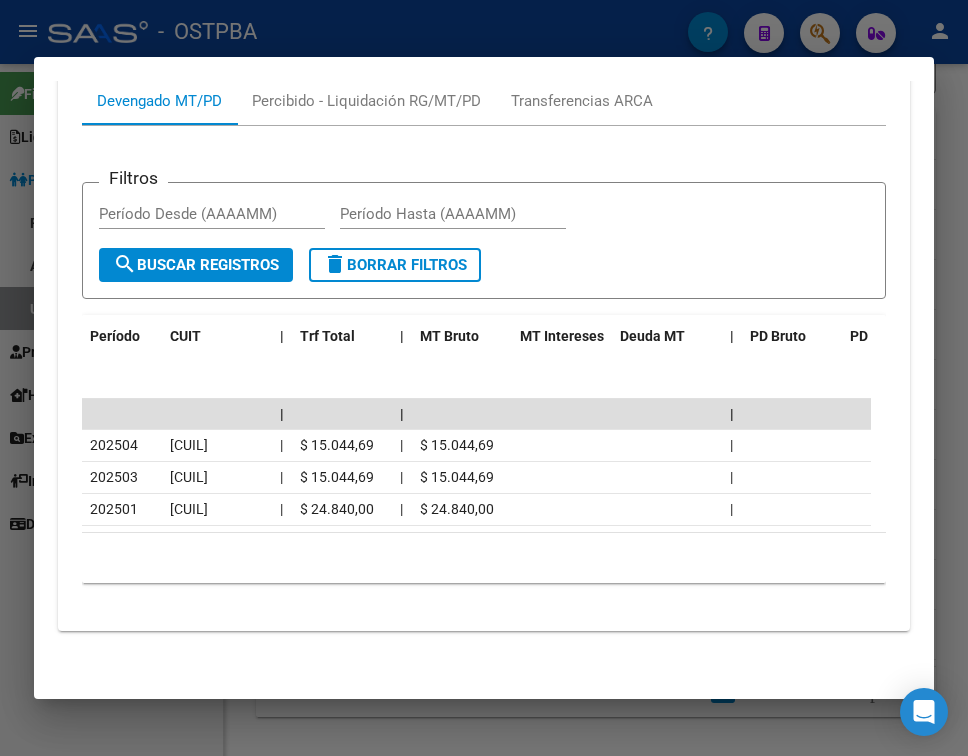 click at bounding box center (484, 378) 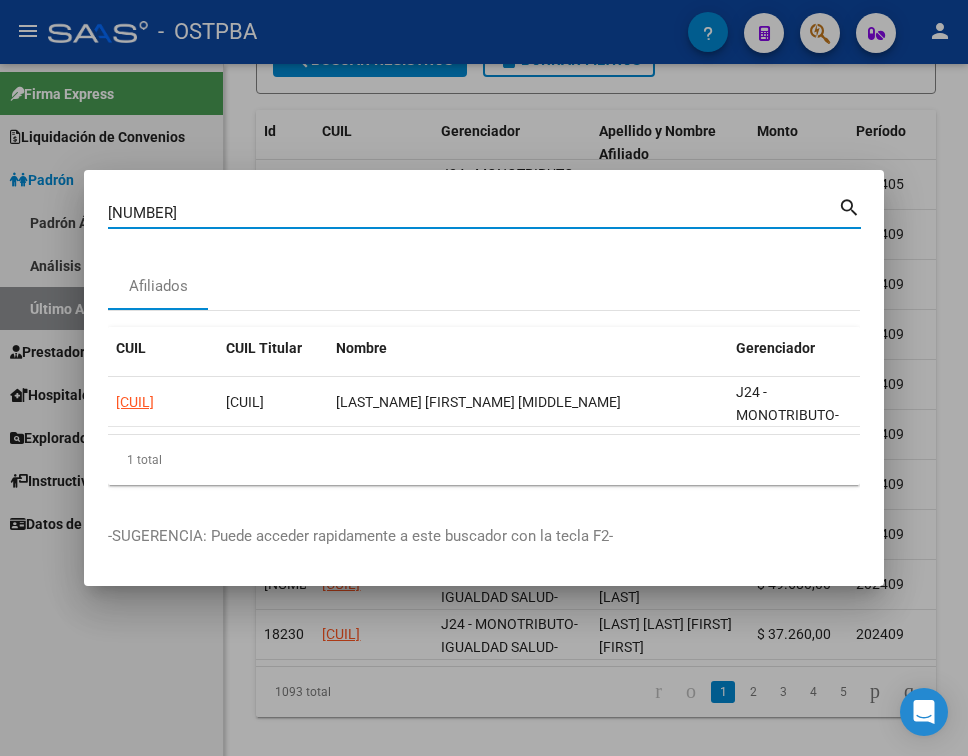 click on "[NUMBER]" at bounding box center (473, 213) 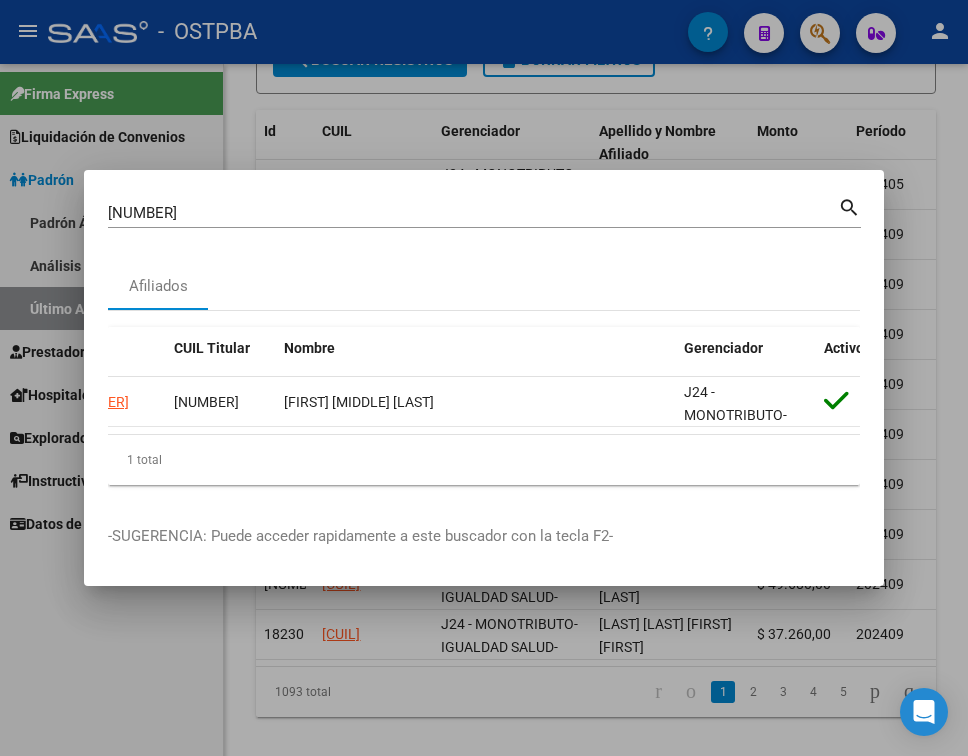 scroll, scrollTop: 0, scrollLeft: 0, axis: both 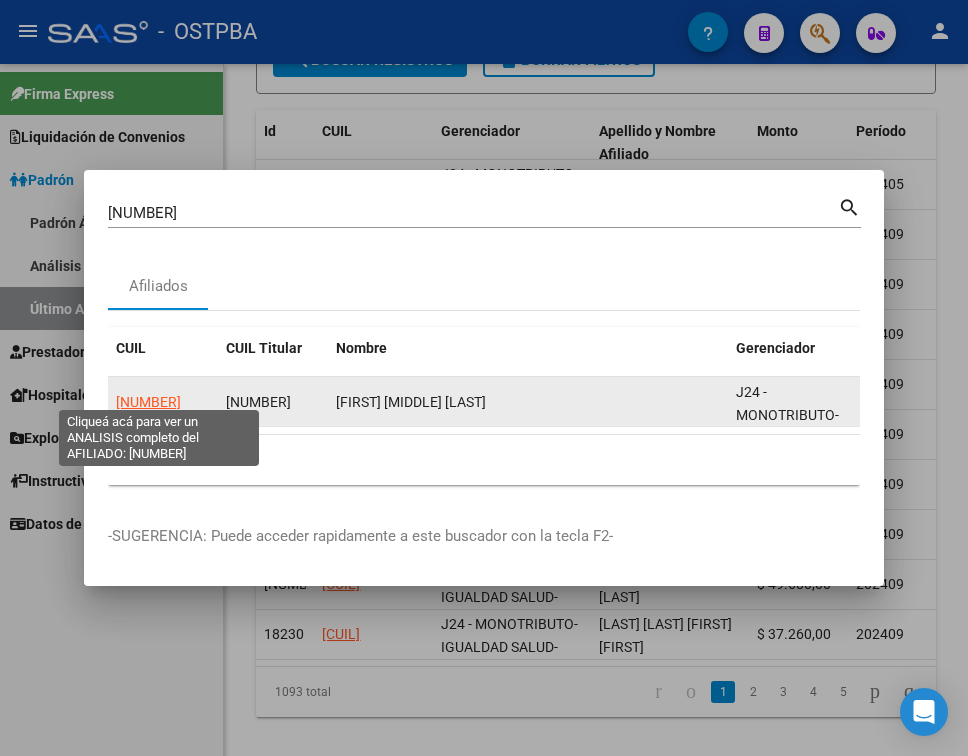 click on "[NUMBER]" 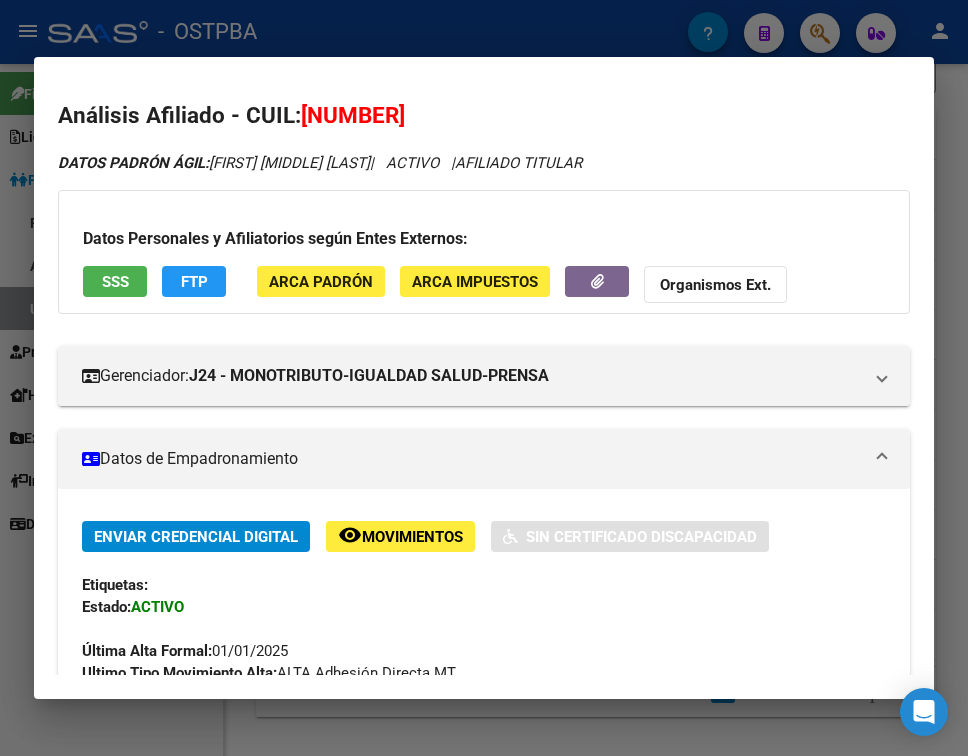 click on "Datos de Empadronamiento" at bounding box center (480, 459) 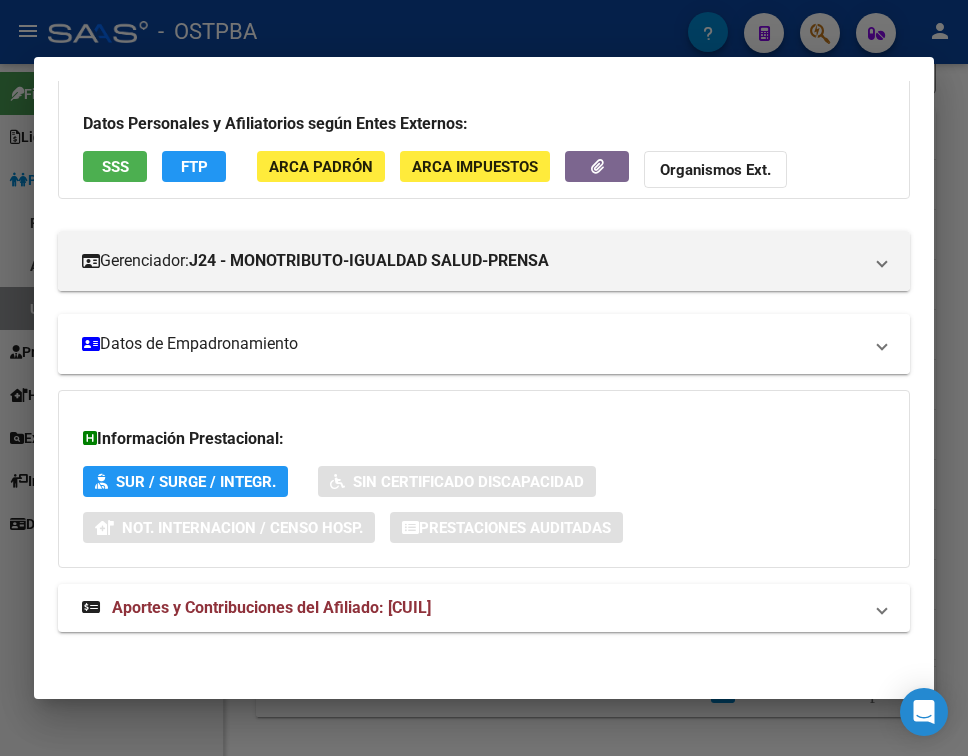 scroll, scrollTop: 116, scrollLeft: 0, axis: vertical 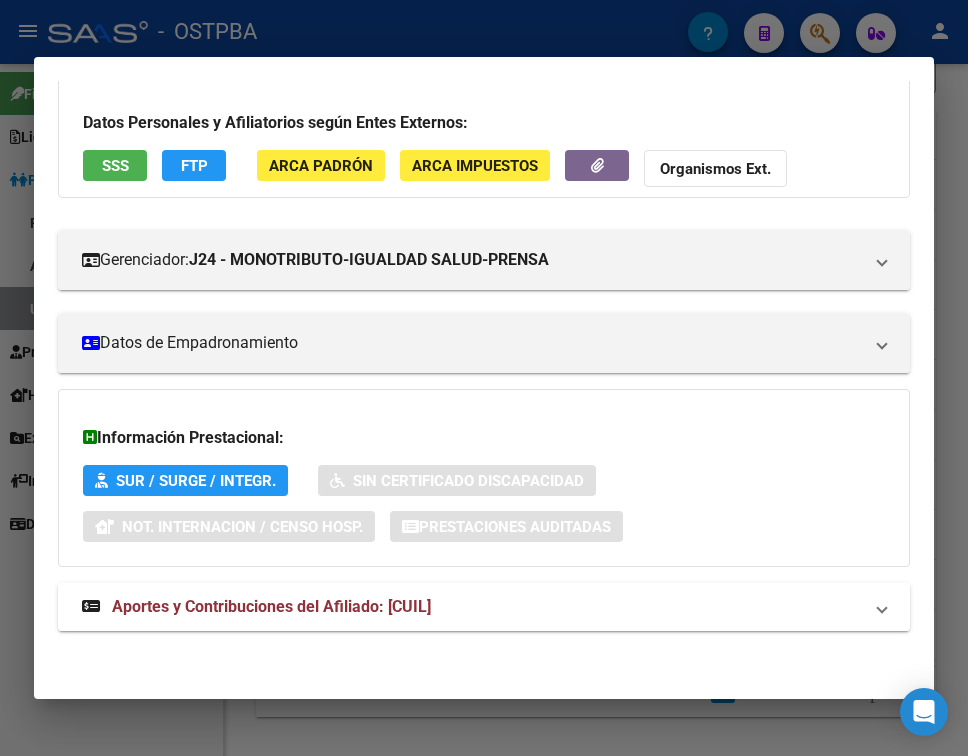 click on "Aportes y Contribuciones del Afiliado: [CUIL]" at bounding box center [472, 607] 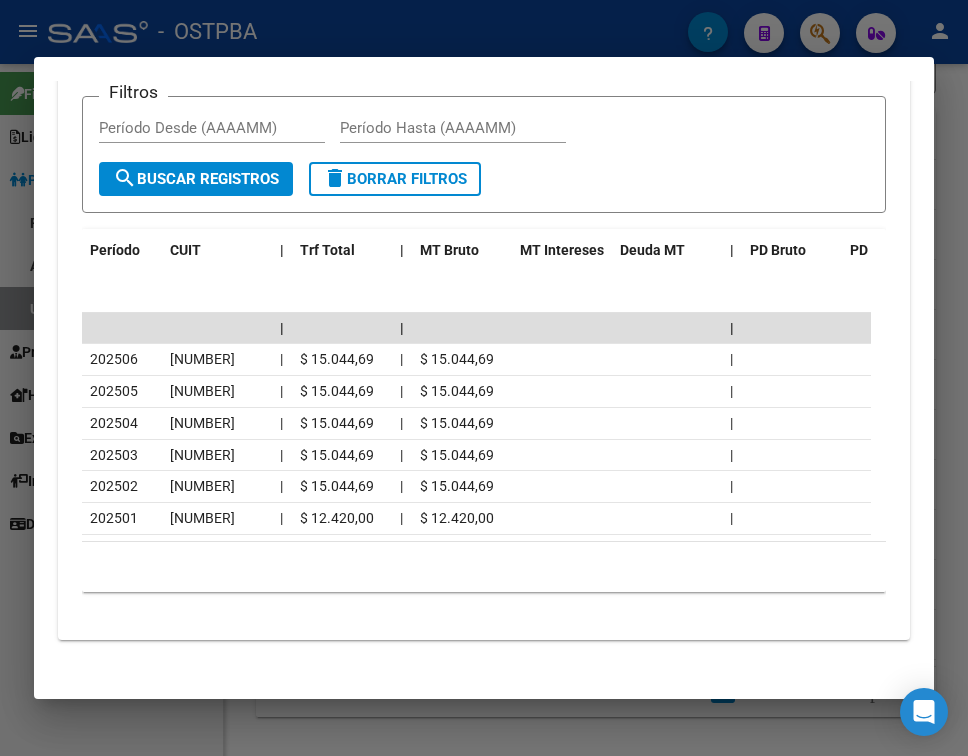 scroll, scrollTop: 890, scrollLeft: 0, axis: vertical 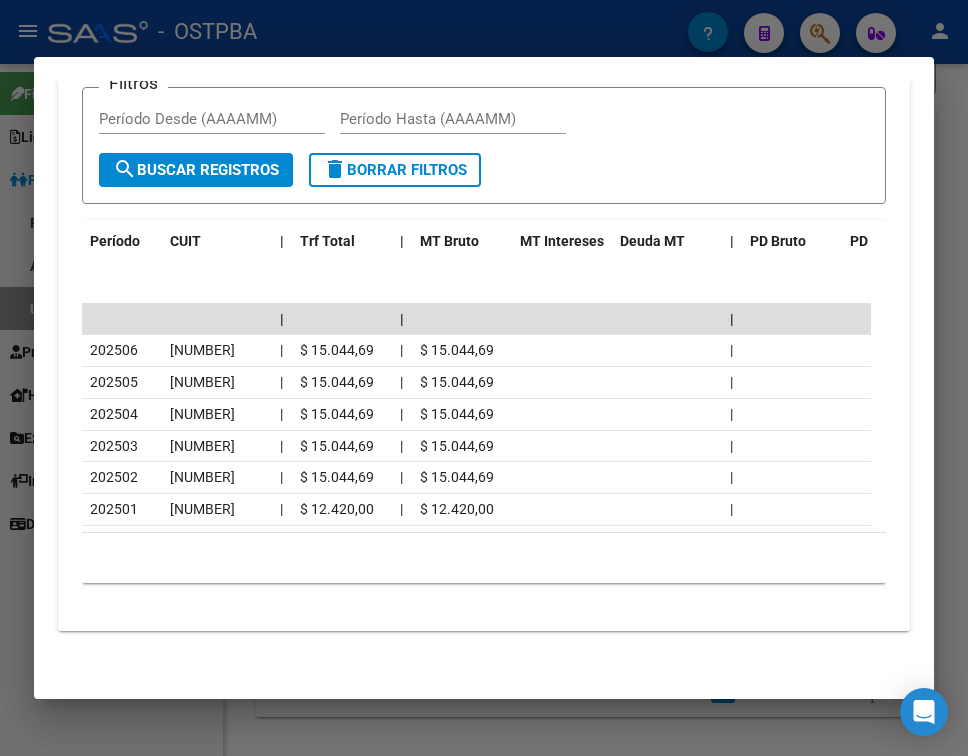 click at bounding box center [484, 378] 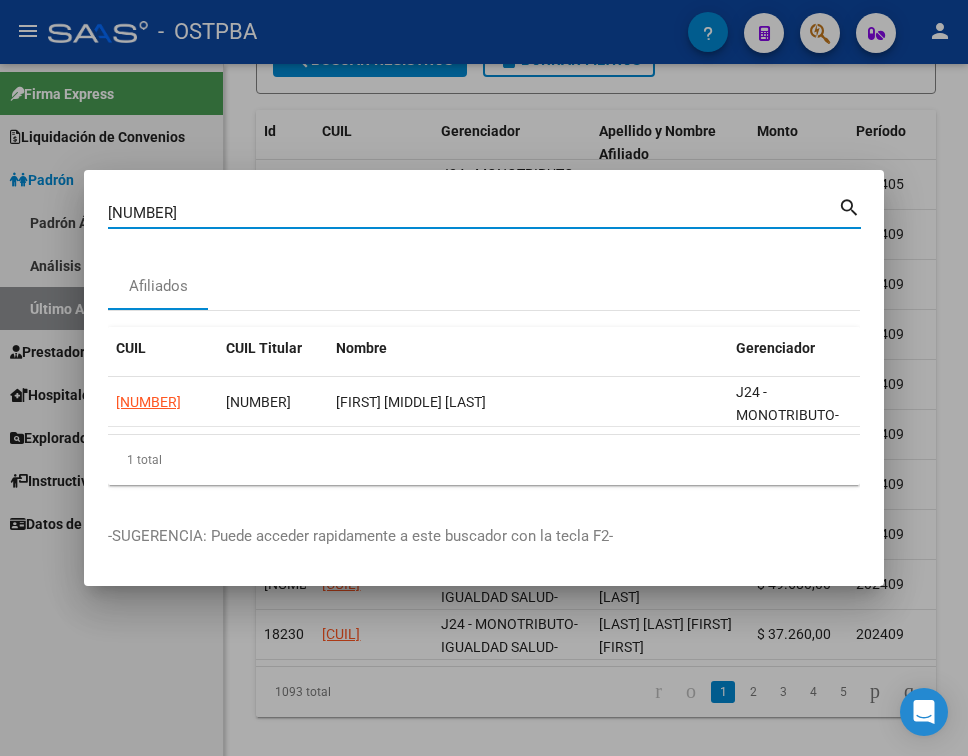 click on "[NUMBER]" at bounding box center [473, 213] 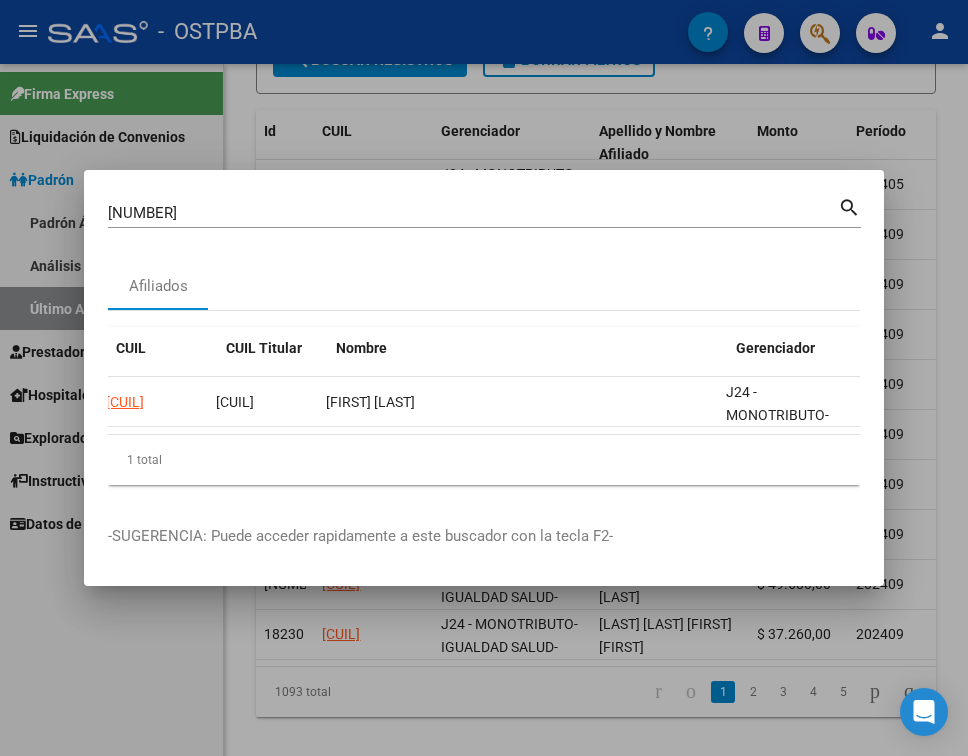 scroll, scrollTop: 0, scrollLeft: 0, axis: both 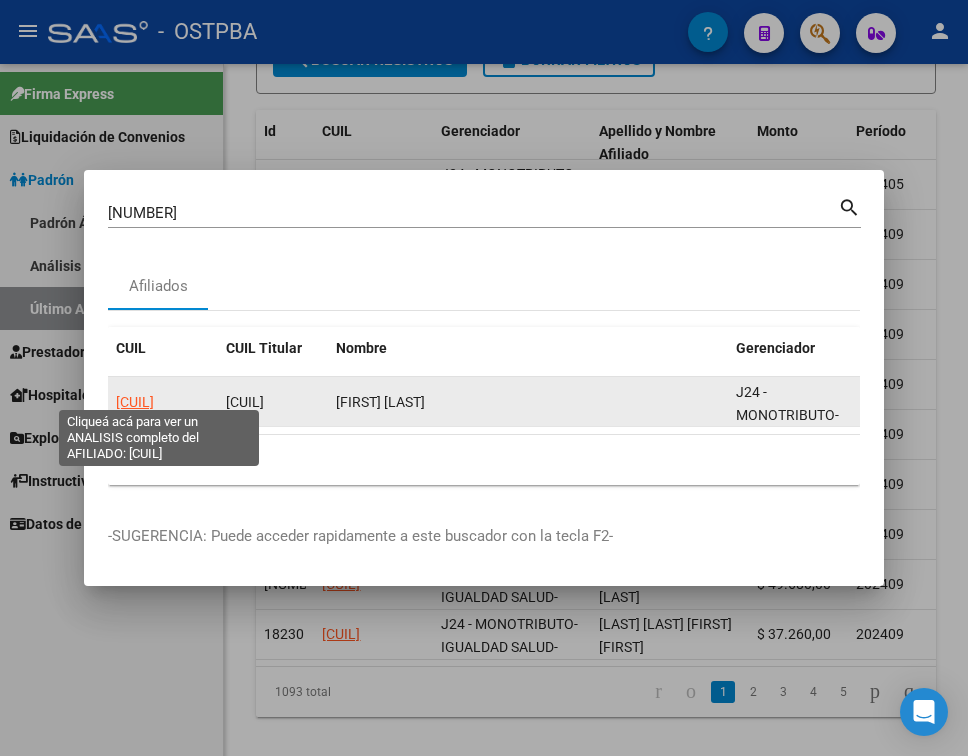 click on "[CUIL]" 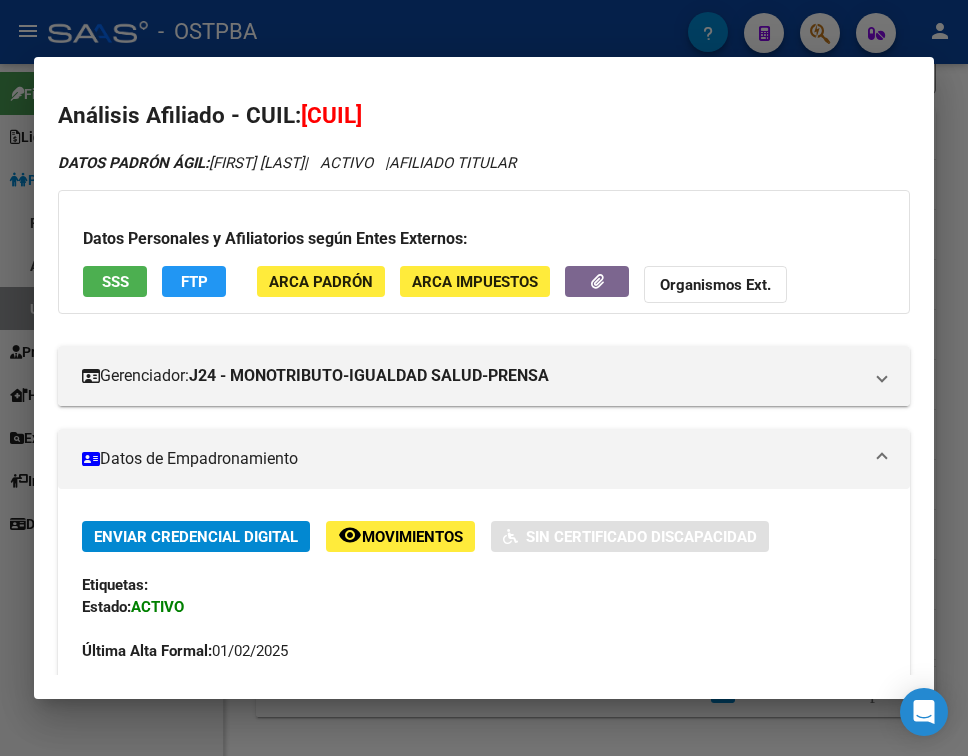 click on "Datos de Empadronamiento" at bounding box center (484, 459) 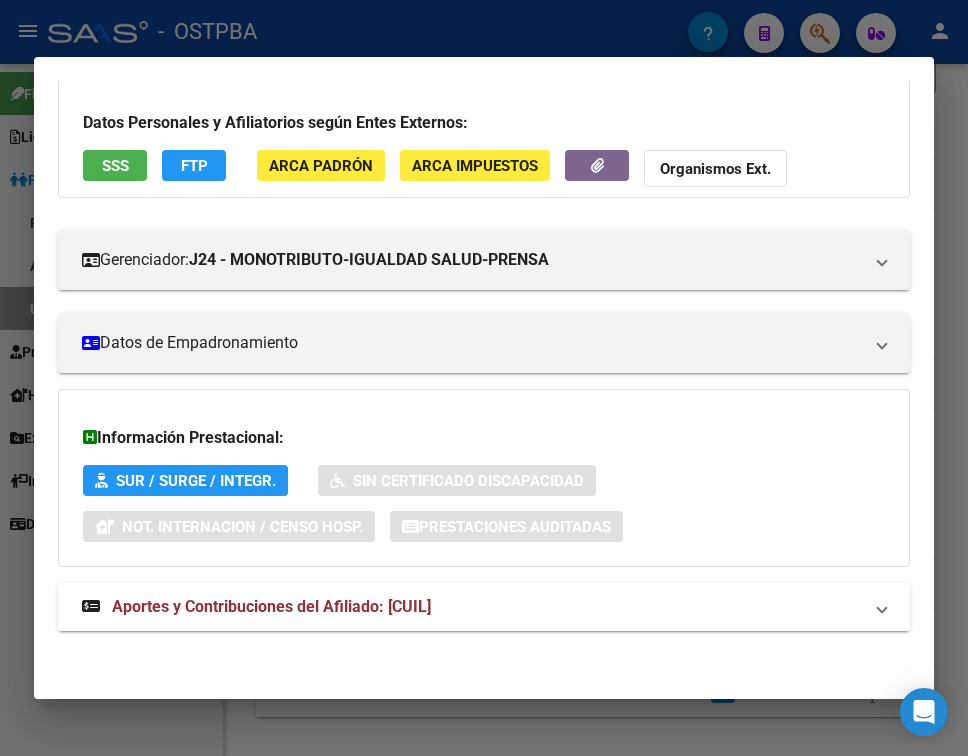 click on "Aportes y Contribuciones del Afiliado: [CUIL]" at bounding box center [271, 606] 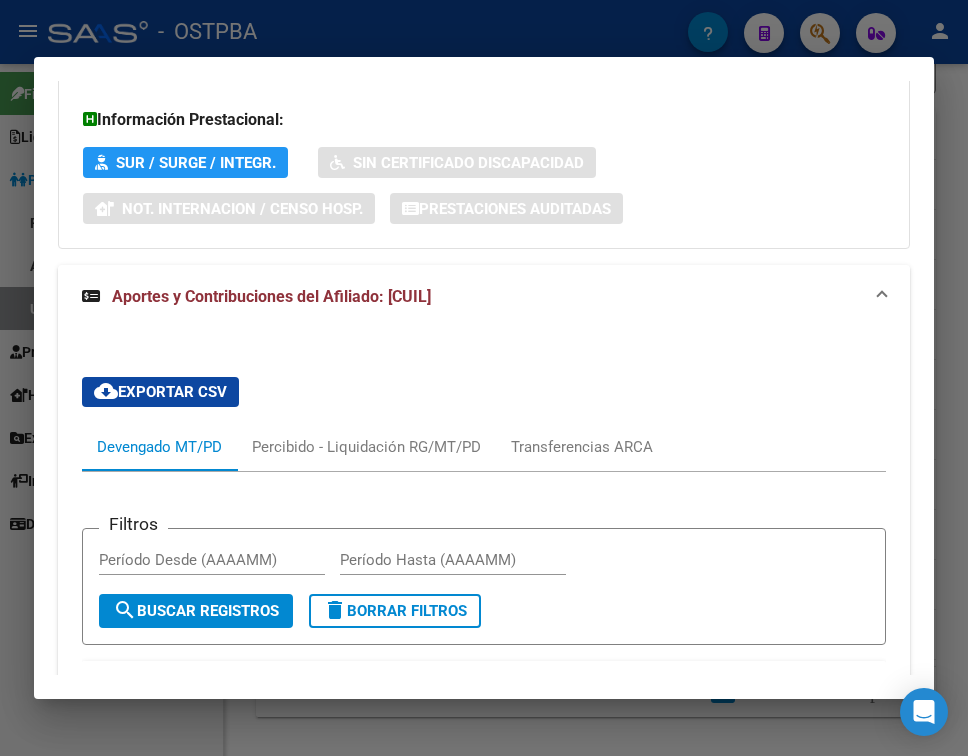 scroll, scrollTop: 734, scrollLeft: 0, axis: vertical 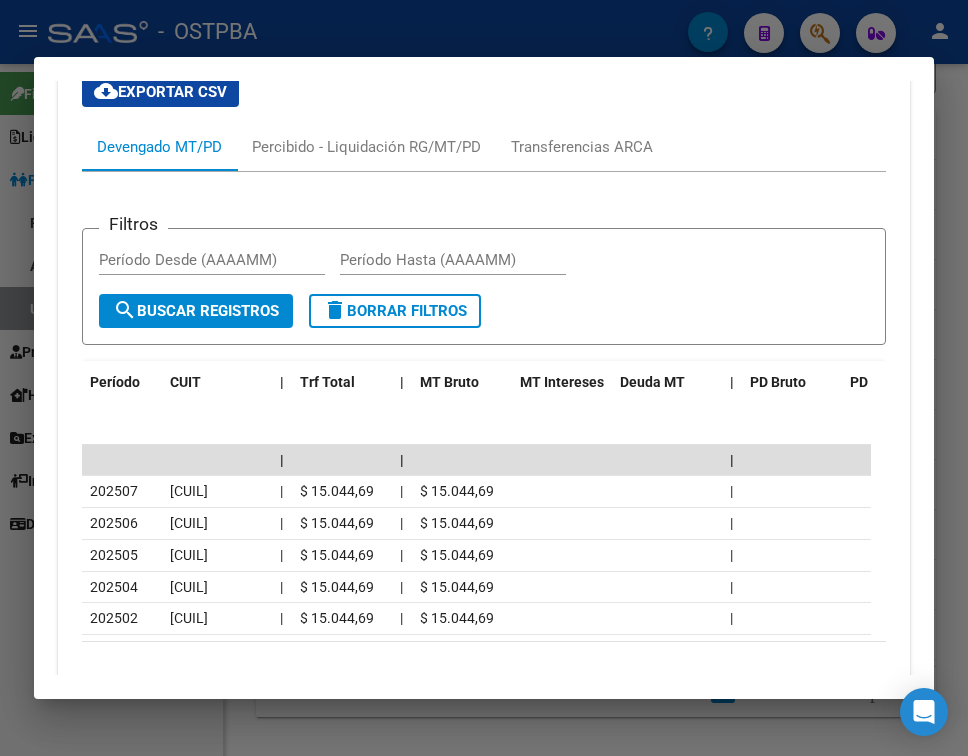 click at bounding box center (484, 378) 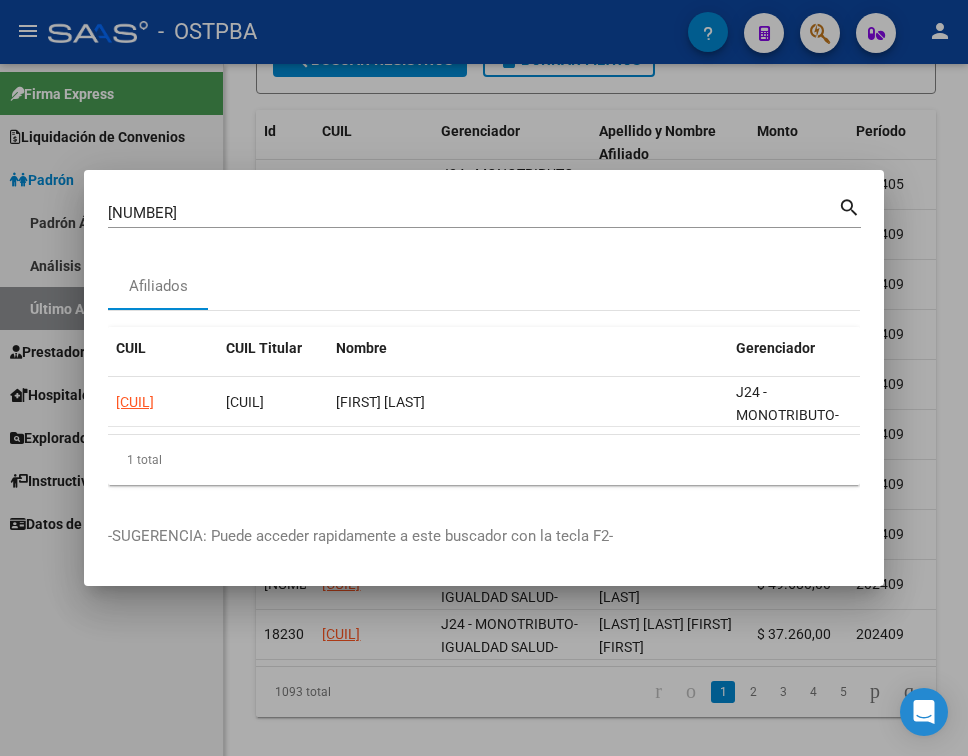 click on "[NUMBER] Buscar (apellido, dni, cuil, cuit, obra social)" at bounding box center (473, 213) 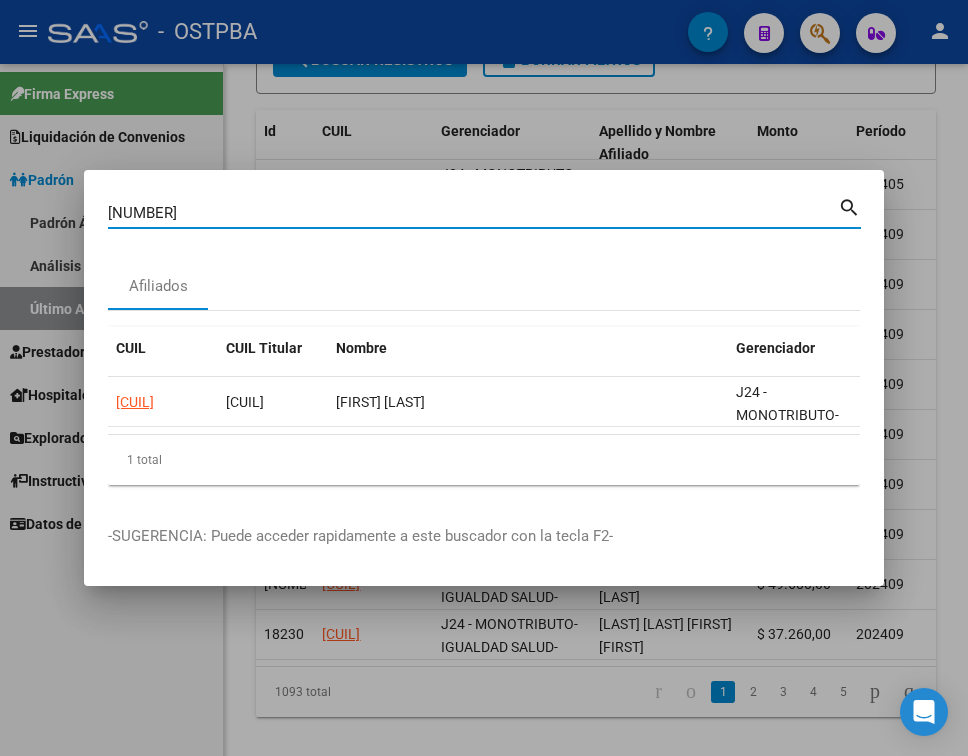 click on "[NUMBER]" at bounding box center (473, 213) 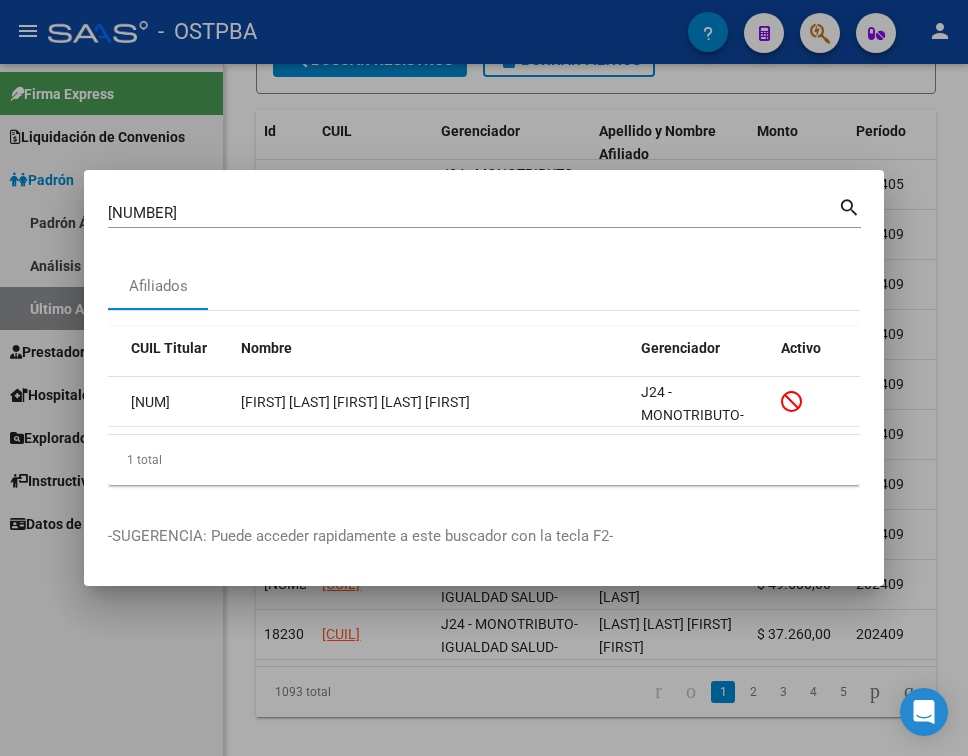scroll, scrollTop: 0, scrollLeft: 0, axis: both 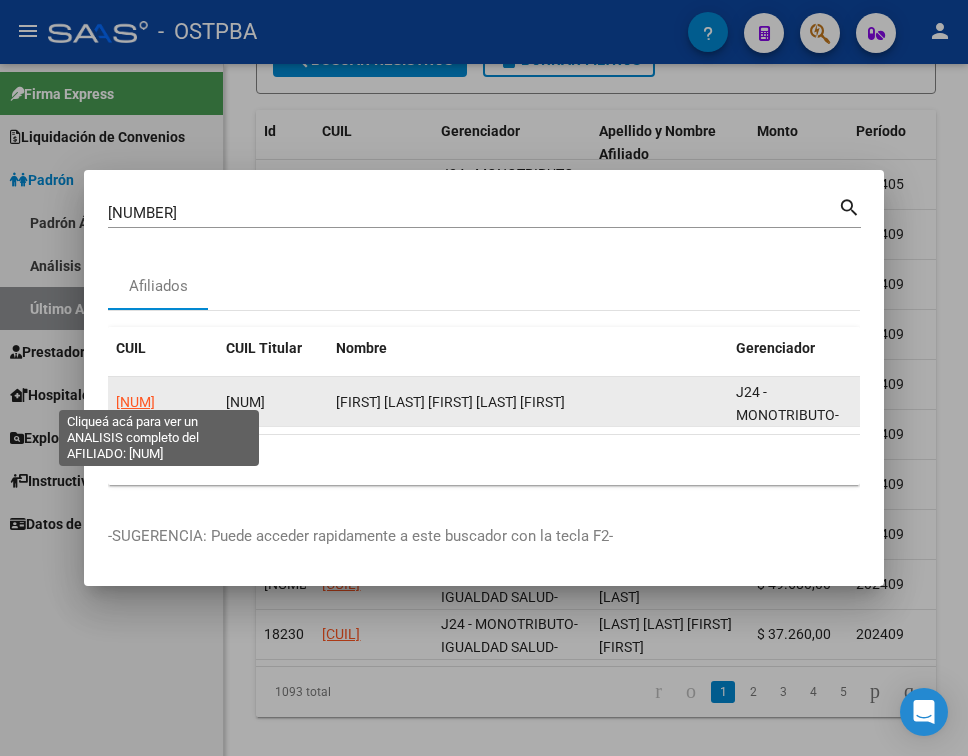 click on "[NUM]" 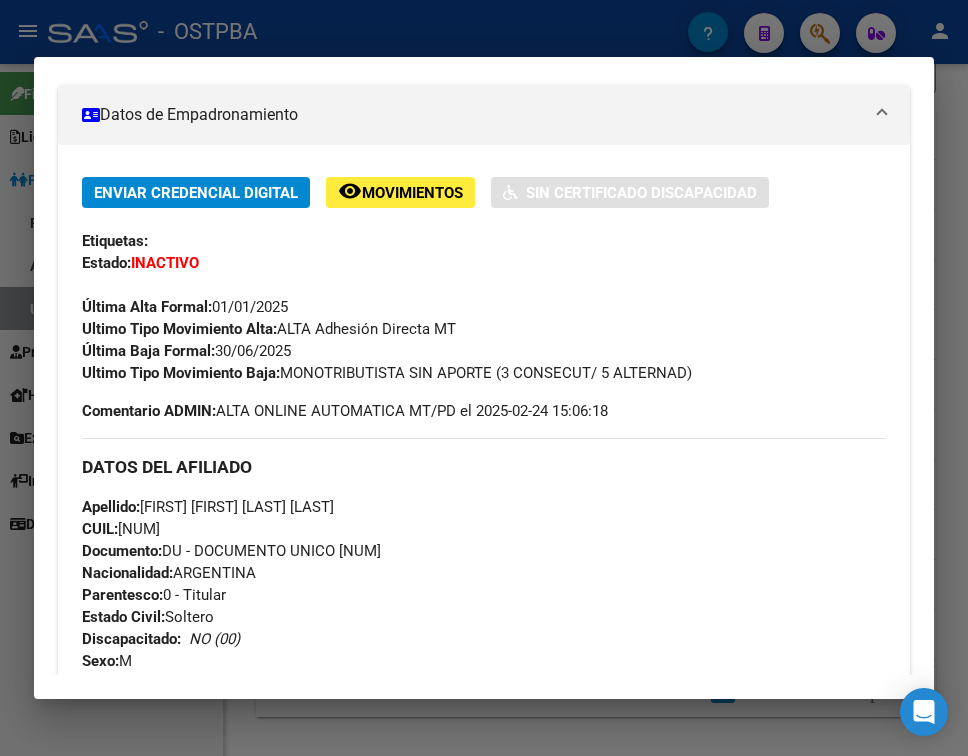 scroll, scrollTop: 400, scrollLeft: 0, axis: vertical 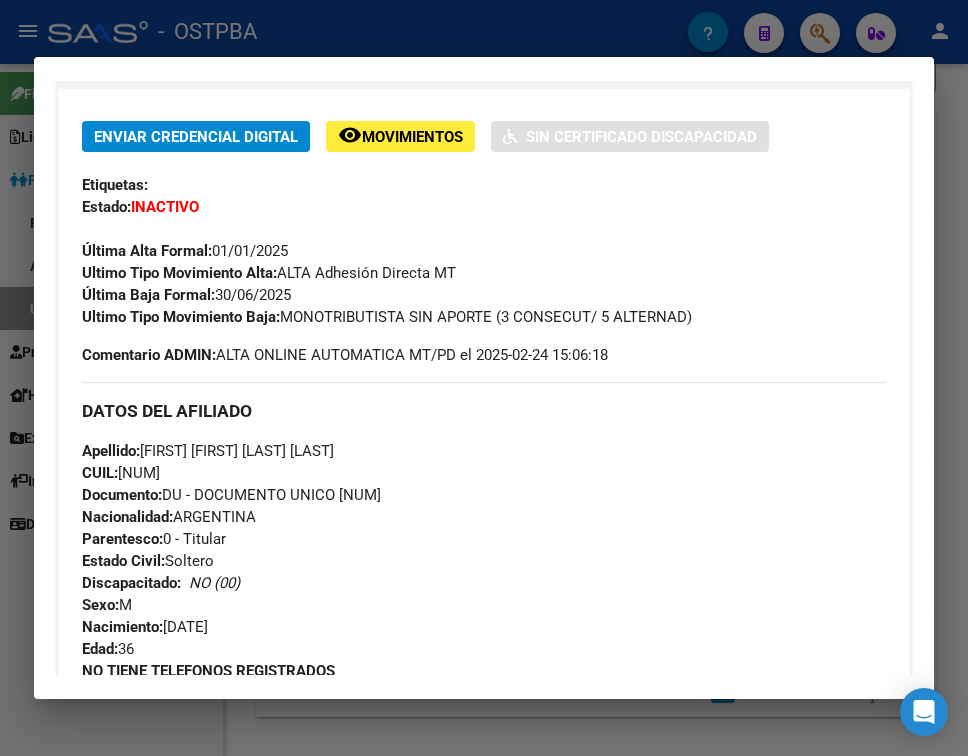 drag, startPoint x: 220, startPoint y: 296, endPoint x: 302, endPoint y: 296, distance: 82 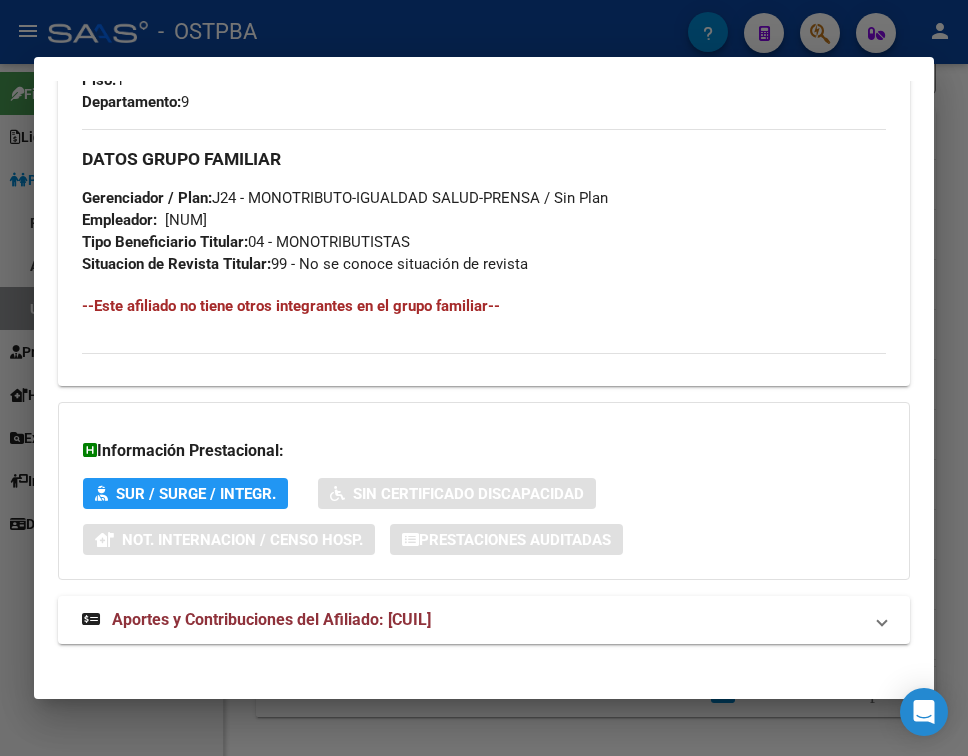 scroll, scrollTop: 1114, scrollLeft: 0, axis: vertical 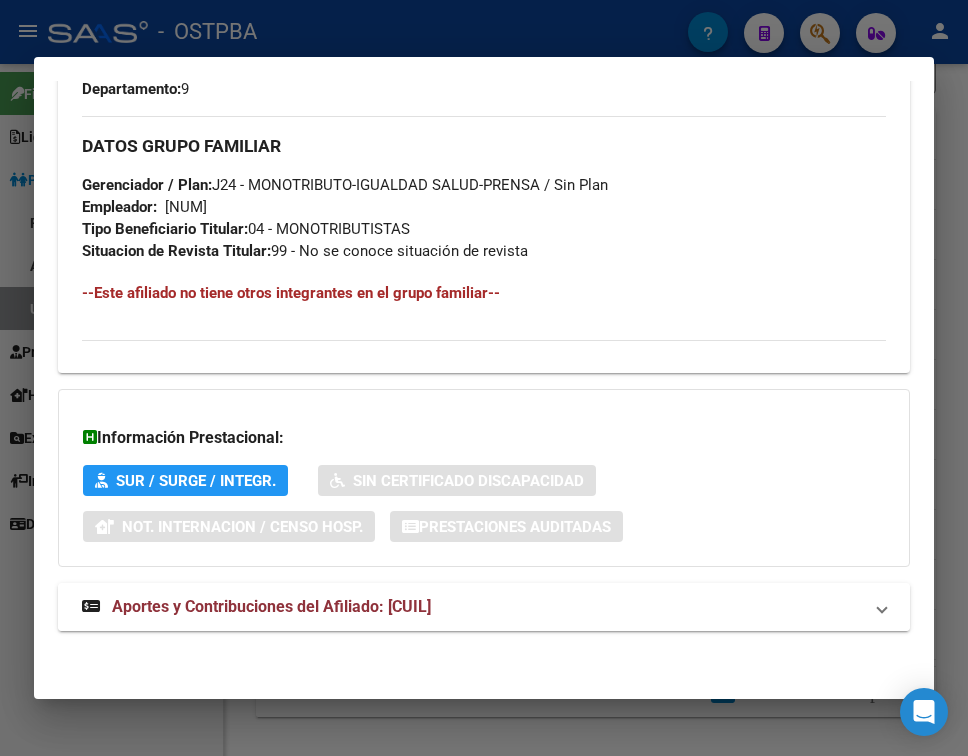 click on "Aportes y Contribuciones del Afiliado: [CUIL]" at bounding box center [271, 606] 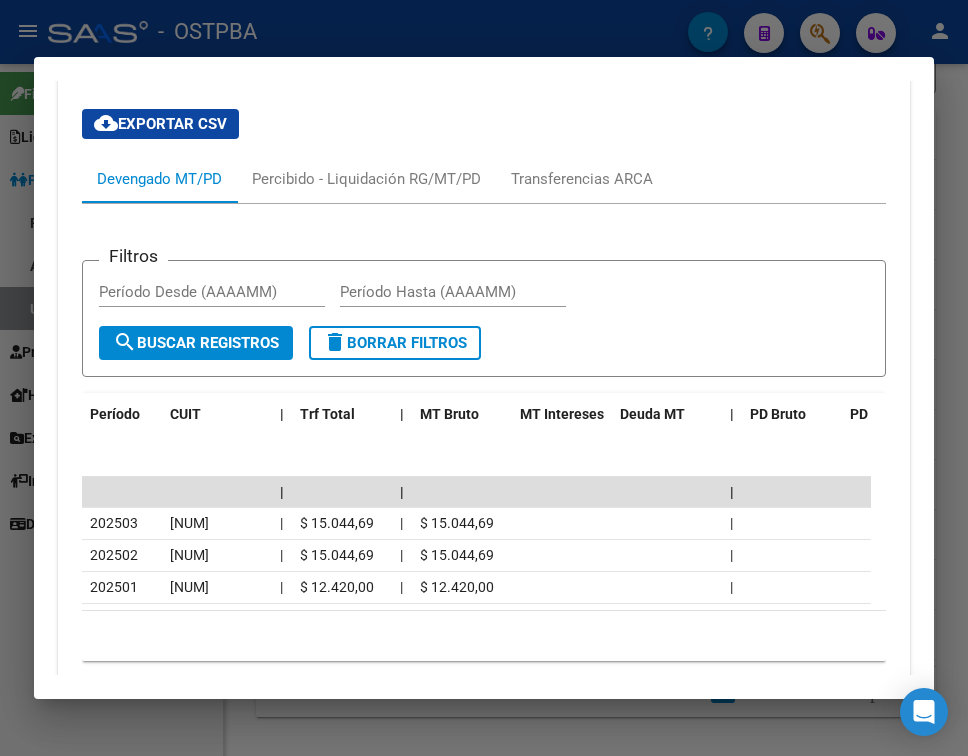 scroll, scrollTop: 1793, scrollLeft: 0, axis: vertical 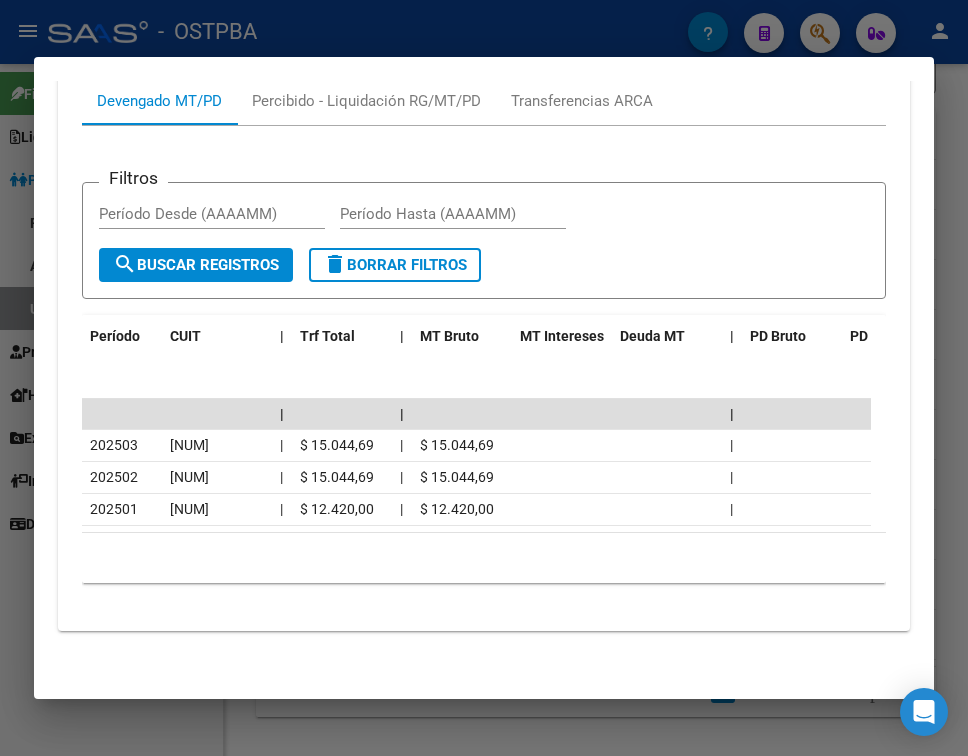 click at bounding box center (484, 378) 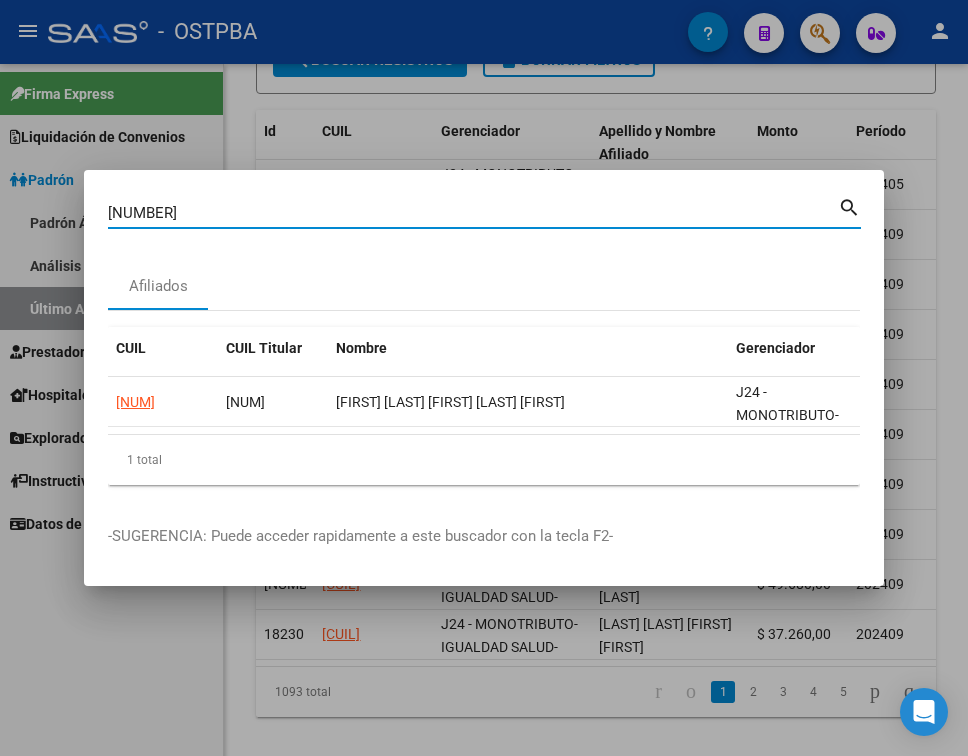 click on "[NUMBER]" at bounding box center [473, 213] 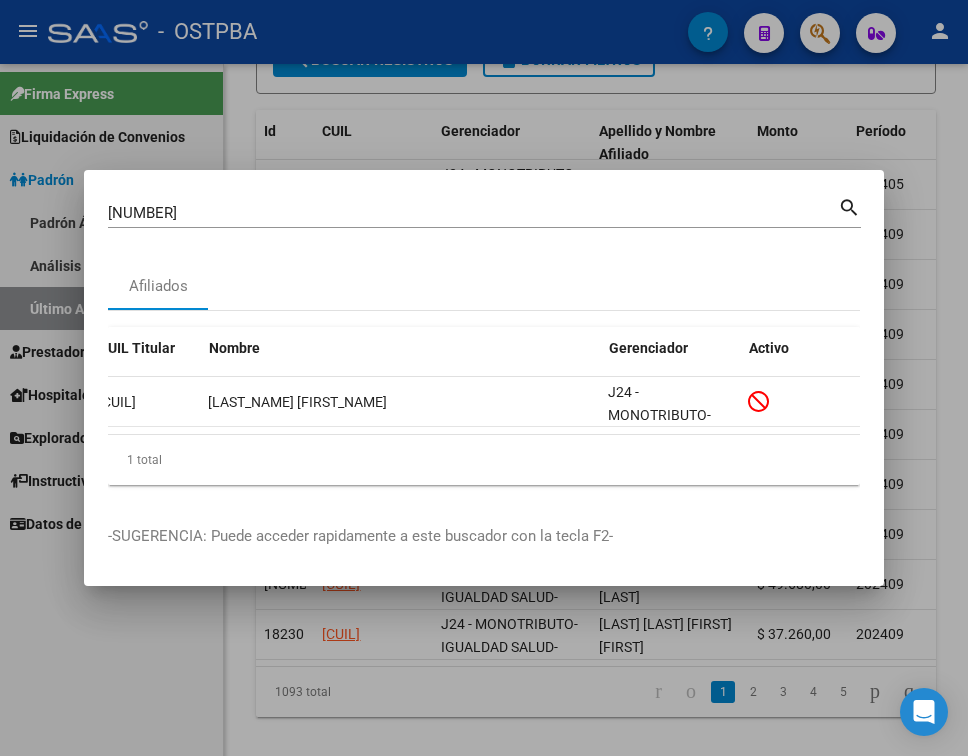 scroll, scrollTop: 0, scrollLeft: 0, axis: both 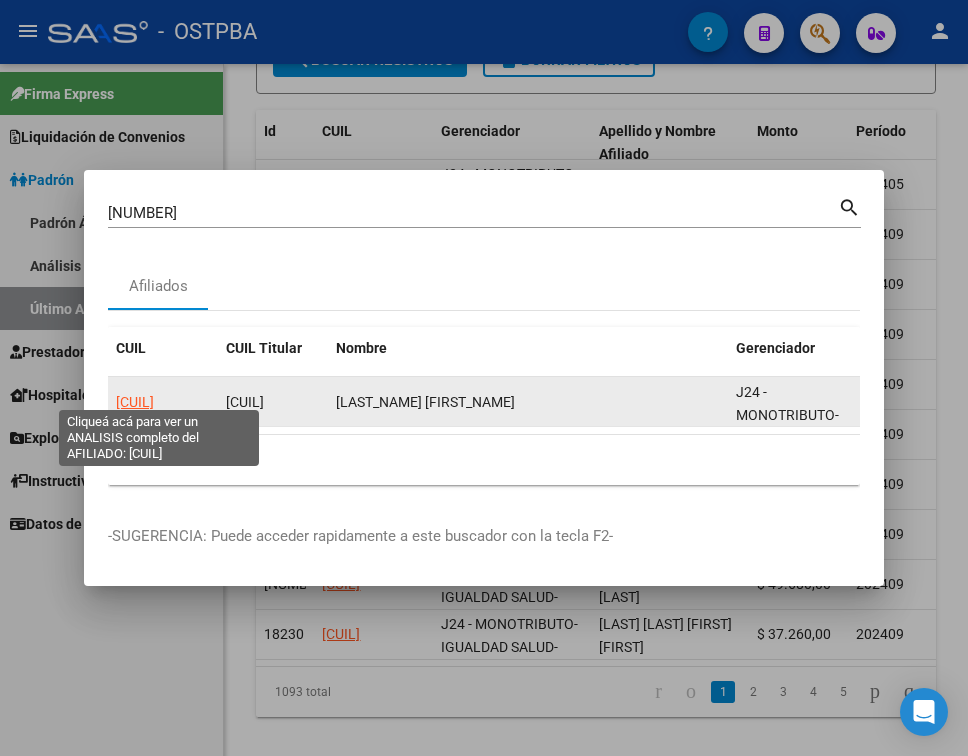 click on "[CUIL]" 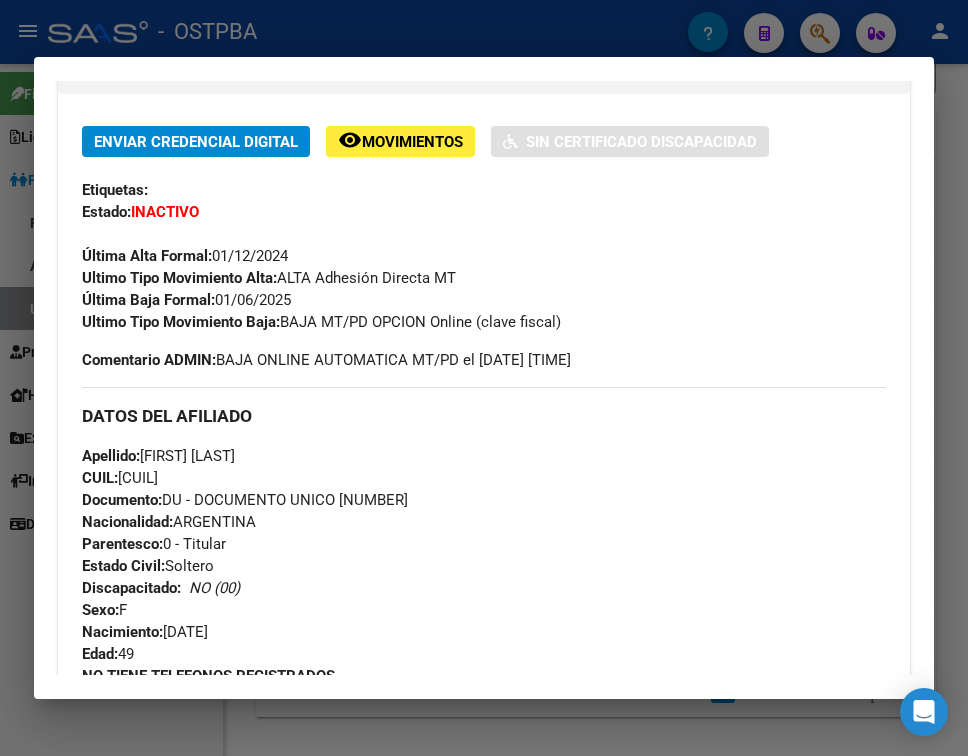 scroll, scrollTop: 400, scrollLeft: 0, axis: vertical 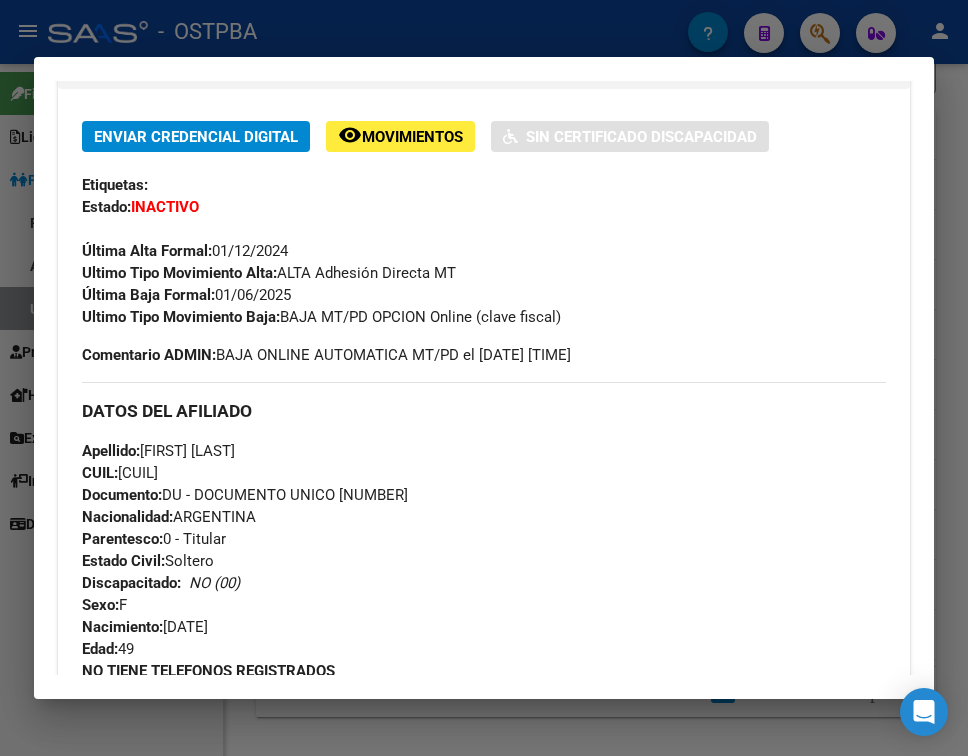 drag, startPoint x: 221, startPoint y: 293, endPoint x: 160, endPoint y: 301, distance: 61.522354 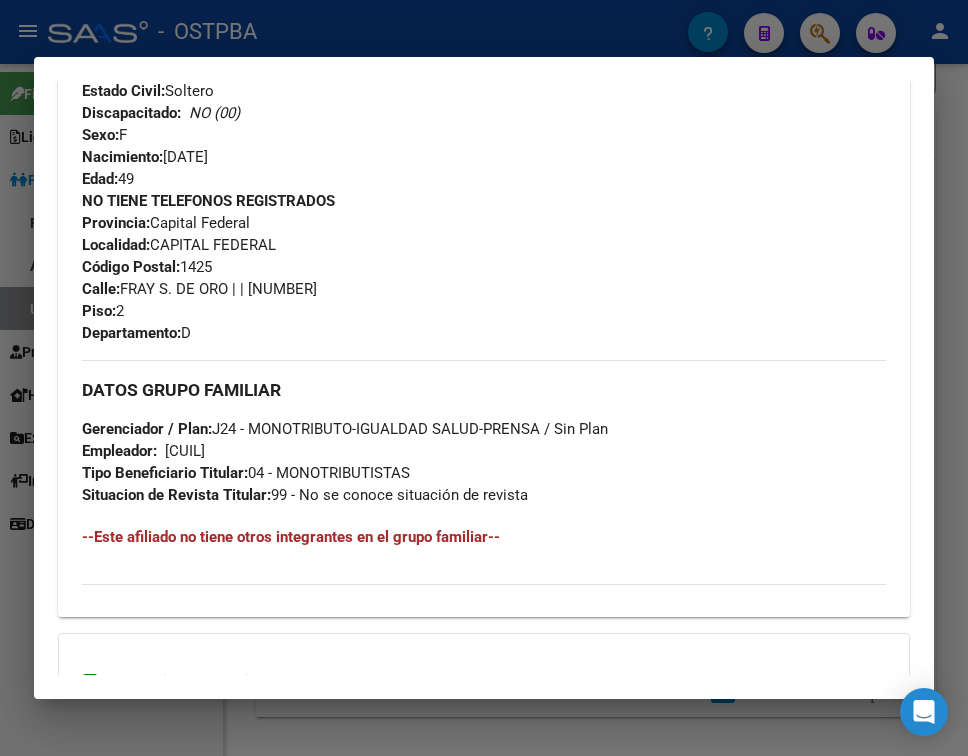 scroll, scrollTop: 1114, scrollLeft: 0, axis: vertical 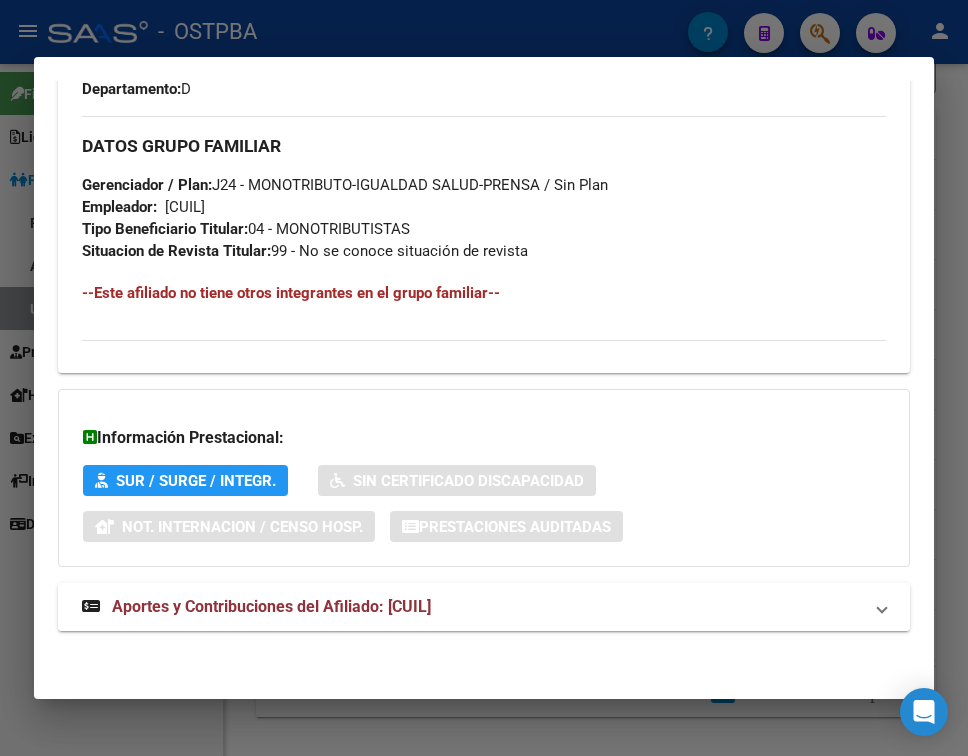 click on "Aportes y Contribuciones del Afiliado: [CUIL]" at bounding box center [484, 607] 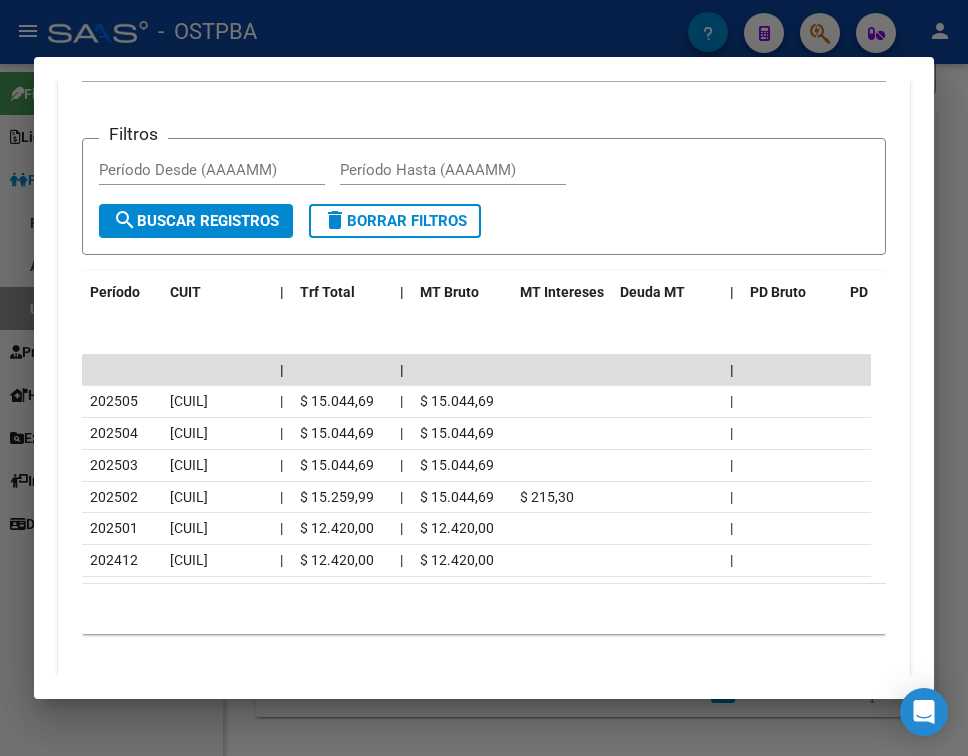scroll, scrollTop: 1824, scrollLeft: 0, axis: vertical 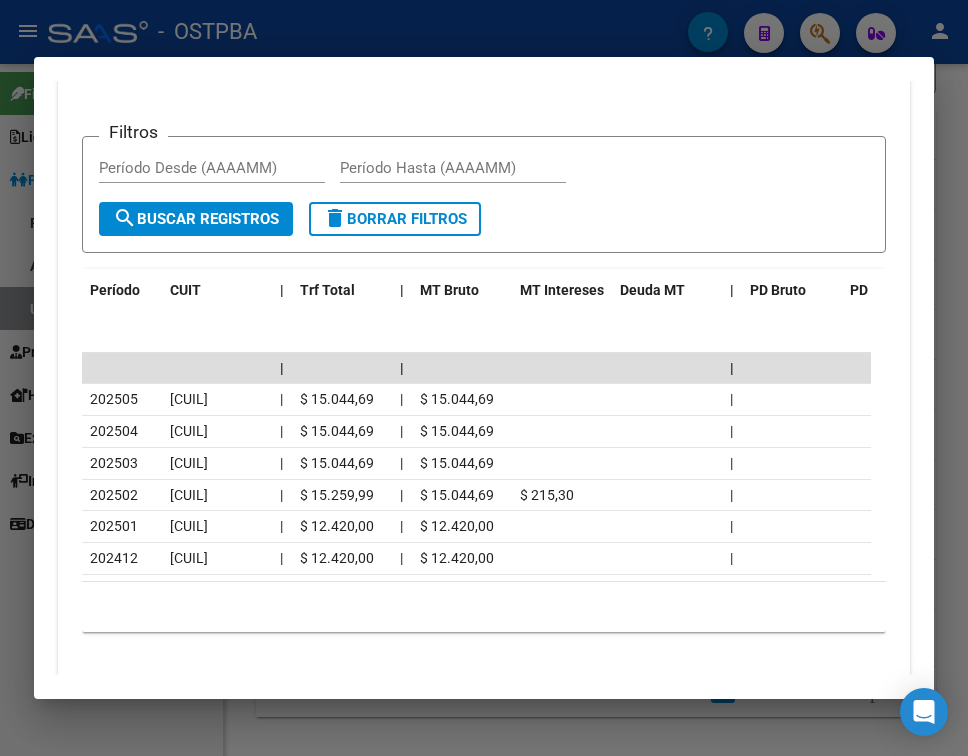 click at bounding box center [484, 378] 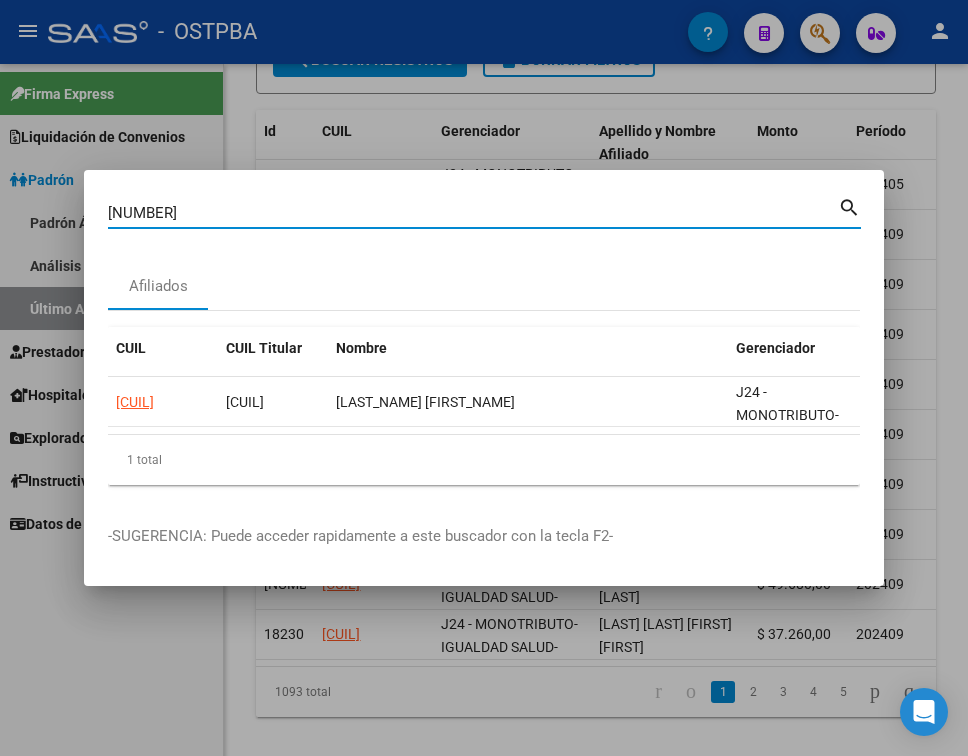 click on "[NUMBER]" at bounding box center [473, 213] 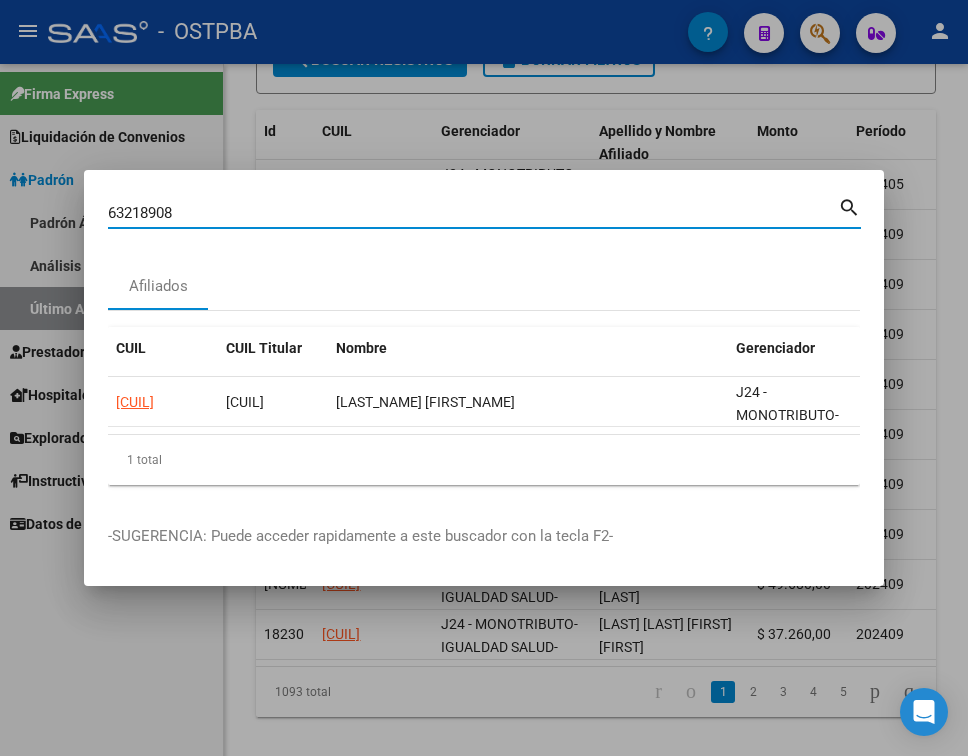 type on "63218908" 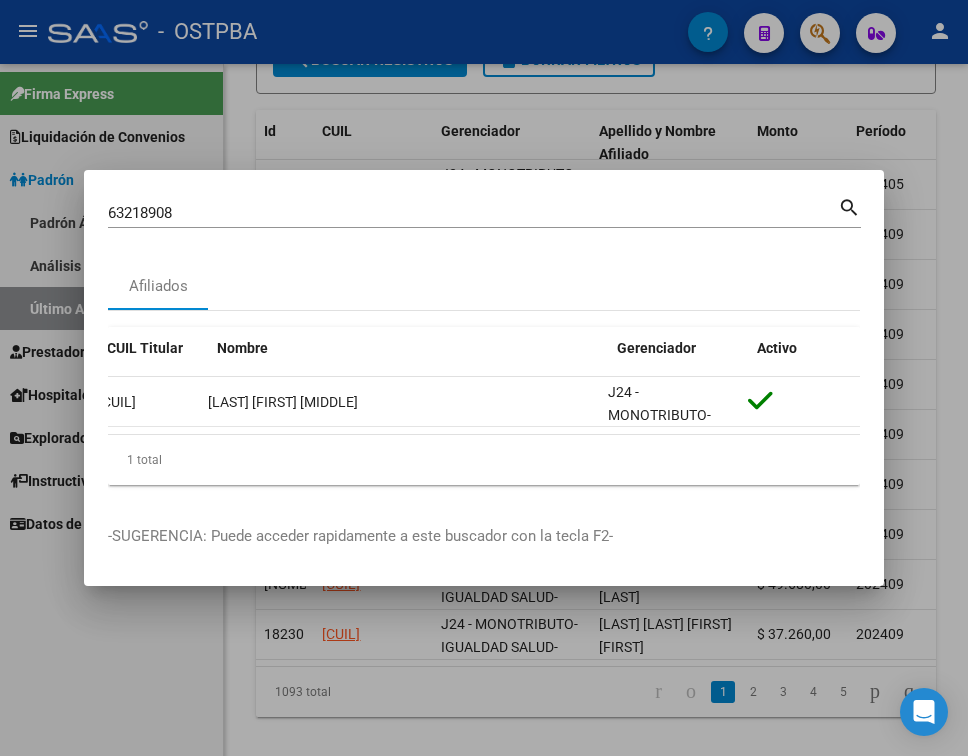 scroll, scrollTop: 0, scrollLeft: 0, axis: both 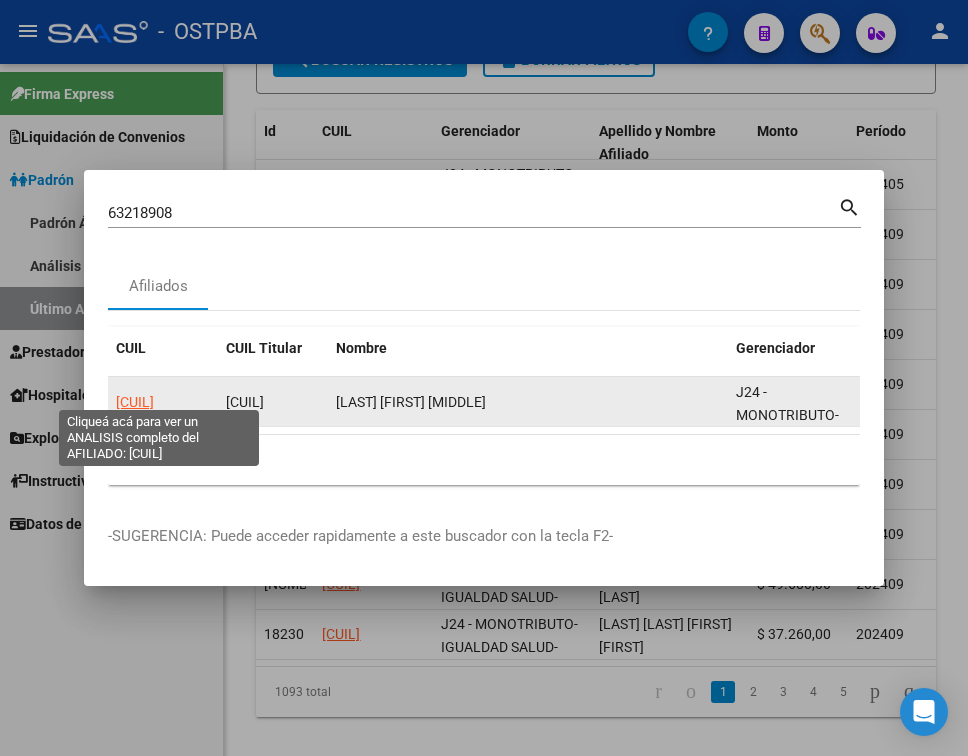 click on "[CUIL]" 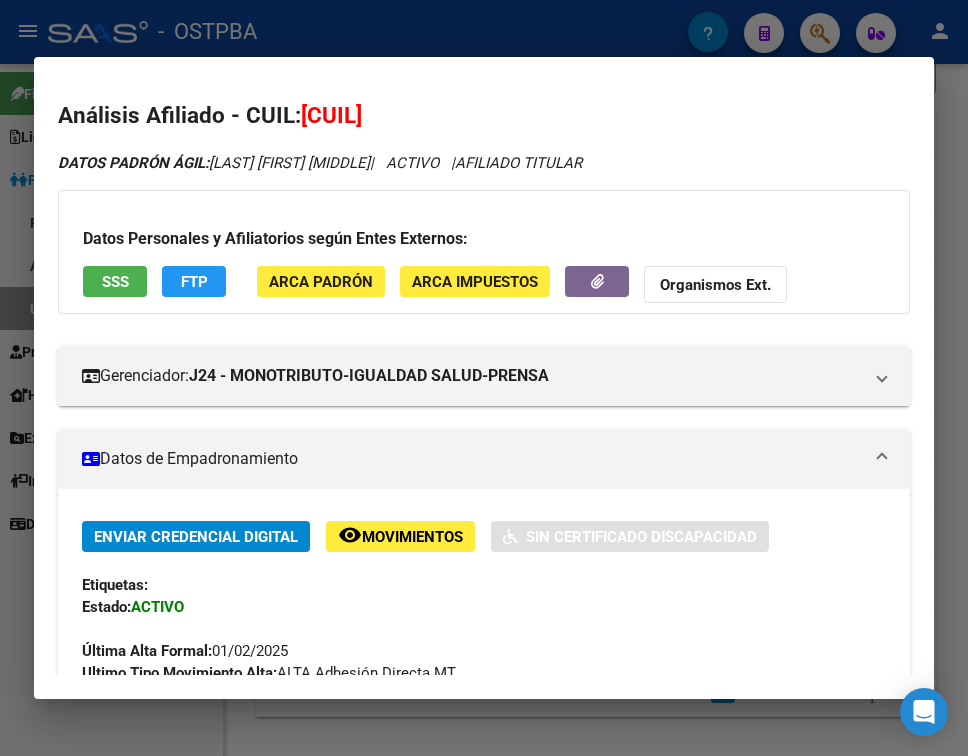 click on "Datos de Empadronamiento" at bounding box center (484, 459) 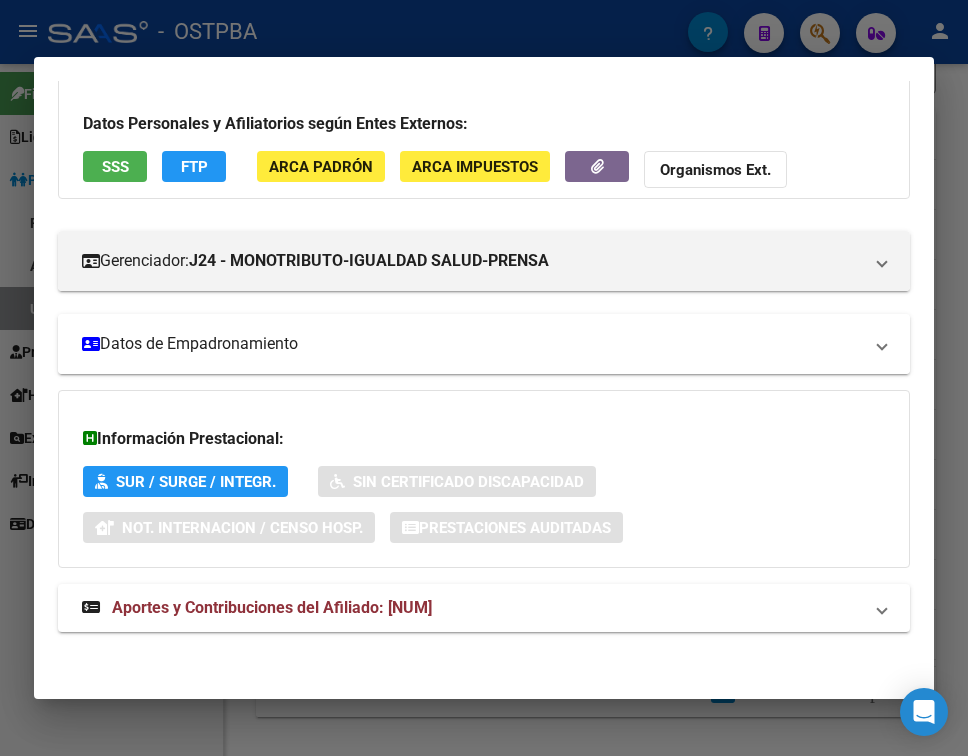 scroll, scrollTop: 116, scrollLeft: 0, axis: vertical 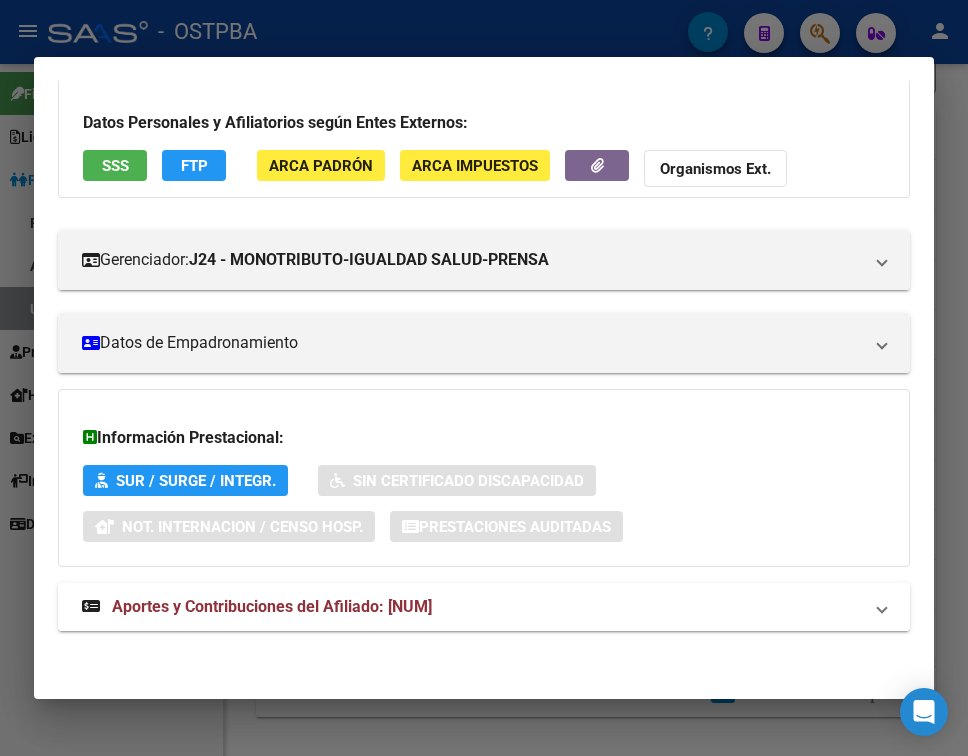 click on "Aportes y Contribuciones del Afiliado: [NUM]" at bounding box center (484, 607) 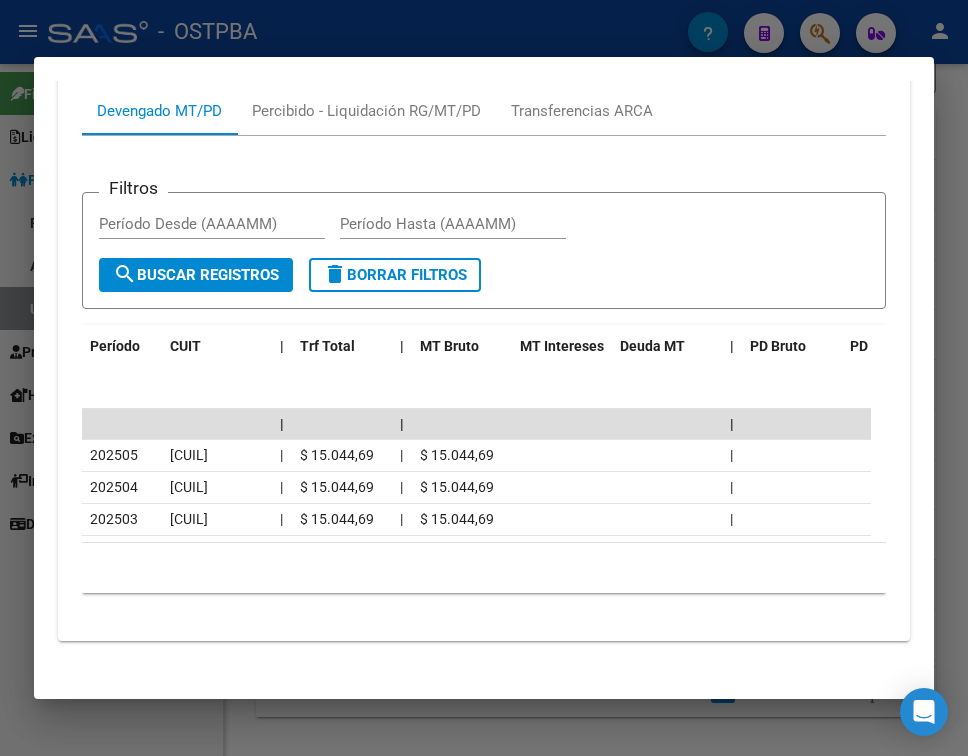 scroll, scrollTop: 795, scrollLeft: 0, axis: vertical 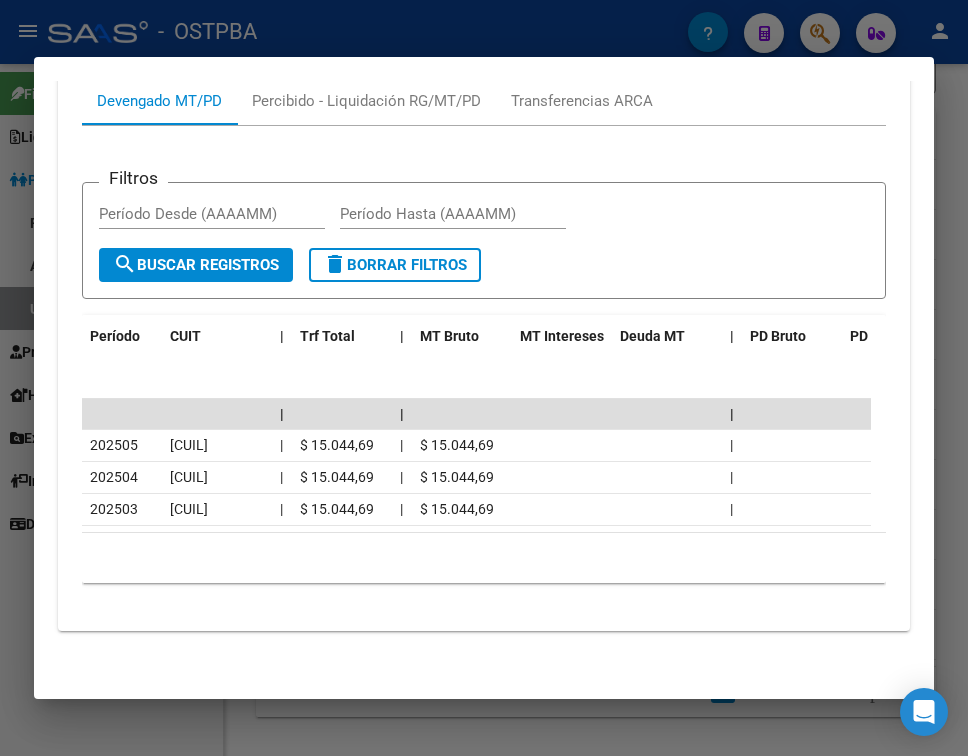 click at bounding box center [484, 378] 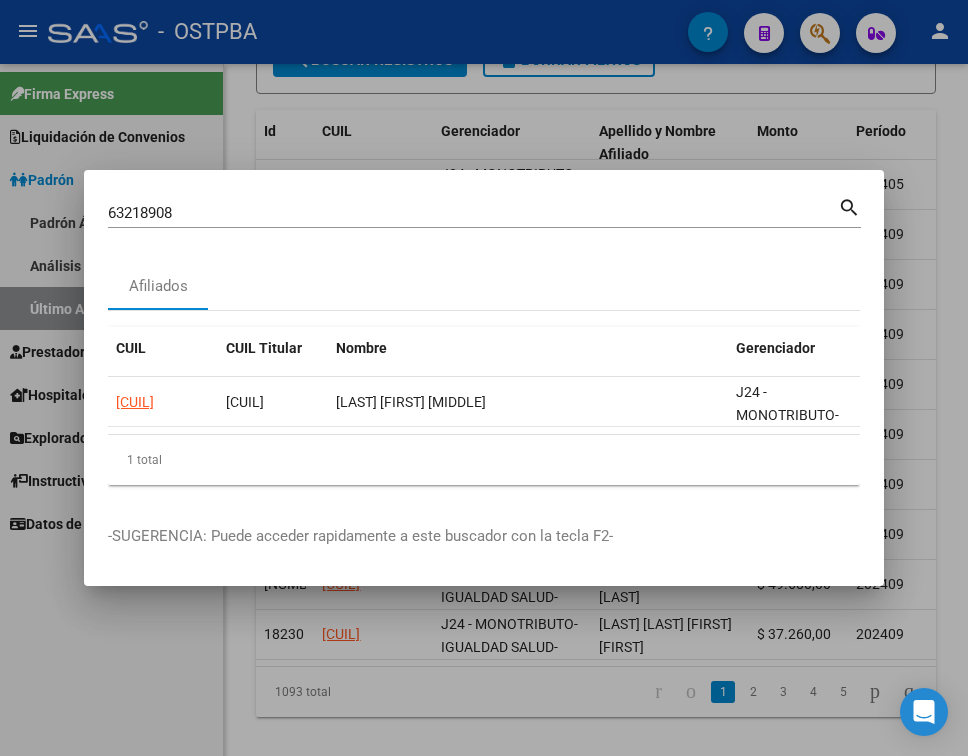 click on "63218908" at bounding box center (473, 213) 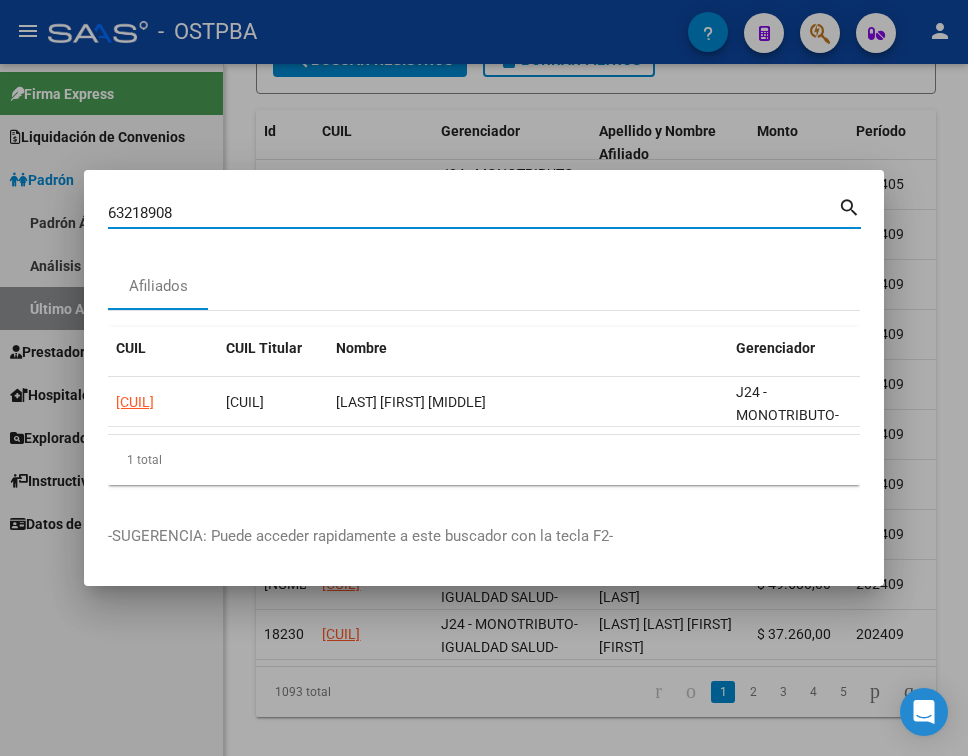 click on "63218908" at bounding box center [473, 213] 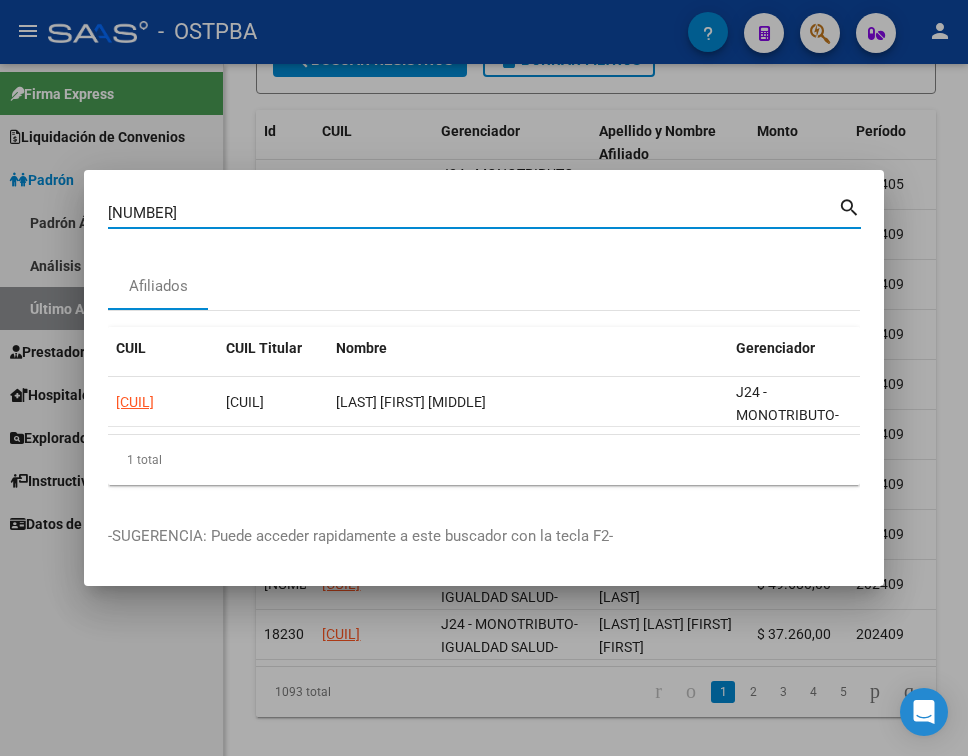 type on "[NUMBER]" 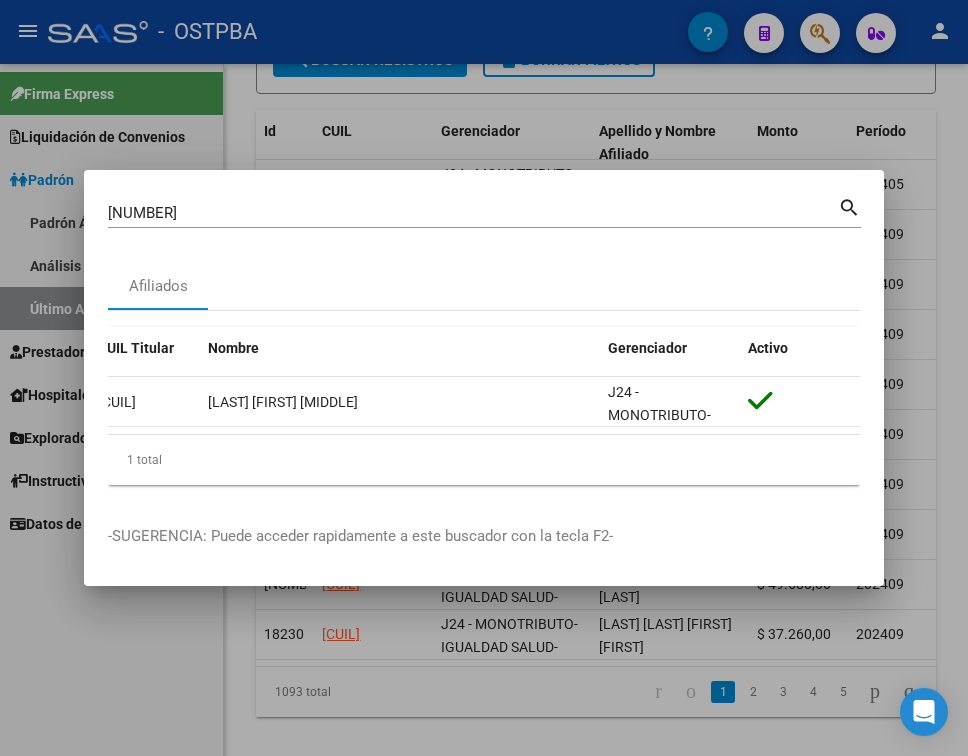 scroll, scrollTop: 0, scrollLeft: 0, axis: both 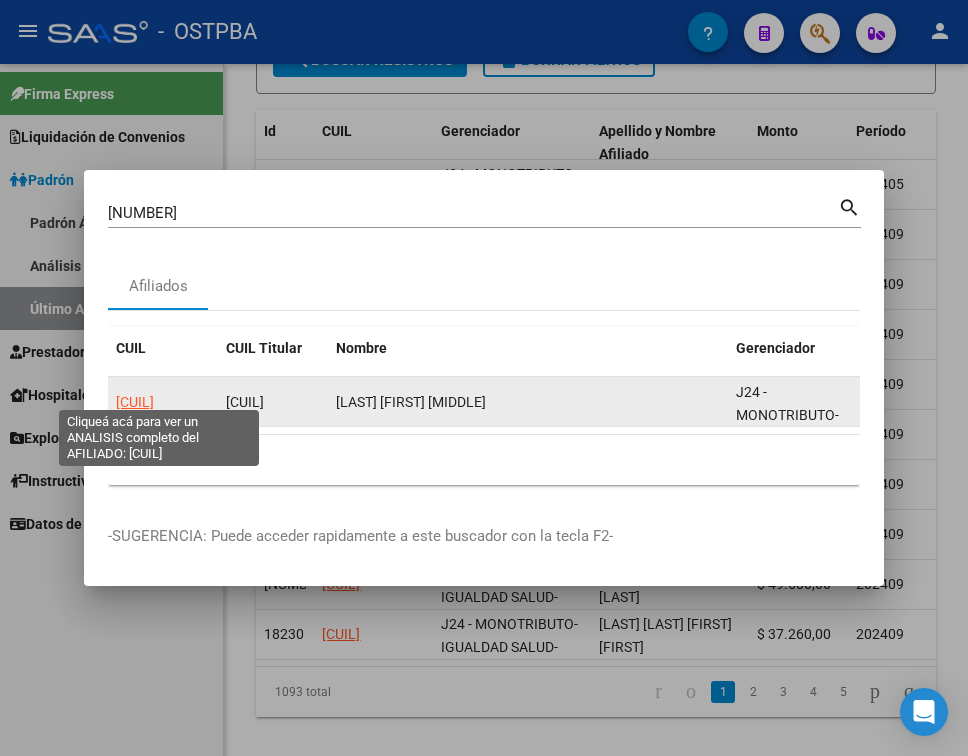 click on "[CUIL]" 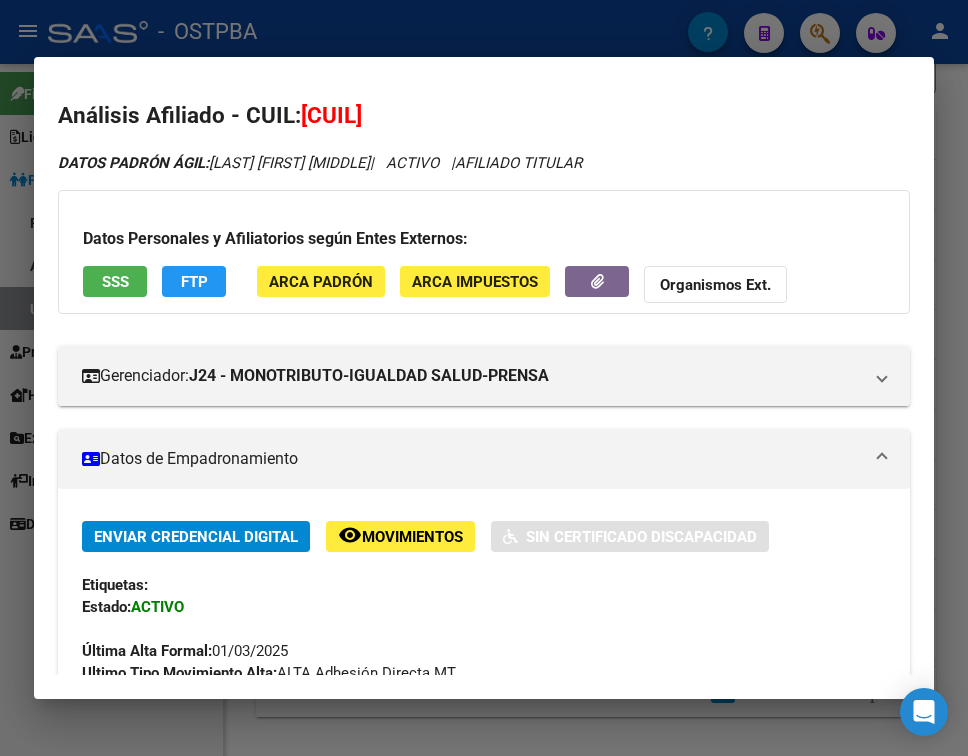 click on "Datos de Empadronamiento" at bounding box center [484, 459] 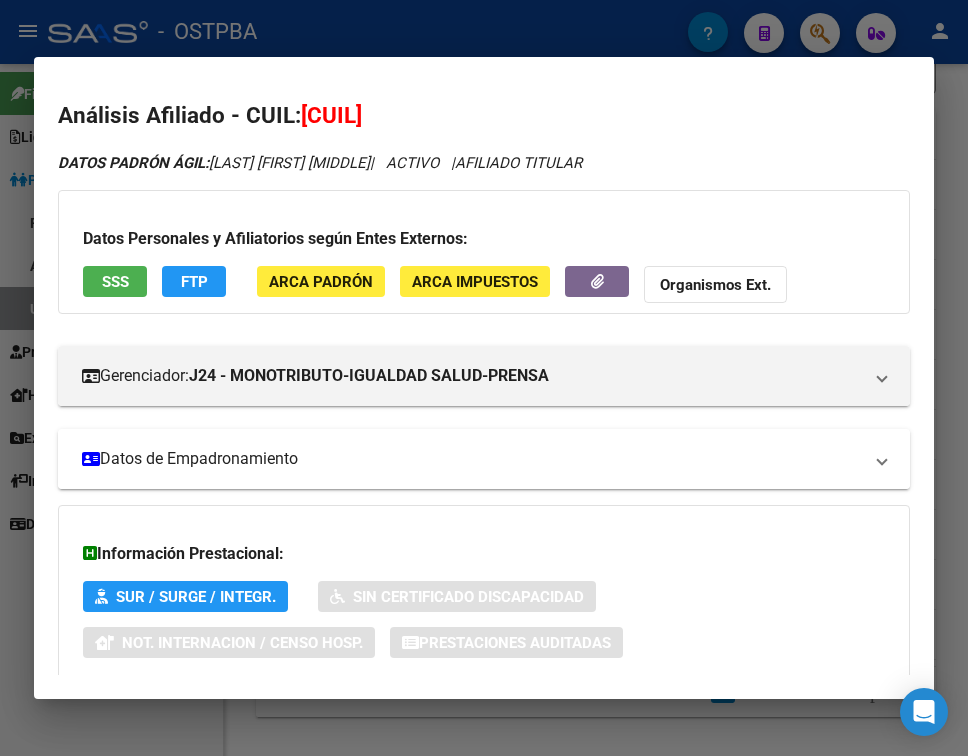 scroll, scrollTop: 116, scrollLeft: 0, axis: vertical 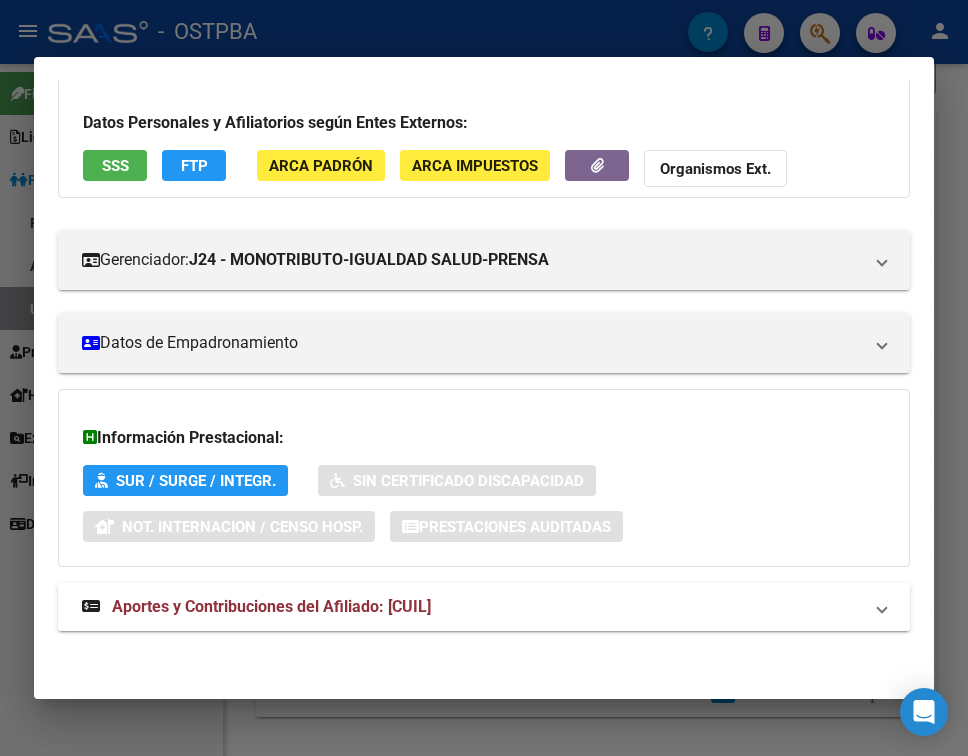 click on "Aportes y Contribuciones del Afiliado: [CUIL]" at bounding box center [472, 607] 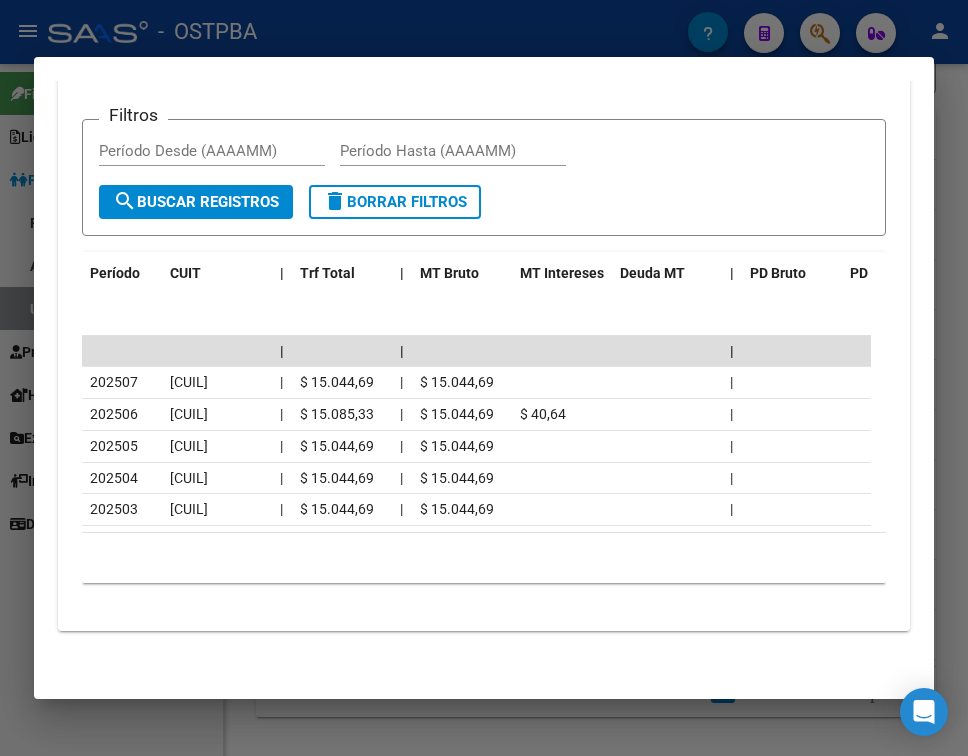 scroll, scrollTop: 858, scrollLeft: 0, axis: vertical 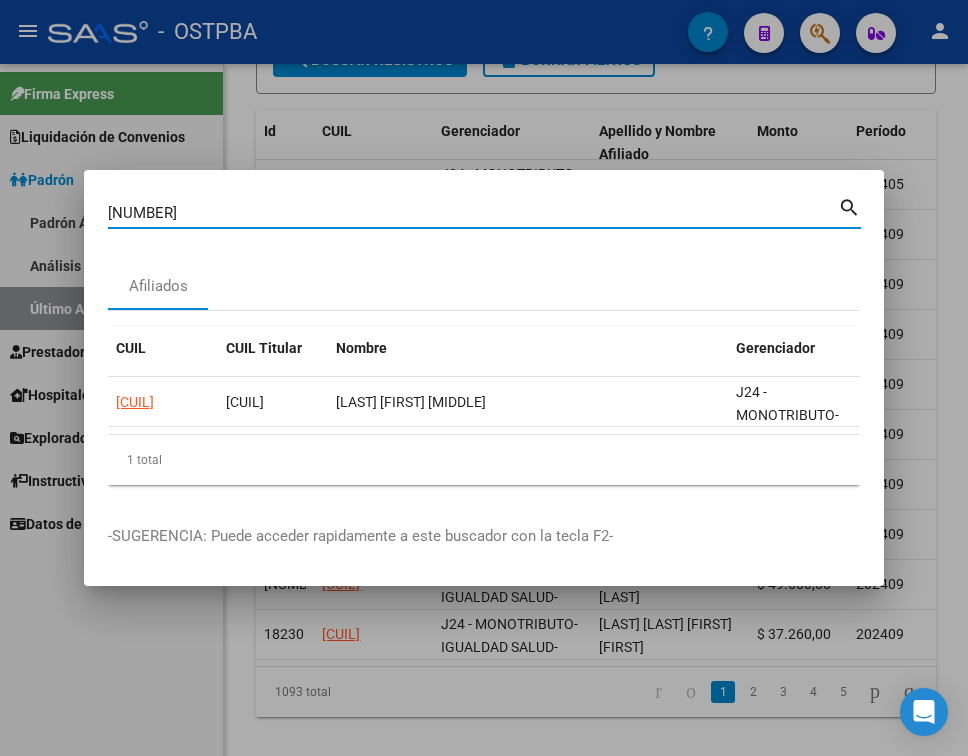 click on "[NUMBER]" at bounding box center (473, 213) 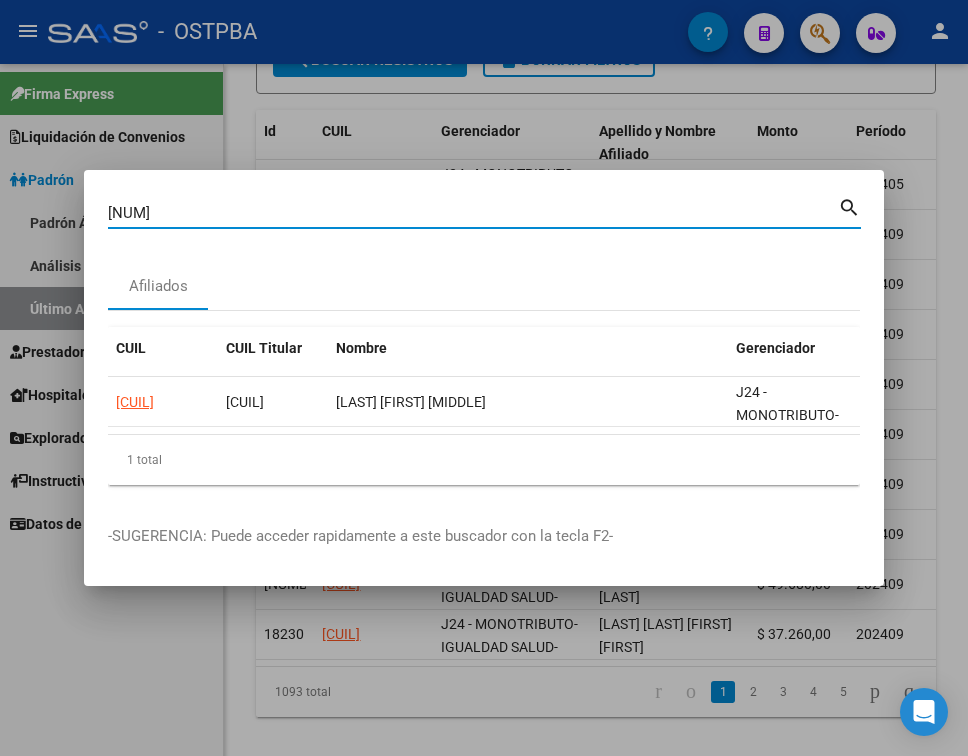 type on "[NUM]" 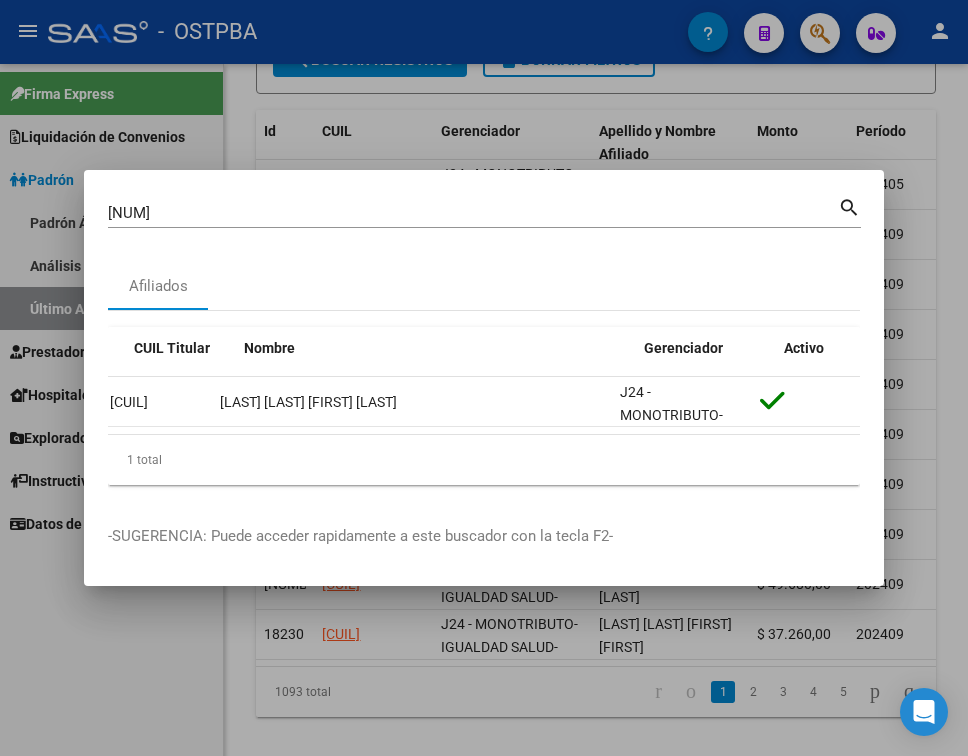 scroll, scrollTop: 0, scrollLeft: 0, axis: both 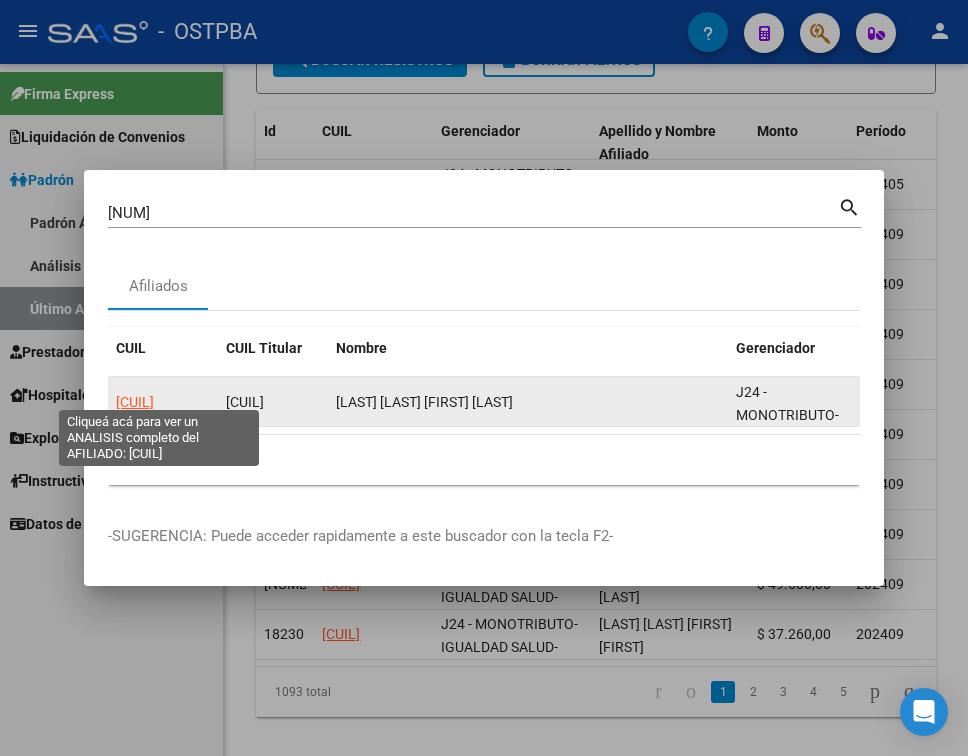 click on "[CUIL]" 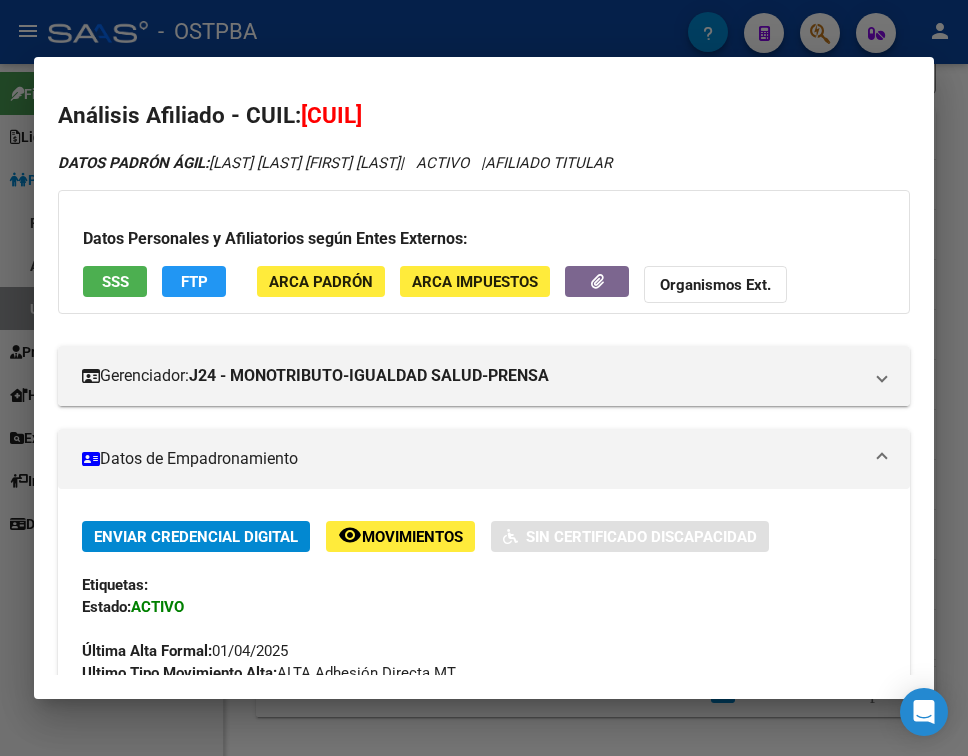 click on "Datos de Empadronamiento" at bounding box center (480, 459) 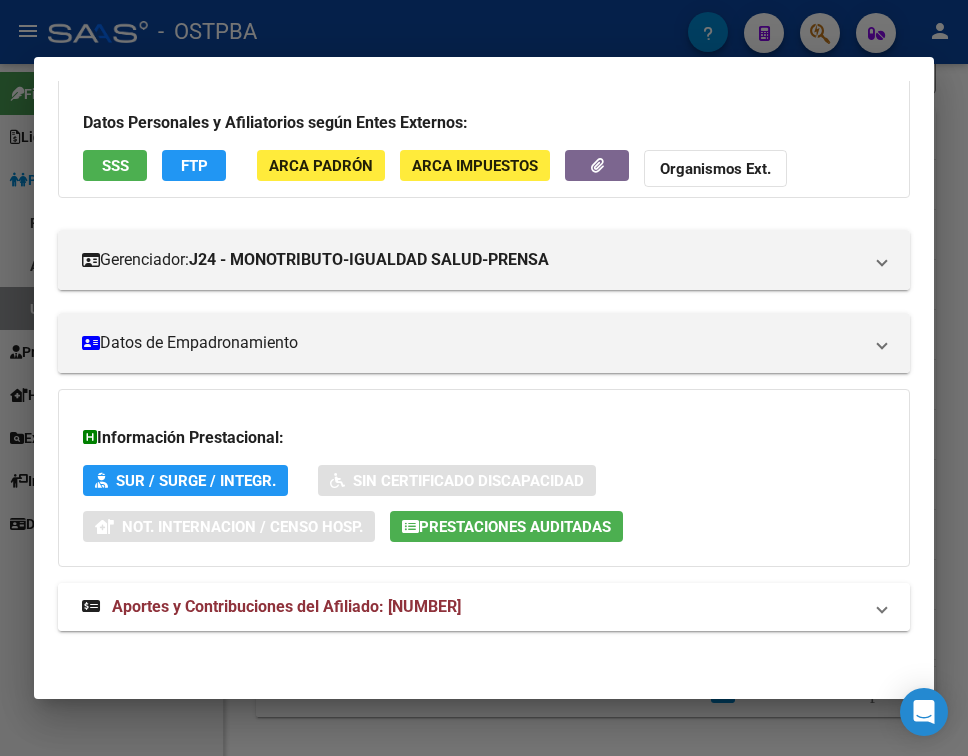 click on "Aportes y Contribuciones del Afiliado: [NUMBER]" at bounding box center (472, 607) 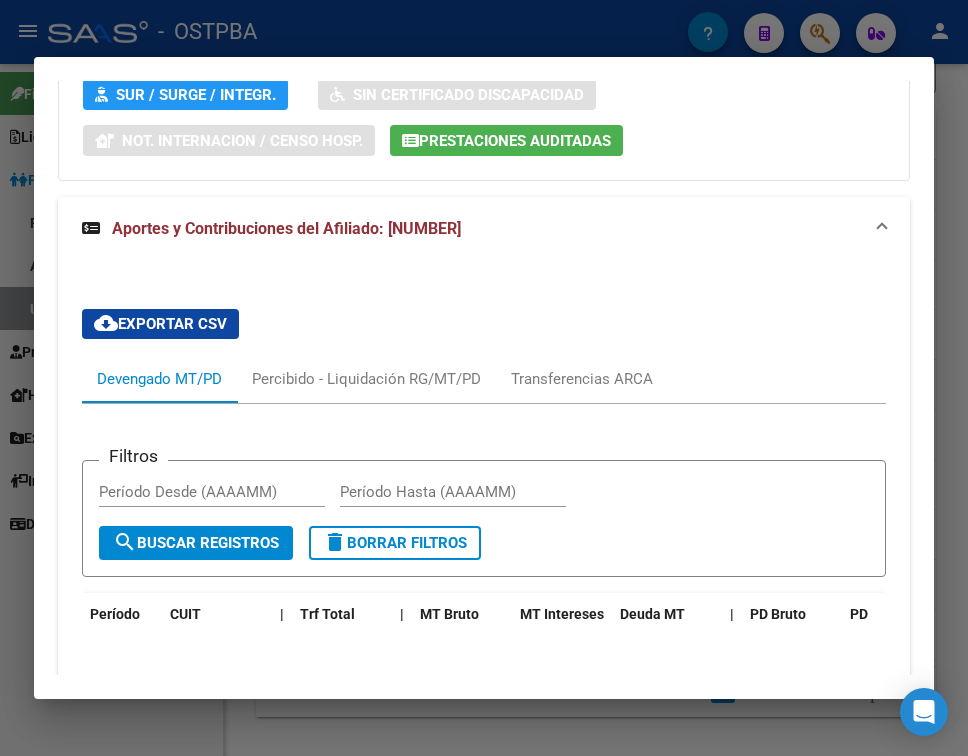 scroll, scrollTop: 734, scrollLeft: 0, axis: vertical 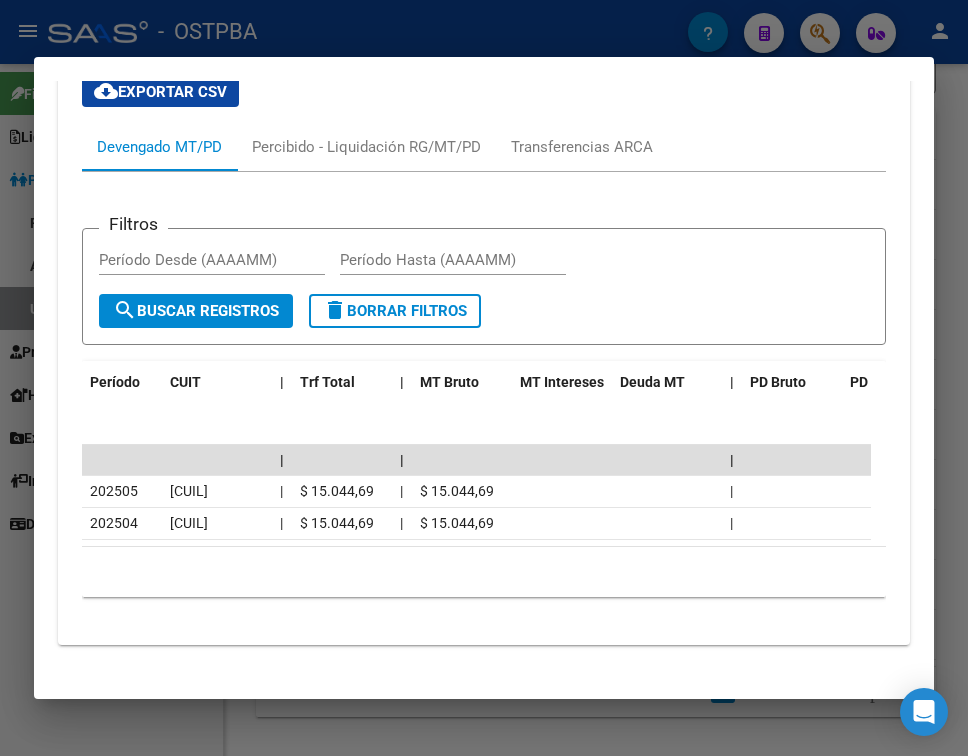 click at bounding box center [484, 378] 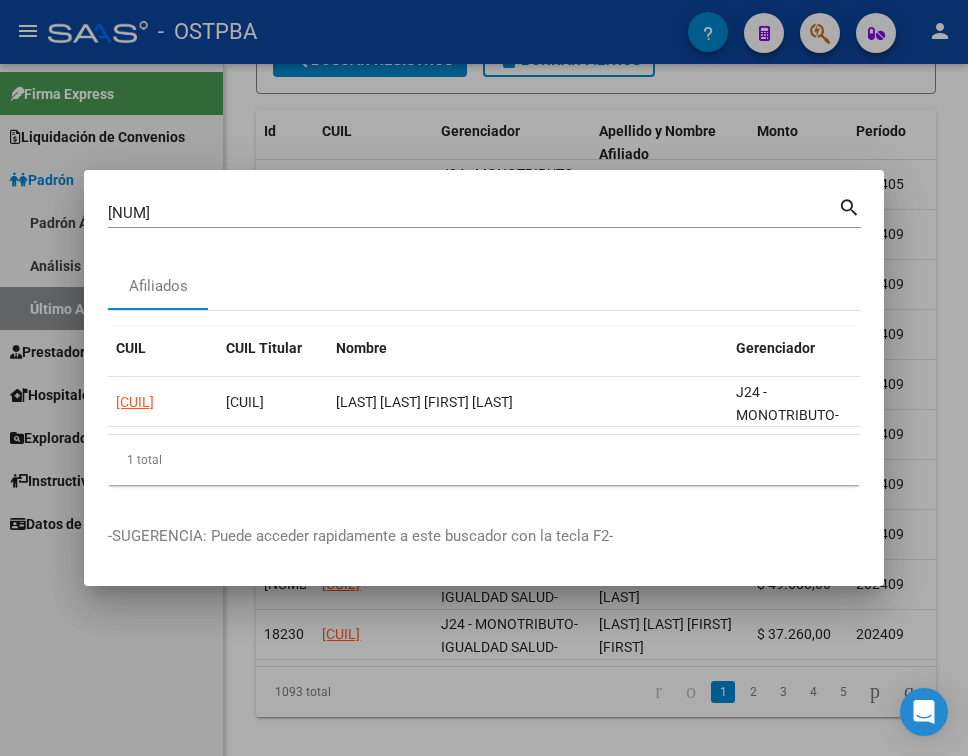click on "[NUM]" at bounding box center [473, 213] 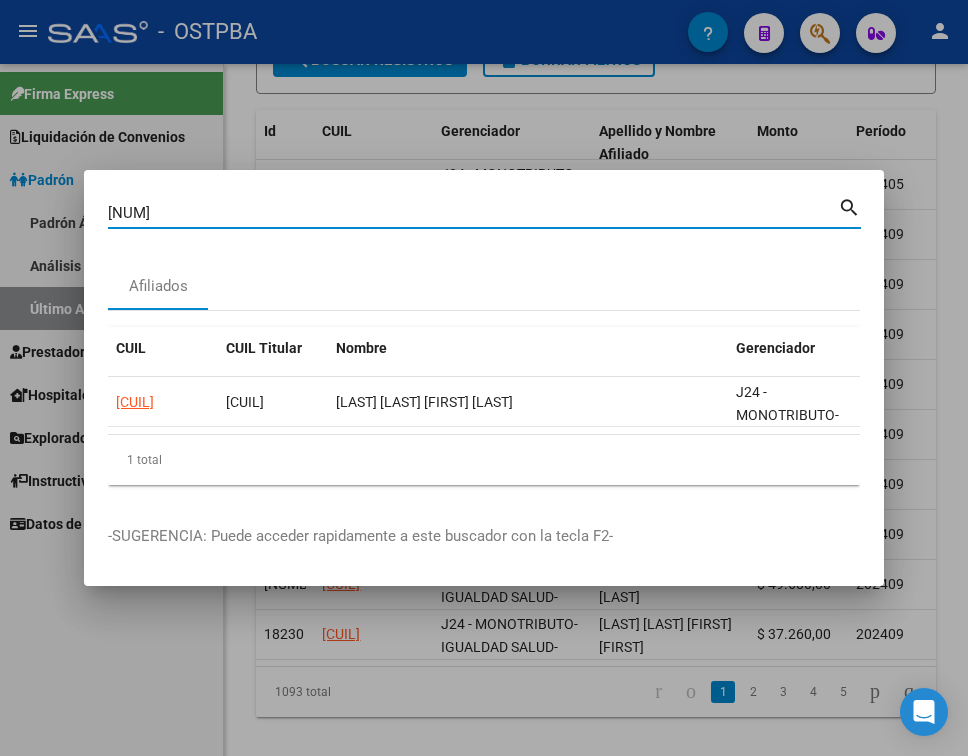 click on "[NUM]" at bounding box center [473, 213] 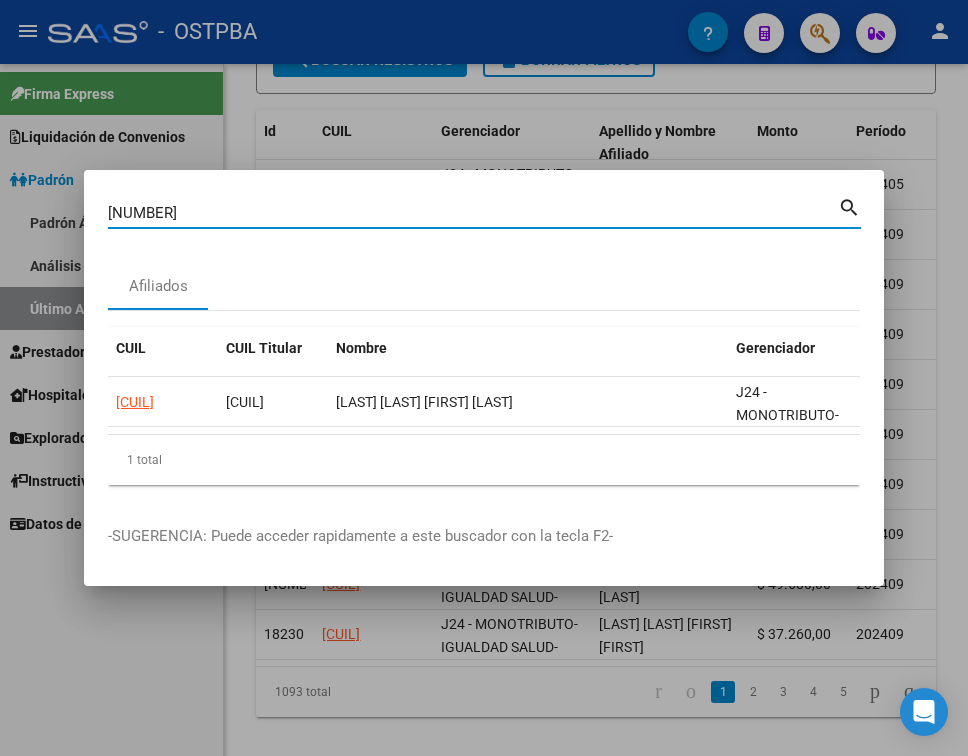 type on "[NUMBER]" 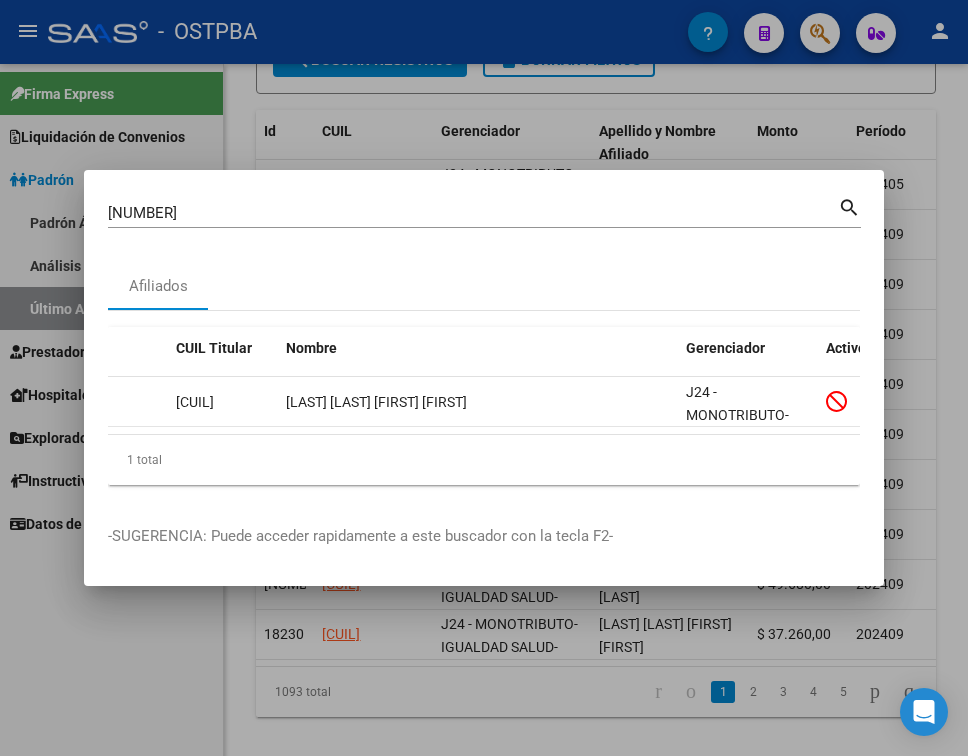 scroll, scrollTop: 0, scrollLeft: 30, axis: horizontal 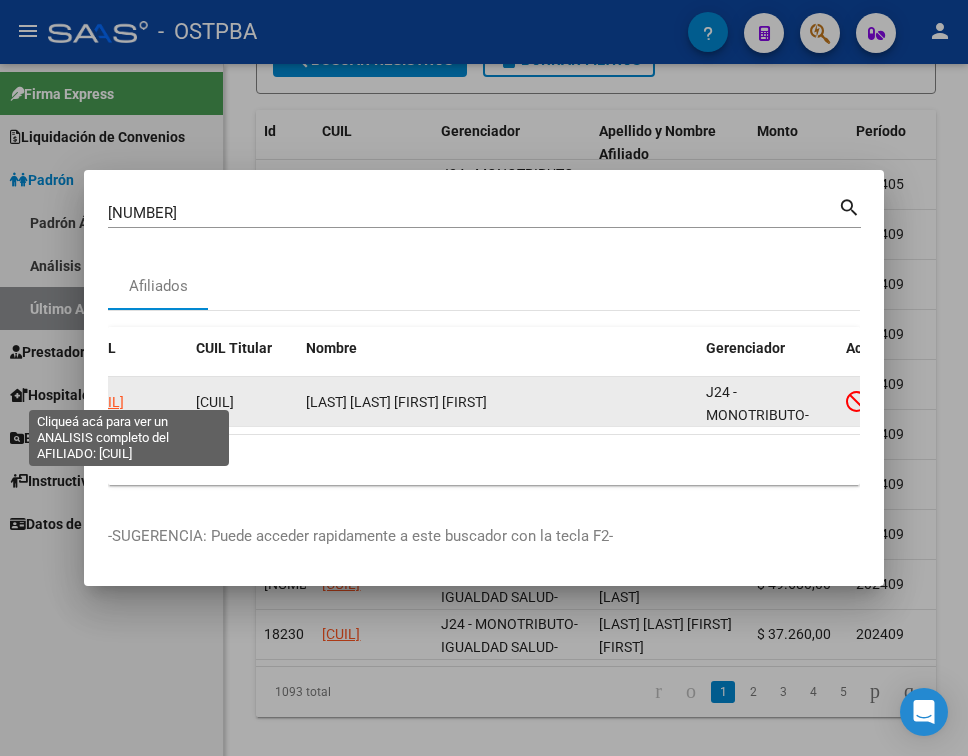 click on "[CUIL]" 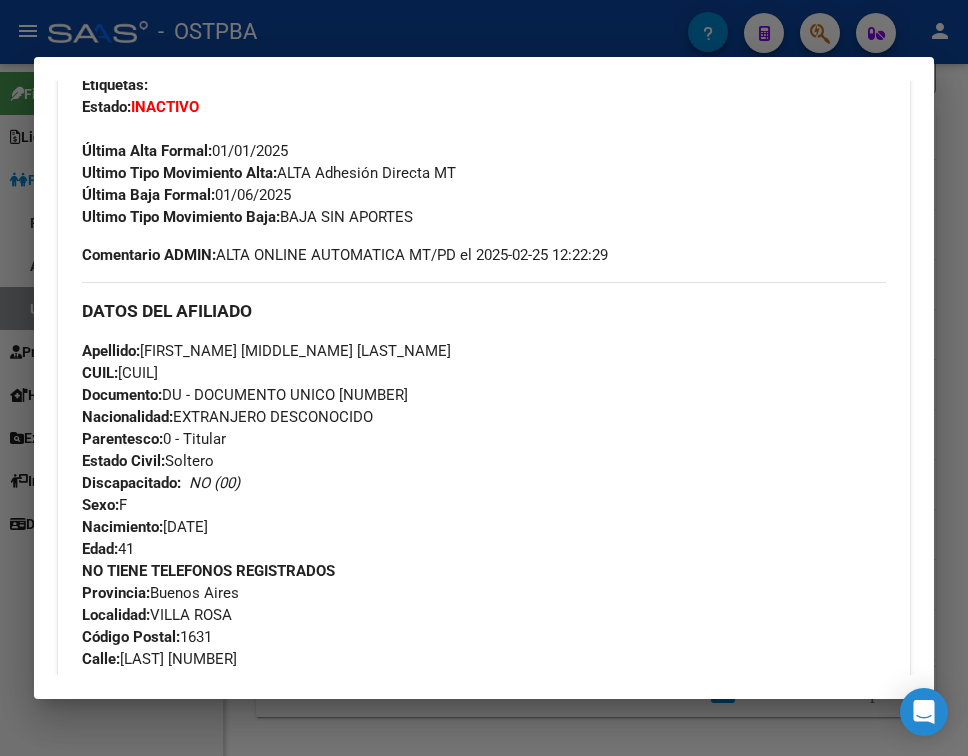 scroll, scrollTop: 400, scrollLeft: 0, axis: vertical 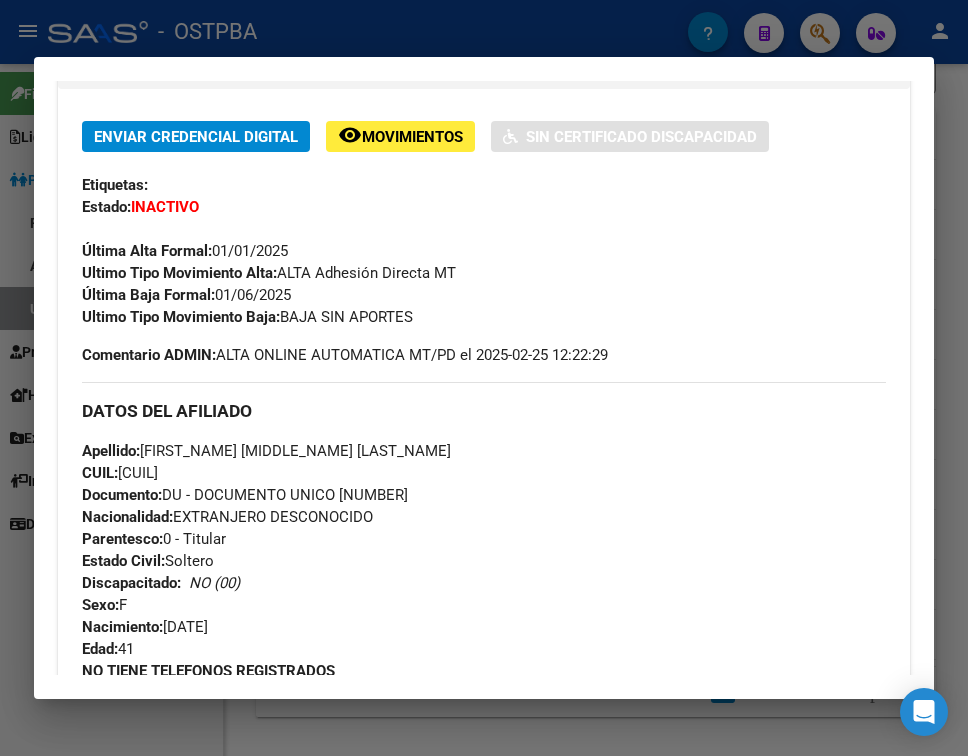 drag, startPoint x: 220, startPoint y: 294, endPoint x: 295, endPoint y: 289, distance: 75.16648 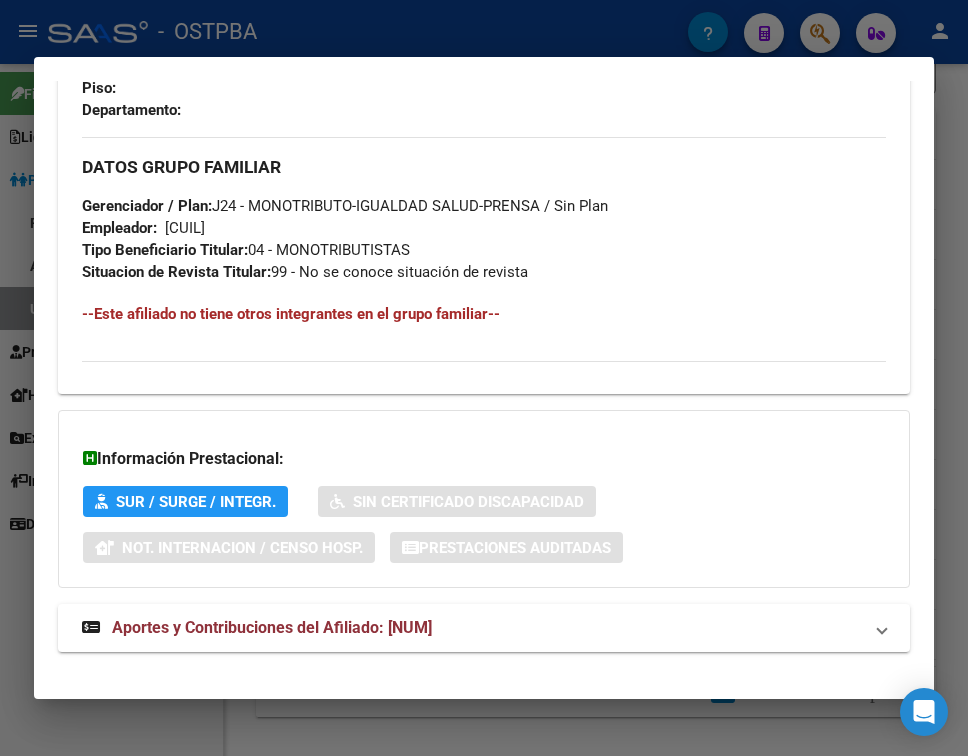 scroll, scrollTop: 1114, scrollLeft: 0, axis: vertical 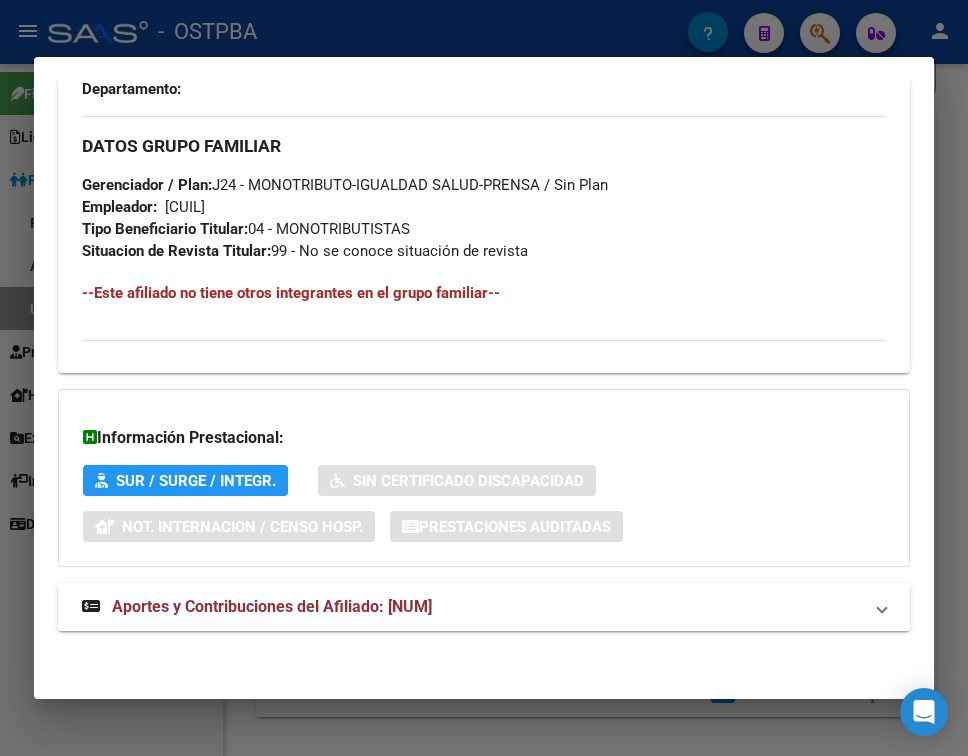click on "Aportes y Contribuciones del Afiliado: [NUM]" at bounding box center [272, 606] 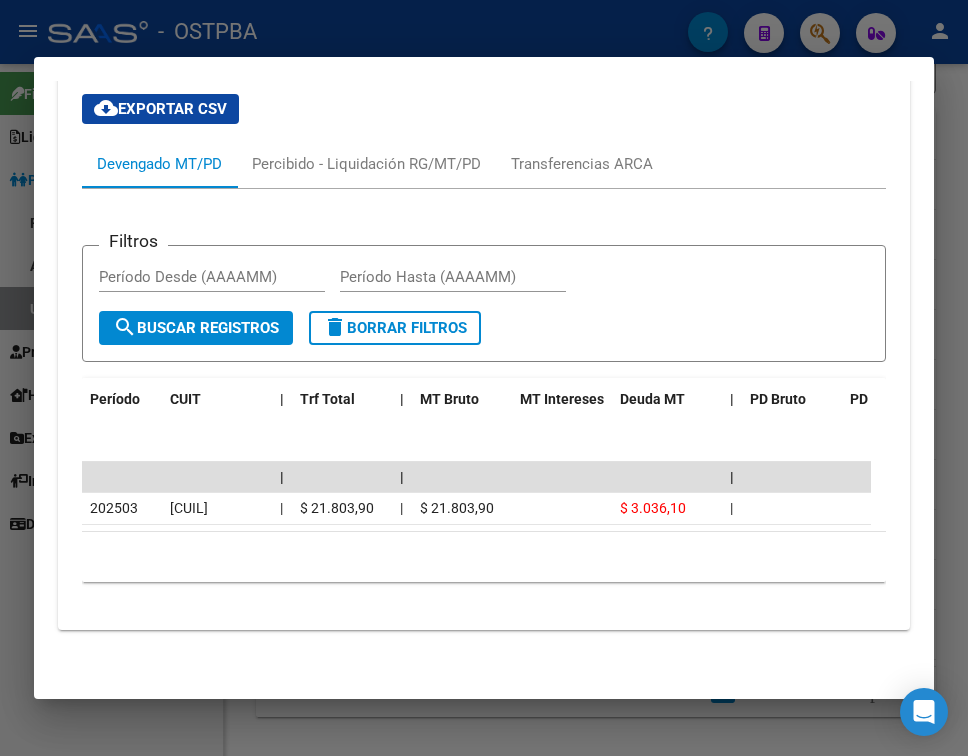 scroll, scrollTop: 1730, scrollLeft: 0, axis: vertical 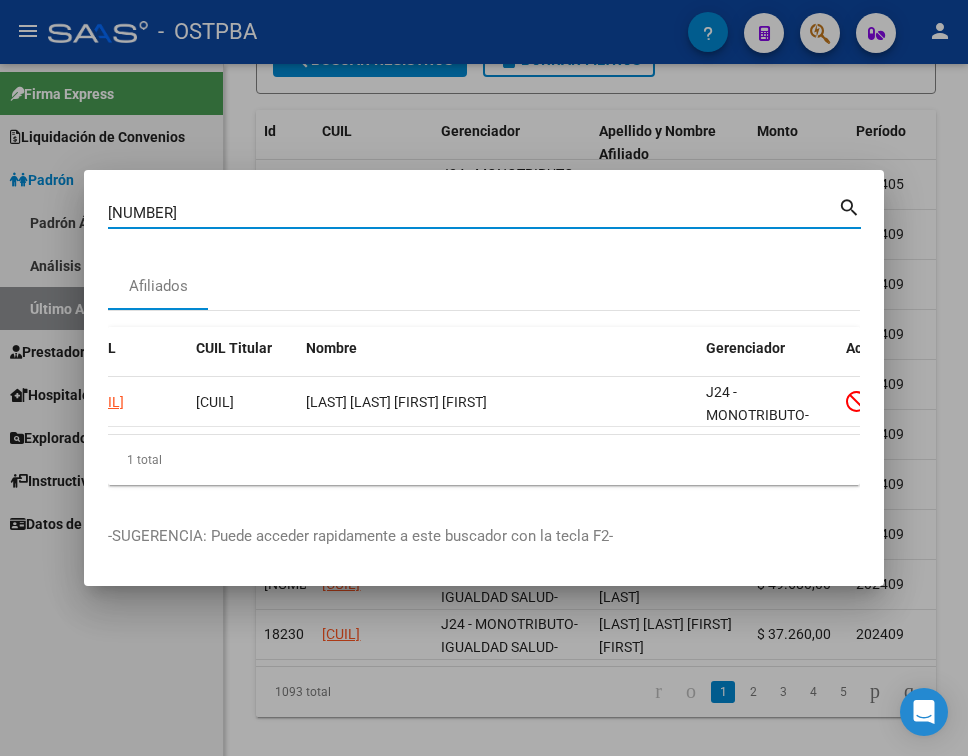 click on "[NUMBER]" at bounding box center (473, 213) 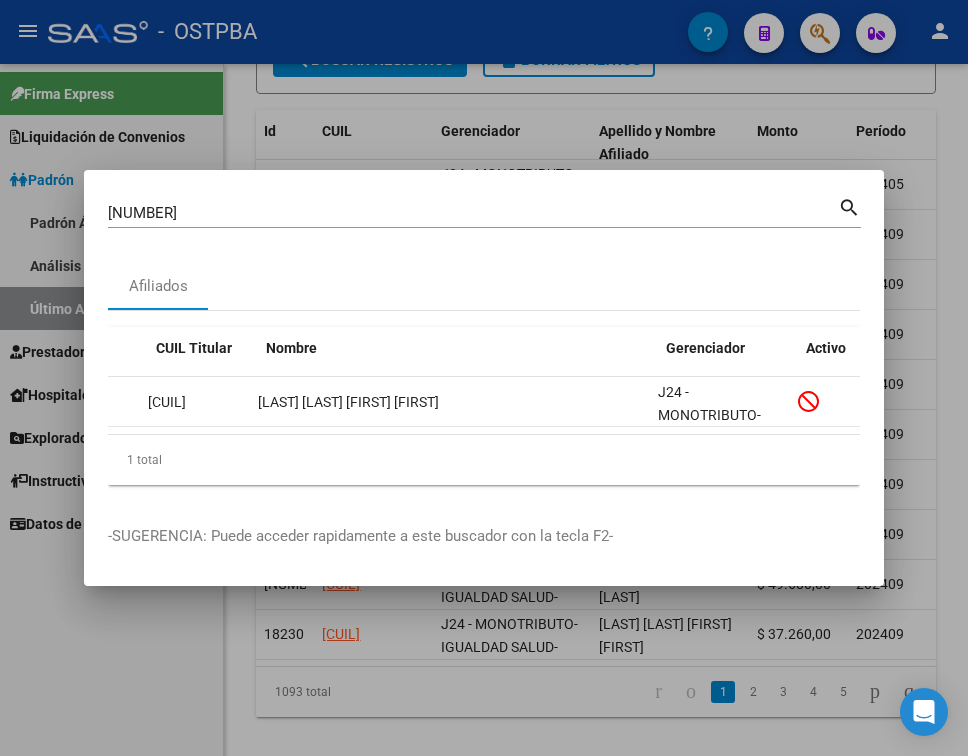 scroll, scrollTop: 0, scrollLeft: 0, axis: both 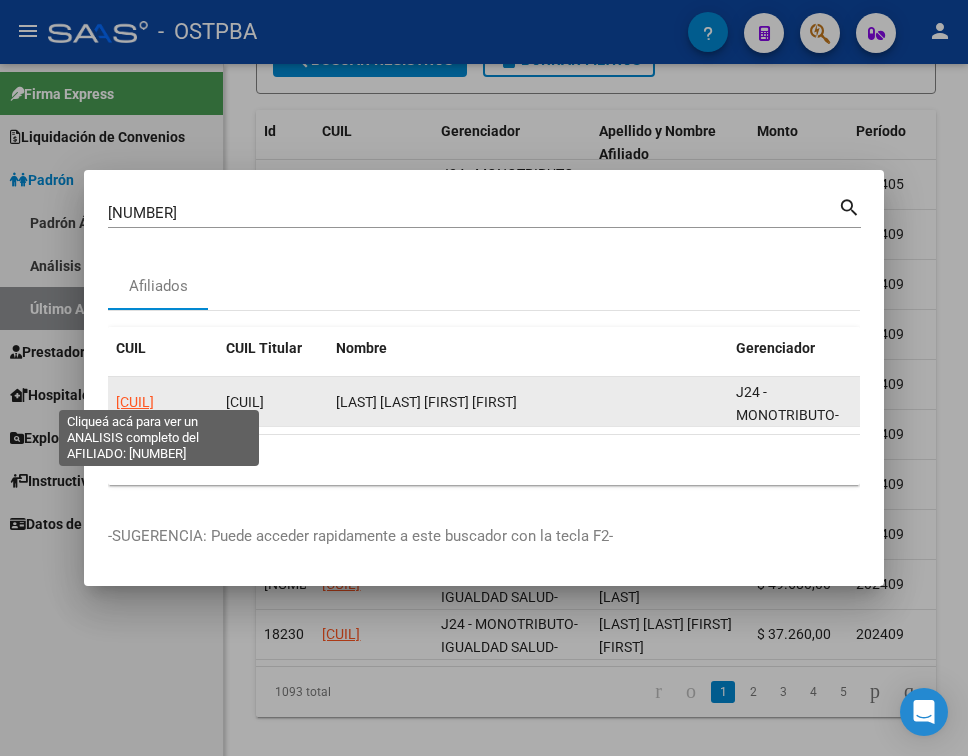 click on "[CUIL]" 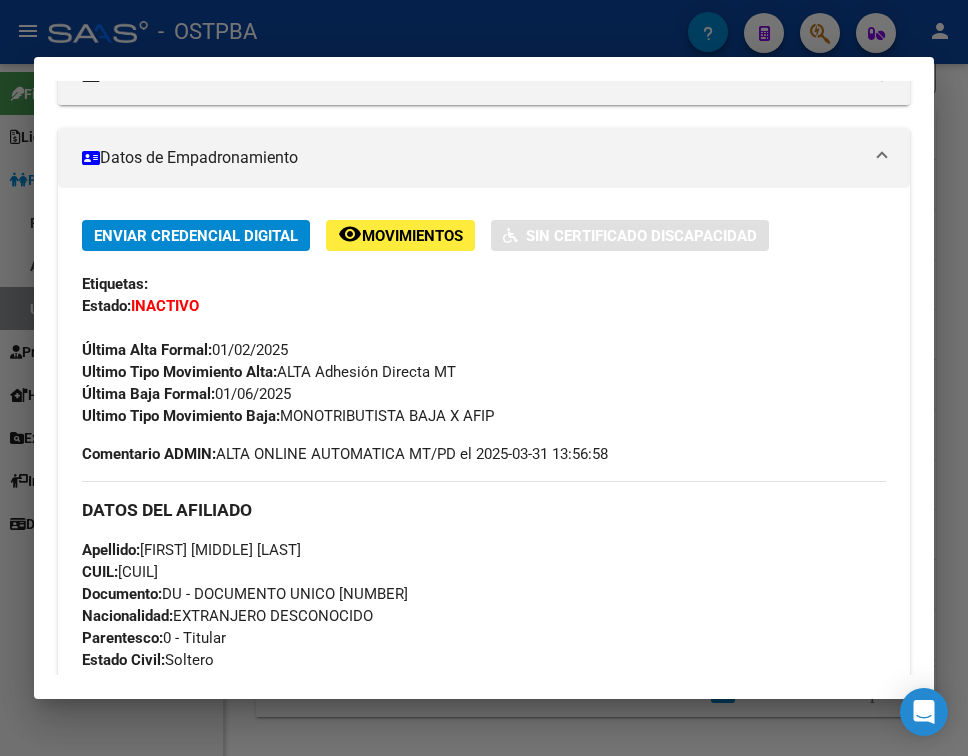 scroll, scrollTop: 300, scrollLeft: 0, axis: vertical 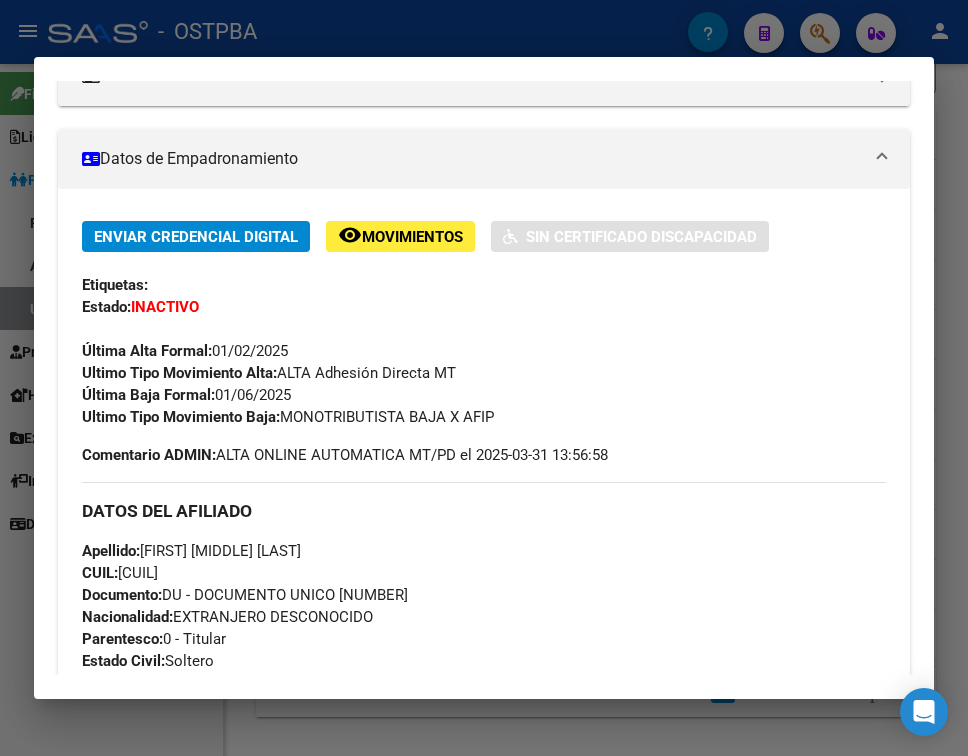 drag, startPoint x: 286, startPoint y: 417, endPoint x: 405, endPoint y: 425, distance: 119.26861 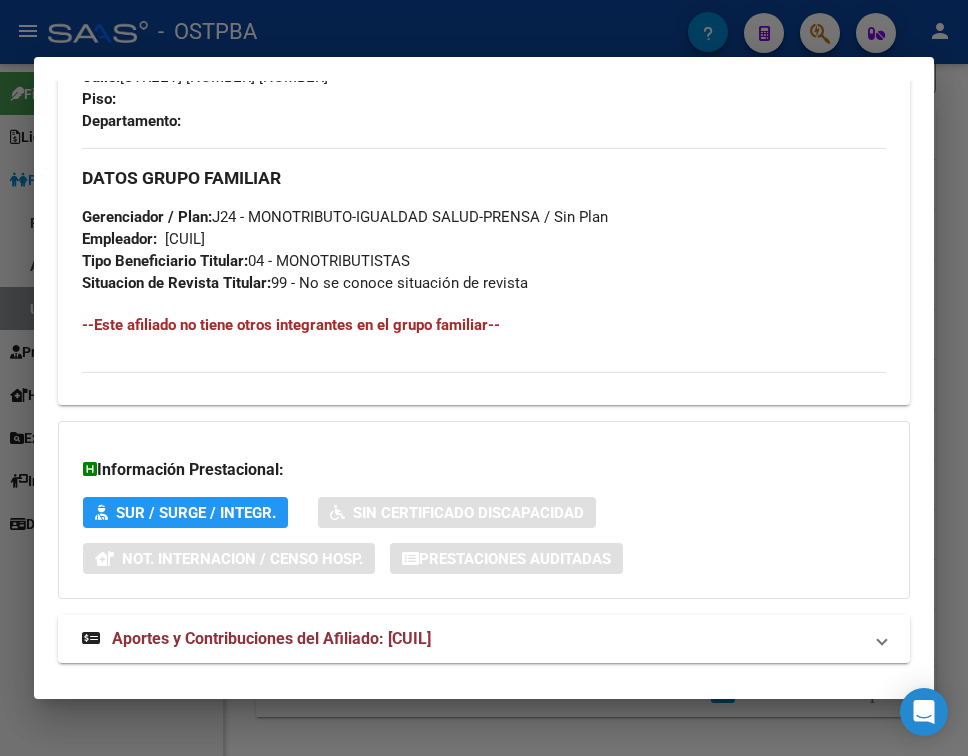 scroll, scrollTop: 1114, scrollLeft: 0, axis: vertical 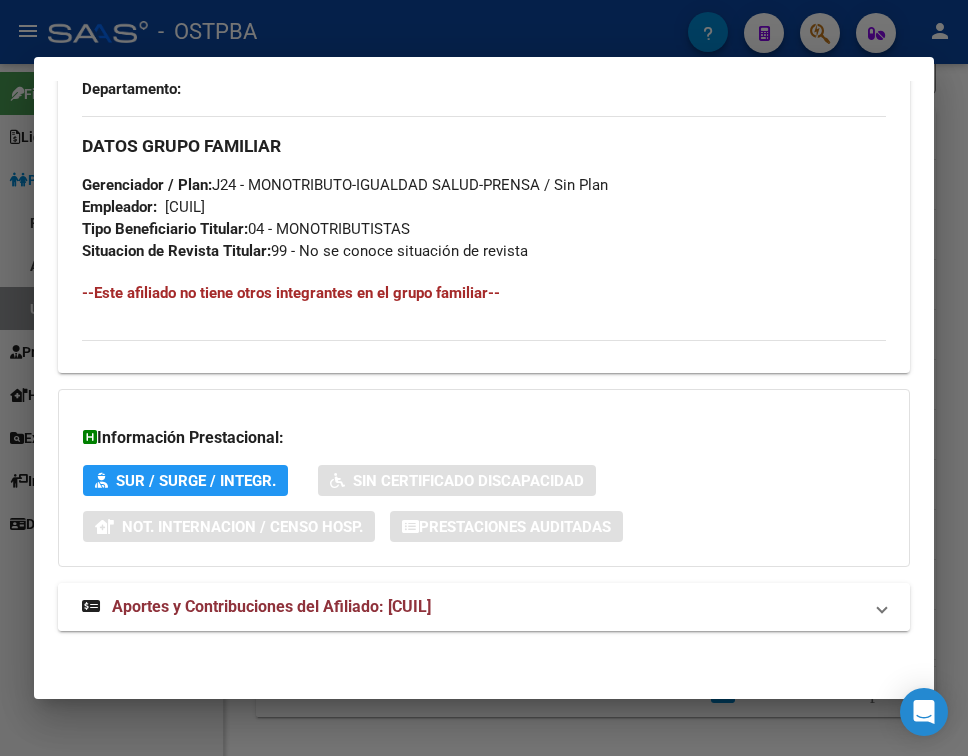 click on "Aportes y Contribuciones del Afiliado: [CUIL]" at bounding box center (484, 607) 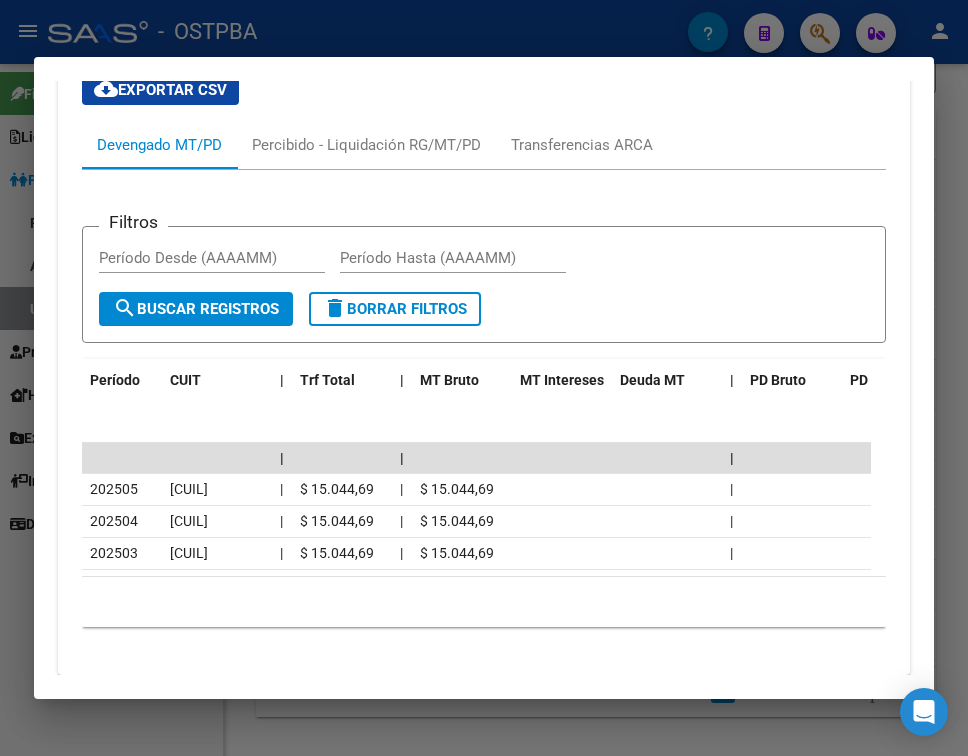 scroll, scrollTop: 1793, scrollLeft: 0, axis: vertical 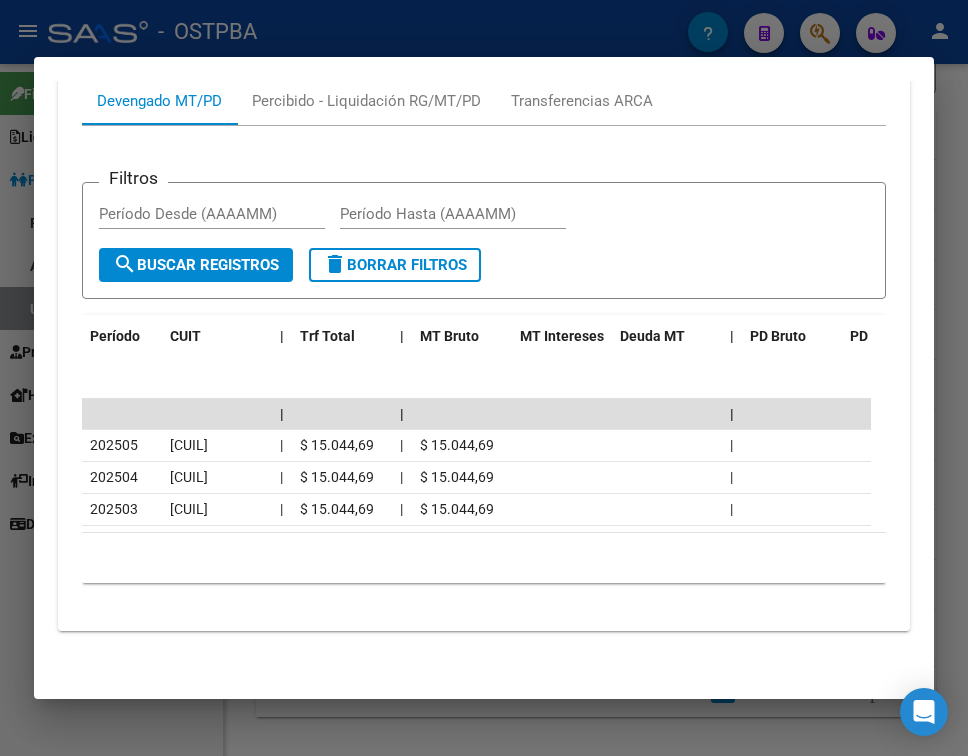 click at bounding box center (484, 378) 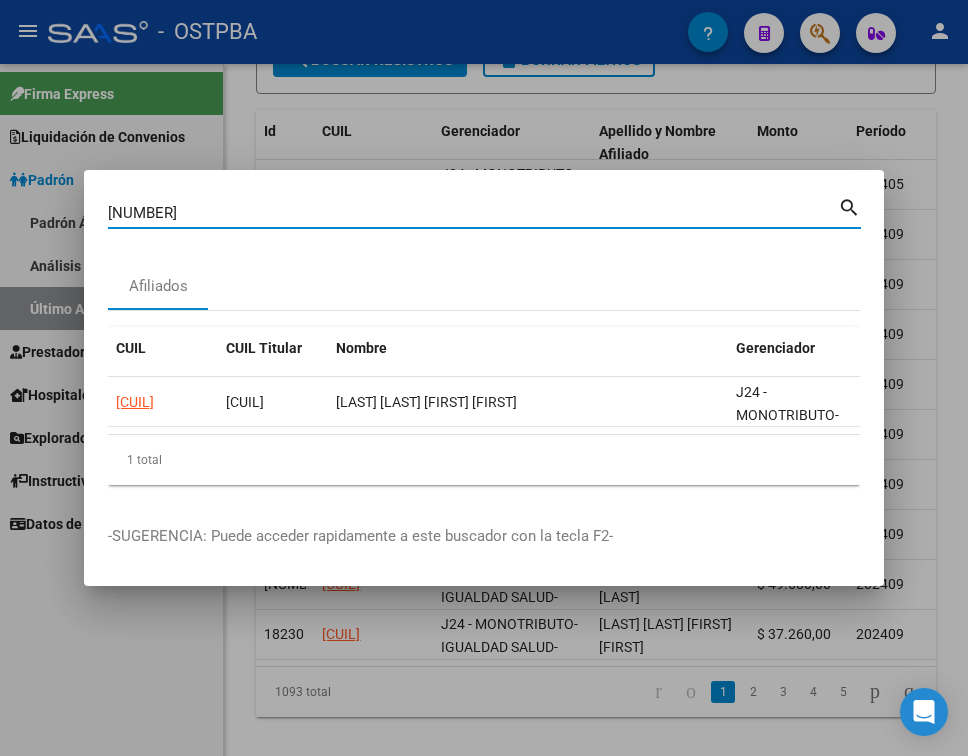 click on "[NUMBER]" at bounding box center [473, 213] 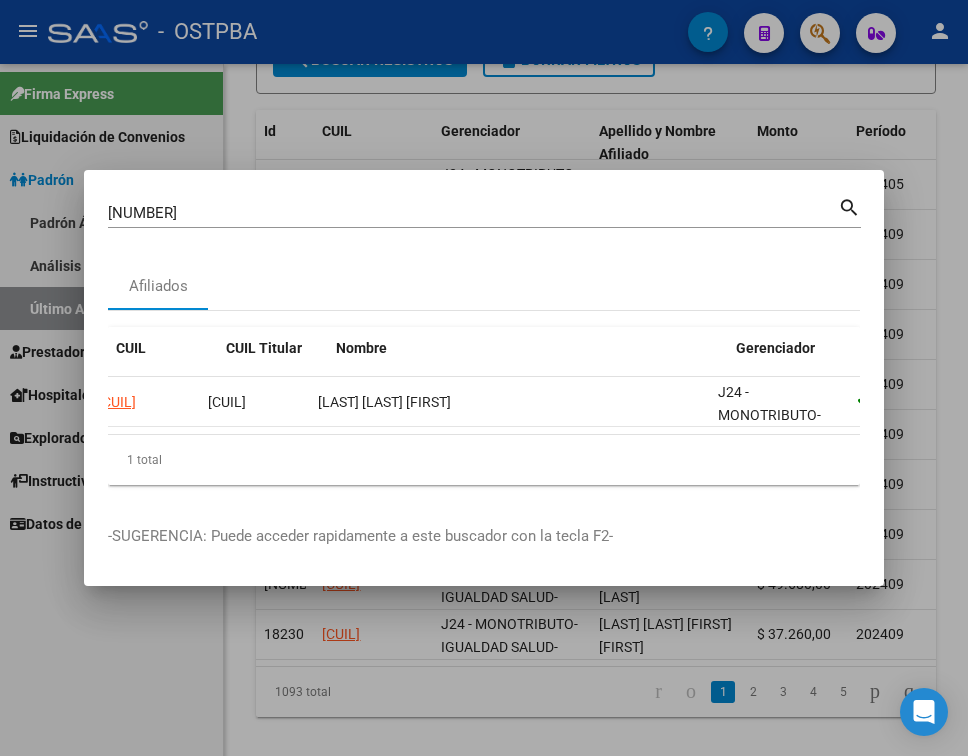 scroll, scrollTop: 0, scrollLeft: 0, axis: both 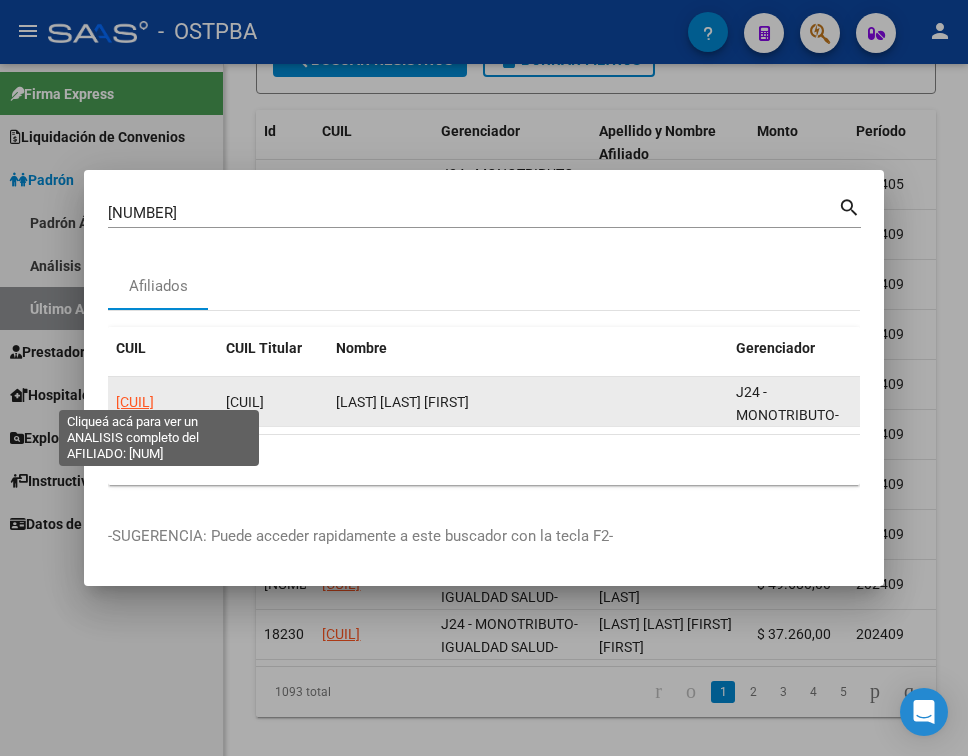 click on "[CUIL]" 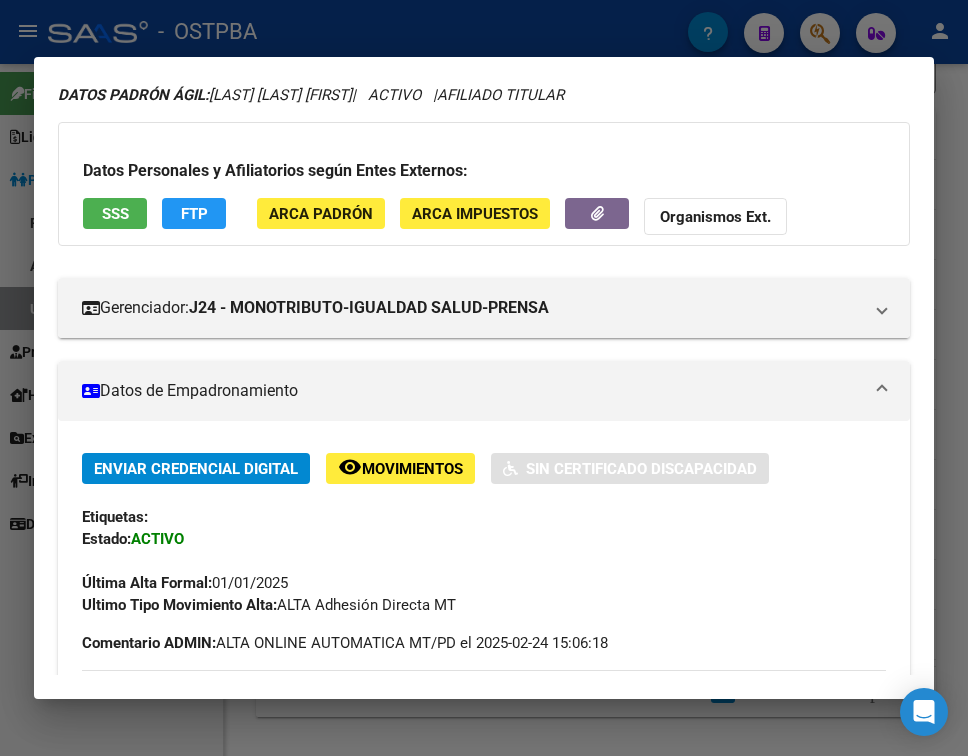 scroll, scrollTop: 100, scrollLeft: 0, axis: vertical 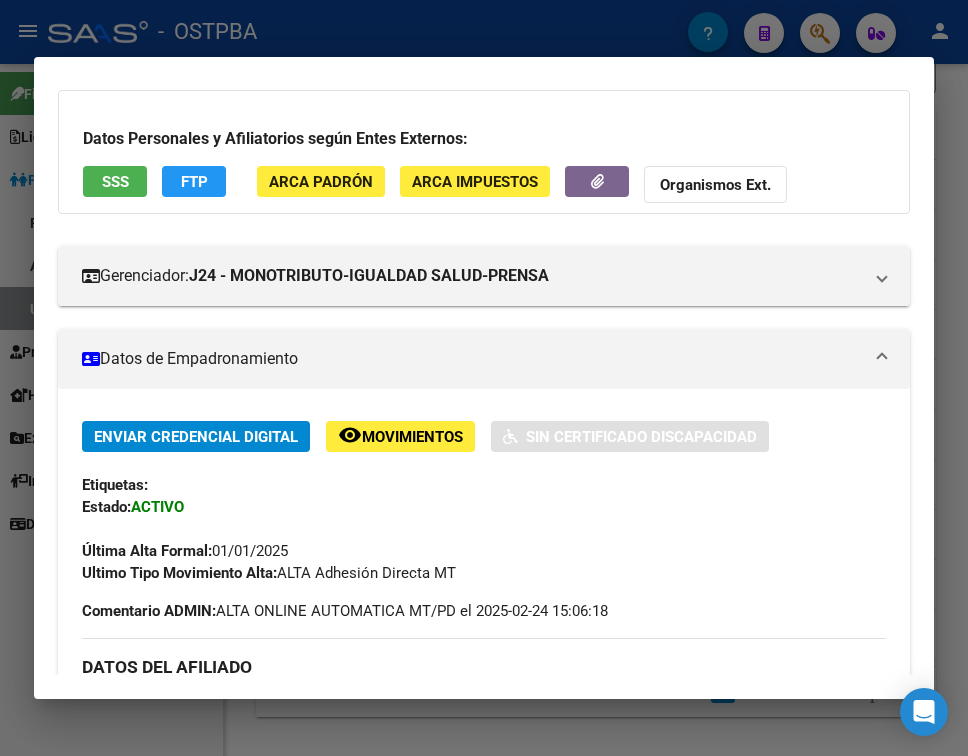 click on "Datos de Empadronamiento" at bounding box center [484, 359] 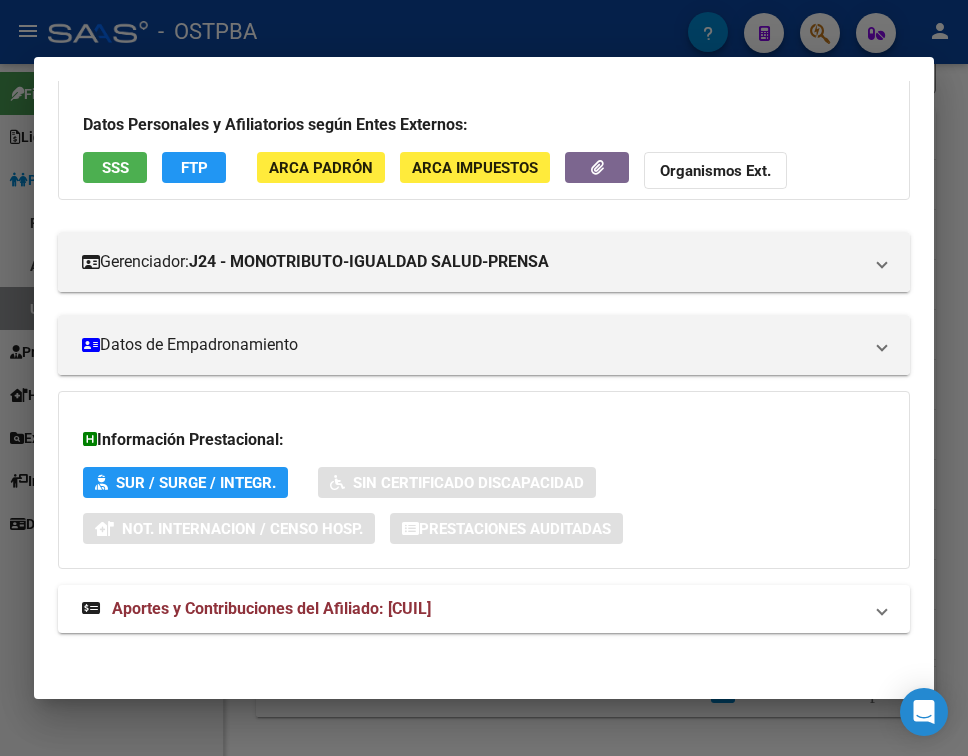 scroll, scrollTop: 116, scrollLeft: 0, axis: vertical 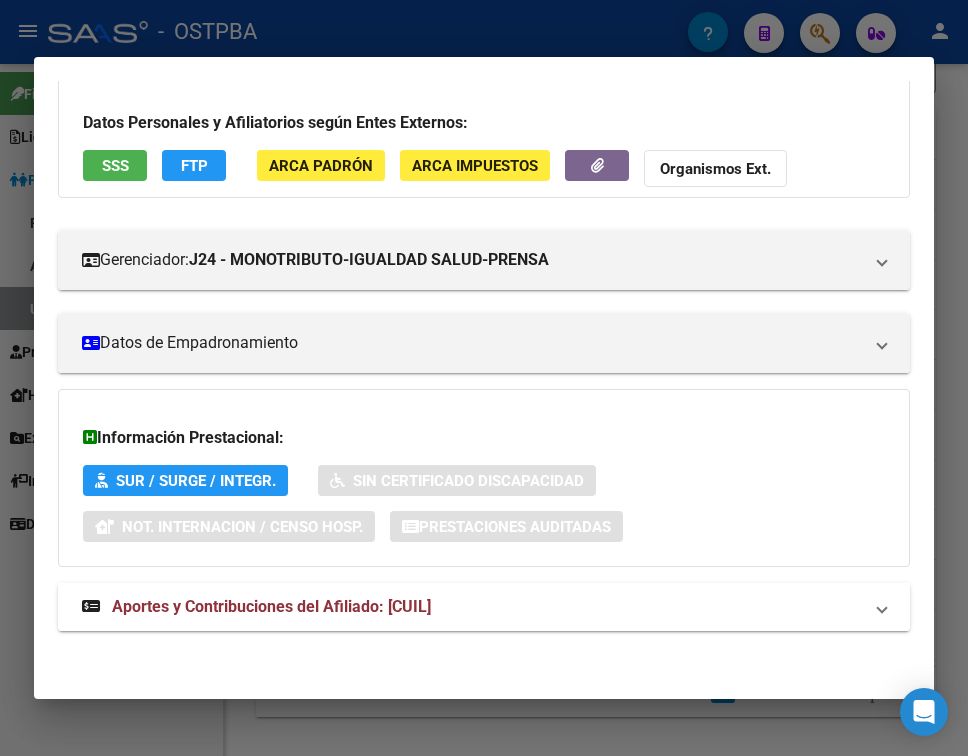 click on "Aportes y Contribuciones del Afiliado: [CUIL]" at bounding box center (472, 607) 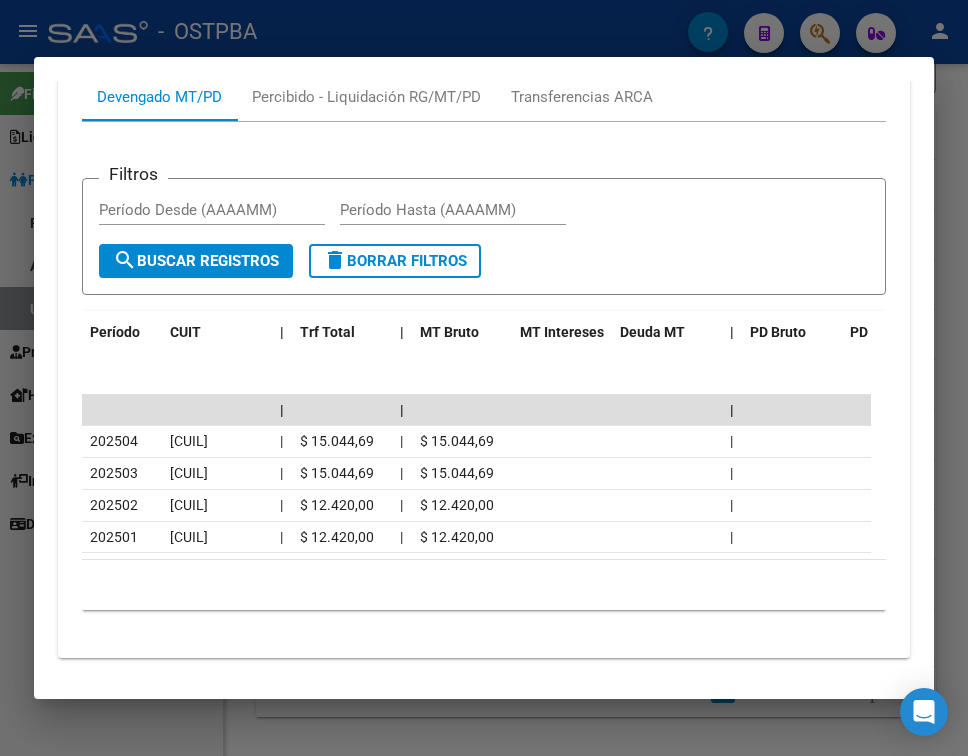 scroll, scrollTop: 827, scrollLeft: 0, axis: vertical 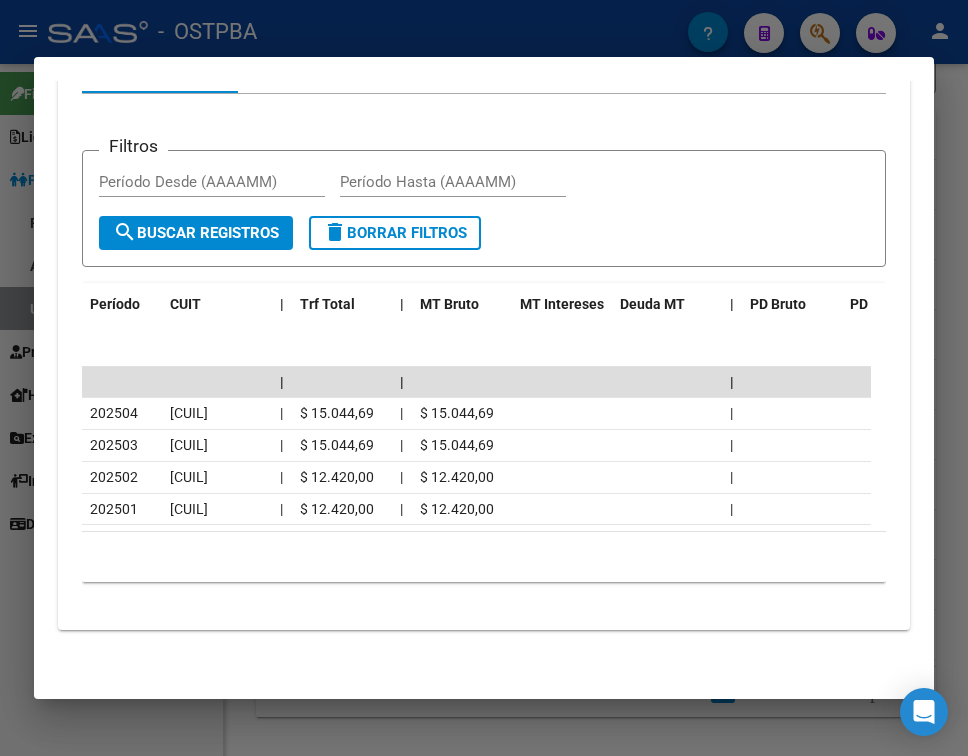 click at bounding box center [484, 378] 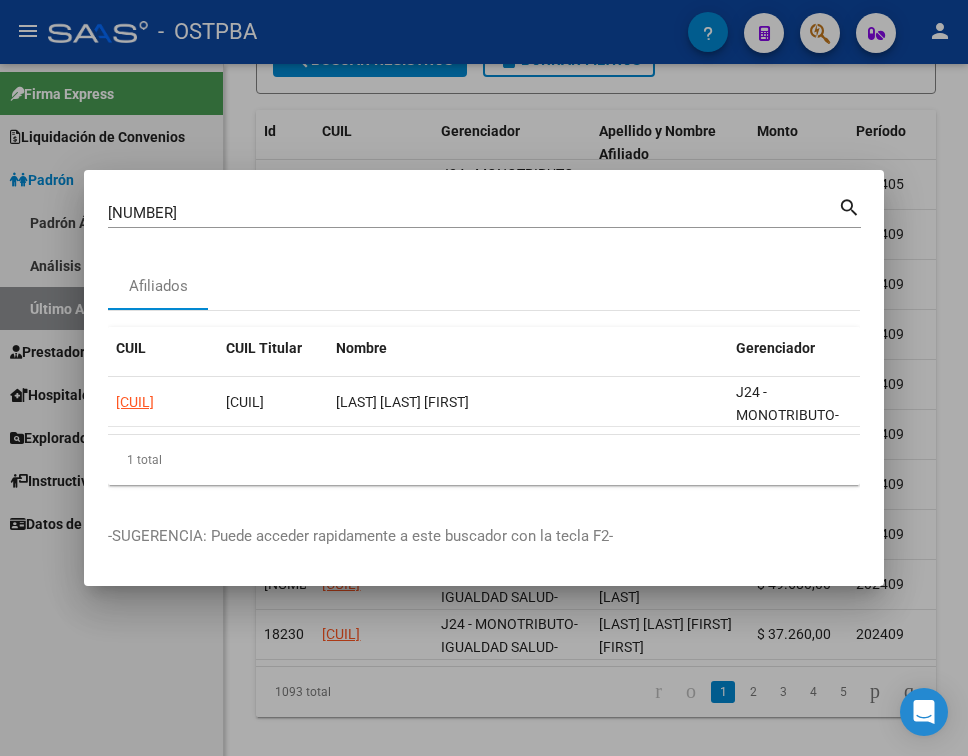 click on "[NUMBER]" at bounding box center [473, 213] 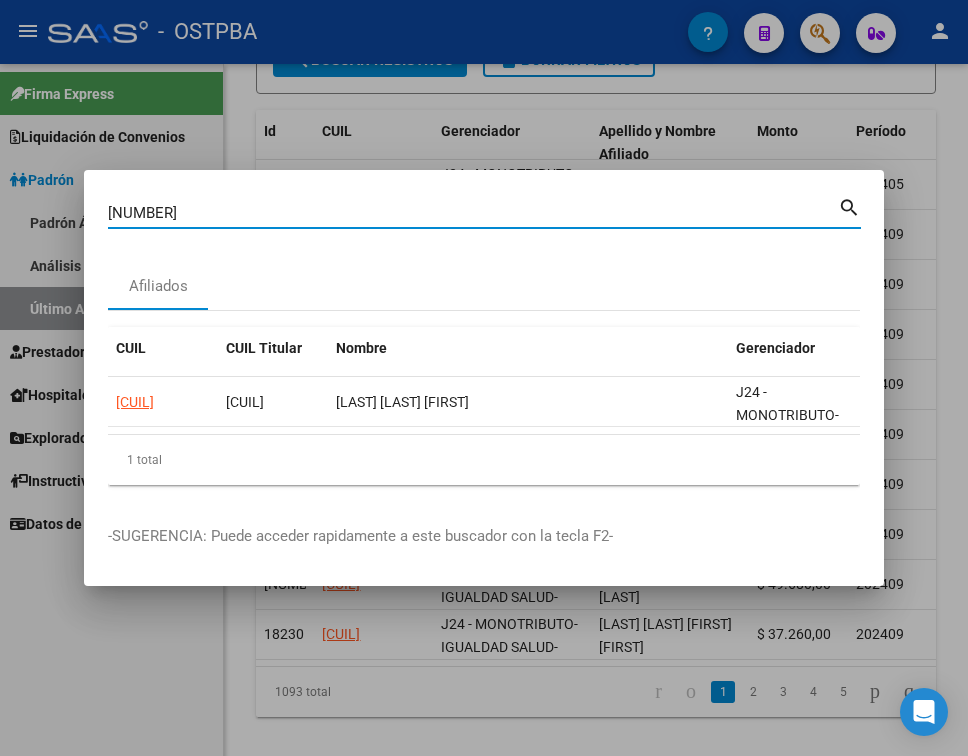 click on "[NUMBER]" at bounding box center [473, 213] 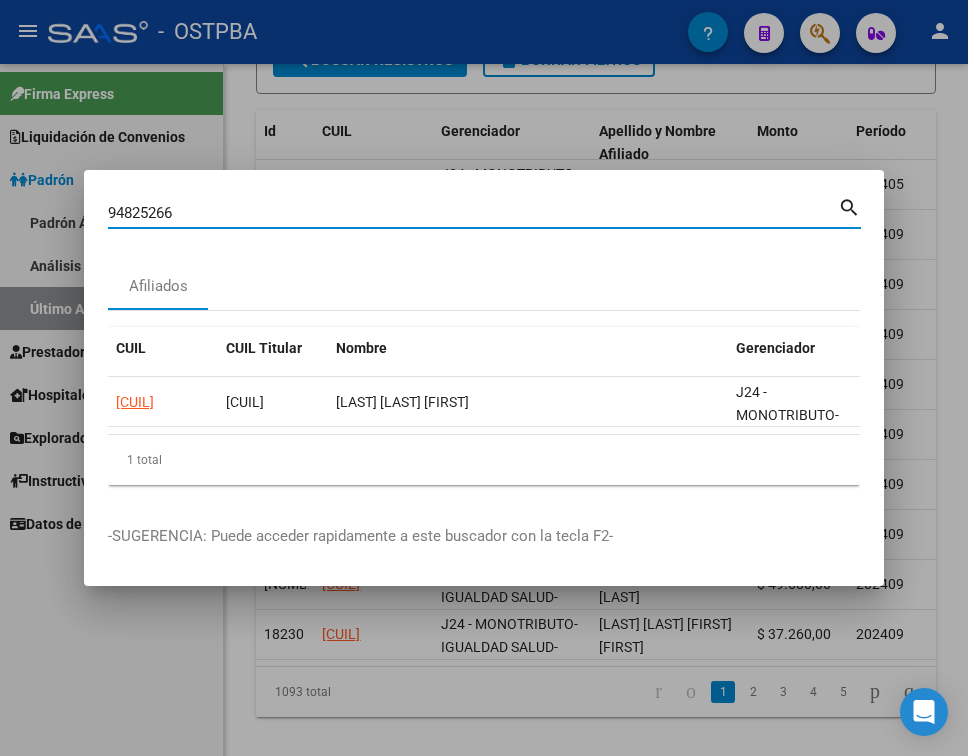 type on "94825266" 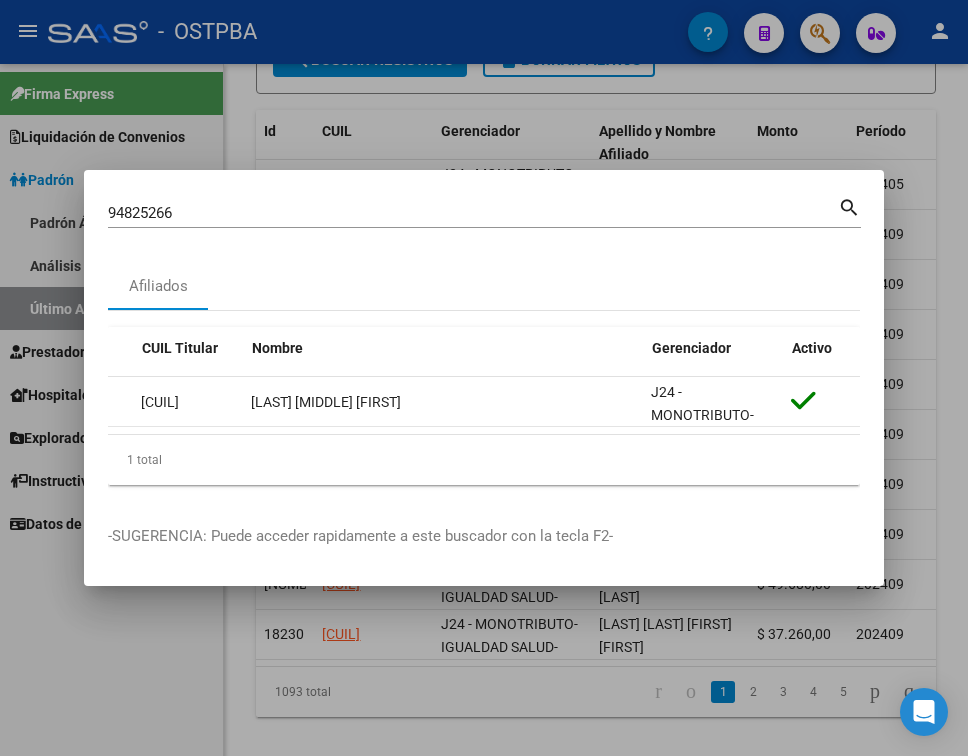 scroll, scrollTop: 0, scrollLeft: 0, axis: both 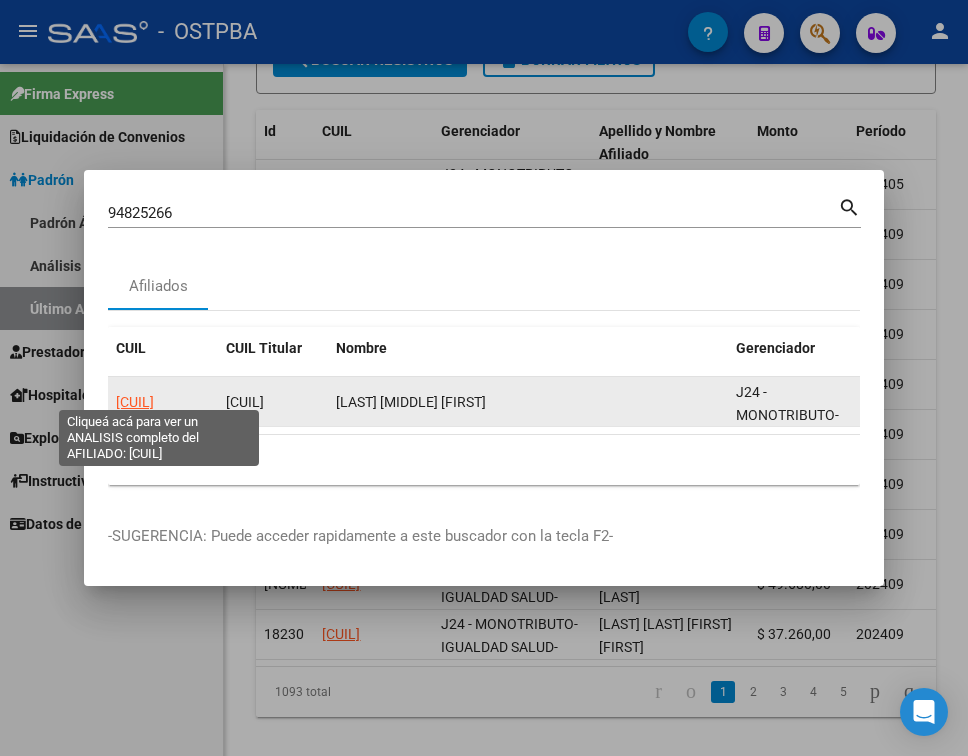 click on "[CUIL]" 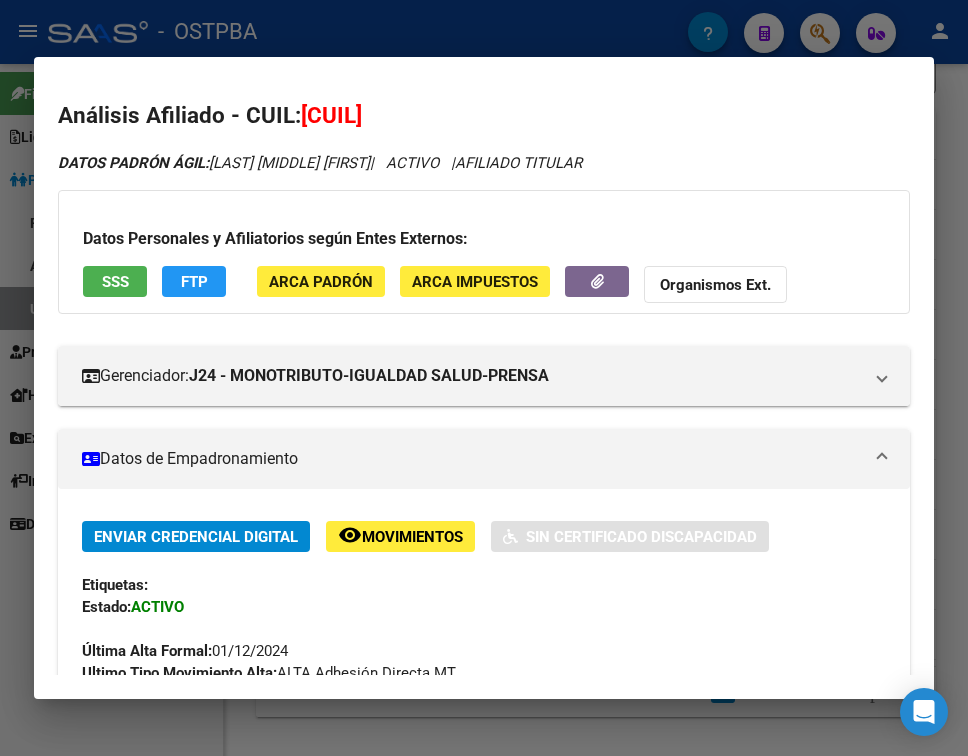 click on "Datos de Empadronamiento" at bounding box center [480, 459] 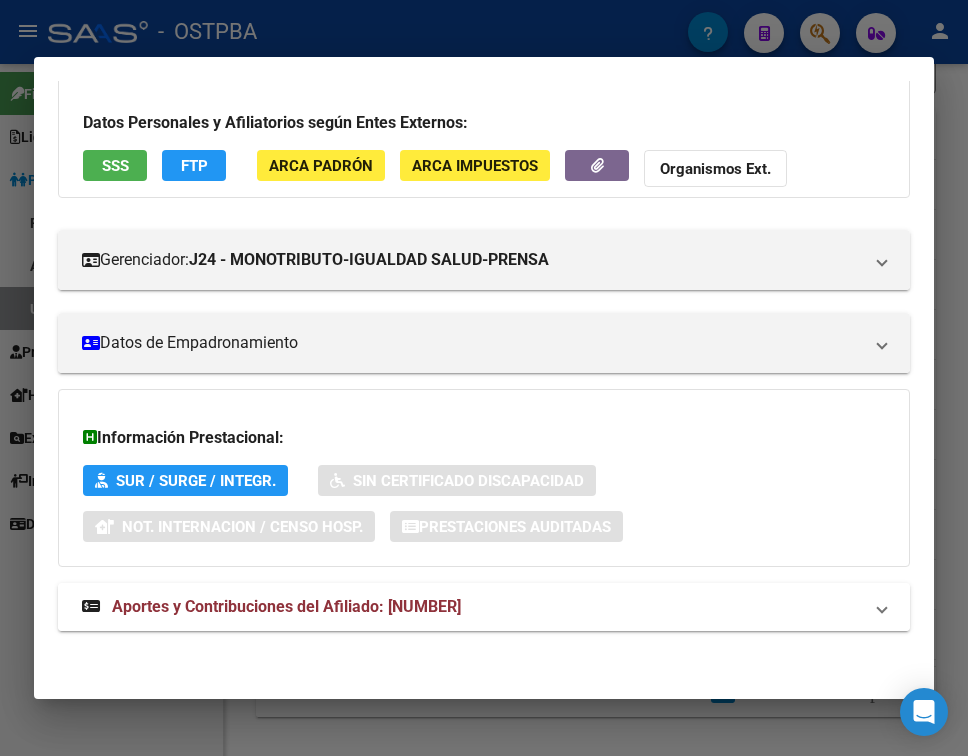 click on "Aportes y Contribuciones del Afiliado: [NUMBER]" at bounding box center (472, 607) 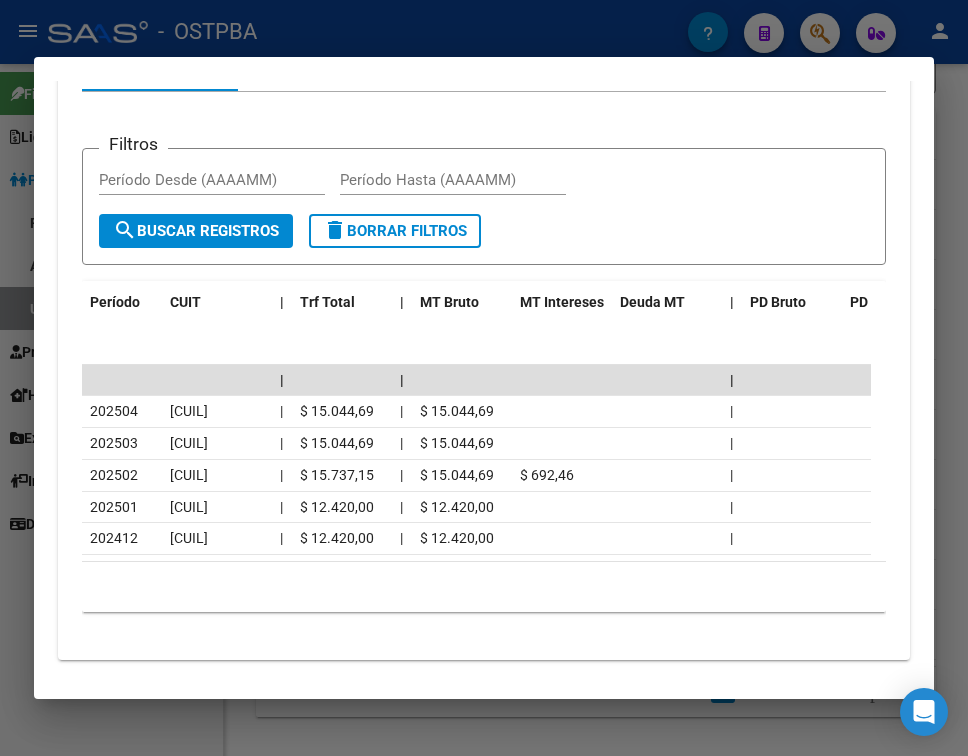 scroll, scrollTop: 826, scrollLeft: 0, axis: vertical 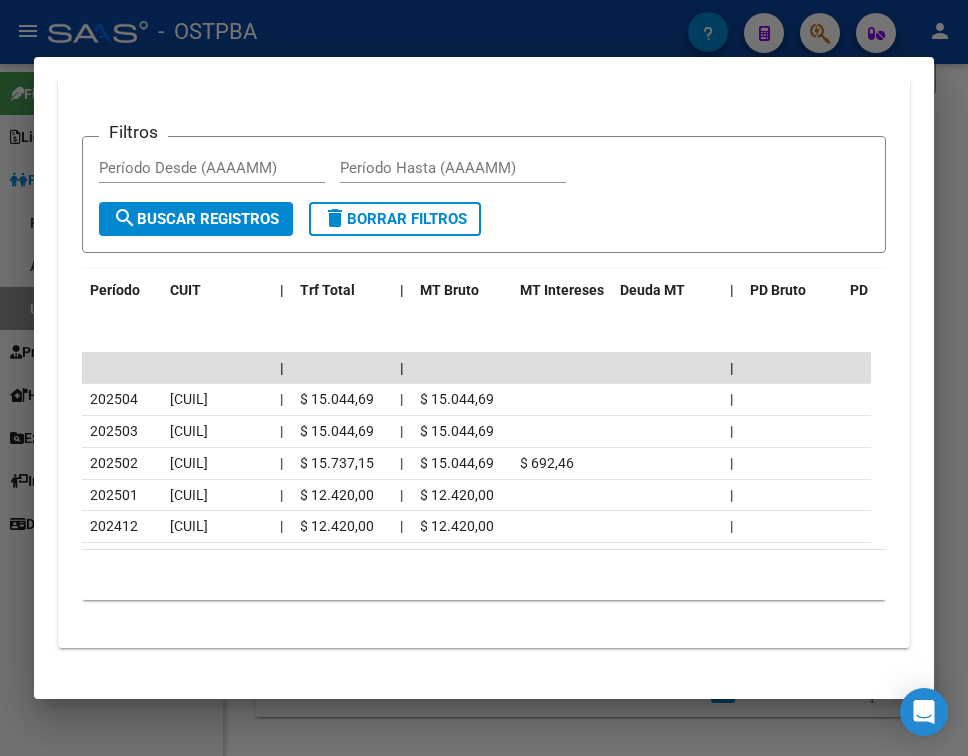 click at bounding box center (484, 378) 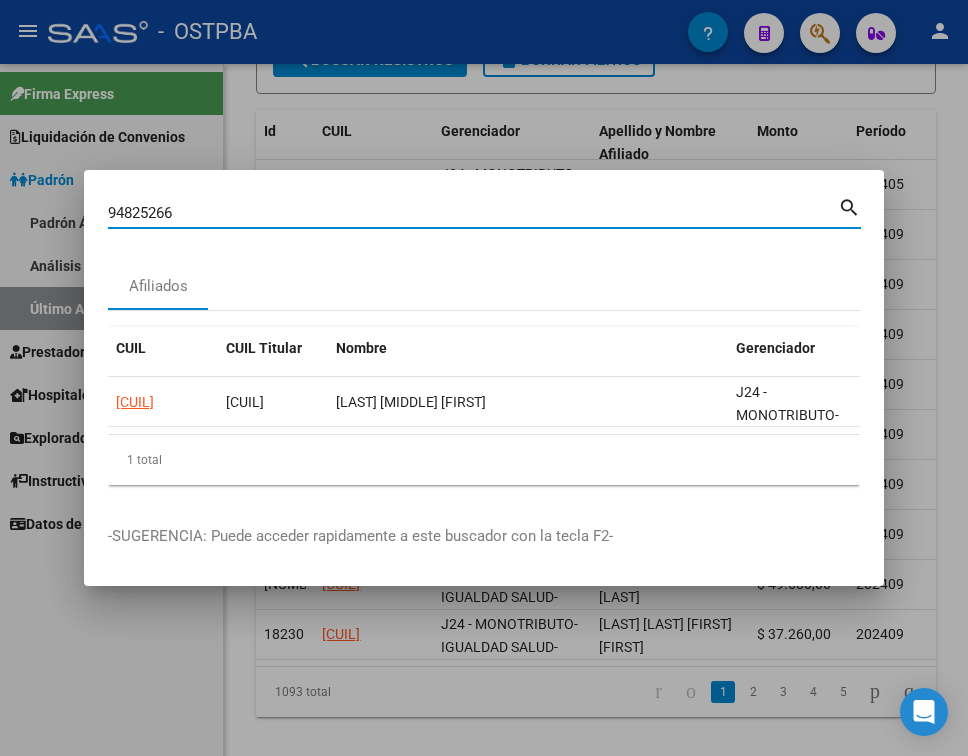click on "94825266" at bounding box center (473, 213) 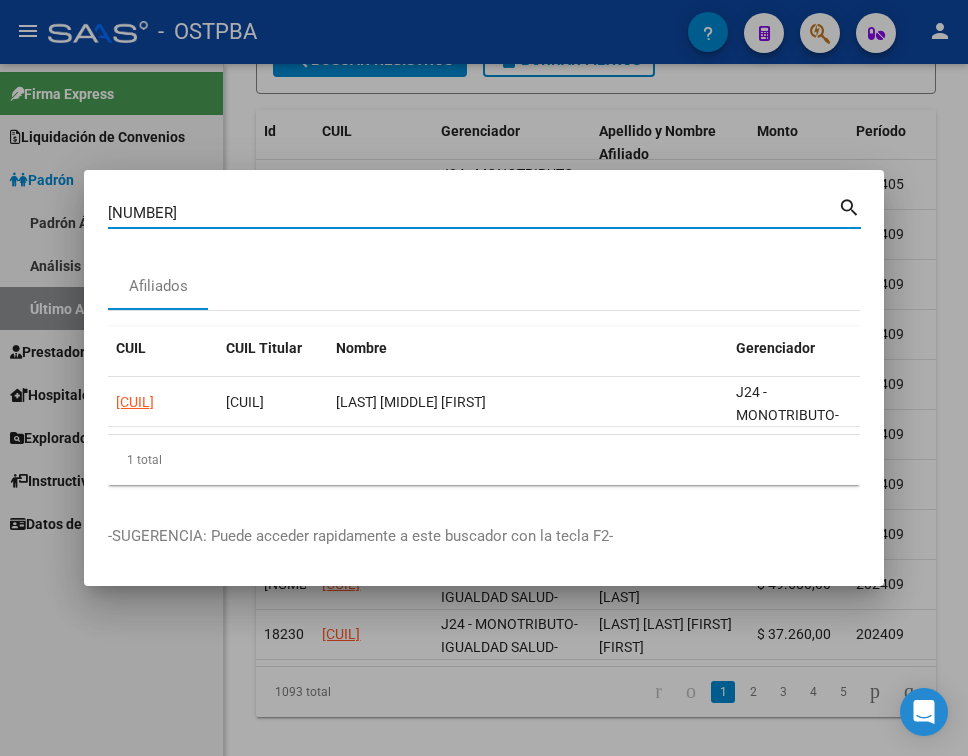 type on "[NUMBER]" 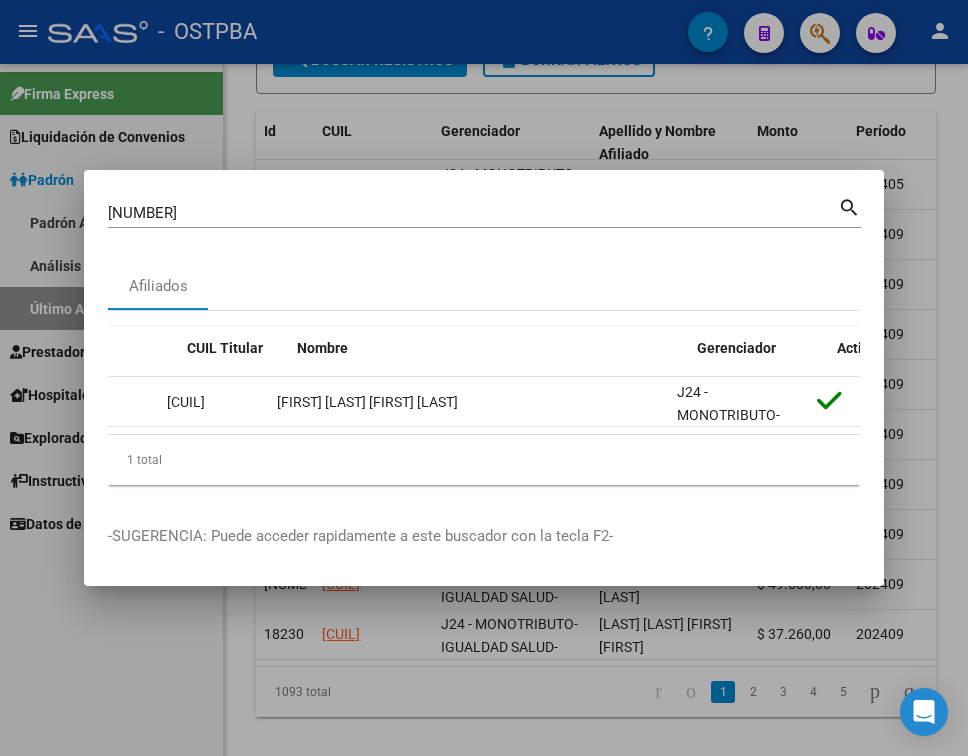 scroll, scrollTop: 0, scrollLeft: 0, axis: both 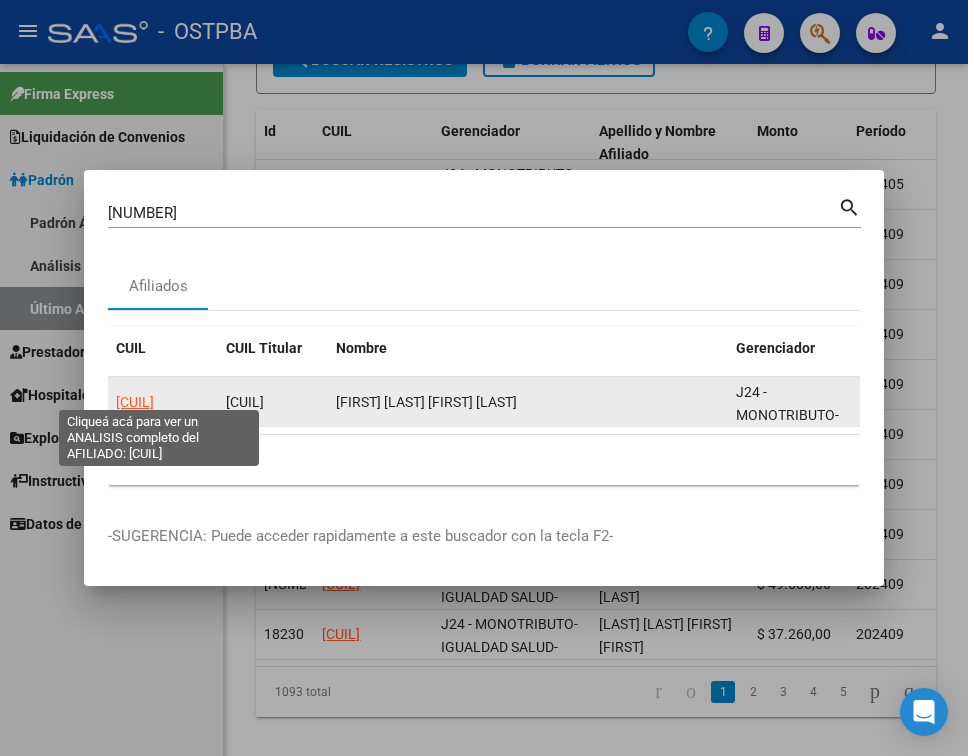 click on "[CUIL]" 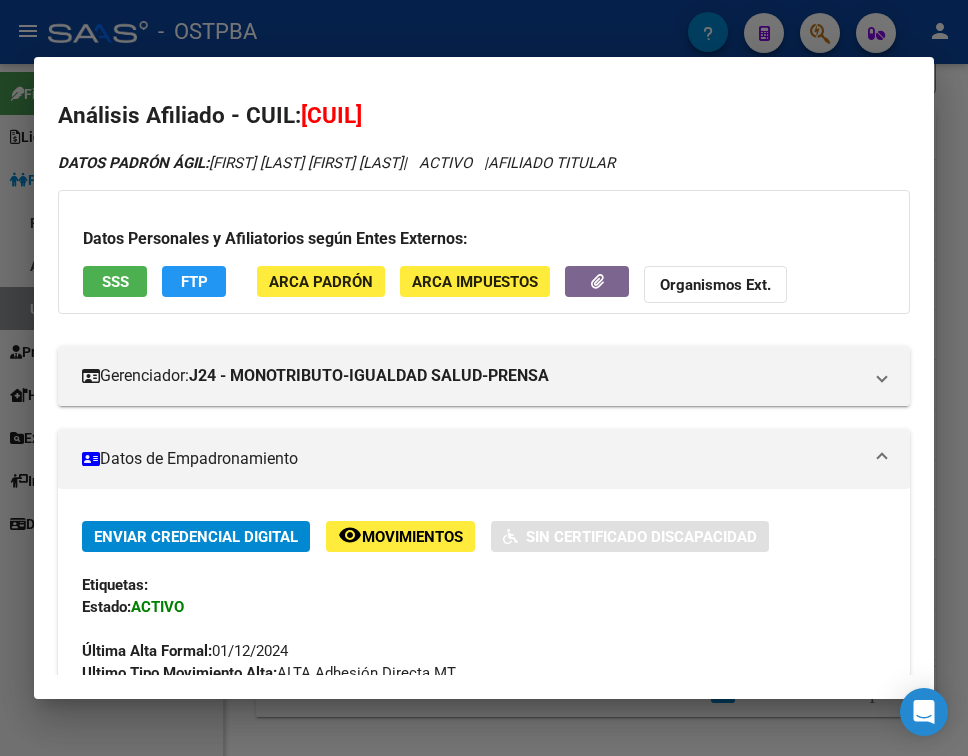 click on "Datos de Empadronamiento" at bounding box center (484, 459) 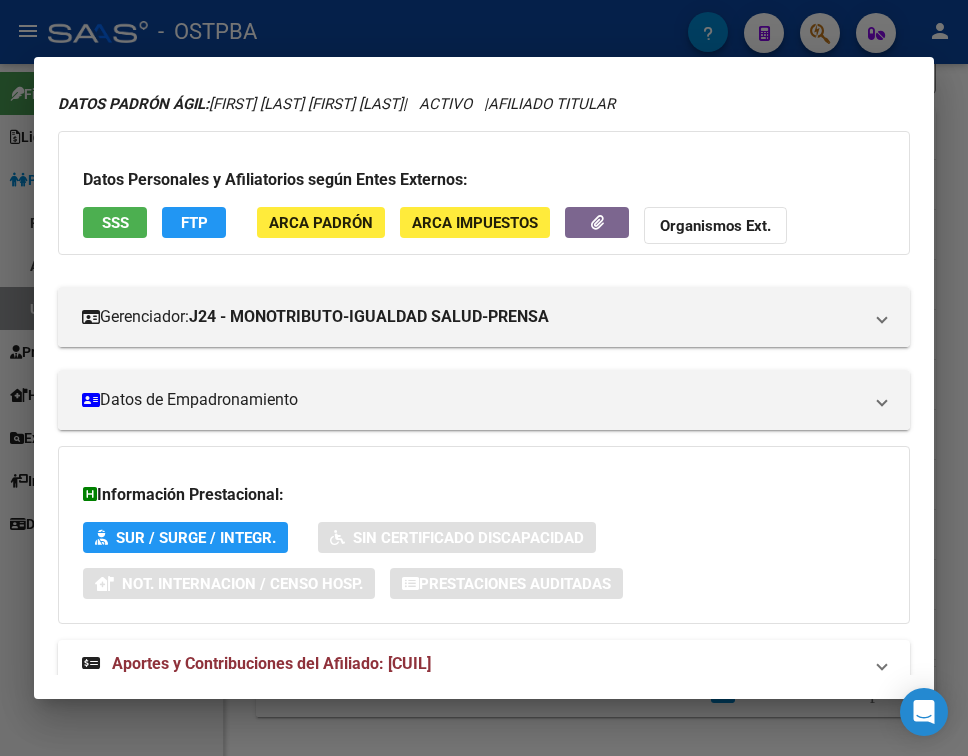scroll, scrollTop: 116, scrollLeft: 0, axis: vertical 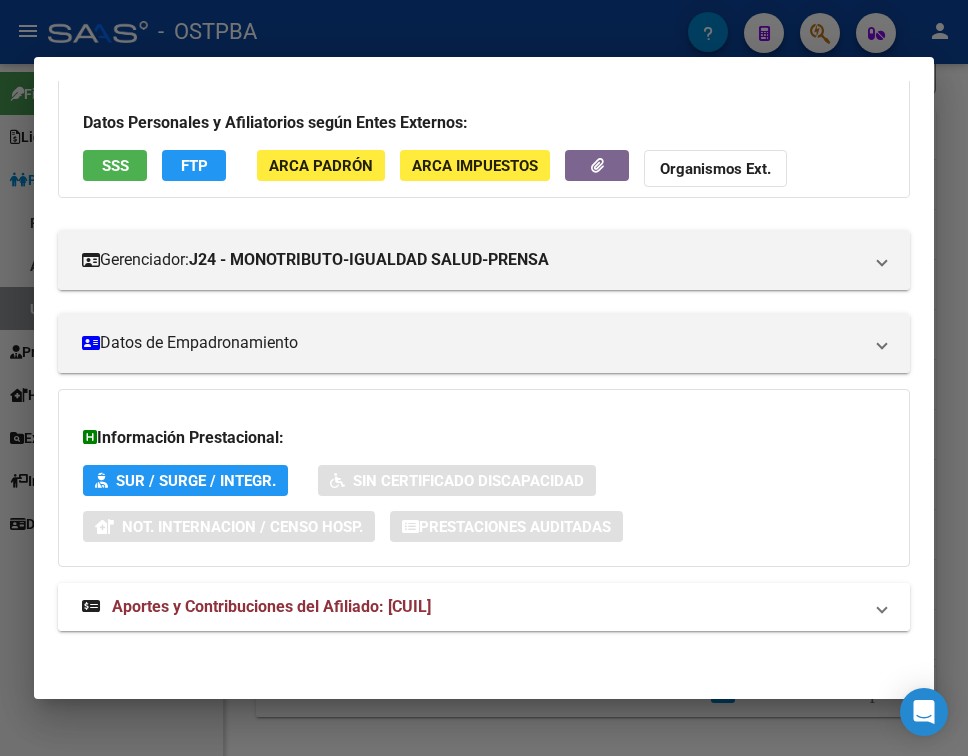 click on "Aportes y Contribuciones del Afiliado: [CUIL]" at bounding box center [271, 606] 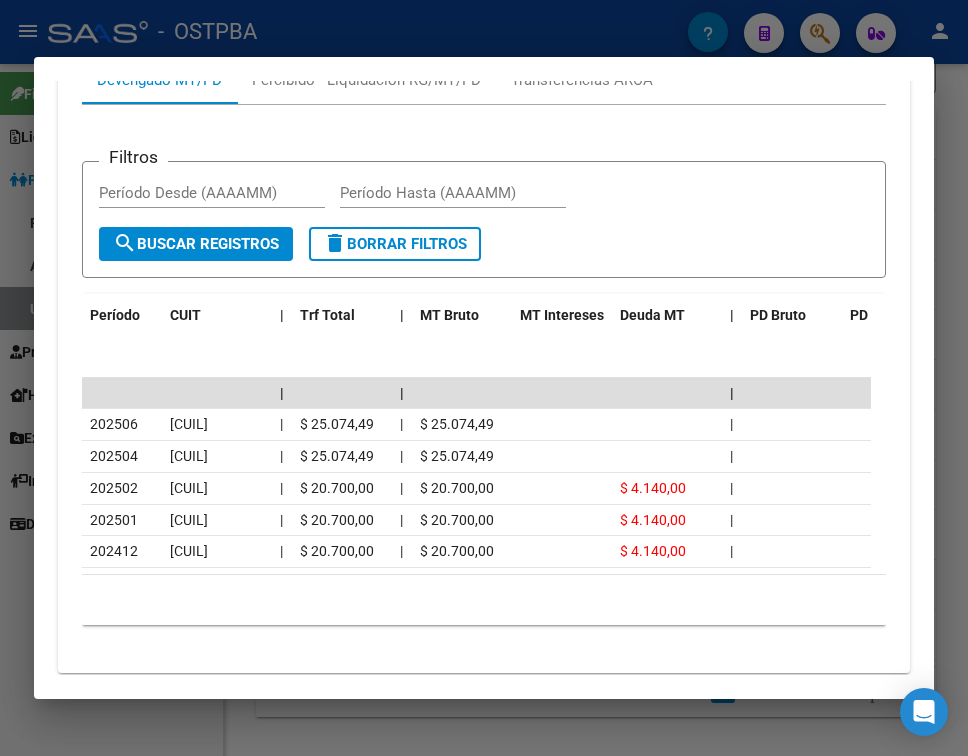 scroll, scrollTop: 833, scrollLeft: 0, axis: vertical 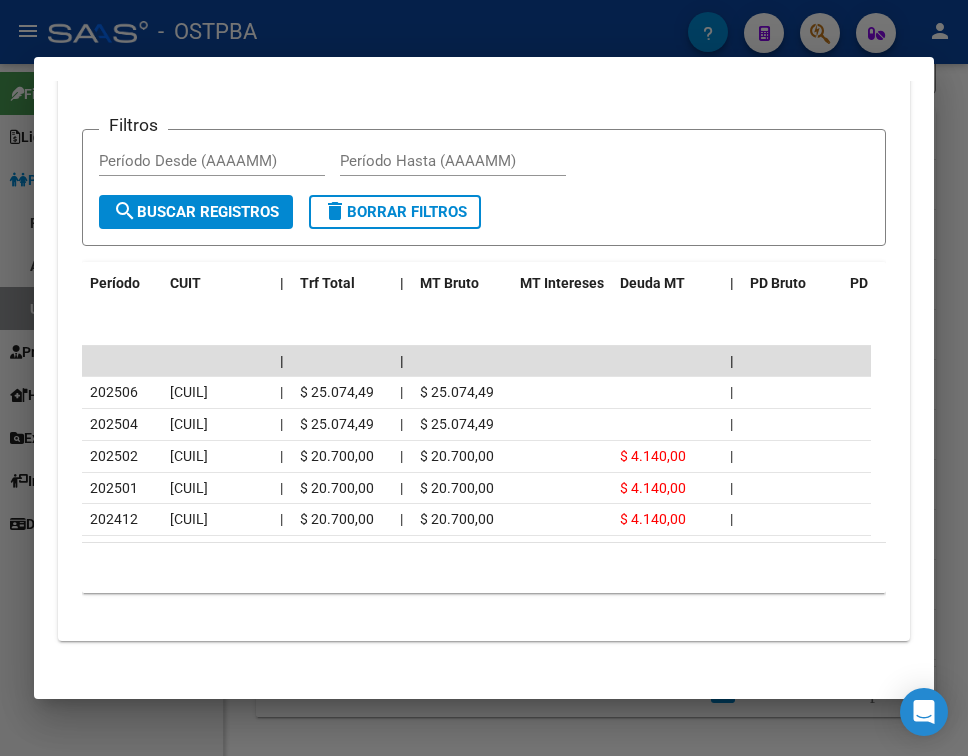 click at bounding box center (484, 378) 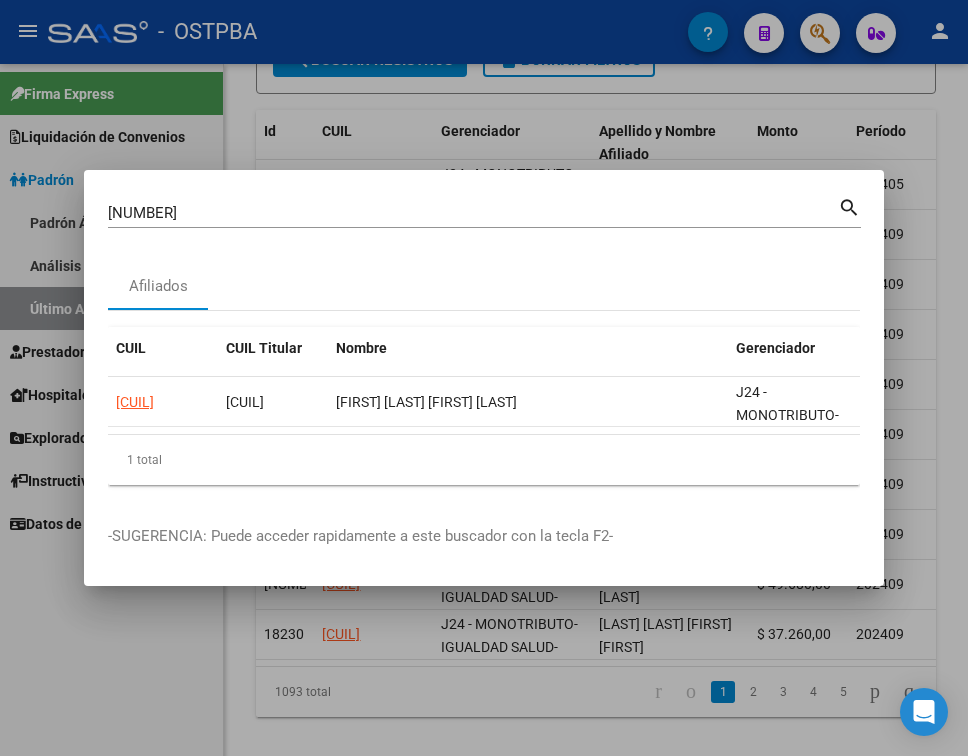 click on "[NUMBER]" at bounding box center (473, 213) 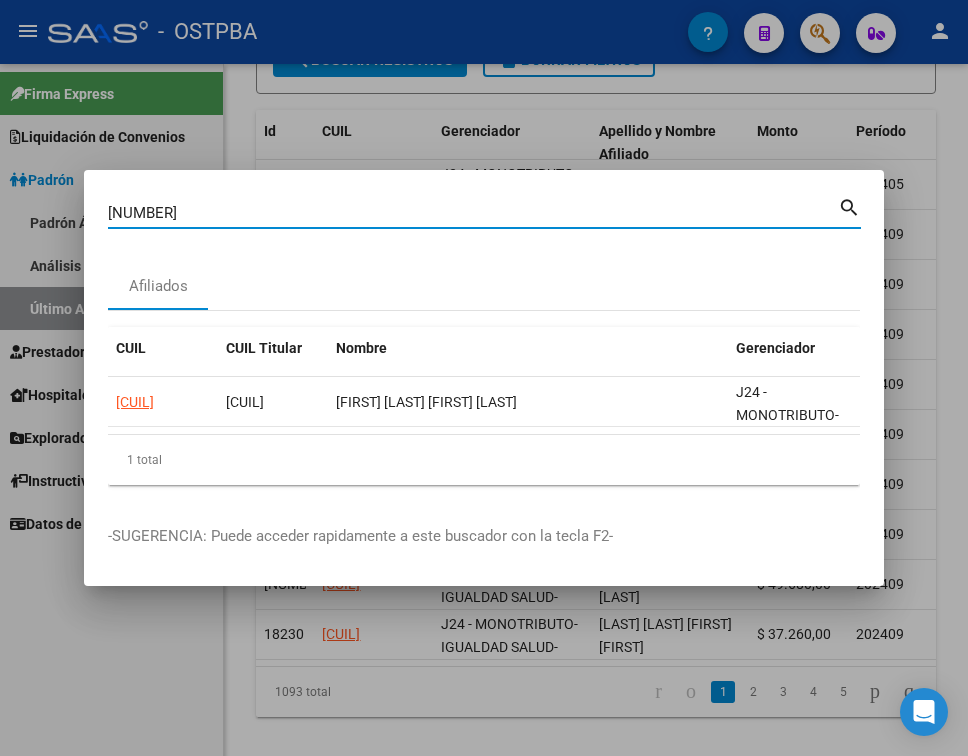 click on "[NUMBER]" at bounding box center (473, 213) 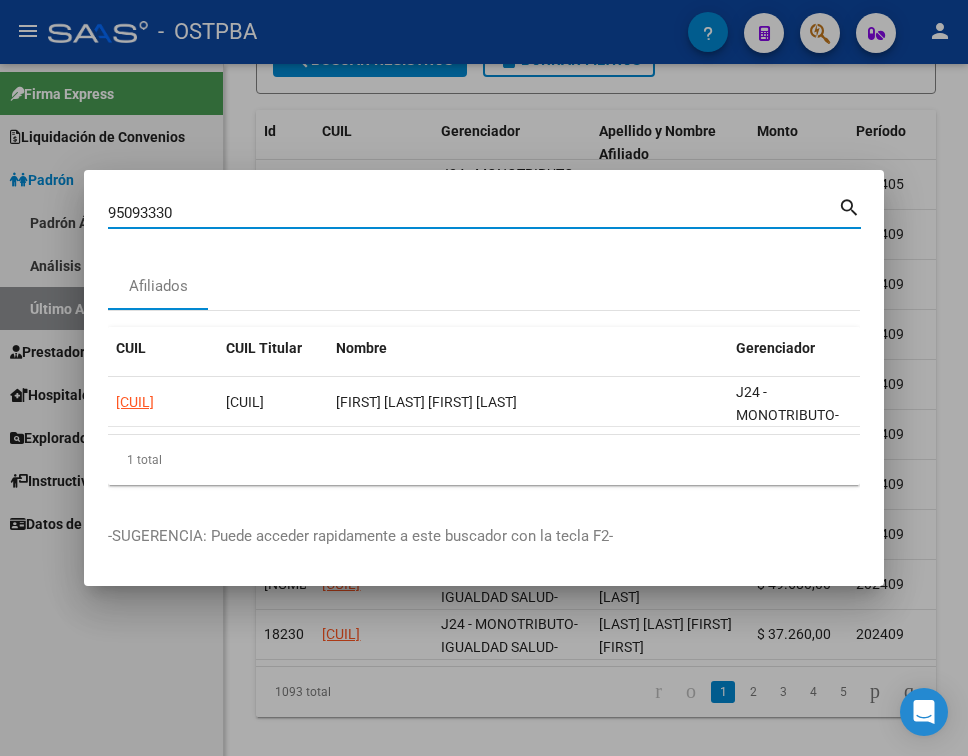 type on "95093330" 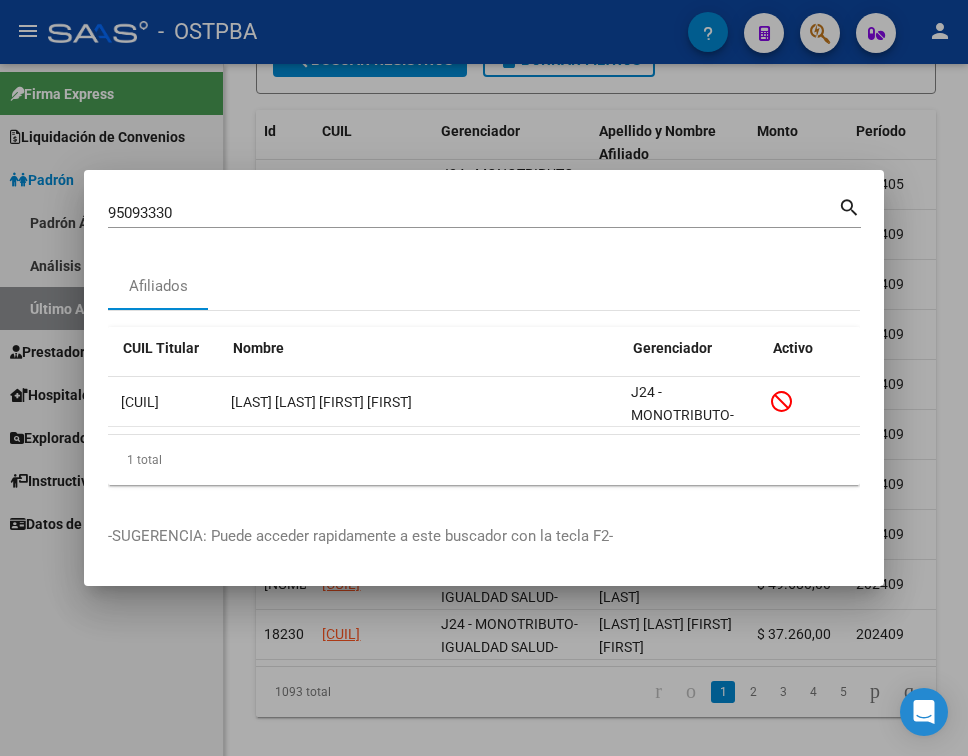 scroll, scrollTop: 0, scrollLeft: 0, axis: both 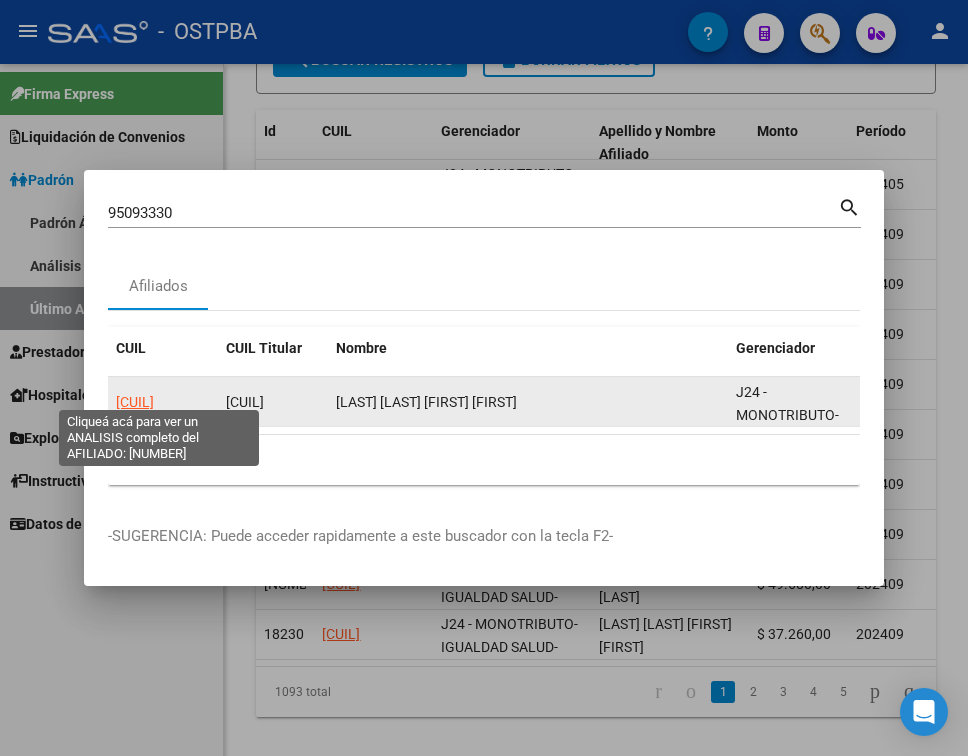 click on "[CUIL]" 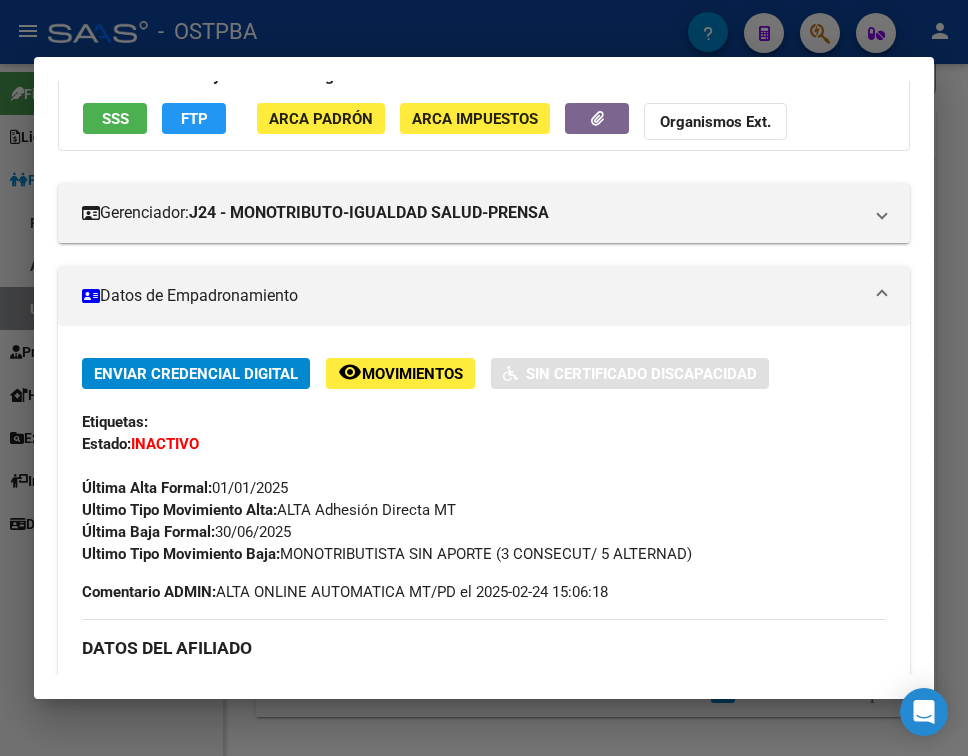 scroll, scrollTop: 300, scrollLeft: 0, axis: vertical 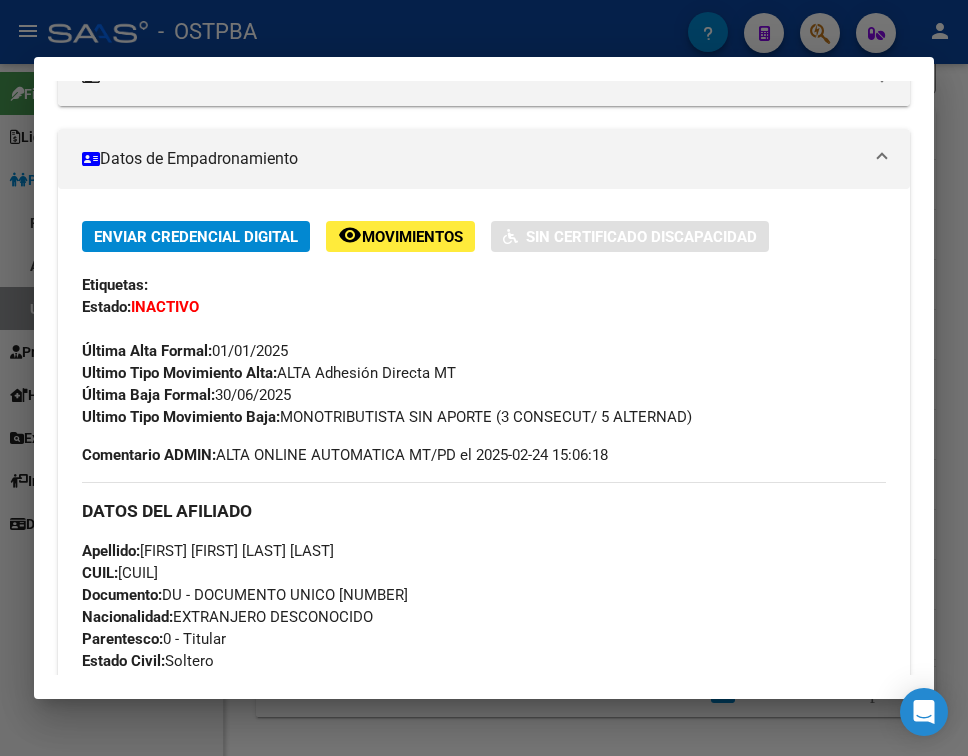 drag, startPoint x: 221, startPoint y: 396, endPoint x: 295, endPoint y: 390, distance: 74.24284 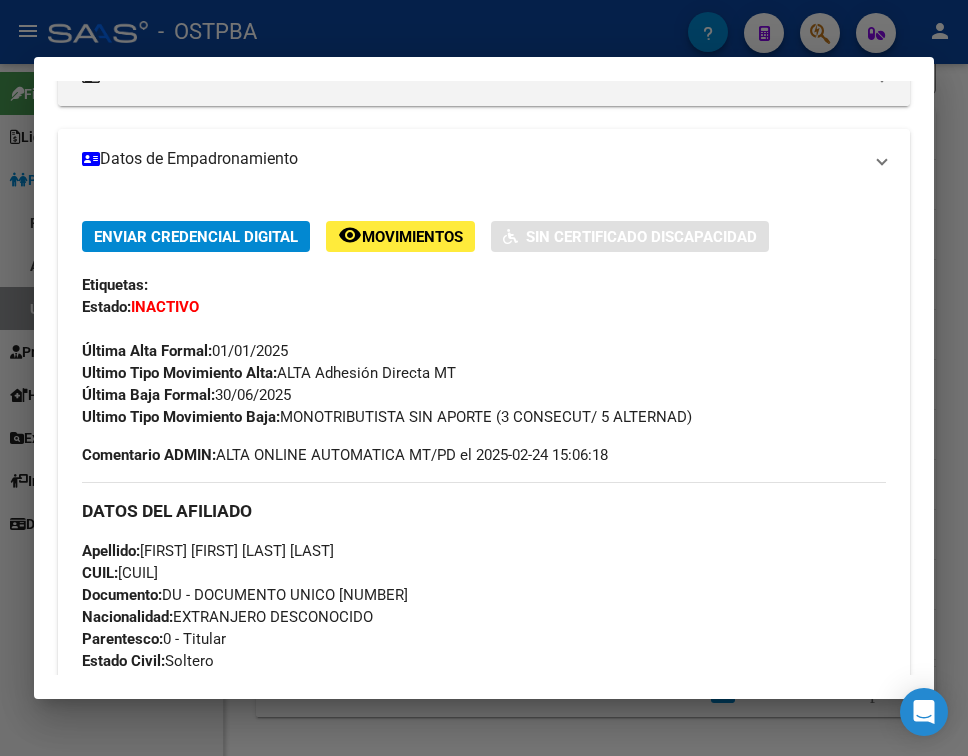 scroll, scrollTop: 116, scrollLeft: 0, axis: vertical 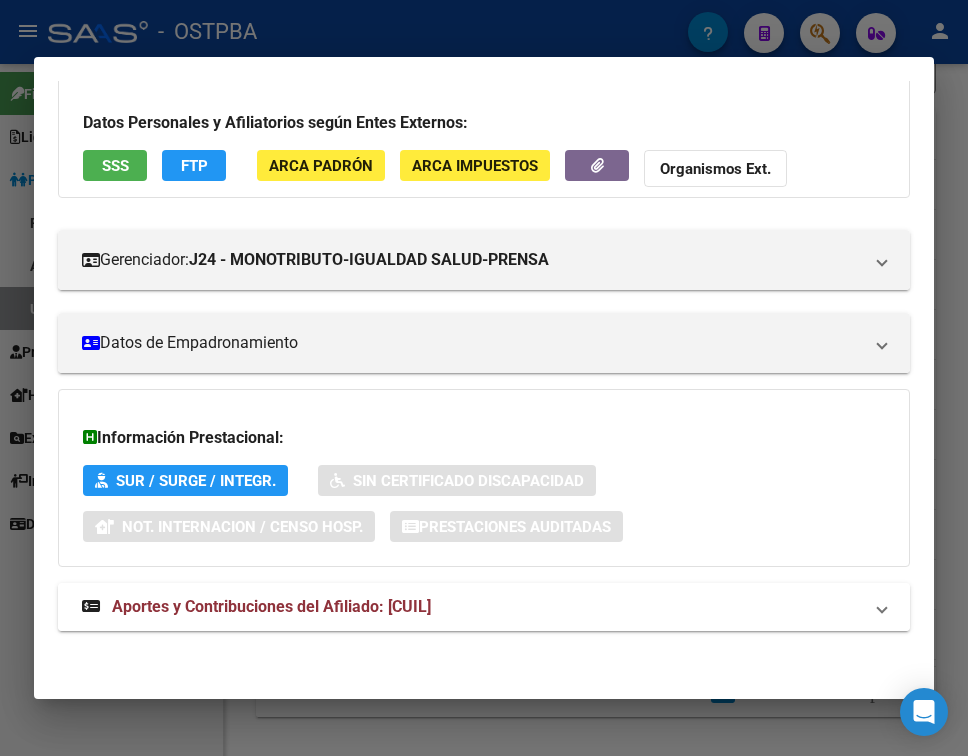 click on "Aportes y Contribuciones del Afiliado: [CUIL]" at bounding box center [472, 607] 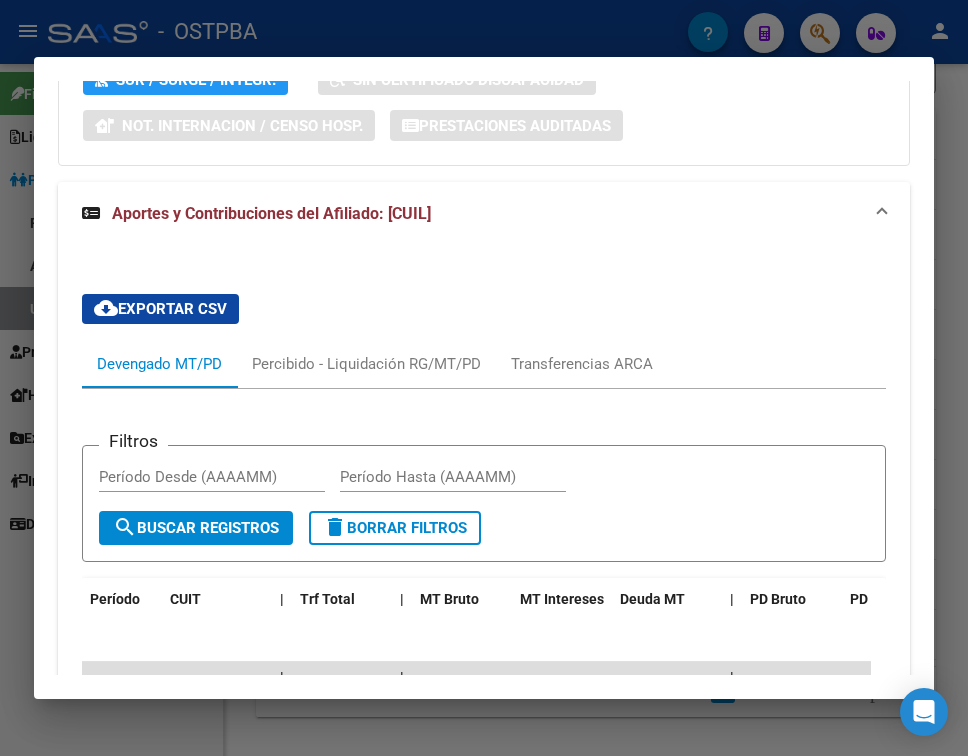 scroll, scrollTop: 634, scrollLeft: 0, axis: vertical 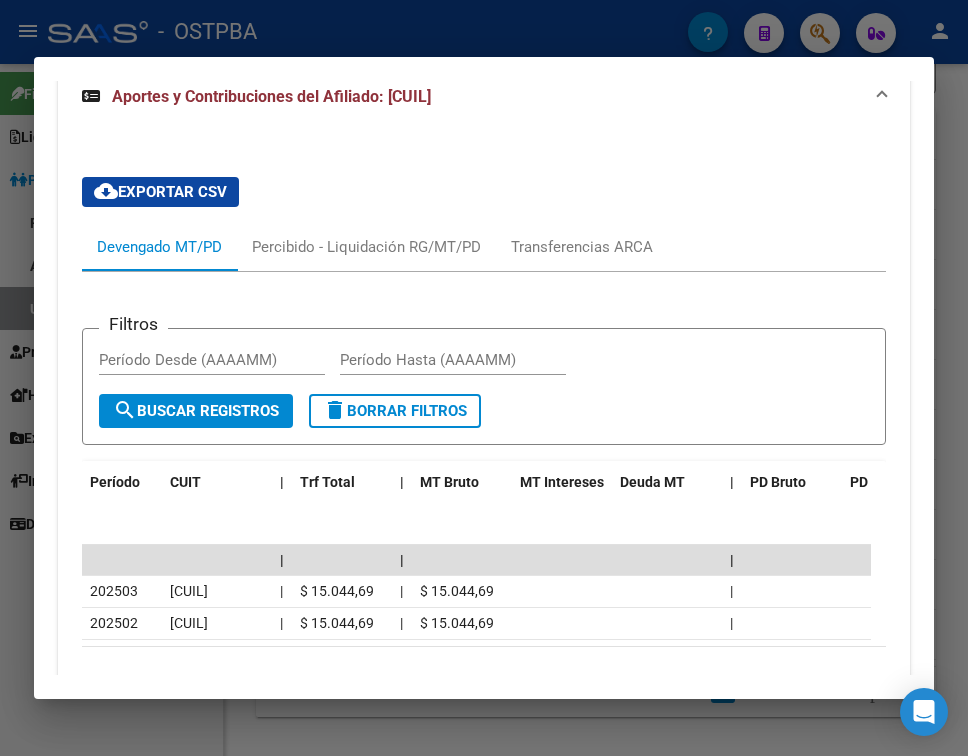 click at bounding box center [484, 378] 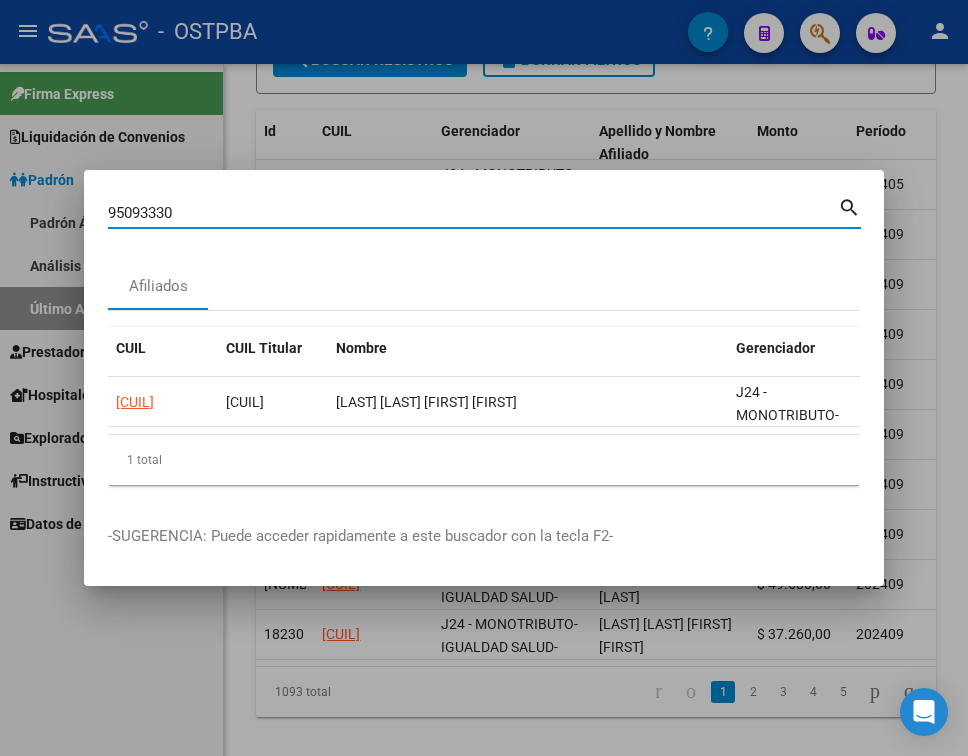 click on "95093330" at bounding box center (473, 213) 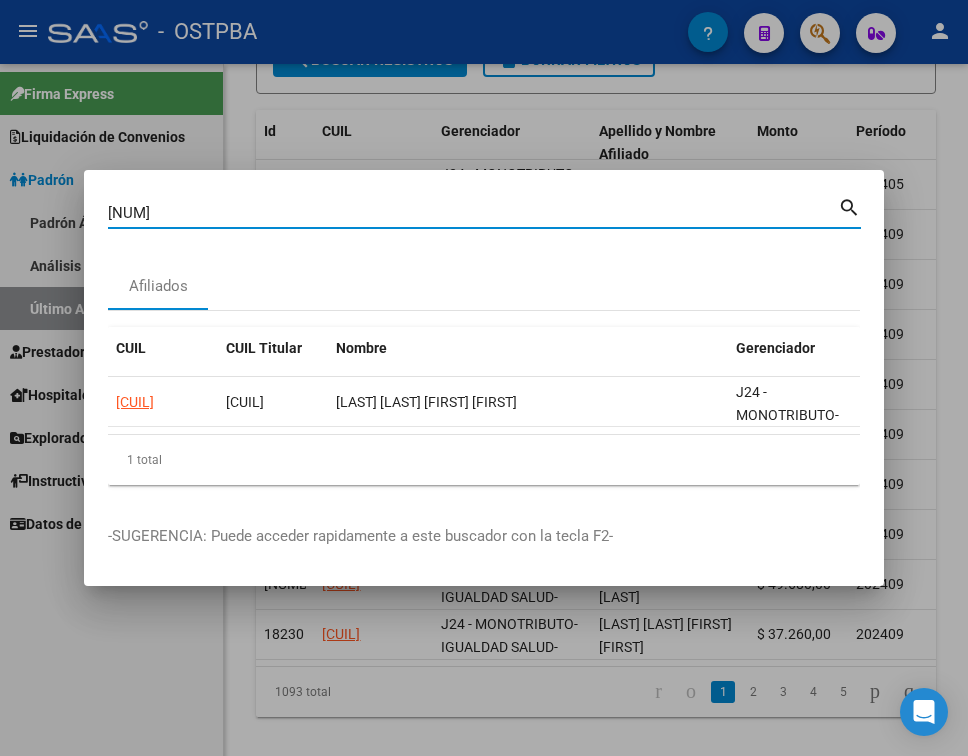 type on "[NUM]" 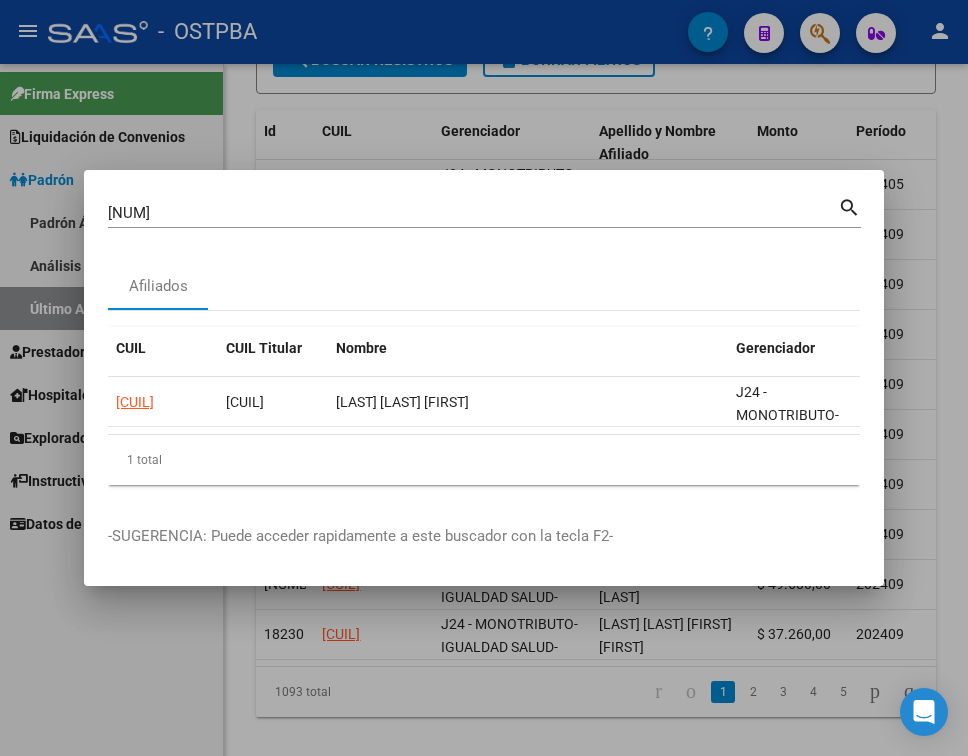 drag, startPoint x: 325, startPoint y: 424, endPoint x: 484, endPoint y: 434, distance: 159.31415 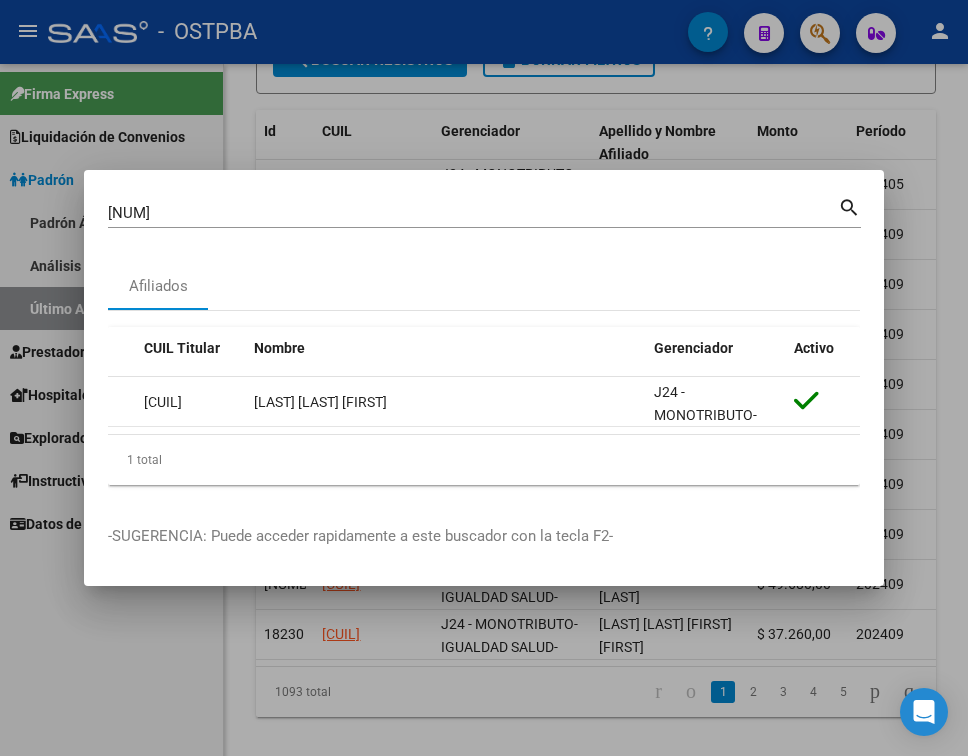 scroll, scrollTop: 0, scrollLeft: 0, axis: both 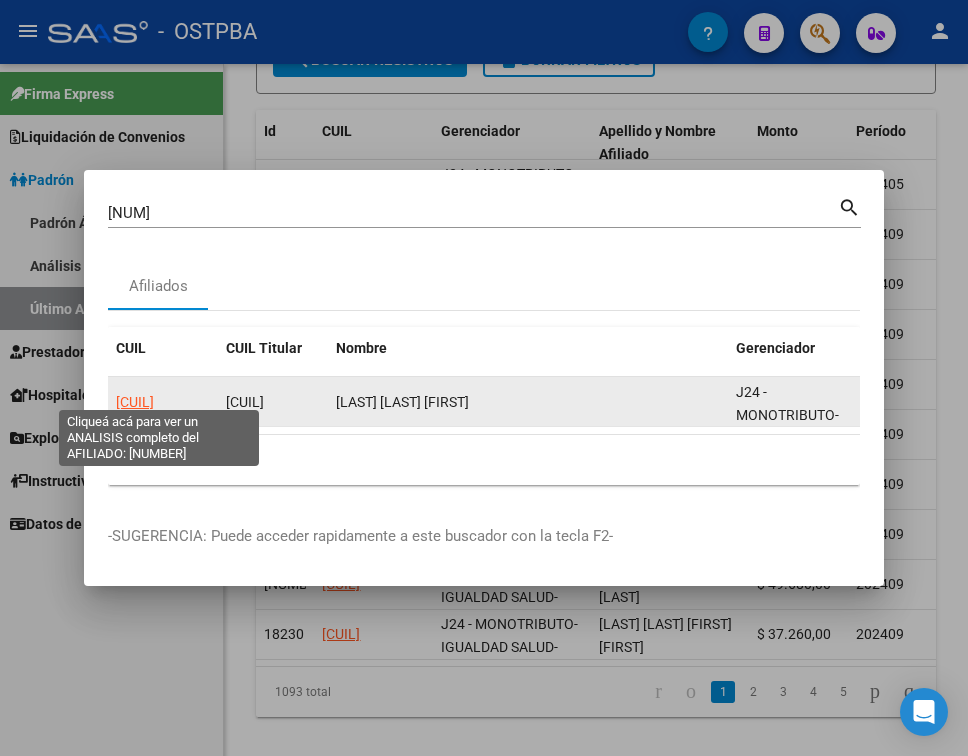 click on "[CUIL]" 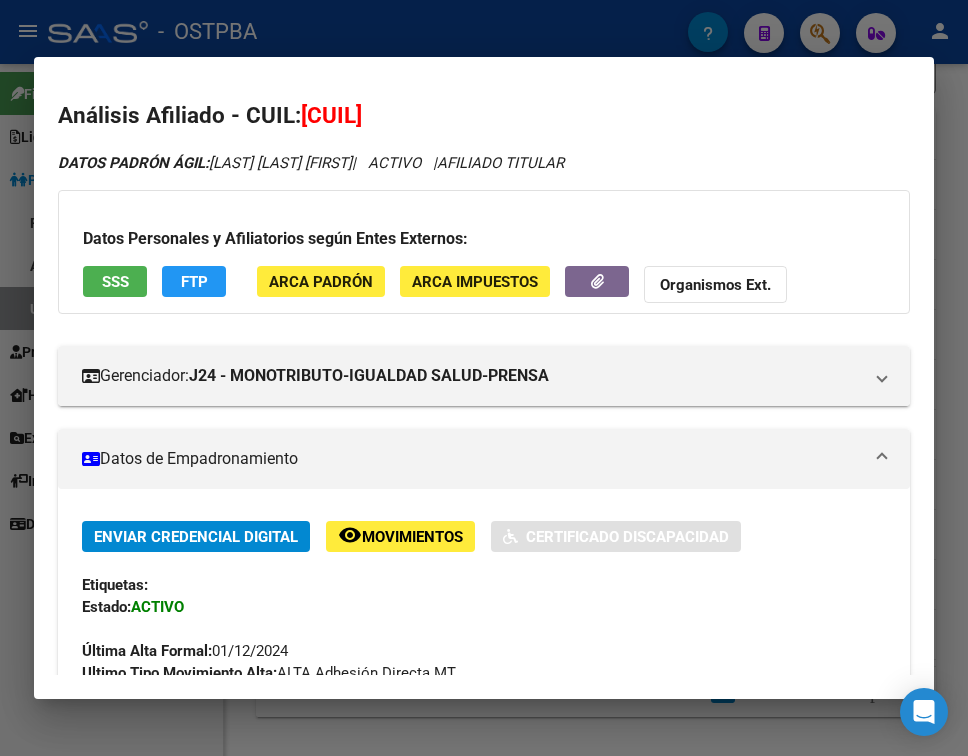 click on "Datos de Empadronamiento" at bounding box center (484, 459) 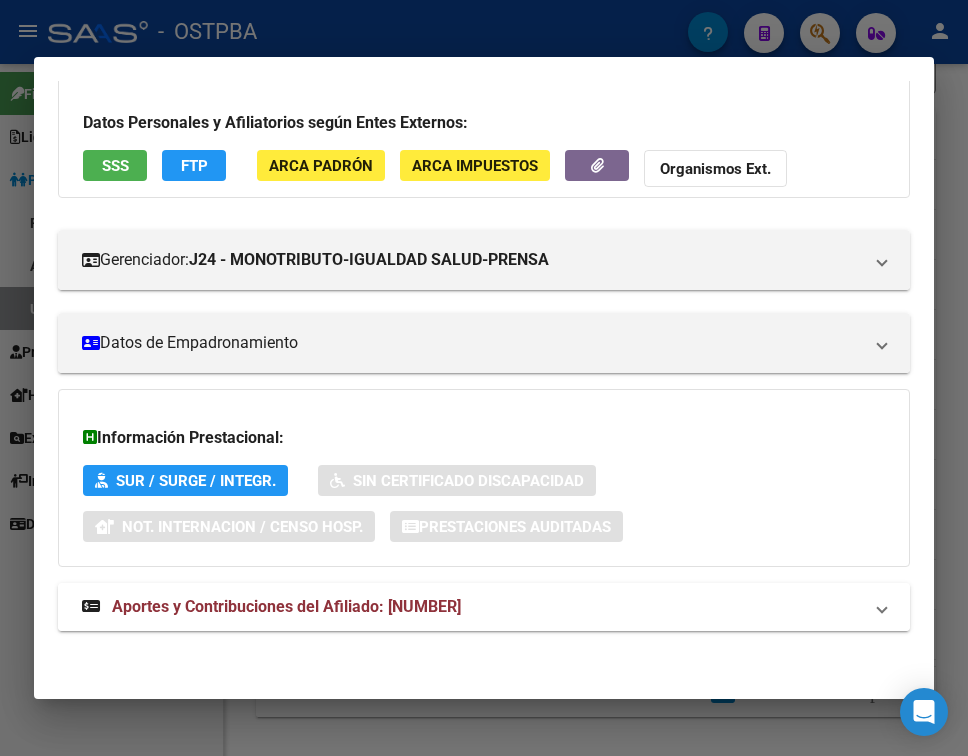 click on "Aportes y Contribuciones del Afiliado: [NUMBER]" at bounding box center (484, 607) 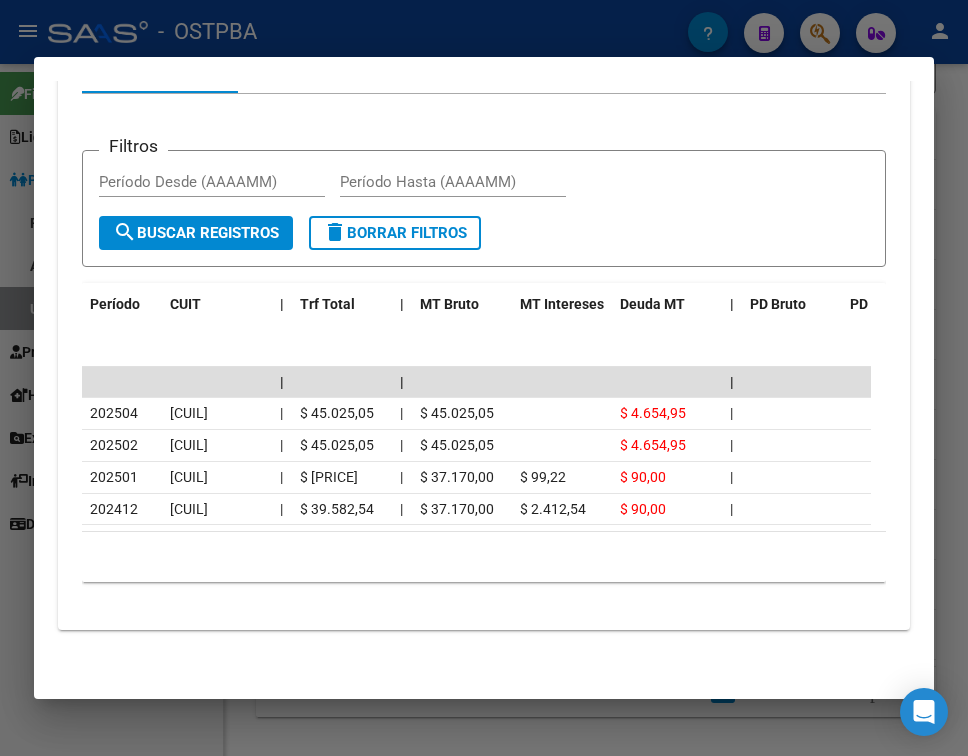 scroll, scrollTop: 826, scrollLeft: 0, axis: vertical 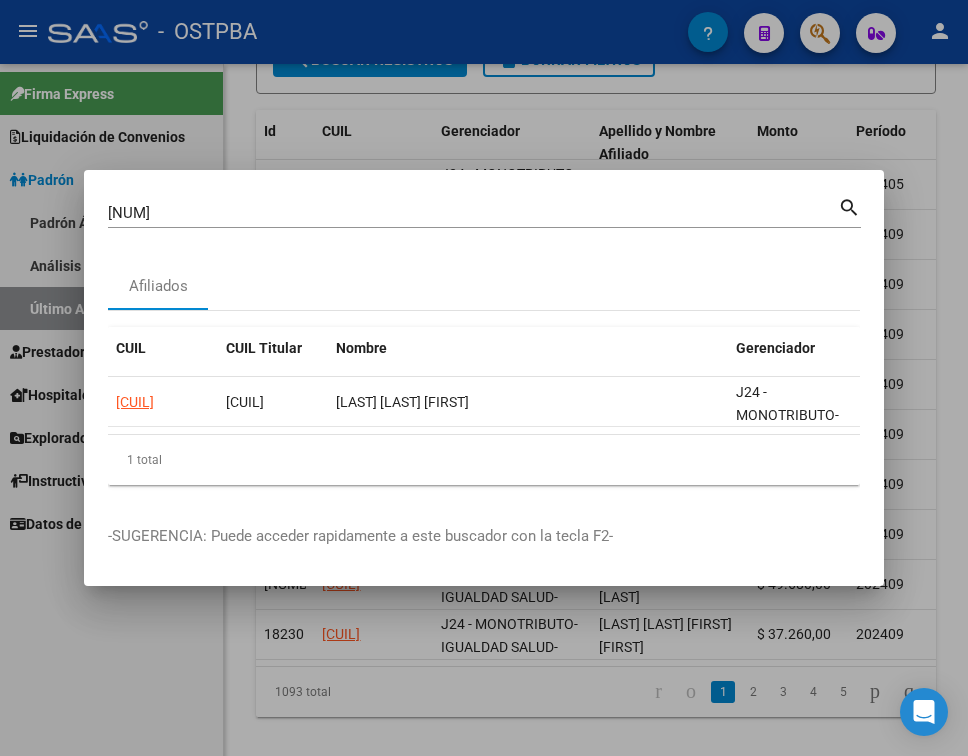 drag, startPoint x: 141, startPoint y: 192, endPoint x: 141, endPoint y: 210, distance: 18 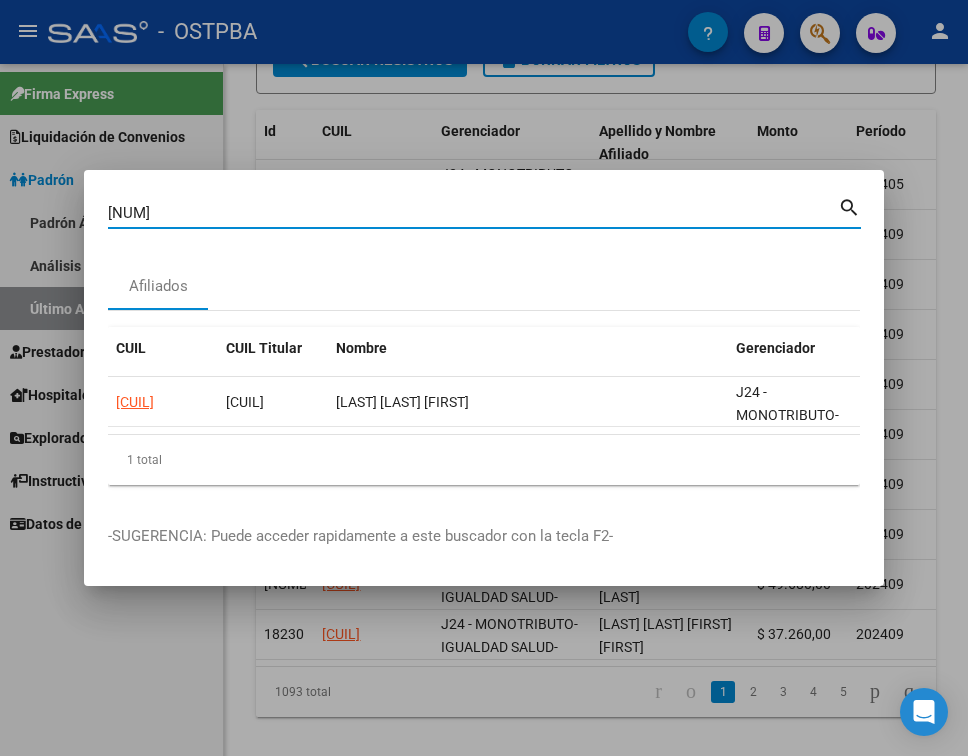 click on "[NUM]" at bounding box center (473, 213) 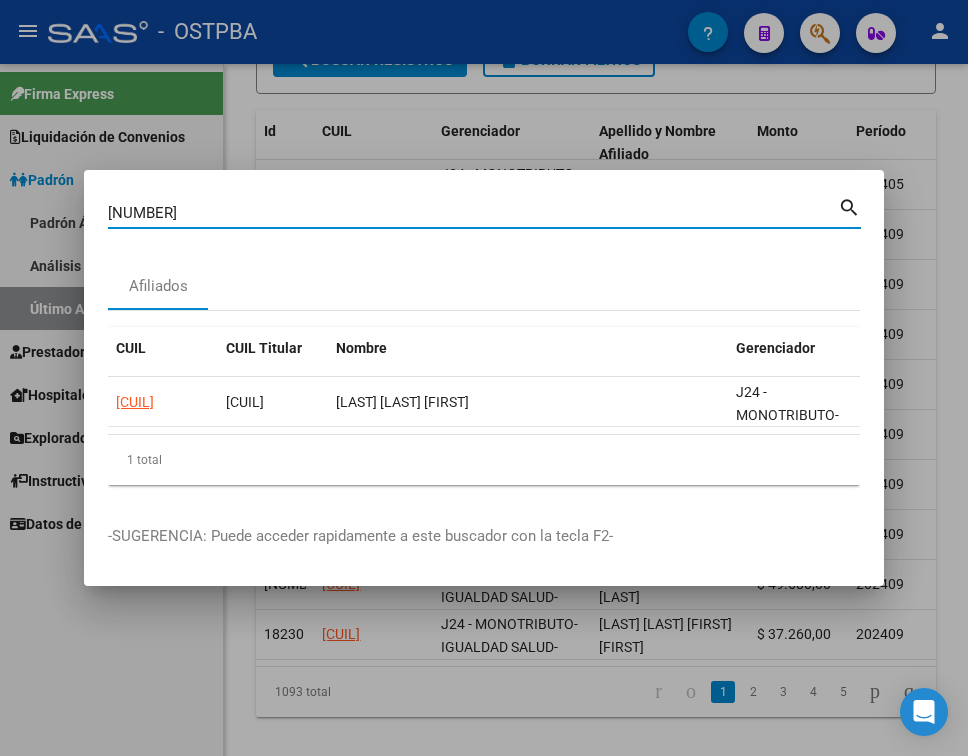 type on "[NUMBER]" 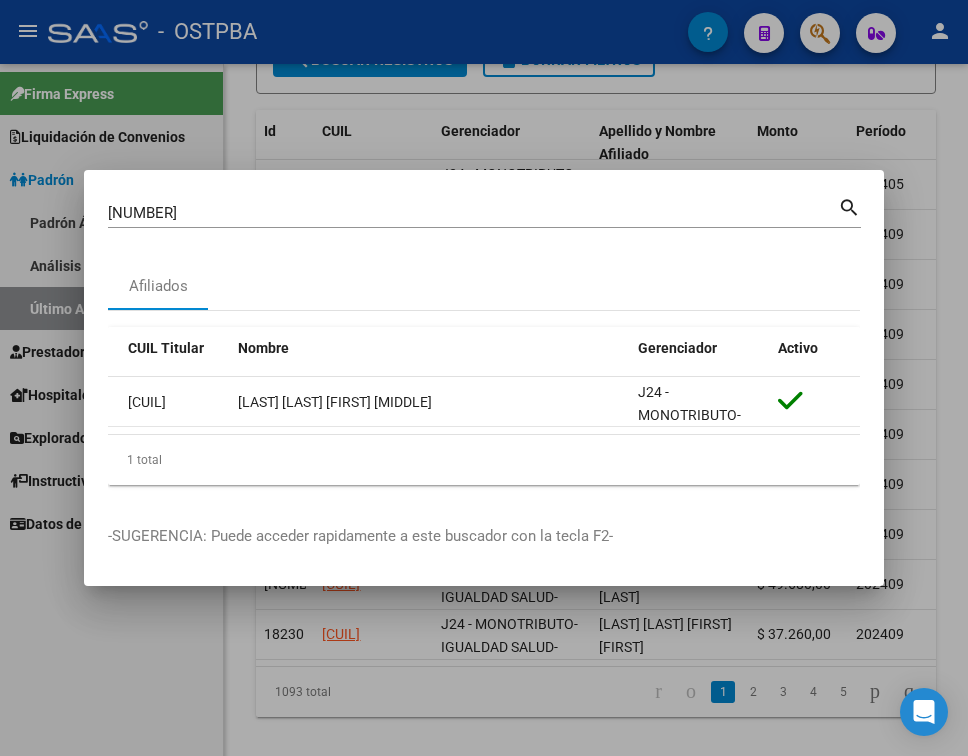 scroll, scrollTop: 0, scrollLeft: 0, axis: both 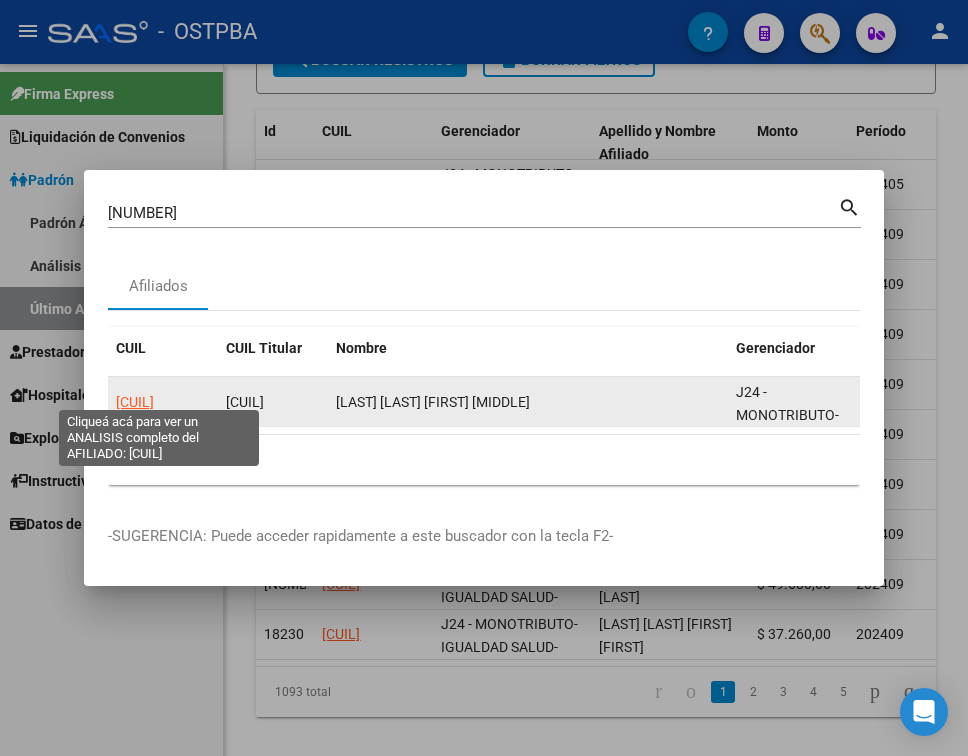click on "[CUIL]" 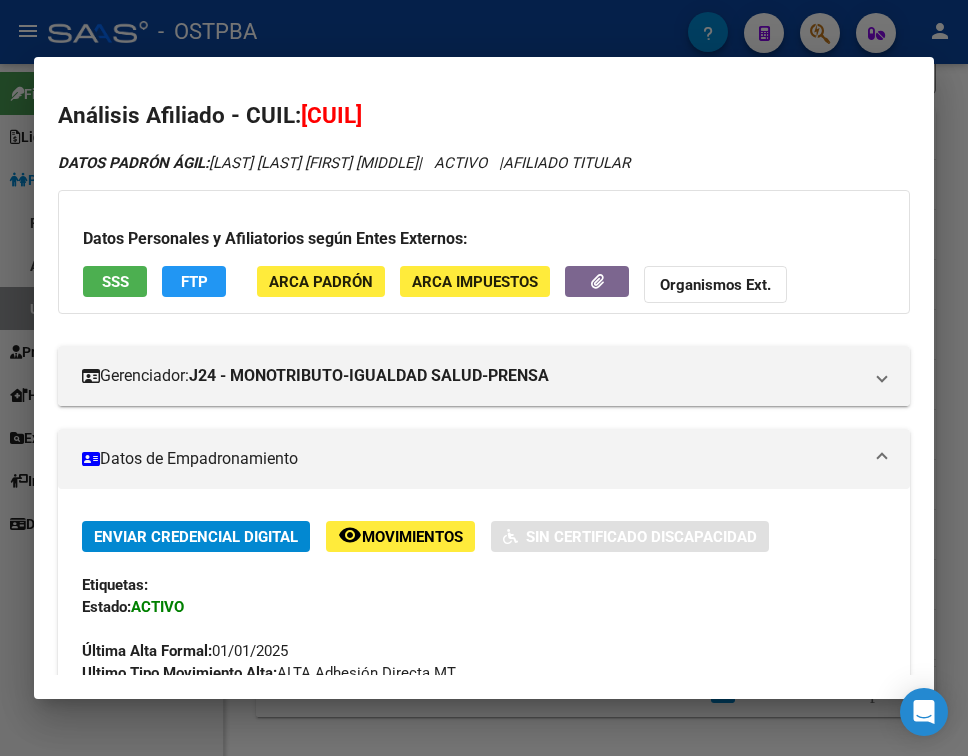 click on "Datos de Empadronamiento" at bounding box center (472, 459) 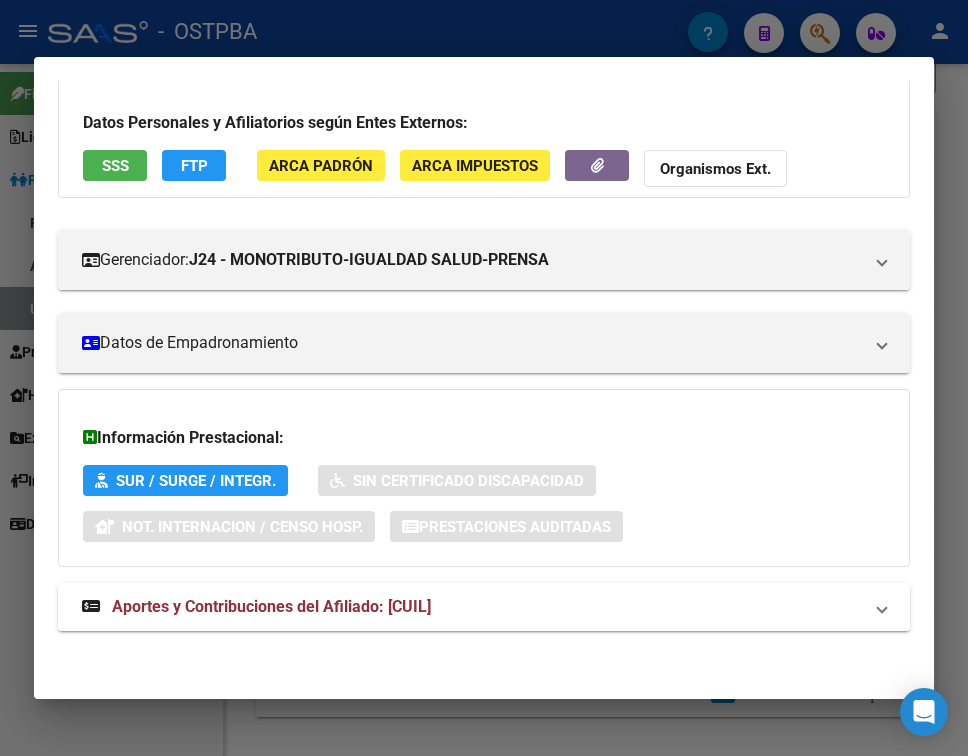 drag, startPoint x: 358, startPoint y: 616, endPoint x: 365, endPoint y: 600, distance: 17.464249 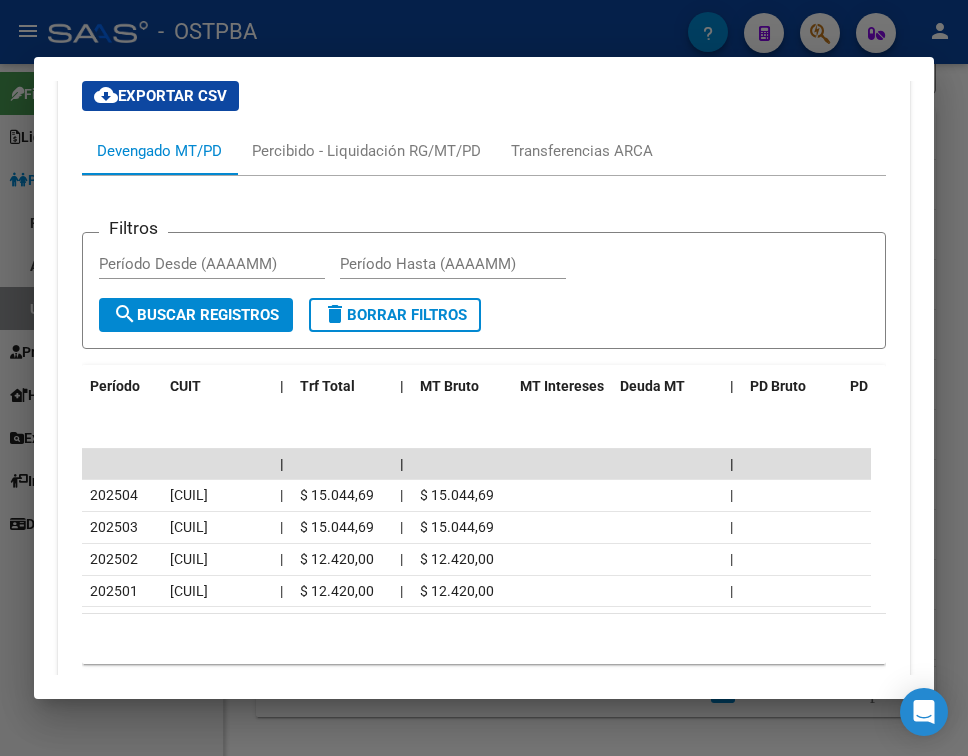 scroll, scrollTop: 733, scrollLeft: 0, axis: vertical 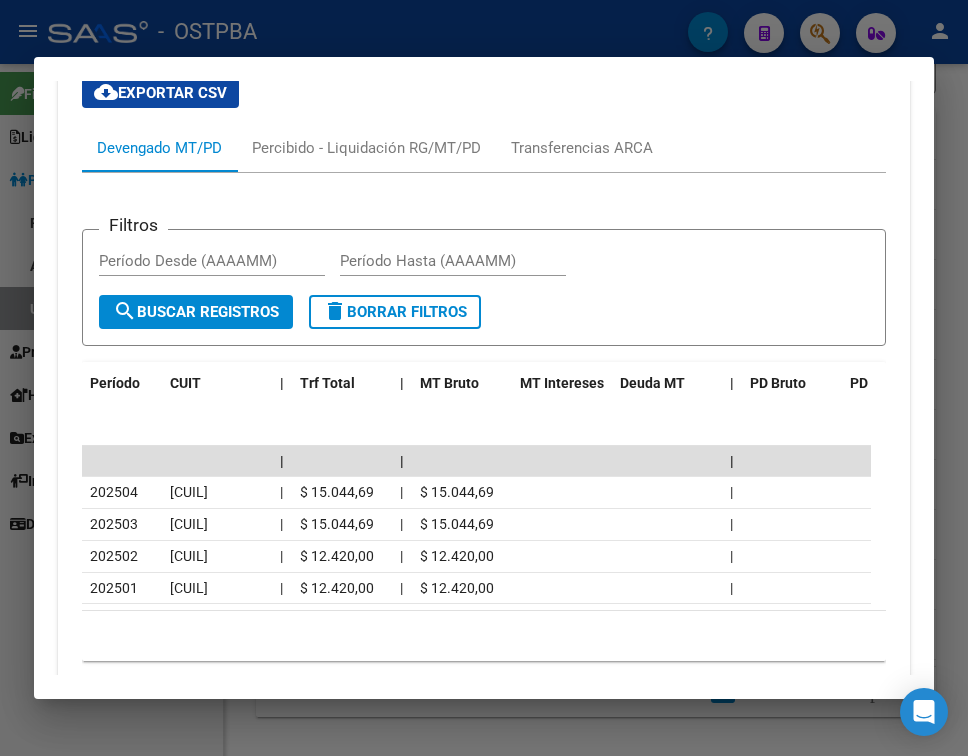 click at bounding box center [484, 378] 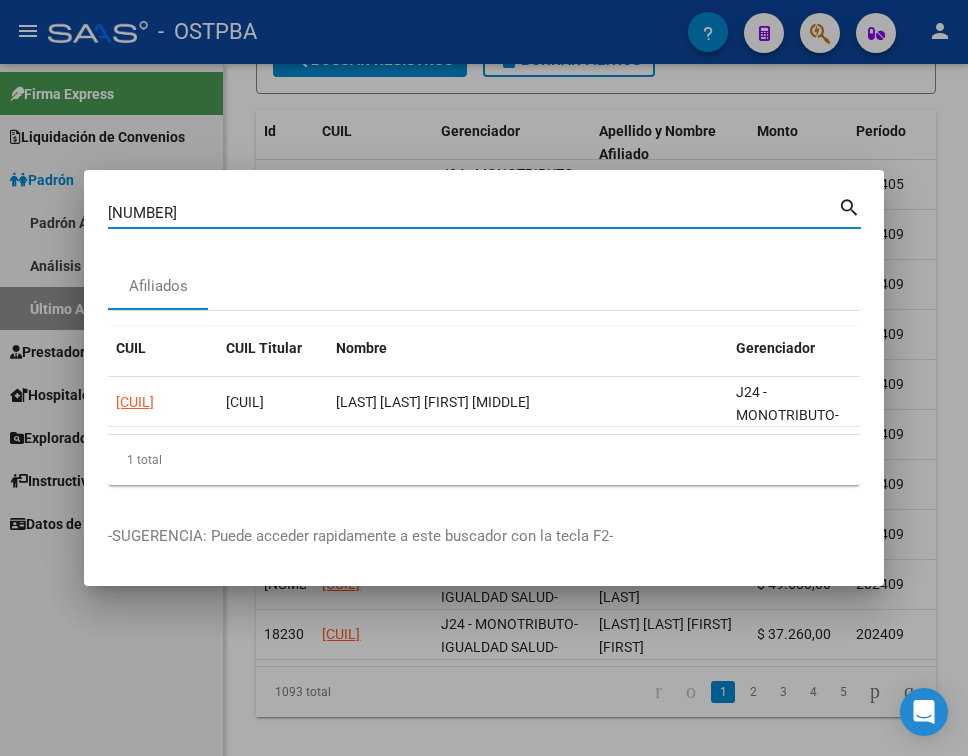click on "[NUMBER]" at bounding box center [473, 213] 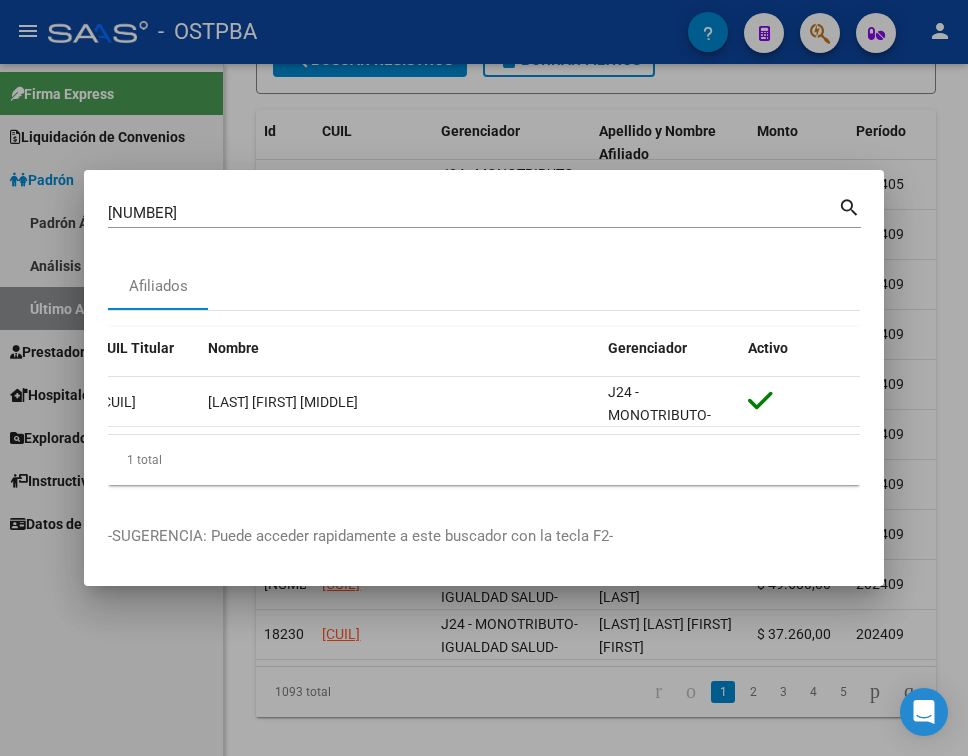 scroll, scrollTop: 0, scrollLeft: 0, axis: both 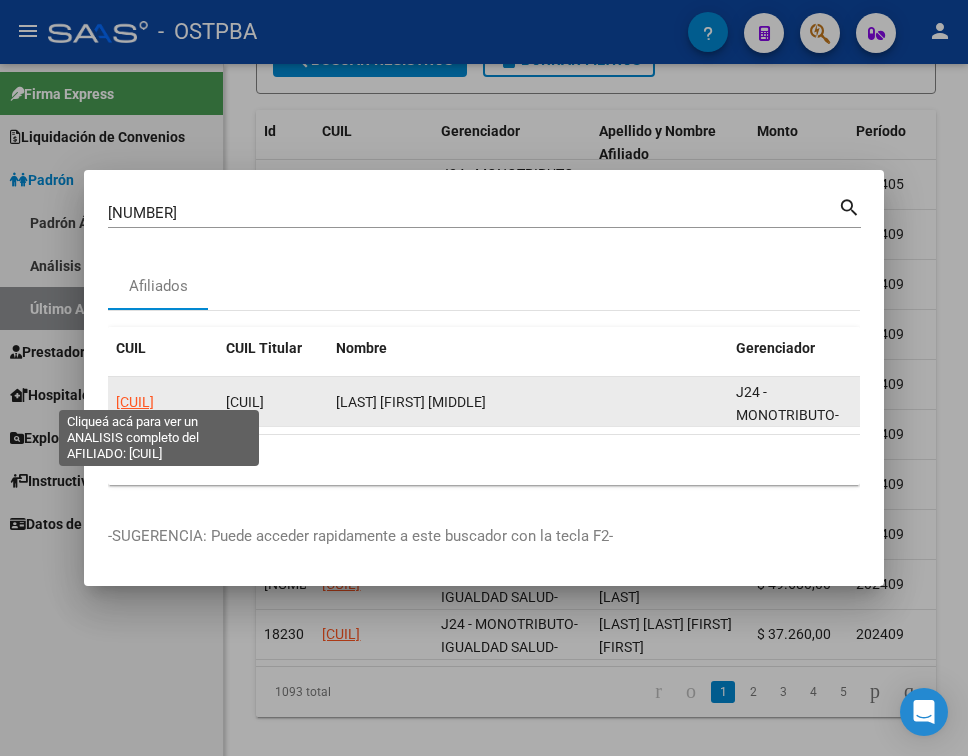 click on "[CUIL]" 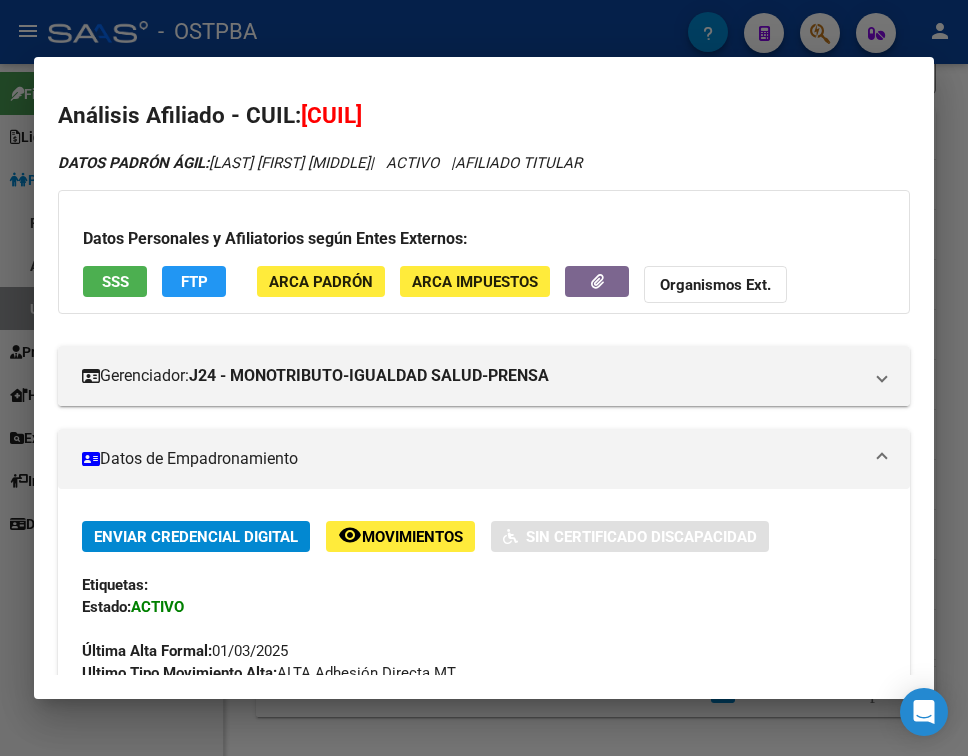 click on "Datos de Empadronamiento" at bounding box center (484, 459) 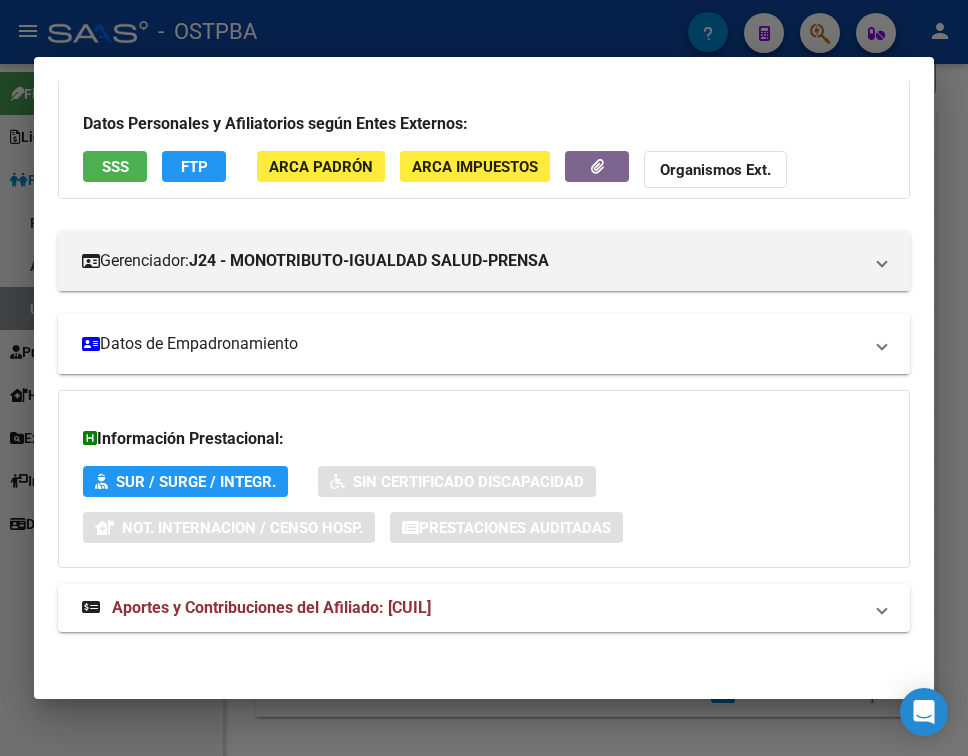 scroll, scrollTop: 116, scrollLeft: 0, axis: vertical 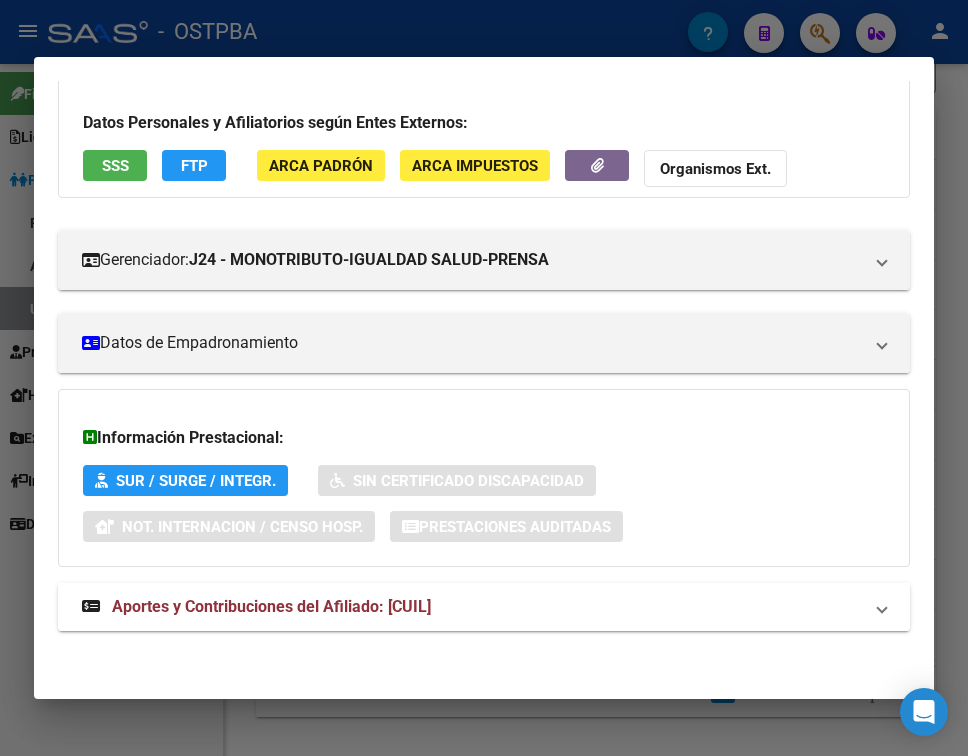 click on "Aportes y Contribuciones del Afiliado: [CUIL]" at bounding box center (484, 607) 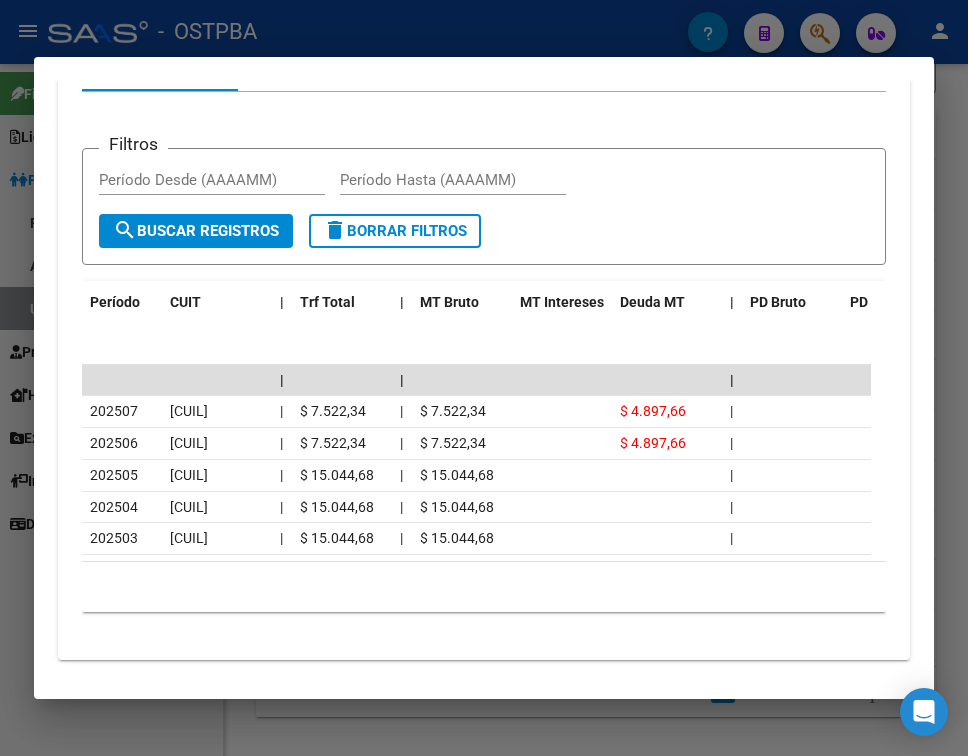 scroll, scrollTop: 858, scrollLeft: 0, axis: vertical 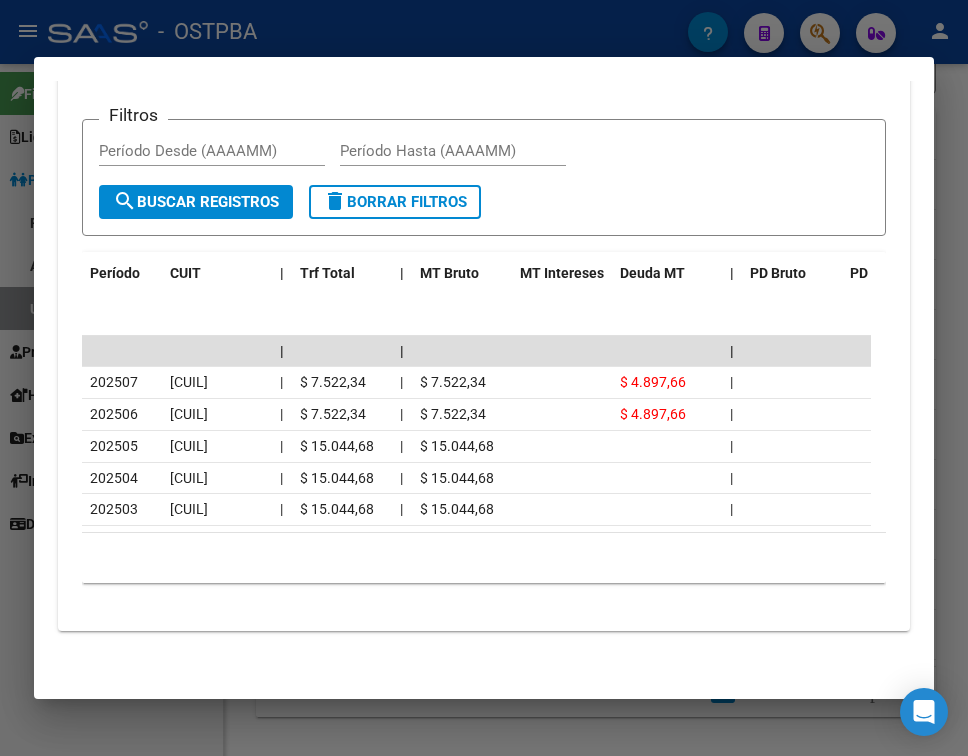 click at bounding box center (484, 378) 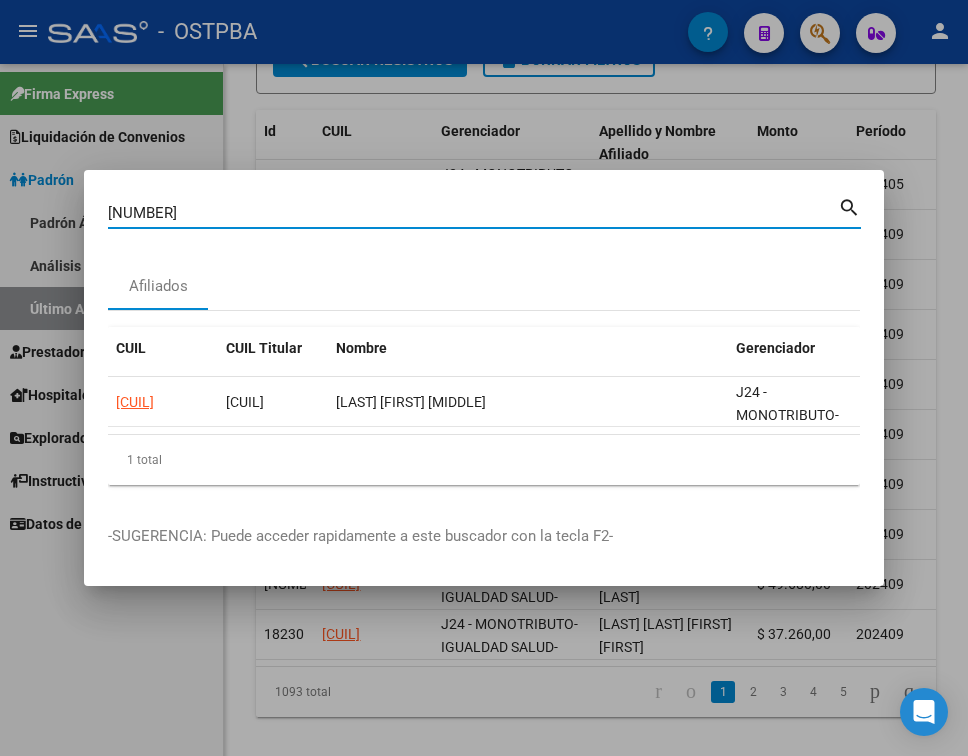 click on "[NUMBER]" at bounding box center (473, 213) 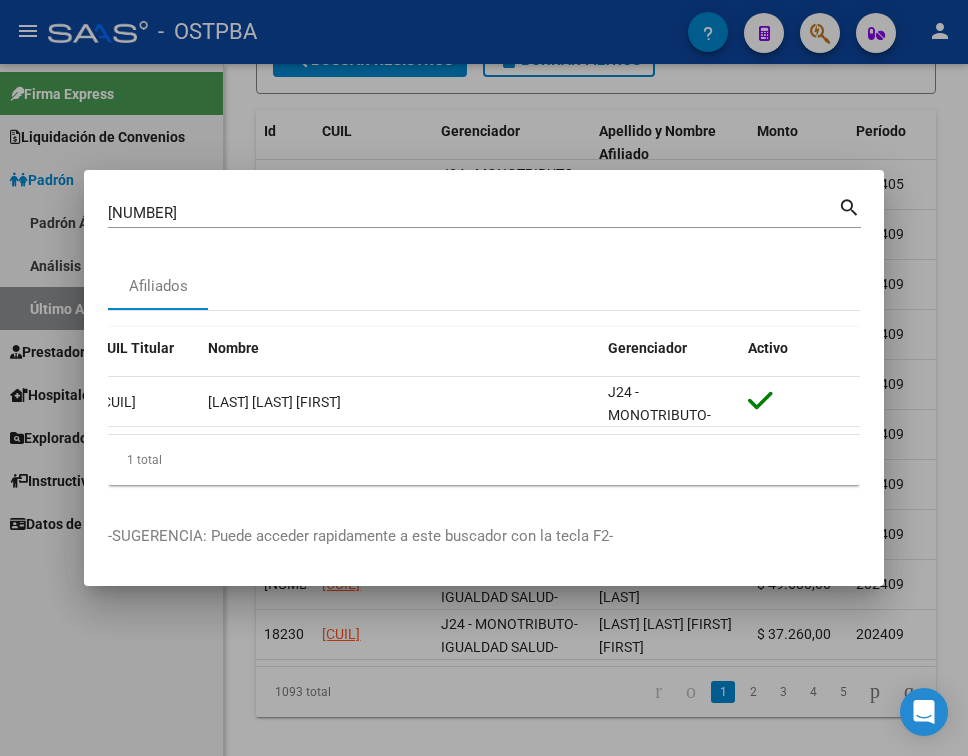 scroll, scrollTop: 0, scrollLeft: 0, axis: both 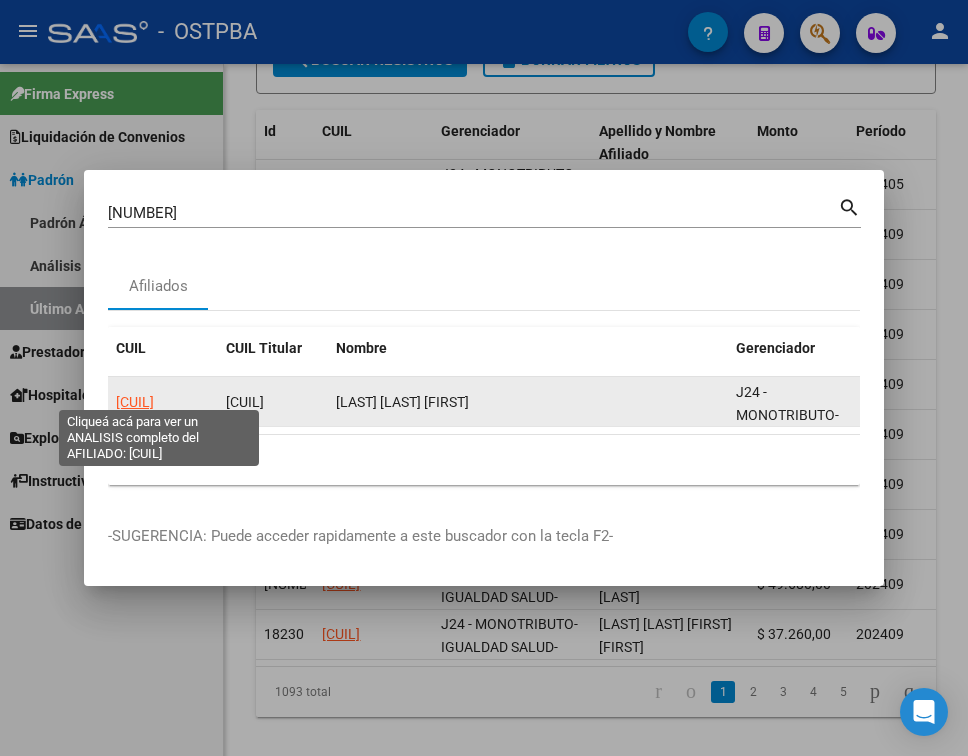 click on "[CUIL]" 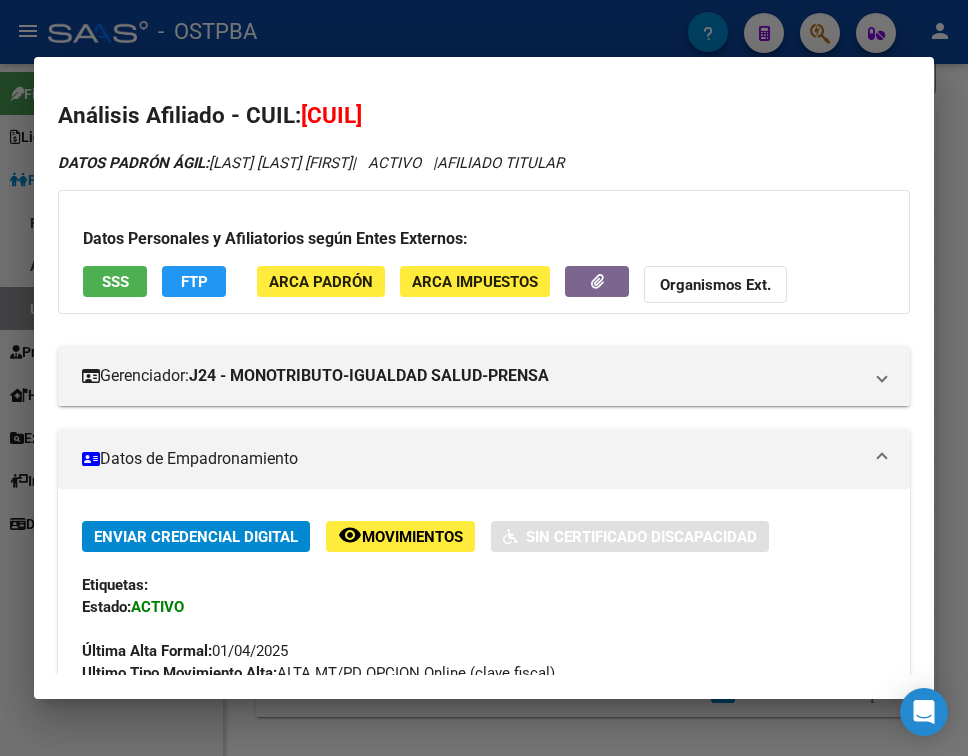 click at bounding box center (882, 459) 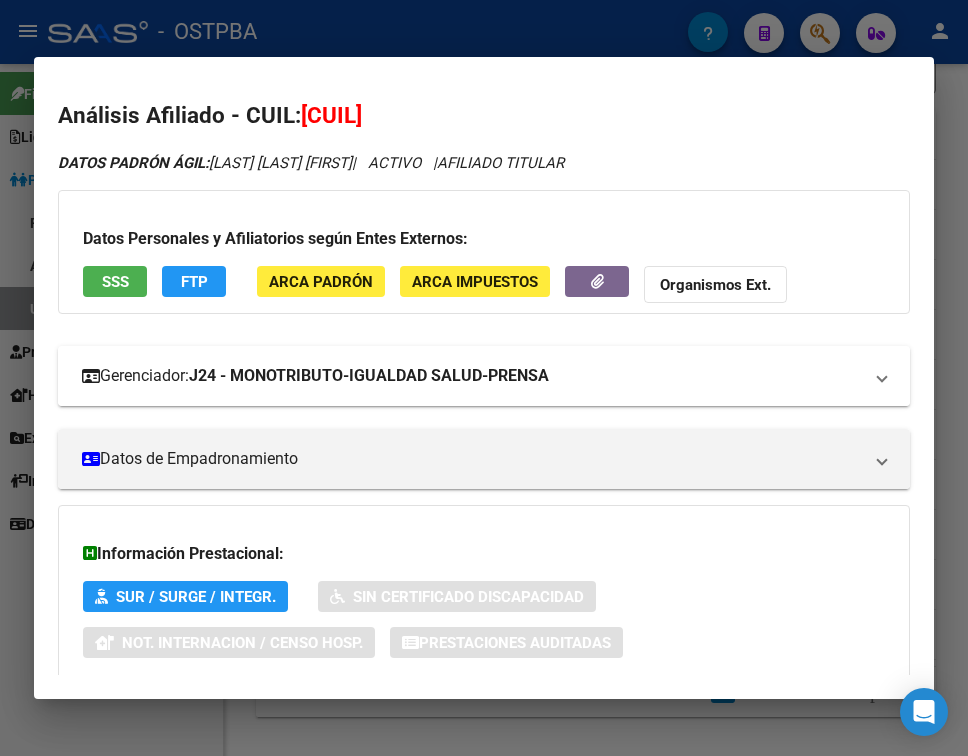 scroll, scrollTop: 116, scrollLeft: 0, axis: vertical 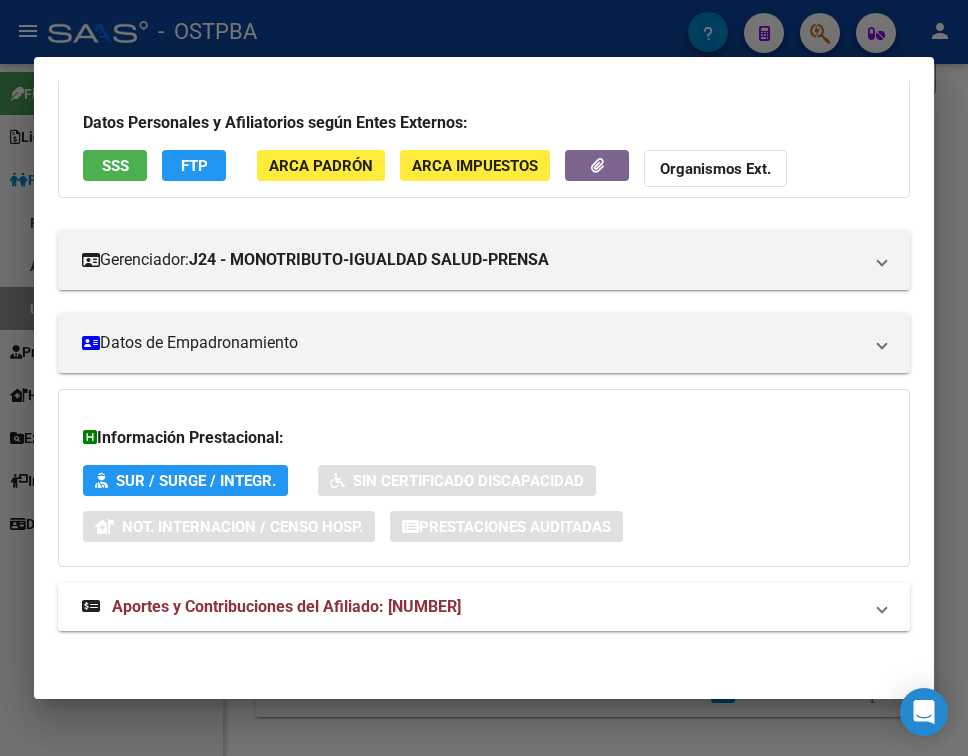 click on "Aportes y Contribuciones del Afiliado: [NUMBER]" at bounding box center (472, 607) 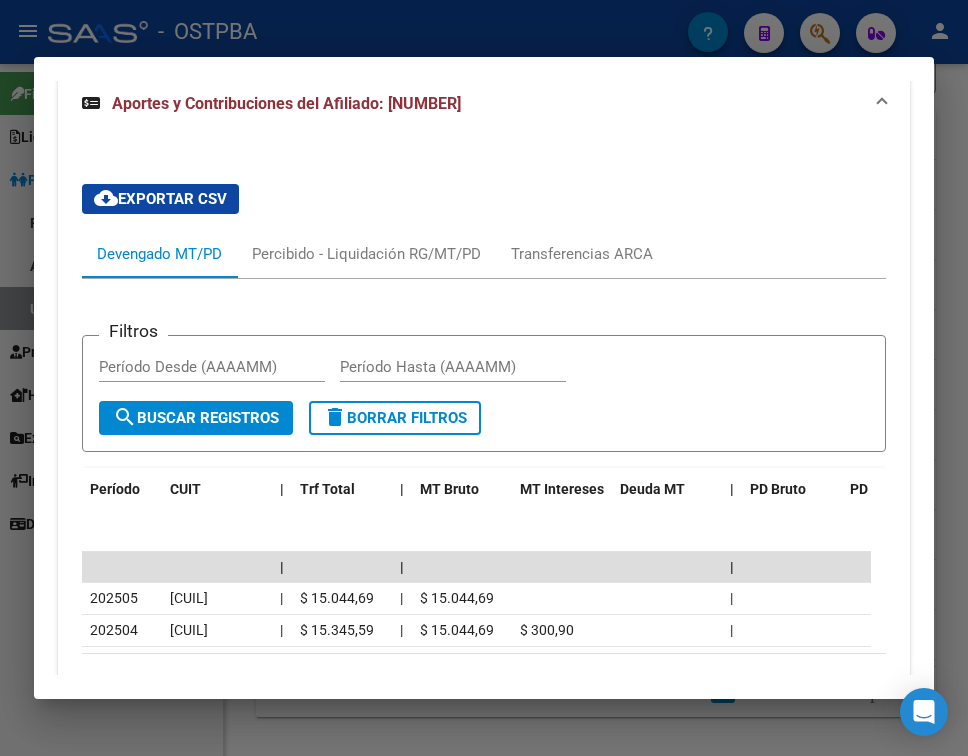 scroll, scrollTop: 727, scrollLeft: 0, axis: vertical 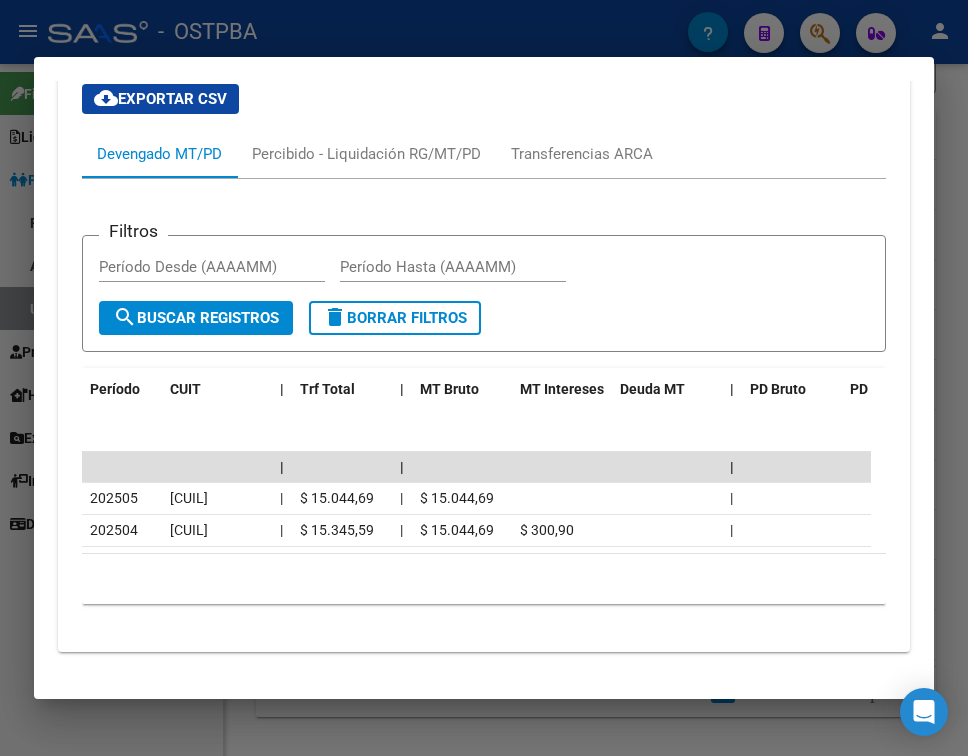 click at bounding box center (484, 378) 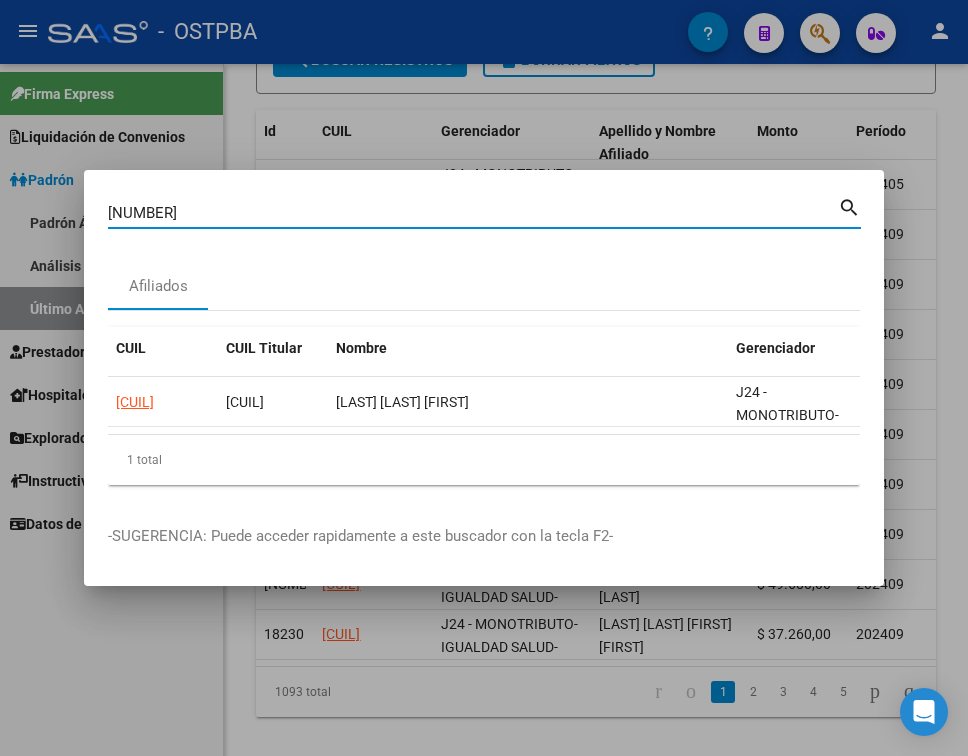 click on "[NUMBER]" at bounding box center [473, 213] 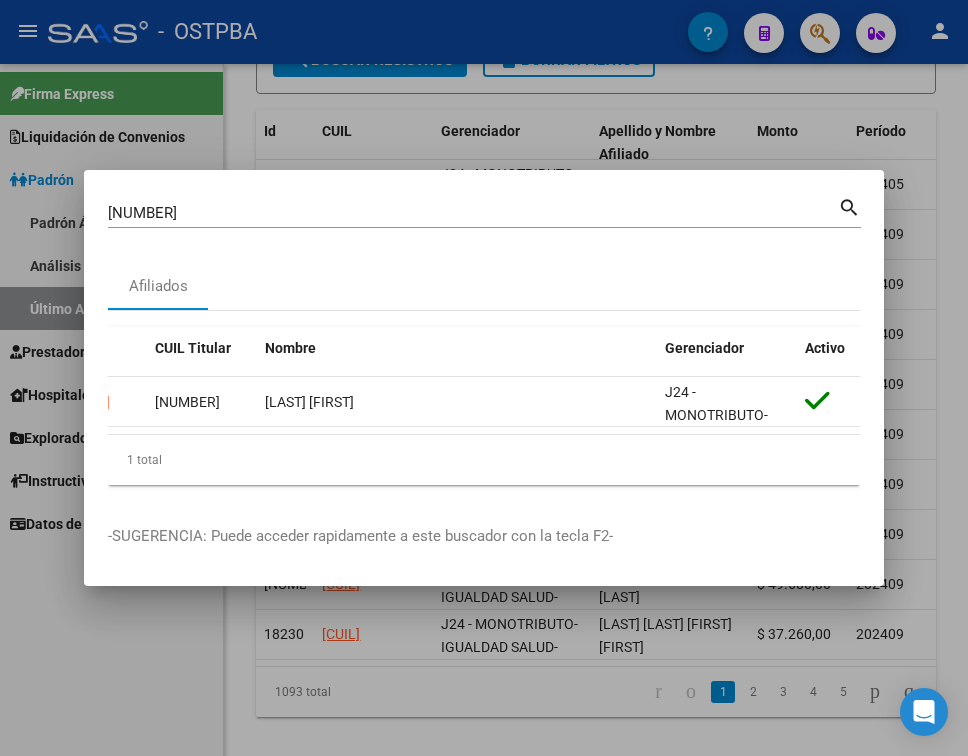 scroll, scrollTop: 0, scrollLeft: 0, axis: both 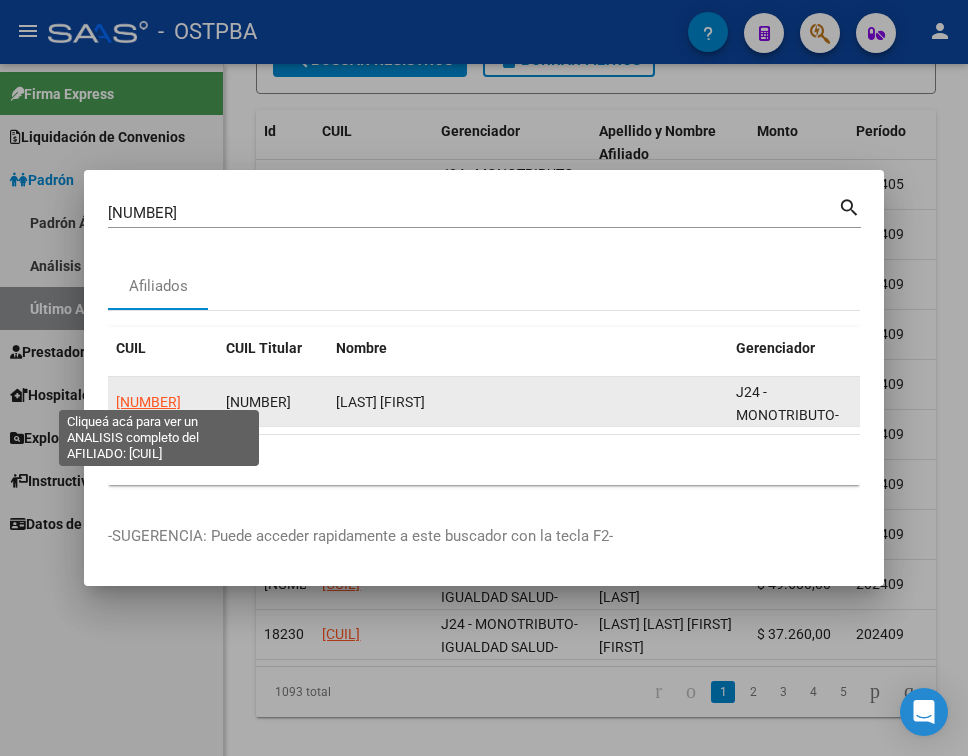 click on "[NUMBER]" 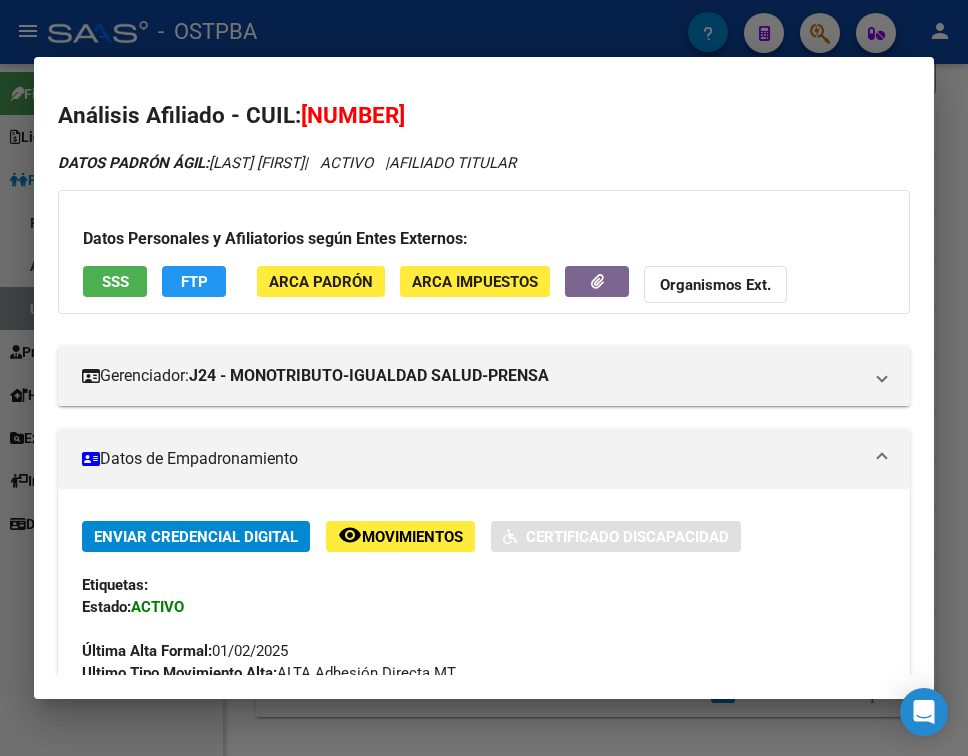 click on "Datos de Empadronamiento" at bounding box center [480, 459] 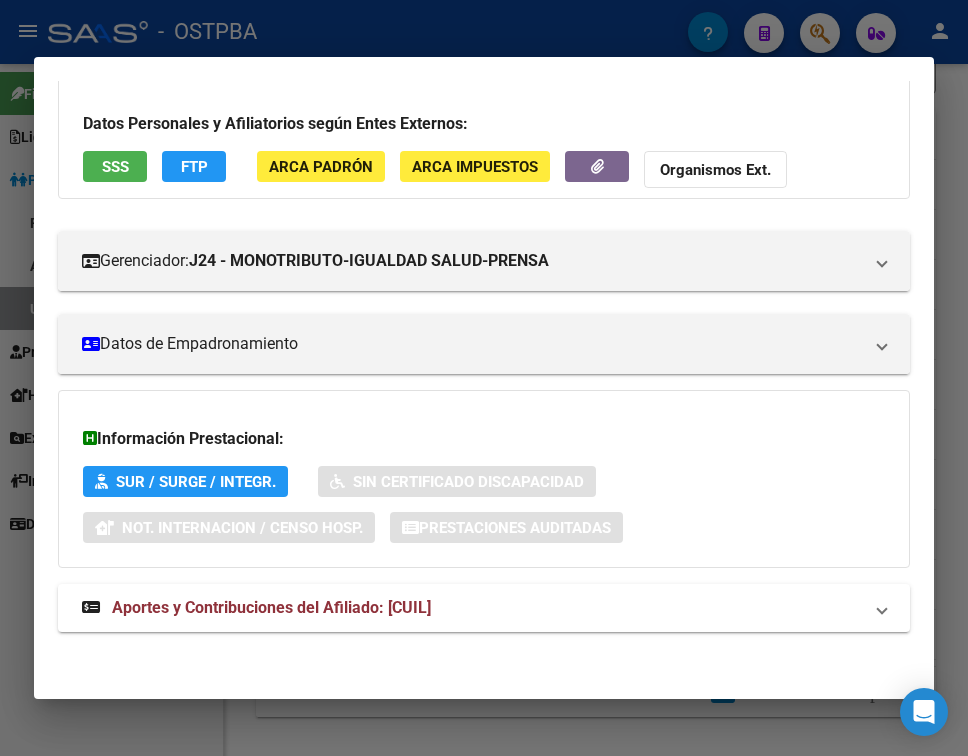 scroll, scrollTop: 116, scrollLeft: 0, axis: vertical 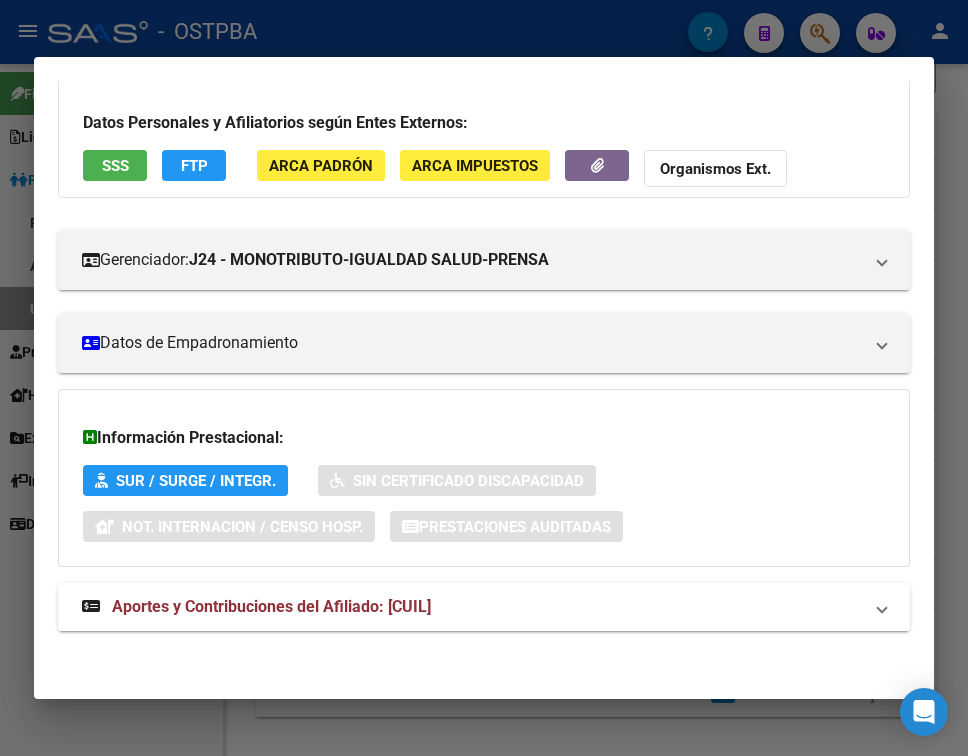 click on "Aportes y Contribuciones del Afiliado: [CUIL]" at bounding box center [472, 607] 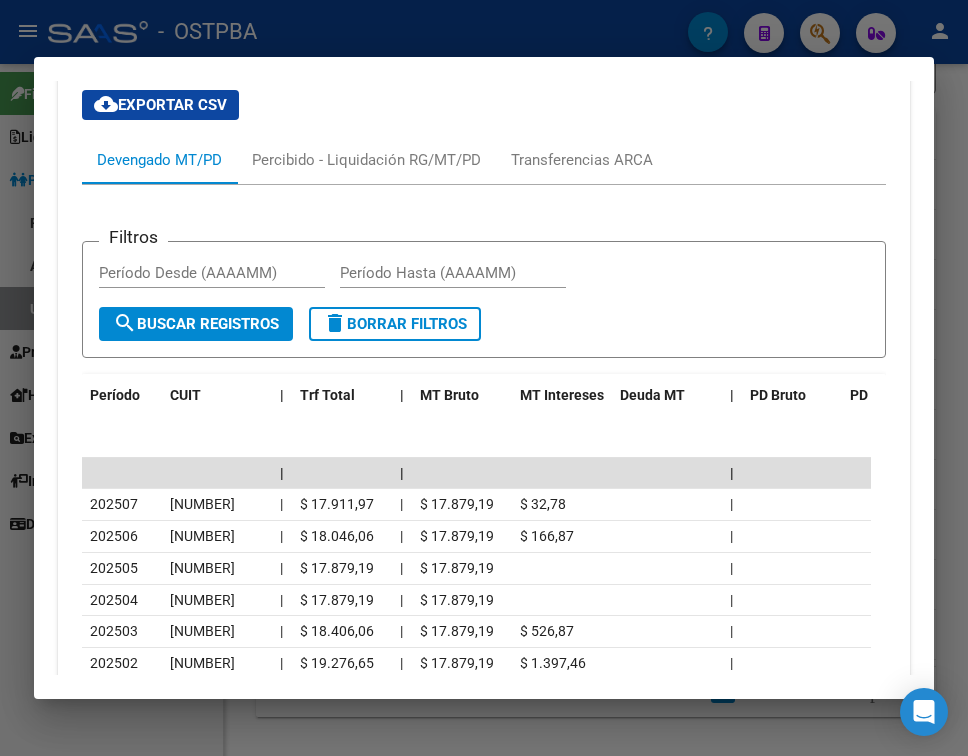 scroll, scrollTop: 827, scrollLeft: 0, axis: vertical 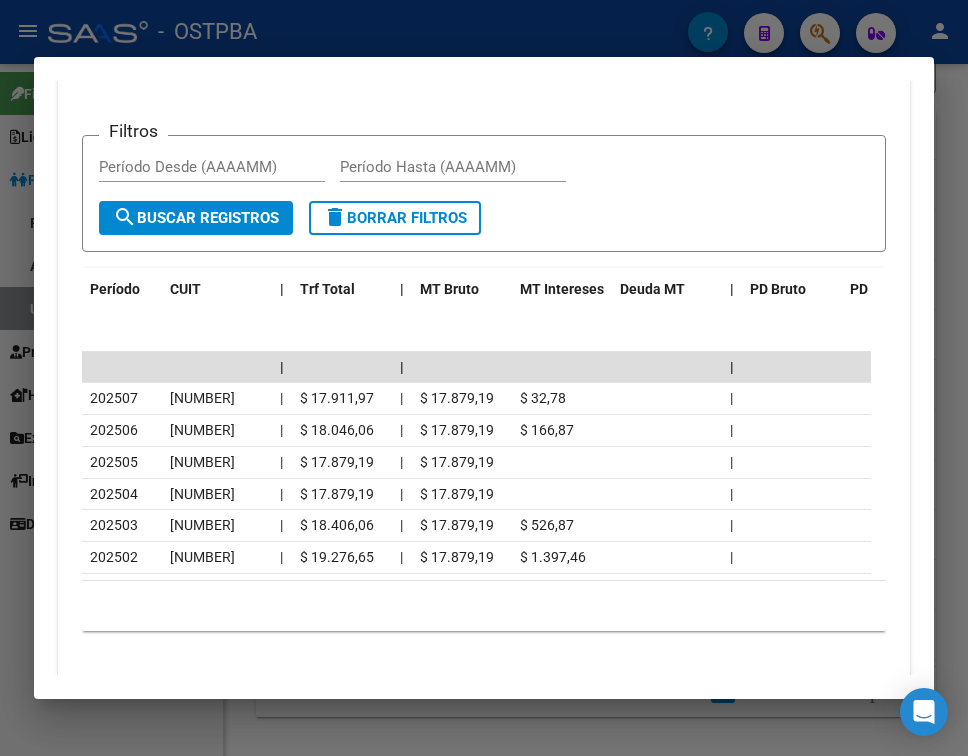 click at bounding box center (484, 378) 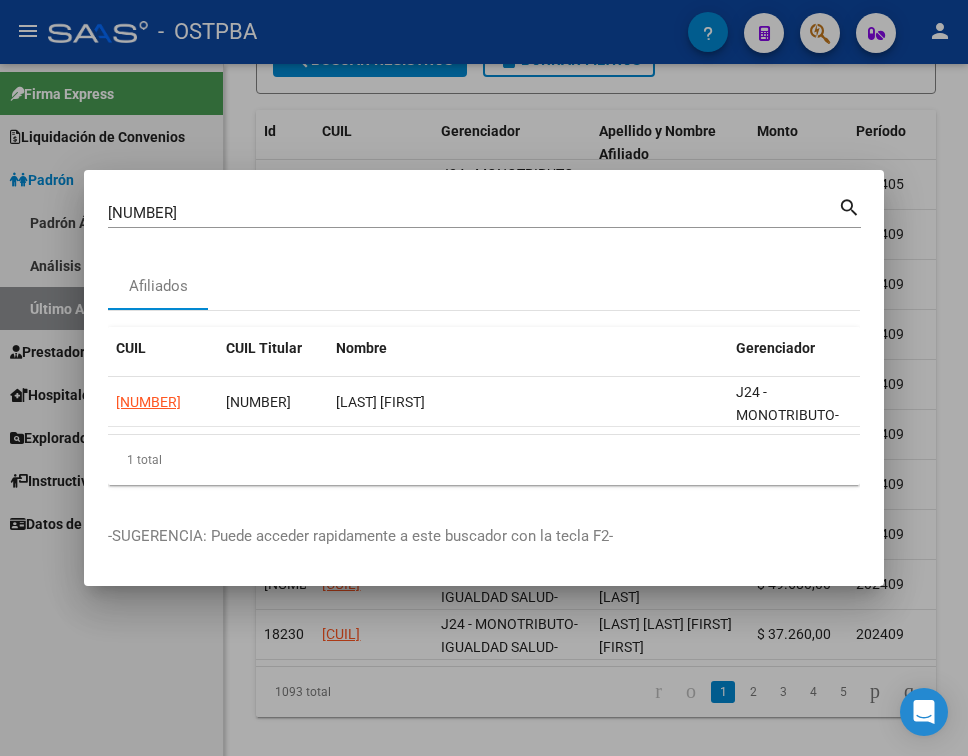 click on "[NUMBER]" at bounding box center [473, 213] 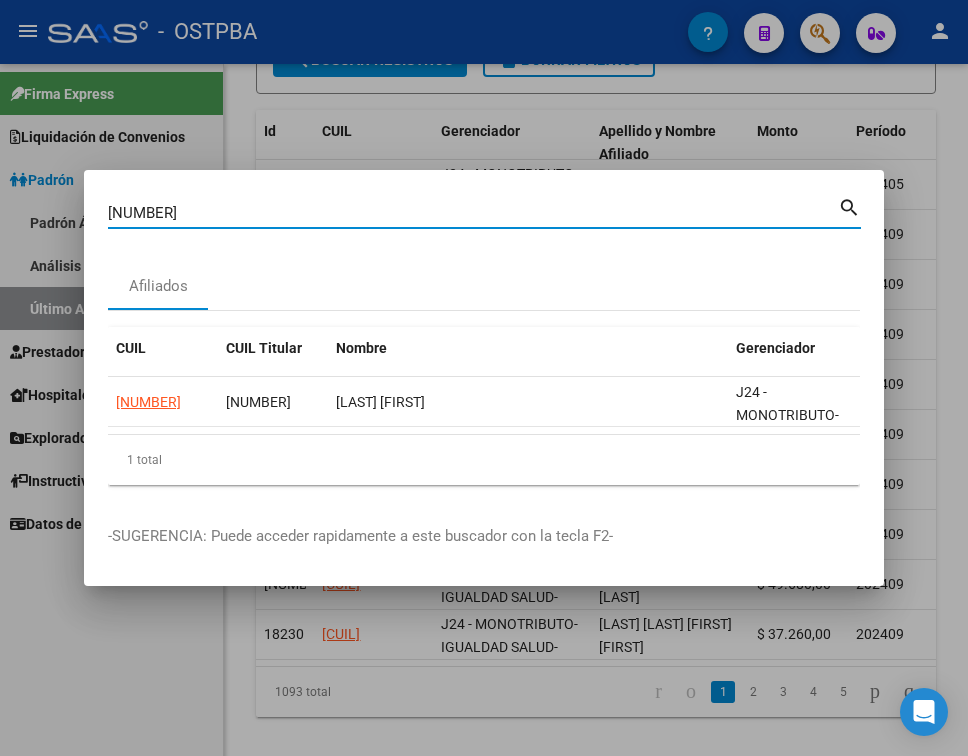 click on "[NUMBER]" at bounding box center (473, 213) 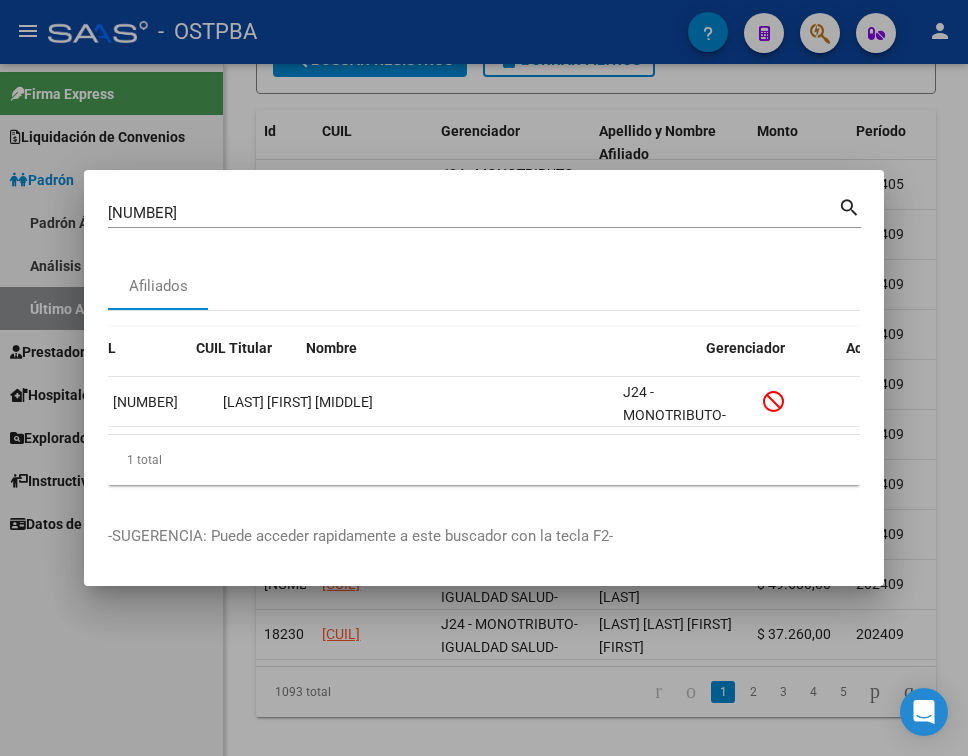 scroll, scrollTop: 0, scrollLeft: 0, axis: both 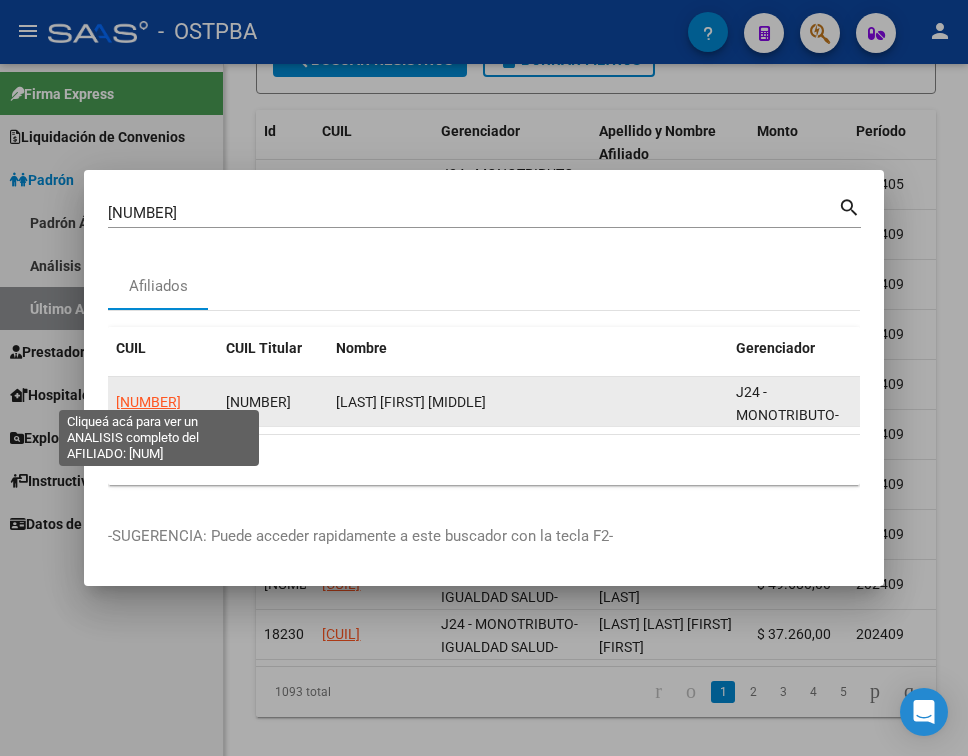 click on "[NUMBER]" 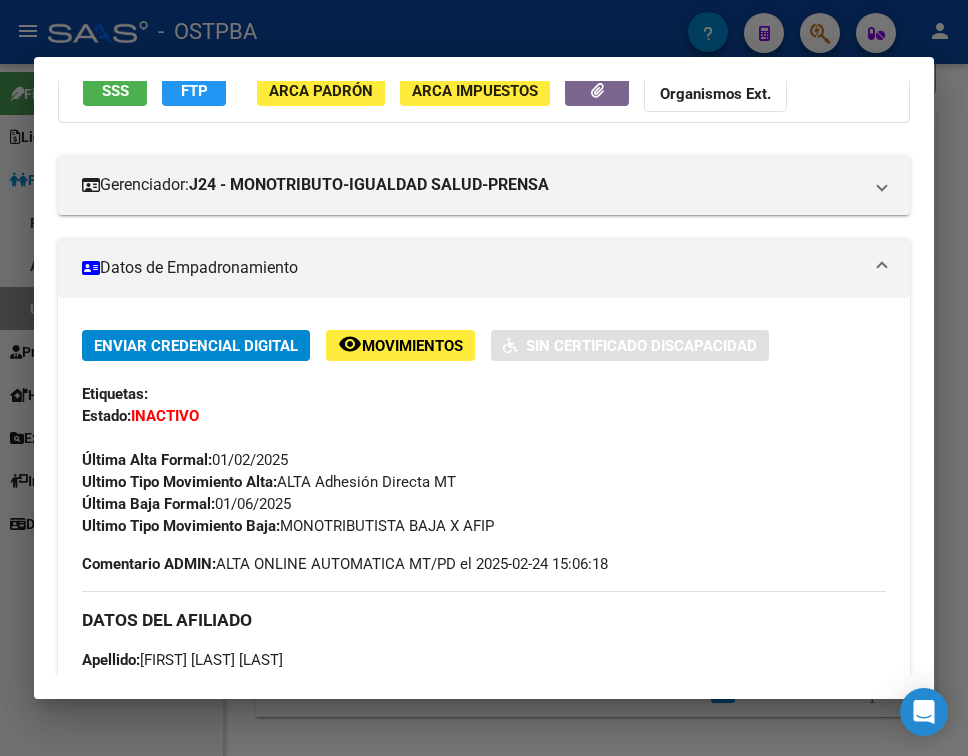 scroll, scrollTop: 300, scrollLeft: 0, axis: vertical 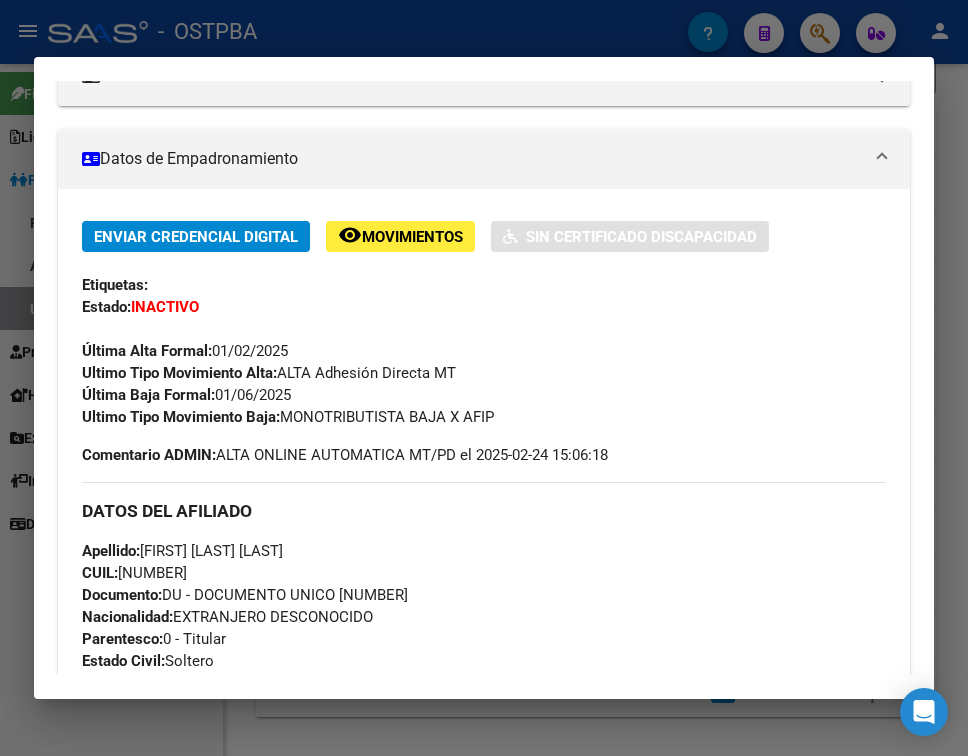 drag, startPoint x: 221, startPoint y: 393, endPoint x: 298, endPoint y: 391, distance: 77.02597 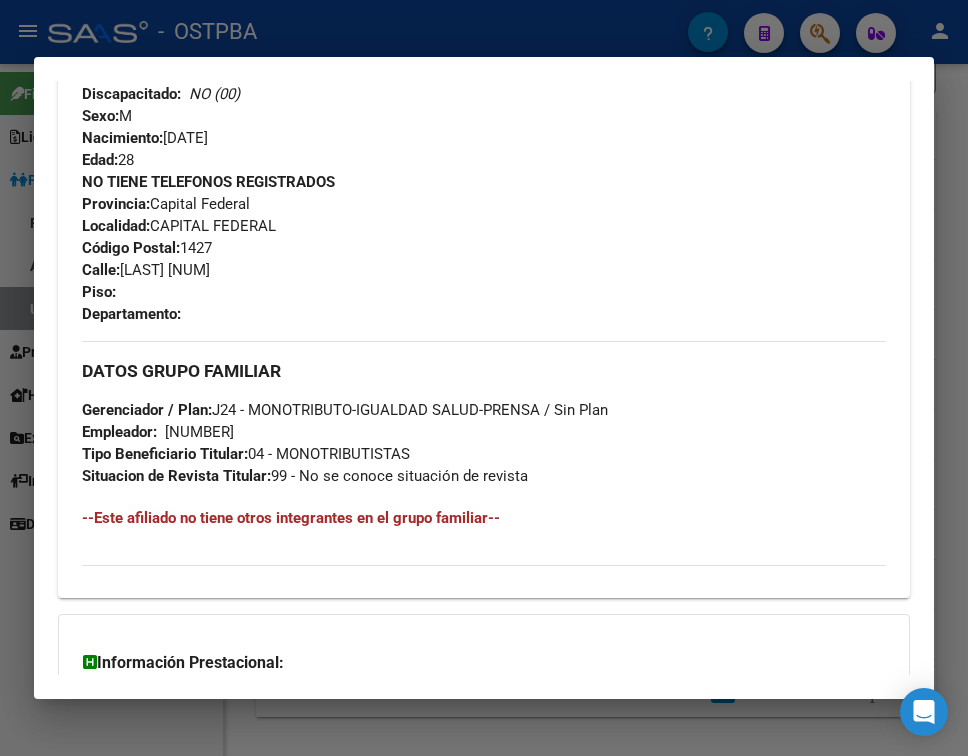 scroll, scrollTop: 1100, scrollLeft: 0, axis: vertical 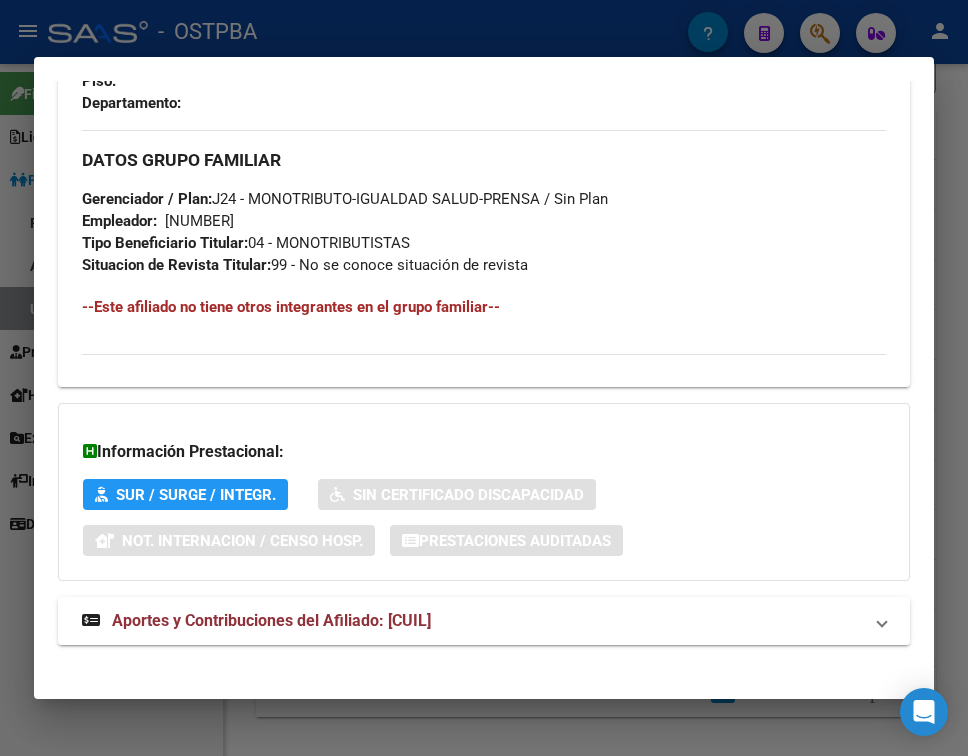click on "Aportes y Contribuciones del Afiliado: [CUIL]" at bounding box center (472, 621) 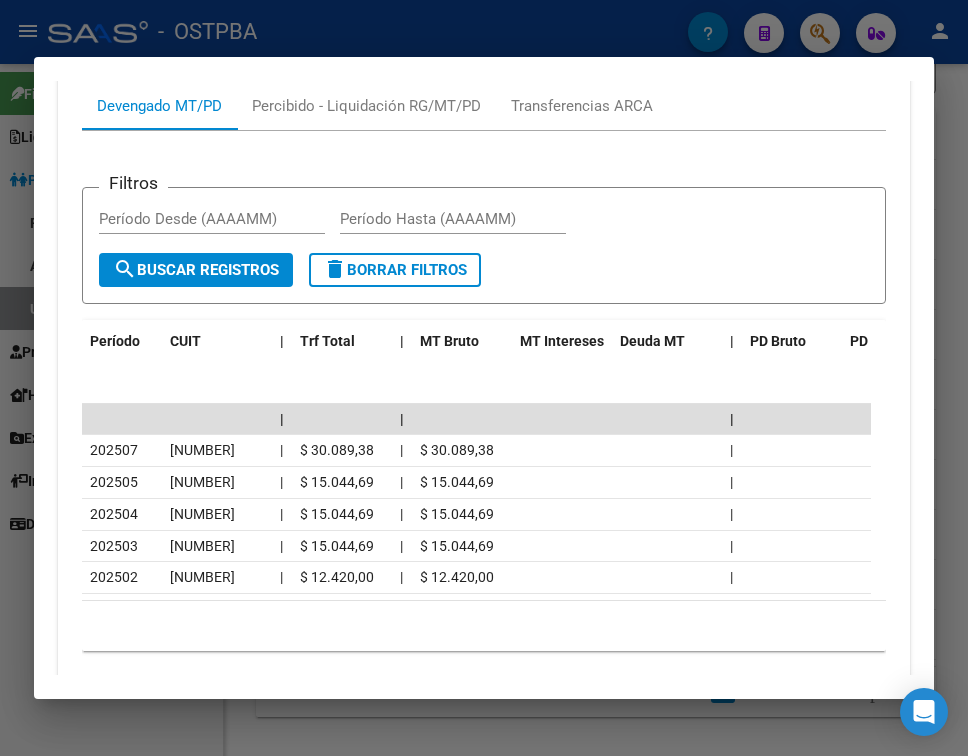 scroll, scrollTop: 1832, scrollLeft: 0, axis: vertical 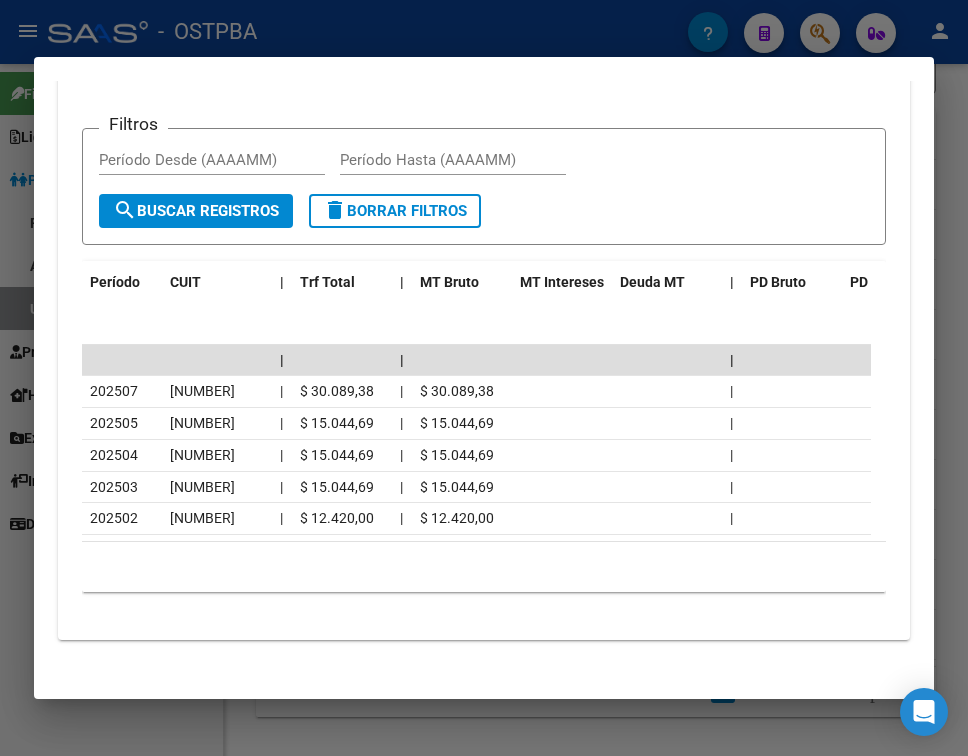 click at bounding box center [484, 378] 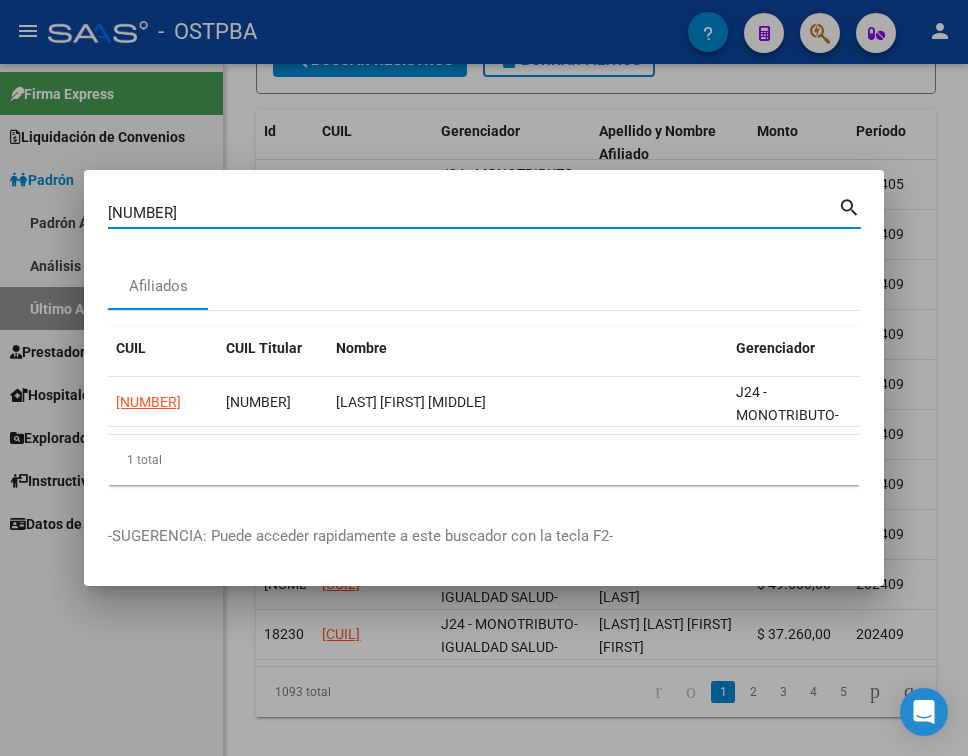 click on "[NUMBER]" at bounding box center (473, 213) 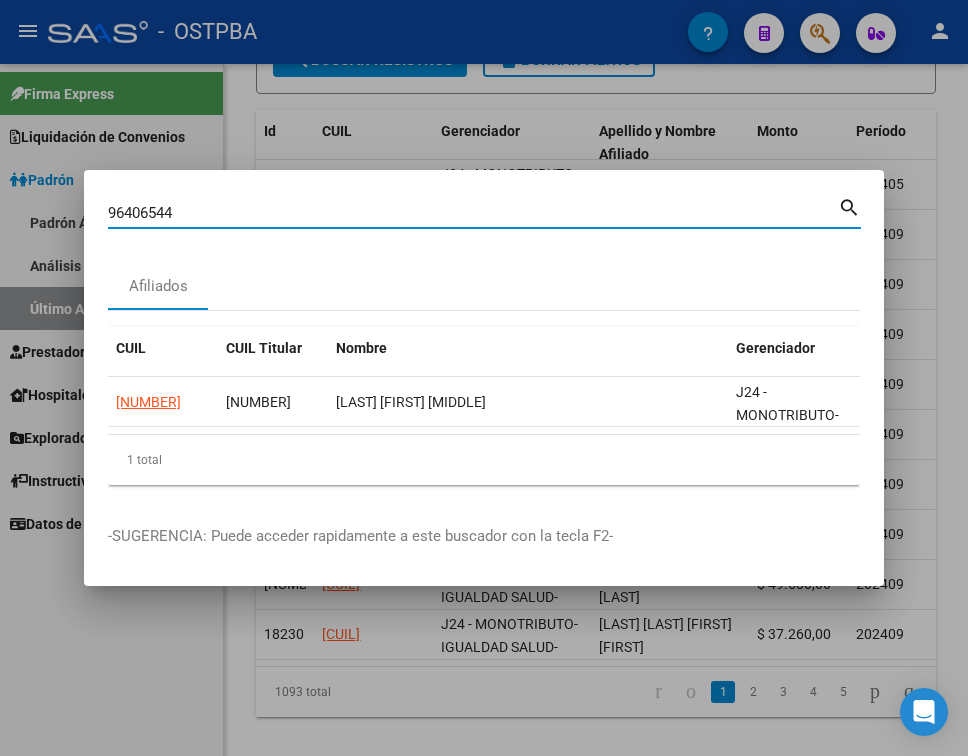 type on "96406544" 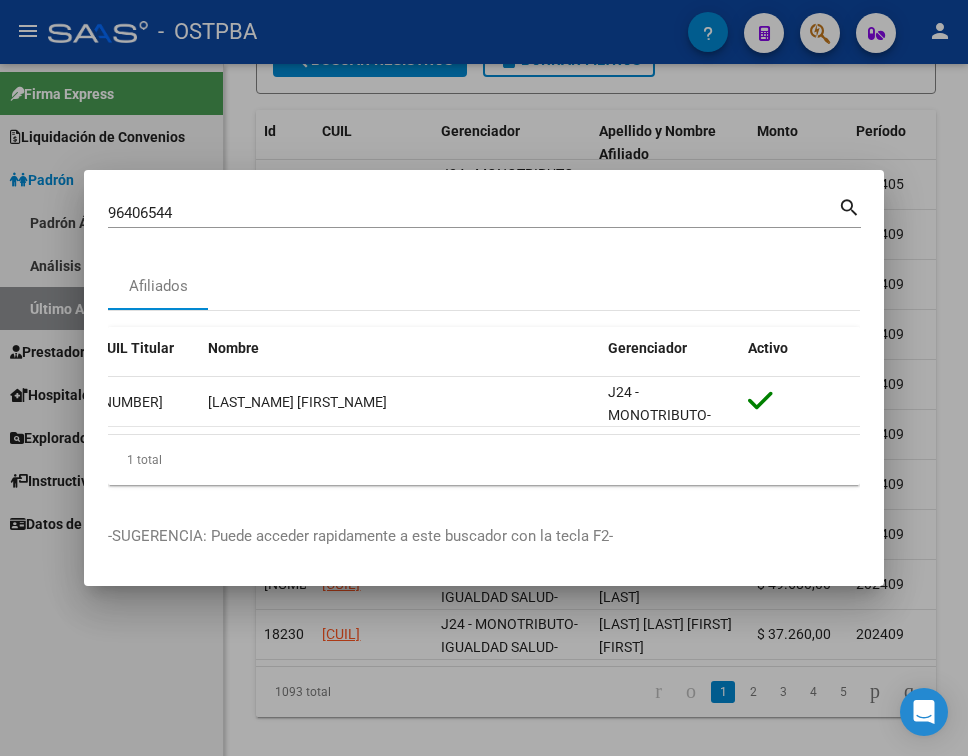 scroll, scrollTop: 0, scrollLeft: 0, axis: both 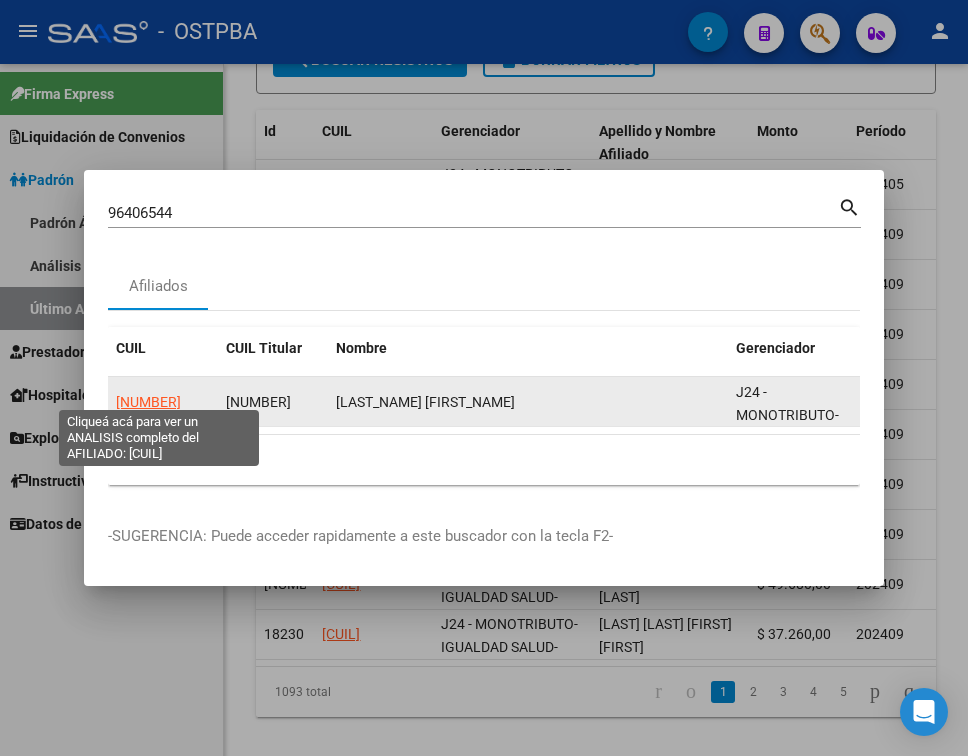 click on "[NUMBER]" 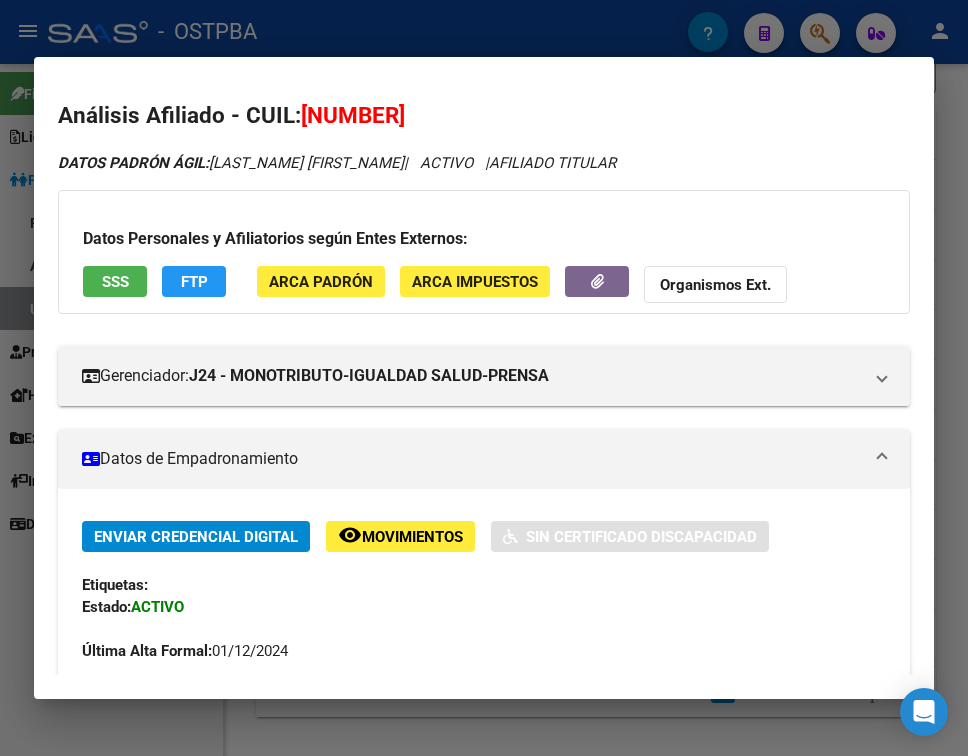 click at bounding box center [882, 459] 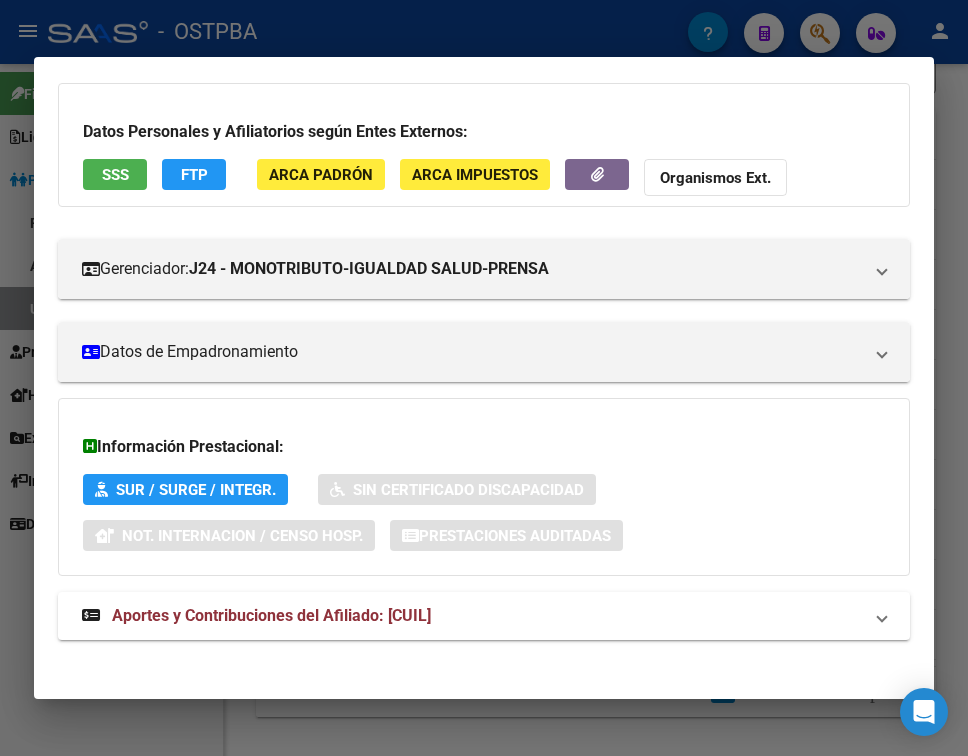 scroll, scrollTop: 116, scrollLeft: 0, axis: vertical 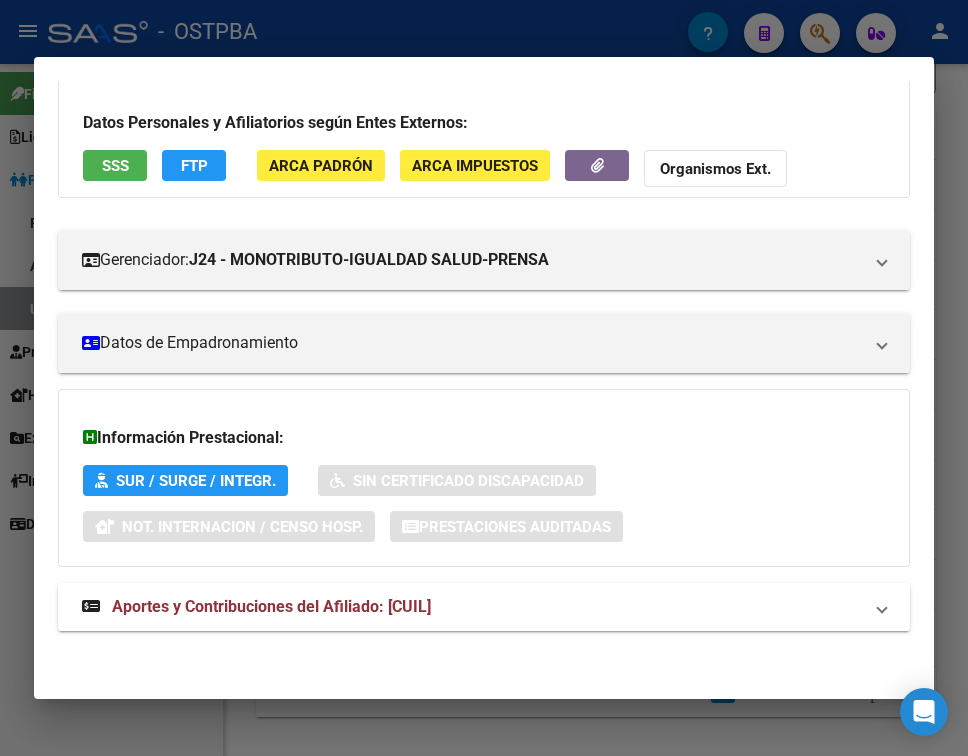 click on "Aportes y Contribuciones del Afiliado: [CUIL]" at bounding box center [271, 606] 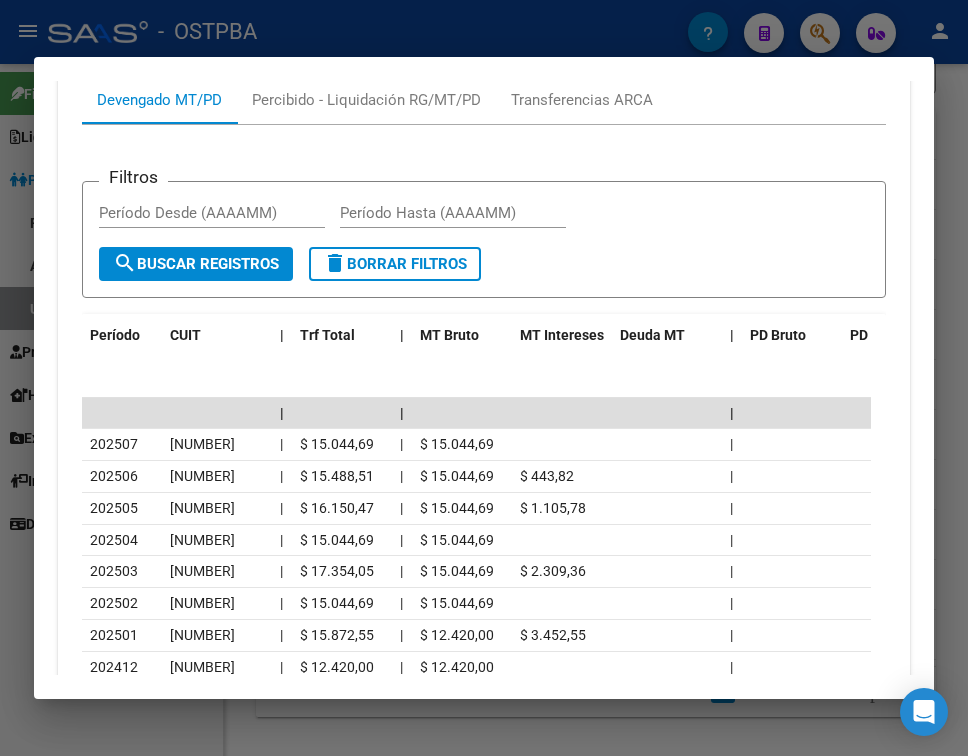 scroll, scrollTop: 827, scrollLeft: 0, axis: vertical 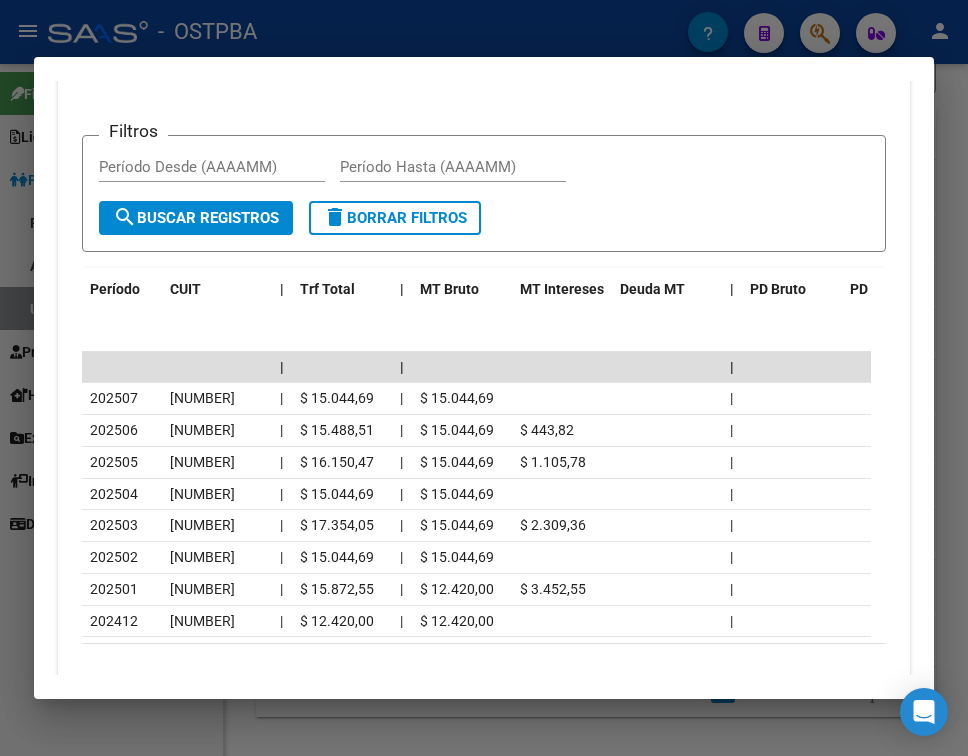 click on "Filtros Período Desde (AAAAMM) Período Hasta (AAAAMM) search  Buscar Registros  delete  Borrar Filtros" at bounding box center [484, 193] 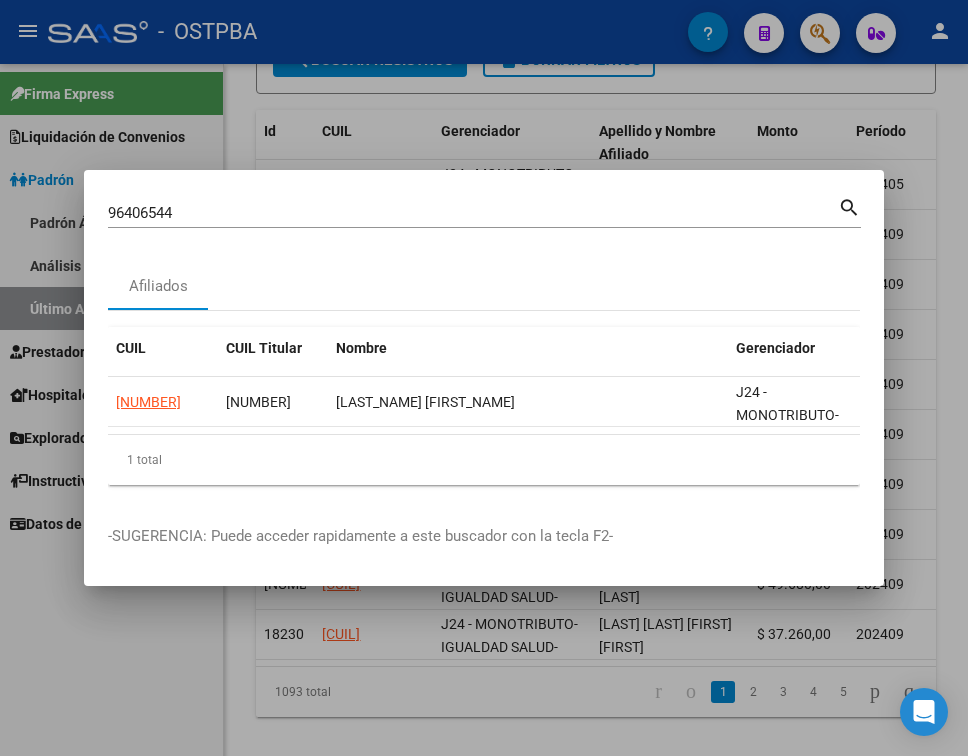 click at bounding box center (484, 378) 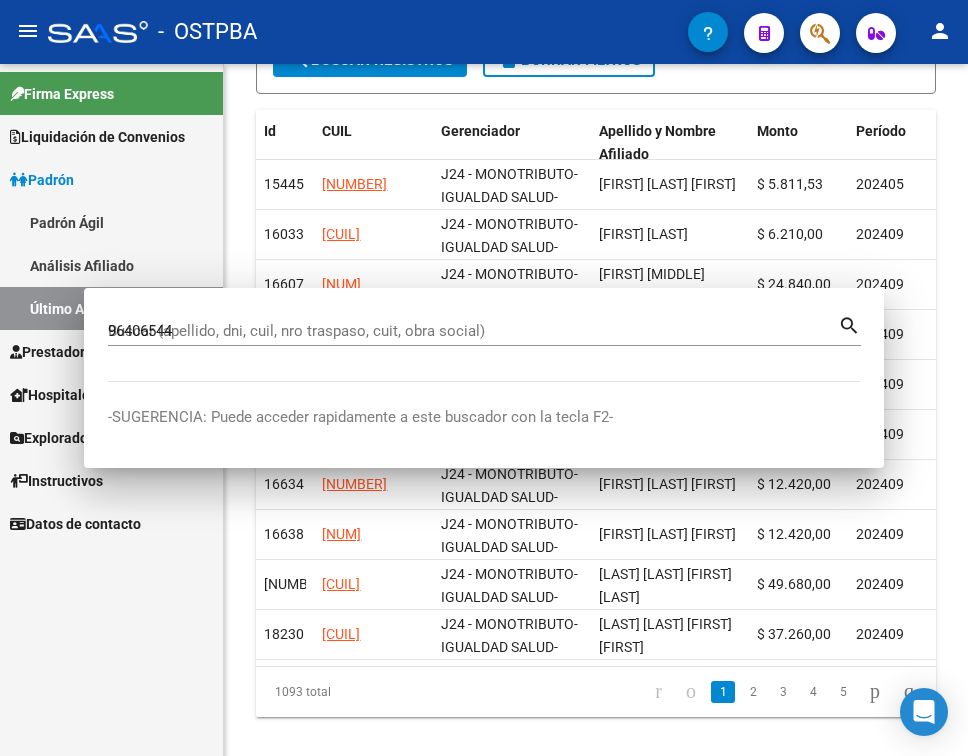 type 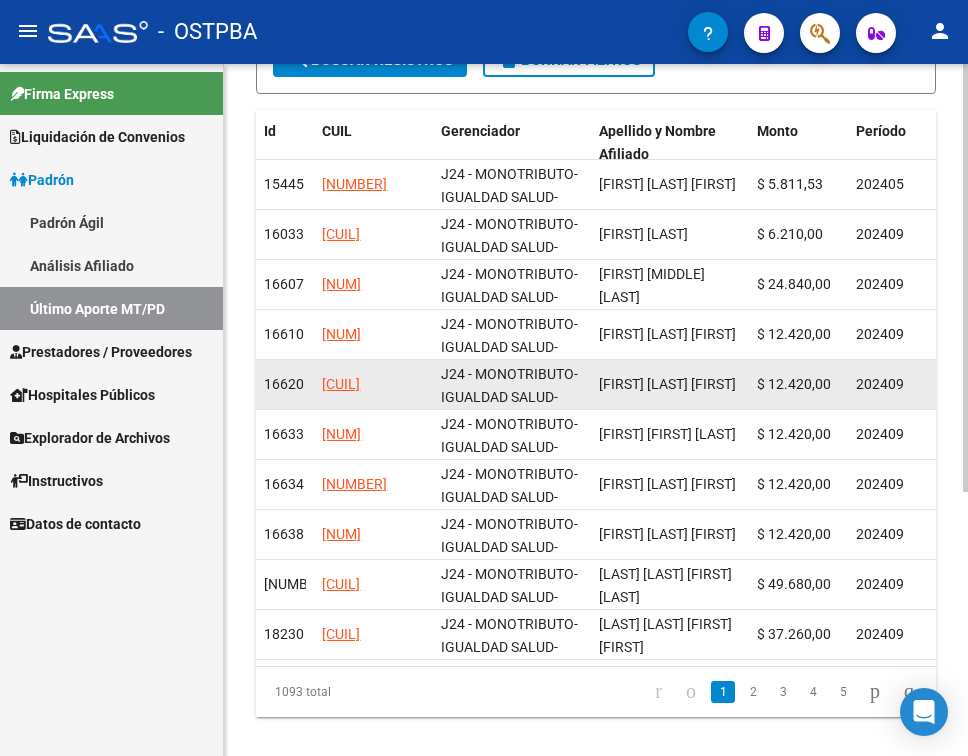 type 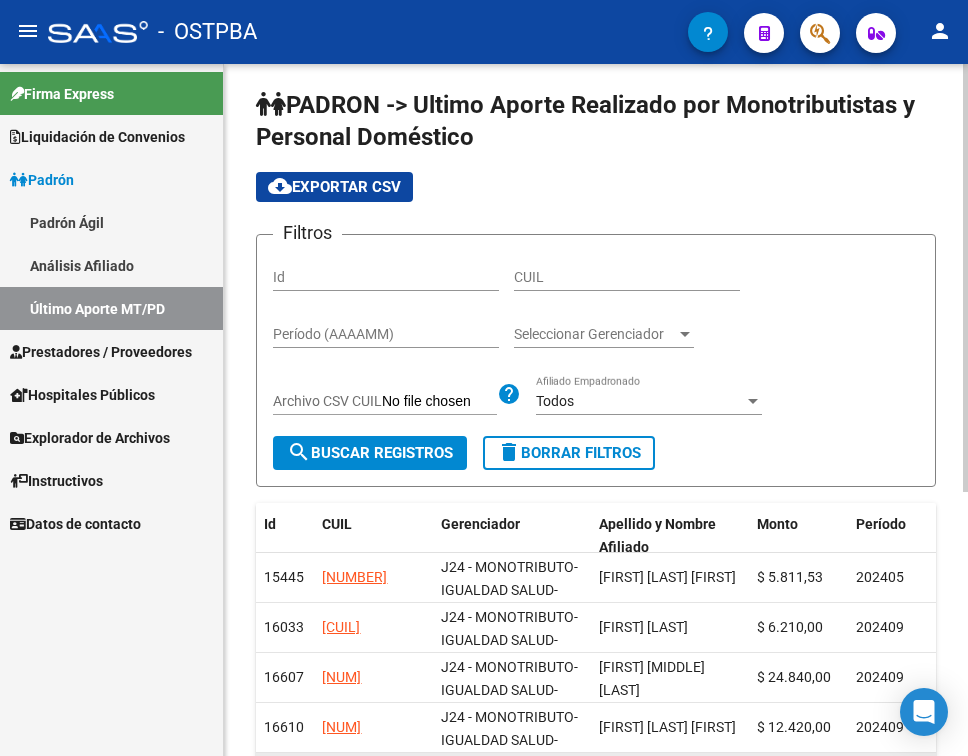 scroll, scrollTop: 0, scrollLeft: 0, axis: both 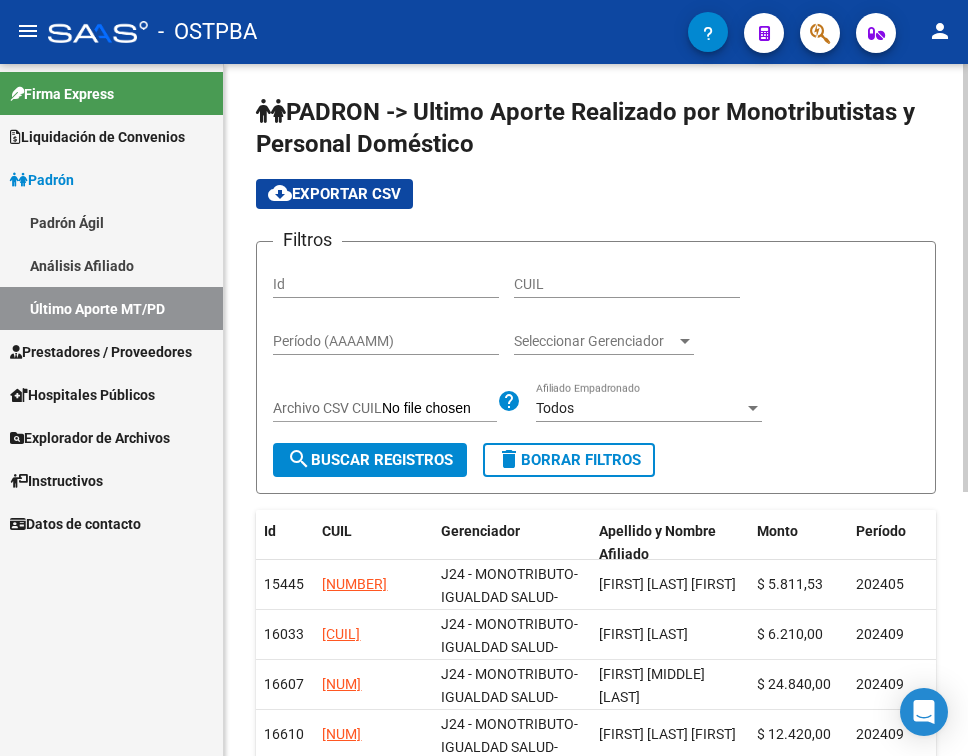 click on "cloud_download  Exportar CSV" 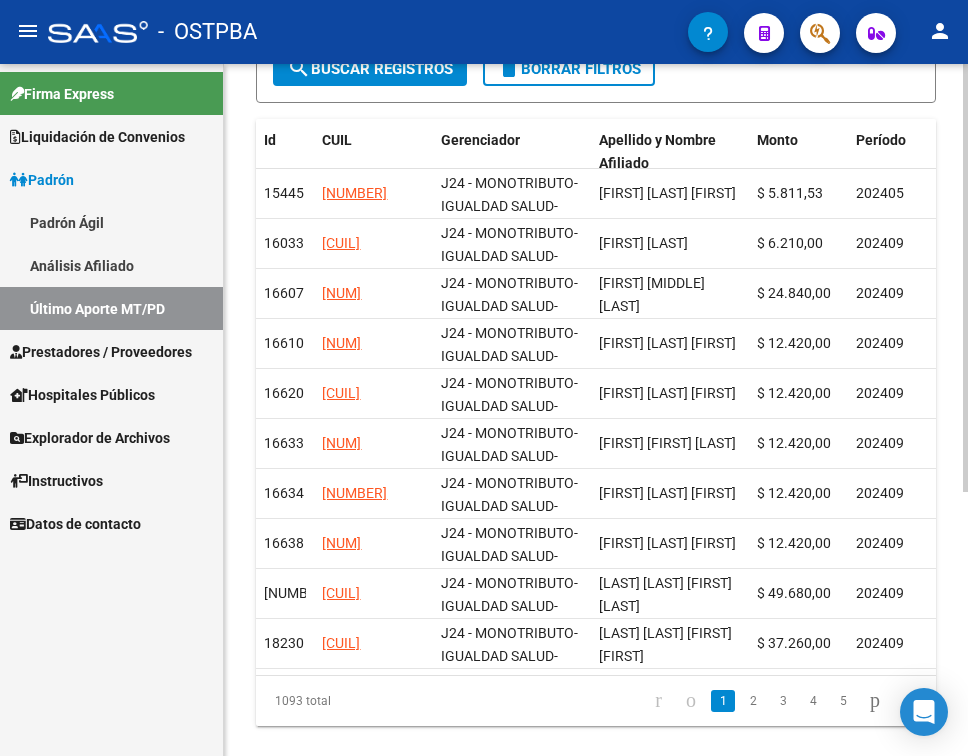 scroll, scrollTop: 400, scrollLeft: 0, axis: vertical 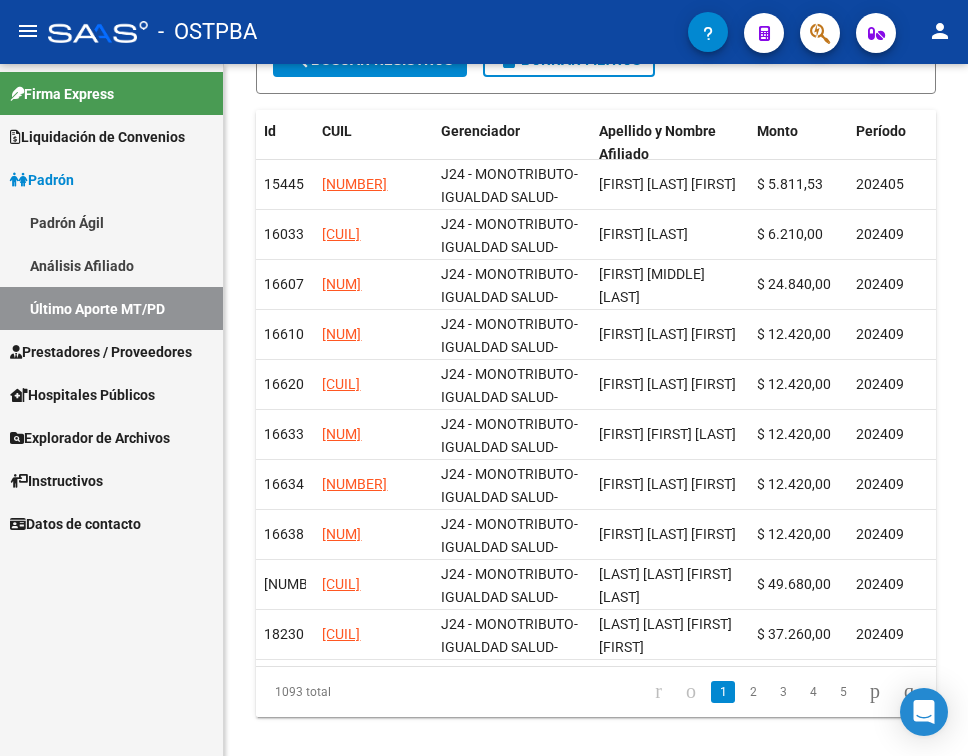 click 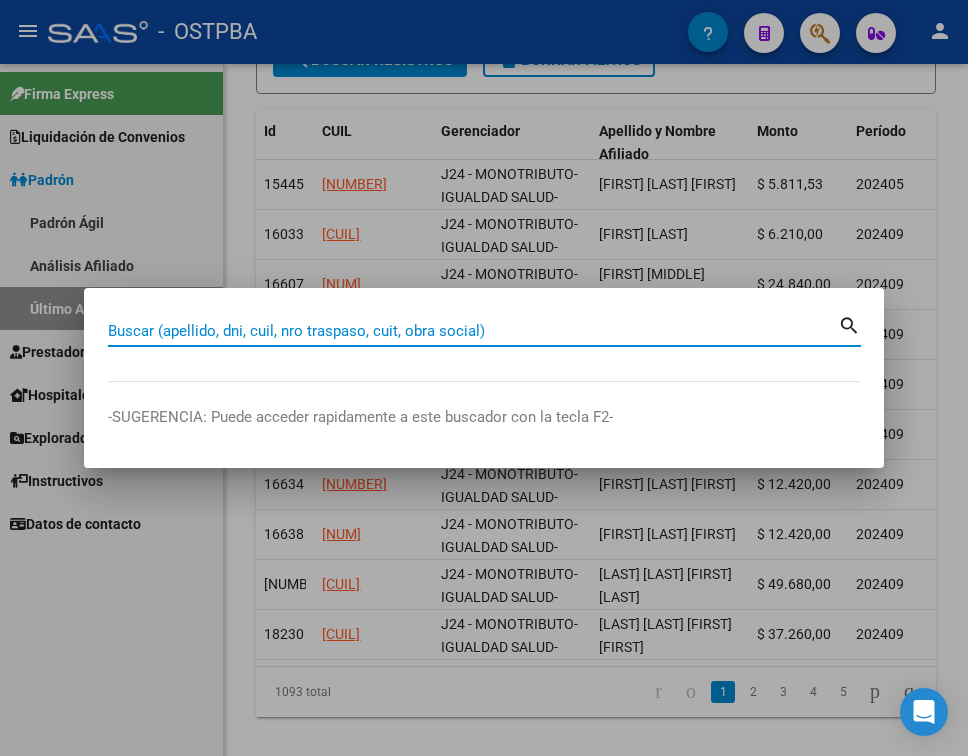 paste on "[NUMBER]" 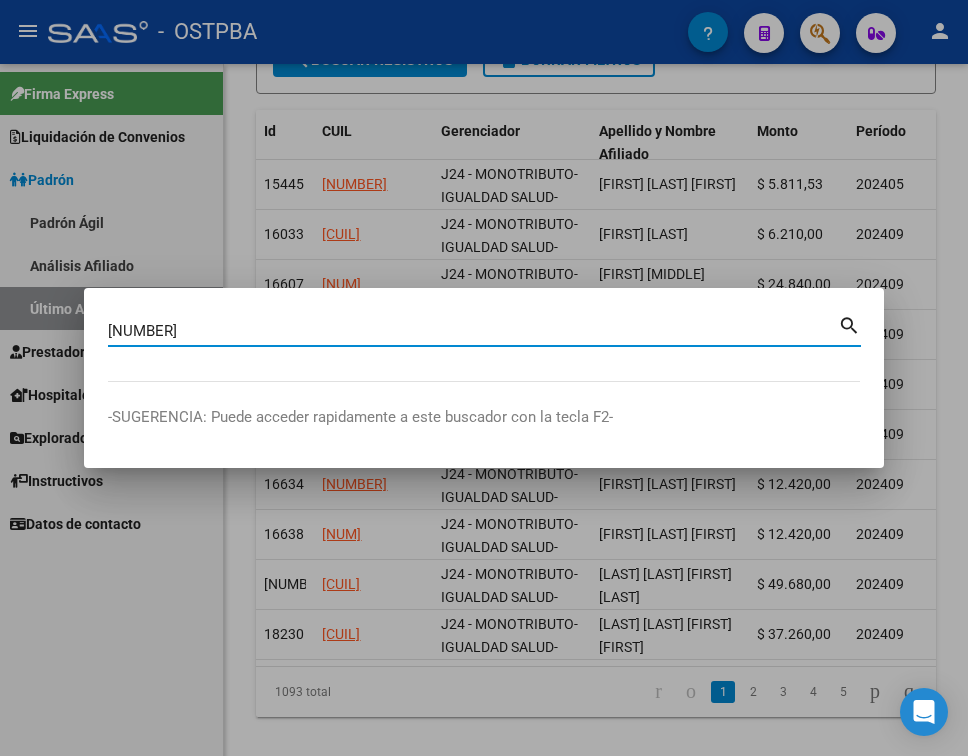type on "[NUMBER]" 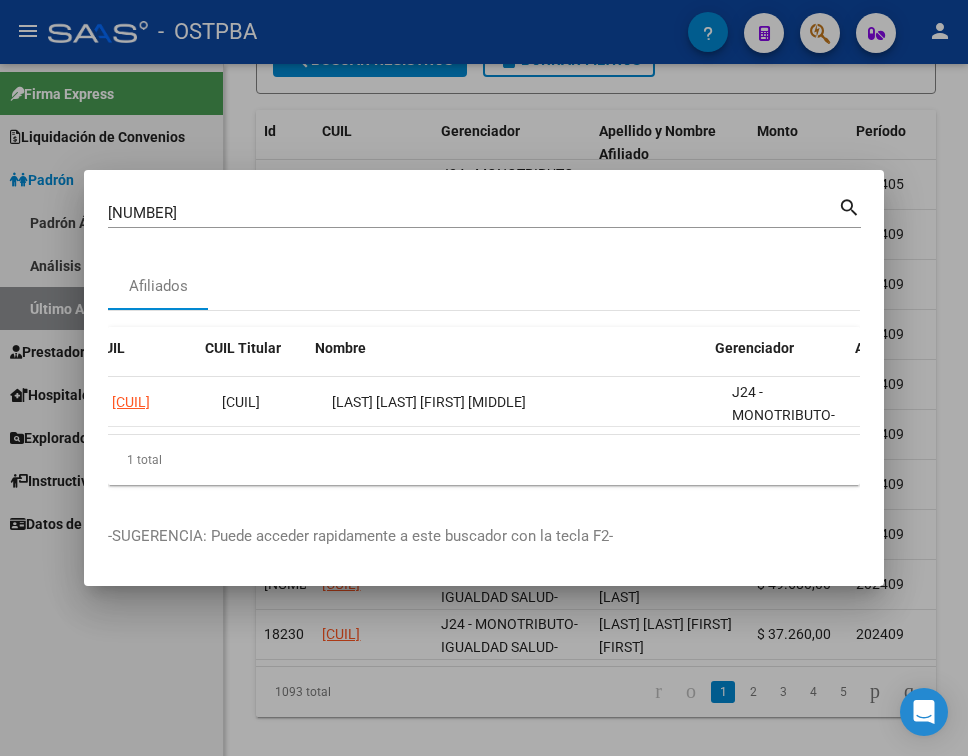 scroll, scrollTop: 0, scrollLeft: 128, axis: horizontal 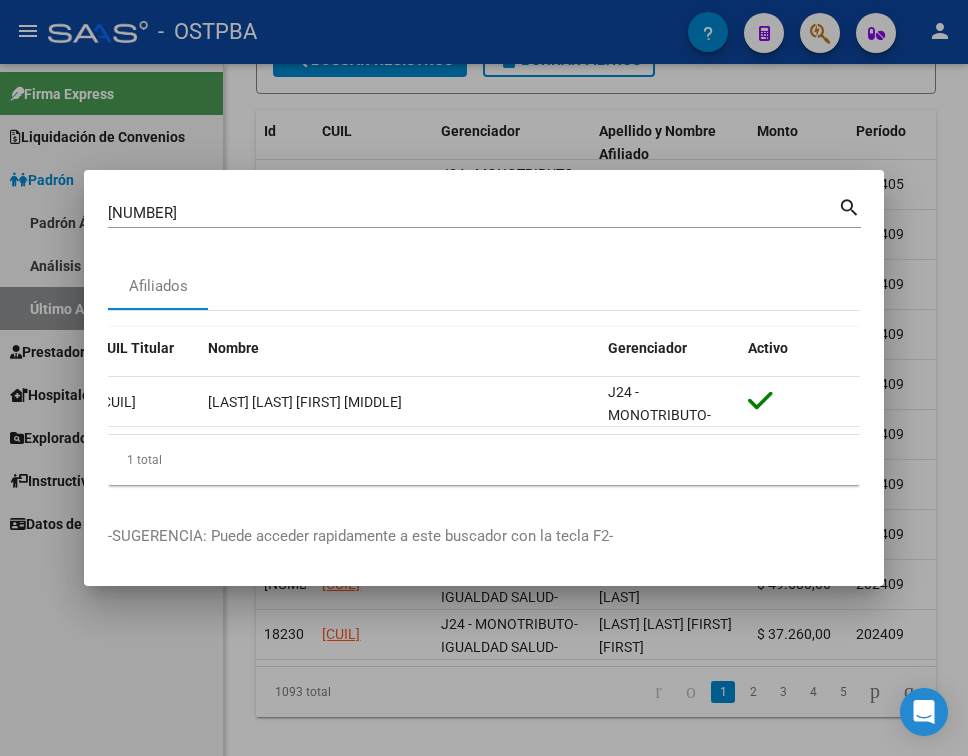click at bounding box center [484, 378] 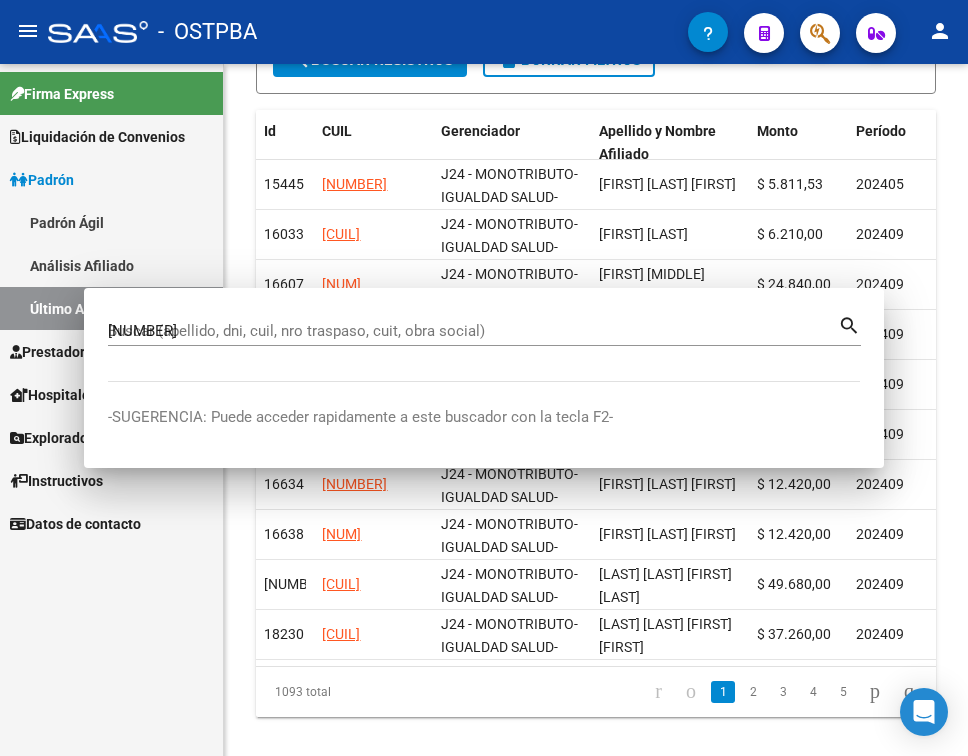 type 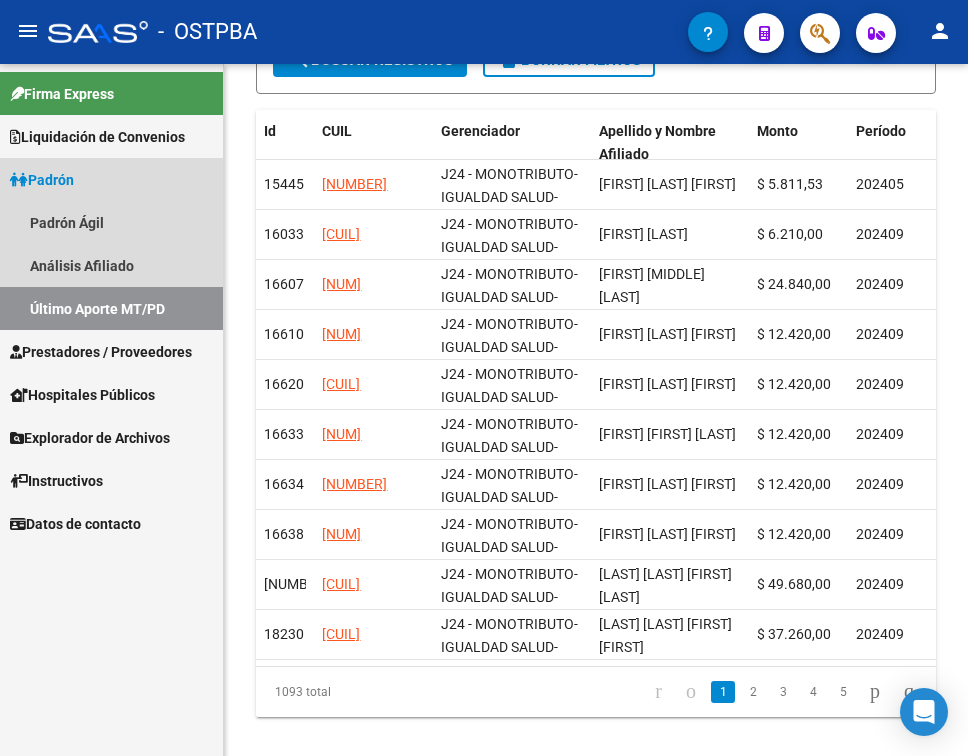 click on "Padrón" at bounding box center [111, 179] 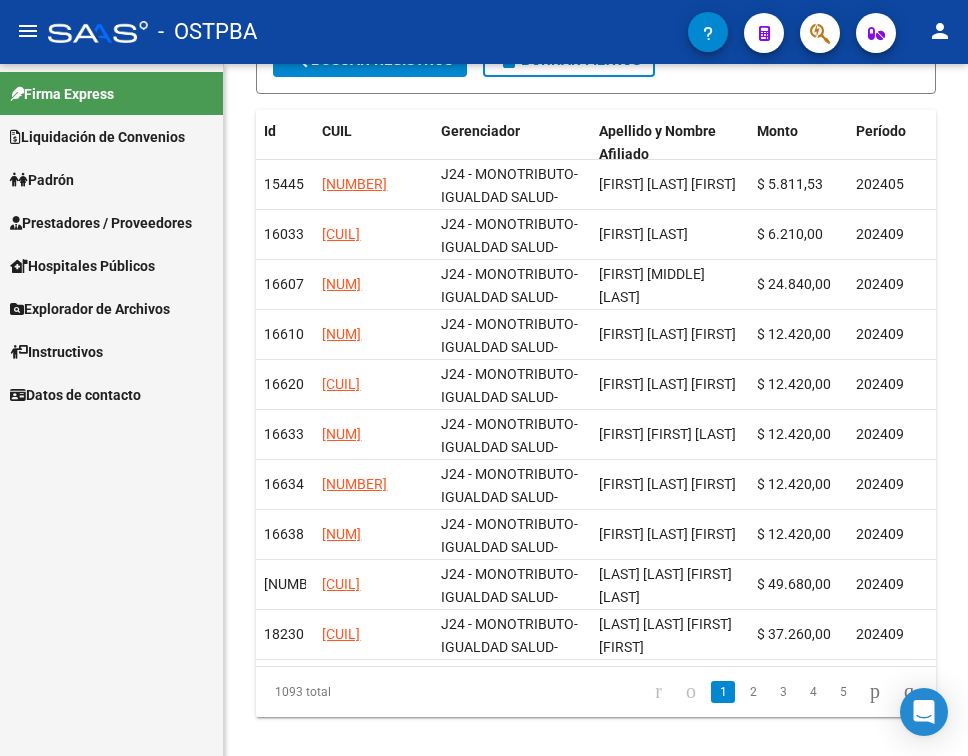 click on "Padrón" at bounding box center (111, 179) 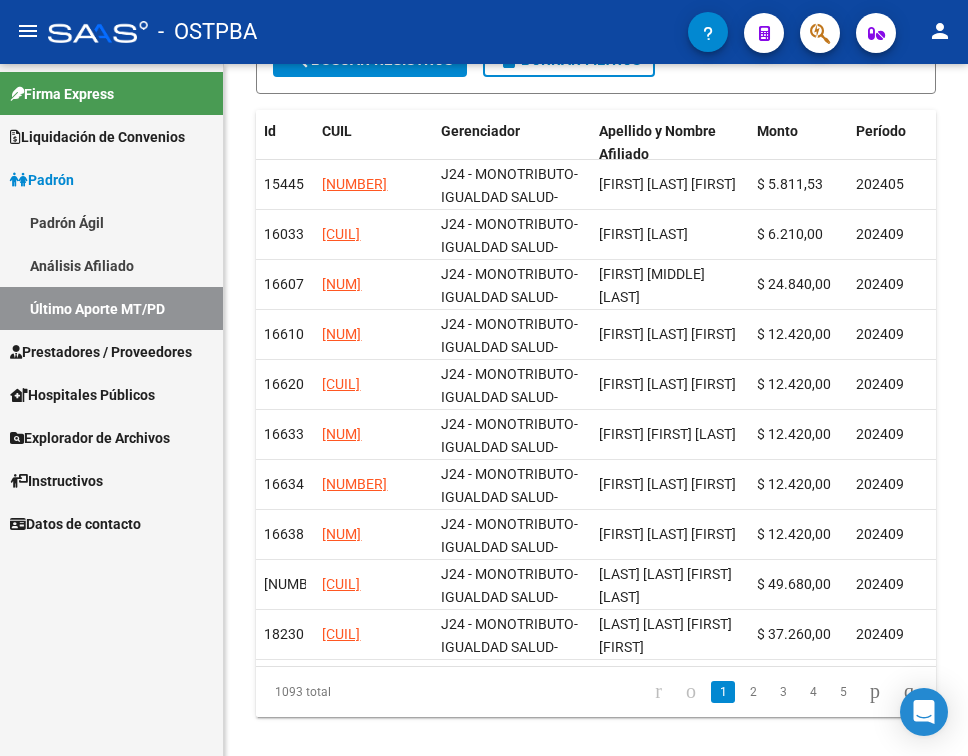 click on "Padrón" at bounding box center (42, 180) 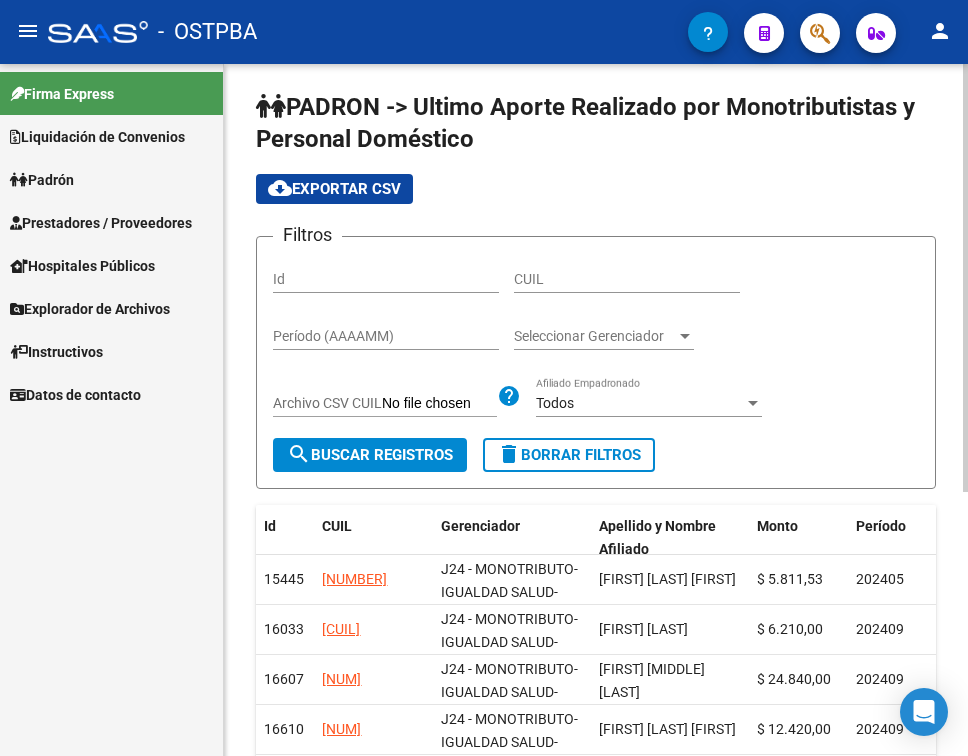 scroll, scrollTop: 0, scrollLeft: 0, axis: both 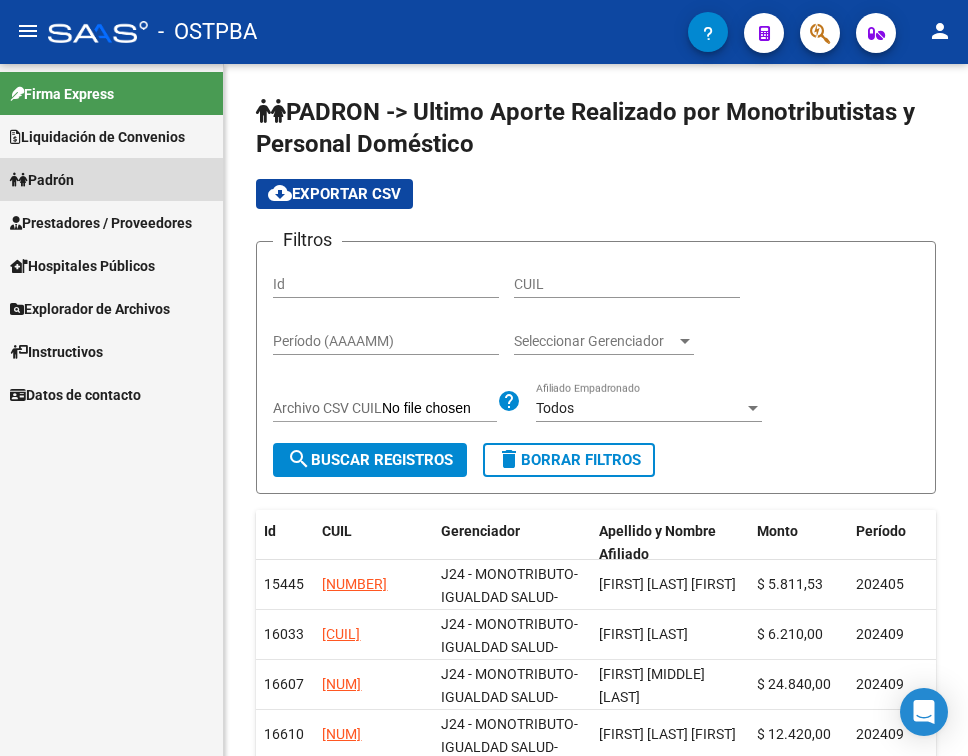 click on "Padrón" at bounding box center [42, 180] 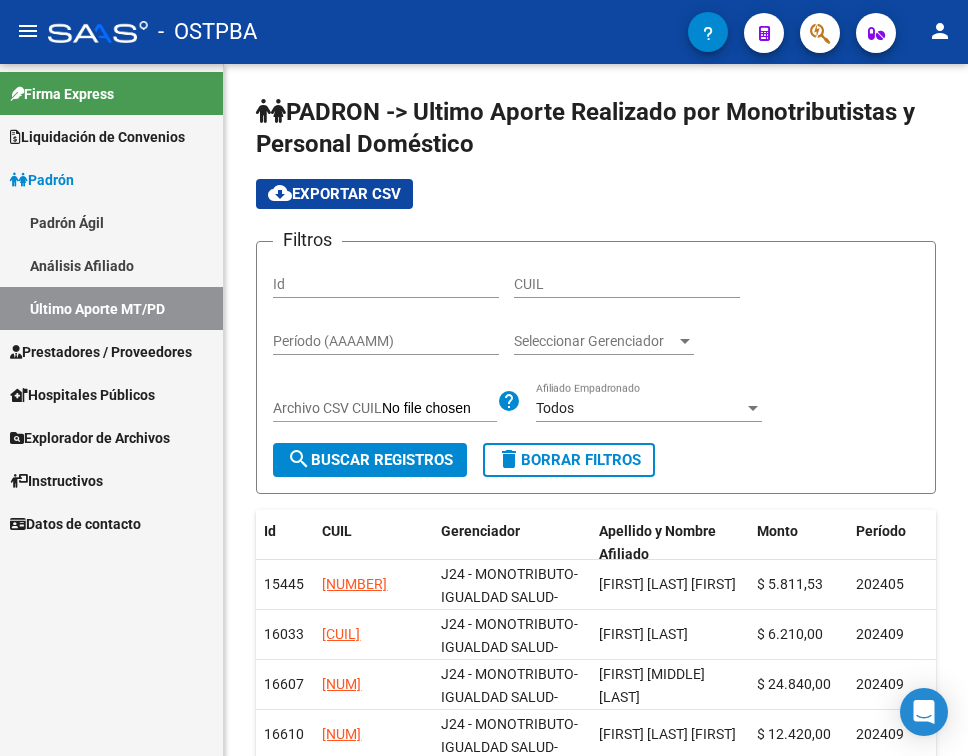 click on "Padrón Ágil" at bounding box center (111, 222) 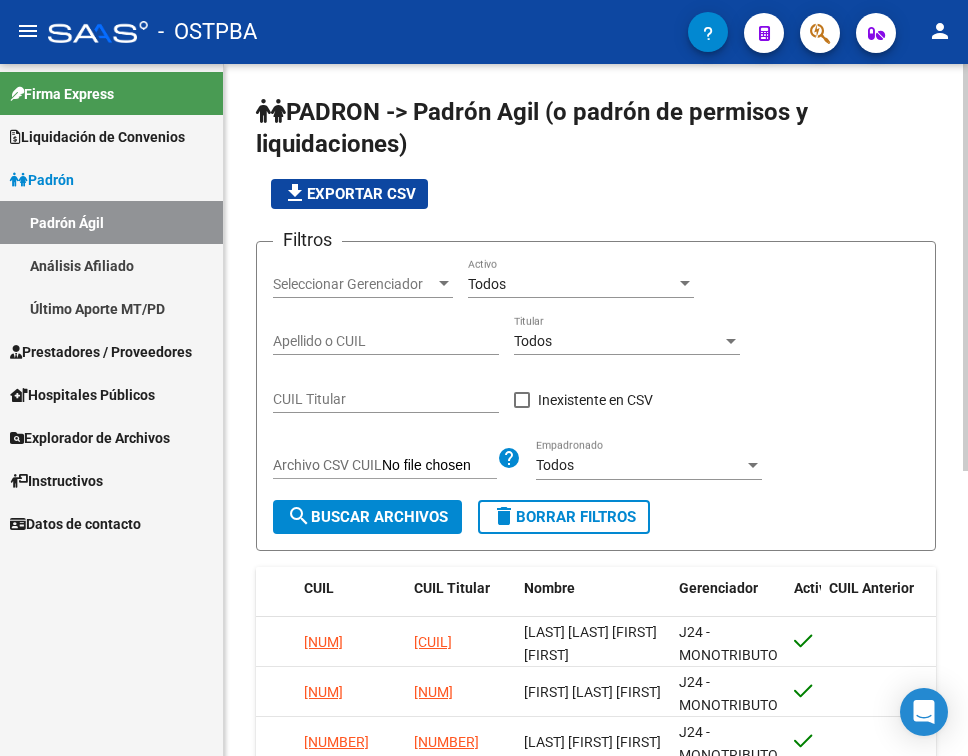 click on "search  Buscar Archivos" 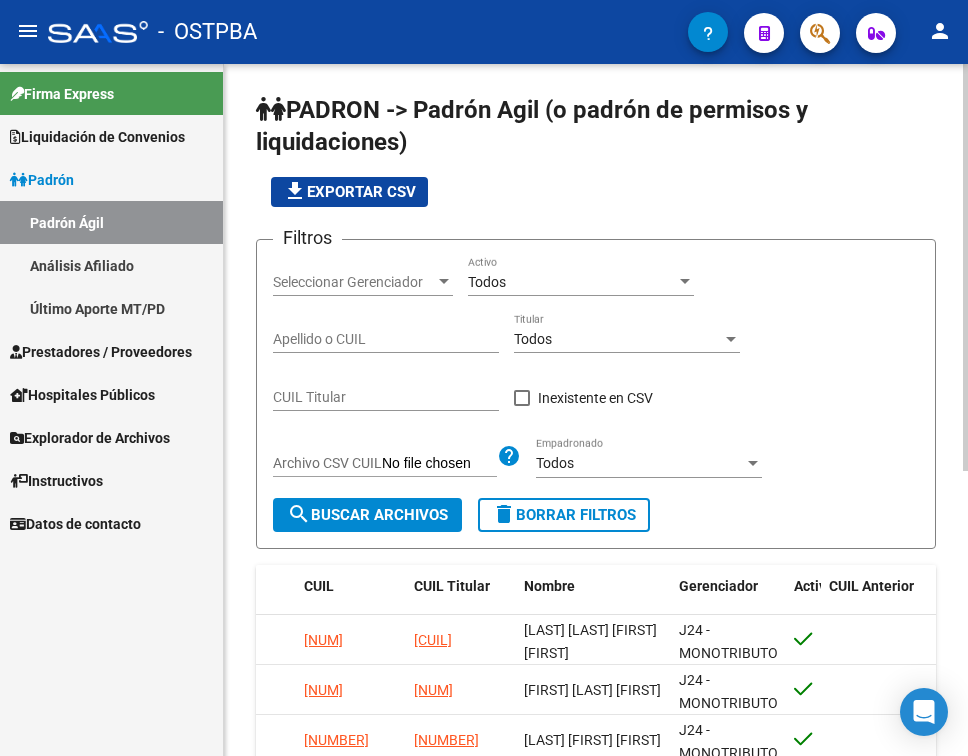 scroll, scrollTop: 0, scrollLeft: 0, axis: both 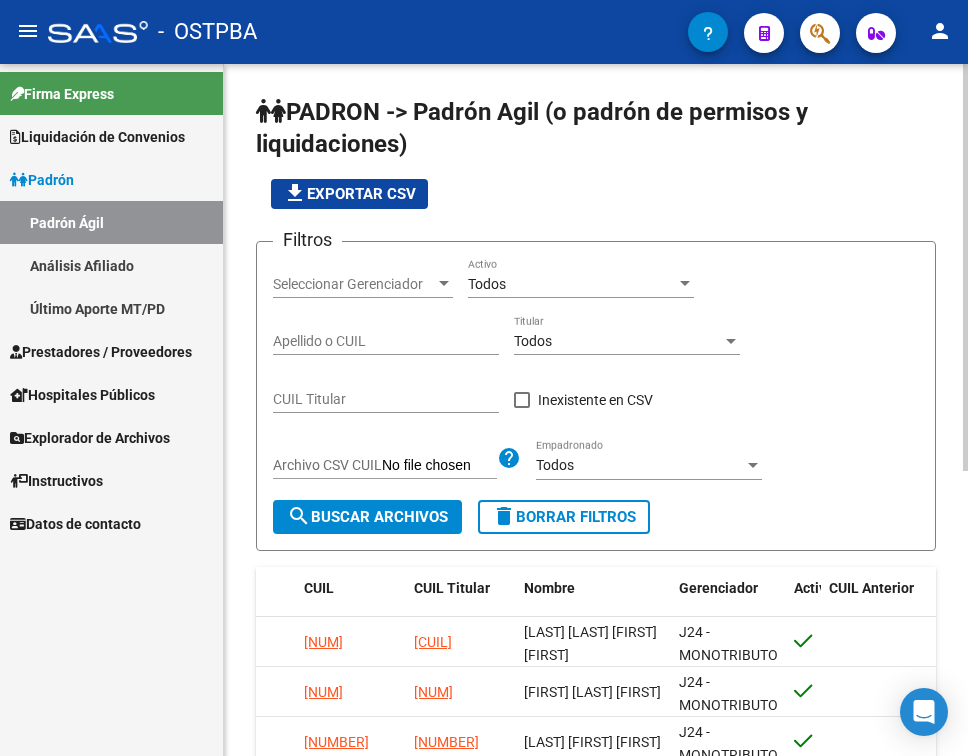 click on "file_download  Exportar CSV" 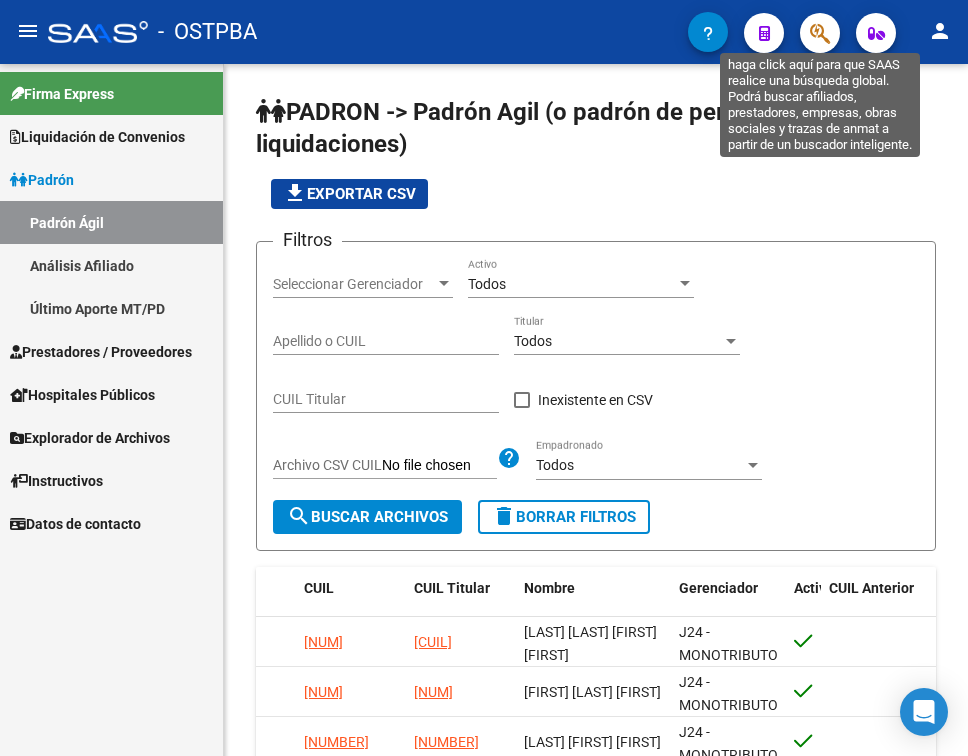 click 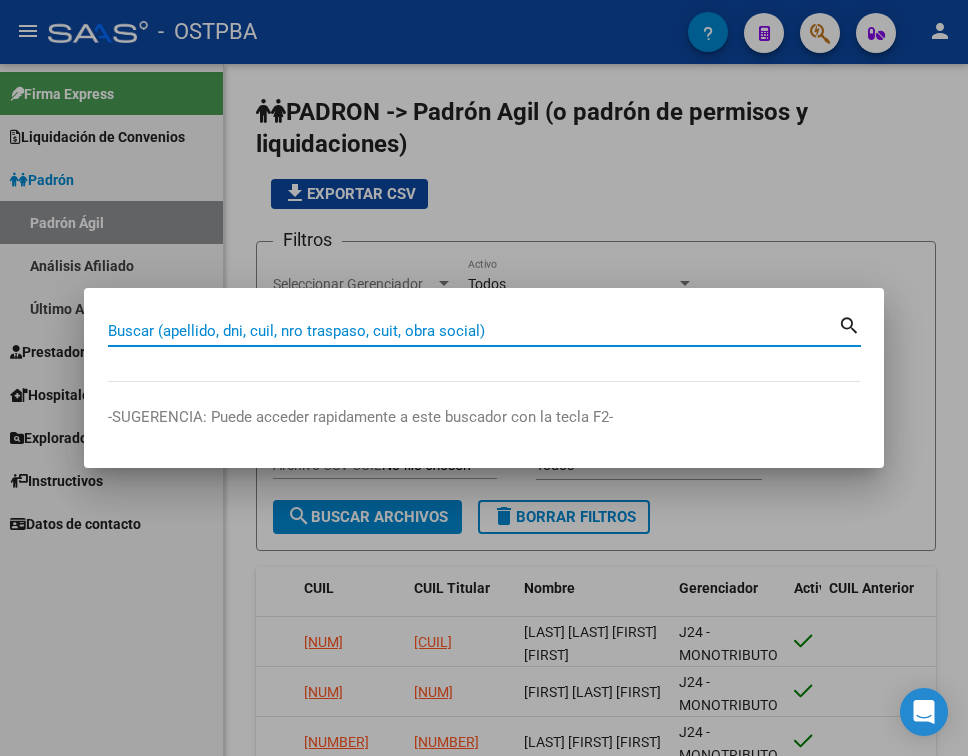 click on "Buscar (apellido, dni, cuil, nro traspaso, cuit, obra social)" at bounding box center (473, 331) 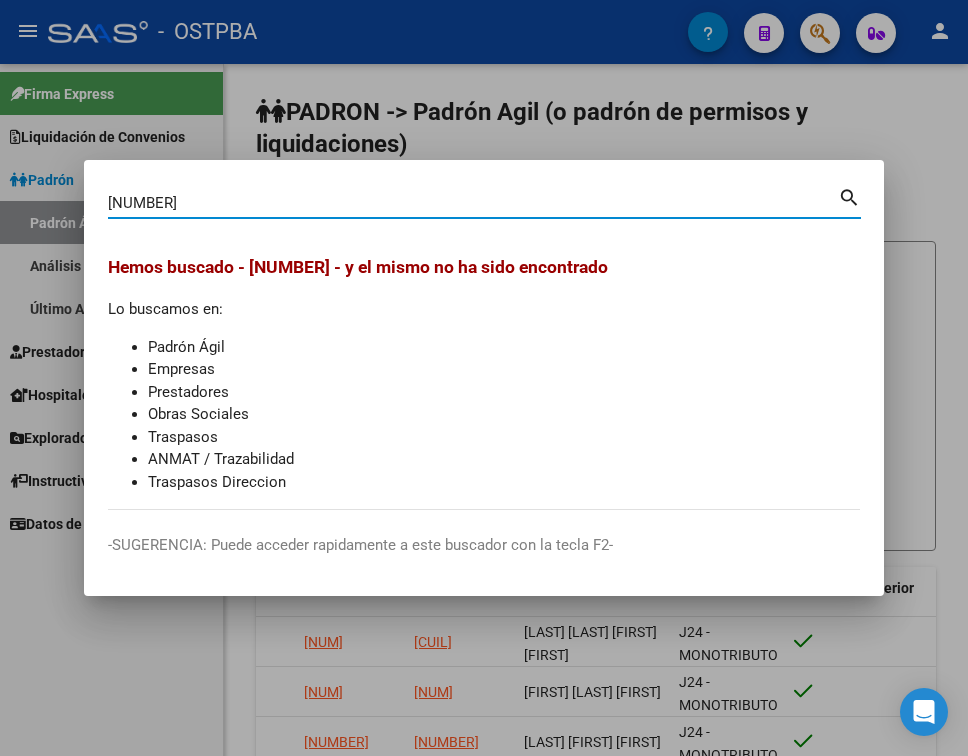 click on "[NUMBER]" at bounding box center [473, 203] 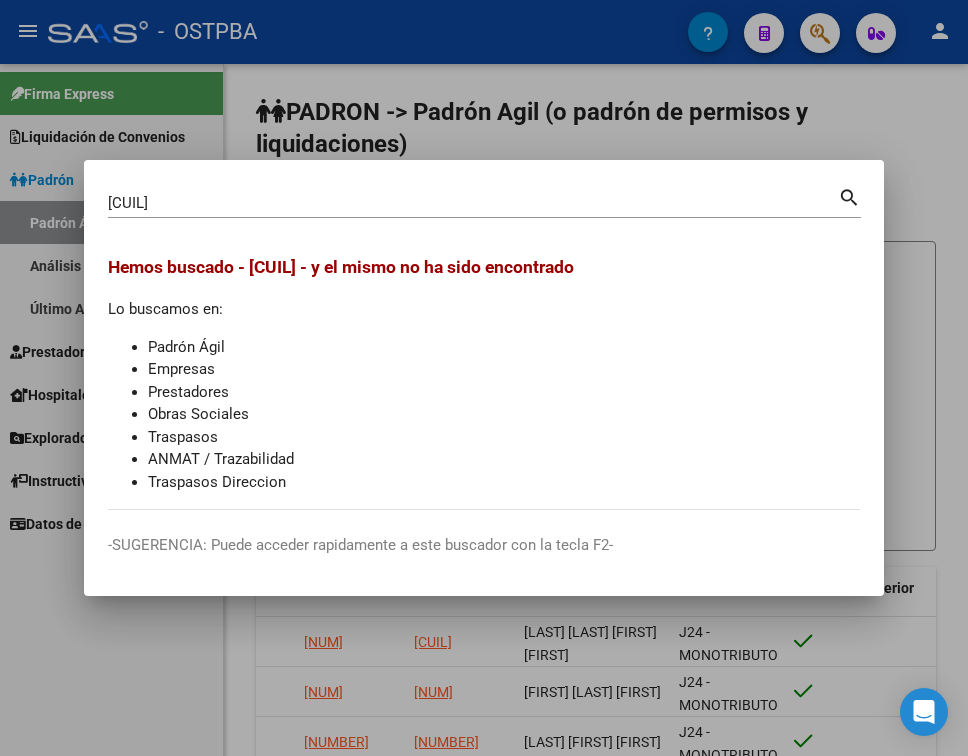 click on "[CUIL] Buscar (apellido, dni, cuil, cuit, obra social)" at bounding box center [473, 203] 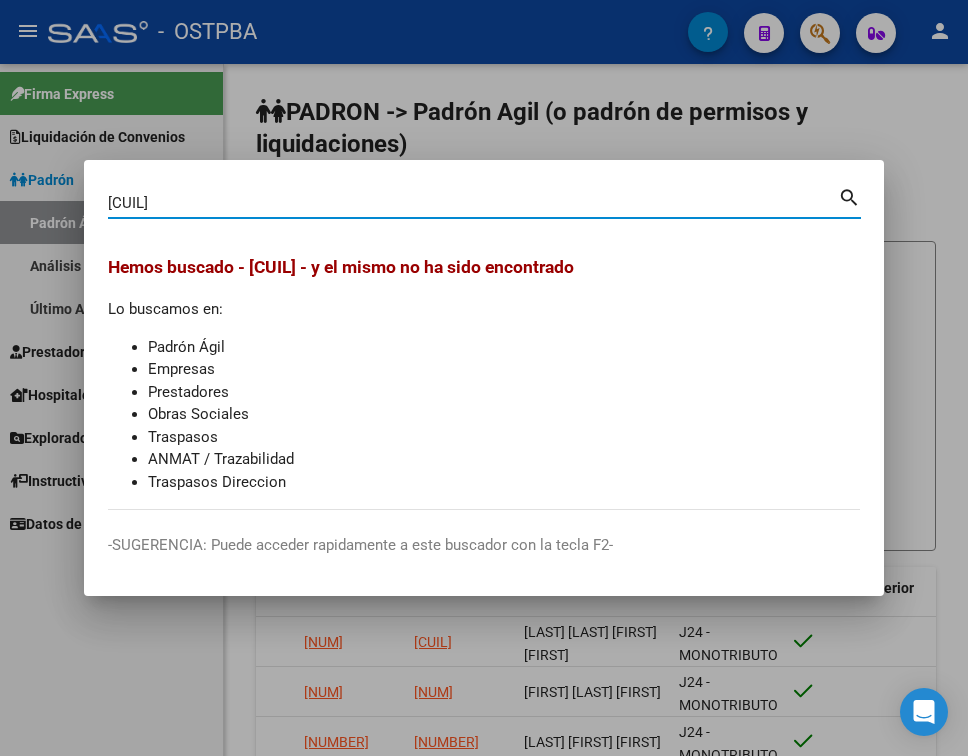paste on "[CUIL]" 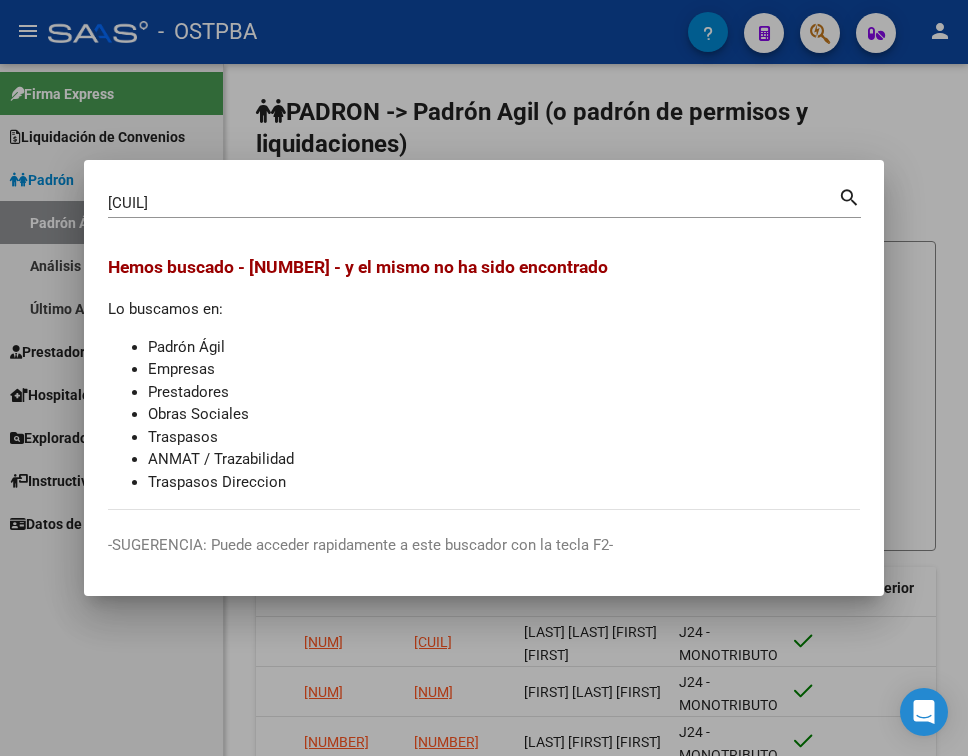 click on "[CUIL][CUIL] Buscar (apellido, dni, cuil, nro traspaso, cuit, obra social)" at bounding box center [473, 203] 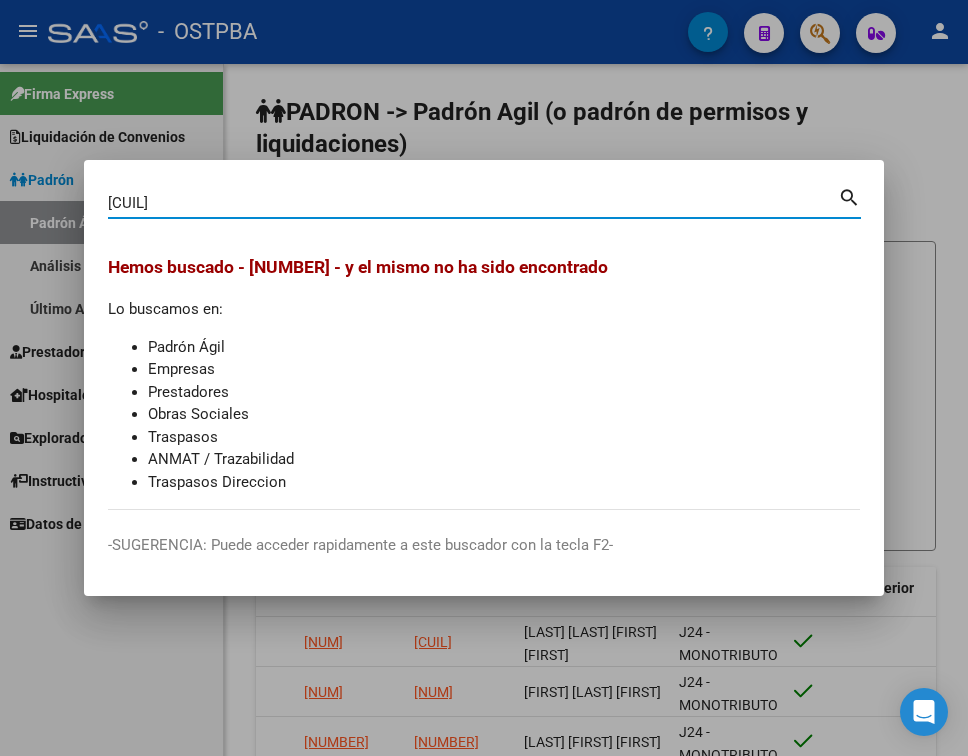 click on "[CUIL][CUIL] Buscar (apellido, dni, cuil, nro traspaso, cuit, obra social)" at bounding box center (473, 203) 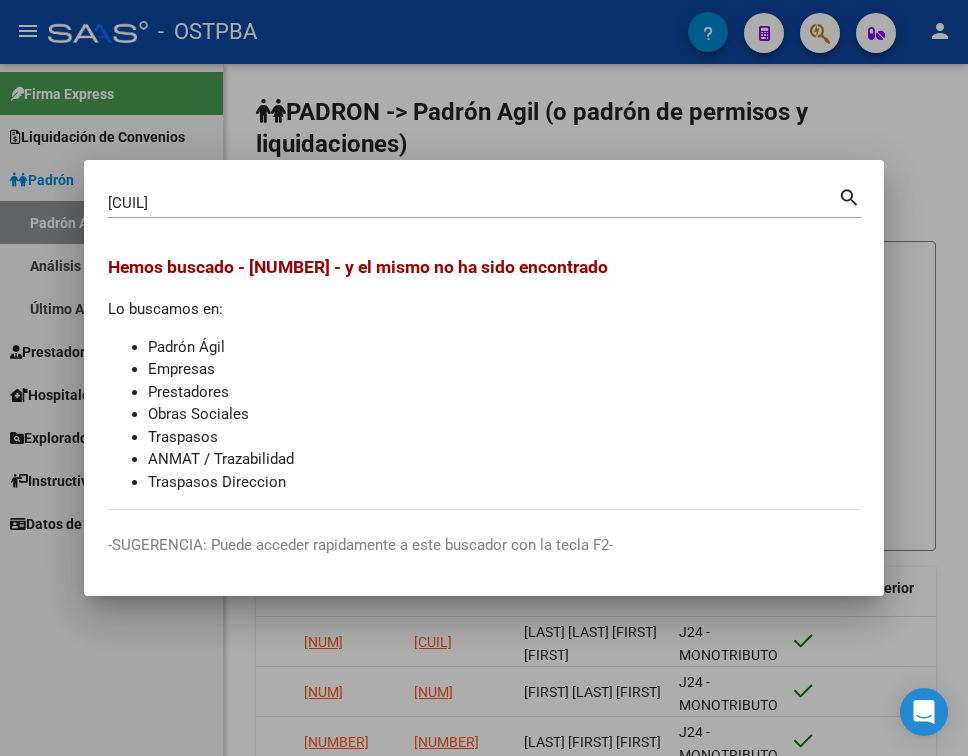 click on "[CUIL][CUIL] Buscar (apellido, dni, cuil, nro traspaso, cuit, obra social)" at bounding box center [473, 203] 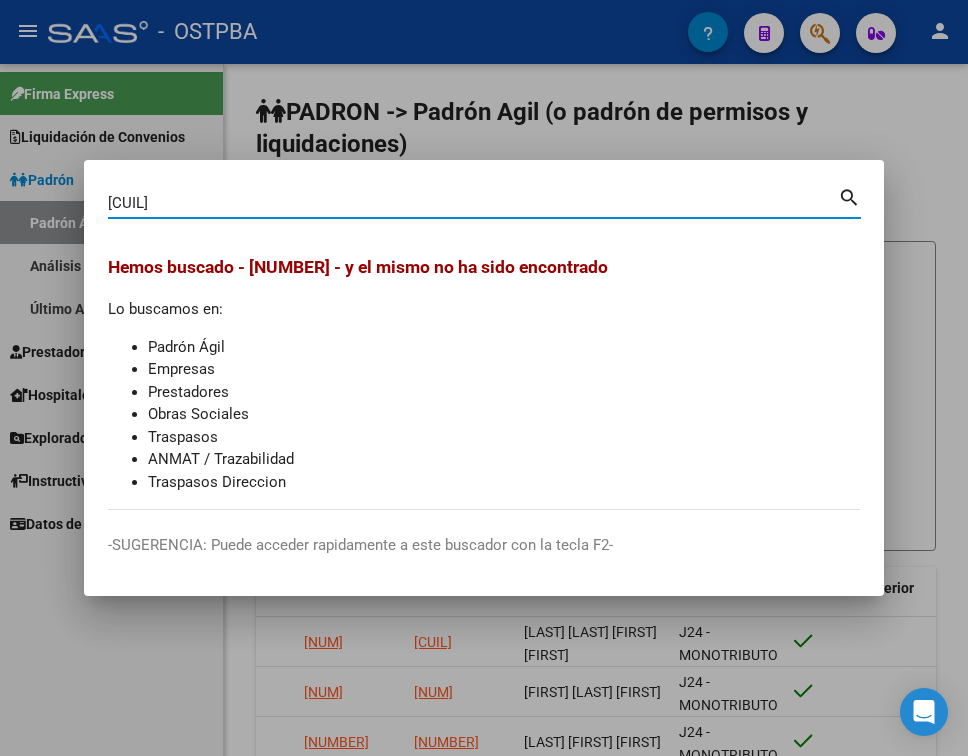 drag, startPoint x: 321, startPoint y: 210, endPoint x: 71, endPoint y: 192, distance: 250.64716 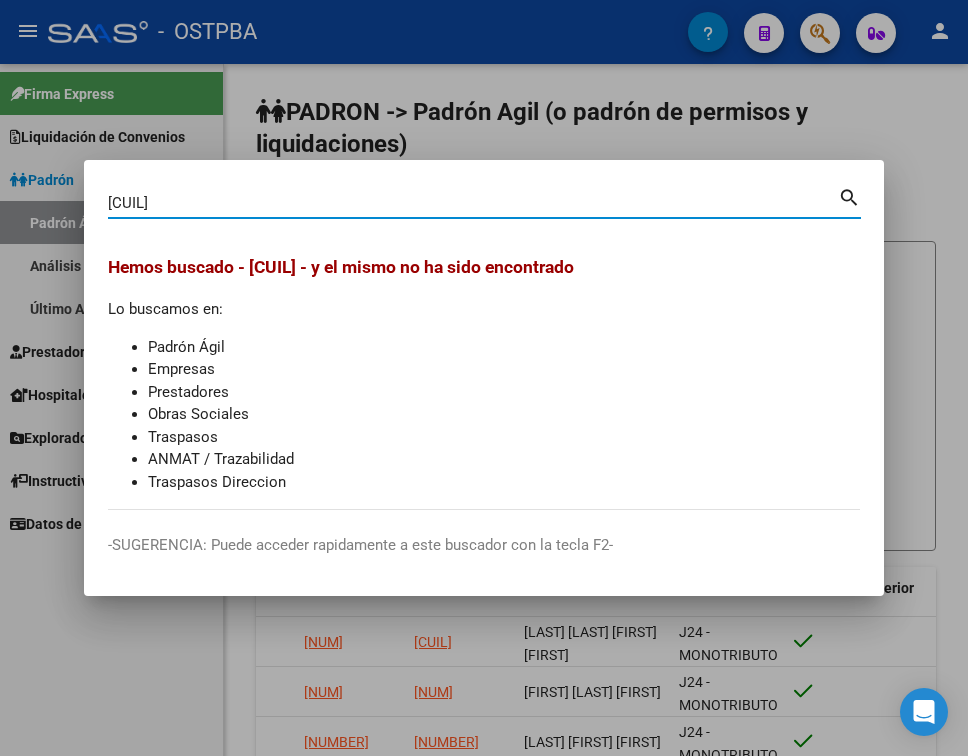 click on "[CUIL]" at bounding box center [473, 203] 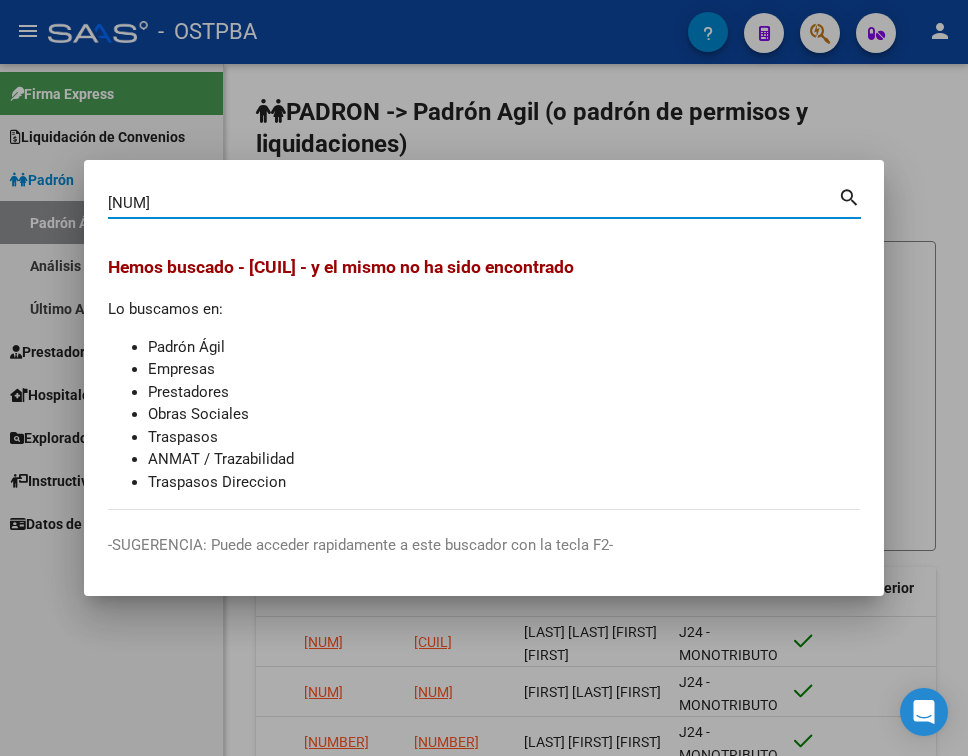 click on "[NUM]" at bounding box center (473, 203) 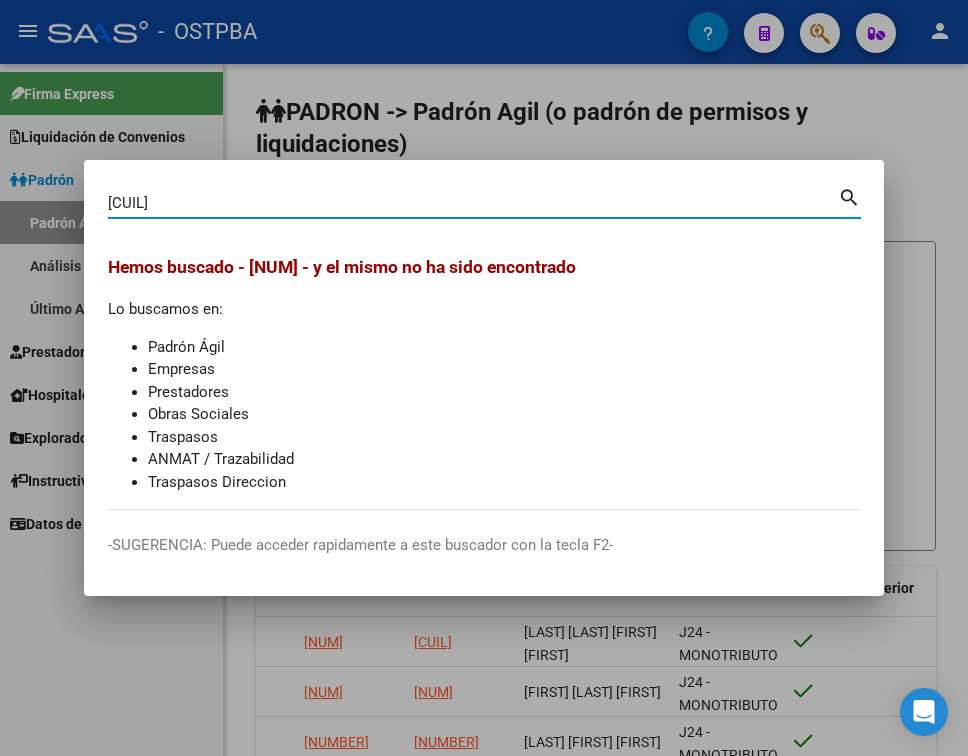 click on "[CUIL] Buscar (apellido, dni, cuil, cuit, obra social)" at bounding box center (473, 203) 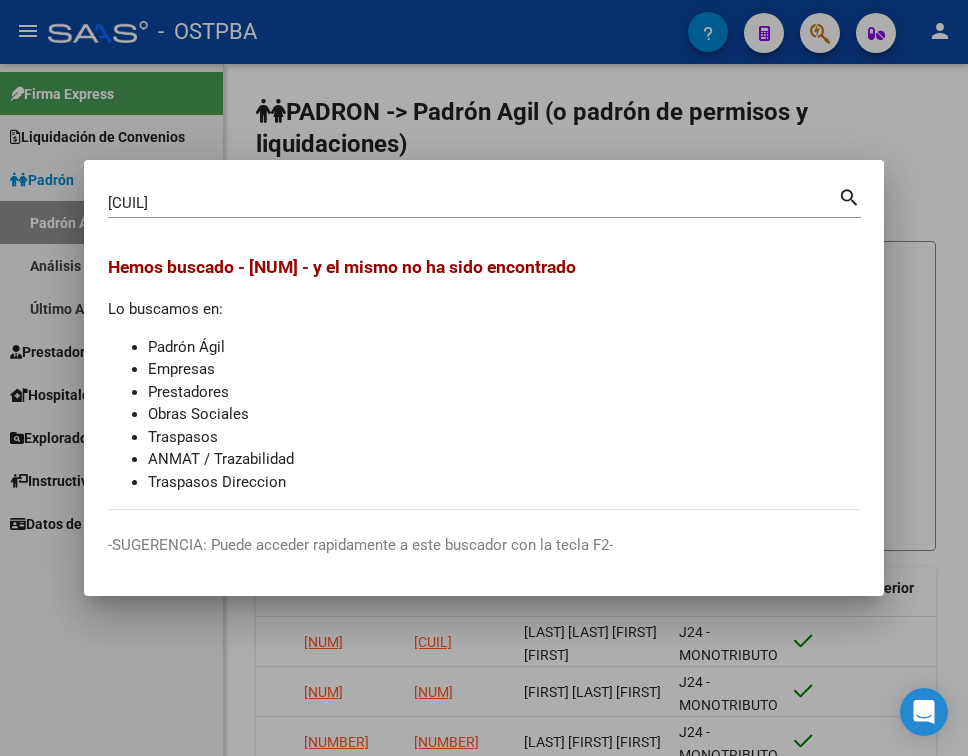 click on "[CUIL] Buscar (apellido, dni, cuil, cuit, obra social)" at bounding box center (473, 203) 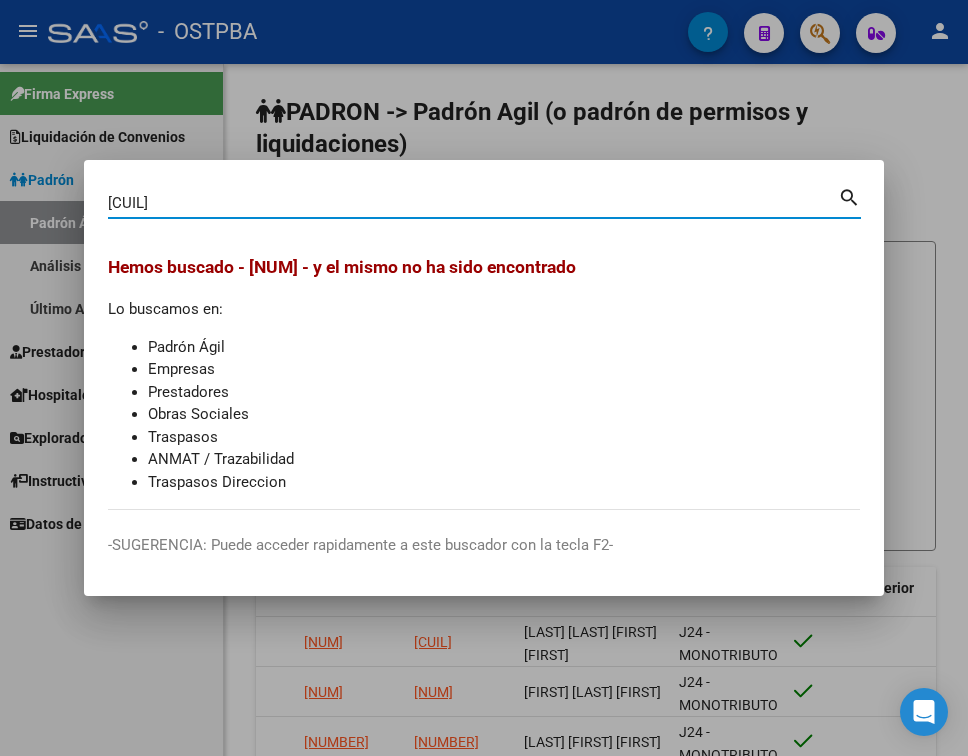paste on "[CUIL]" 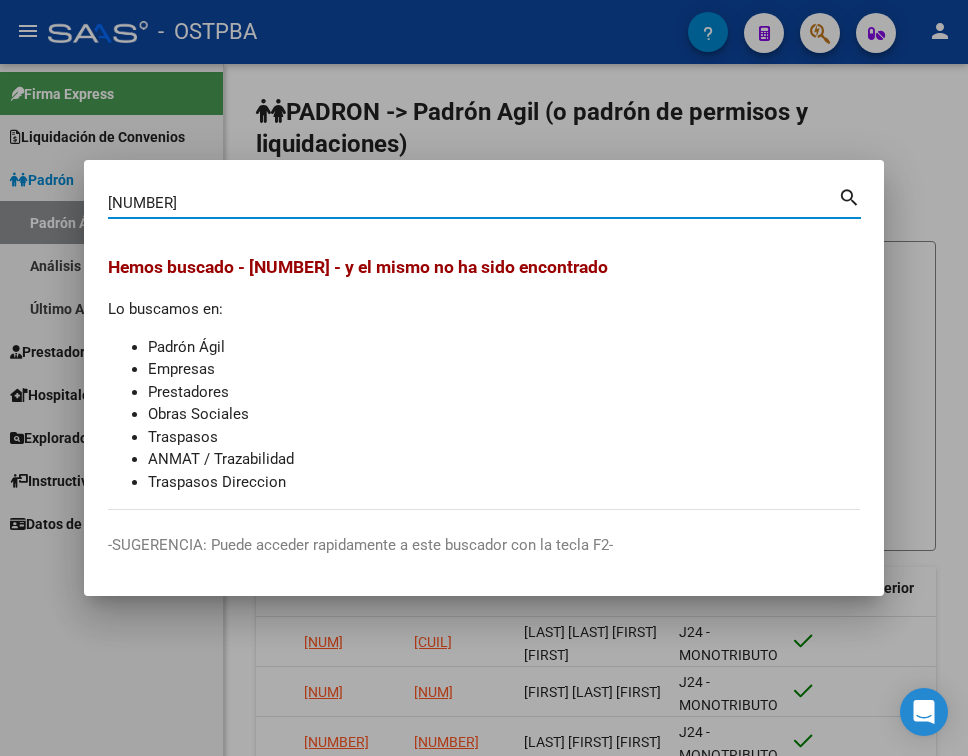 drag, startPoint x: 296, startPoint y: 204, endPoint x: 27, endPoint y: 197, distance: 269.09106 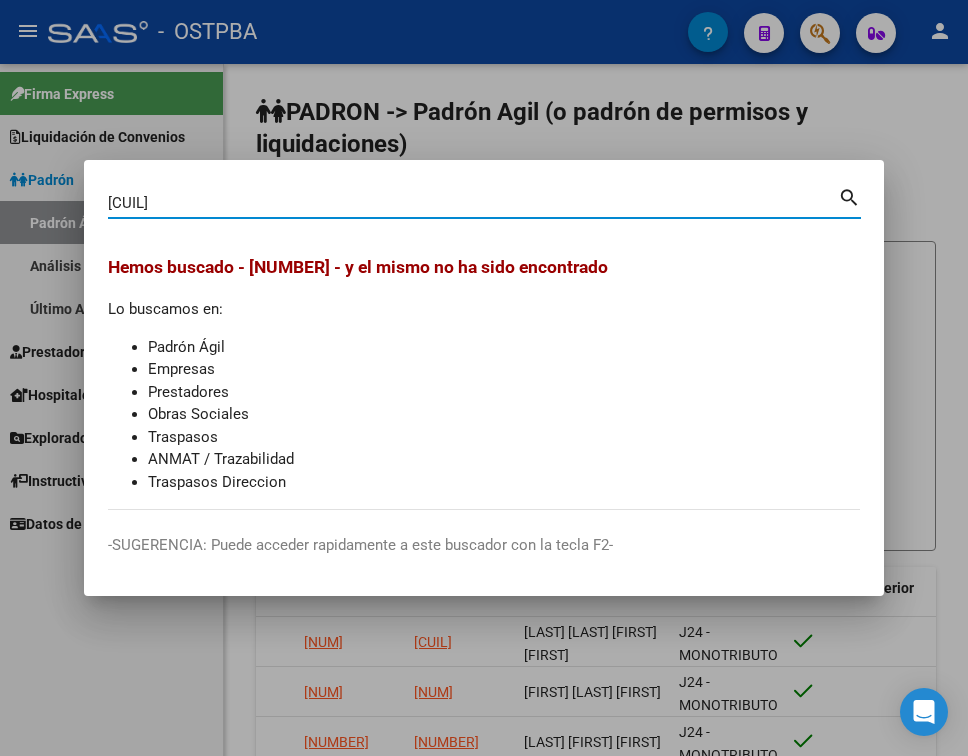 click on "[CUIL]" at bounding box center [473, 203] 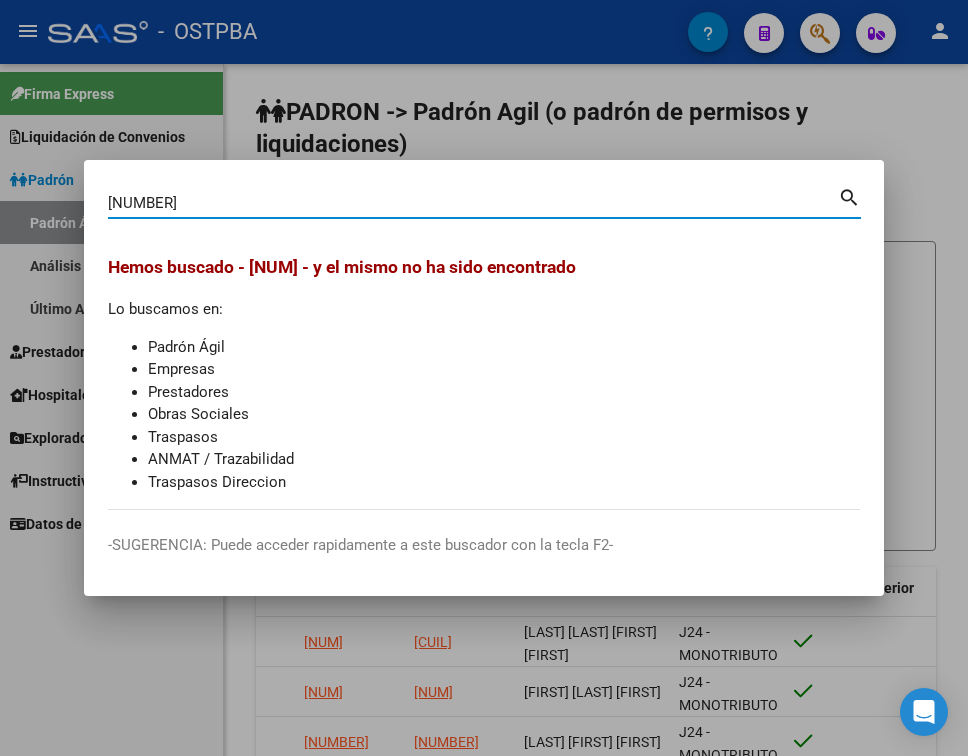 type on "[NUMBER]" 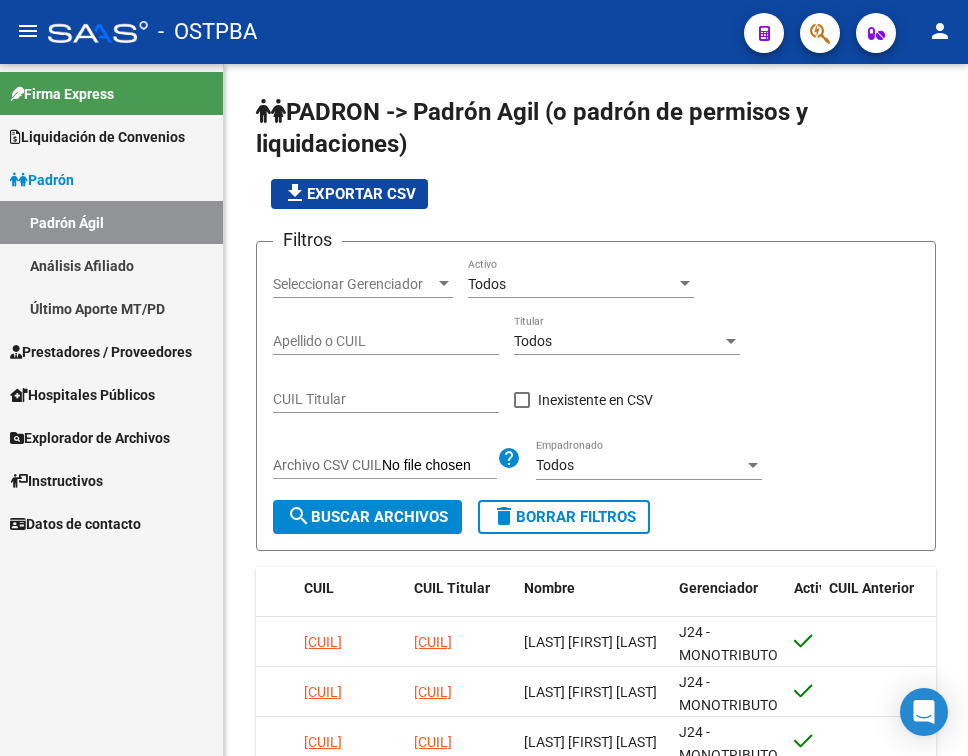scroll, scrollTop: 0, scrollLeft: 0, axis: both 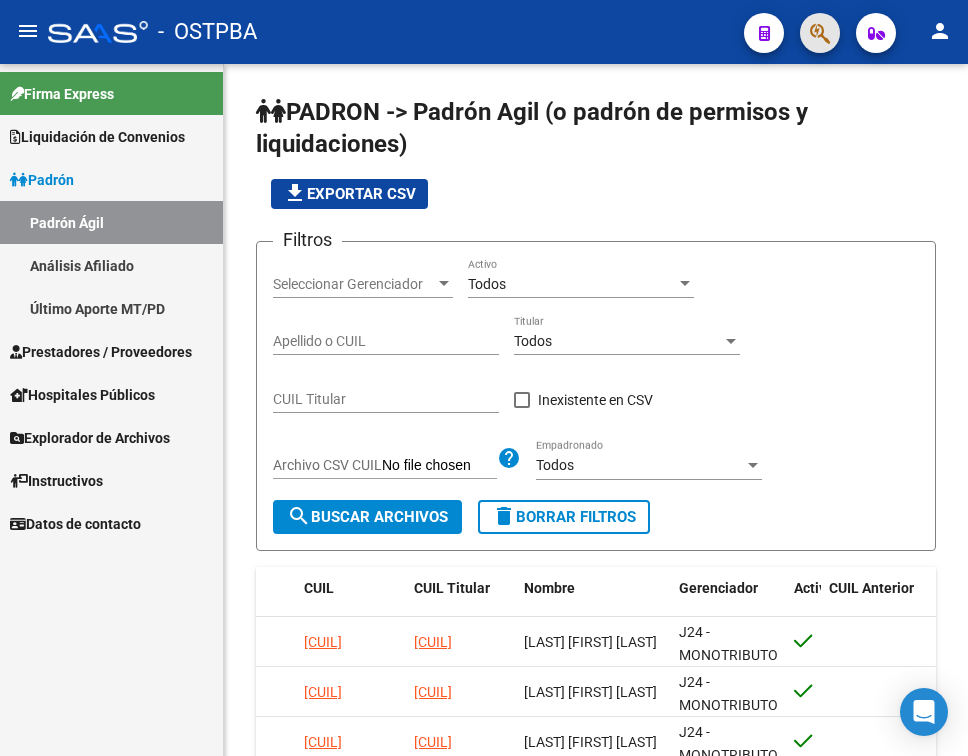 click 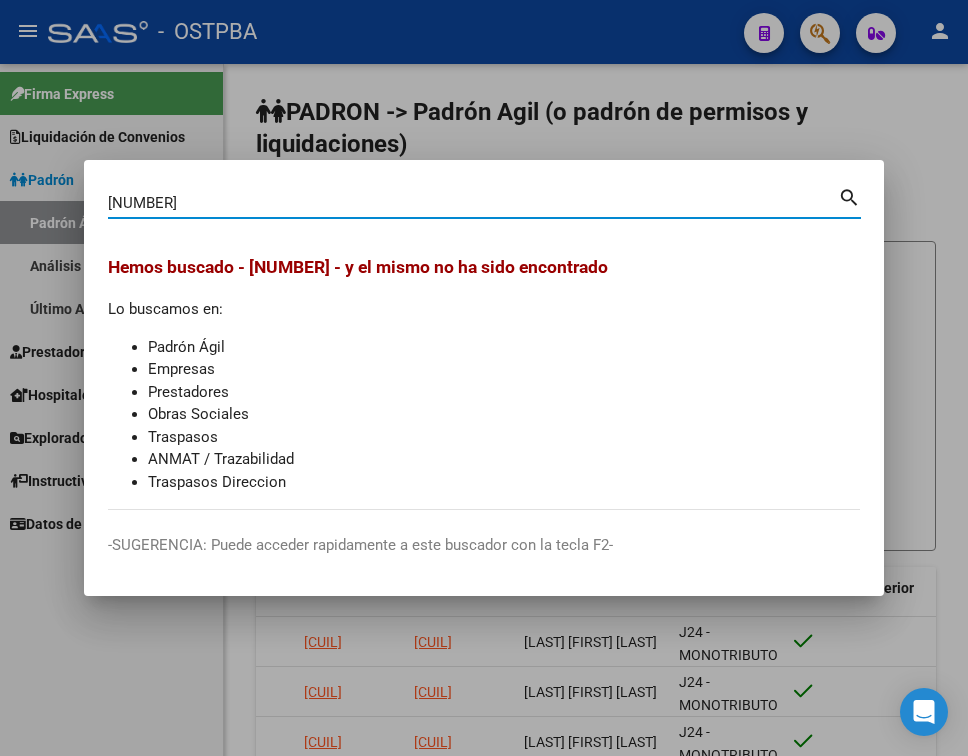 click on "[NUMBER]" at bounding box center [473, 203] 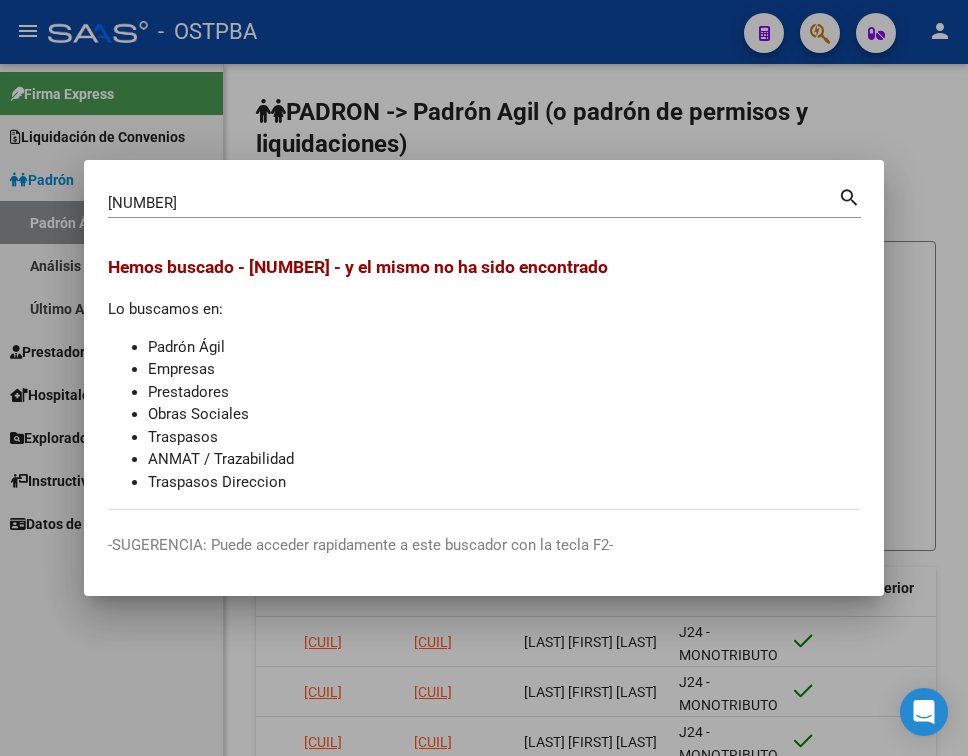 click on "[NUMBER]" at bounding box center [473, 203] 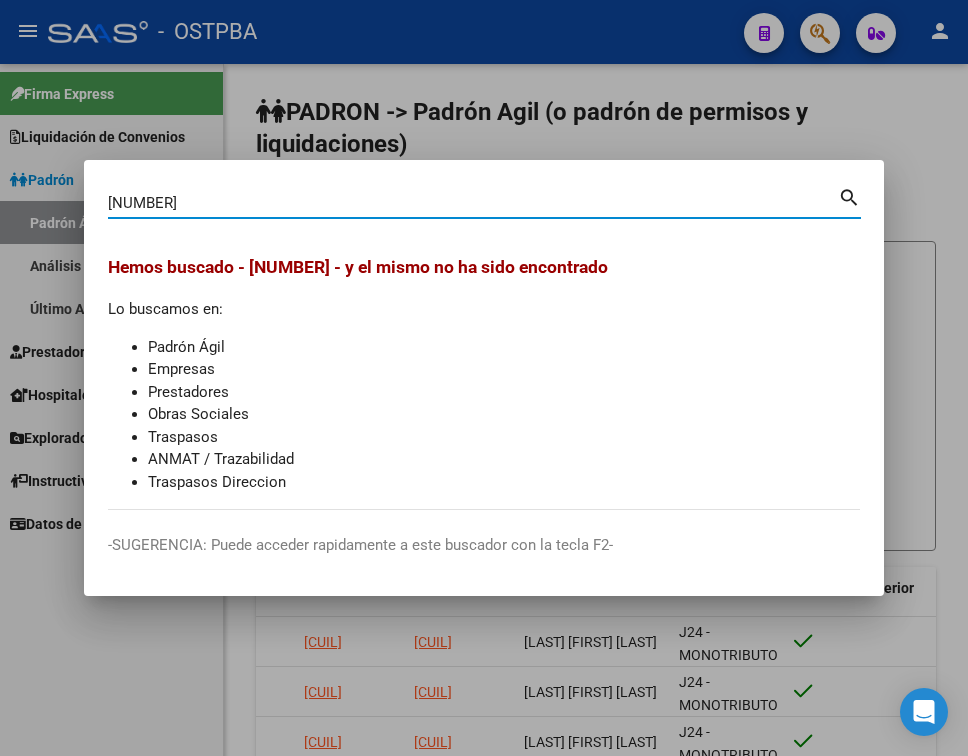 click on "[NUMBER]" at bounding box center (473, 203) 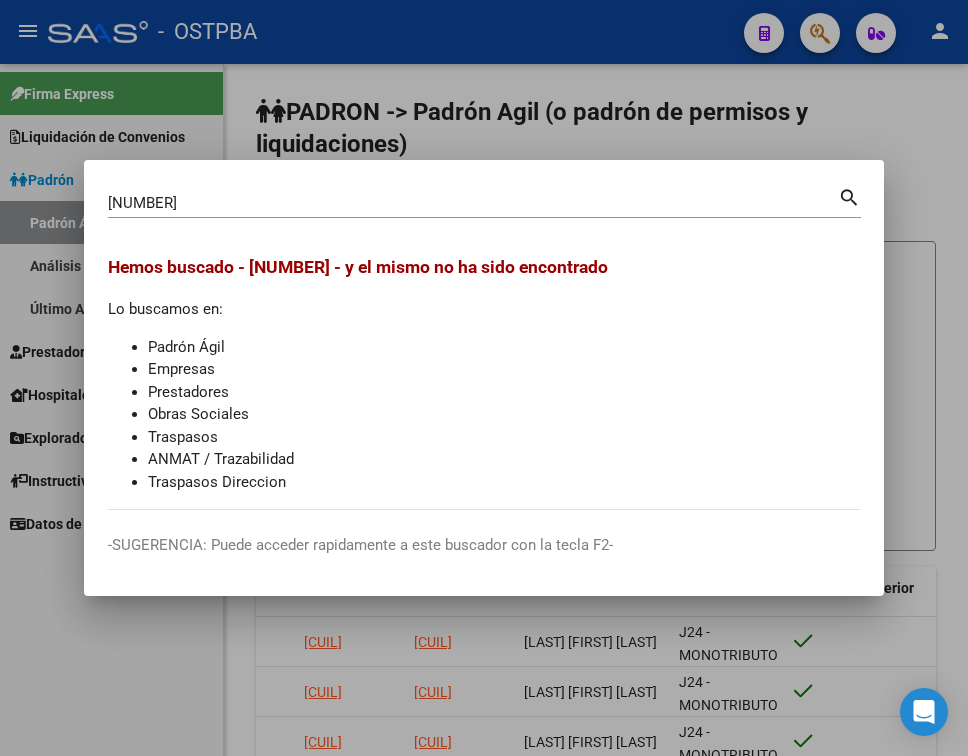 click on "[NUMBER]" at bounding box center [473, 203] 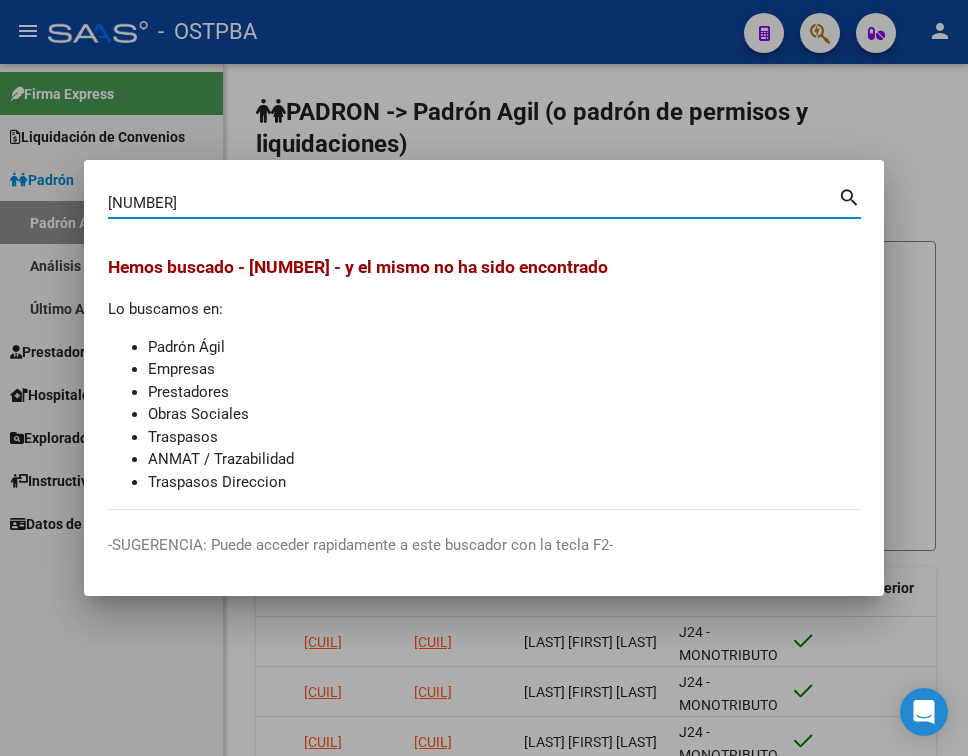 click on "[NUMBER]" at bounding box center (473, 203) 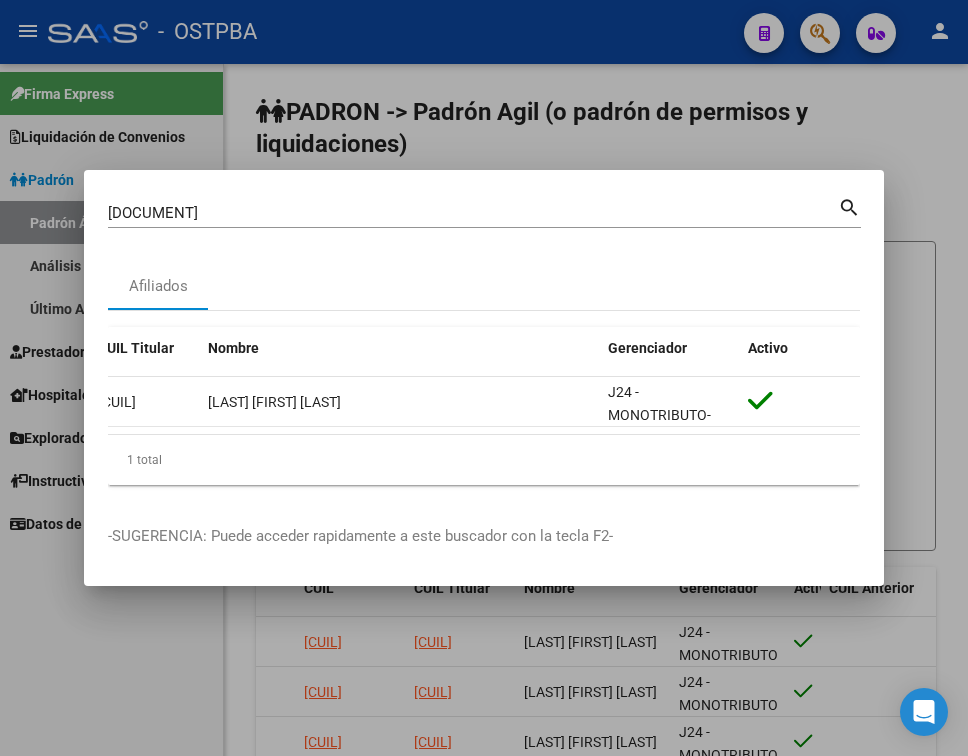 scroll, scrollTop: 0, scrollLeft: 66, axis: horizontal 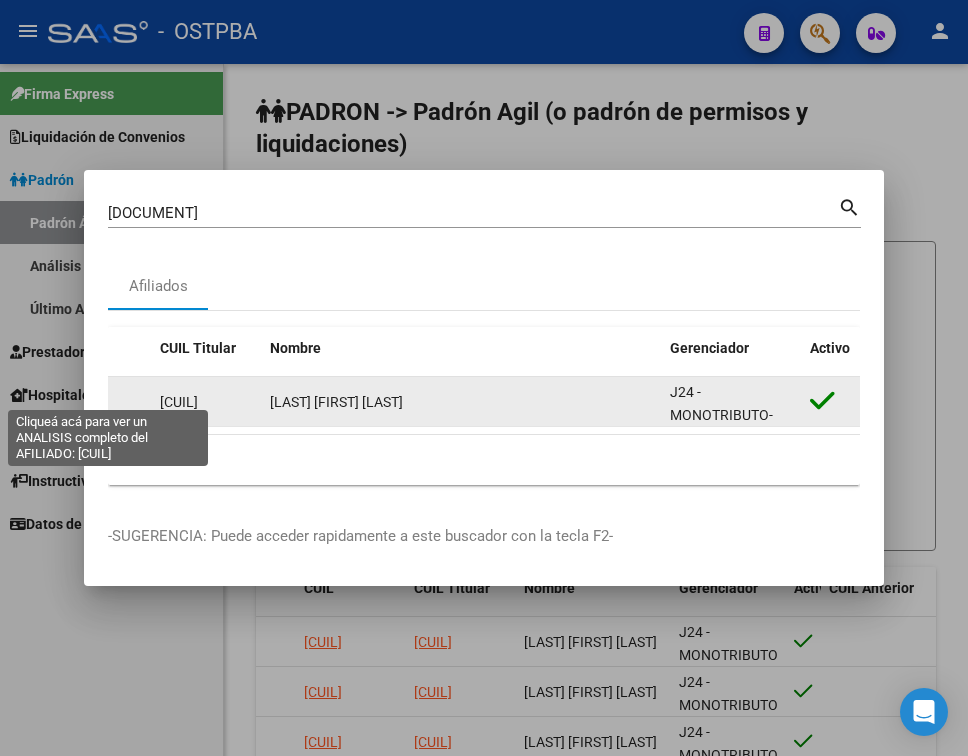 click on "27300839628" 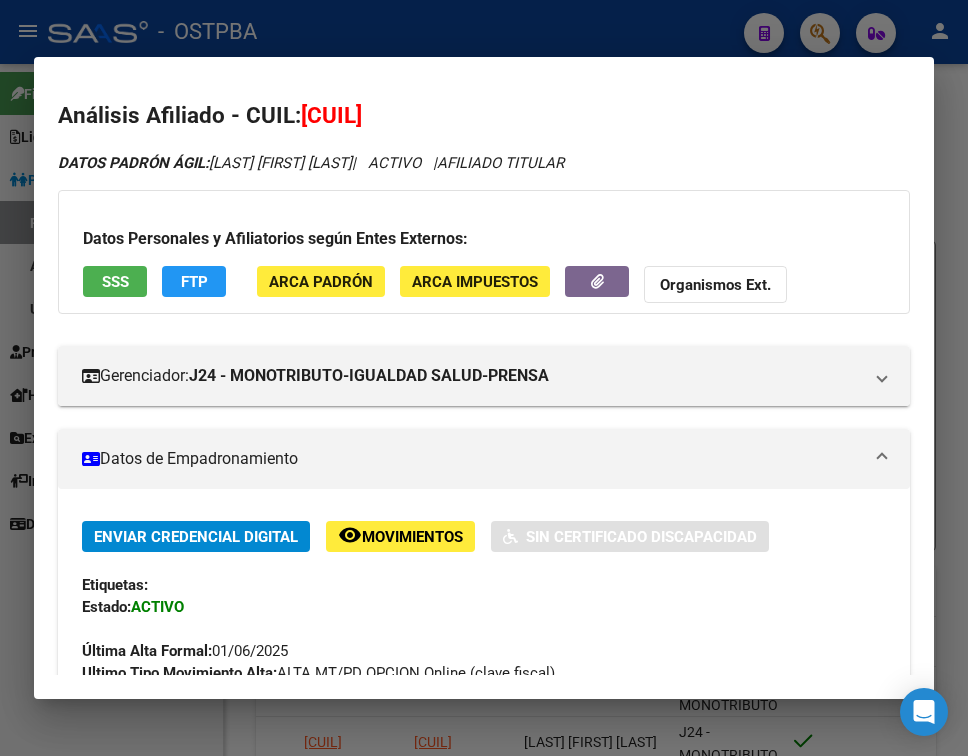 click on "Movimientos" 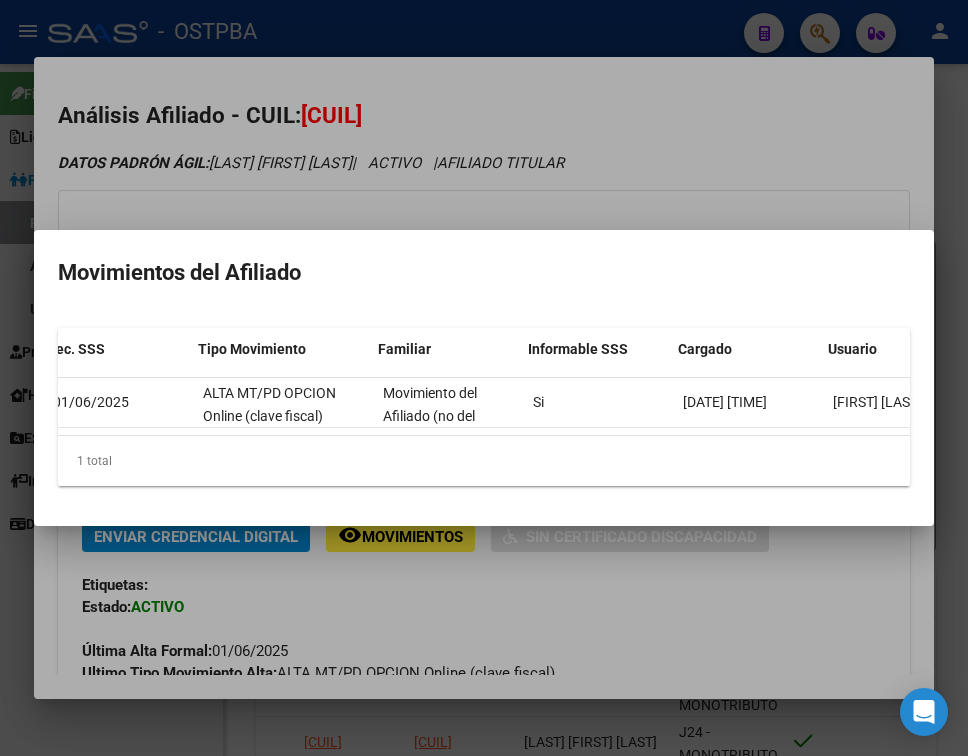 scroll, scrollTop: 0, scrollLeft: 348, axis: horizontal 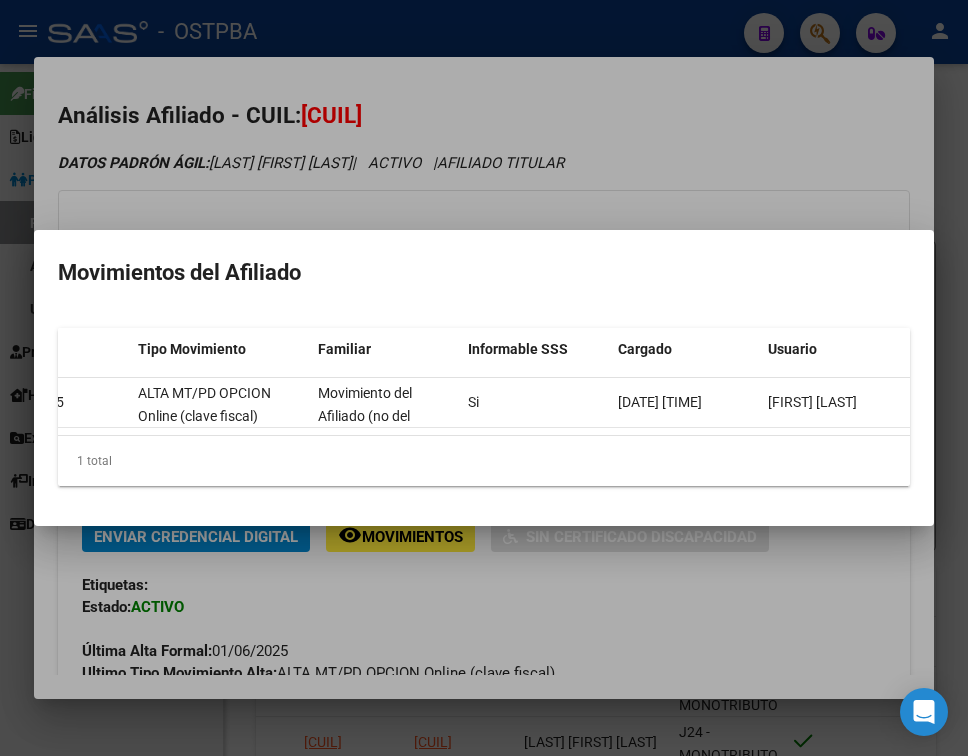 click at bounding box center [484, 378] 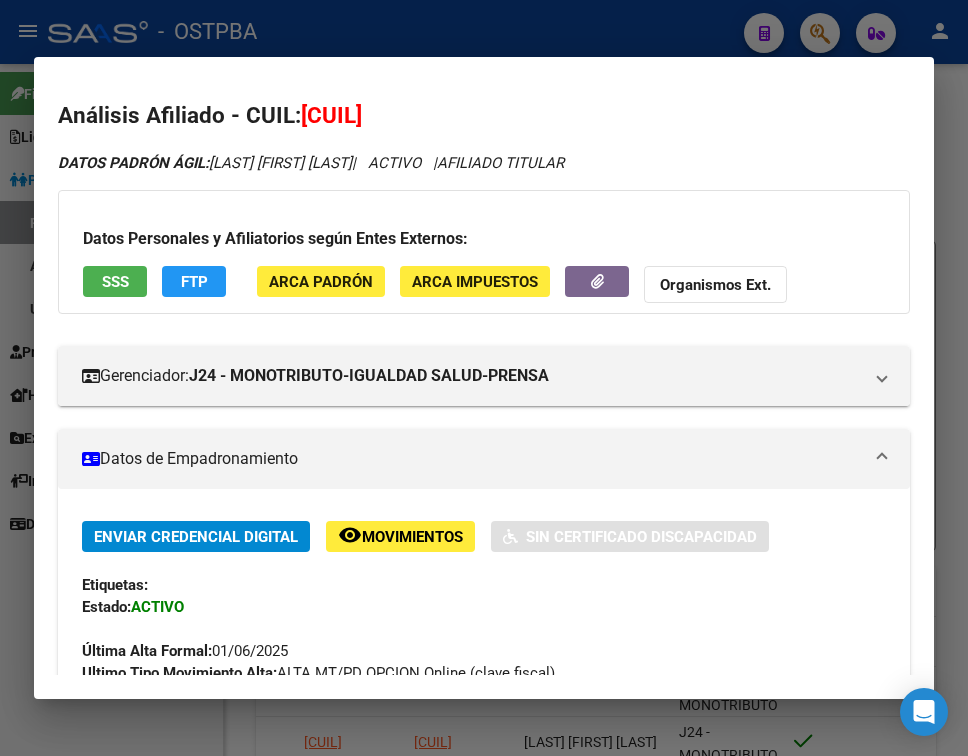 click at bounding box center (484, 378) 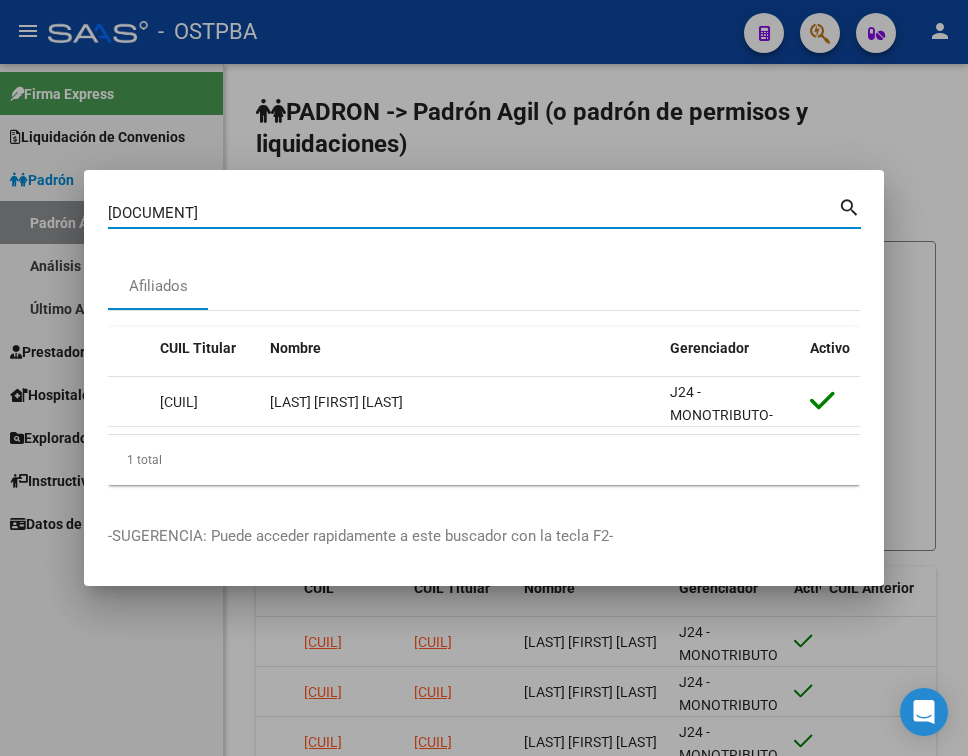 click on "30083962" at bounding box center [473, 213] 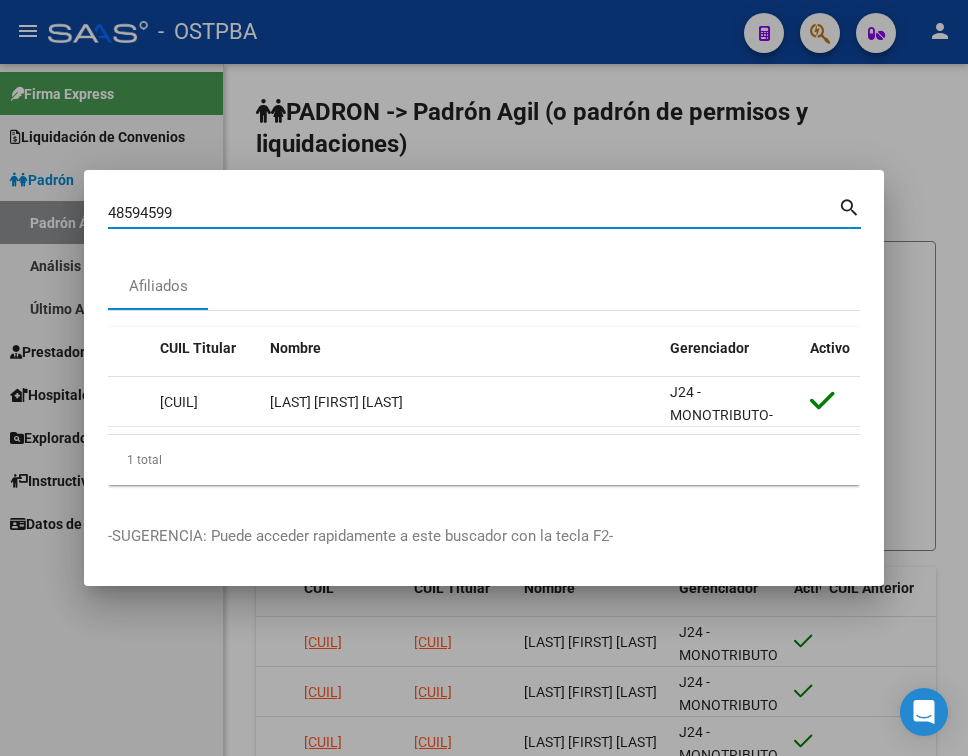 type on "48594599" 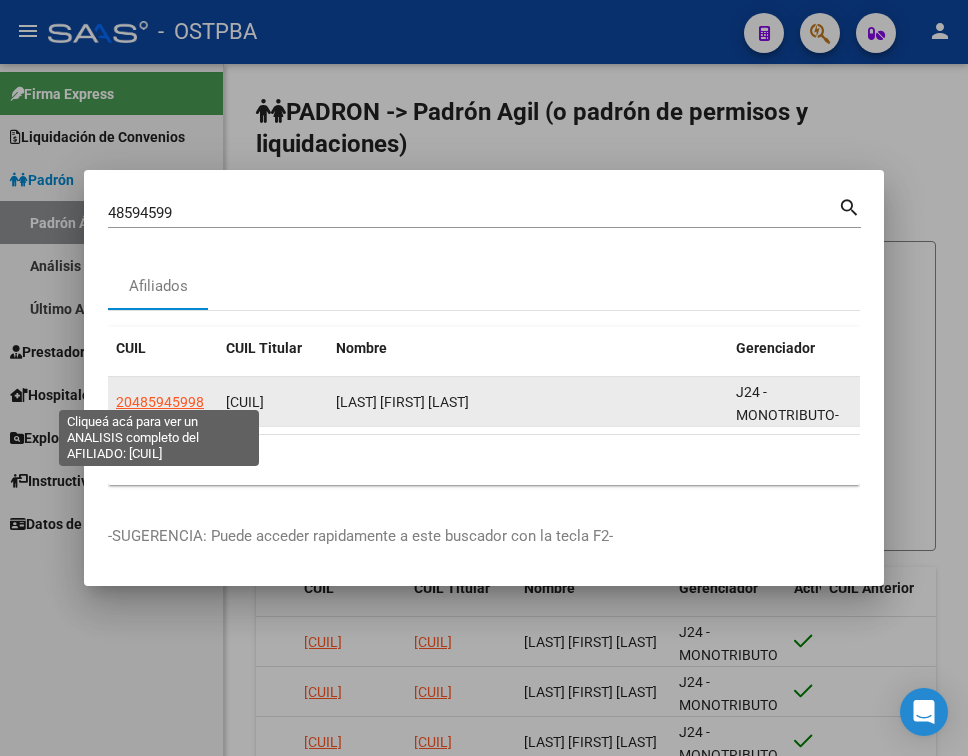 click on "20485945998" 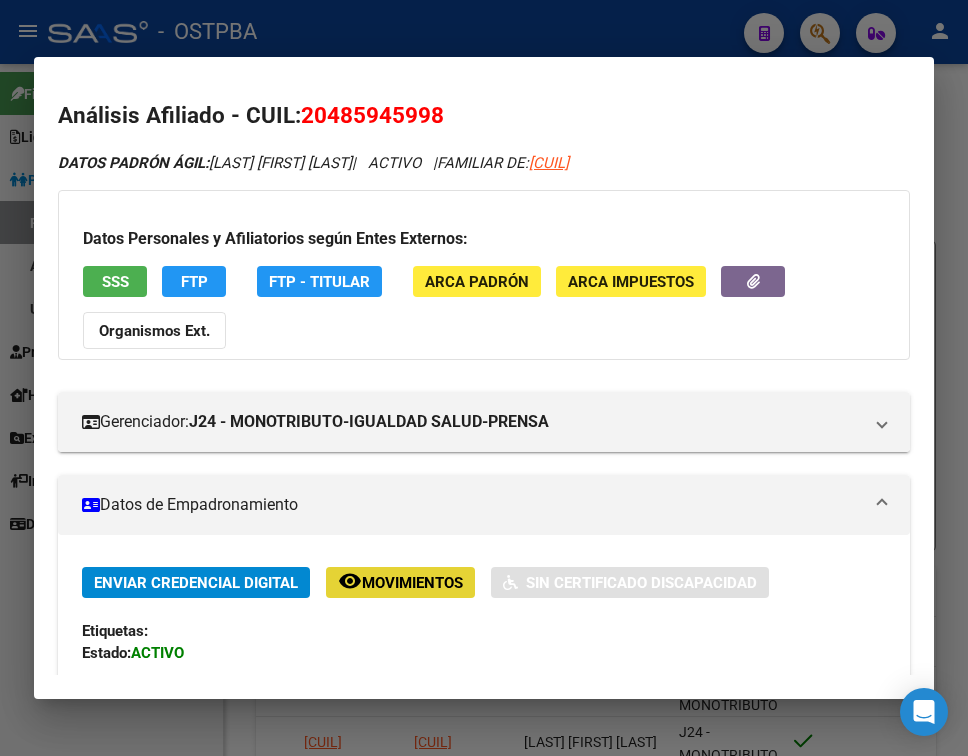 click on "remove_red_eye Movimientos" 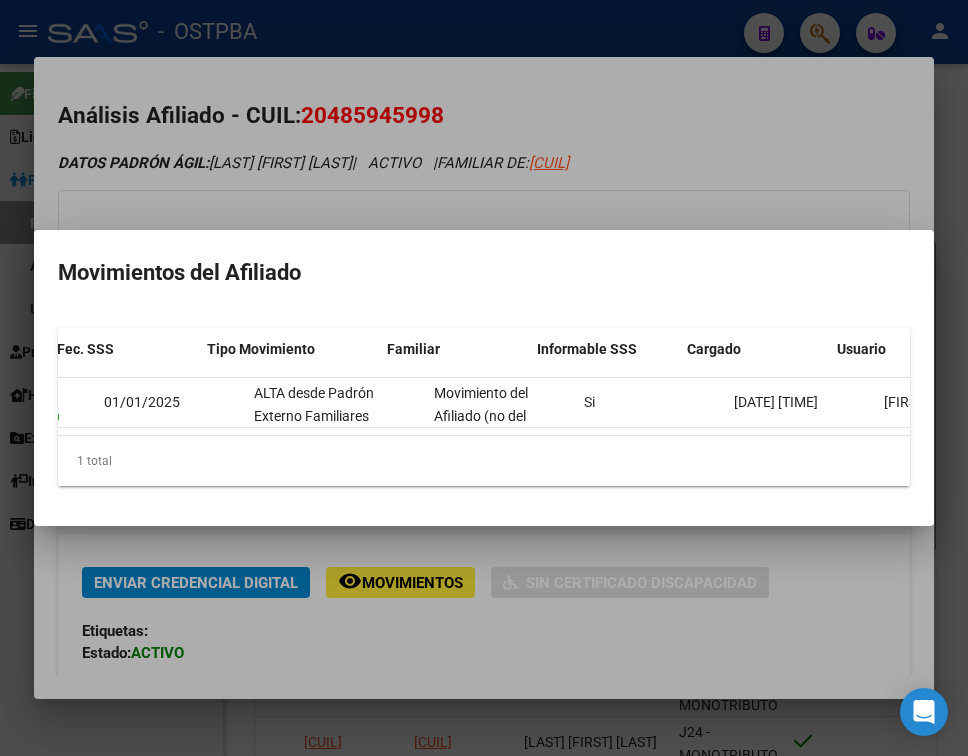 scroll, scrollTop: 0, scrollLeft: 348, axis: horizontal 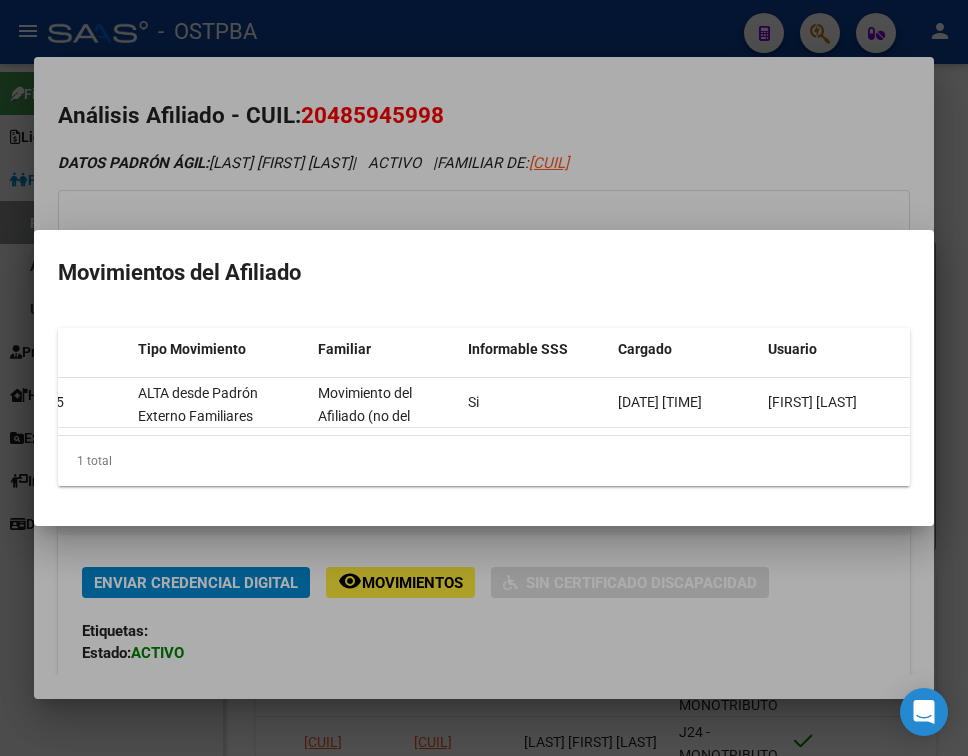 click at bounding box center (484, 378) 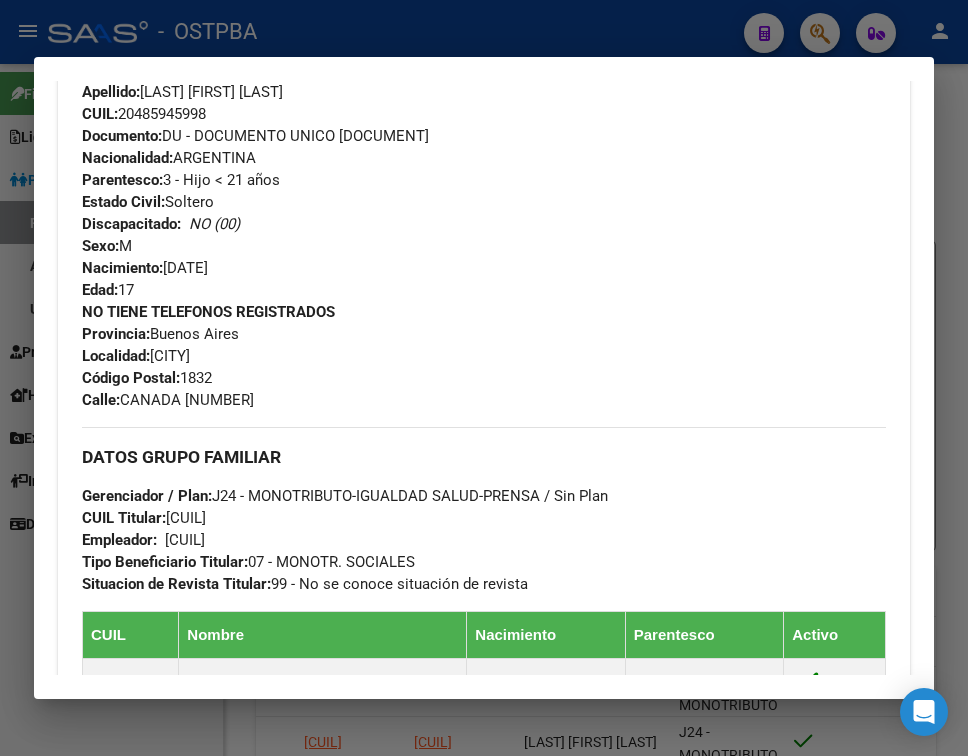 scroll, scrollTop: 800, scrollLeft: 0, axis: vertical 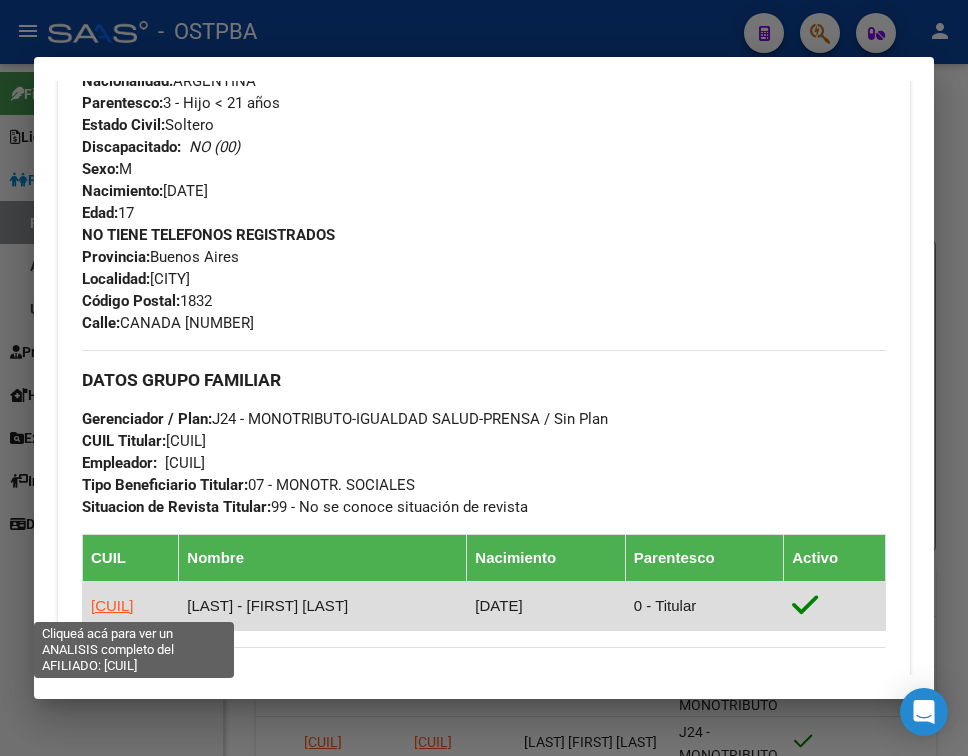 click on "20269175339" at bounding box center (112, 605) 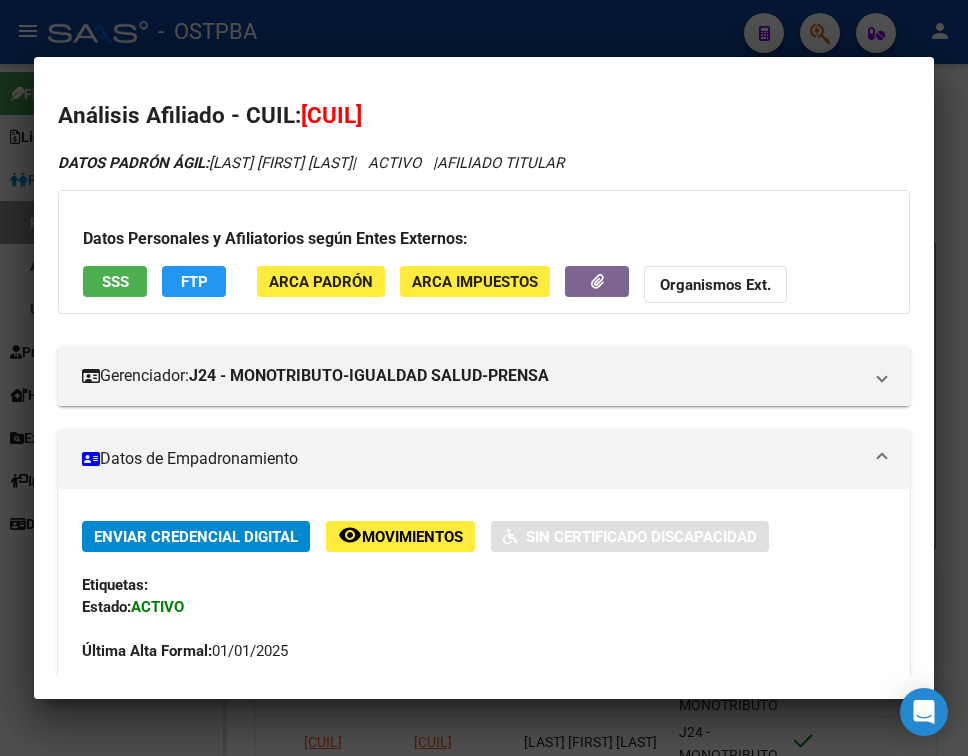 click on "20269175339" at bounding box center (331, 115) 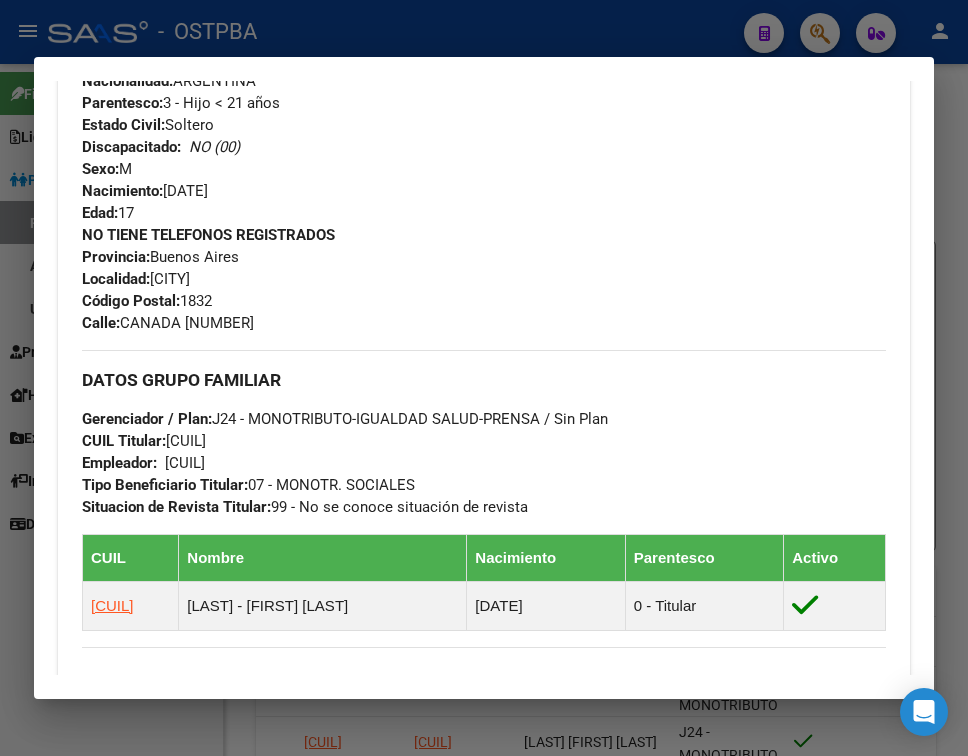 click at bounding box center (484, 378) 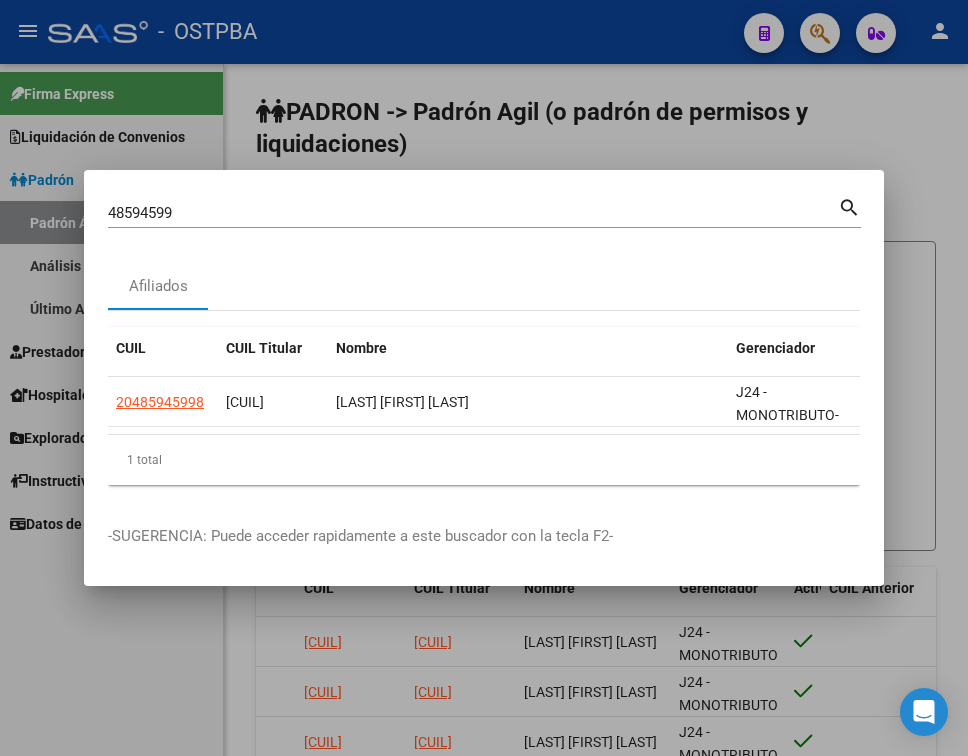 click at bounding box center [484, 378] 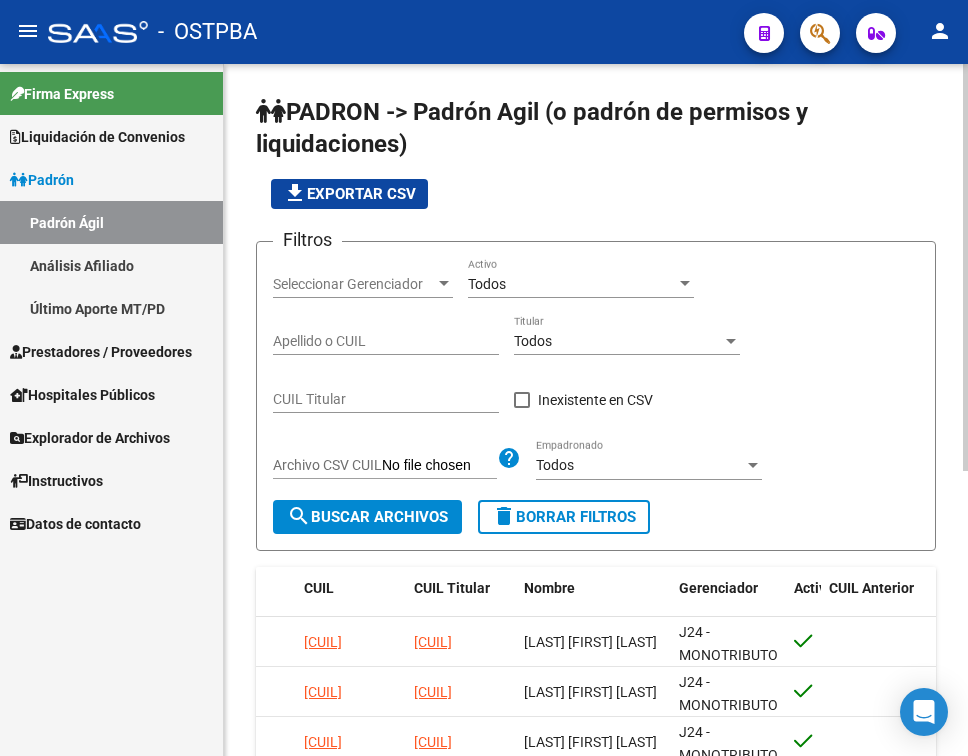 click on "Todos" at bounding box center [572, 284] 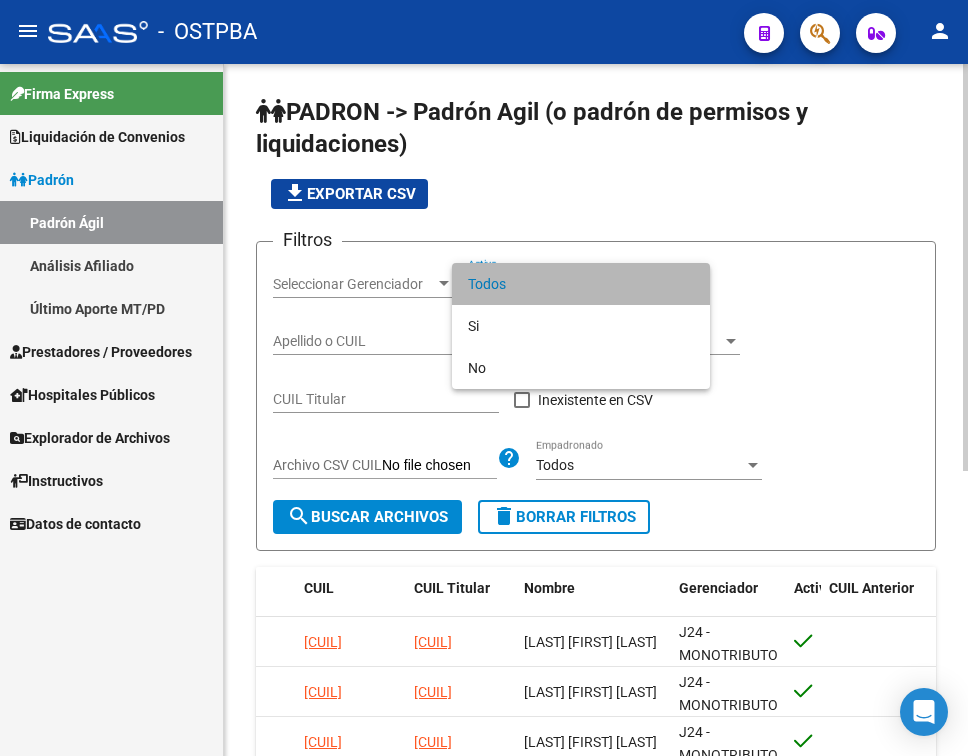 click on "Todos" at bounding box center [581, 284] 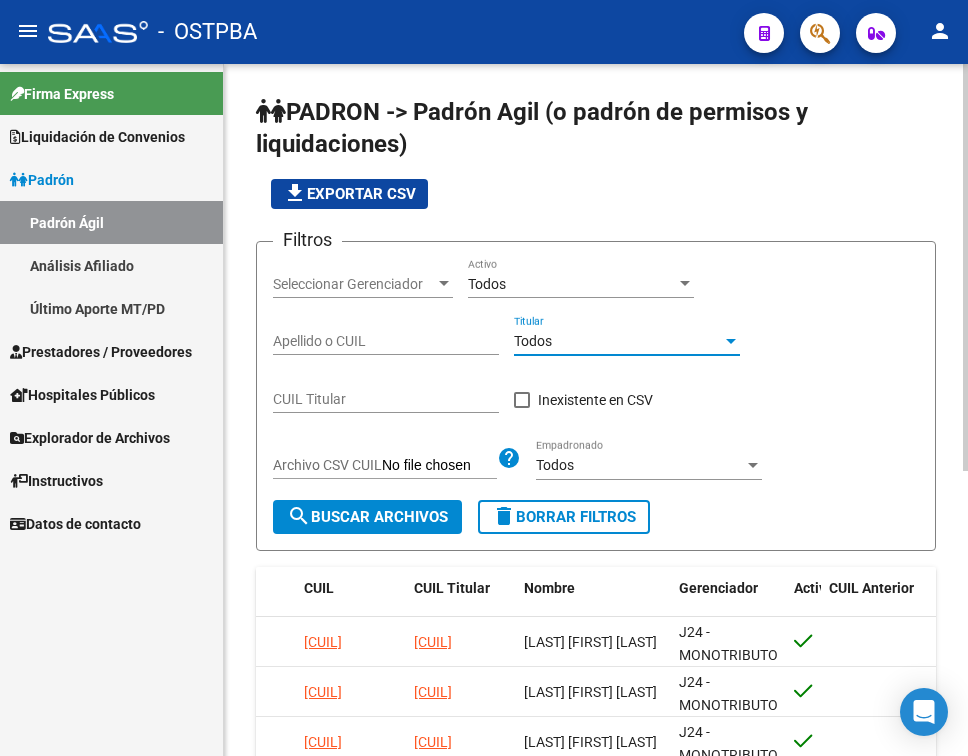 click on "Todos" at bounding box center [618, 341] 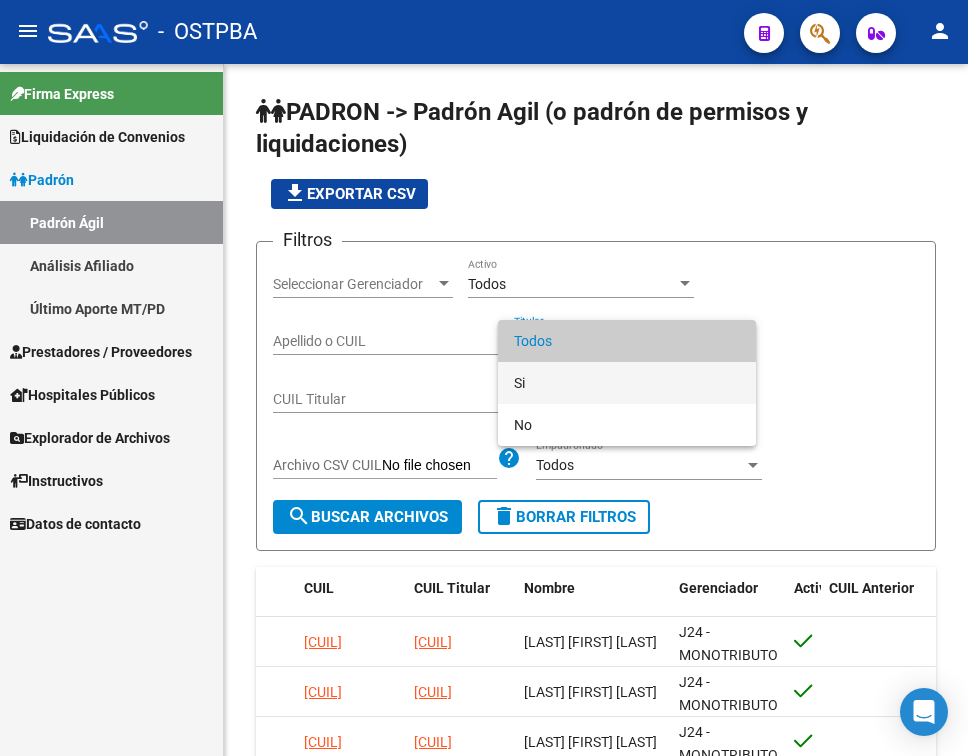 click on "Si" at bounding box center (627, 383) 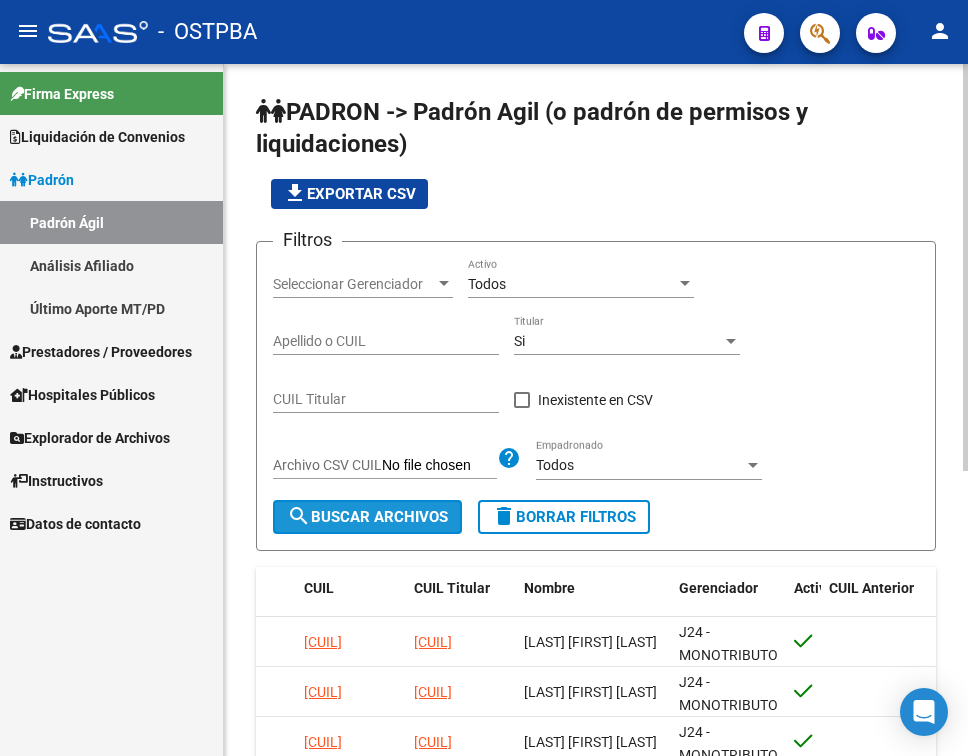 click on "search  Buscar Archivos" 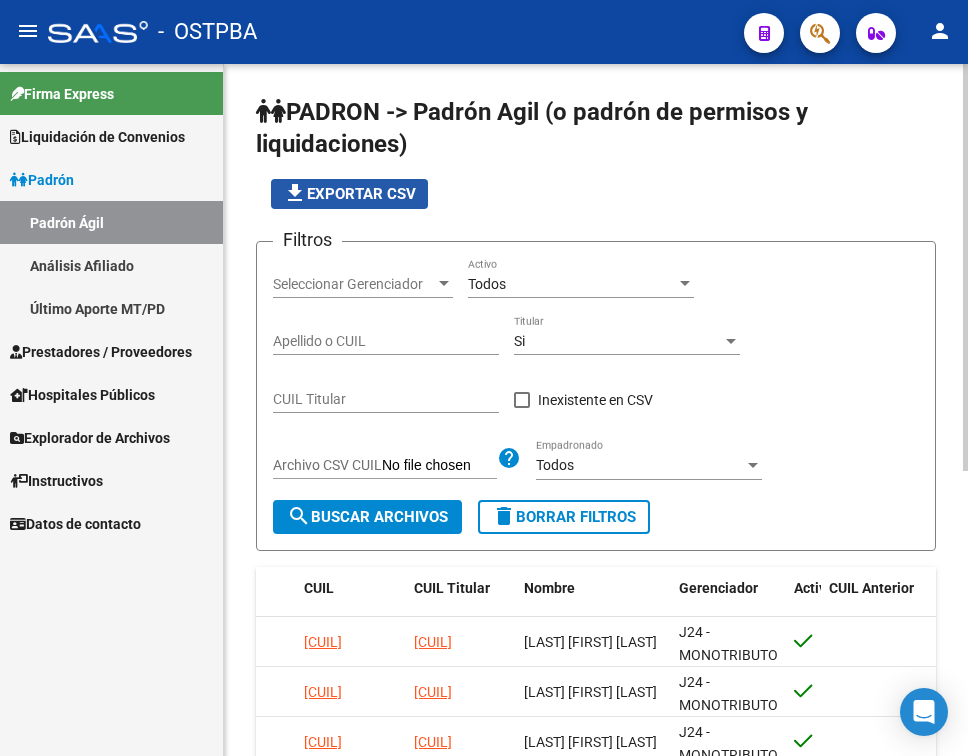 click on "file_download  Exportar CSV" 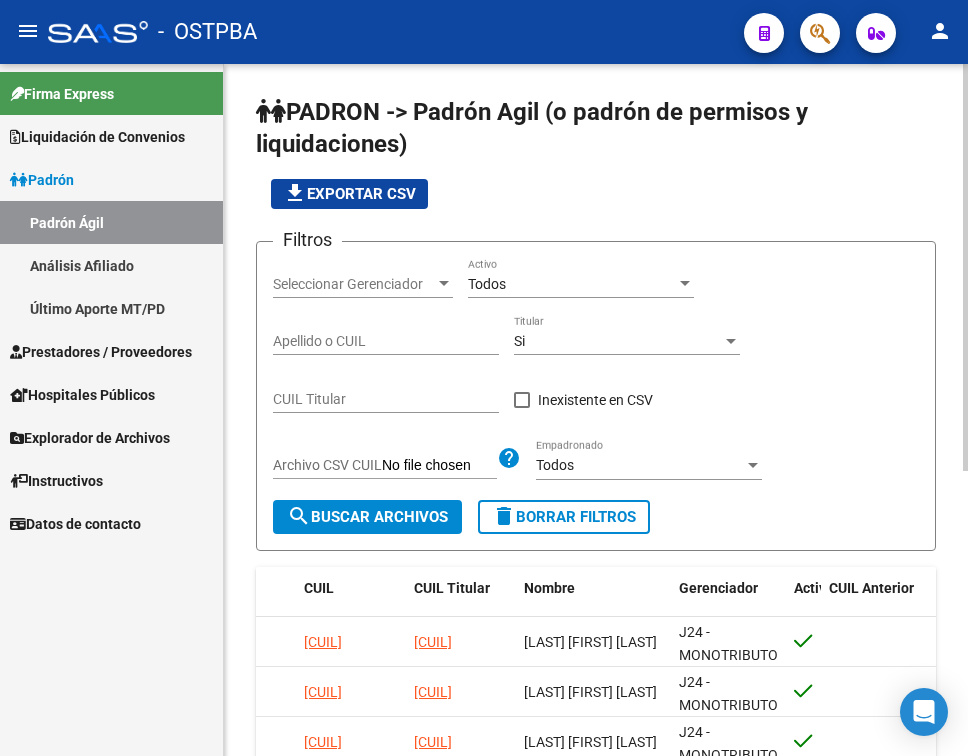 click on "PADRON -> Padrón Agil (o padrón de permisos y liquidaciones)" 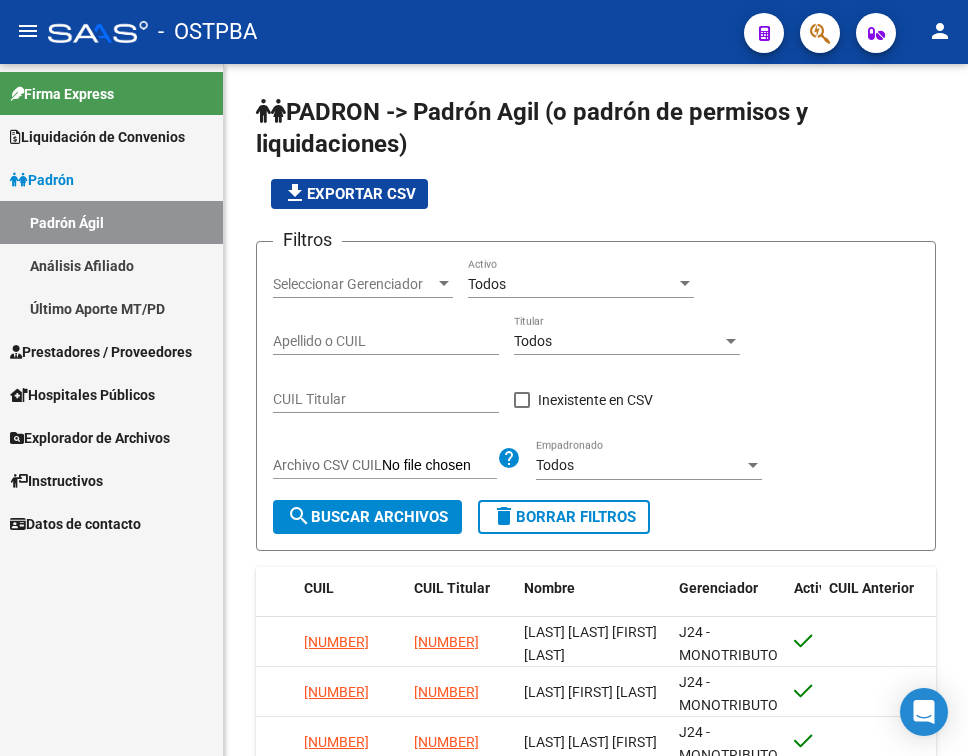 scroll, scrollTop: 0, scrollLeft: 0, axis: both 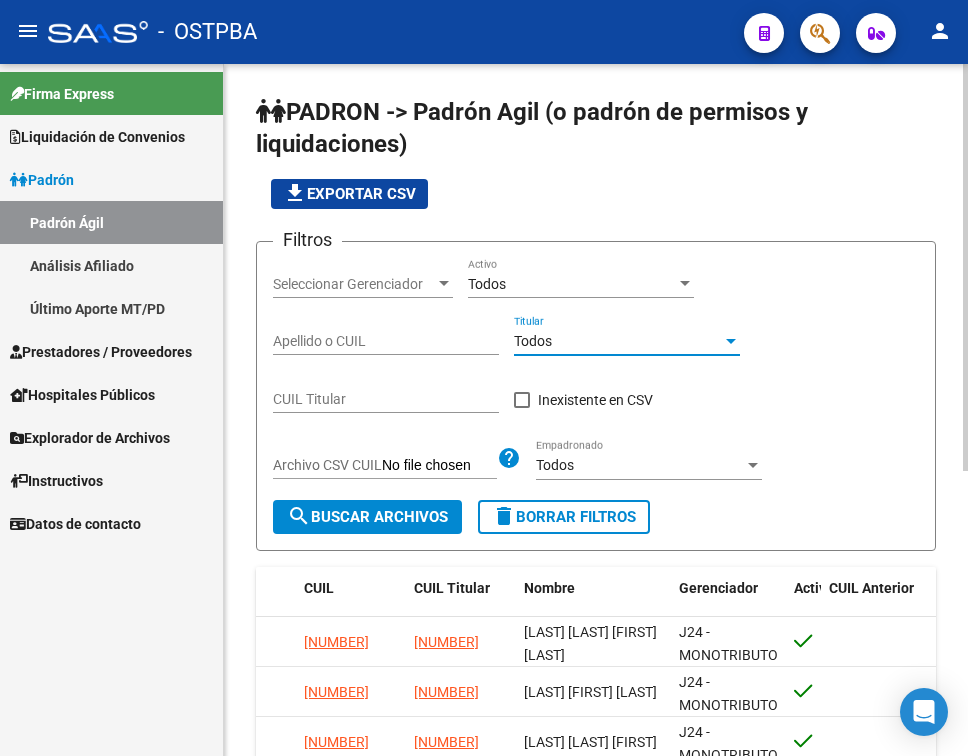 click on "Todos" at bounding box center [618, 341] 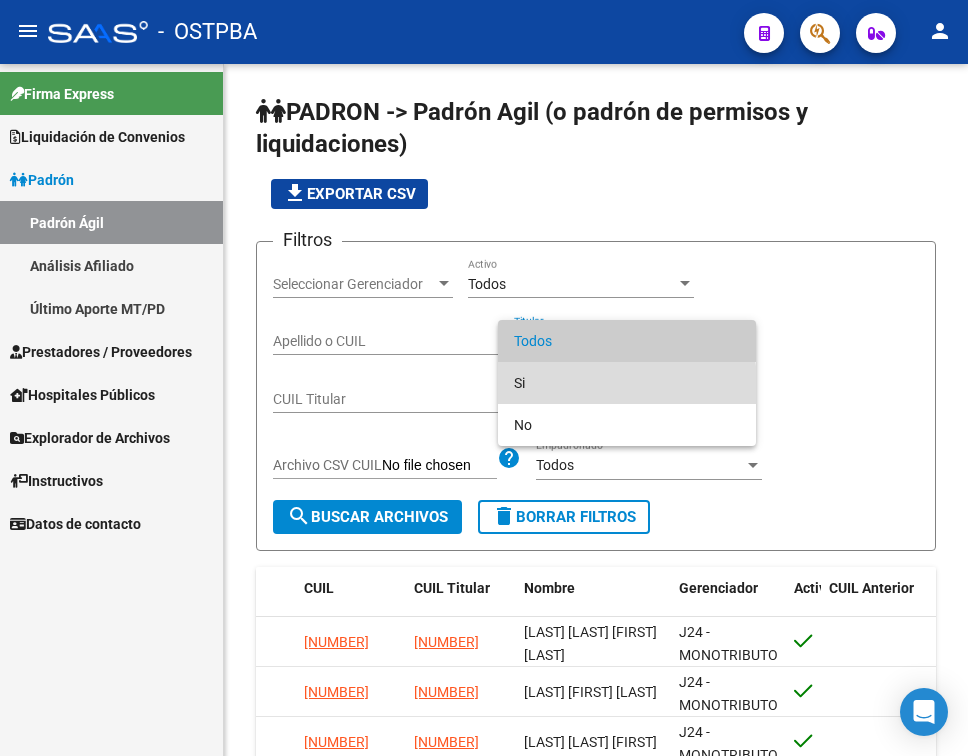 click on "Si" at bounding box center (627, 383) 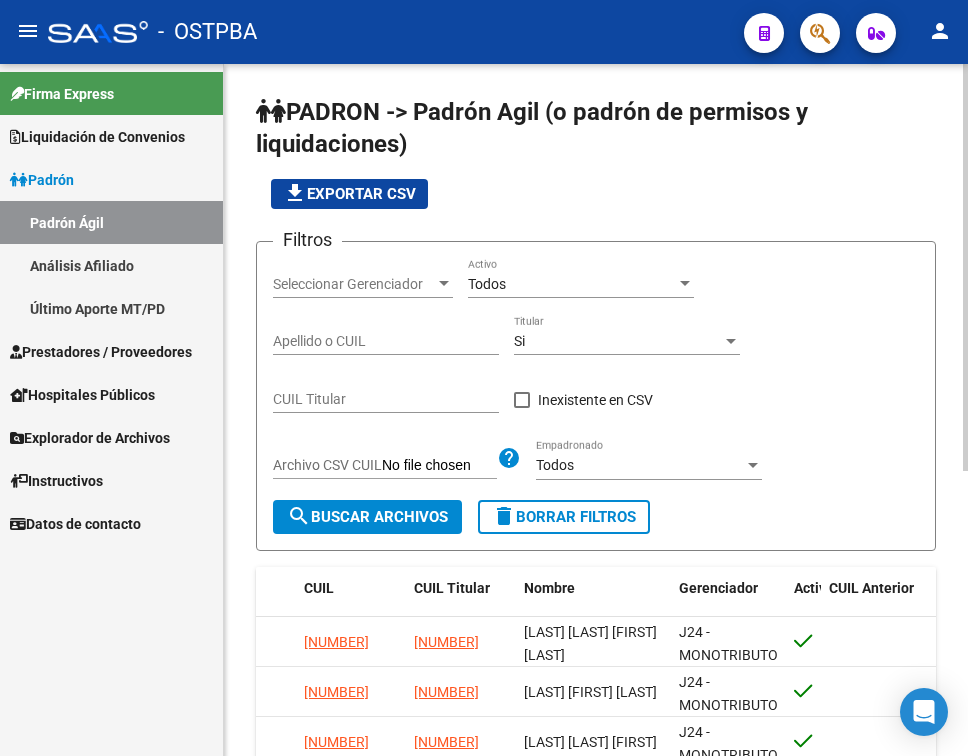 click on "file_download  Exportar CSV" 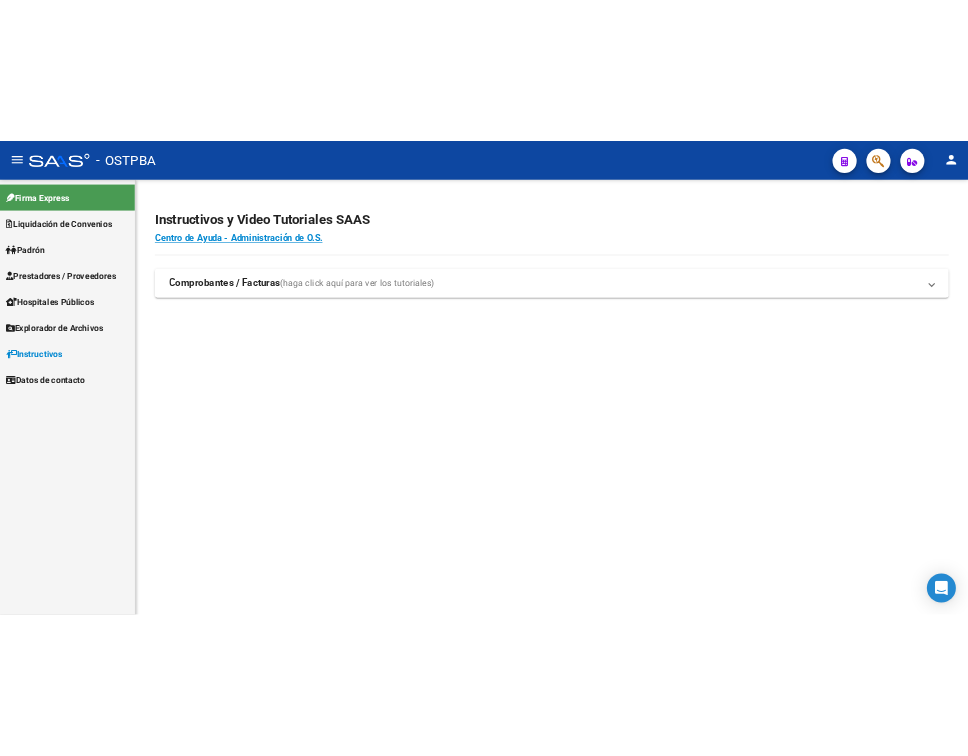 scroll, scrollTop: 0, scrollLeft: 0, axis: both 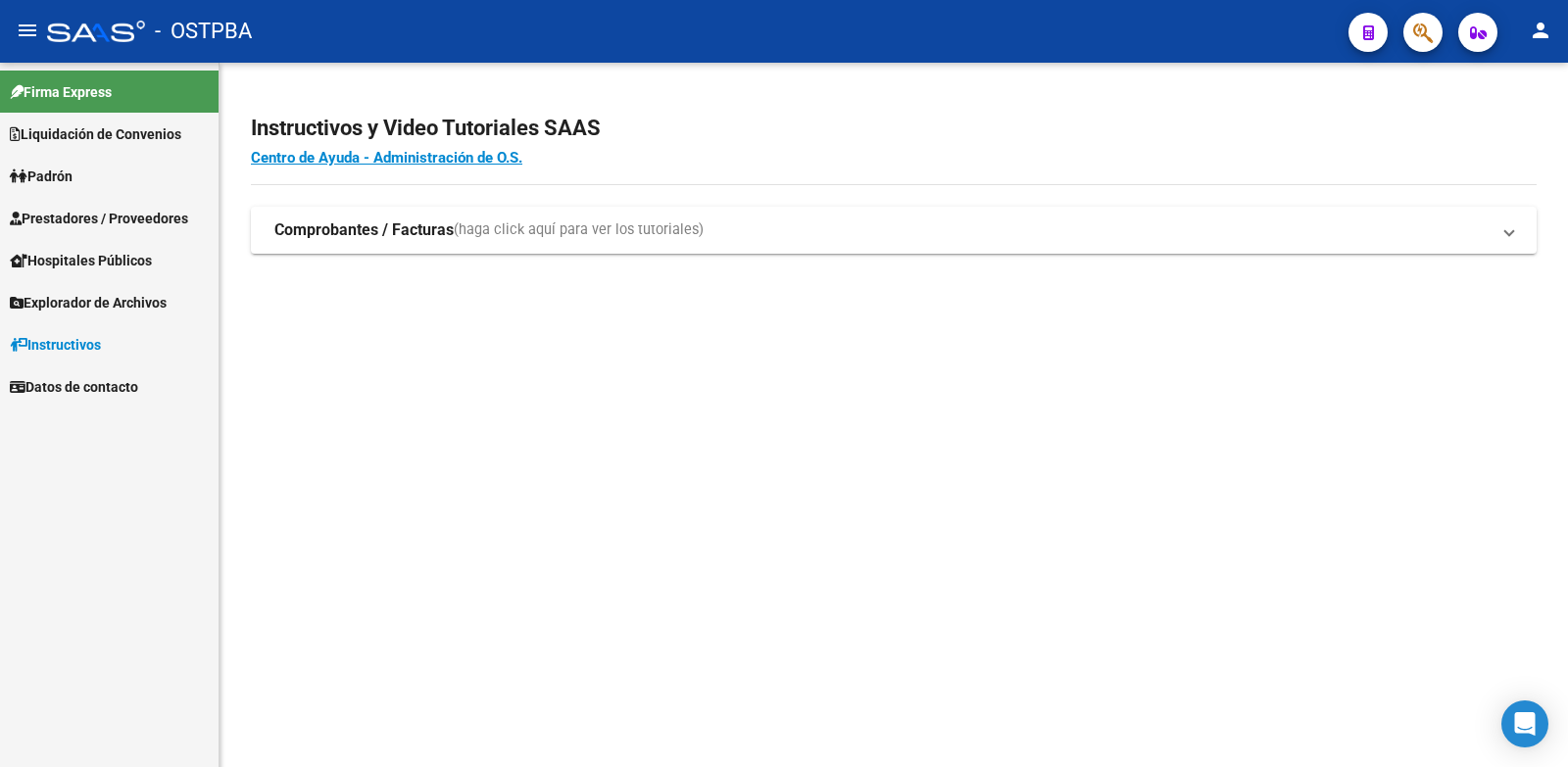 click on "Padrón" at bounding box center [109, 175] 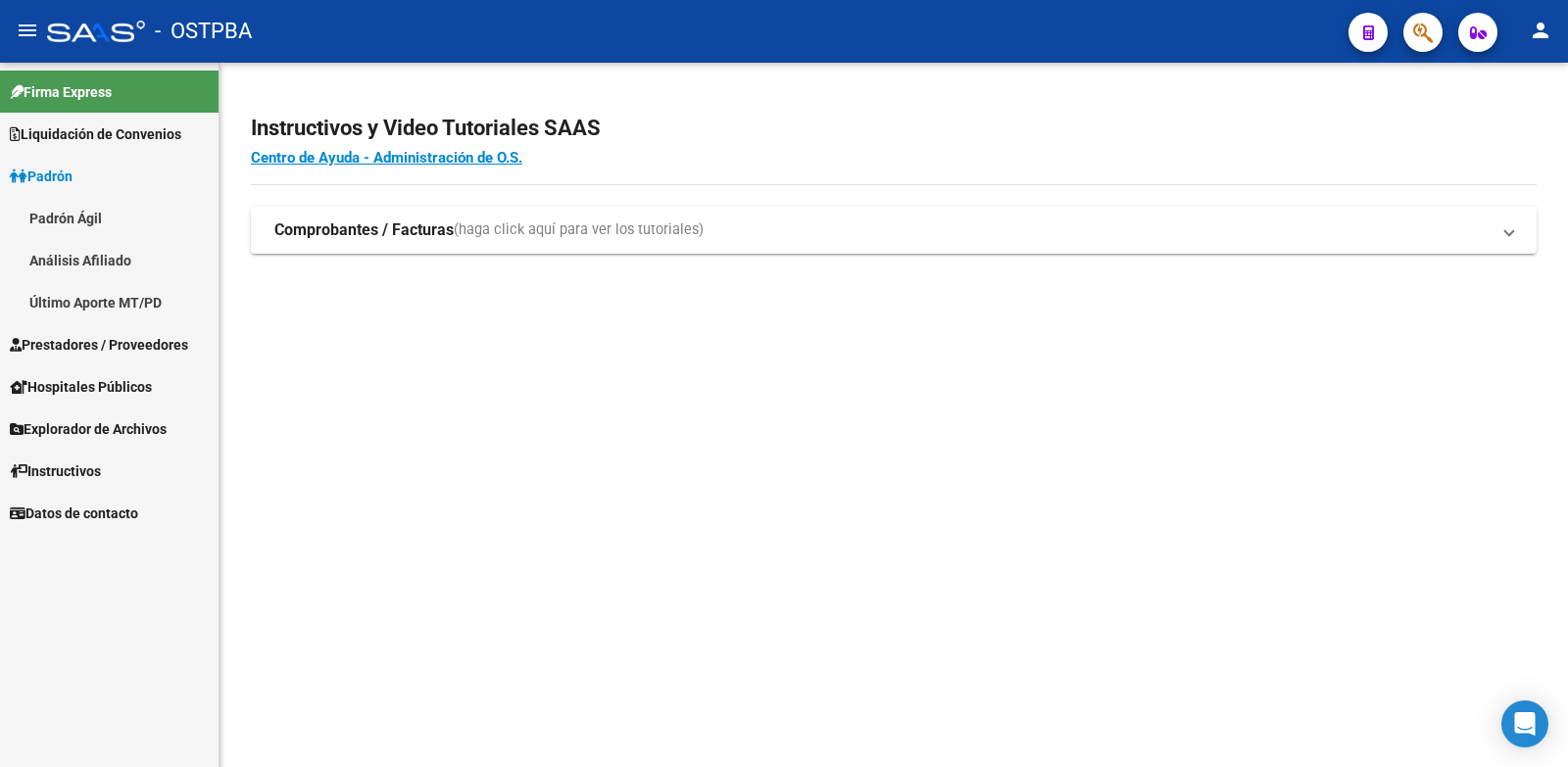 click on "Padrón Ágil" at bounding box center (109, 217) 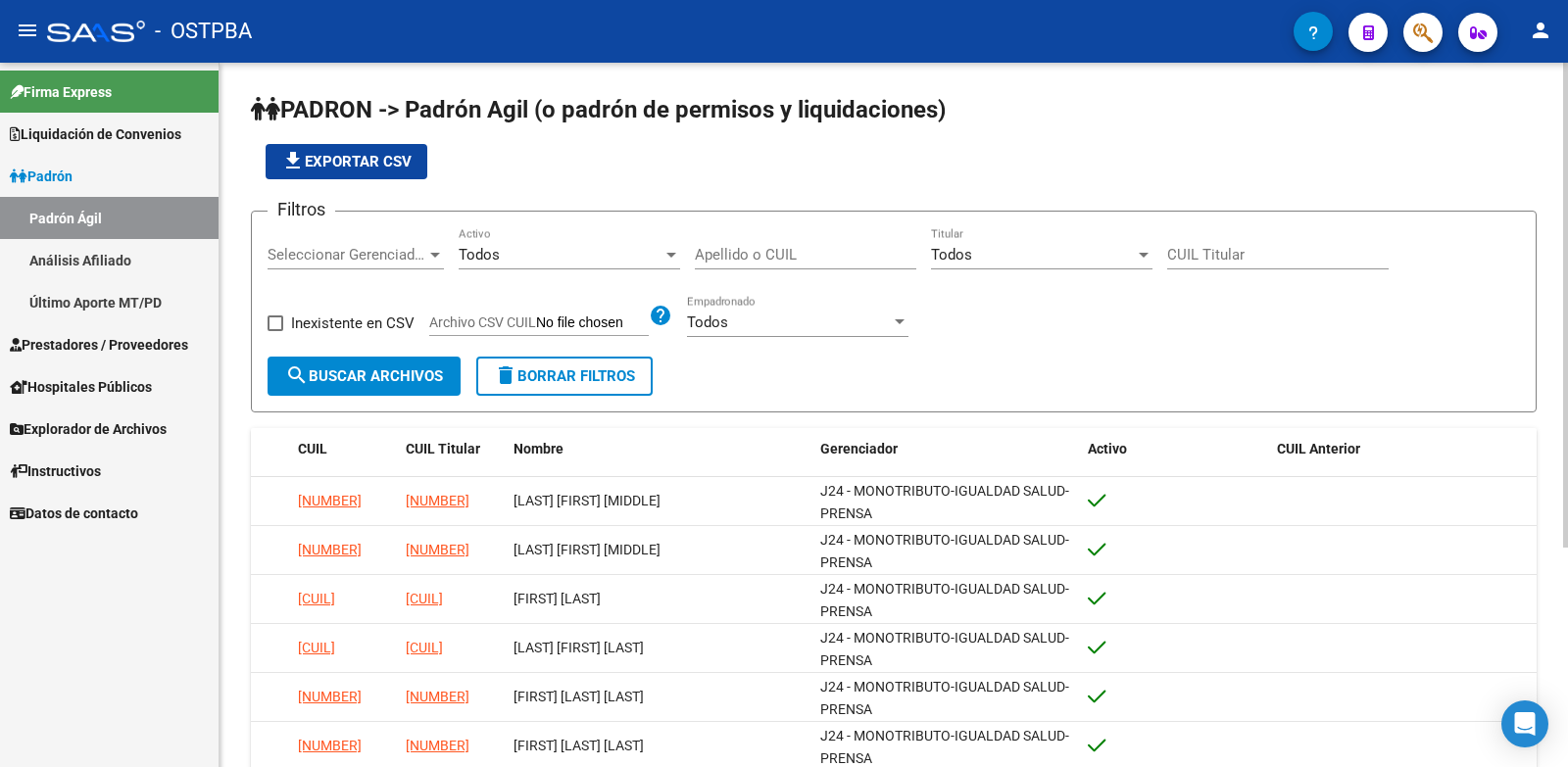 click on "Todos" at bounding box center [1033, 255] 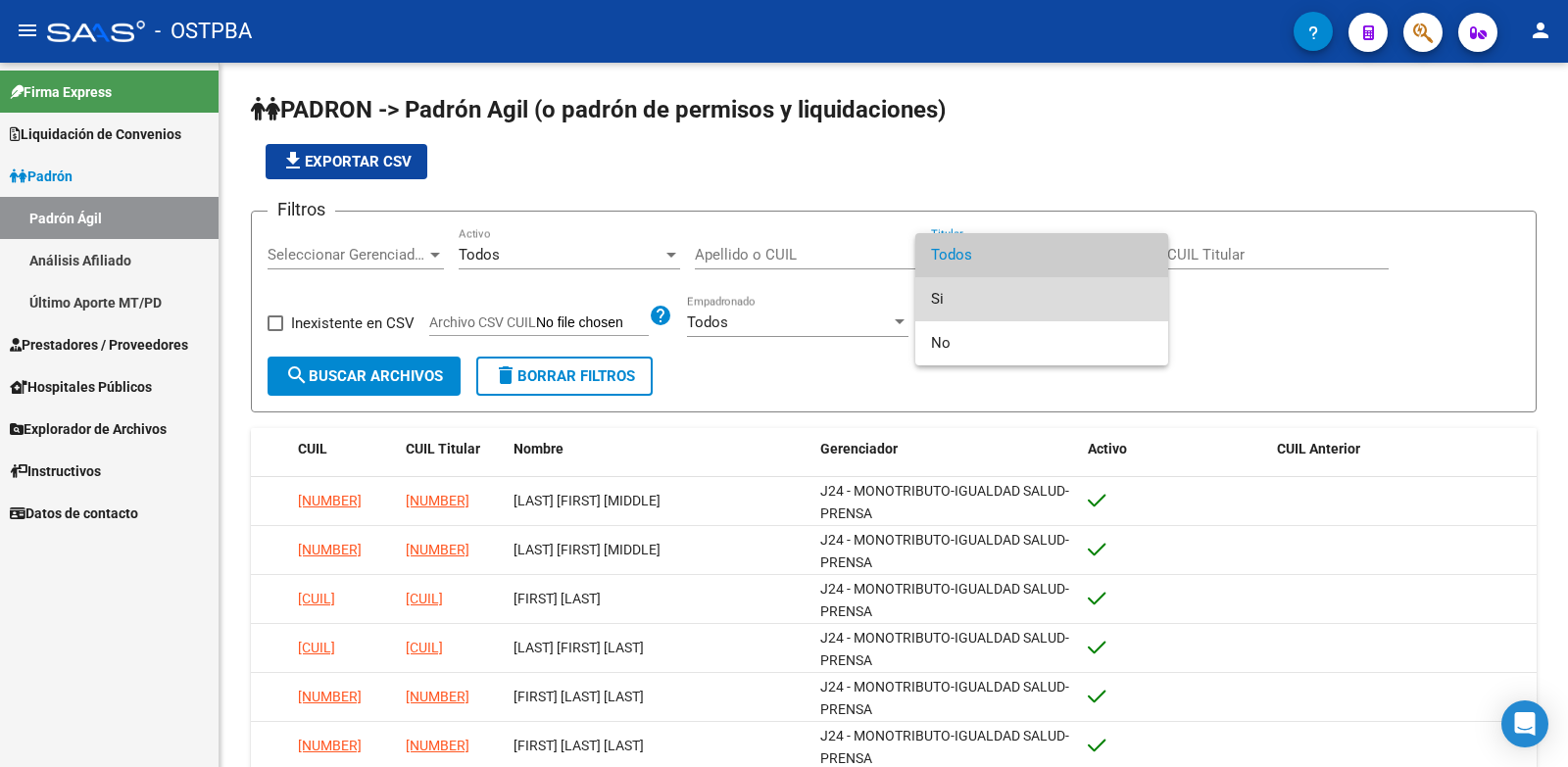 click on "Si" at bounding box center (1042, 299) 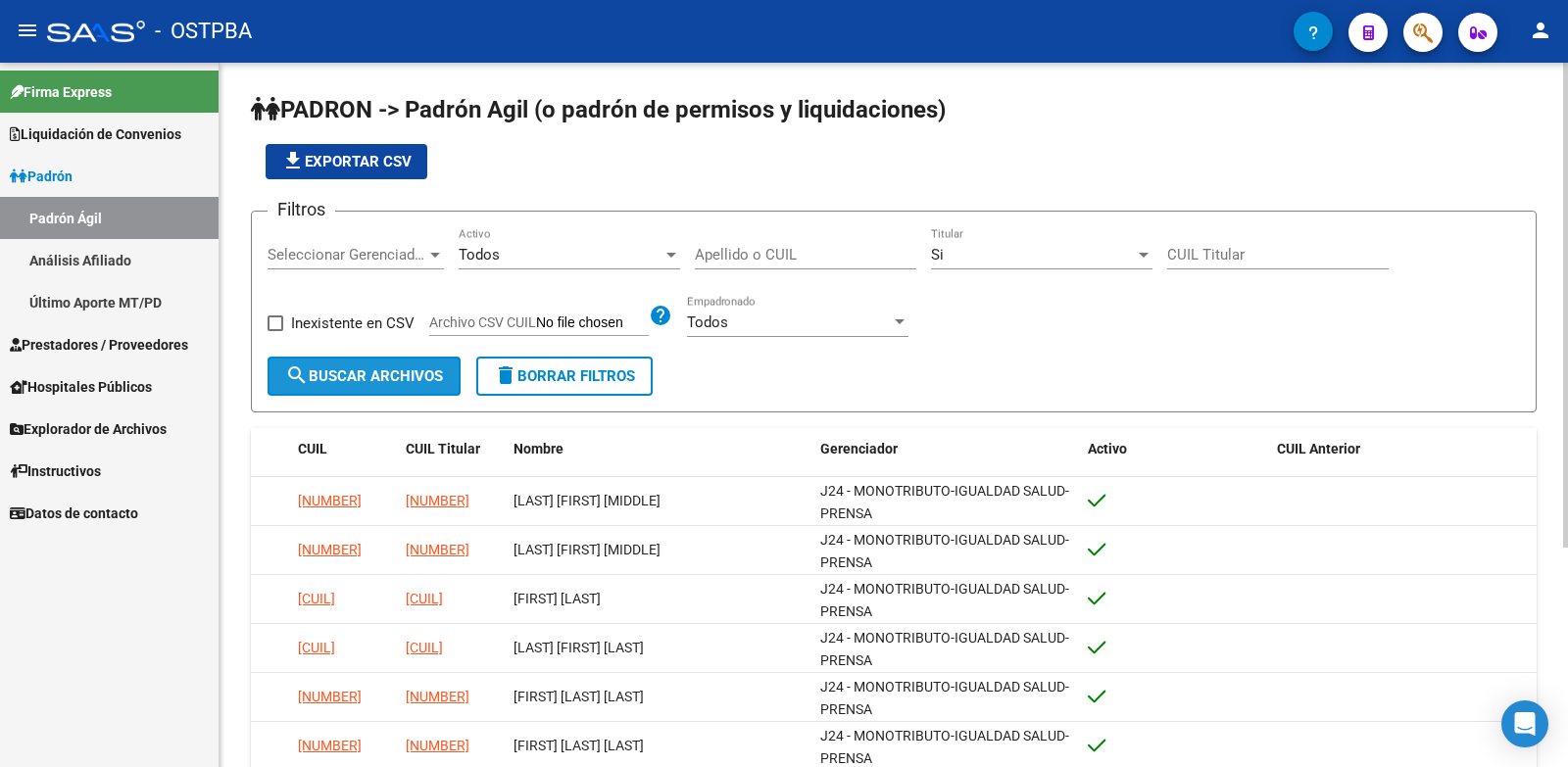 click on "search  Buscar Archivos" 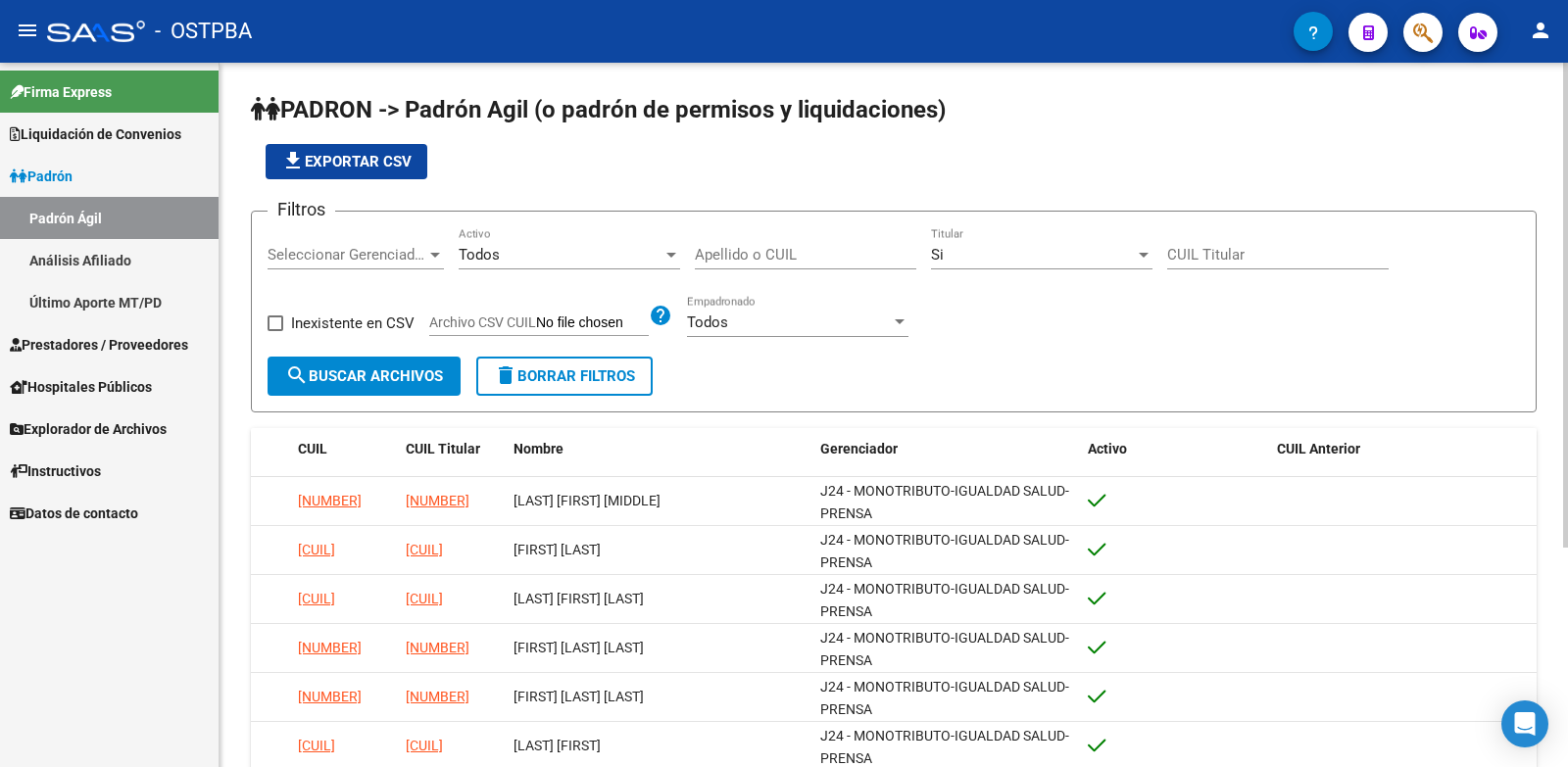 click on "file_download  Exportar CSV" 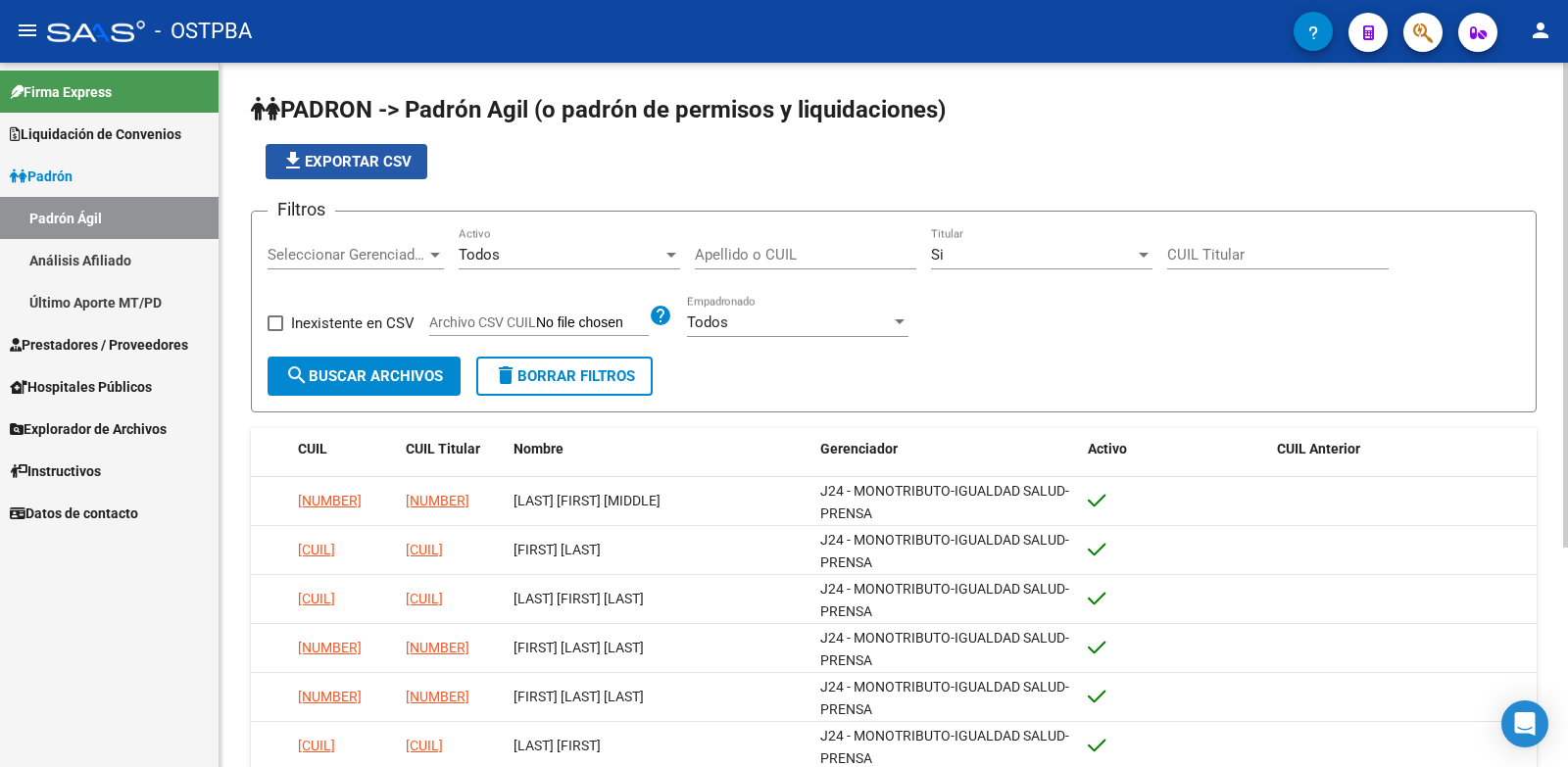 click on "file_download  Exportar CSV" 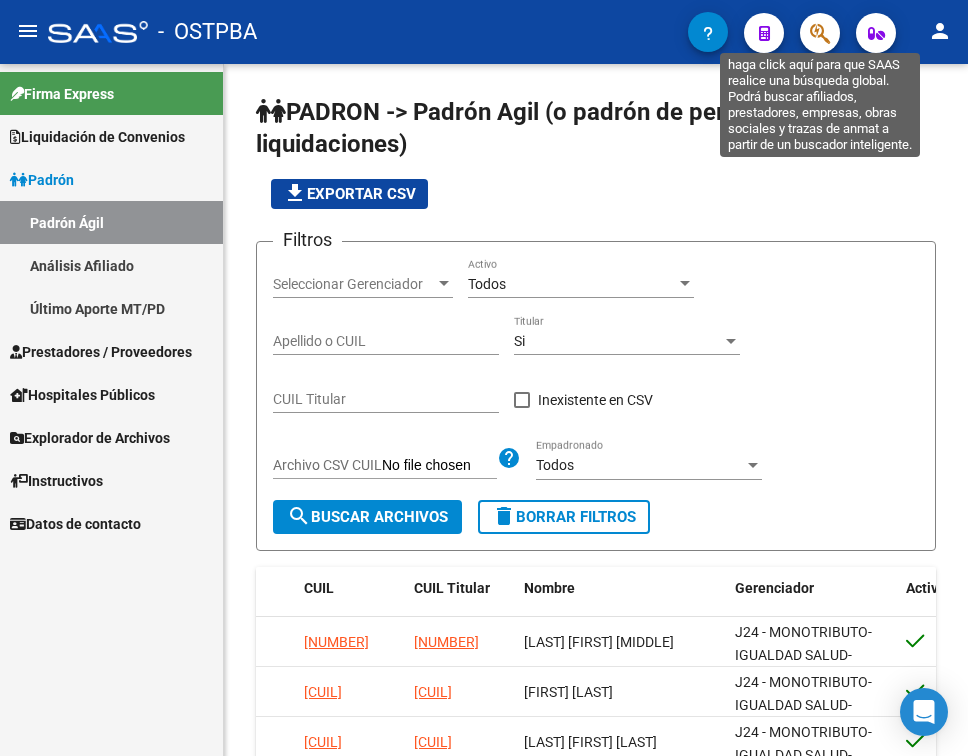 click 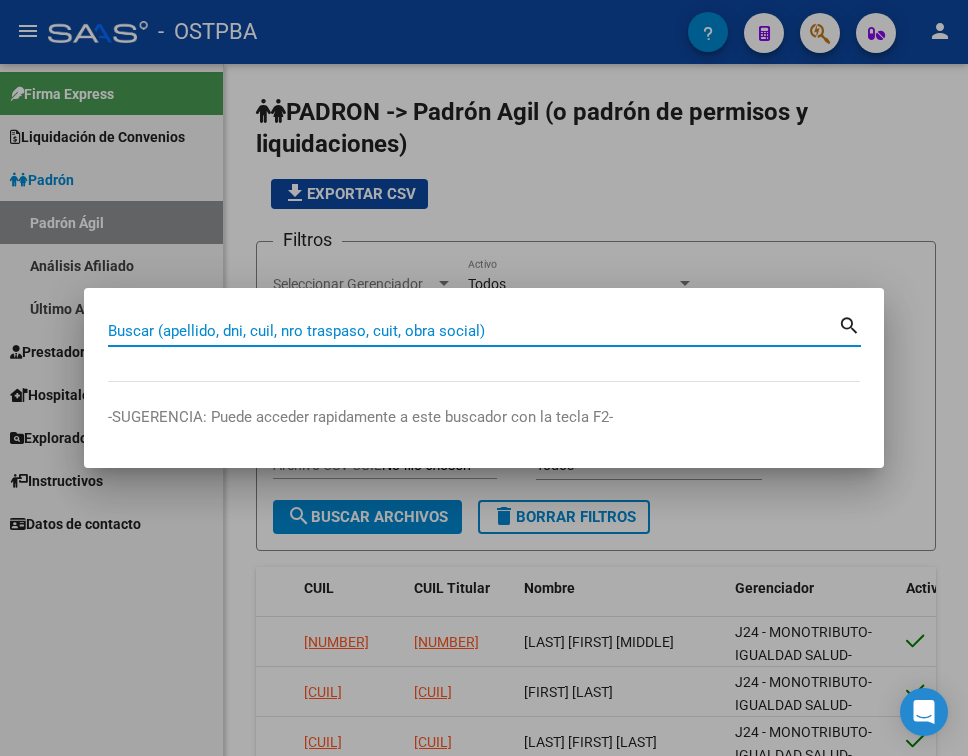 paste on "21006055" 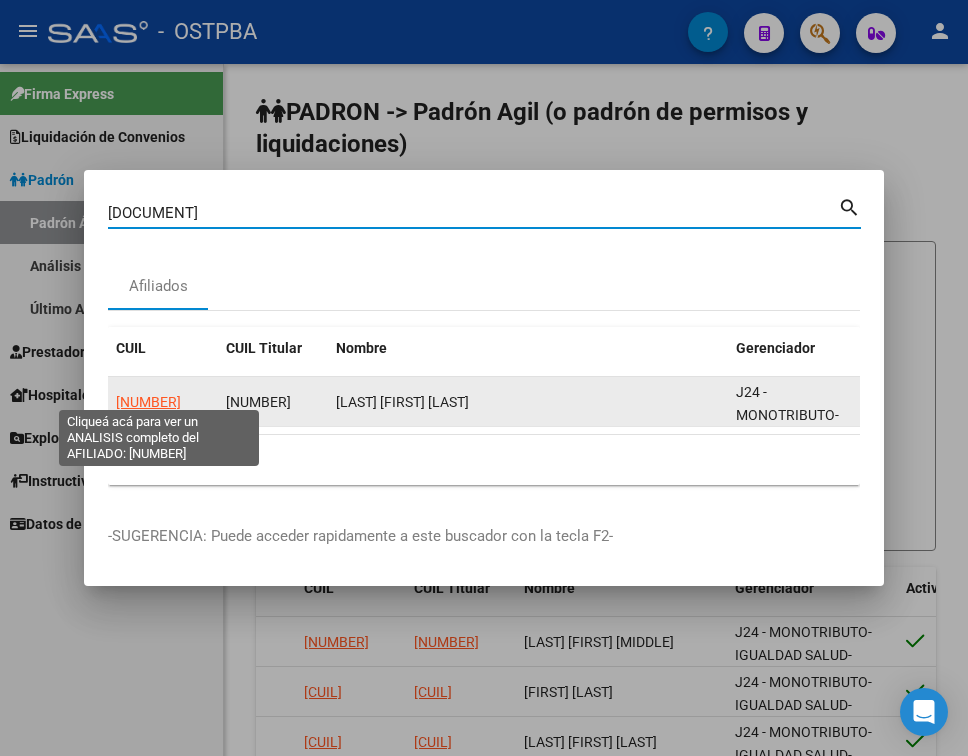 click on "27210060559" 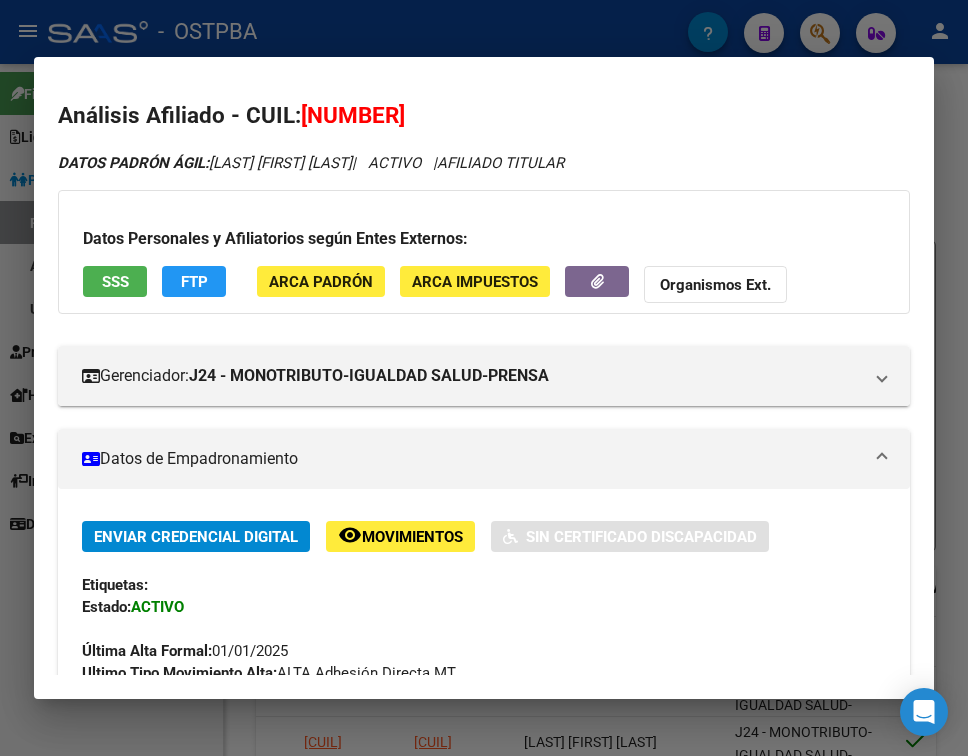 click on "Movimientos" 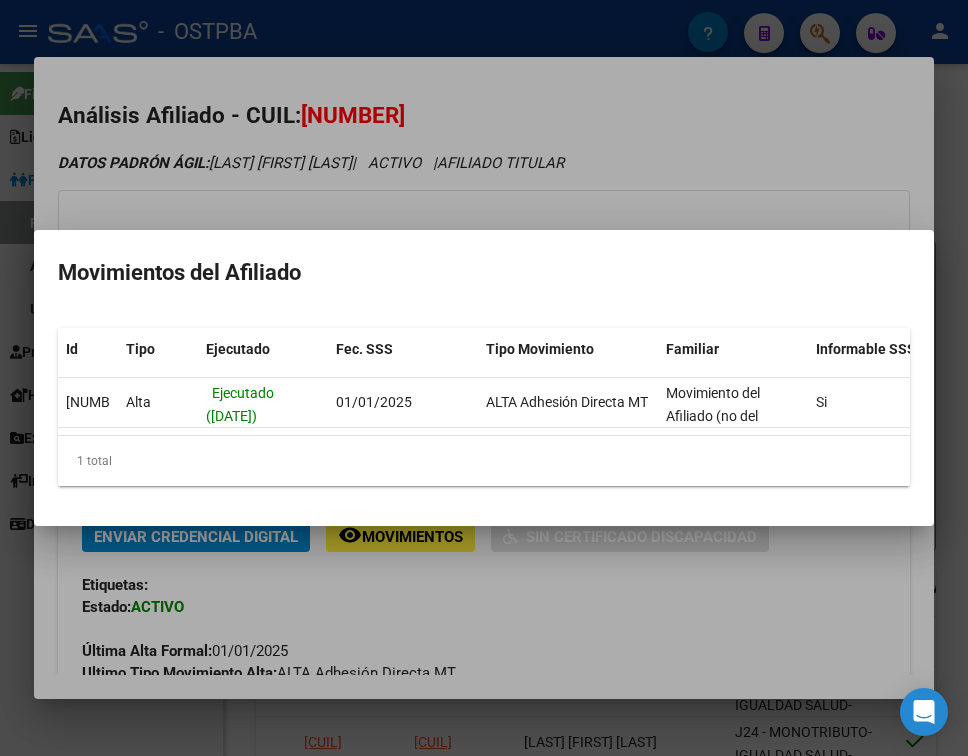click at bounding box center (484, 378) 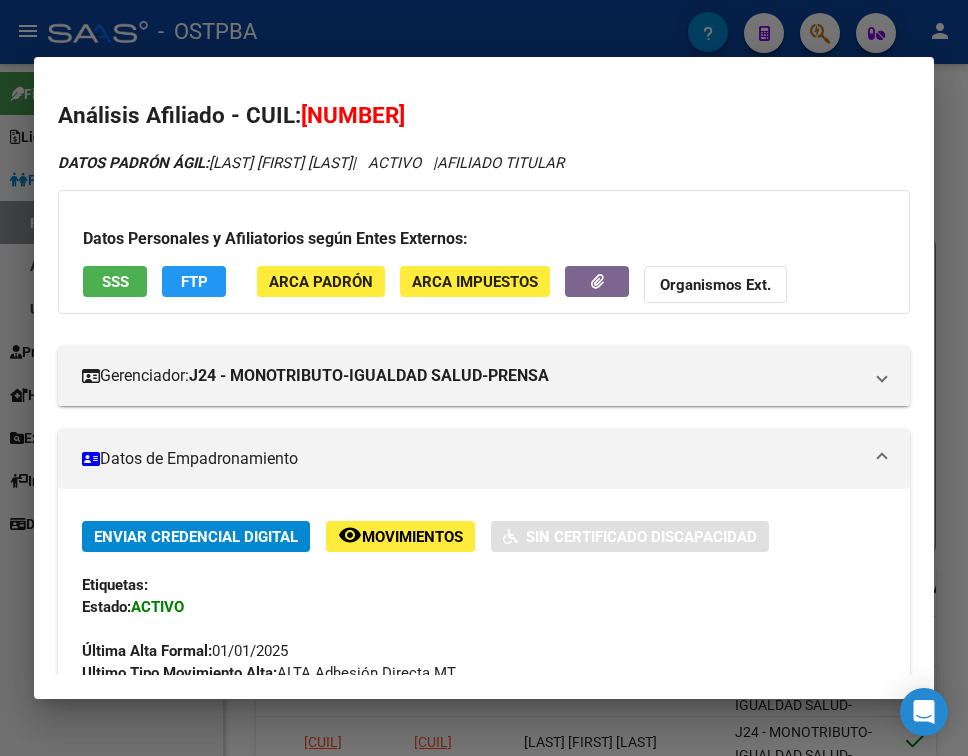 click at bounding box center [484, 378] 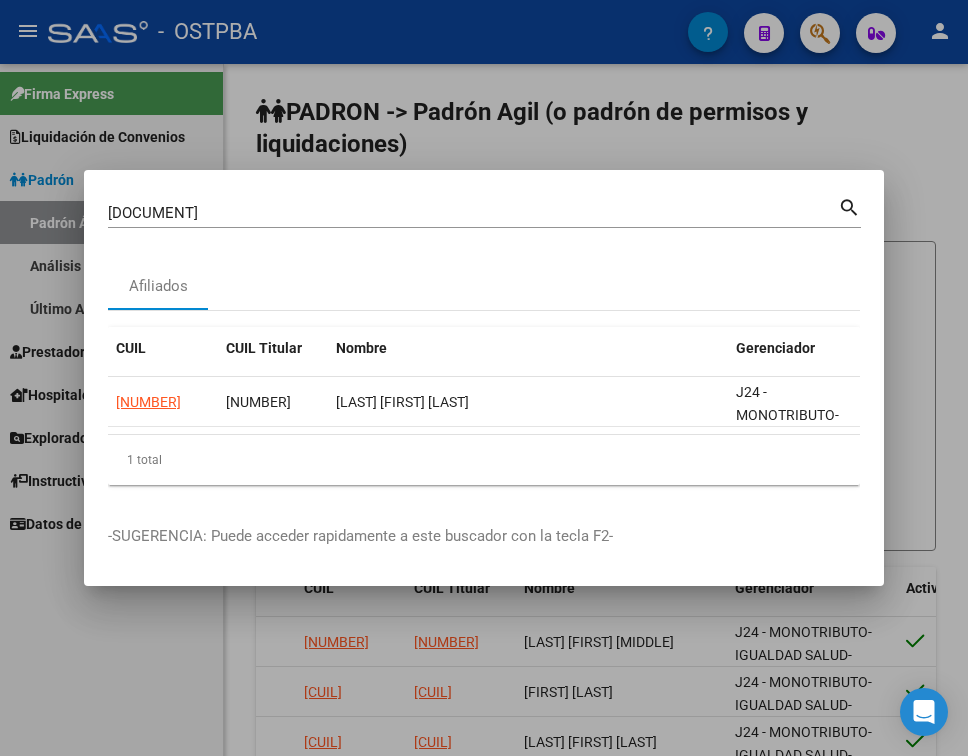 click on "21006055" at bounding box center [473, 213] 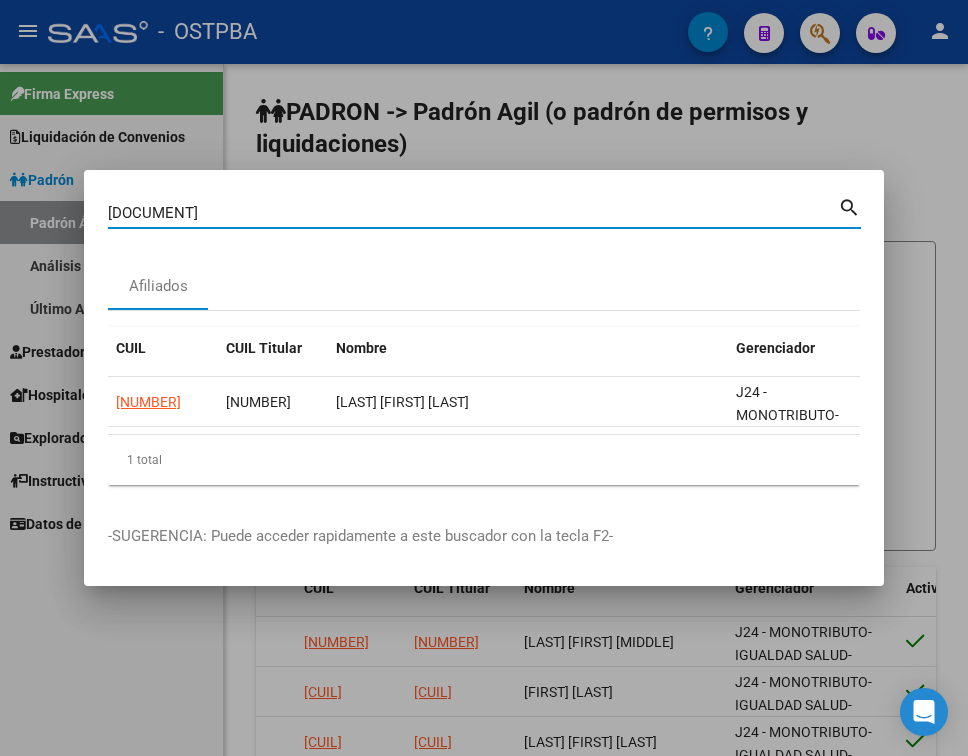click on "21006055" at bounding box center [473, 213] 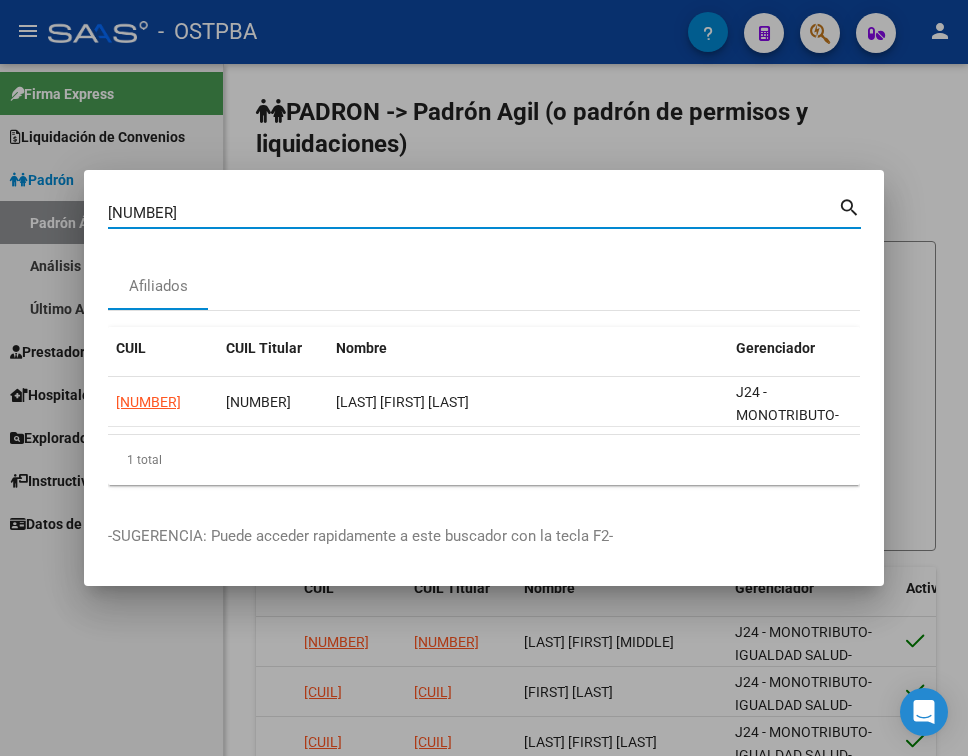 type on "42931153" 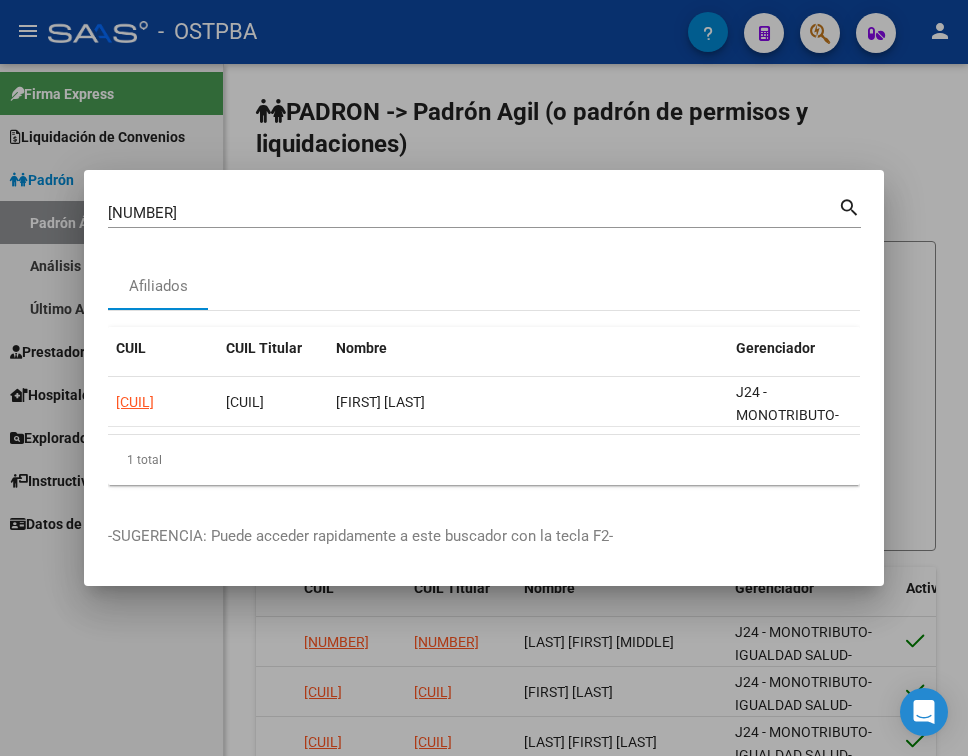 drag, startPoint x: 388, startPoint y: 425, endPoint x: 597, endPoint y: 432, distance: 209.11719 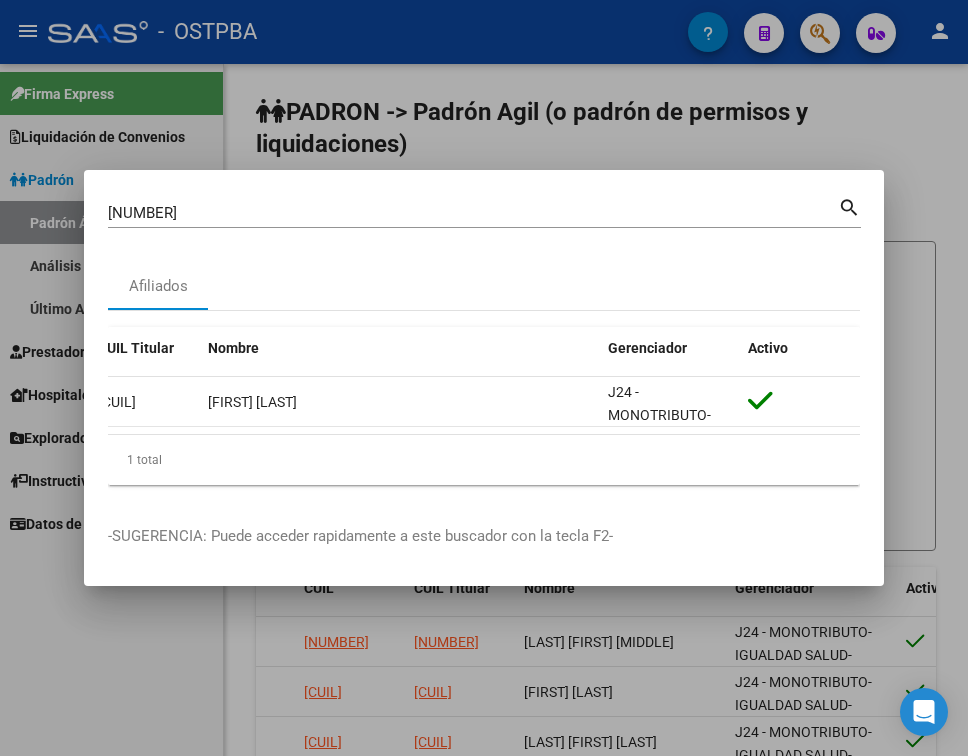 scroll, scrollTop: 0, scrollLeft: 0, axis: both 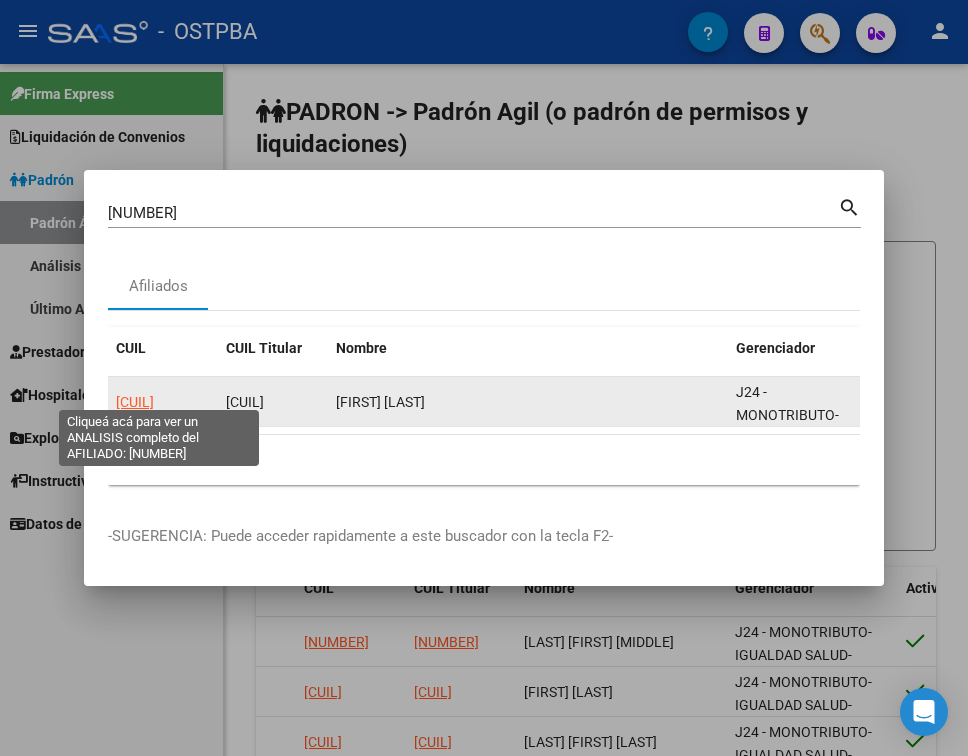 click on "20429311536" 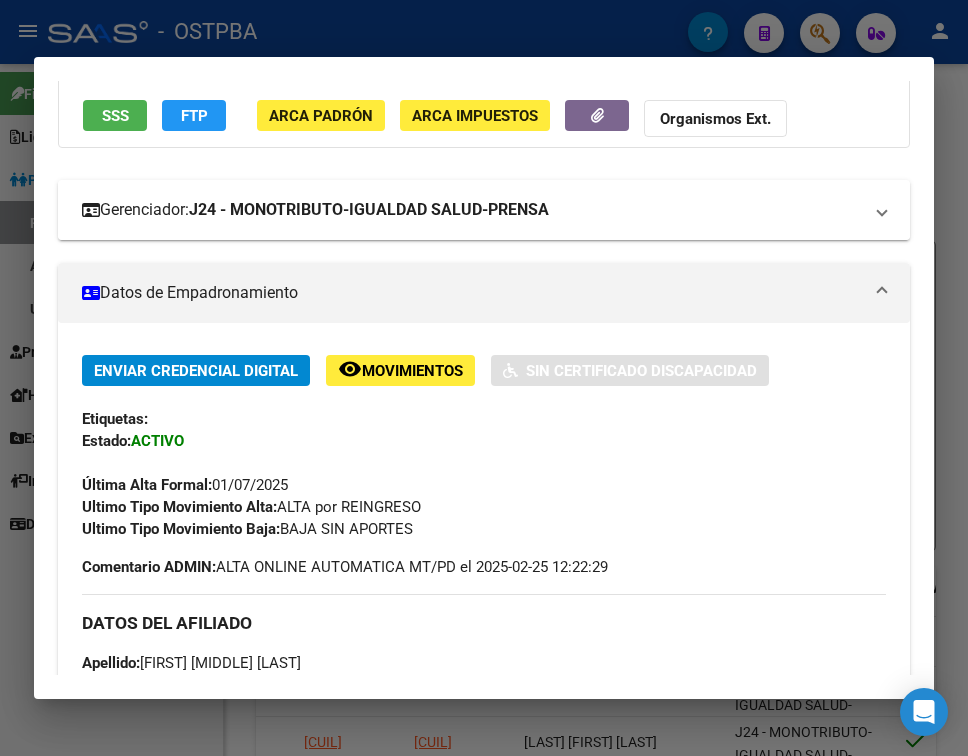 scroll, scrollTop: 200, scrollLeft: 0, axis: vertical 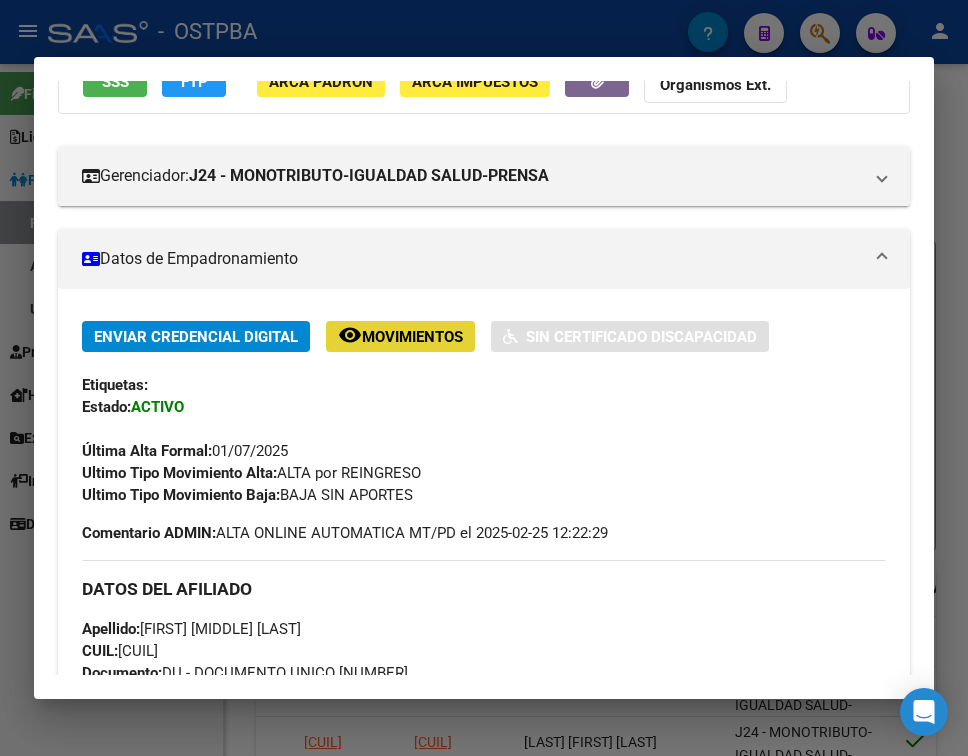 click on "Movimientos" 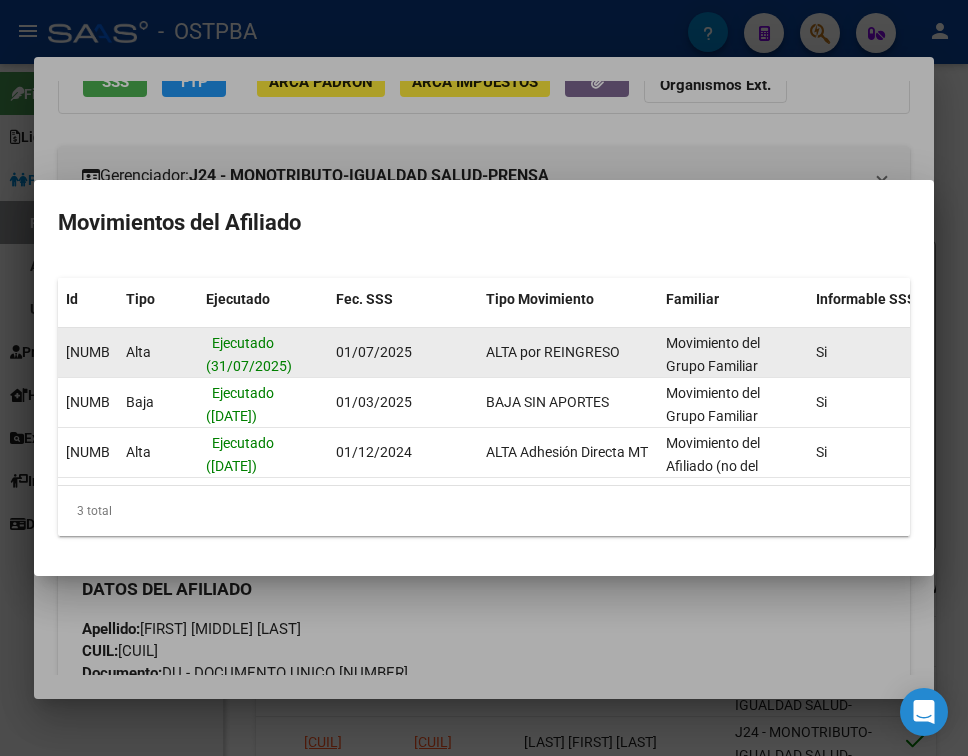 drag, startPoint x: 486, startPoint y: 343, endPoint x: 625, endPoint y: 351, distance: 139.23003 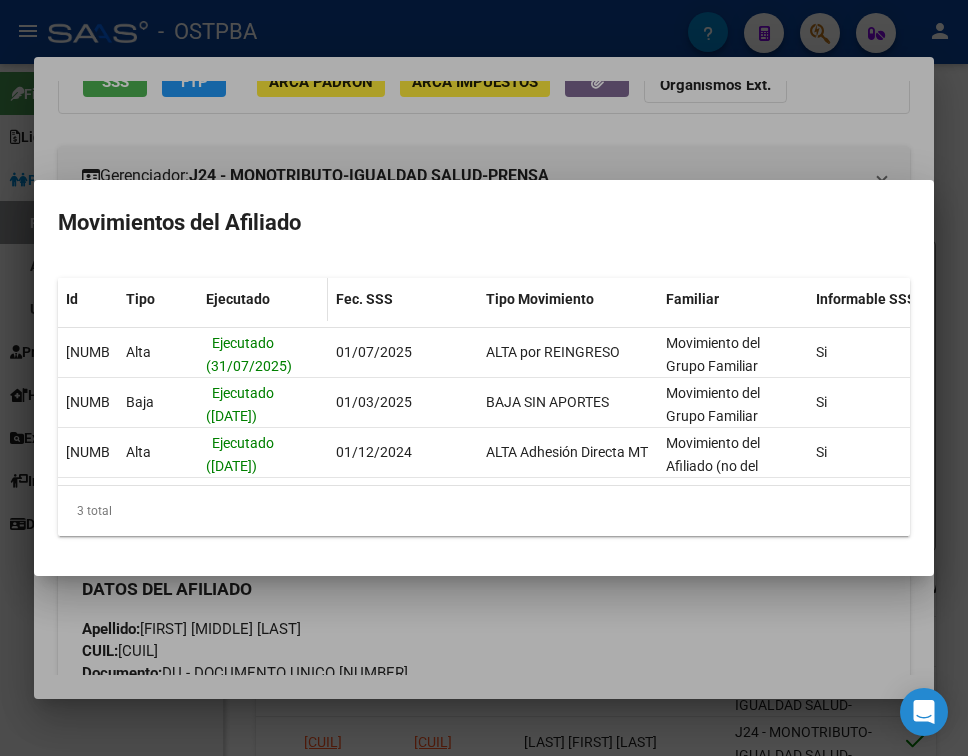 copy on "ALTA por REINGRESO" 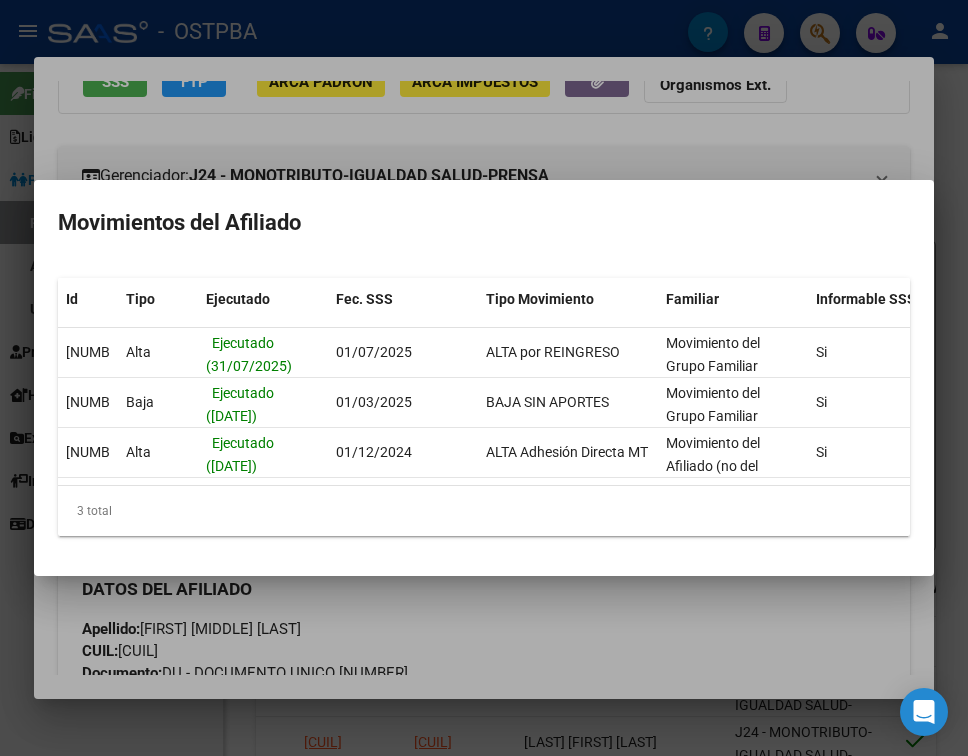 click at bounding box center (484, 378) 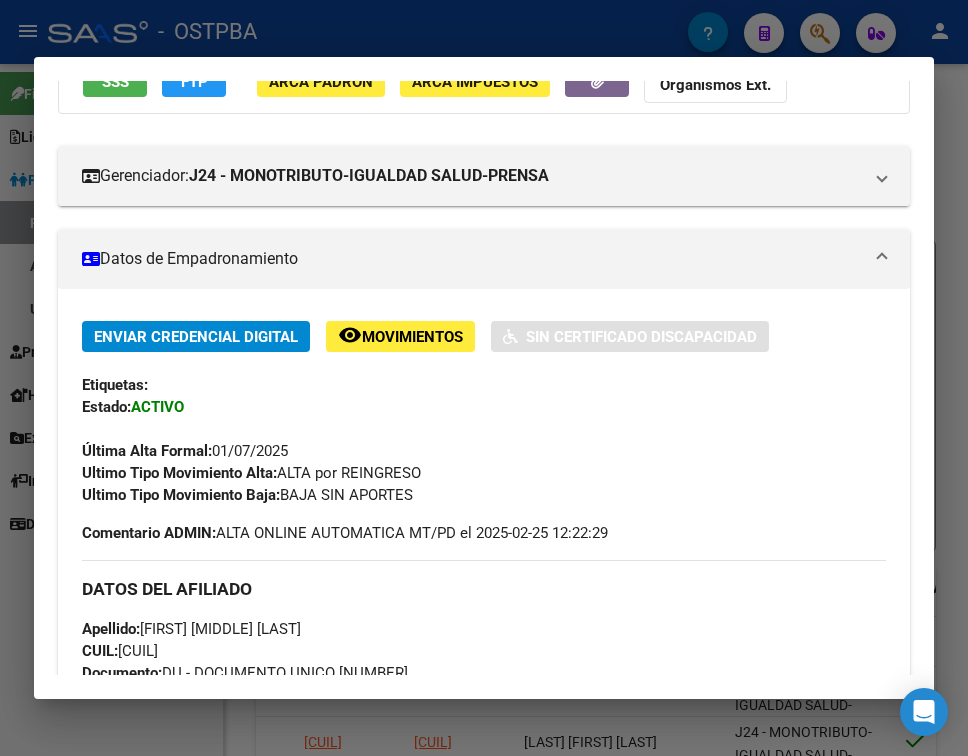 click at bounding box center (484, 378) 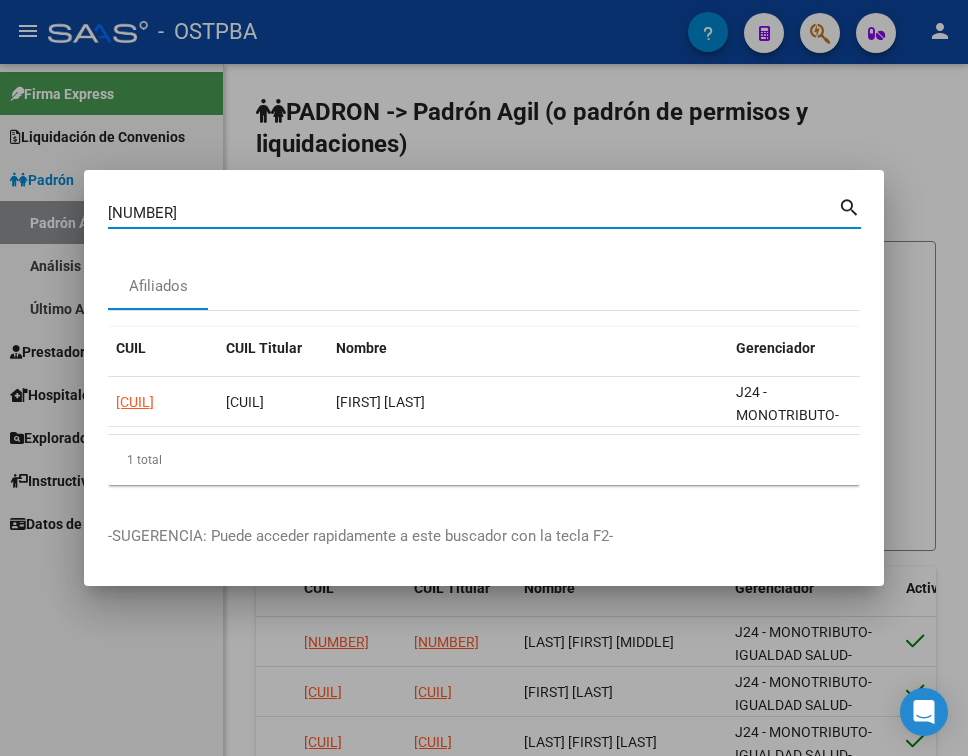 click on "42931153" at bounding box center (473, 213) 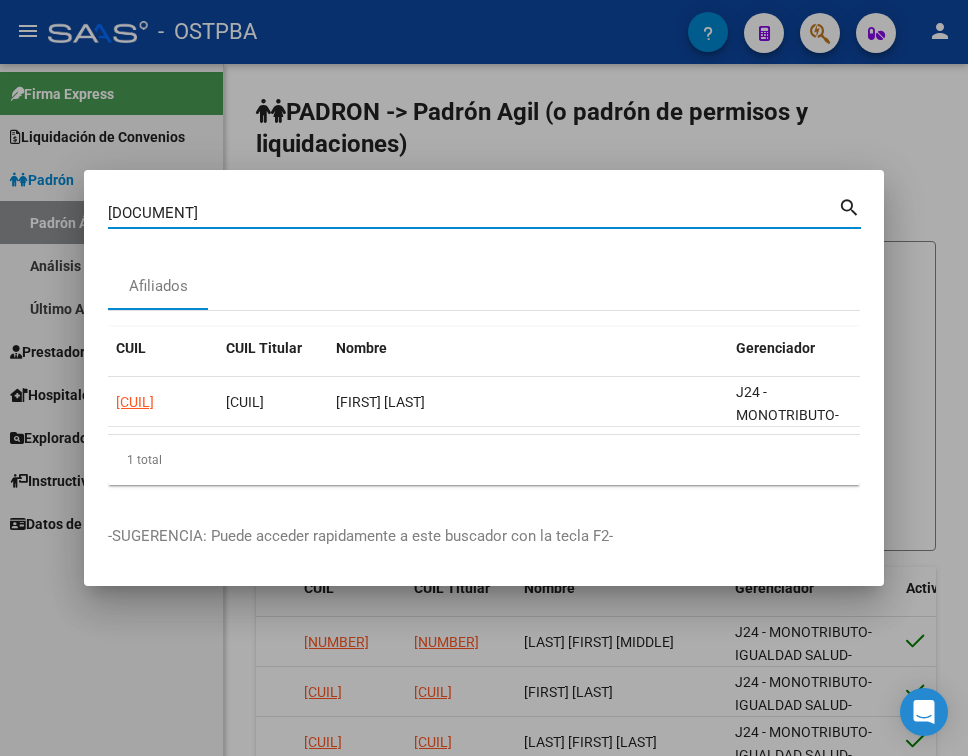 type on "41966212" 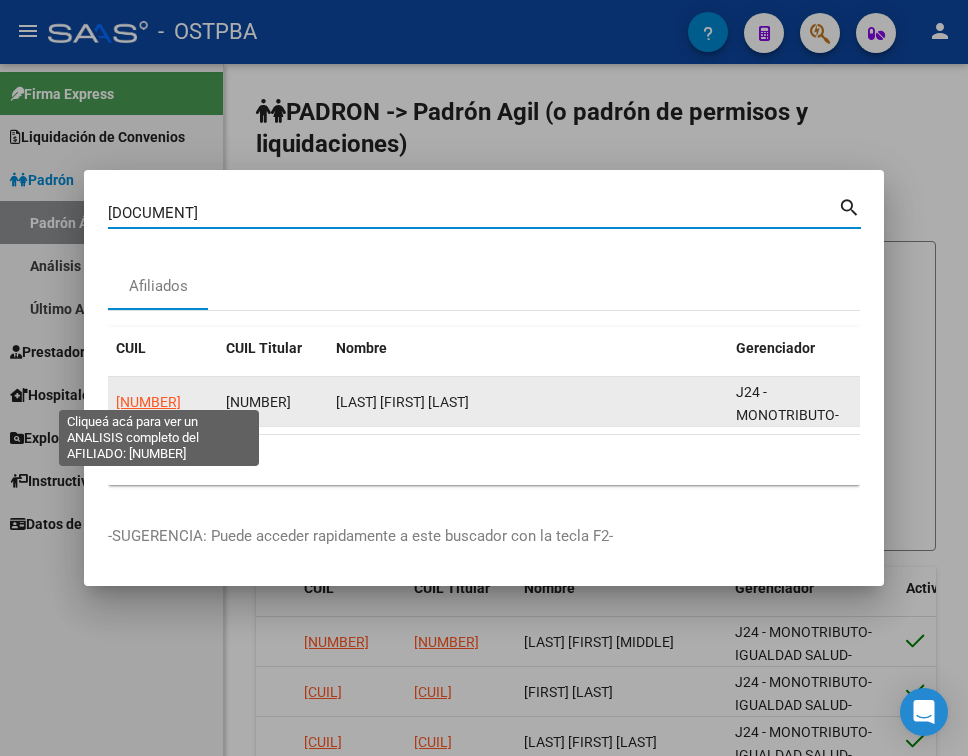 click on "24419662123" 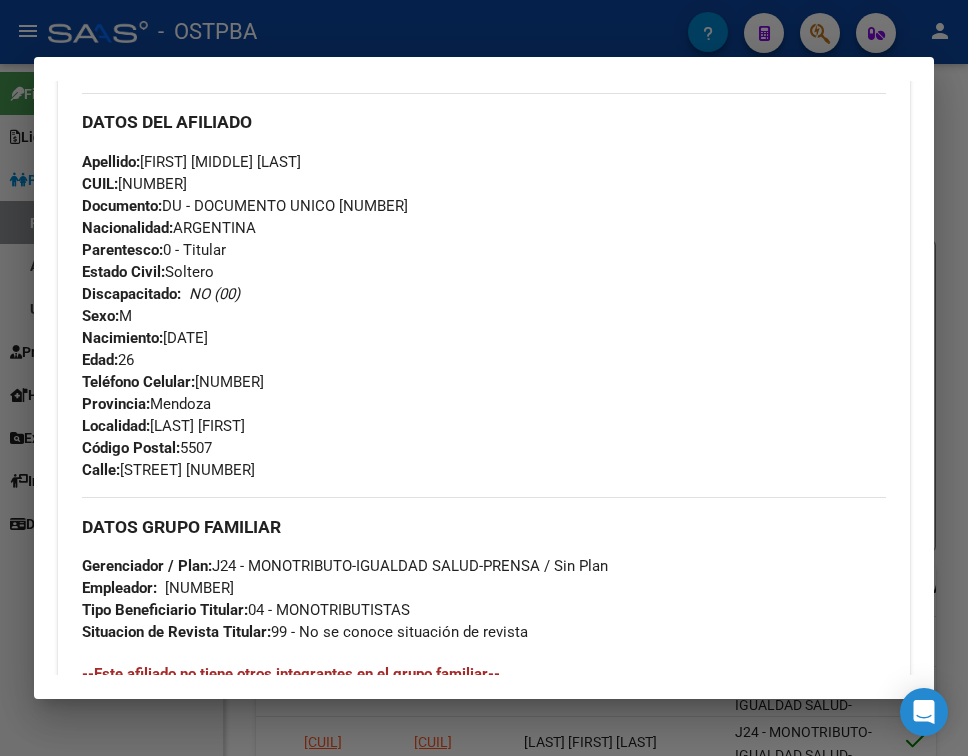 scroll, scrollTop: 600, scrollLeft: 0, axis: vertical 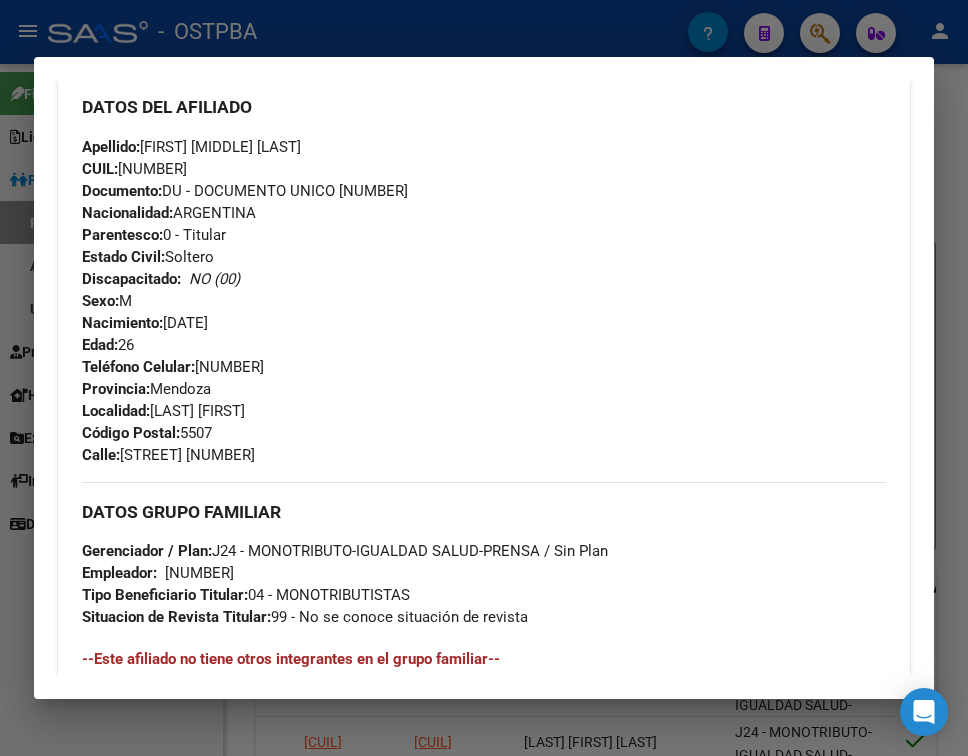 click on "Provincia:  Mendoza" at bounding box center [146, 389] 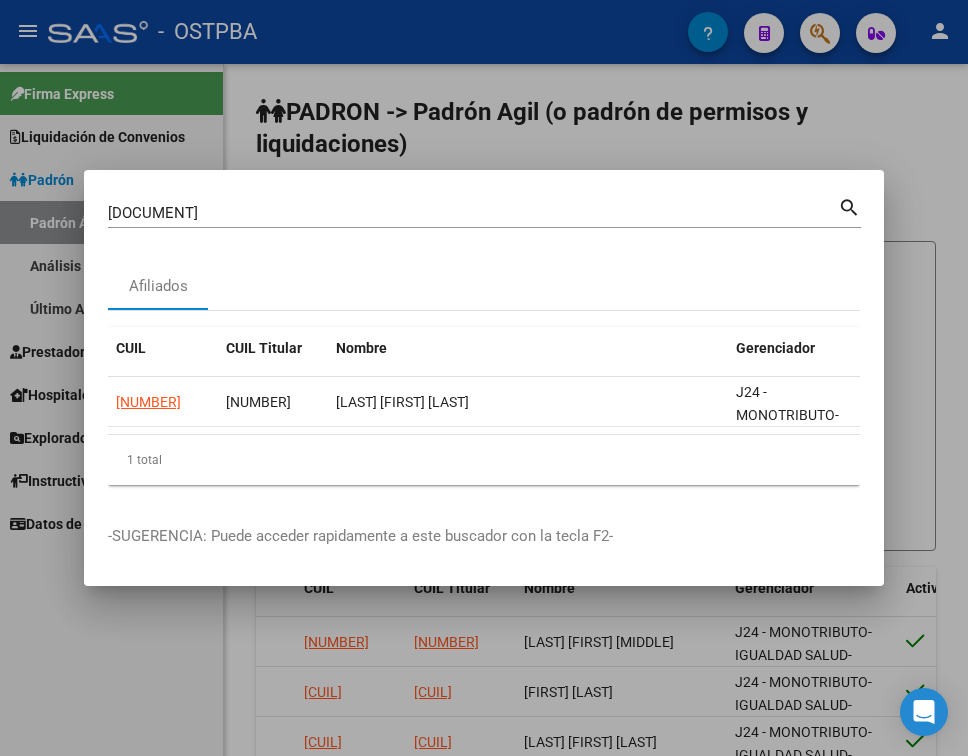 click on "41966212" at bounding box center (473, 213) 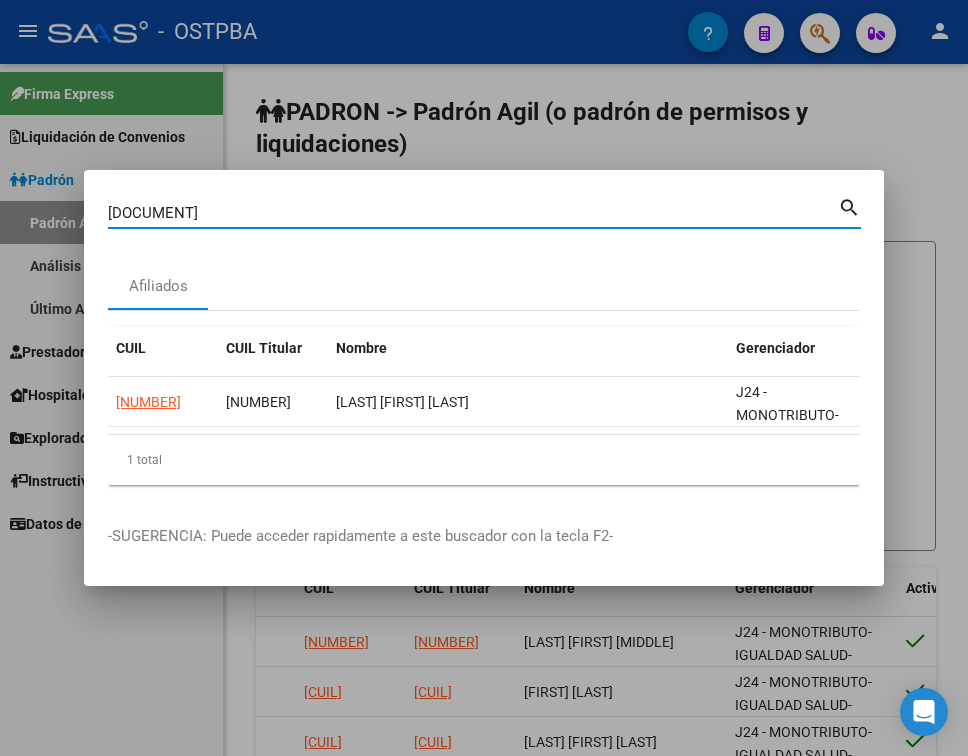 click on "41966212" at bounding box center [473, 213] 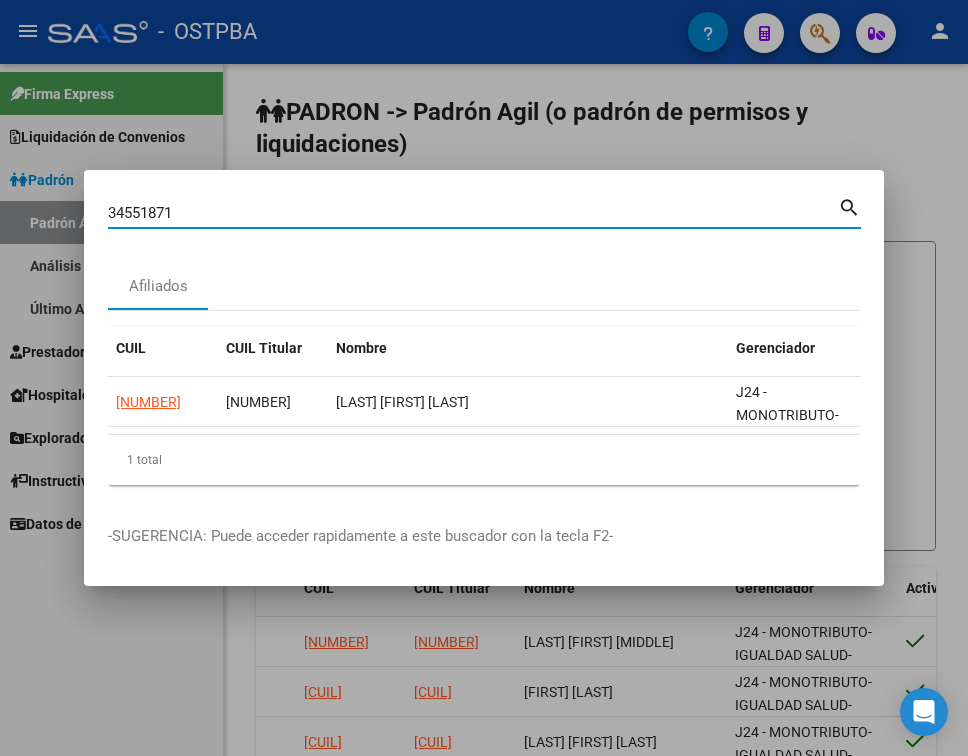 type on "34551871" 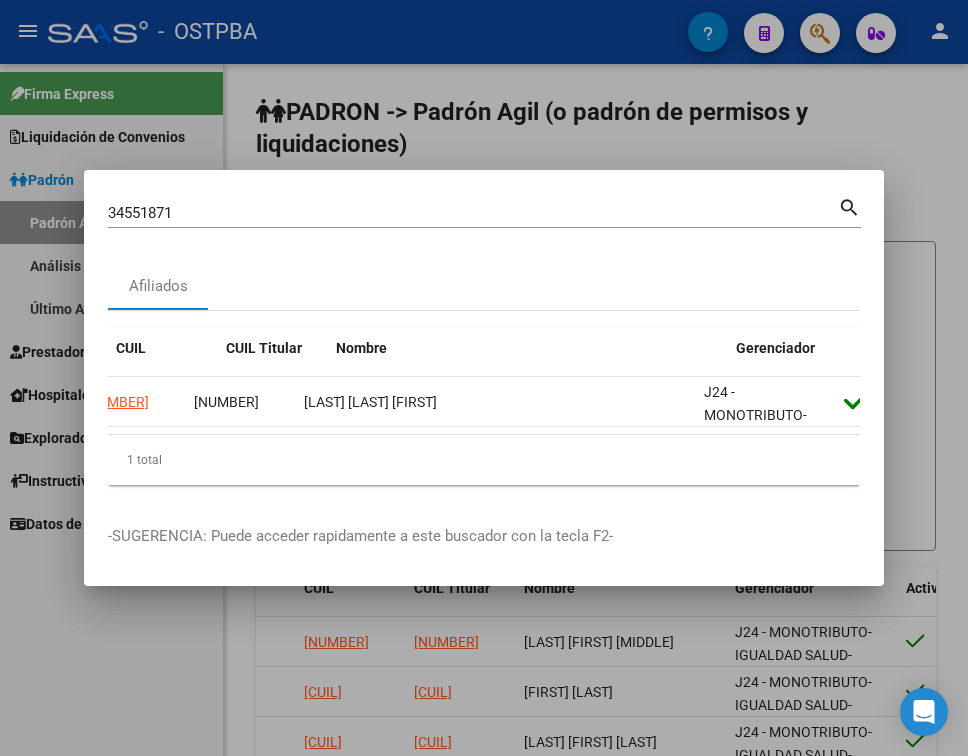 scroll, scrollTop: 0, scrollLeft: 0, axis: both 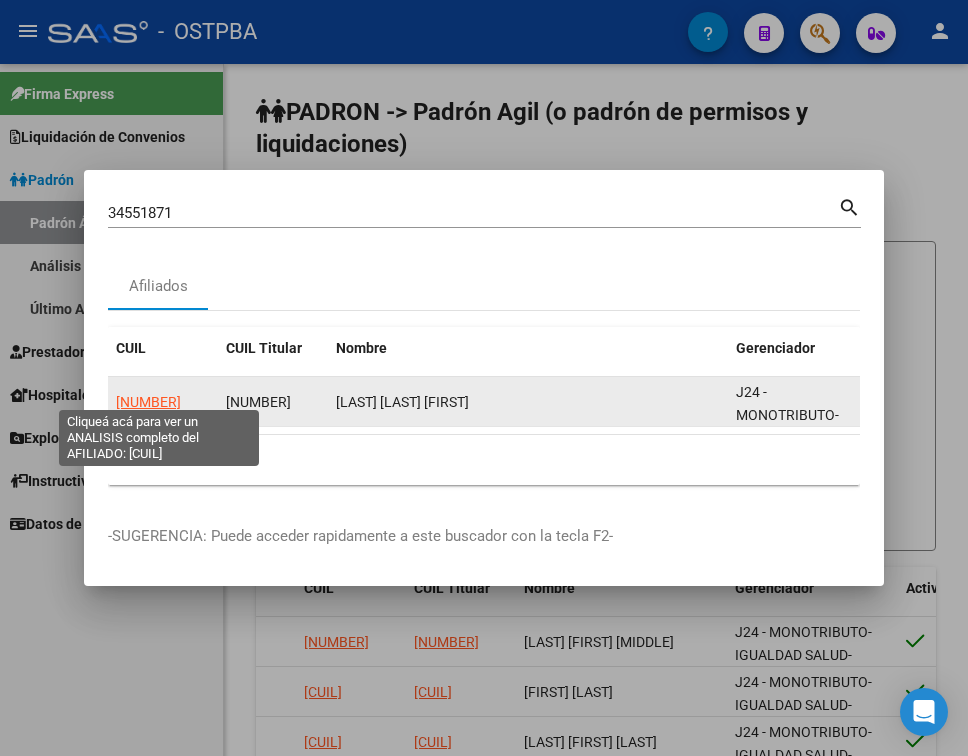 click on "20345518712" 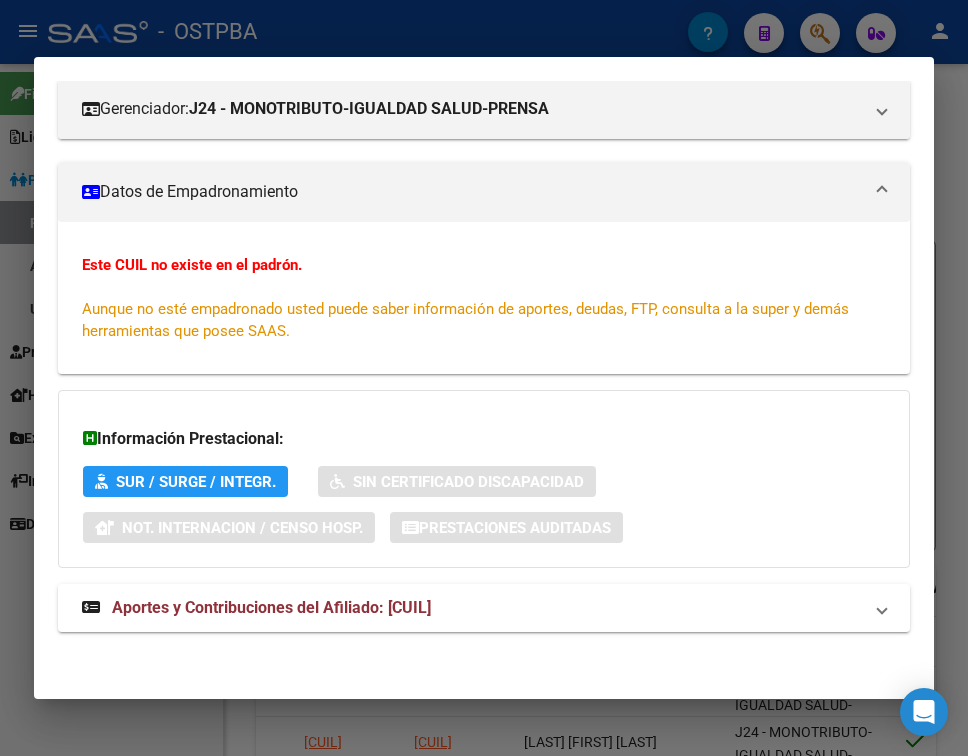 scroll, scrollTop: 268, scrollLeft: 0, axis: vertical 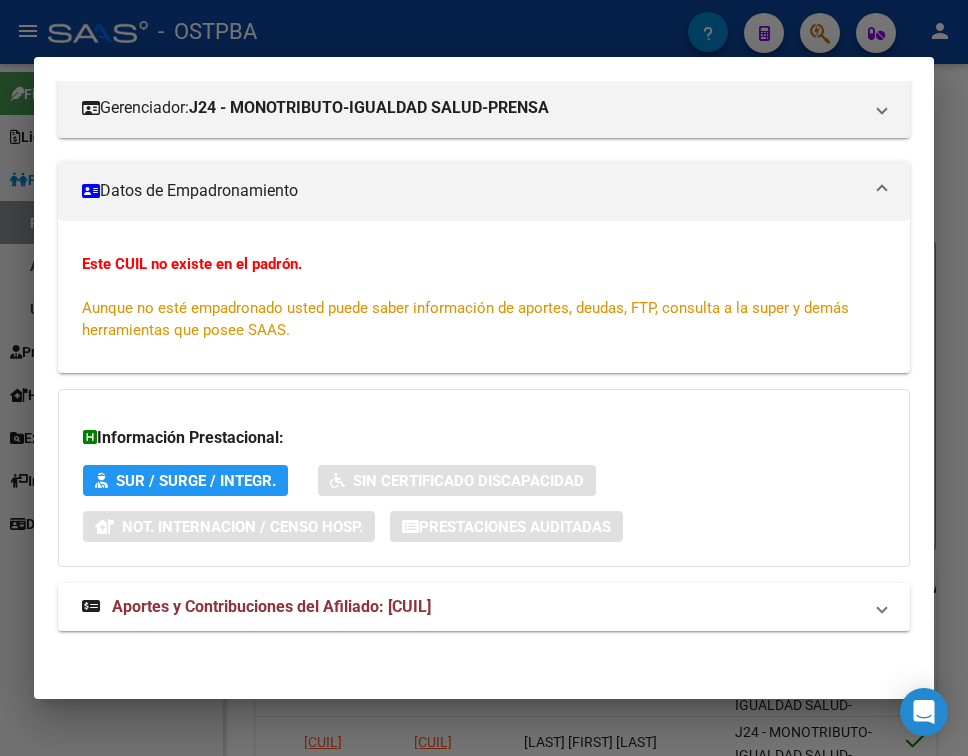 drag, startPoint x: 75, startPoint y: 310, endPoint x: 461, endPoint y: 322, distance: 386.1865 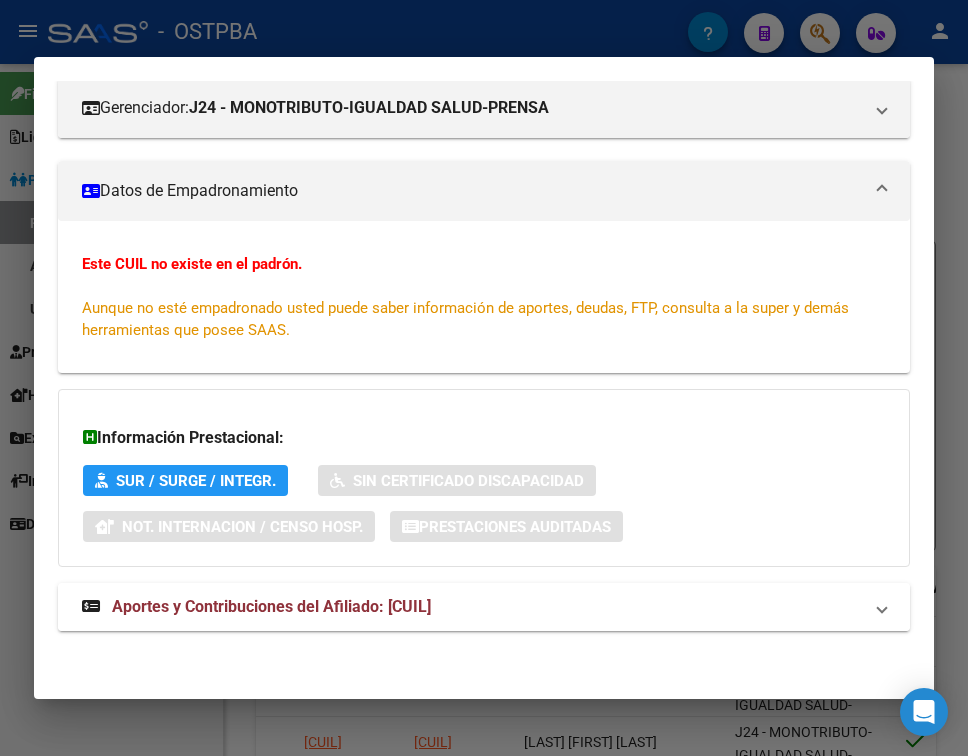click on "Aportes y Contribuciones del Afiliado: 20345518712" at bounding box center [271, 606] 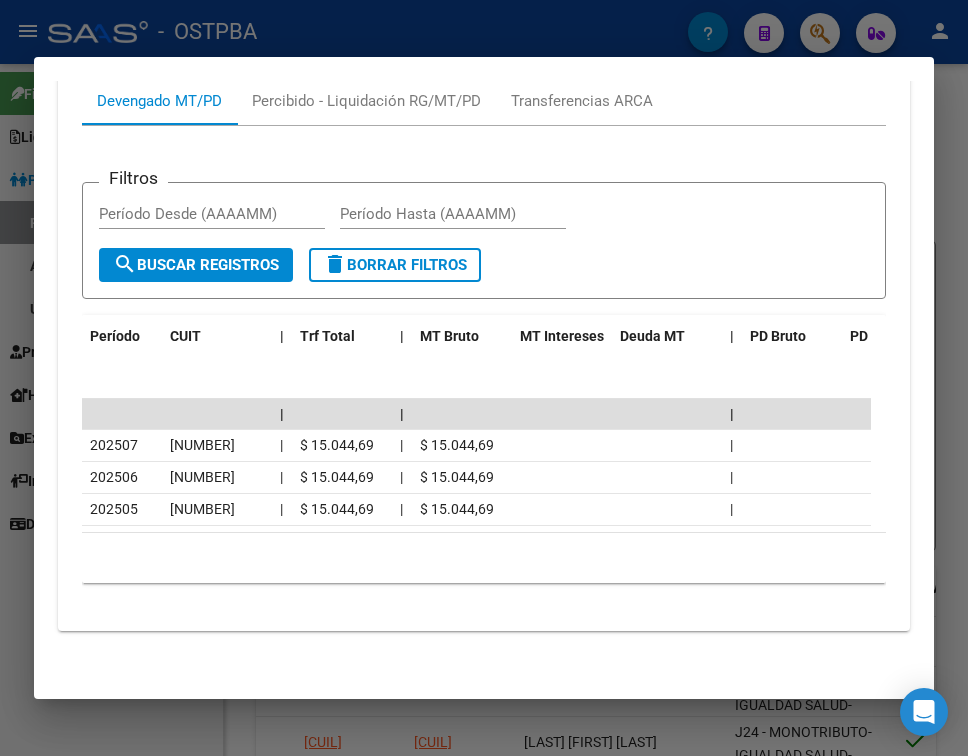 scroll, scrollTop: 947, scrollLeft: 0, axis: vertical 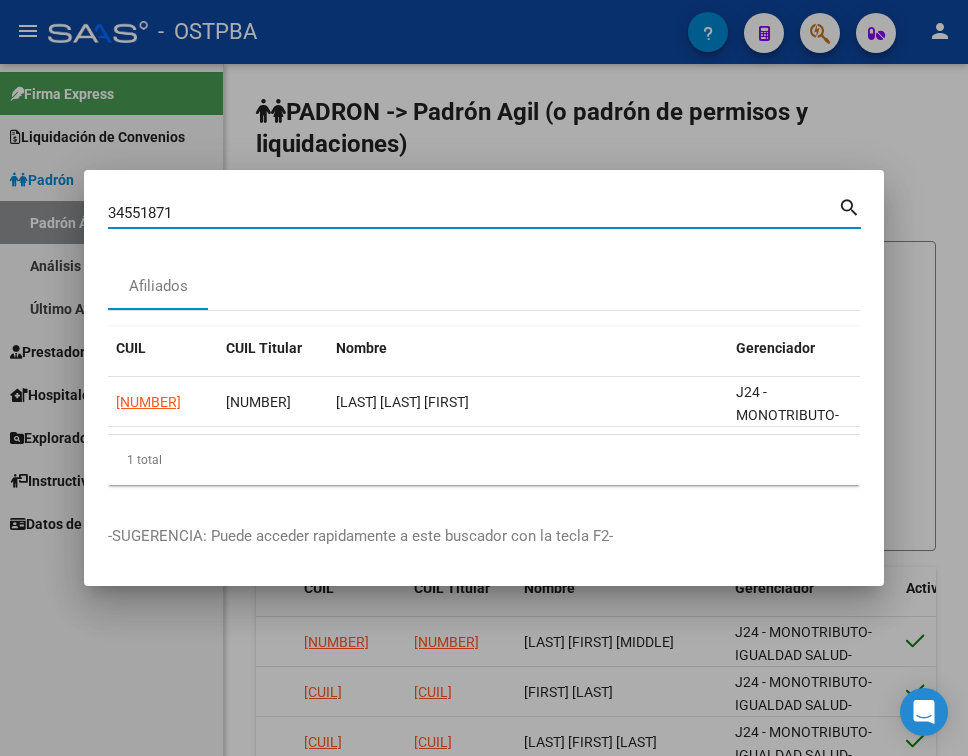 click on "34551871" at bounding box center [473, 213] 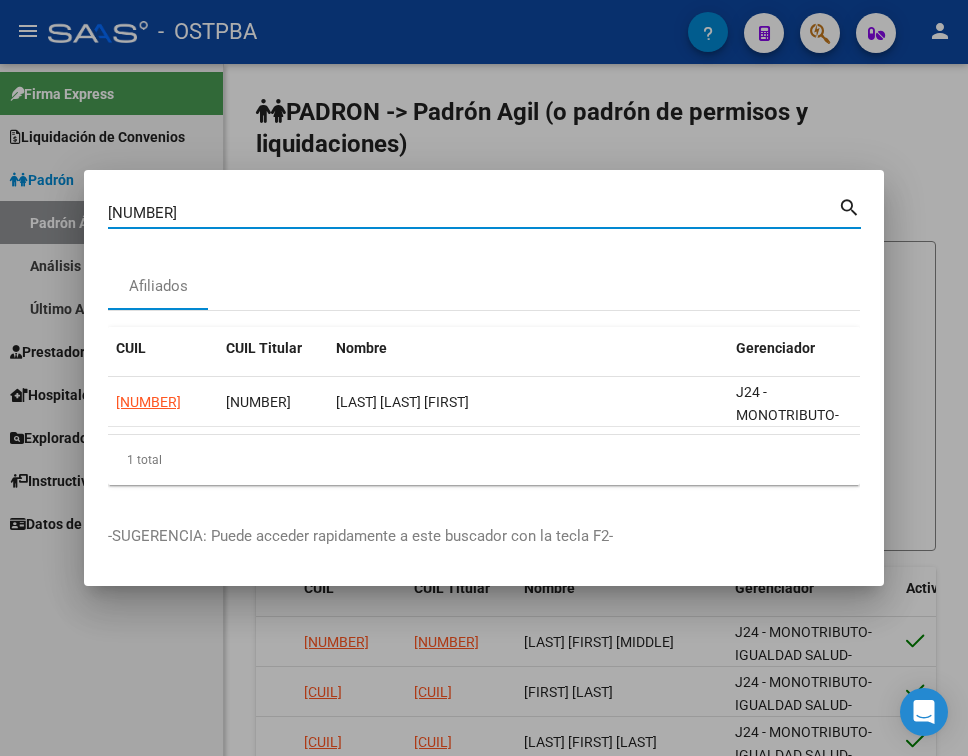 type on "[NUMBER]" 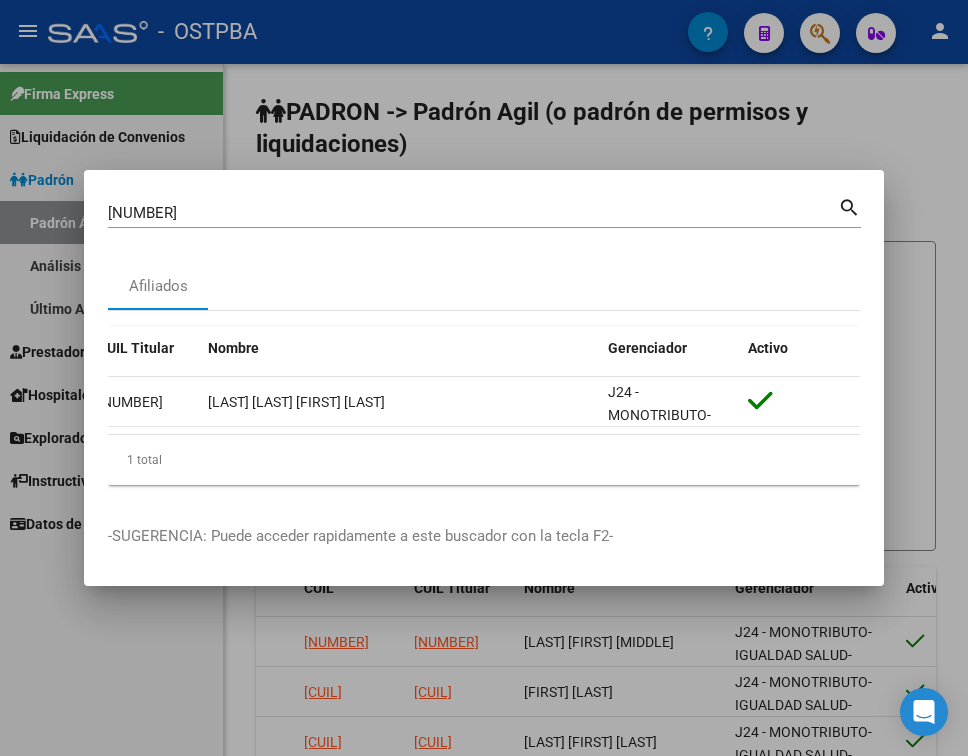 scroll, scrollTop: 0, scrollLeft: 0, axis: both 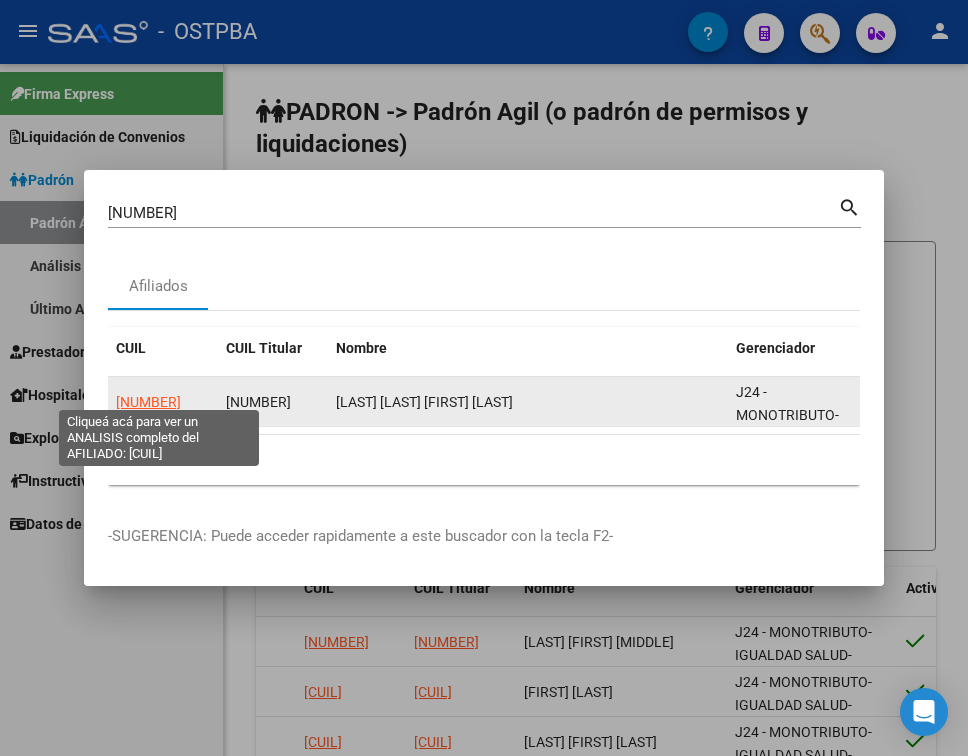 click on "[CUIL]" 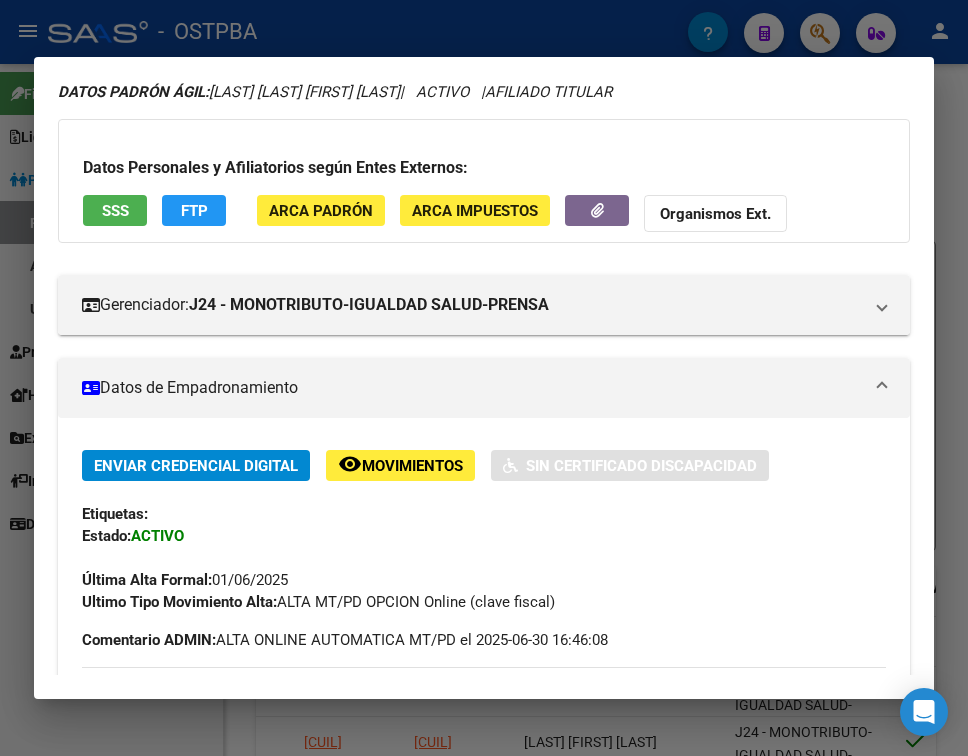 scroll, scrollTop: 0, scrollLeft: 0, axis: both 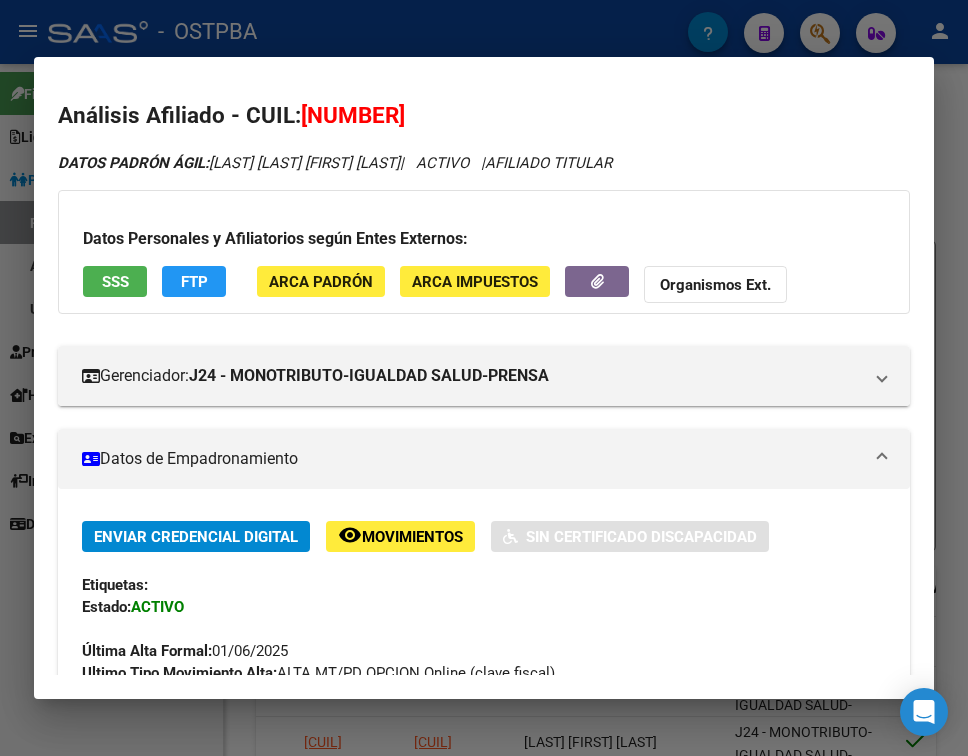 click on "Movimientos" 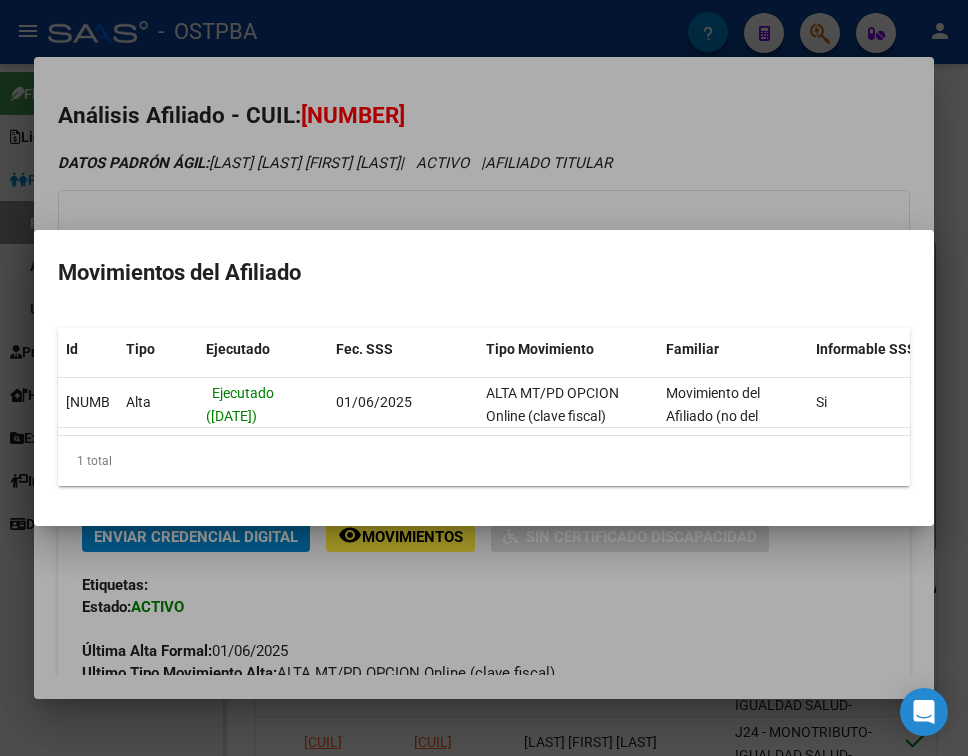 click at bounding box center [484, 378] 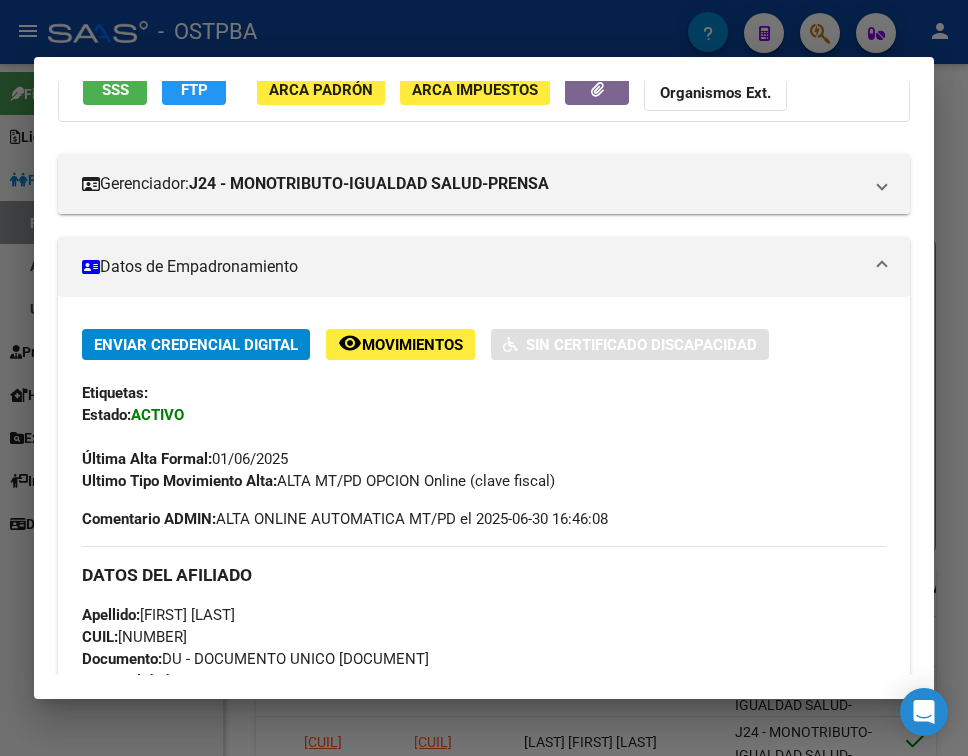 scroll, scrollTop: 200, scrollLeft: 0, axis: vertical 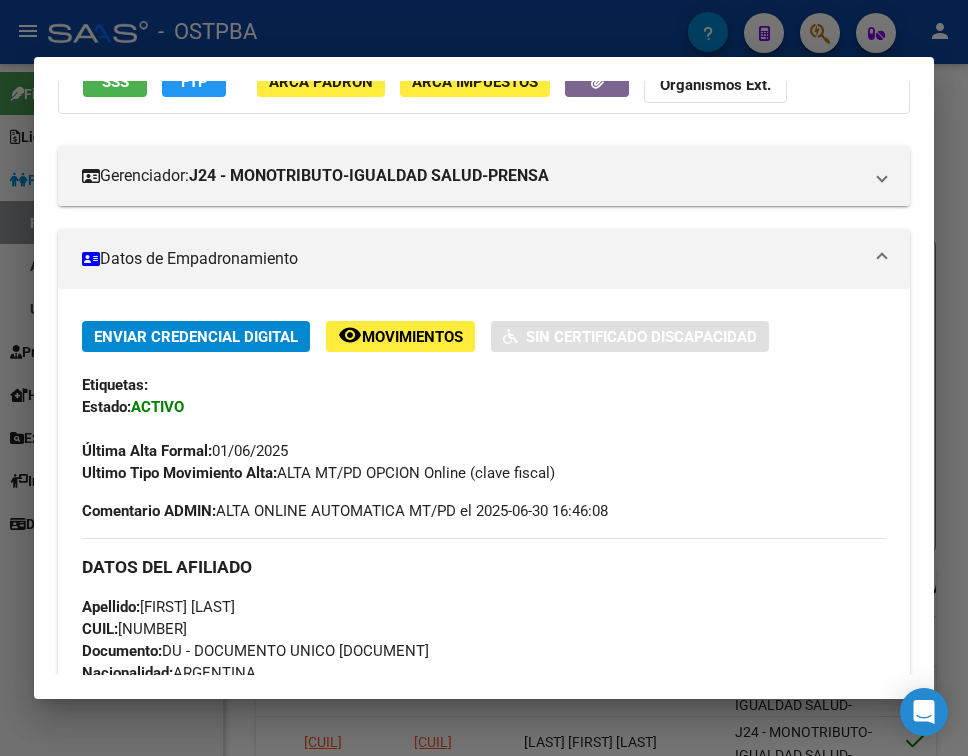 click at bounding box center [484, 378] 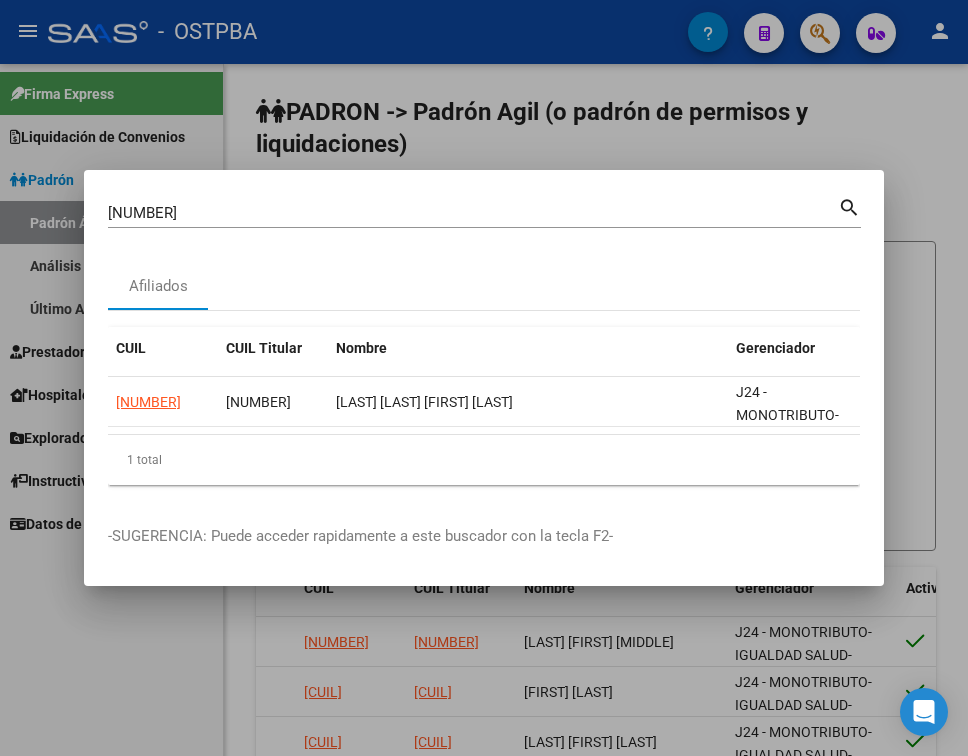 click on "[NUMBER]" at bounding box center [473, 213] 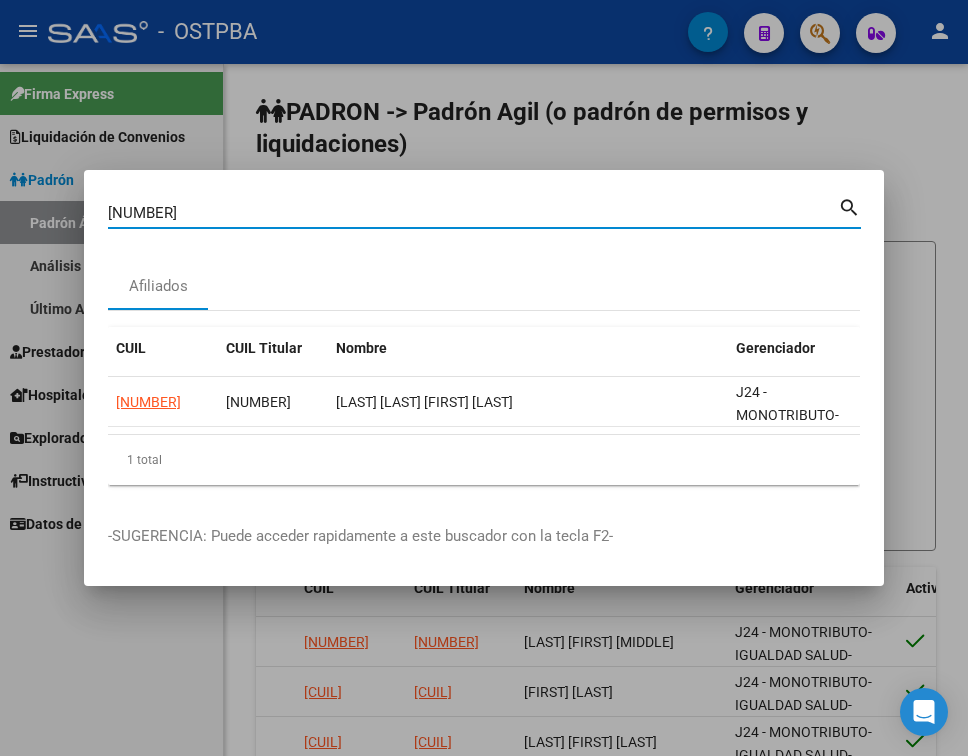 click on "[NUMBER]" at bounding box center (473, 213) 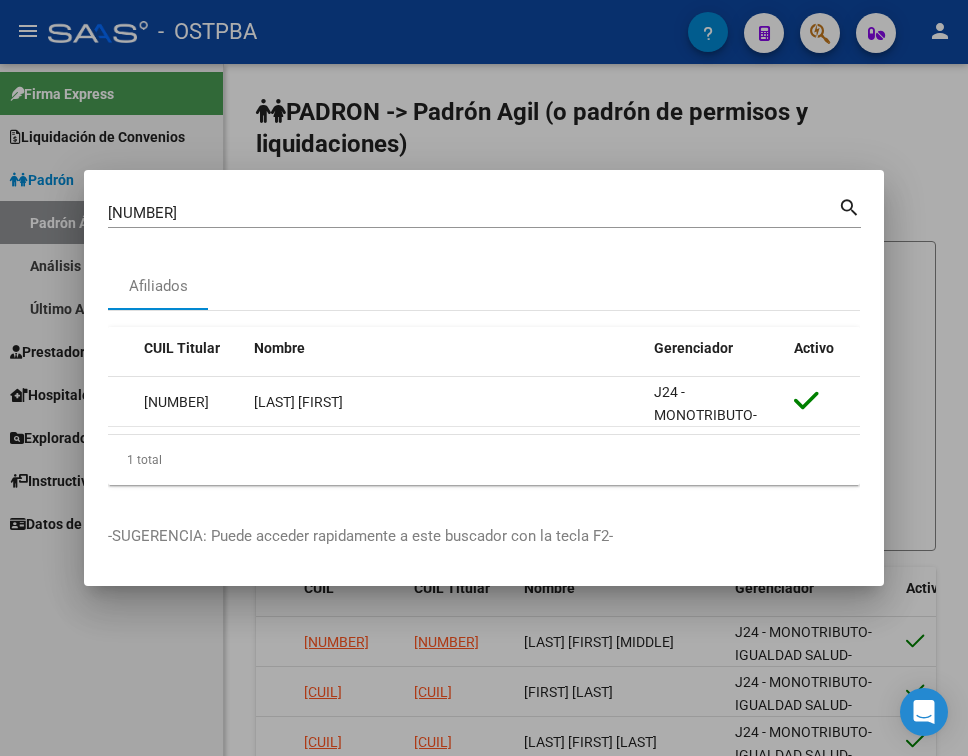 scroll, scrollTop: 0, scrollLeft: 0, axis: both 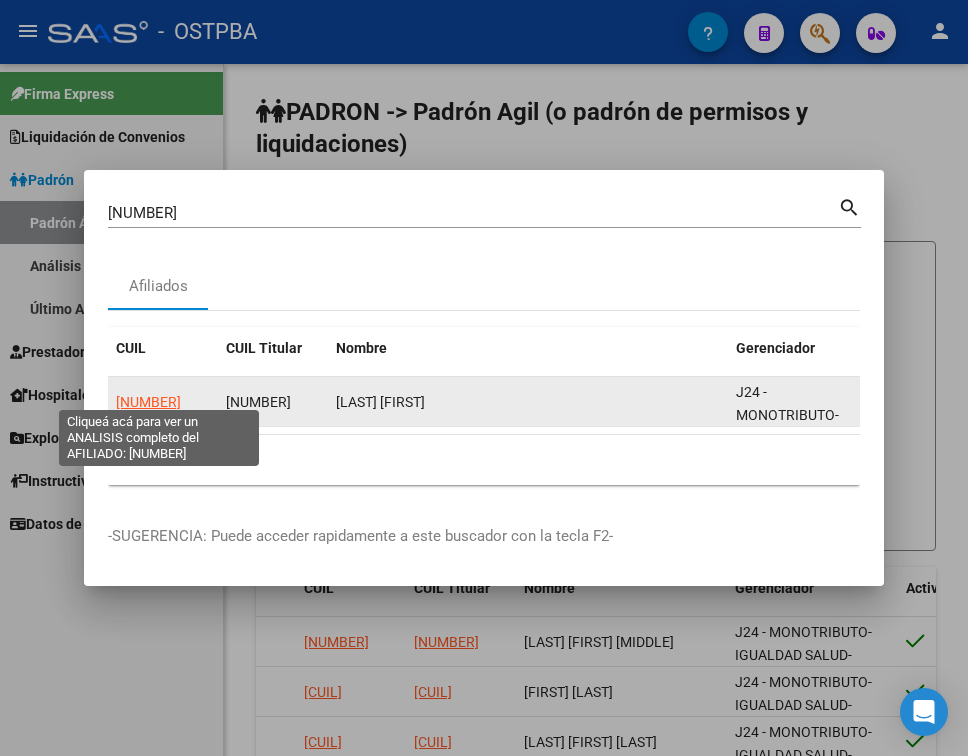 click on "27426573178" 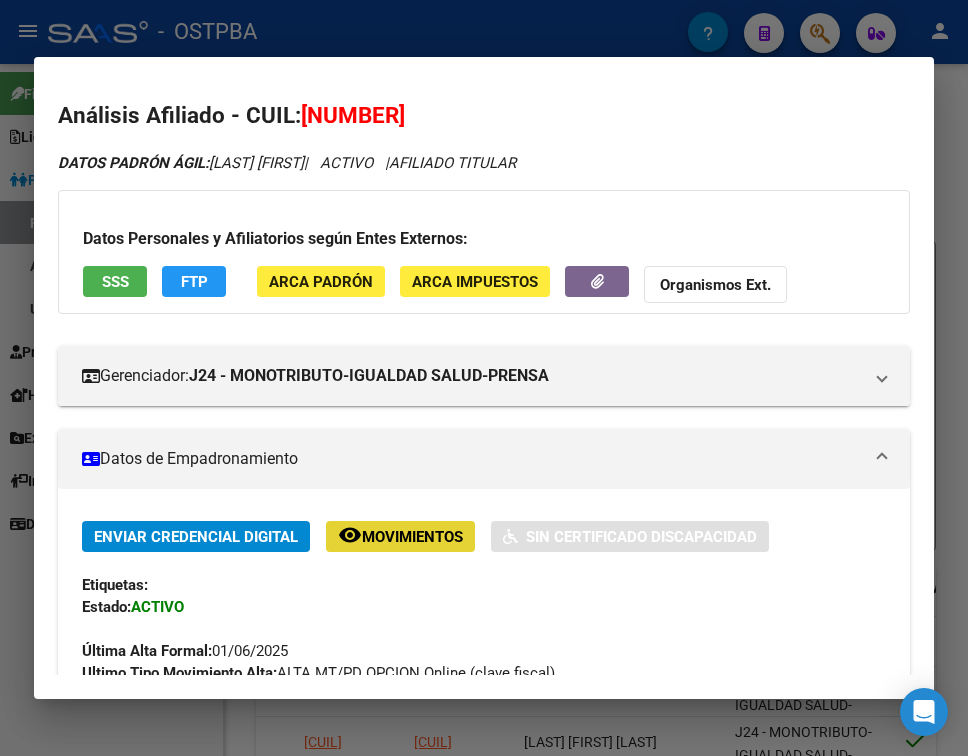click on "Movimientos" 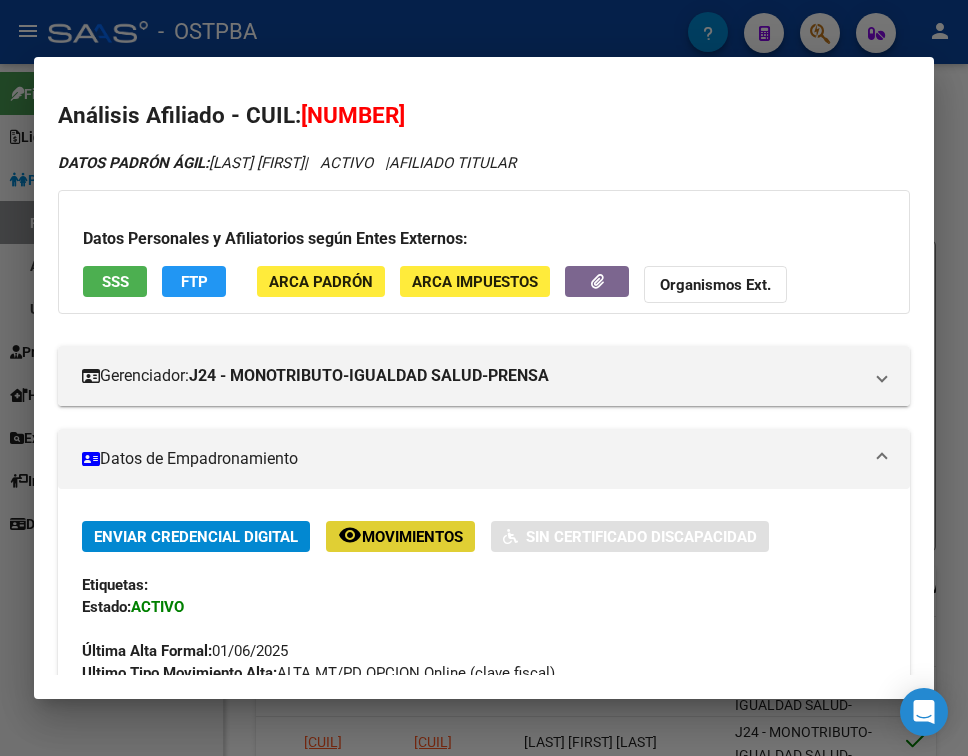 type 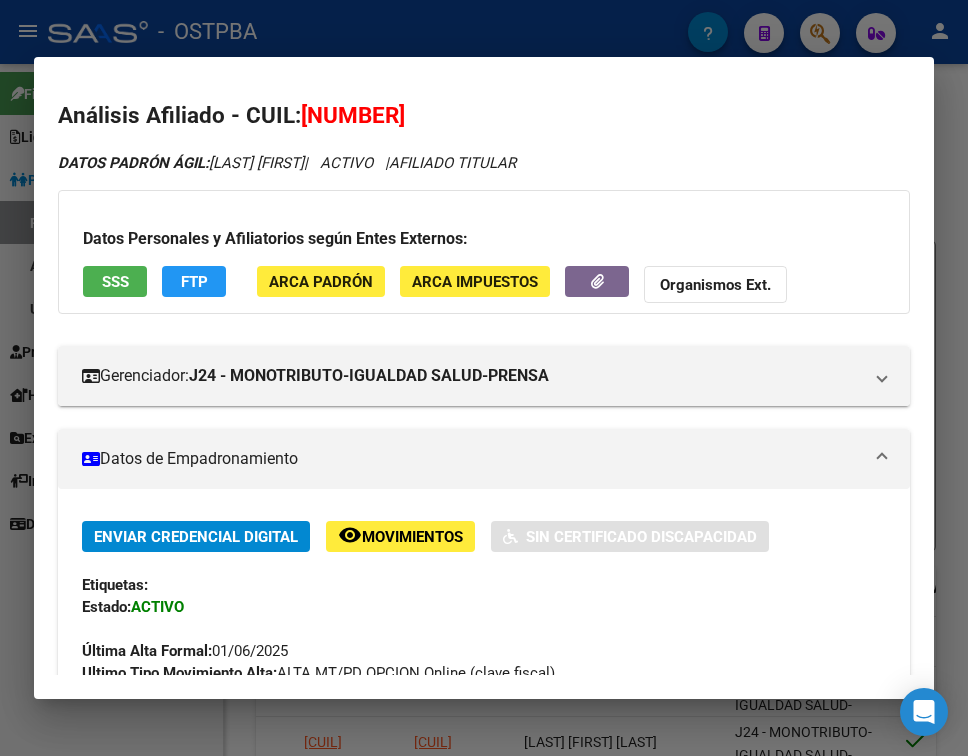 click on "Datos de Empadronamiento" at bounding box center [484, 459] 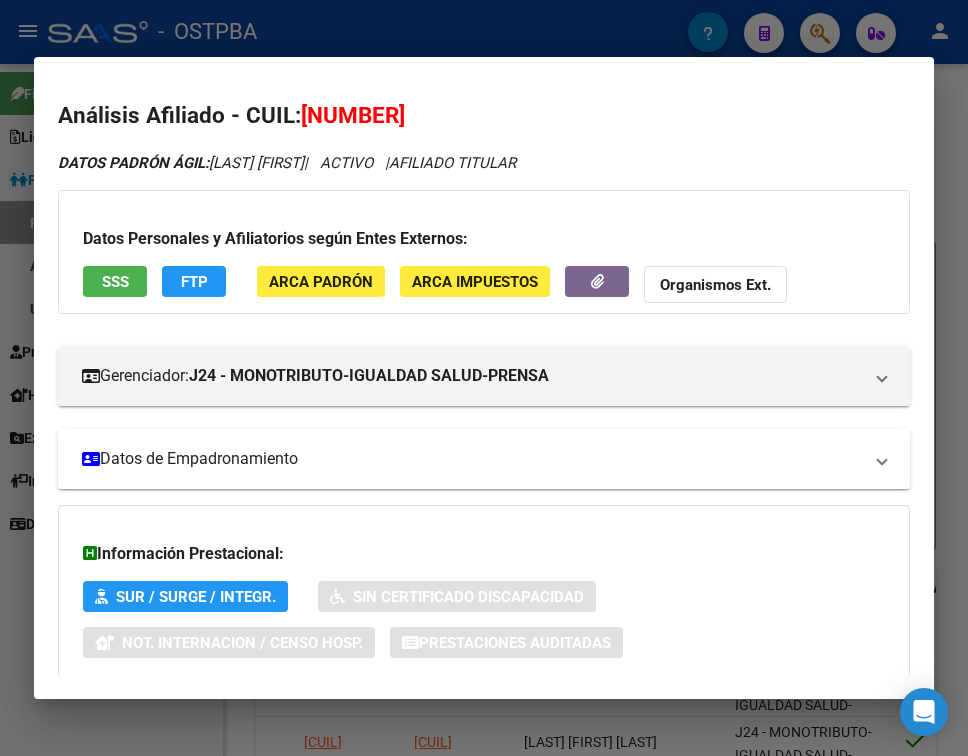 click on "Datos de Empadronamiento" at bounding box center (484, 459) 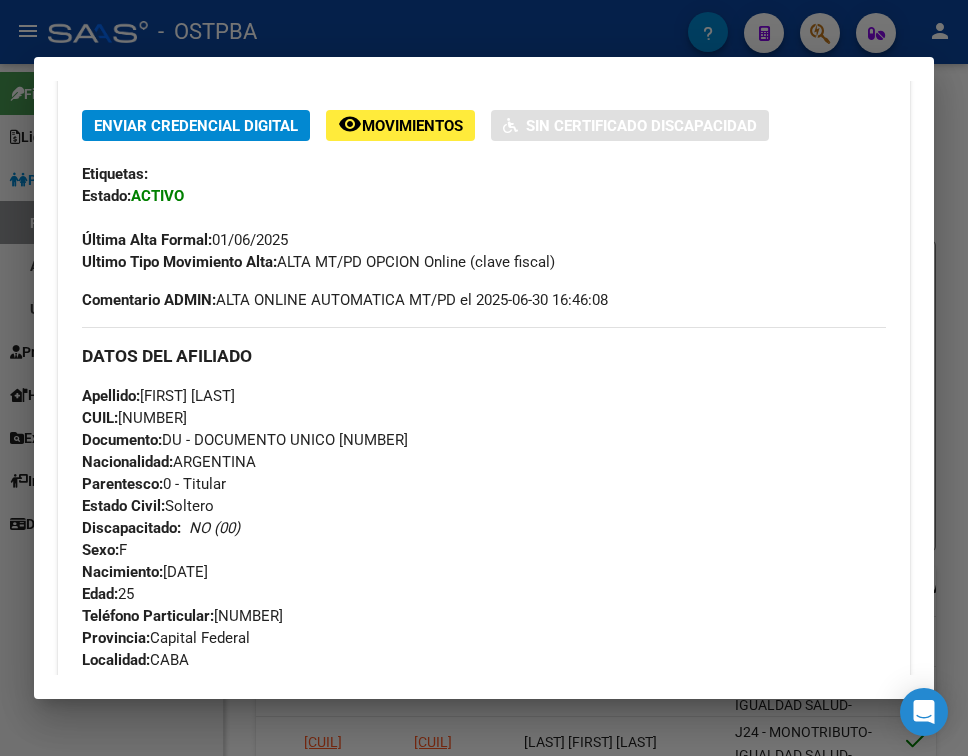 scroll, scrollTop: 600, scrollLeft: 0, axis: vertical 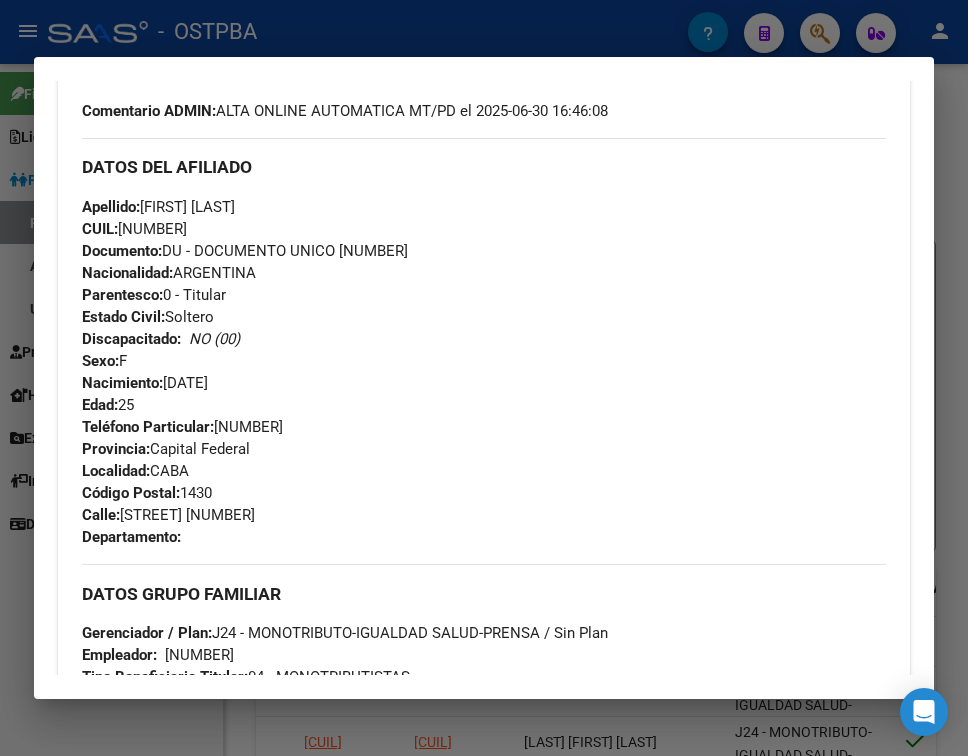 click at bounding box center (484, 378) 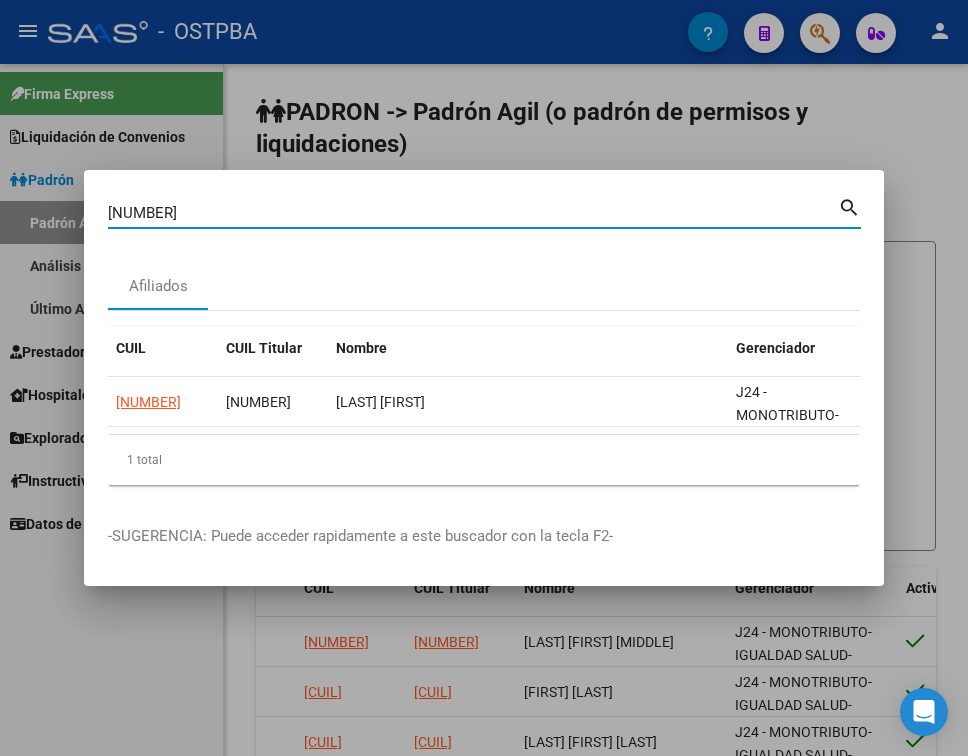 click on "42657317" at bounding box center (473, 213) 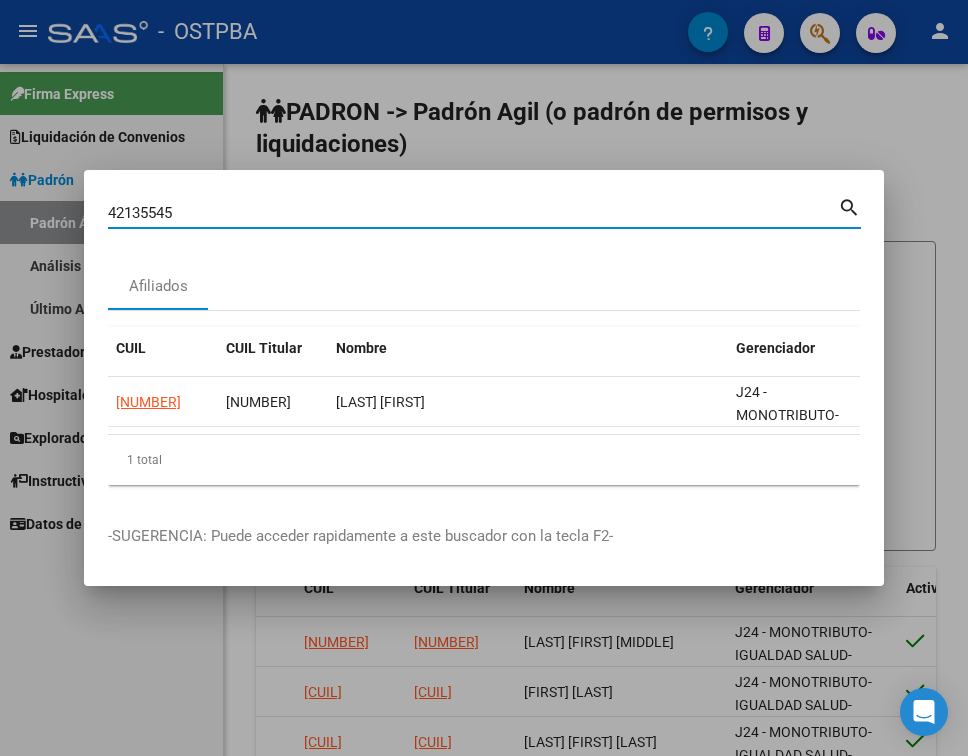 type on "42135545" 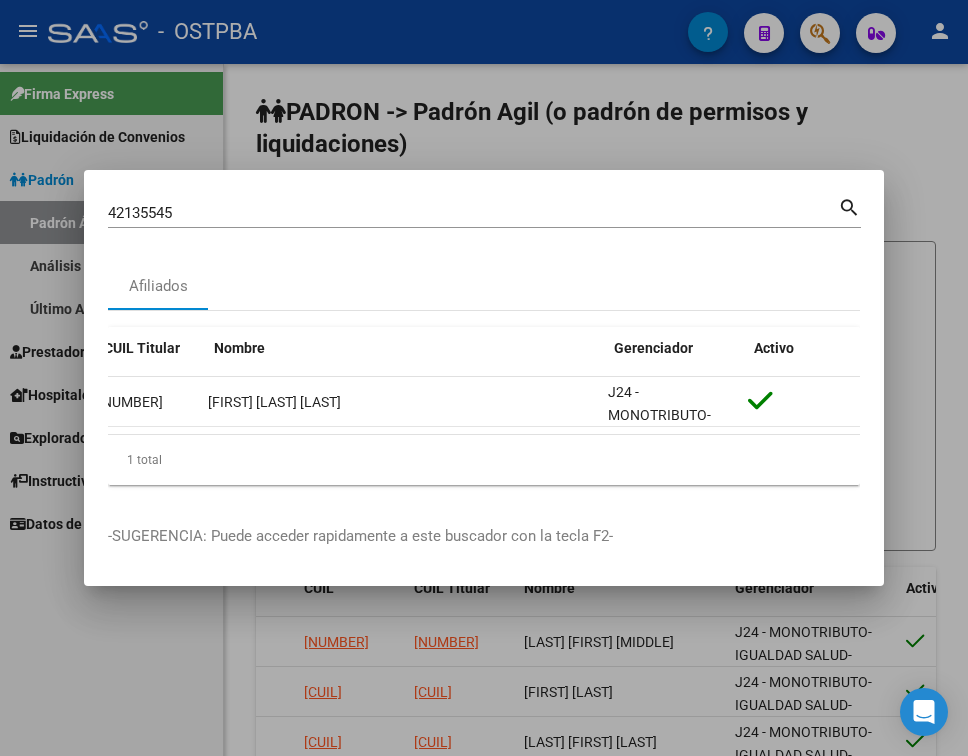 scroll, scrollTop: 0, scrollLeft: 0, axis: both 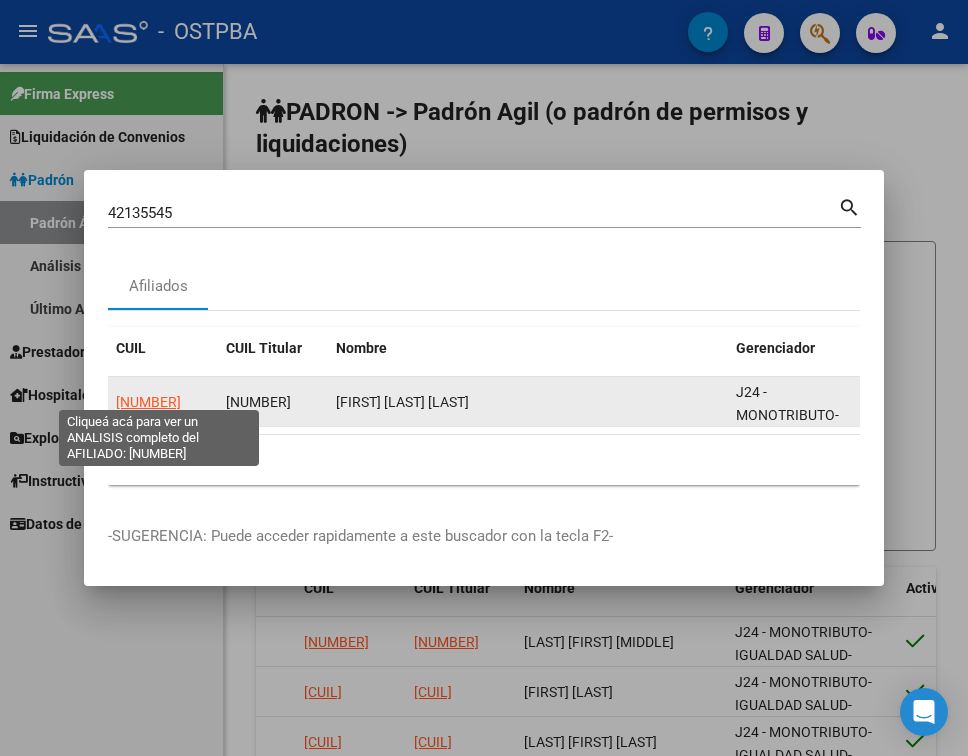 click on "27421355458" 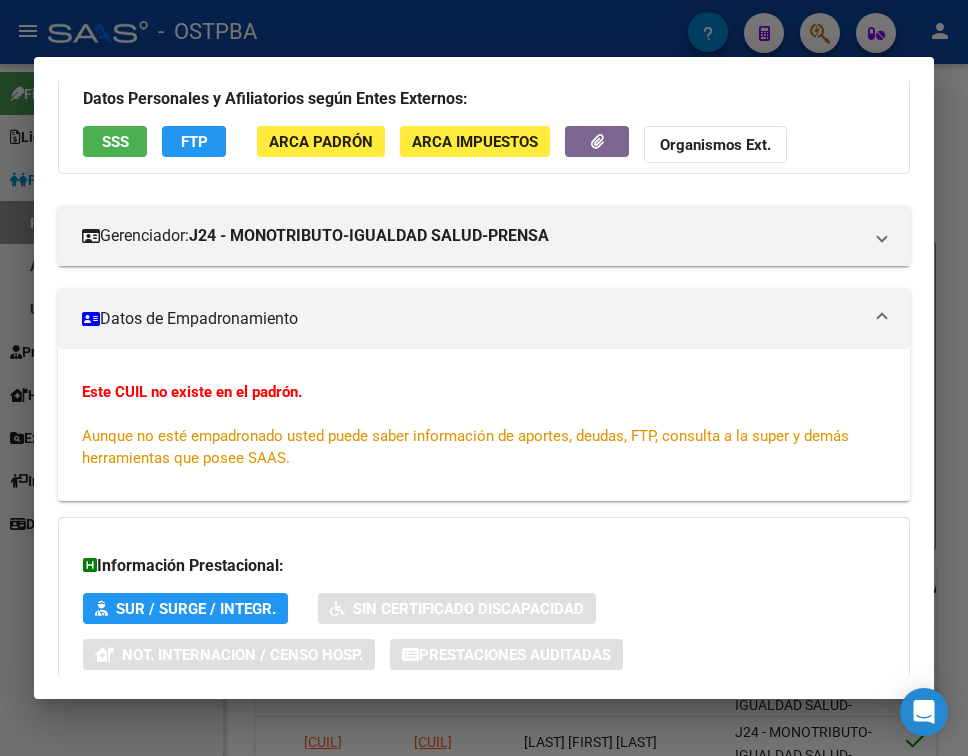 scroll, scrollTop: 268, scrollLeft: 0, axis: vertical 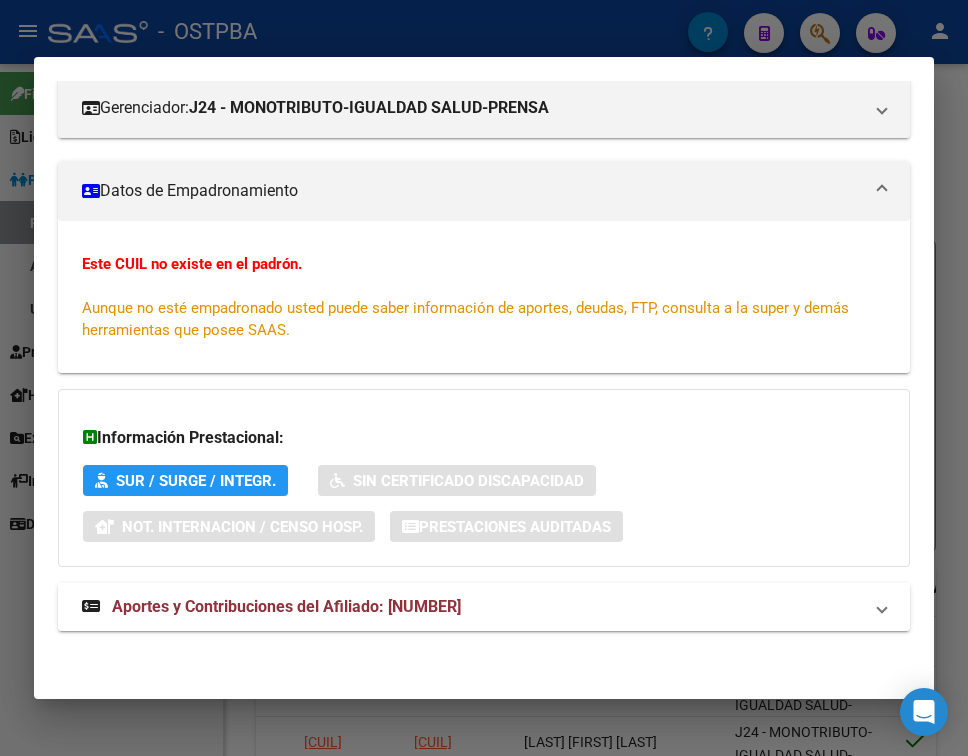 click on "Aportes y Contribuciones del Afiliado: 27421355458" at bounding box center (484, 607) 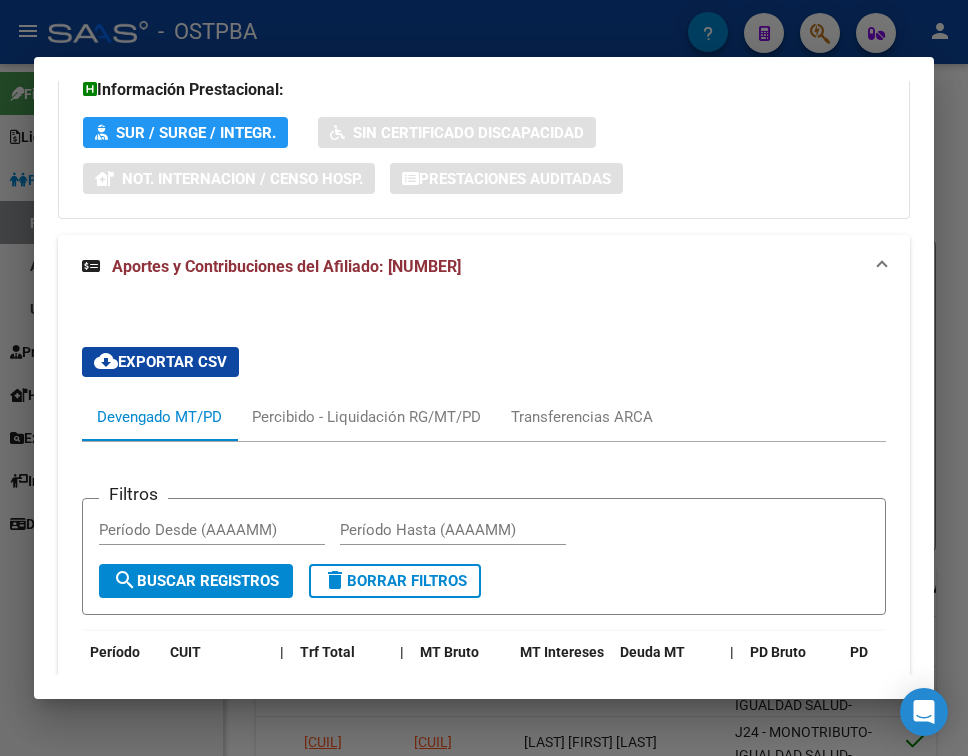 scroll, scrollTop: 786, scrollLeft: 0, axis: vertical 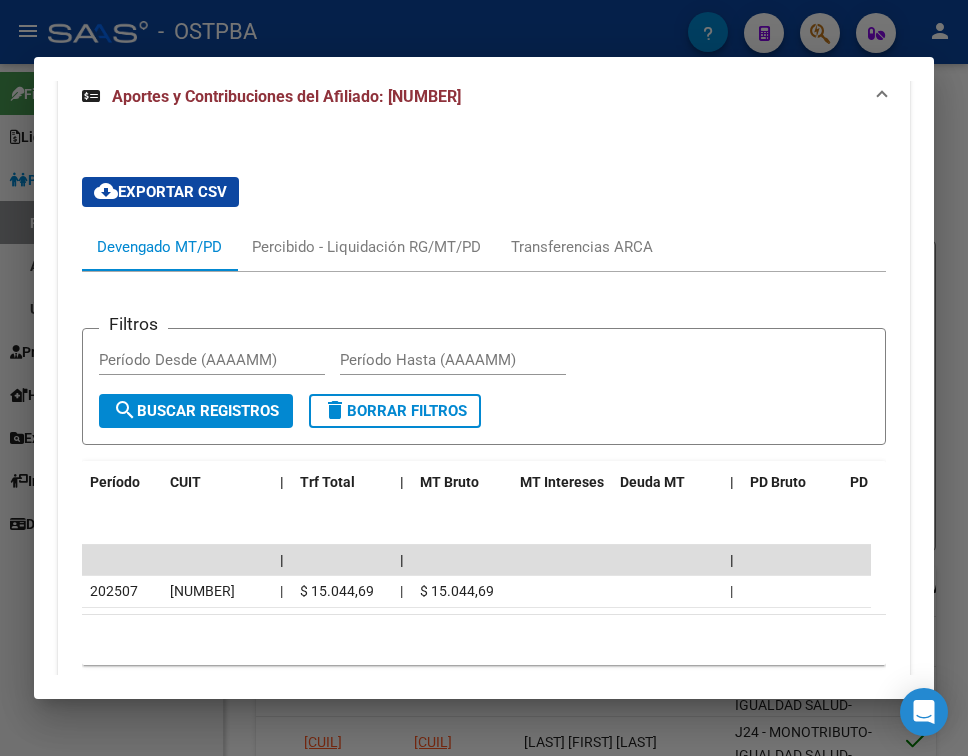 click at bounding box center (484, 378) 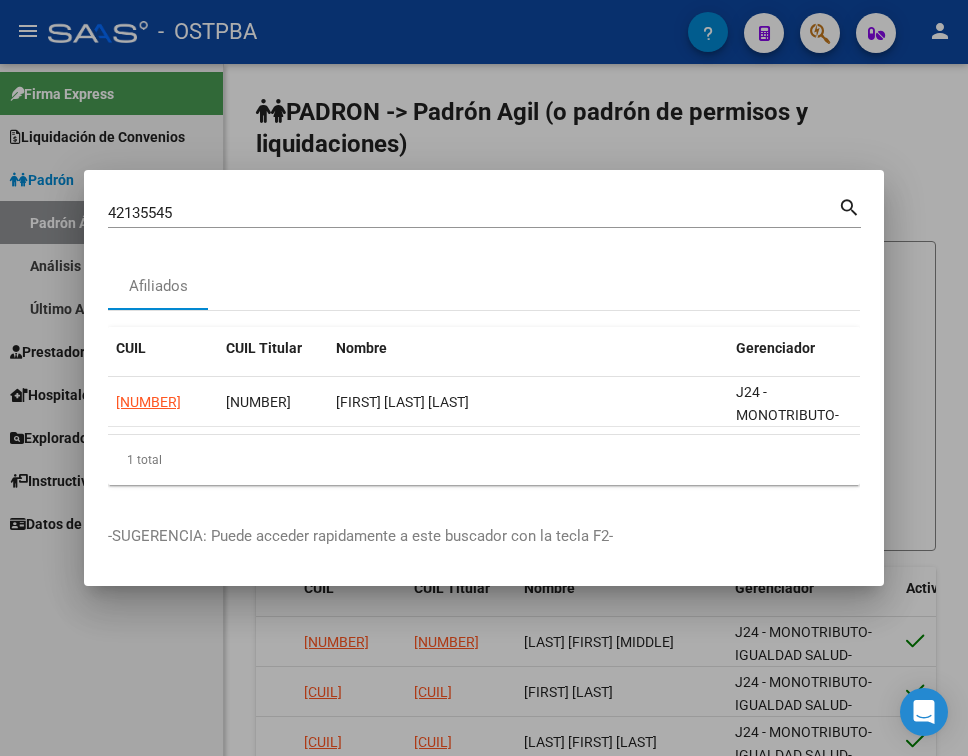 click on "42135545" at bounding box center [473, 213] 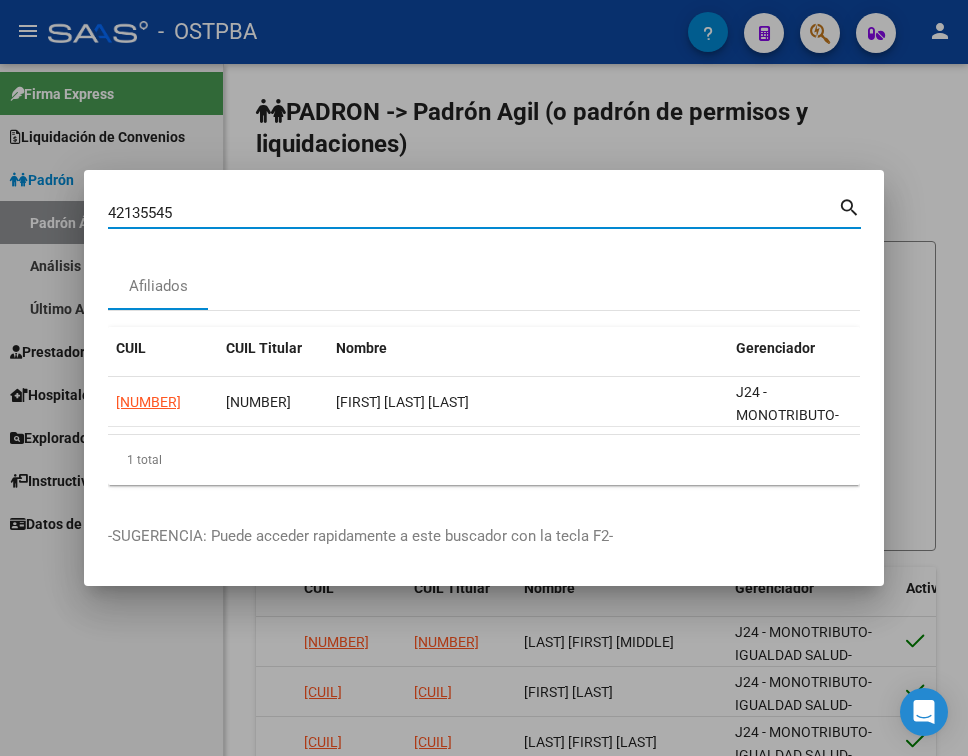 click on "42135545" at bounding box center [473, 213] 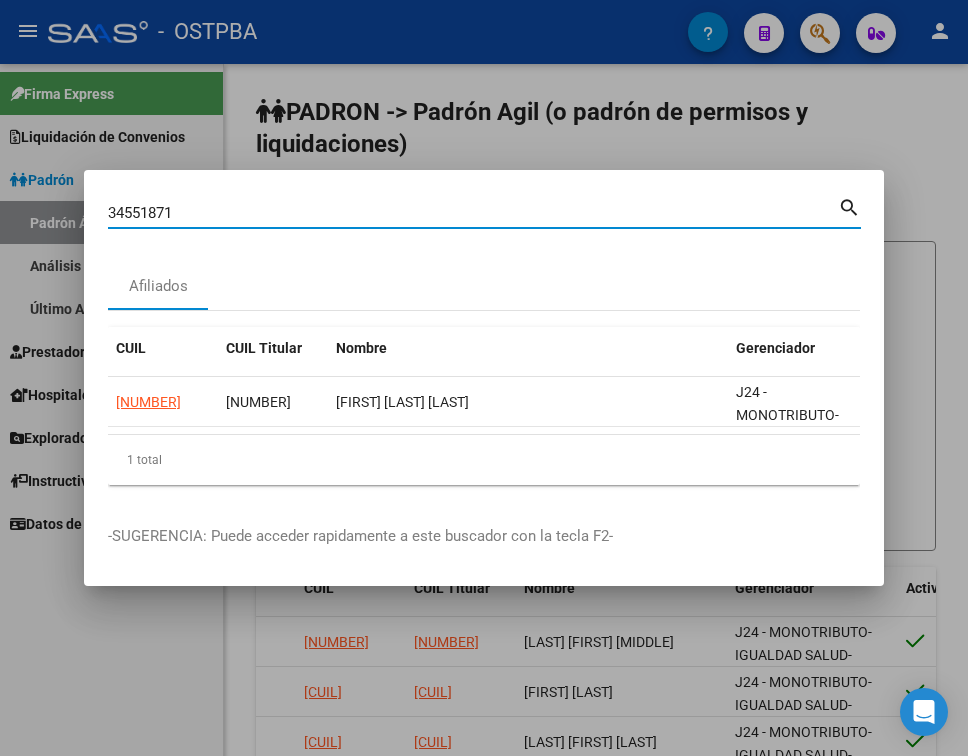 type on "34551871" 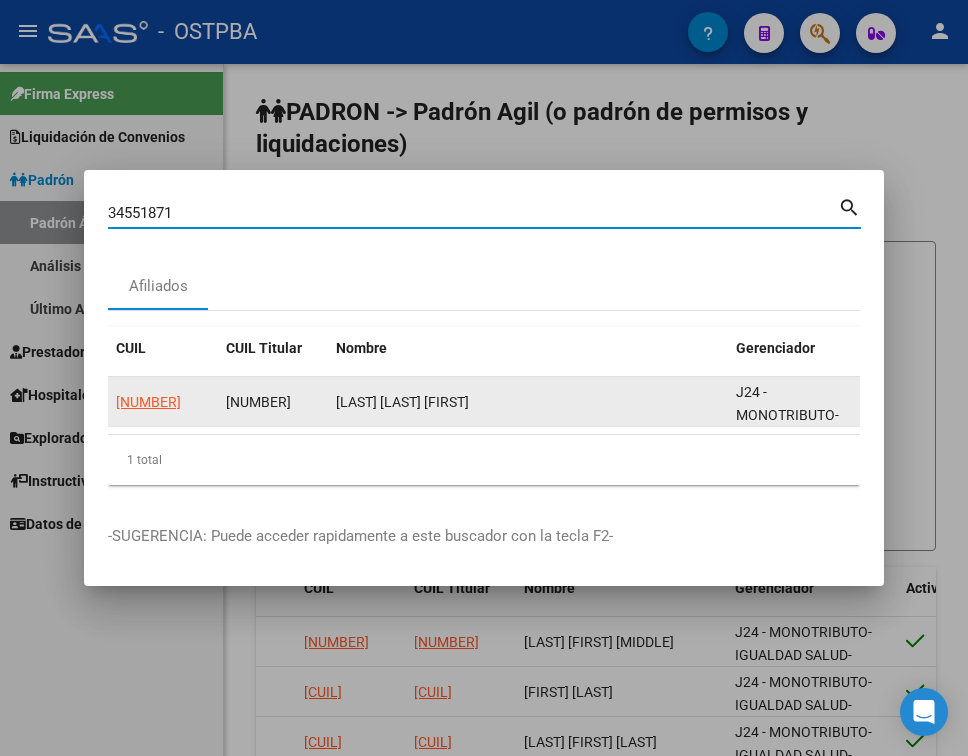 click on "20345518712" 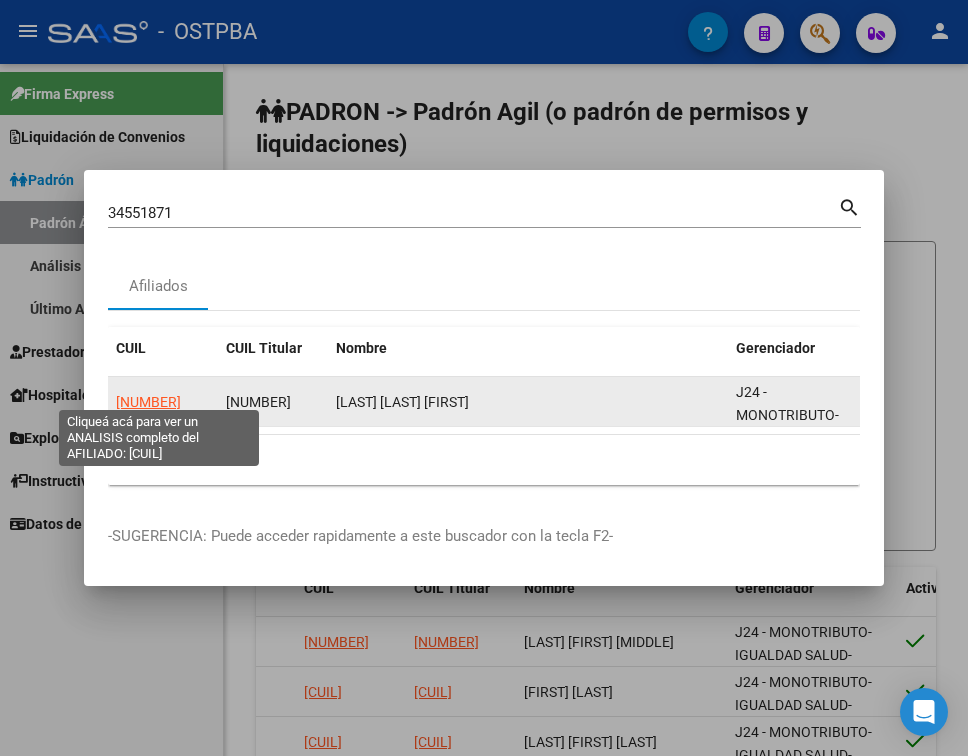 click on "20345518712" 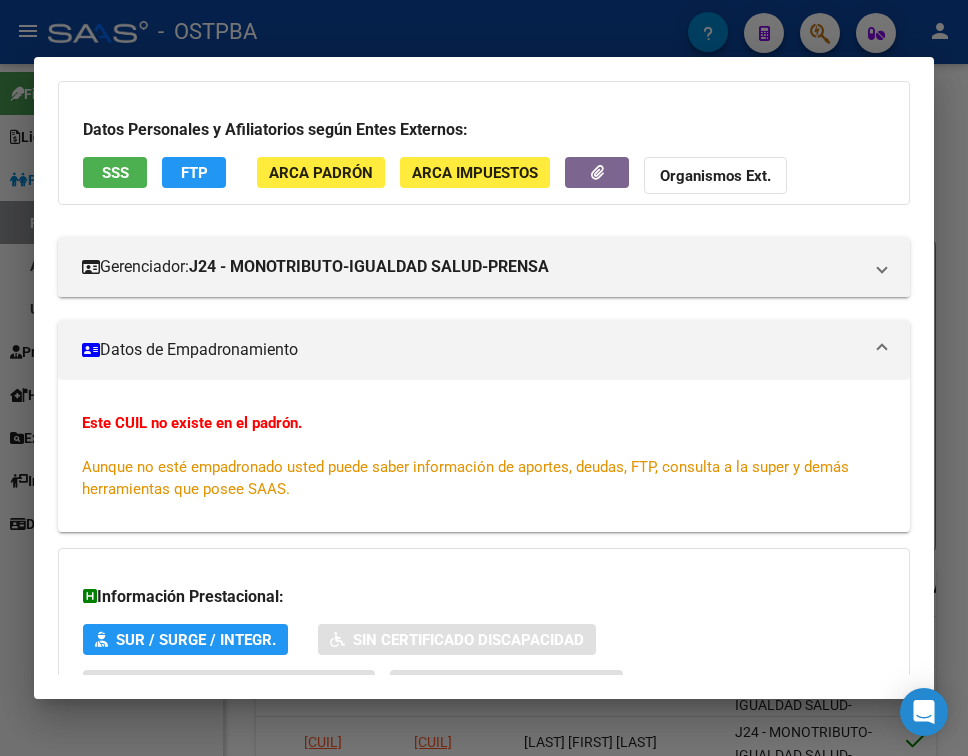 scroll, scrollTop: 268, scrollLeft: 0, axis: vertical 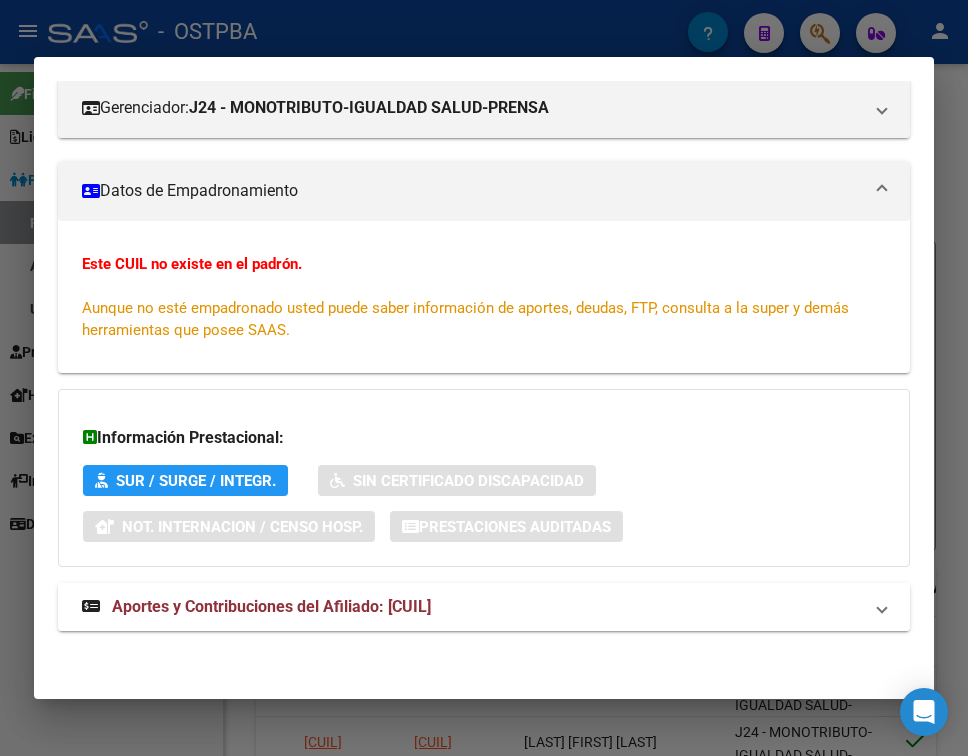 click on "Aportes y Contribuciones del Afiliado: 20345518712" at bounding box center (484, 607) 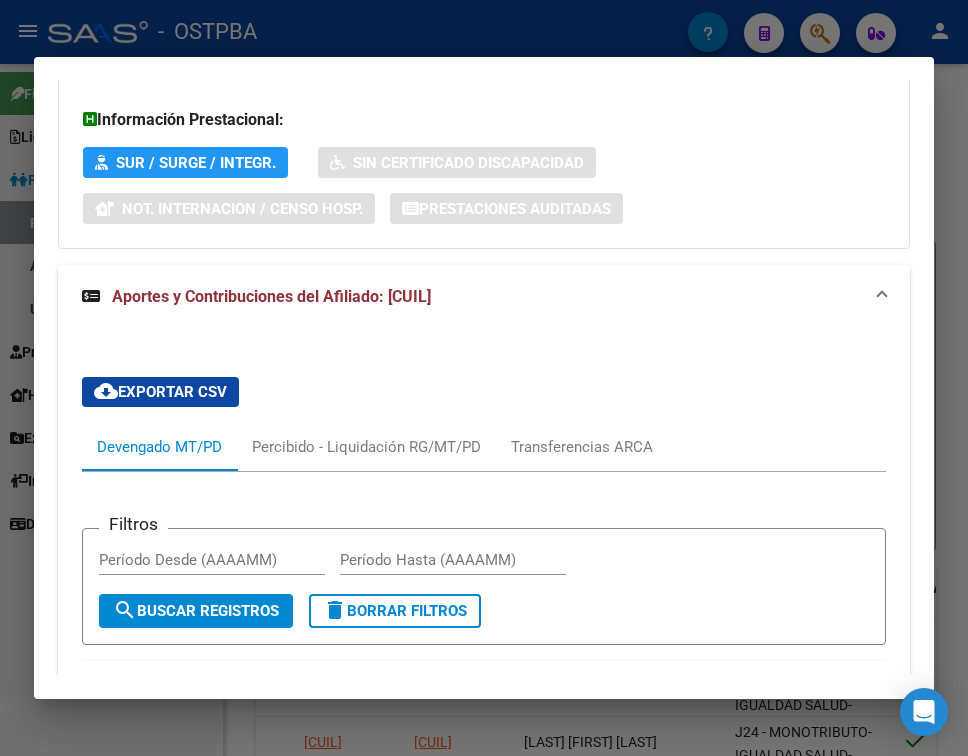 scroll, scrollTop: 947, scrollLeft: 0, axis: vertical 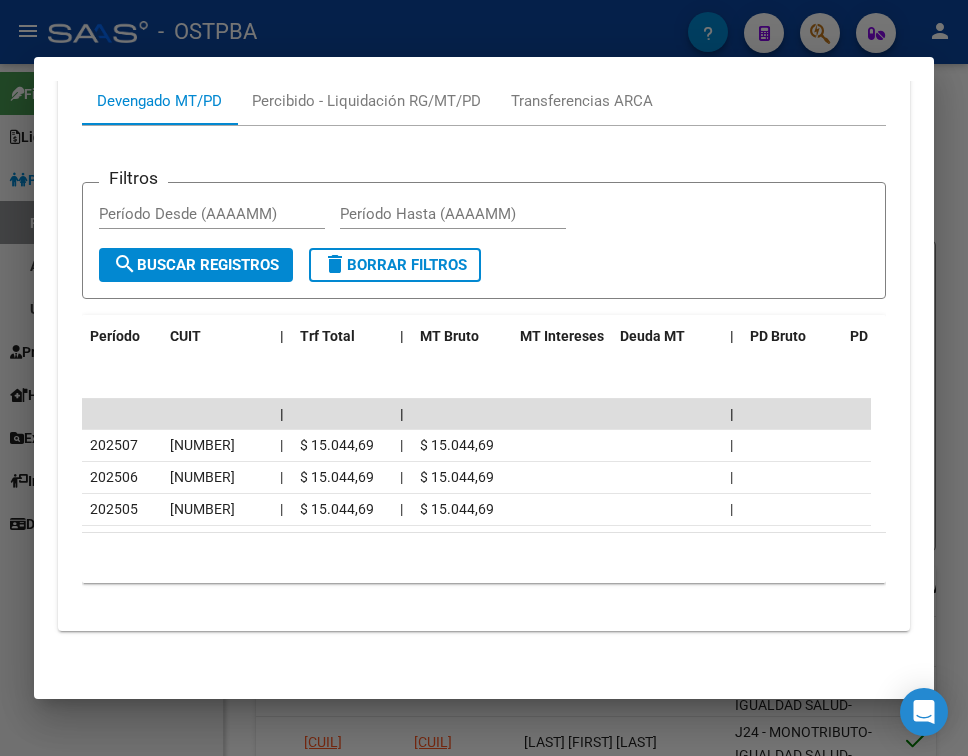 click at bounding box center (484, 378) 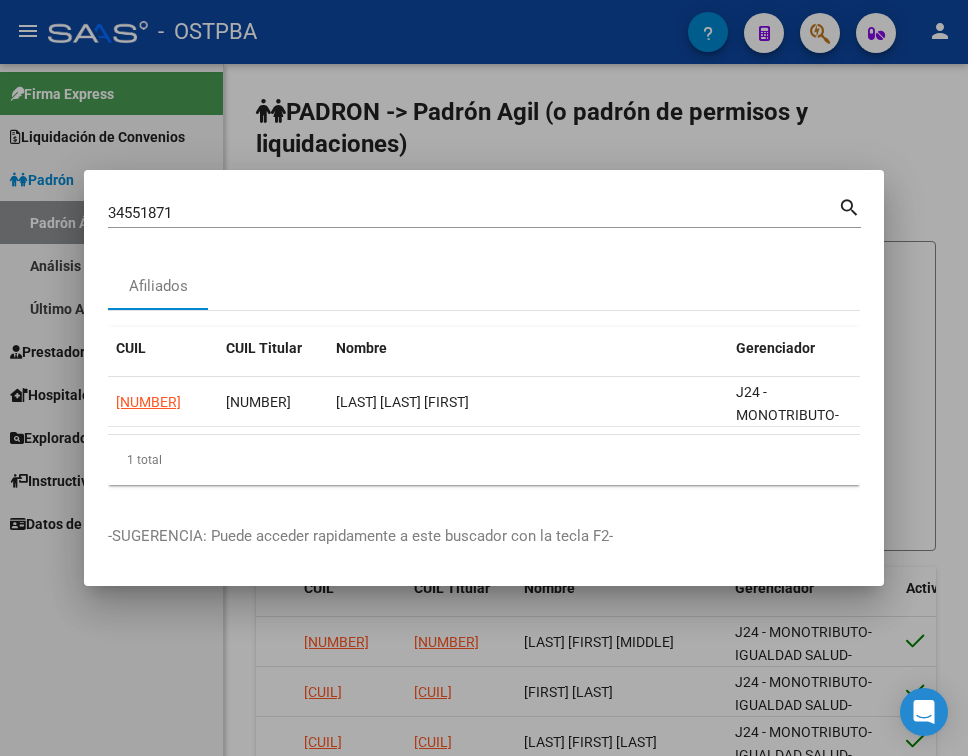 click on "34551871" at bounding box center (473, 213) 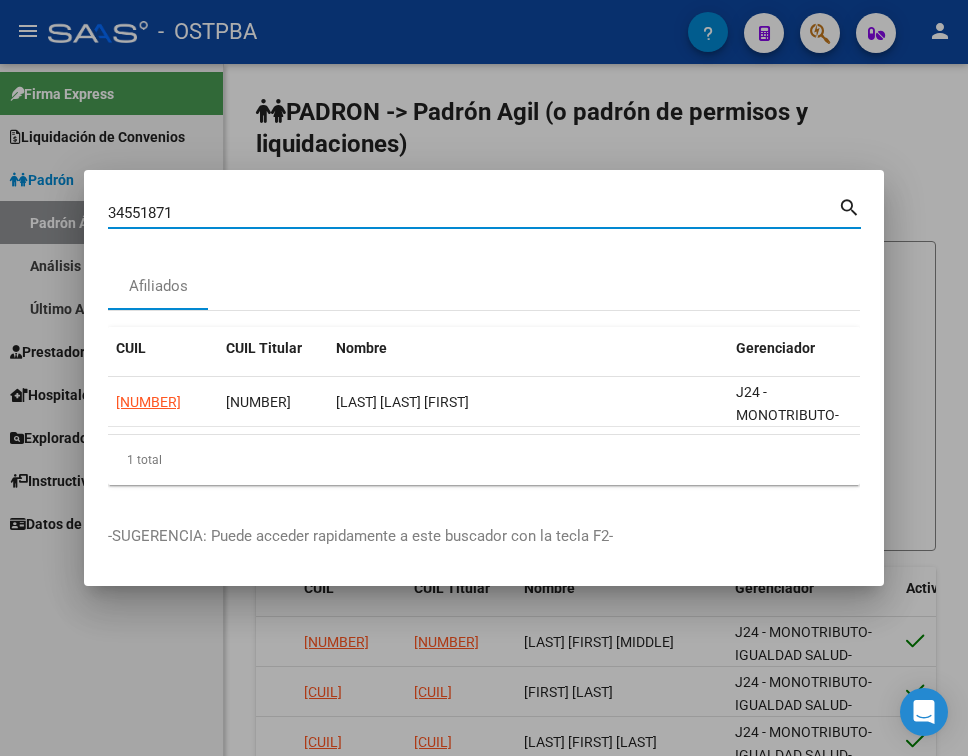 click on "34551871" at bounding box center (473, 213) 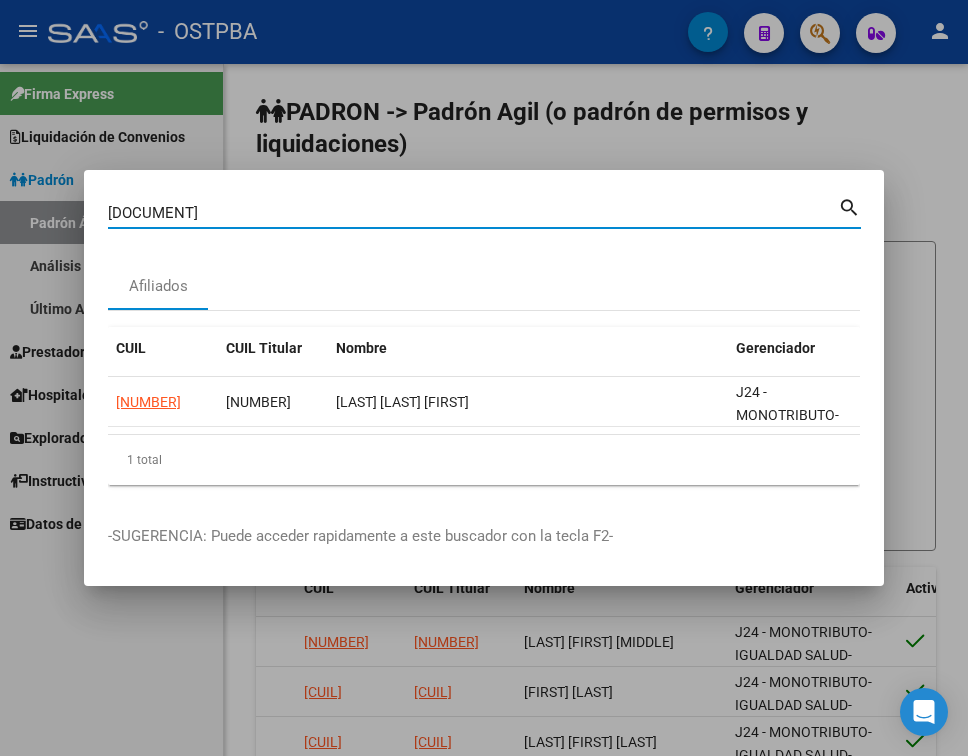 type on "42023997" 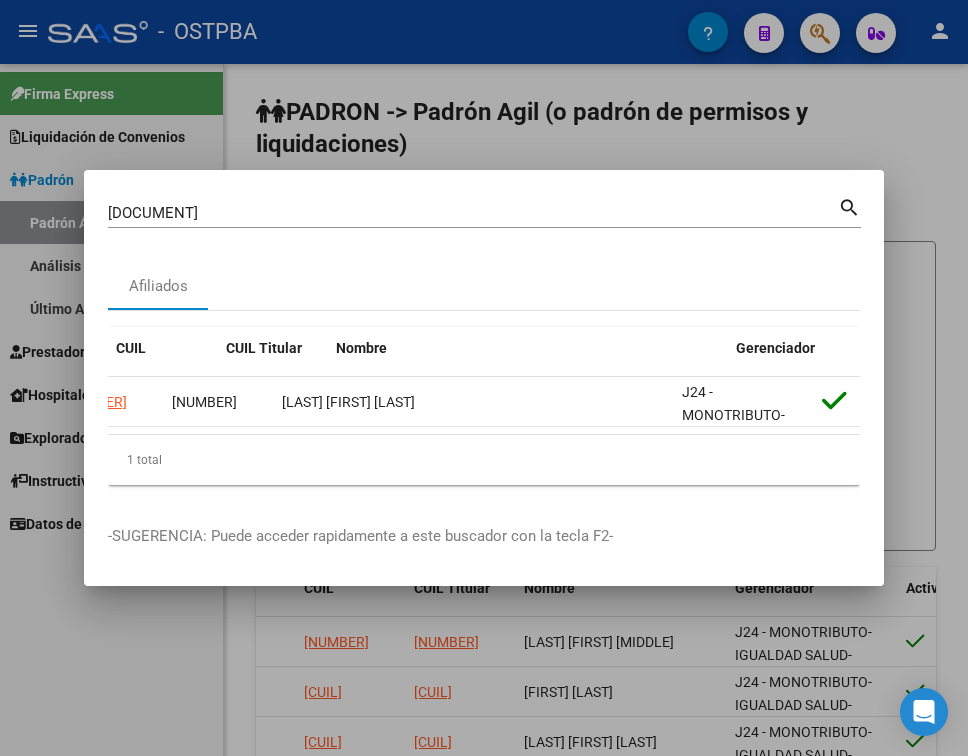 scroll, scrollTop: 0, scrollLeft: 0, axis: both 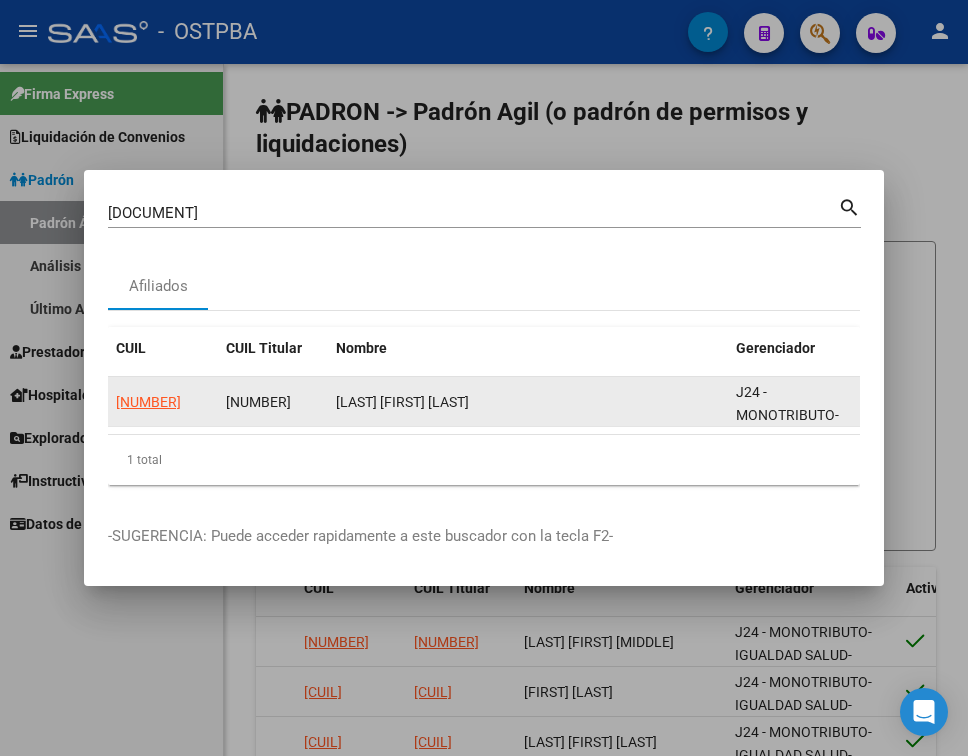click on "20420239972" 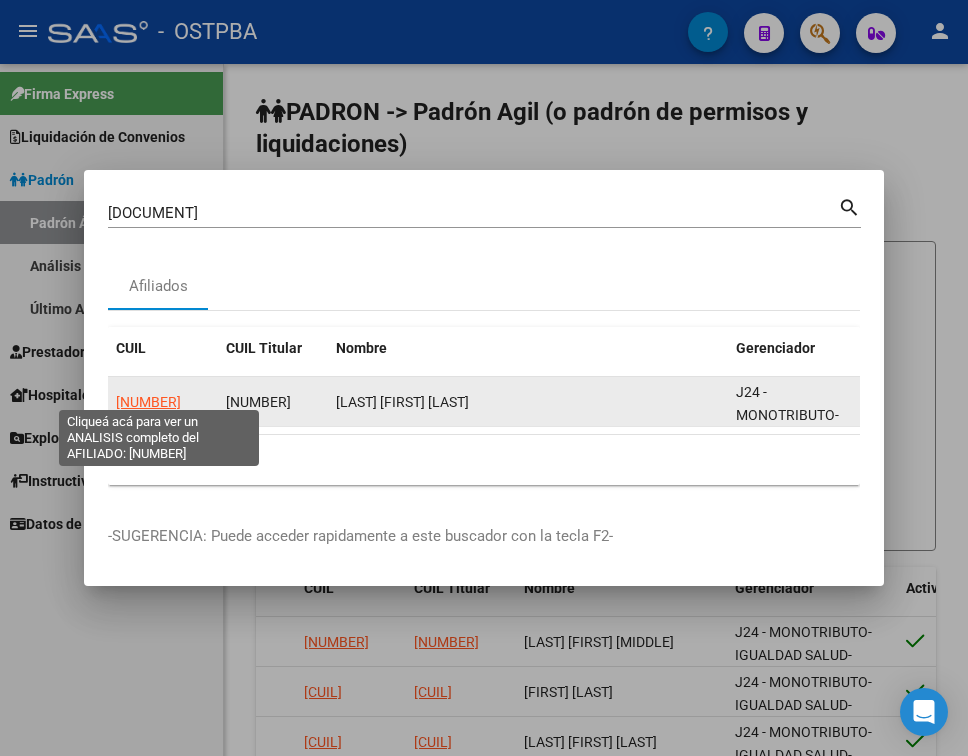 click on "20420239972" 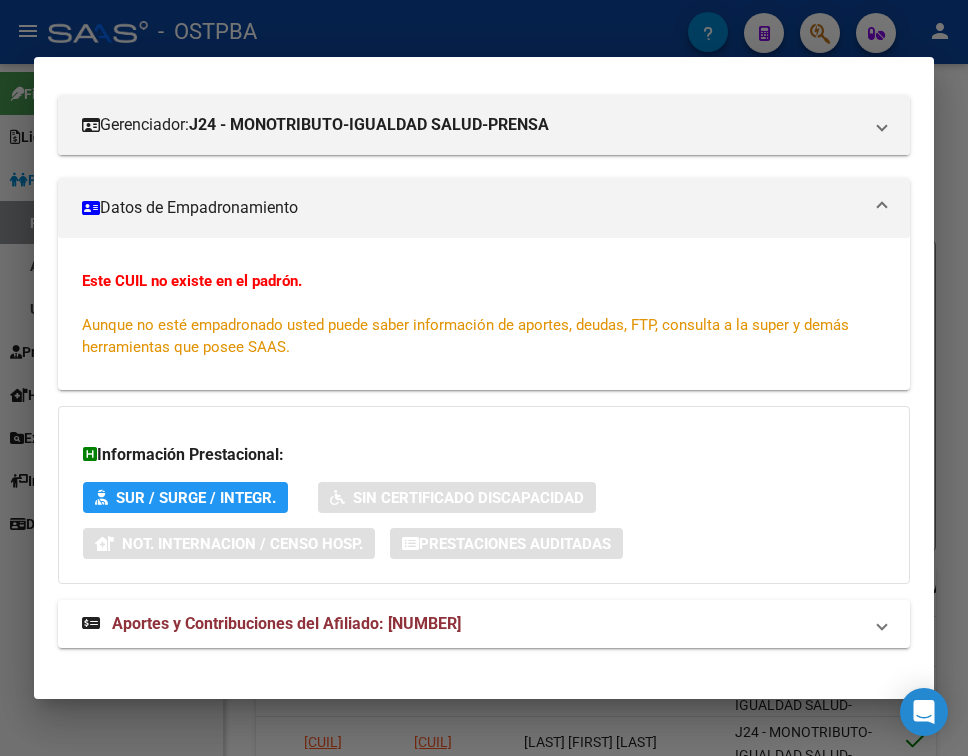 scroll, scrollTop: 268, scrollLeft: 0, axis: vertical 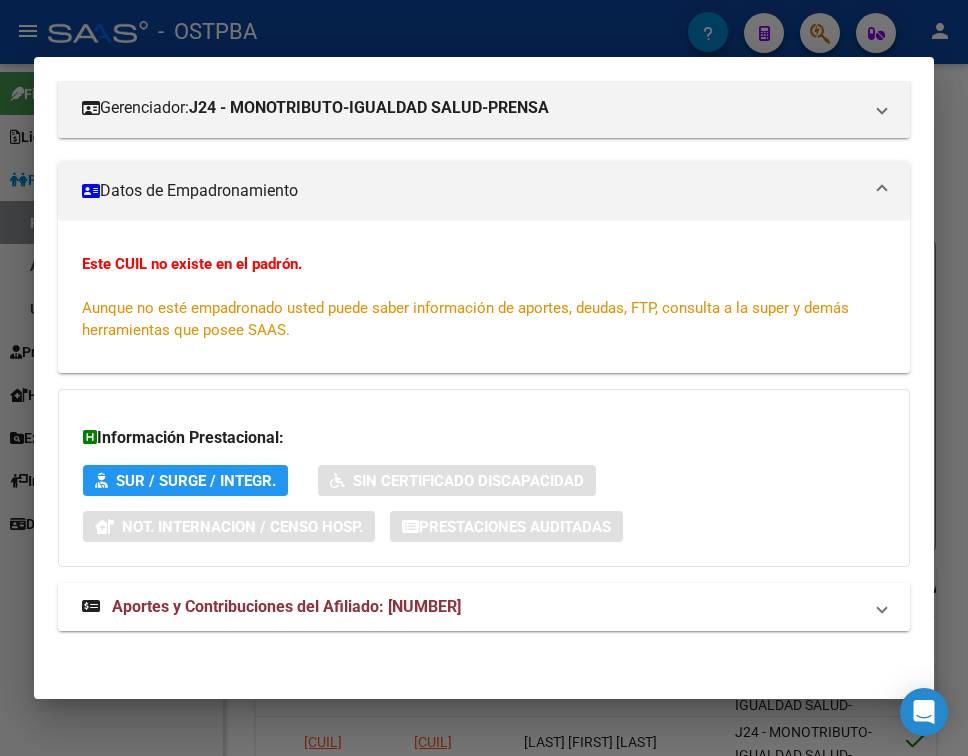 click on "Aportes y Contribuciones del Afiliado: 20420239972" at bounding box center (286, 606) 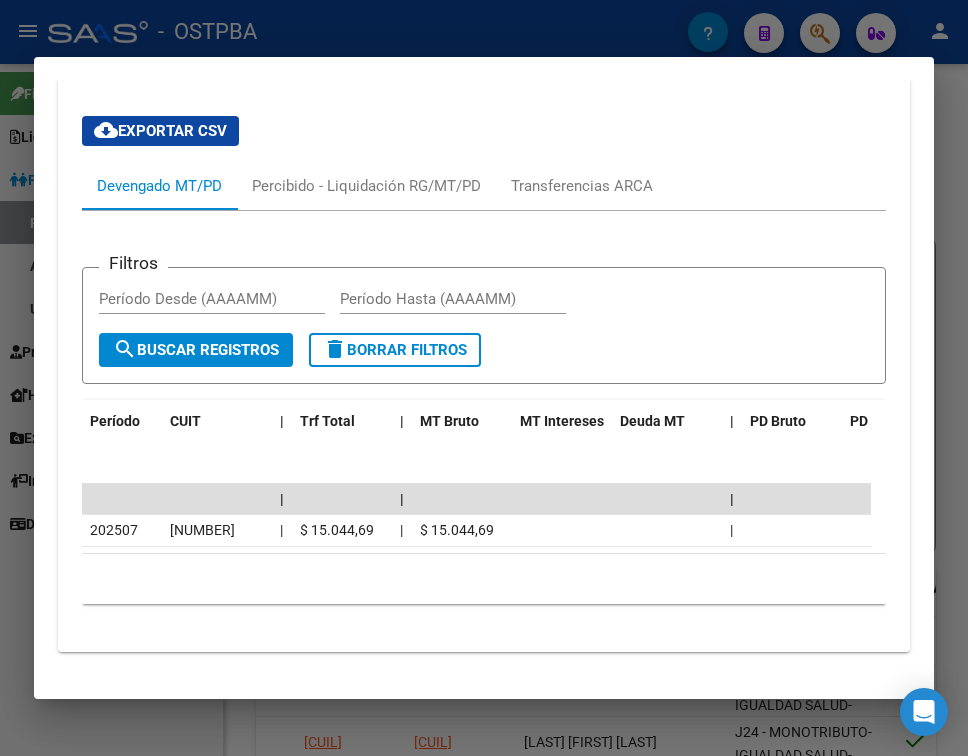 scroll, scrollTop: 879, scrollLeft: 0, axis: vertical 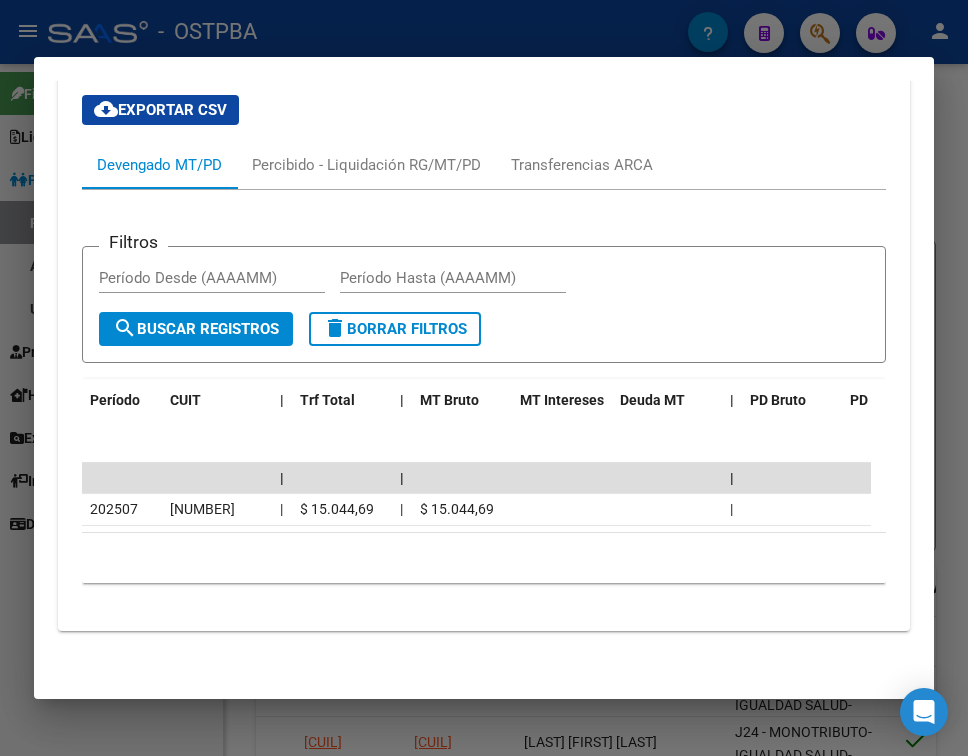 click at bounding box center [484, 378] 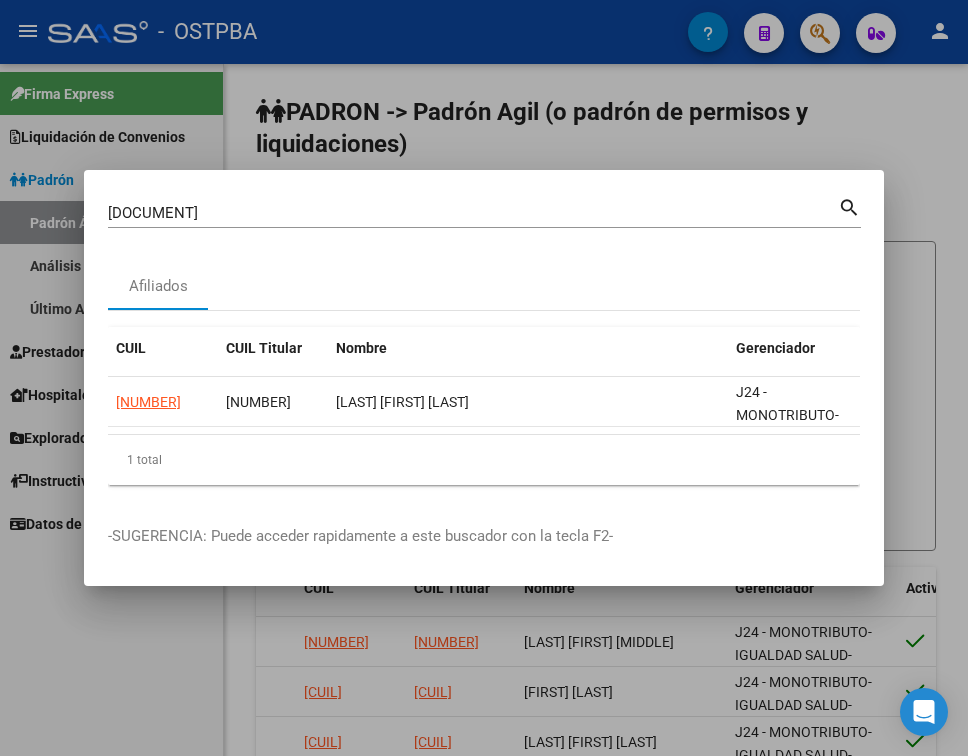 click on "42023997" at bounding box center [473, 213] 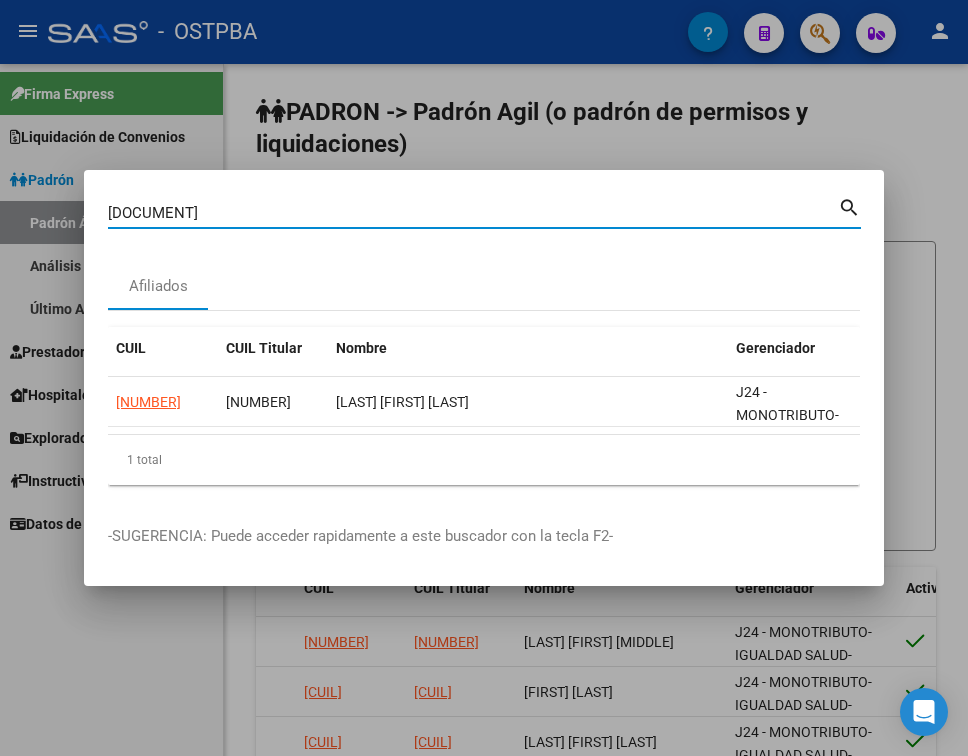 click on "42023997" at bounding box center [473, 213] 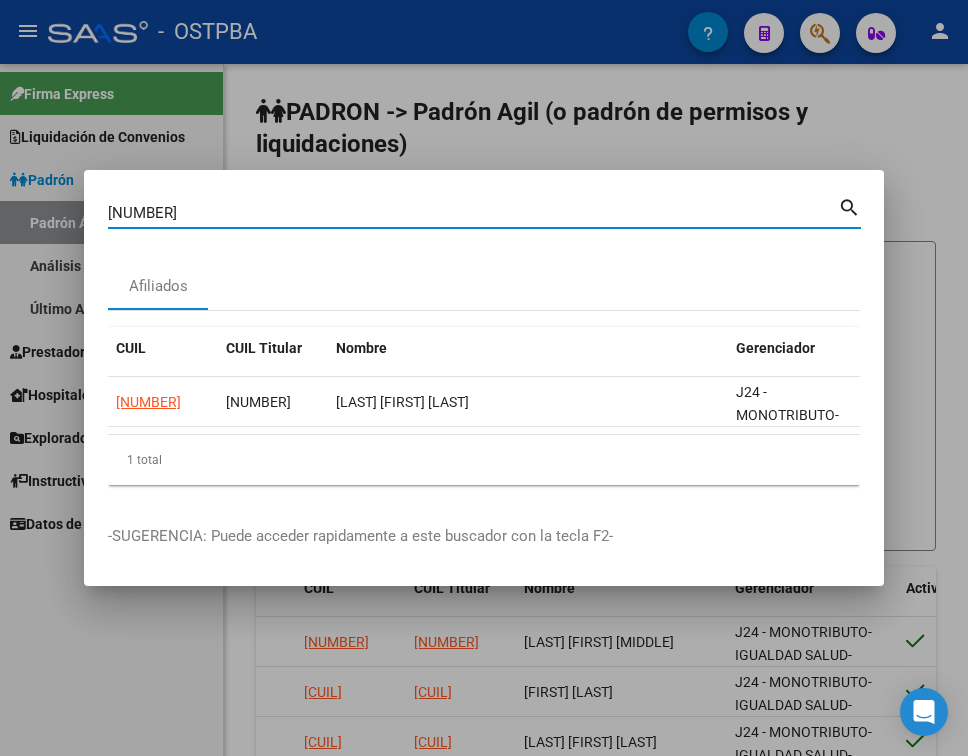 type on "33714067" 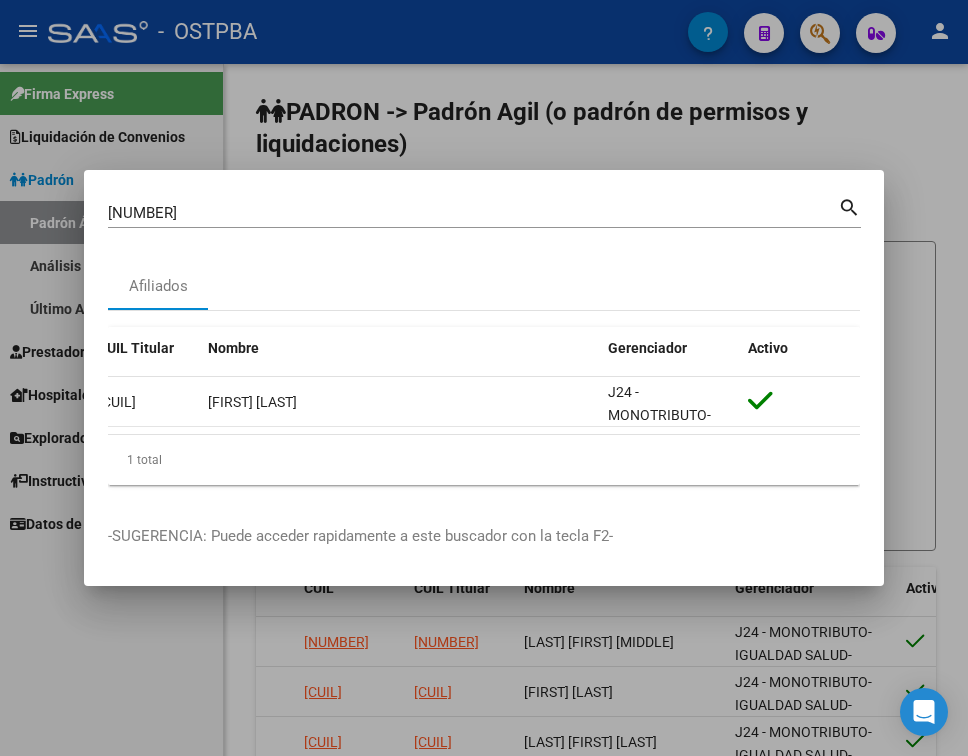 scroll, scrollTop: 0, scrollLeft: 0, axis: both 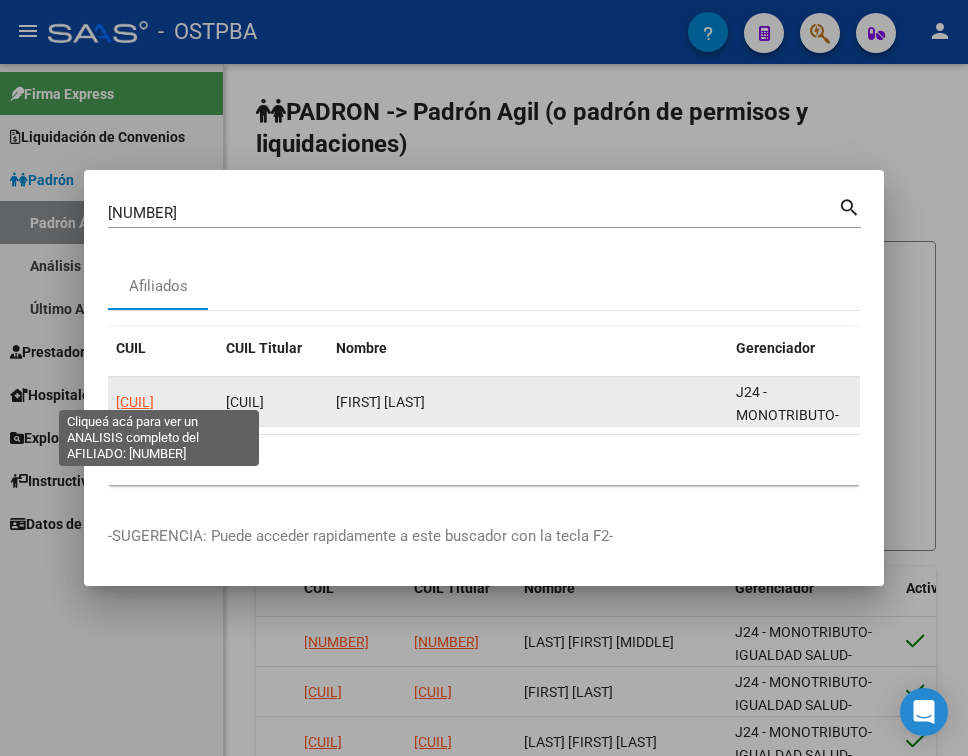 click on "27337140675" 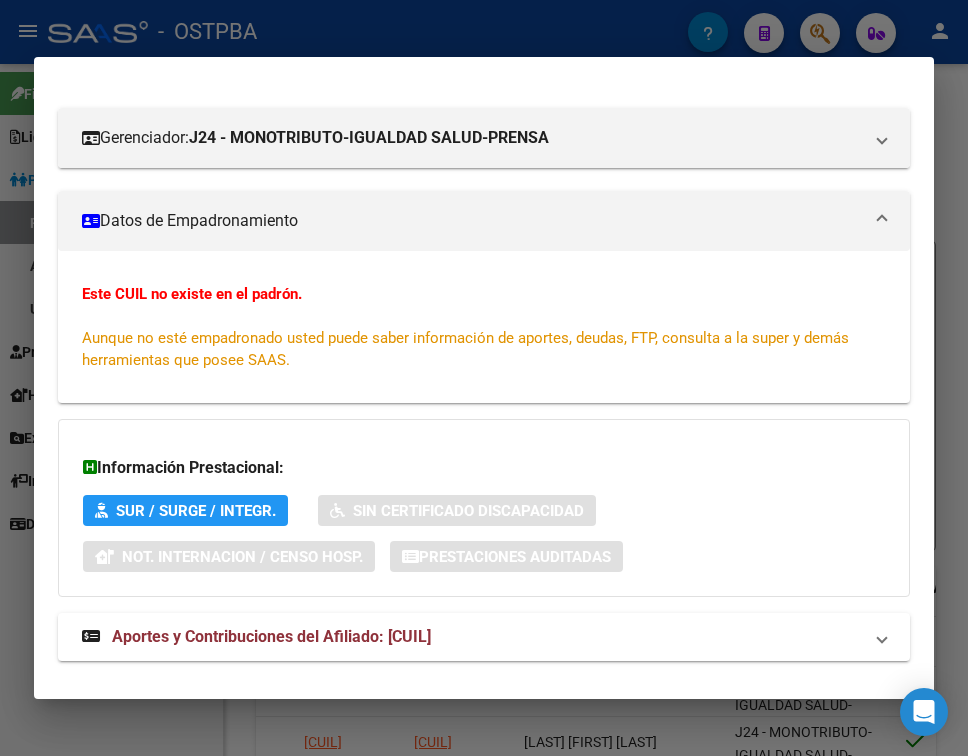 scroll, scrollTop: 268, scrollLeft: 0, axis: vertical 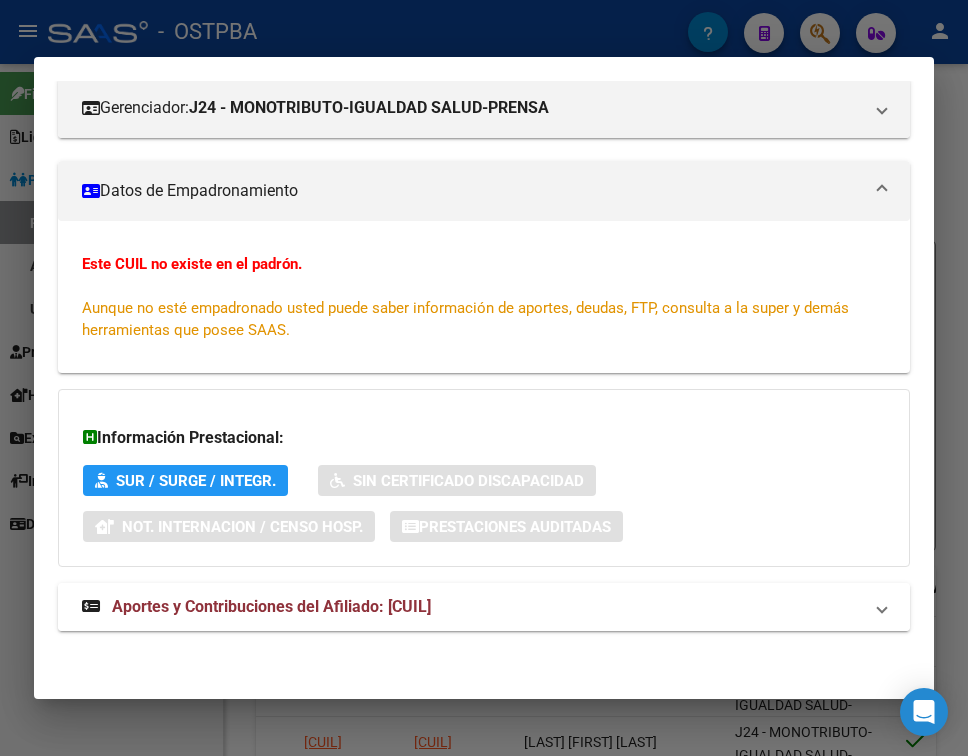 drag, startPoint x: 413, startPoint y: 600, endPoint x: 419, endPoint y: 502, distance: 98.1835 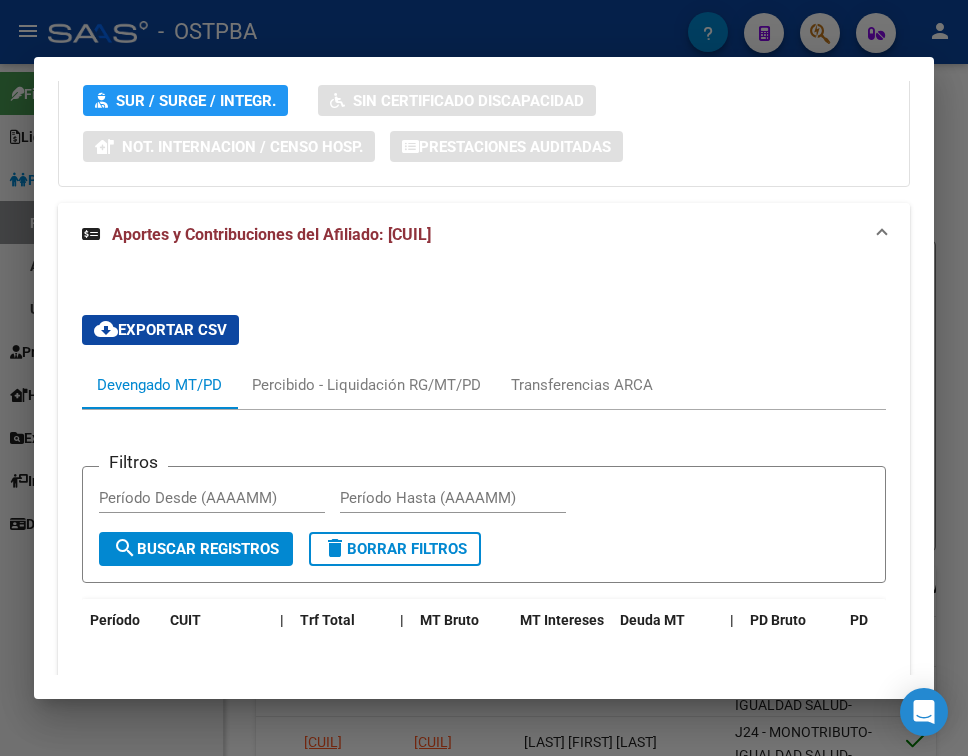 scroll, scrollTop: 883, scrollLeft: 0, axis: vertical 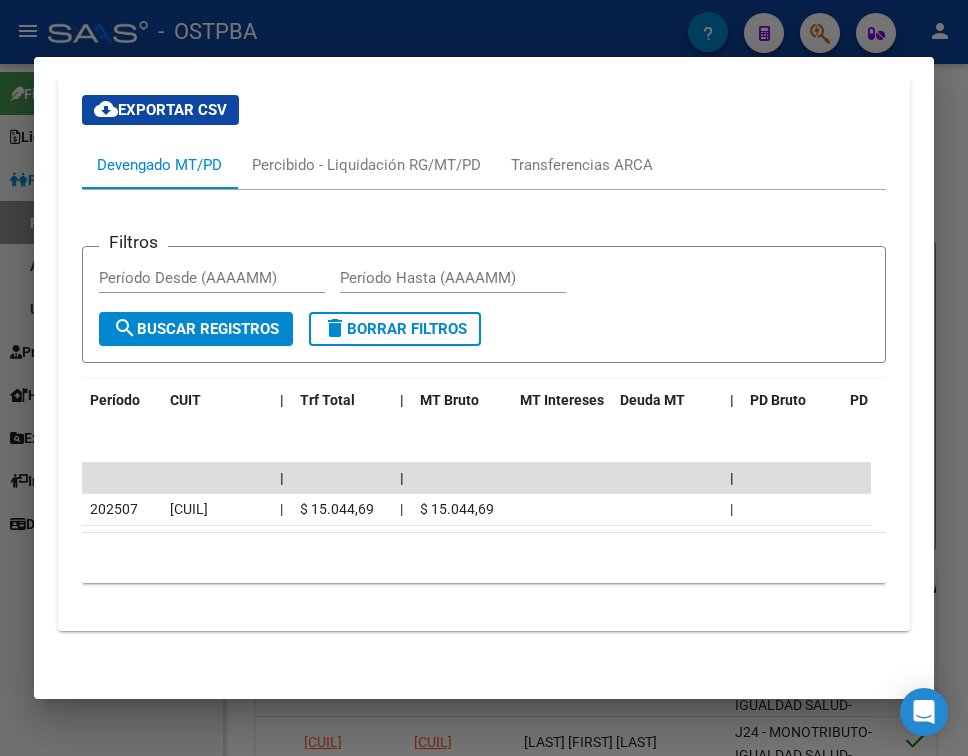 click at bounding box center (484, 378) 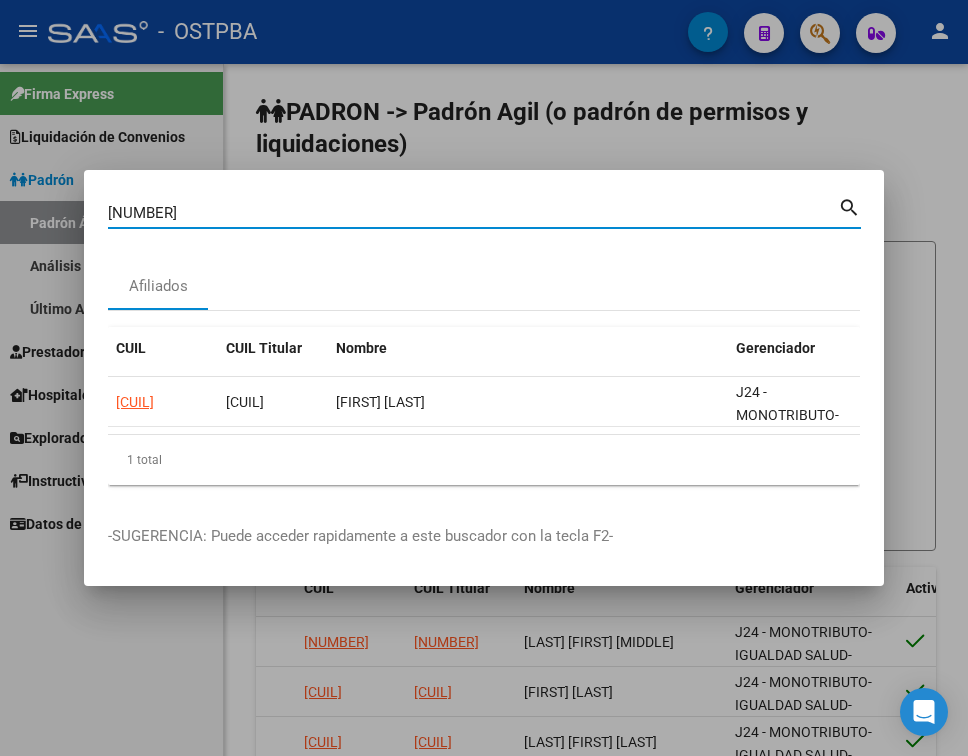 click on "33714067" at bounding box center [473, 213] 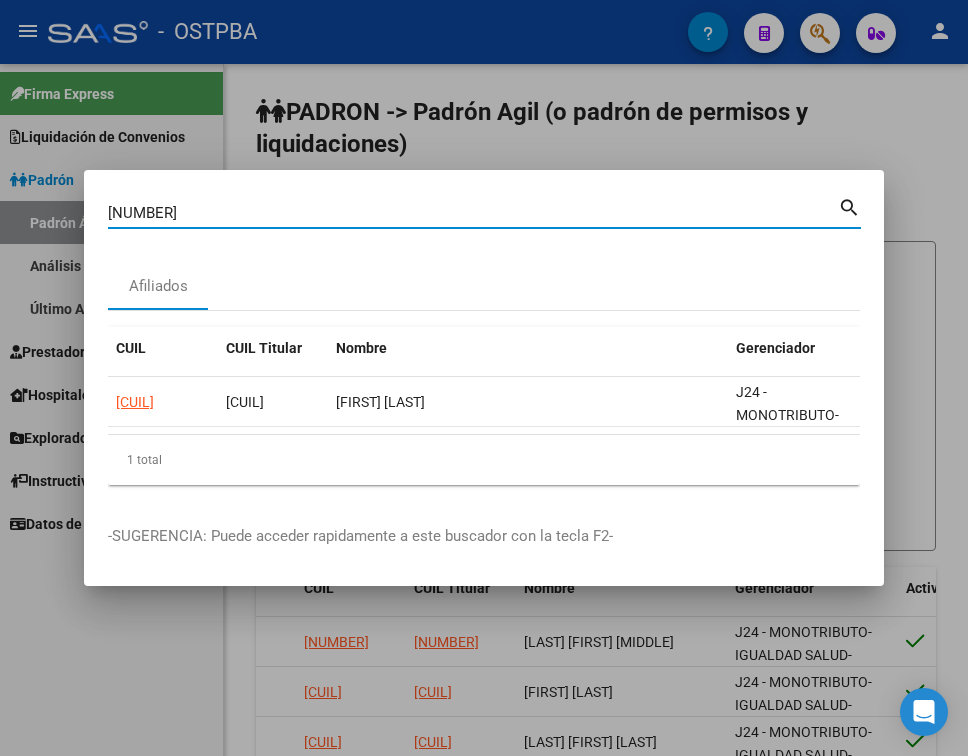 type on "94045843" 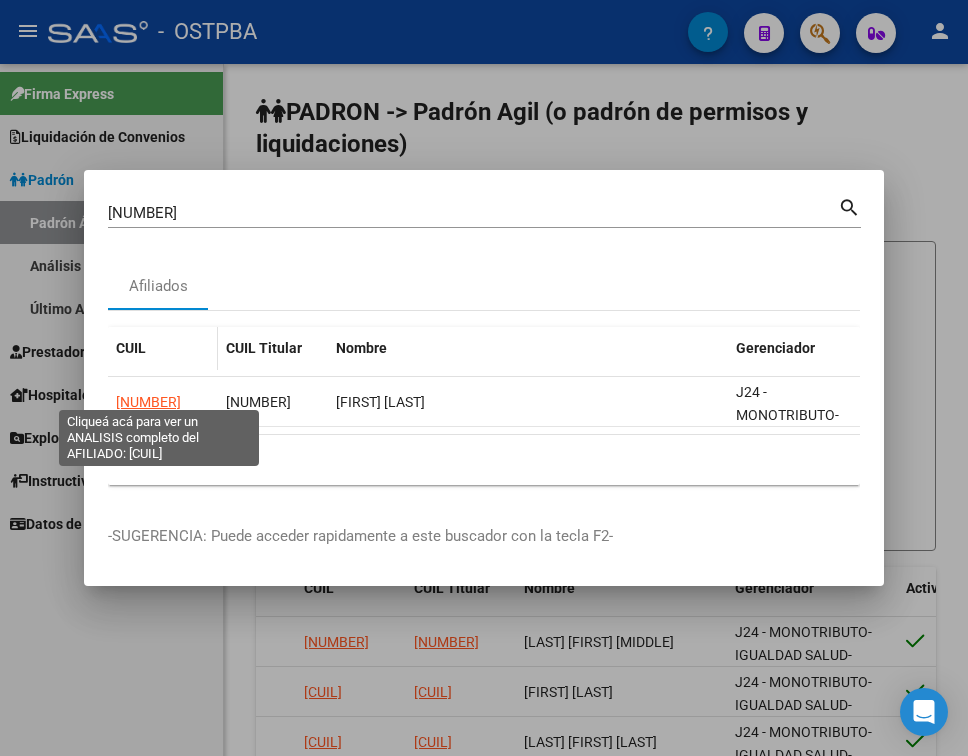 click on "23940458439" 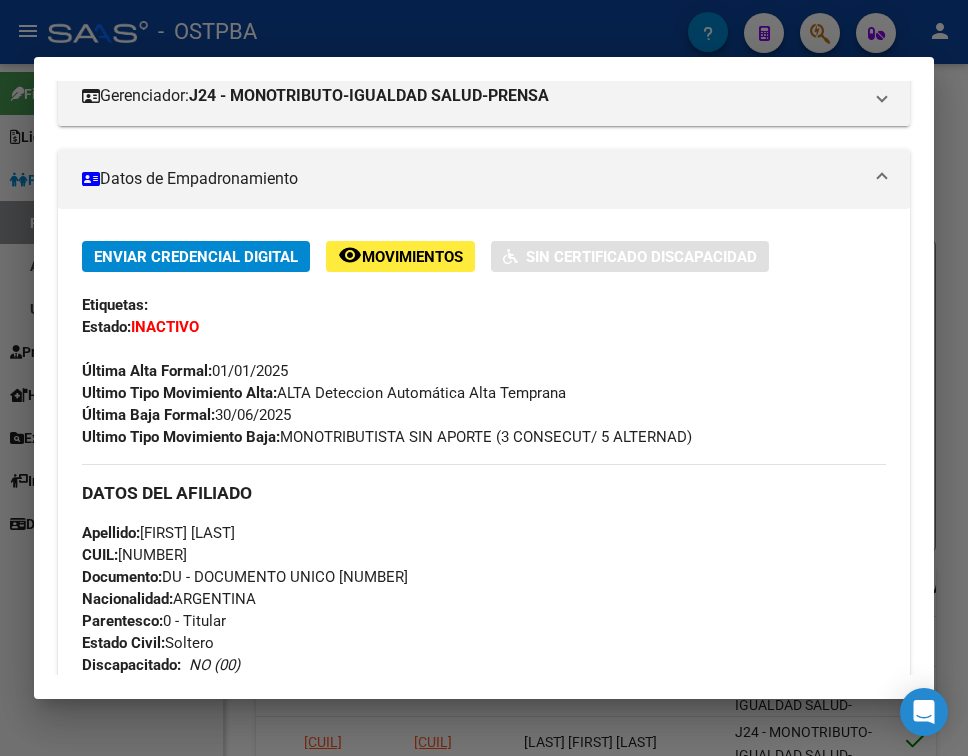 scroll, scrollTop: 300, scrollLeft: 0, axis: vertical 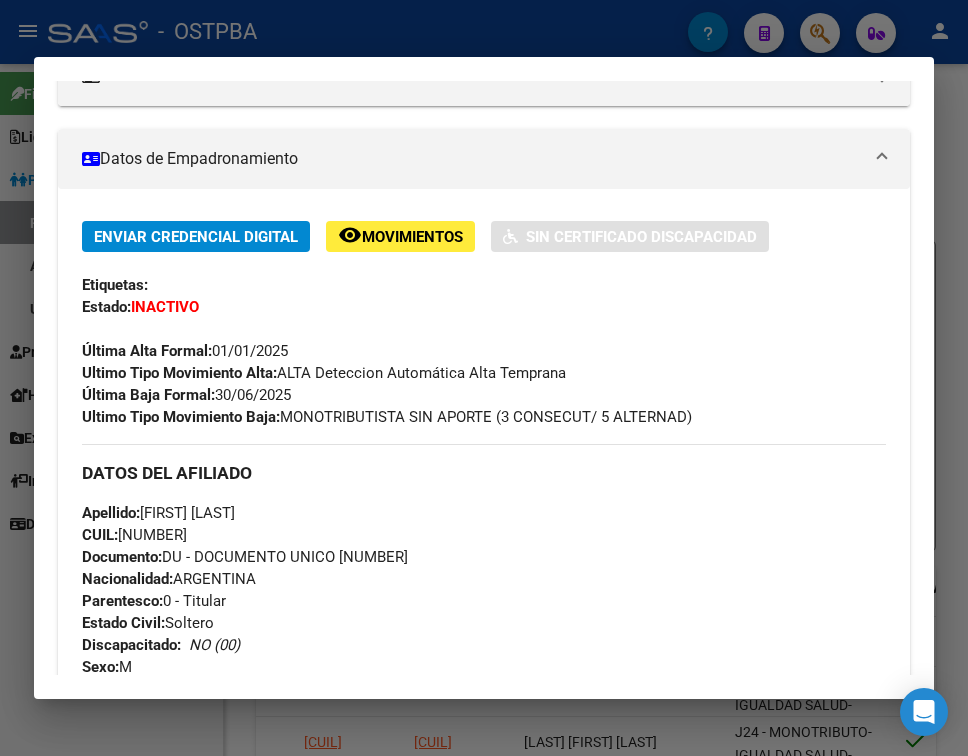 drag, startPoint x: 222, startPoint y: 395, endPoint x: 294, endPoint y: 396, distance: 72.00694 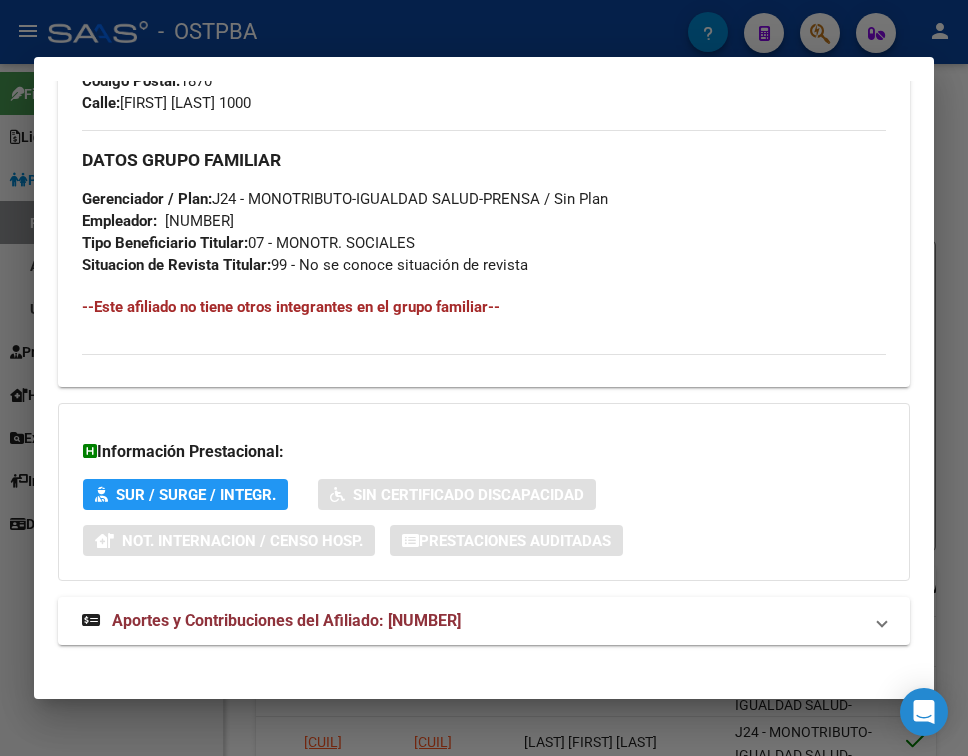 scroll, scrollTop: 1032, scrollLeft: 0, axis: vertical 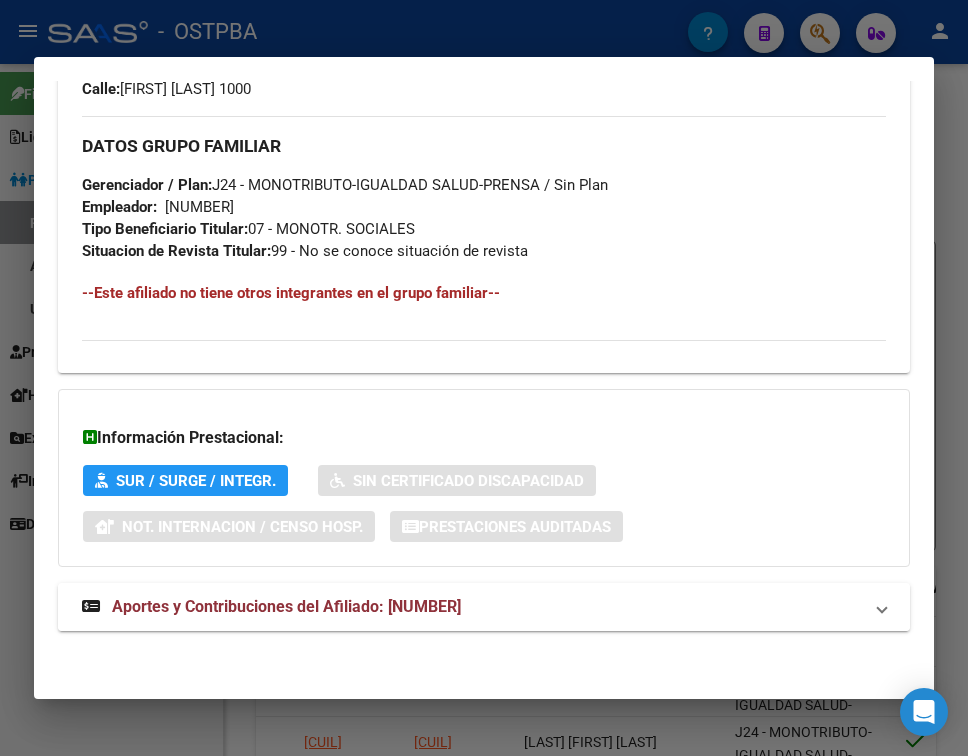 click on "Aportes y Contribuciones del Afiliado: 23940458439" at bounding box center [286, 606] 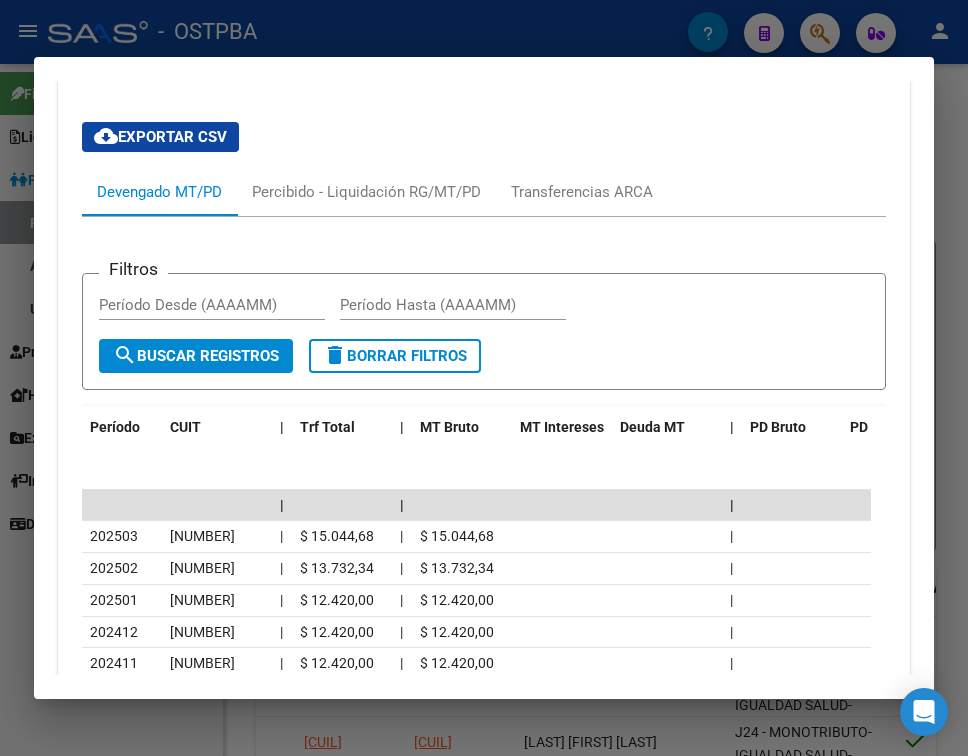 scroll, scrollTop: 1650, scrollLeft: 0, axis: vertical 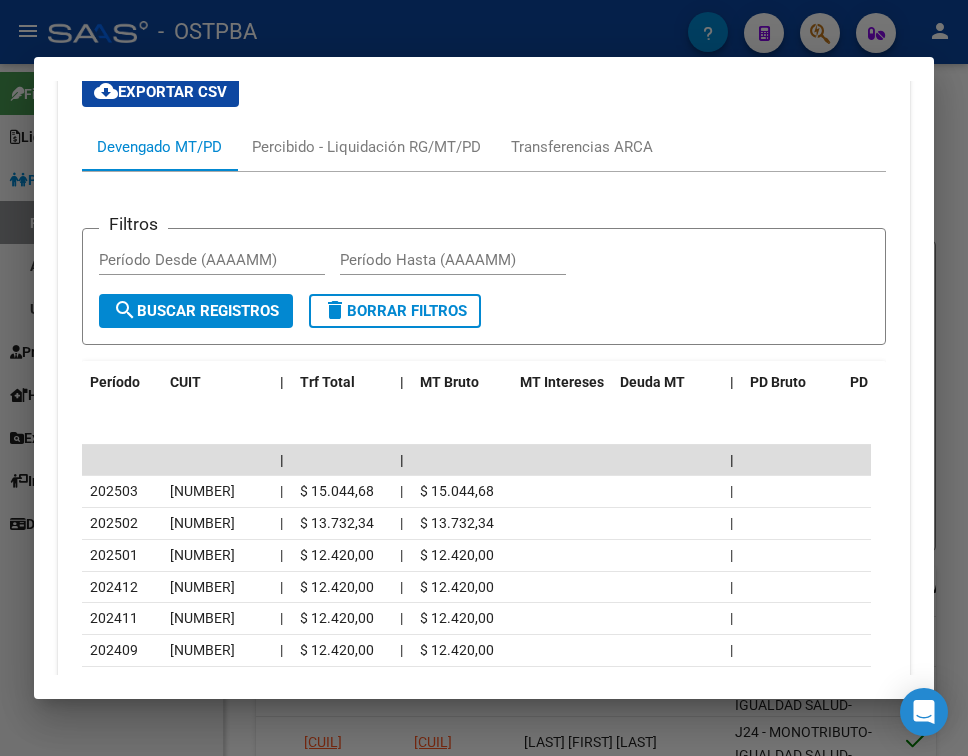 click at bounding box center (484, 378) 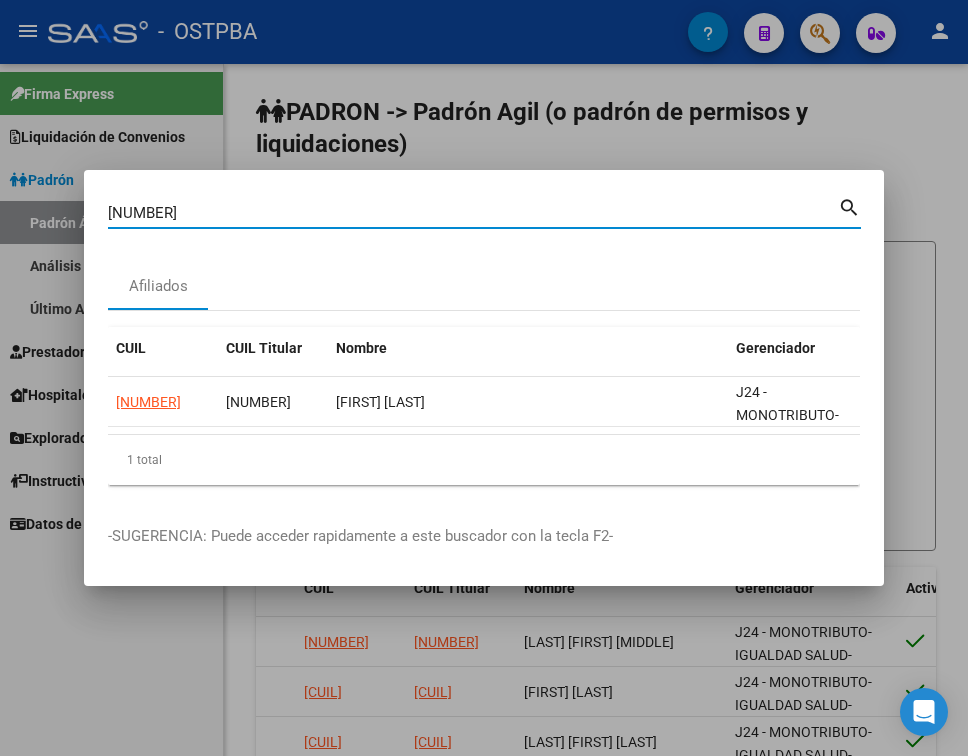 click on "94045843" at bounding box center [473, 213] 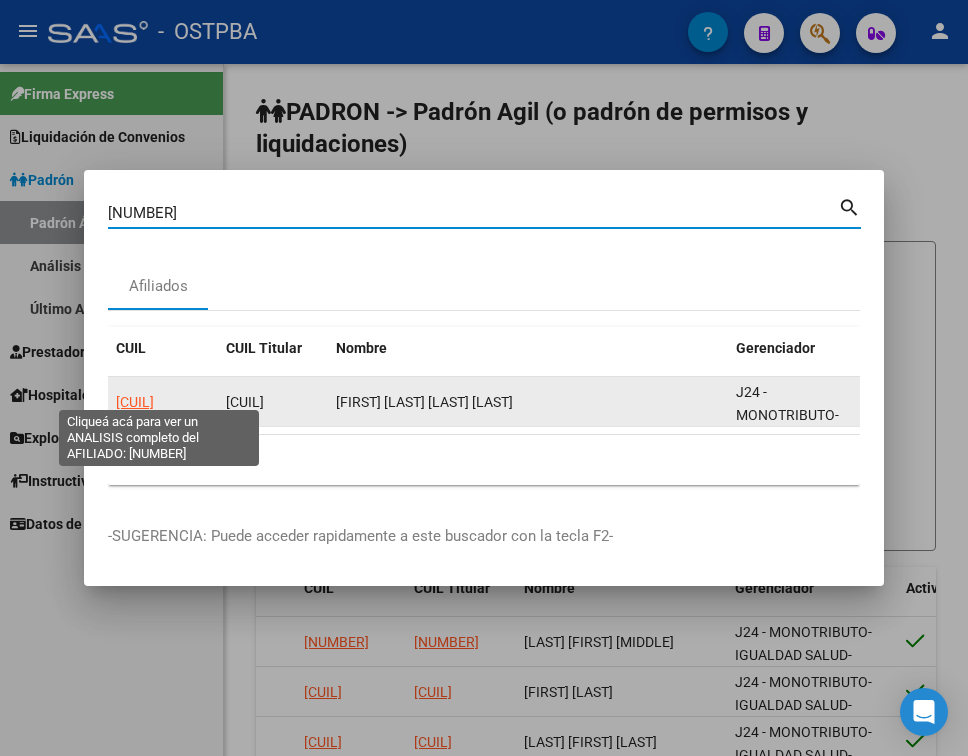 click on "[NUM]" 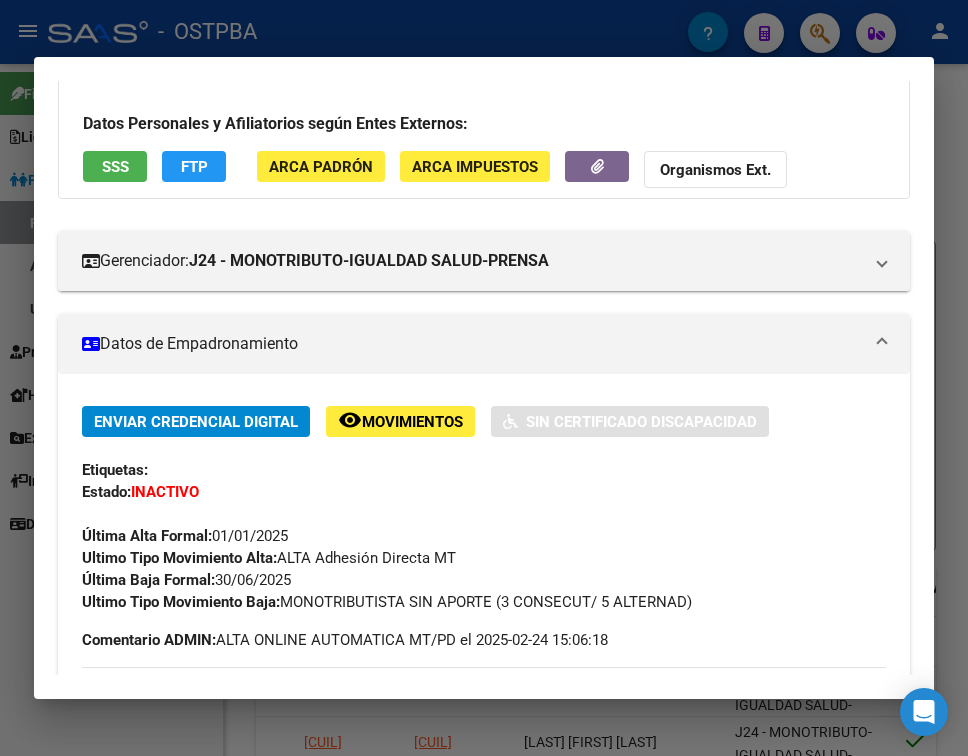scroll, scrollTop: 200, scrollLeft: 0, axis: vertical 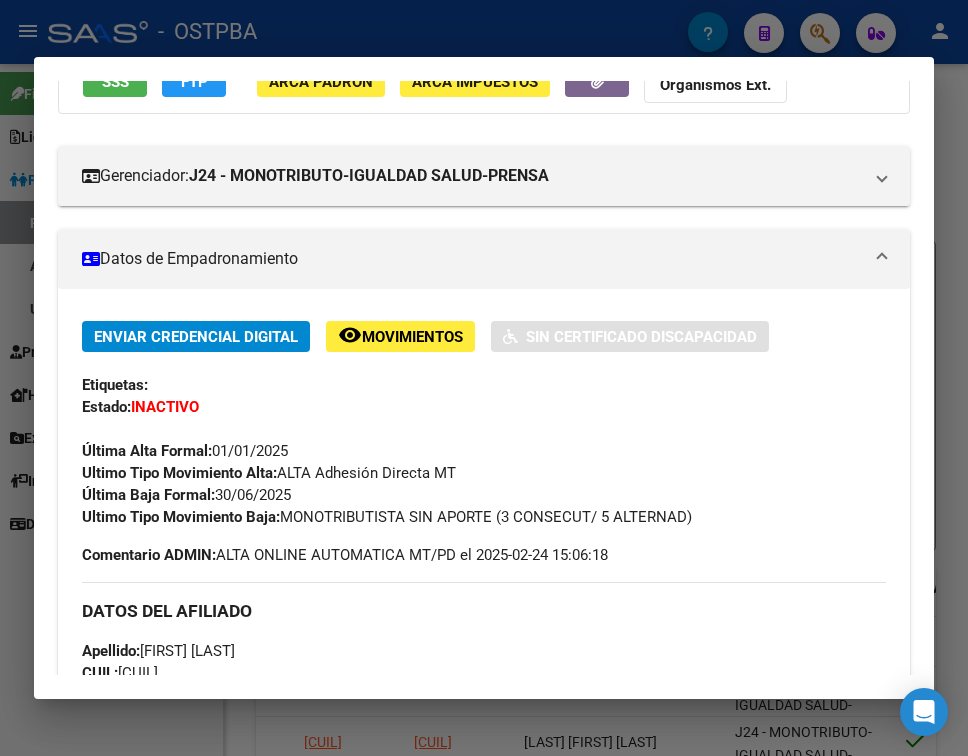 click at bounding box center [484, 378] 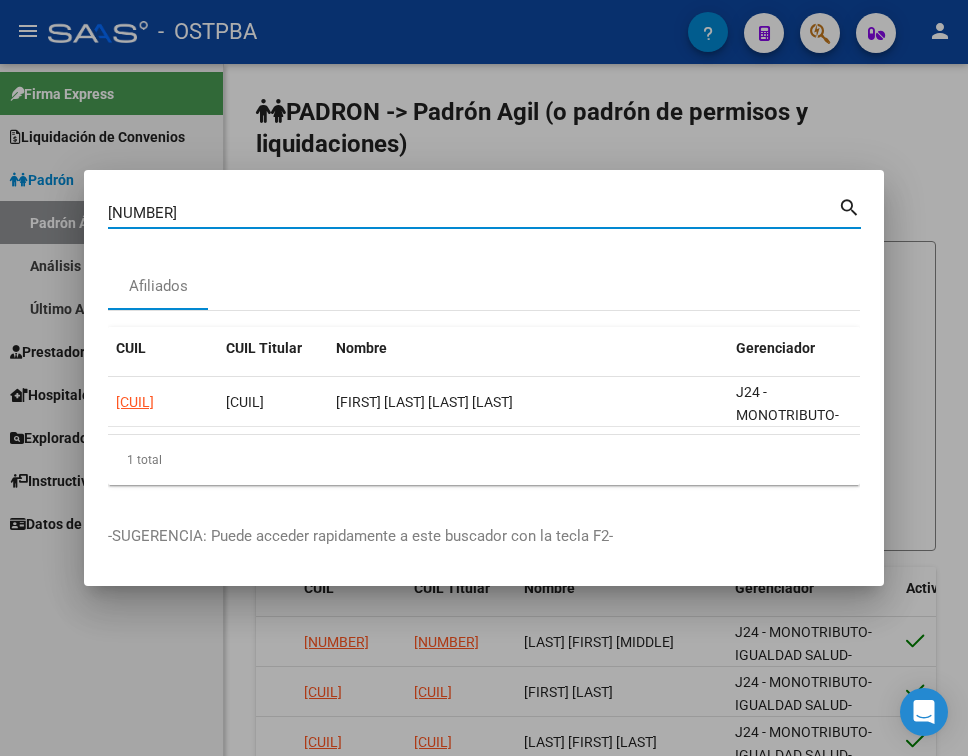 click on "[NUMBER]" at bounding box center (473, 213) 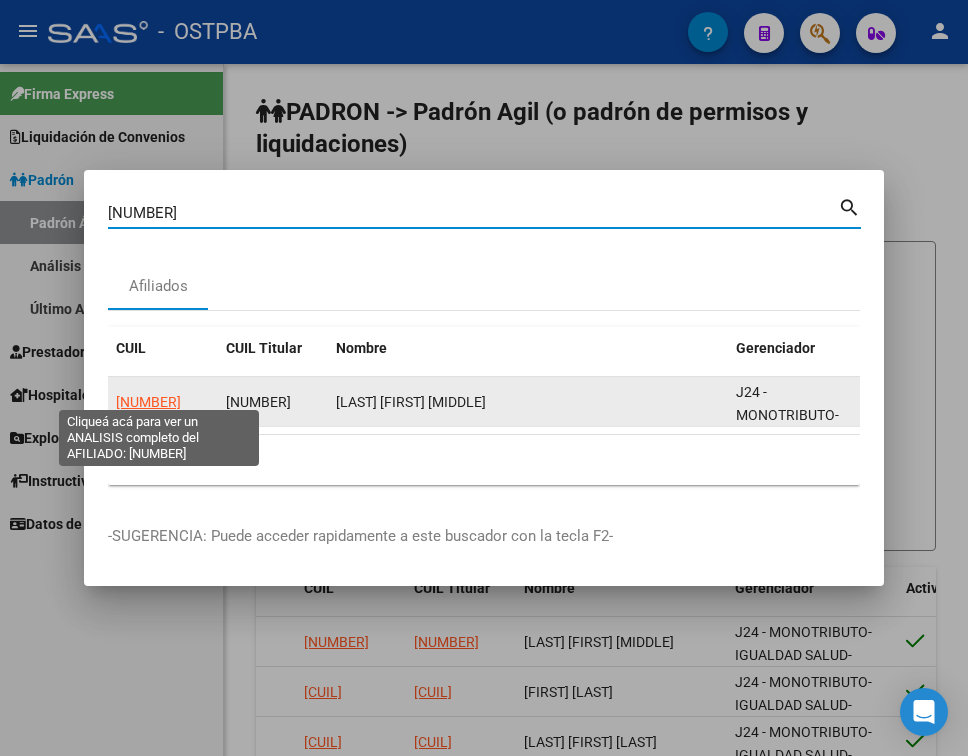 click on "27327593892" 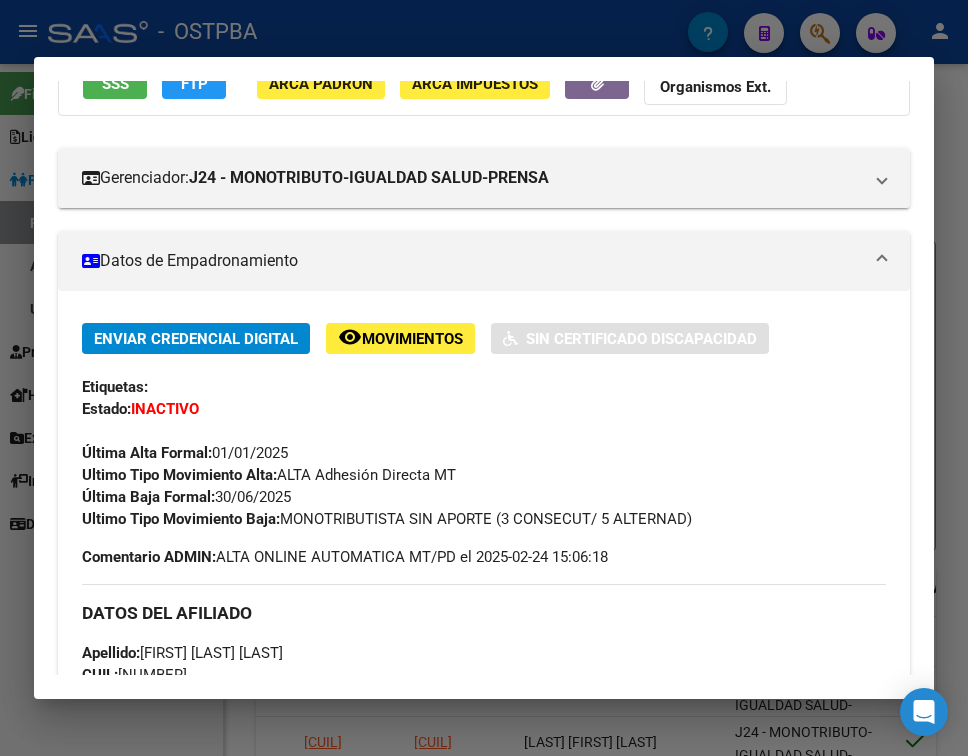 scroll, scrollTop: 200, scrollLeft: 0, axis: vertical 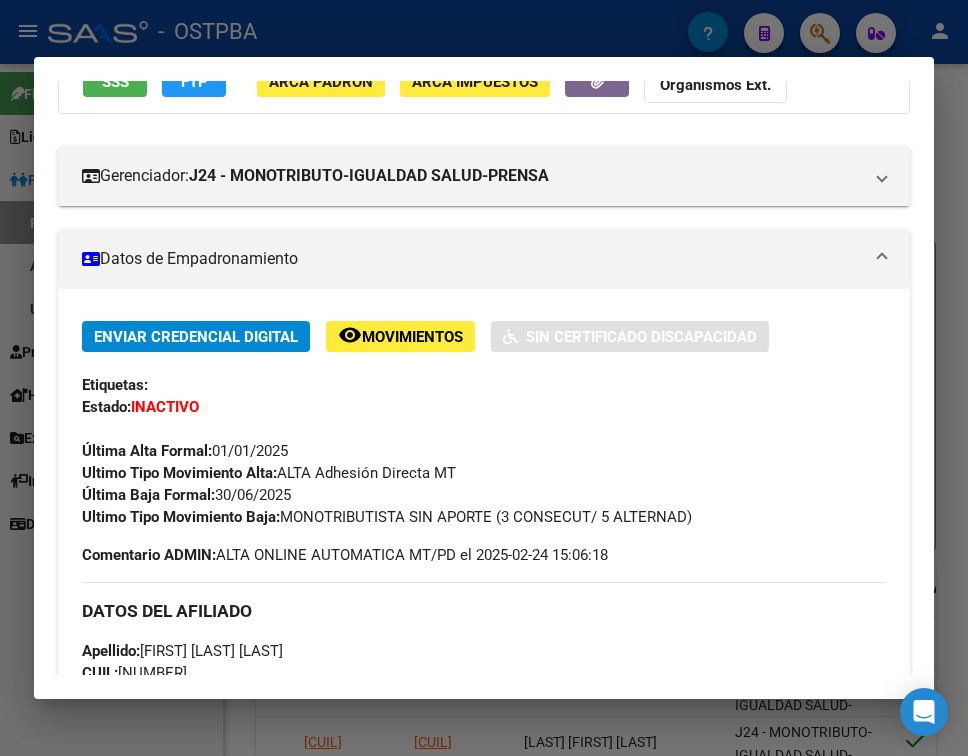 click at bounding box center (484, 378) 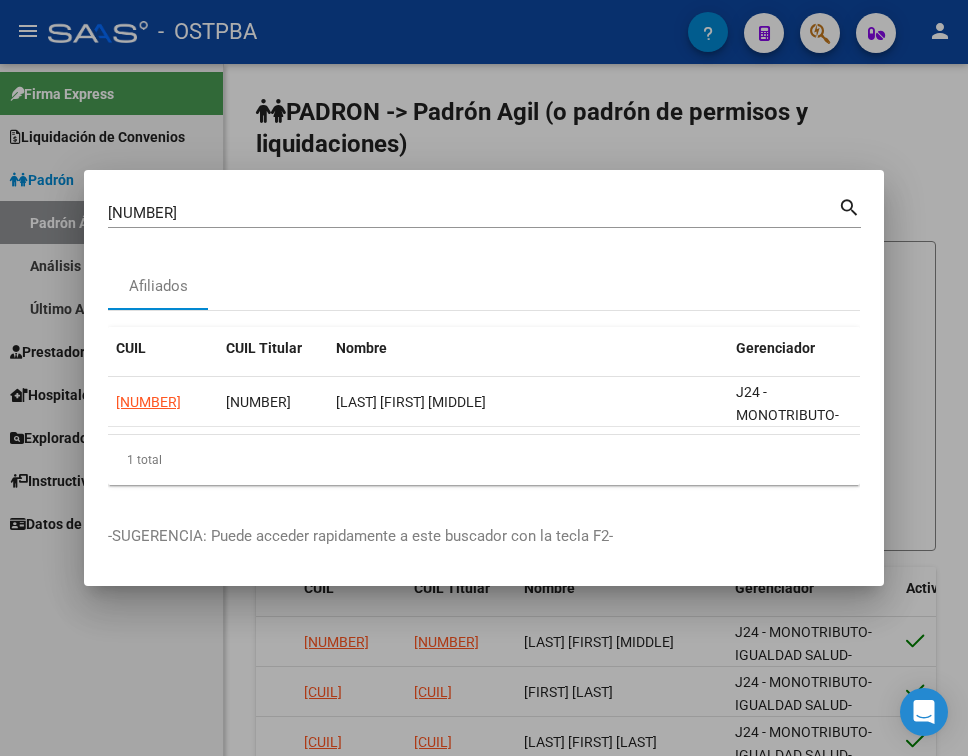 click on "32759389 Buscar (apellido, dni, cuil, nro traspaso, cuit, obra social)" at bounding box center [473, 213] 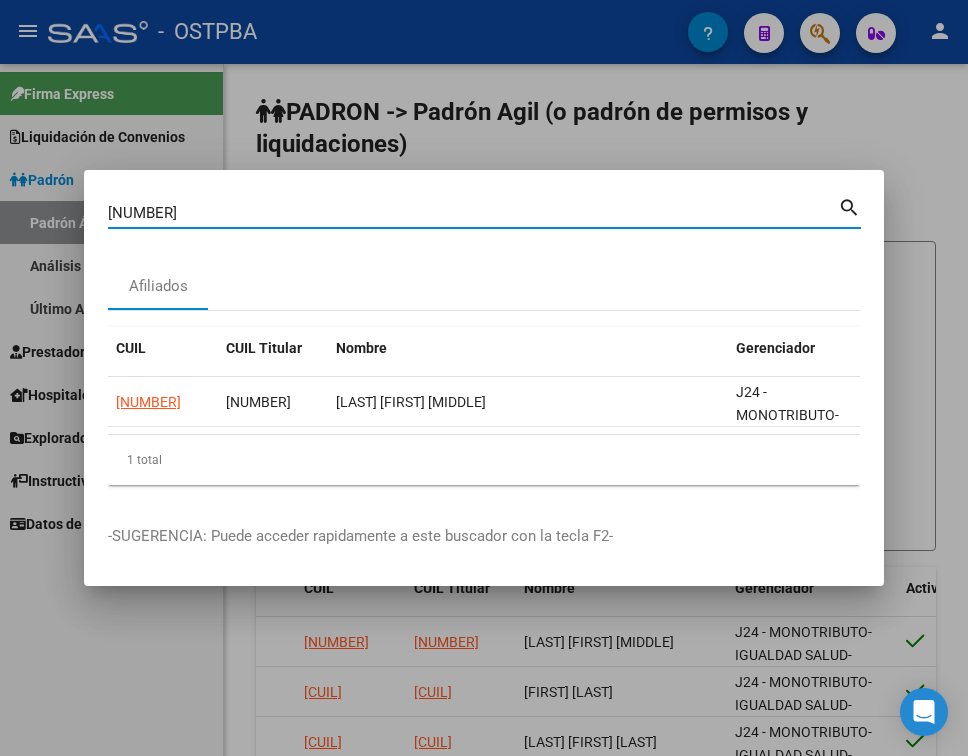 click on "32759389" at bounding box center [473, 213] 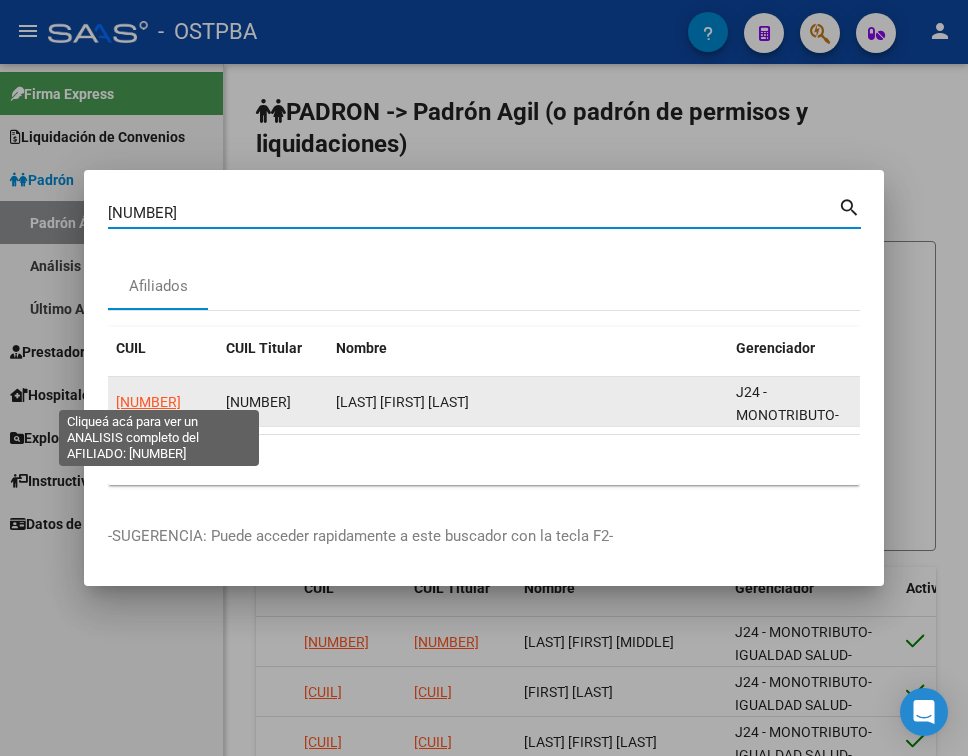 click on "[NUM]" 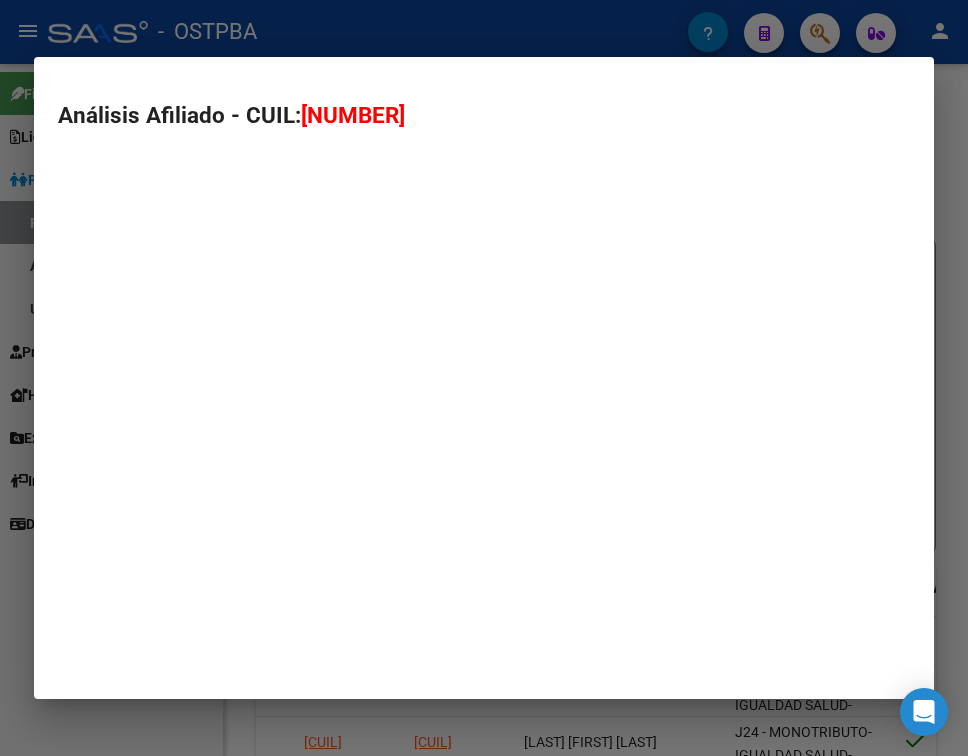 type on "[NUM]" 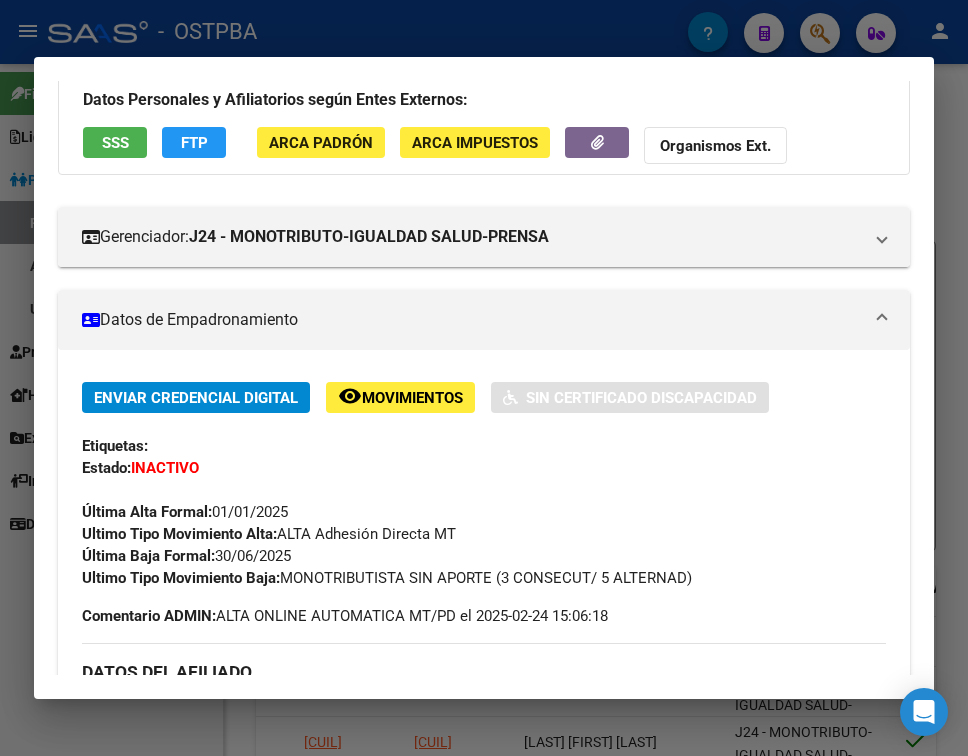 scroll, scrollTop: 300, scrollLeft: 0, axis: vertical 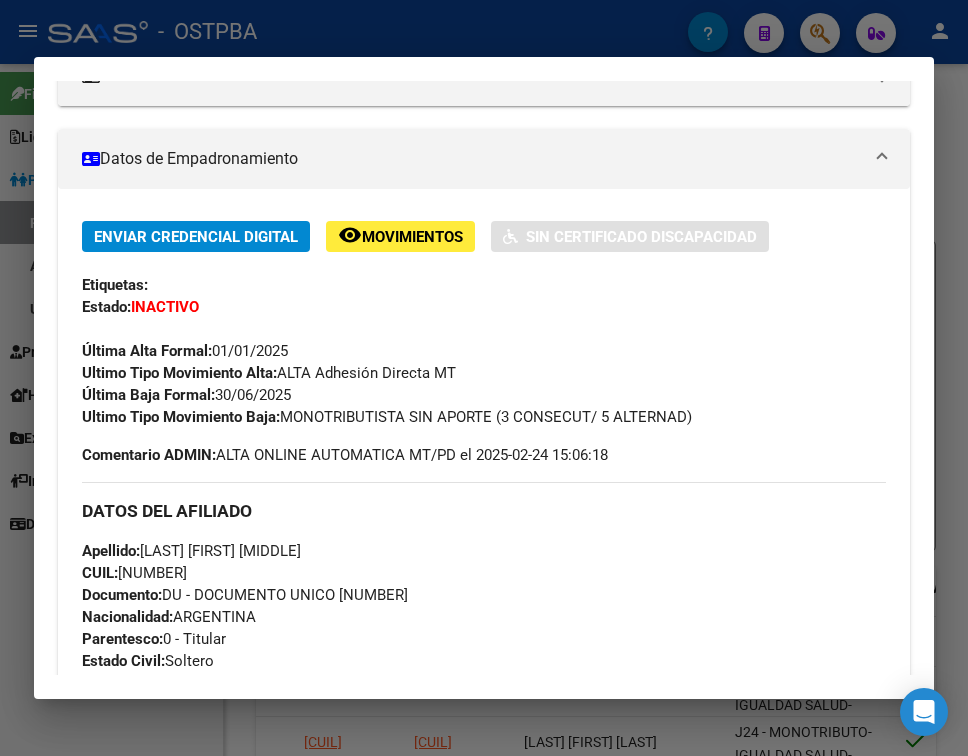click at bounding box center [484, 378] 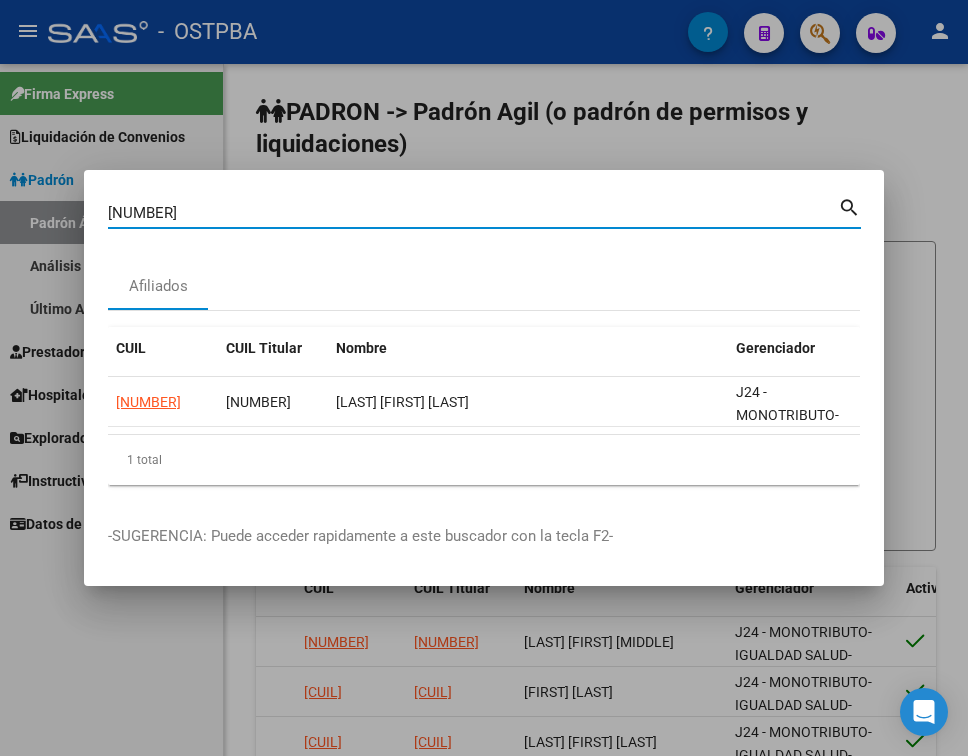 click on "[NUMBER]" at bounding box center (473, 213) 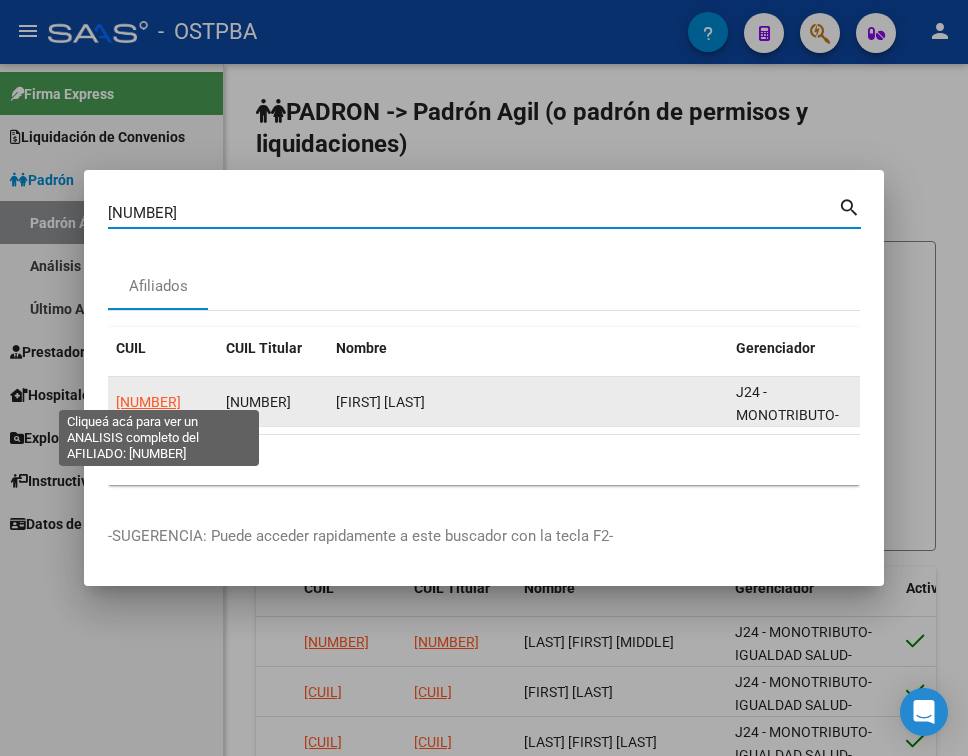 click on "20167547223" 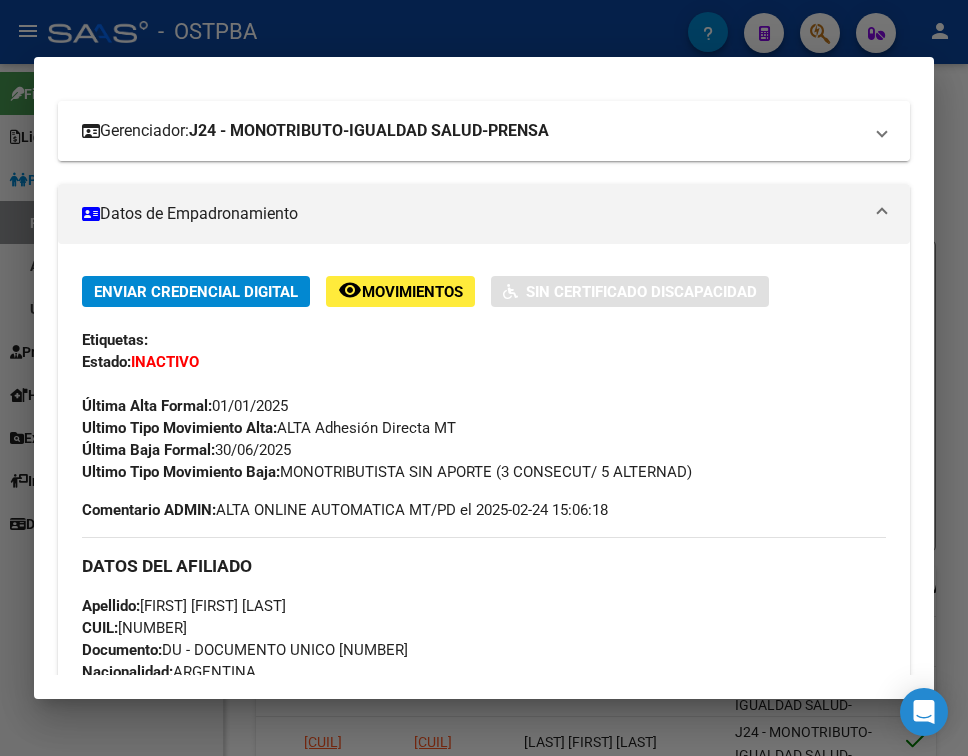 scroll, scrollTop: 300, scrollLeft: 0, axis: vertical 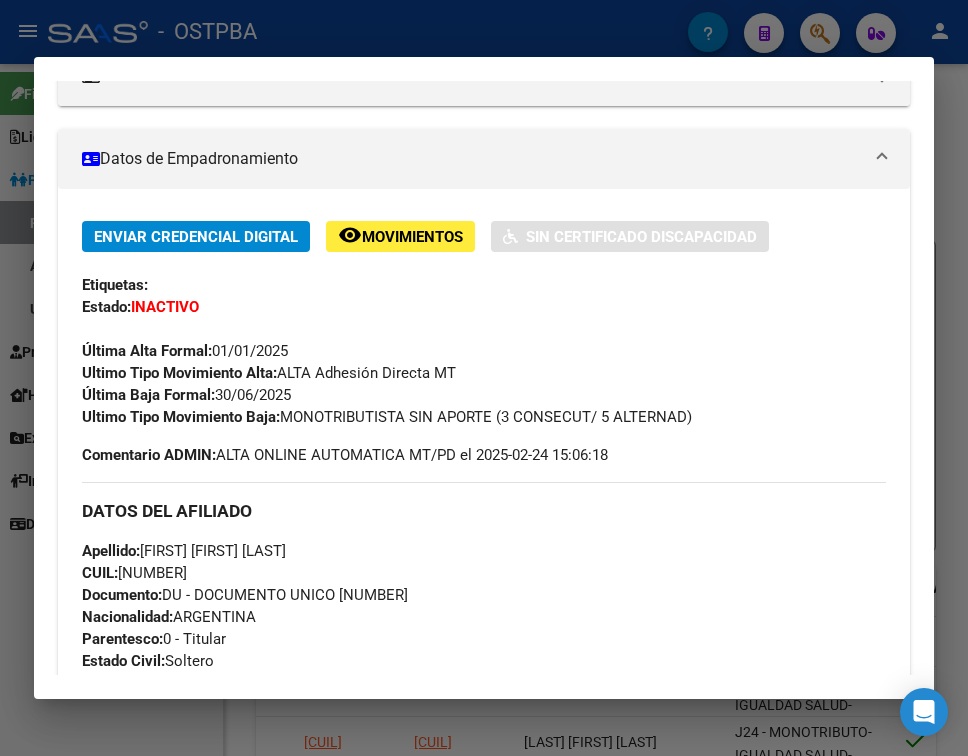 click at bounding box center (484, 378) 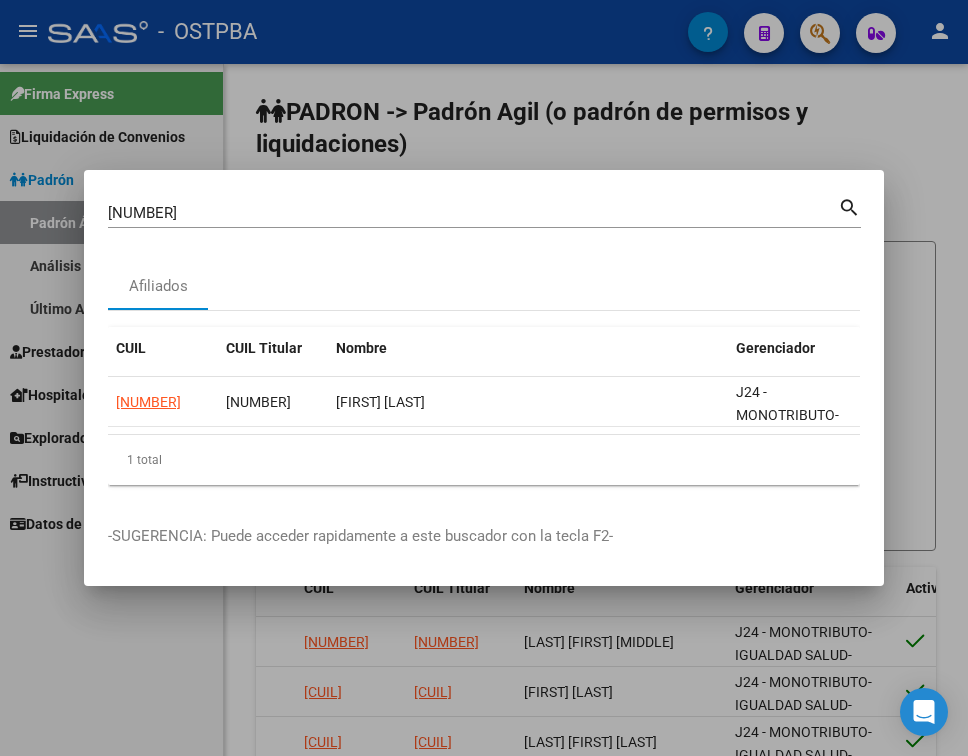 click on "16754722" at bounding box center [473, 213] 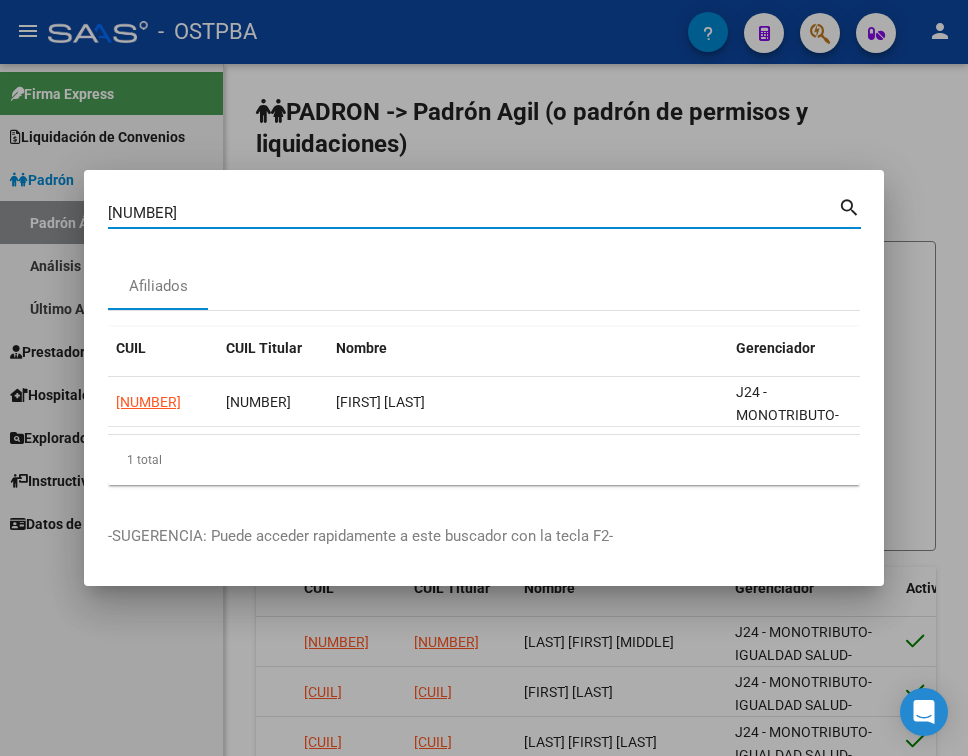 click on "16754722" at bounding box center [473, 213] 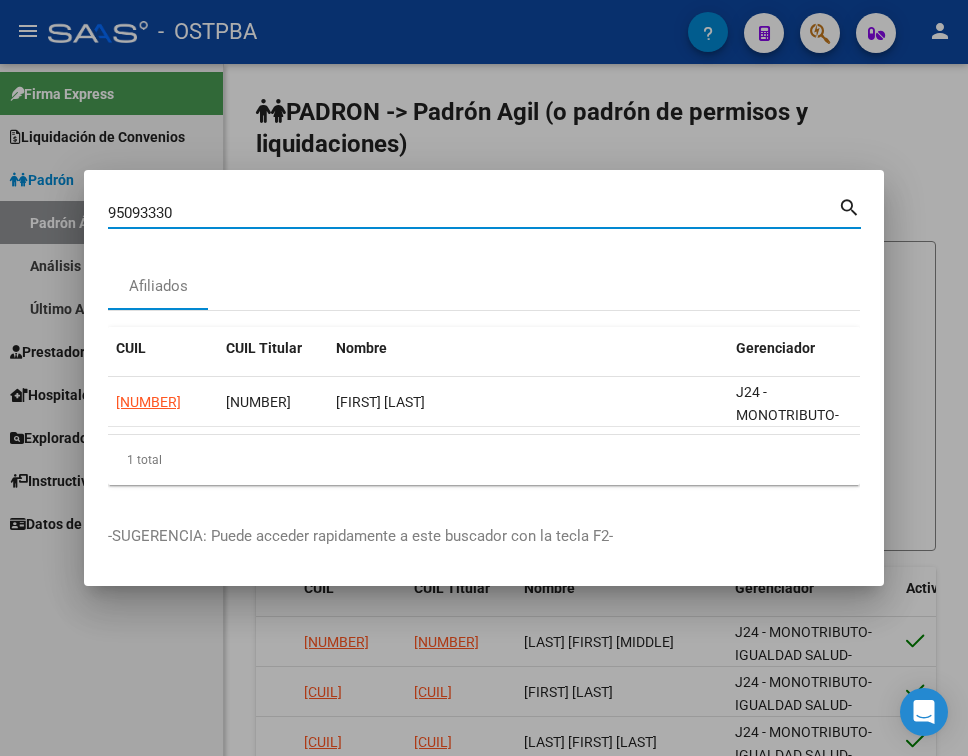 type on "95093330" 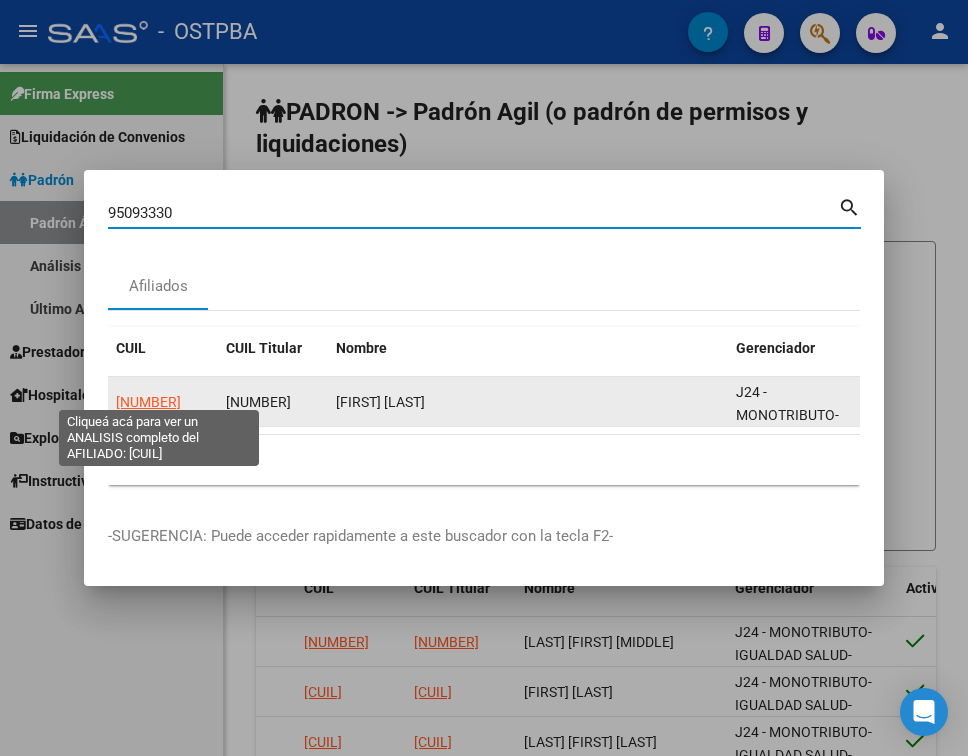 click on "[CUIL]" 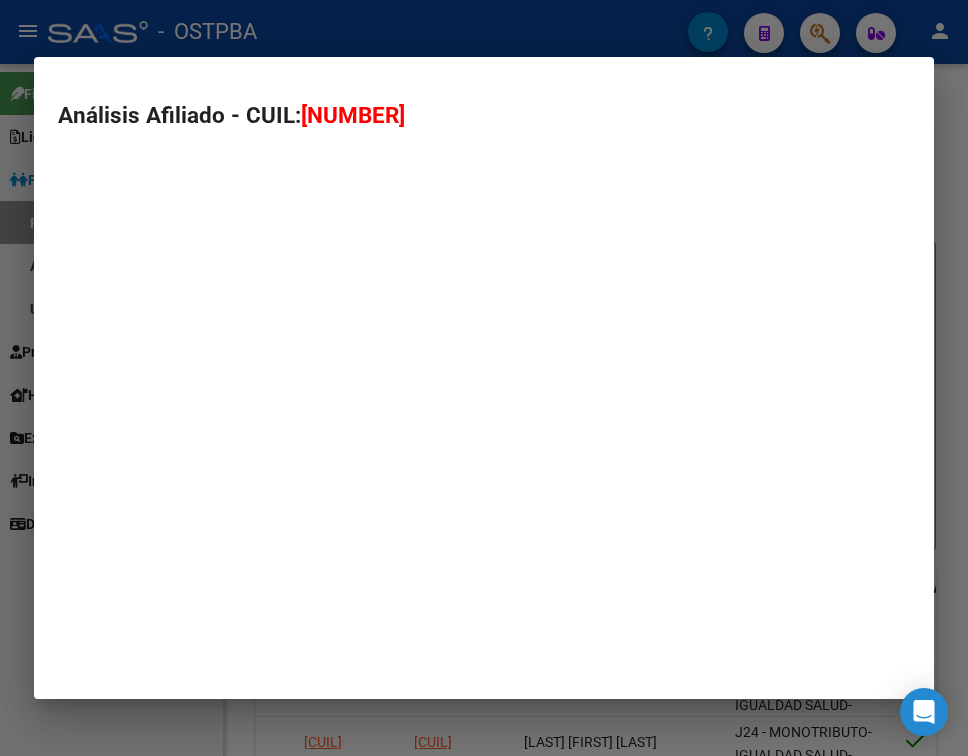 type on "[CUIL]" 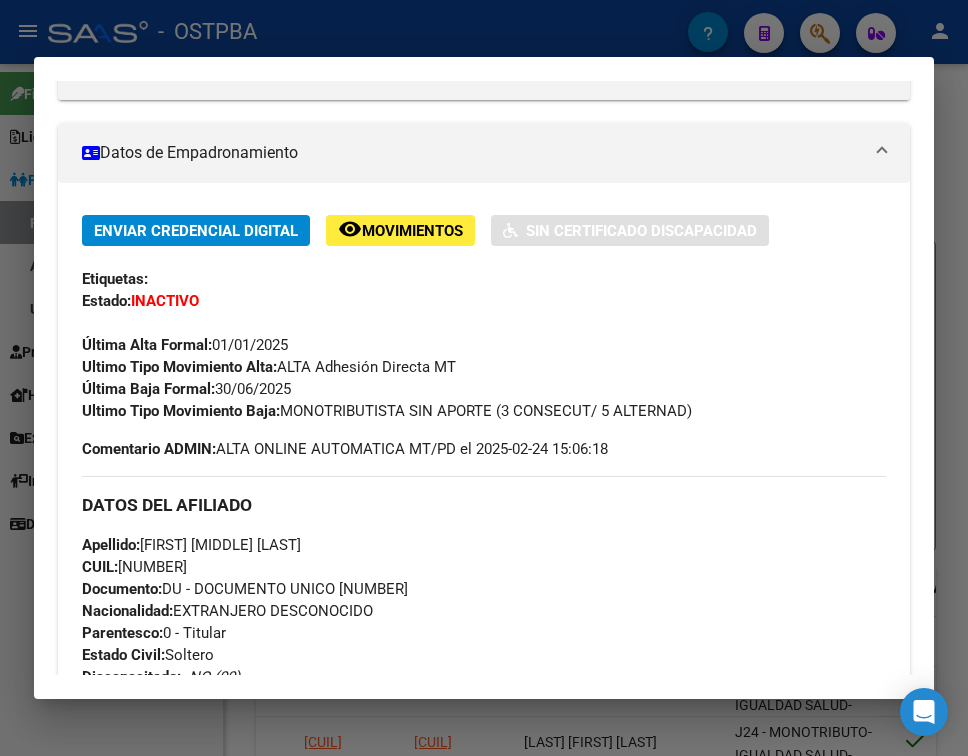 scroll, scrollTop: 400, scrollLeft: 0, axis: vertical 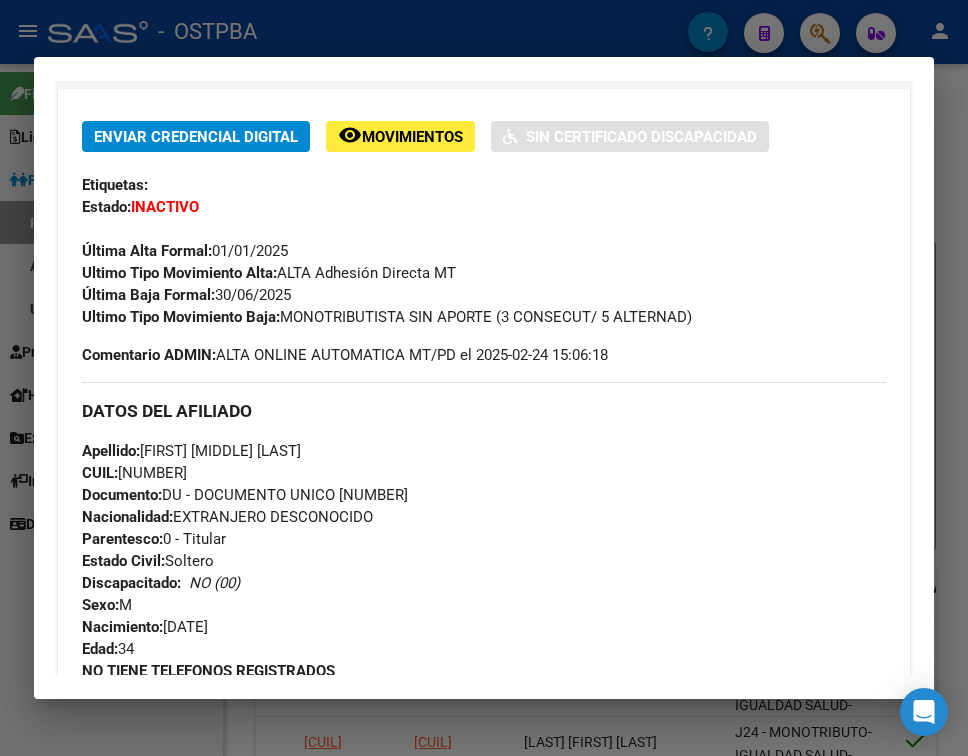 click at bounding box center (484, 378) 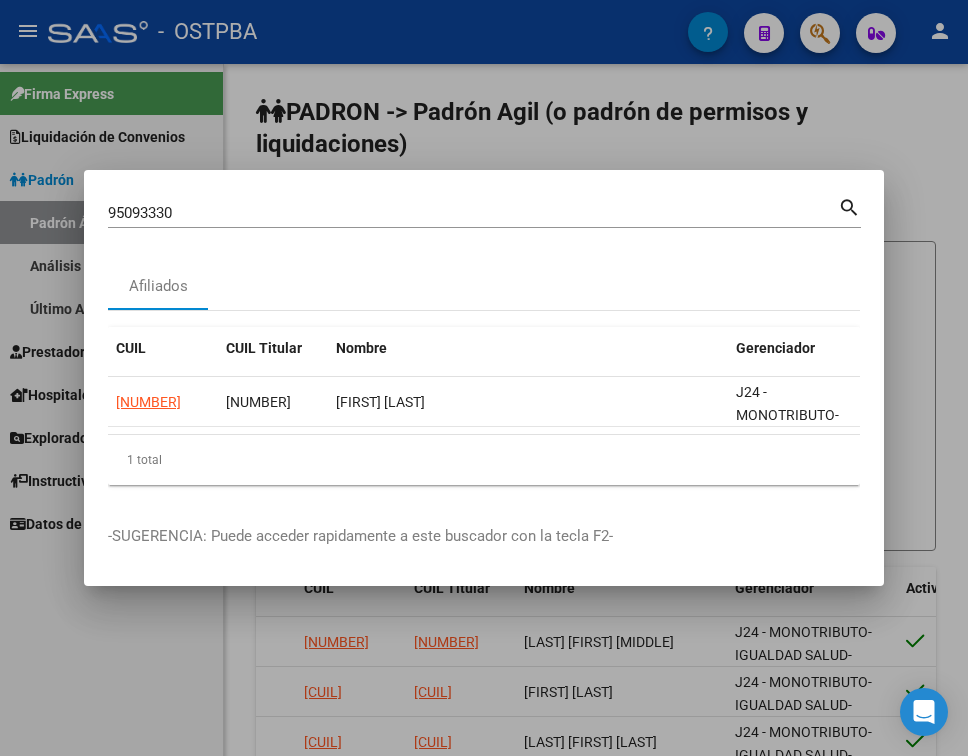 click on "95093330" at bounding box center (473, 213) 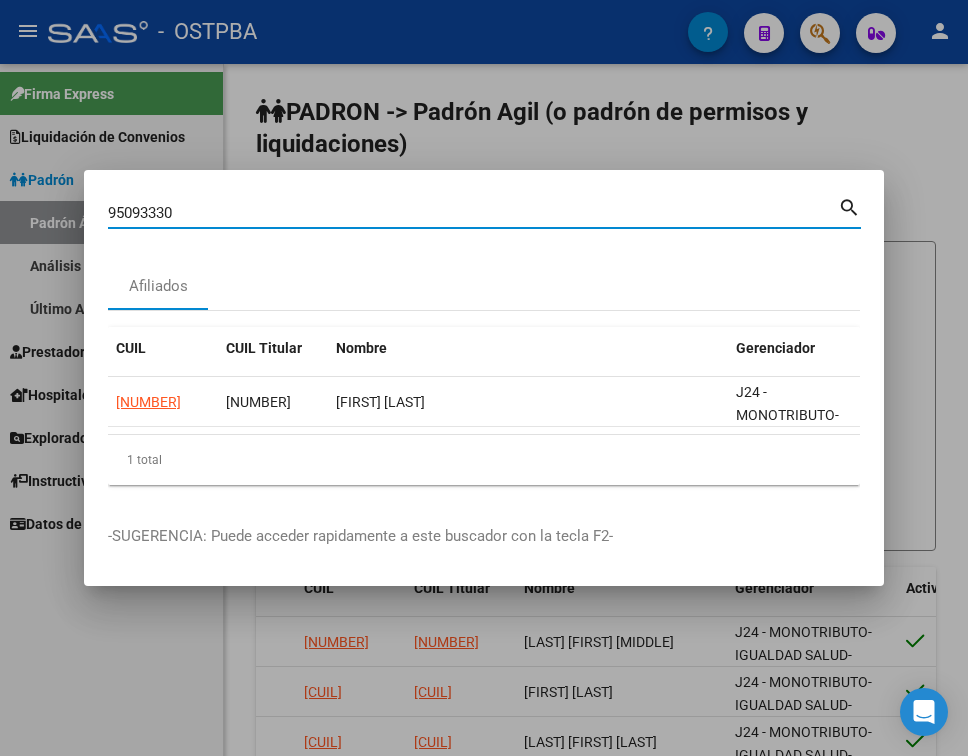 click on "95093330" at bounding box center [473, 213] 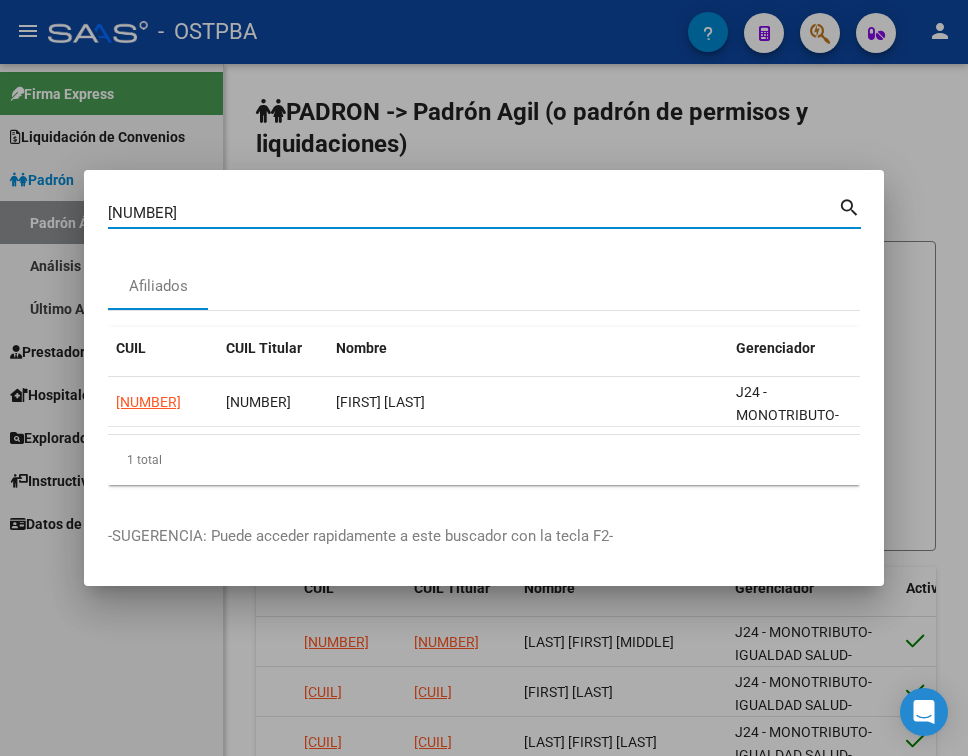 type on "[NUMBER]" 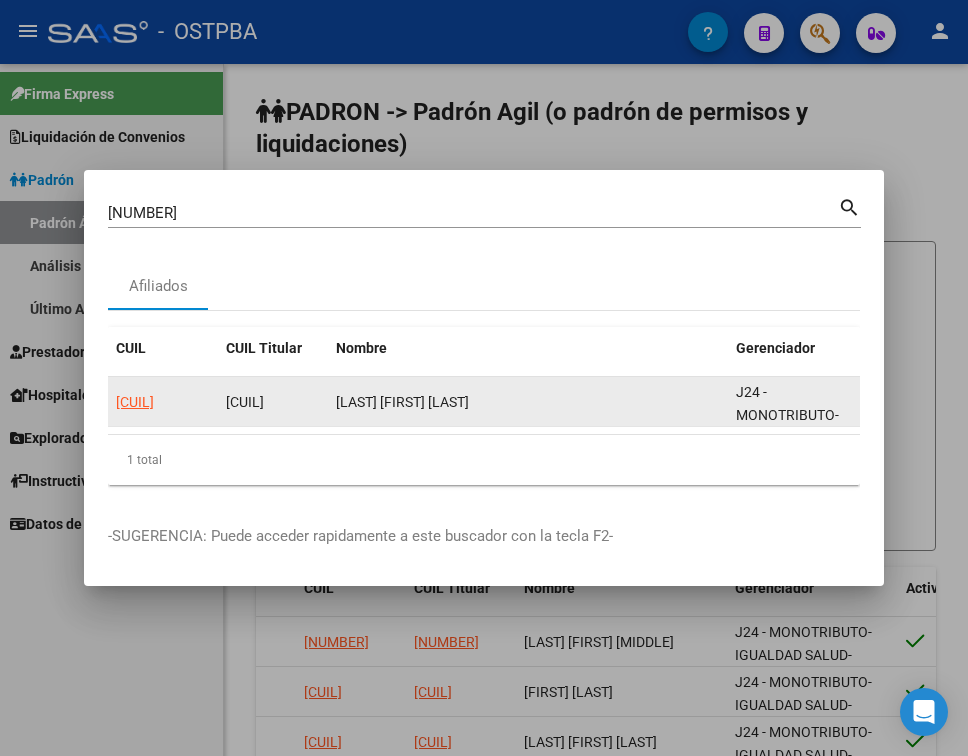 click on "[NUMBER]" 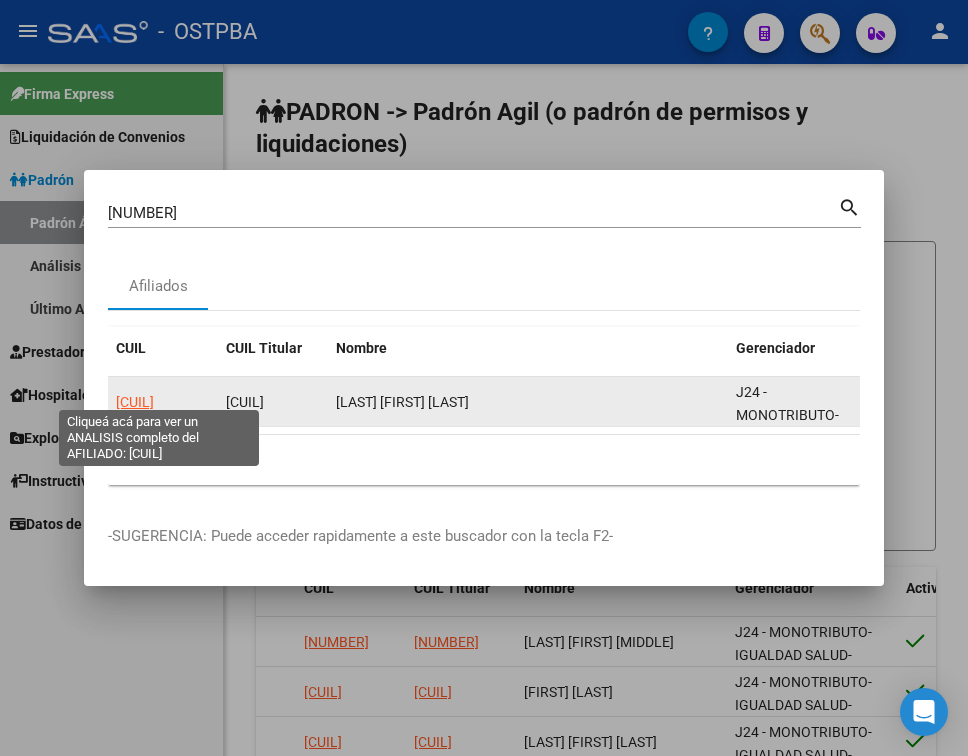 click on "[NUMBER]" 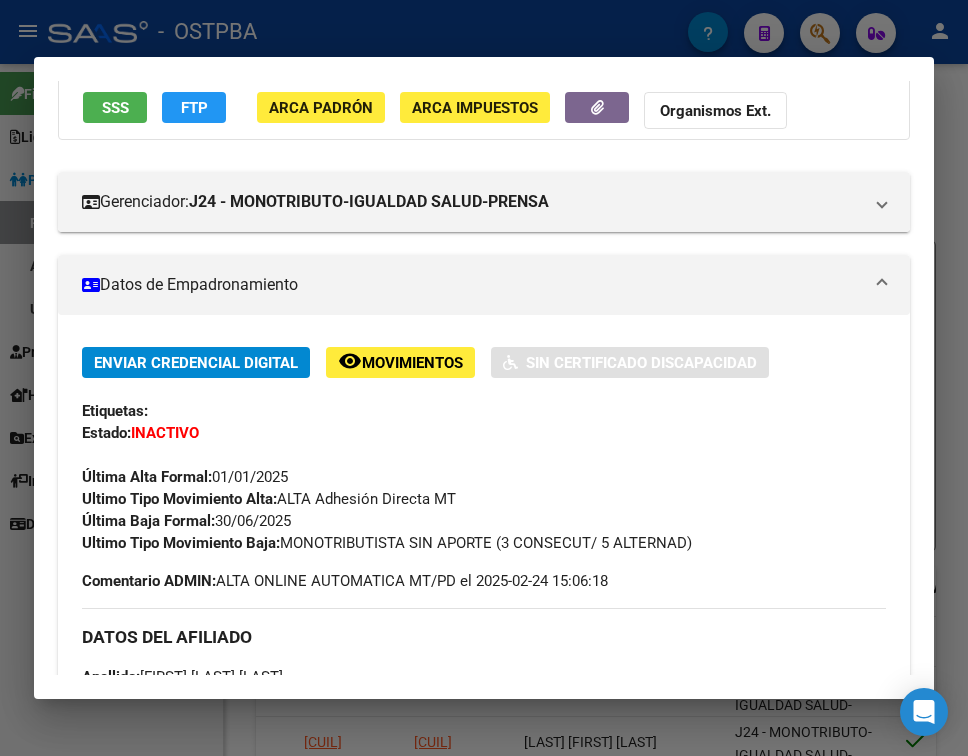 scroll, scrollTop: 200, scrollLeft: 0, axis: vertical 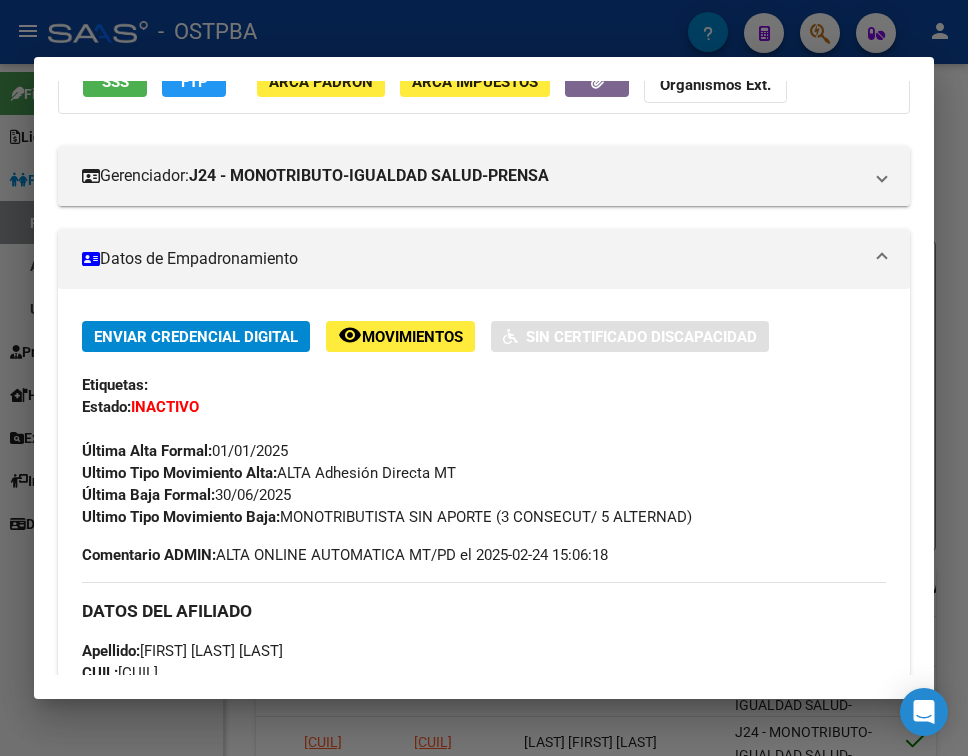 click at bounding box center (484, 378) 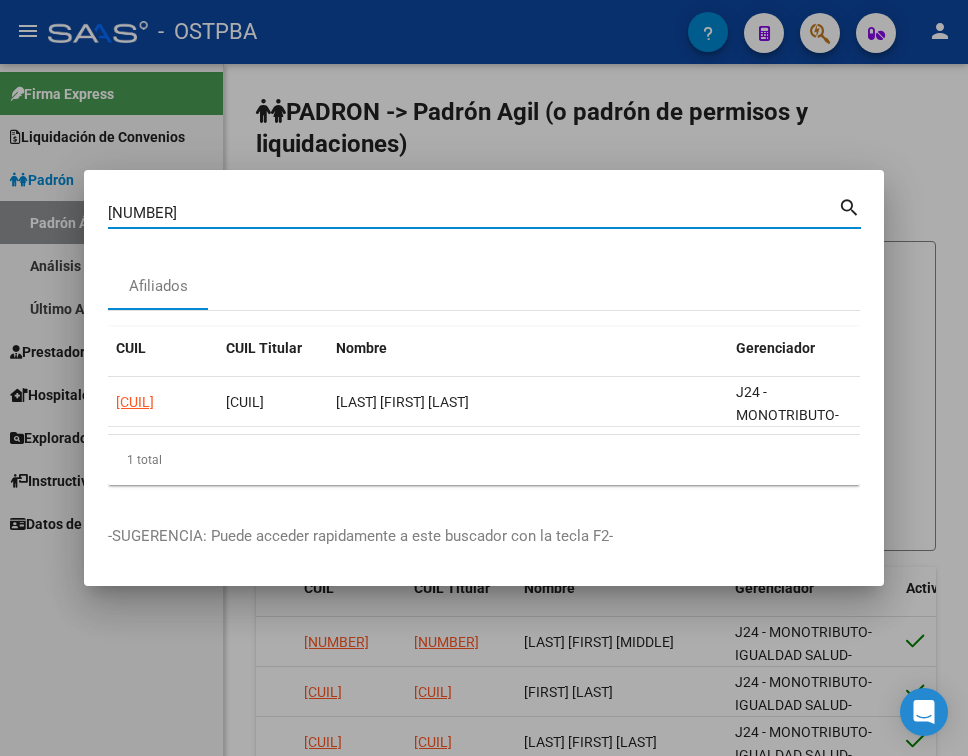 click on "[NUMBER]" at bounding box center (473, 213) 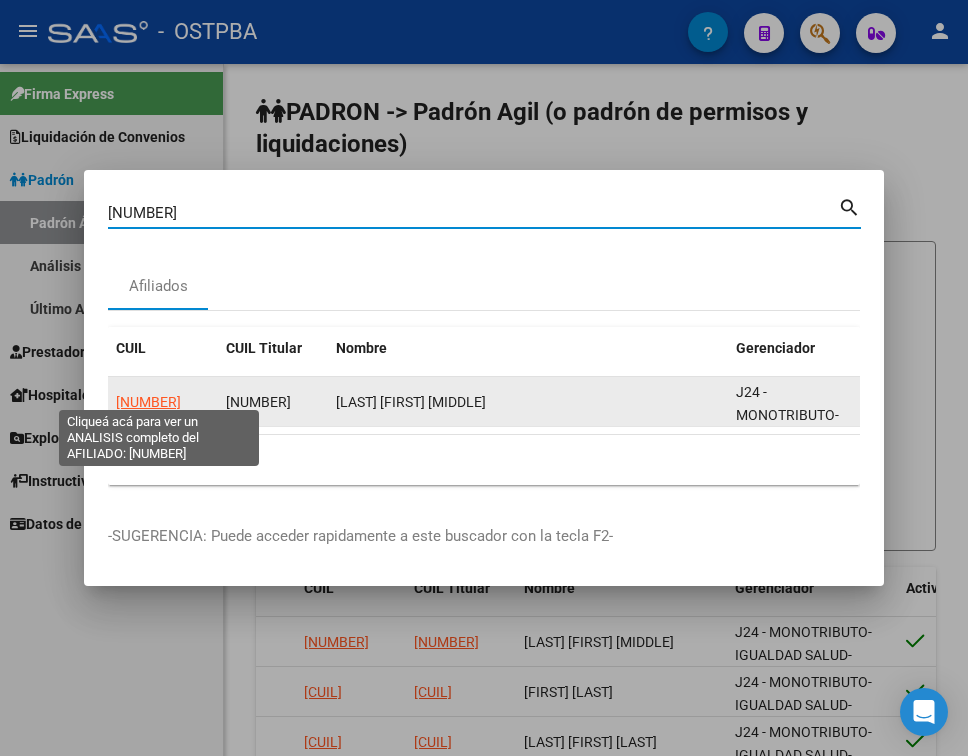 click on "27310731469" 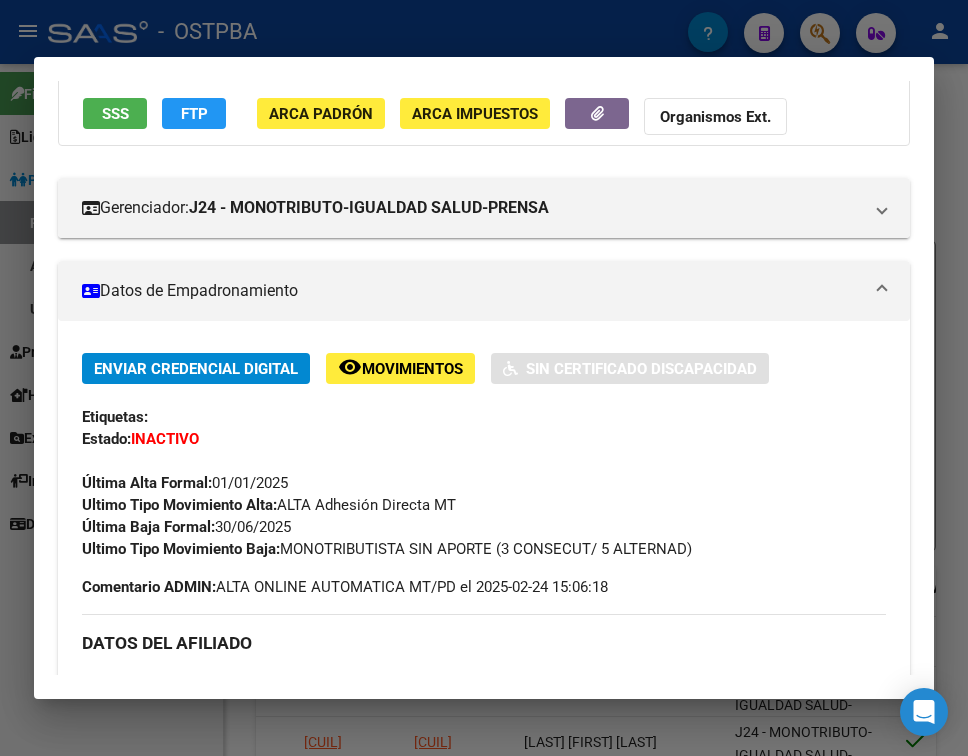 scroll, scrollTop: 300, scrollLeft: 0, axis: vertical 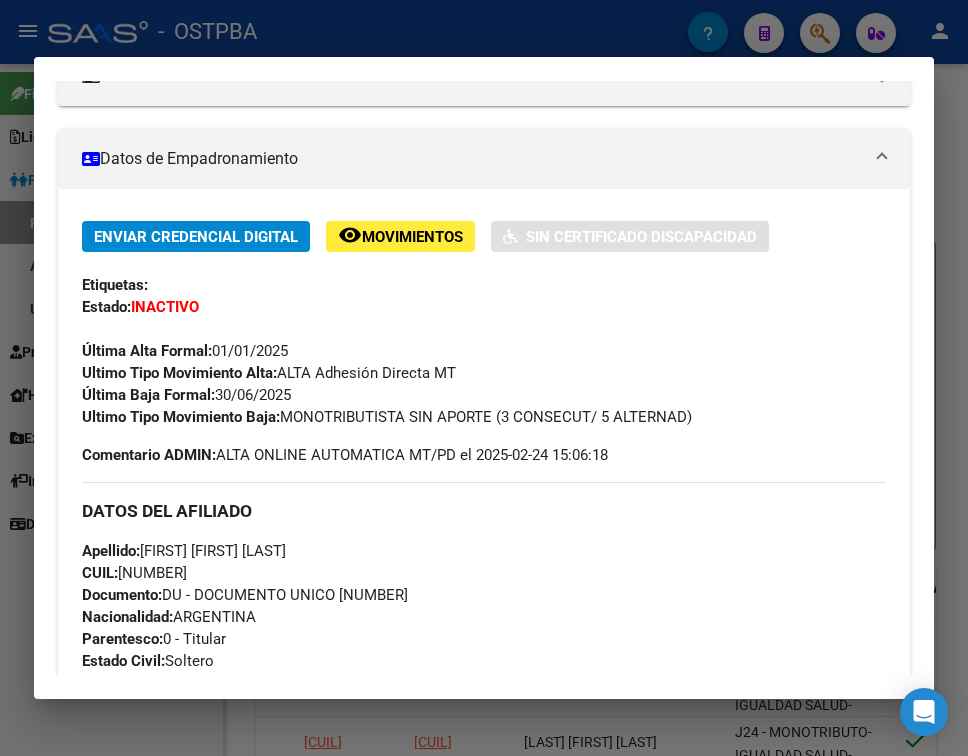 click at bounding box center (484, 378) 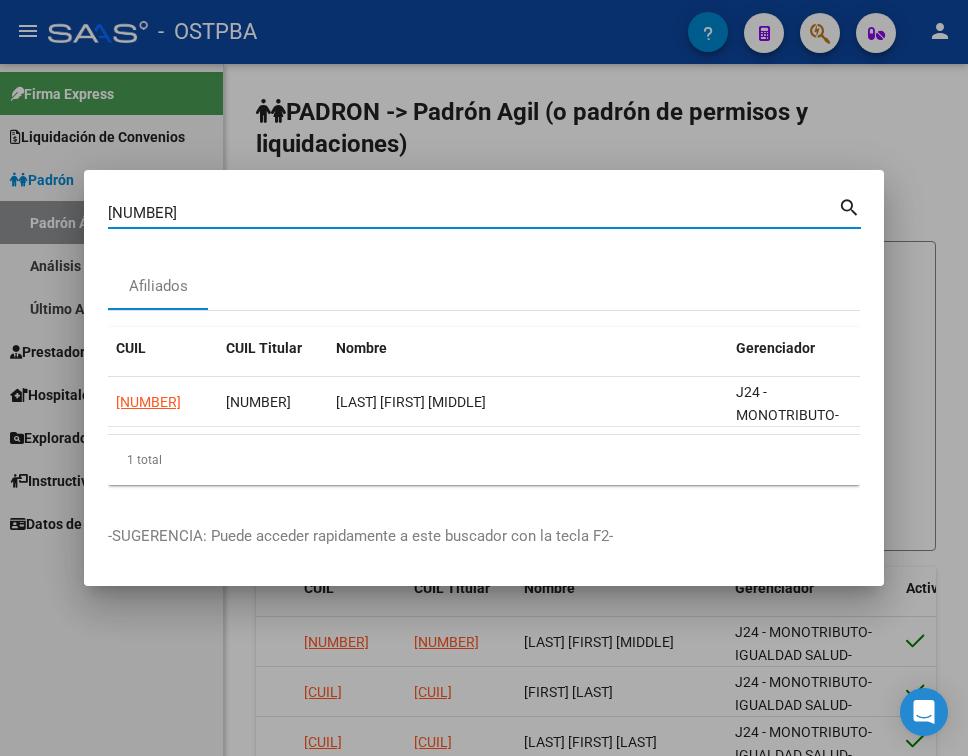 click on "31073146" at bounding box center (473, 213) 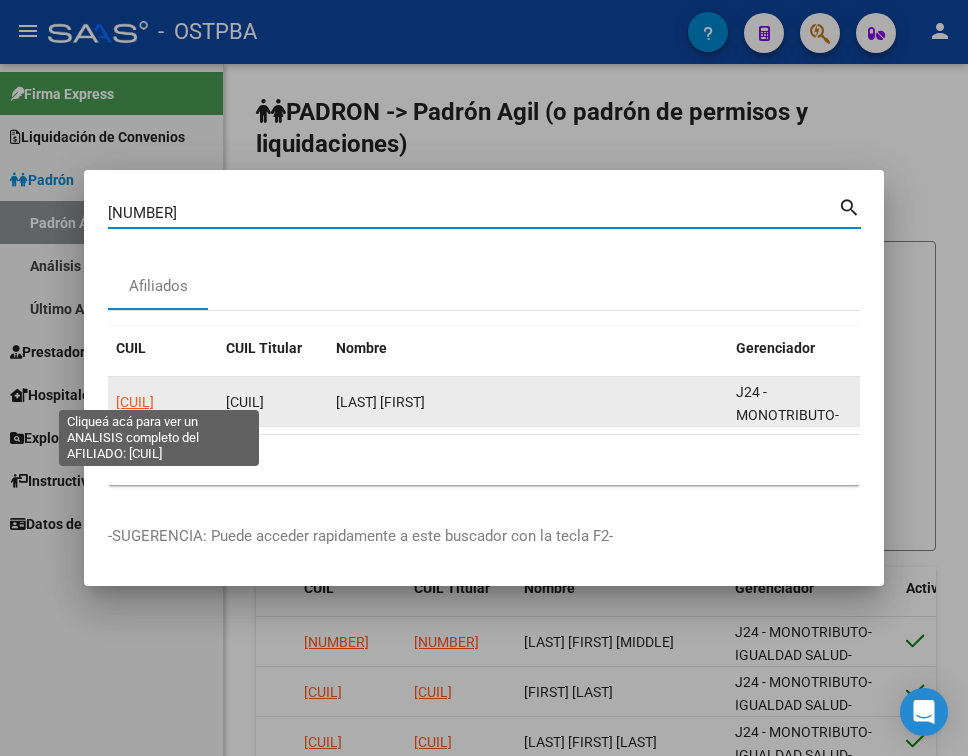 click on "27312026339" 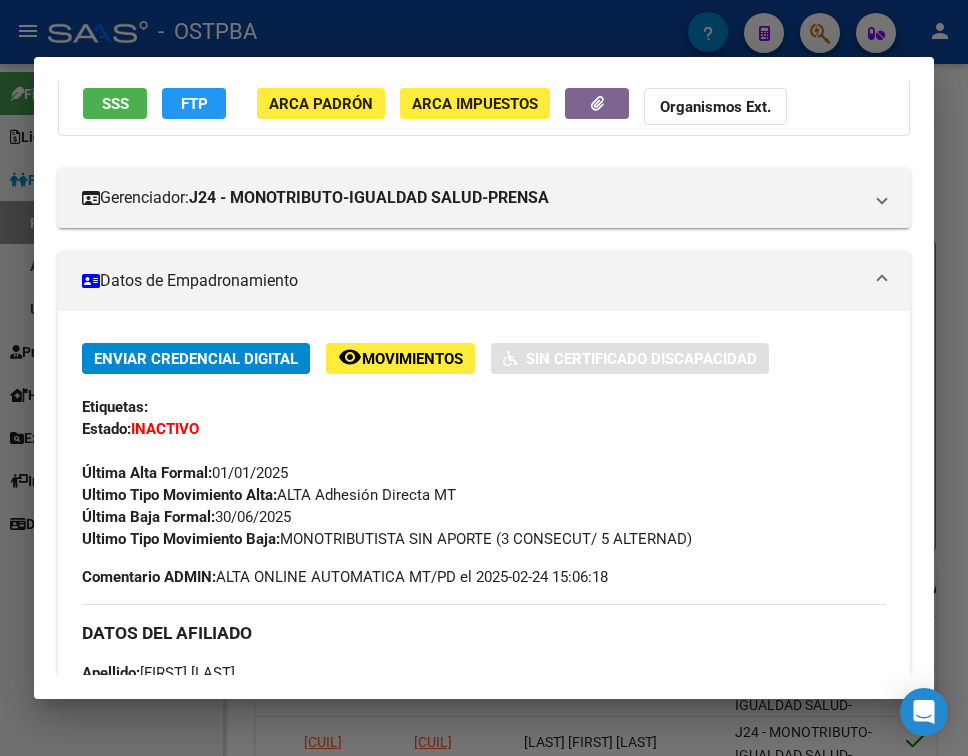 scroll, scrollTop: 300, scrollLeft: 0, axis: vertical 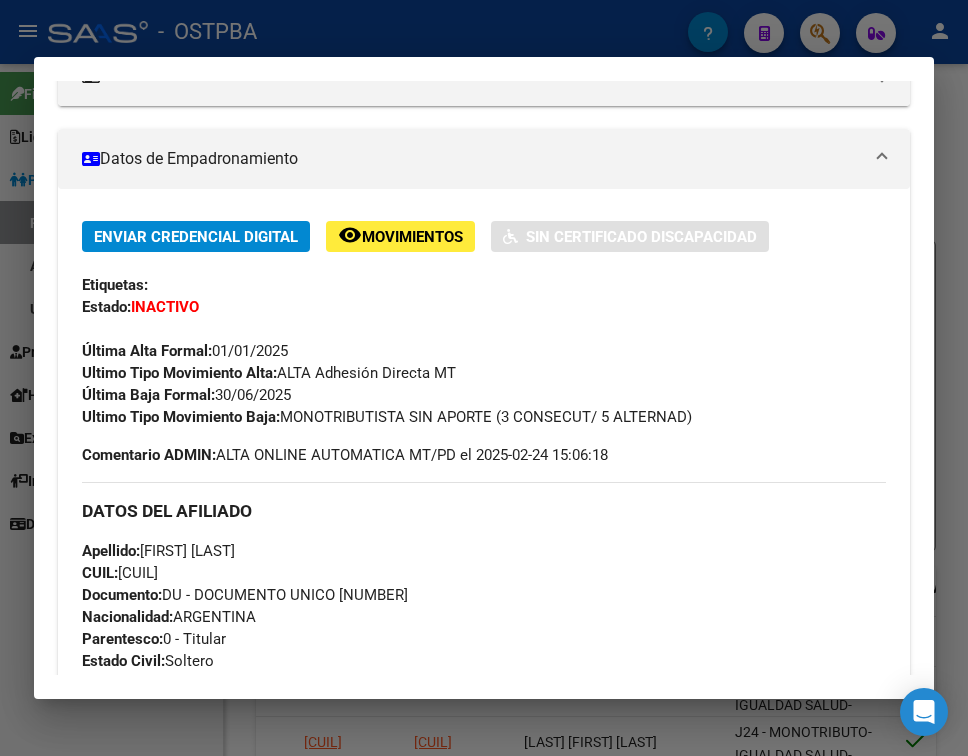 click at bounding box center [484, 378] 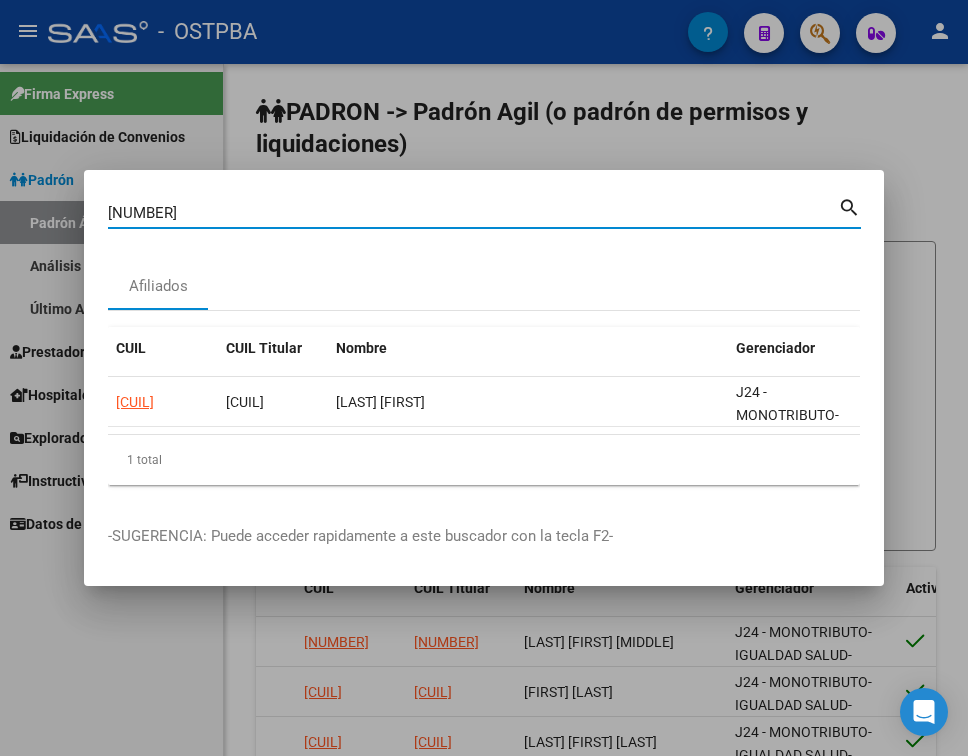 click on "31202633" at bounding box center (473, 213) 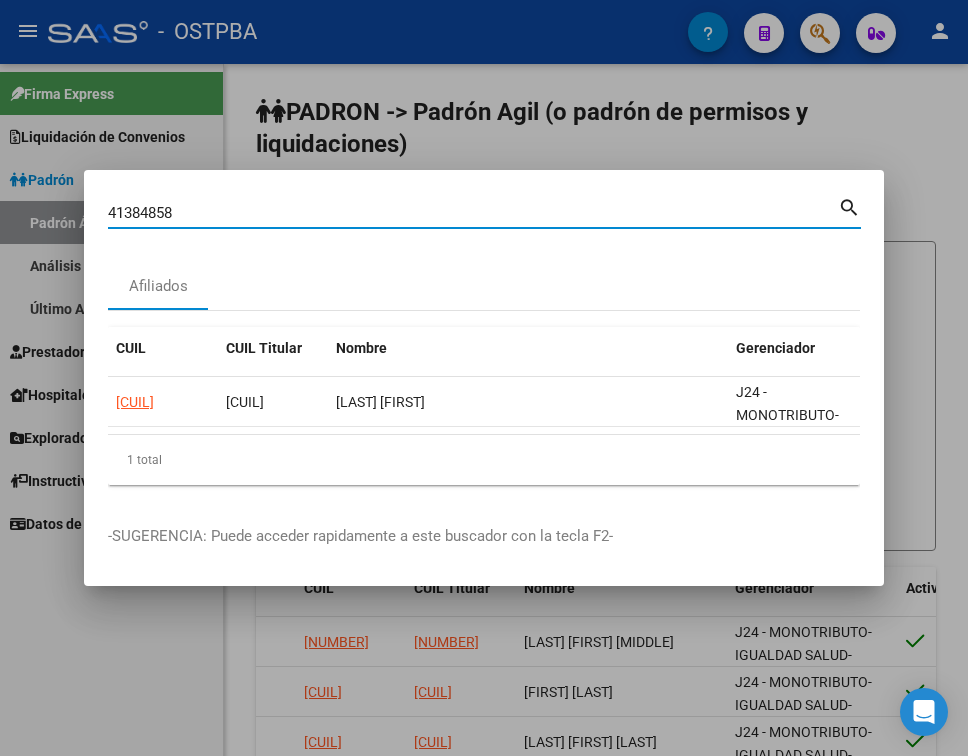 type on "41384858" 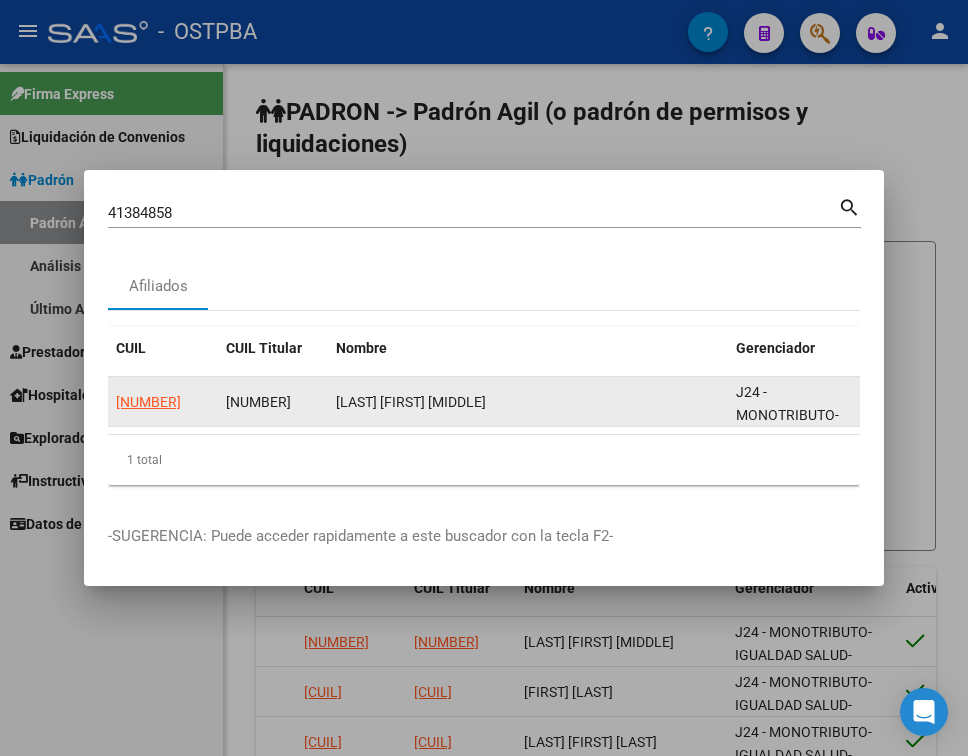 click on "27413848585" 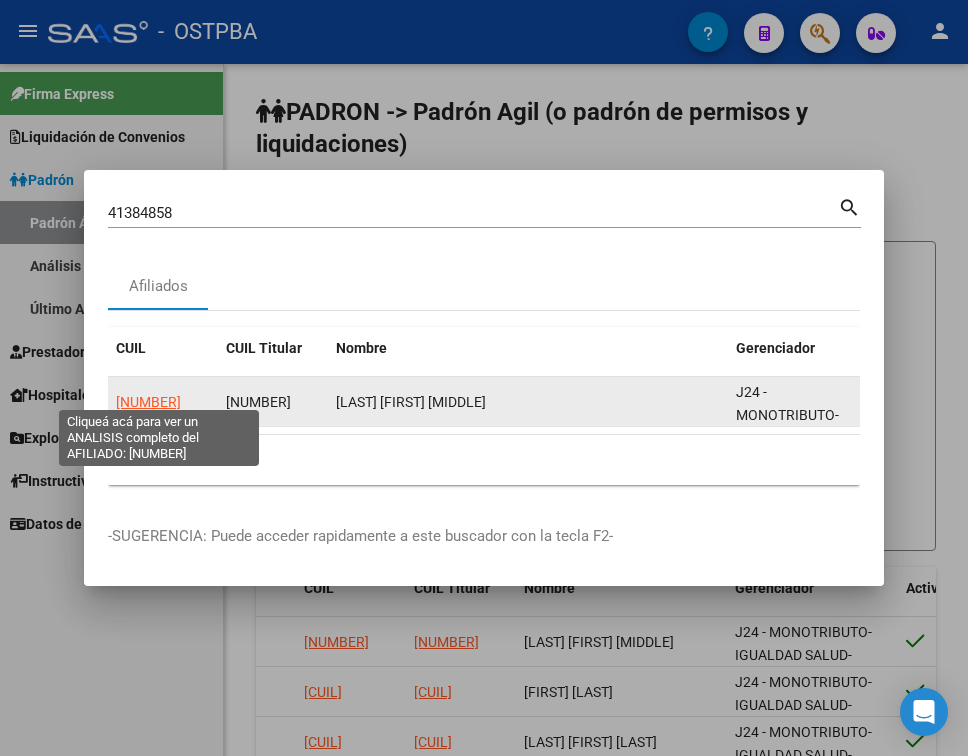 click on "27413848585" 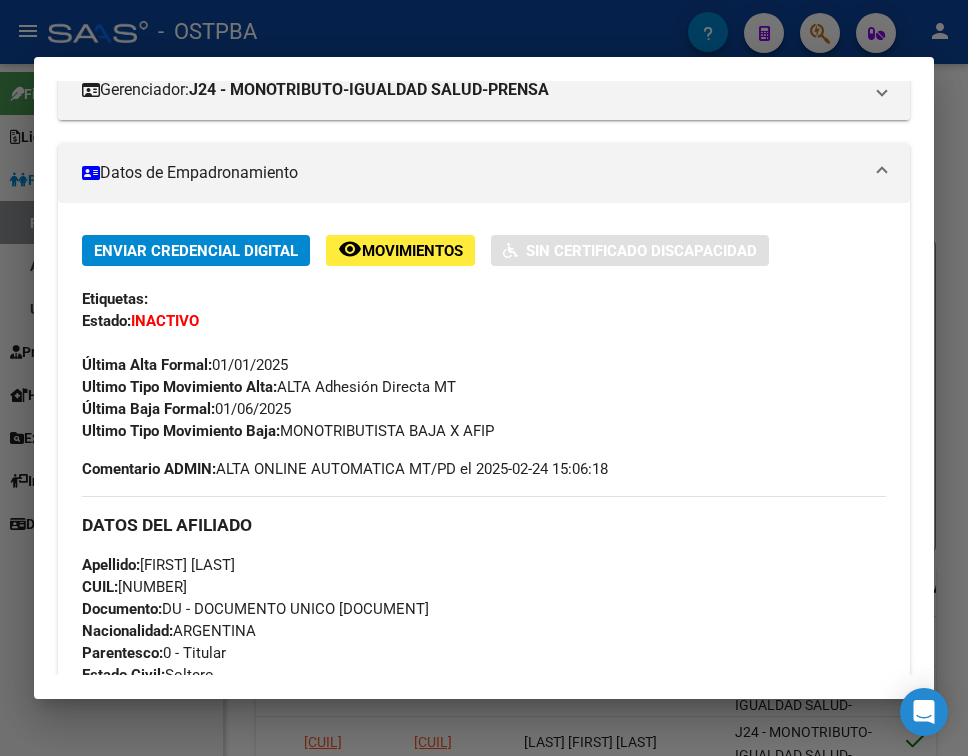 scroll, scrollTop: 300, scrollLeft: 0, axis: vertical 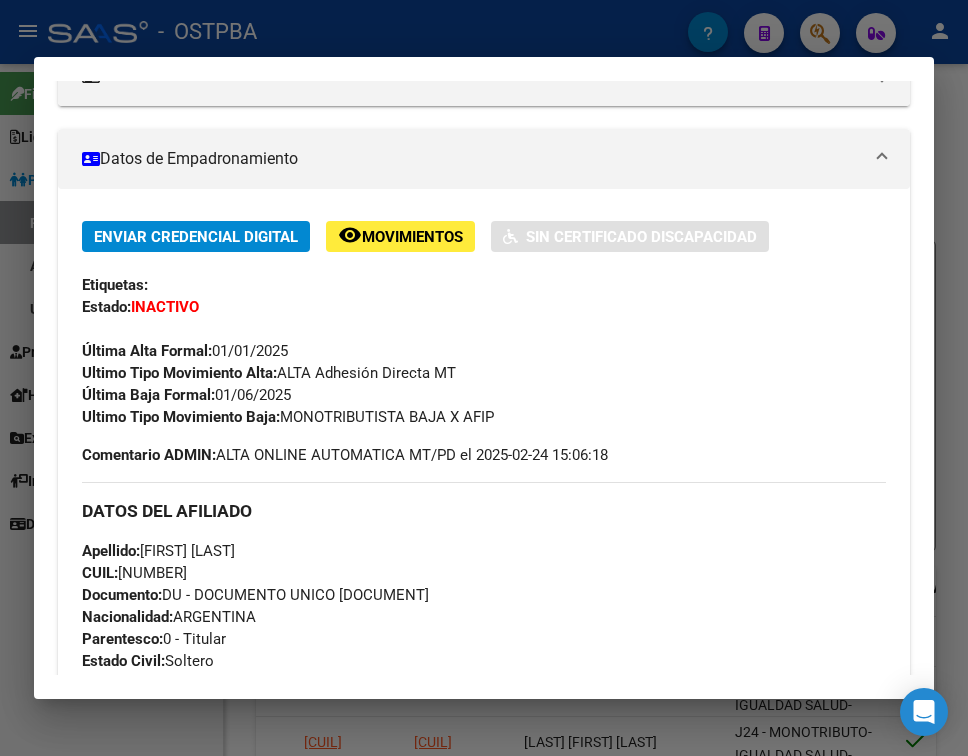 drag, startPoint x: 218, startPoint y: 397, endPoint x: 298, endPoint y: 400, distance: 80.05623 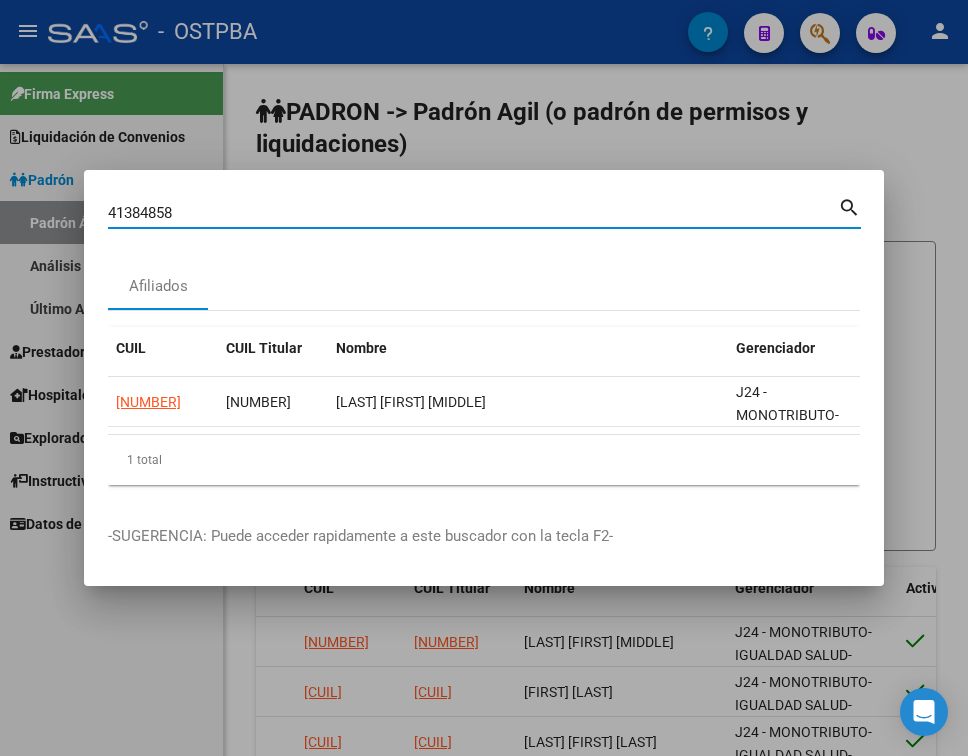click on "41384858" at bounding box center (473, 213) 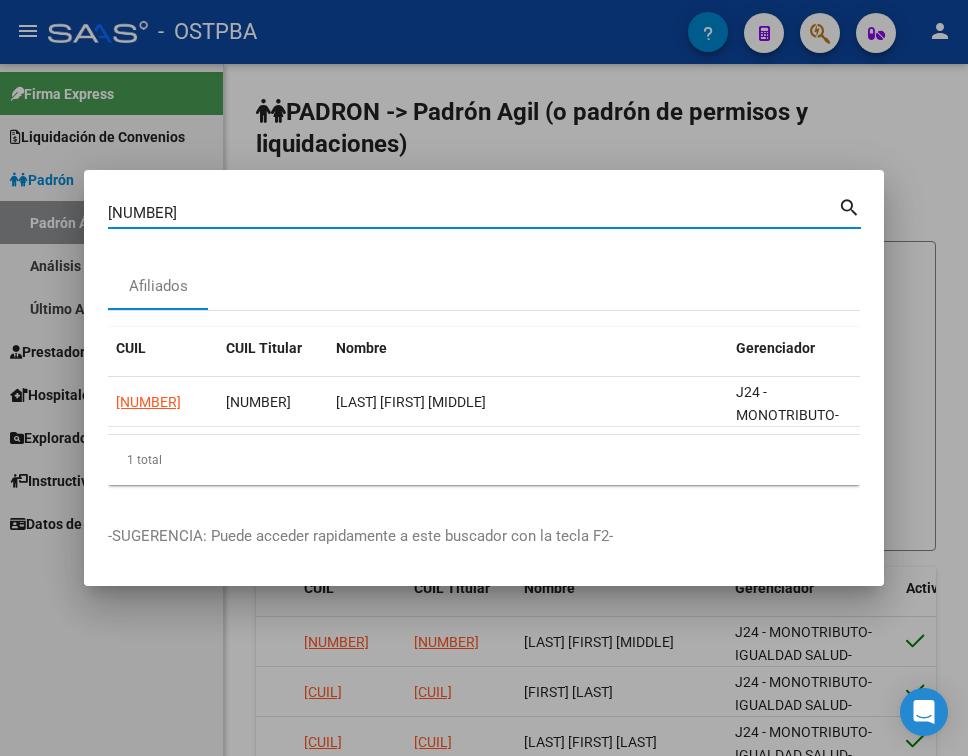 type on "[NUMBER]" 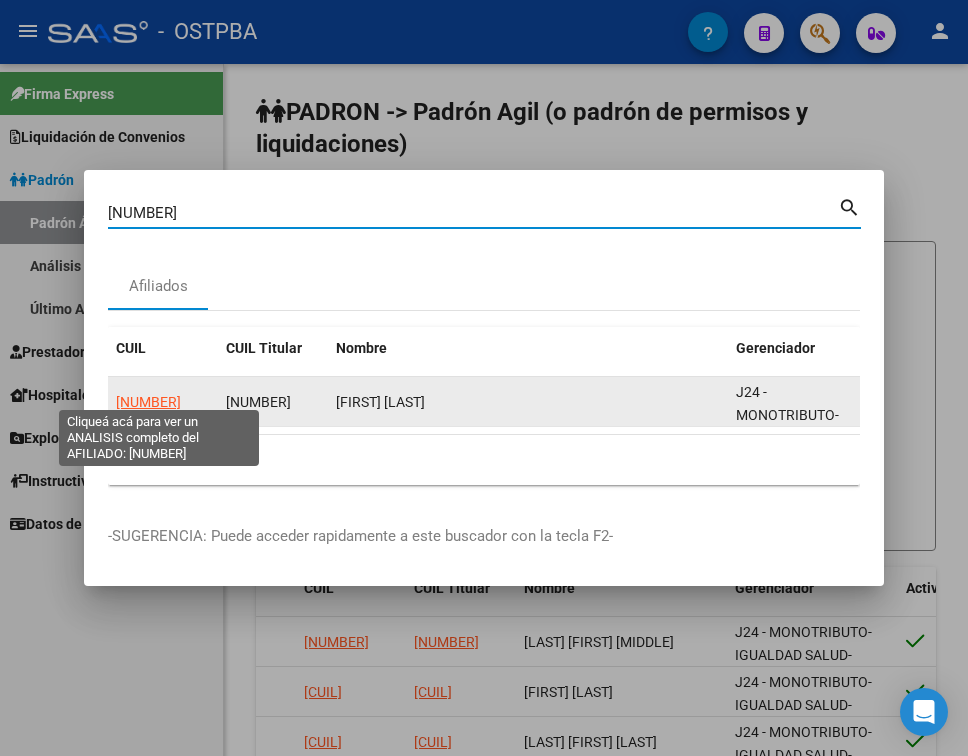 click on "[CUIL]" 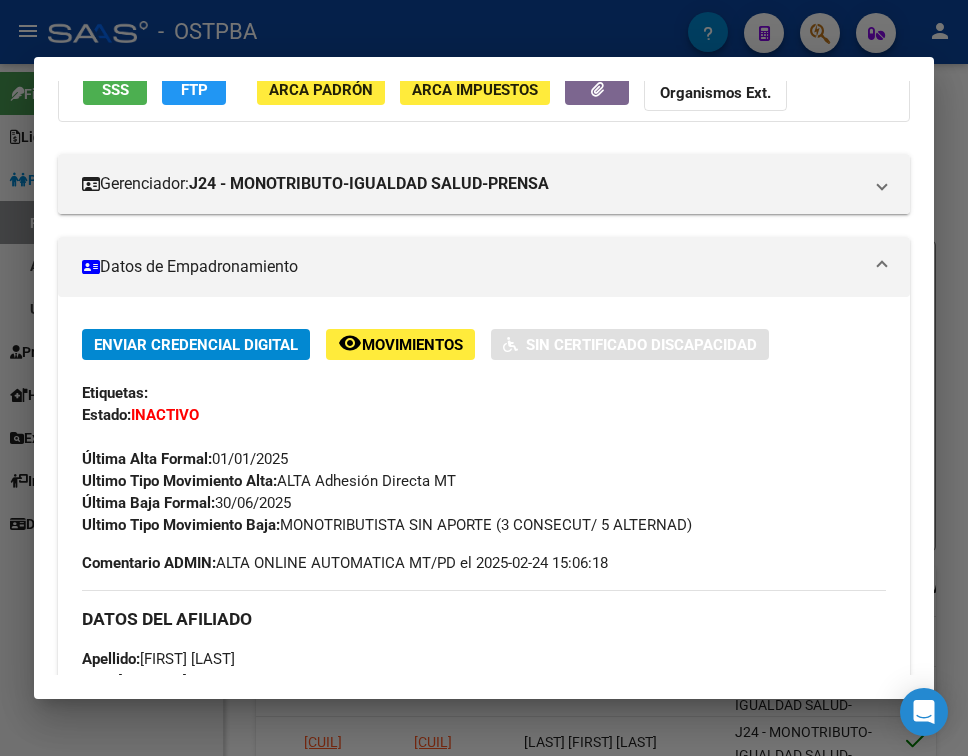 scroll, scrollTop: 200, scrollLeft: 0, axis: vertical 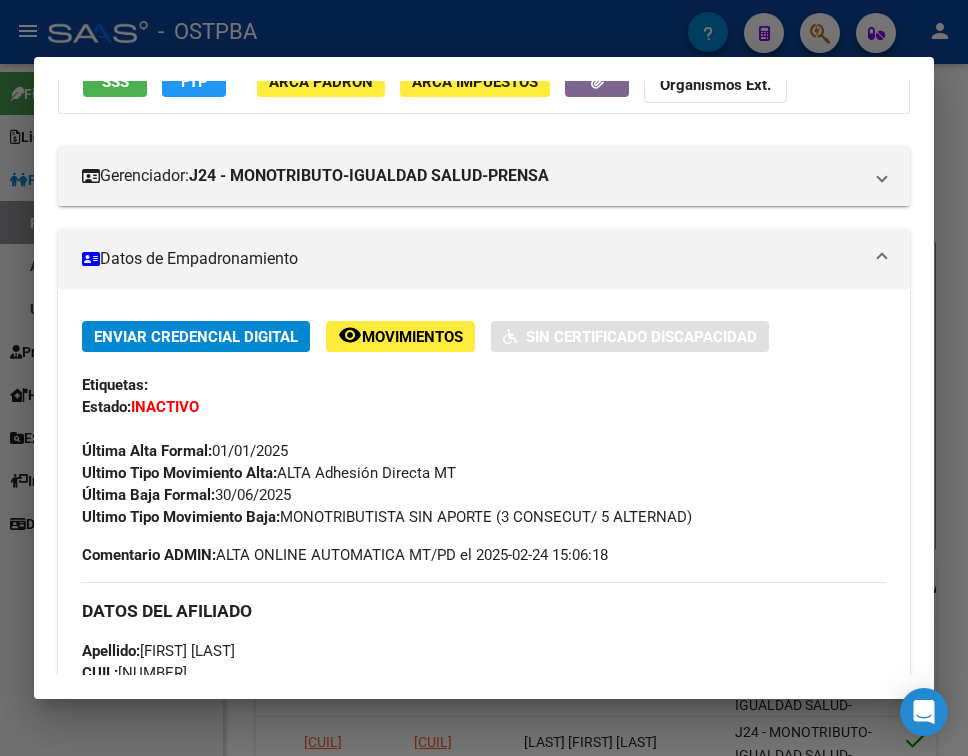 click at bounding box center (484, 378) 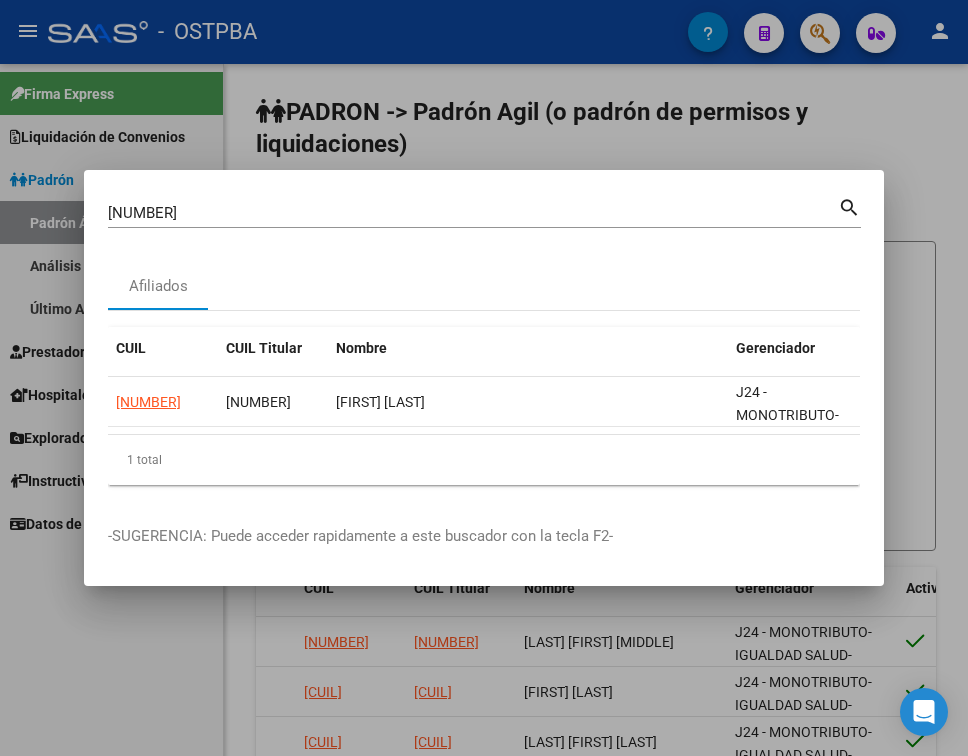 click on "[NUMBER]" at bounding box center [473, 213] 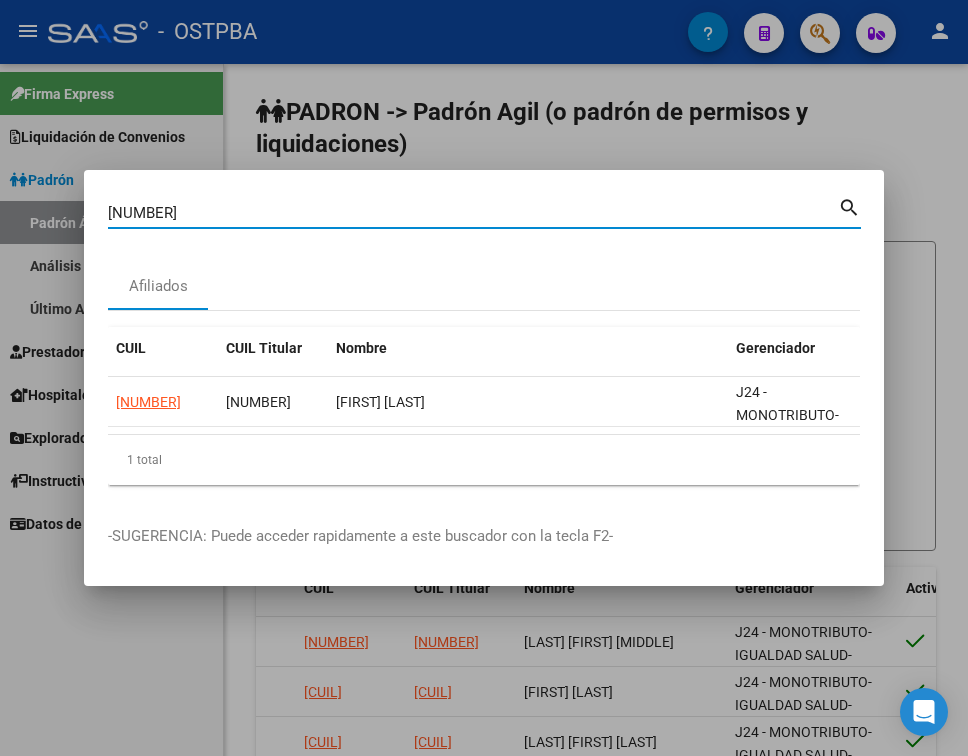 click on "[NUMBER]" at bounding box center (473, 213) 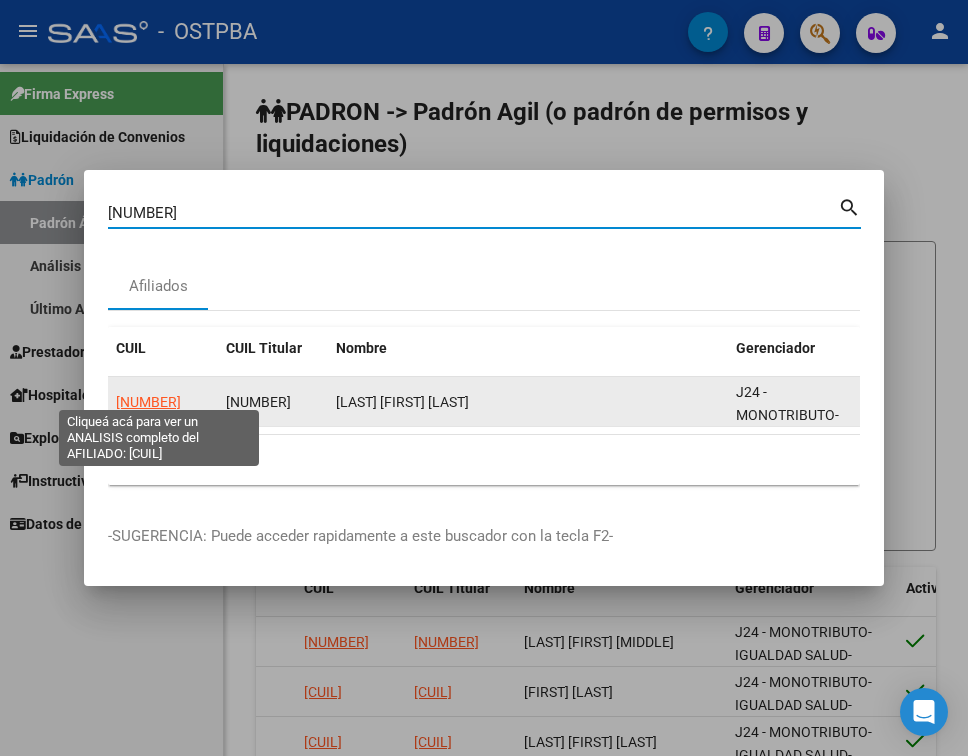 click on "27632047598" 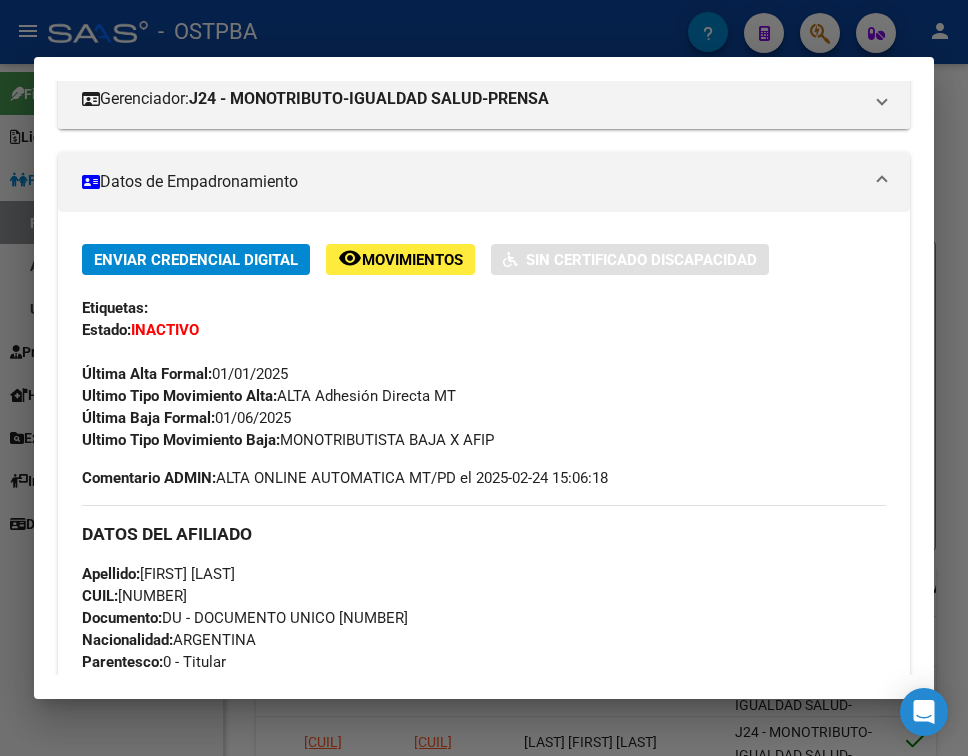 scroll, scrollTop: 300, scrollLeft: 0, axis: vertical 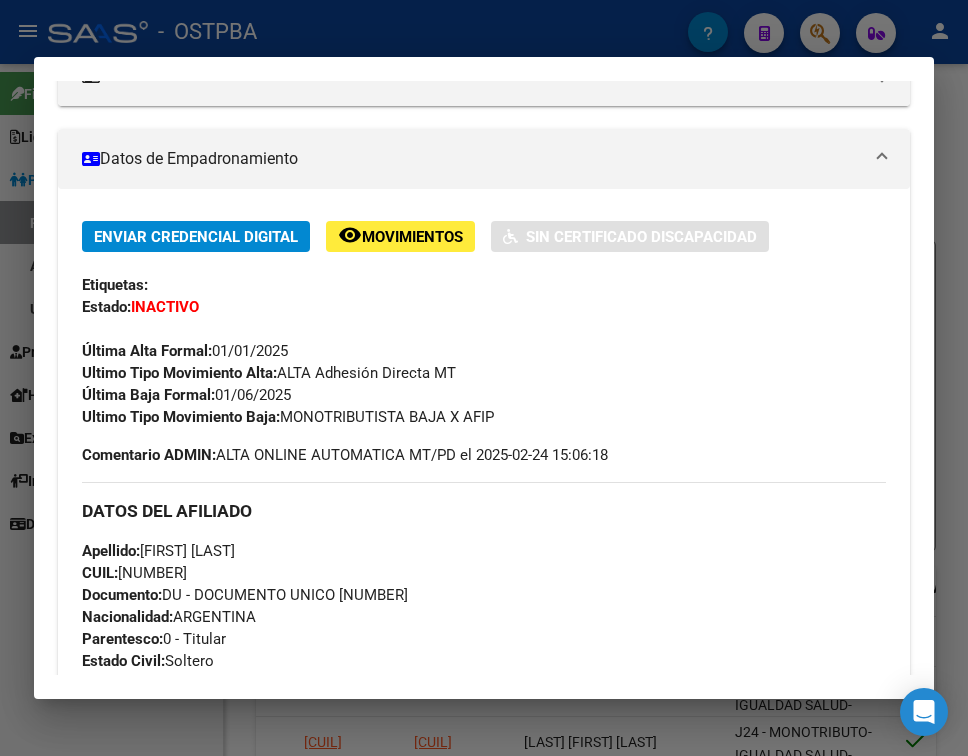 click at bounding box center [484, 378] 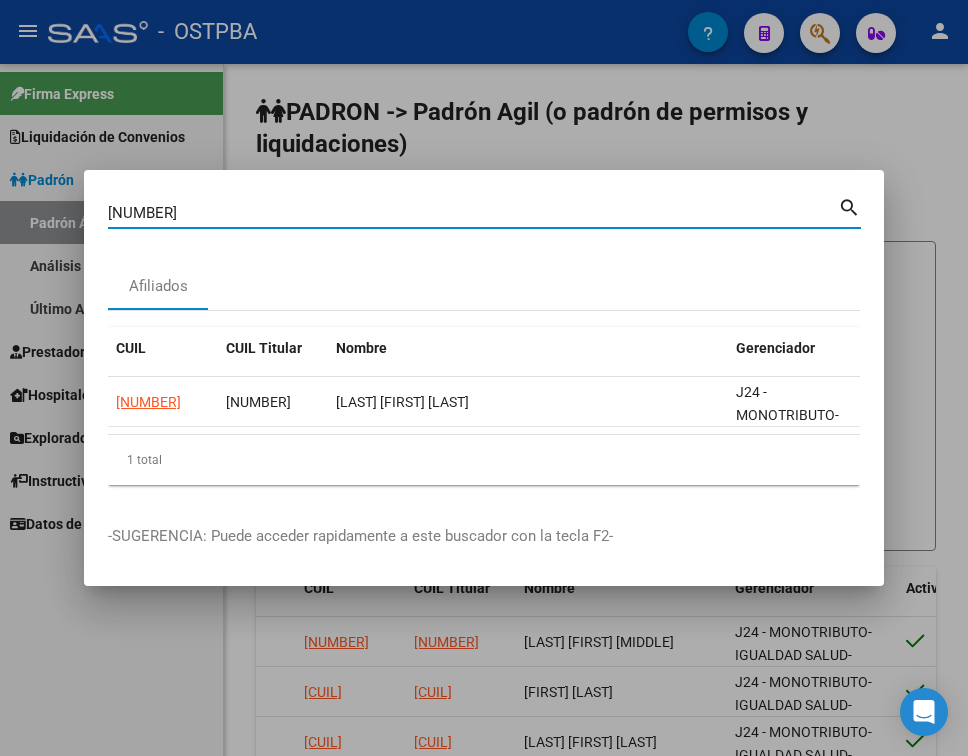 click on "63204759" at bounding box center [473, 213] 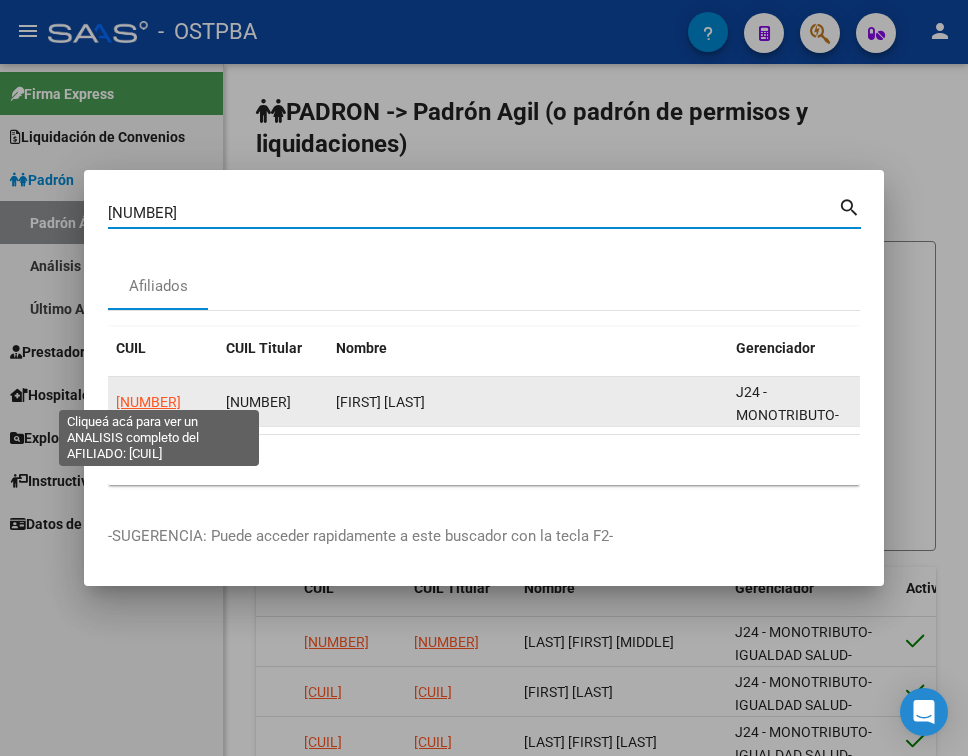 click on "[NUMBER]" 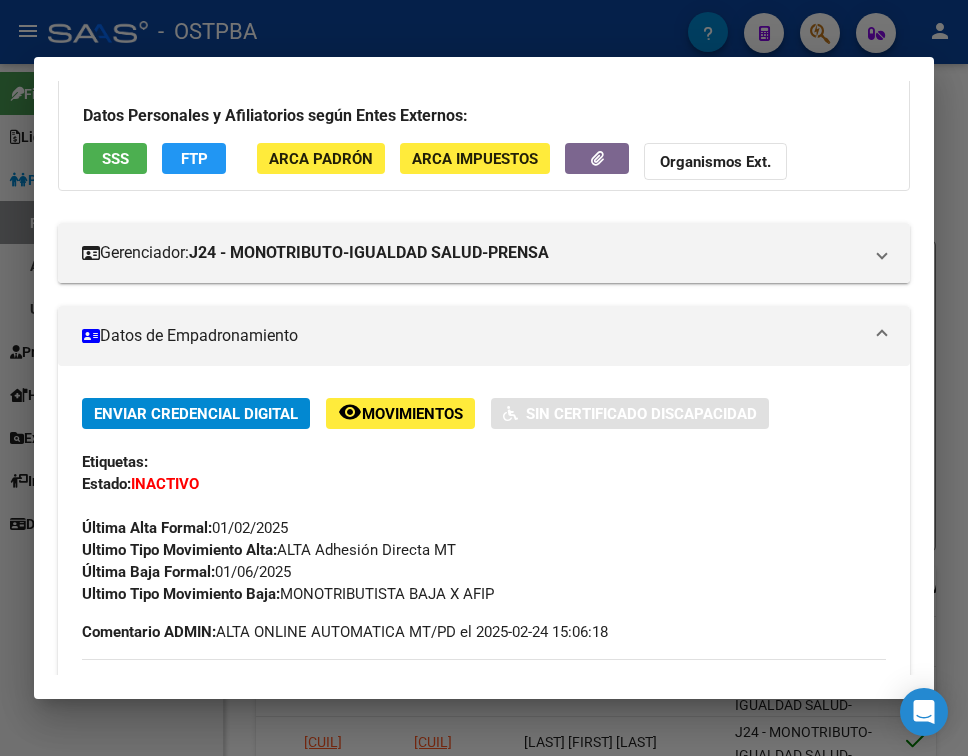 scroll, scrollTop: 200, scrollLeft: 0, axis: vertical 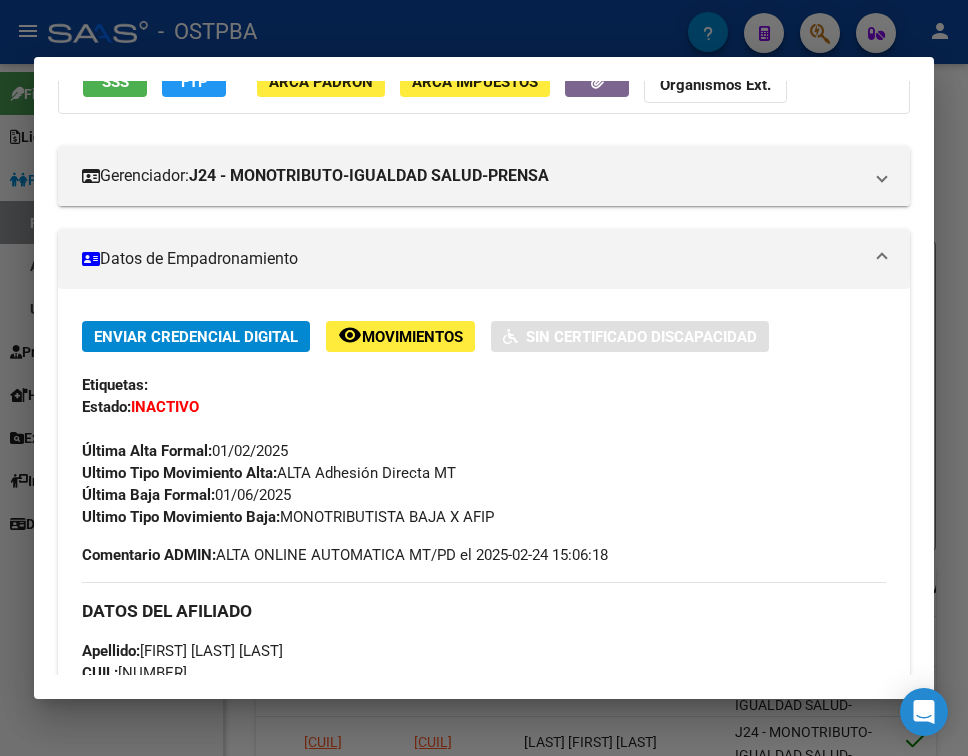 click at bounding box center [484, 378] 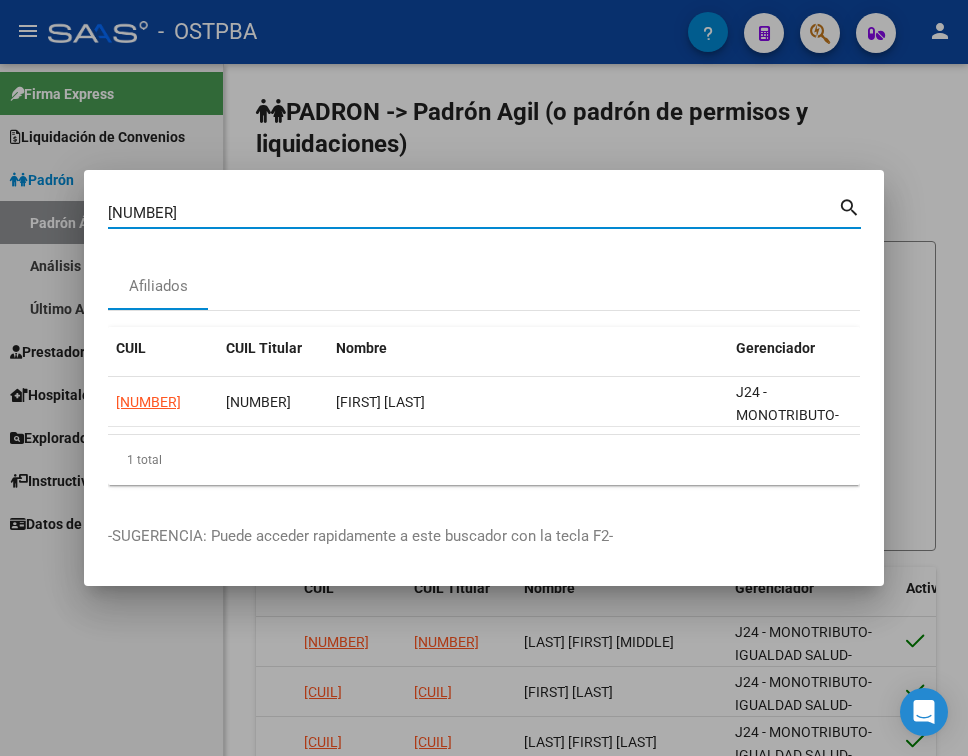 click on "[NUMBER]" at bounding box center (473, 213) 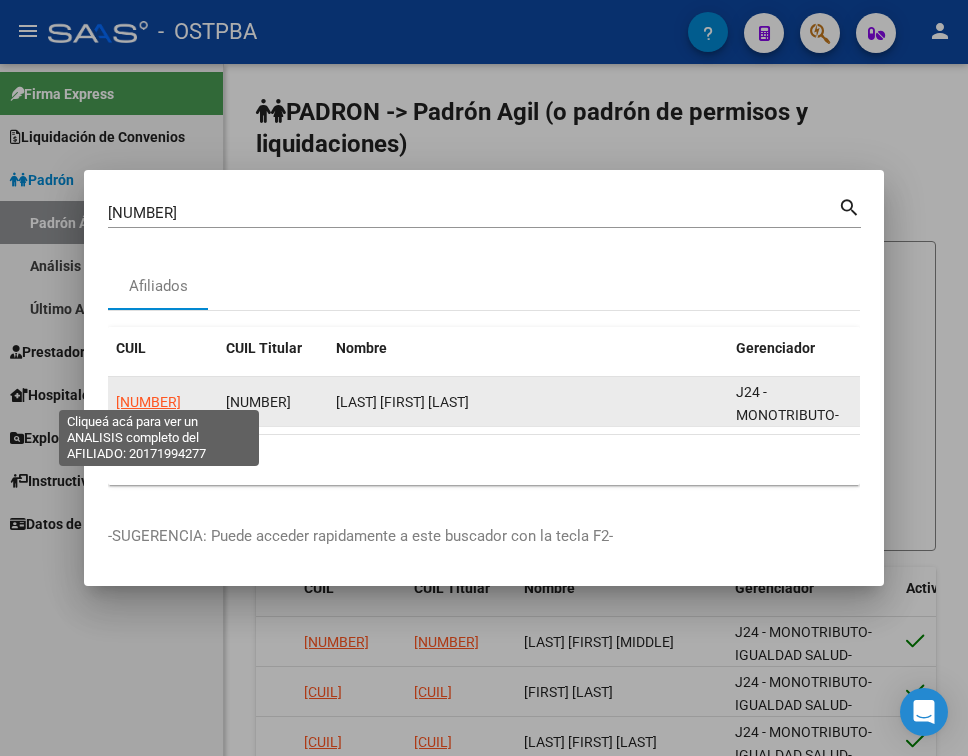 click on "20171994277" 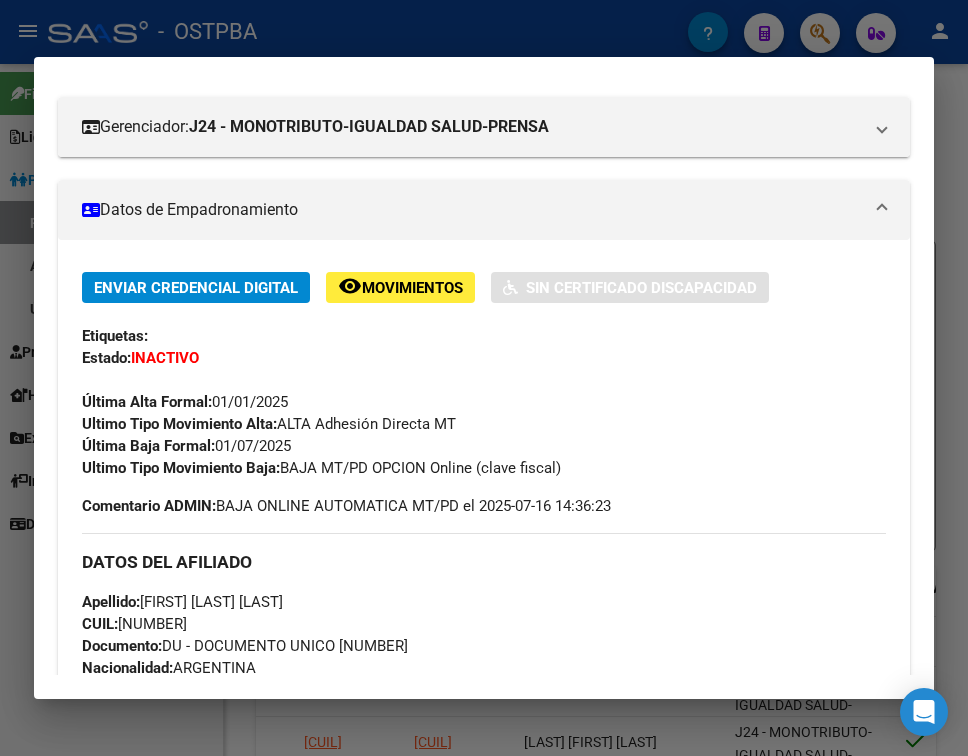 scroll, scrollTop: 300, scrollLeft: 0, axis: vertical 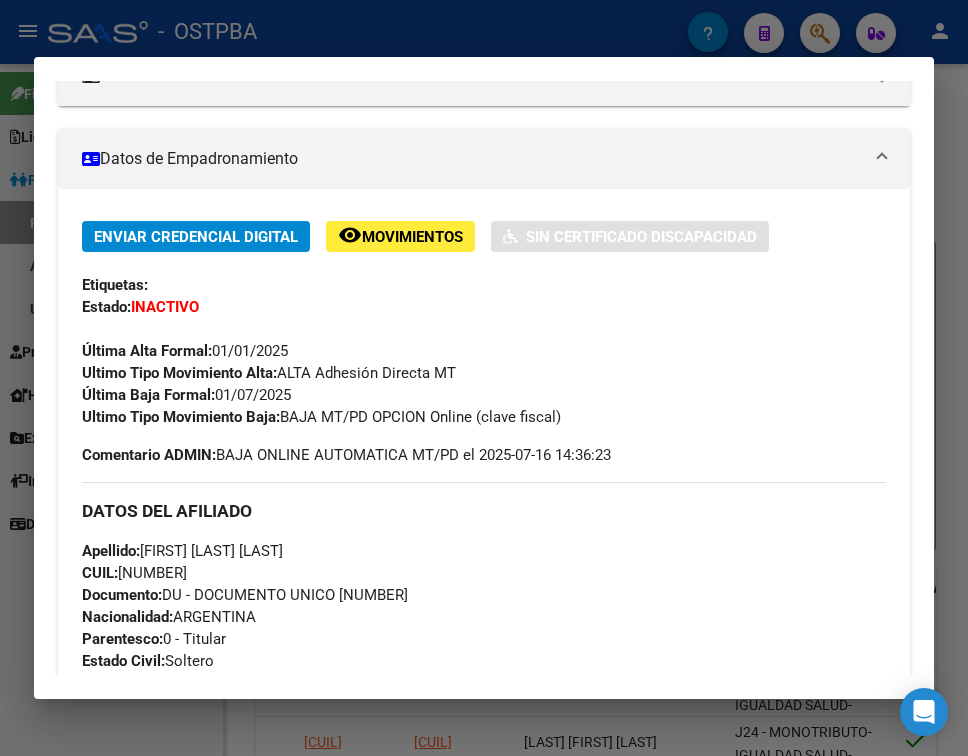 drag, startPoint x: 216, startPoint y: 391, endPoint x: 317, endPoint y: 403, distance: 101.71037 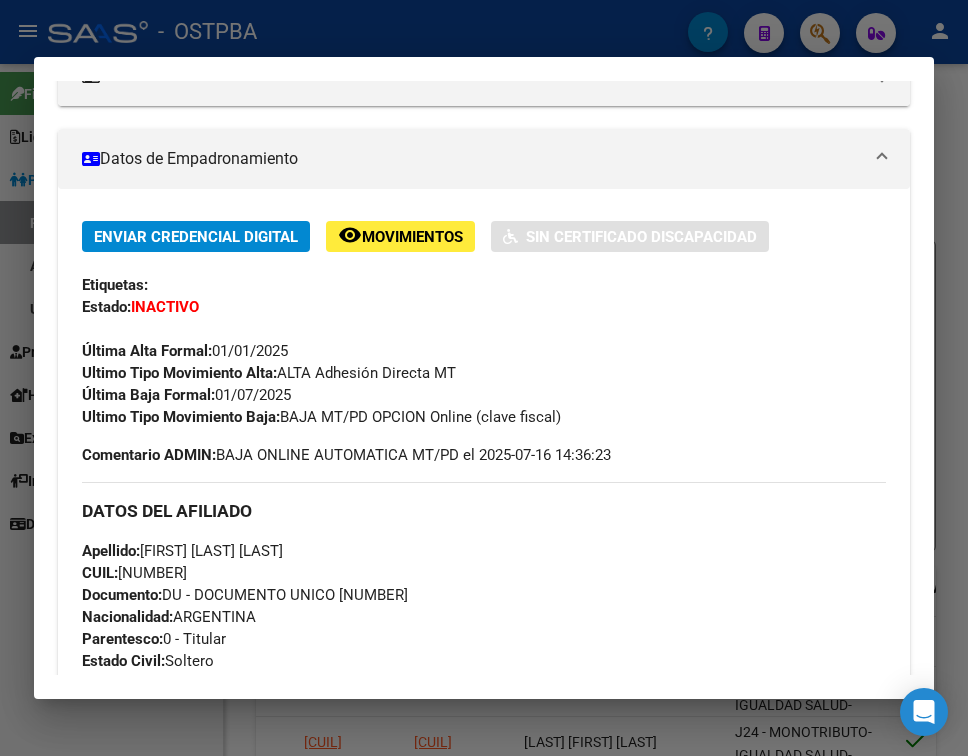 drag, startPoint x: 218, startPoint y: 399, endPoint x: 303, endPoint y: 393, distance: 85.2115 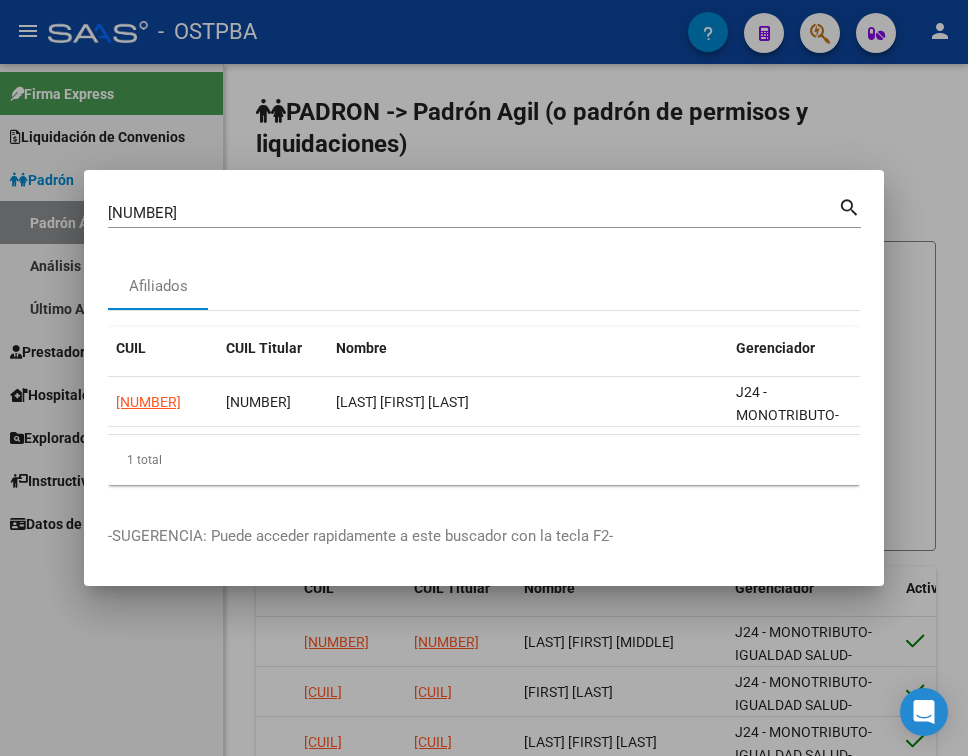 click on "17199427" at bounding box center [473, 213] 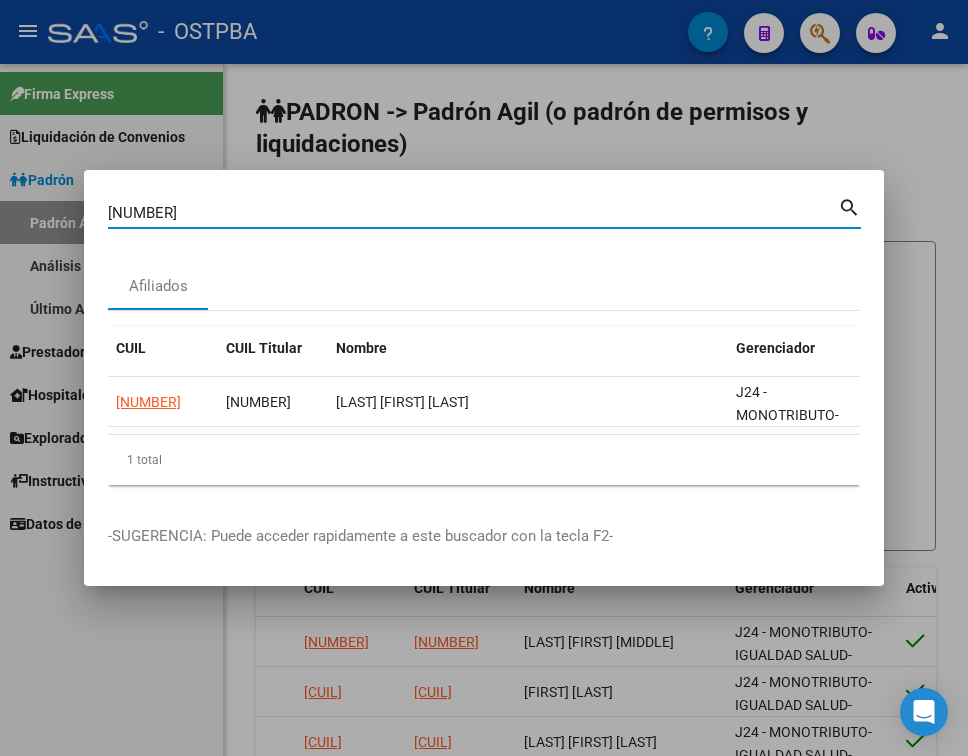 click on "17199427" at bounding box center [473, 213] 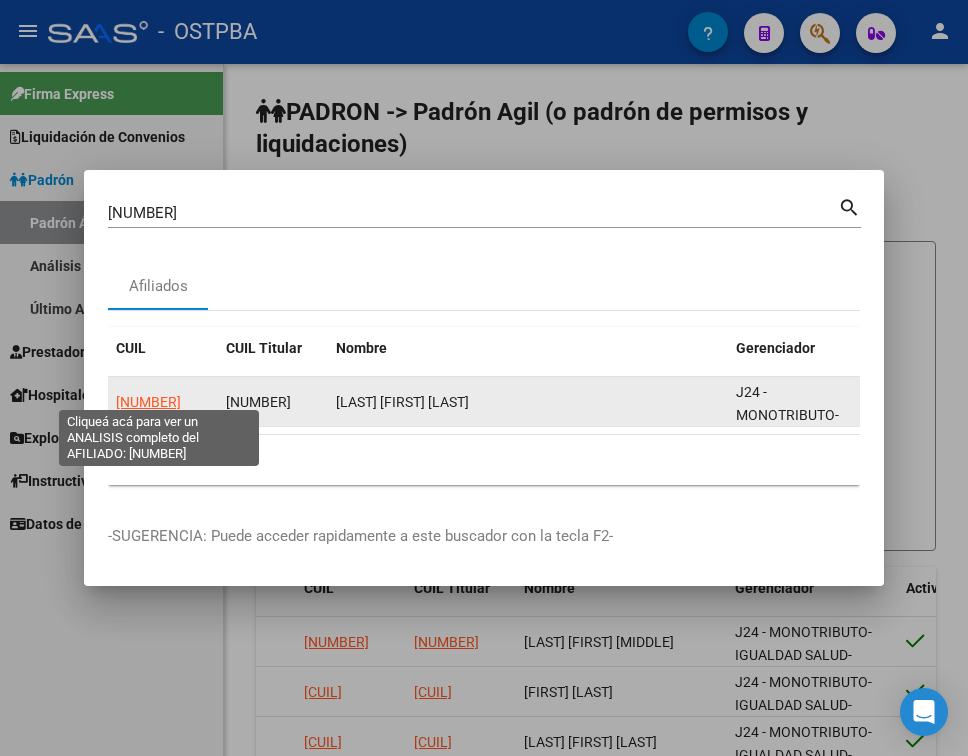 click on "27245872645" 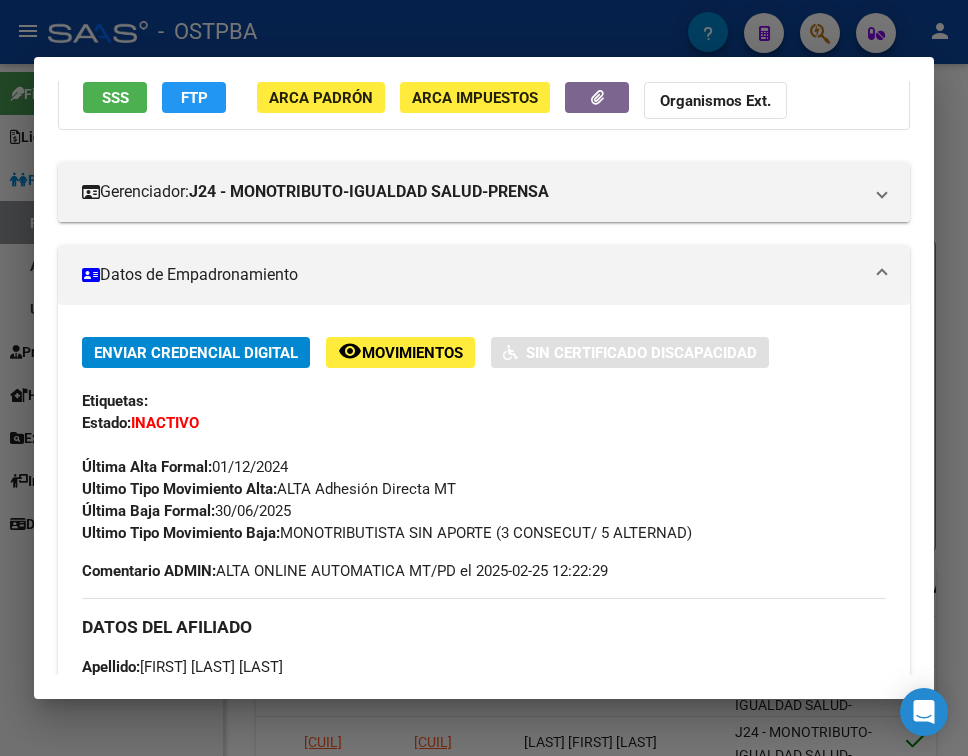 scroll, scrollTop: 200, scrollLeft: 0, axis: vertical 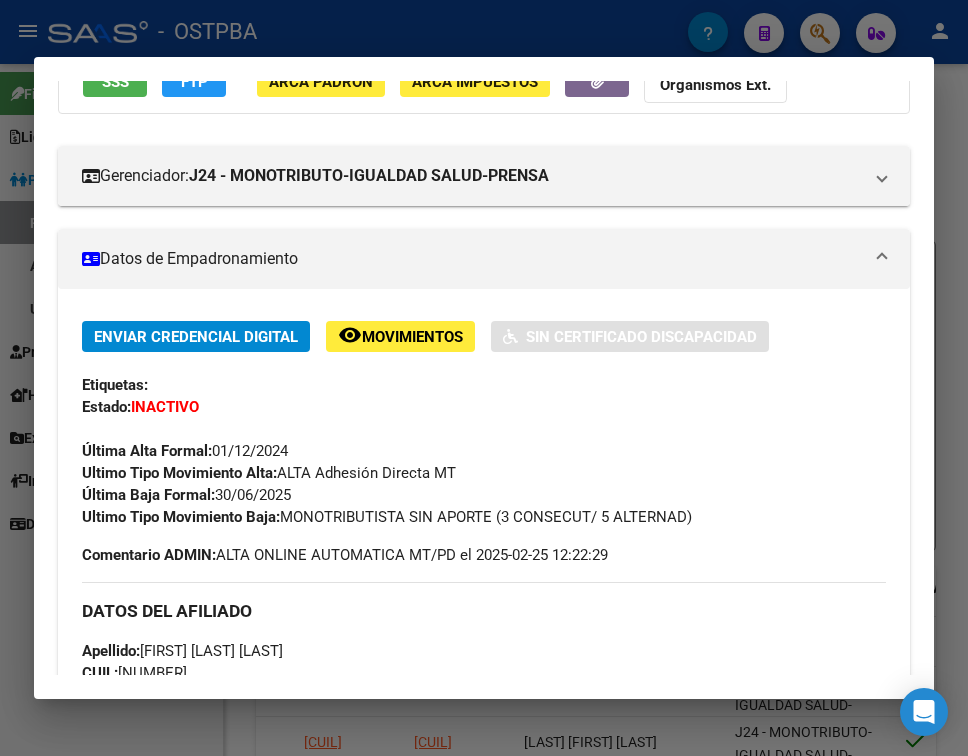 click at bounding box center [484, 378] 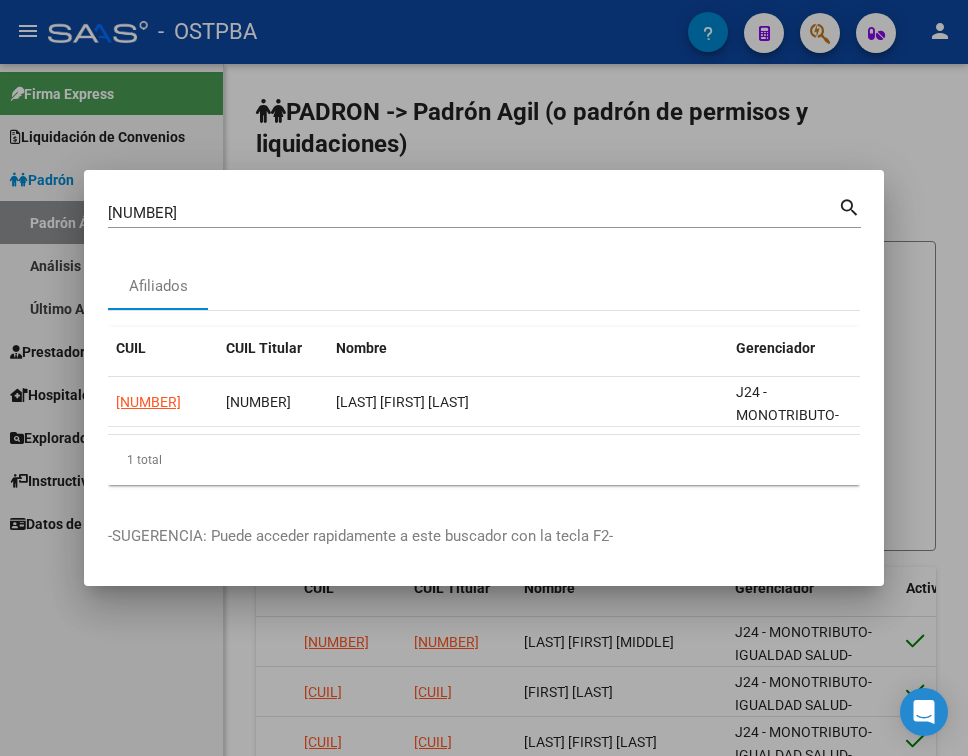 click on "24587264" at bounding box center [473, 213] 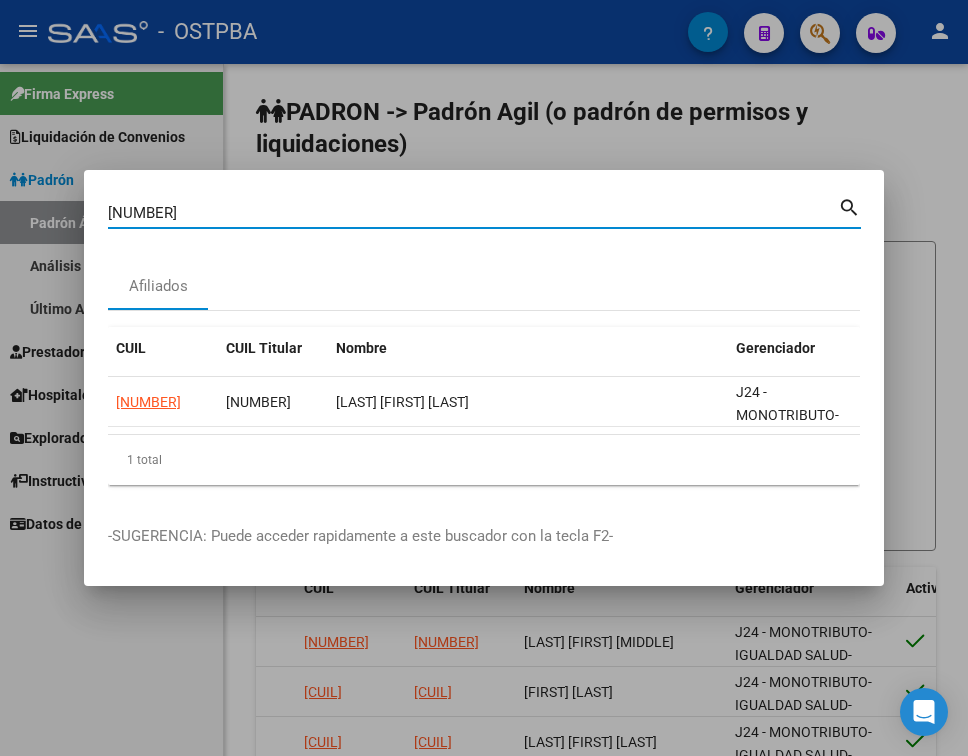 click on "24587264" at bounding box center (473, 213) 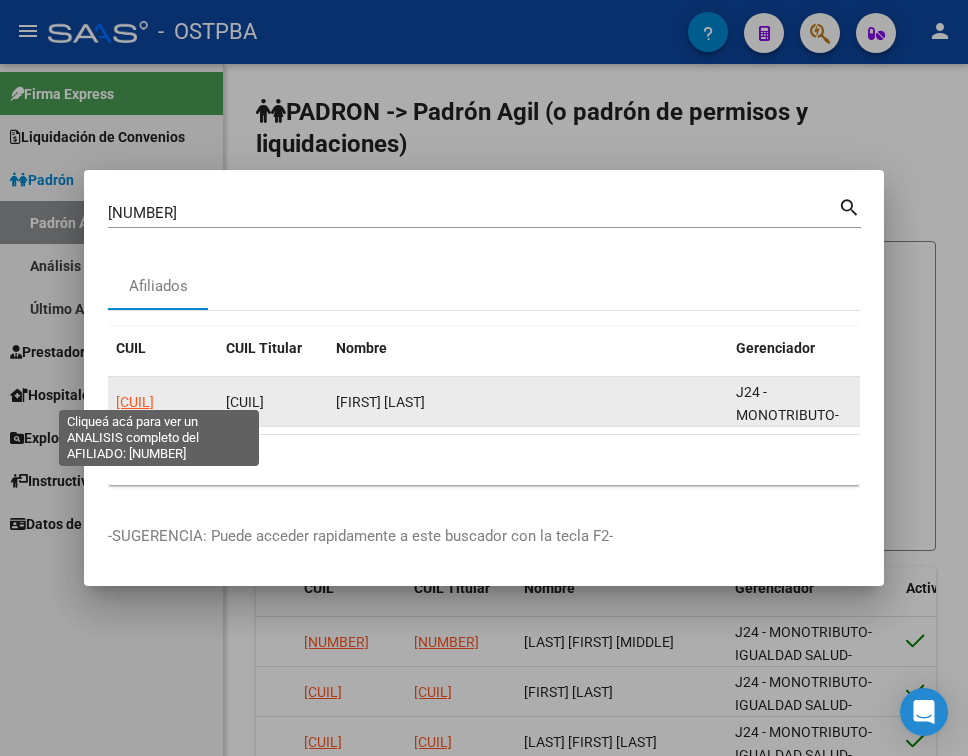 click on "20944911805" 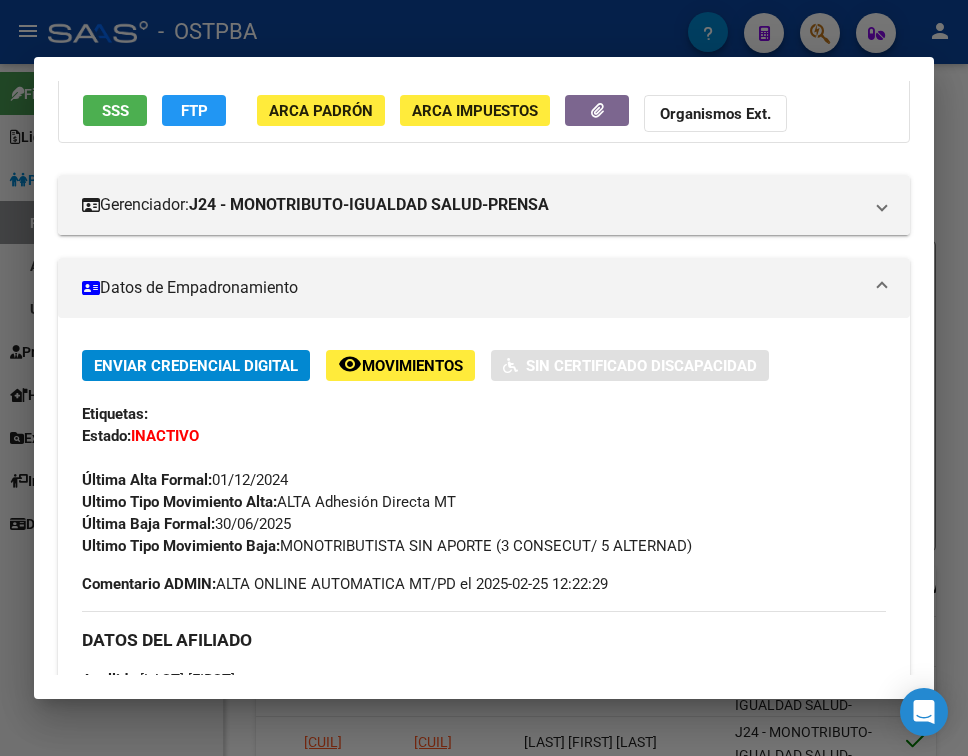 scroll, scrollTop: 200, scrollLeft: 0, axis: vertical 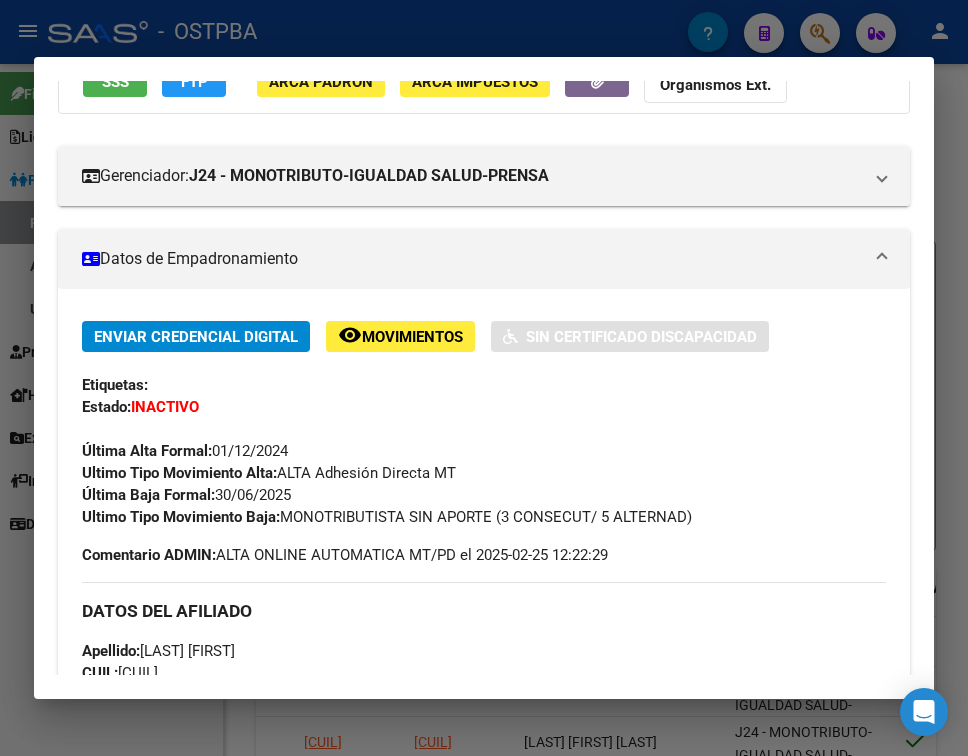click at bounding box center [484, 378] 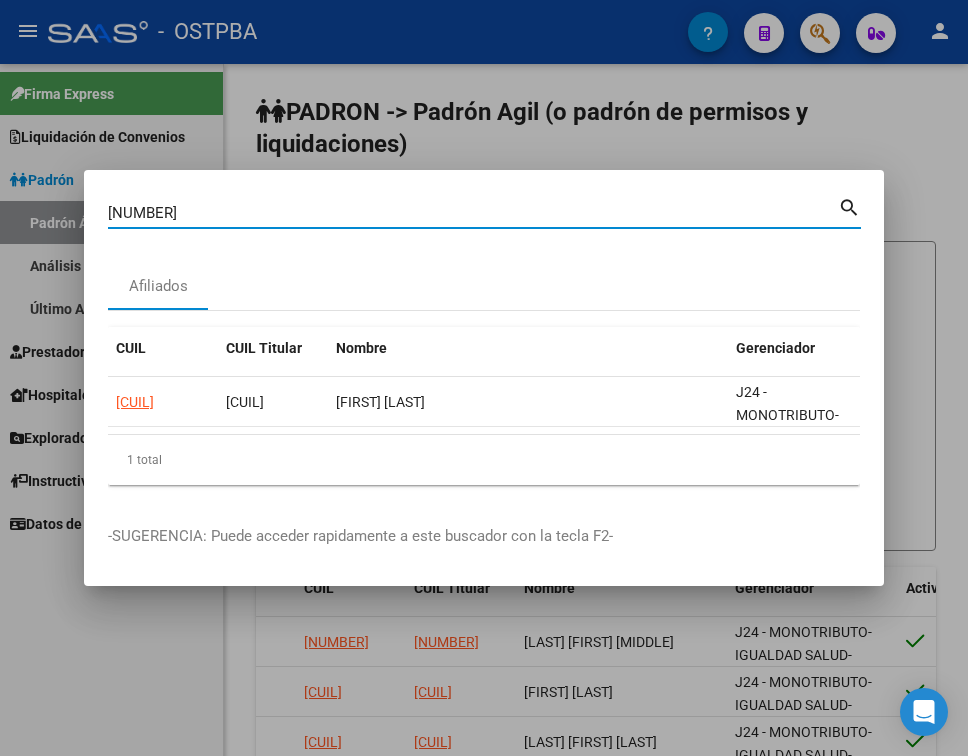 click on "94491180" at bounding box center (473, 213) 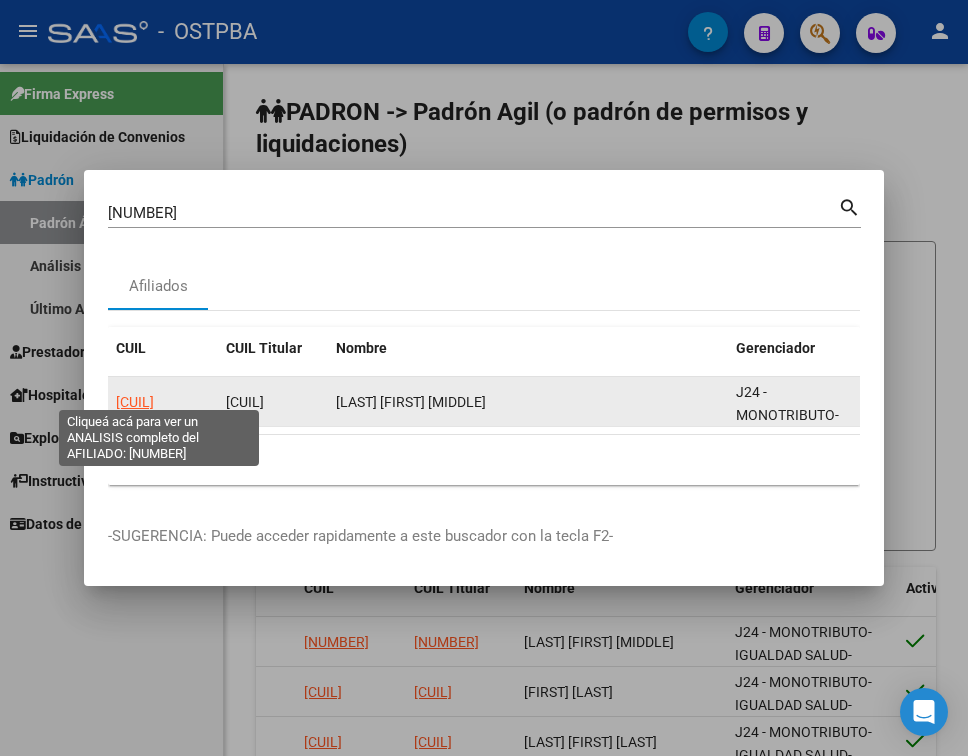 click on "23205851909" 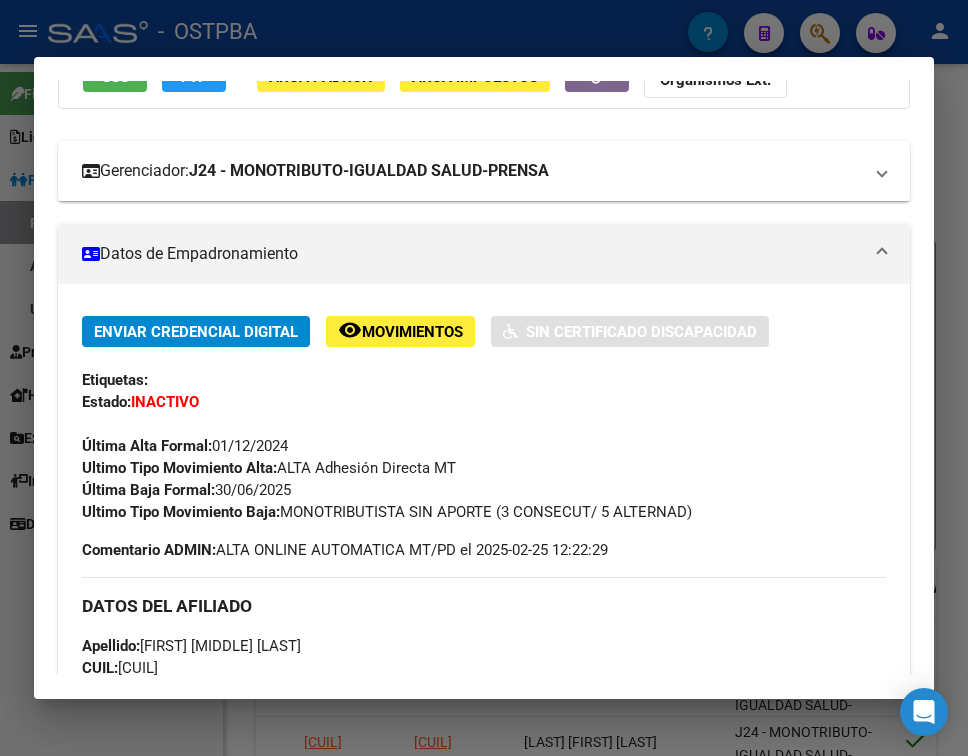 scroll, scrollTop: 300, scrollLeft: 0, axis: vertical 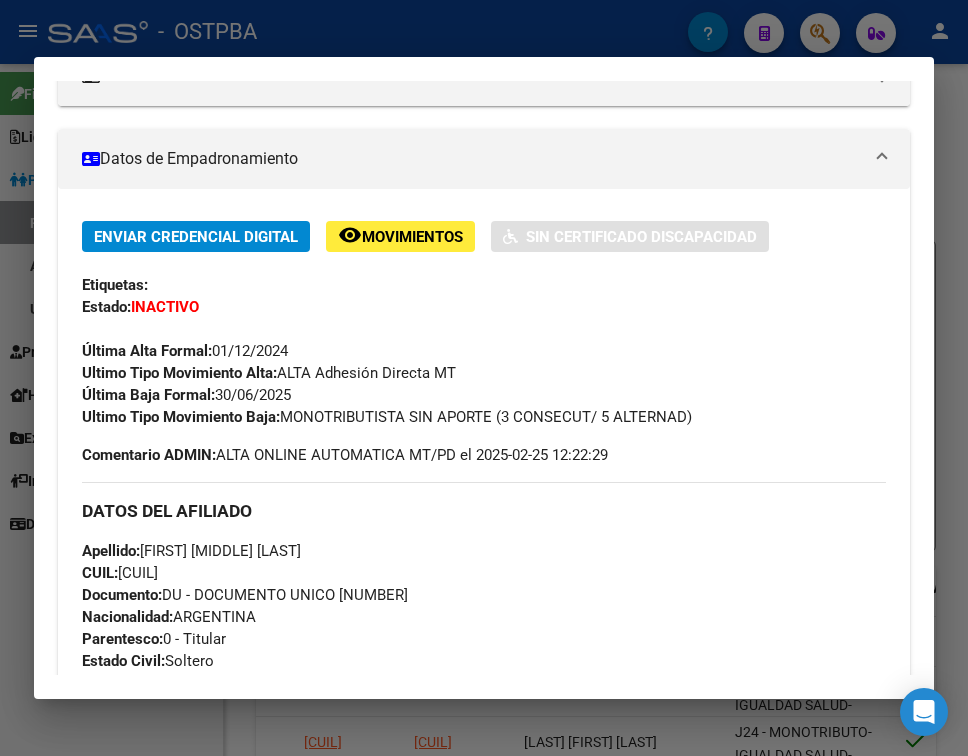 click at bounding box center [484, 378] 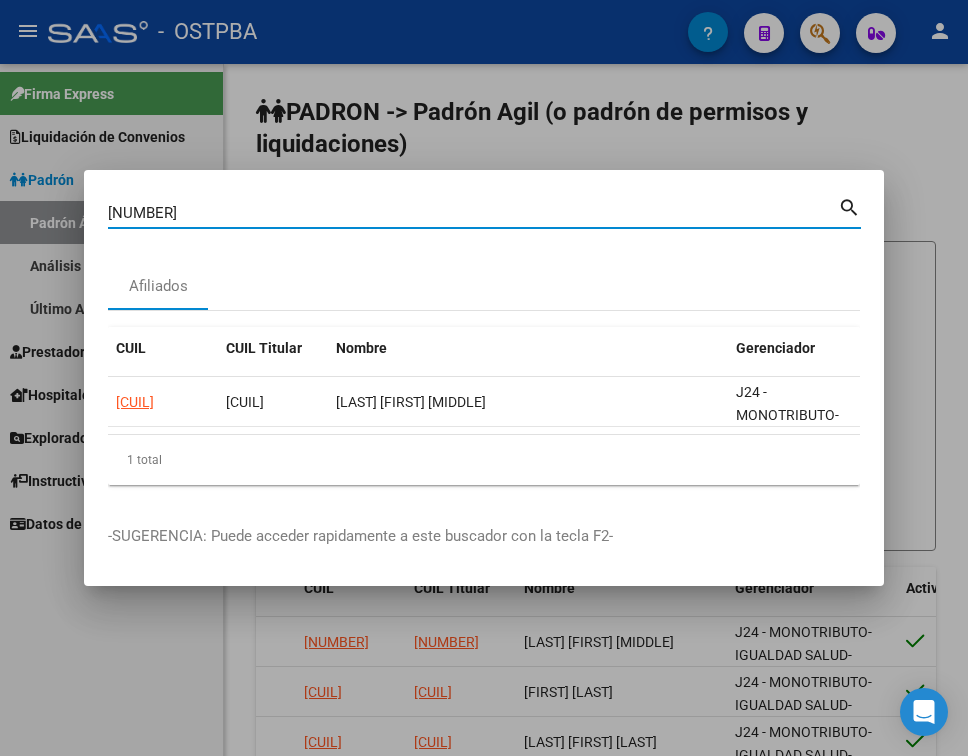 click on "20585190" at bounding box center [473, 213] 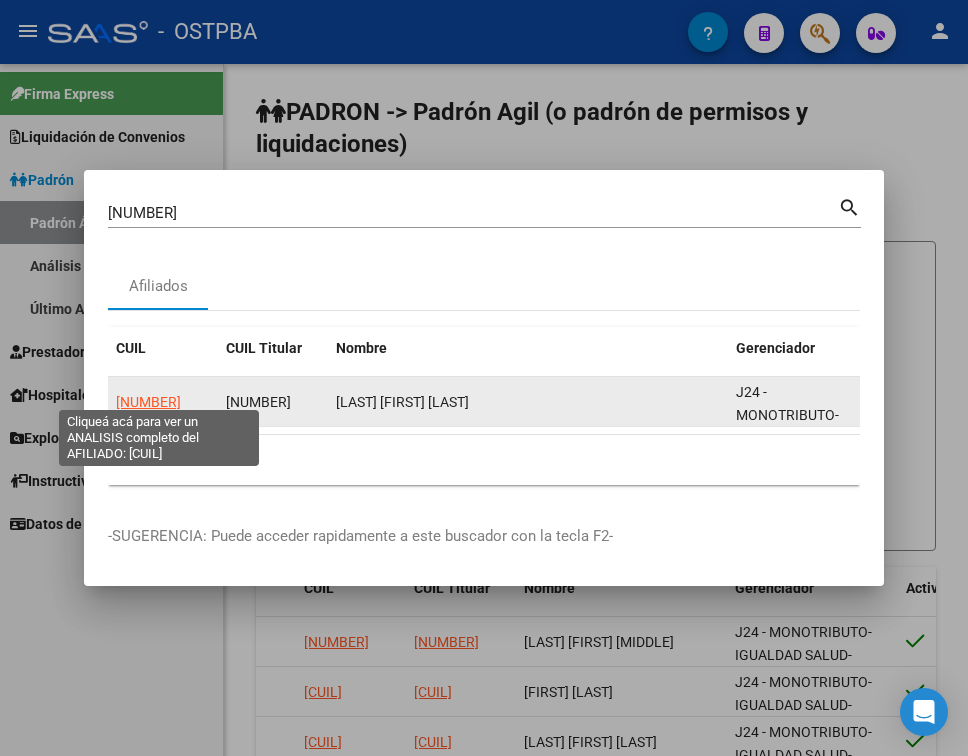click on "27222810502" 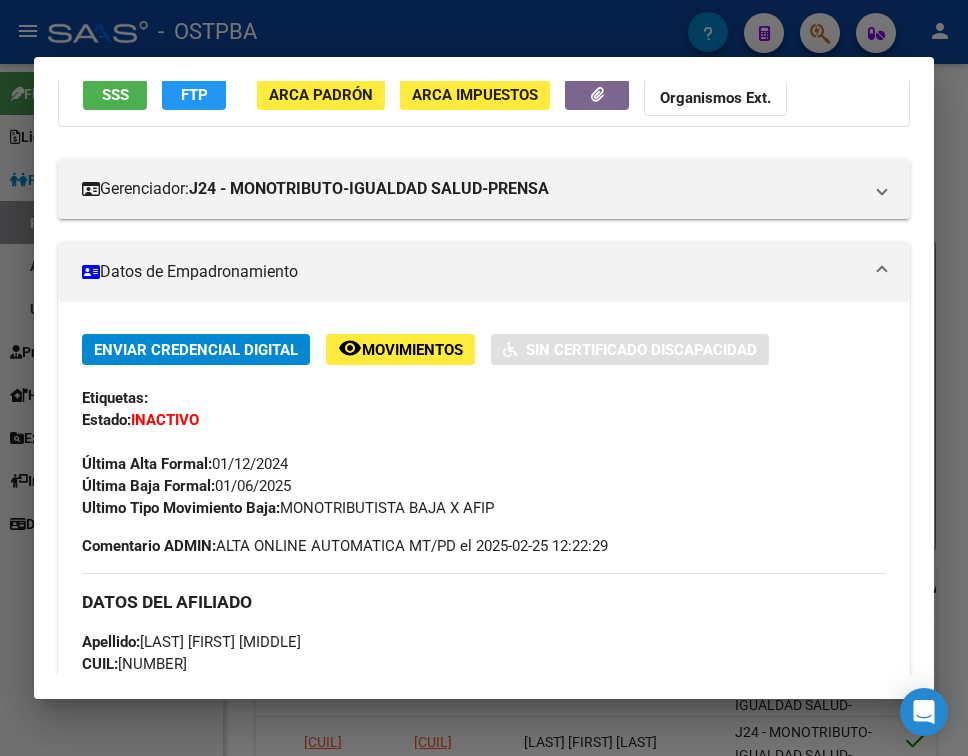 scroll, scrollTop: 200, scrollLeft: 0, axis: vertical 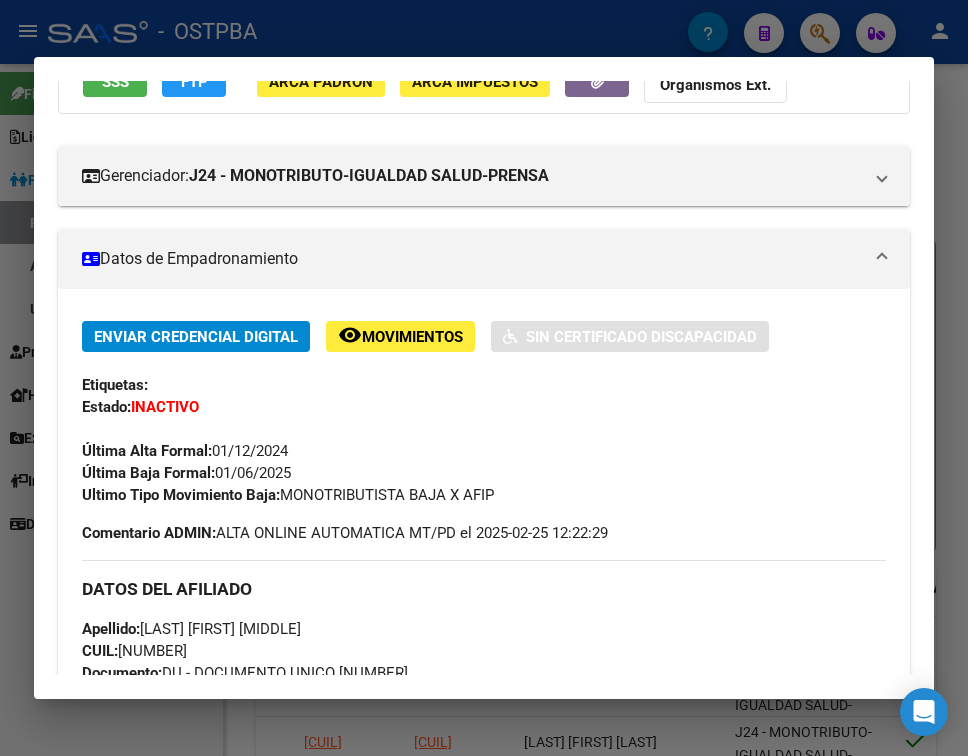 click at bounding box center (484, 378) 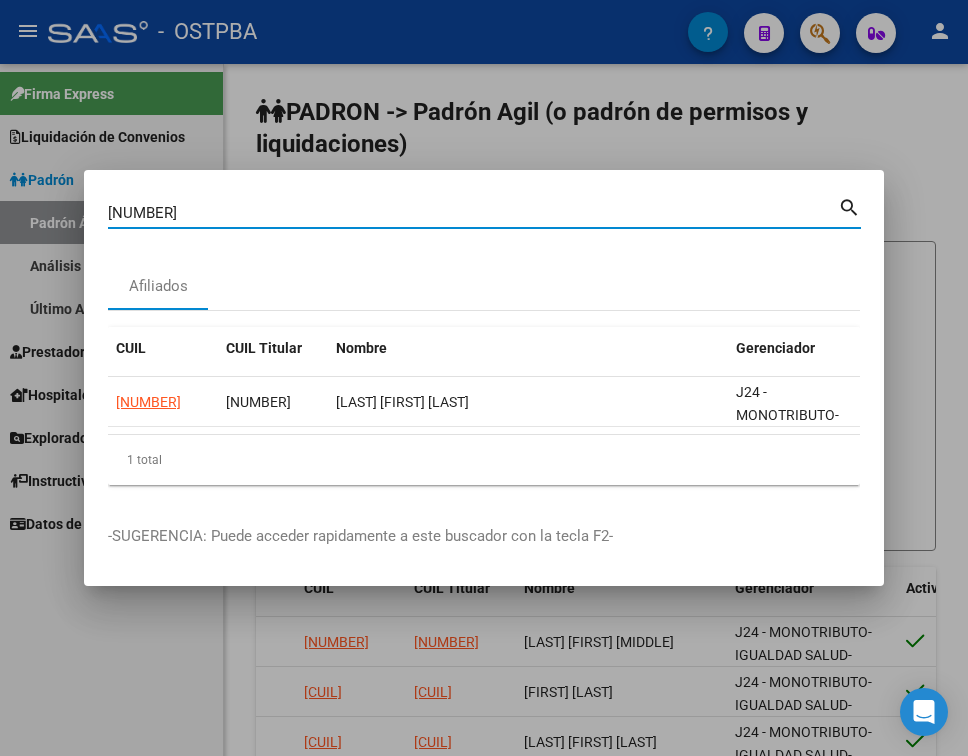 click on "22281050" at bounding box center (473, 213) 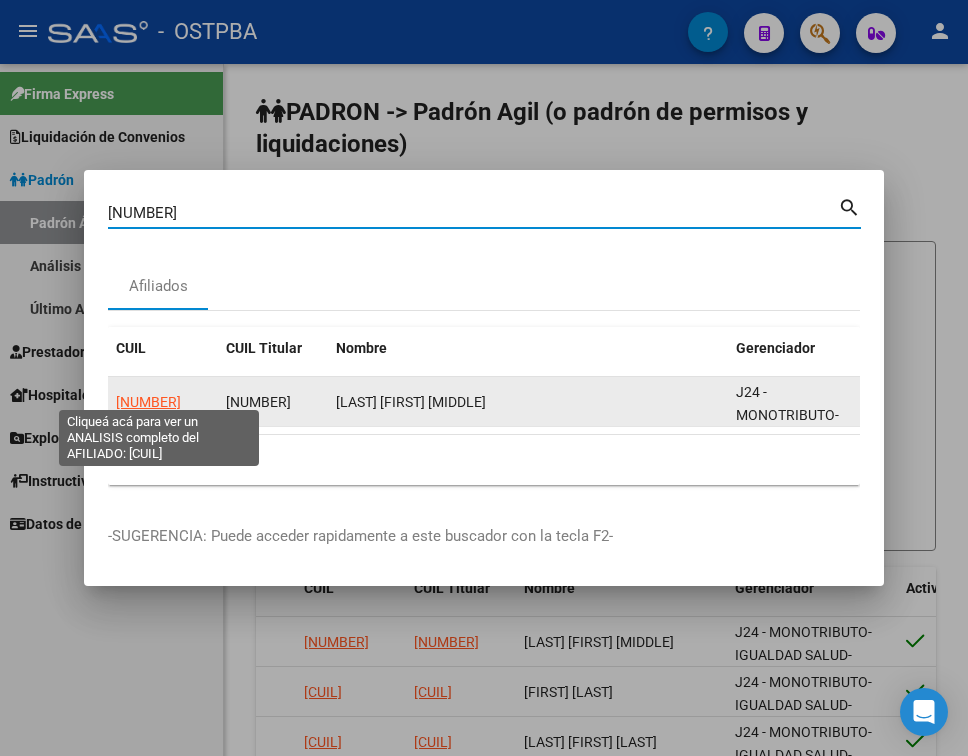 click on "[CUIL]" 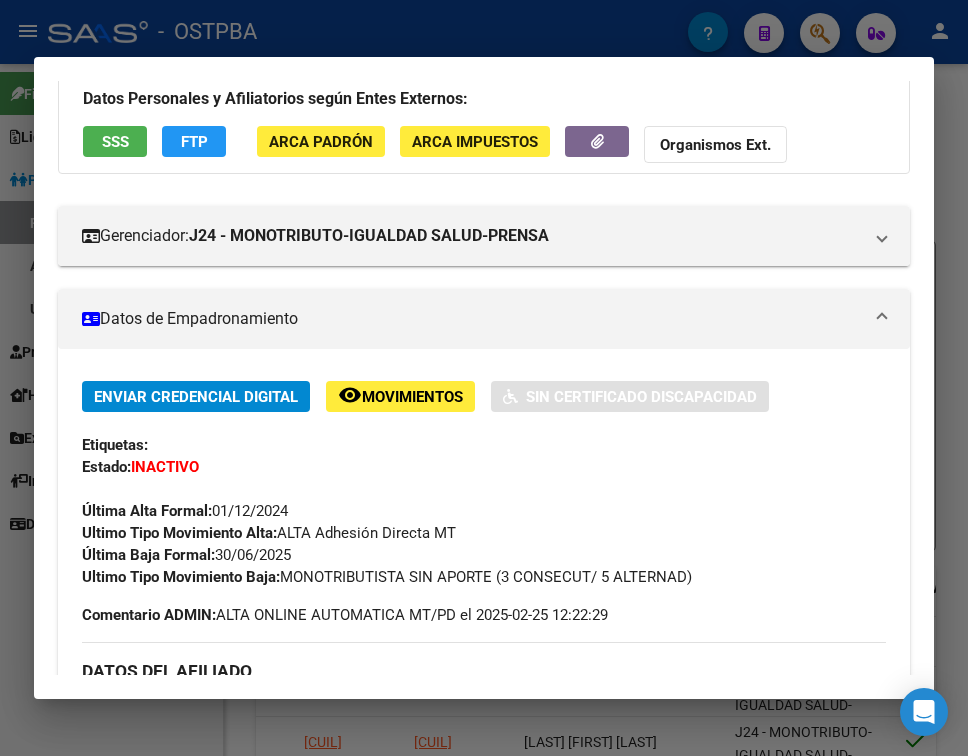 scroll, scrollTop: 200, scrollLeft: 0, axis: vertical 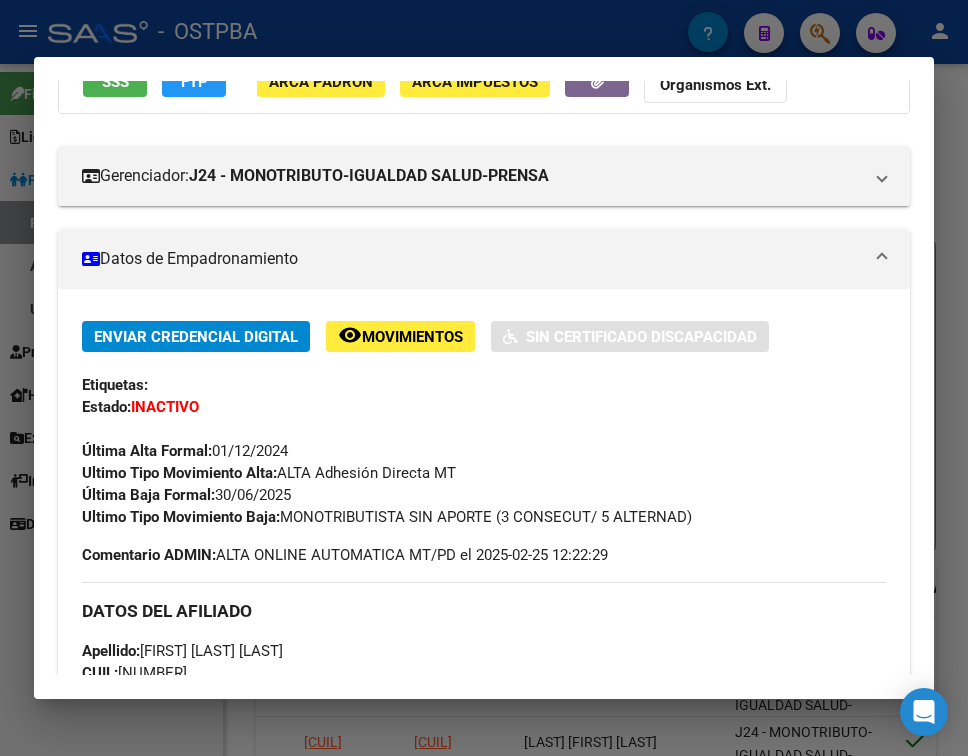 click at bounding box center [484, 378] 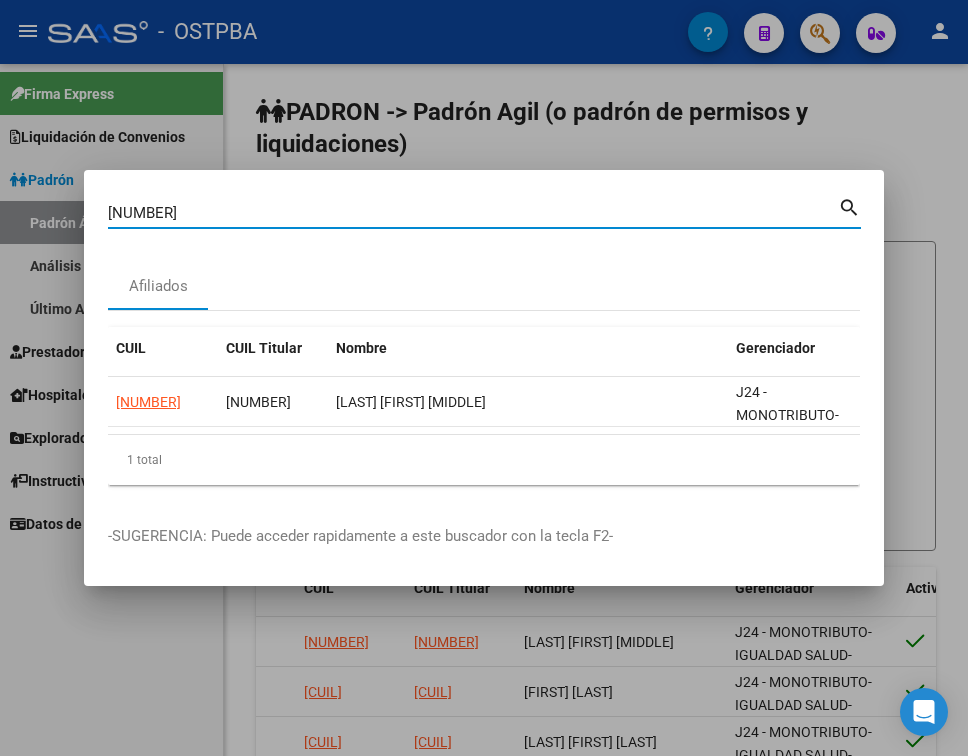click on "[NUMBER]" at bounding box center [473, 213] 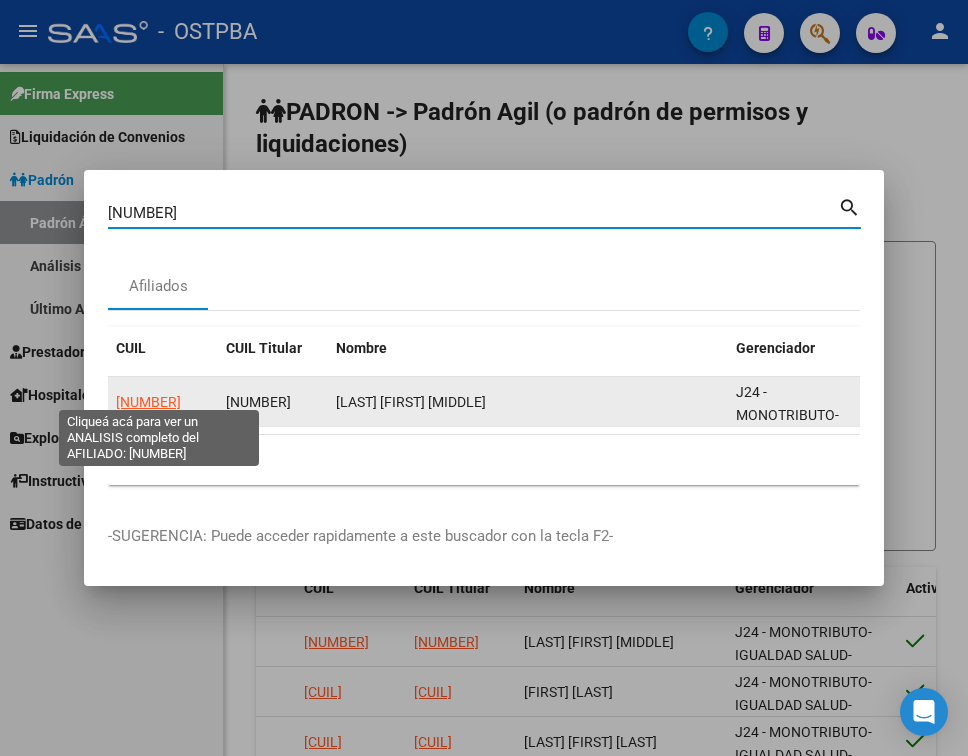 click on "27307774602" 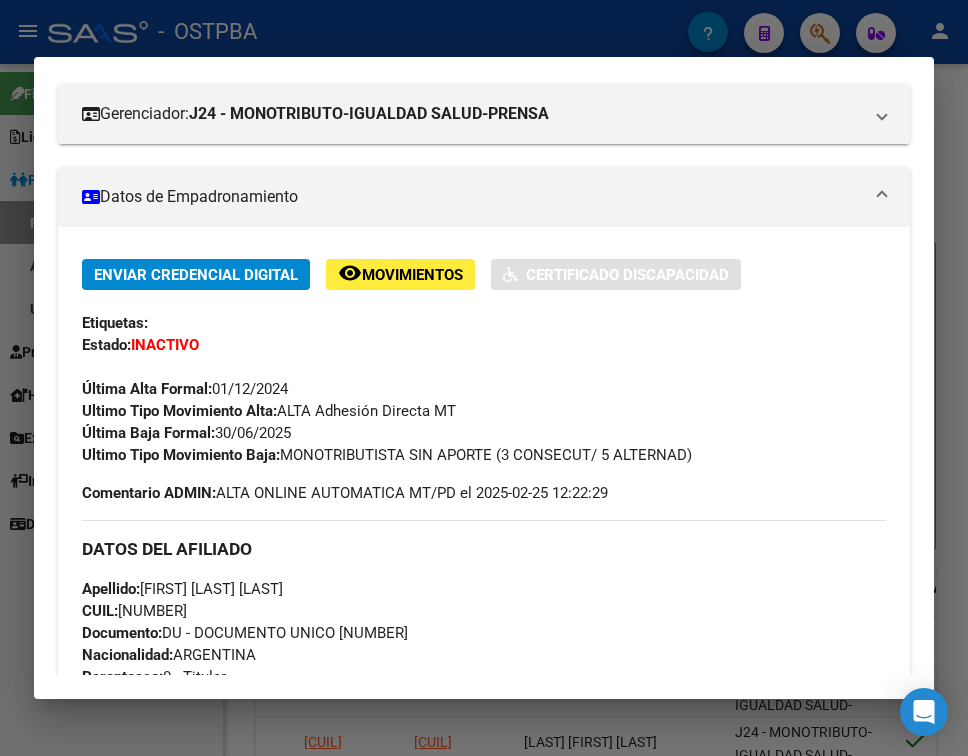 scroll, scrollTop: 300, scrollLeft: 0, axis: vertical 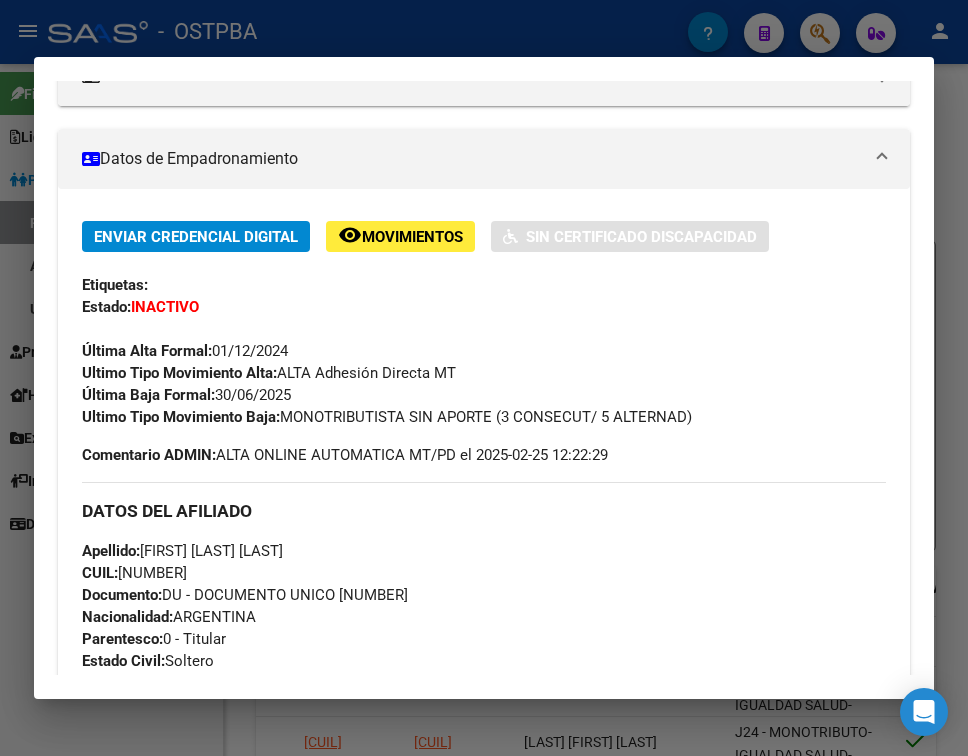 click at bounding box center [484, 378] 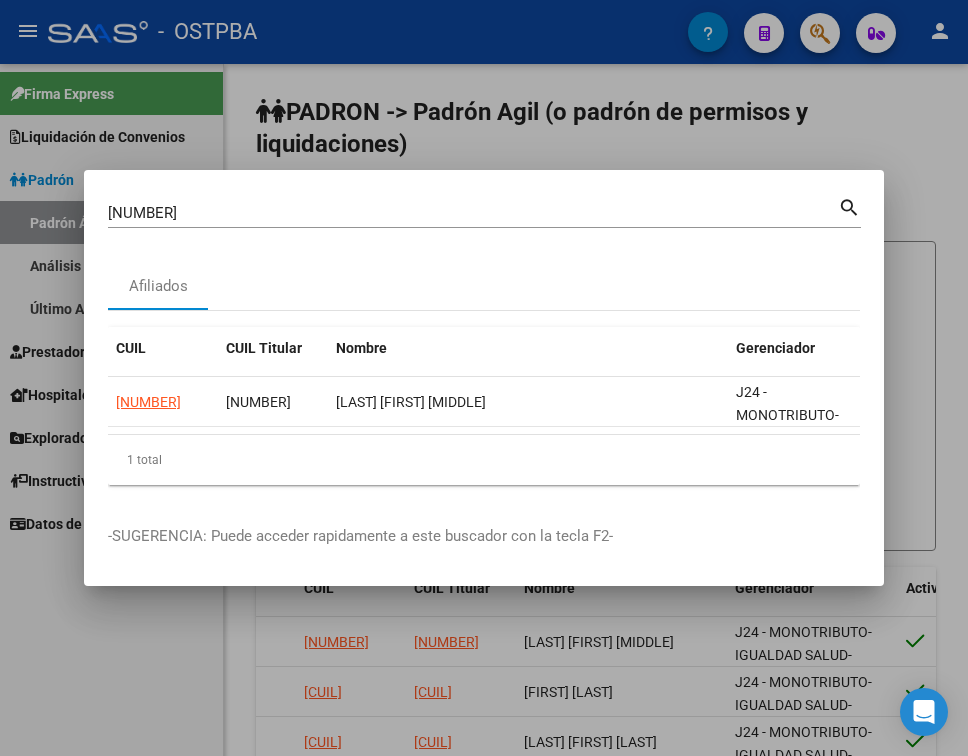 click on "30777460" at bounding box center [473, 213] 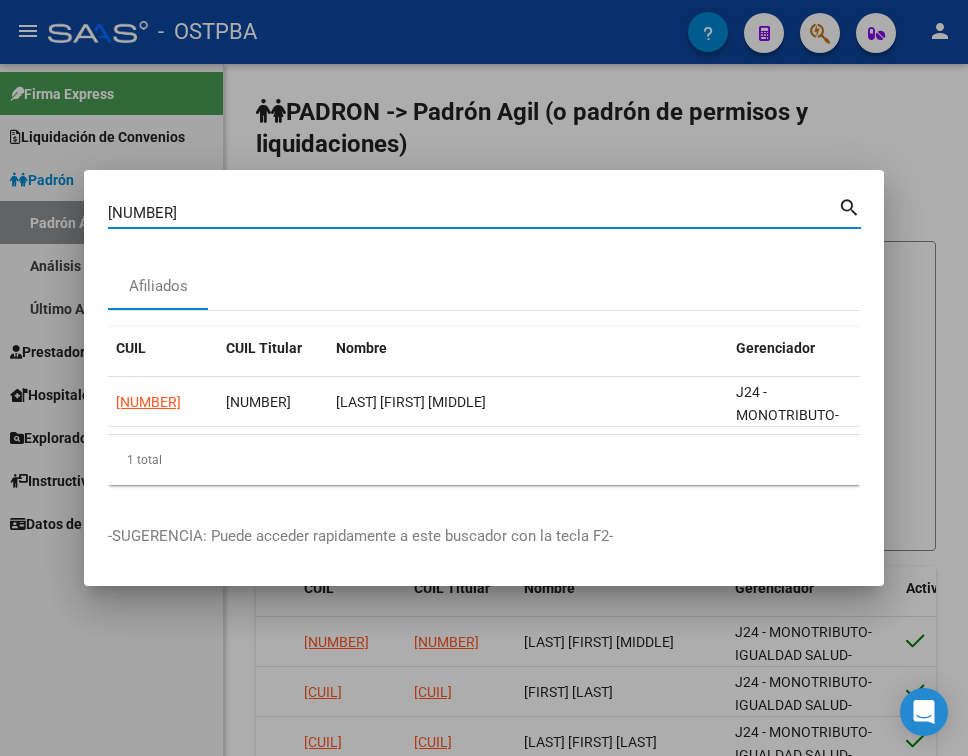 click on "30777460" at bounding box center (473, 213) 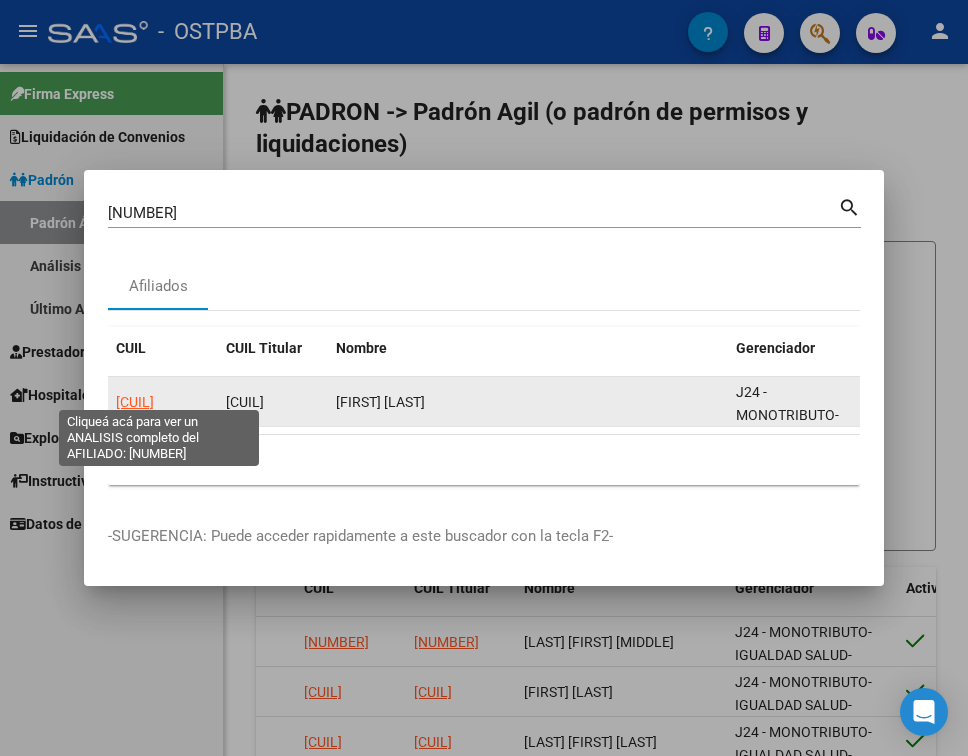 click on "20450428737" 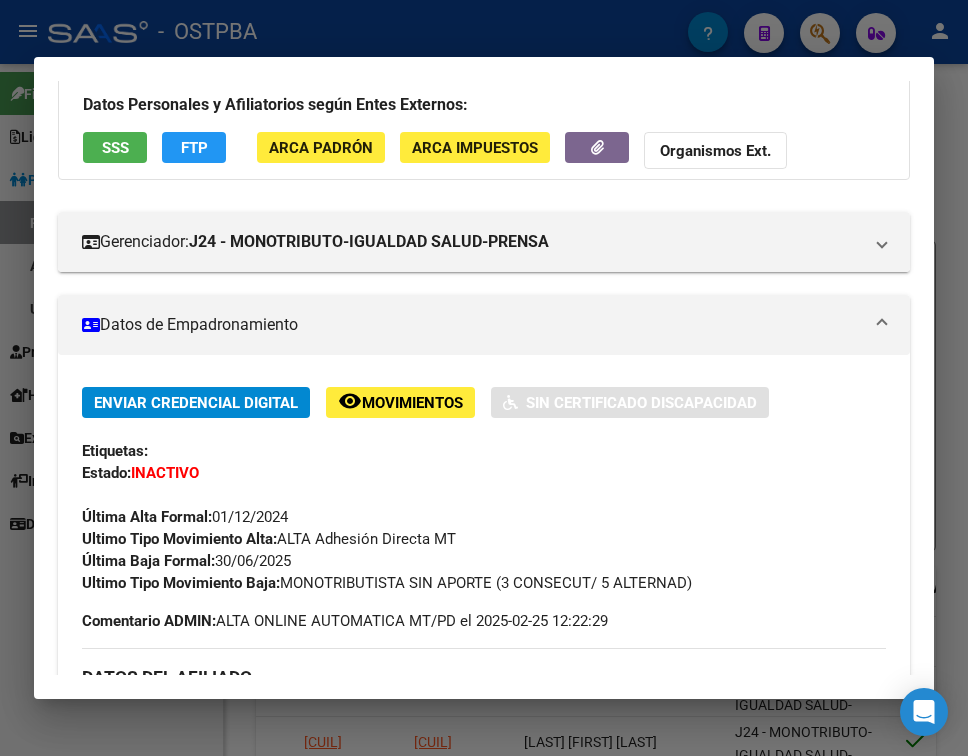 scroll, scrollTop: 200, scrollLeft: 0, axis: vertical 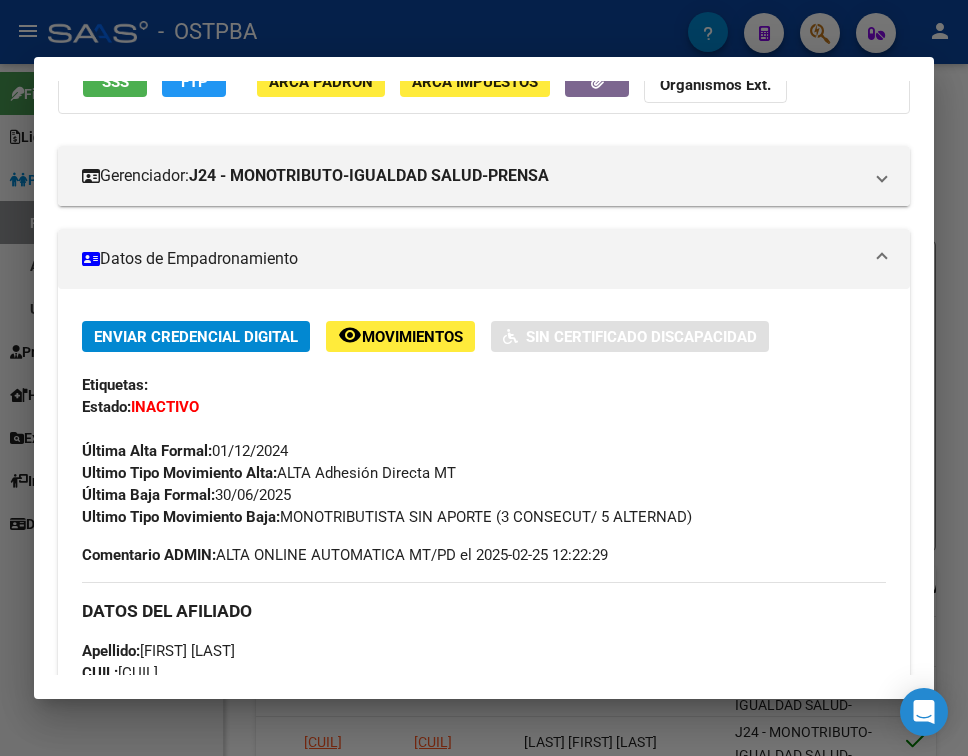 click at bounding box center (484, 378) 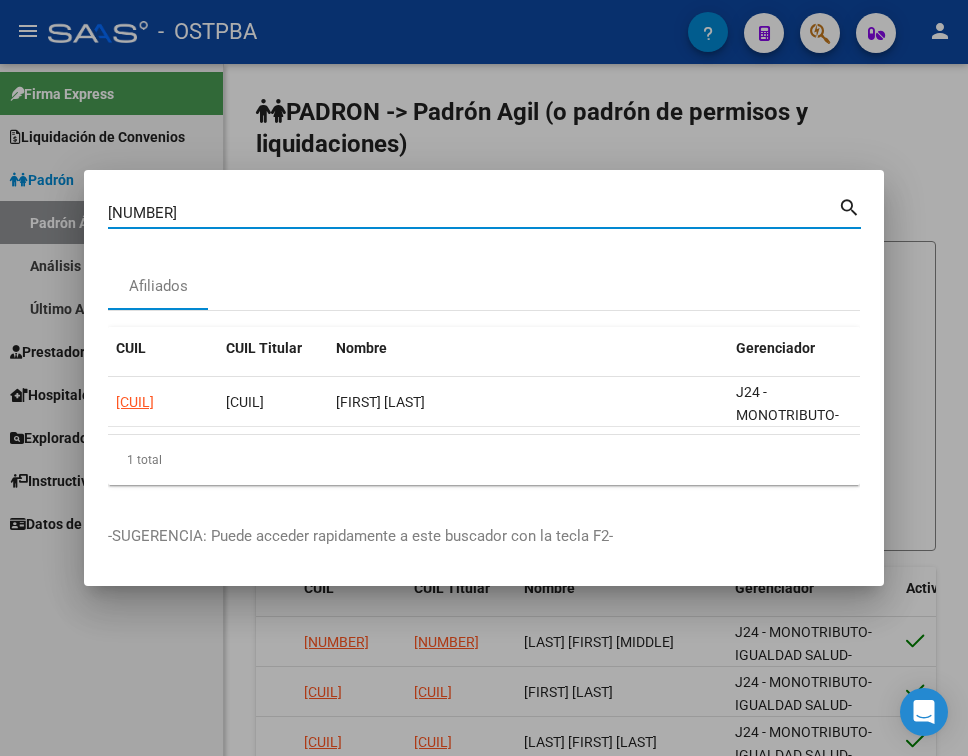 click on "45042873" at bounding box center (473, 213) 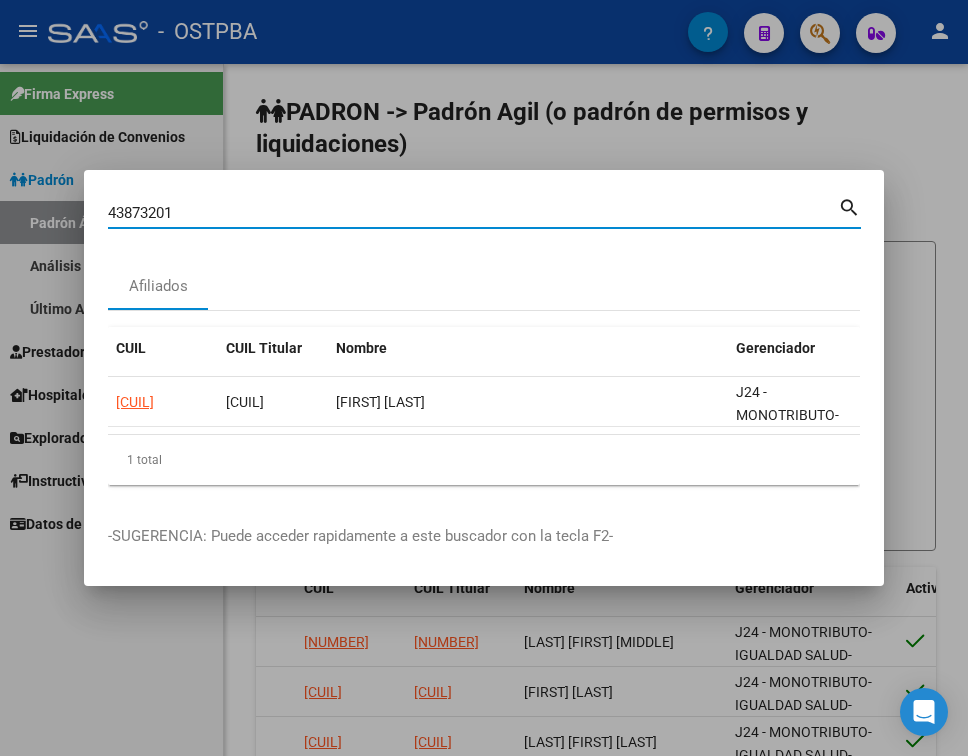type on "43873201" 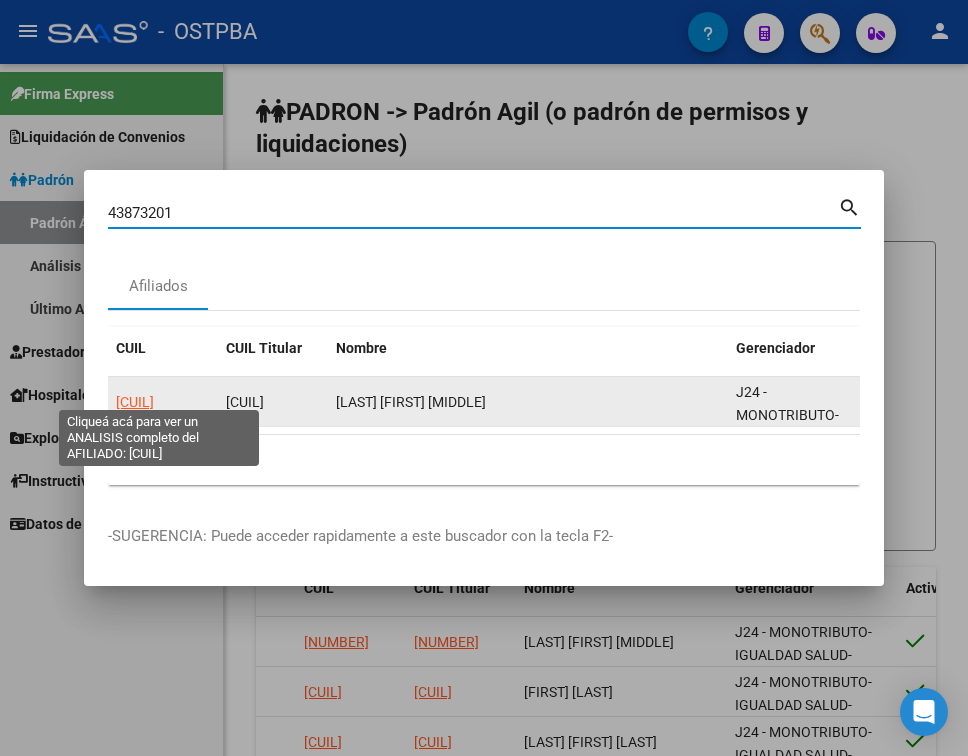 click on "27438732018" 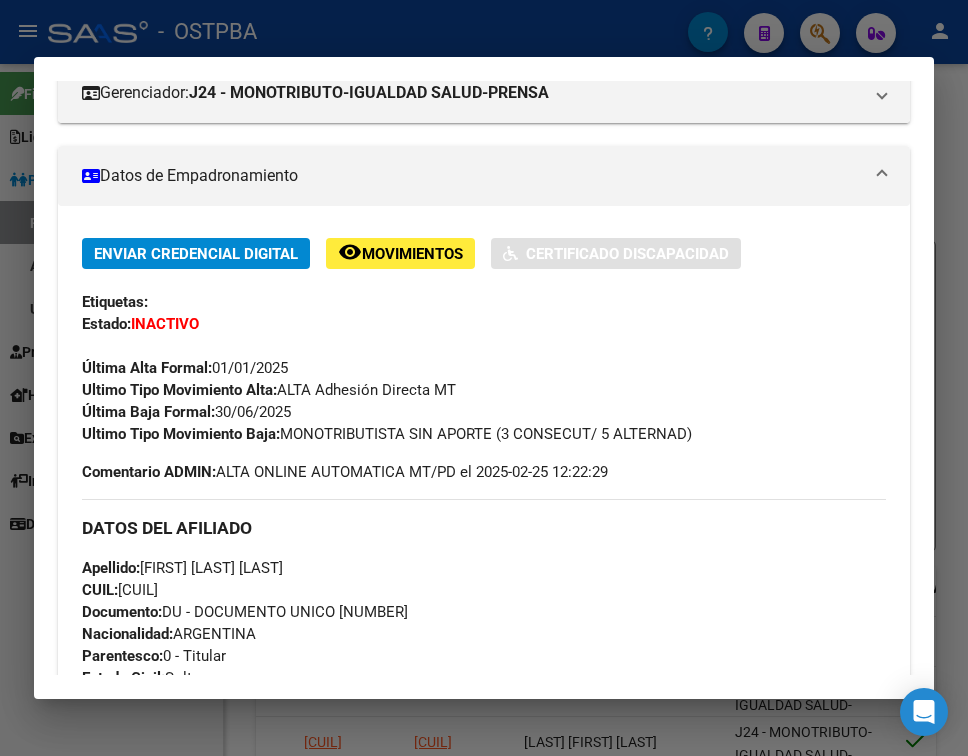 scroll, scrollTop: 300, scrollLeft: 0, axis: vertical 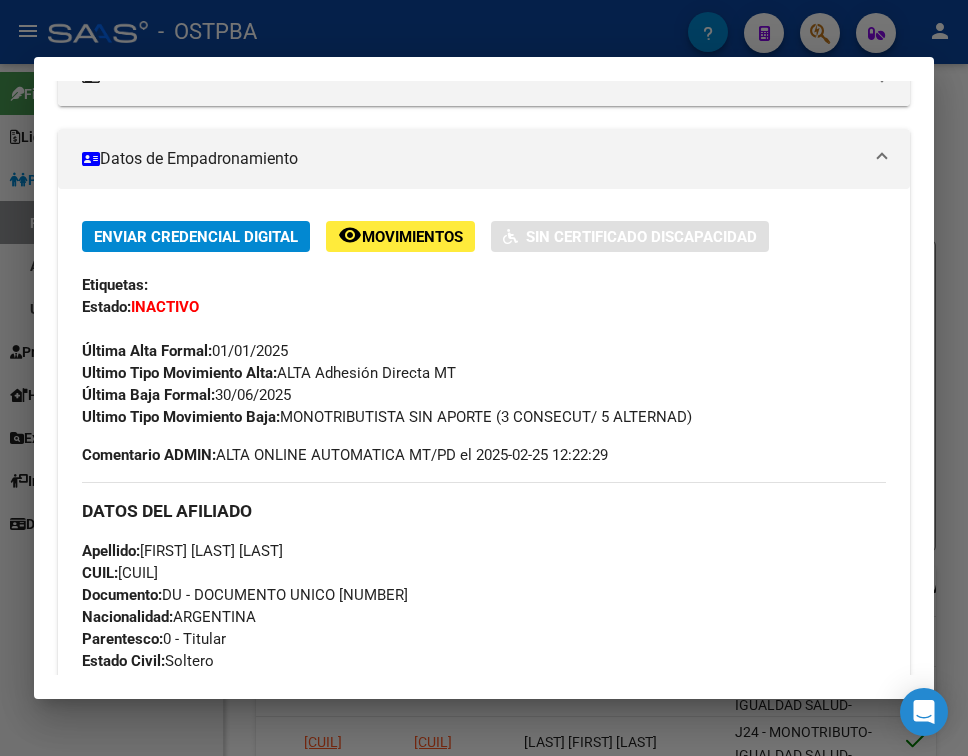 click at bounding box center [484, 378] 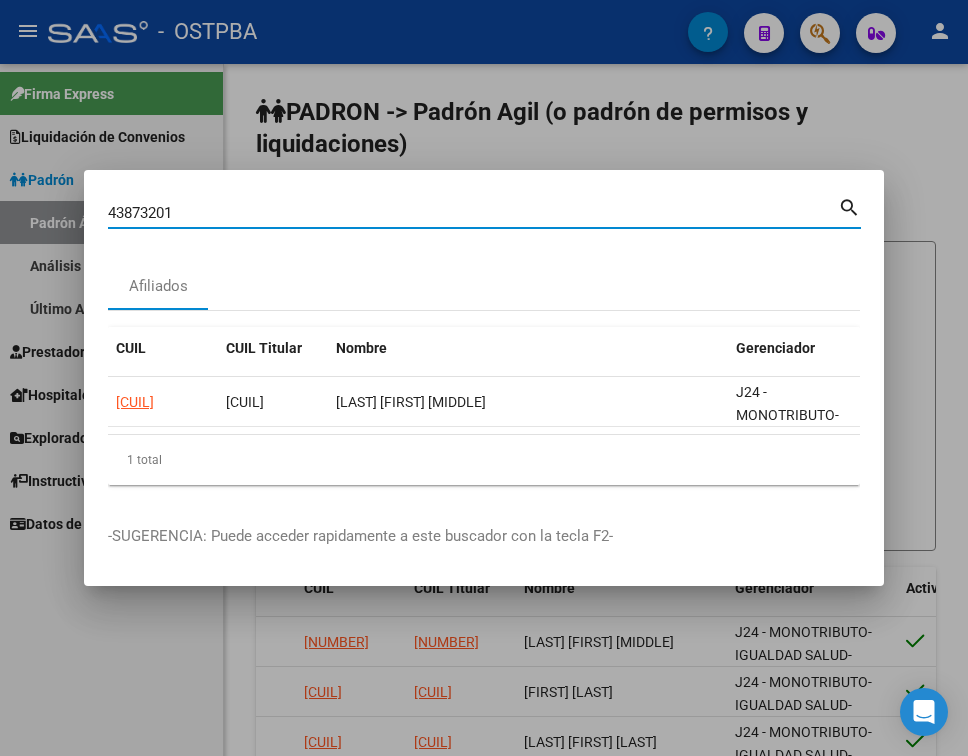 click on "43873201" at bounding box center (473, 213) 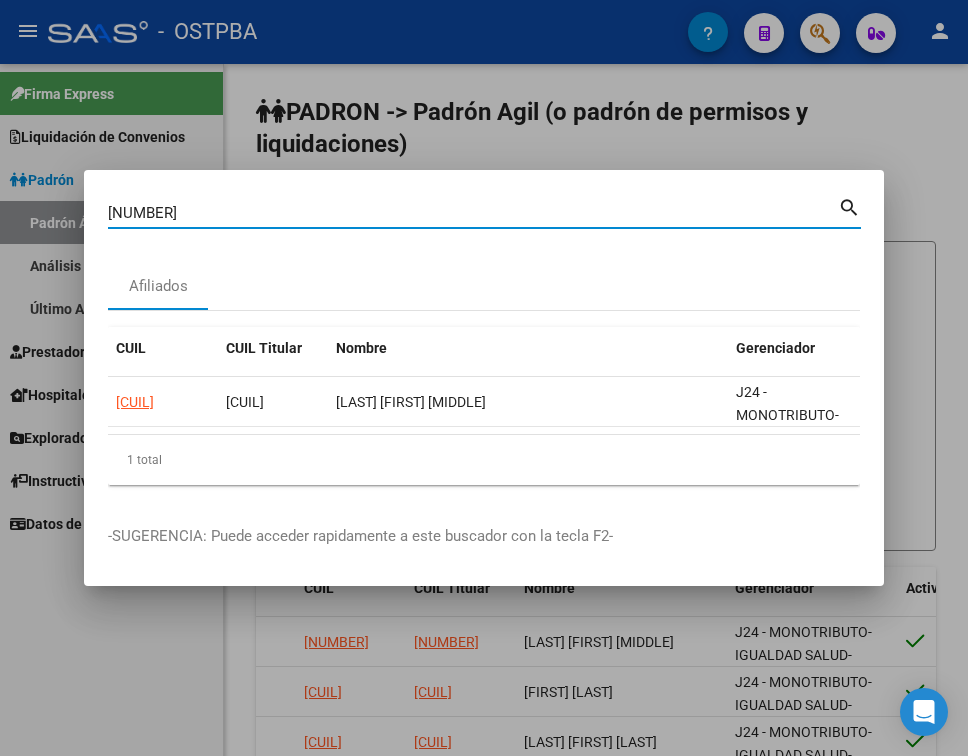 type on "[NUMBER]" 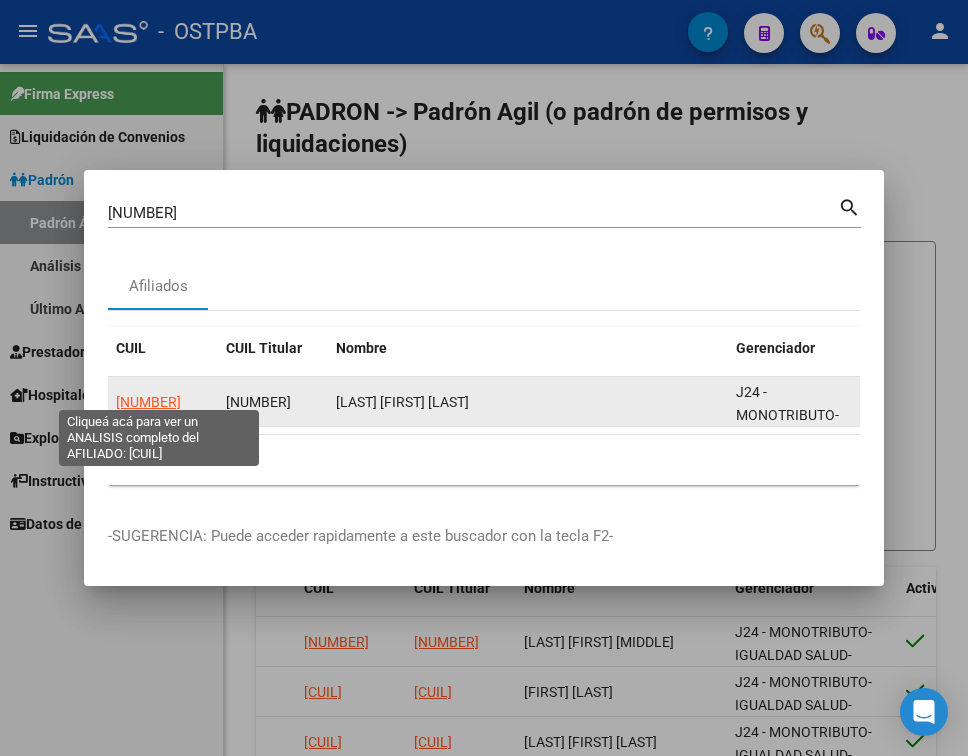 click on "[NUMBER]" 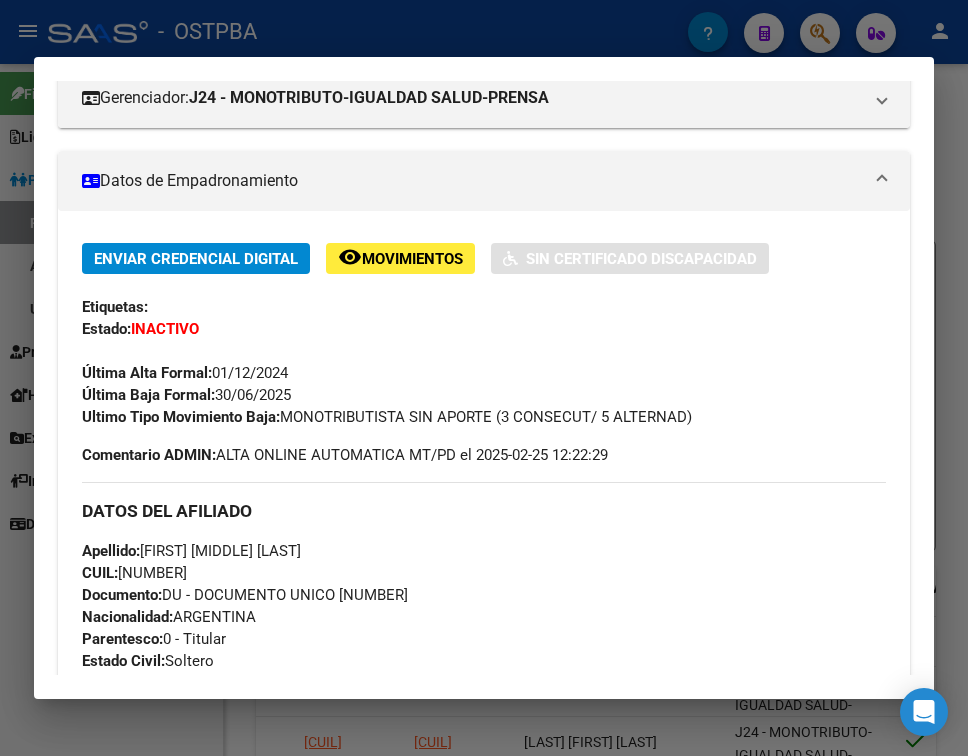 scroll, scrollTop: 300, scrollLeft: 0, axis: vertical 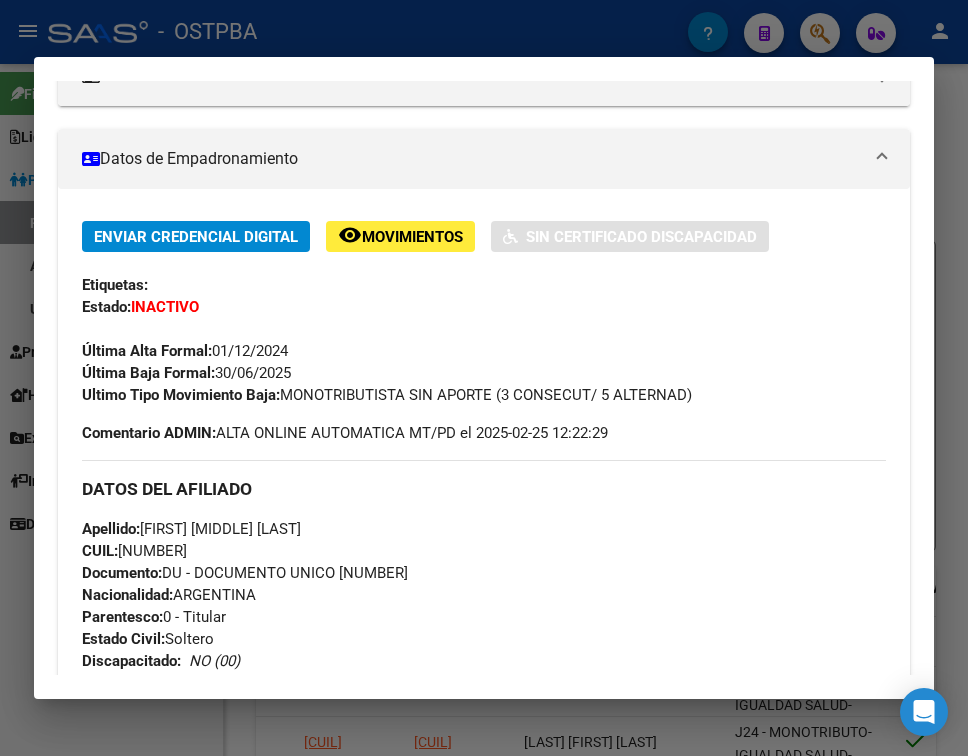 click at bounding box center (484, 378) 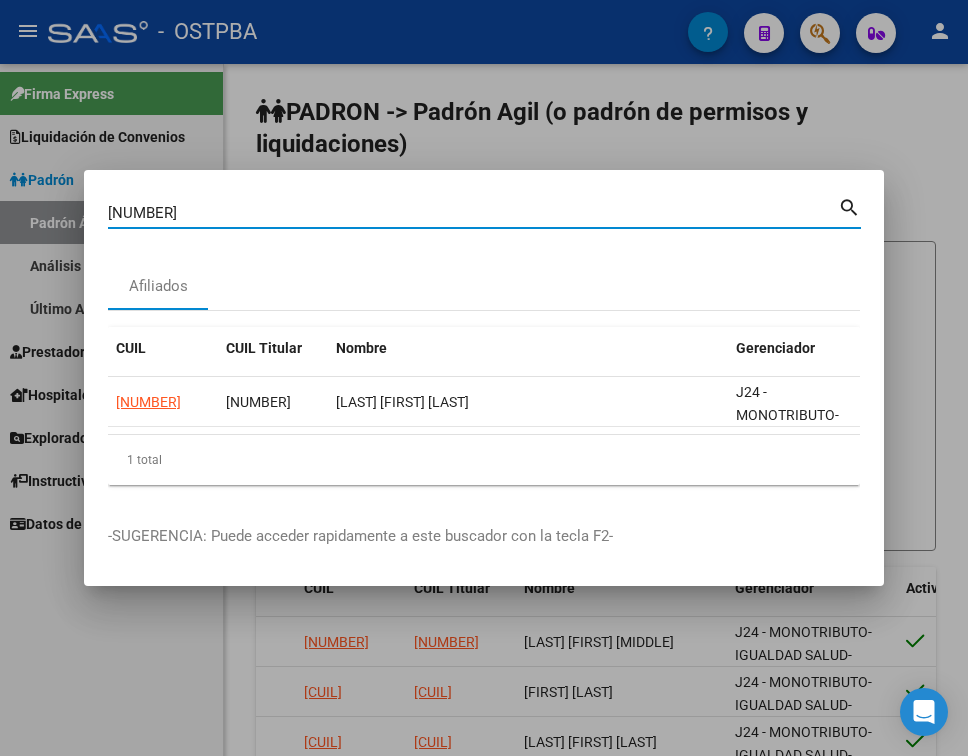 click on "[NUMBER]" at bounding box center [473, 213] 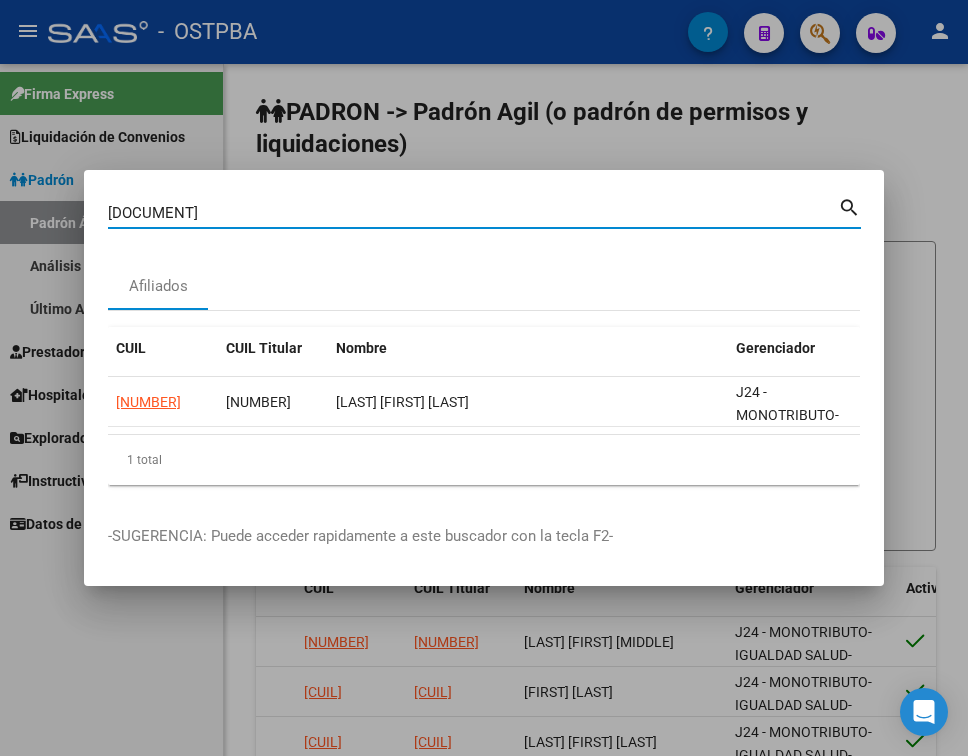 type on "25948862" 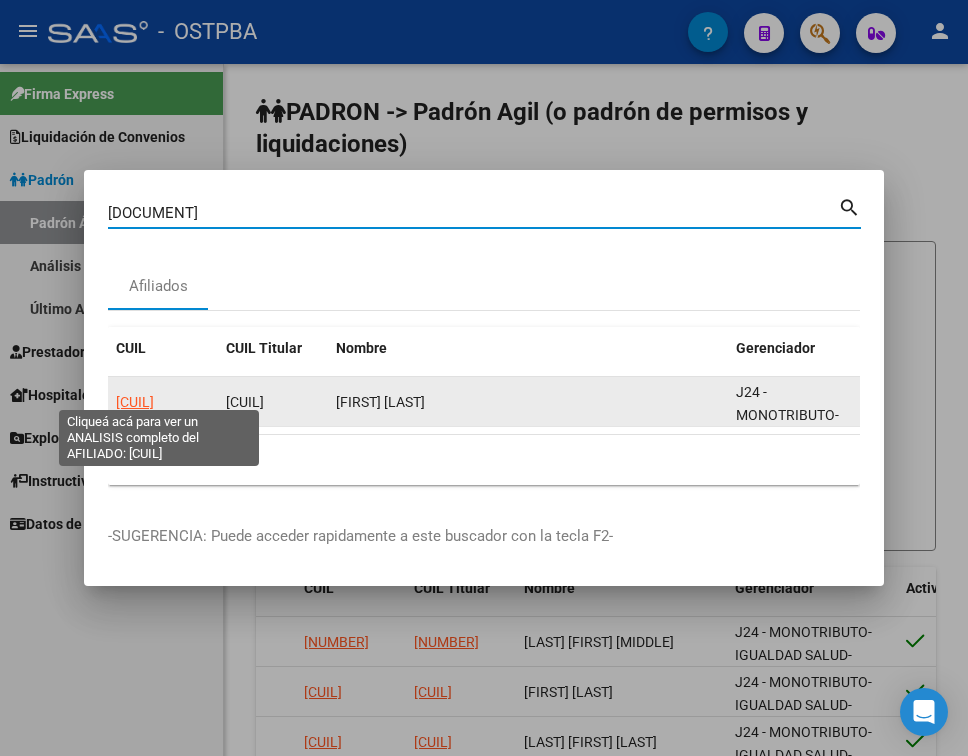 click on "20259488622" 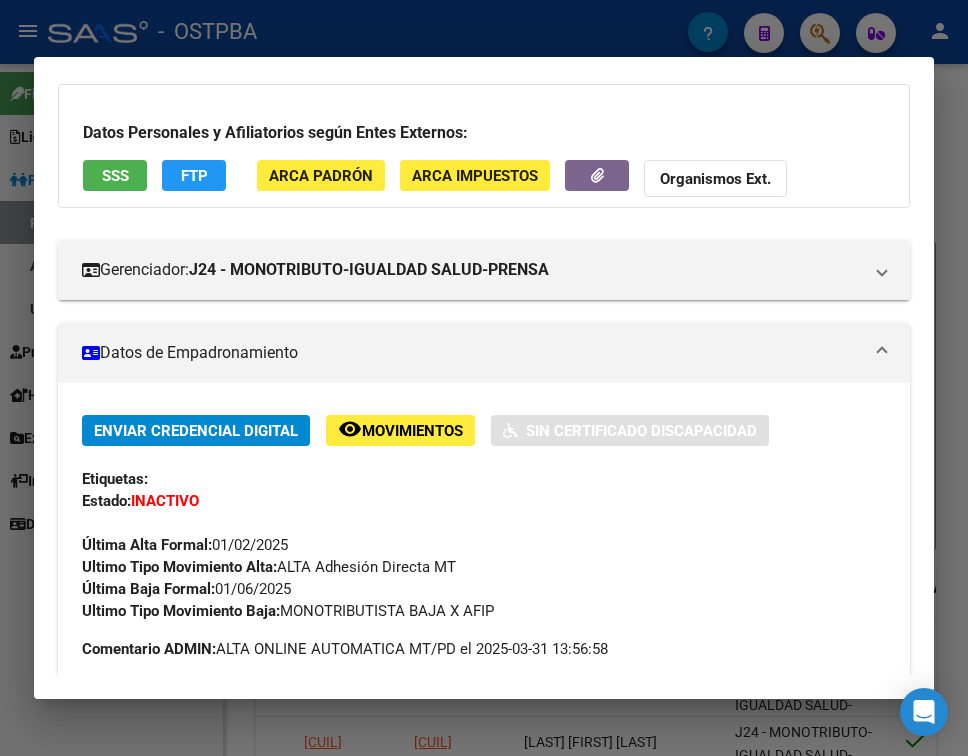 scroll, scrollTop: 200, scrollLeft: 0, axis: vertical 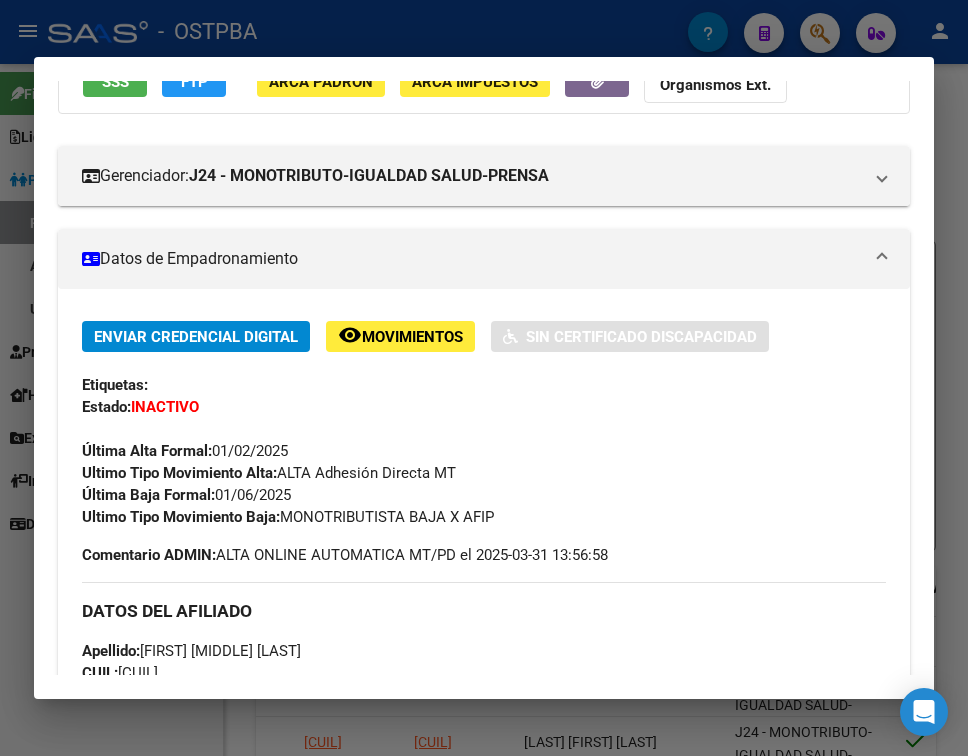 drag, startPoint x: 219, startPoint y: 491, endPoint x: 301, endPoint y: 491, distance: 82 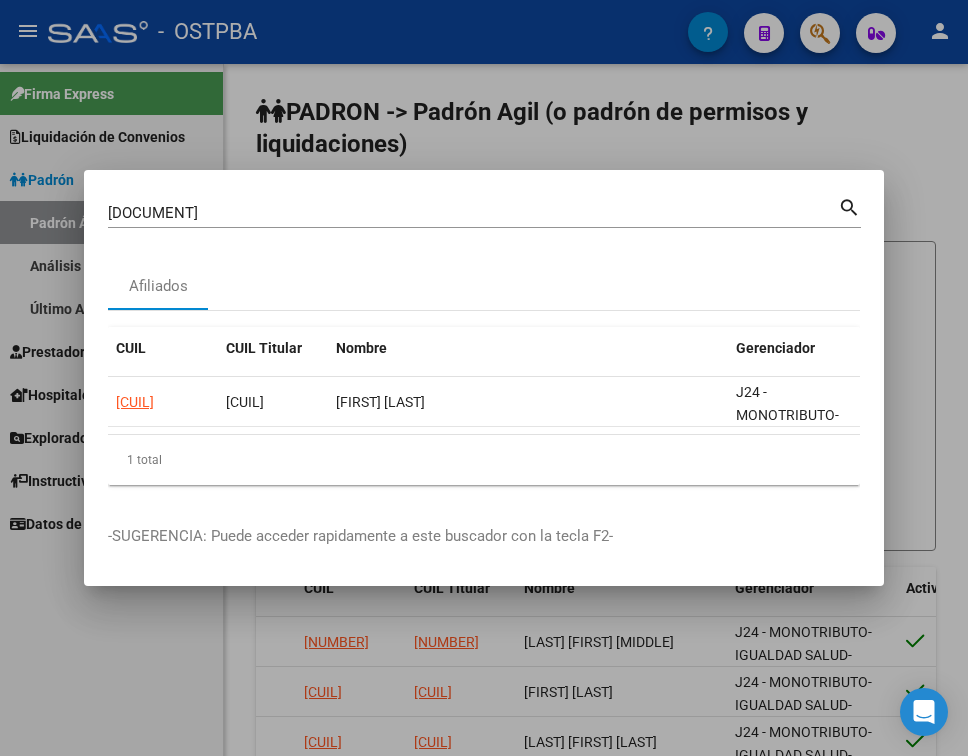 click on "25948862 Buscar (apellido, dni, cuil, nro traspaso, cuit, obra social)" at bounding box center [473, 213] 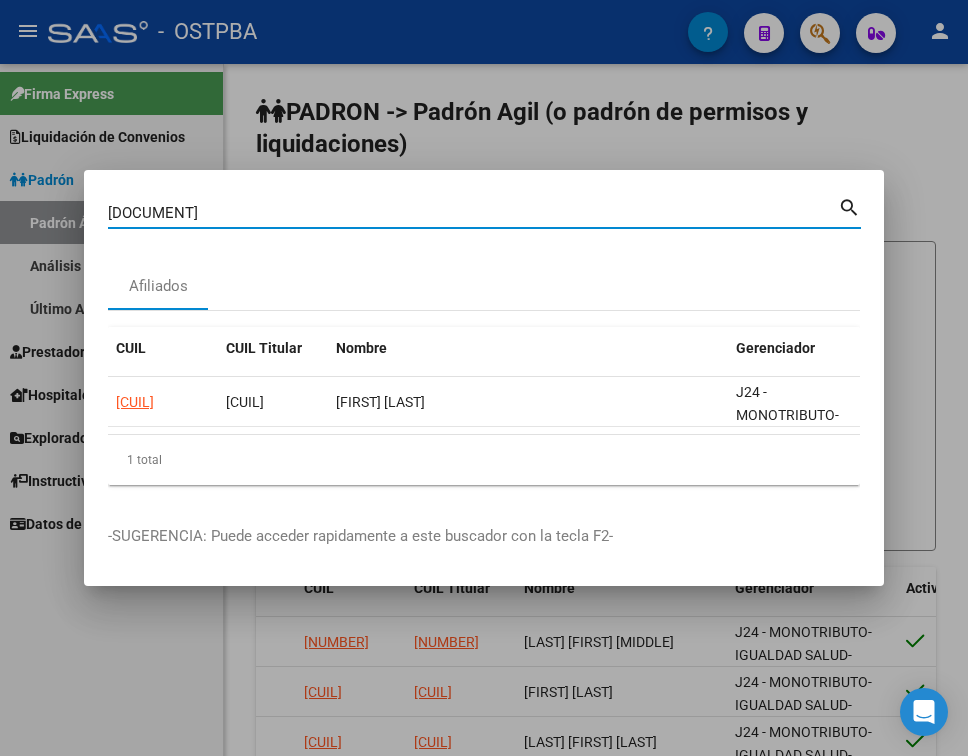 paste on "38345851" 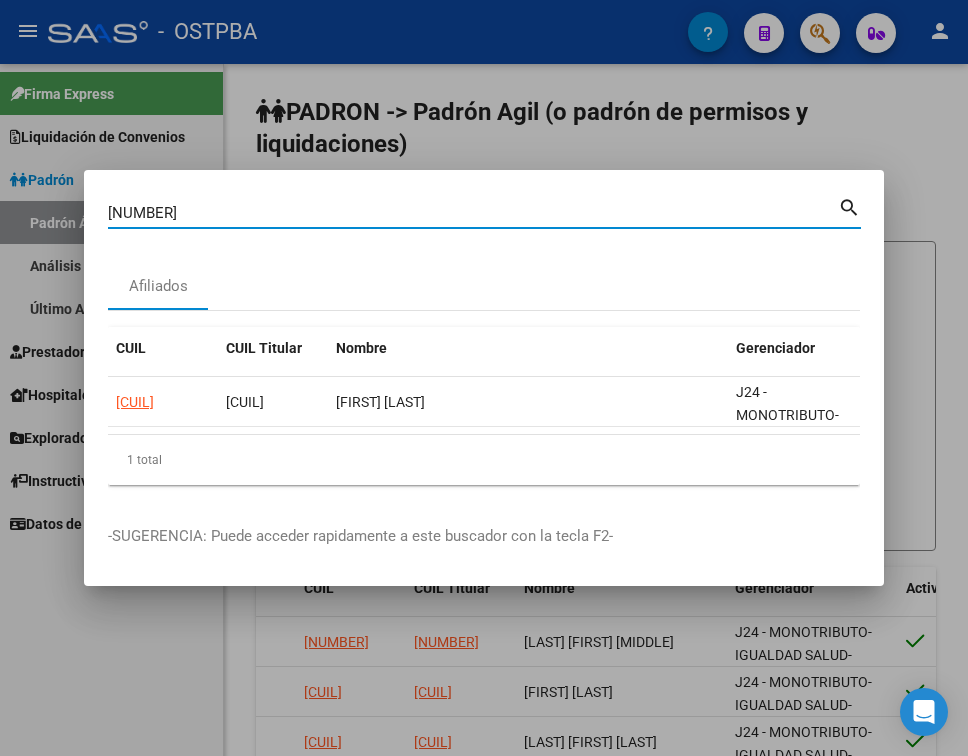 drag, startPoint x: 251, startPoint y: 204, endPoint x: 65, endPoint y: 205, distance: 186.00269 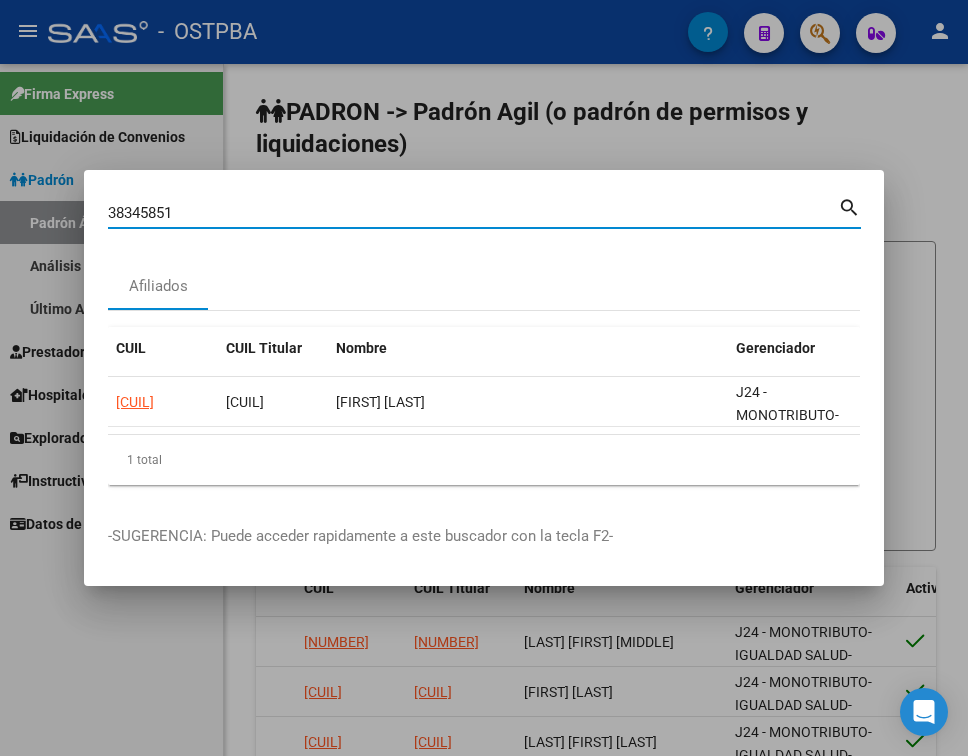type on "38345851" 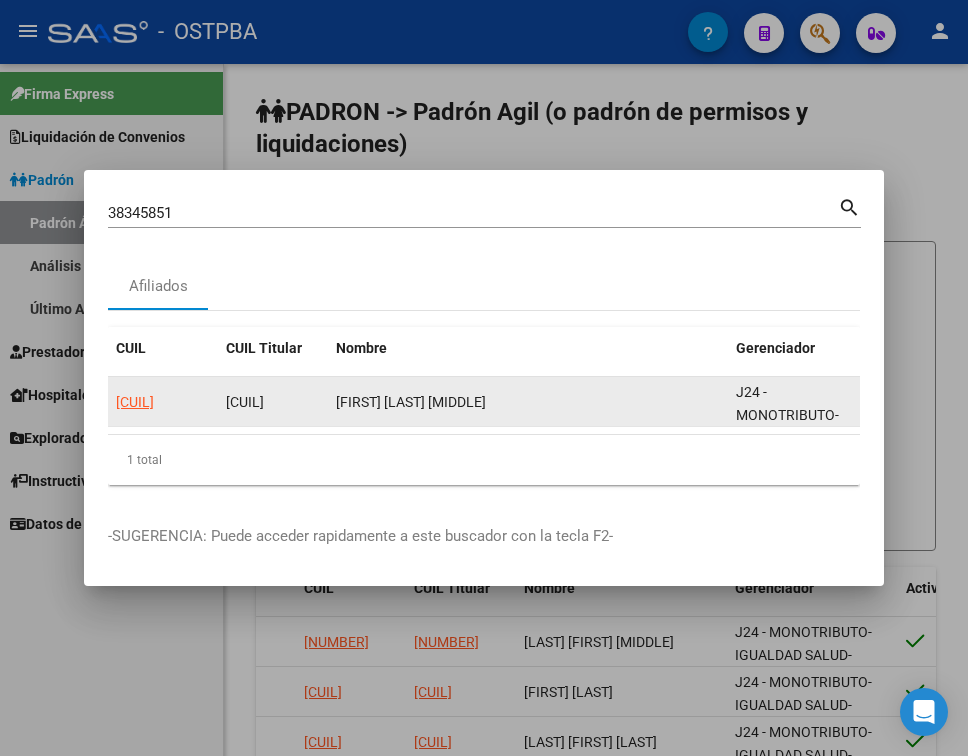 click on "27383458515" 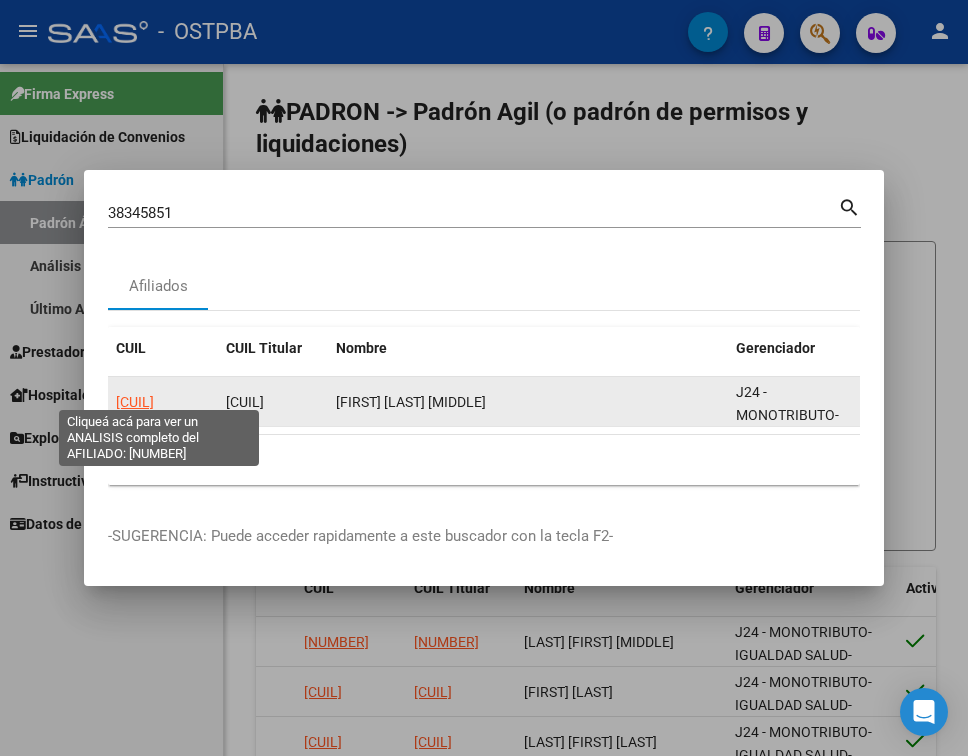 click on "27383458515" 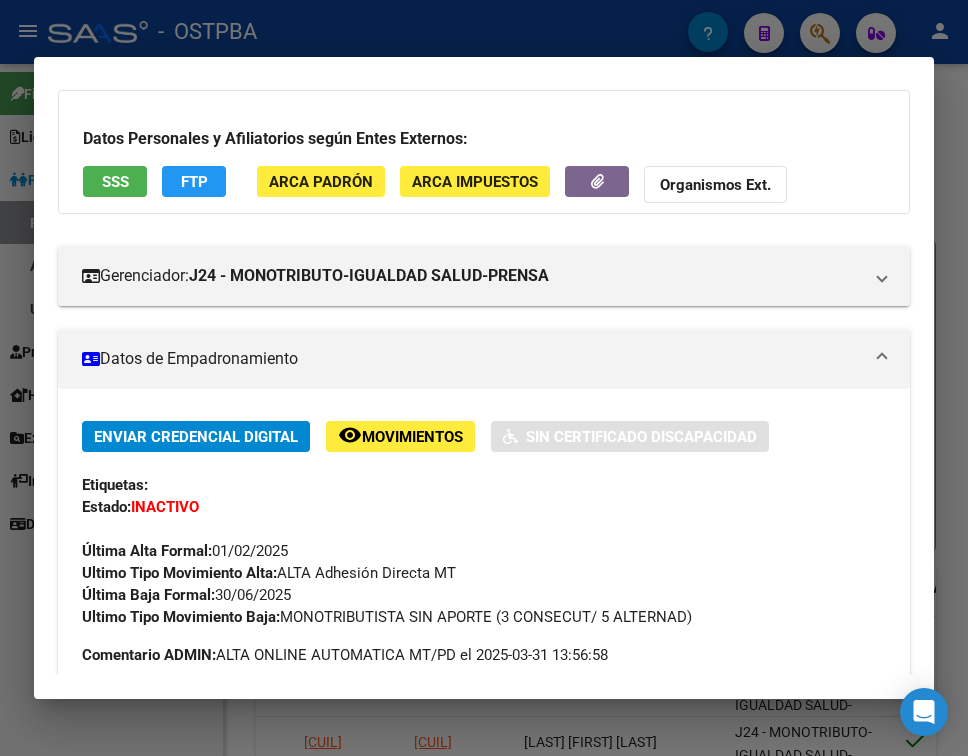 scroll, scrollTop: 200, scrollLeft: 0, axis: vertical 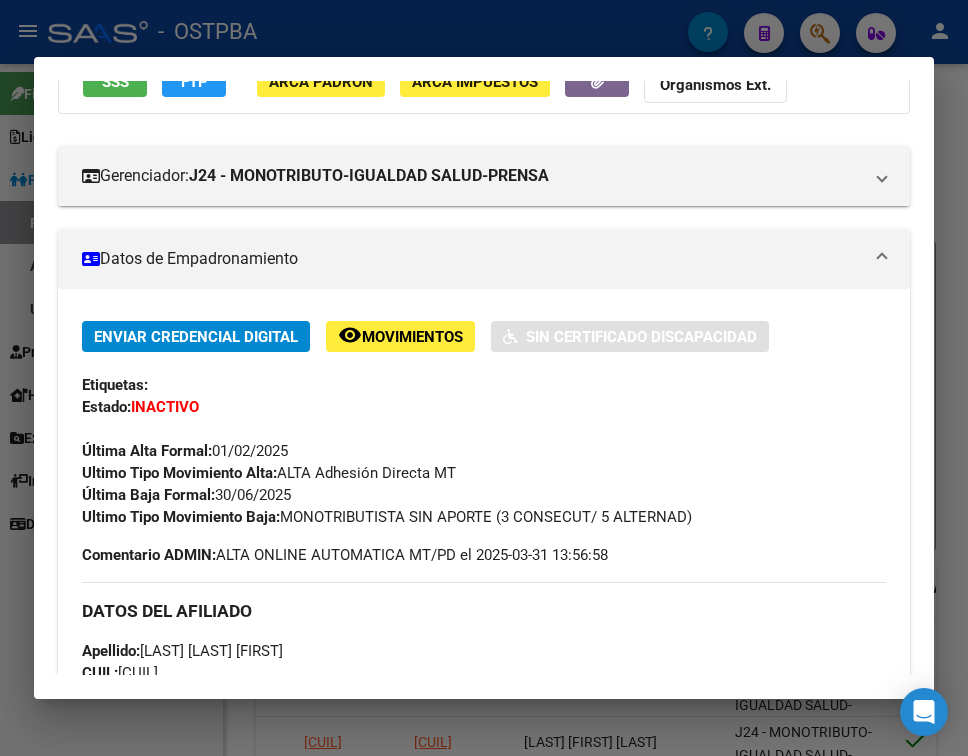 click at bounding box center [484, 378] 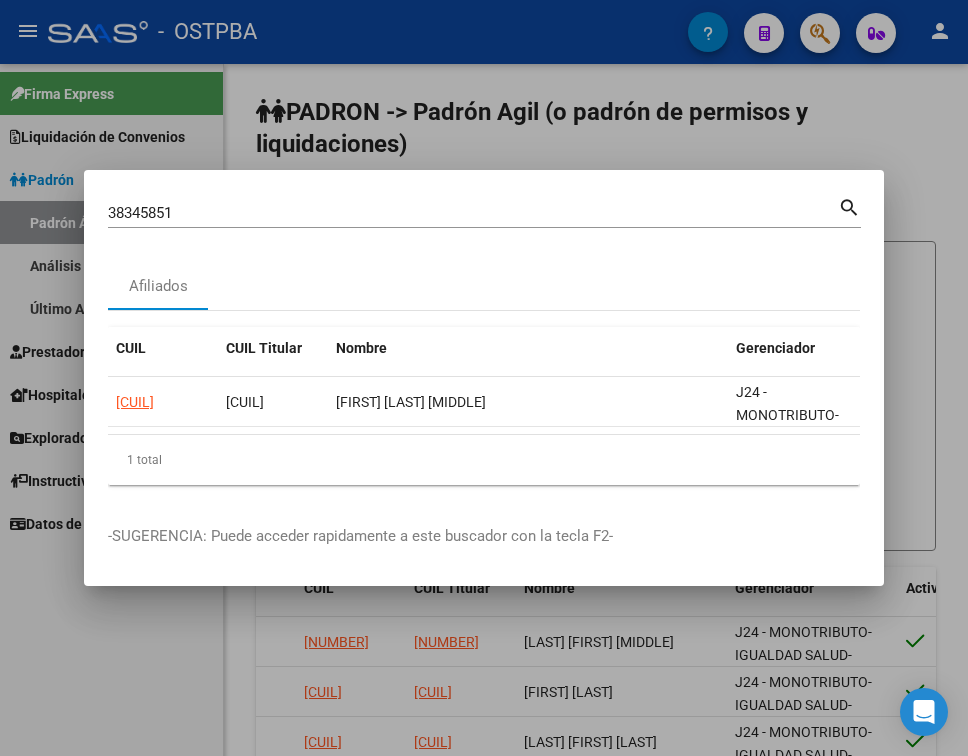 click on "38345851" at bounding box center (473, 213) 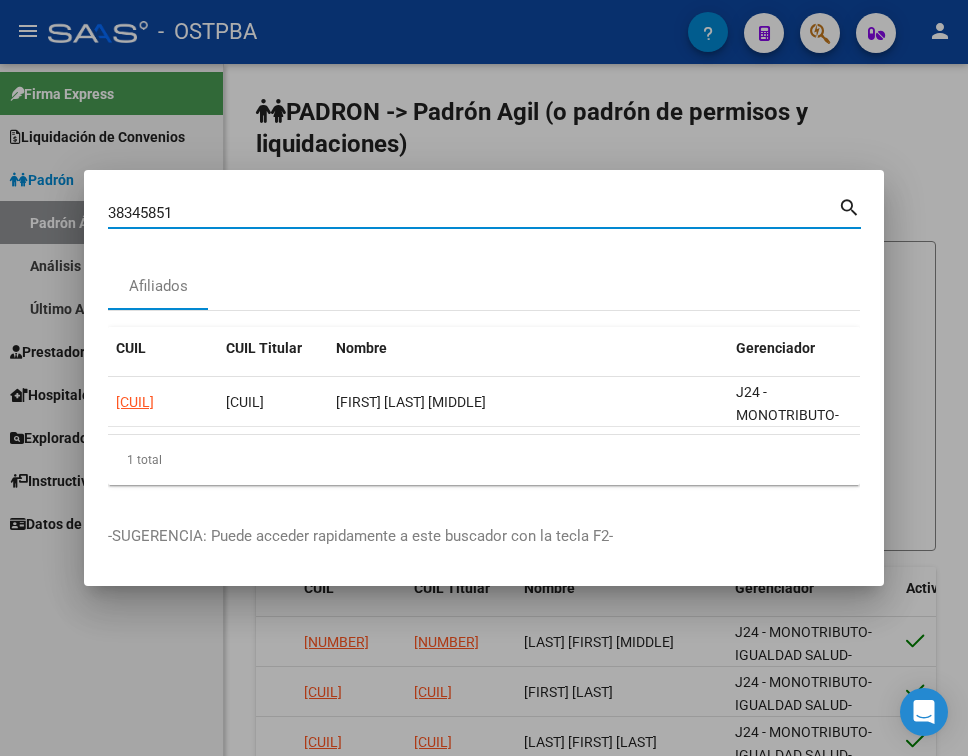click on "38345851" at bounding box center [473, 213] 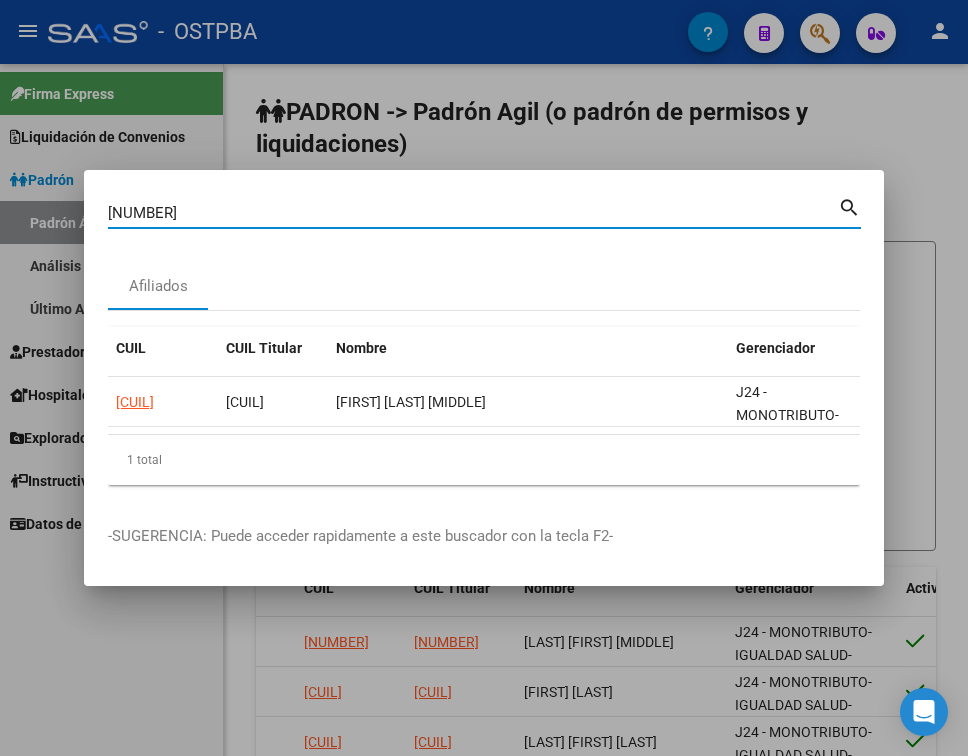 type on "45925843" 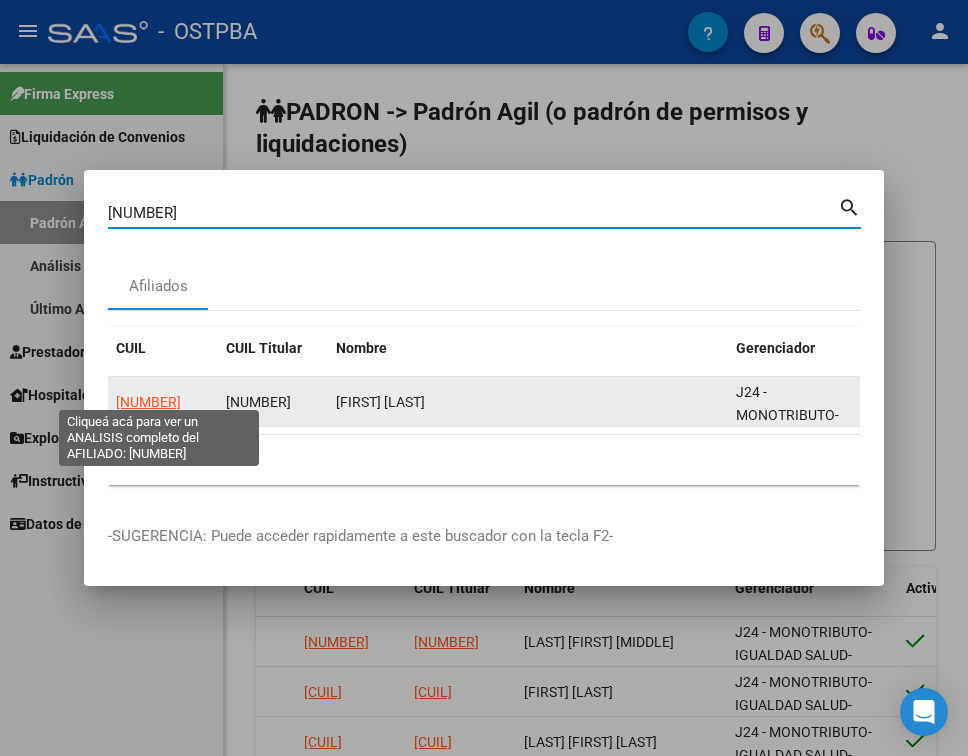 click on "23459258434" 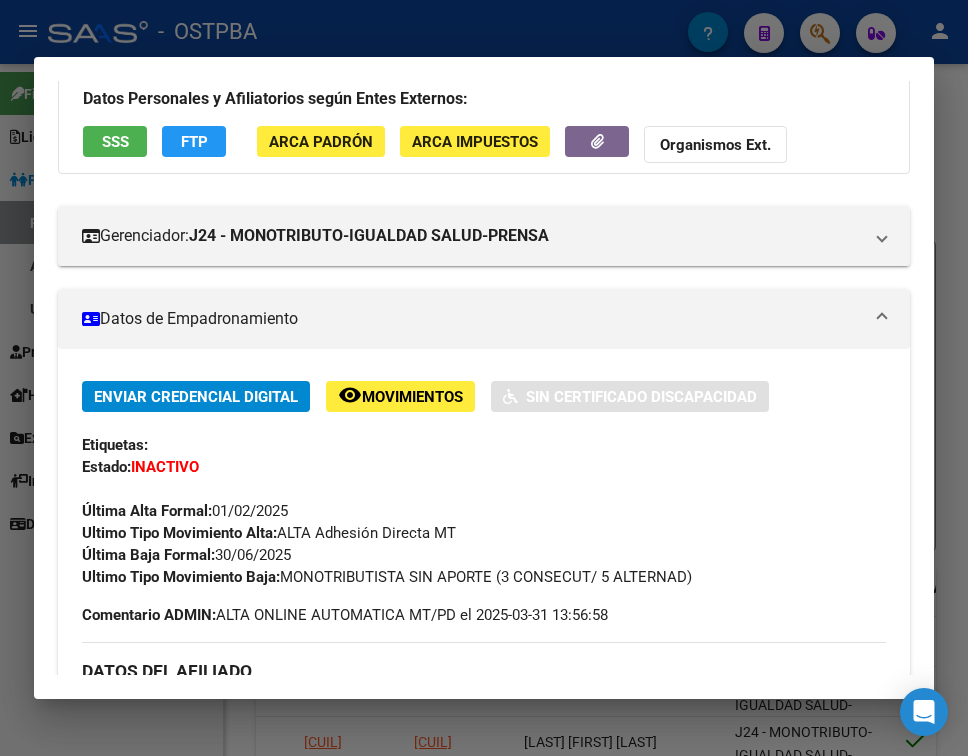 scroll, scrollTop: 200, scrollLeft: 0, axis: vertical 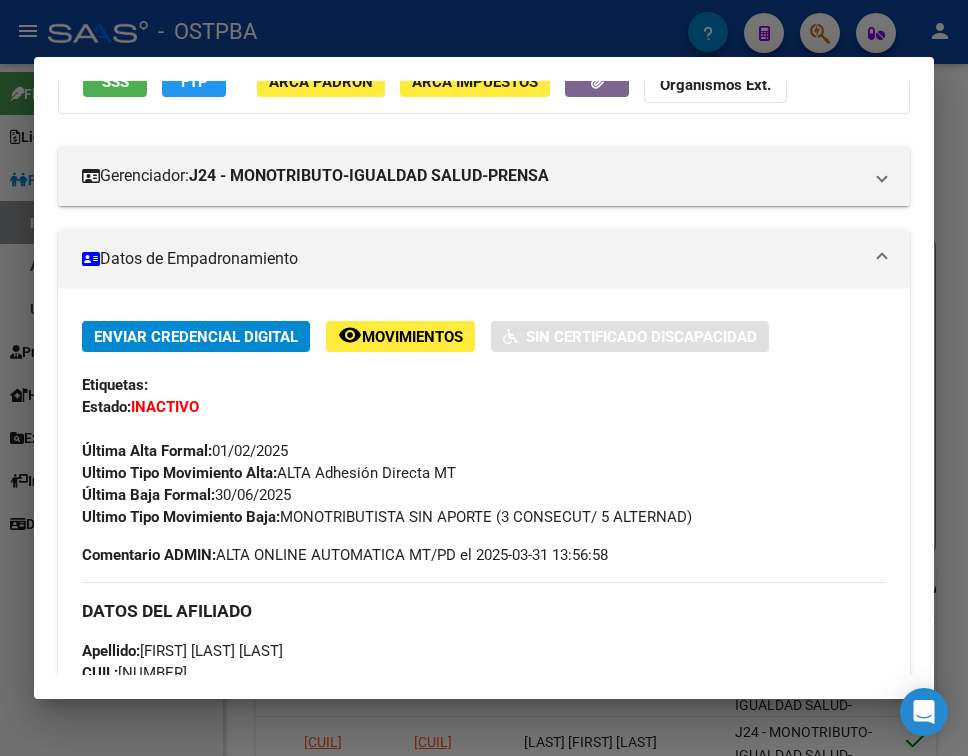 click at bounding box center (484, 378) 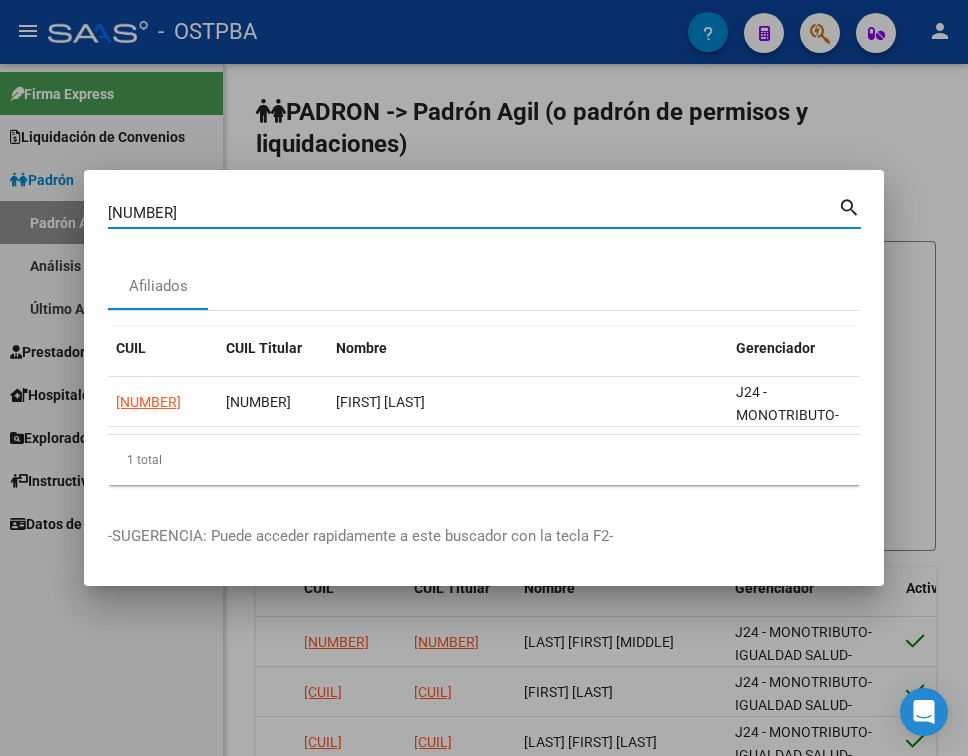 click on "45925843" at bounding box center (473, 213) 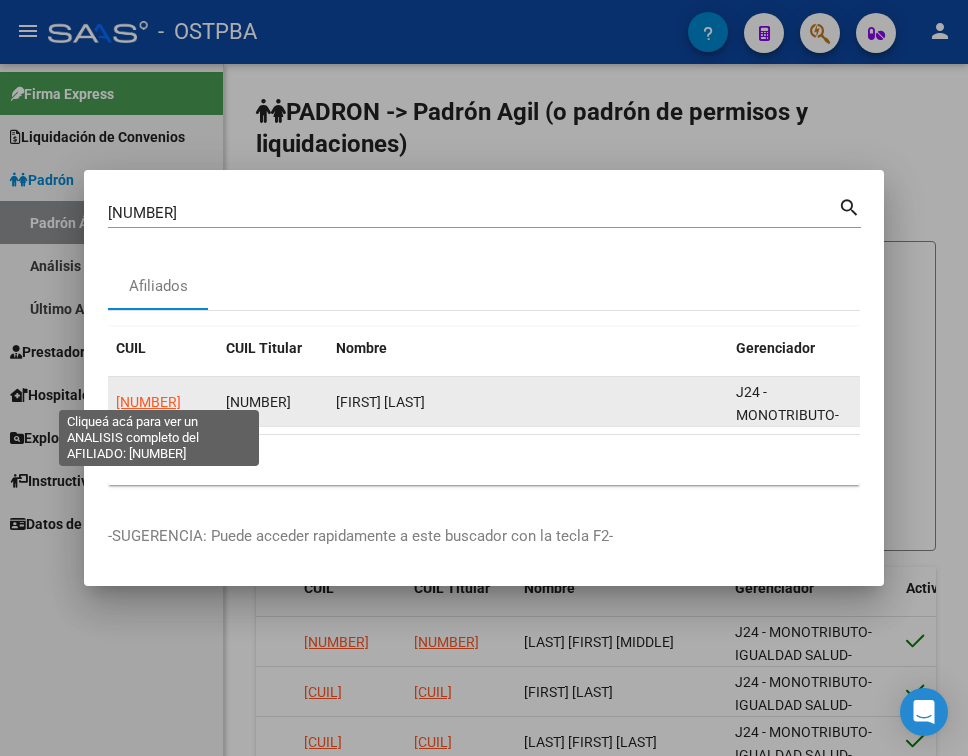 click on "27281671478" 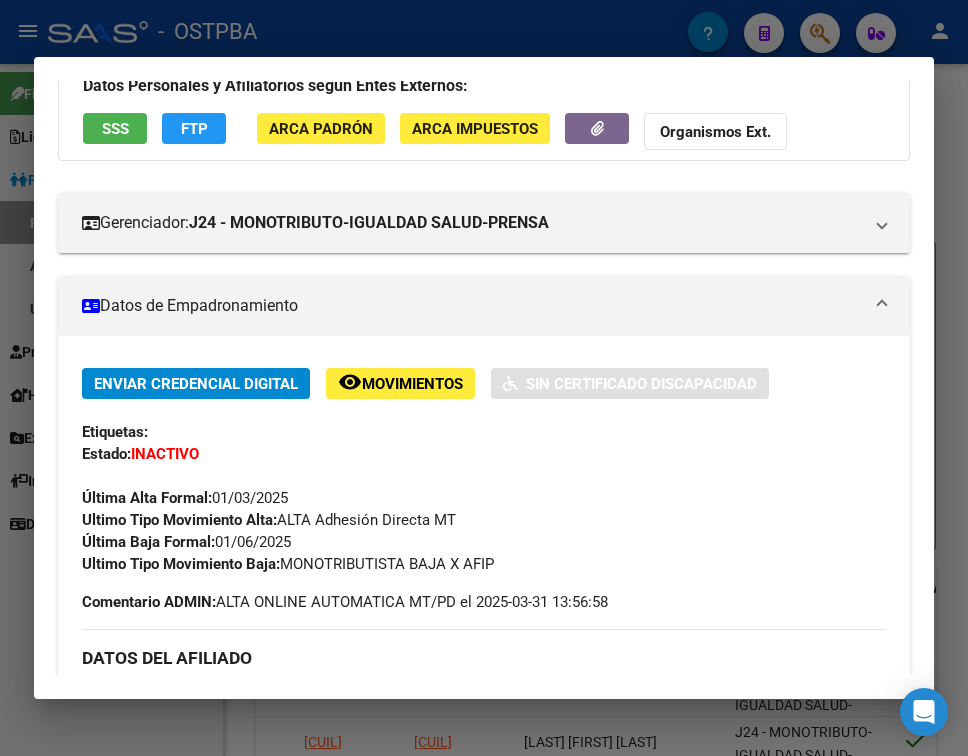 scroll, scrollTop: 200, scrollLeft: 0, axis: vertical 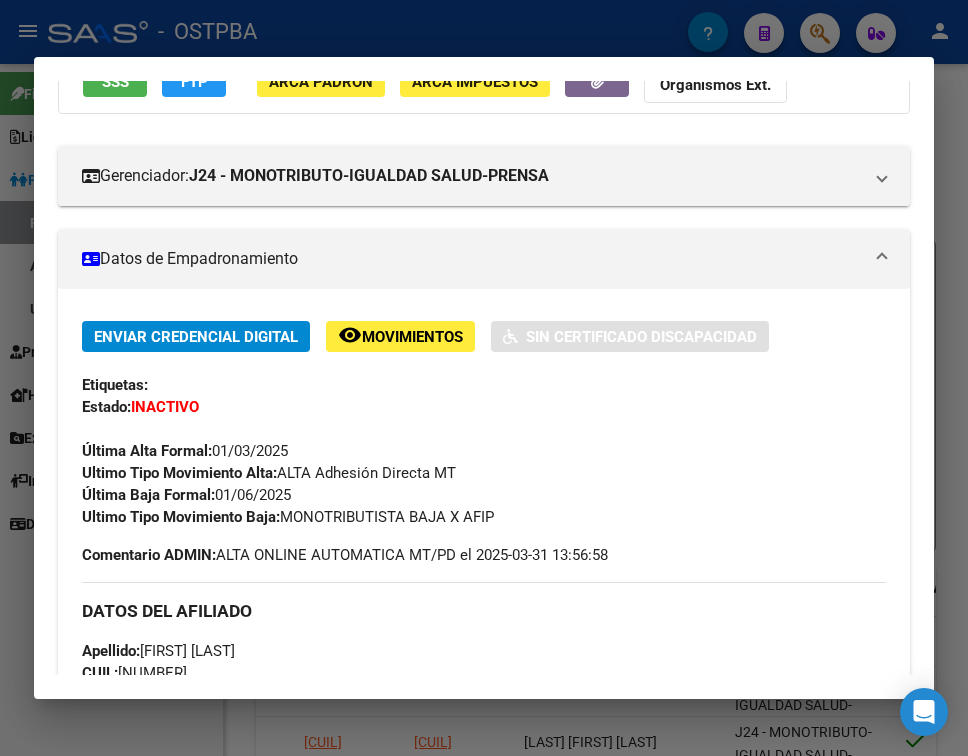 click at bounding box center [484, 378] 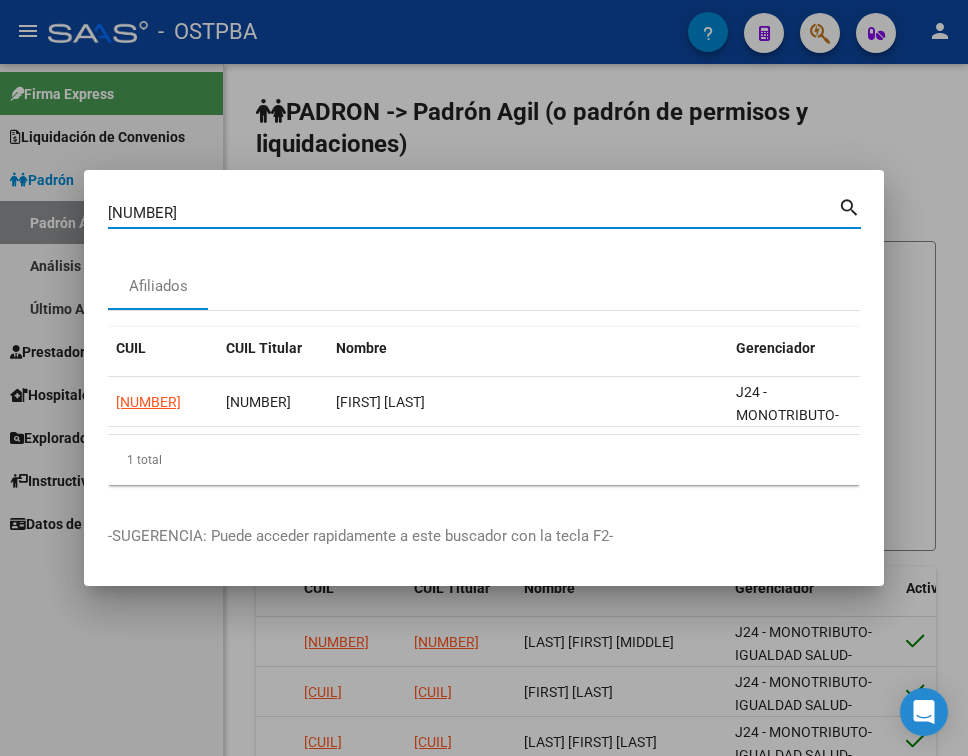 click on "28167147" at bounding box center (473, 213) 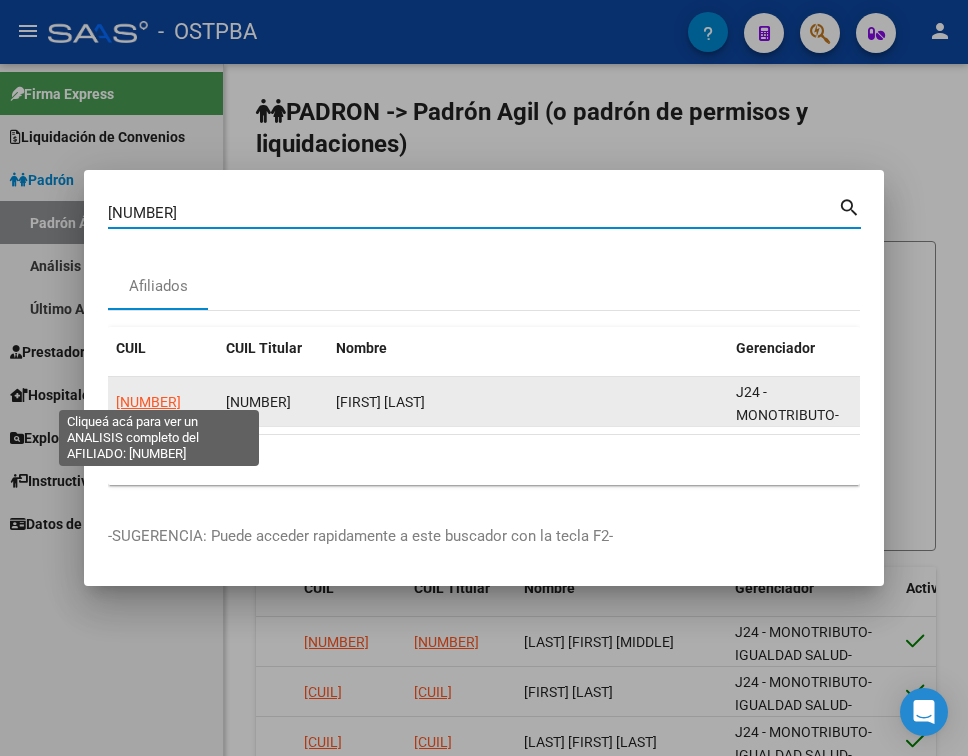 click on "20431599792" 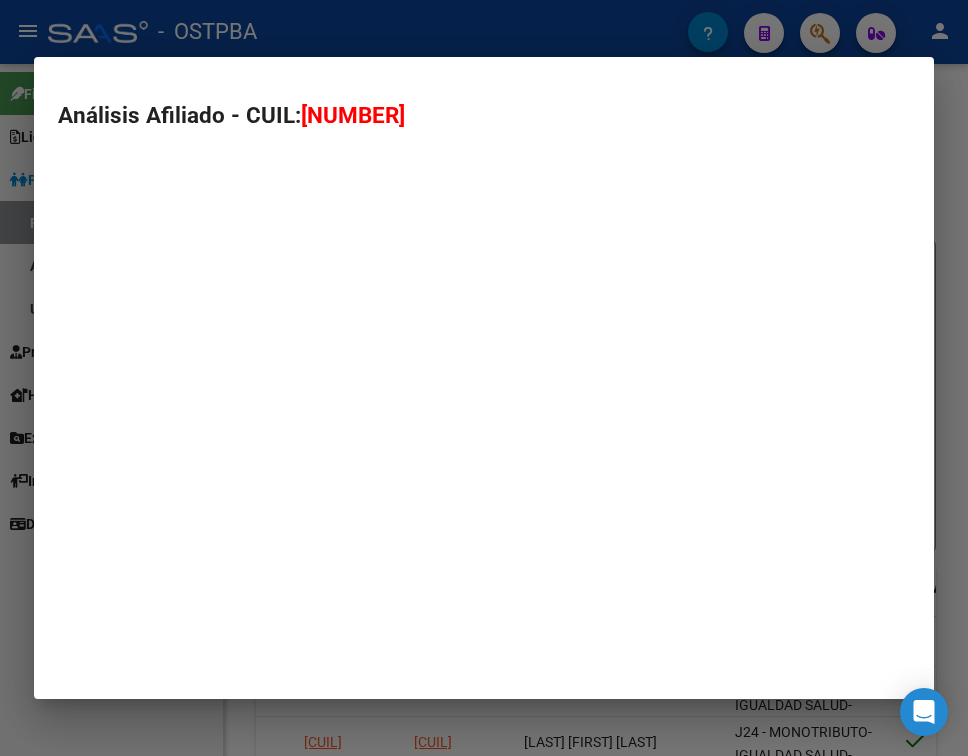 type on "20431599792" 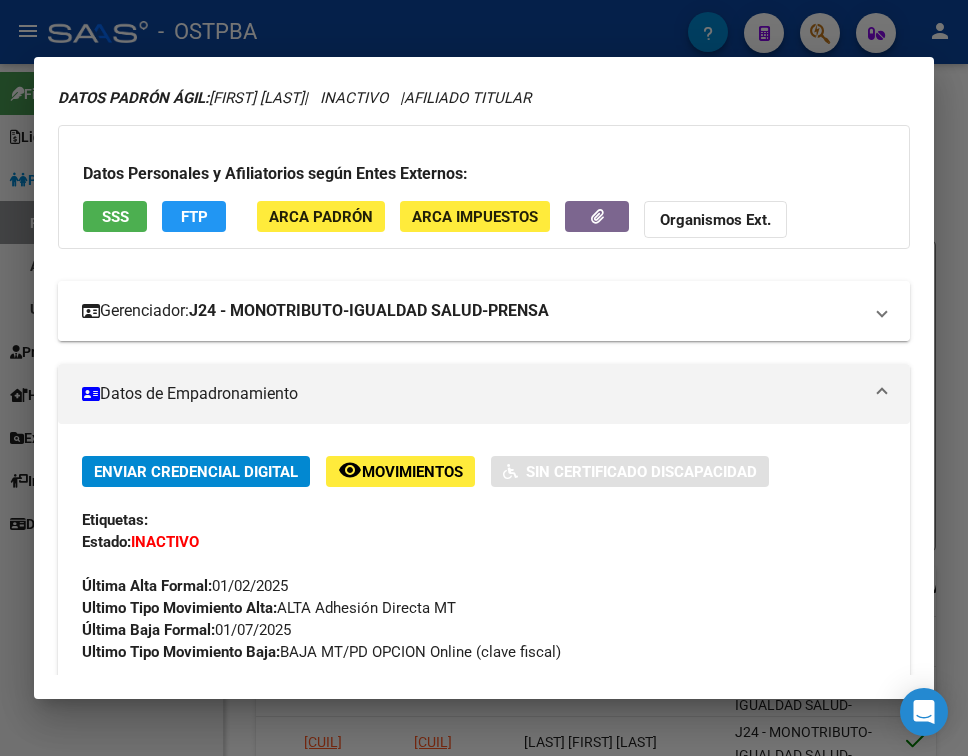 scroll, scrollTop: 100, scrollLeft: 0, axis: vertical 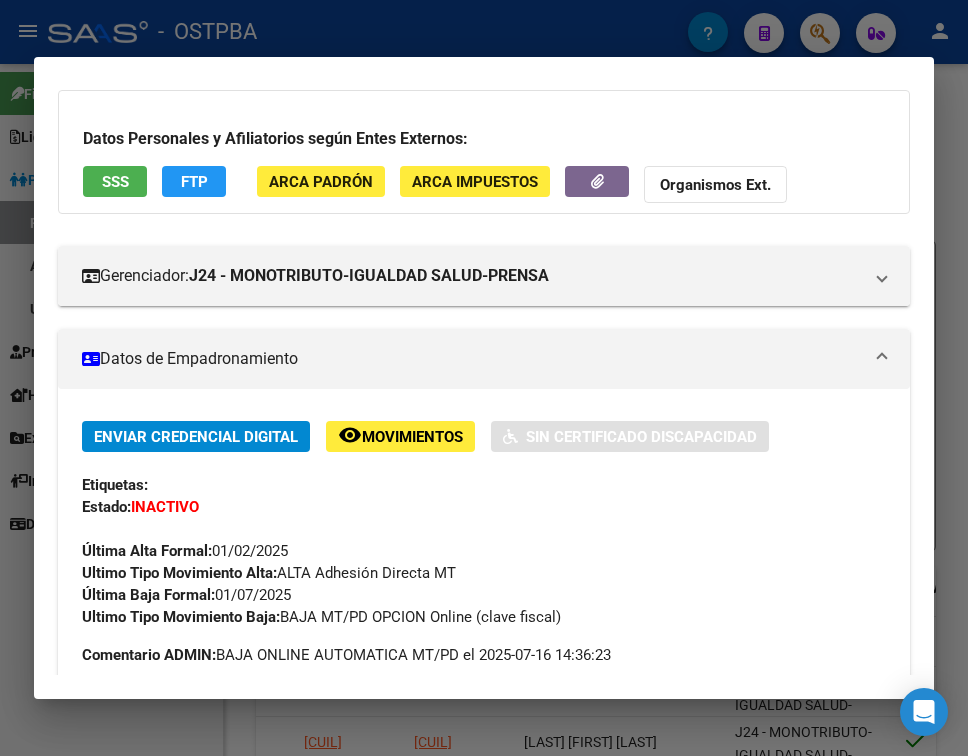 drag, startPoint x: 216, startPoint y: 596, endPoint x: 297, endPoint y: 595, distance: 81.00617 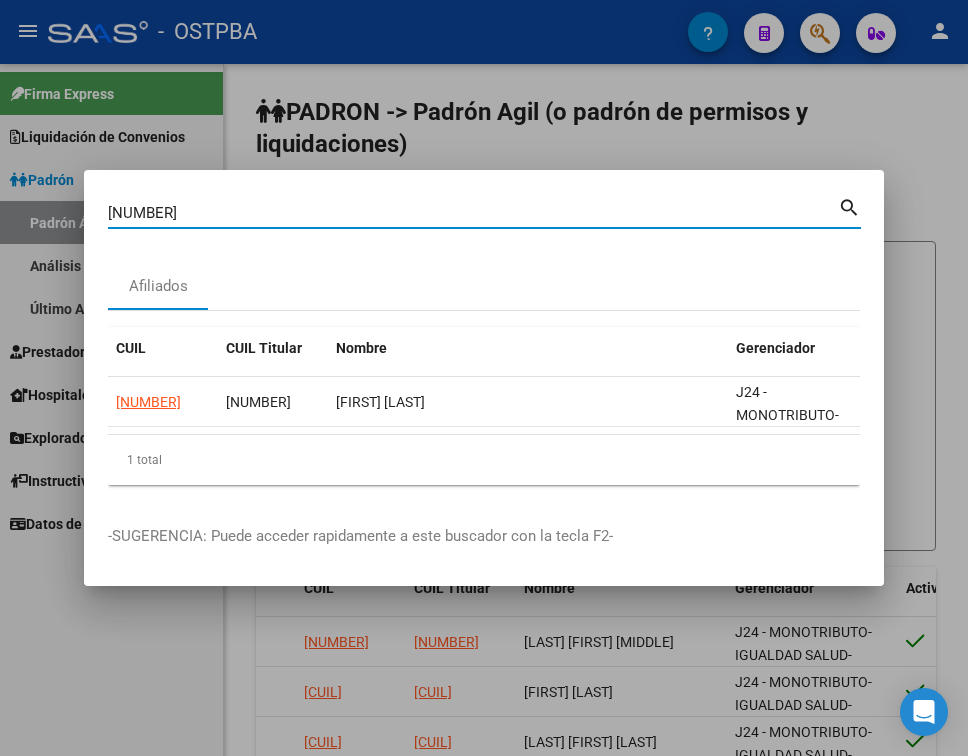 click on "43159979" at bounding box center [473, 213] 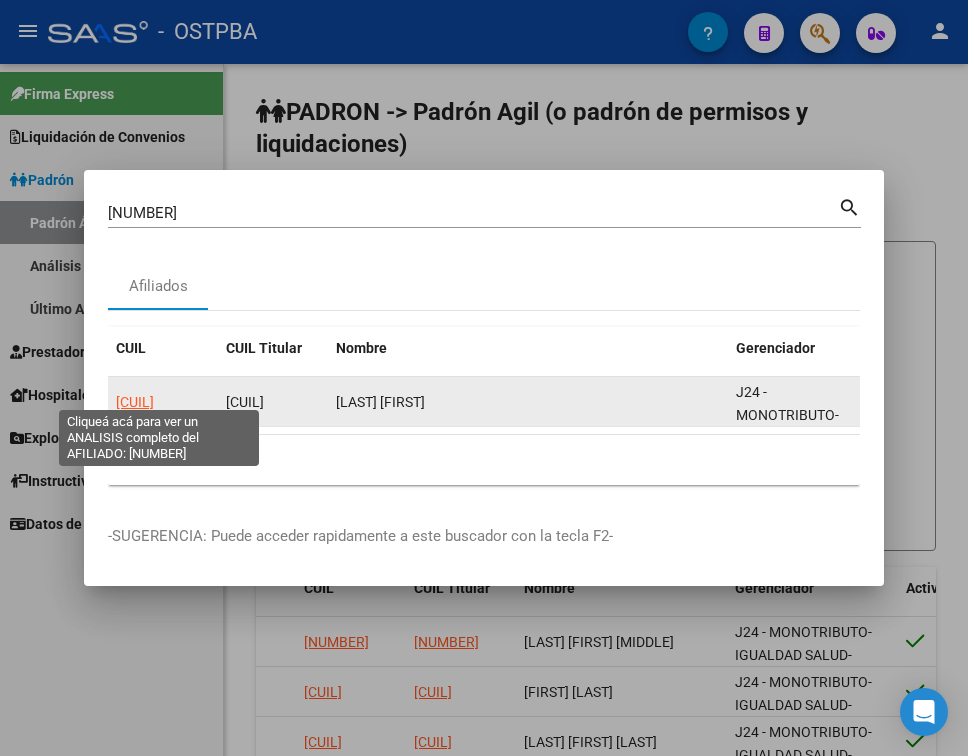 click on "[CUIL]" 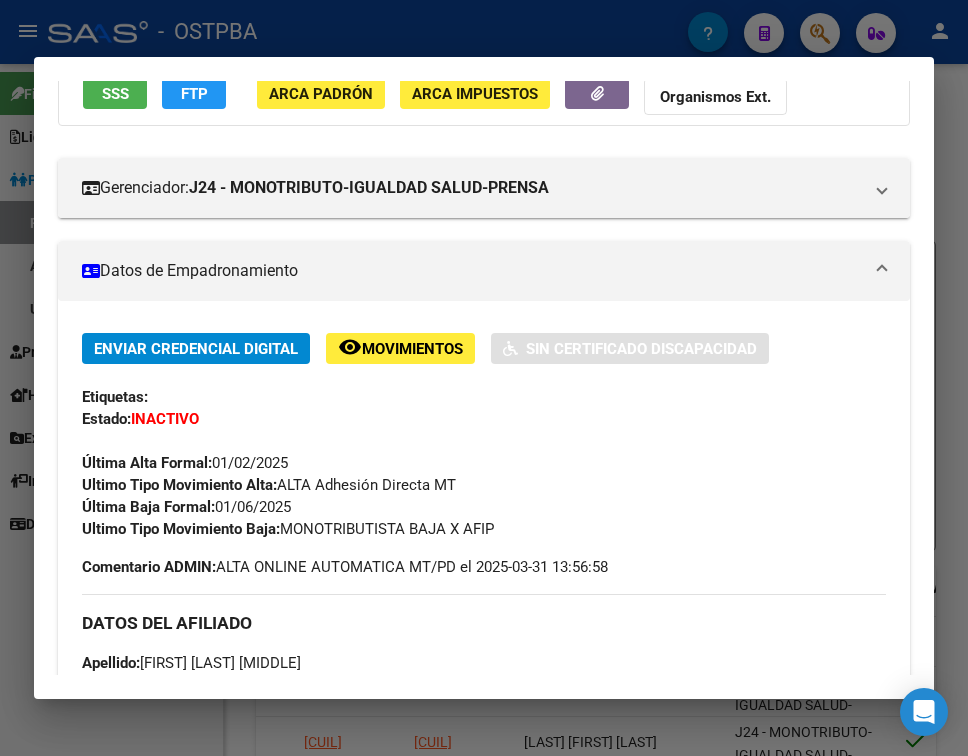 scroll, scrollTop: 200, scrollLeft: 0, axis: vertical 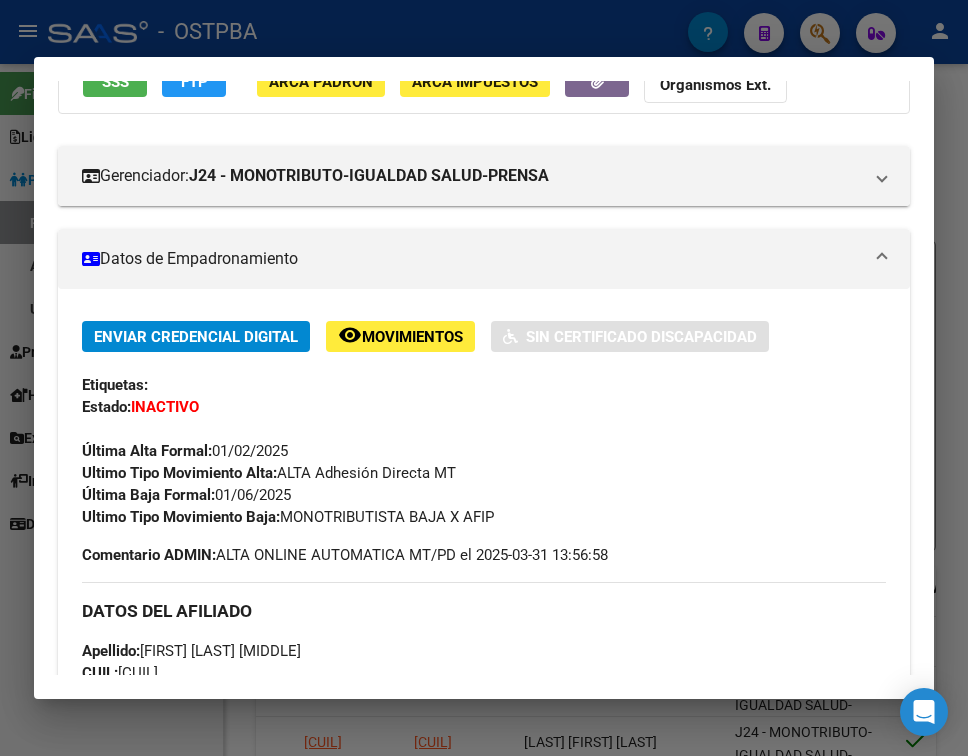 click at bounding box center (484, 378) 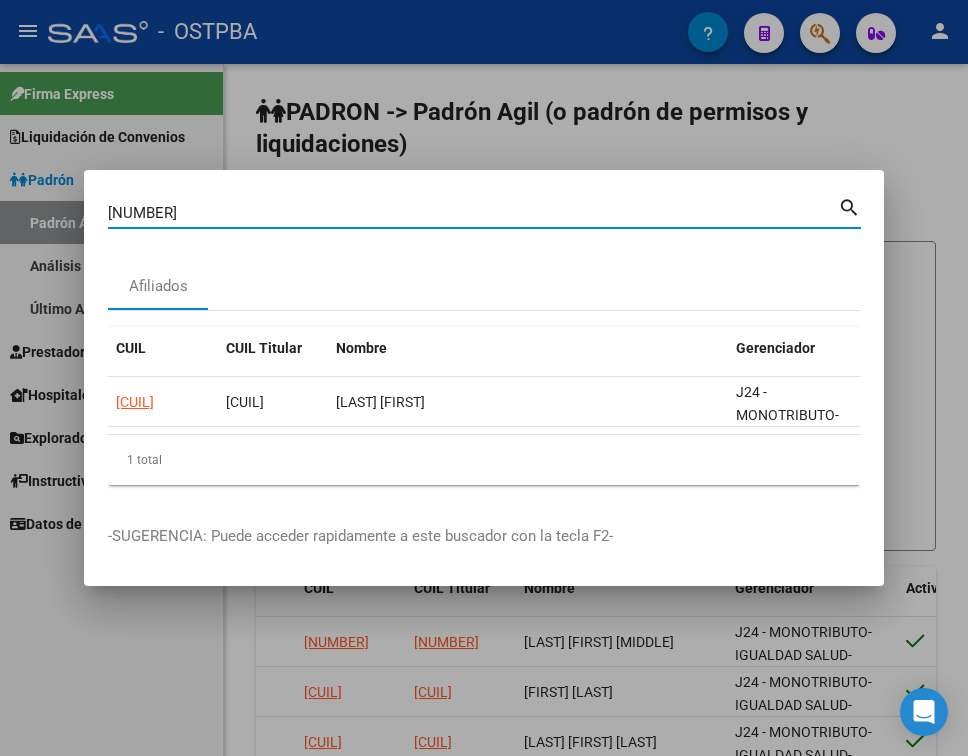 click on "[NUMBER]" at bounding box center (473, 213) 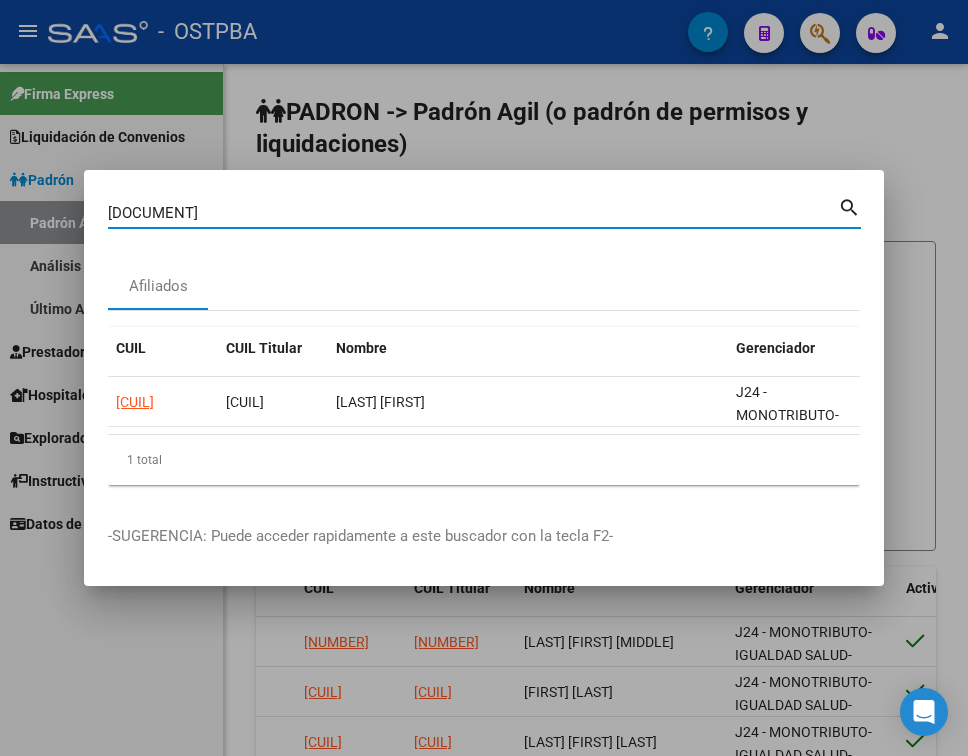 type on "46285565" 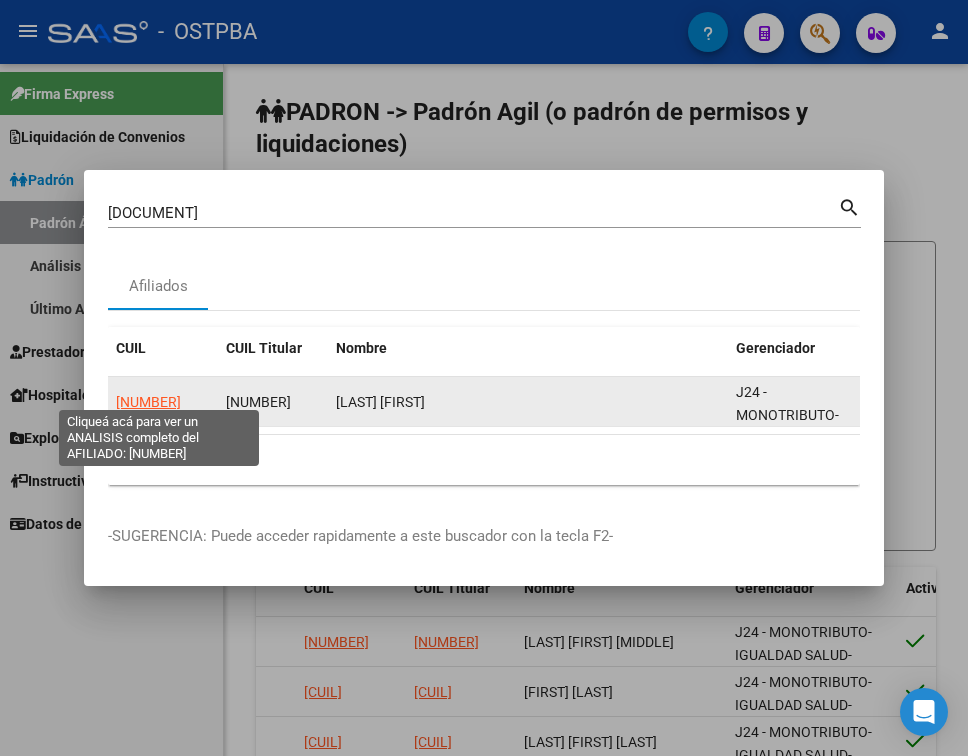 click on "27462855651" 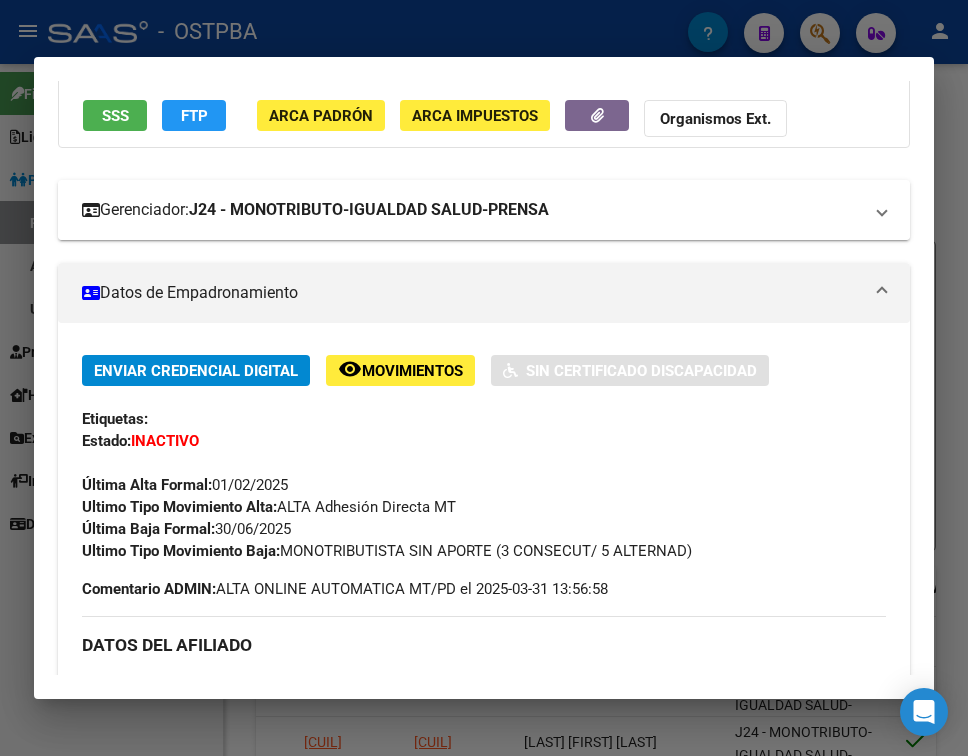 scroll, scrollTop: 200, scrollLeft: 0, axis: vertical 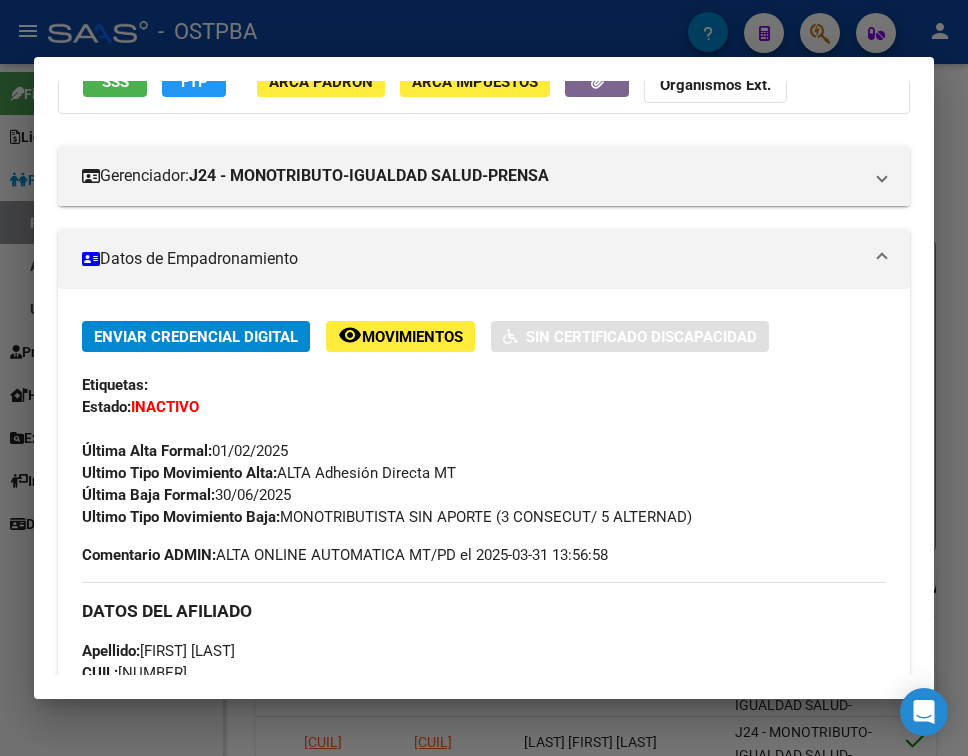 click at bounding box center (484, 378) 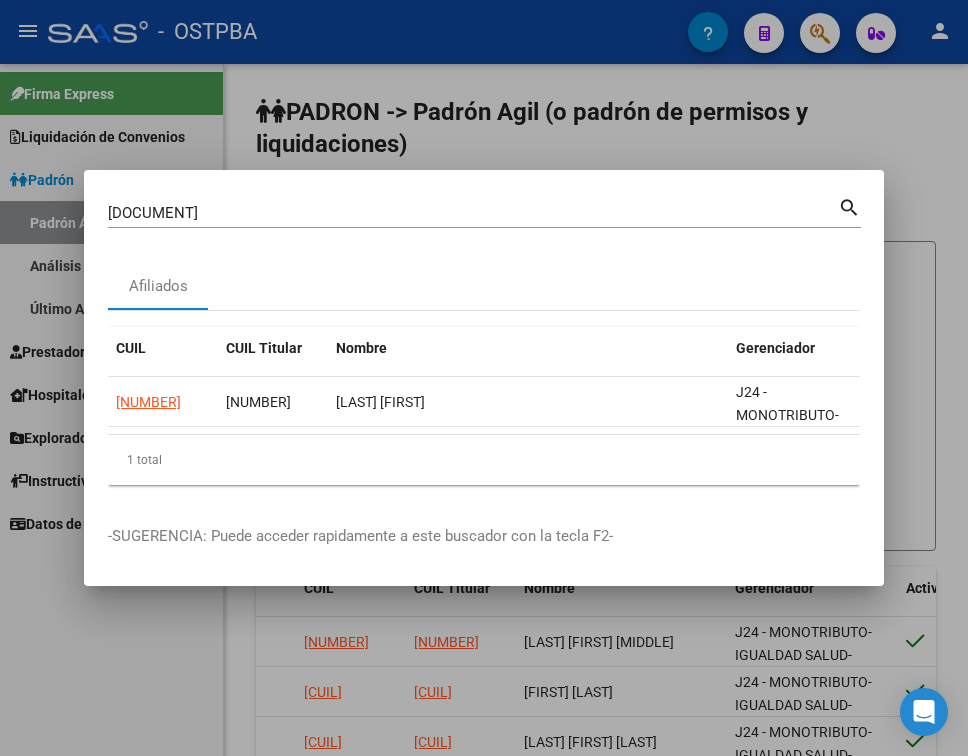 click on "46285565" at bounding box center [473, 213] 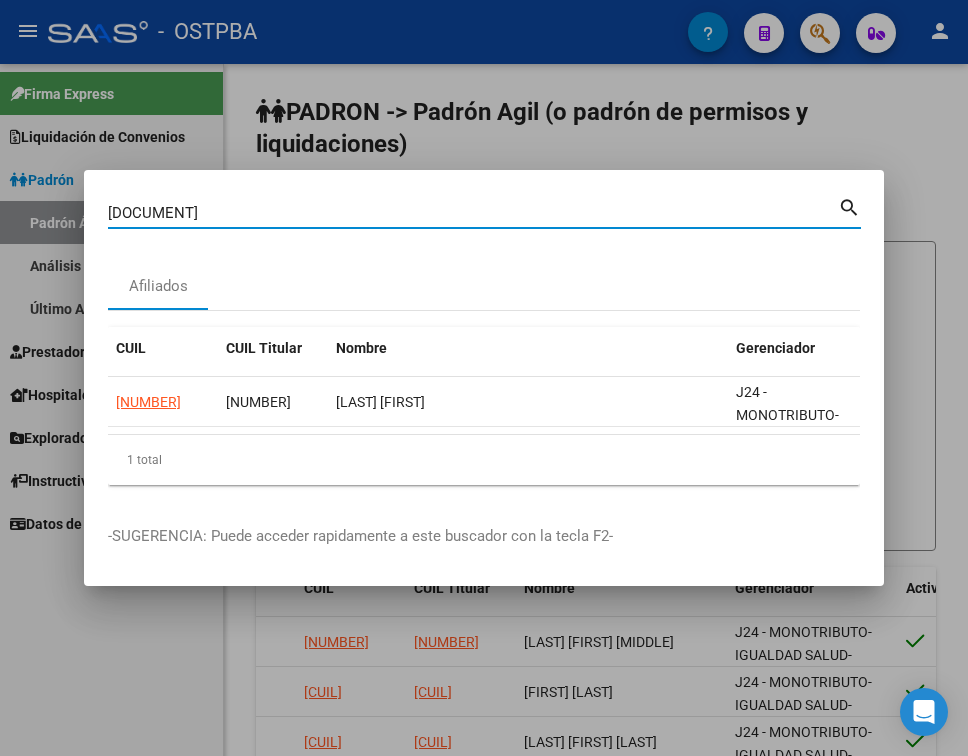 click on "46285565" at bounding box center (473, 213) 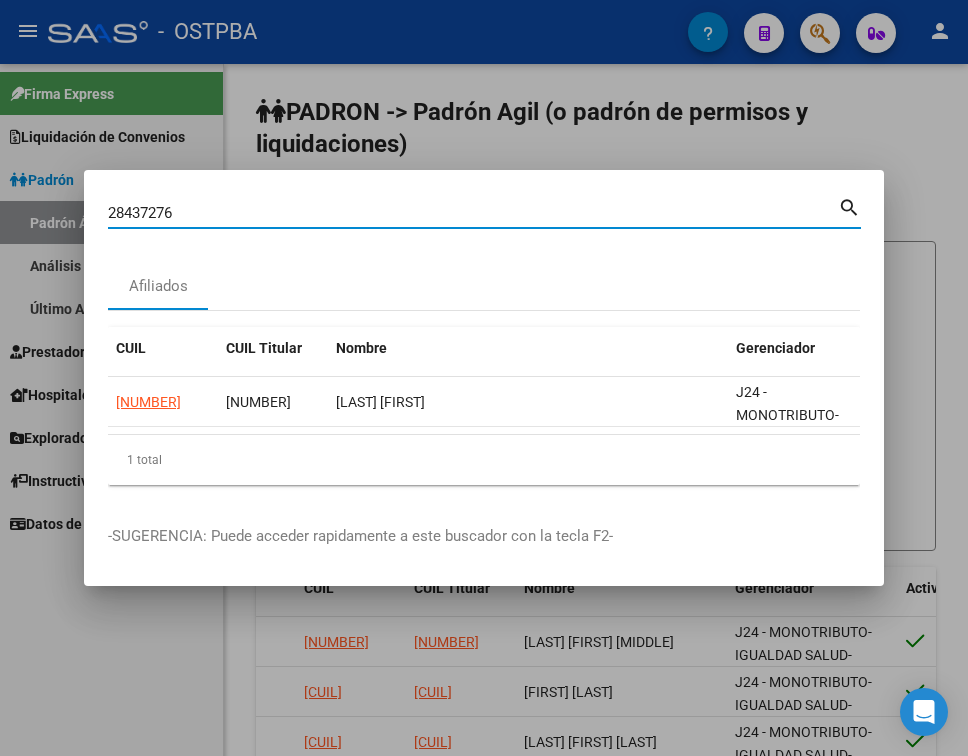 type on "28437276" 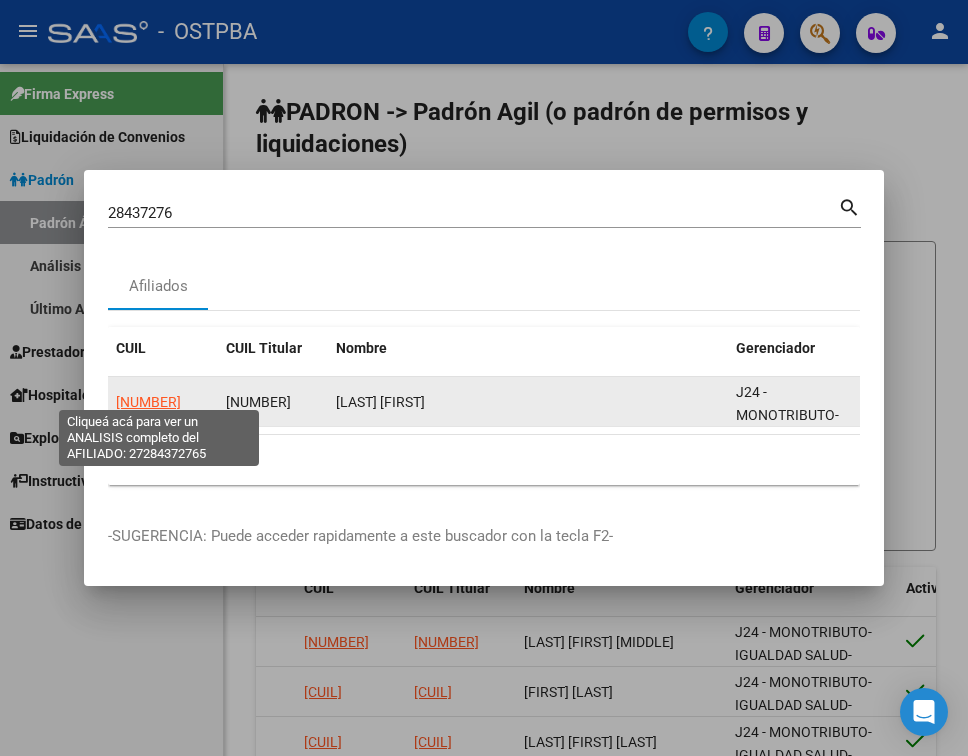 click on "27284372765" 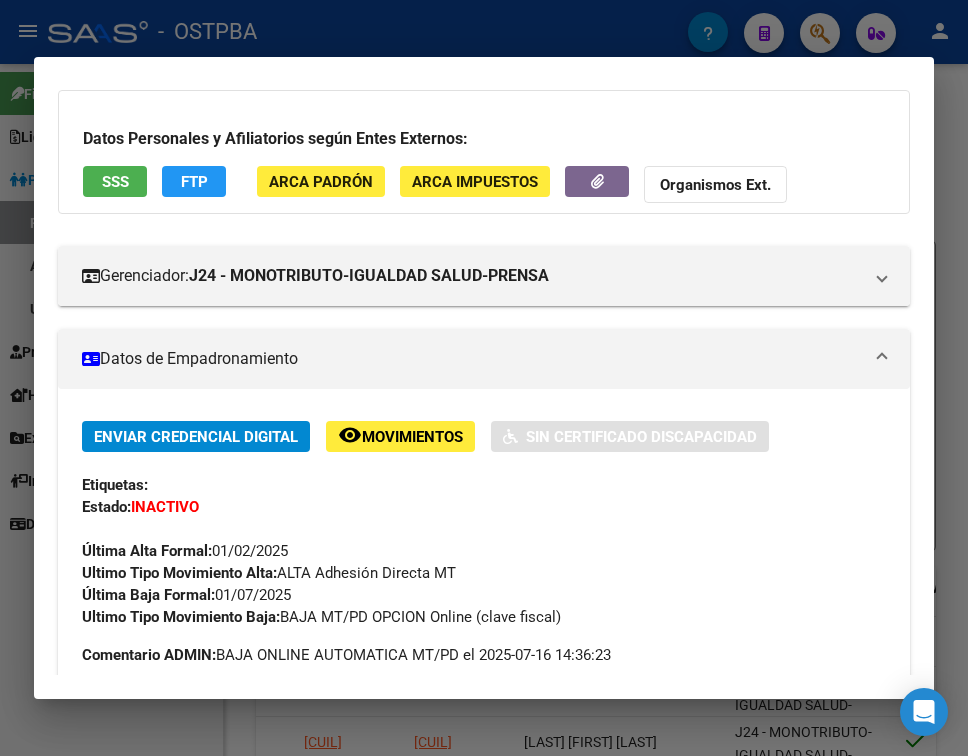 scroll, scrollTop: 200, scrollLeft: 0, axis: vertical 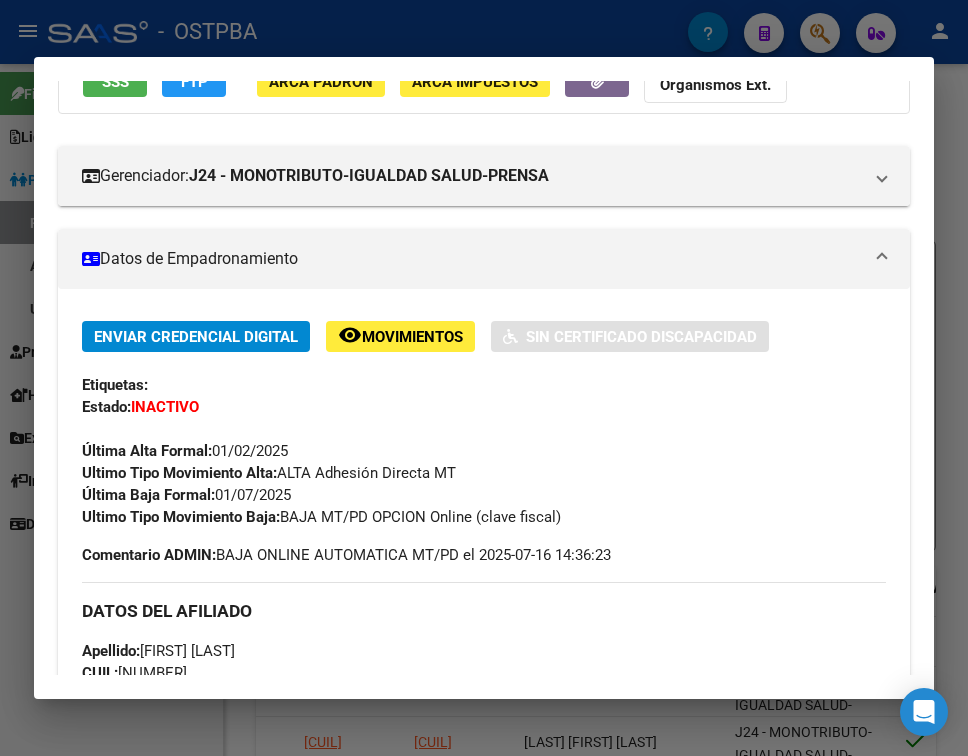 click at bounding box center (484, 378) 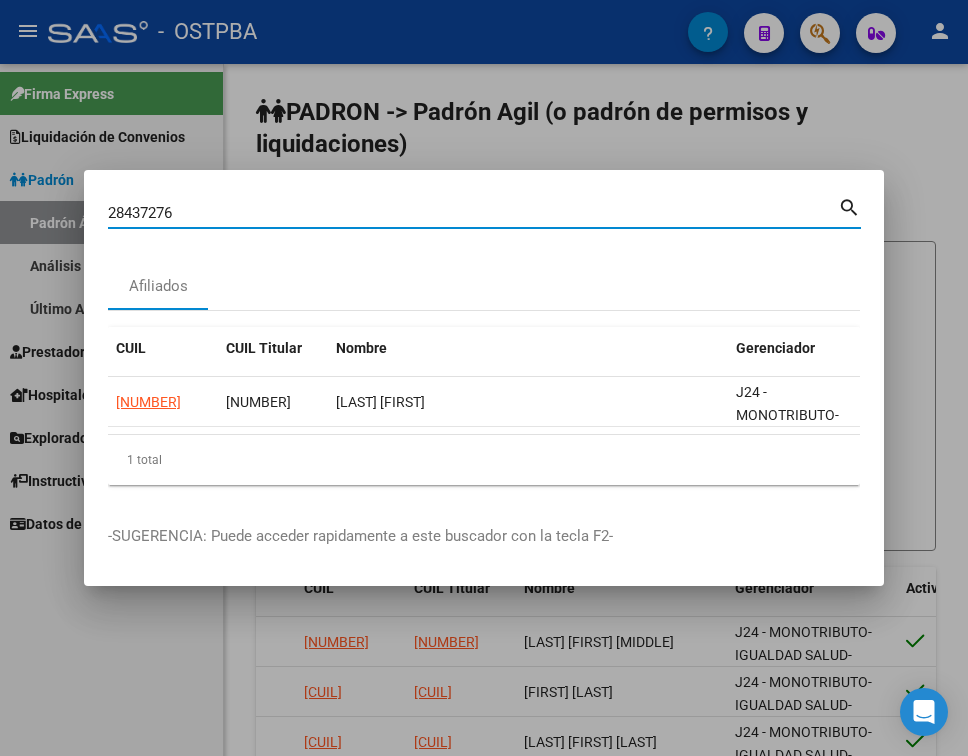 click on "28437276" at bounding box center (473, 213) 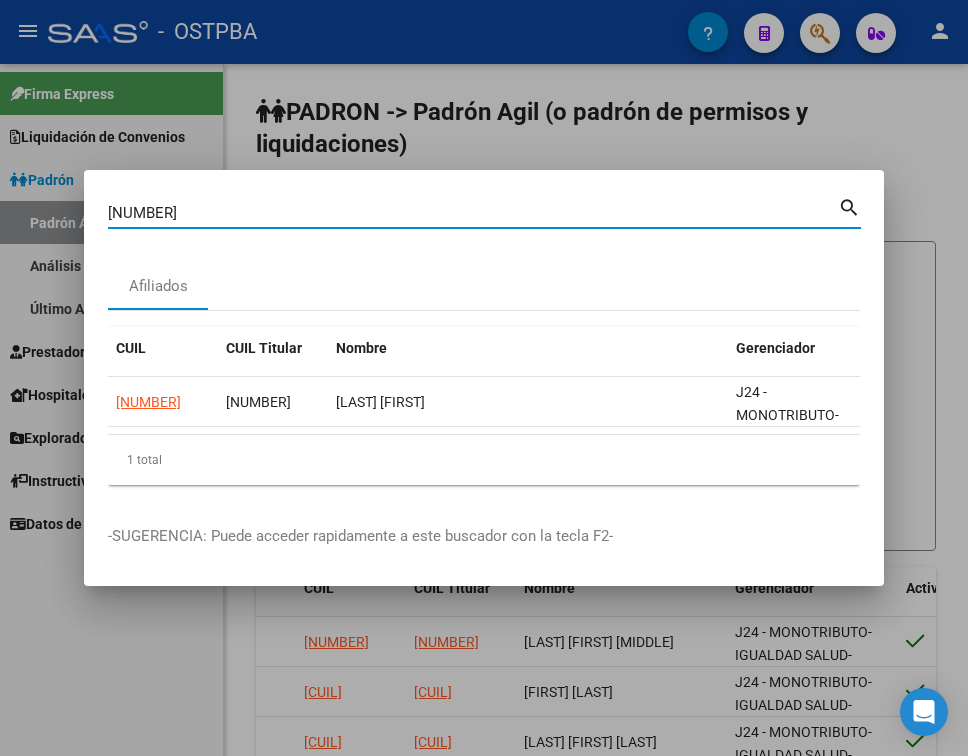 type on "48835882" 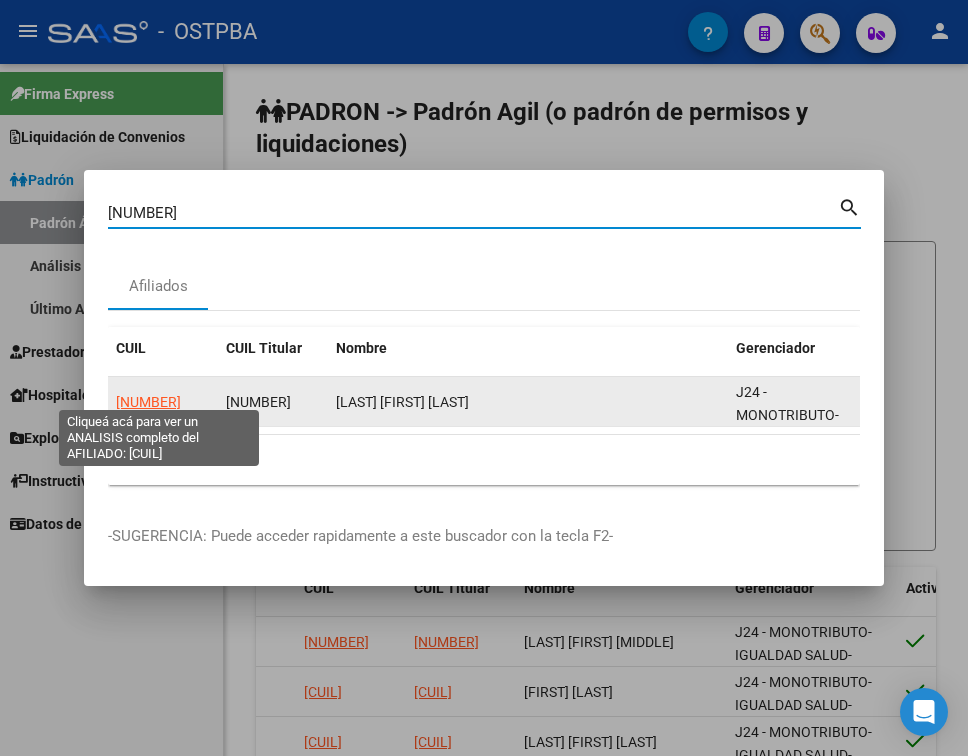 click on "27488358826" 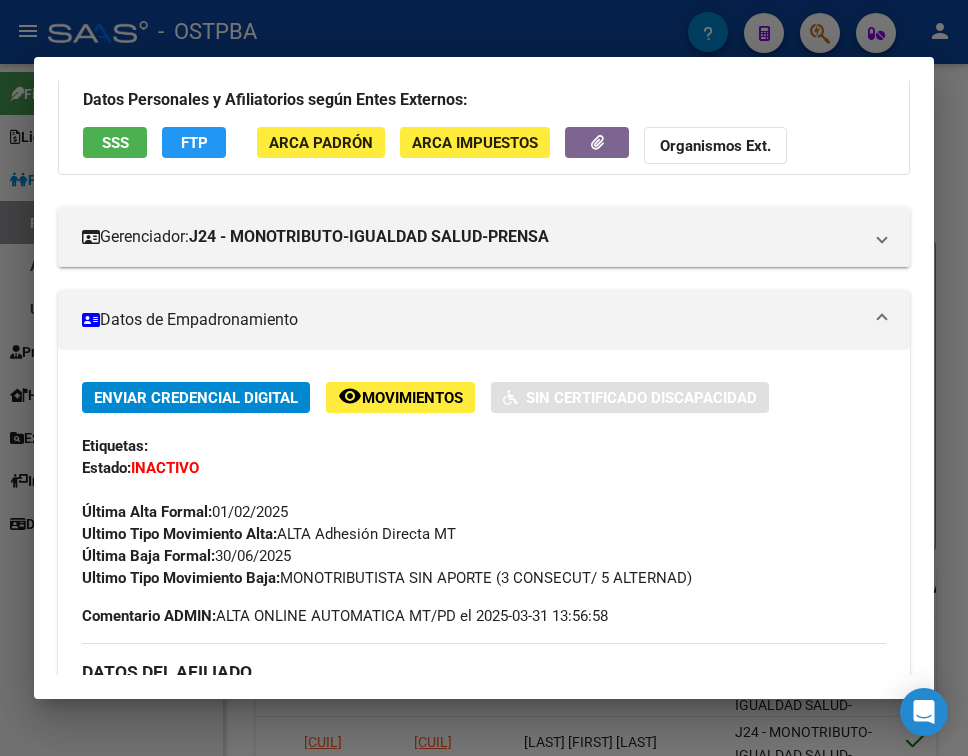 scroll, scrollTop: 200, scrollLeft: 0, axis: vertical 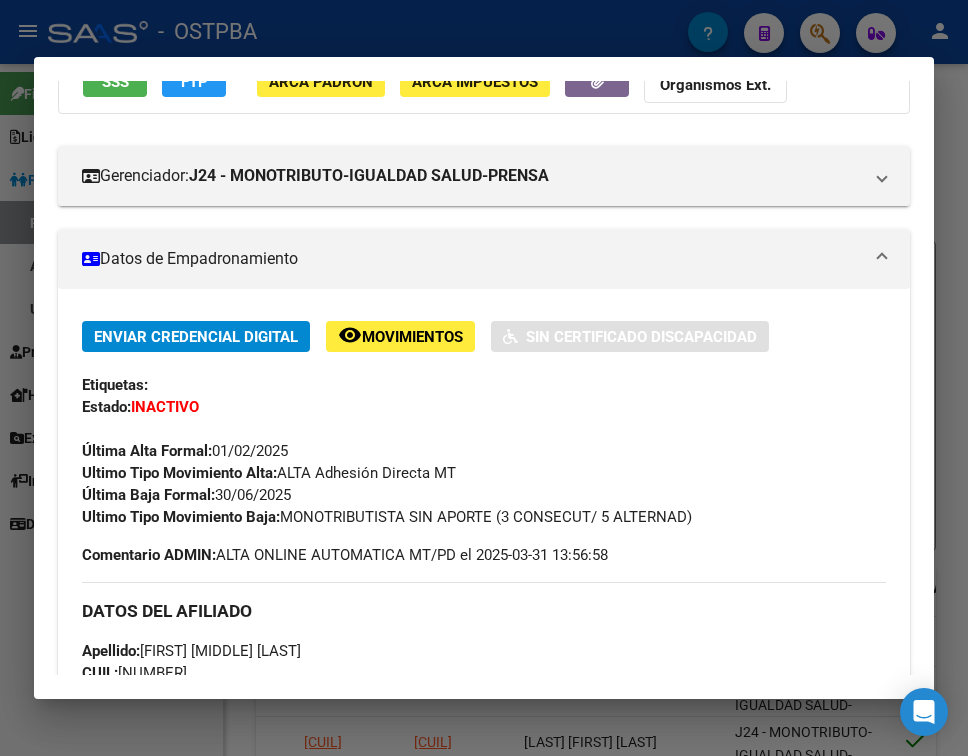 click at bounding box center [484, 378] 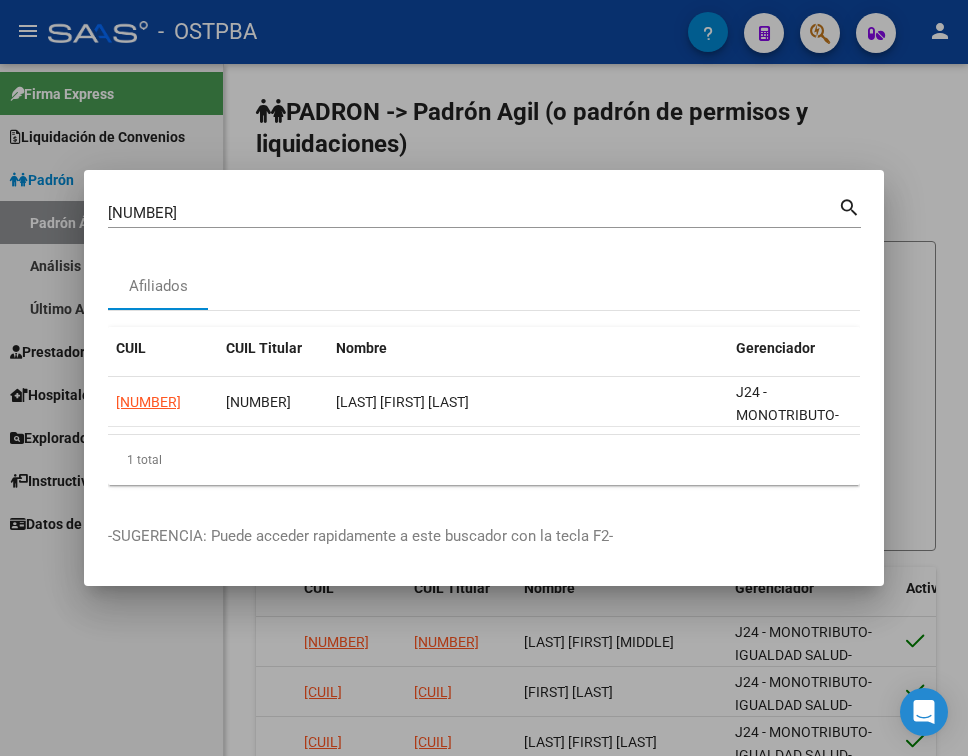 click on "48835882" at bounding box center [473, 213] 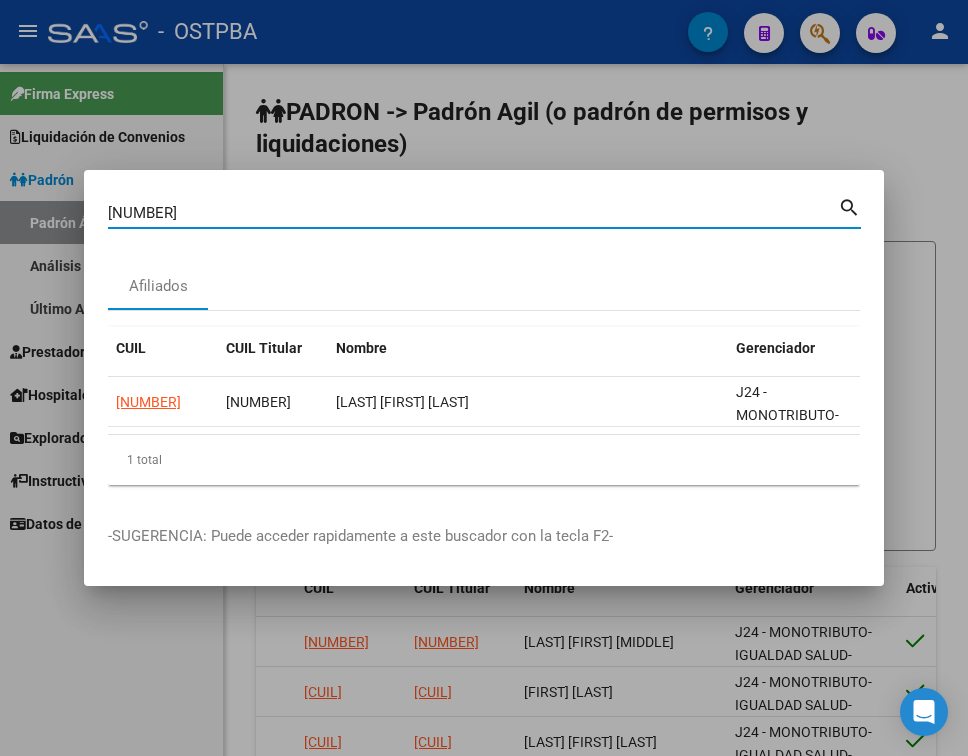 click on "48835882" at bounding box center (473, 213) 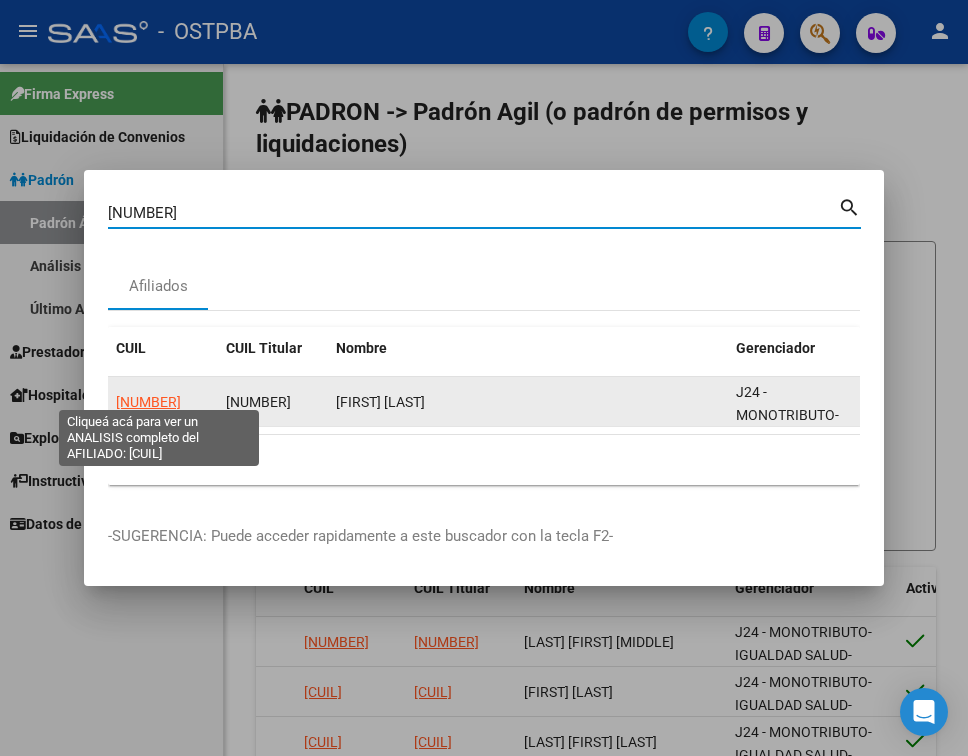 click on "27339514777" 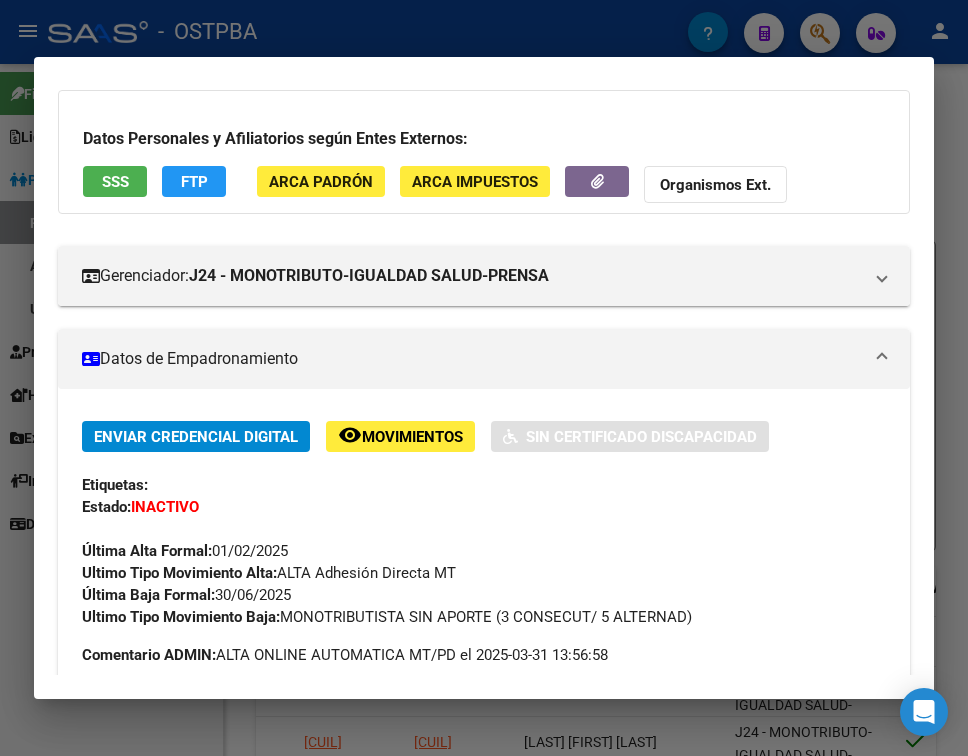 scroll, scrollTop: 200, scrollLeft: 0, axis: vertical 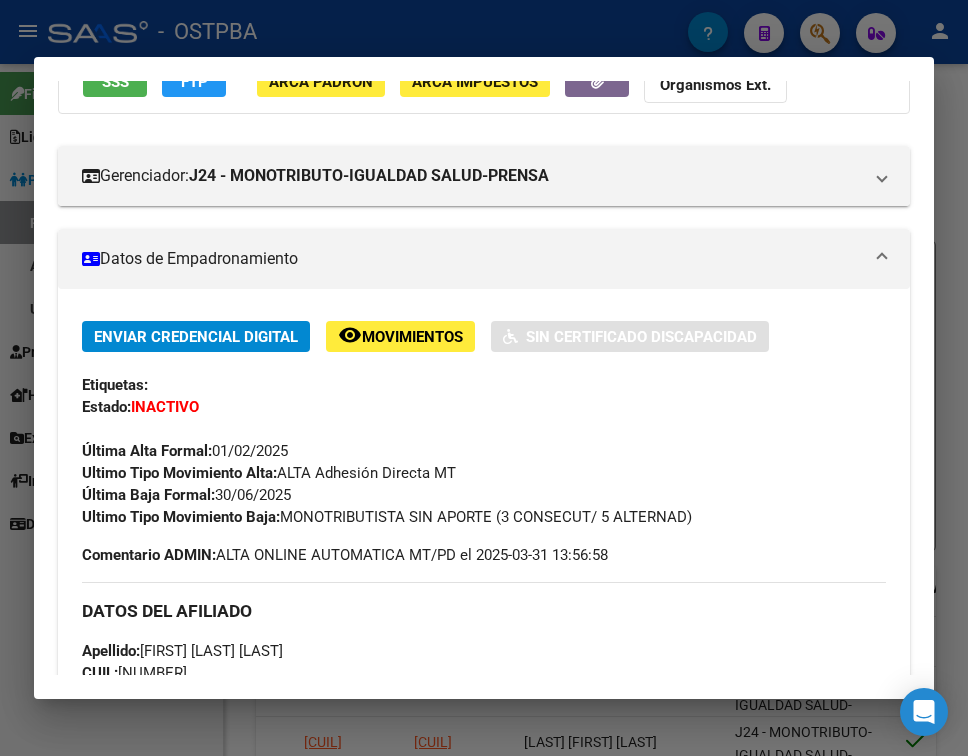 click at bounding box center (484, 378) 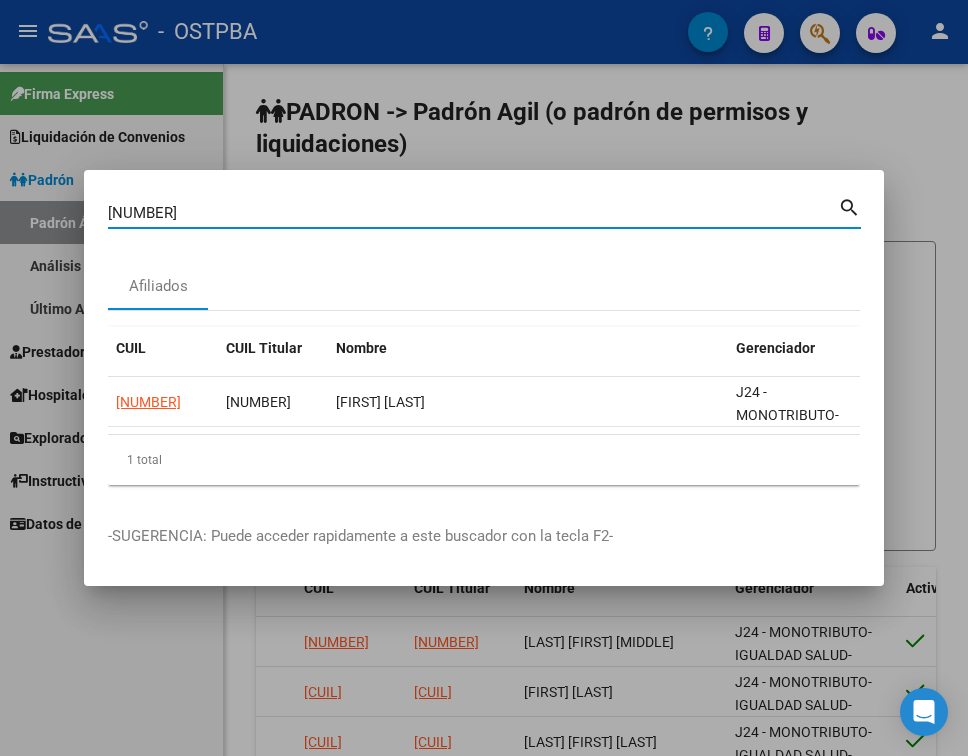 click on "33951477" at bounding box center (473, 213) 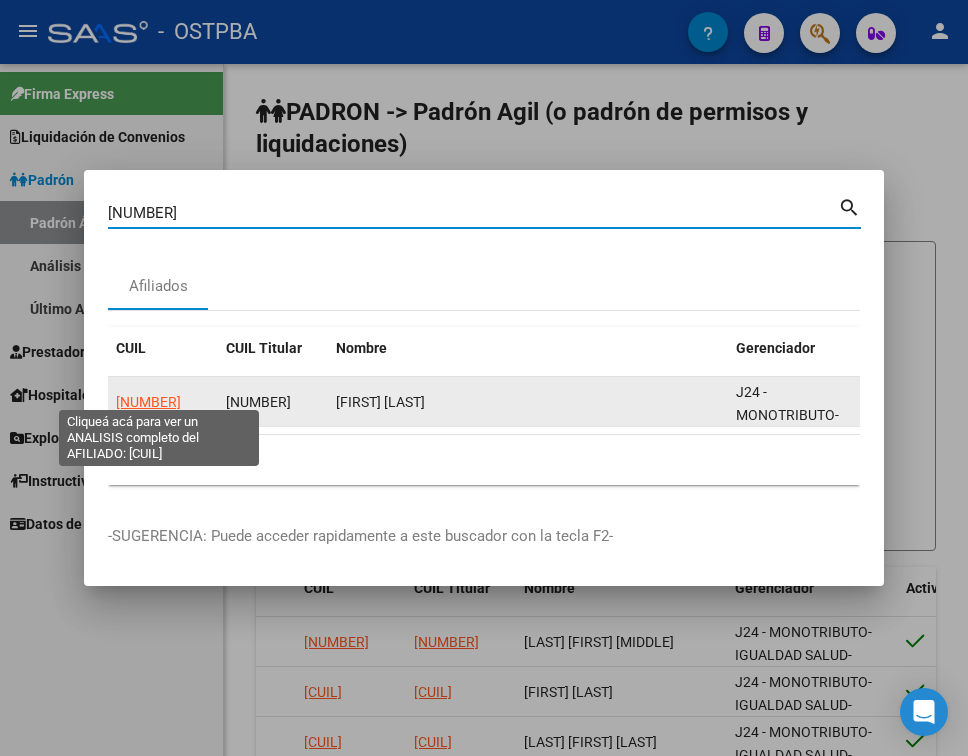 click on "20392830988" 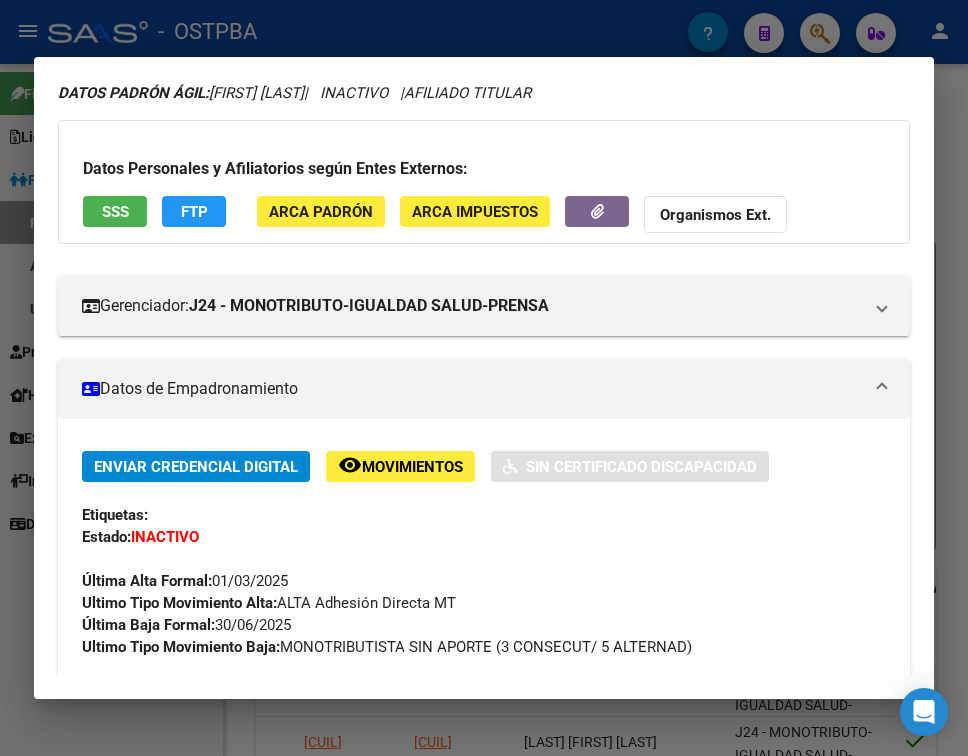 scroll, scrollTop: 100, scrollLeft: 0, axis: vertical 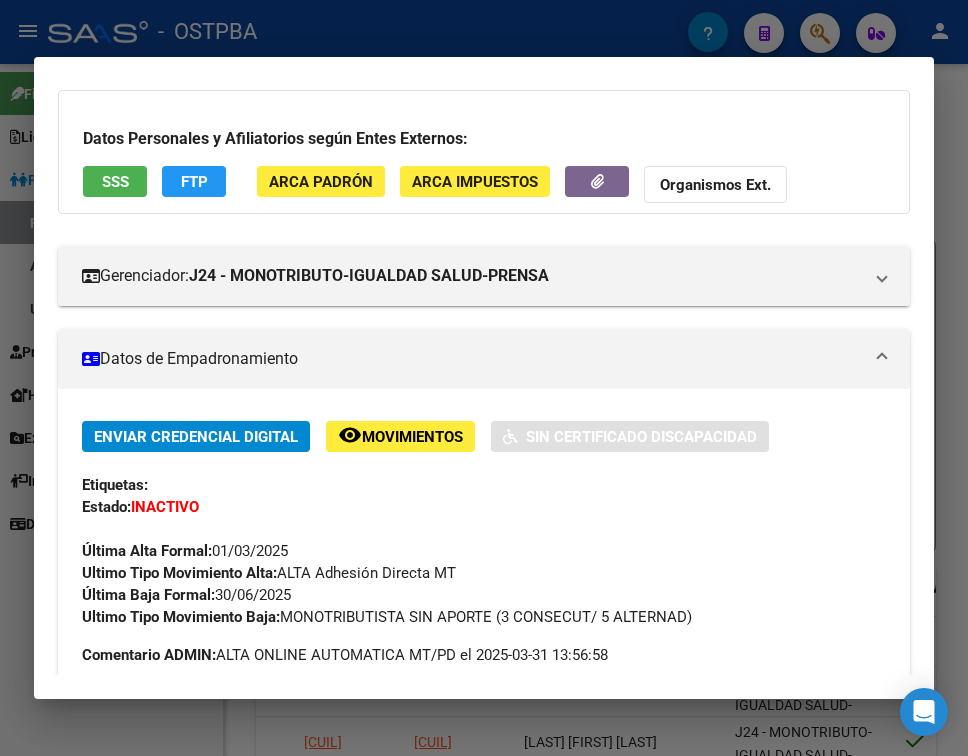 click at bounding box center [484, 378] 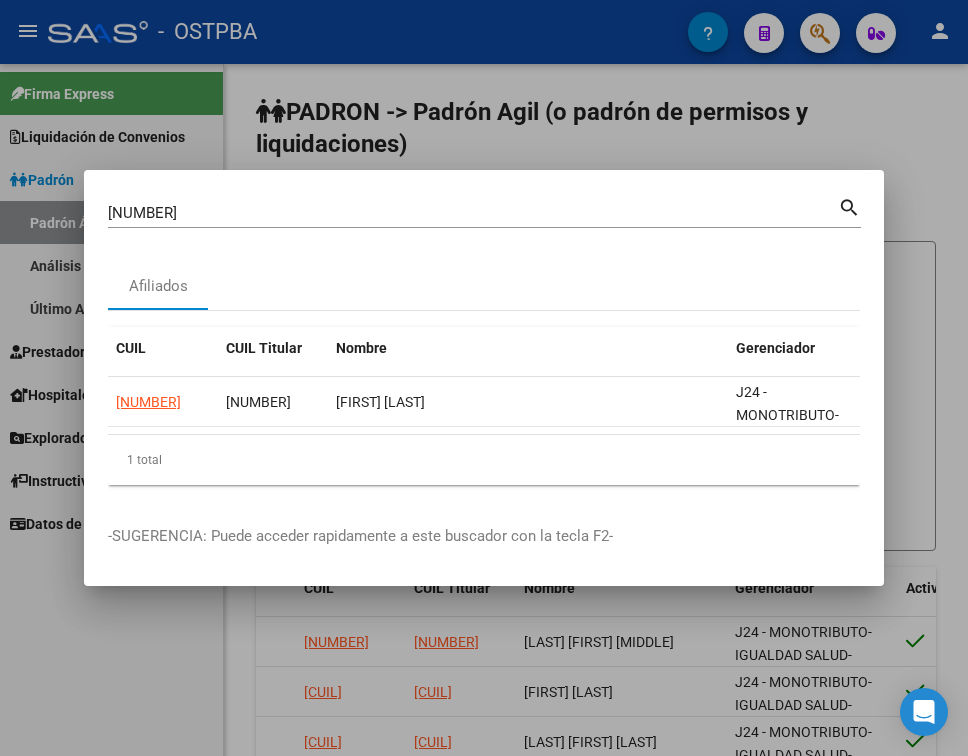 click on "39283098" at bounding box center (473, 213) 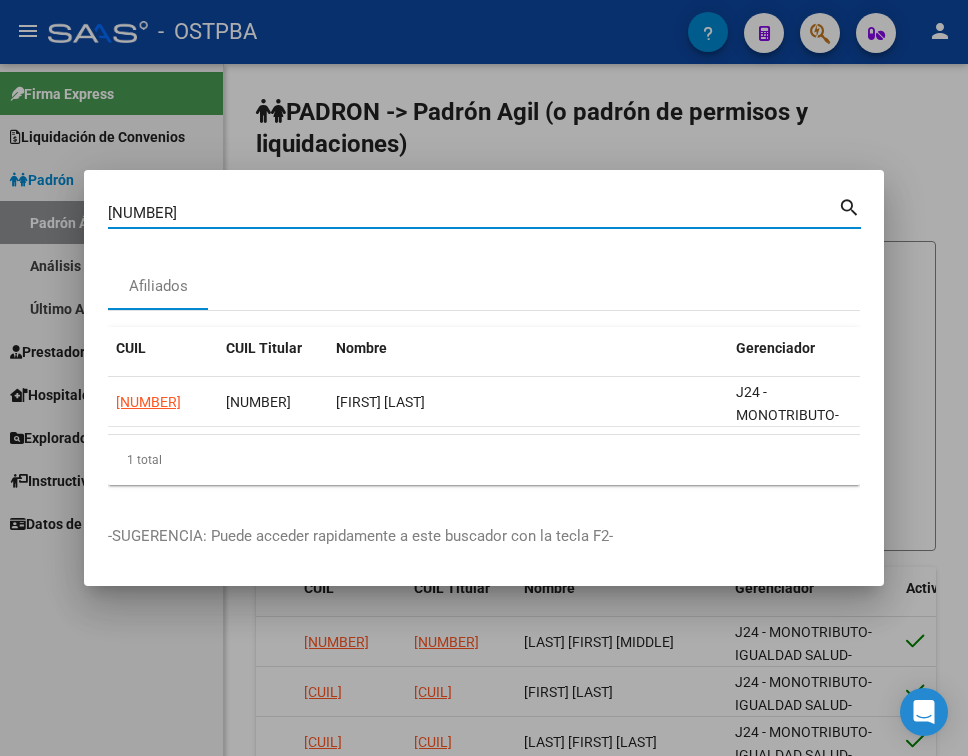 click on "39283098" at bounding box center [473, 213] 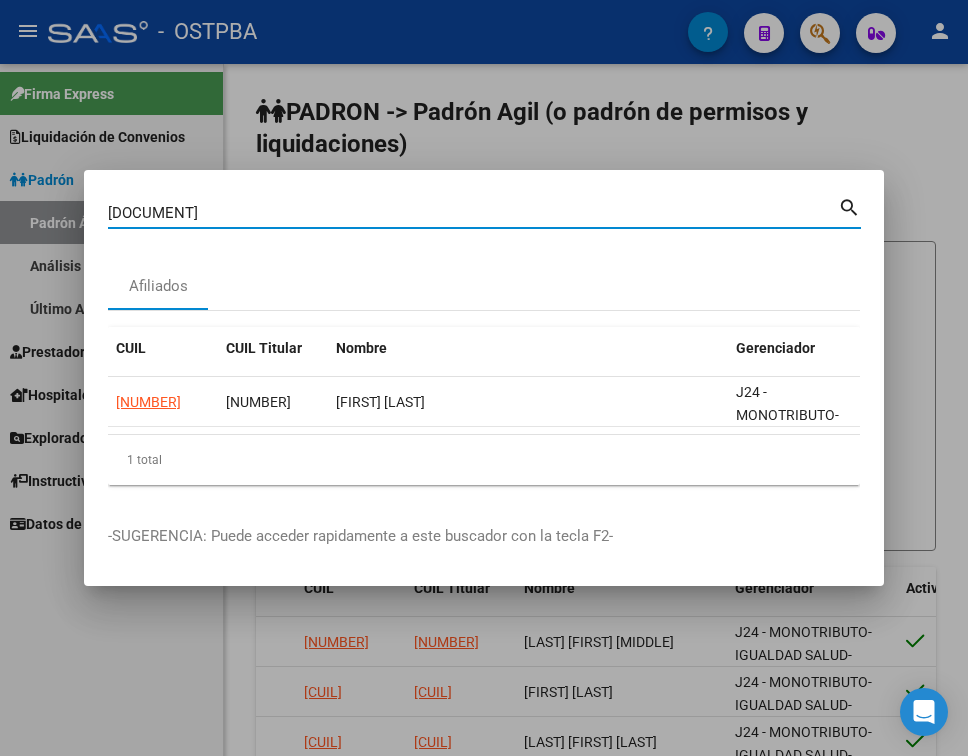 type on "46124446" 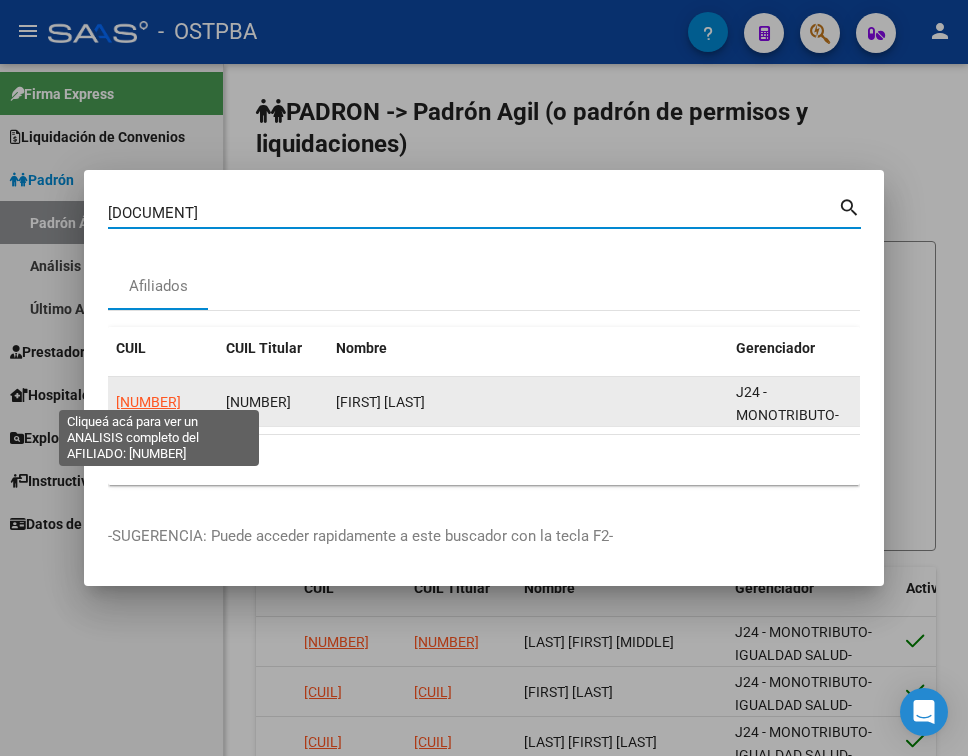 click on "20461244468" 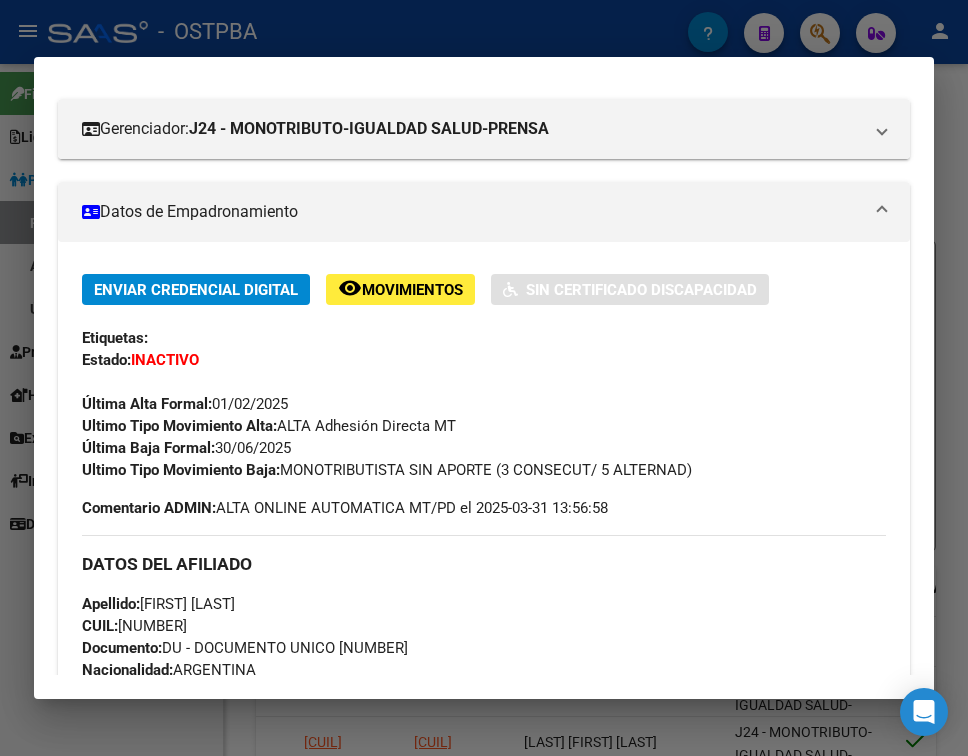 scroll, scrollTop: 300, scrollLeft: 0, axis: vertical 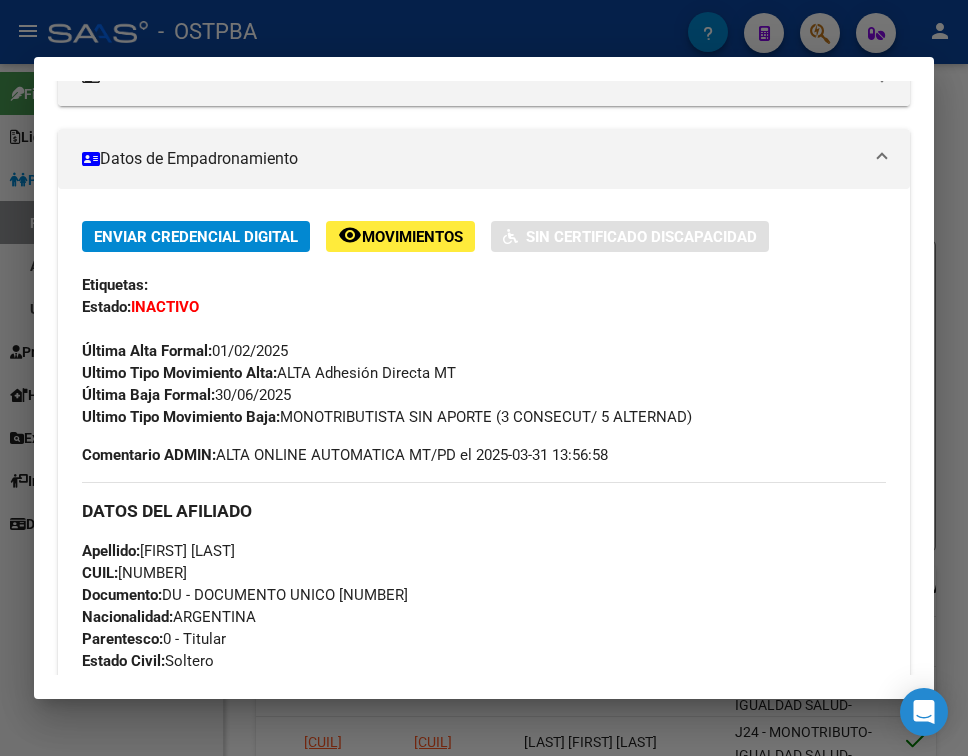 click at bounding box center (484, 378) 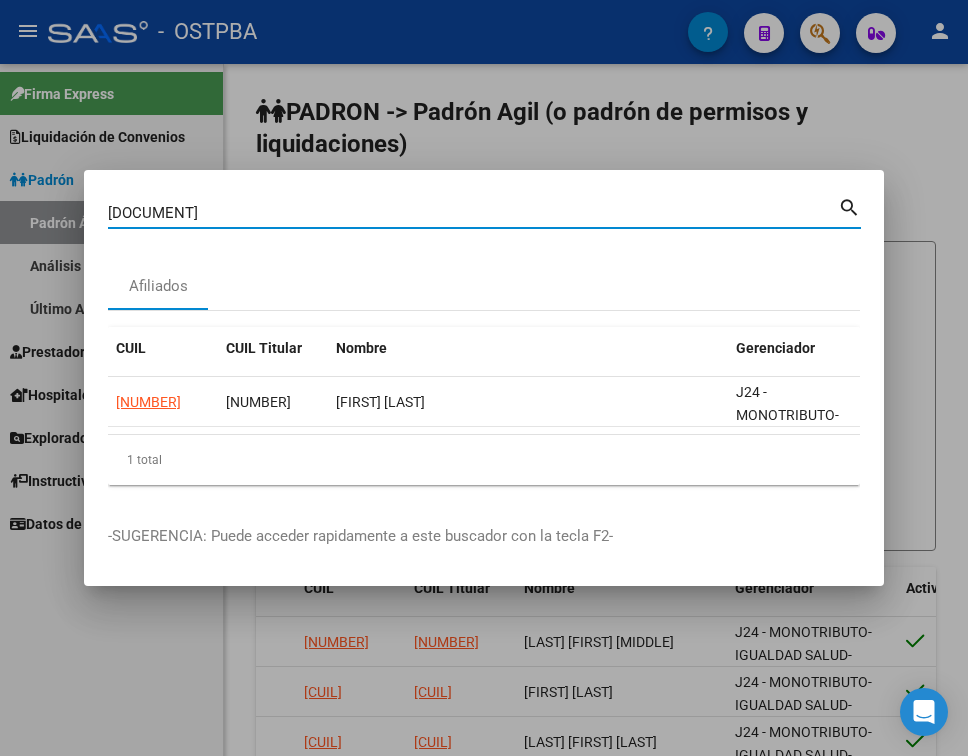 click on "46124446" at bounding box center (473, 213) 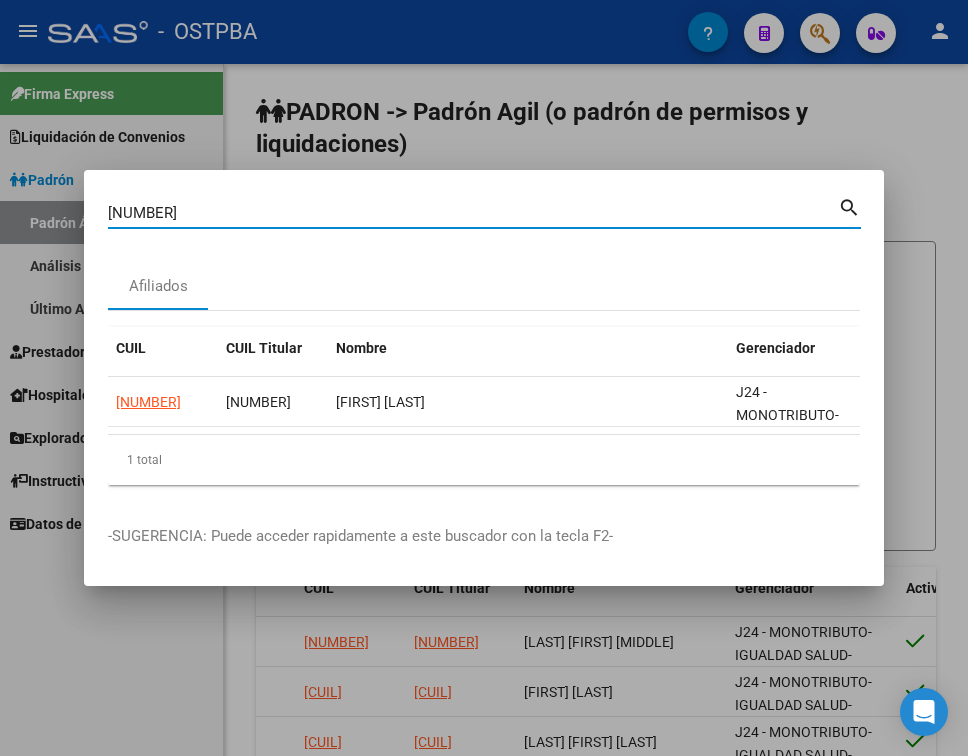 type on "43319699" 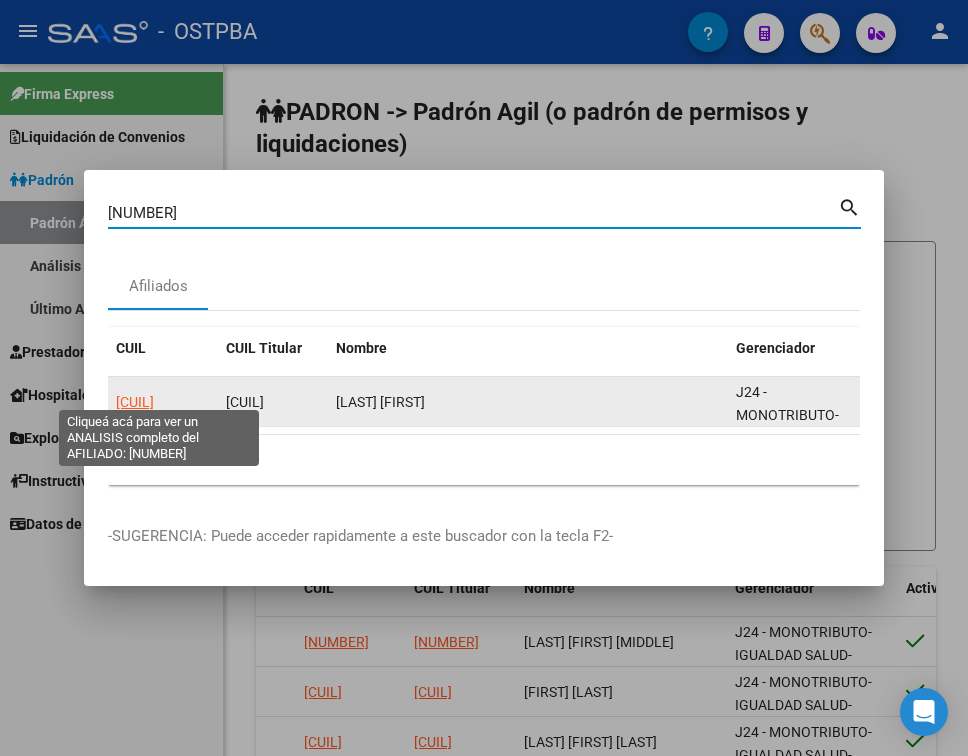 click on "20433196997" 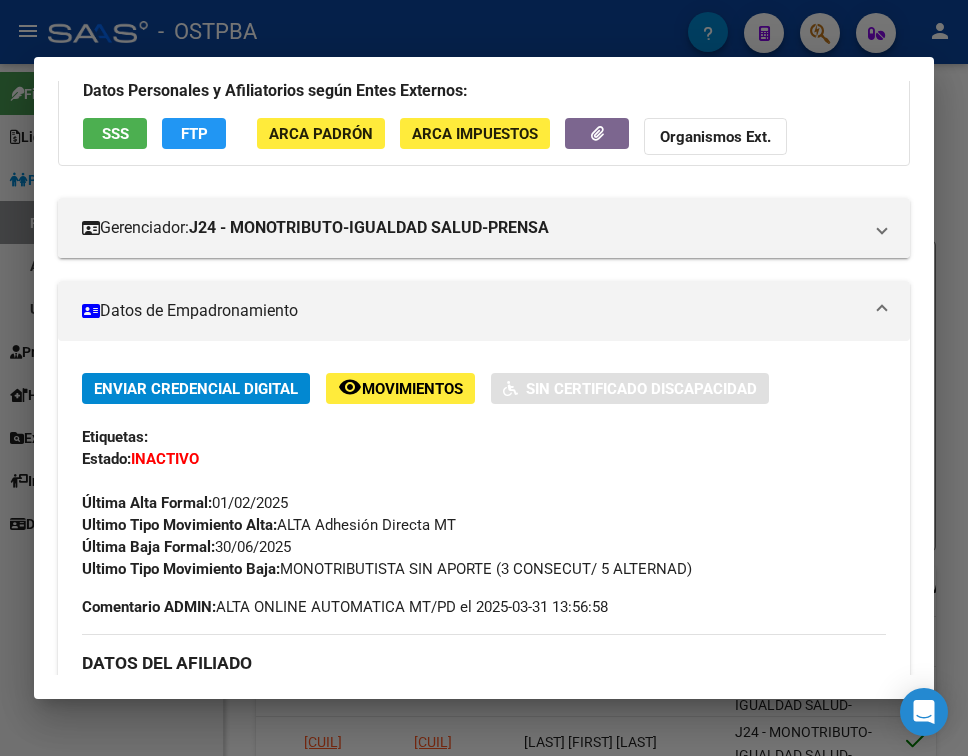 scroll, scrollTop: 200, scrollLeft: 0, axis: vertical 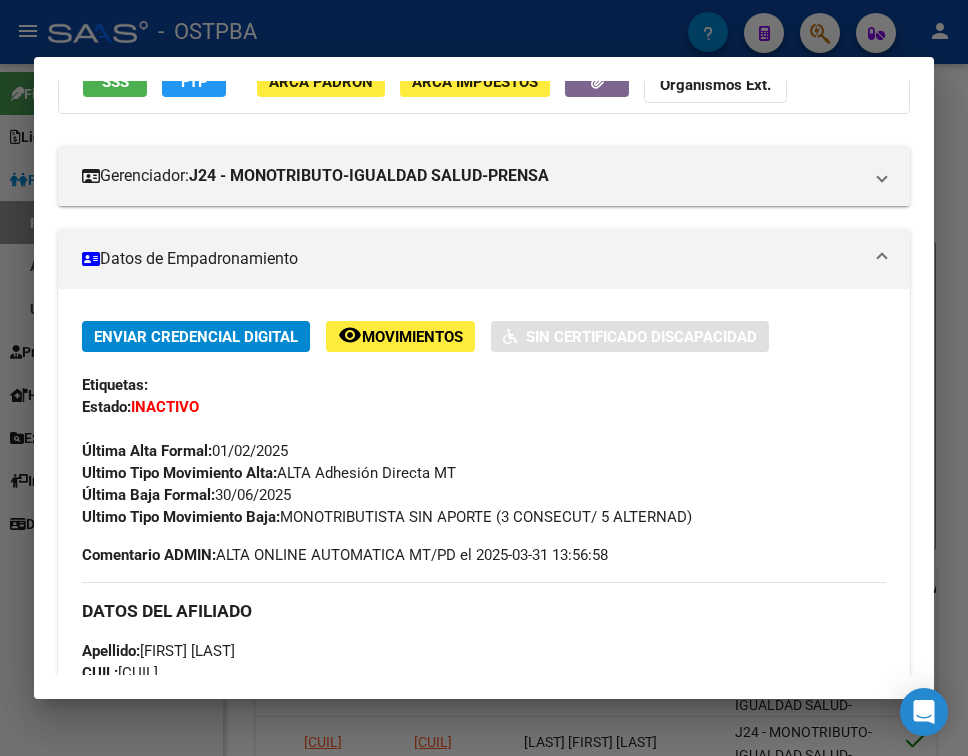 click at bounding box center (484, 378) 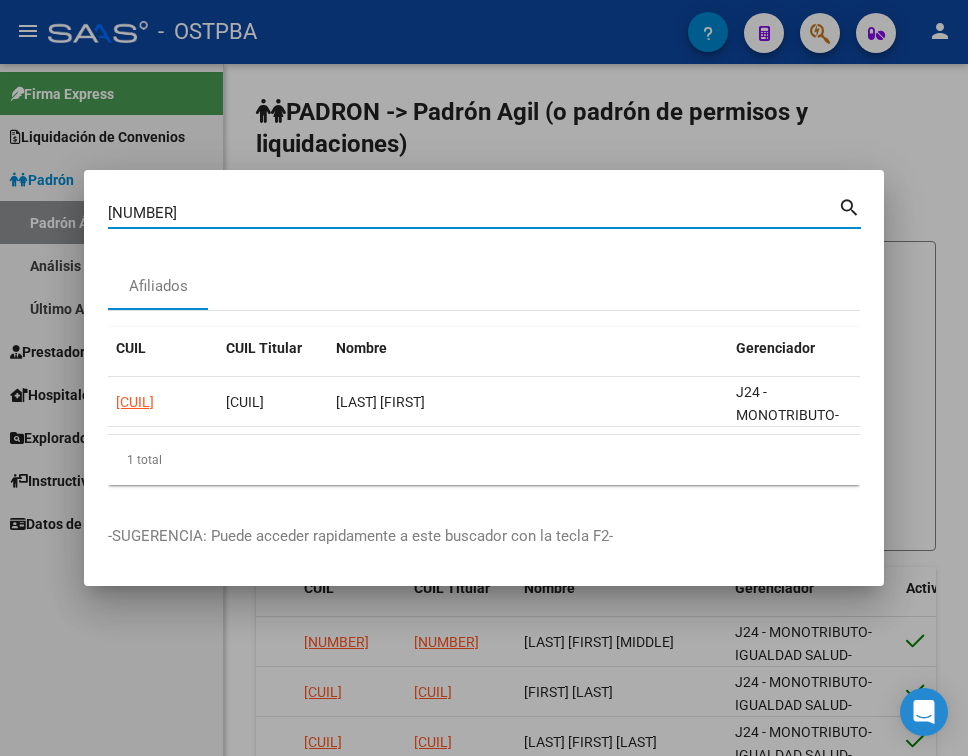 click on "43319699" at bounding box center (473, 213) 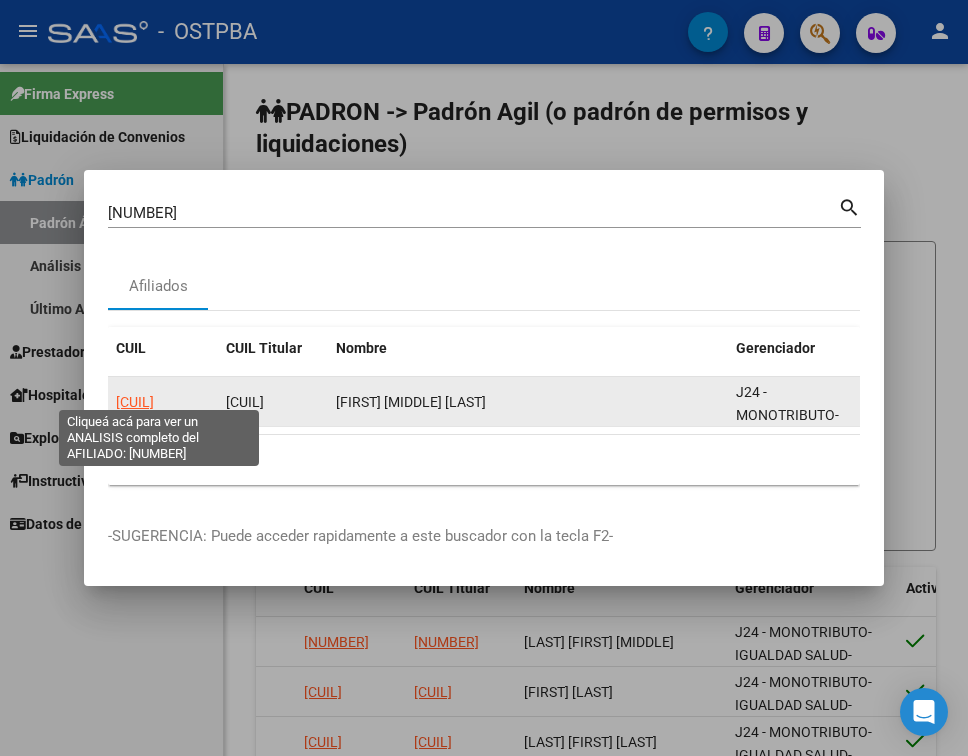 click on "20350395971" 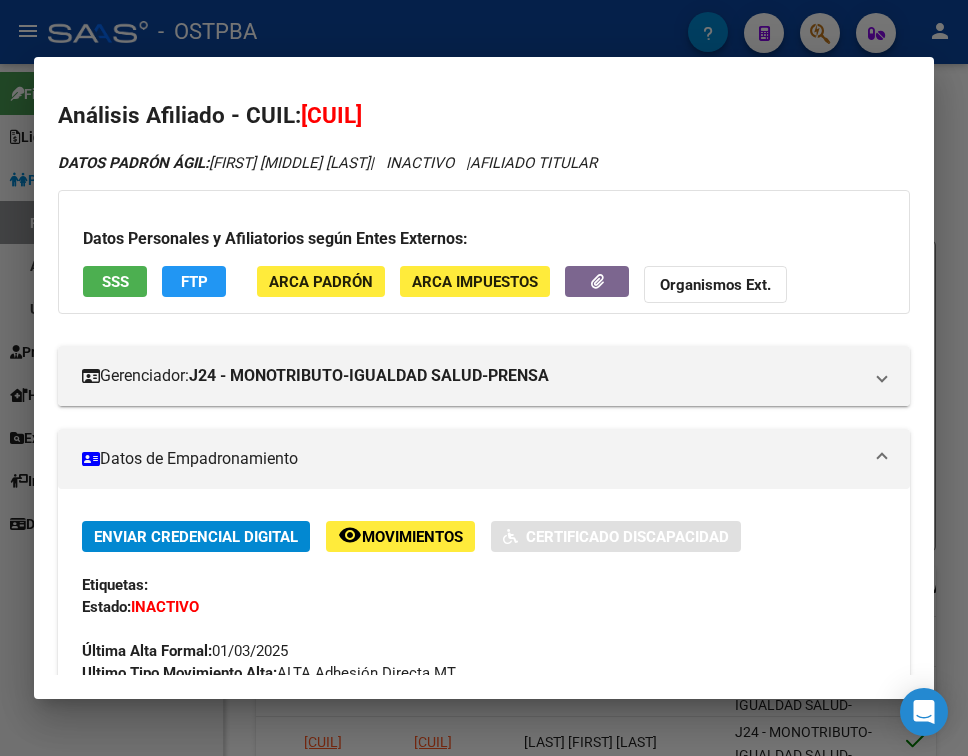 scroll, scrollTop: 100, scrollLeft: 0, axis: vertical 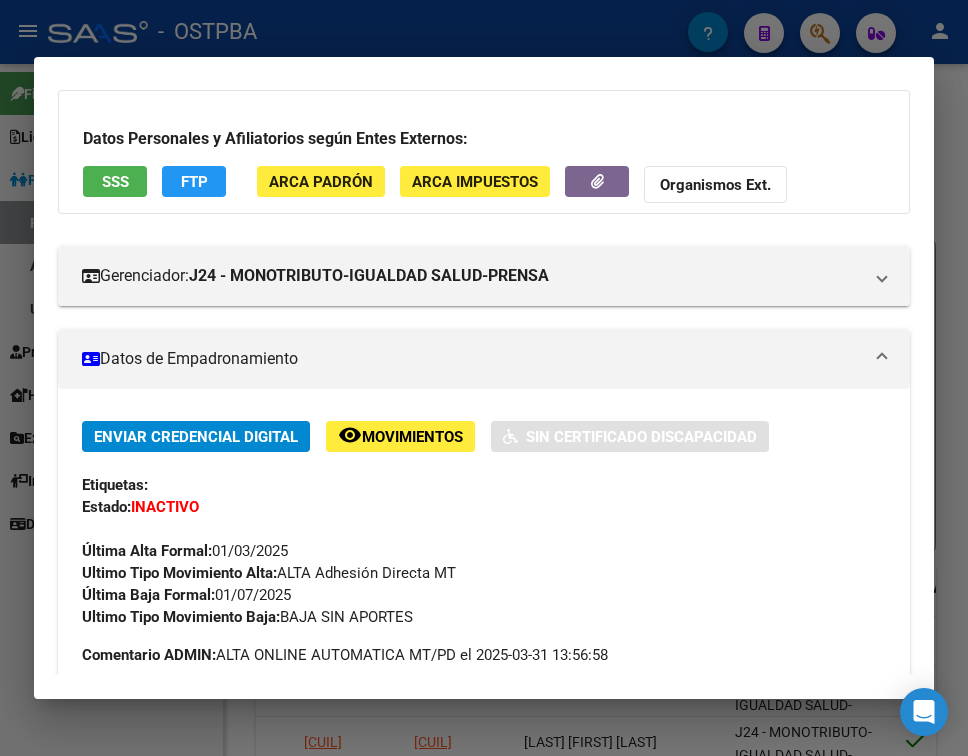 drag, startPoint x: 286, startPoint y: 618, endPoint x: 454, endPoint y: 622, distance: 168.0476 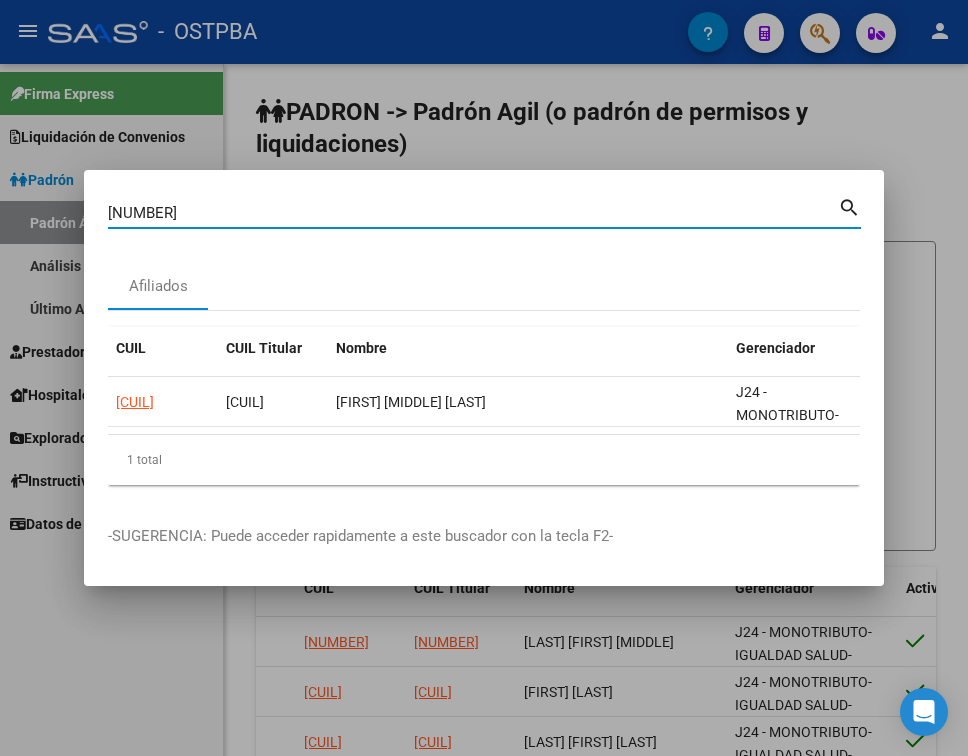 click on "35039597" at bounding box center [473, 213] 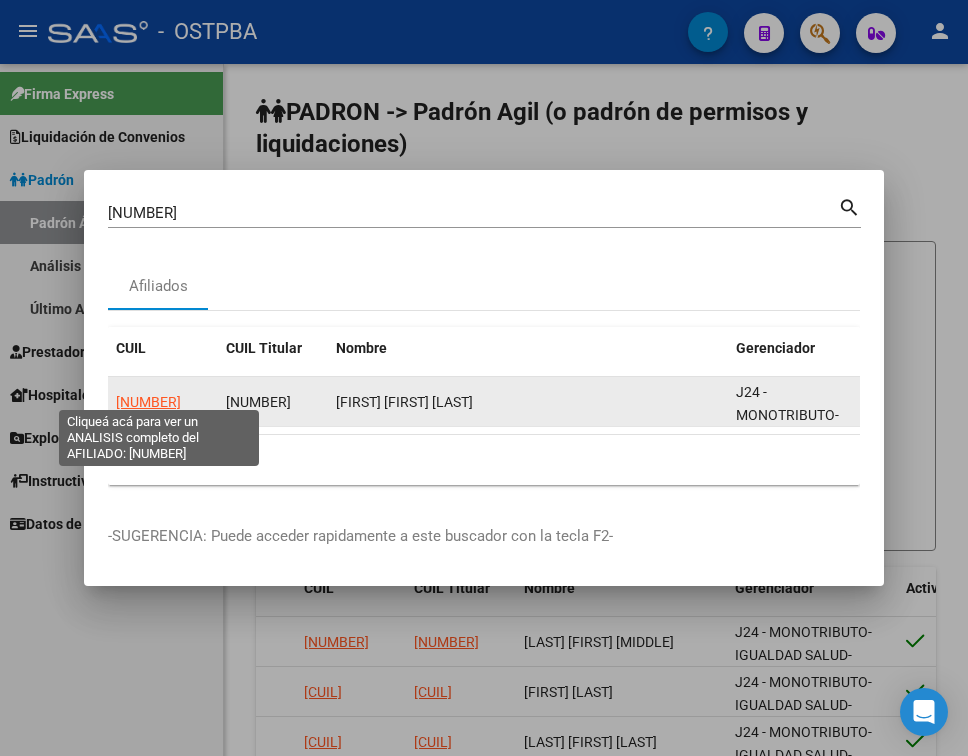 click on "27286973685" 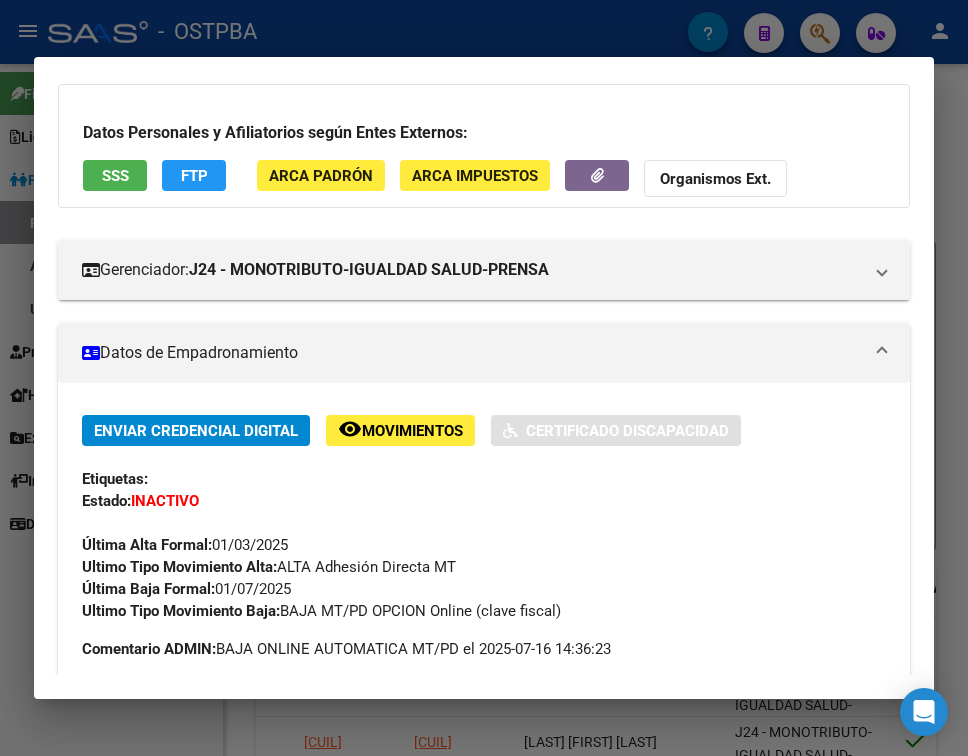 scroll, scrollTop: 200, scrollLeft: 0, axis: vertical 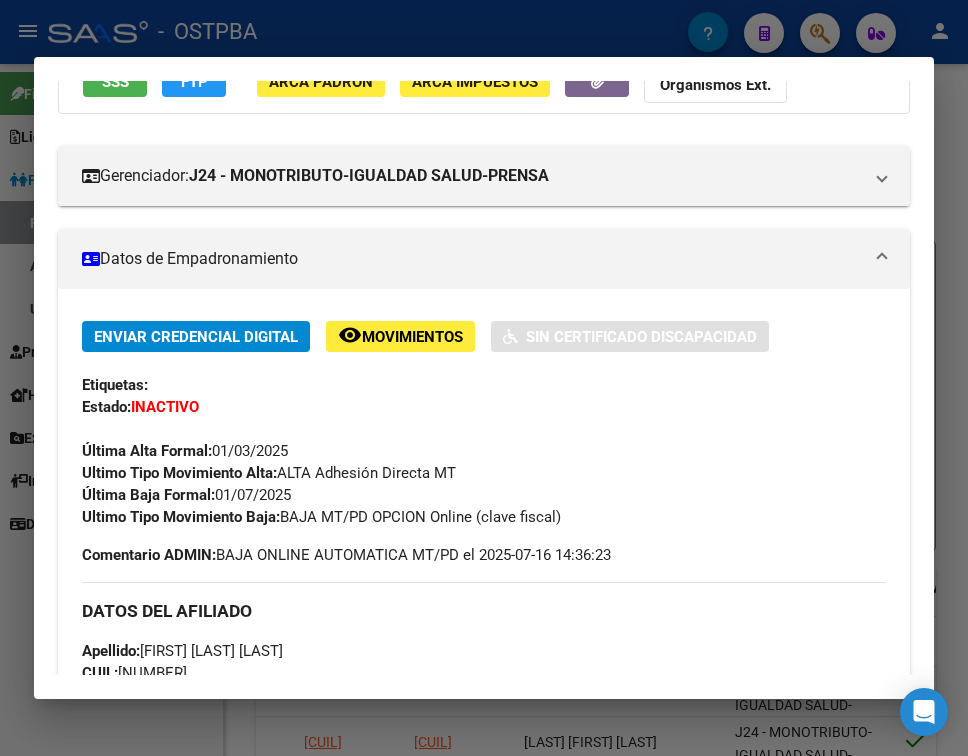 click at bounding box center (484, 378) 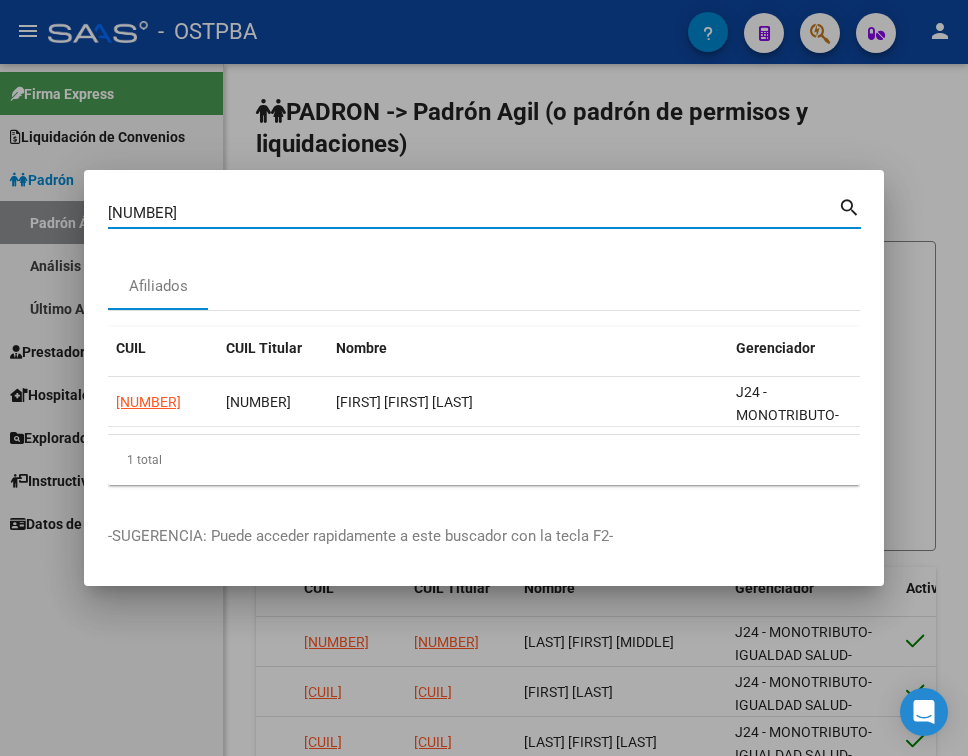 click on "28697368" at bounding box center [473, 213] 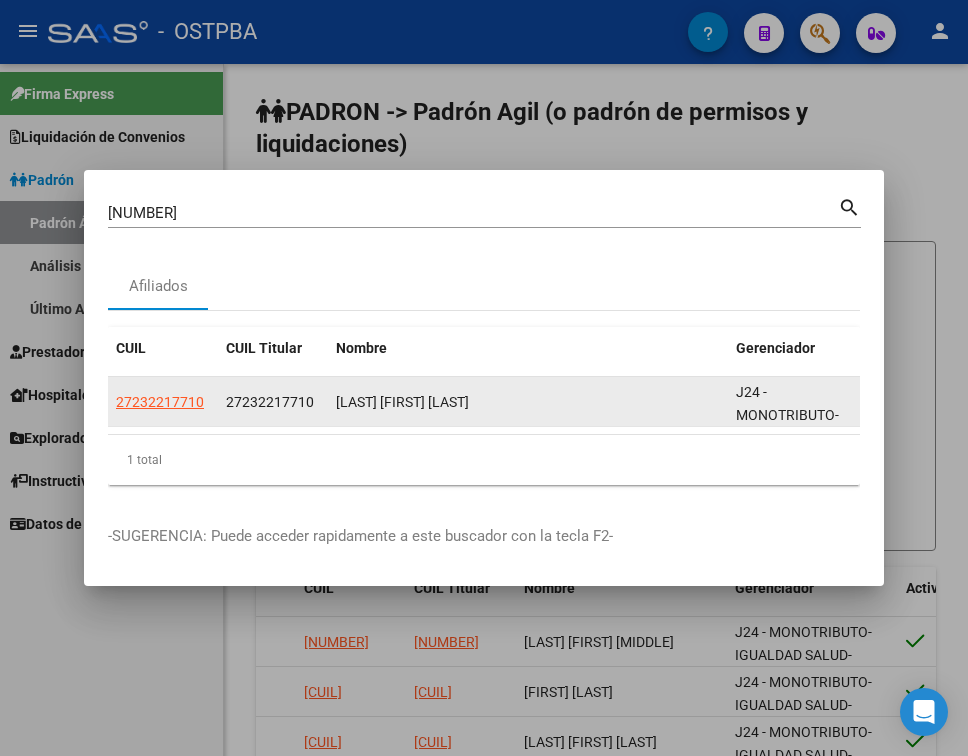click on "27232217710" 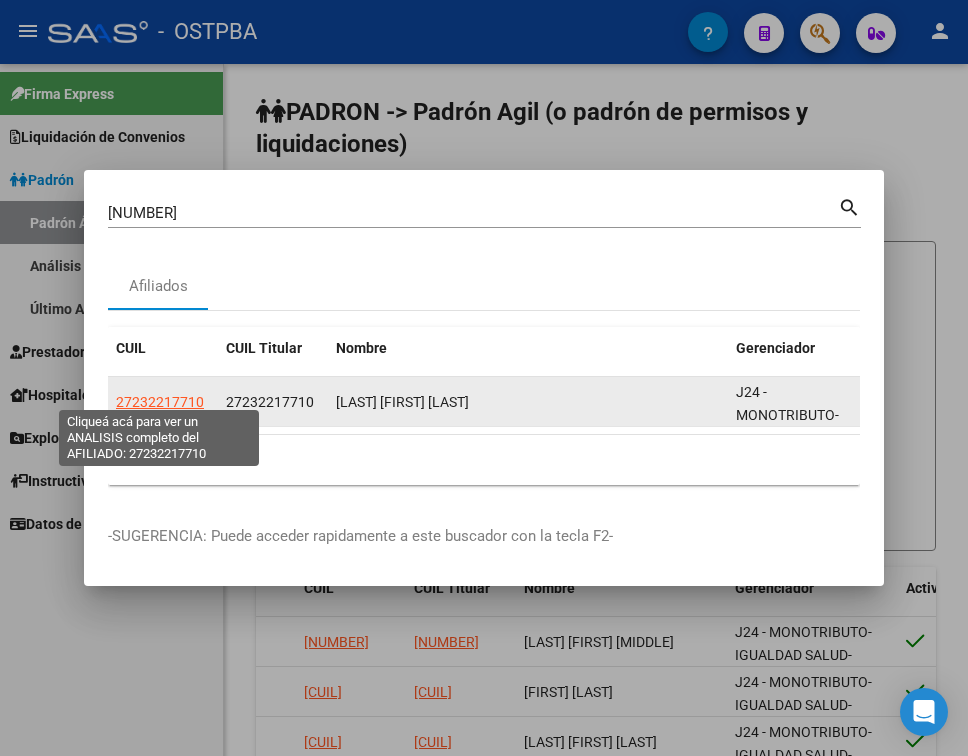click on "27232217710" 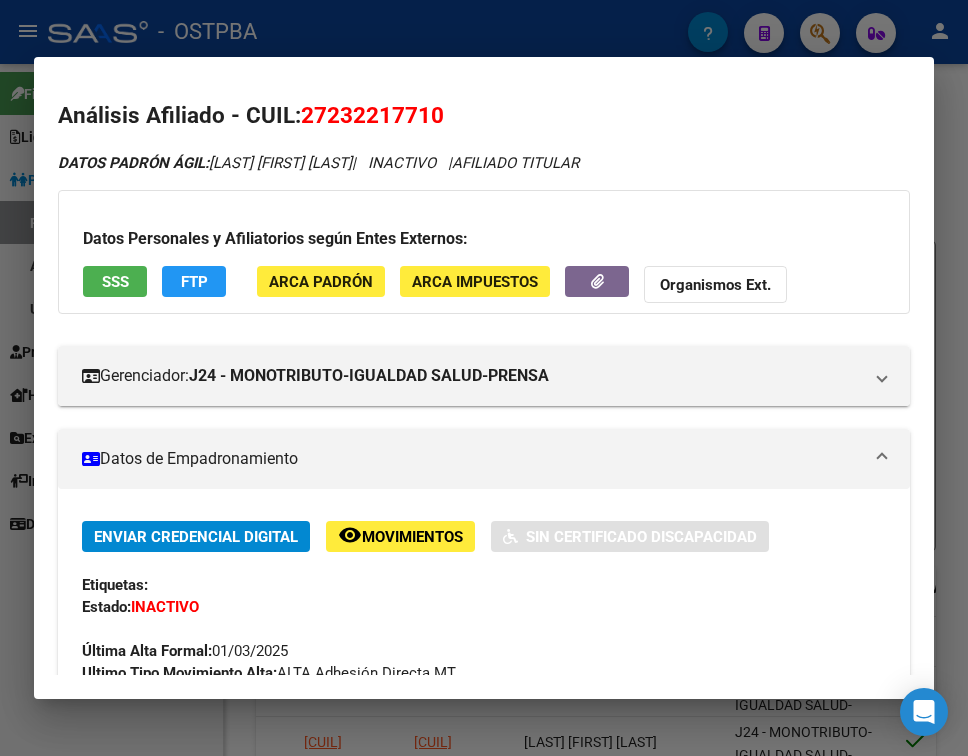 scroll, scrollTop: 100, scrollLeft: 0, axis: vertical 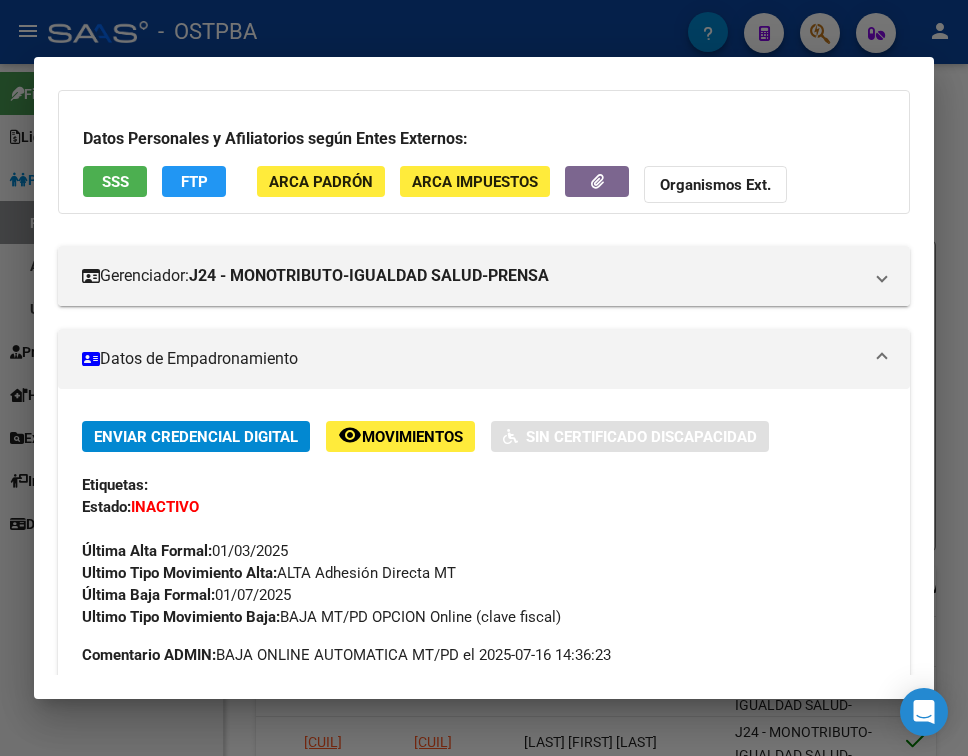 click at bounding box center (484, 378) 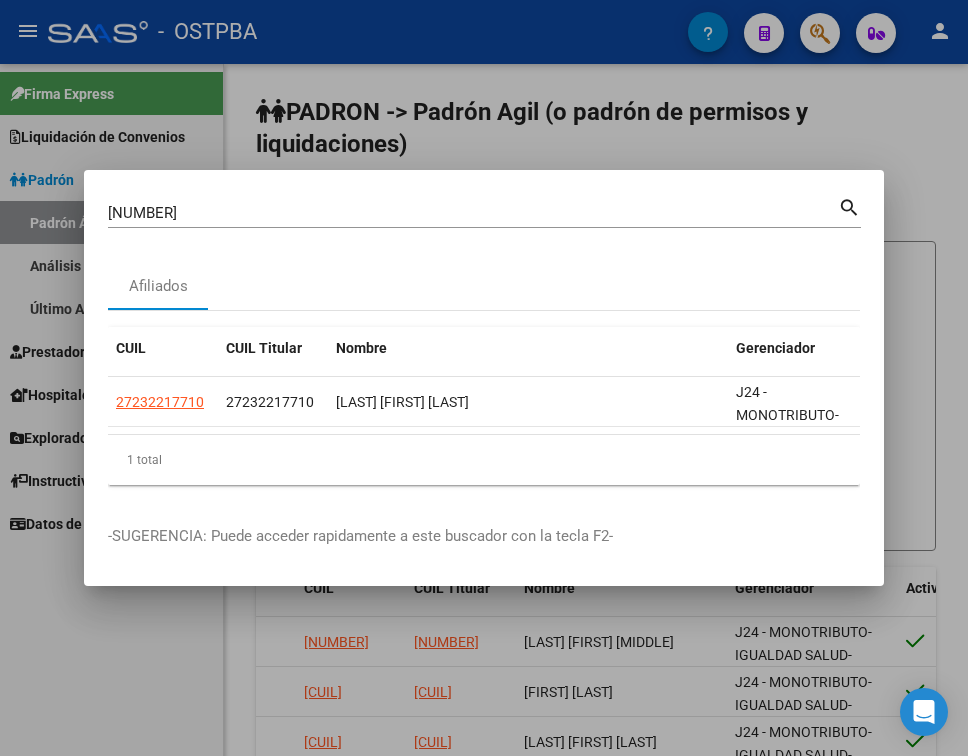 click on "23221771" at bounding box center [473, 213] 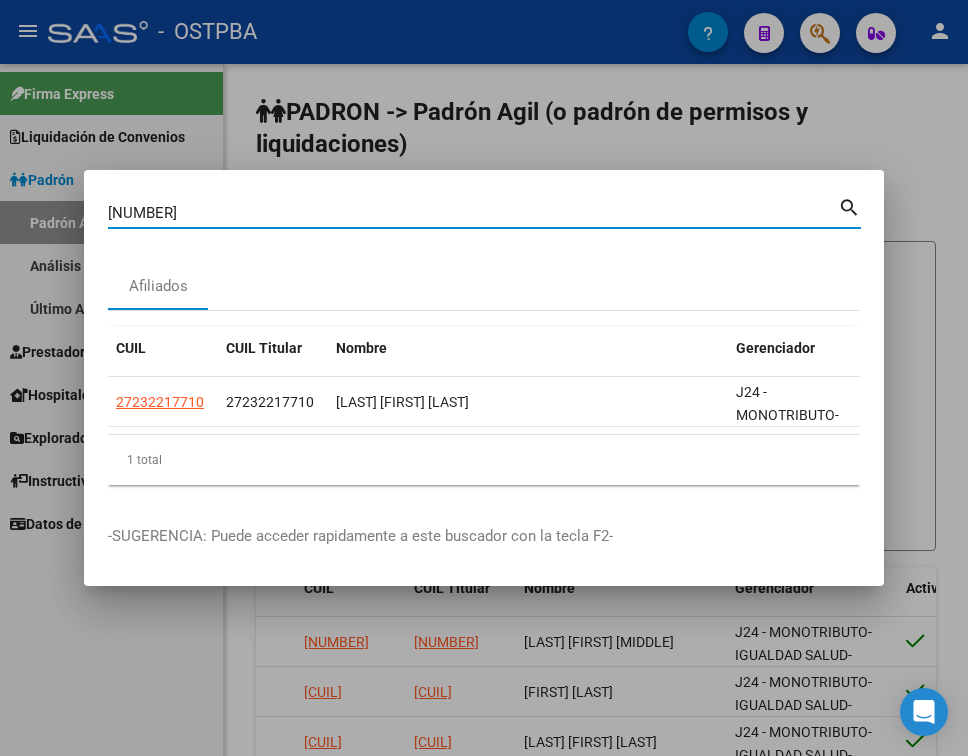 click on "23221771" at bounding box center [473, 213] 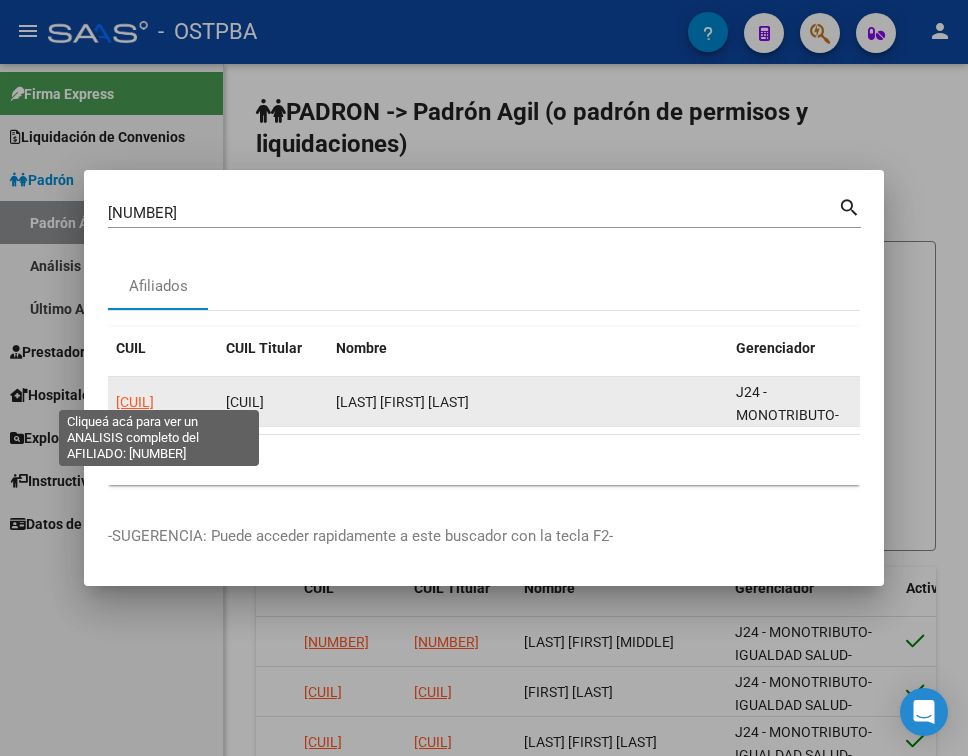 click on "20375904943" 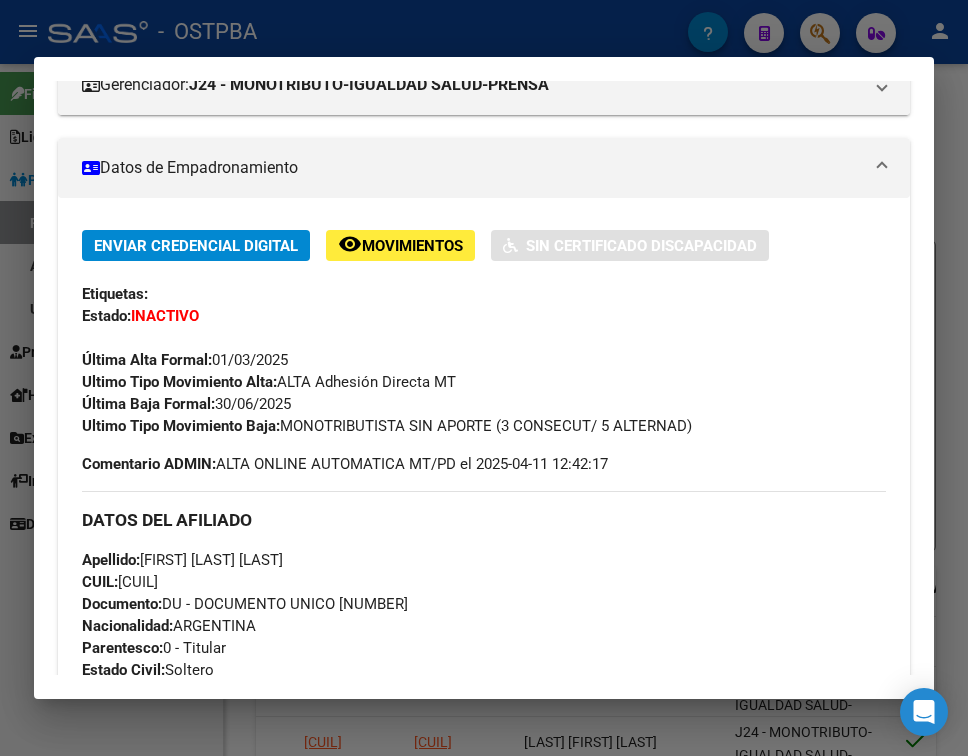 scroll, scrollTop: 300, scrollLeft: 0, axis: vertical 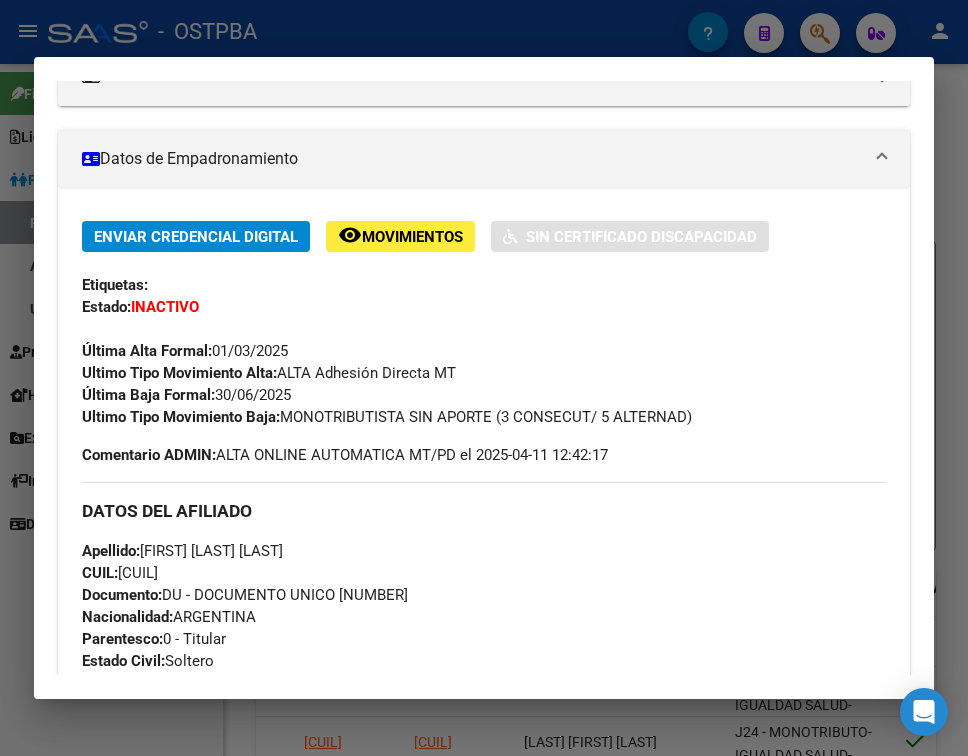 click at bounding box center (484, 378) 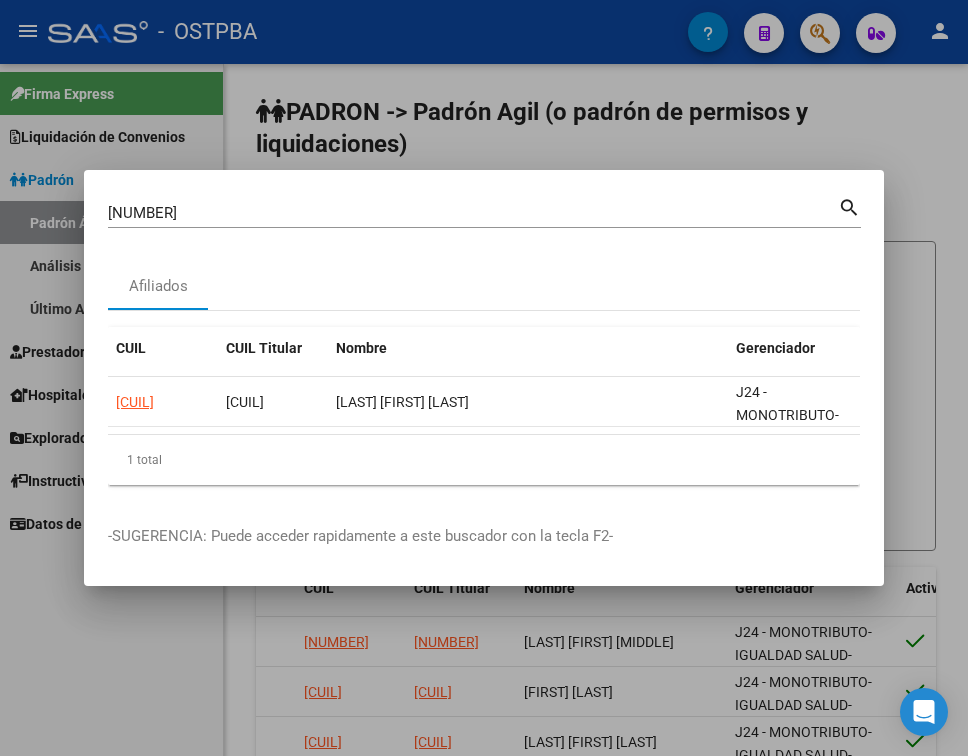 click on "37590494" at bounding box center (473, 213) 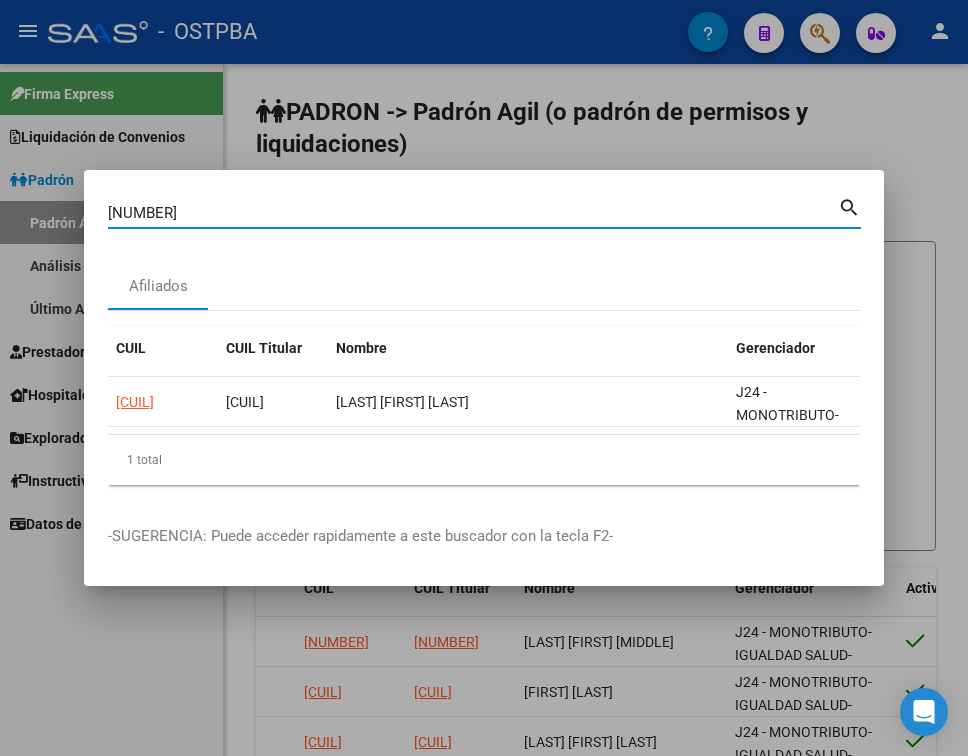 click on "37590494" at bounding box center (473, 213) 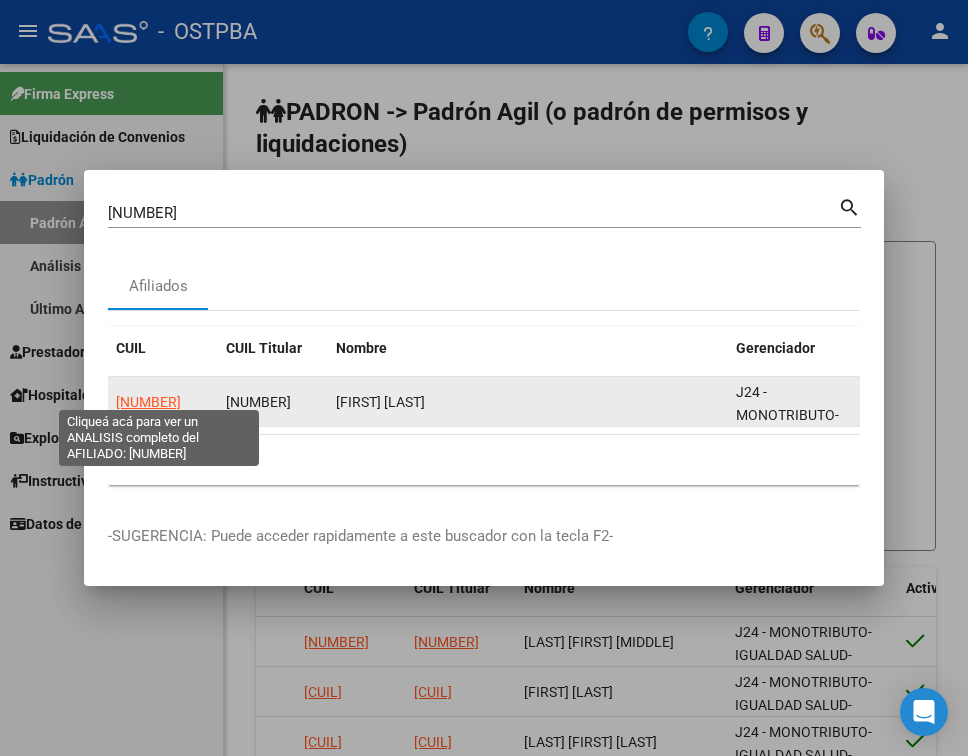click on "20378988269" 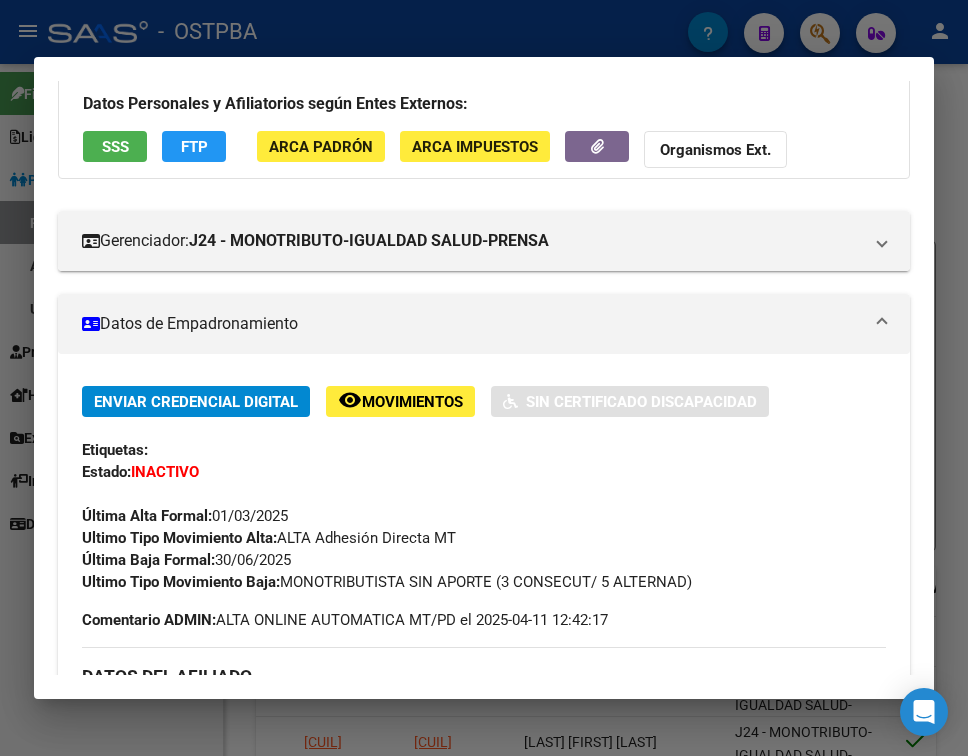 scroll, scrollTop: 200, scrollLeft: 0, axis: vertical 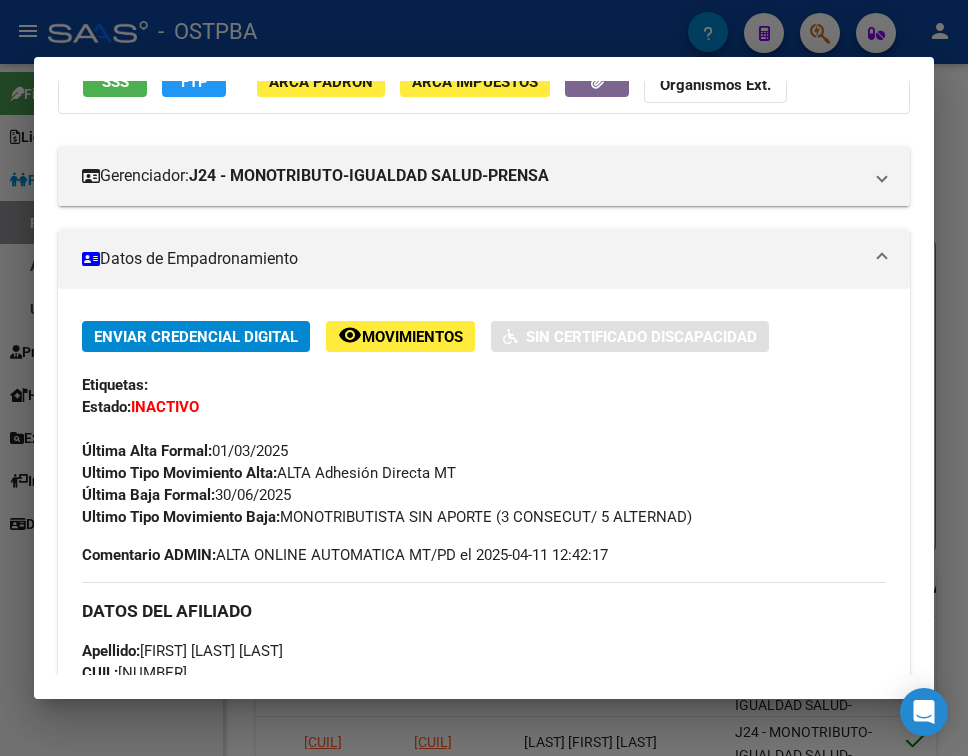 click at bounding box center [484, 378] 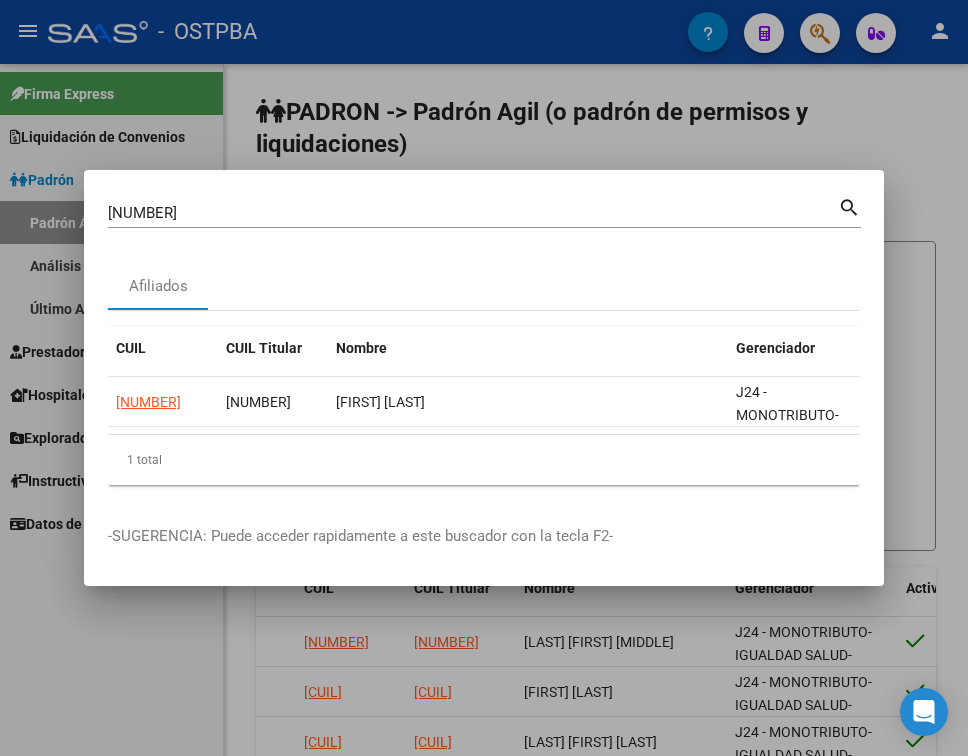 click on "37898826" at bounding box center (473, 213) 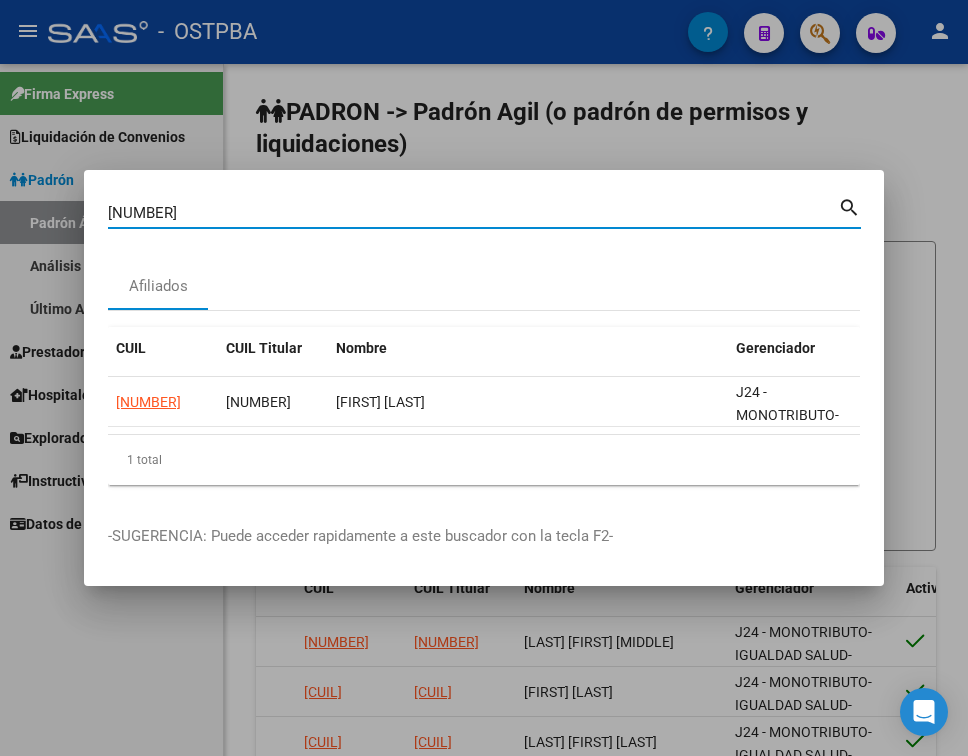 click on "37898826" at bounding box center (473, 213) 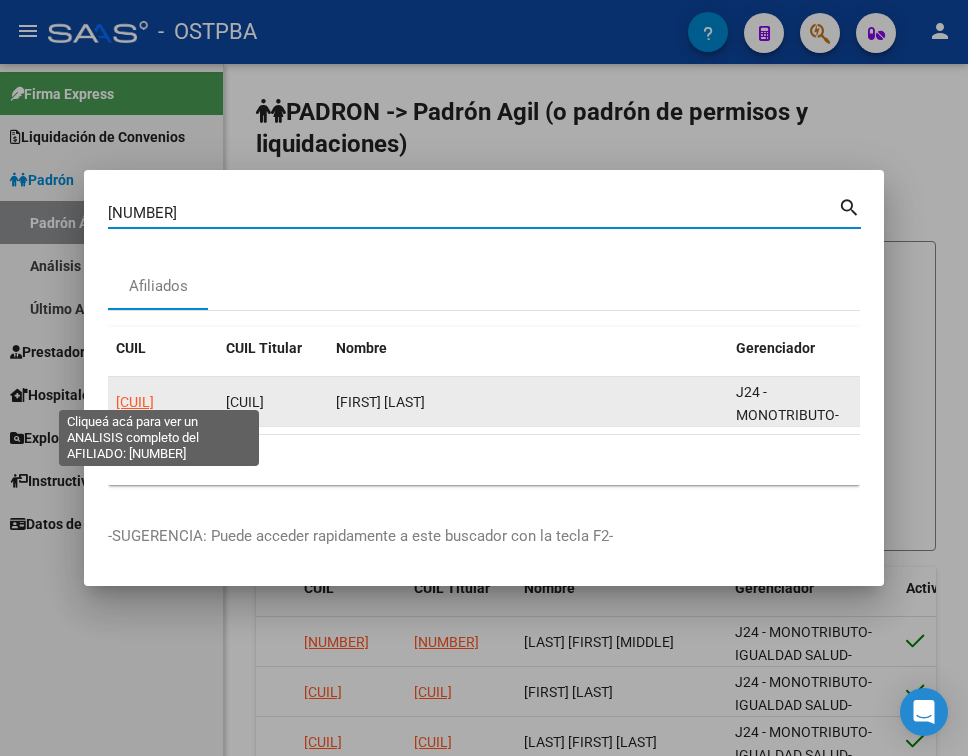 click on "27279260088" 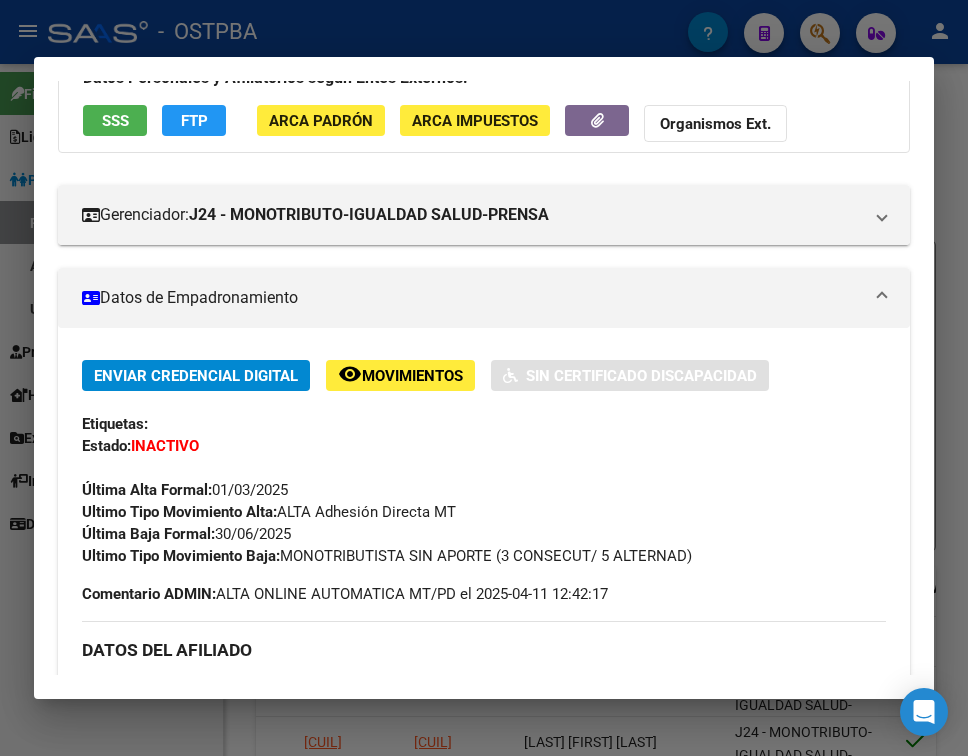 scroll, scrollTop: 200, scrollLeft: 0, axis: vertical 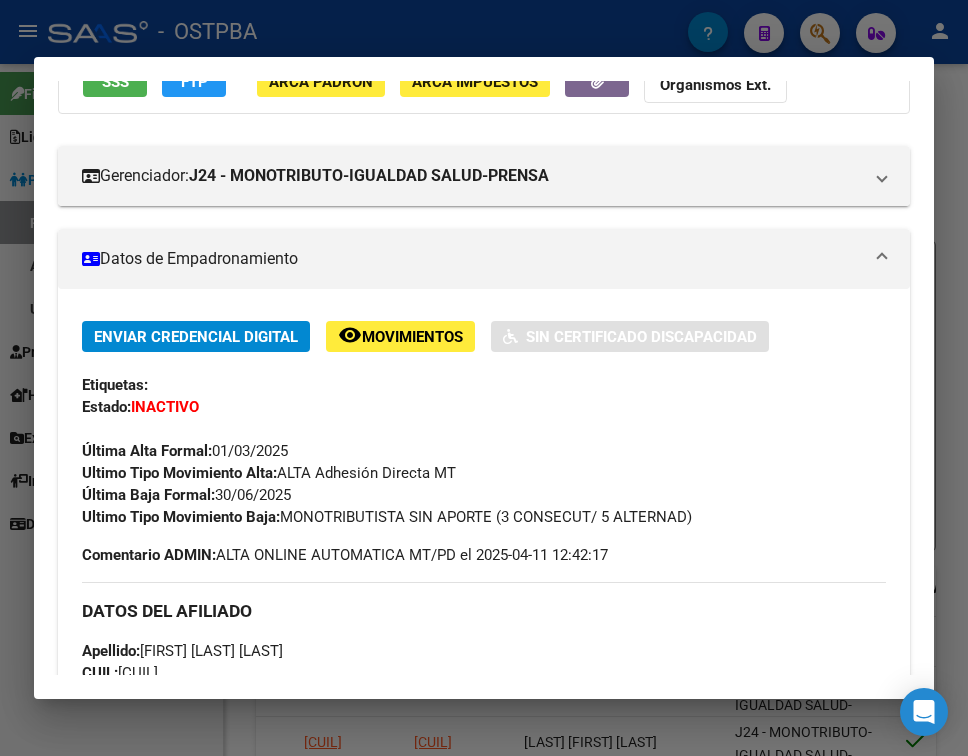 click at bounding box center [484, 378] 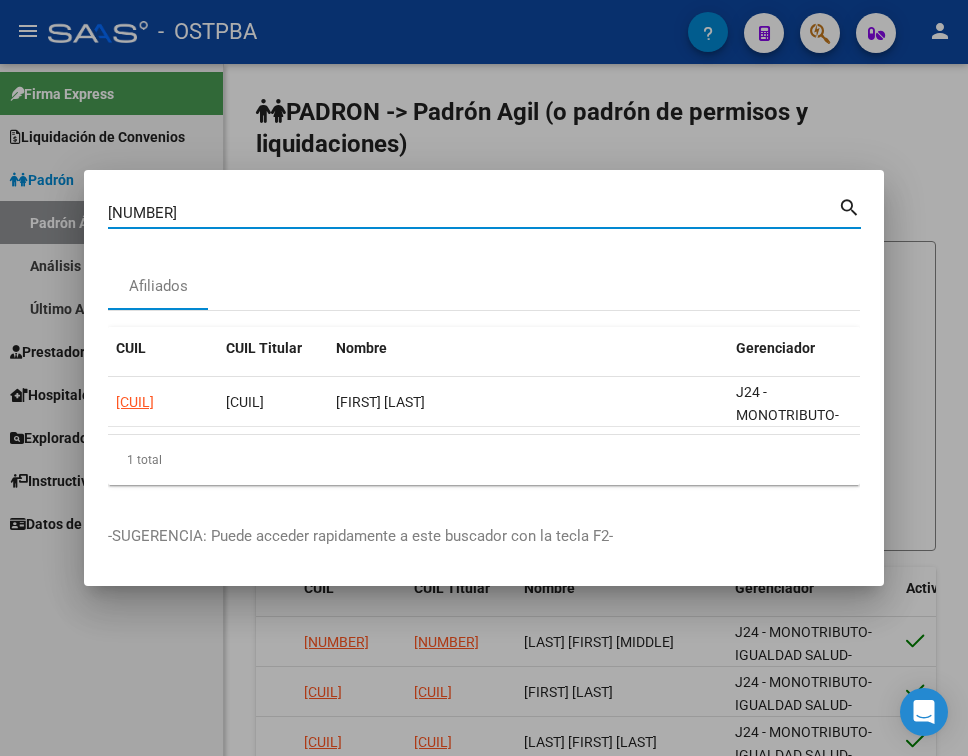 click on "27926008" at bounding box center (473, 213) 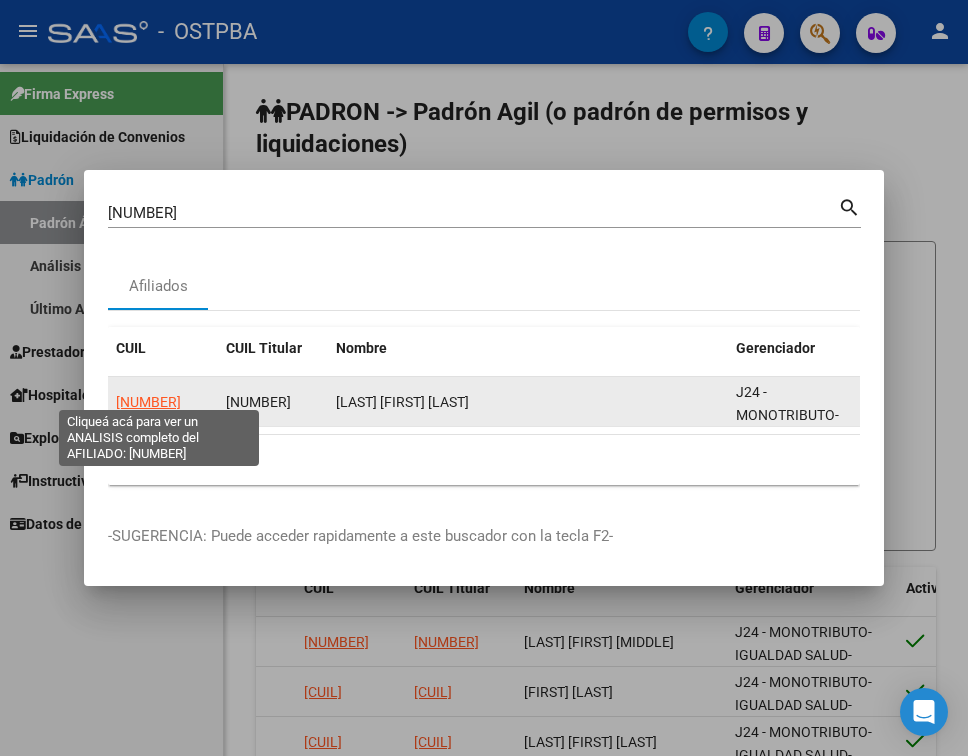 click on "20200541619" 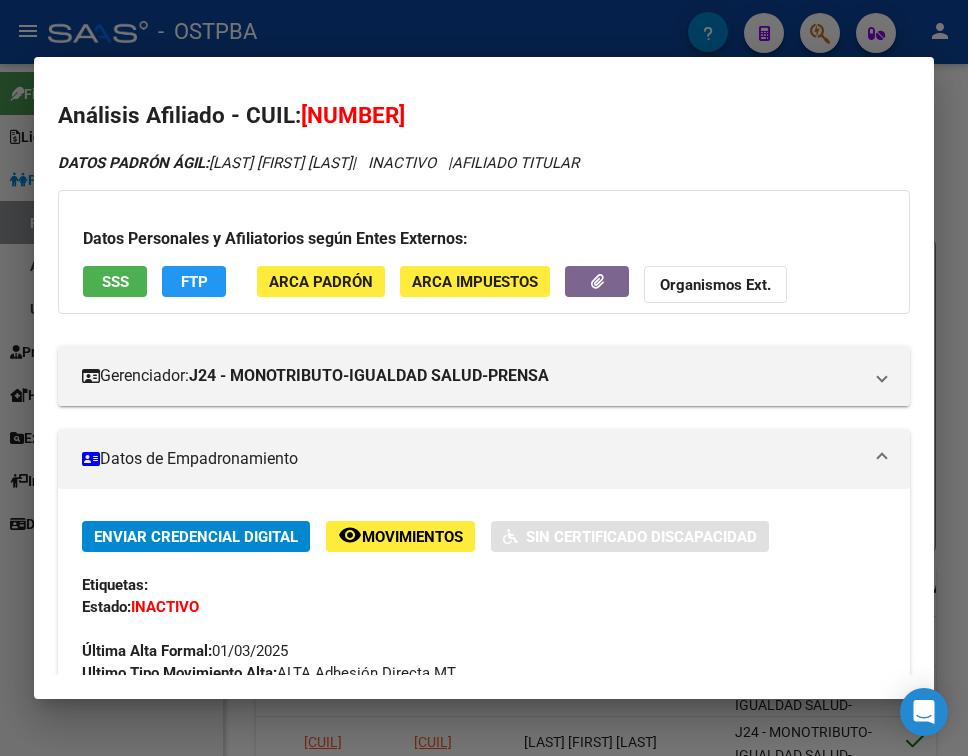 scroll, scrollTop: 100, scrollLeft: 0, axis: vertical 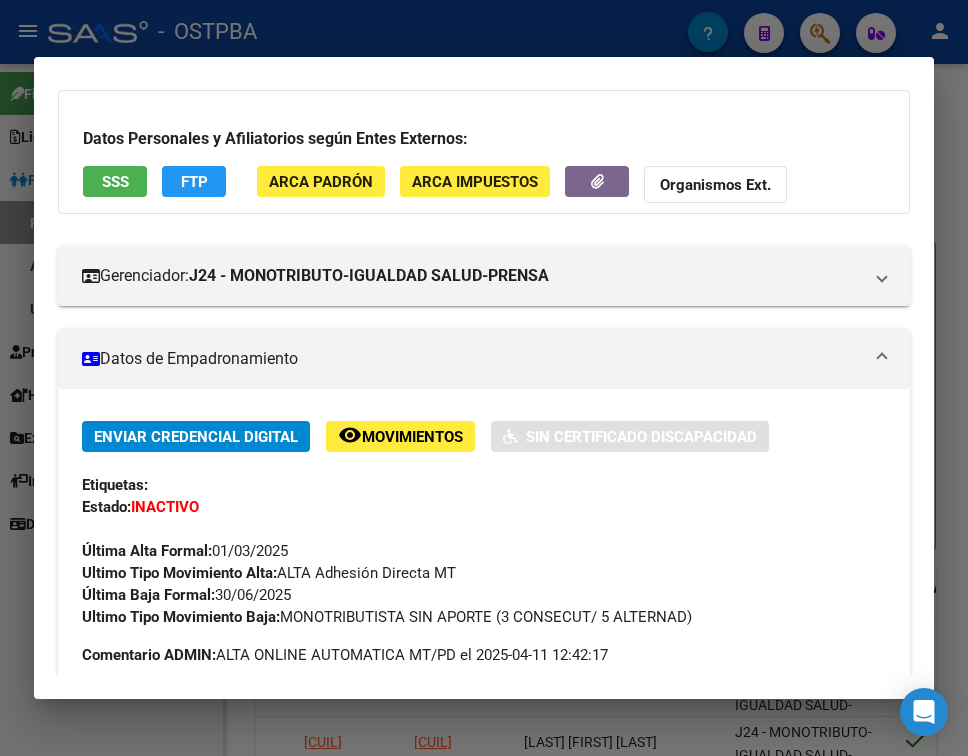 click at bounding box center (484, 378) 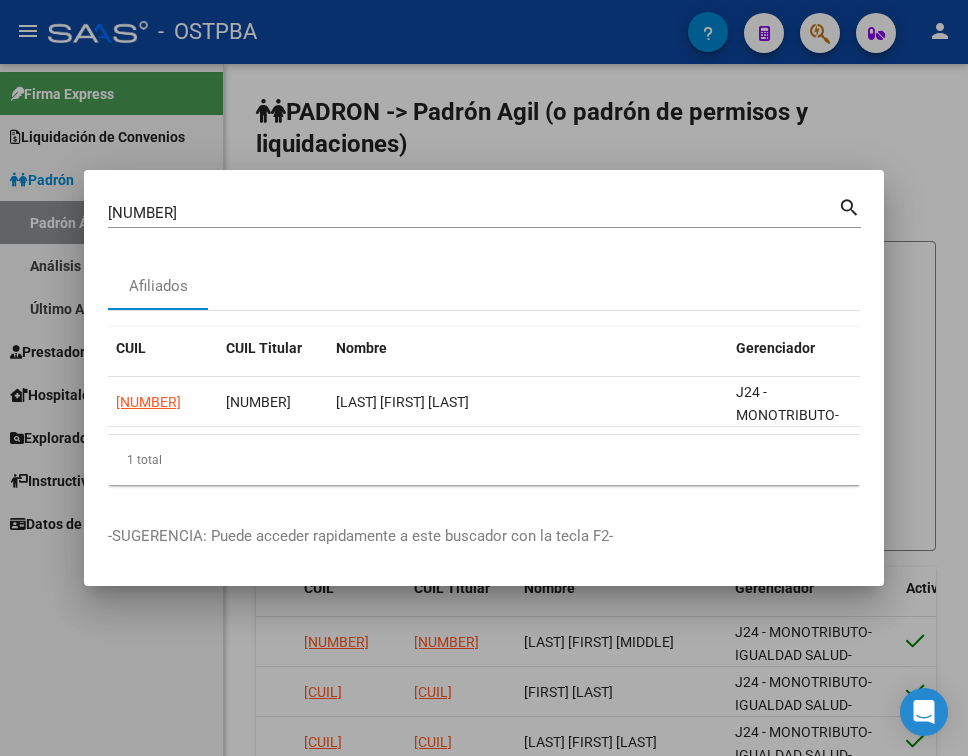 click on "20054161" at bounding box center [473, 213] 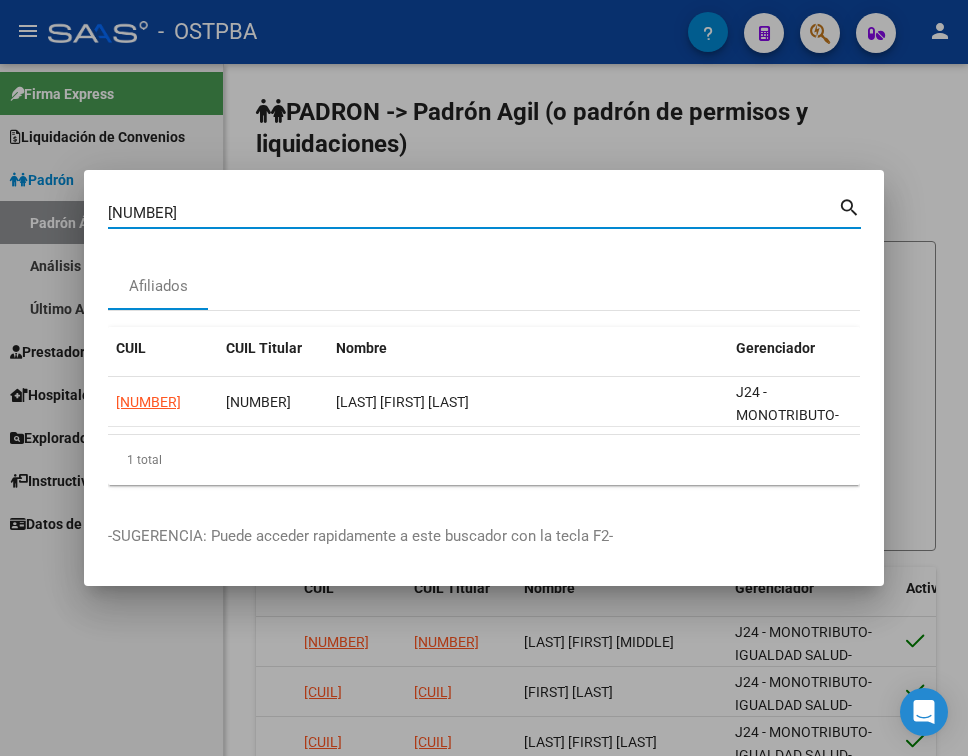 click on "20054161" at bounding box center [473, 213] 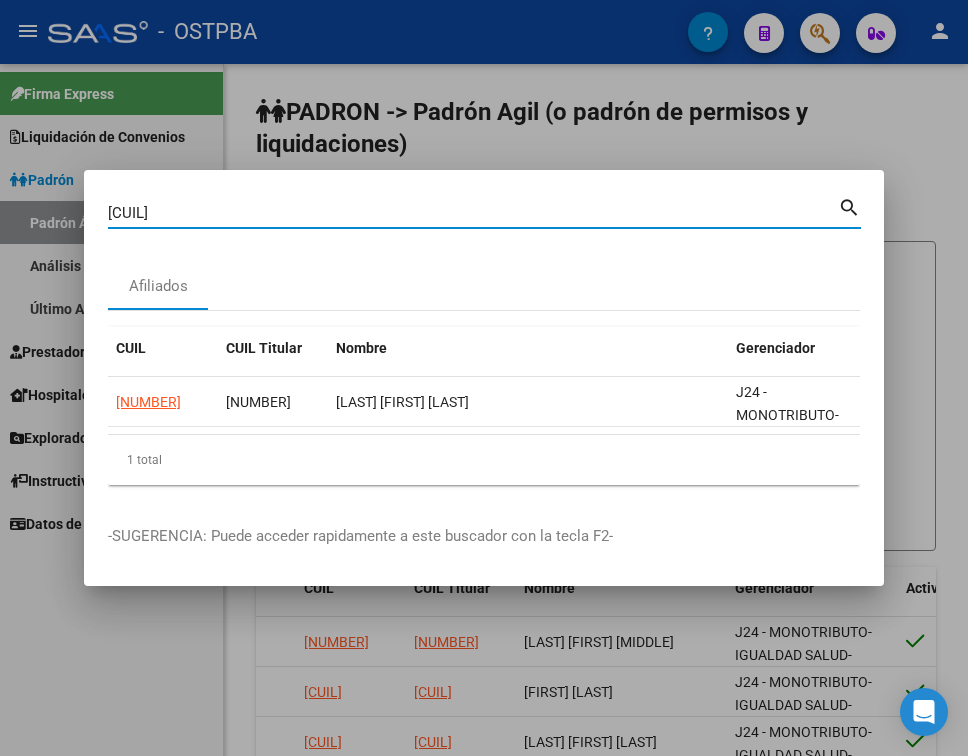 type on "27408837" 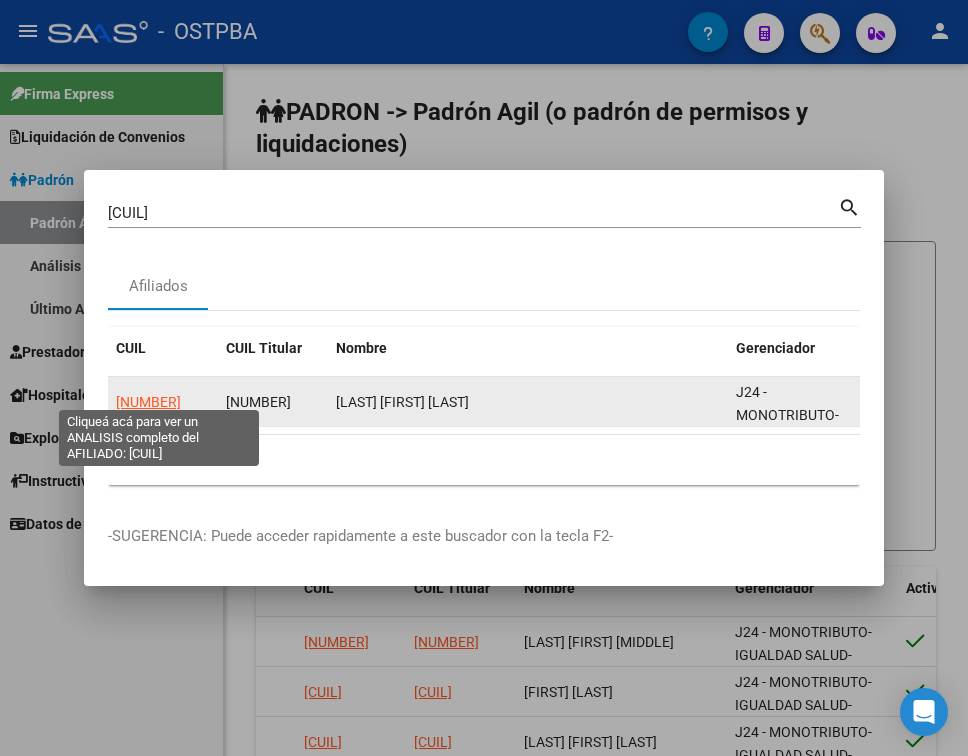 click on "20274088371" 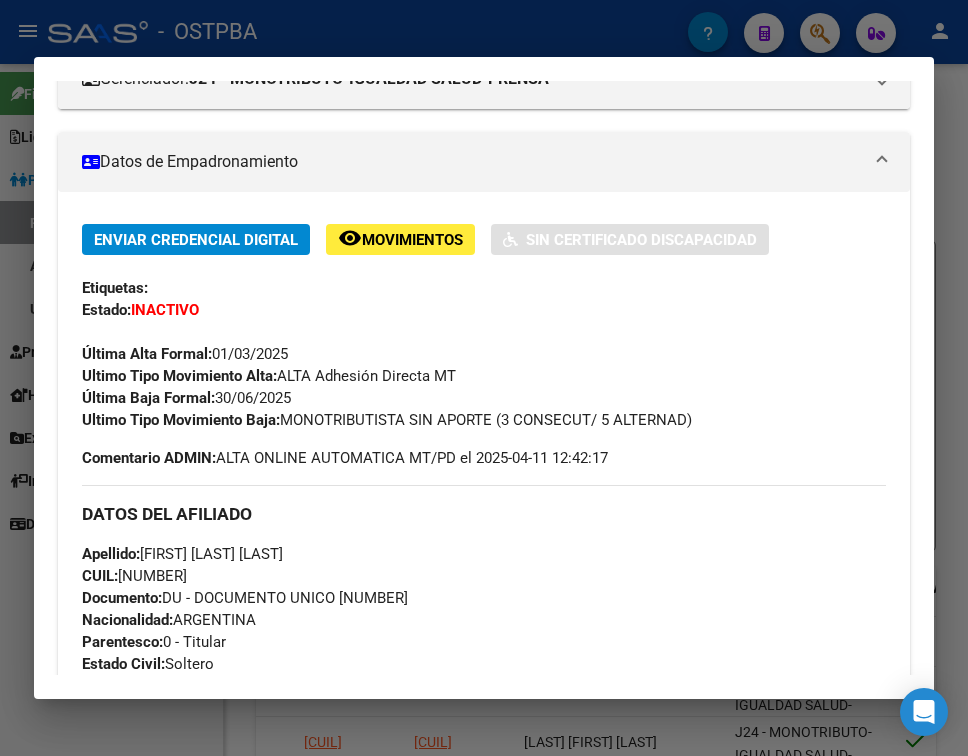 scroll, scrollTop: 300, scrollLeft: 0, axis: vertical 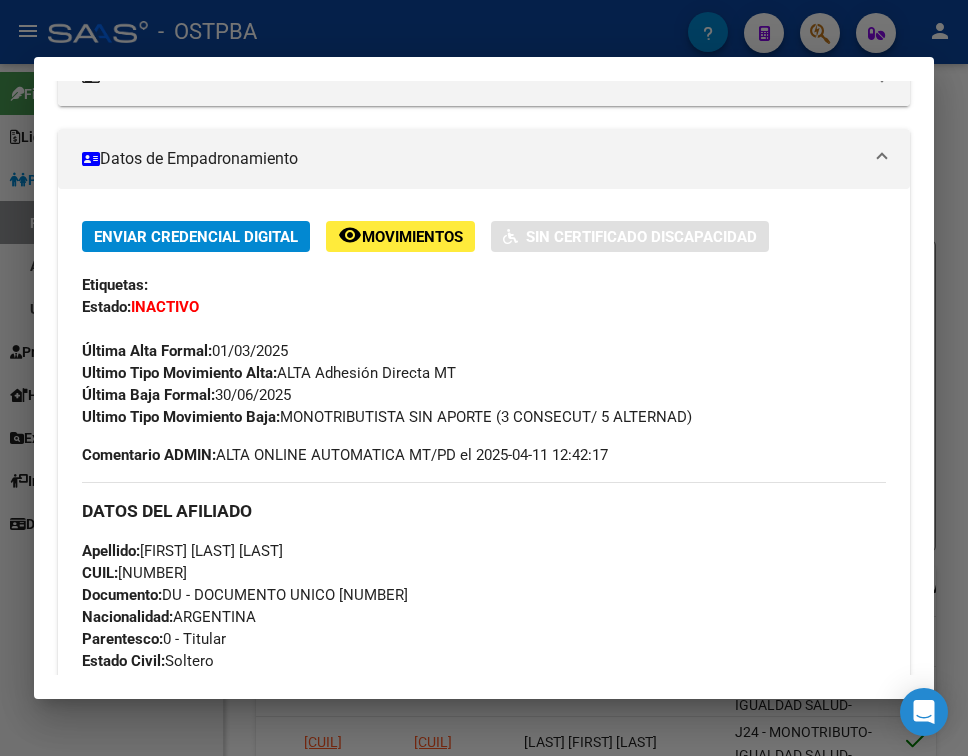 click at bounding box center [484, 378] 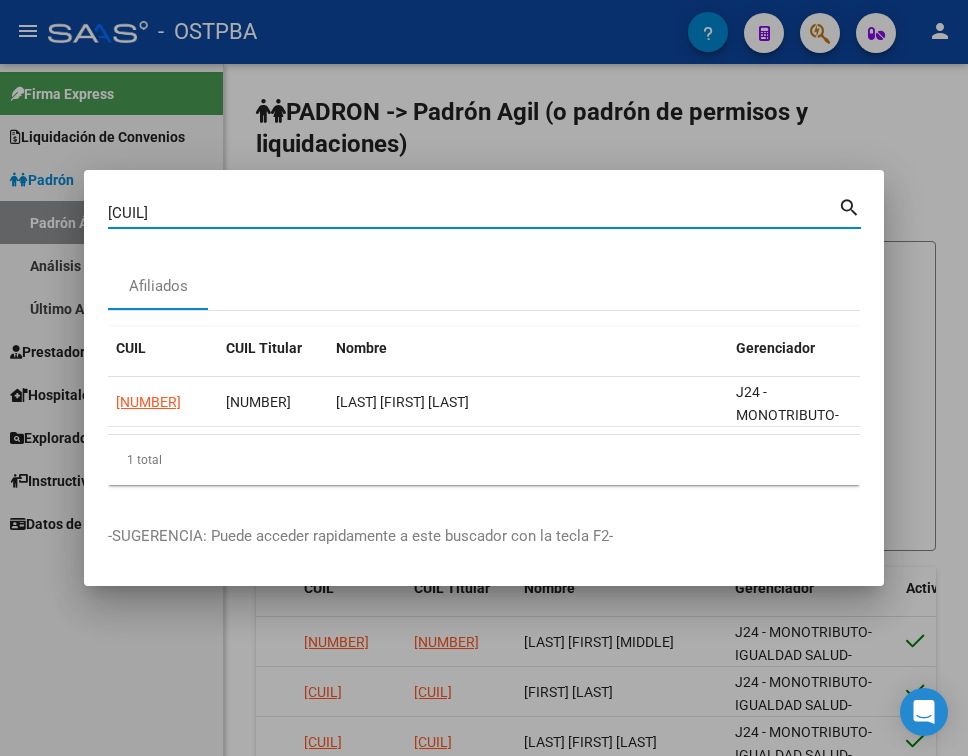 click on "27408837" at bounding box center [473, 213] 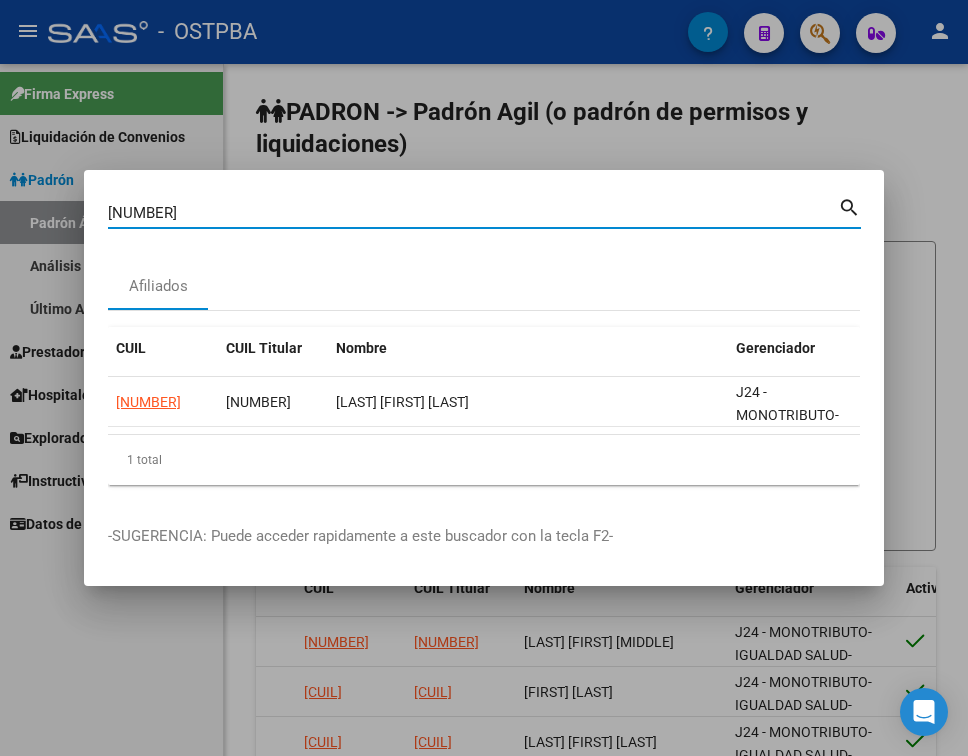 type on "35498402" 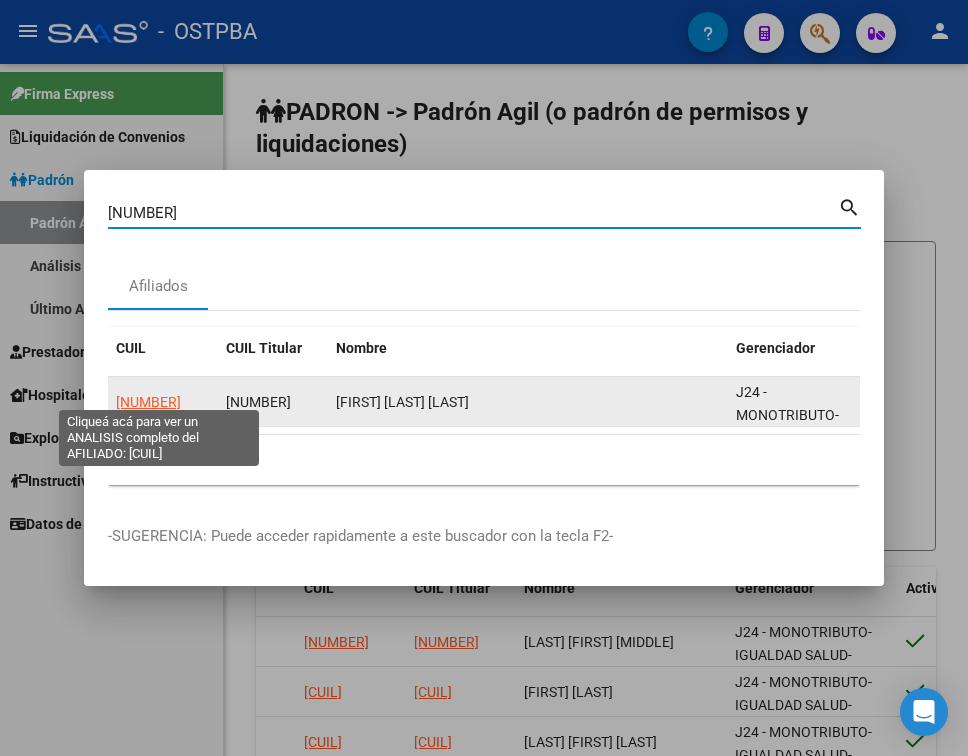 click on "20354984025" 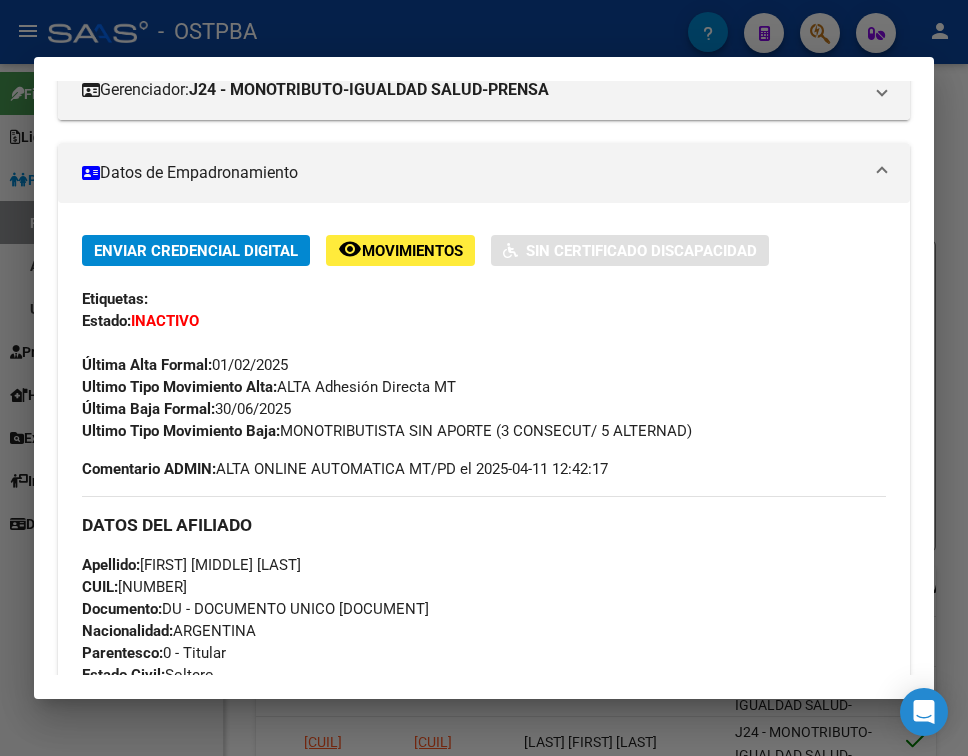 scroll, scrollTop: 317, scrollLeft: 0, axis: vertical 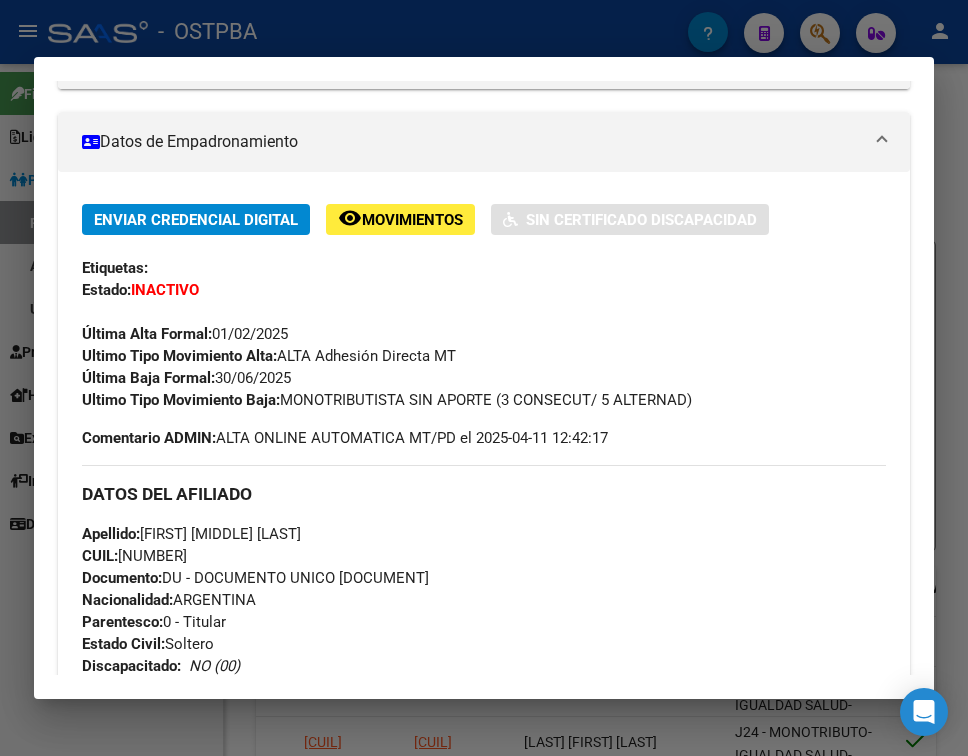 click at bounding box center [484, 378] 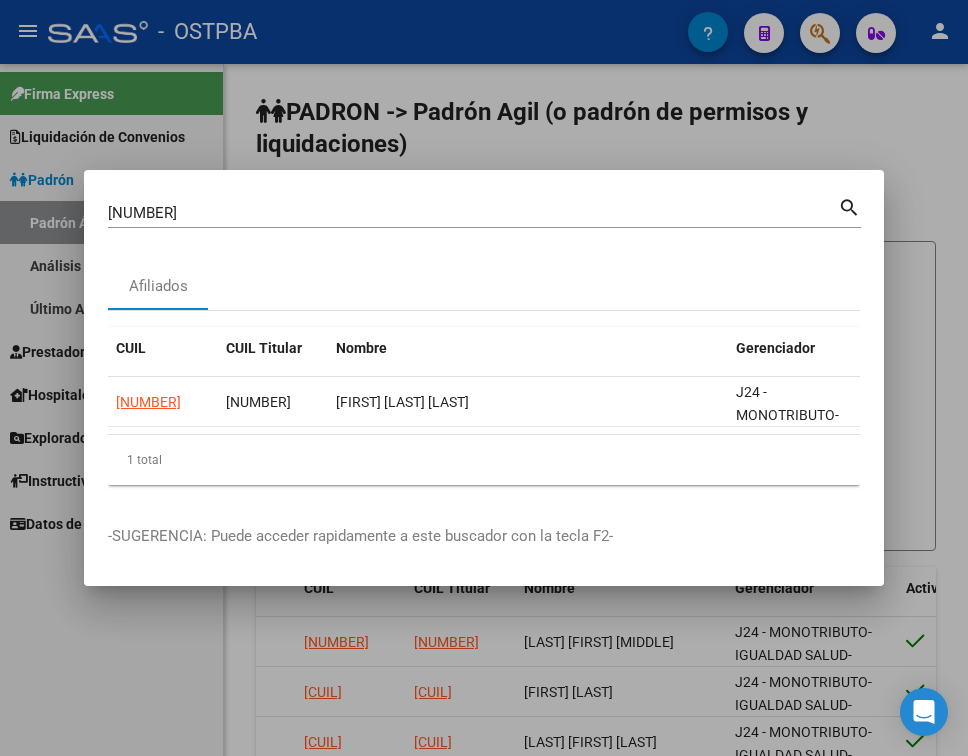 click on "35498402" at bounding box center (473, 213) 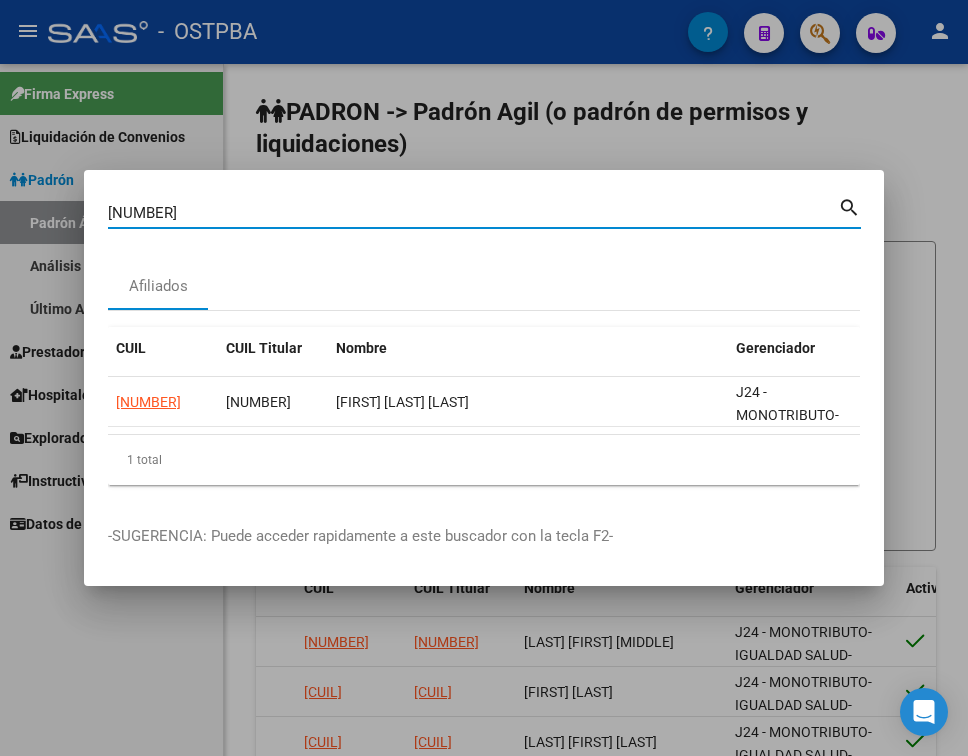click on "35498402" at bounding box center (473, 213) 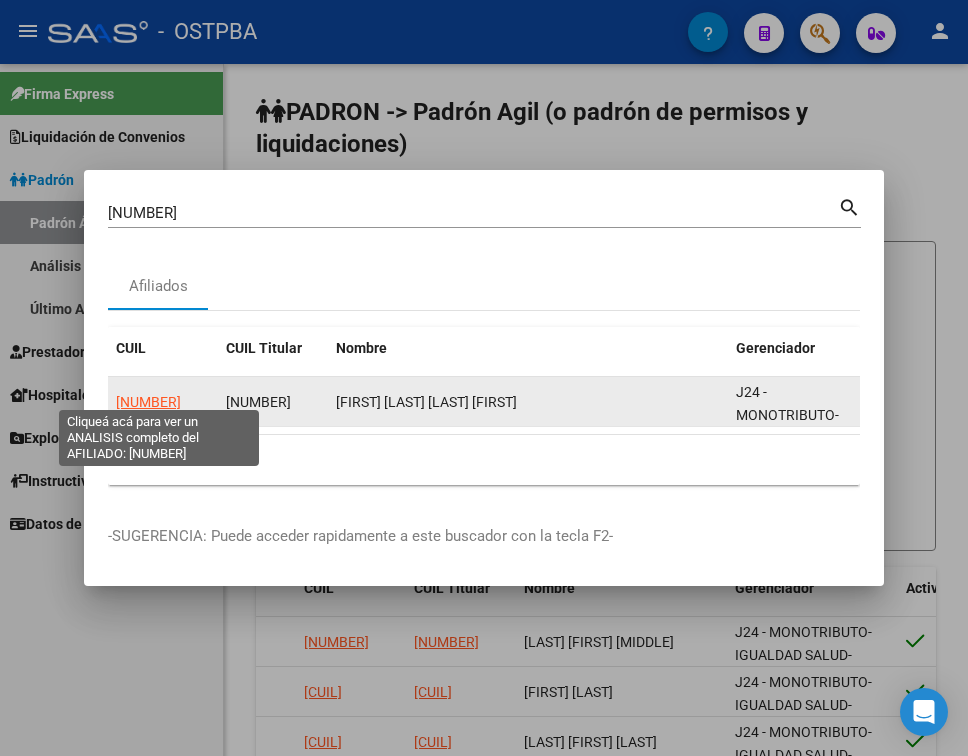 click on "20436624477" 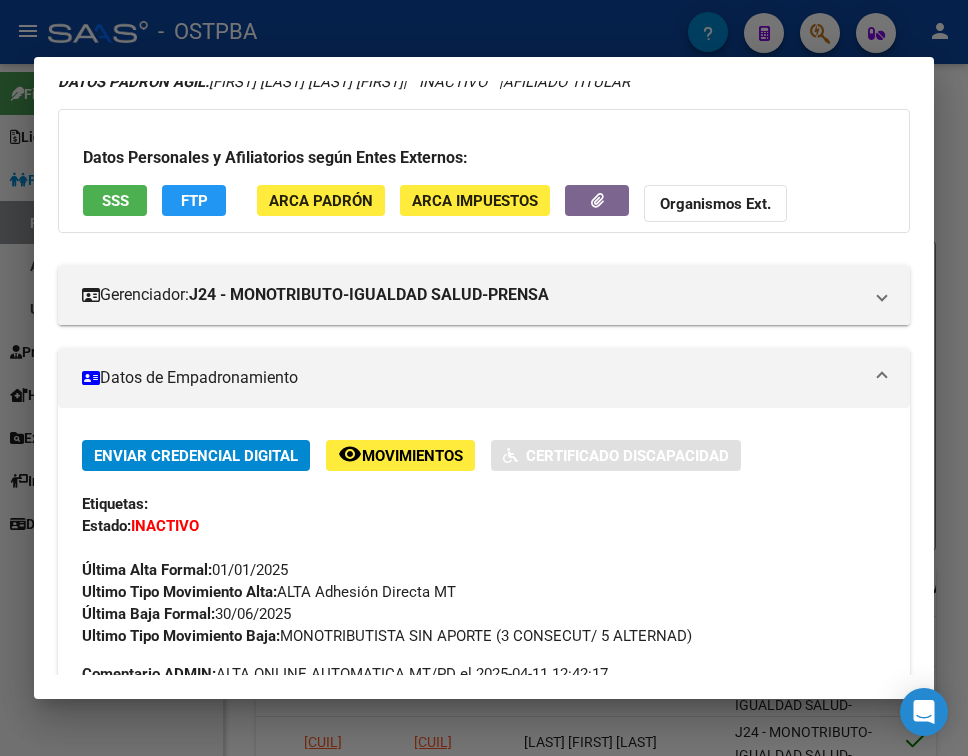 scroll, scrollTop: 100, scrollLeft: 0, axis: vertical 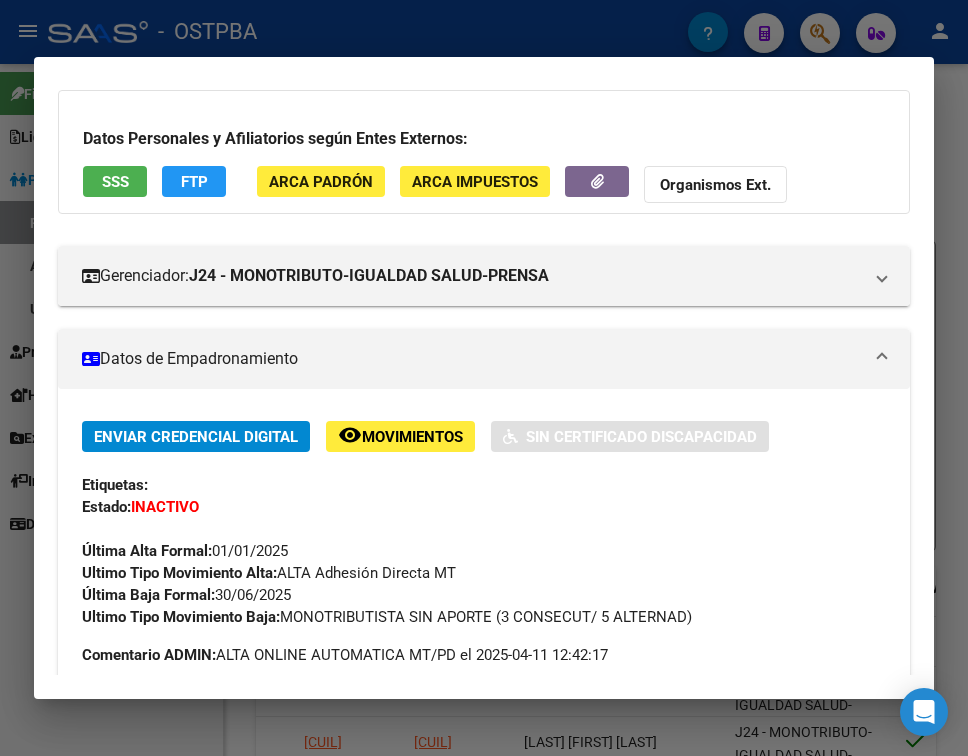 click at bounding box center [484, 378] 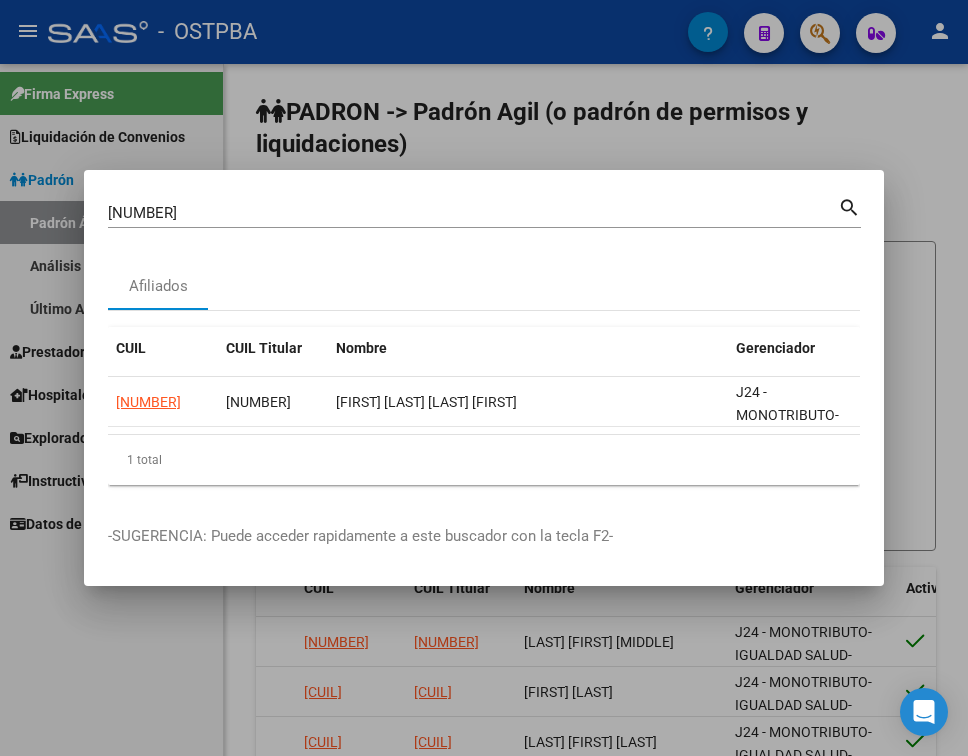 click on "43662447" at bounding box center [473, 213] 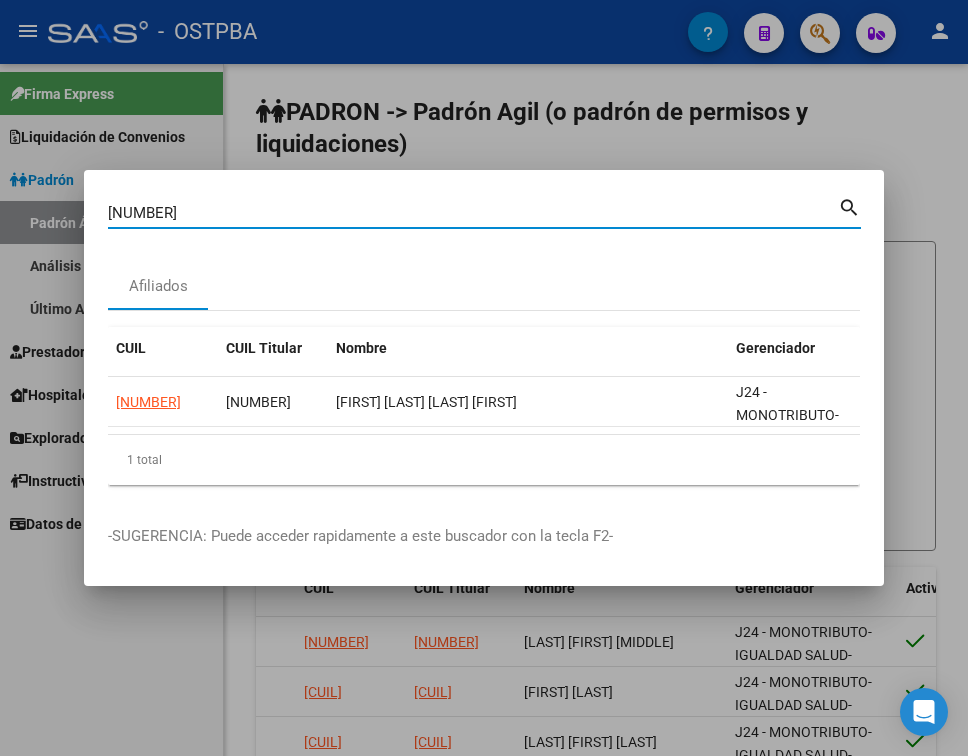 click on "43662447" at bounding box center [473, 213] 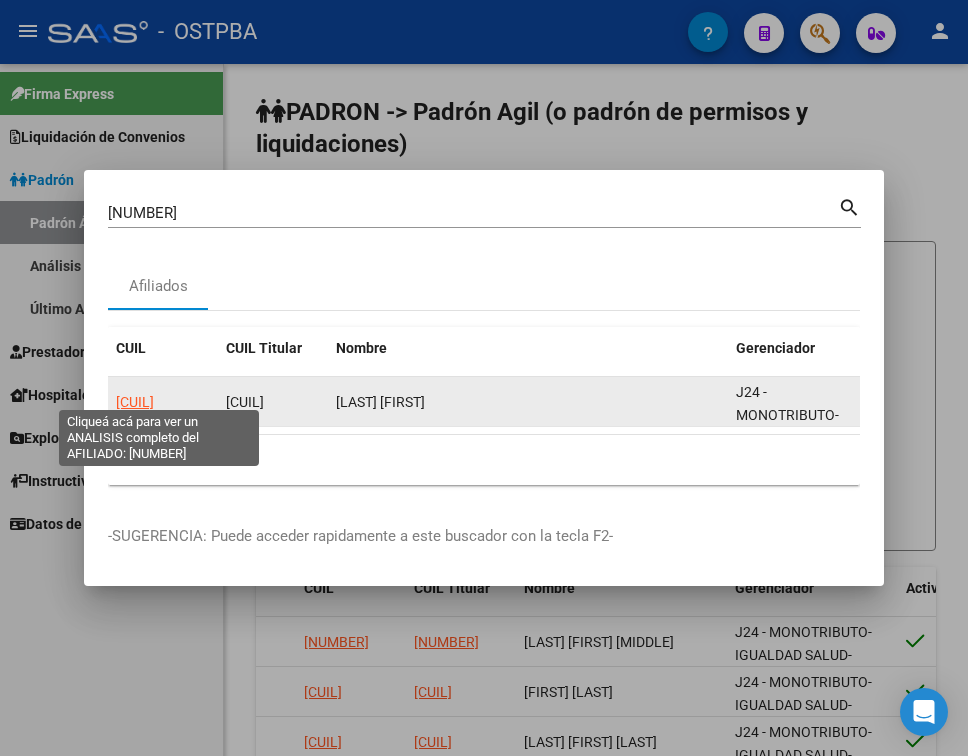 click on "27449664316" 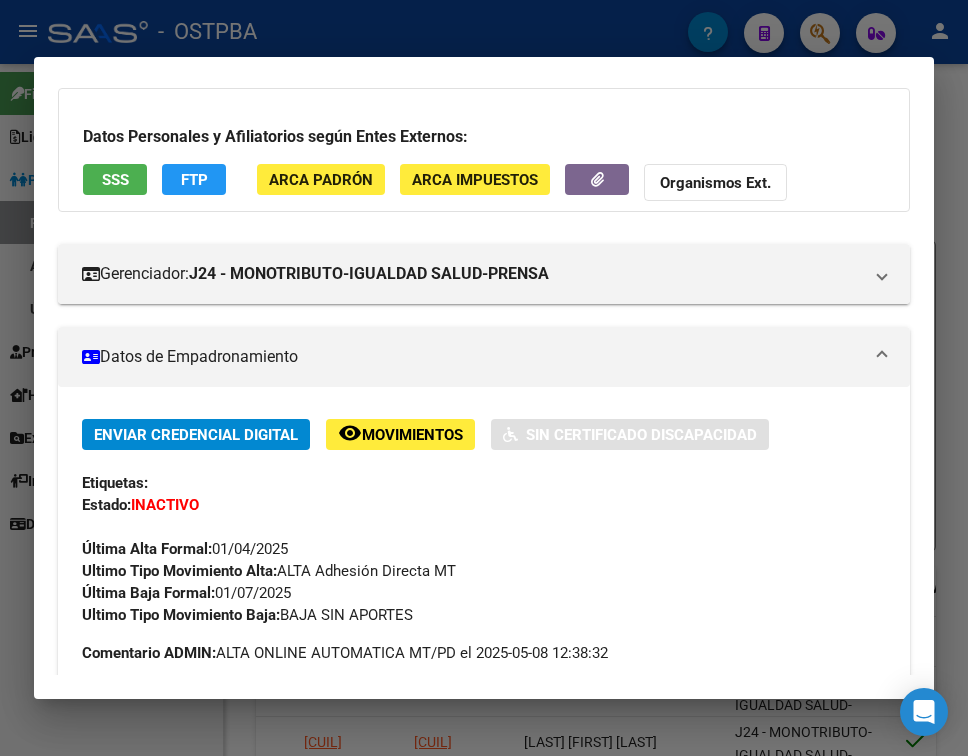 scroll, scrollTop: 200, scrollLeft: 0, axis: vertical 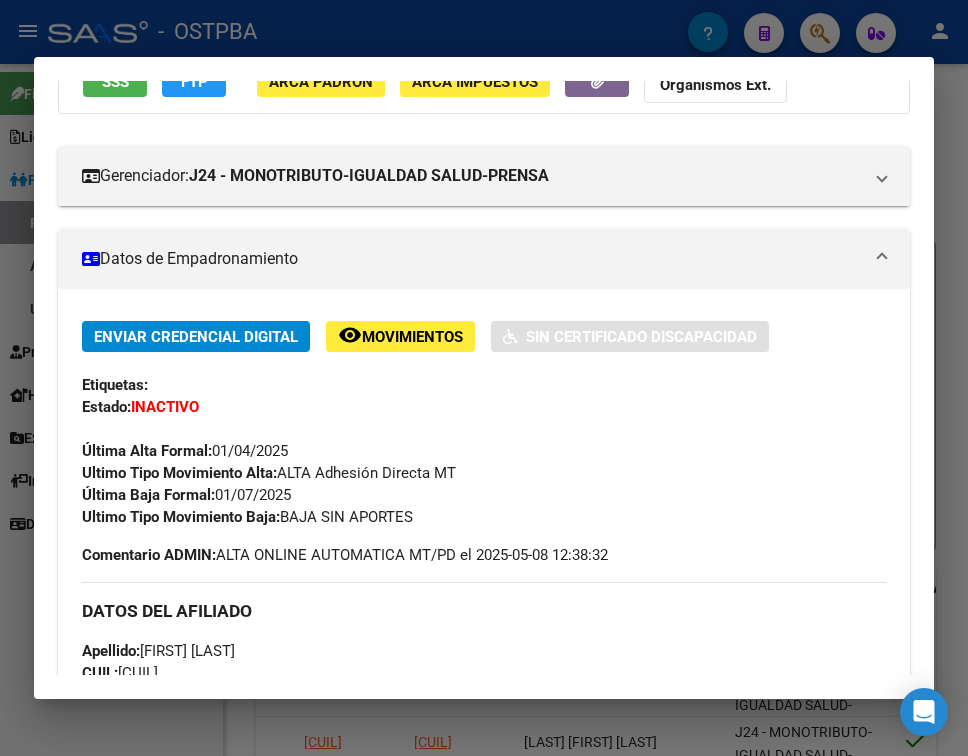 click at bounding box center [484, 378] 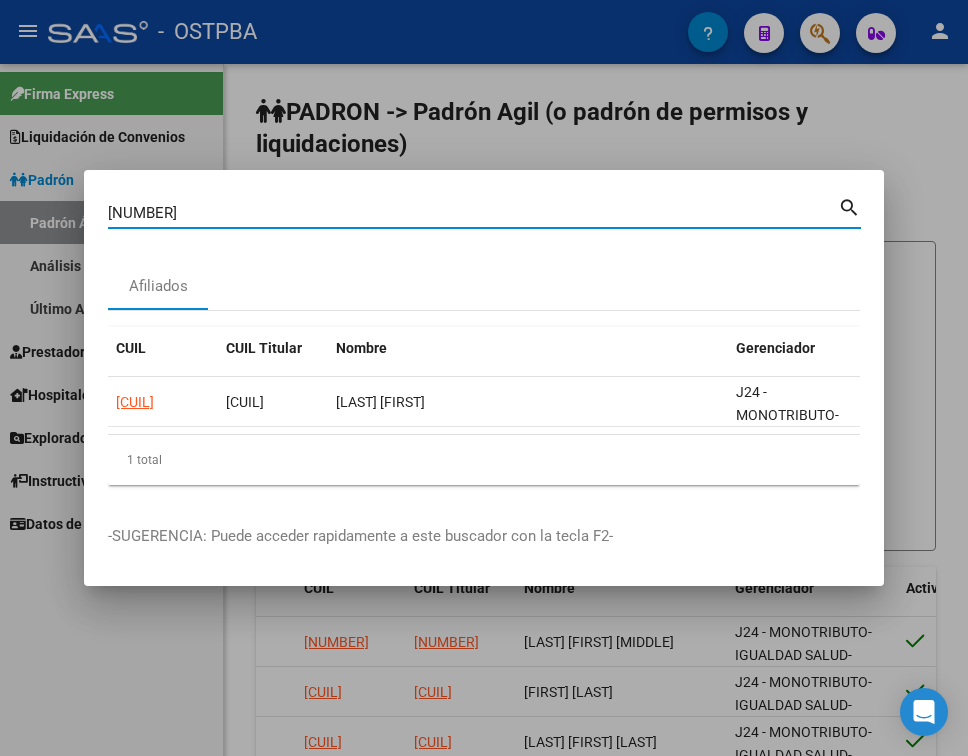 click on "44966431" at bounding box center (473, 213) 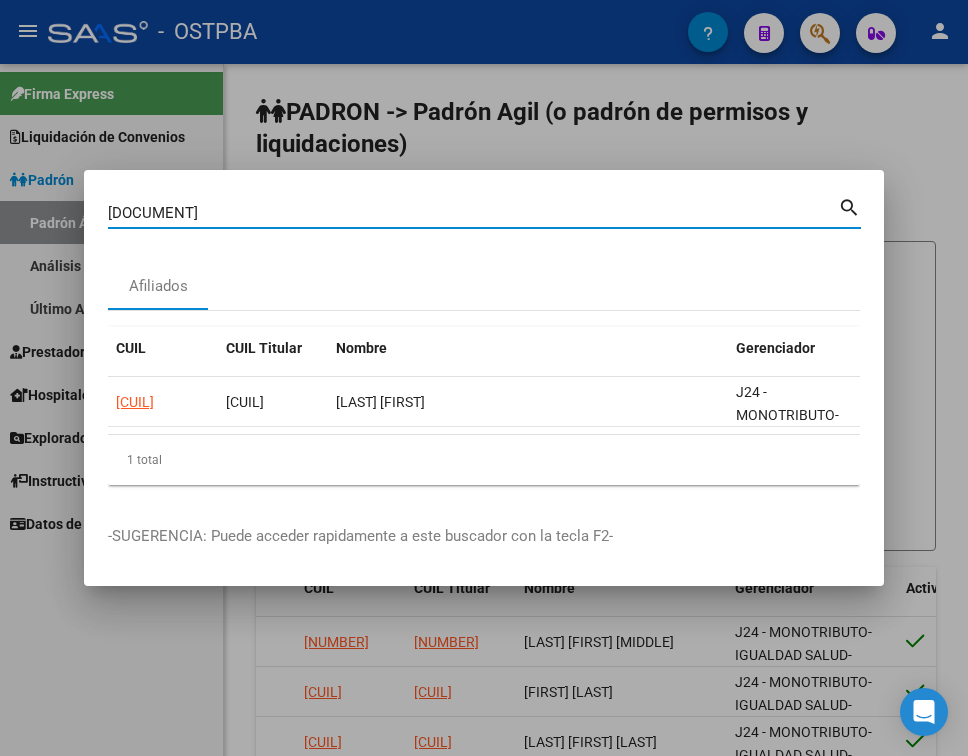 type on "16528931" 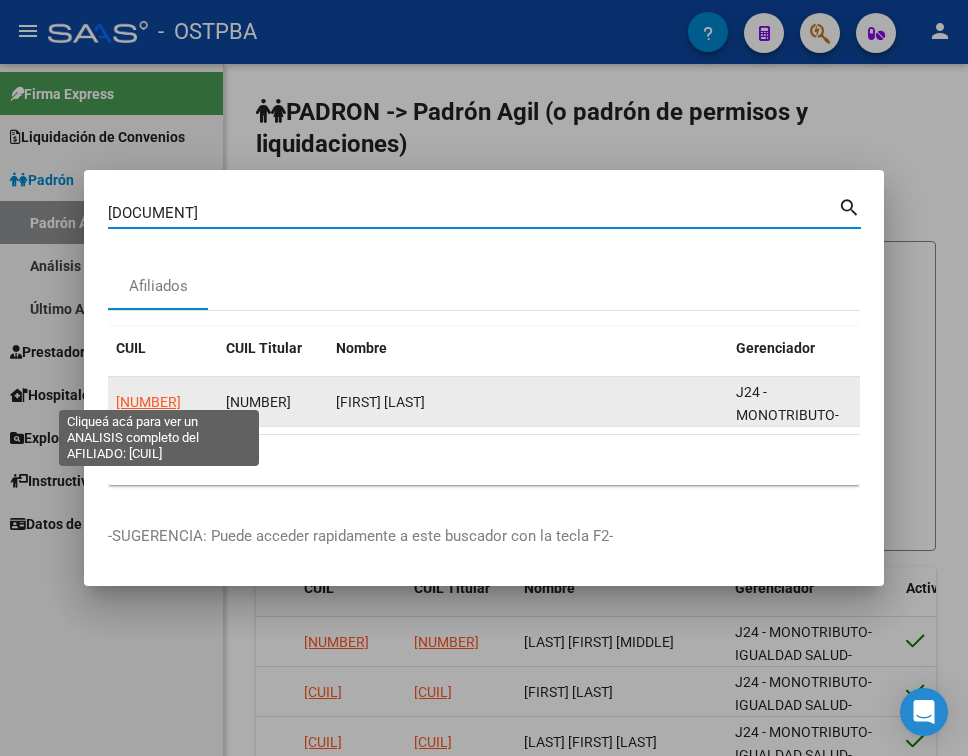 click on "20165289316" 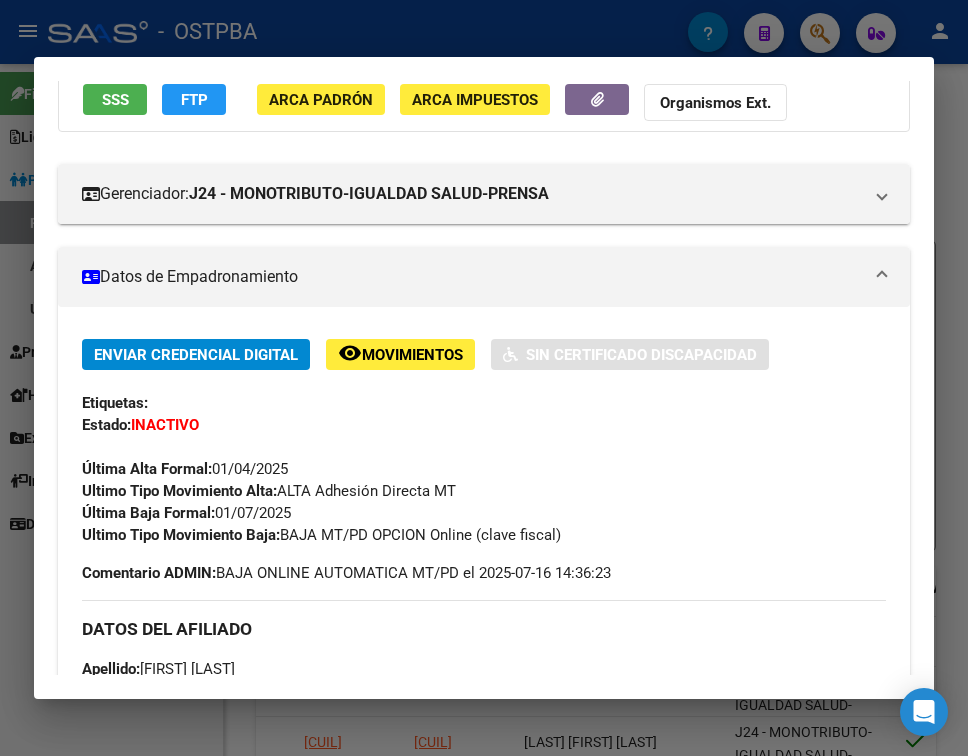 scroll, scrollTop: 200, scrollLeft: 0, axis: vertical 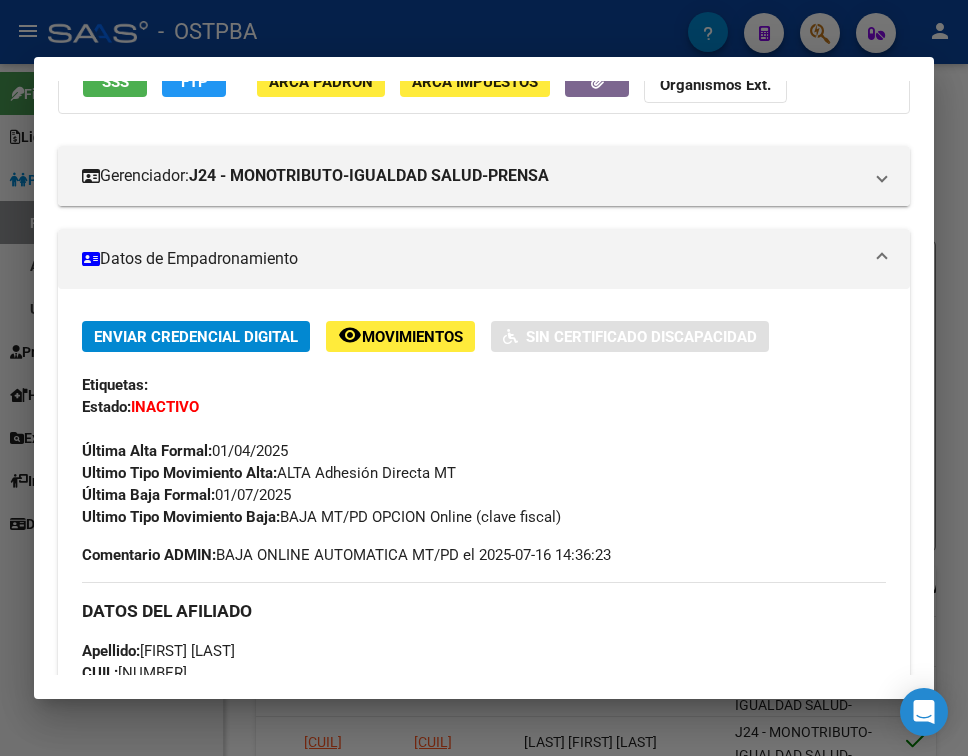 click at bounding box center [484, 378] 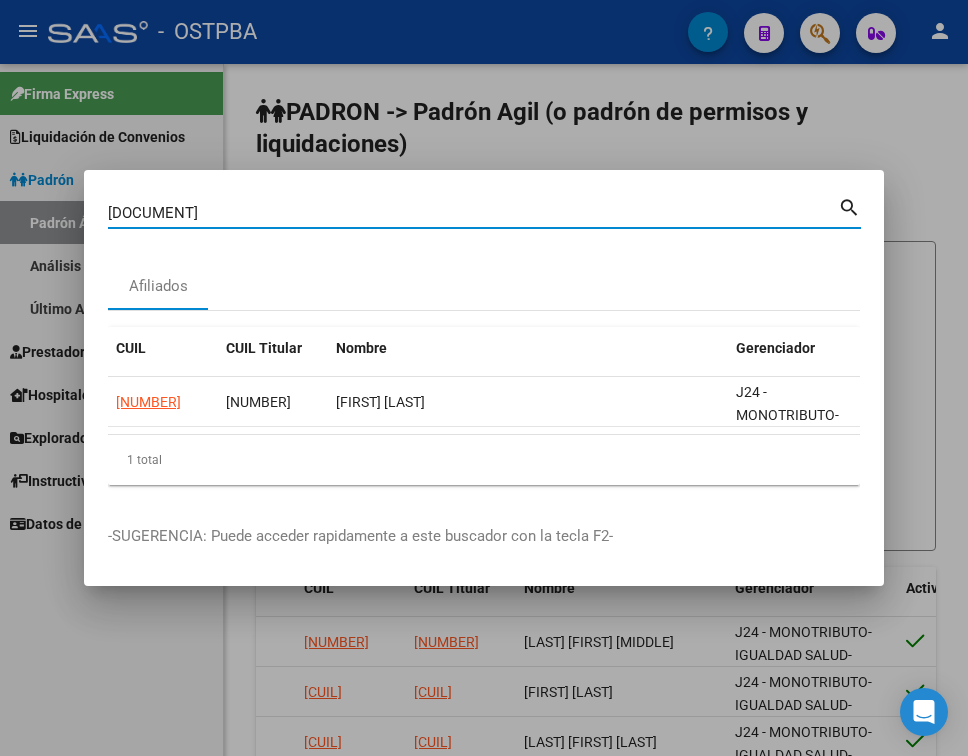 click on "16528931" at bounding box center [473, 213] 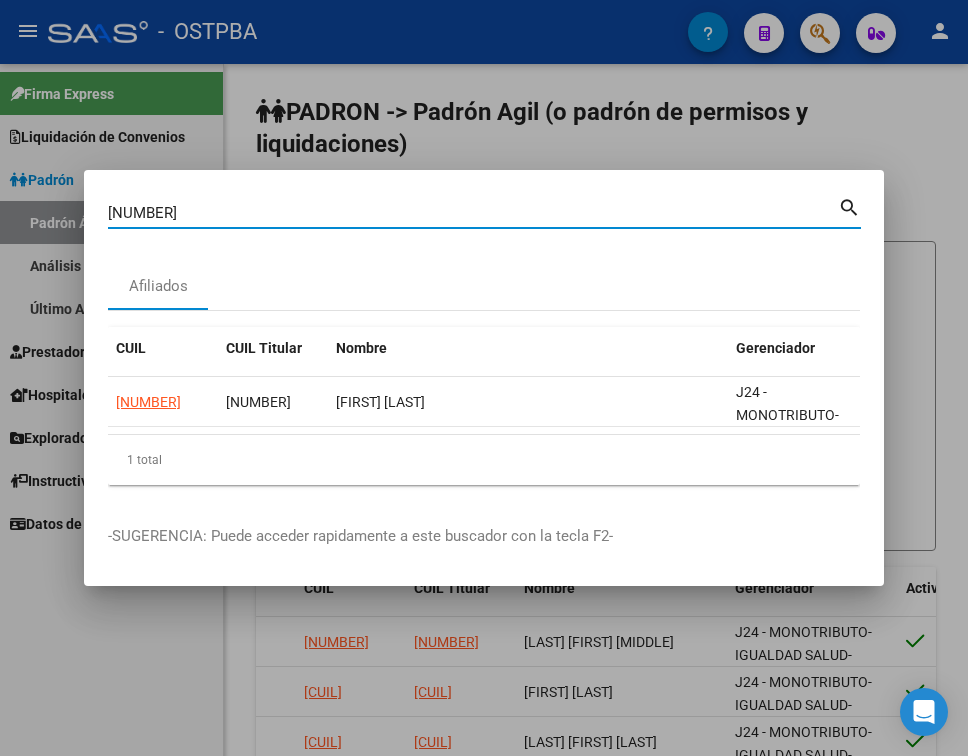 type on "24061795" 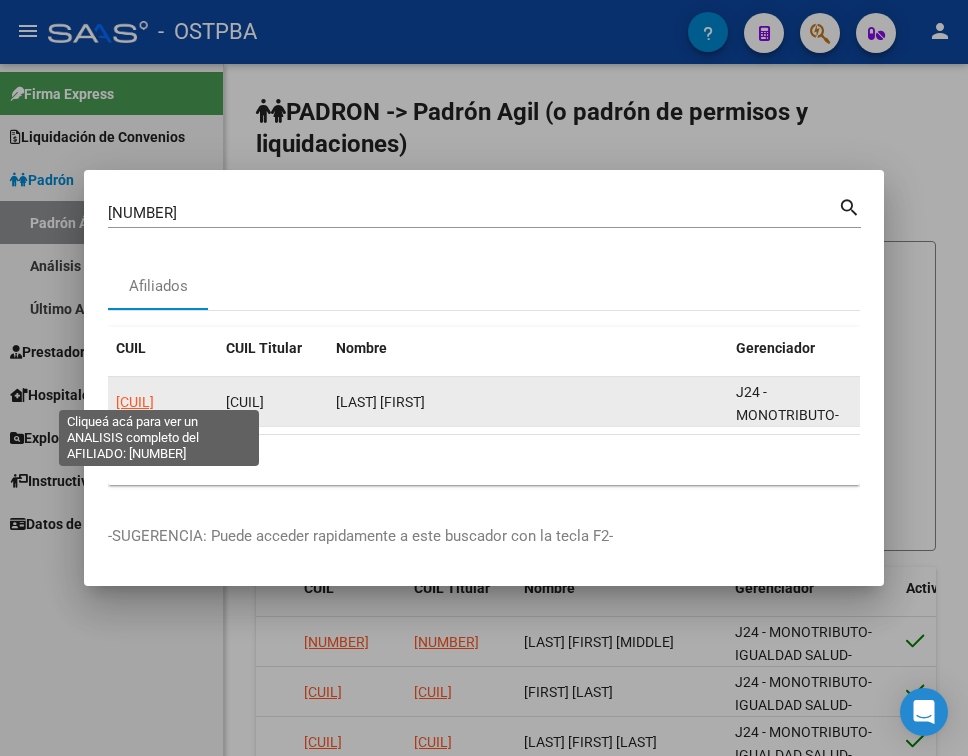 click on "20240617952" 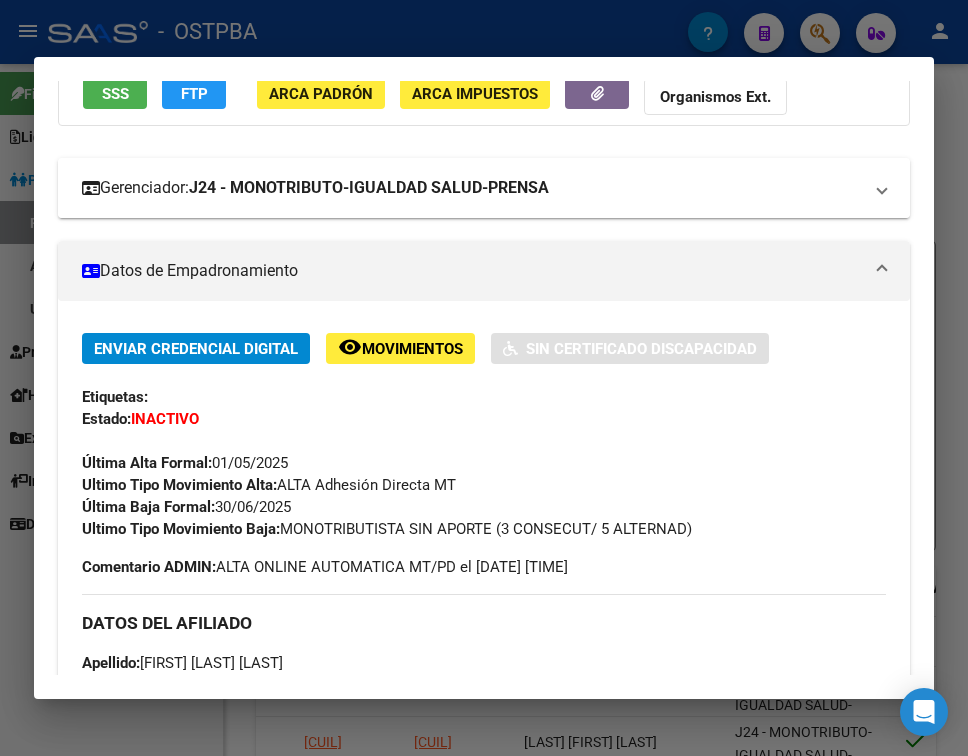 scroll, scrollTop: 200, scrollLeft: 0, axis: vertical 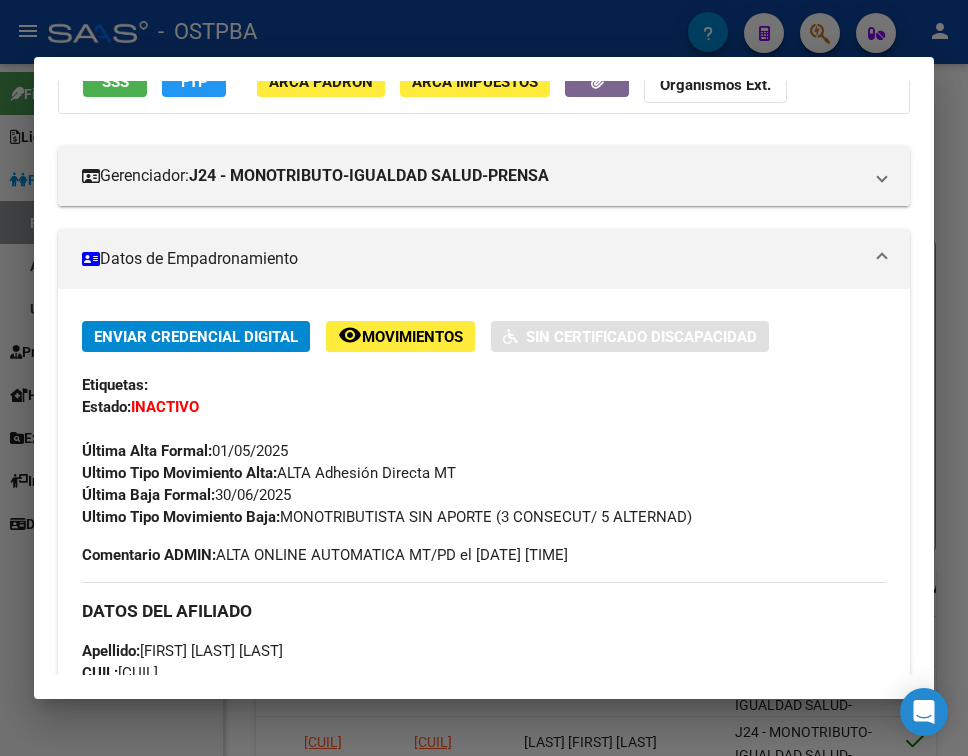 click at bounding box center [484, 378] 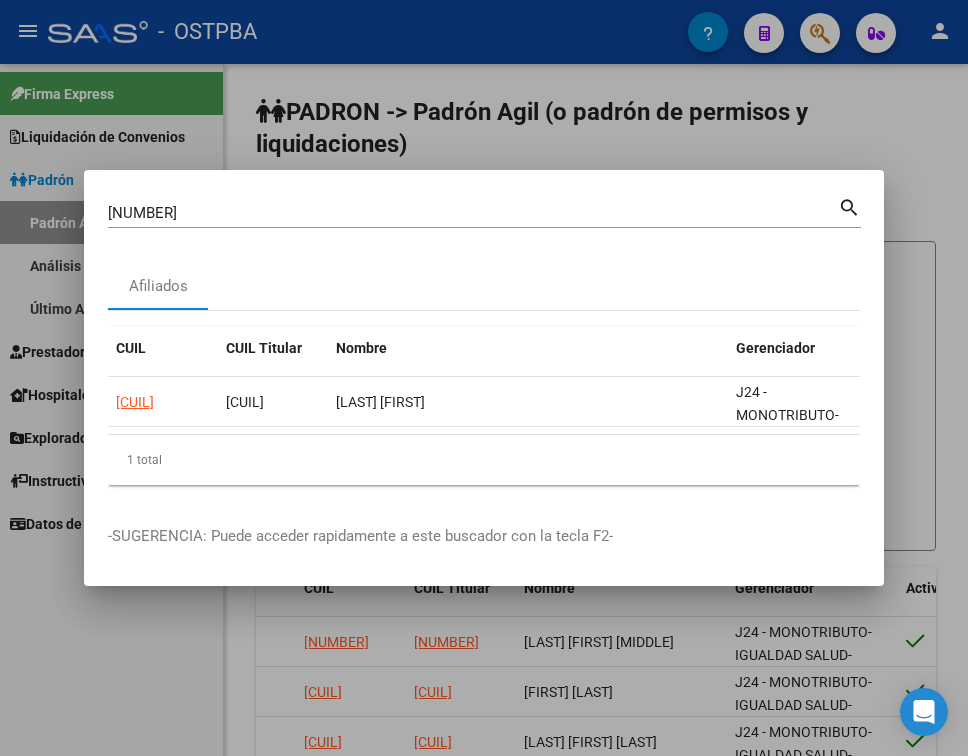 click on "24061795" at bounding box center [473, 213] 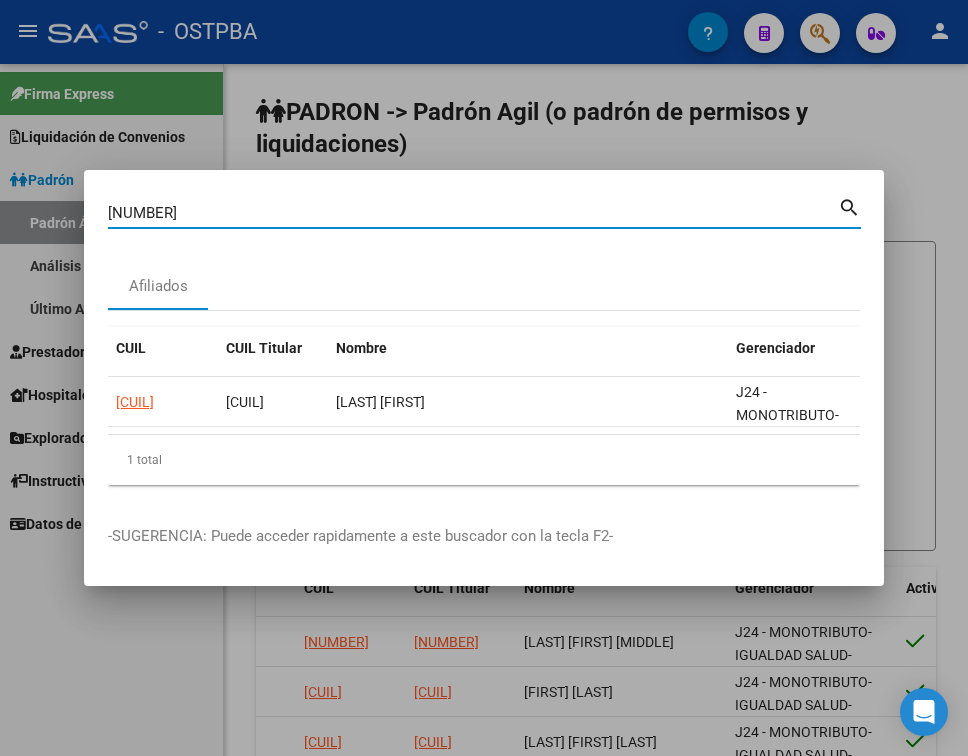 click on "24061795" at bounding box center [473, 213] 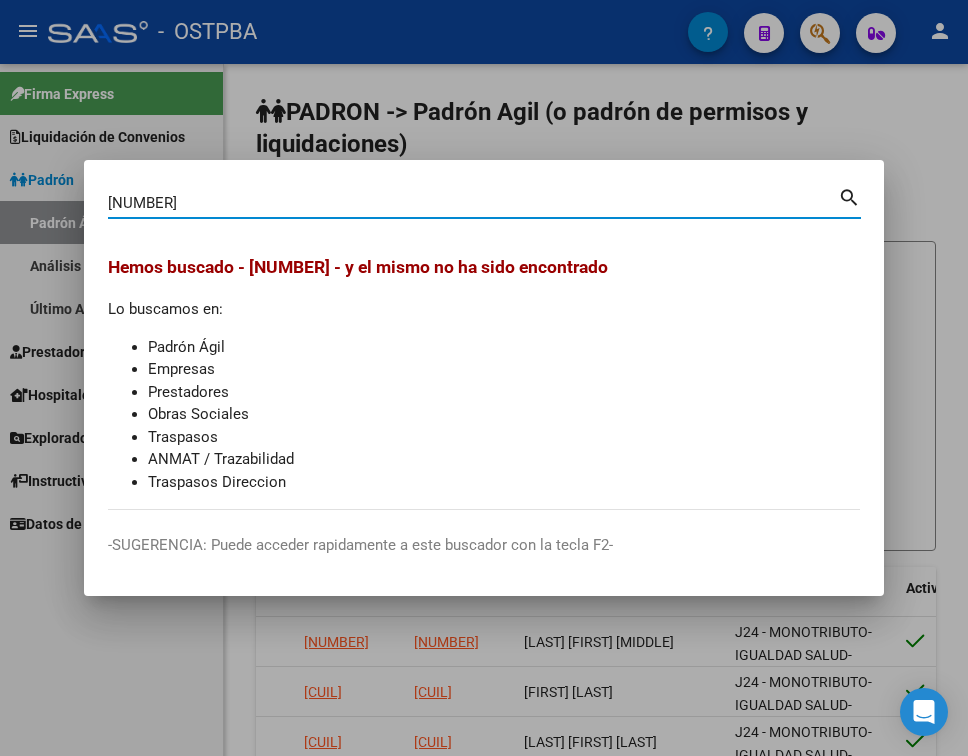 click on "21963314" at bounding box center (473, 203) 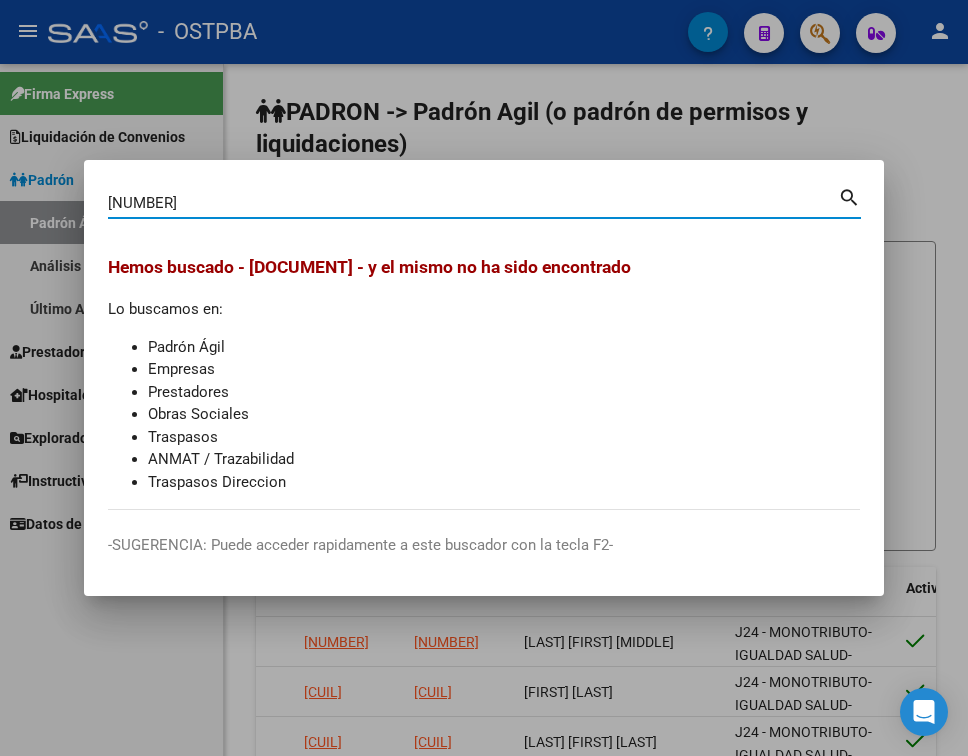 click on "17100688" at bounding box center (473, 203) 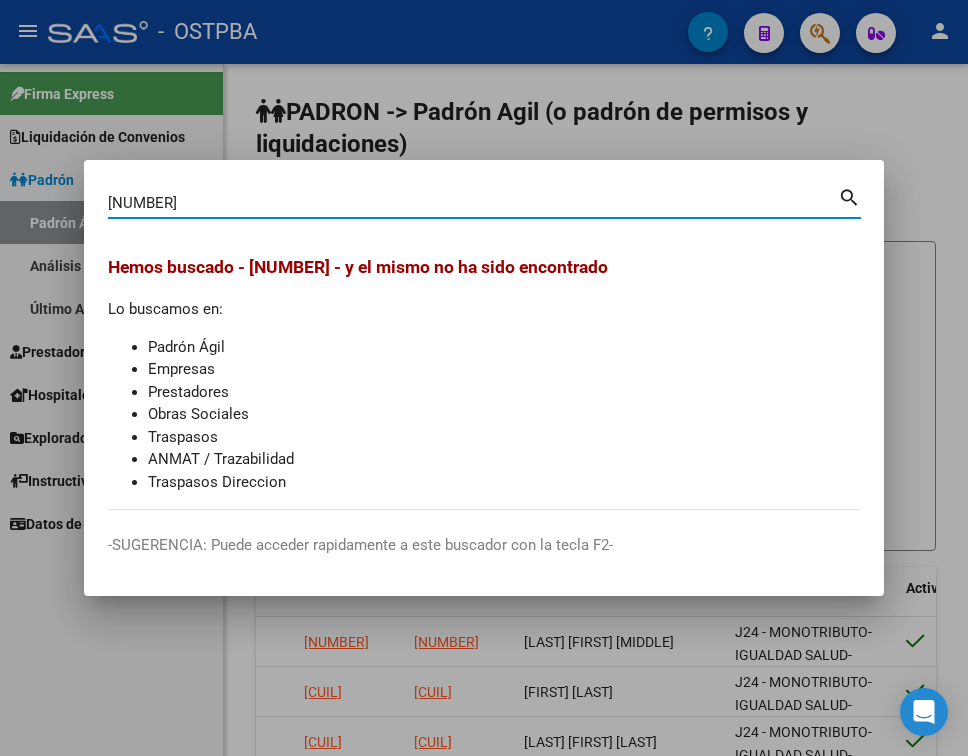 click on "31859959" at bounding box center [473, 203] 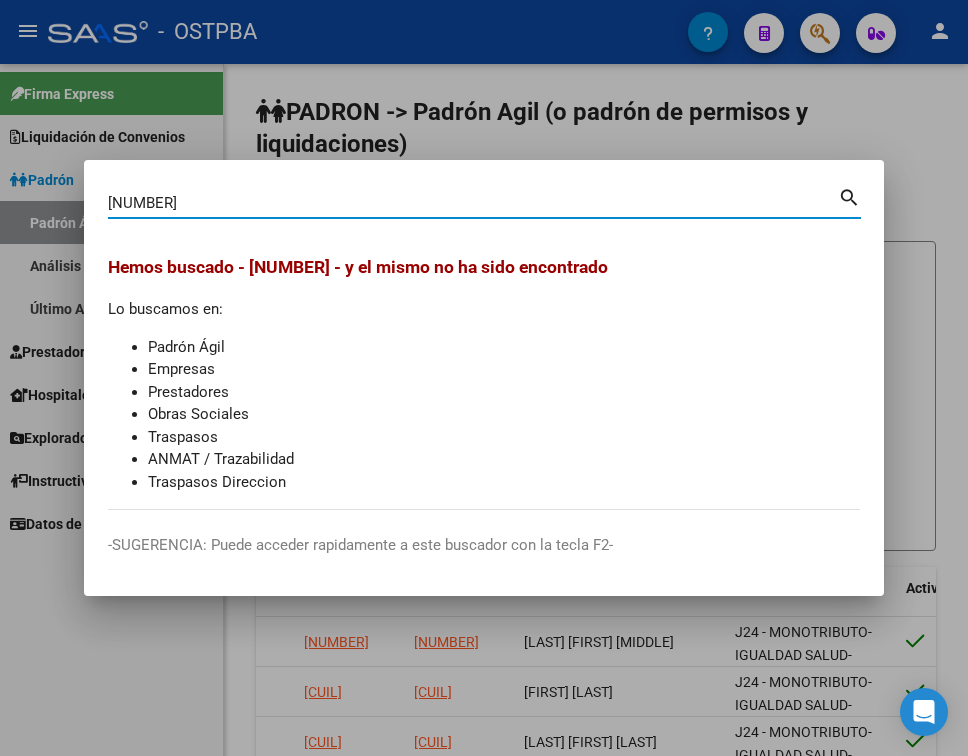click on "27224111369" at bounding box center [473, 203] 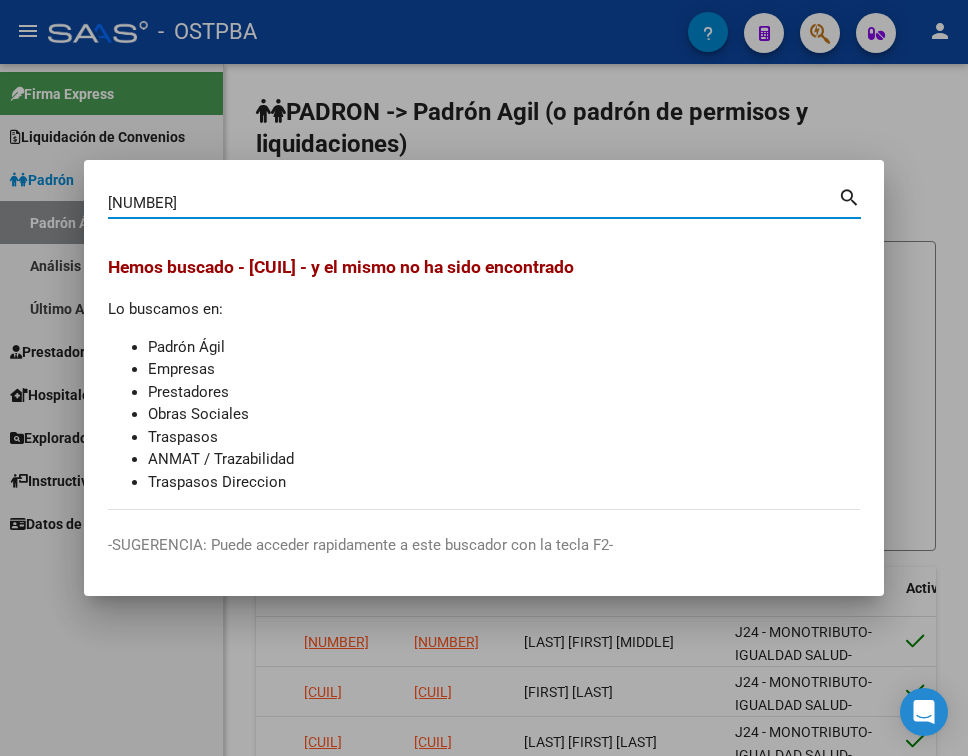 click on "20230333654" at bounding box center [473, 203] 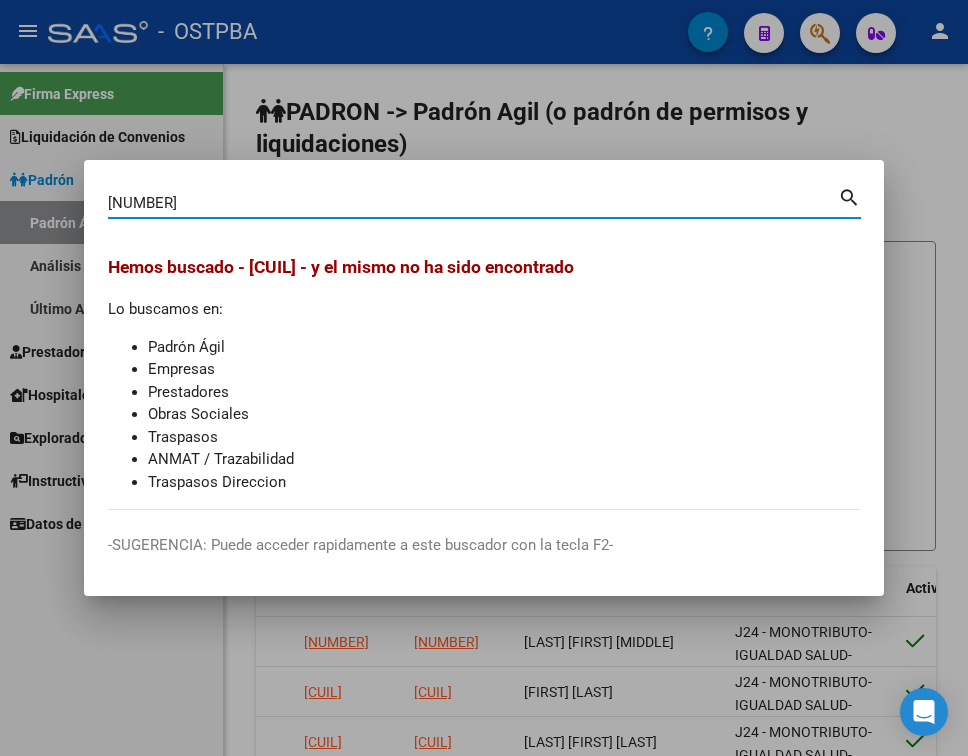 click on "27270824027" at bounding box center [473, 203] 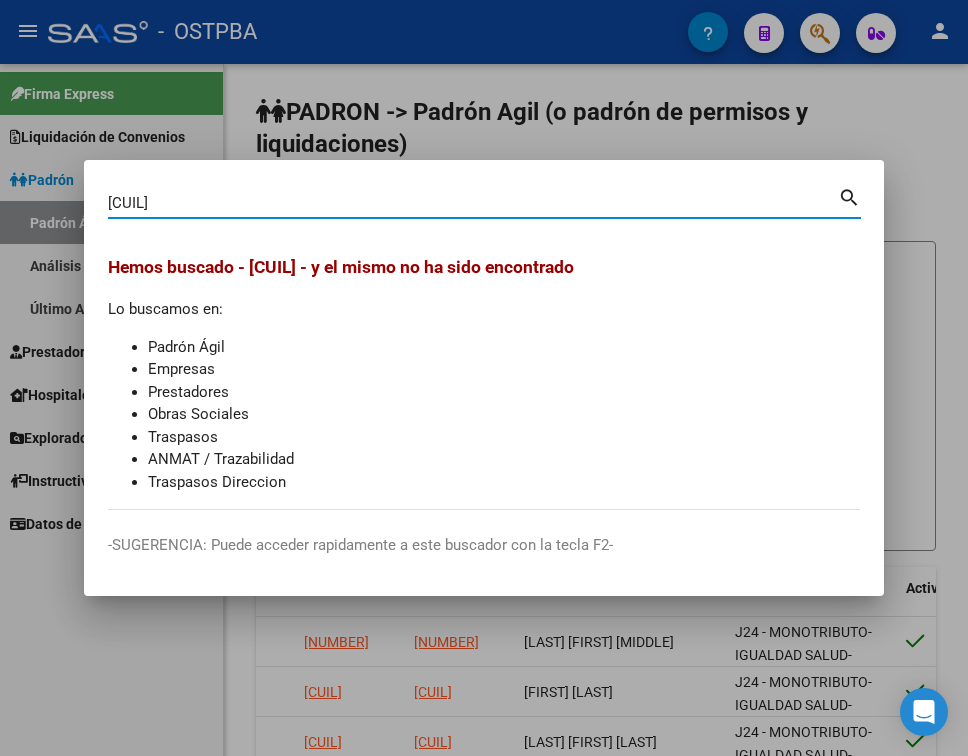 drag, startPoint x: 209, startPoint y: 209, endPoint x: 44, endPoint y: 192, distance: 165.87344 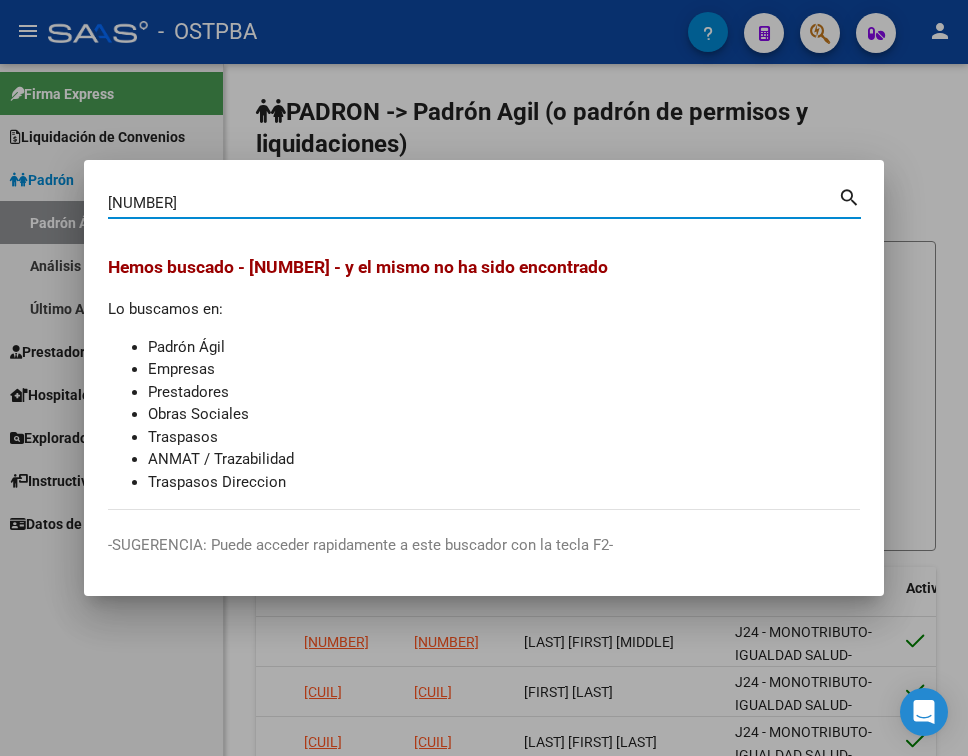 click on "27959983130" at bounding box center (473, 203) 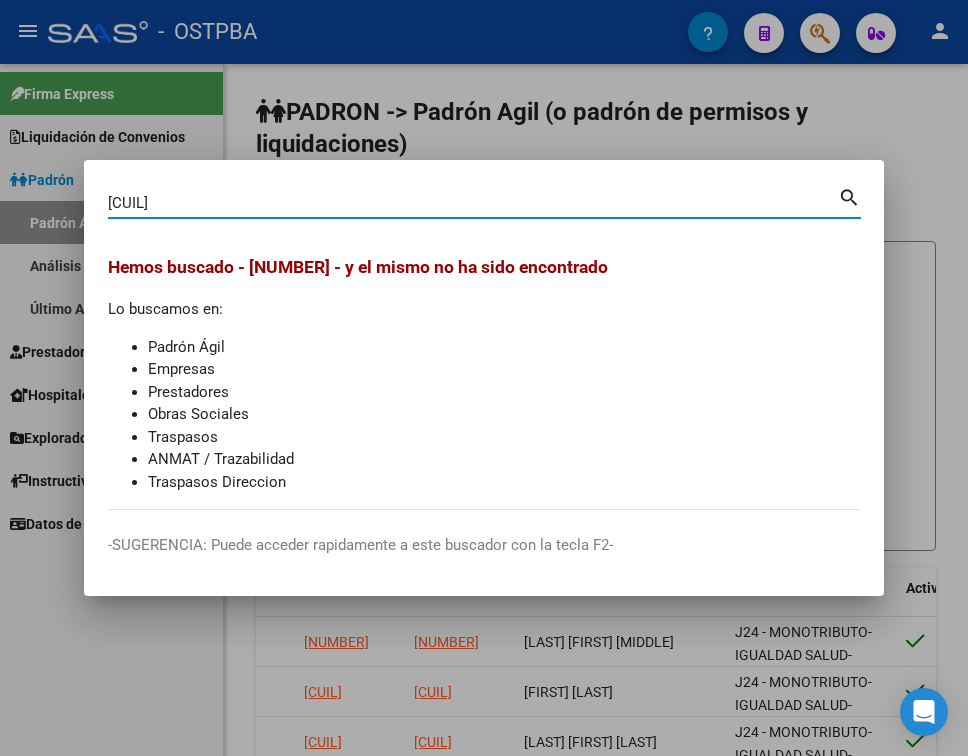 type on "20226560336" 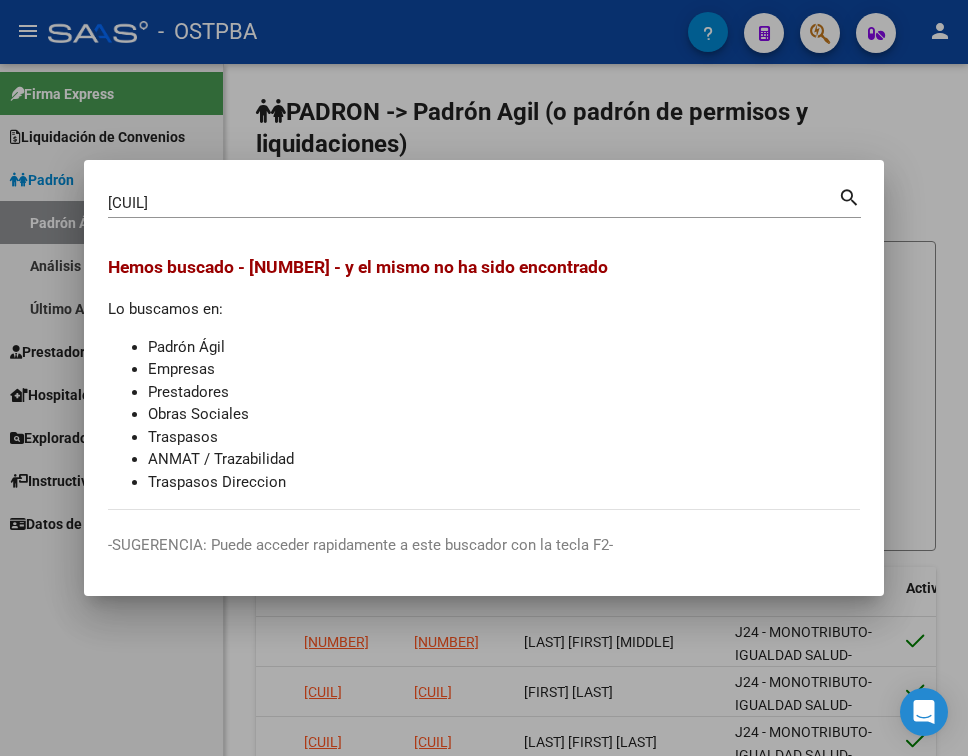 click at bounding box center [484, 378] 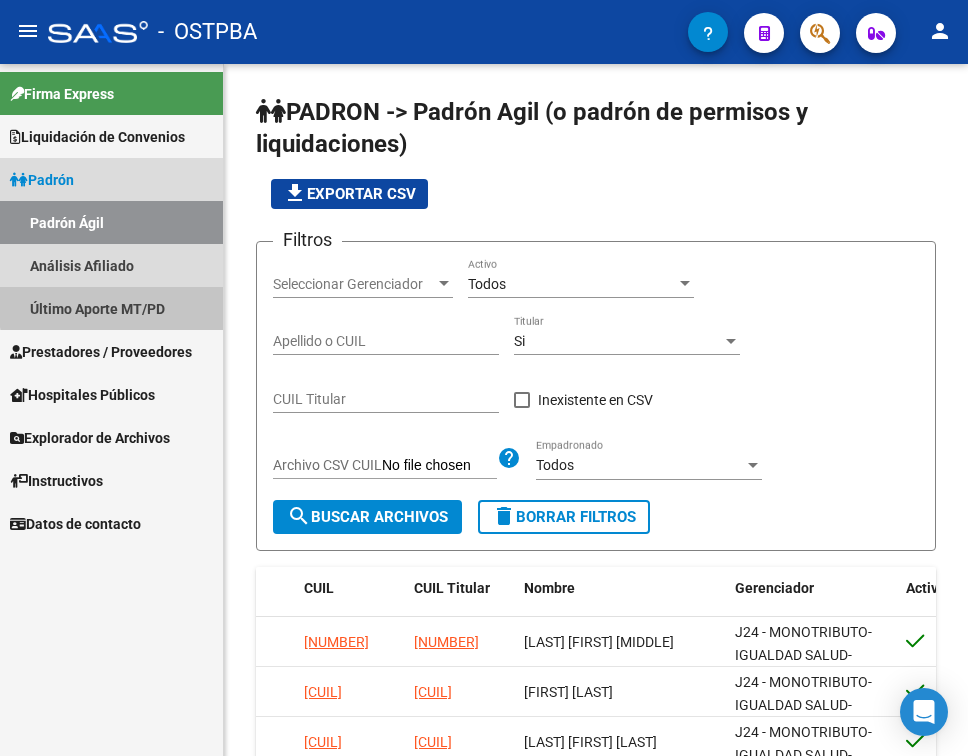 click on "Último Aporte MT/PD" at bounding box center [111, 308] 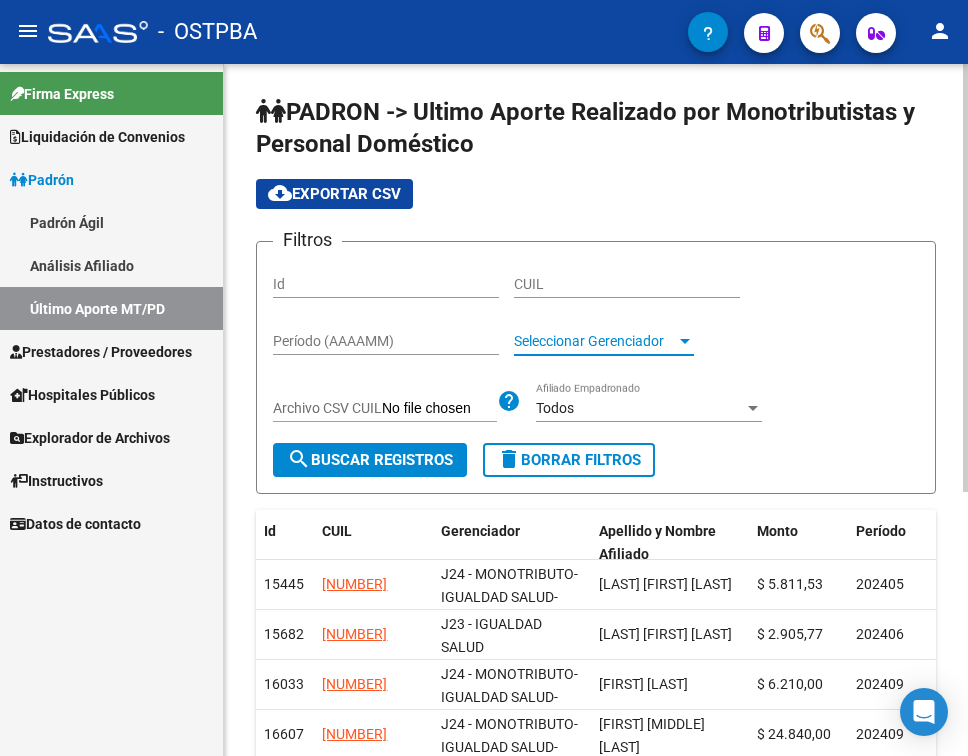 click on "Seleccionar Gerenciador" at bounding box center (595, 341) 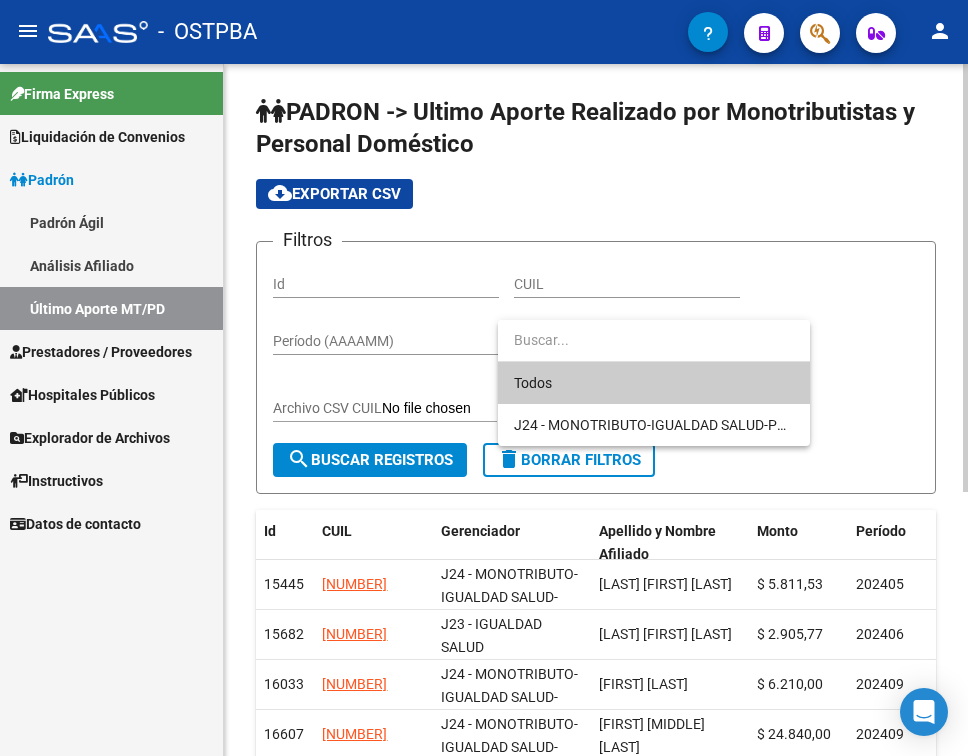 click at bounding box center (654, 340) 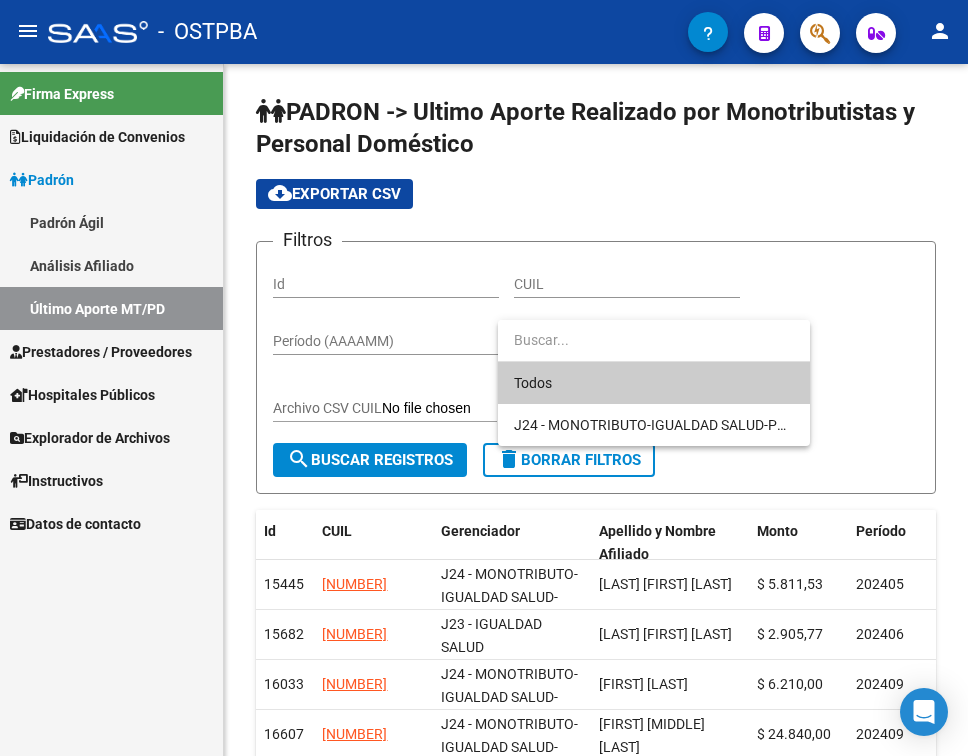 click at bounding box center [484, 378] 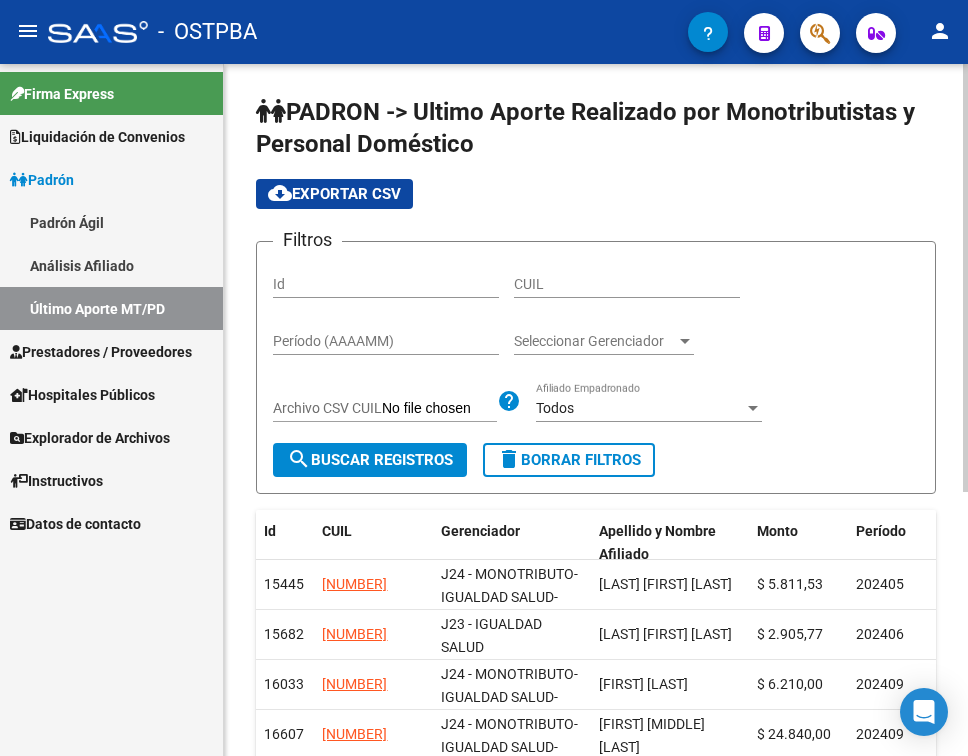 click on "Período (AAAAMM)" at bounding box center [386, 341] 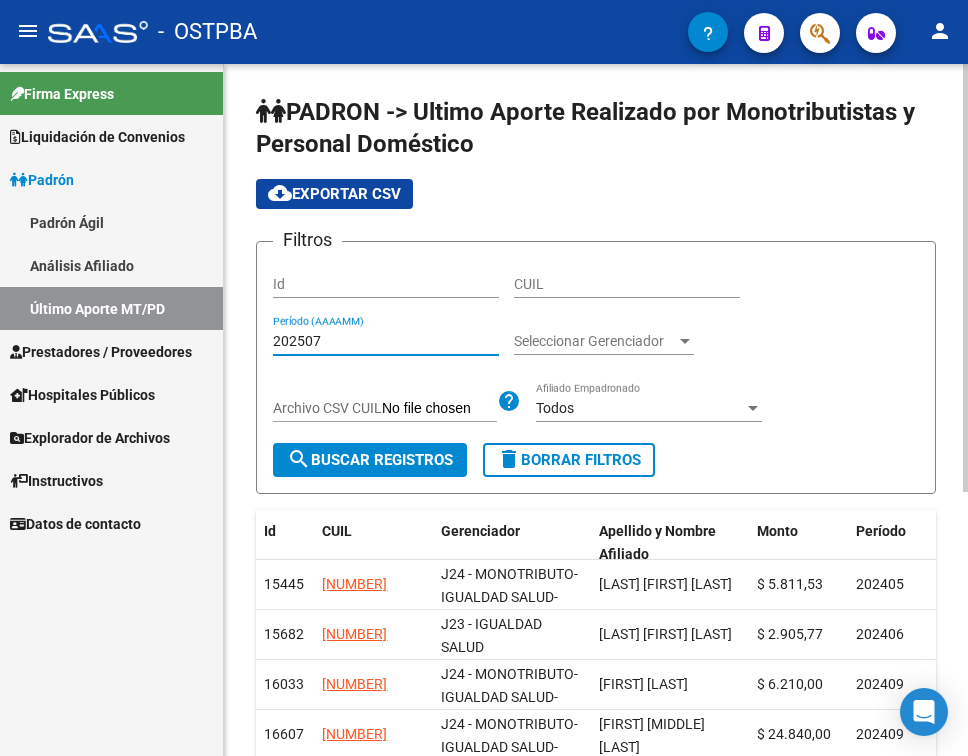 type on "202507" 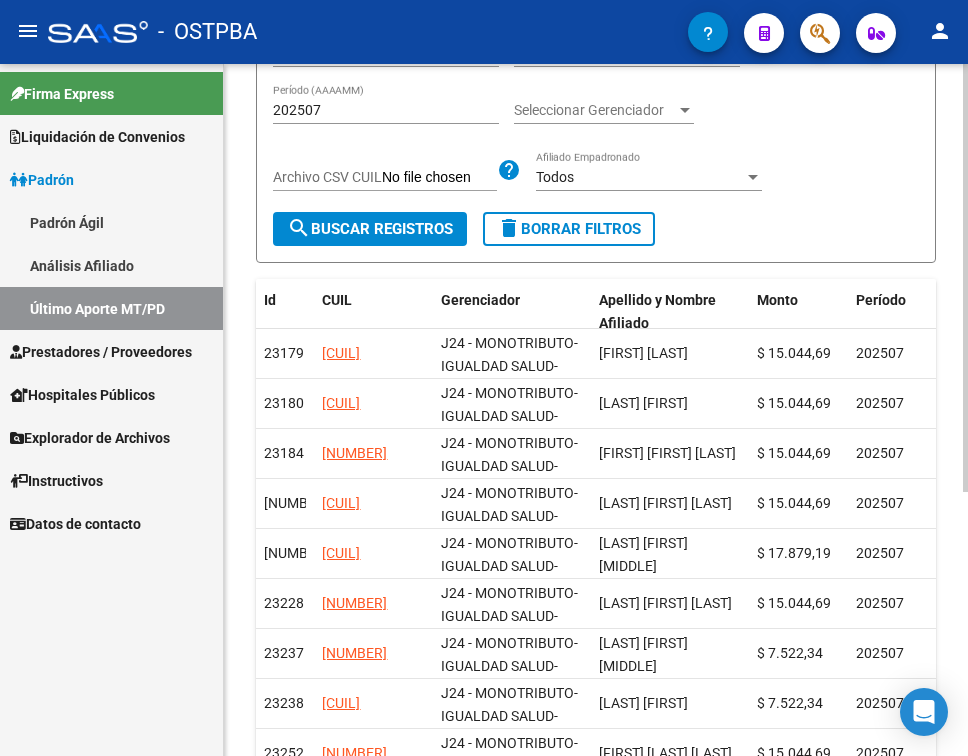 scroll, scrollTop: 227, scrollLeft: 0, axis: vertical 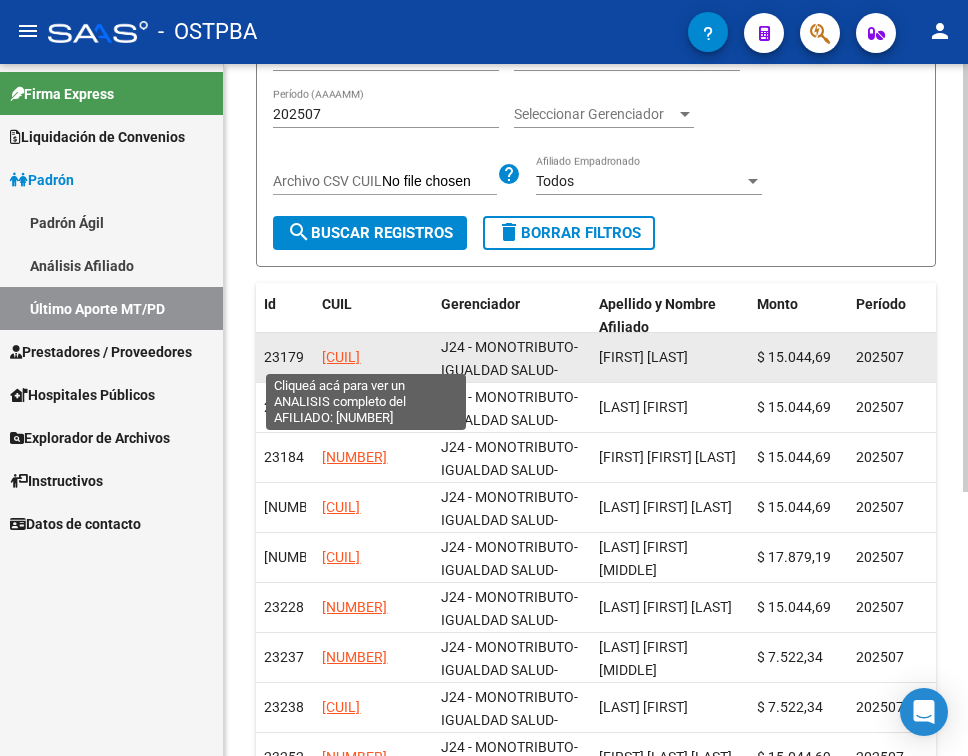 click on "20120835662" 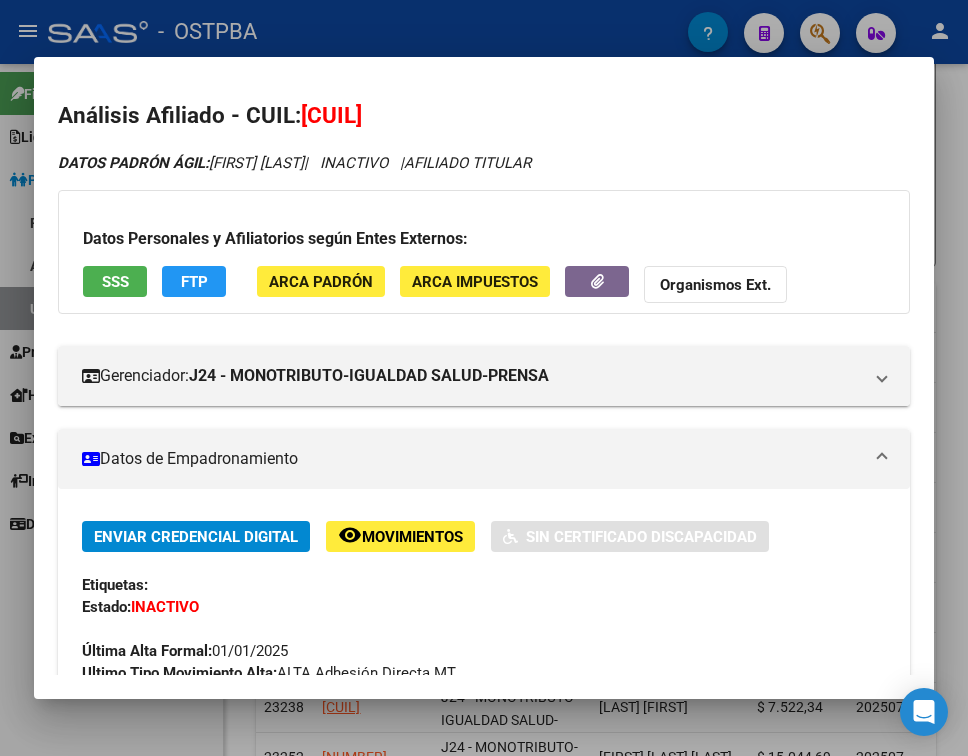 click on "20120835662" at bounding box center (331, 115) 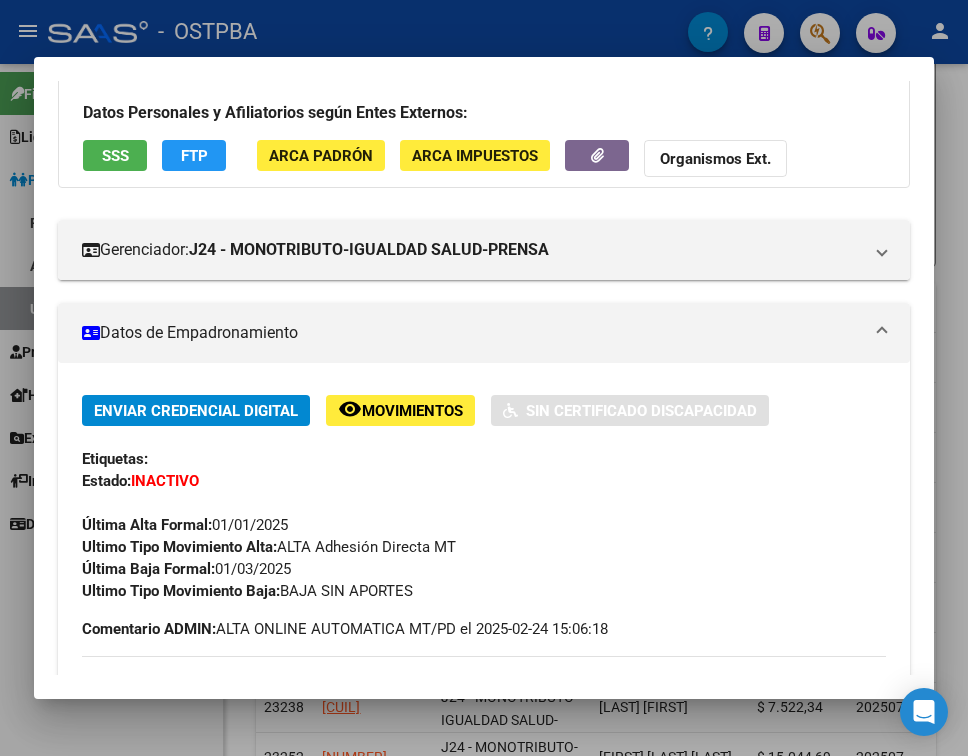 scroll, scrollTop: 200, scrollLeft: 0, axis: vertical 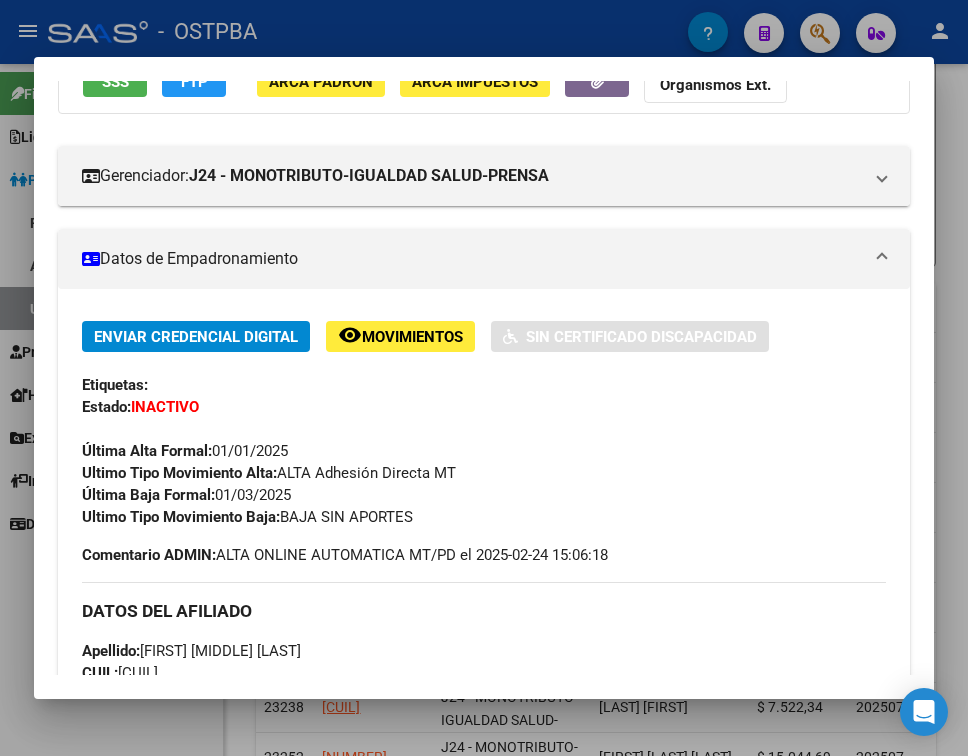 click on "Movimientos" 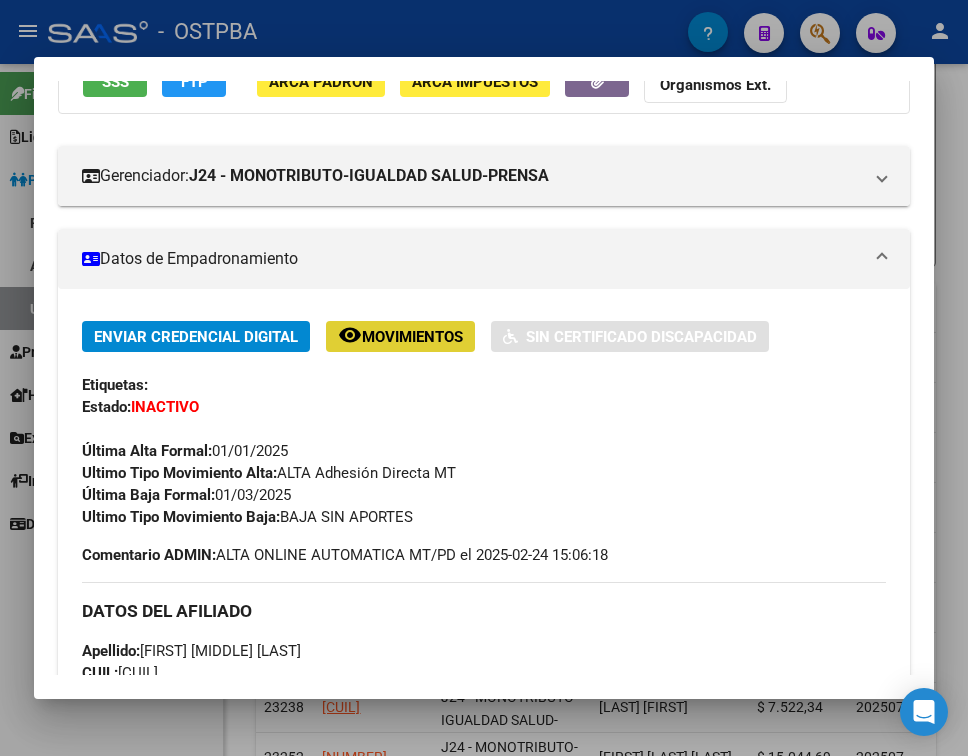 type 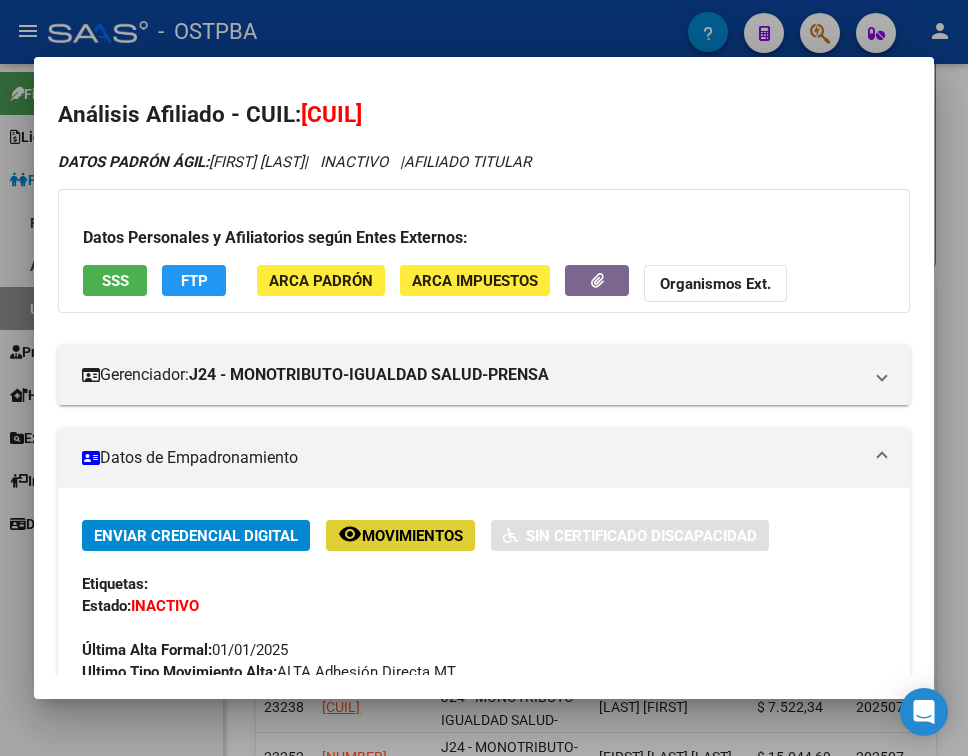 scroll, scrollTop: 0, scrollLeft: 0, axis: both 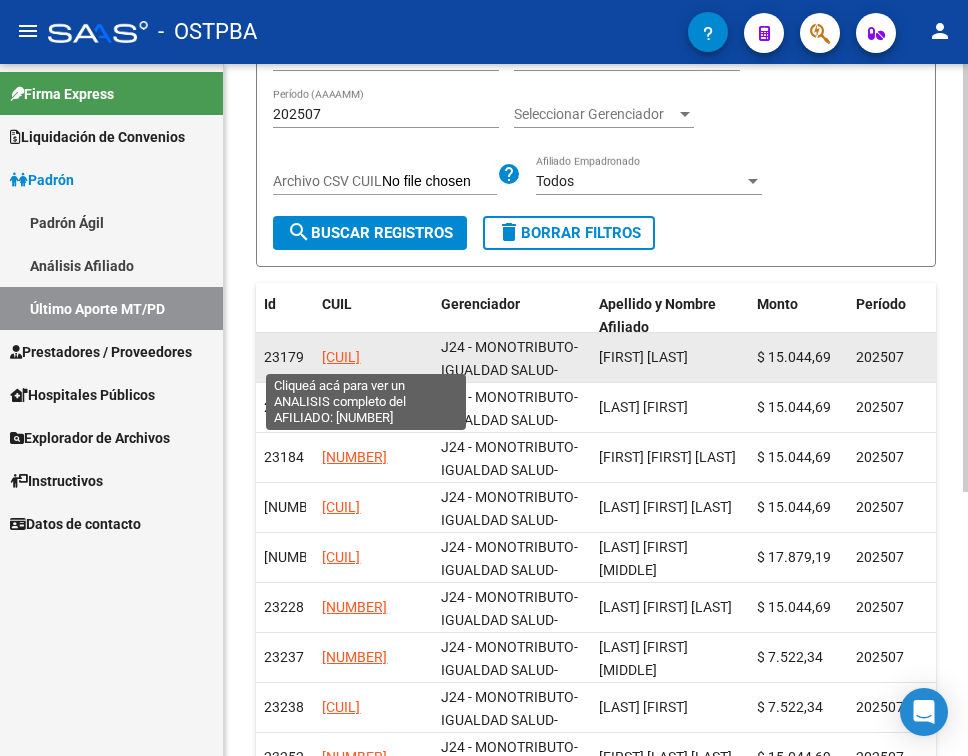 click on "20120835662" 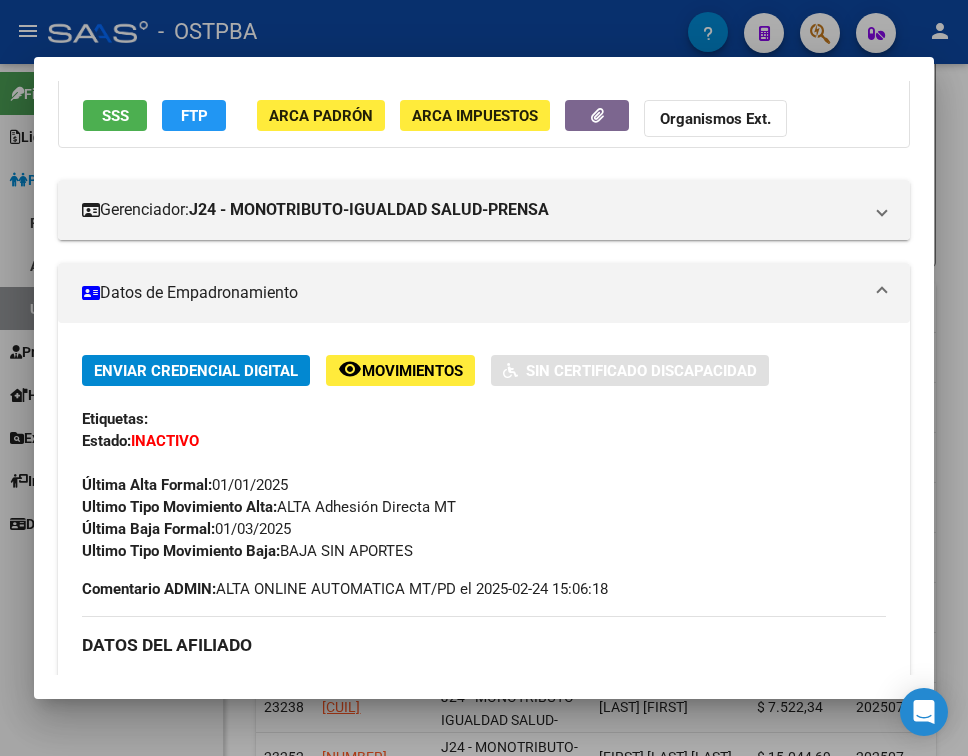 scroll, scrollTop: 200, scrollLeft: 0, axis: vertical 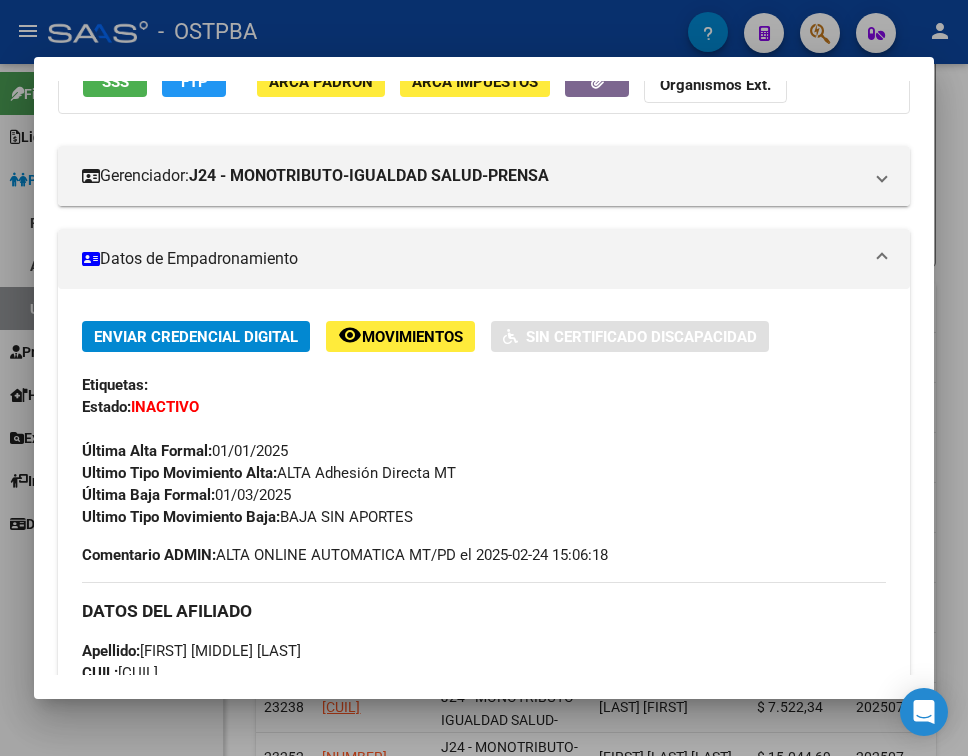 click on "Ultimo Tipo Movimiento Alta:  ALTA Adhesión Directa MT" at bounding box center [484, 473] 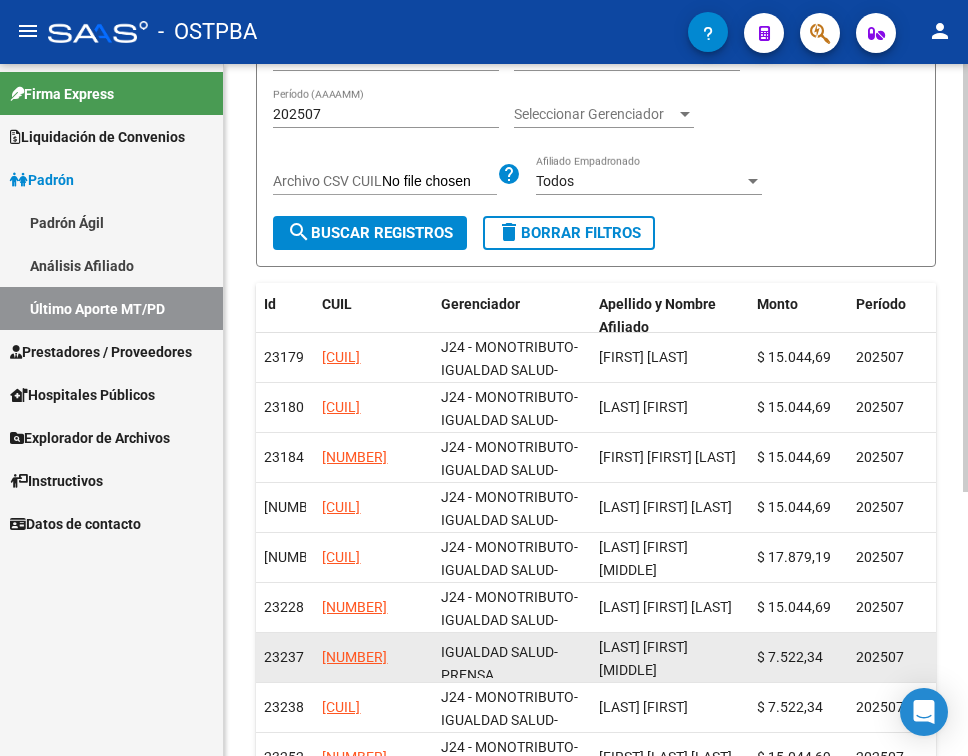scroll, scrollTop: 26, scrollLeft: 0, axis: vertical 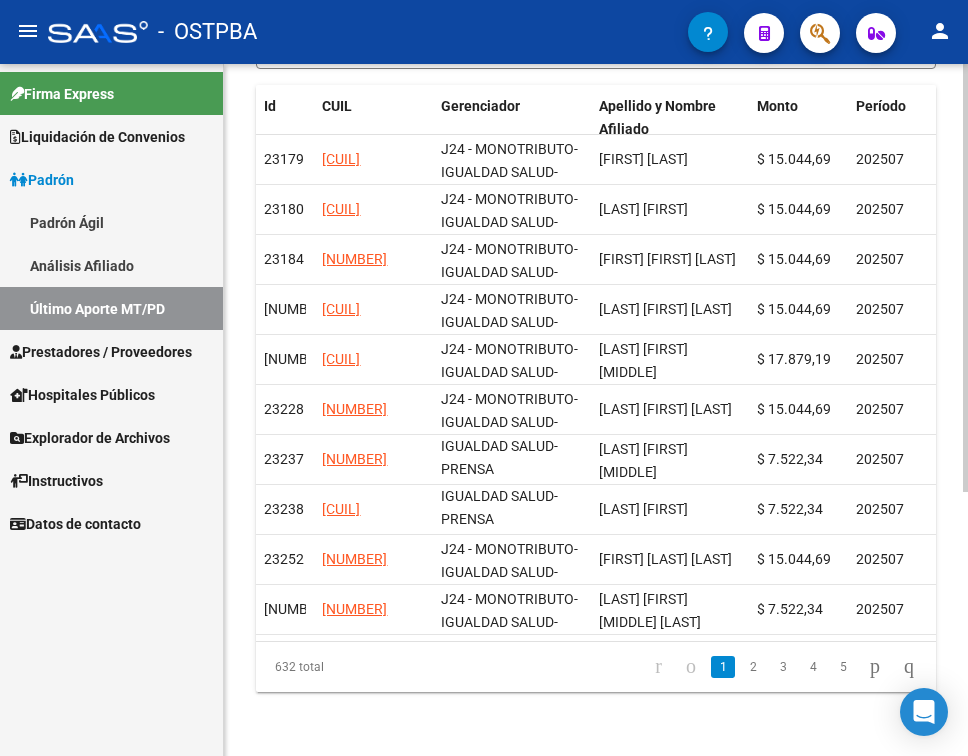 click on "PADRON -> Ultimo Aporte Realizado por Monotributistas y Personal Doméstico cloud_download  Exportar CSV  Filtros Id CUIL 202507 Período (AAAAMM) Seleccionar Gerenciador Seleccionar Gerenciador Archivo CSV CUIL help Todos Afiliado Empadronado search  Buscar Registros  delete  Borrar Filtros  Id CUIL Gerenciador Apellido y Nombre Afiliado Monto Período 23179 20120835662 J24 - MONOTRIBUTO-IGUALDAD SALUD-PRENSA TORRES JOSE MARIO $ 15.044,69 202507 23180 20121351723 J24 - MONOTRIBUTO-IGUALDAD SALUD-PRENSA CUENCA BALBINO $ 15.044,69 202507 23184 20126402059 J24 - MONOTRIBUTO-IGUALDAD SALUD-PRENSA SANTIAGO JOSE MARCELO $ 15.044,69 202507 23189 20131402954 J24 - MONOTRIBUTO-IGUALDAD SALUD-PRENSA FRANZE ALFONSO ITALO $ 15.044,69 202507 23220 20141521269 J24 - MONOTRIBUTO-IGUALDAD SALUD-PRENSA RUBINI BRUNO HECTOR $ 17.879,19 202507 23228 20143625304 J24 - MONOTRIBUTO-IGUALDAD SALUD-PRENSA VERON MARCELO ANTONIO                                    $ 15.044,69 202507 23237 20145148635 SANCHEZ RUBEN OSCAR 202507" 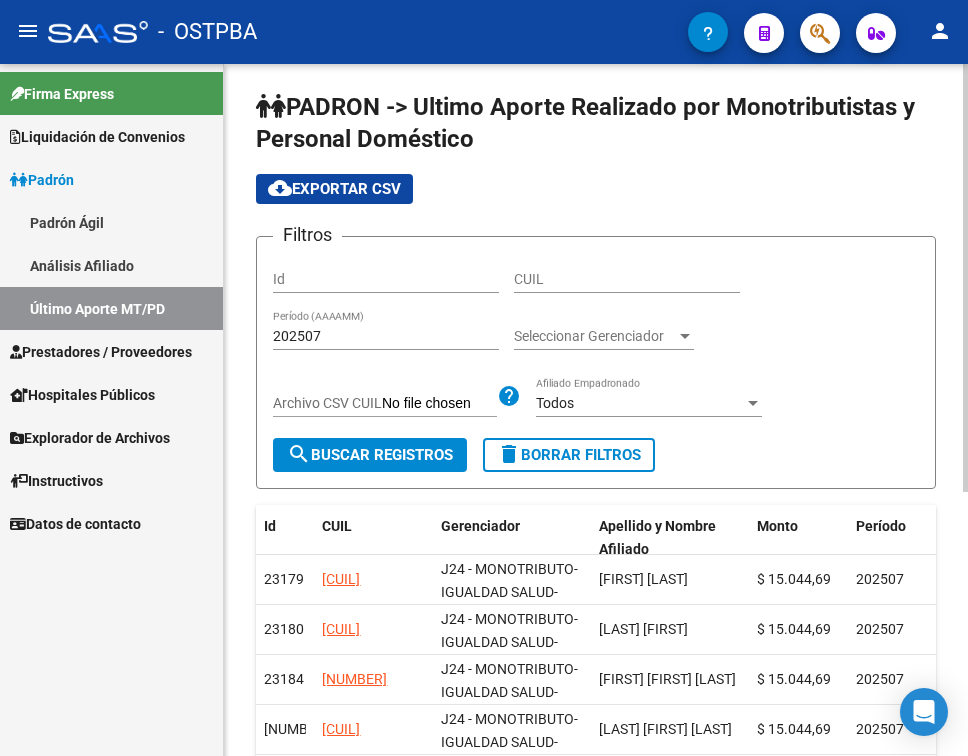 scroll, scrollTop: 0, scrollLeft: 0, axis: both 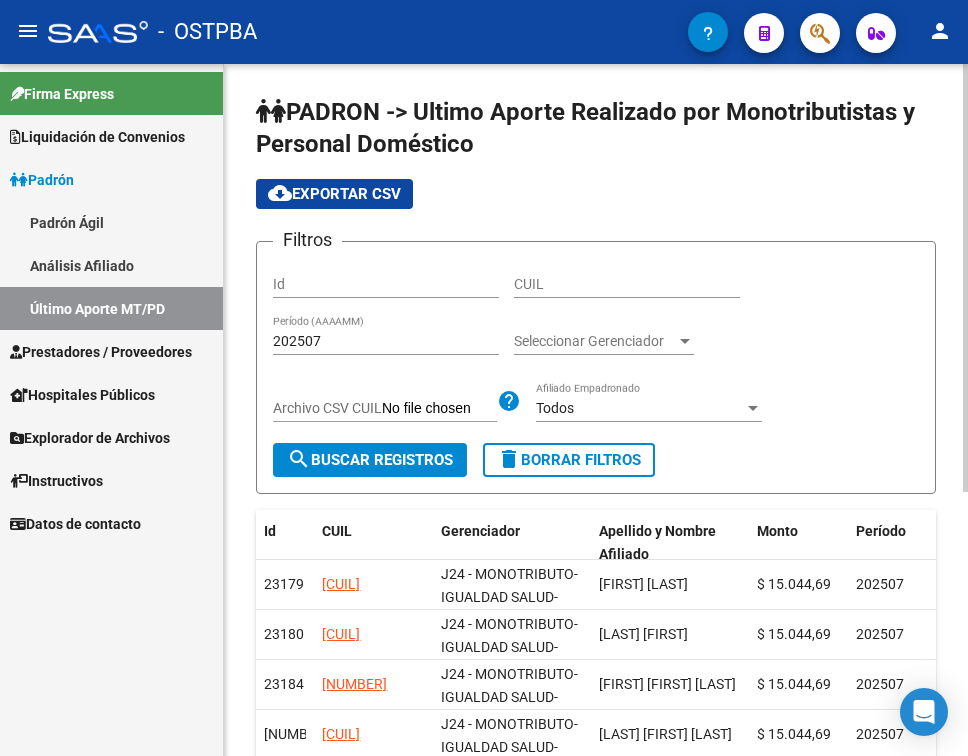 click on "cloud_download  Exportar CSV" 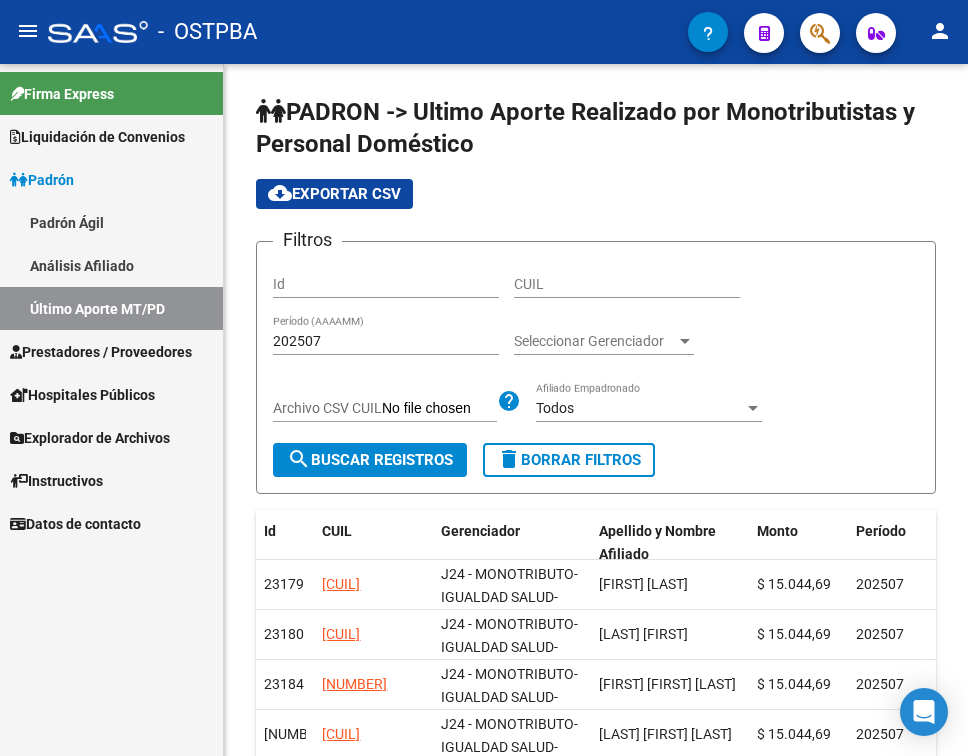 click on "menu -   OSTPBA  person" 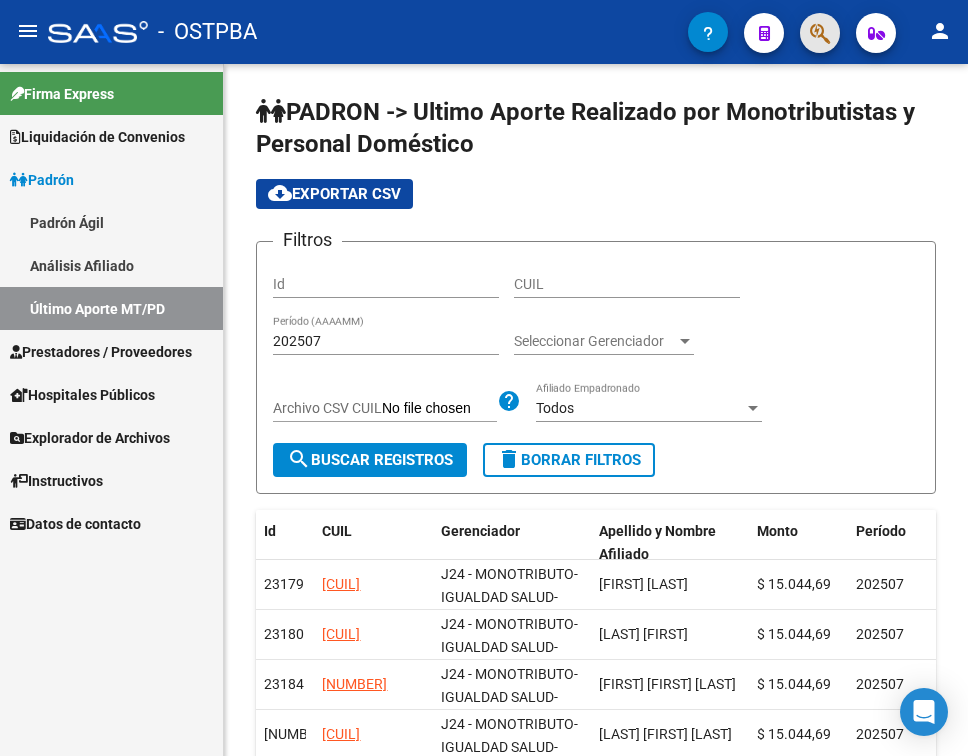 click 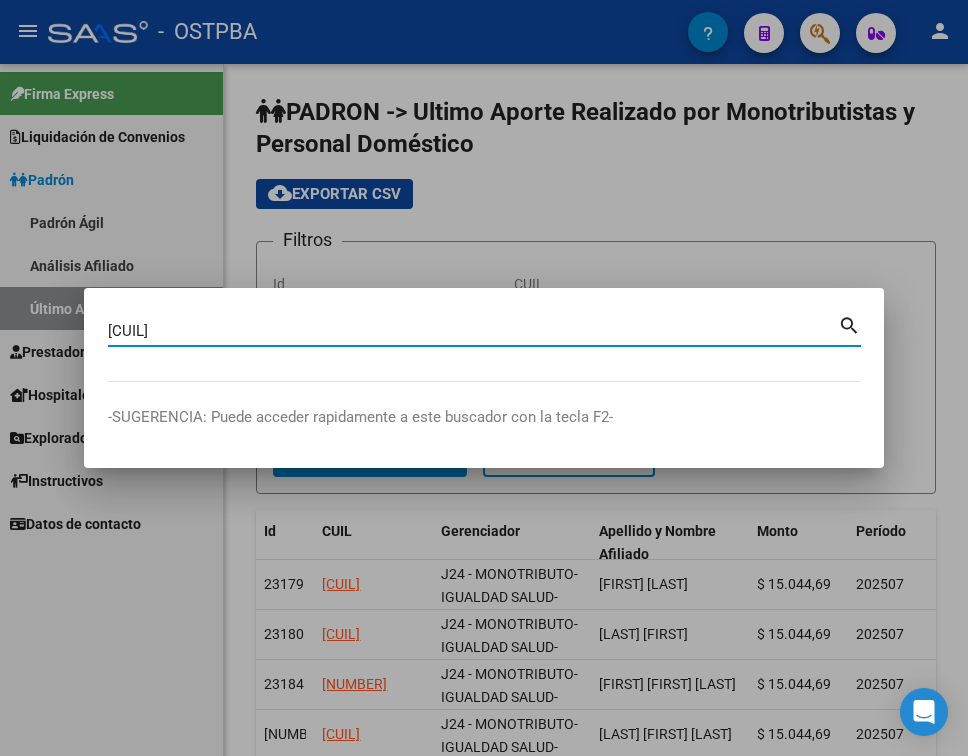 type on "27228181833" 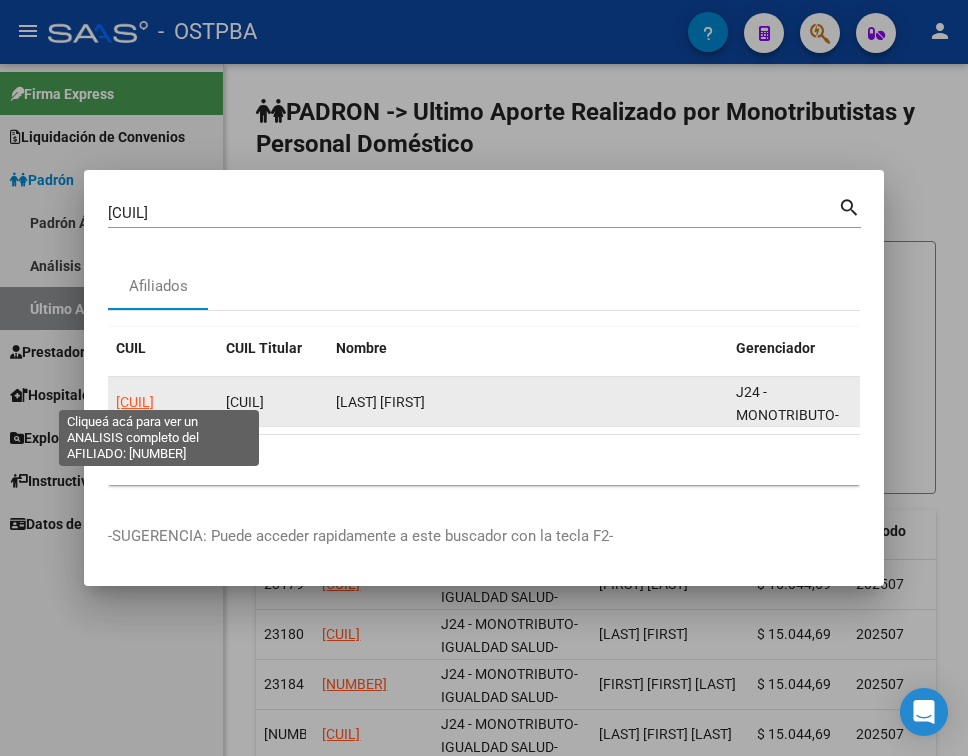 click on "27228181833" 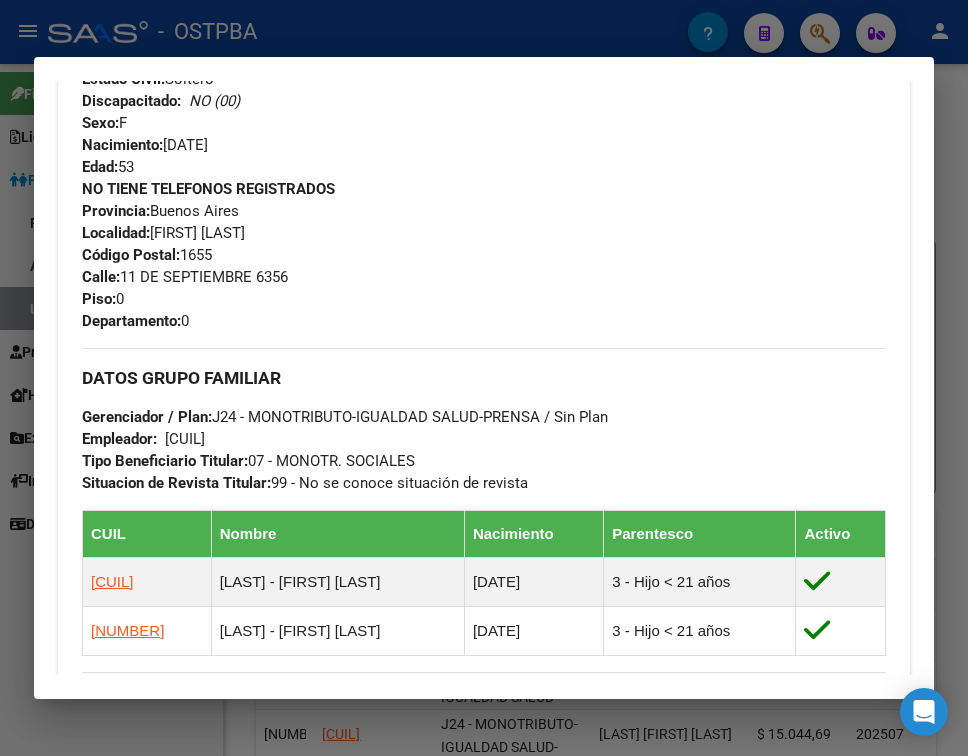 scroll, scrollTop: 1148, scrollLeft: 0, axis: vertical 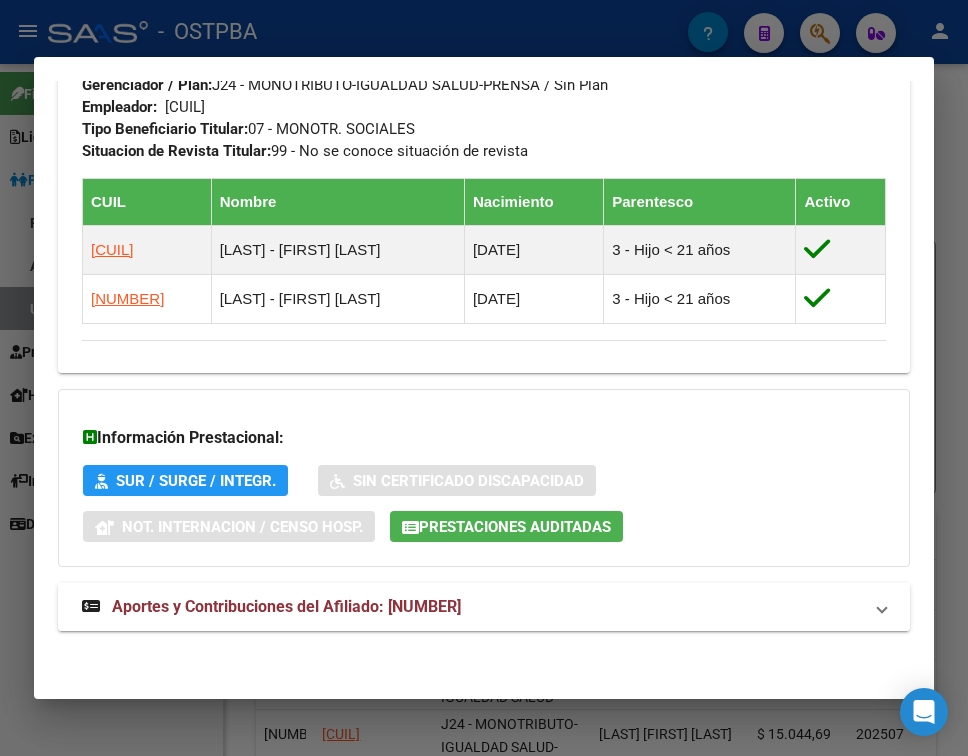 click on "Aportes y Contribuciones del Afiliado: 27228181833" at bounding box center (286, 606) 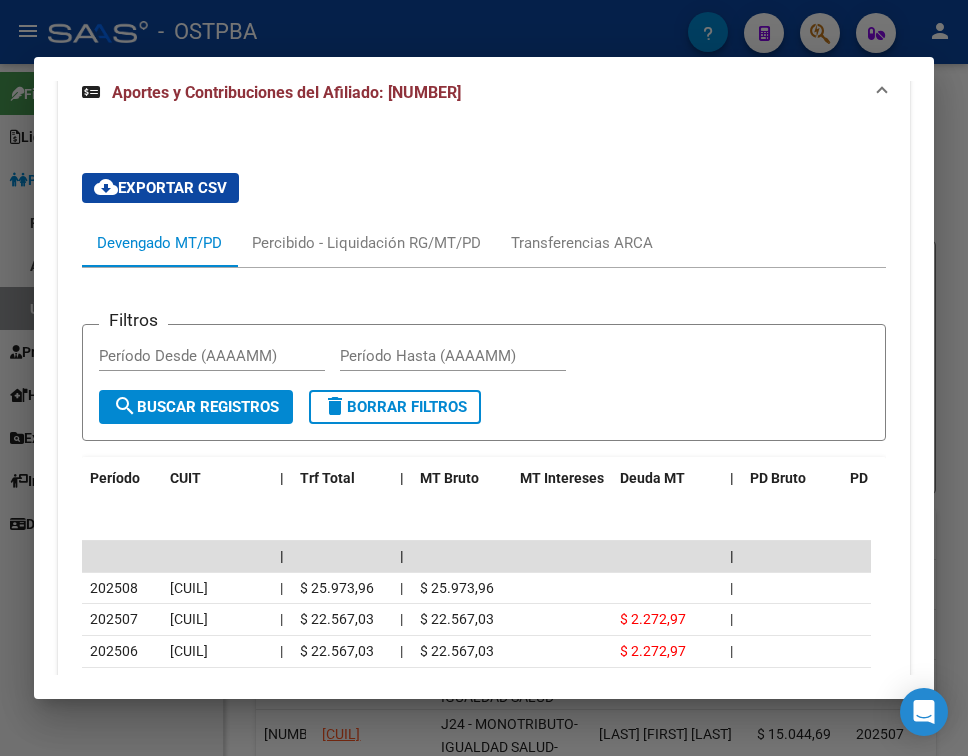 scroll, scrollTop: 1748, scrollLeft: 0, axis: vertical 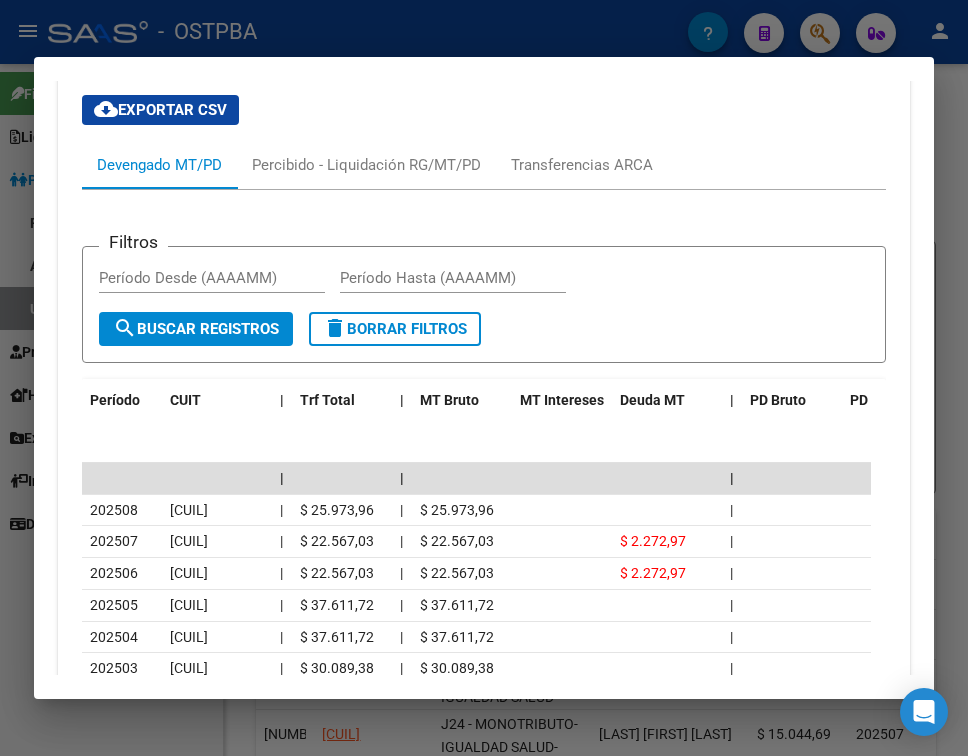 click on "Período CUIT | Trf Total | MT Bruto MT Intereses Deuda MT | PD Bruto PD Intereses PD Deuda" 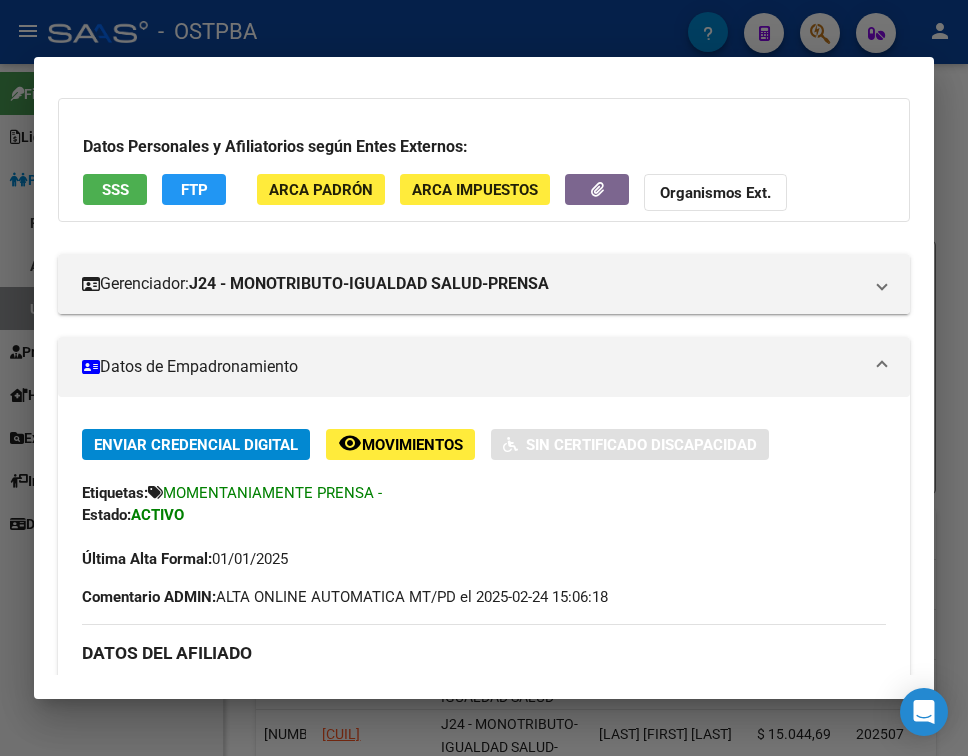 scroll, scrollTop: 0, scrollLeft: 0, axis: both 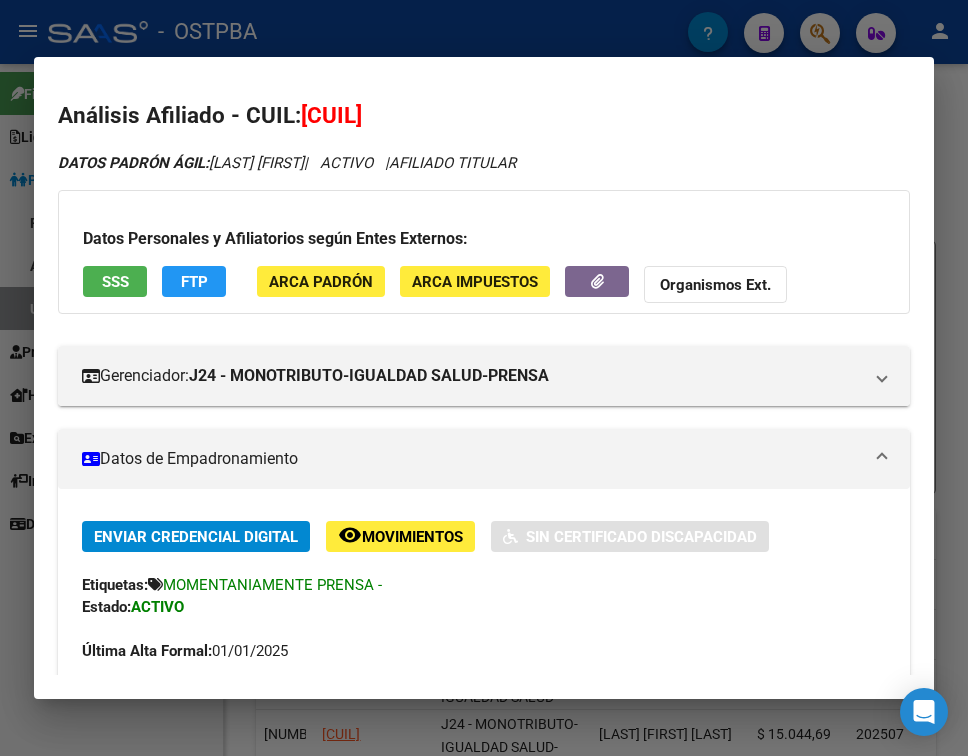 click on "27228181833" at bounding box center (331, 115) 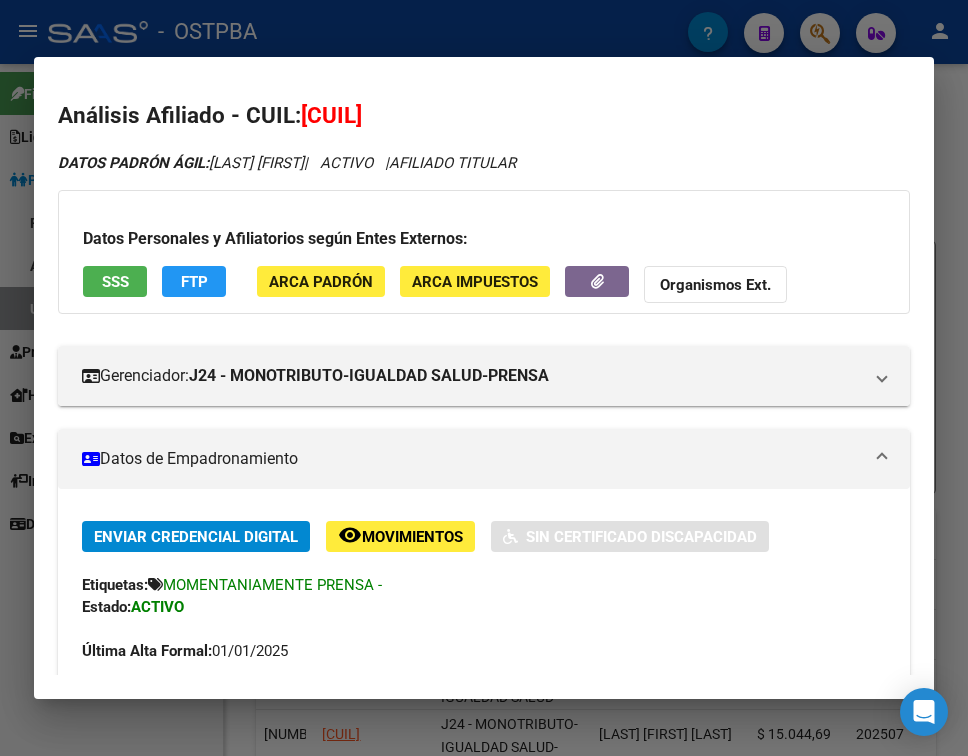 click on "MOMENTANIAMENTE PRENSA  -" at bounding box center [272, 585] 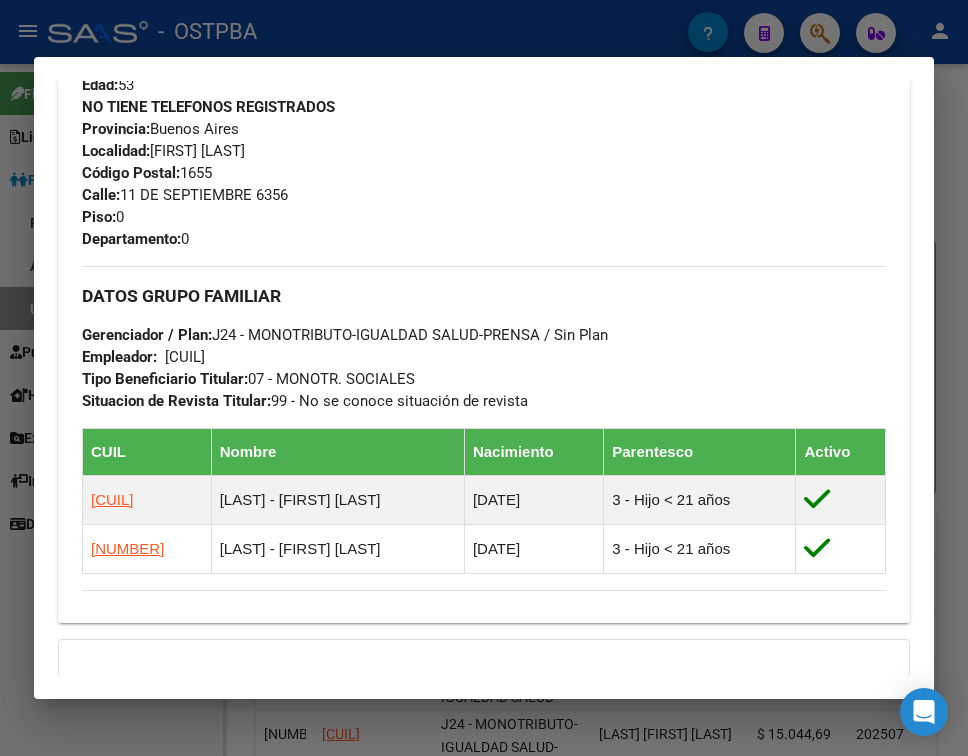 scroll, scrollTop: 900, scrollLeft: 0, axis: vertical 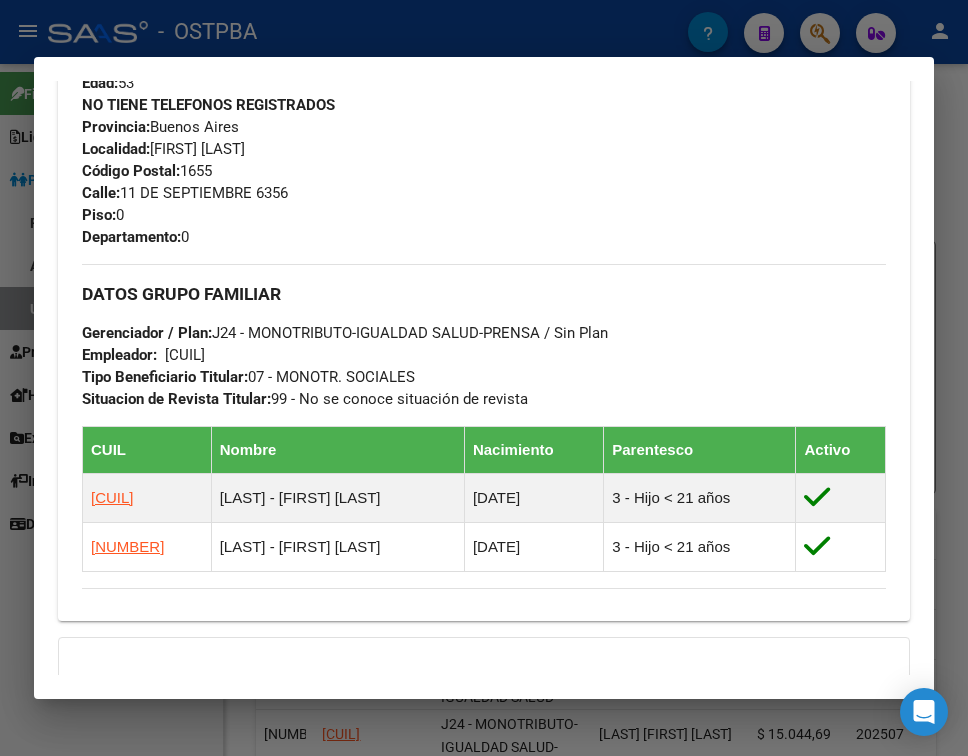 click at bounding box center (484, 378) 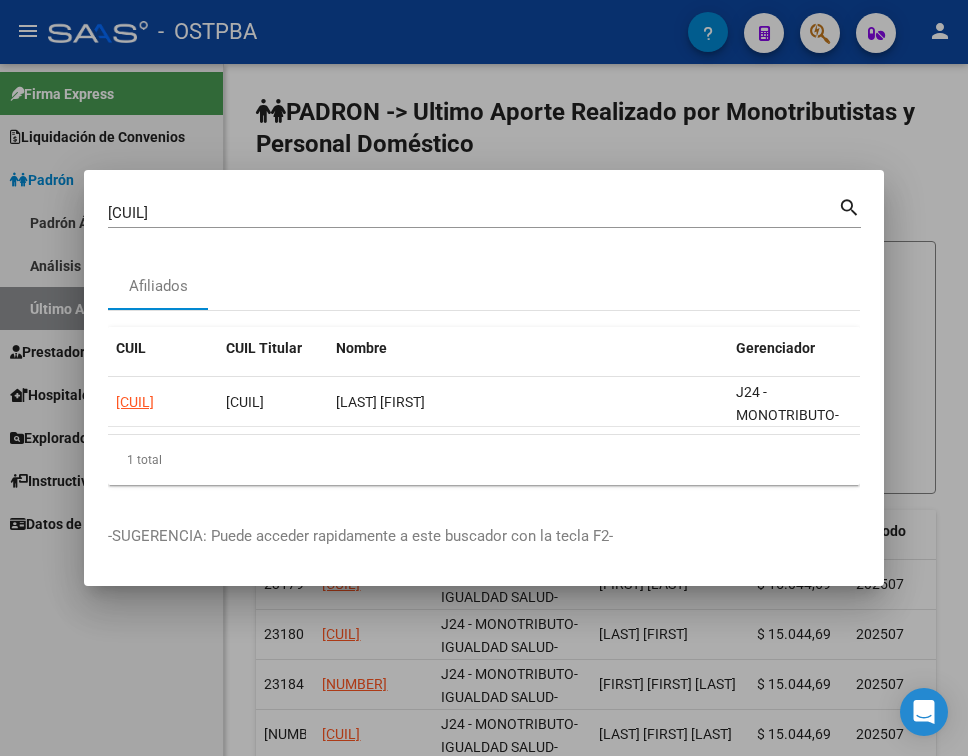click on "27228181833" at bounding box center [473, 213] 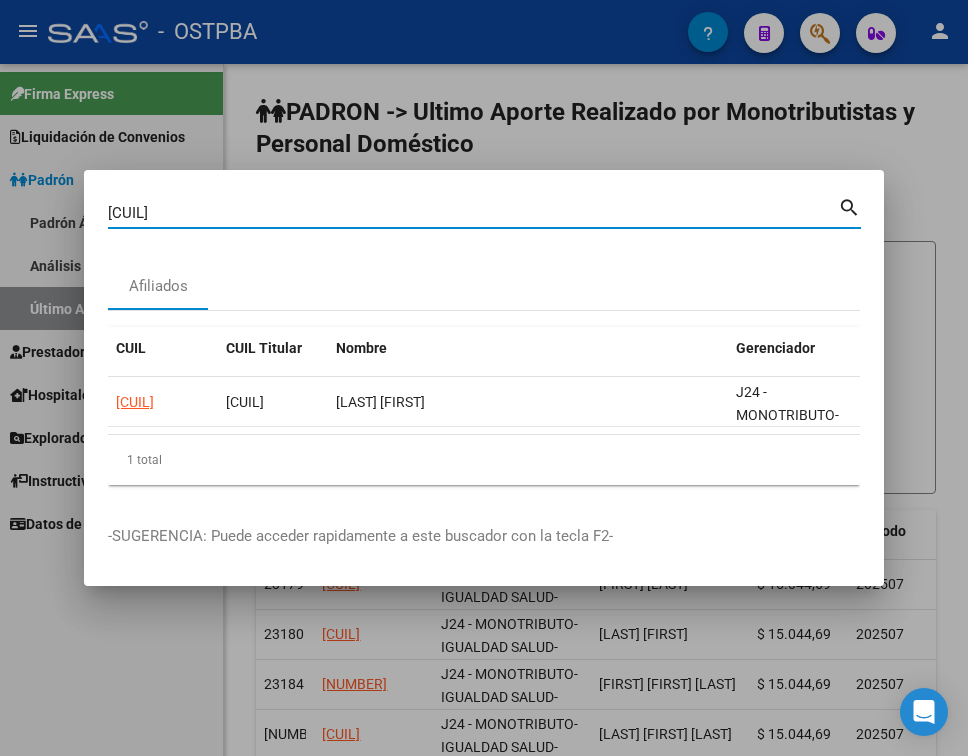 click on "27228181833" at bounding box center (473, 213) 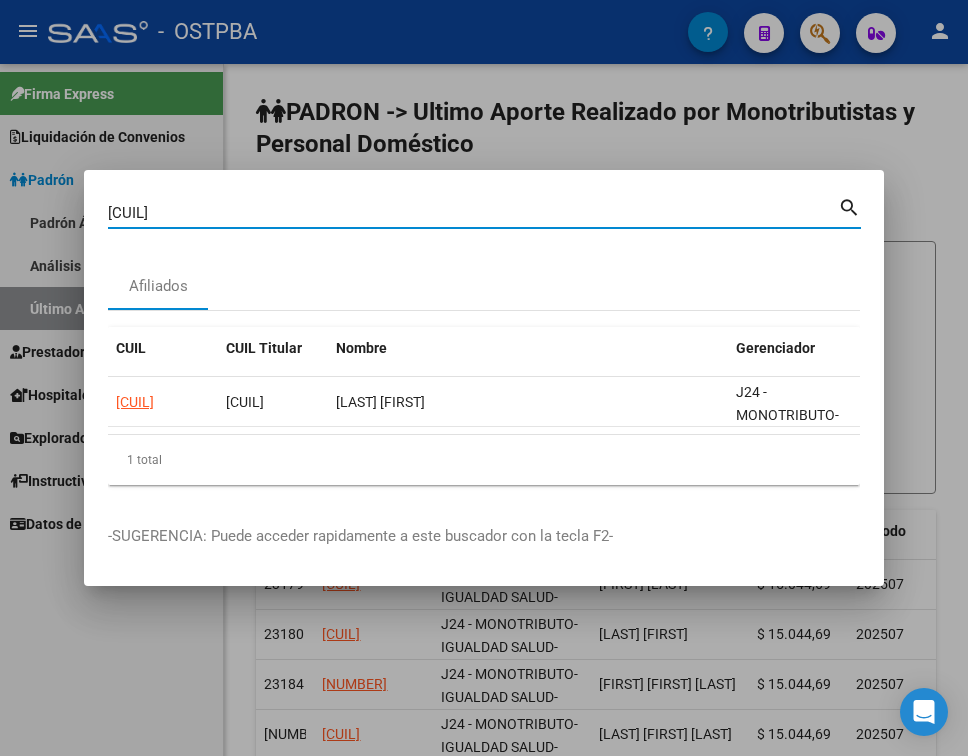 type on "[CUIL]" 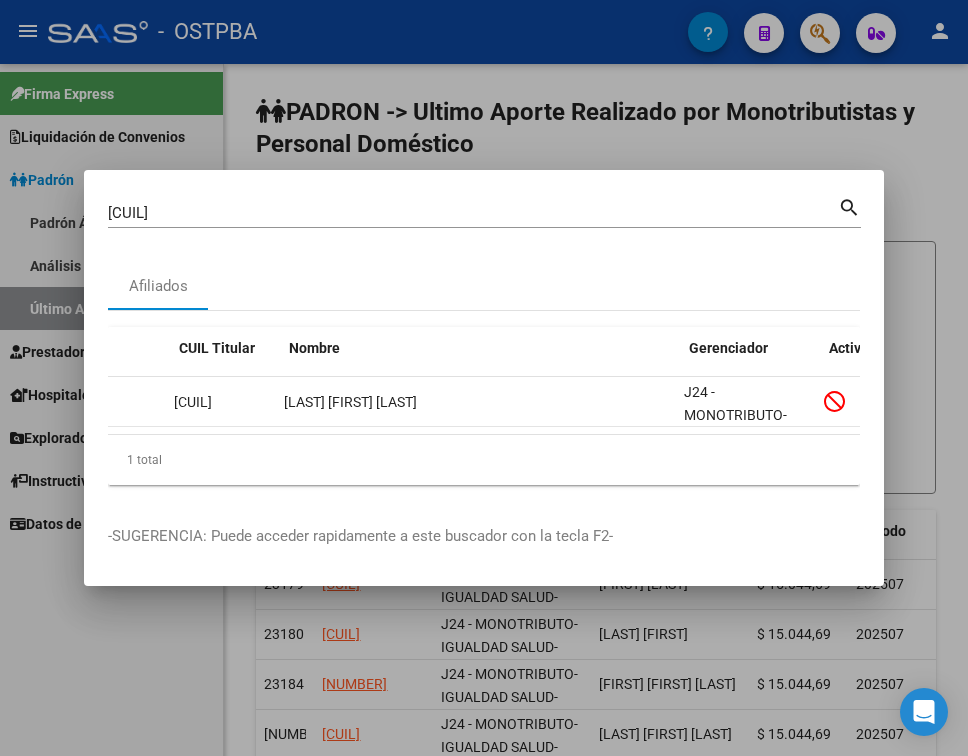 scroll, scrollTop: 0, scrollLeft: 0, axis: both 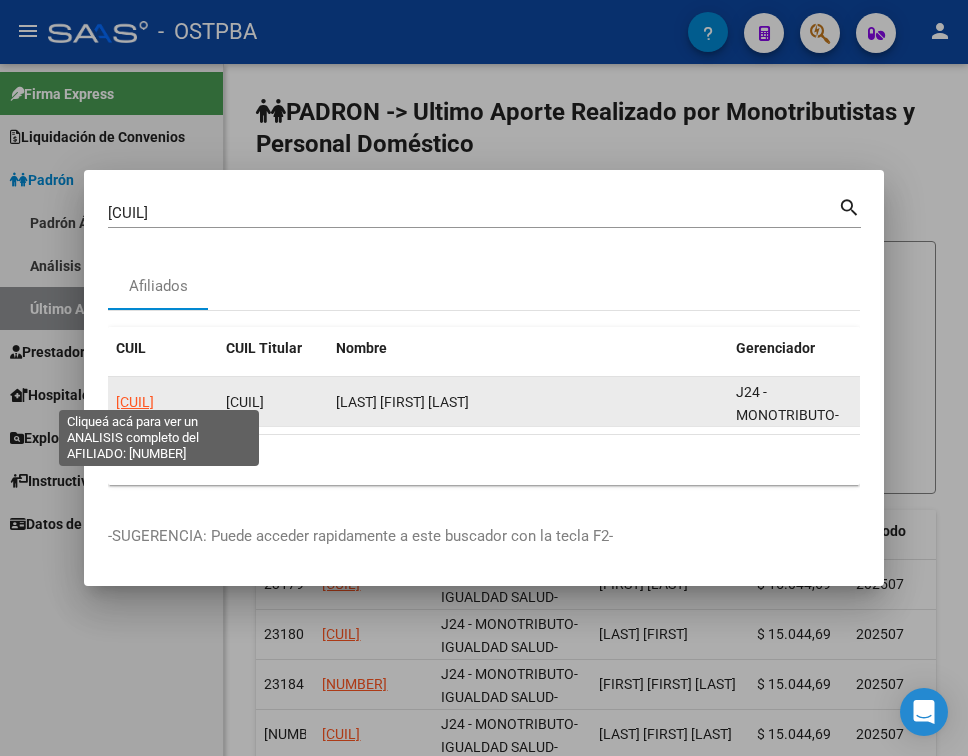 click on "[CUIL]" 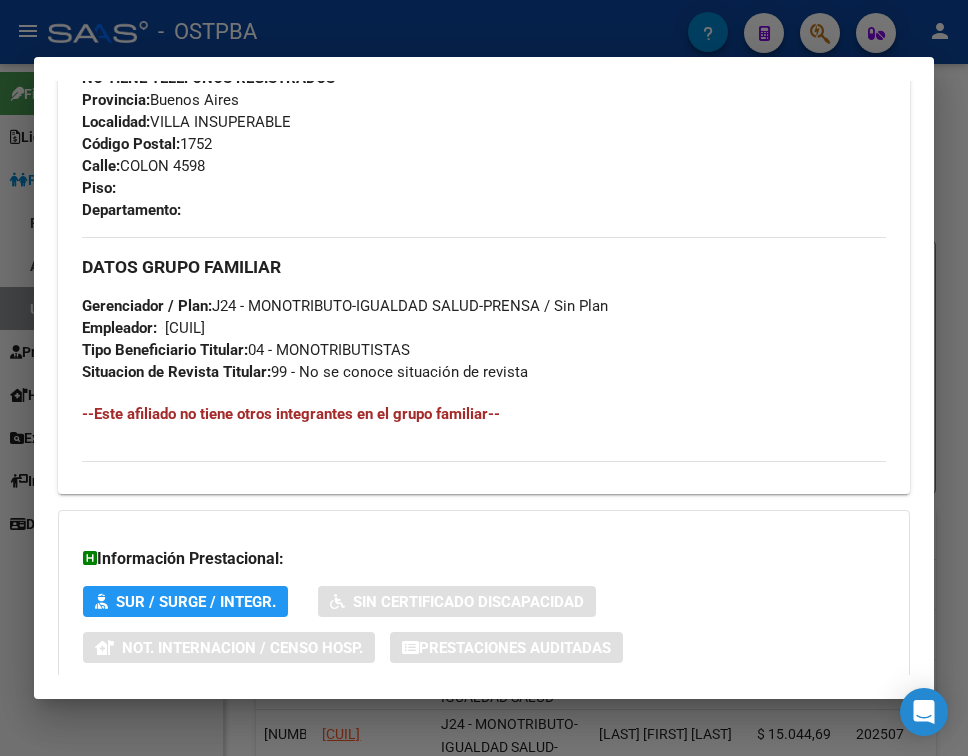 scroll, scrollTop: 1114, scrollLeft: 0, axis: vertical 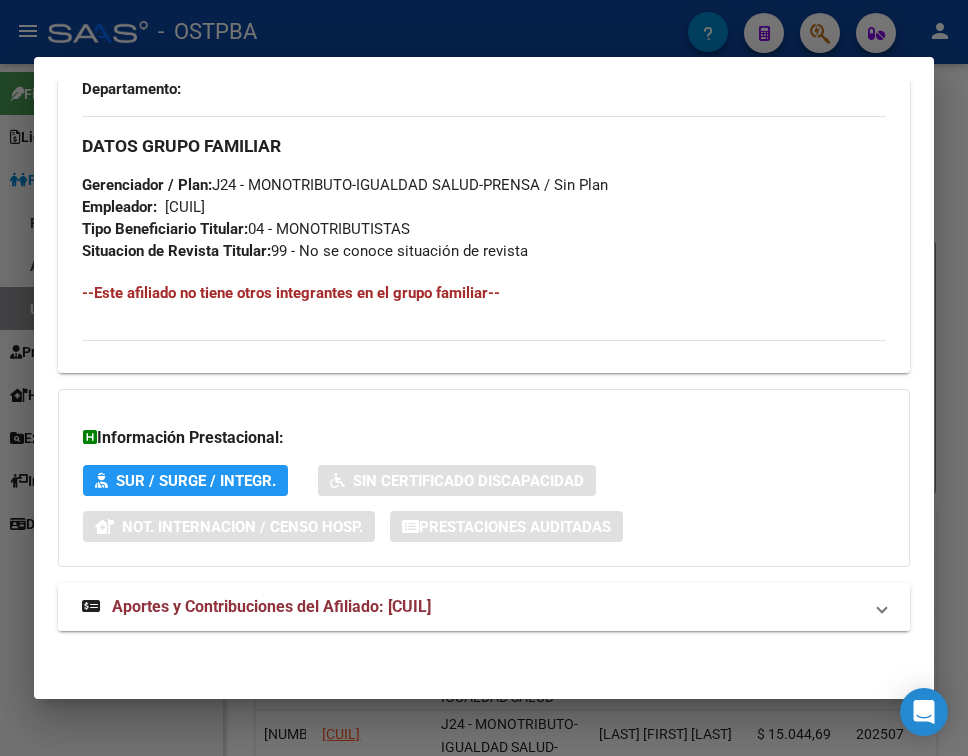 click on "Aportes y Contribuciones del Afiliado: 20131402954" at bounding box center (472, 607) 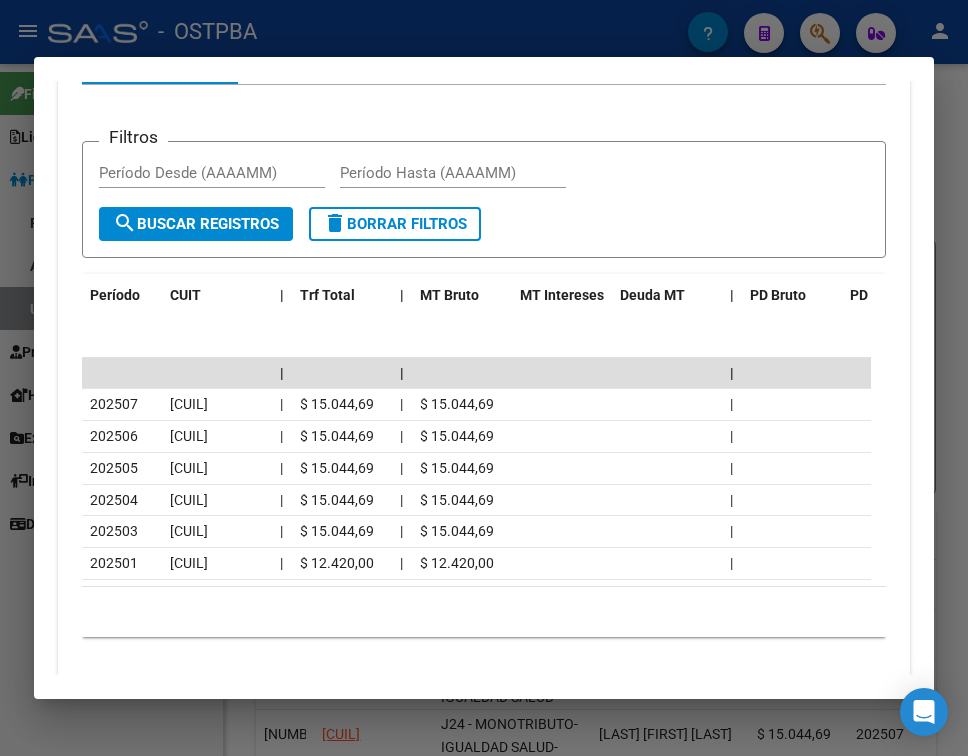 scroll, scrollTop: 1832, scrollLeft: 0, axis: vertical 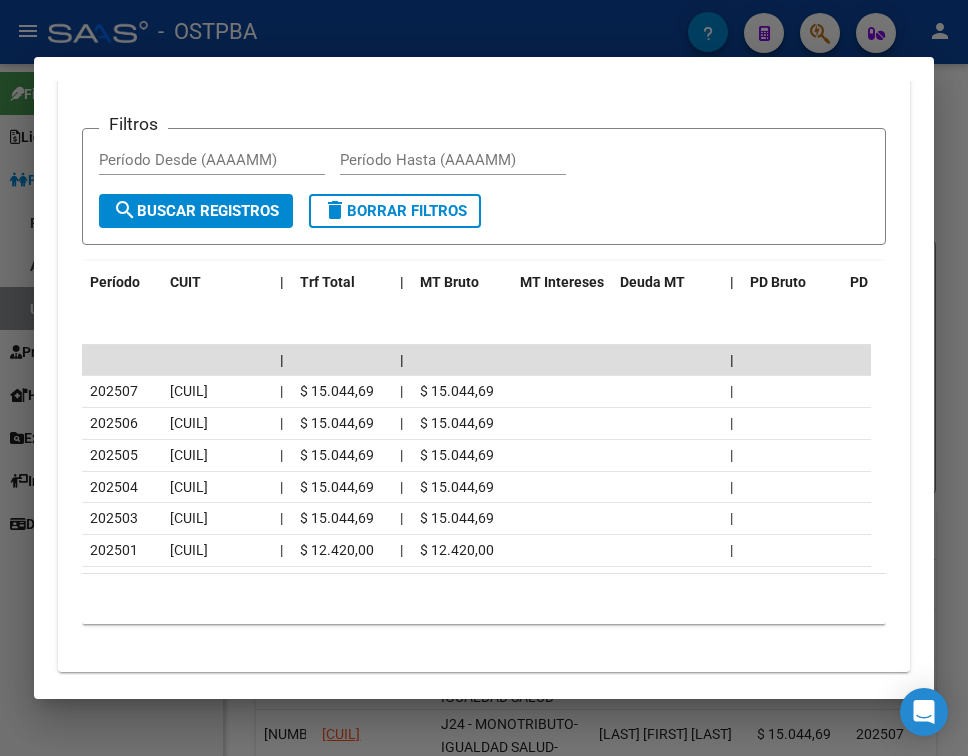 click at bounding box center [484, 378] 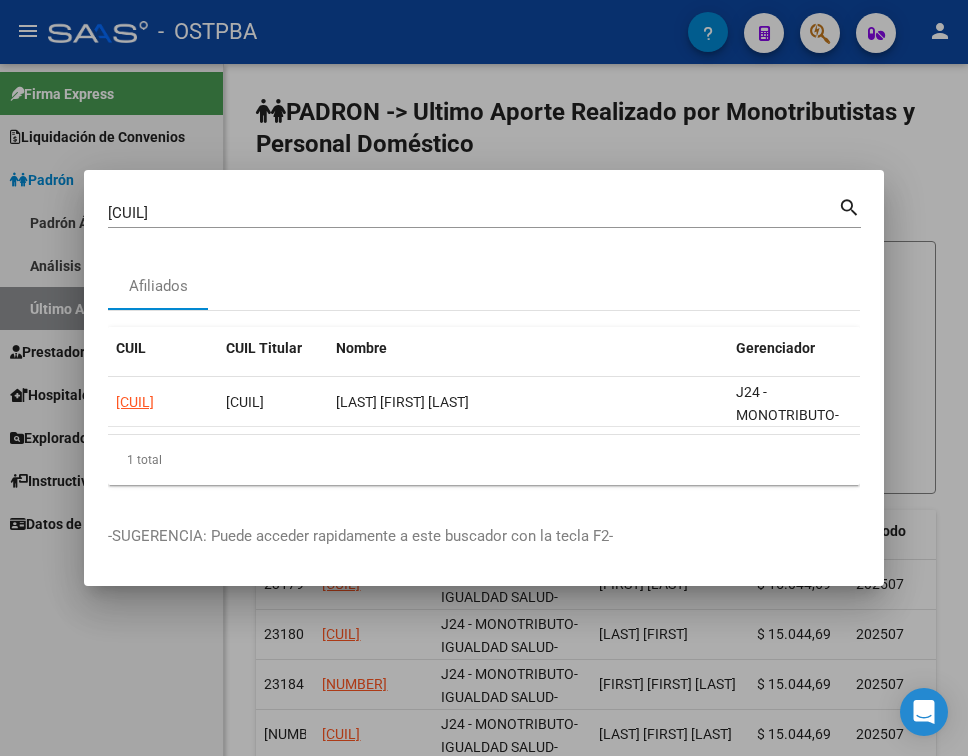 click at bounding box center [484, 378] 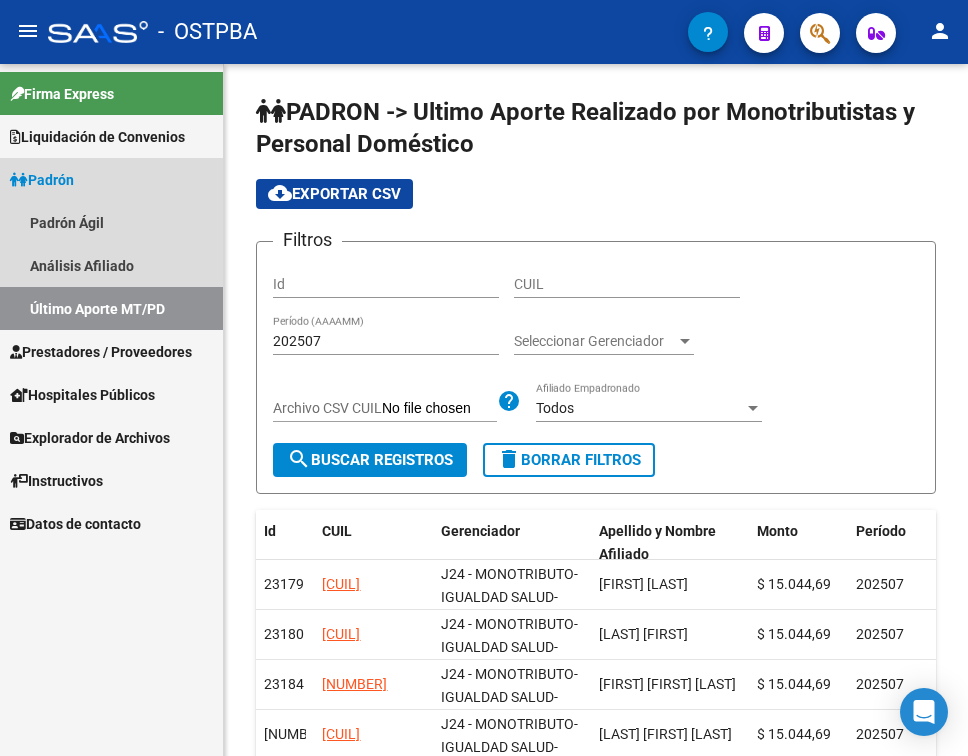 click on "Último Aporte MT/PD" at bounding box center [111, 308] 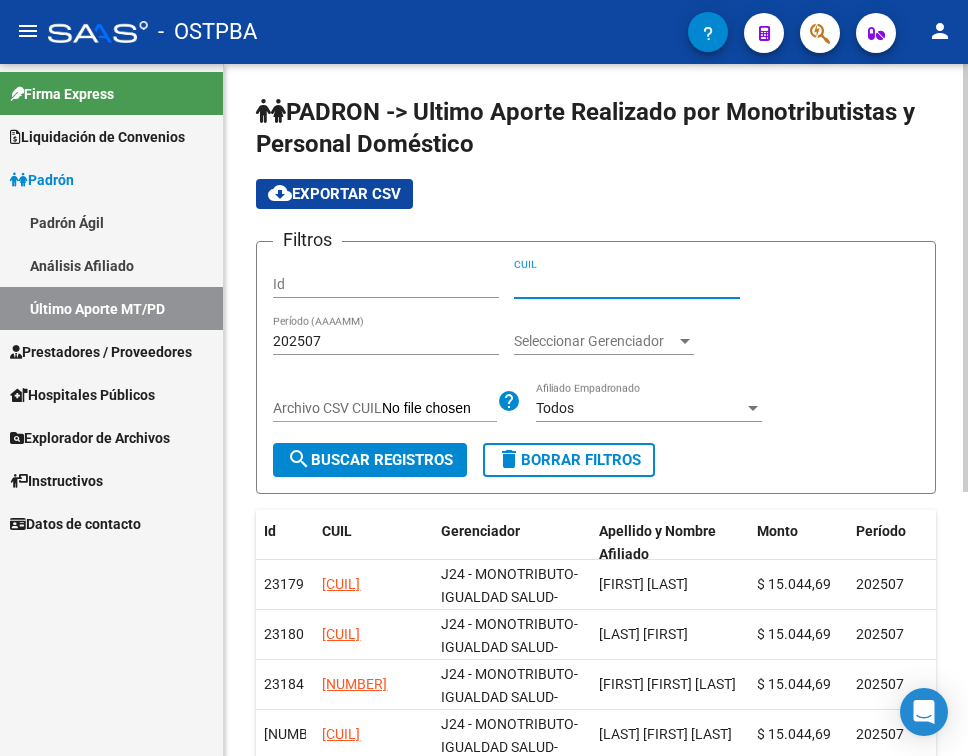 click on "CUIL" at bounding box center [627, 284] 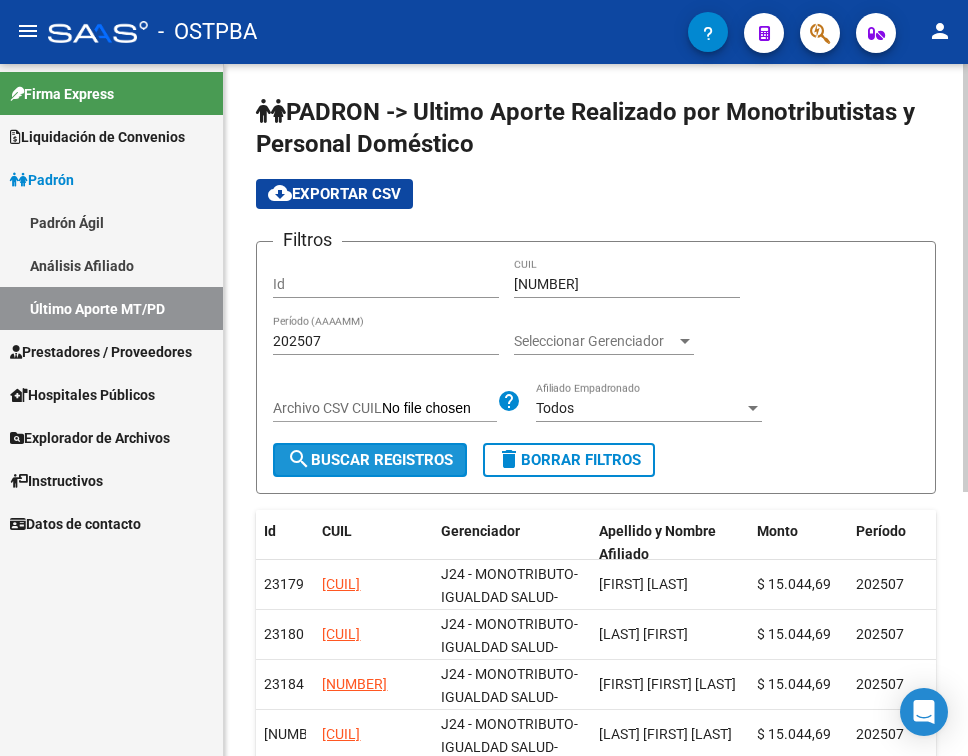 click on "search  Buscar Registros" 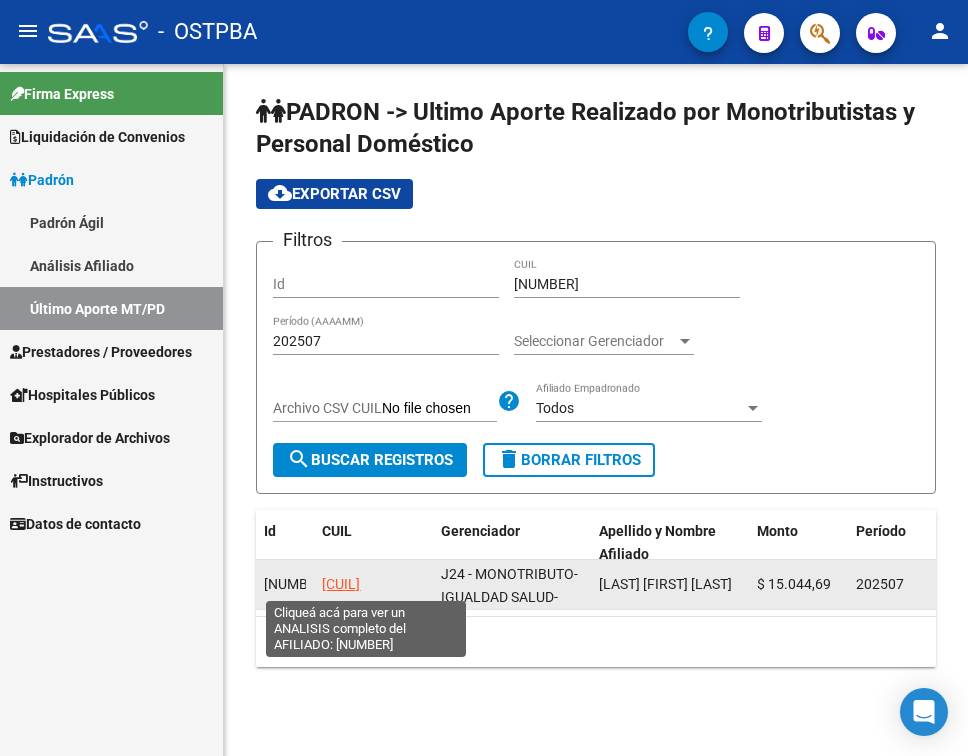 click on "[CUIL]" 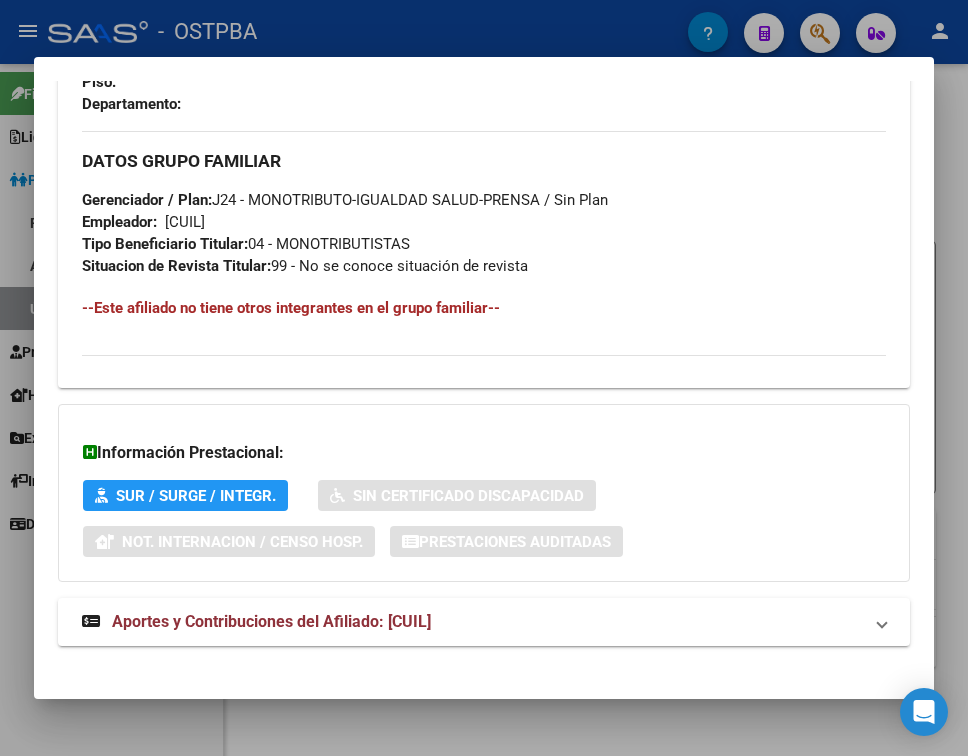 scroll, scrollTop: 1114, scrollLeft: 0, axis: vertical 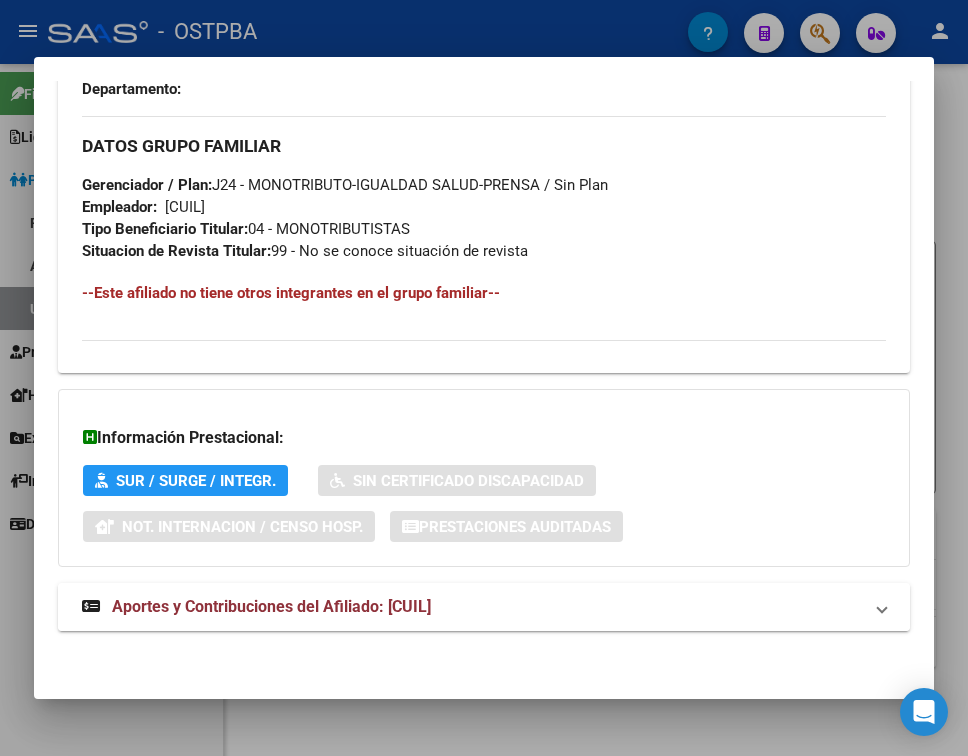 click on "Aportes y Contribuciones del Afiliado: 20131402954" at bounding box center [271, 606] 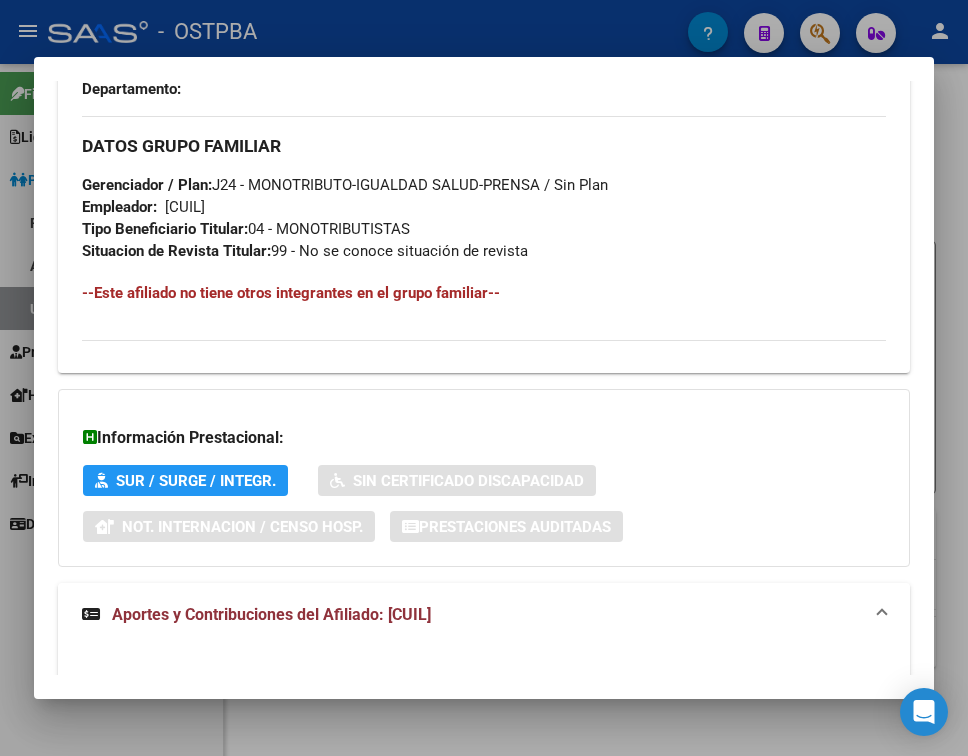 scroll, scrollTop: 1514, scrollLeft: 0, axis: vertical 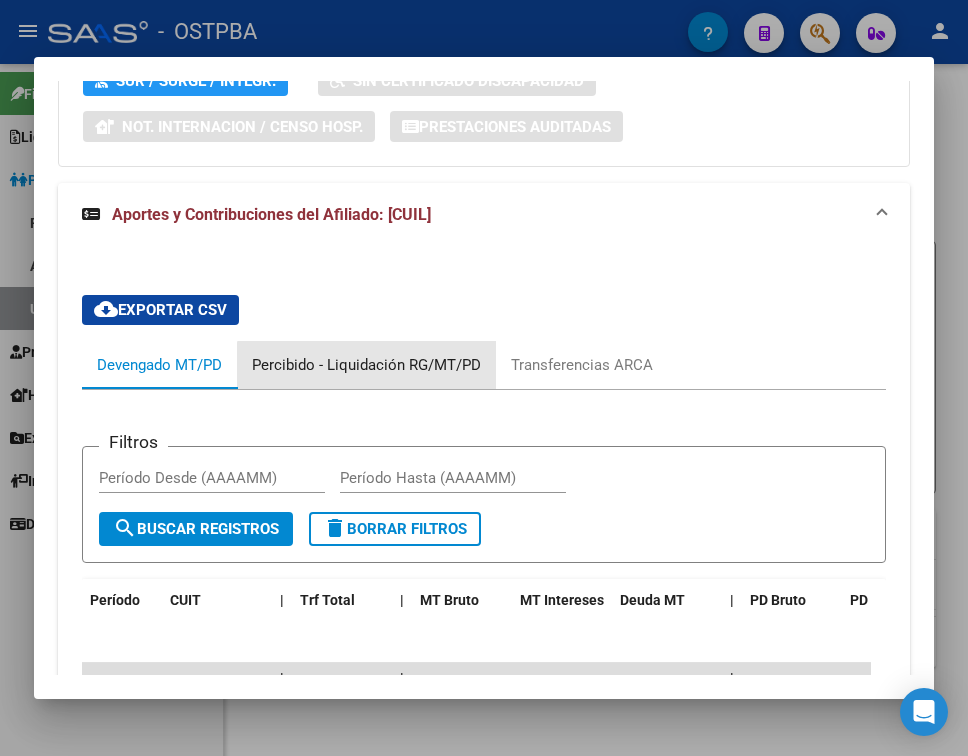 click on "Percibido - Liquidación RG/MT/PD" at bounding box center (366, 365) 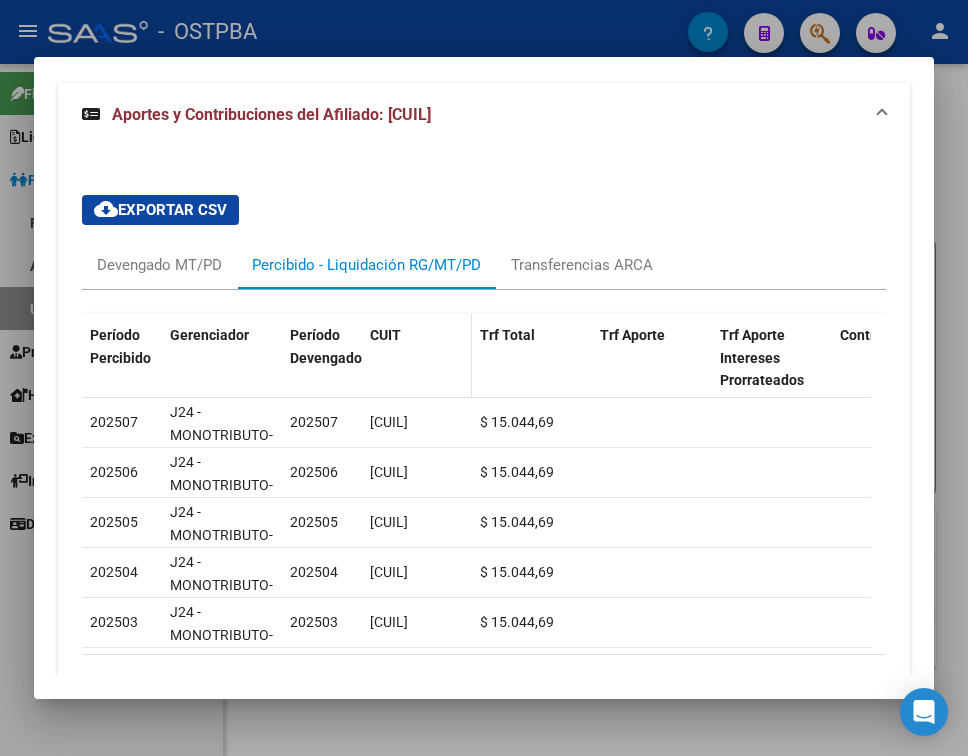 scroll, scrollTop: 1714, scrollLeft: 0, axis: vertical 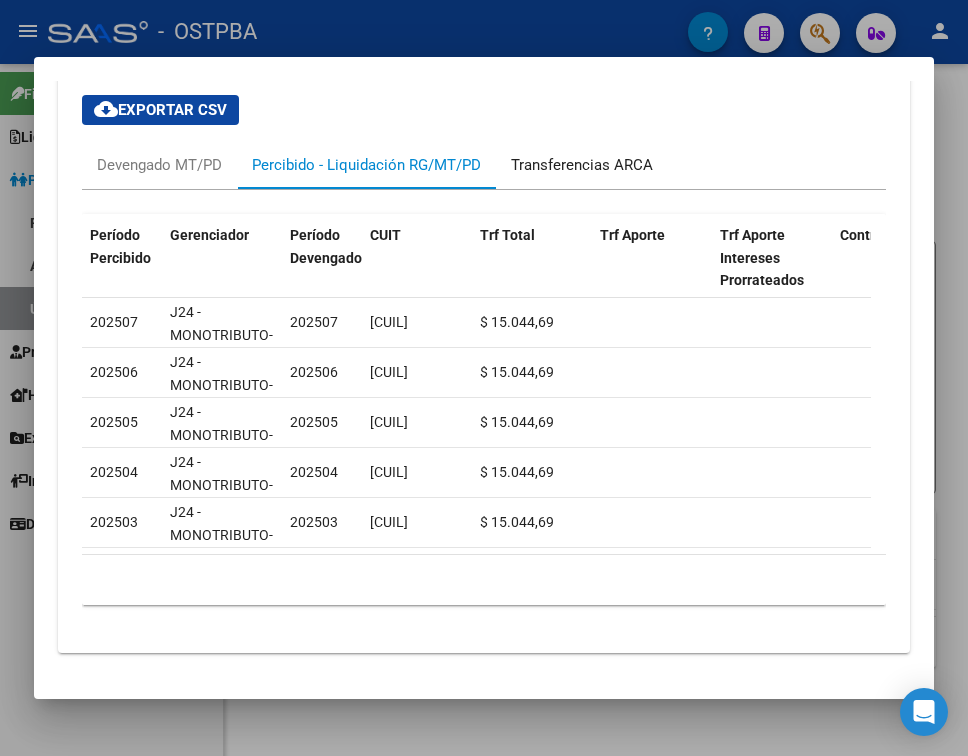 click on "Transferencias ARCA" at bounding box center (582, 165) 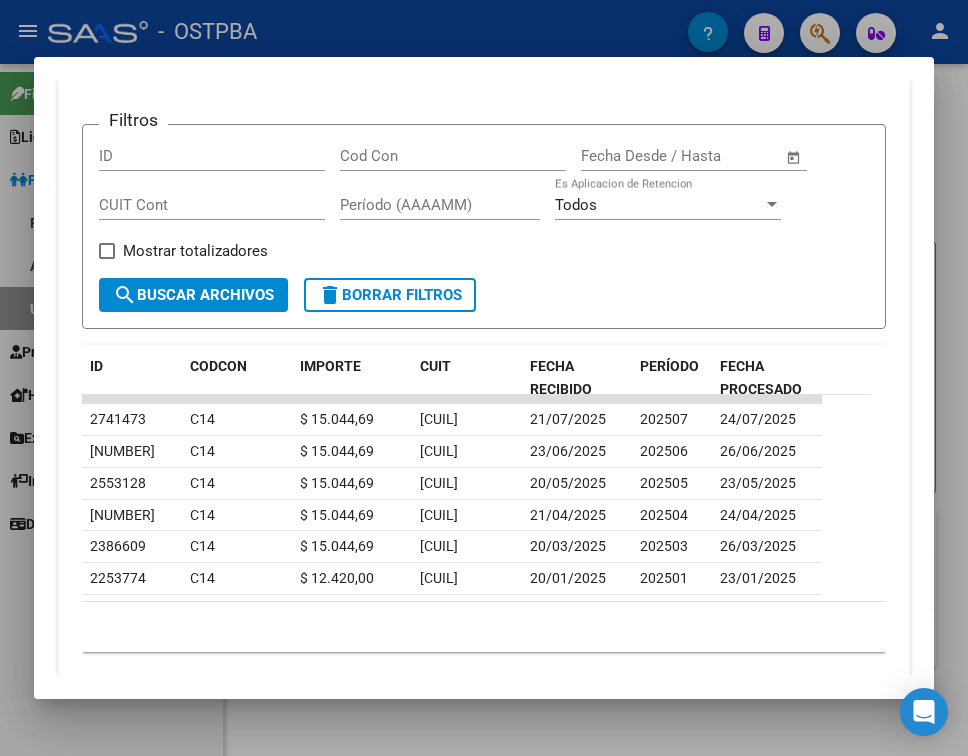 scroll, scrollTop: 1905, scrollLeft: 0, axis: vertical 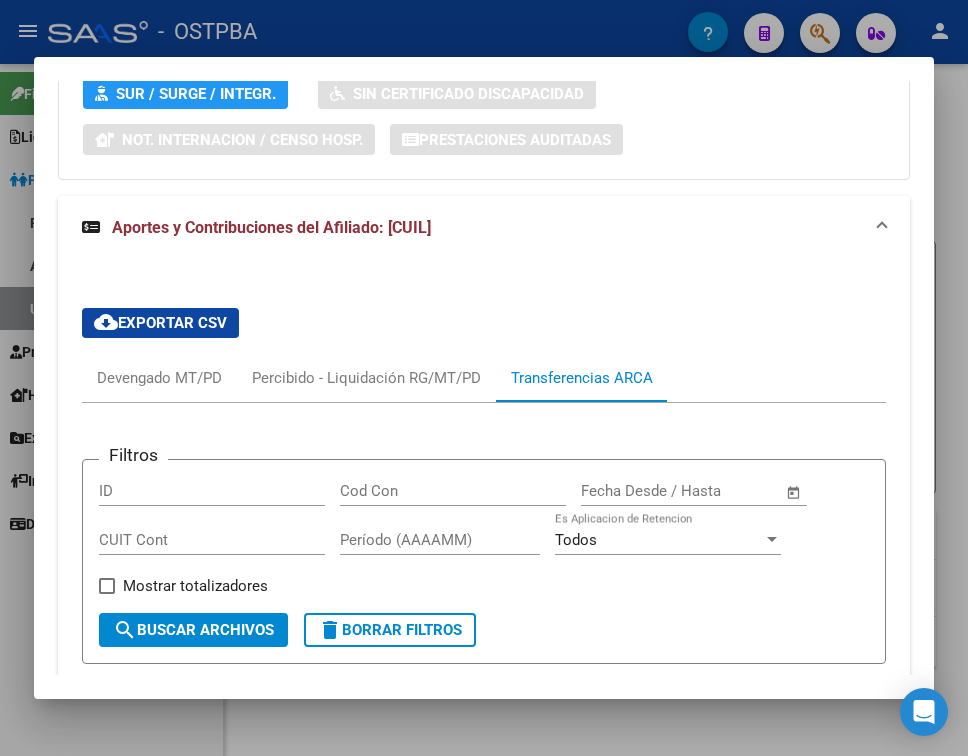 click on "cloud_download  Exportar CSV  Devengado MT/PD Percibido - Liquidación RG/MT/PD Transferencias ARCA Filtros ID Cod Con Start date – End date Fecha Desde / Hasta CUIT Cont   Período (AAAAMM)  Todos Es Aplicacion de Retencion   Mostrar totalizadores search  Buscar Archivos  delete  Borrar Filtros  ID CODCON IMPORTE CUIT FECHA RECIBIDO PERÍODO FECHA PROCESADO 2741473 C14 $ 15.044,69 20131402954 21/07/2025 202507 24/07/2025 2649935 C14 $ 15.044,69 20131402954 23/06/2025 202506 26/06/2025 2553128 C14 $ 15.044,69 20131402954 20/05/2025 202505 23/05/2025 2470766 C14 $ 15.044,69 20131402954 21/04/2025 202504 24/04/2025 2386609 C14 $ 15.044,69 20131402954 20/03/2025 202503 26/03/2025 2253774 C14 $ 12.420,00 20131402954 20/01/2025 202501 23/01/2025  10 total   1" at bounding box center (484, 647) 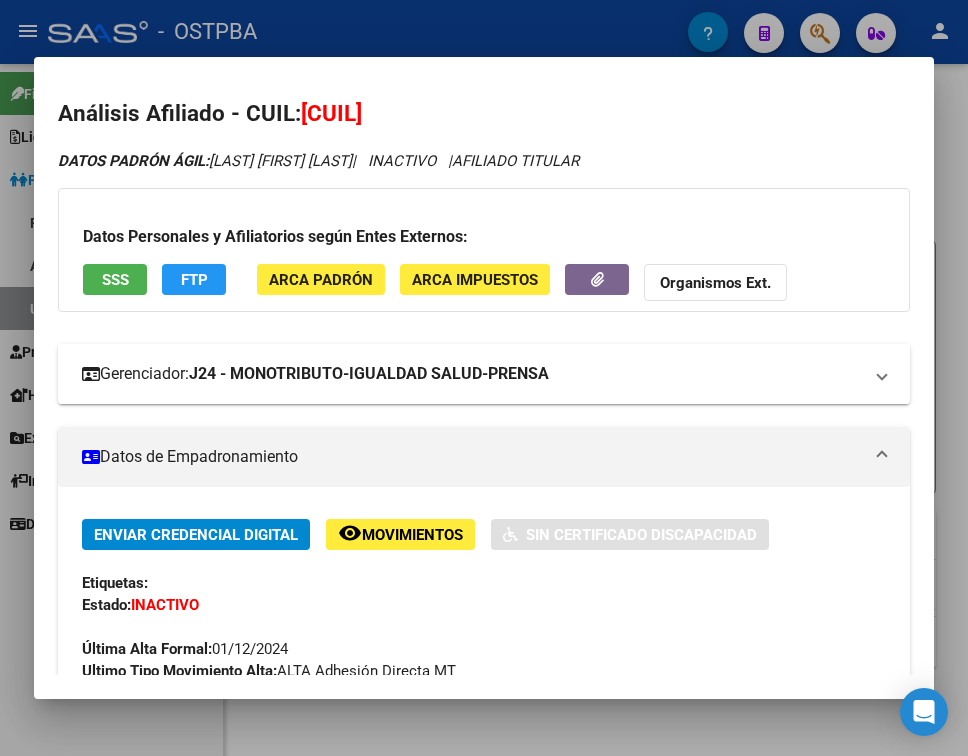 scroll, scrollTop: 0, scrollLeft: 0, axis: both 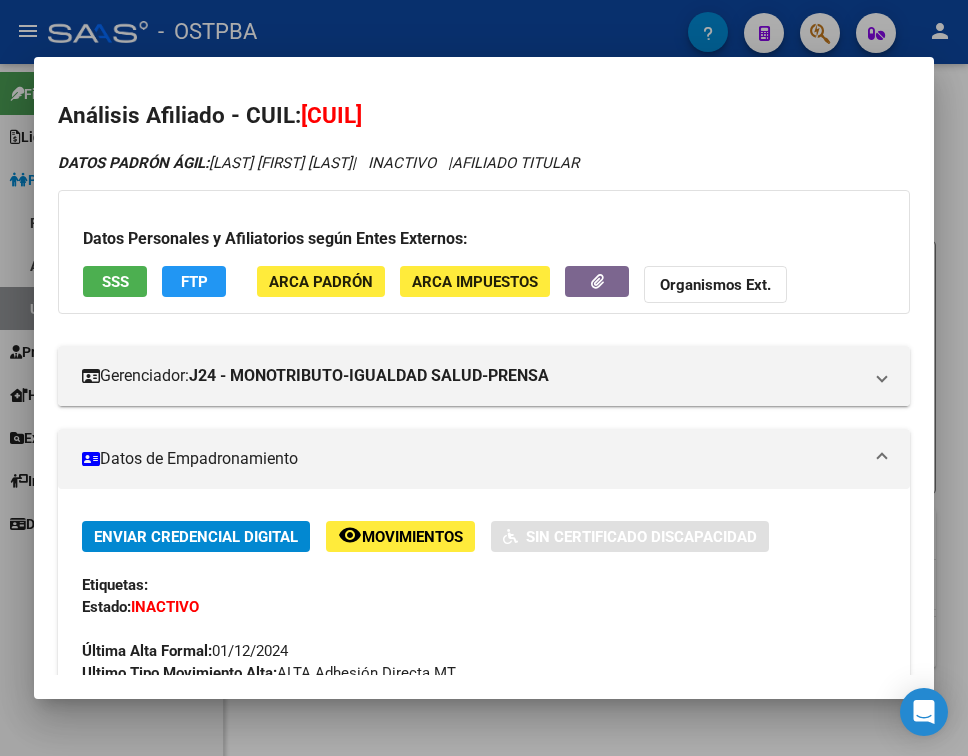 click at bounding box center (484, 378) 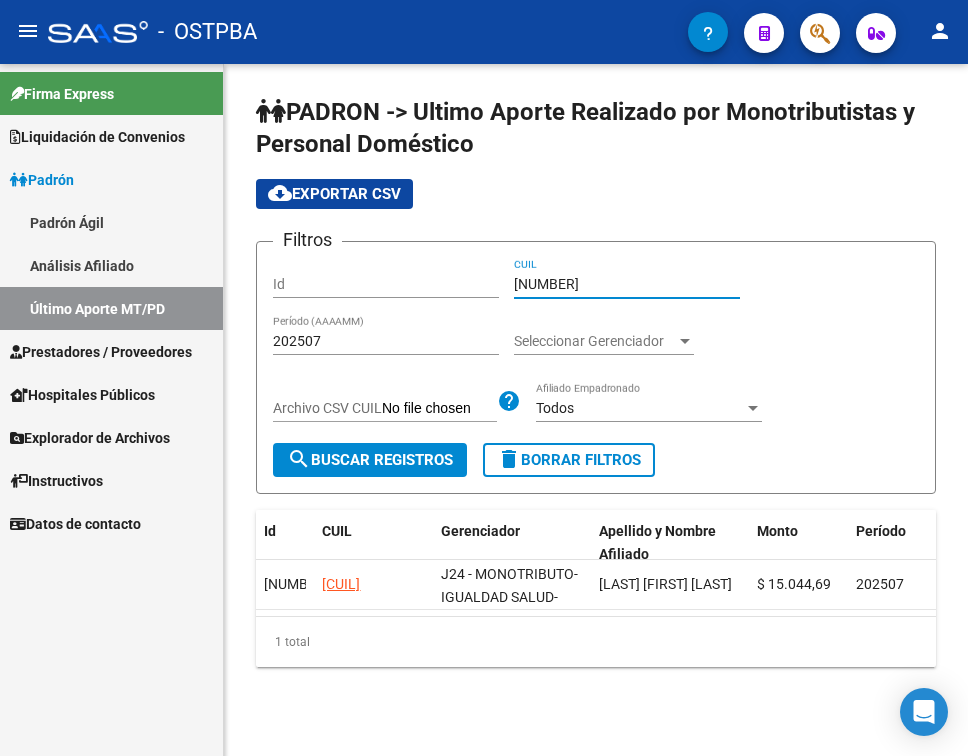 click on "[NUMBER]" at bounding box center (627, 284) 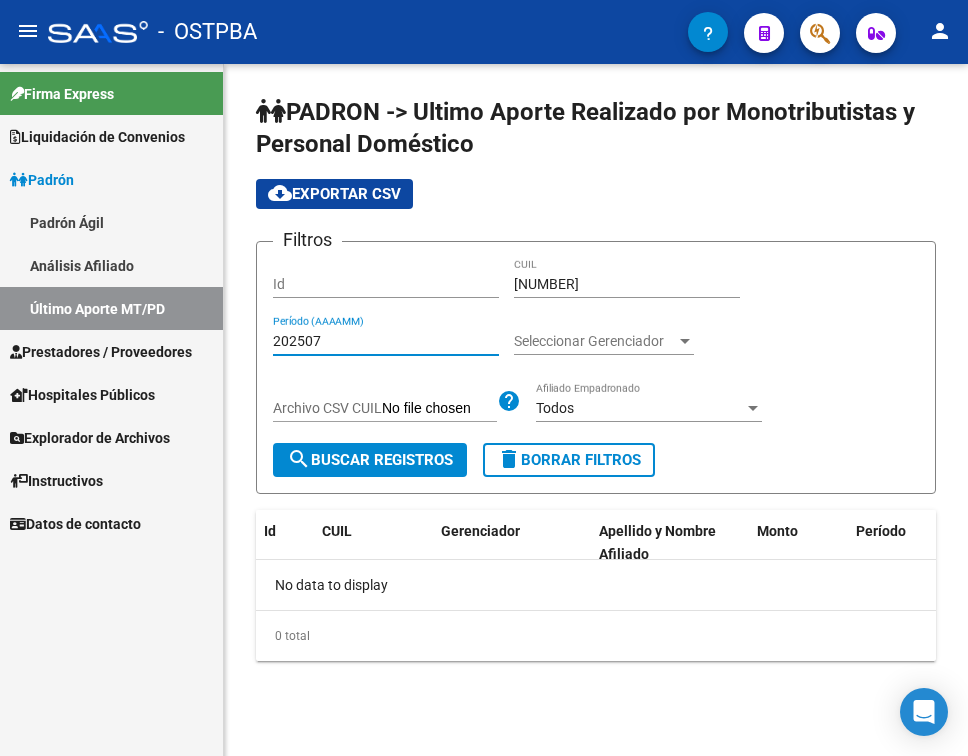 drag, startPoint x: 368, startPoint y: 340, endPoint x: 145, endPoint y: 340, distance: 223 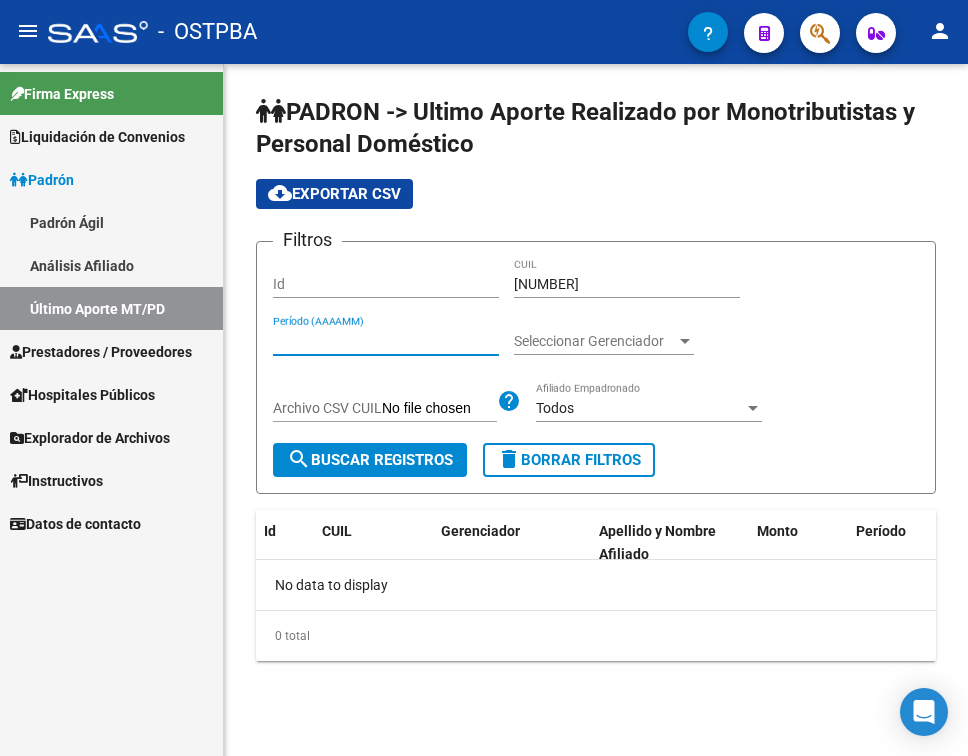 type 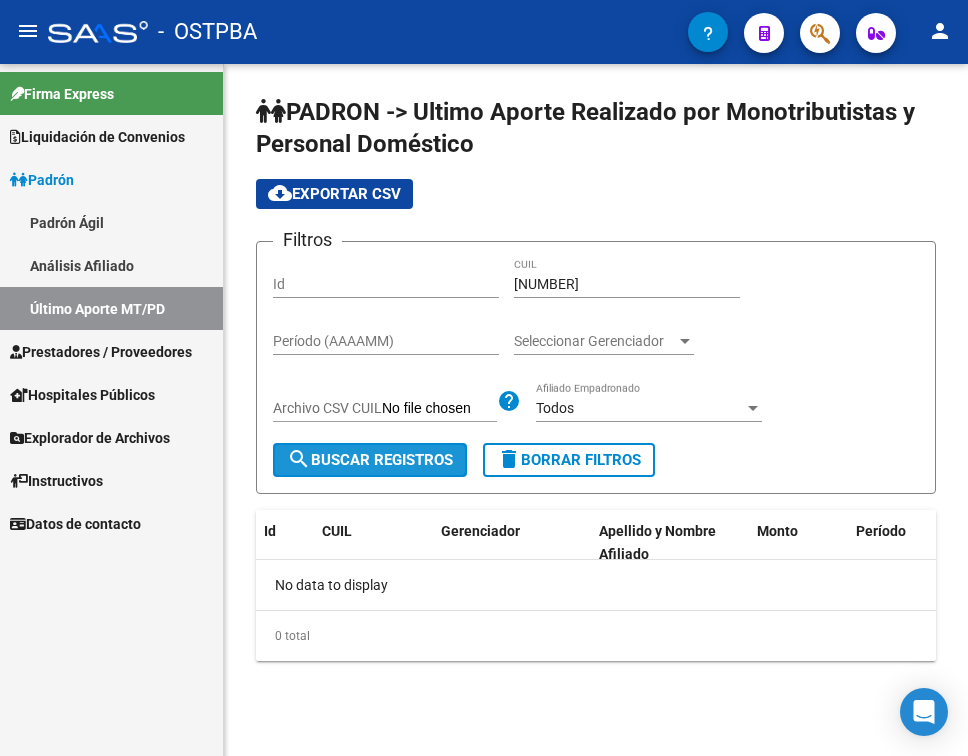 click on "search  Buscar Registros" 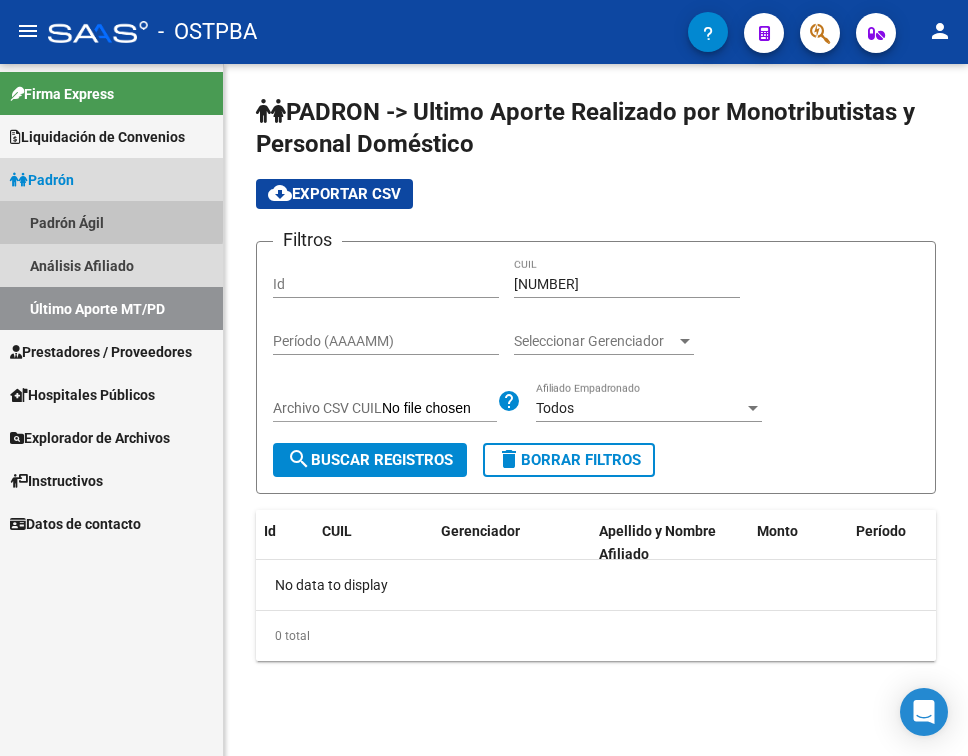 click on "Padrón Ágil" at bounding box center (111, 222) 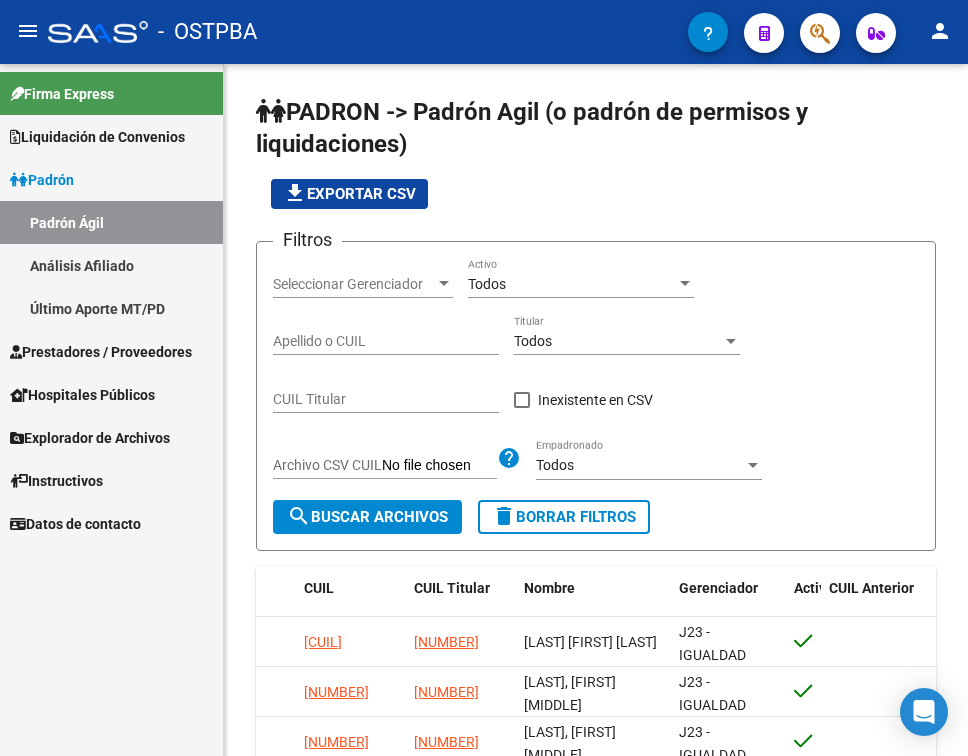 click 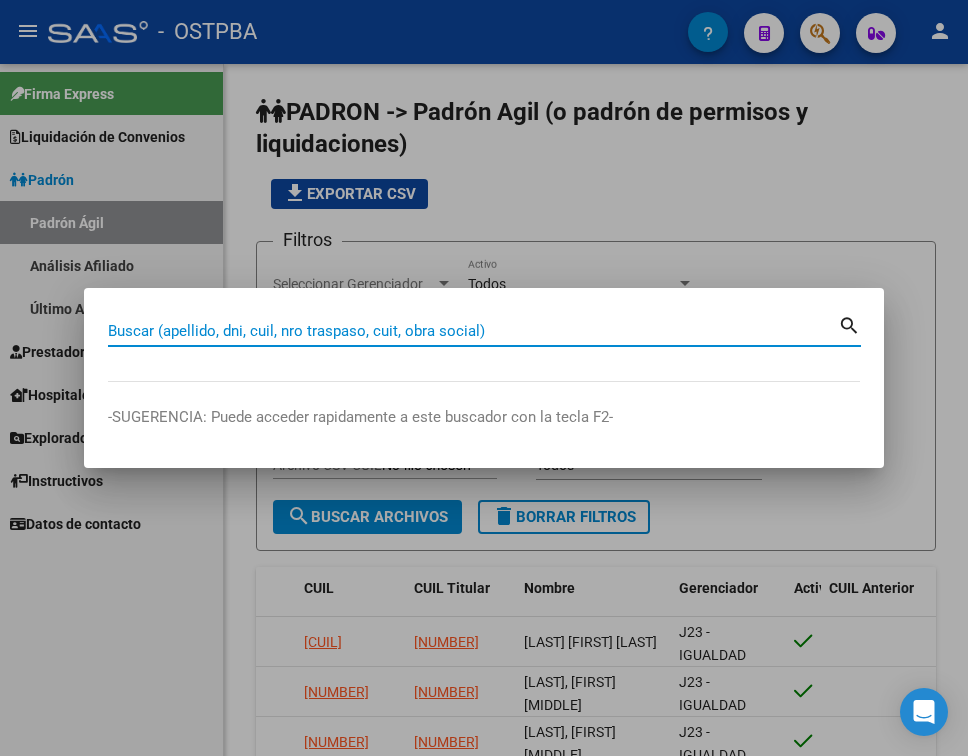 paste on "20141521269" 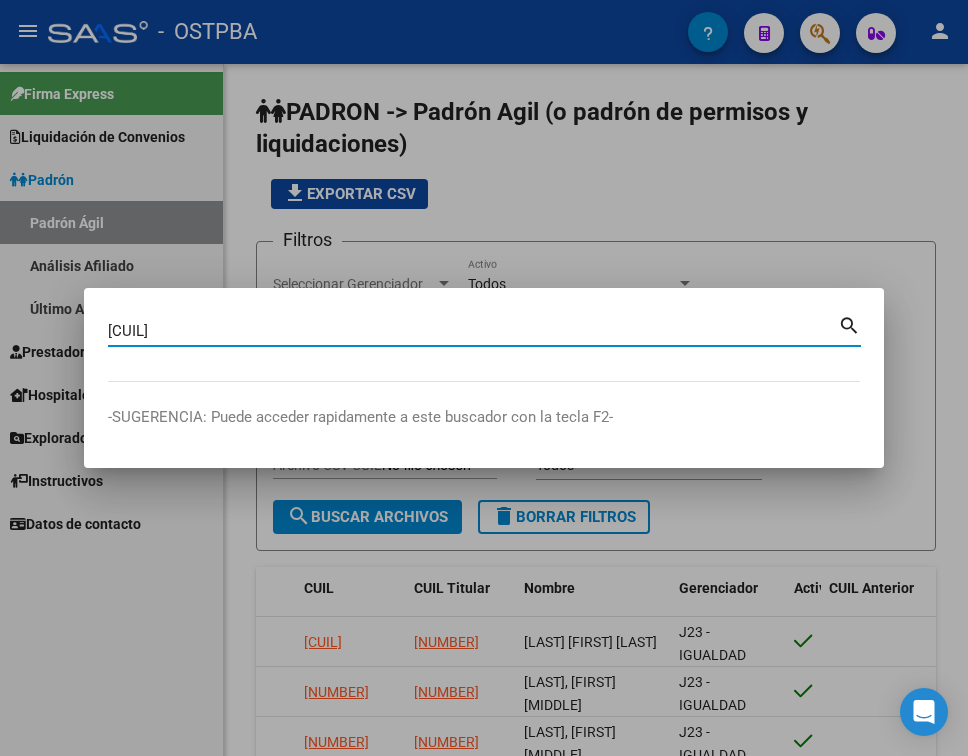 type on "20141521269" 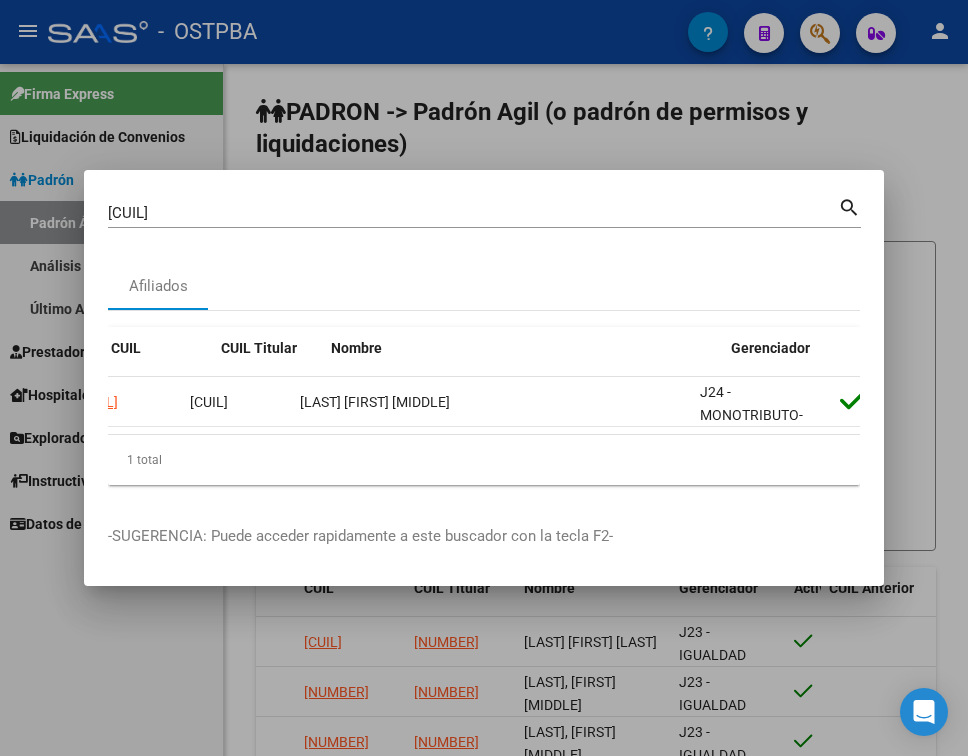 scroll, scrollTop: 0, scrollLeft: 0, axis: both 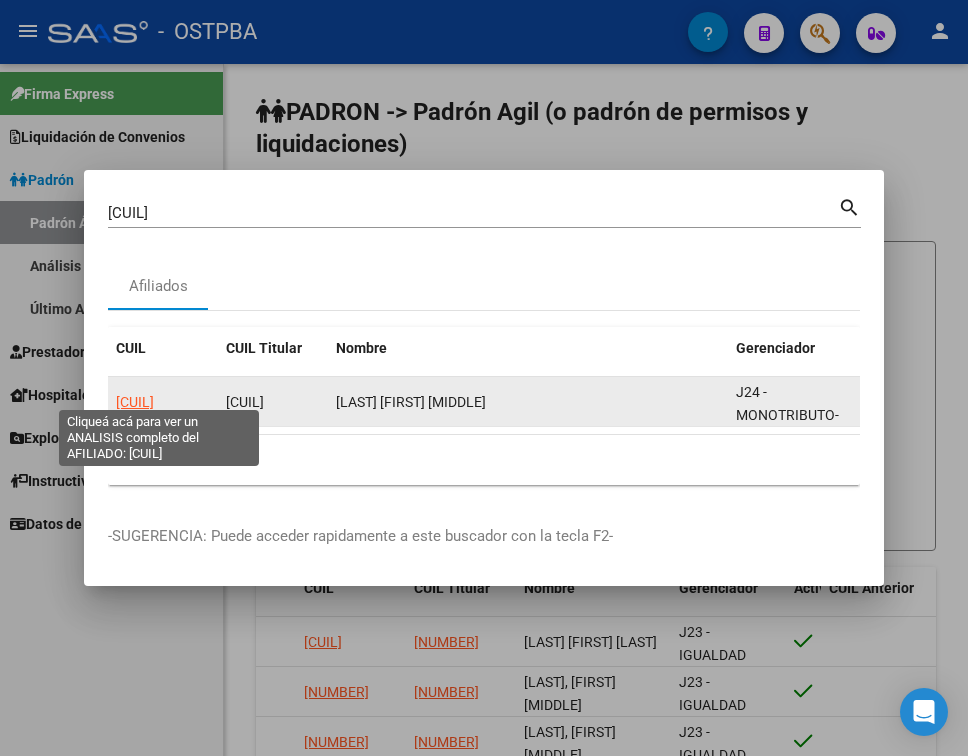 click on "20141521269" 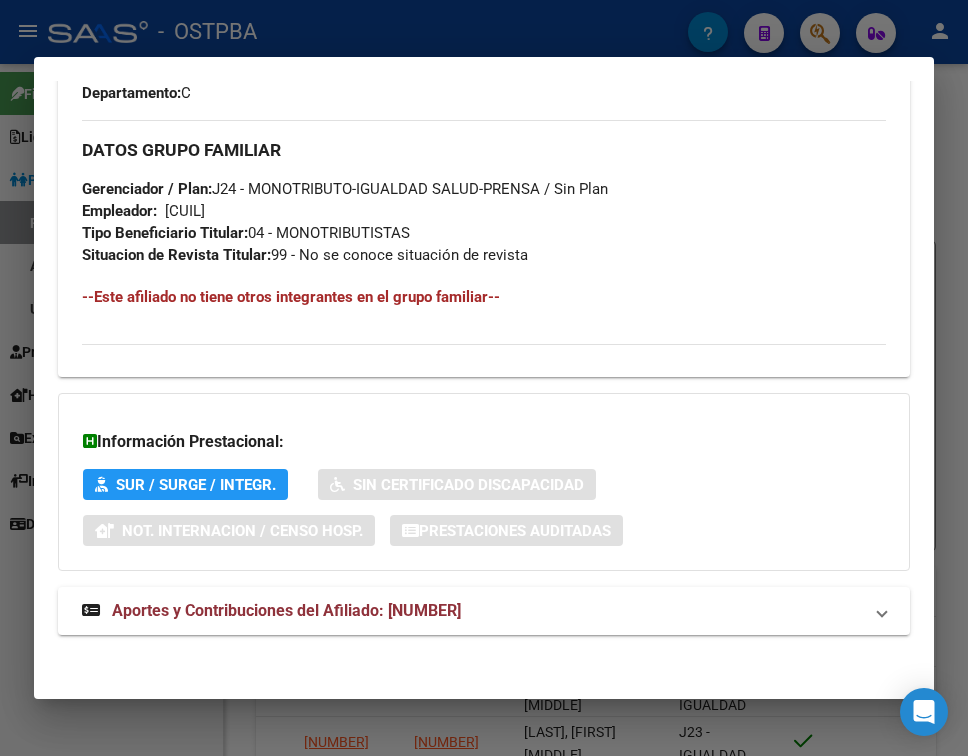 scroll, scrollTop: 1070, scrollLeft: 0, axis: vertical 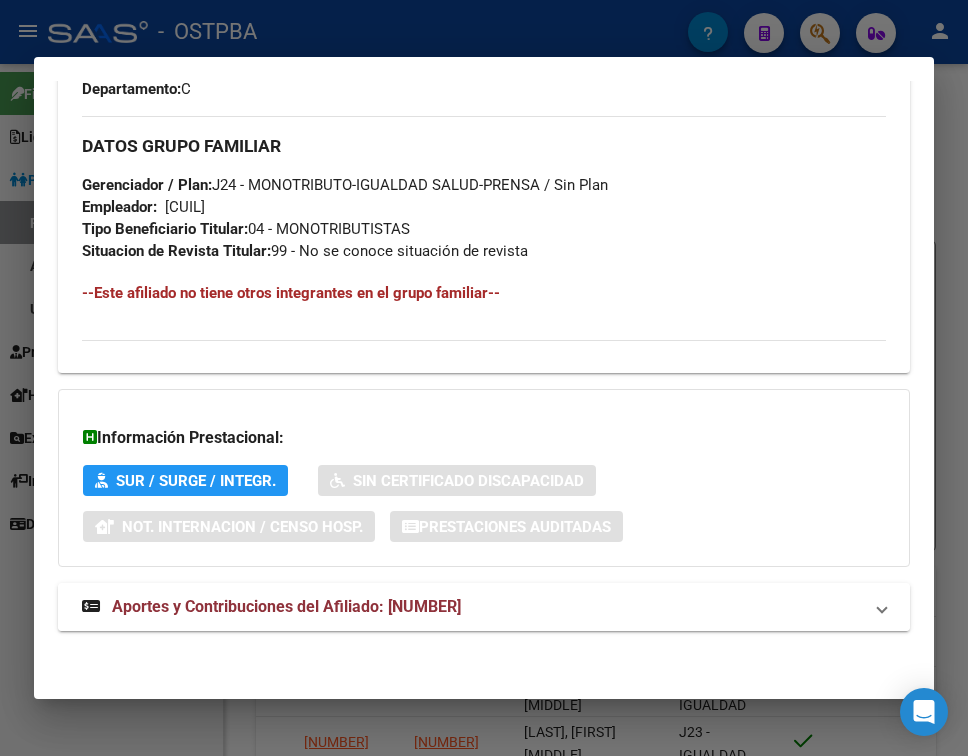 click on "Aportes y Contribuciones del Afiliado: 20141521269" at bounding box center [472, 607] 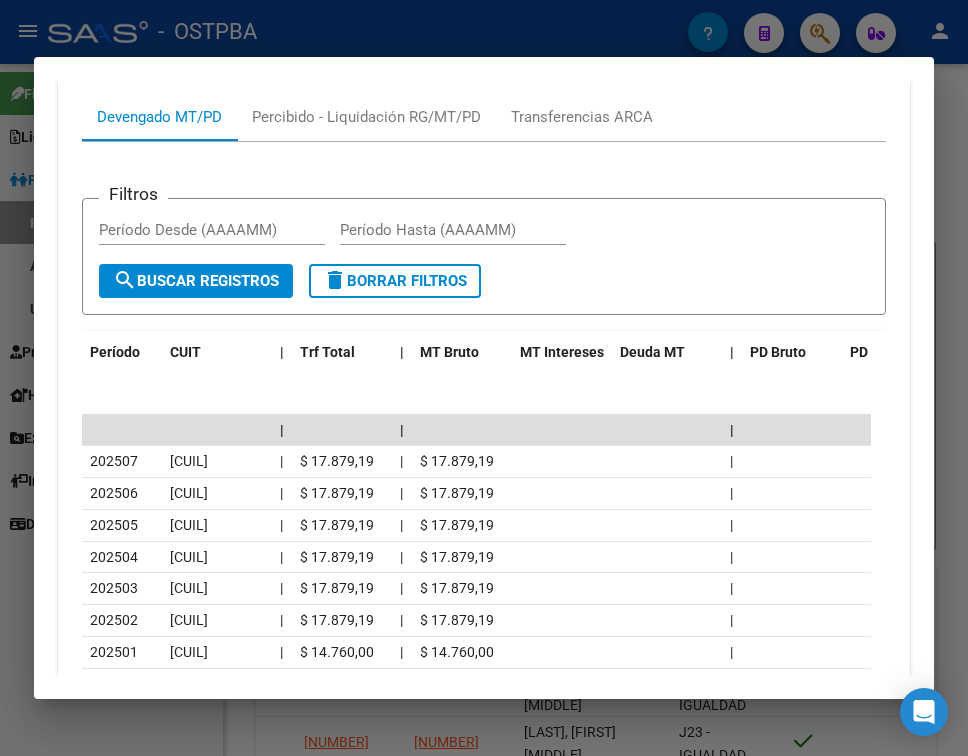 scroll, scrollTop: 1681, scrollLeft: 0, axis: vertical 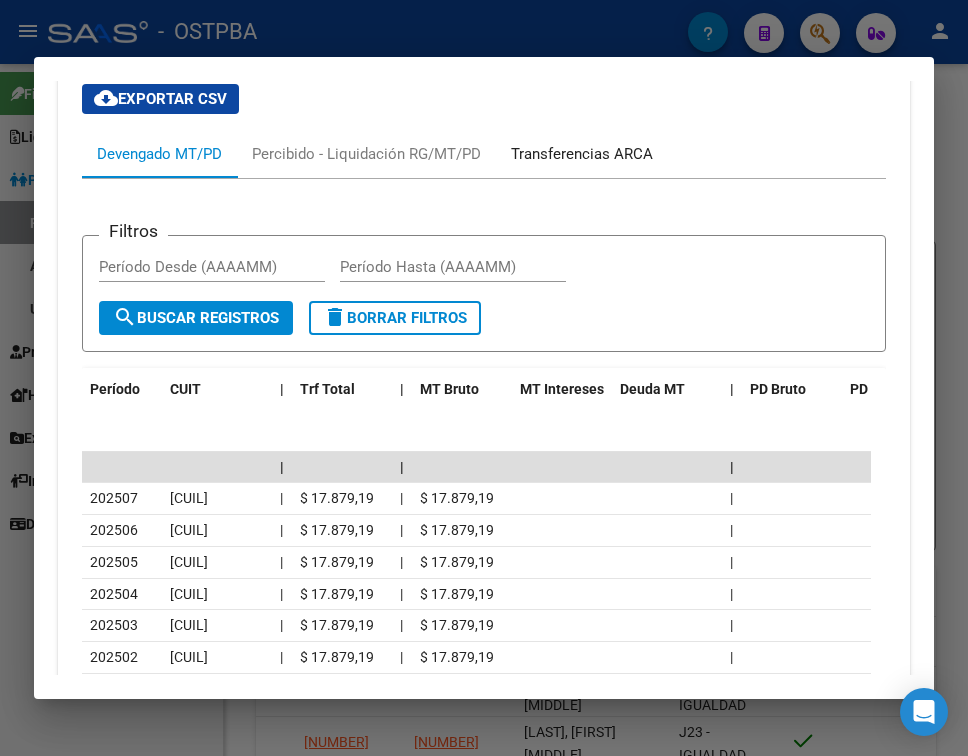 click on "Transferencias ARCA" at bounding box center [582, 154] 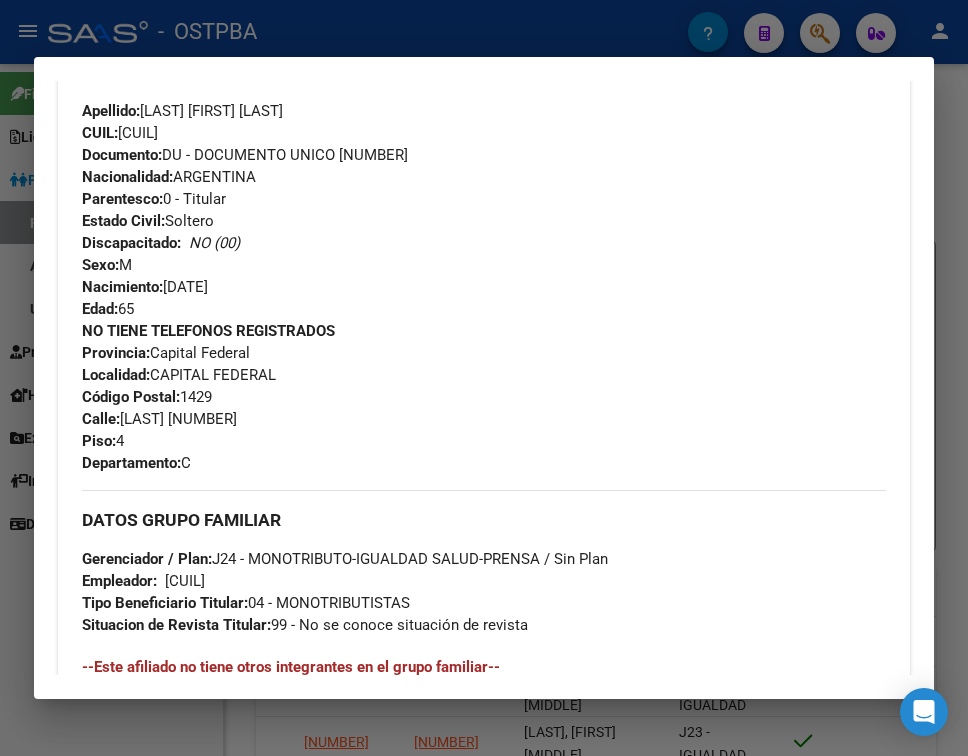 scroll, scrollTop: 681, scrollLeft: 0, axis: vertical 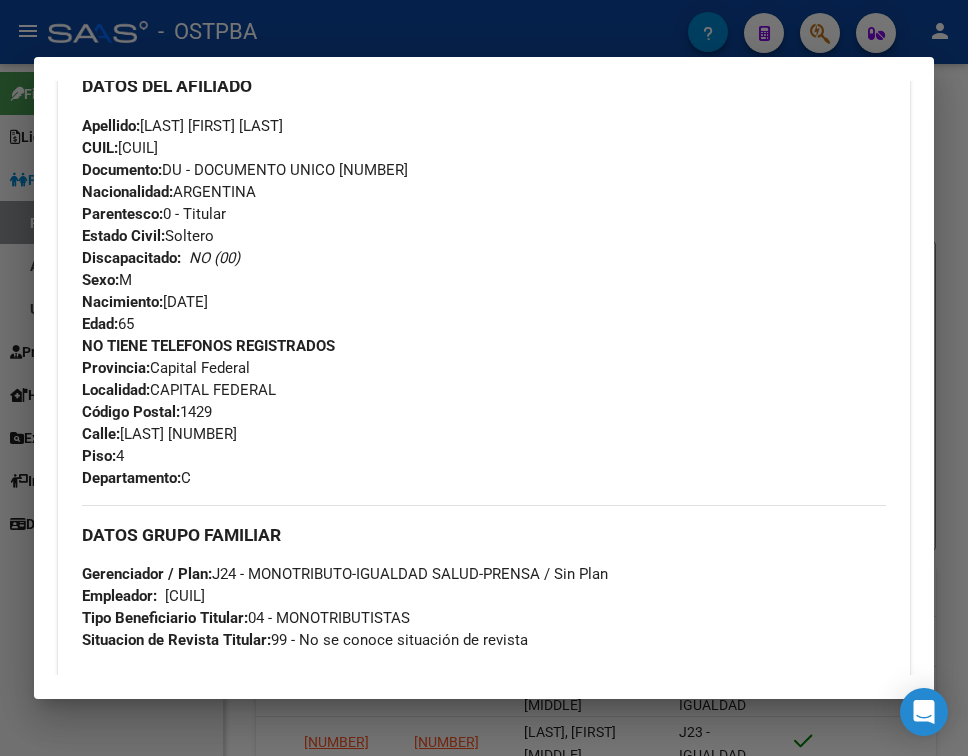 click at bounding box center [484, 378] 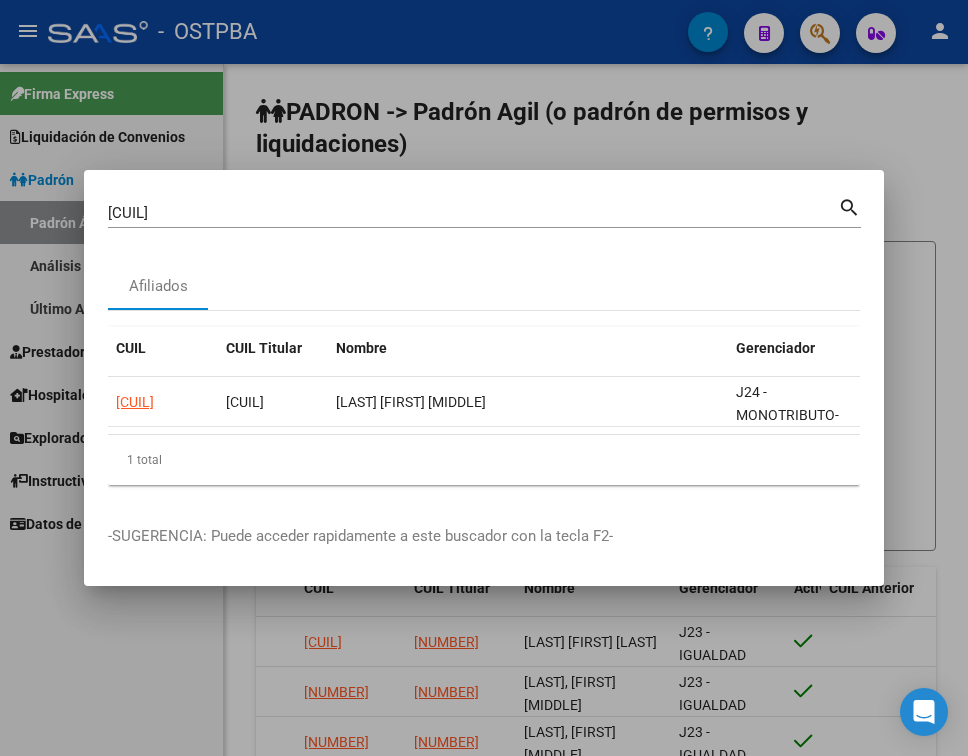 click on "20141521269" at bounding box center (473, 213) 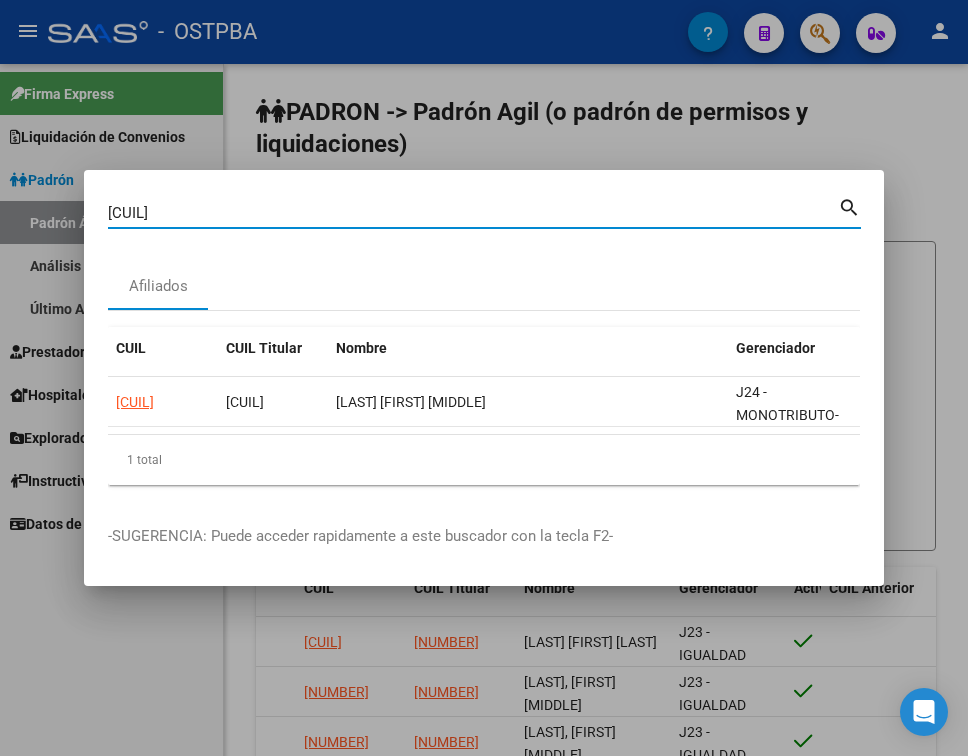 click on "20141521269" at bounding box center (473, 213) 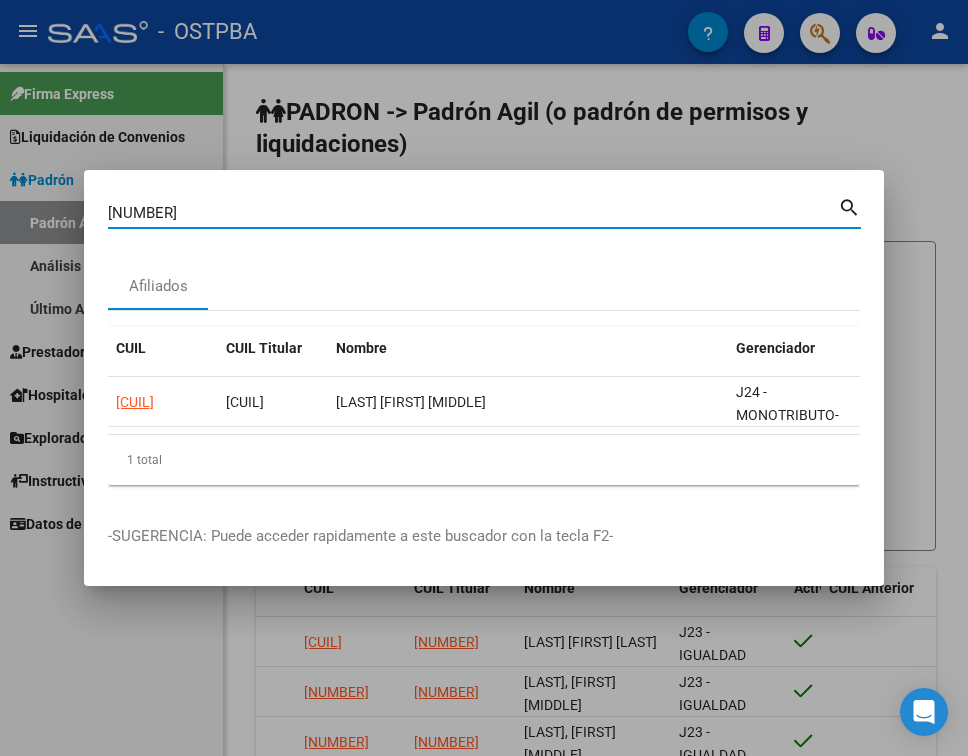 type on "14362530" 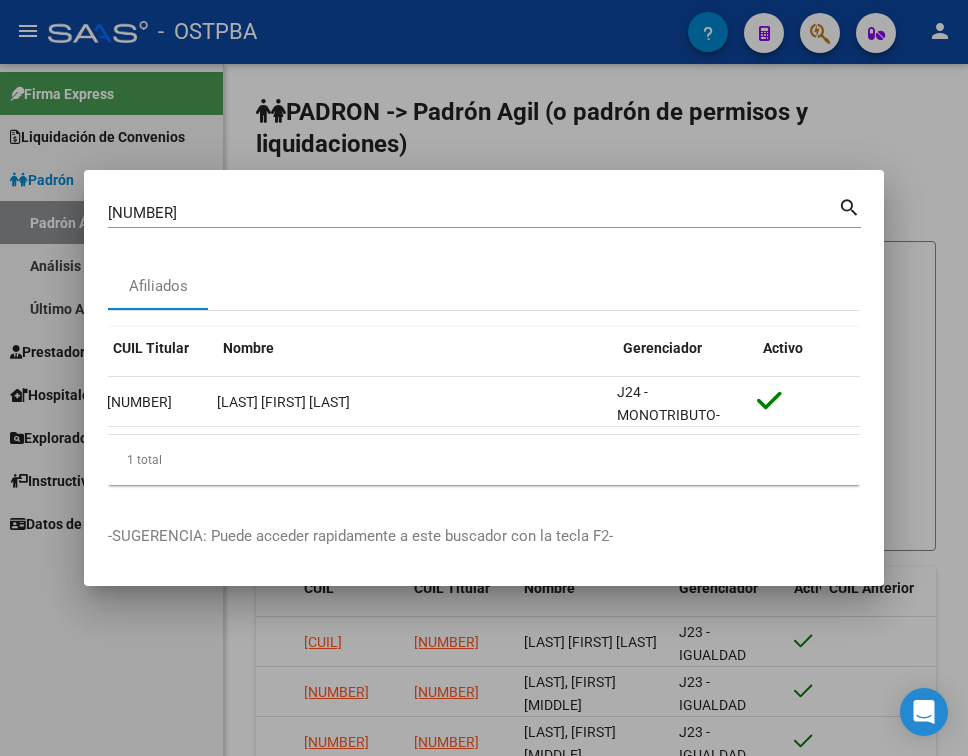 scroll, scrollTop: 0, scrollLeft: 0, axis: both 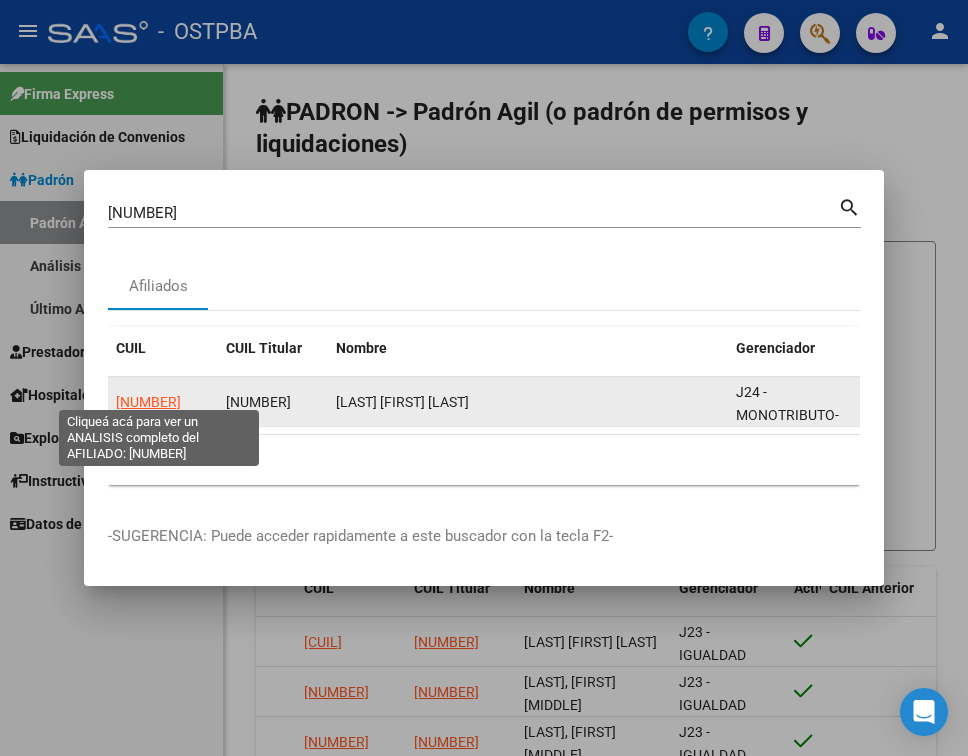 click on "20143625304" 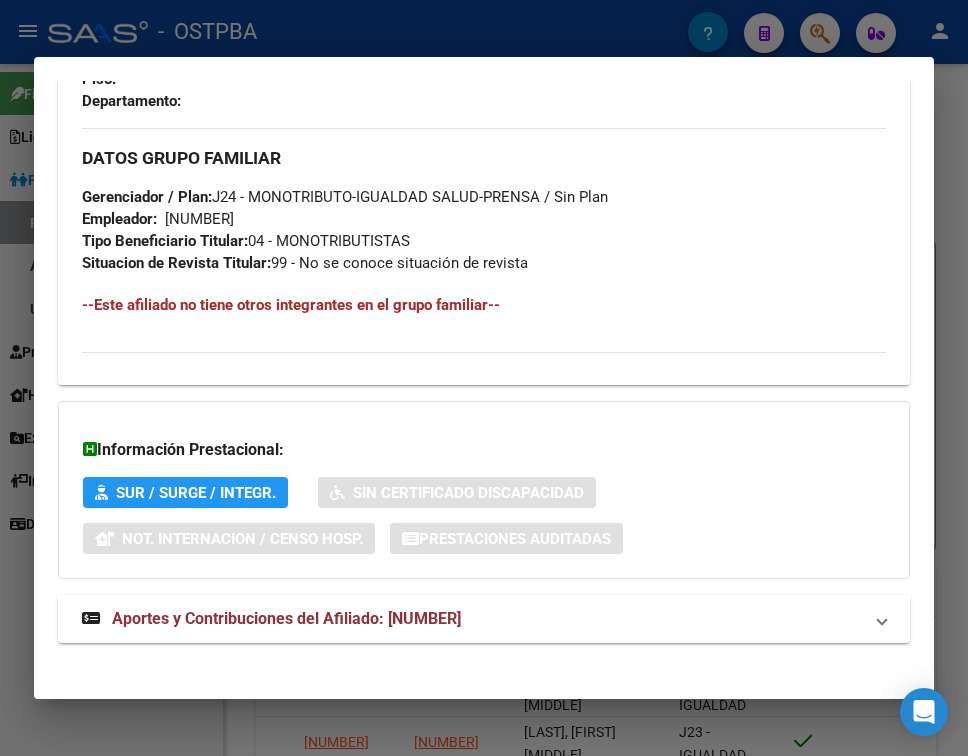 scroll, scrollTop: 1070, scrollLeft: 0, axis: vertical 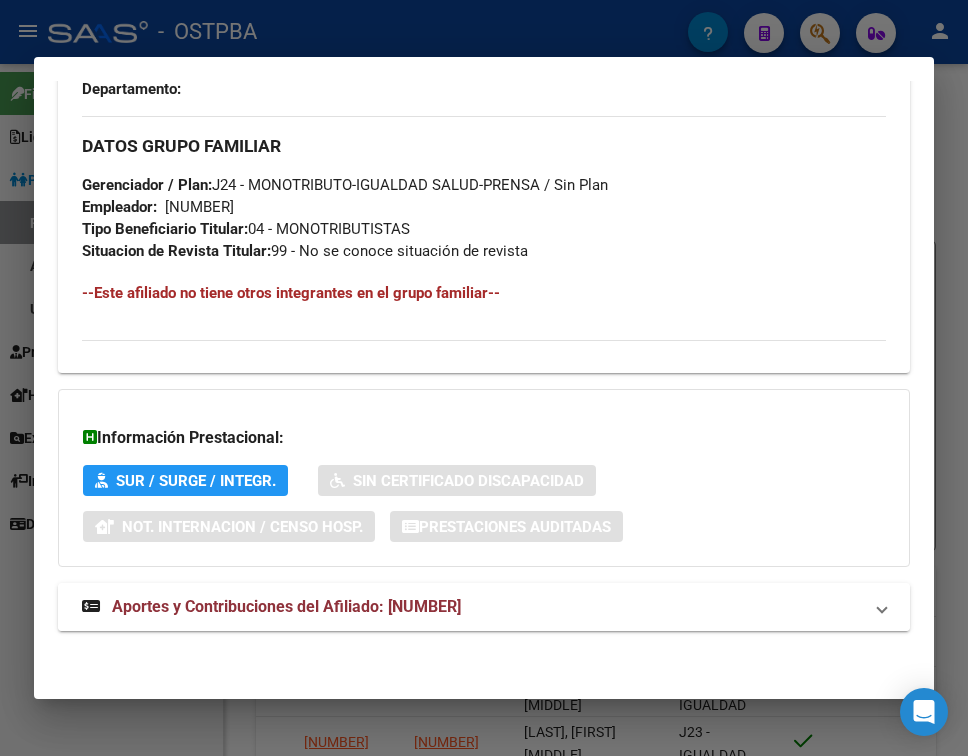 click on "Aportes y Contribuciones del Afiliado: 20143625304" at bounding box center (286, 606) 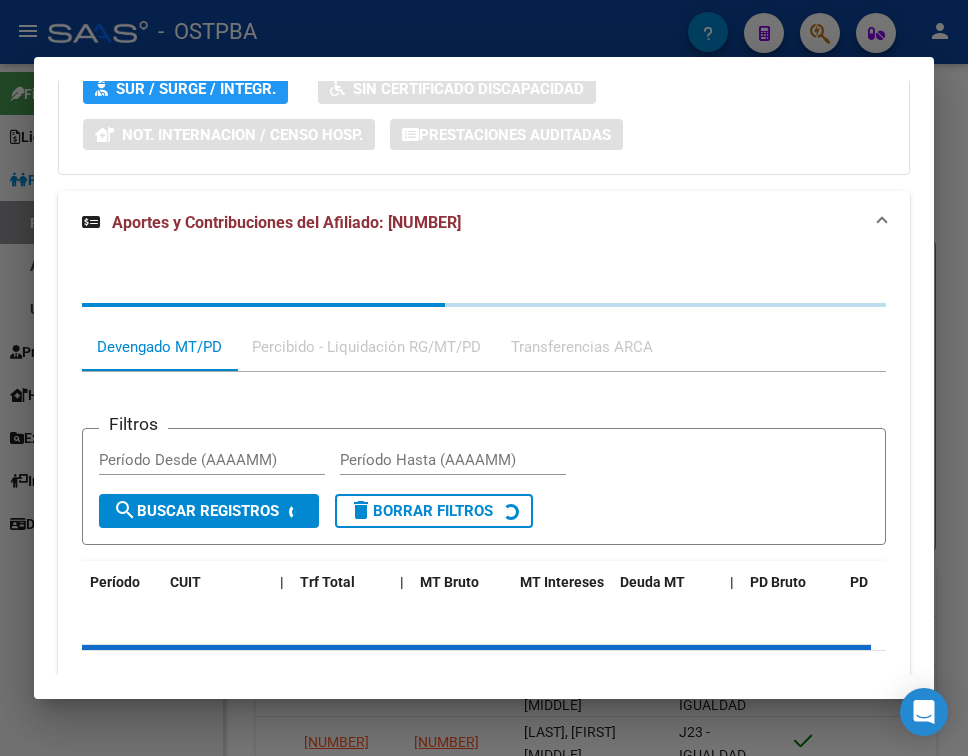 scroll, scrollTop: 1487, scrollLeft: 0, axis: vertical 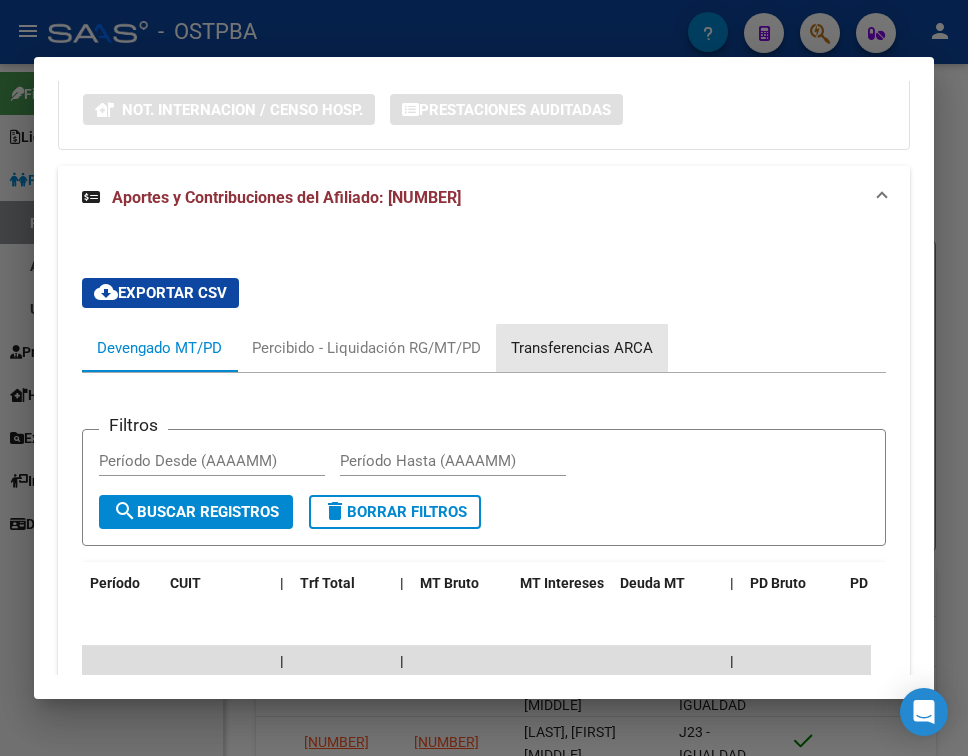 click on "Transferencias ARCA" at bounding box center [582, 348] 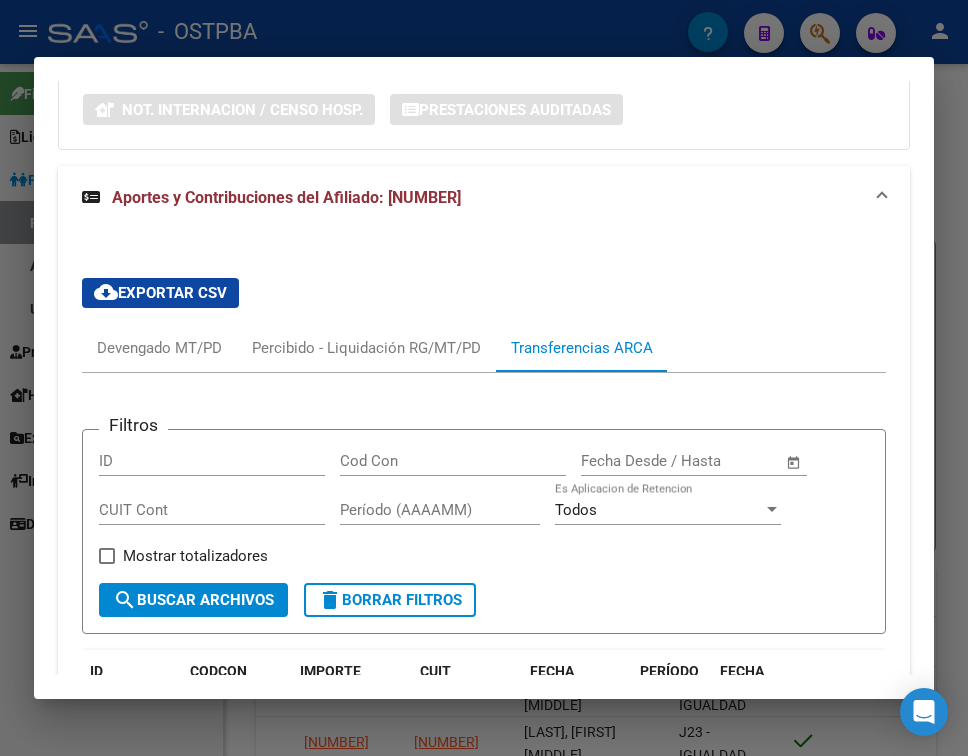 click on "cloud_download  Exportar CSV  Devengado MT/PD Percibido - Liquidación RG/MT/PD Transferencias ARCA Filtros ID Cod Con Start date – End date Fecha Desde / Hasta CUIT Cont   Período (AAAAMM)  Todos Es Aplicacion de Retencion   Mostrar totalizadores search  Buscar Archivos  delete  Borrar Filtros  ID CODCON IMPORTE CUIT FECHA RECIBIDO PERÍODO FECHA PROCESADO 2738641 C14 $ 15.044,69 20143625304 18/07/2025 202507 23/07/2025 2649242 C14 $ 15.044,69 20143625304 19/06/2025 202506 25/06/2025 2501541 C14 $ 15.044,69 20143625304 13/05/2025 202505 16/05/2025 2470662 C14 $ 15.044,69 20143625304 21/04/2025 202504 24/04/2025 2404381 C14 $ 15.044,69 20143625304 27/03/2025 202503 01/04/2025 2277697 C14 $ 15.044,69 20143625304 10/02/2025 202502 13/02/2025  10 total   1" at bounding box center (484, 617) 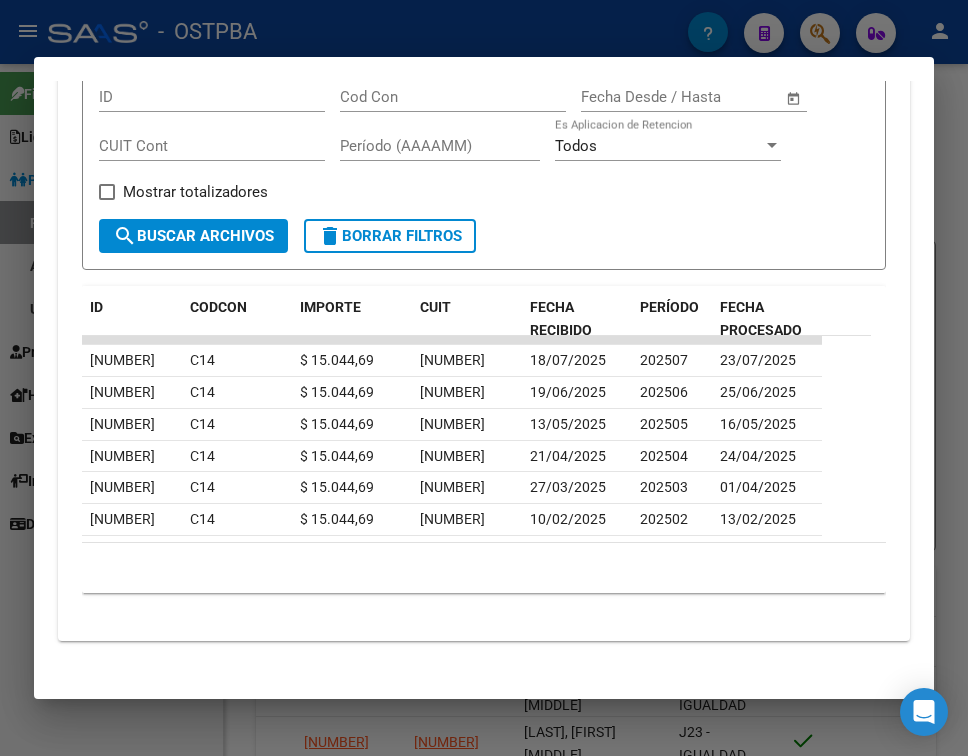 scroll, scrollTop: 1861, scrollLeft: 0, axis: vertical 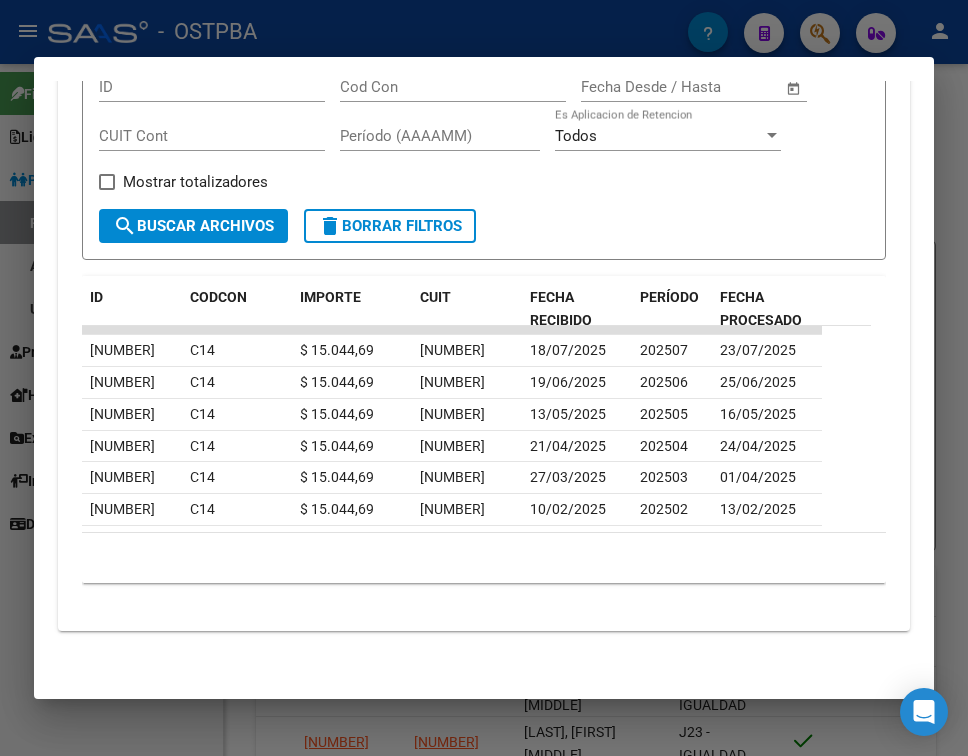 click at bounding box center (484, 378) 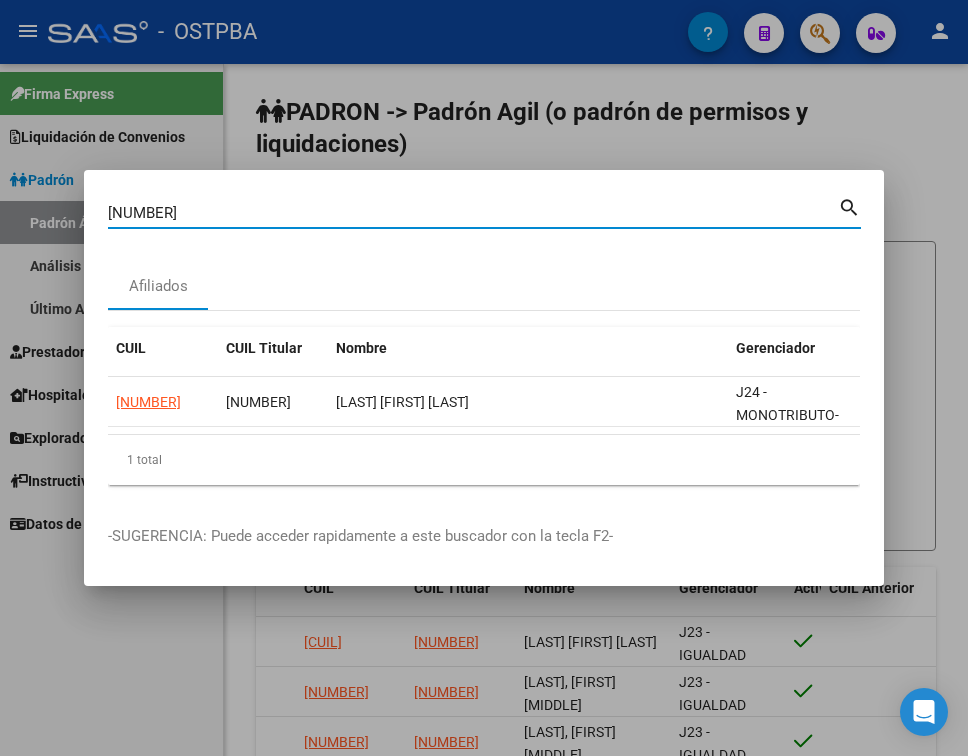 click on "14362530" at bounding box center [473, 213] 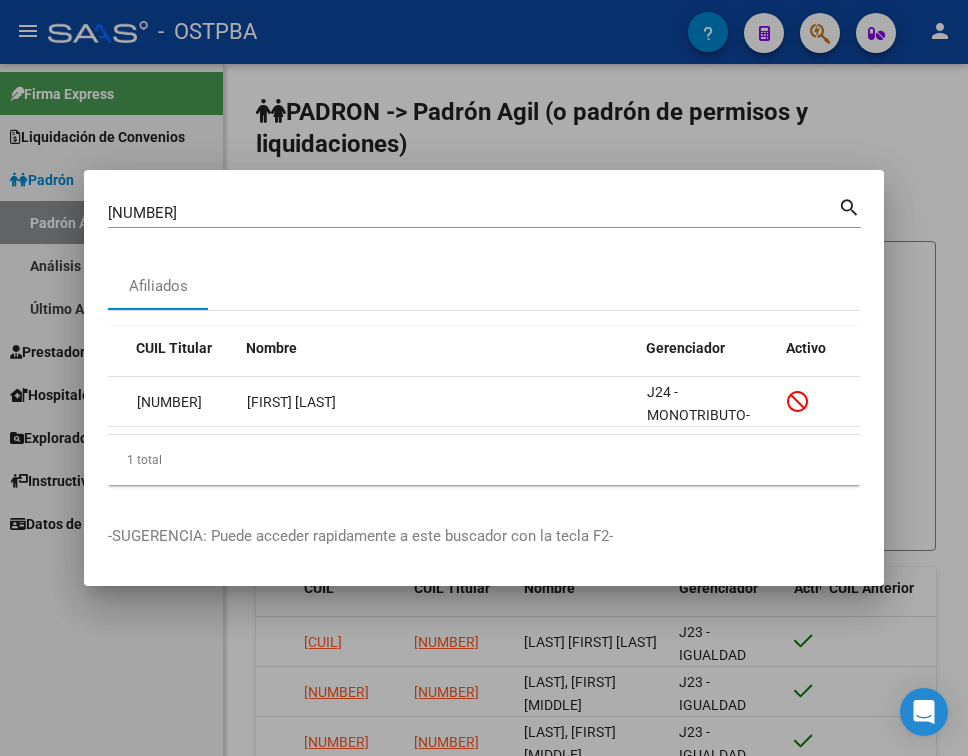 scroll, scrollTop: 0, scrollLeft: 0, axis: both 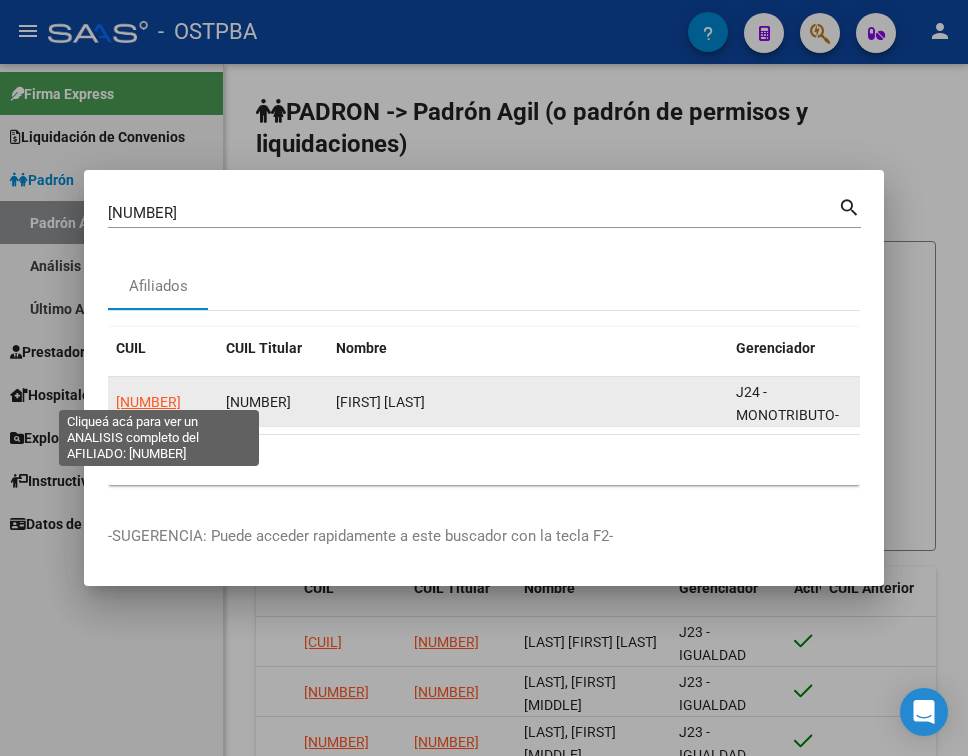 click on "20148447641" 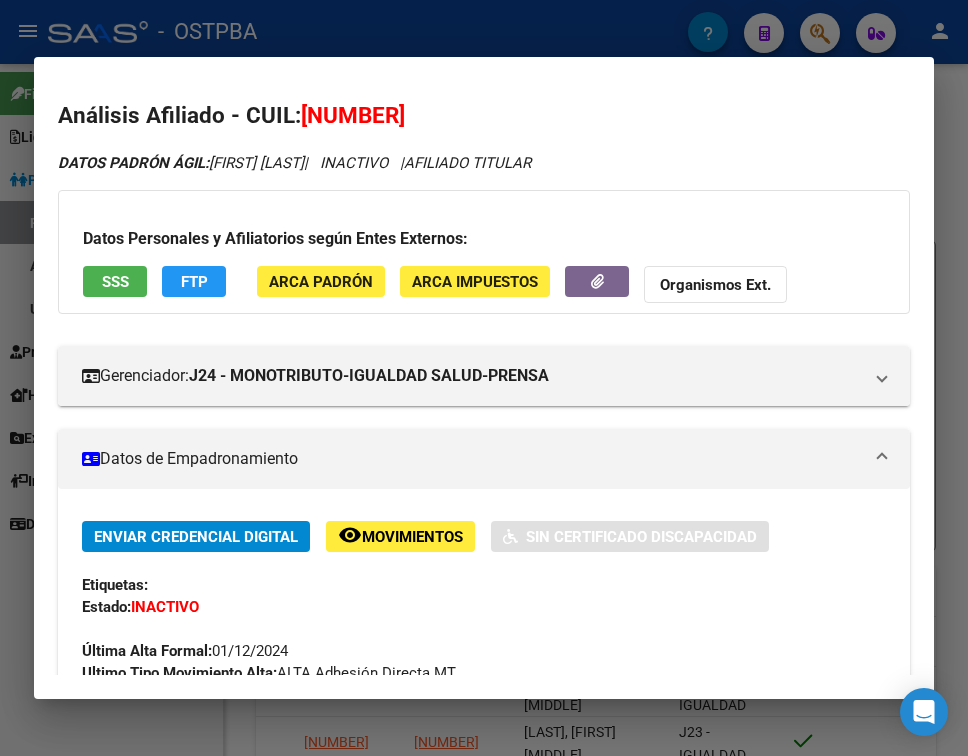 click on "Enviar Credencial Digital remove_red_eye Movimientos    Sin Certificado Discapacidad Etiquetas: Estado: INACTIVO Última Alta Formal:  01/12/2024 Ultimo Tipo Movimiento Alta:  ALTA Adhesión Directa MT Última Baja Formal:  01/03/2025 Ultimo Tipo Movimiento Baja:  MONOTRIBUTISTA BAJA X AFIP Comentario ADMIN:  ALTA ONLINE AUTOMATICA MT/PD el 2025-02-25 12:22:29 DATOS DEL AFILIADO Apellido:  FRANCISCO RAUL CARRIZO CUIL:  20148447641 Documento:  DU - DOCUMENTO UNICO 14844764  Nacionalidad:  ARGENTINA Parentesco:  0 - Titular Estado Civil:  Soltero Discapacitado:    NO (00) Sexo:  M Nacimiento:  21/04/1962 Edad:  63  NO TIENE TELEFONOS REGISTRADOS Provincia:  Buenos Aires Localidad:  JOSE CLEMENTE PAZ              Código Postal:  1665 Calle:  LAS TRES MARIAS       5968 Piso:       Departamento:       DATOS GRUPO FAMILIAR Gerenciador / Plan:  J24 - MONOTRIBUTO-IGUALDAD SALUD-PRENSA / Sin Plan Empleador:    20148447641 Tipo Beneficiario Titular:   04 - MONOTRIBUTISTAS  Situacion de Revista Titular:" at bounding box center [484, 988] 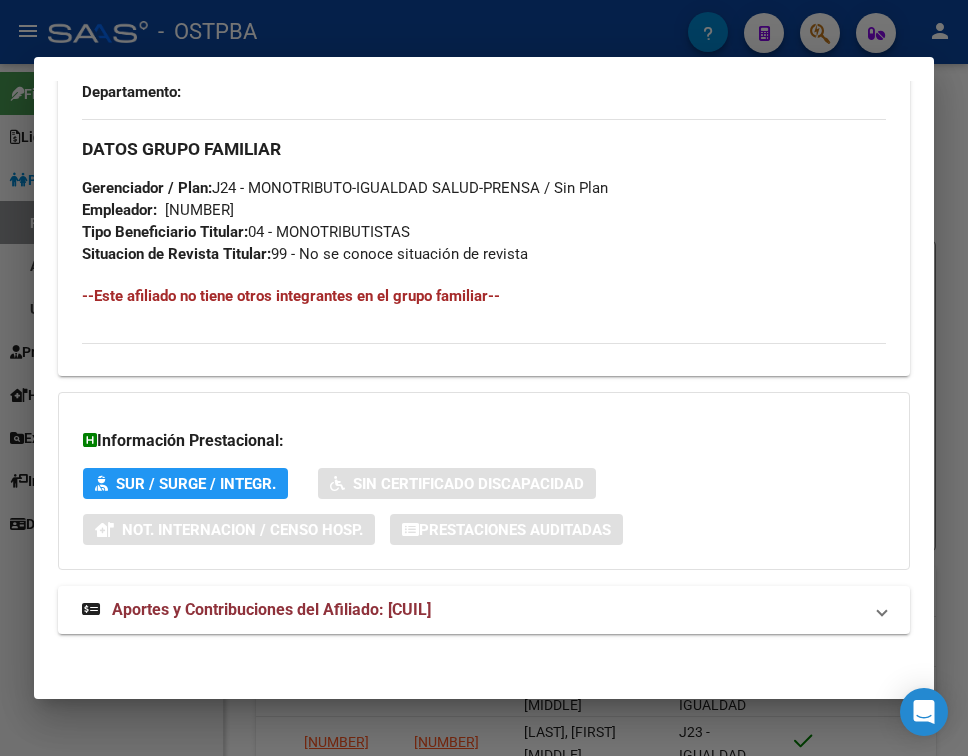 scroll, scrollTop: 1114, scrollLeft: 0, axis: vertical 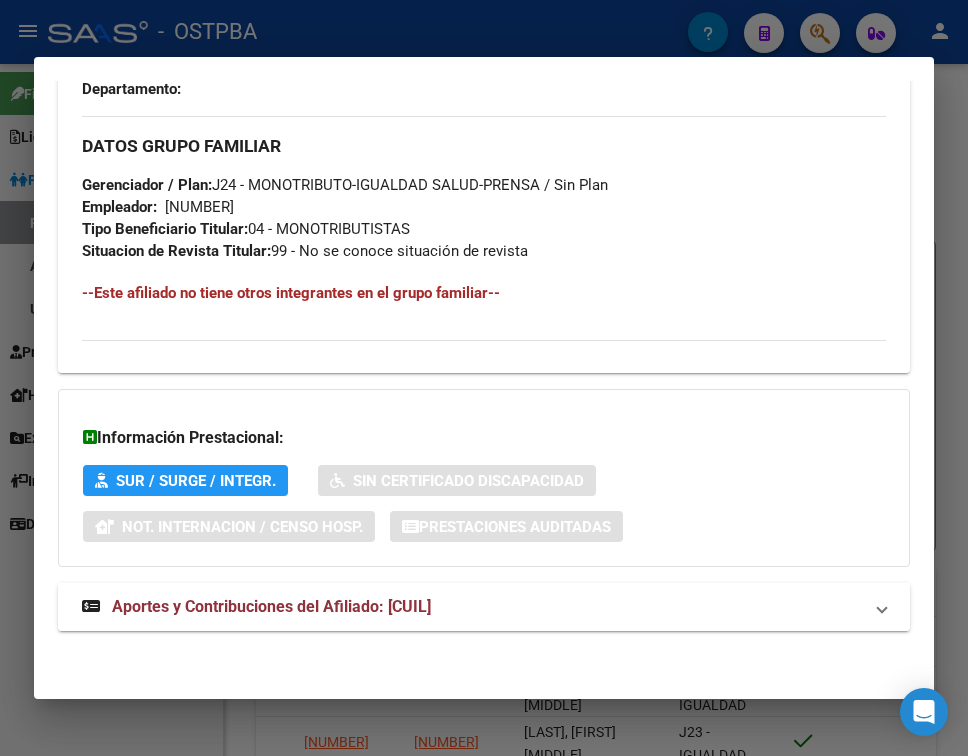 click on "Aportes y Contribuciones del Afiliado: 20148447641" at bounding box center [484, 607] 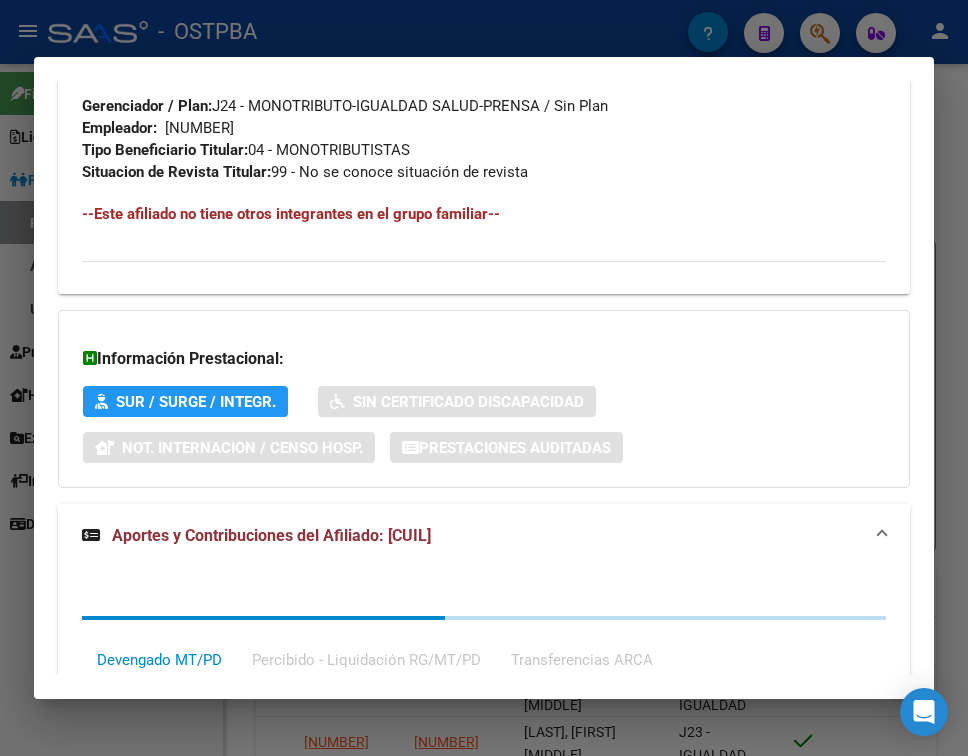 scroll, scrollTop: 1625, scrollLeft: 0, axis: vertical 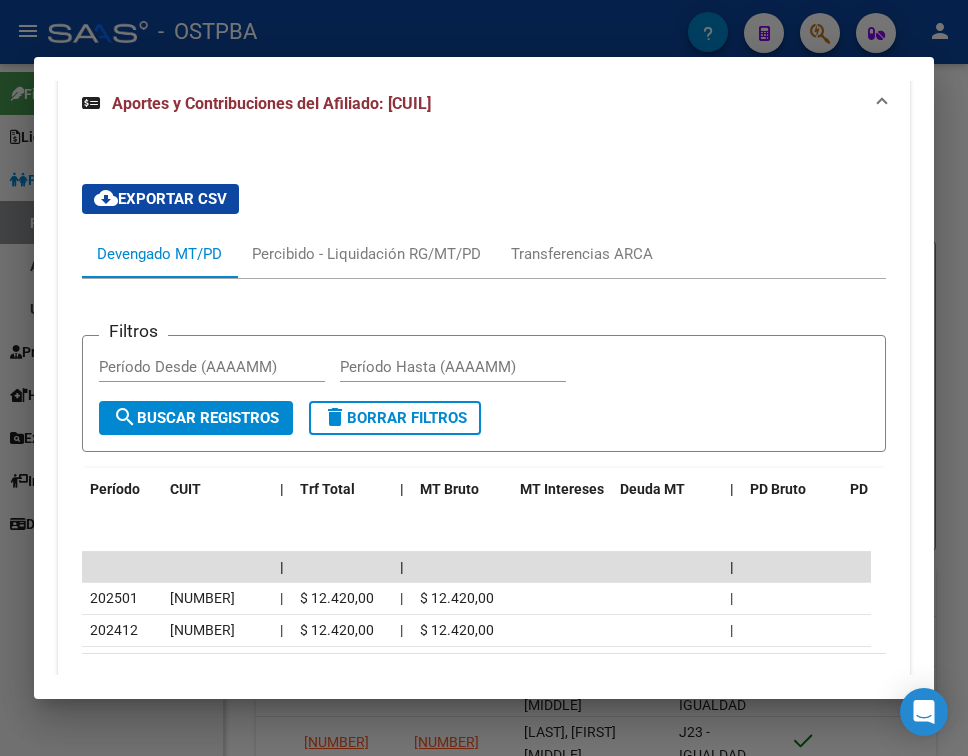 click at bounding box center [484, 378] 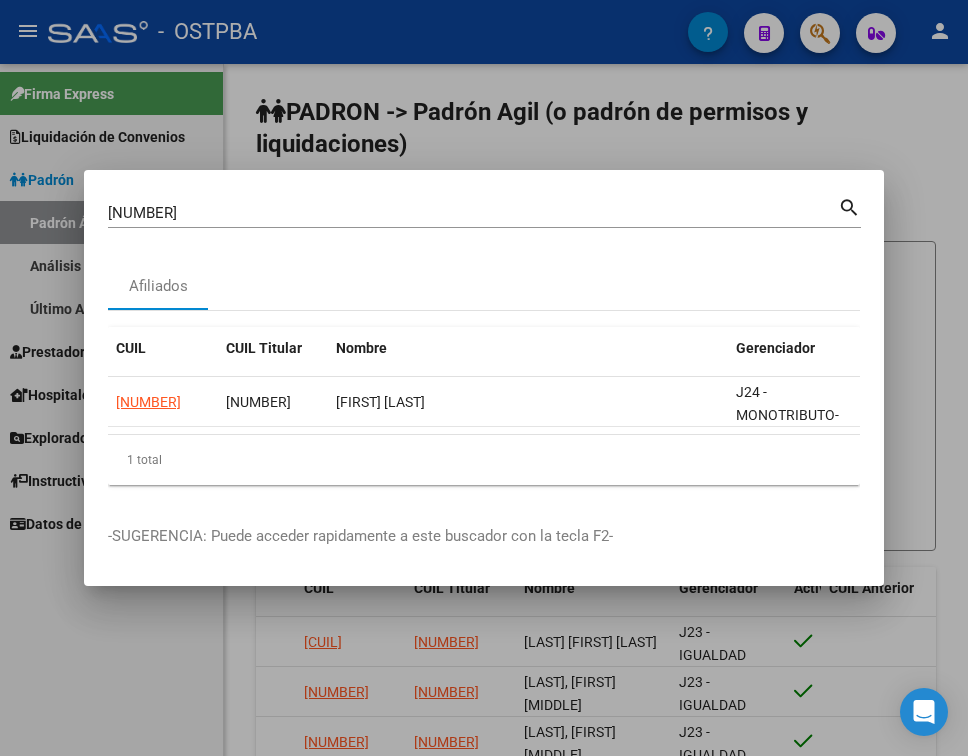 click on "14844764" at bounding box center (473, 213) 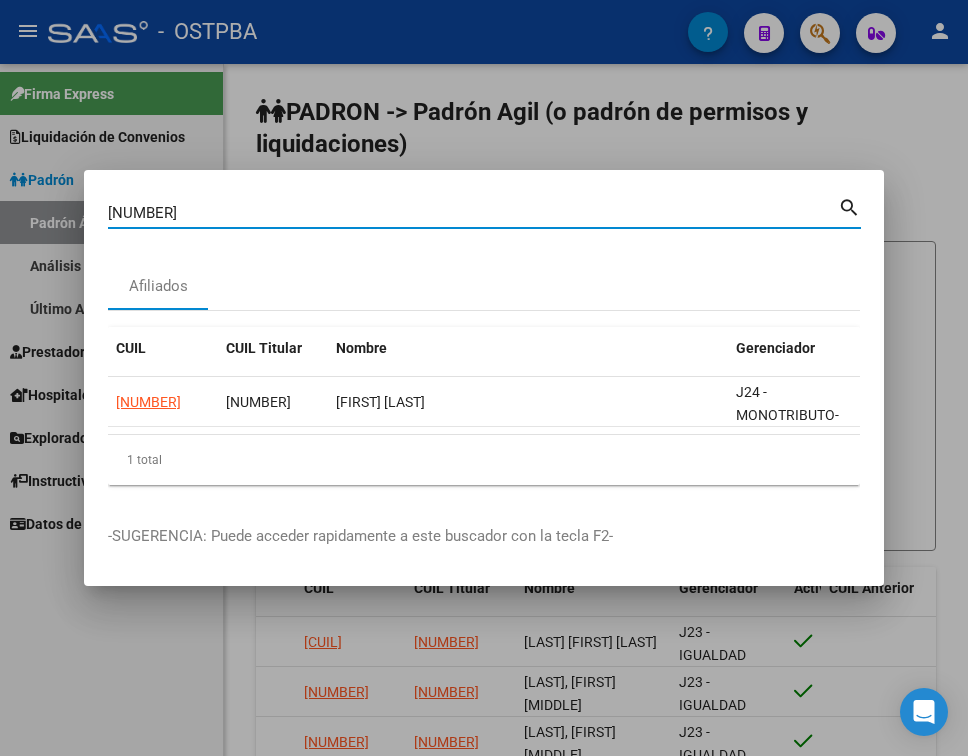 click on "14844764" at bounding box center (473, 213) 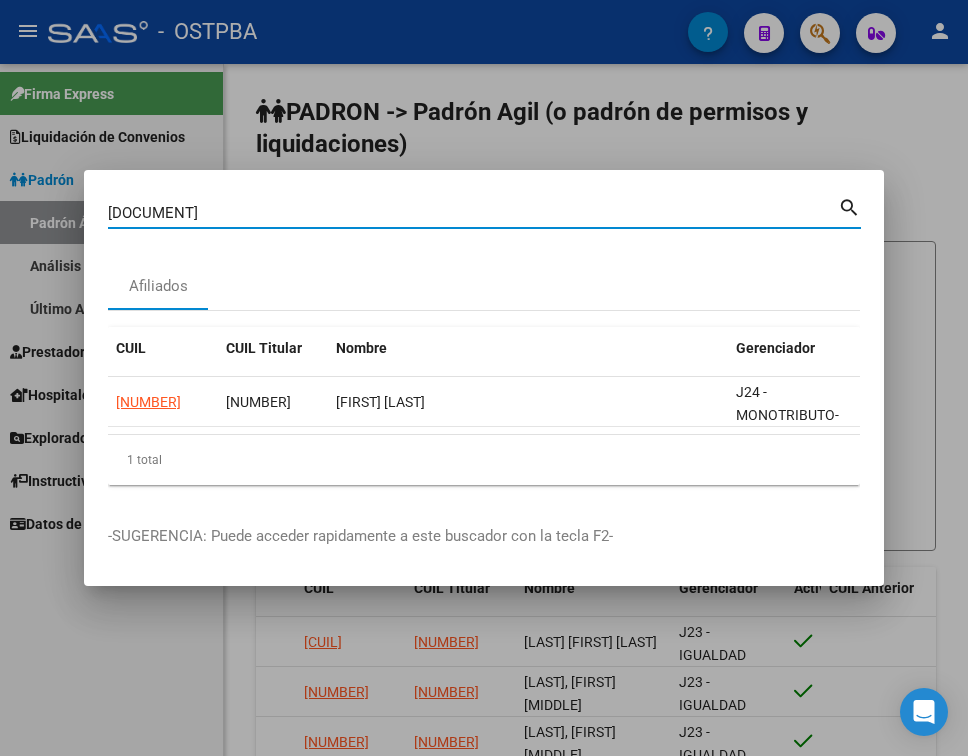 type on "17232475" 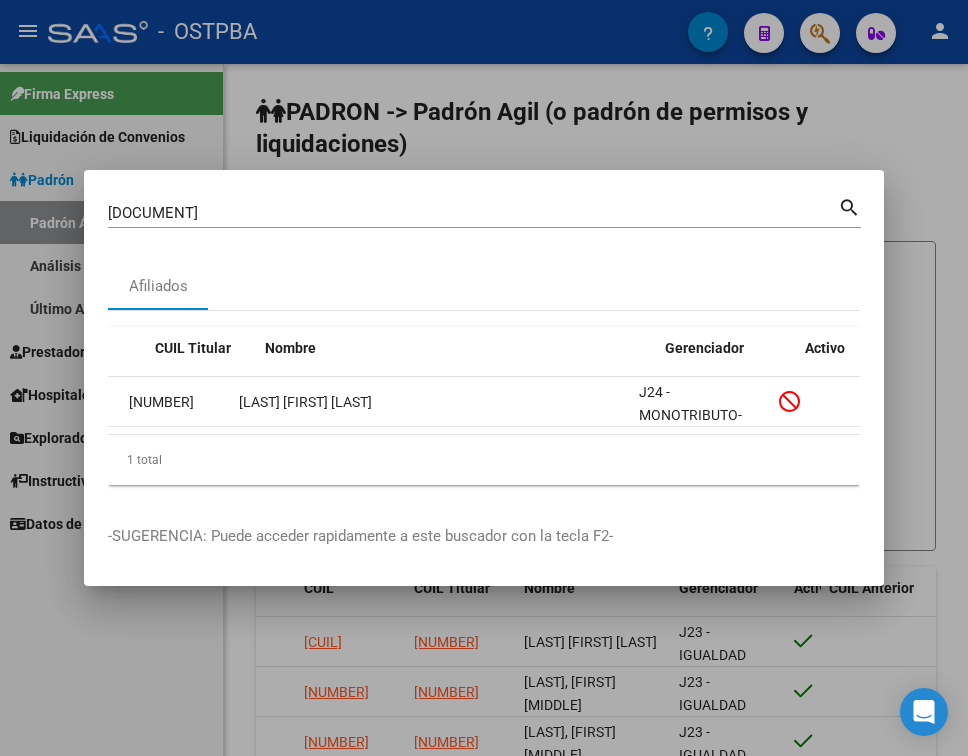 scroll, scrollTop: 0, scrollLeft: 0, axis: both 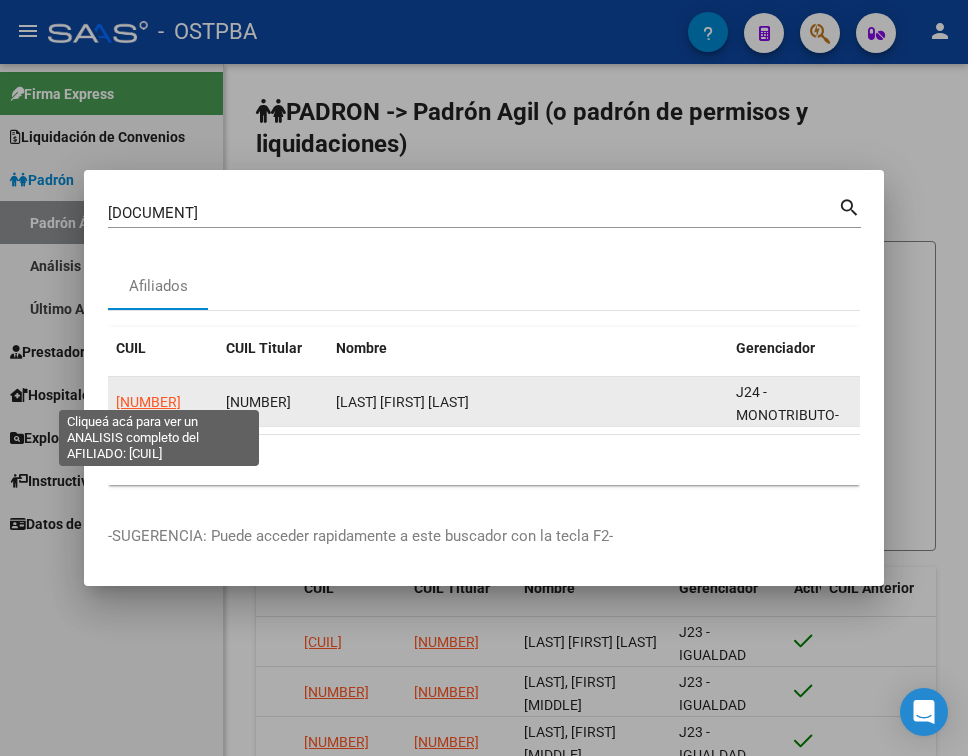 click on "20172324755" 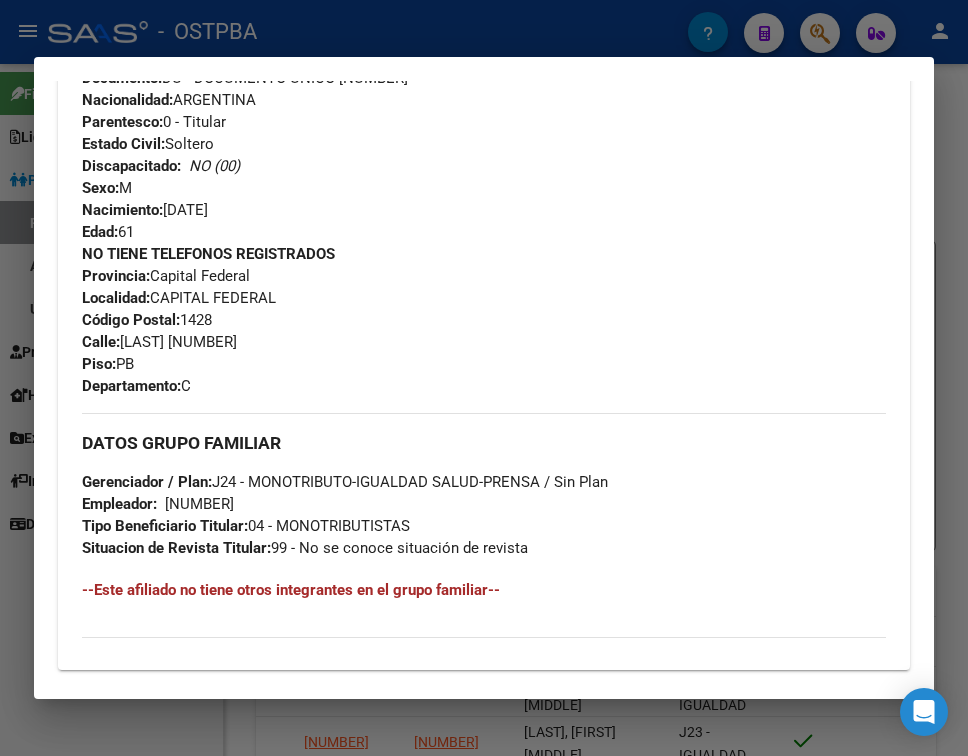scroll, scrollTop: 1114, scrollLeft: 0, axis: vertical 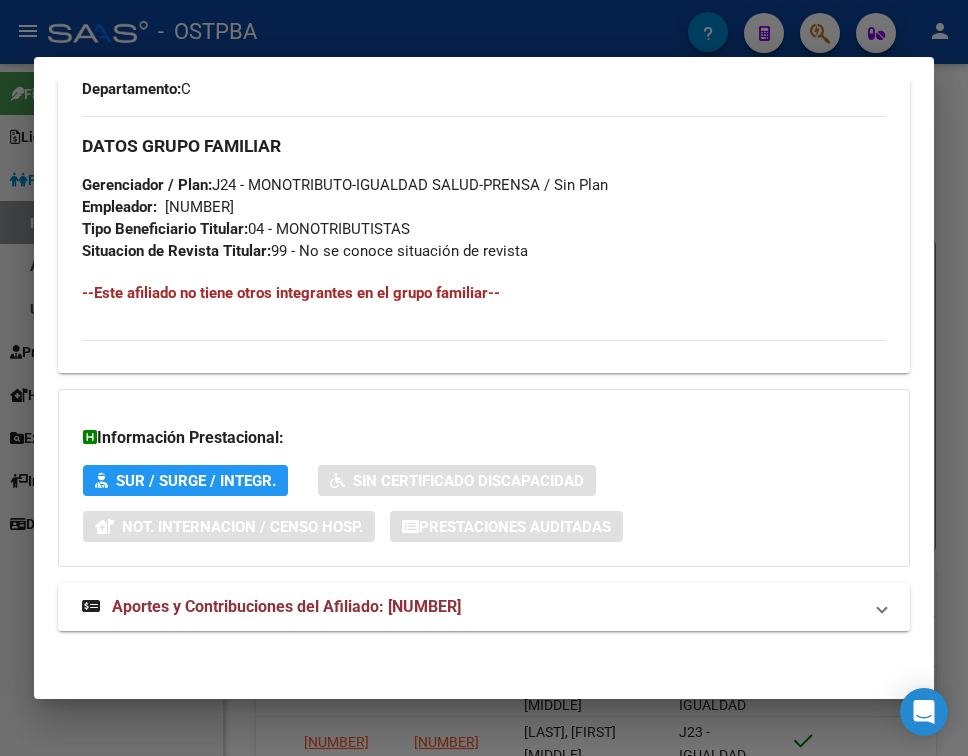 click on "Aportes y Contribuciones del Afiliado: 20172324755" at bounding box center [271, 607] 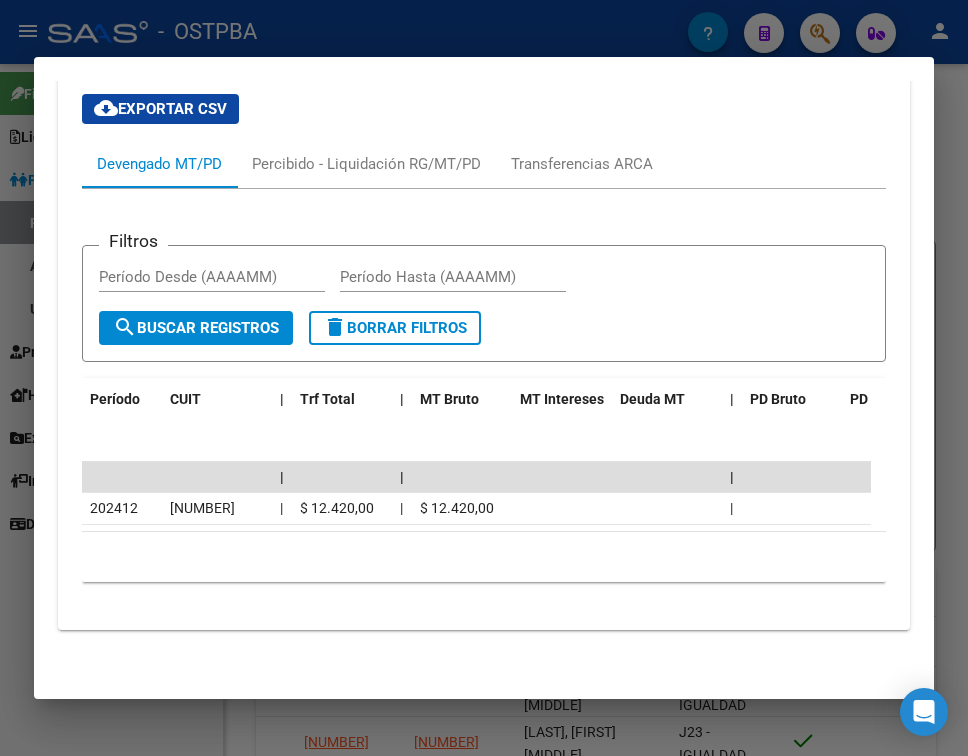 scroll, scrollTop: 1730, scrollLeft: 0, axis: vertical 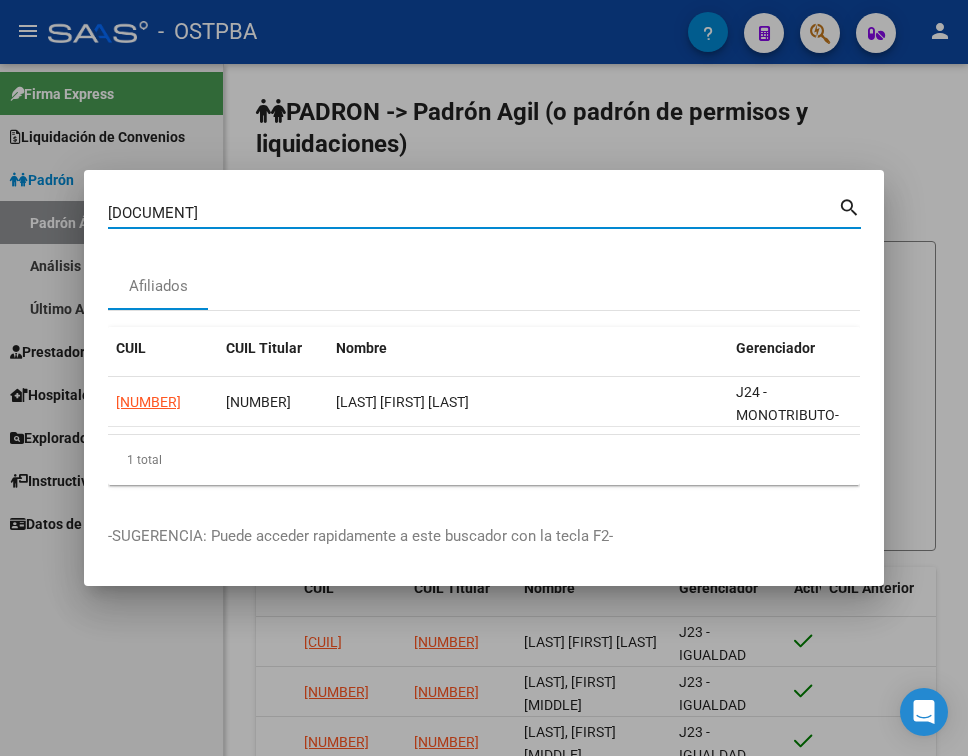 click on "17232475" at bounding box center [473, 213] 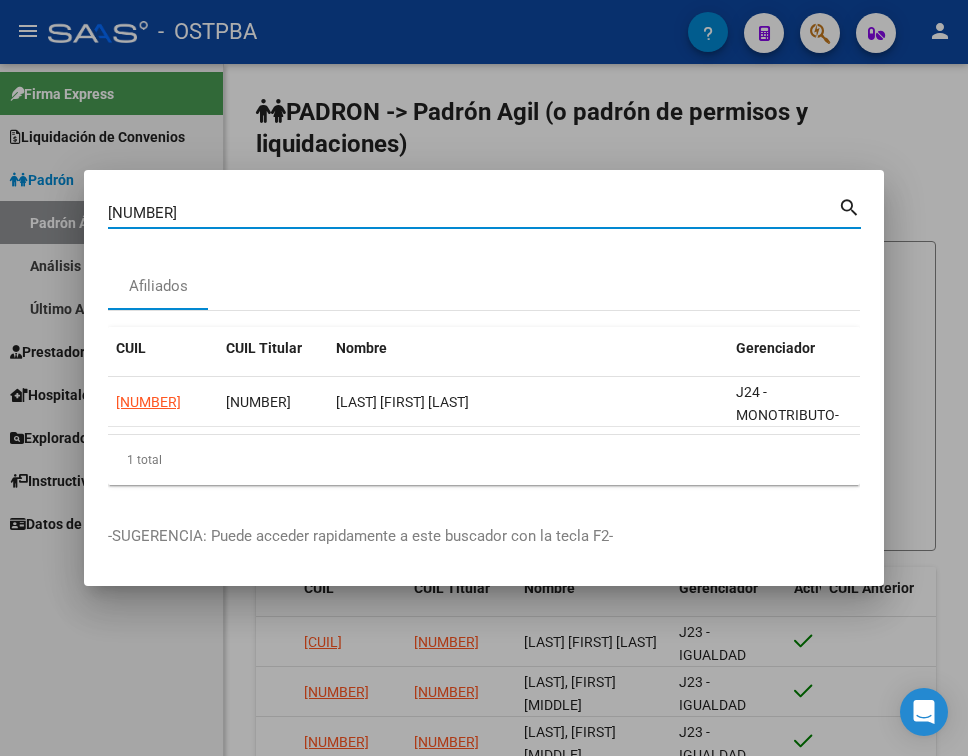 type on "17805579" 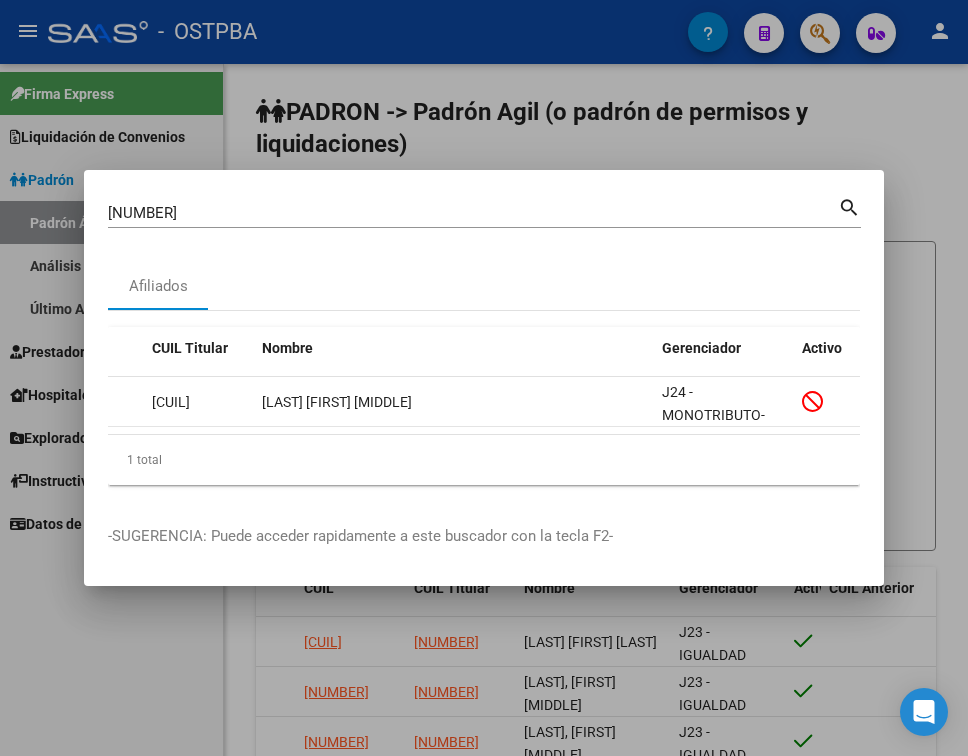 scroll, scrollTop: 0, scrollLeft: 0, axis: both 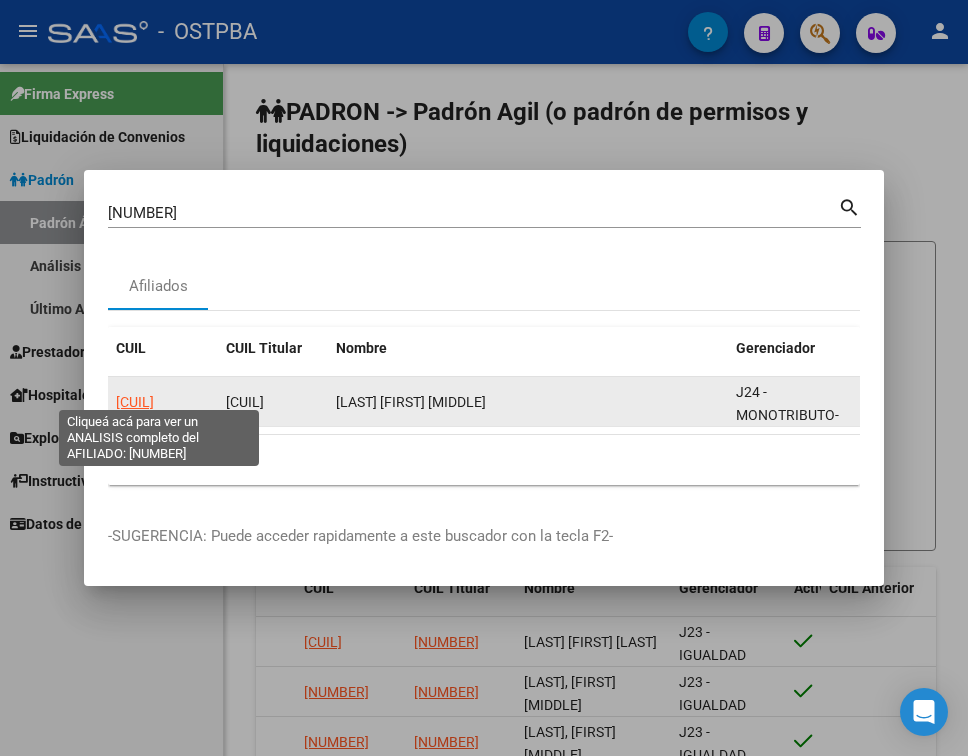 click on "20178055799" 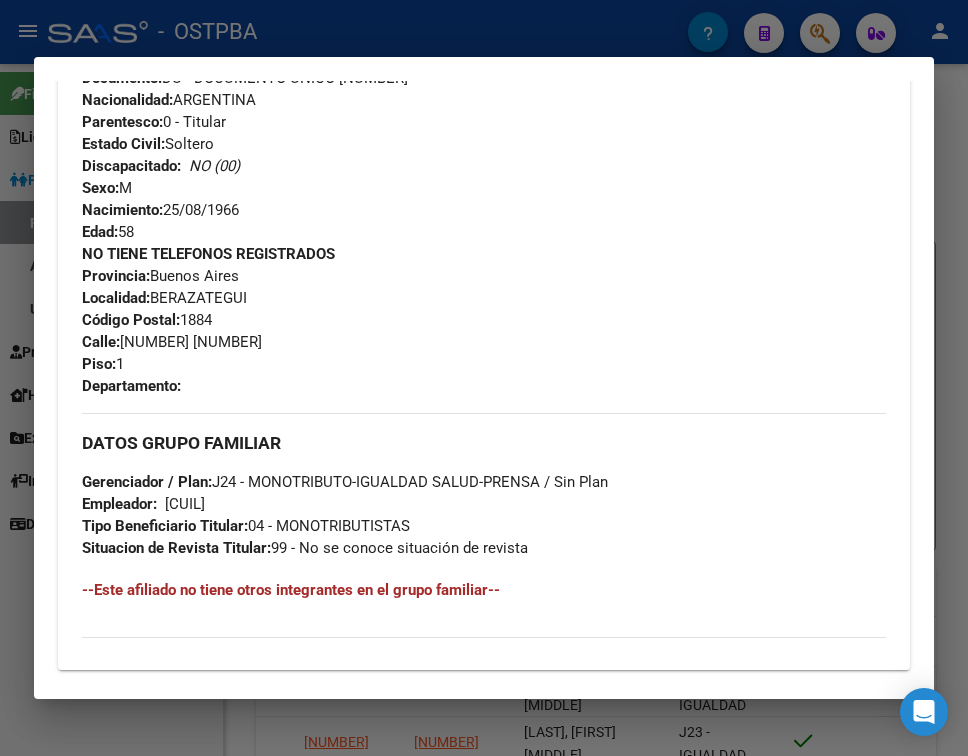 scroll, scrollTop: 1114, scrollLeft: 0, axis: vertical 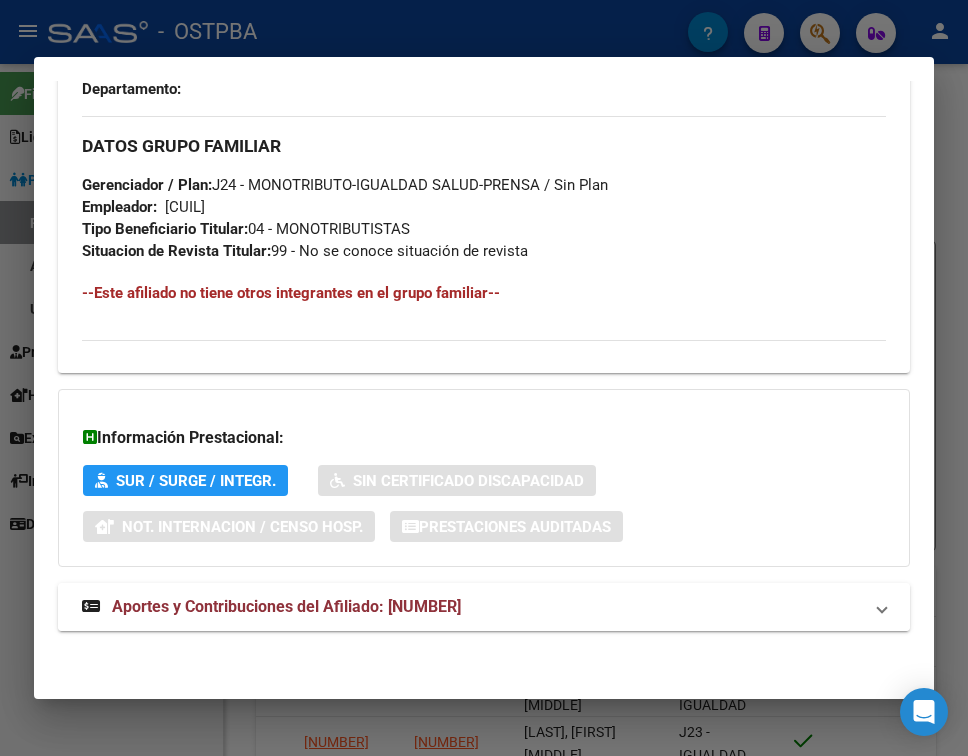 click on "Aportes y Contribuciones del Afiliado: 20178055799" at bounding box center [271, 607] 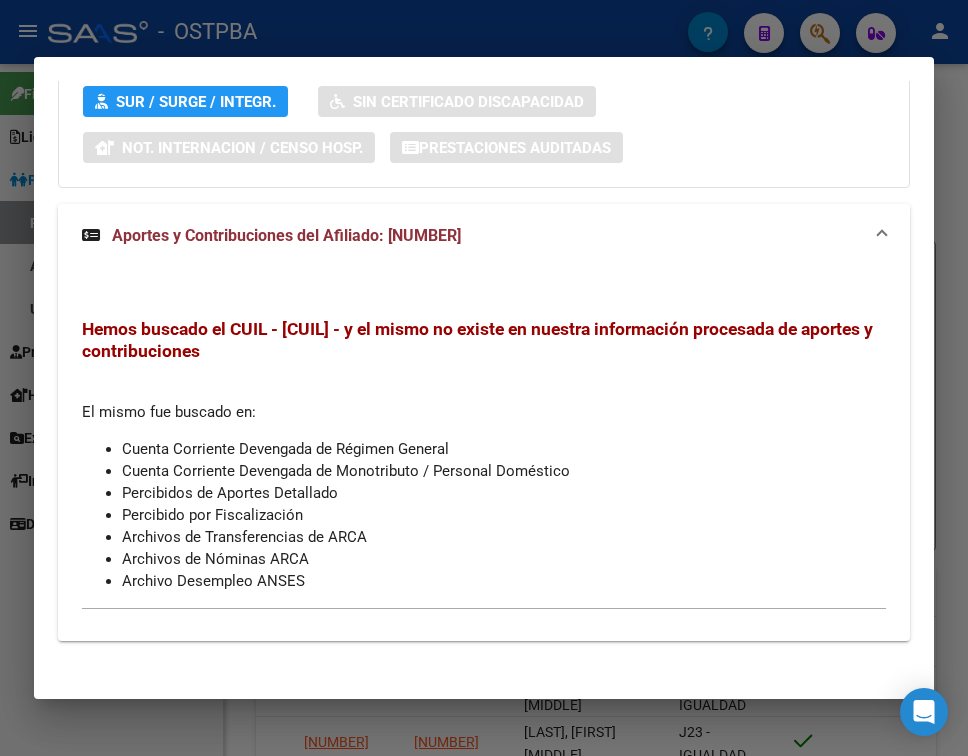 scroll, scrollTop: 1503, scrollLeft: 0, axis: vertical 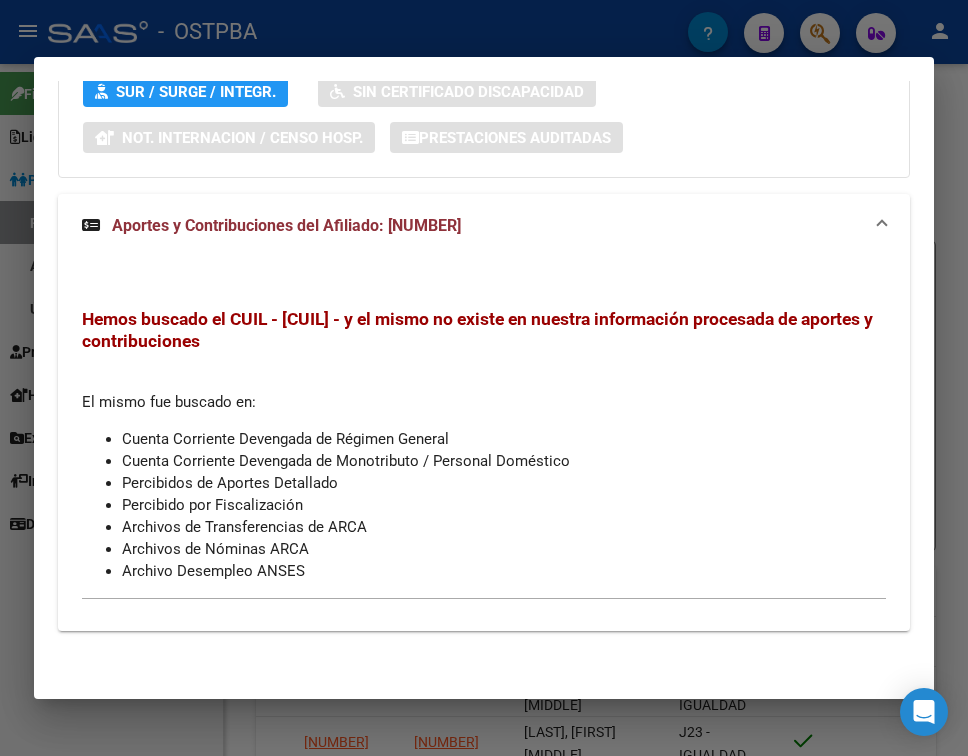 click at bounding box center [484, 378] 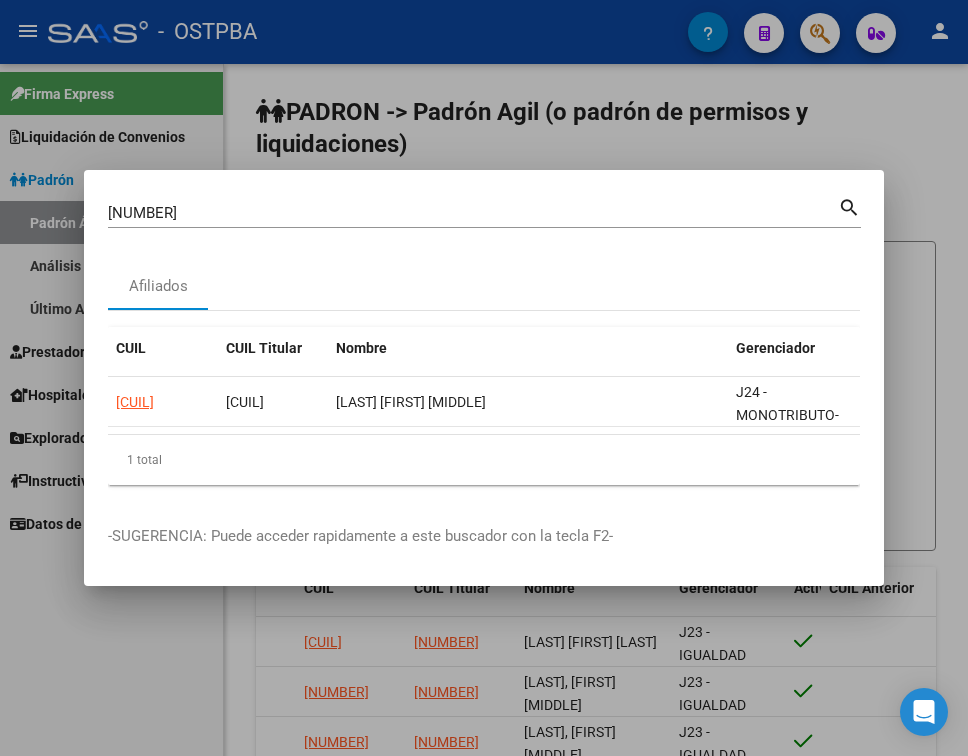 click on "17805579 Buscar (apellido, dni, cuil, nro traspaso, cuit, obra social)" at bounding box center (473, 213) 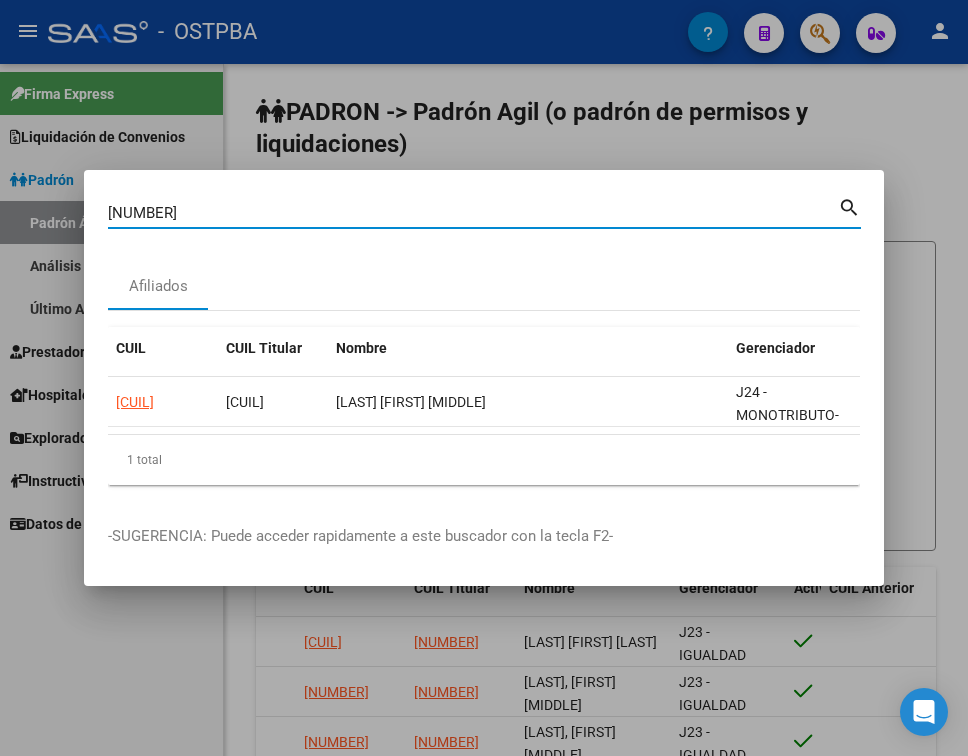 paste on "18773140" 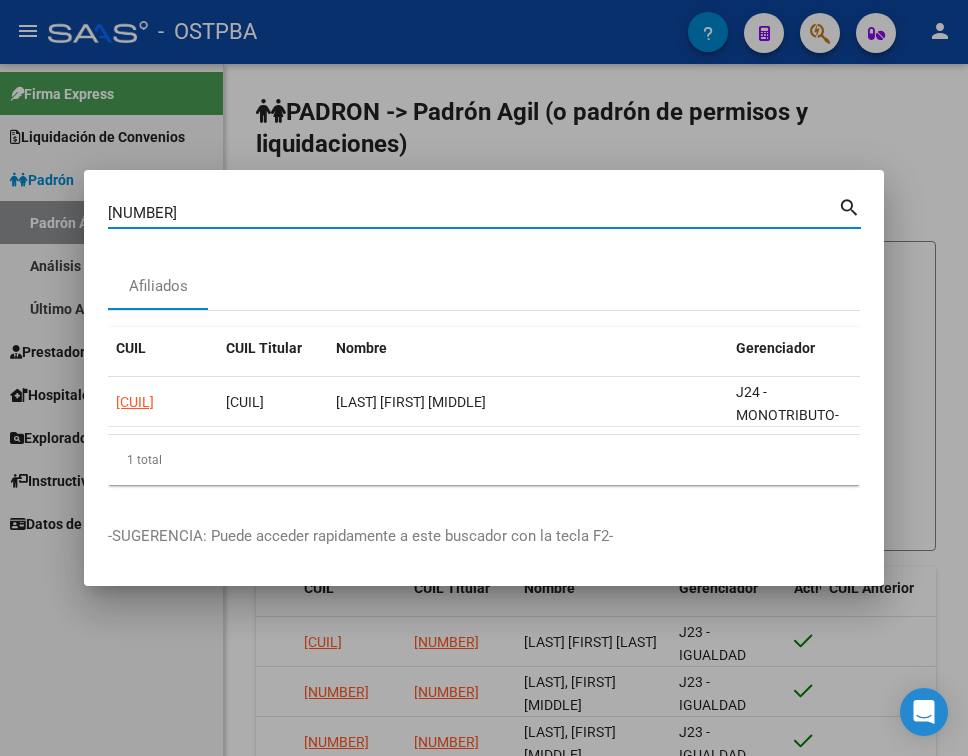 drag, startPoint x: 241, startPoint y: 211, endPoint x: 79, endPoint y: 203, distance: 162.19742 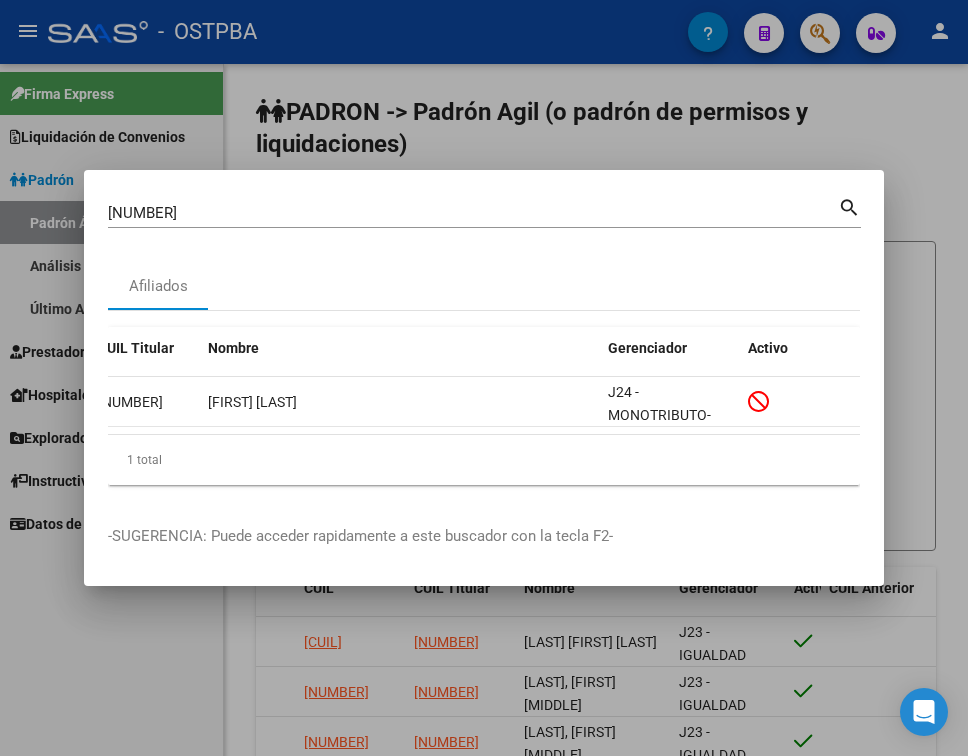 scroll, scrollTop: 0, scrollLeft: 0, axis: both 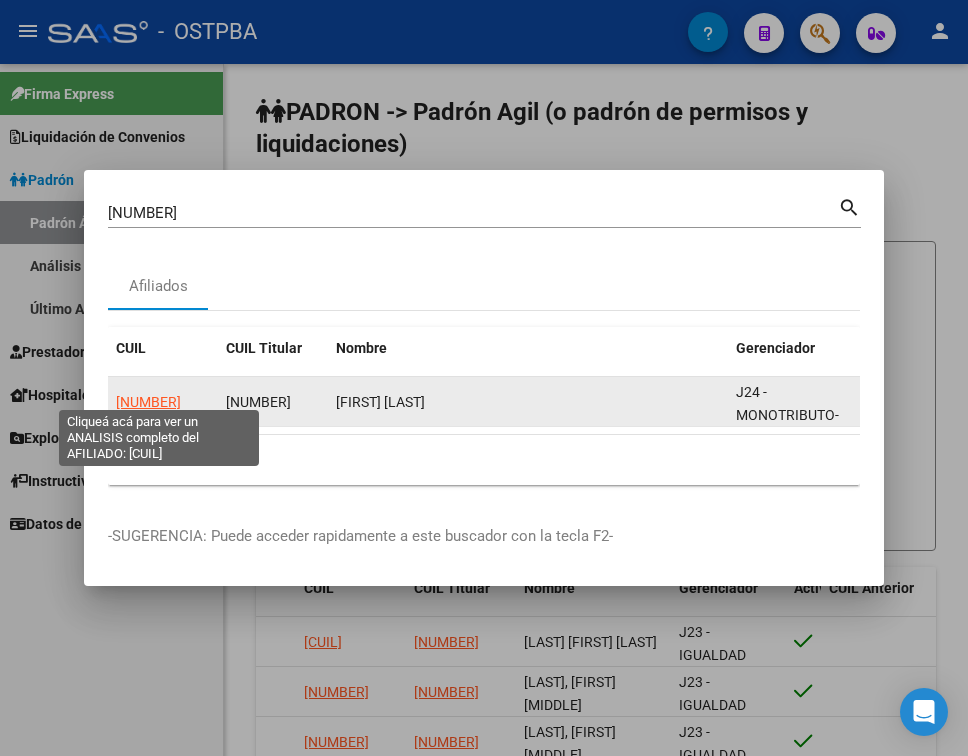 click on "20187731403" 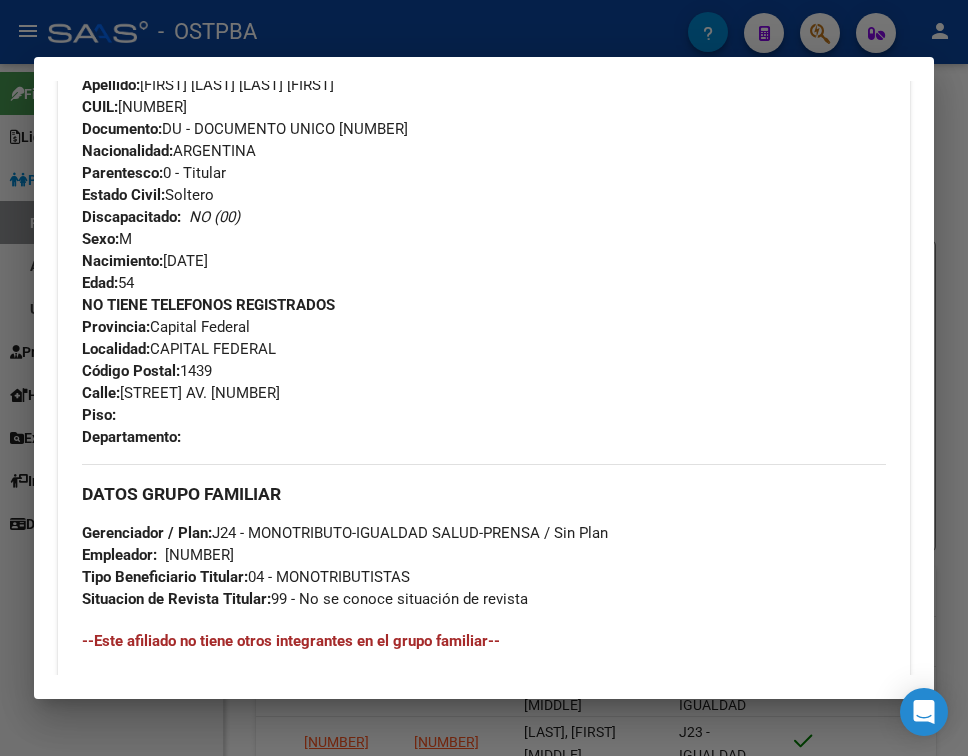 scroll, scrollTop: 1114, scrollLeft: 0, axis: vertical 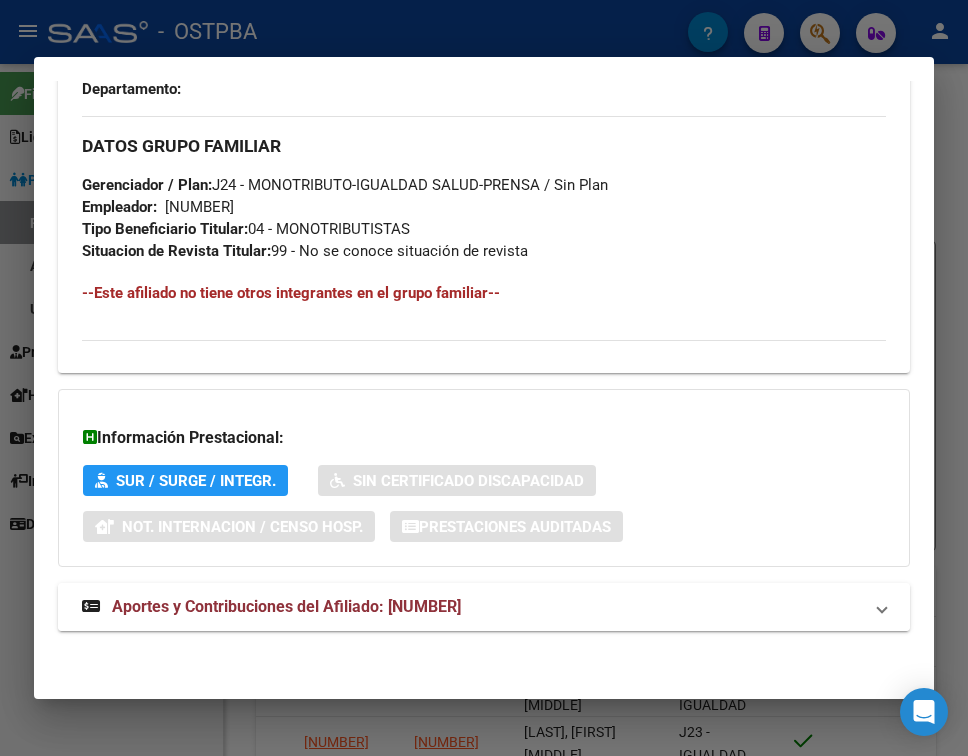 click on "Aportes y Contribuciones del Afiliado: 20187731403" at bounding box center (484, 607) 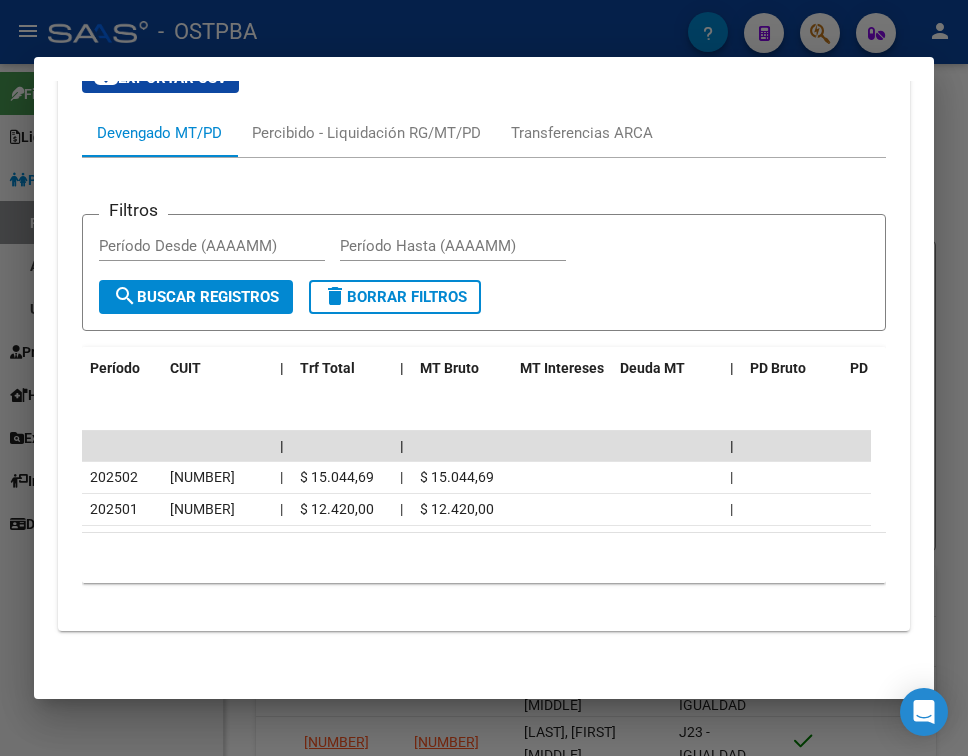 scroll, scrollTop: 1761, scrollLeft: 0, axis: vertical 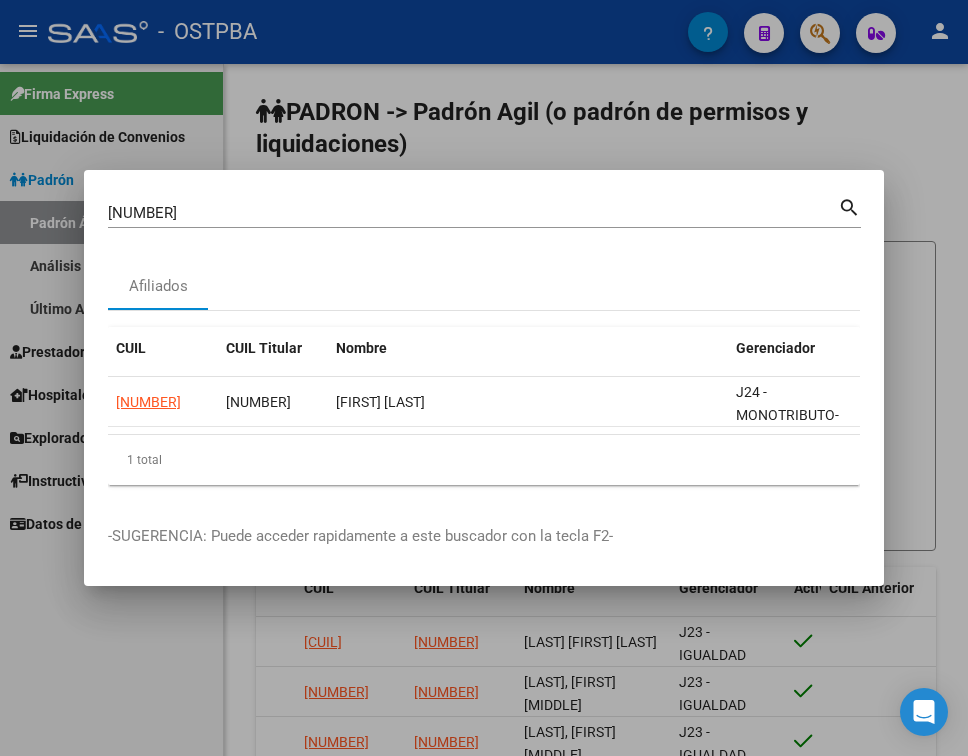 click on "18773140" at bounding box center [473, 213] 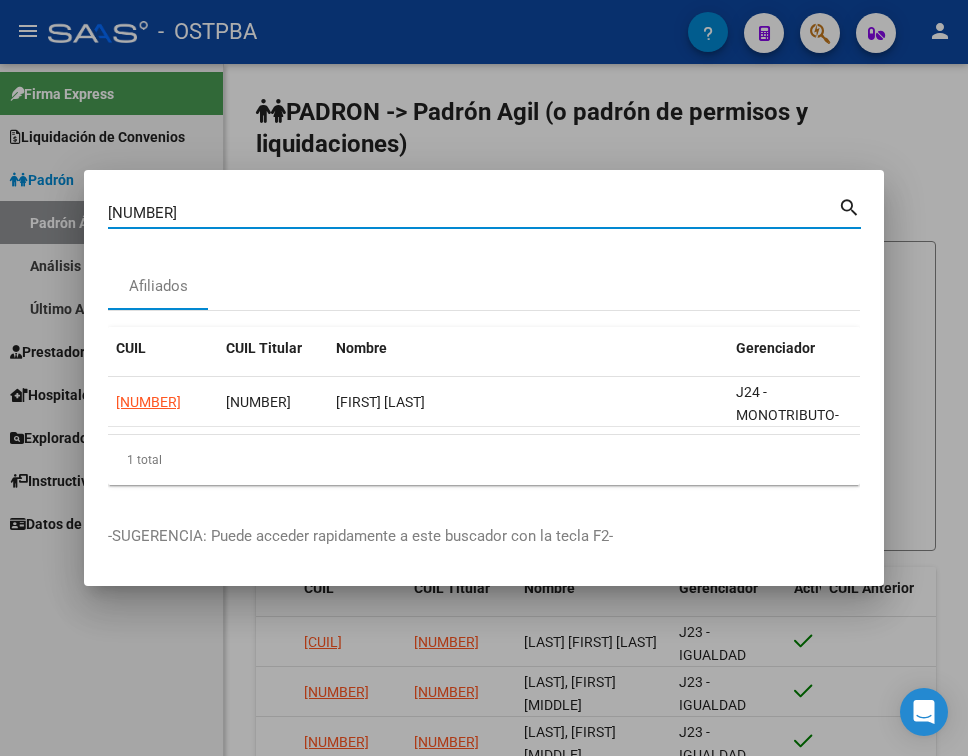 click on "18773140" at bounding box center [473, 213] 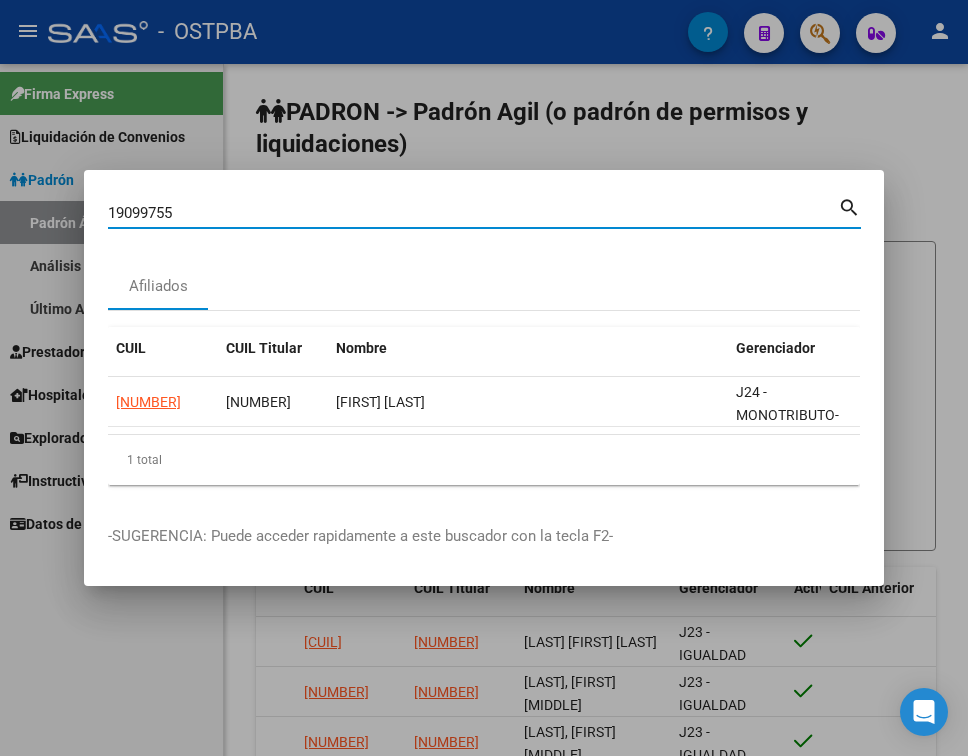 type on "19099755" 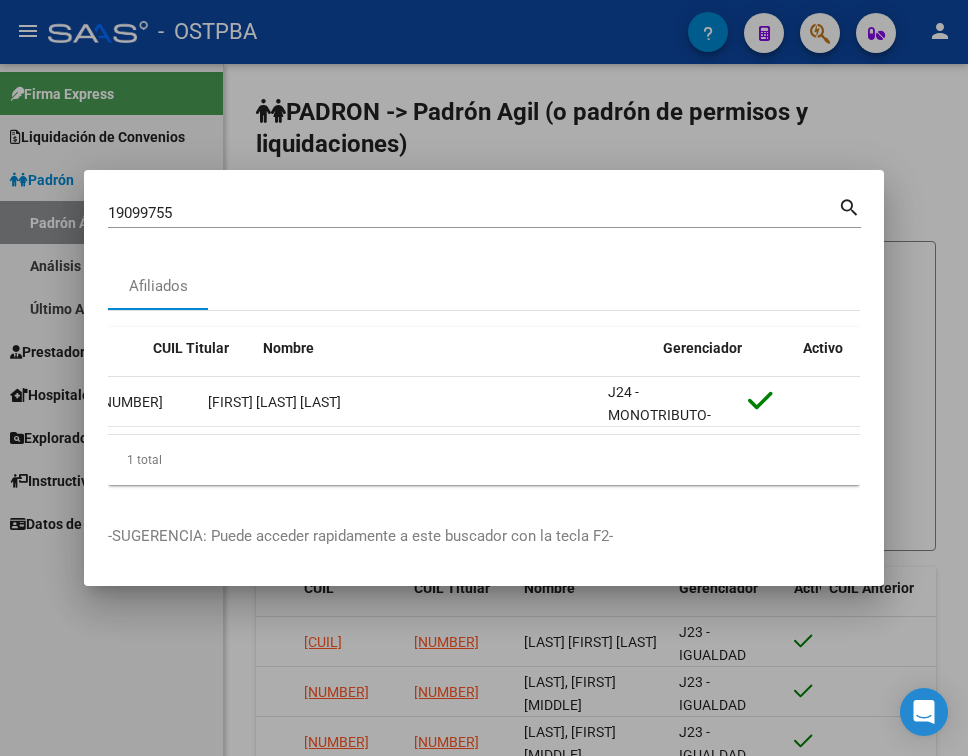 scroll, scrollTop: 0, scrollLeft: 0, axis: both 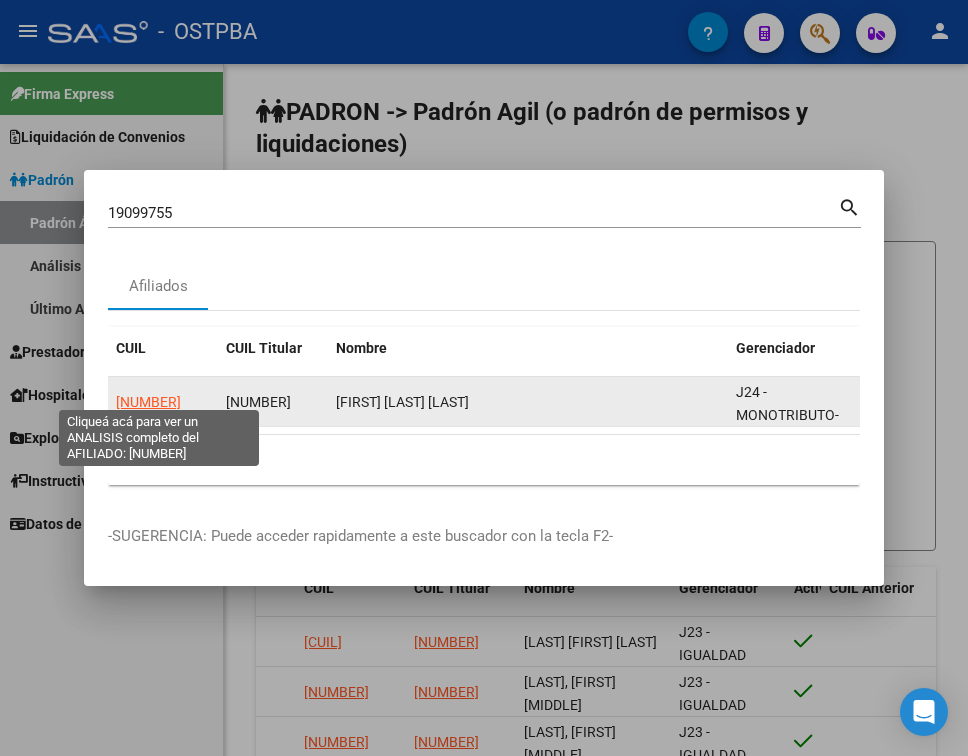 click on "20190997554" 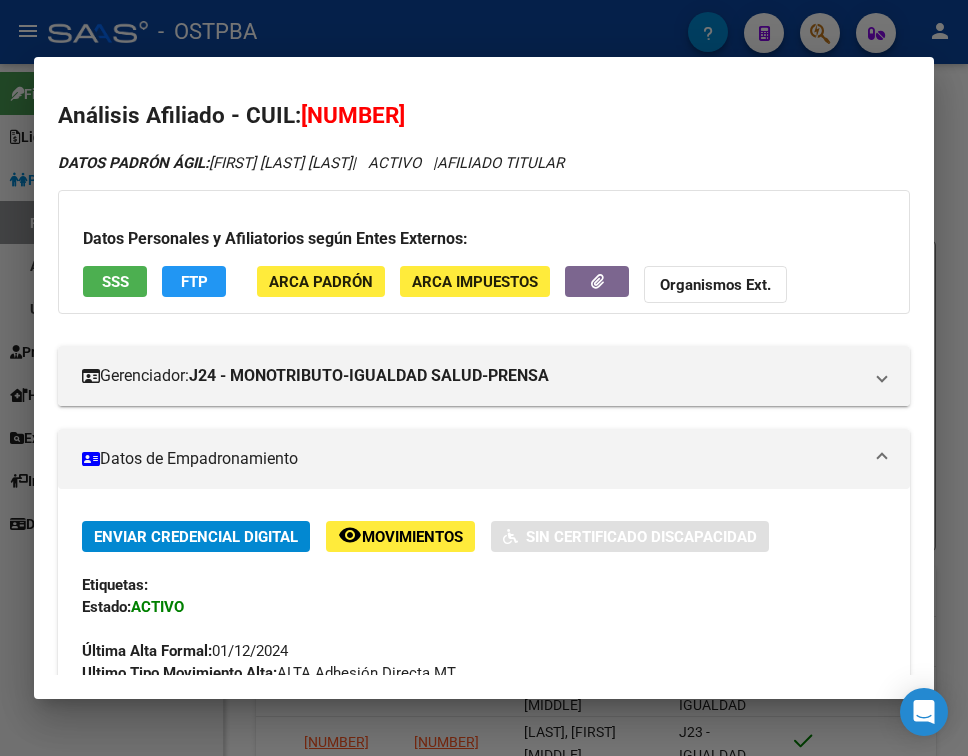 click on "Datos de Empadronamiento" at bounding box center [484, 459] 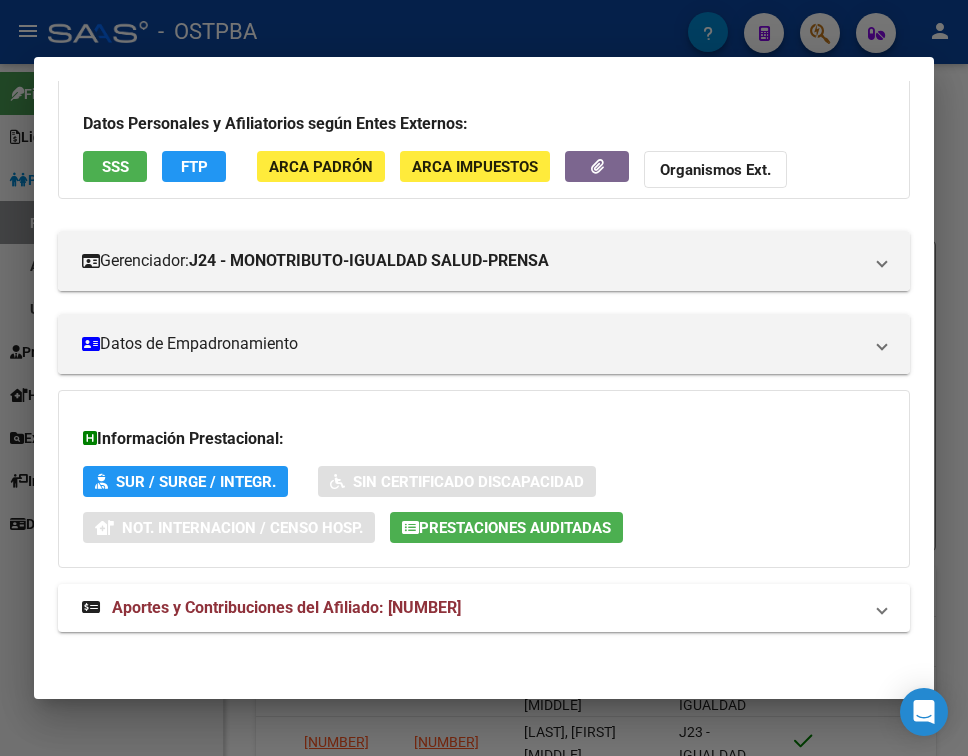 scroll, scrollTop: 116, scrollLeft: 0, axis: vertical 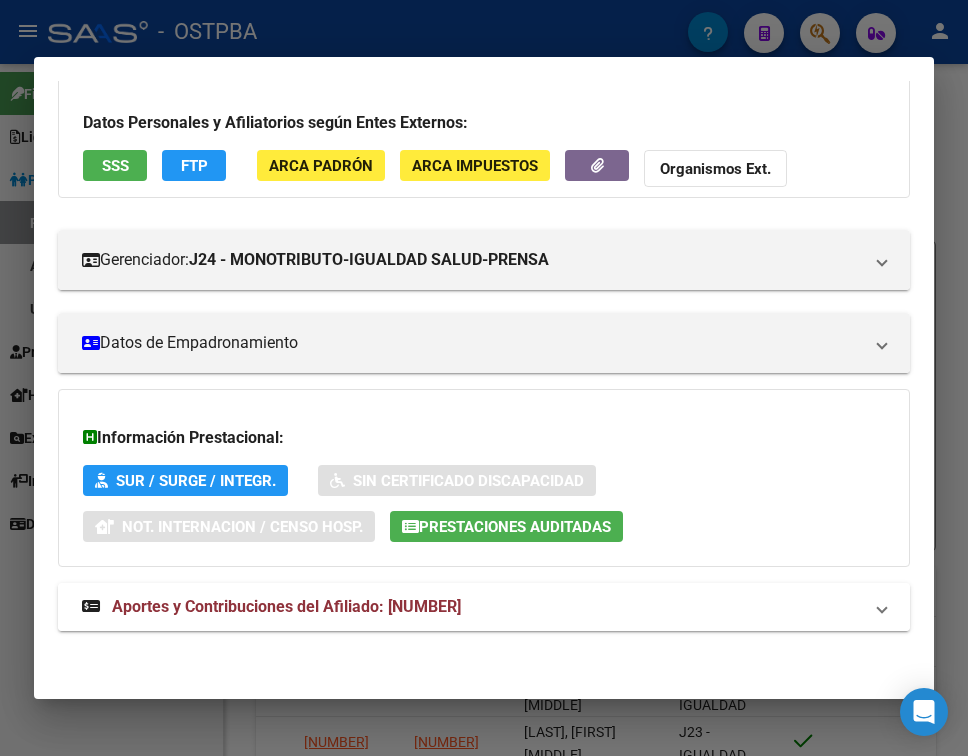 click on "Aportes y Contribuciones del Afiliado: 20190997554" at bounding box center [472, 607] 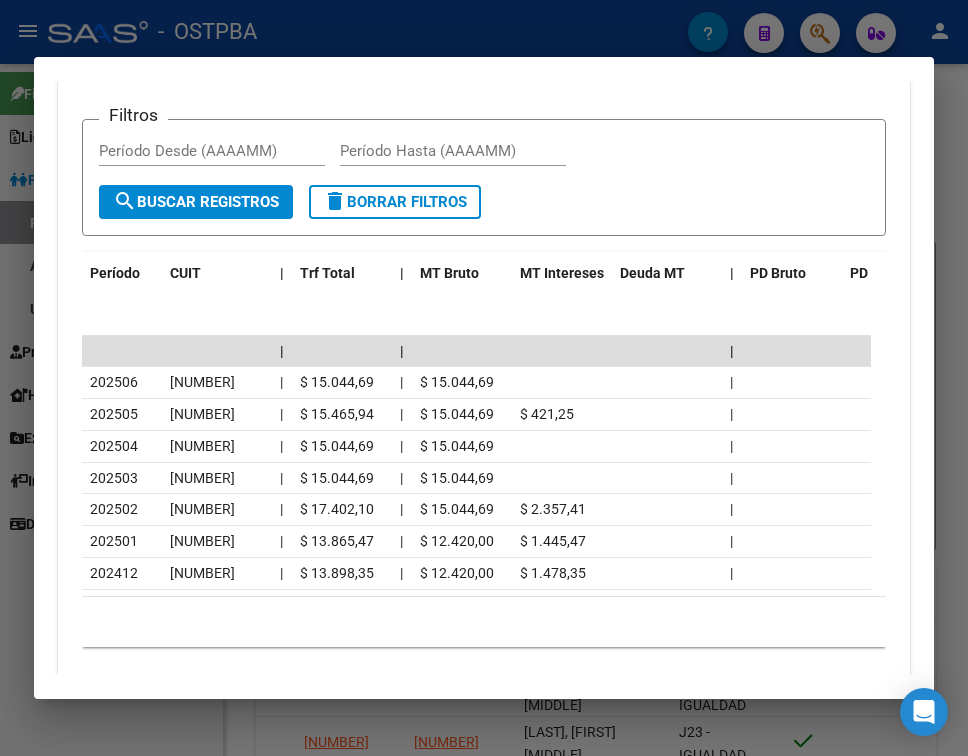 scroll, scrollTop: 922, scrollLeft: 0, axis: vertical 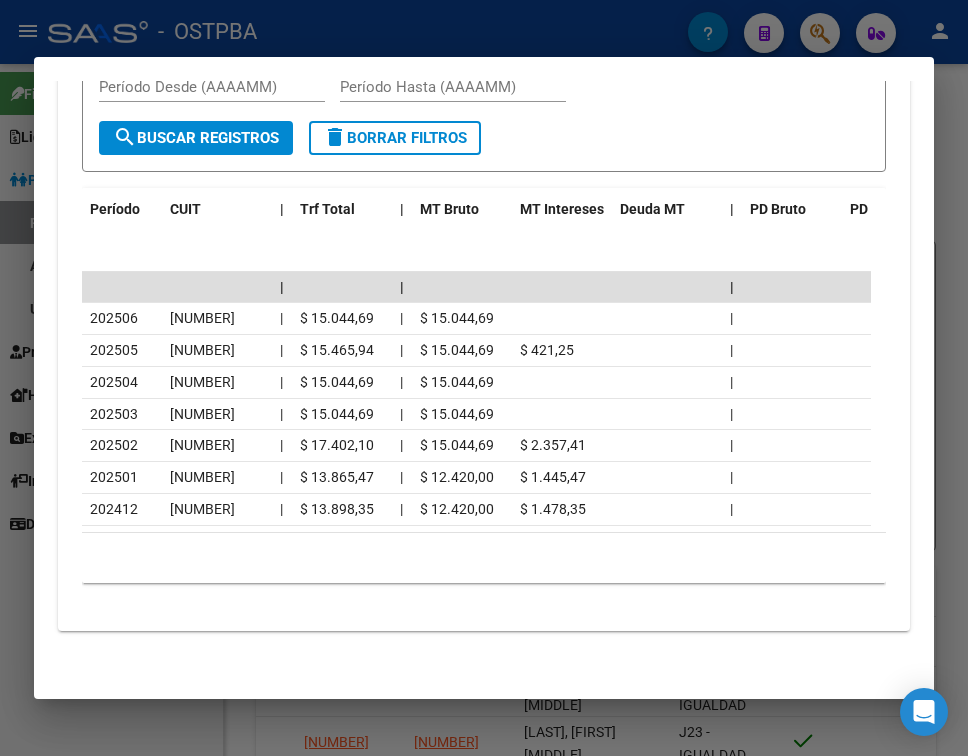 click at bounding box center (484, 378) 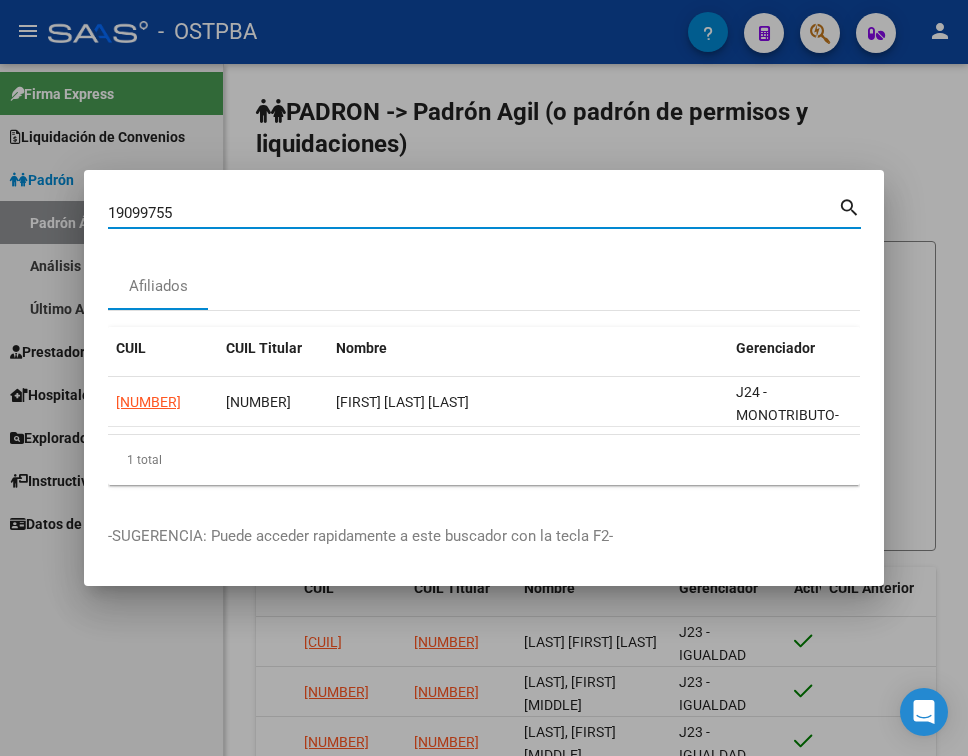 click on "19099755" at bounding box center (473, 213) 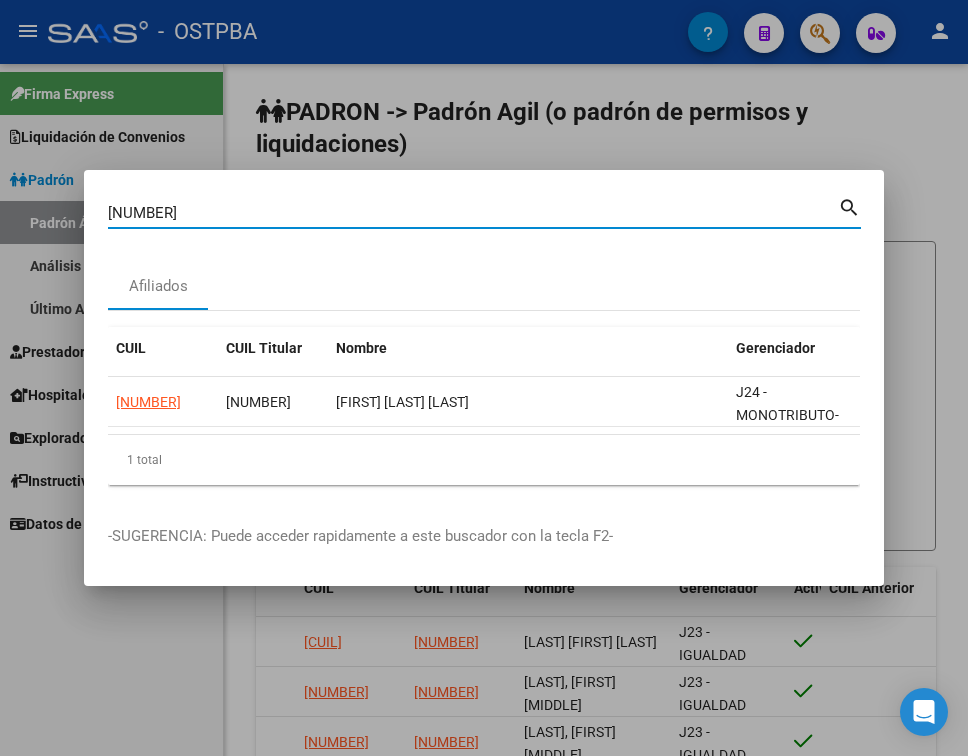 type on "19104301" 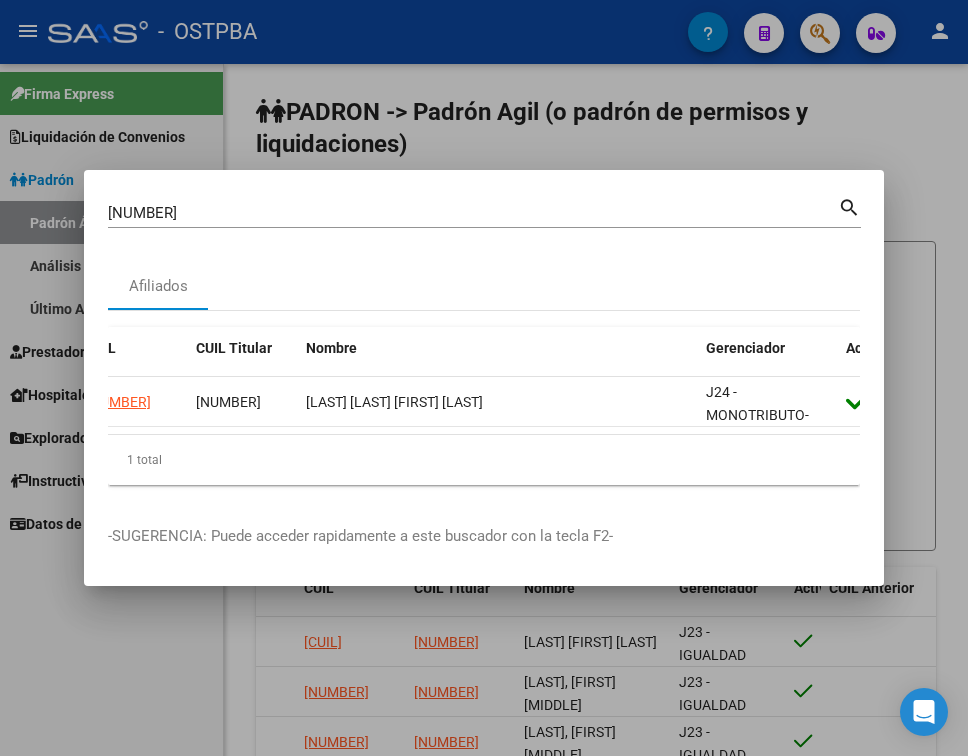 scroll, scrollTop: 0, scrollLeft: 0, axis: both 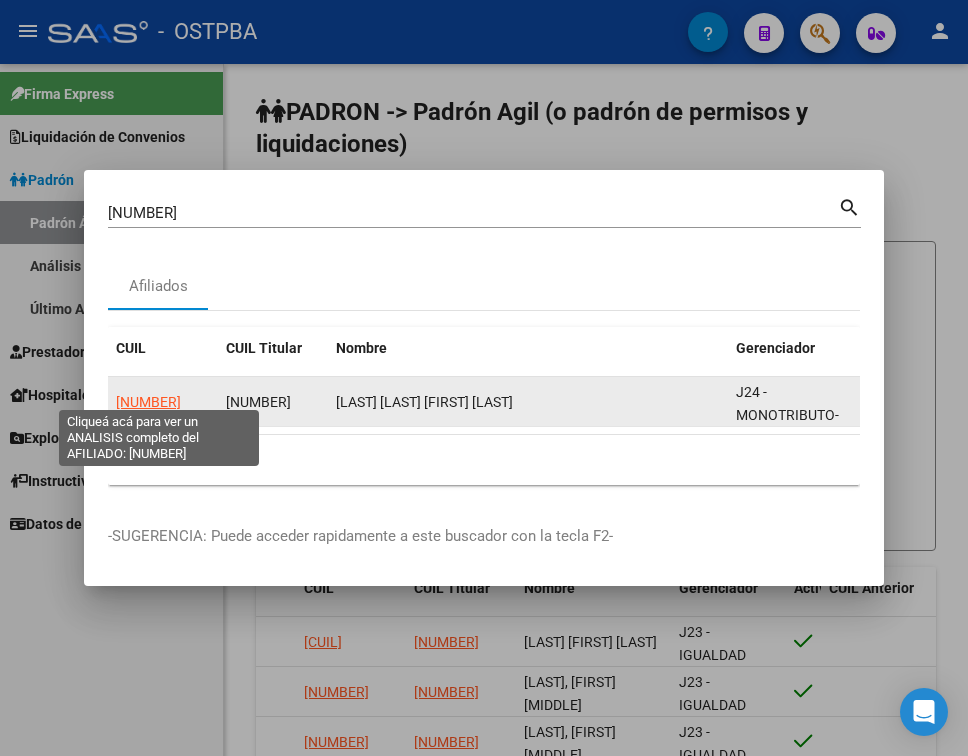 click on "20191043015" 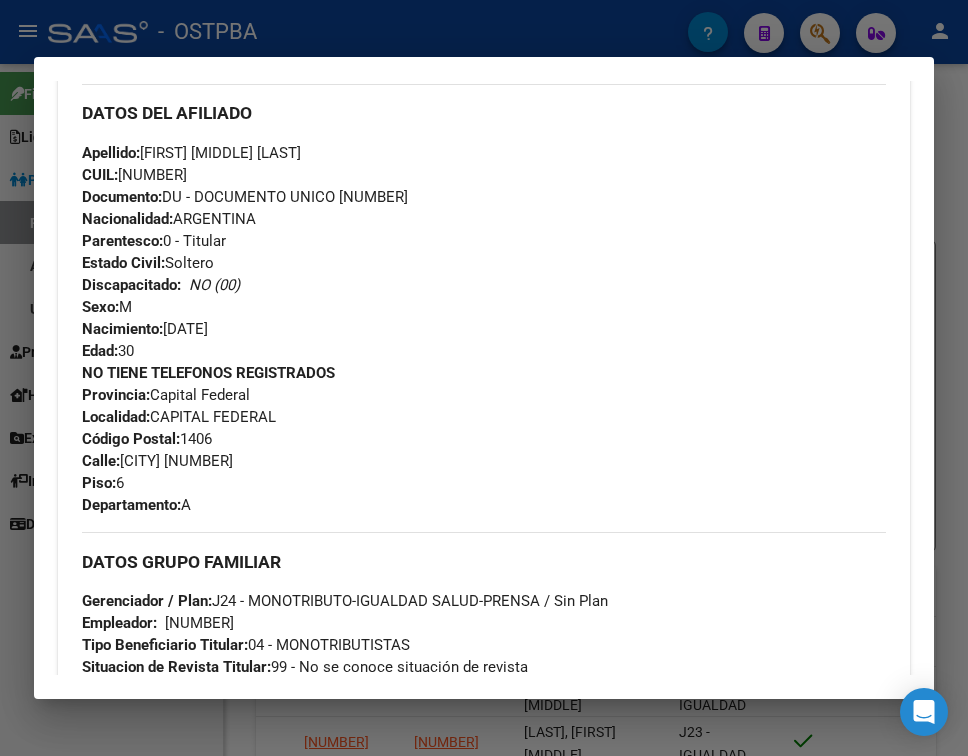 scroll, scrollTop: 1070, scrollLeft: 0, axis: vertical 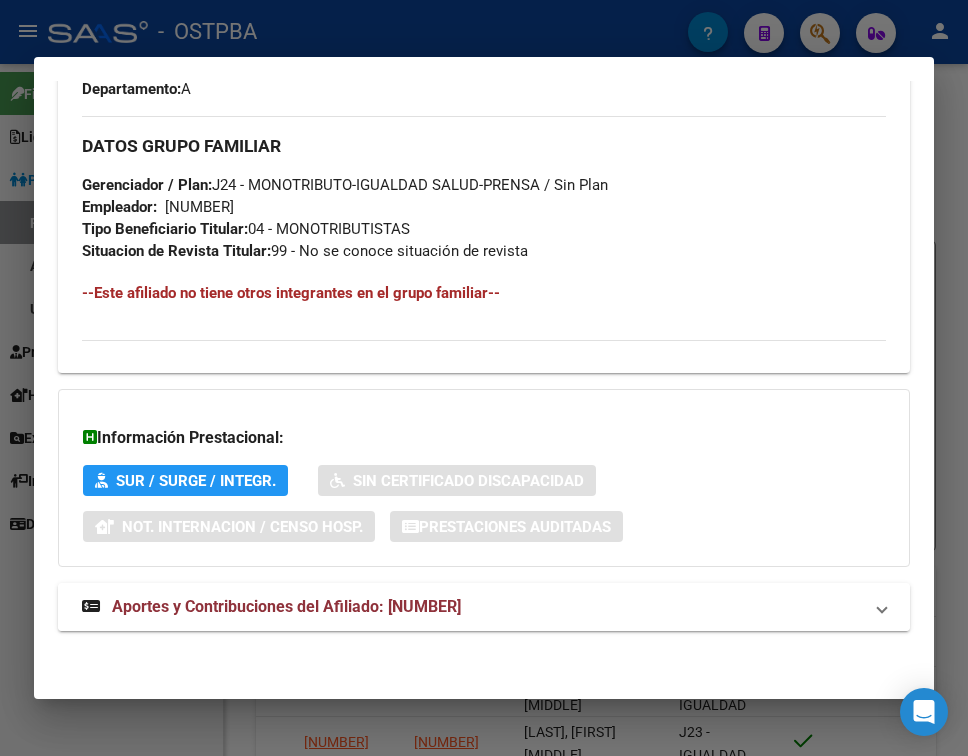 click on "Aportes y Contribuciones del Afiliado: 20191043015" at bounding box center (286, 606) 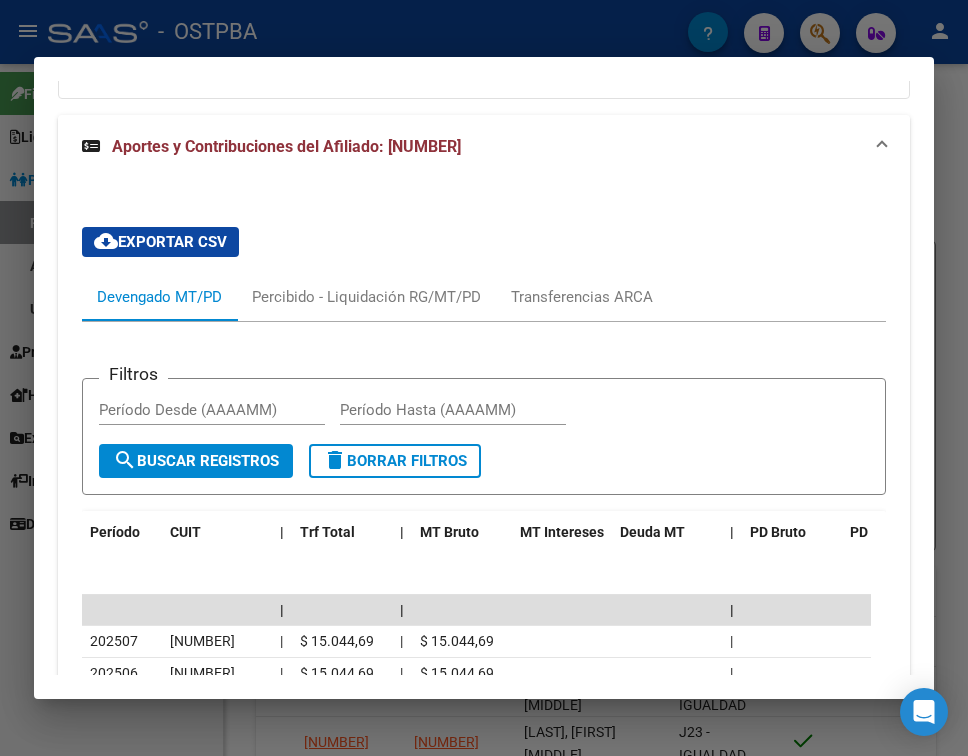 scroll, scrollTop: 1570, scrollLeft: 0, axis: vertical 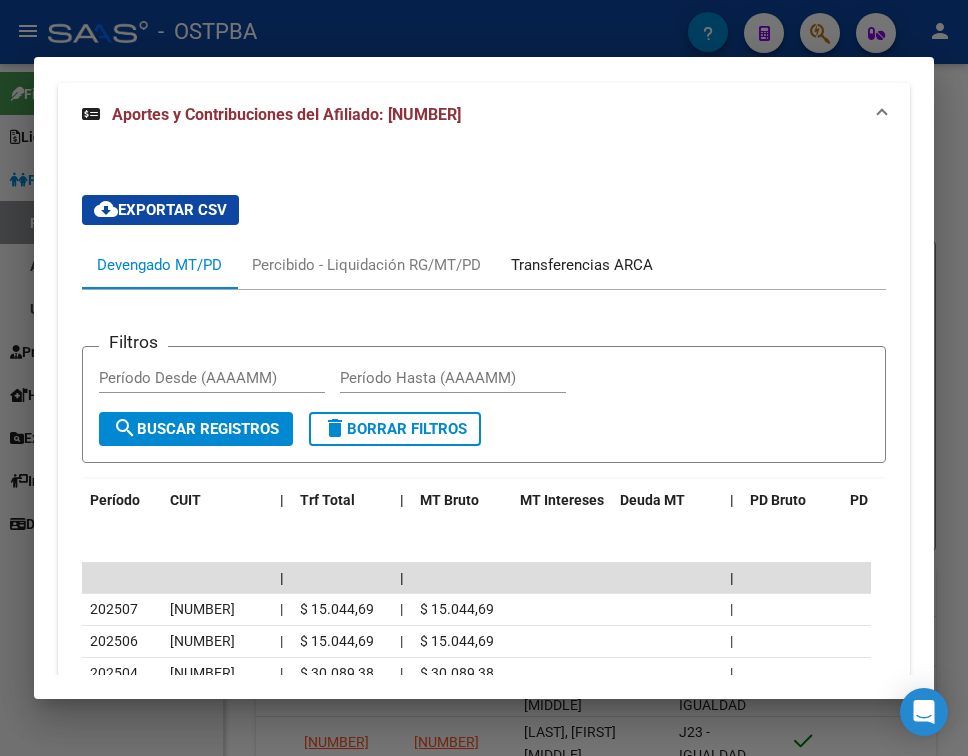 click on "Transferencias ARCA" at bounding box center [582, 265] 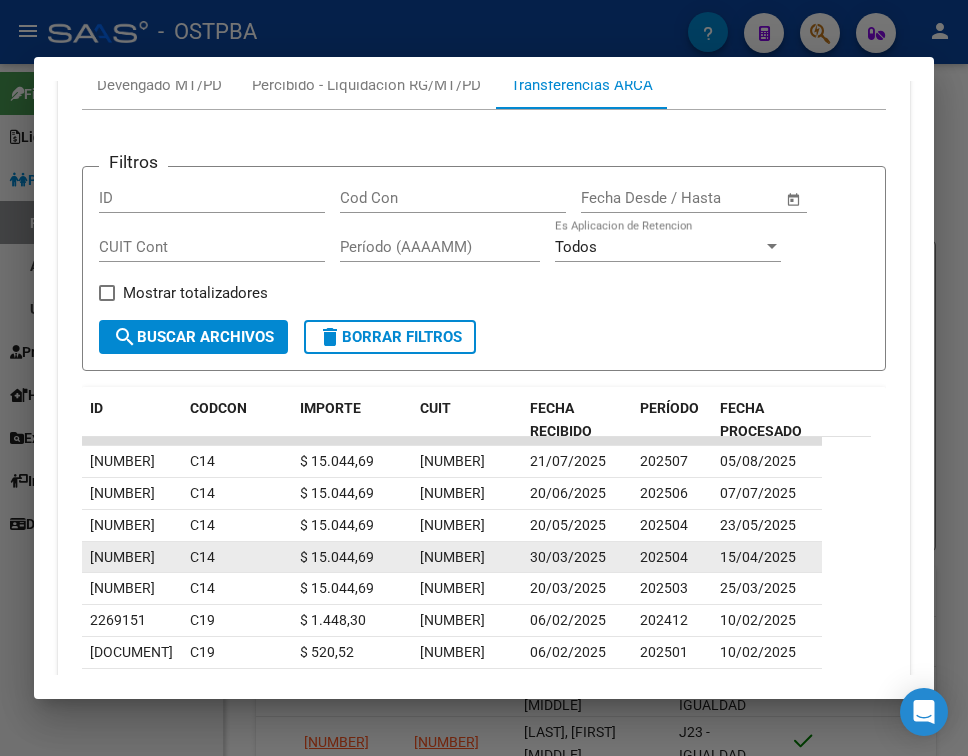 scroll, scrollTop: 1670, scrollLeft: 0, axis: vertical 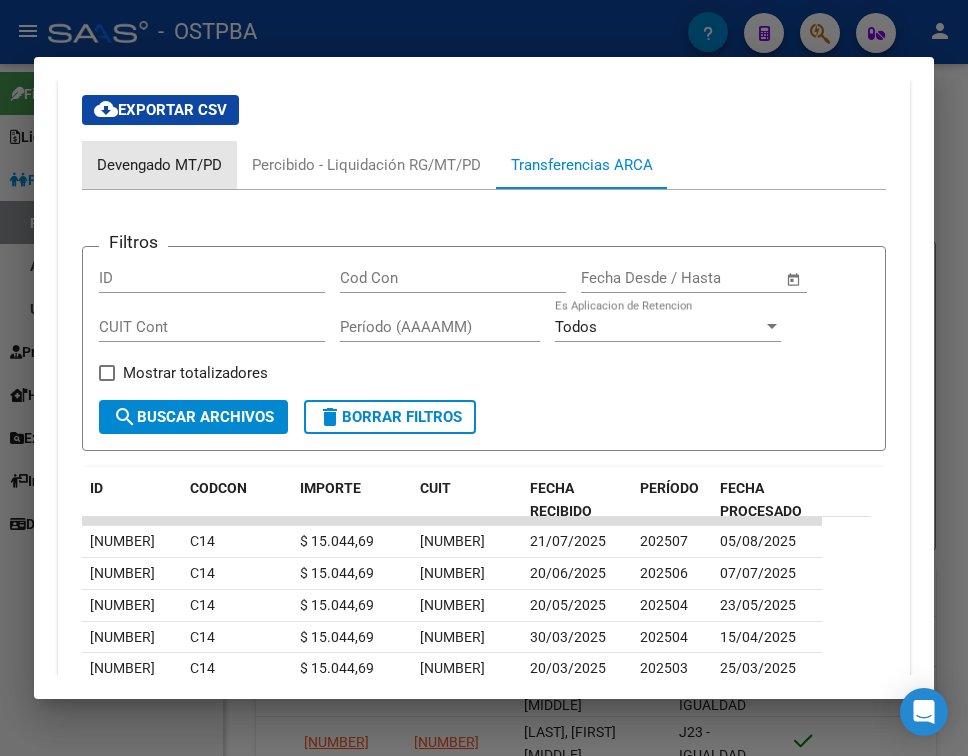 click on "Devengado MT/PD" at bounding box center (159, 165) 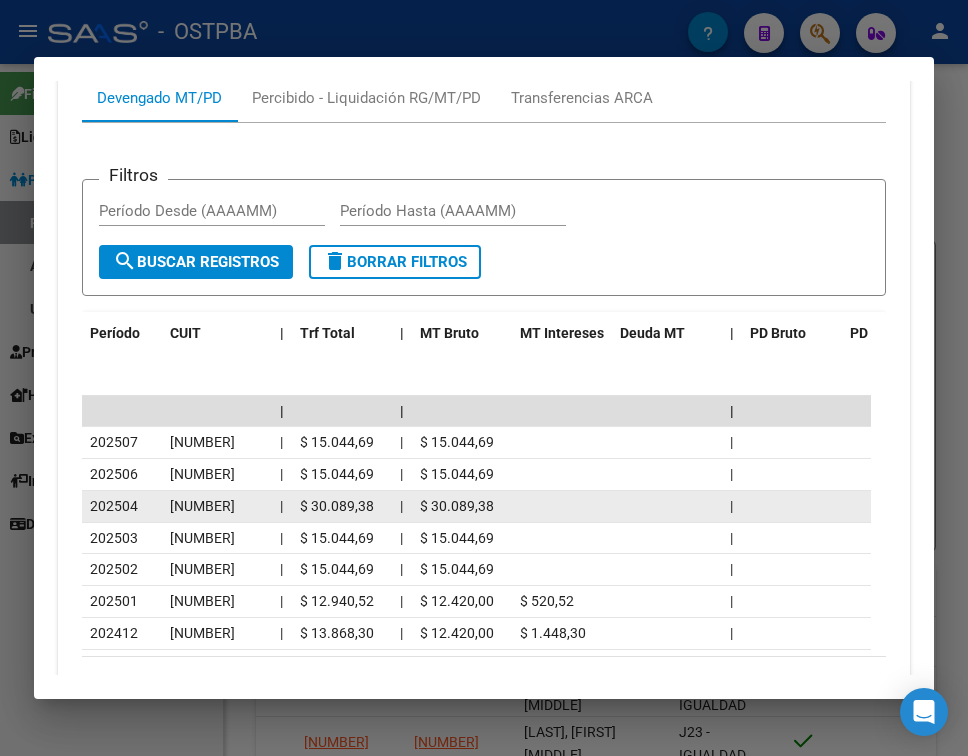 scroll, scrollTop: 1770, scrollLeft: 0, axis: vertical 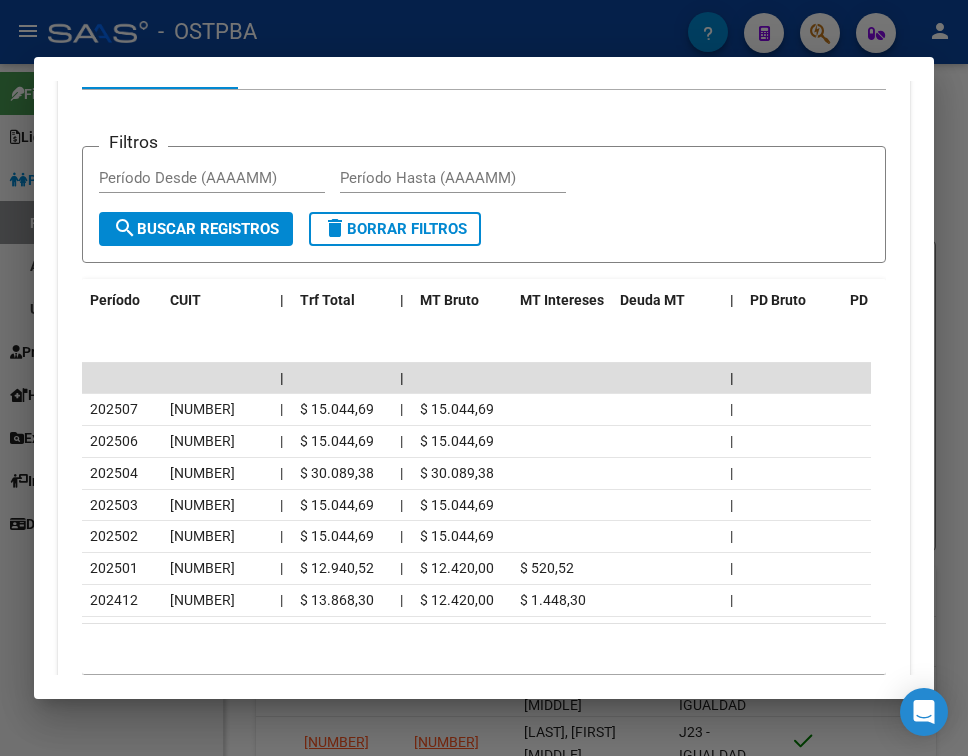 click at bounding box center [484, 378] 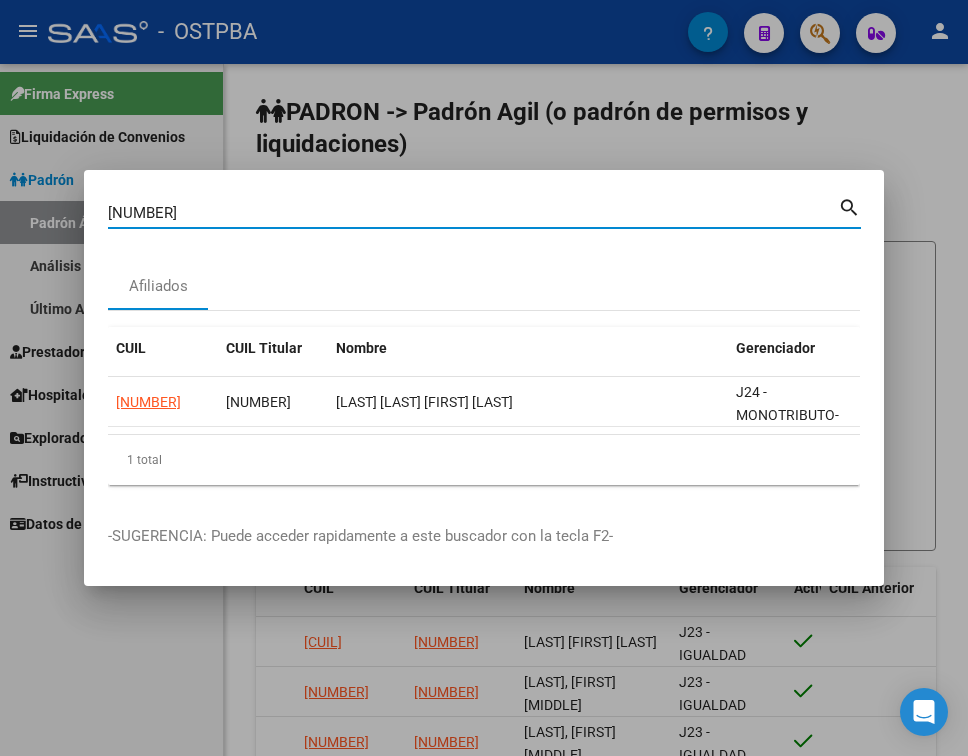 click on "19104301" at bounding box center (473, 213) 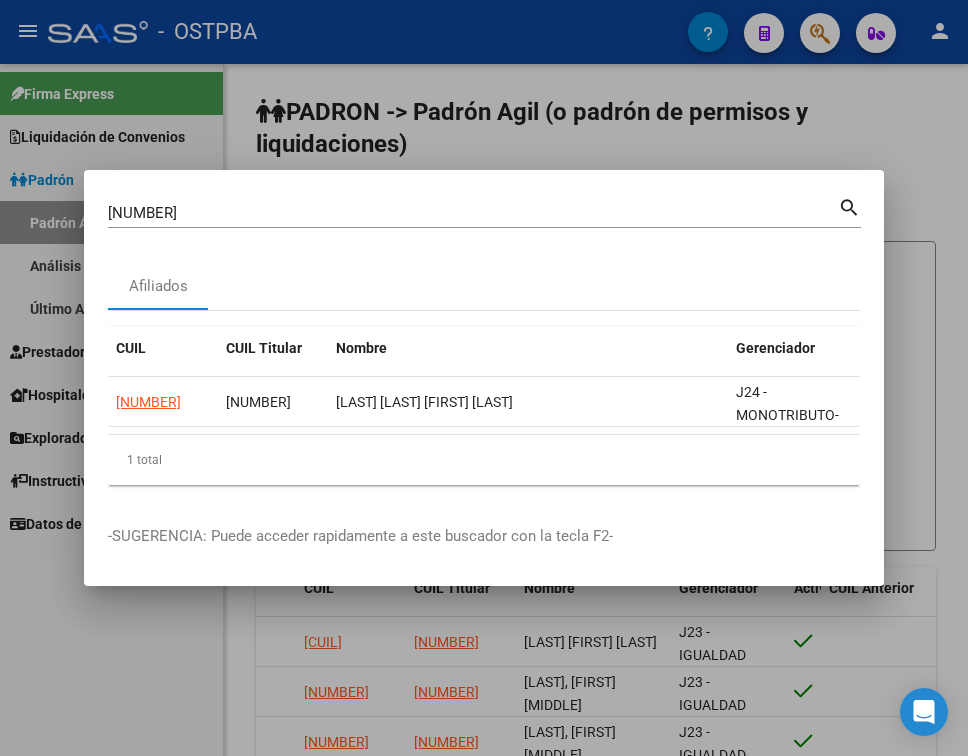 click on "19104301 Buscar (apellido, dni, cuil, nro traspaso, cuit, obra social)" at bounding box center (473, 213) 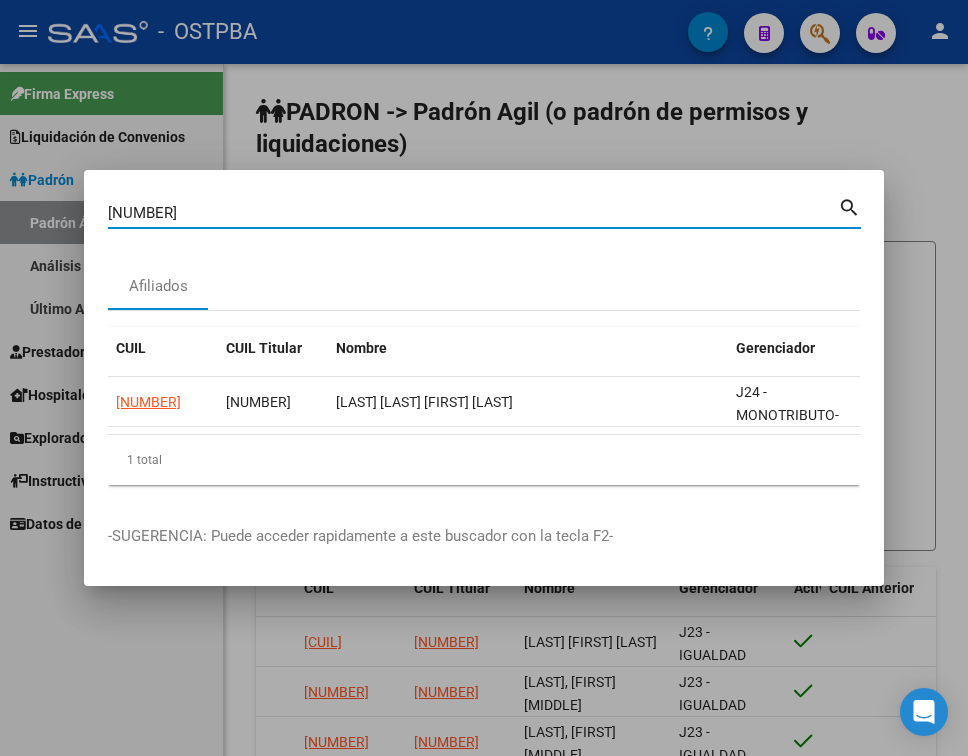 click on "19104301" at bounding box center (473, 213) 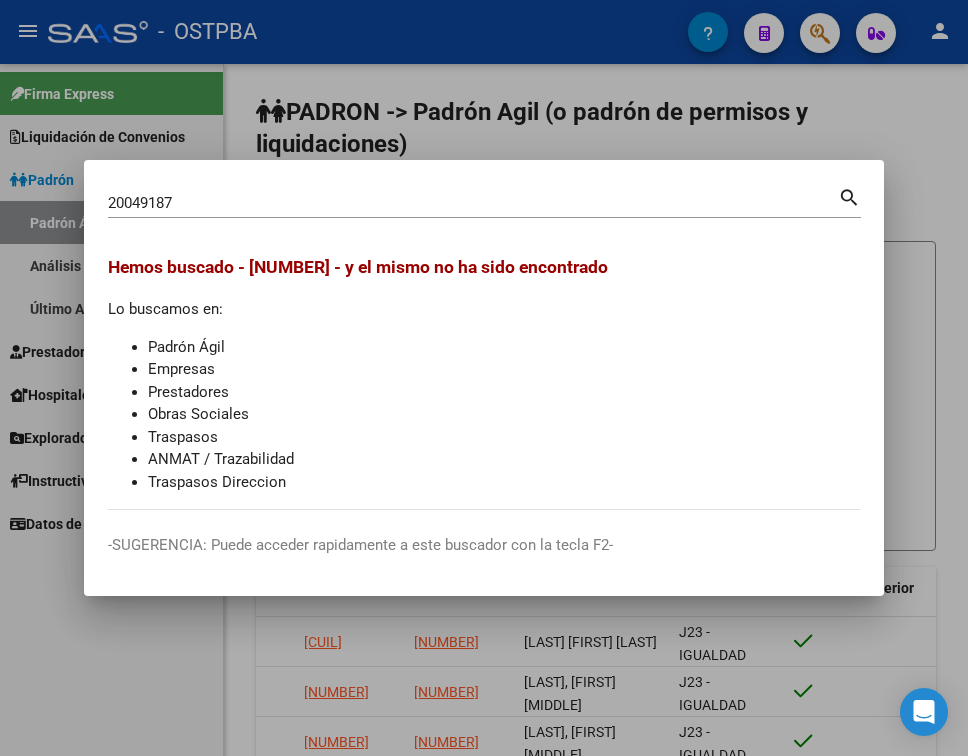click on "20049187" at bounding box center [473, 203] 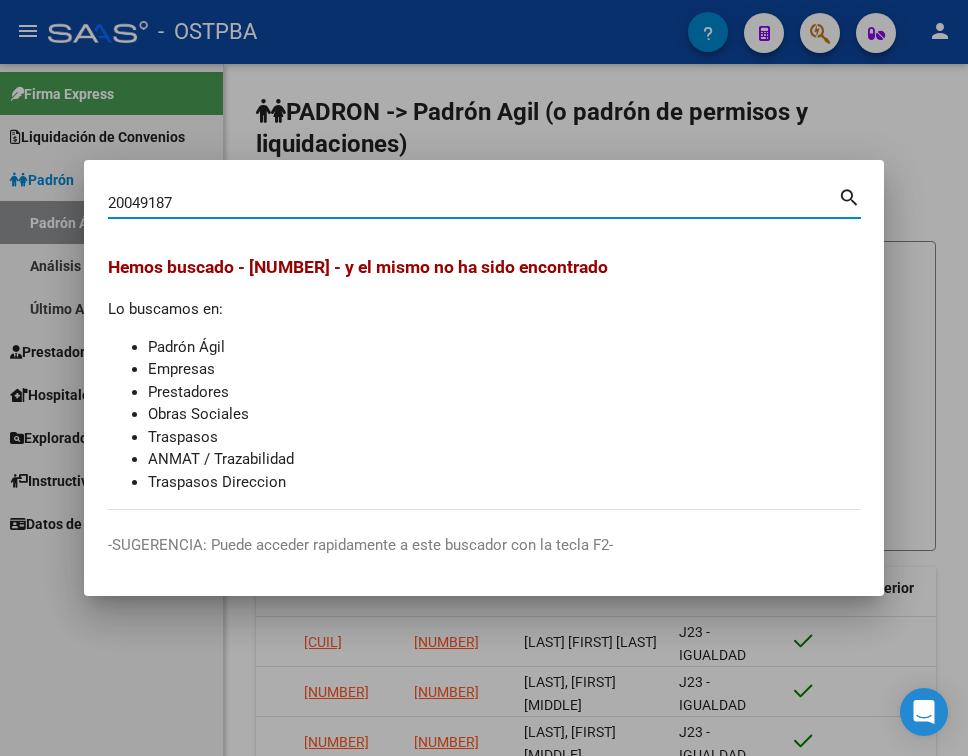 click on "20049187" at bounding box center (473, 203) 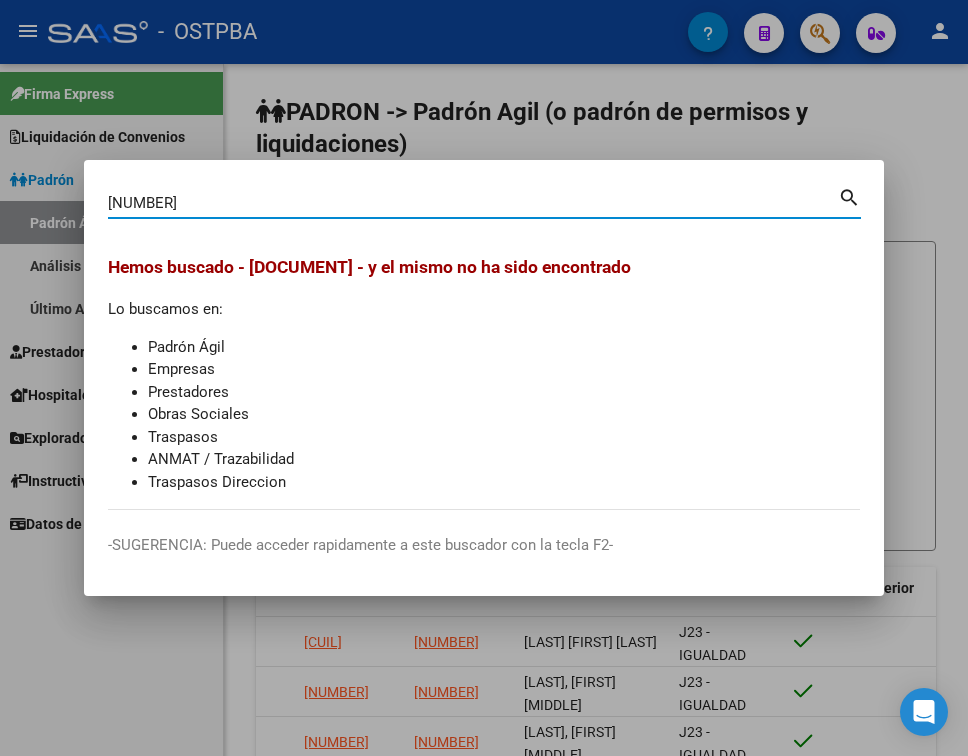 type on "20294321" 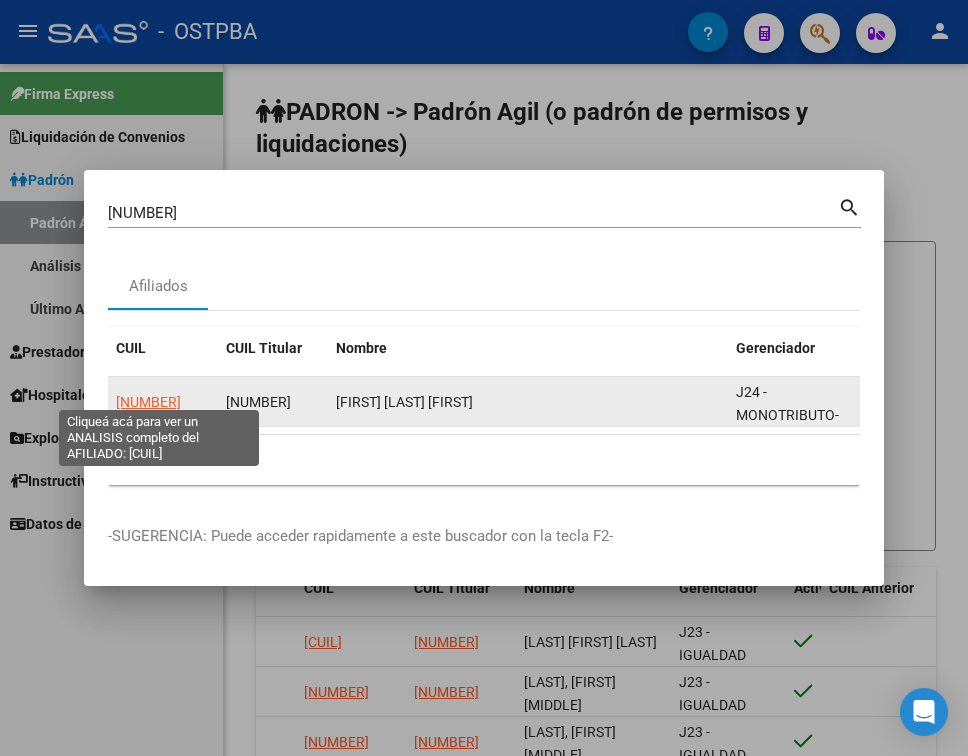click on "20202943218" 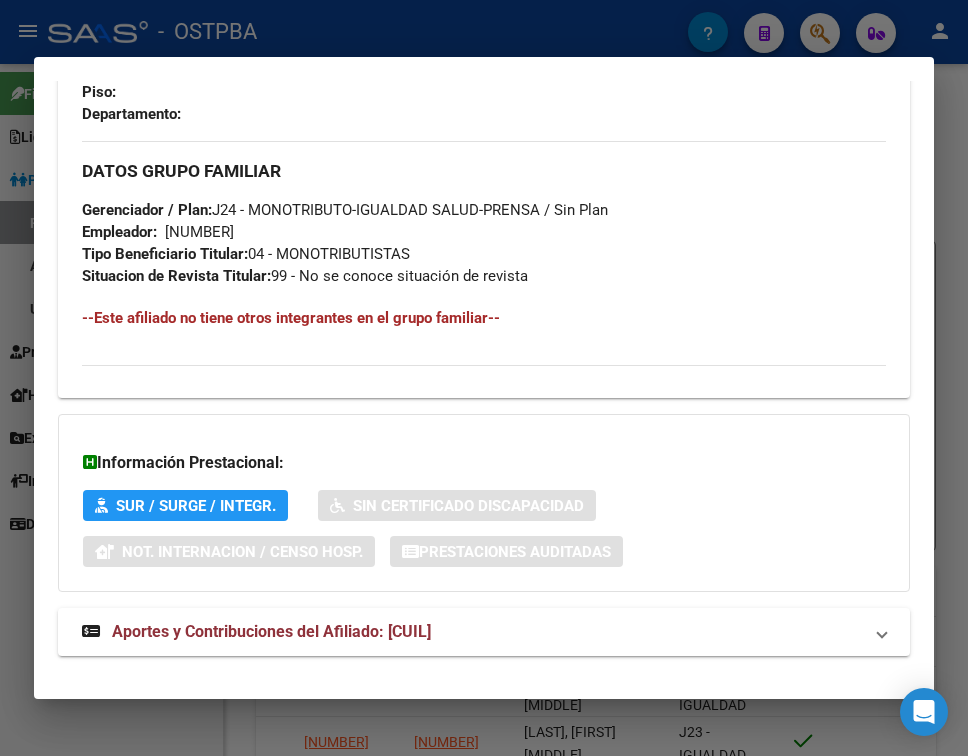 scroll, scrollTop: 1114, scrollLeft: 0, axis: vertical 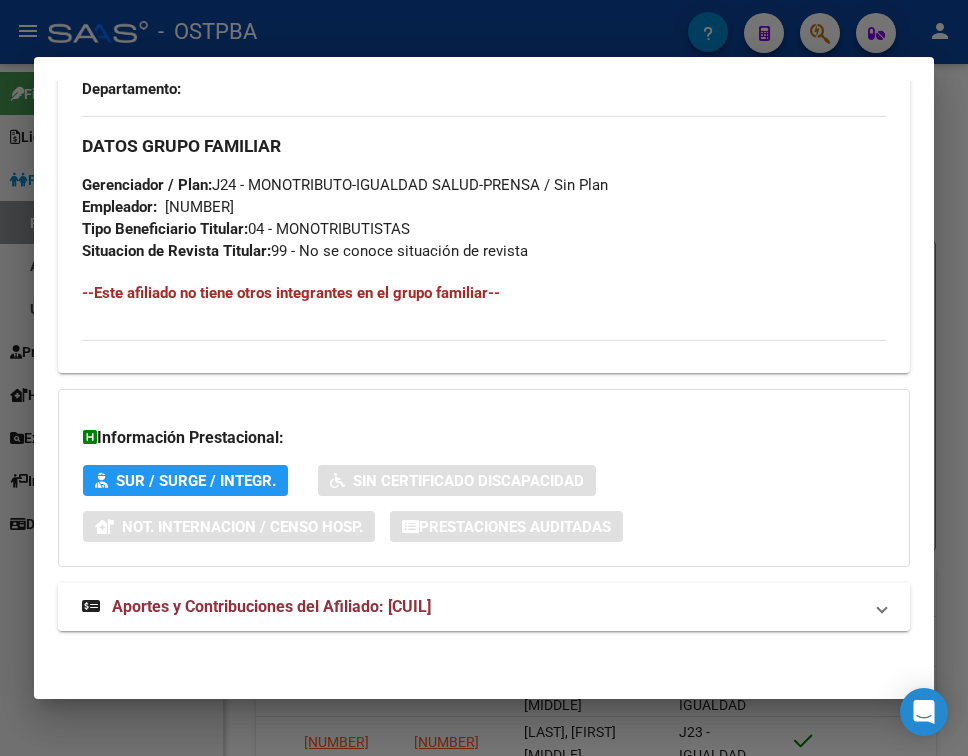 click on "Aportes y Contribuciones del Afiliado: 20202943218" at bounding box center (271, 606) 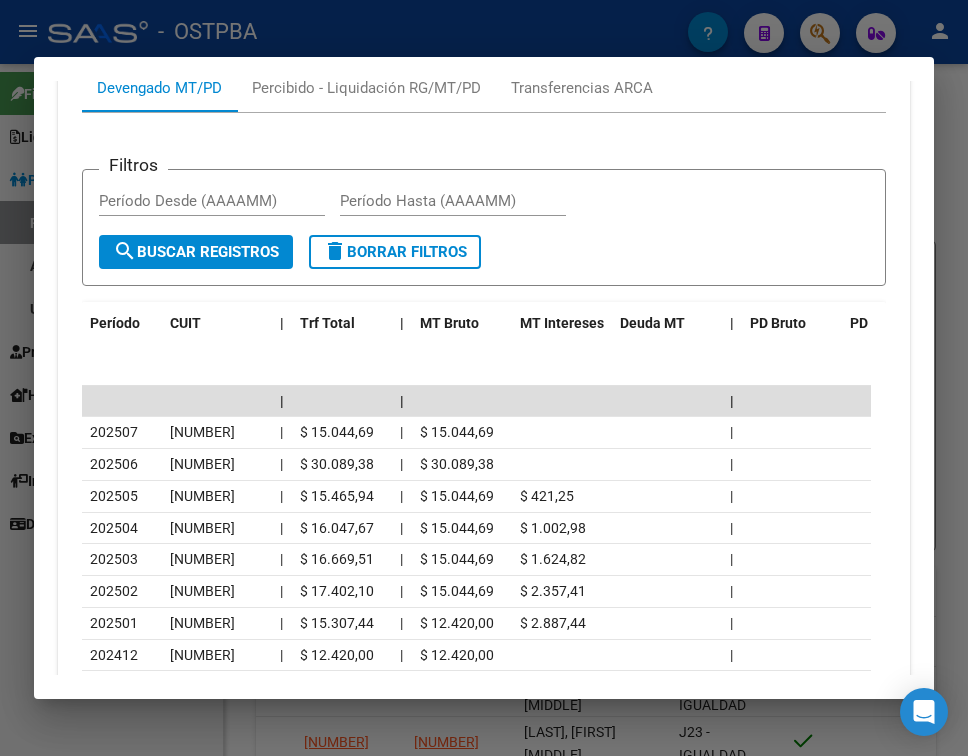 scroll, scrollTop: 1814, scrollLeft: 0, axis: vertical 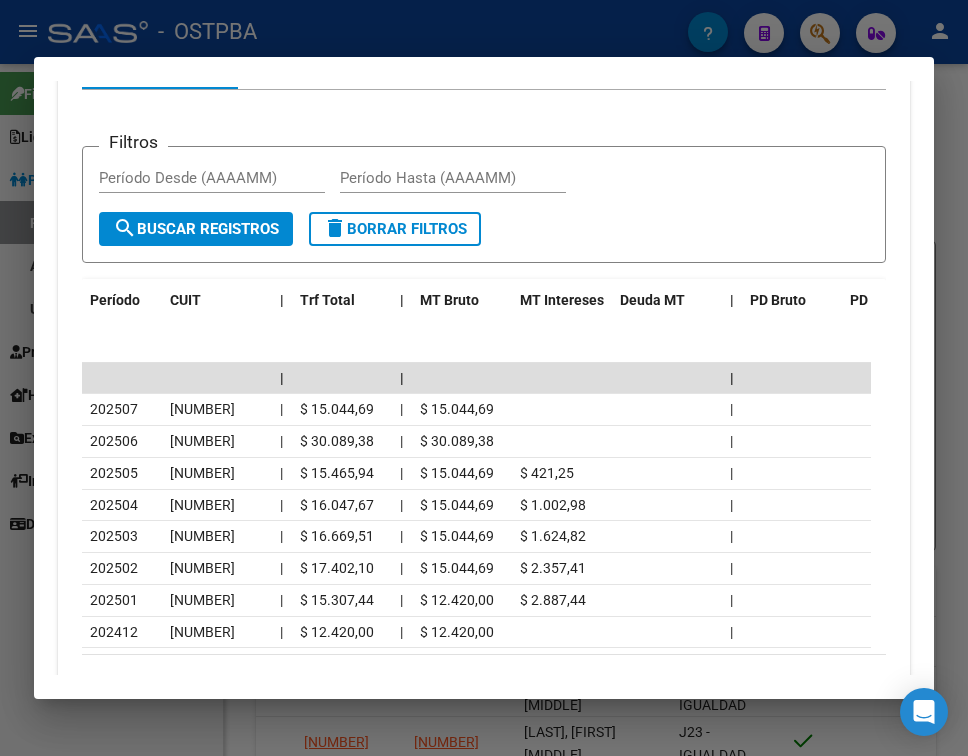 click at bounding box center [484, 378] 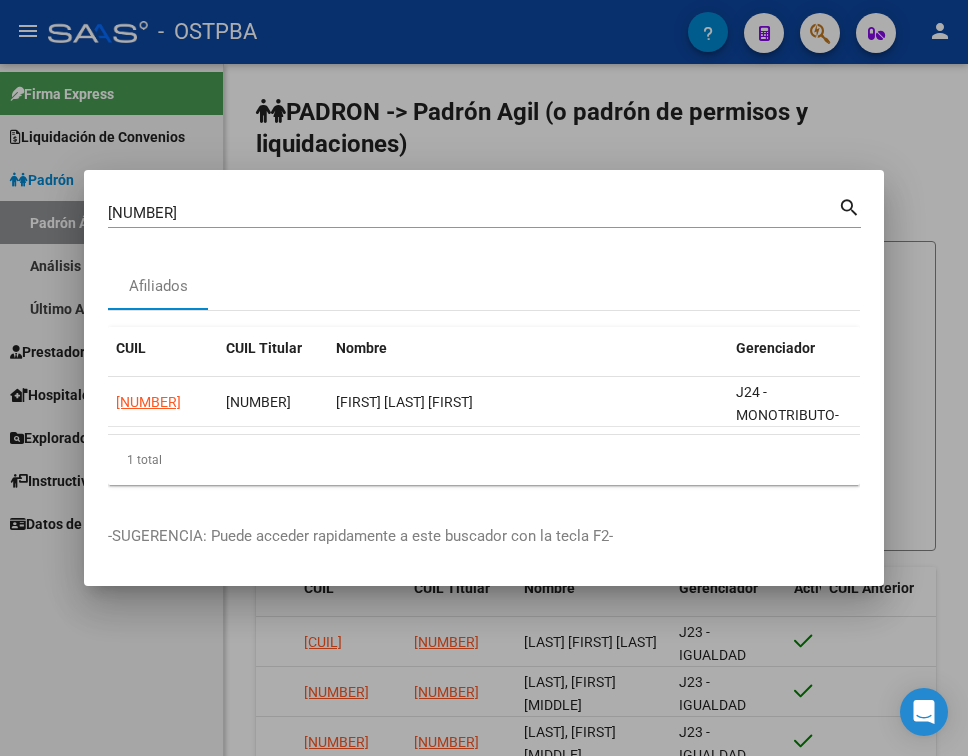 click on "20294321" at bounding box center (473, 213) 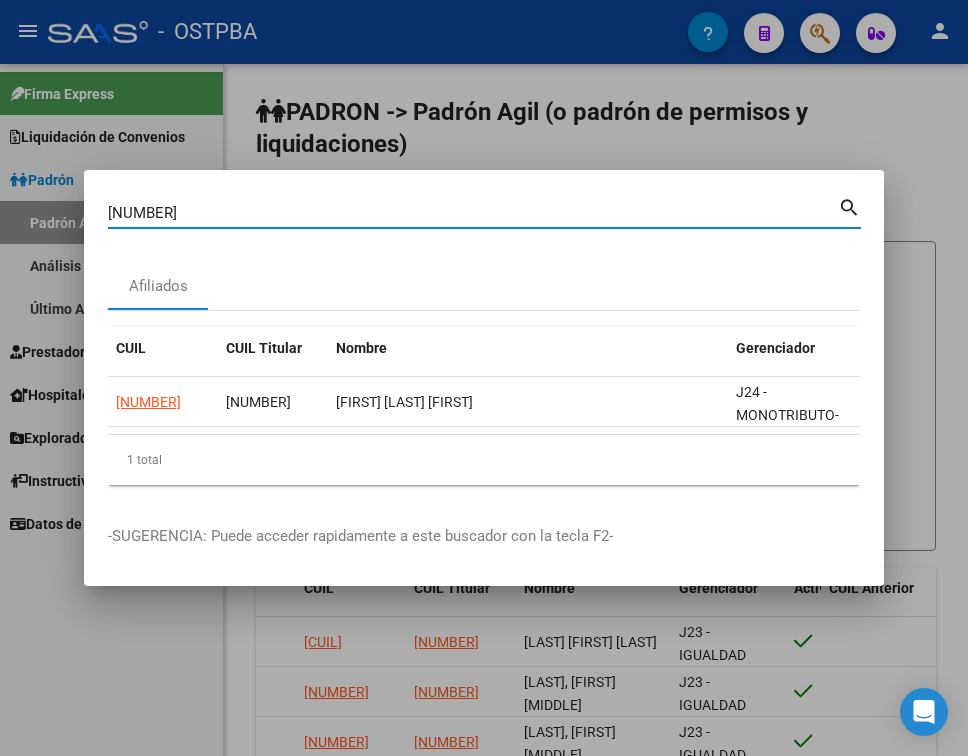 click on "20294321" at bounding box center [473, 213] 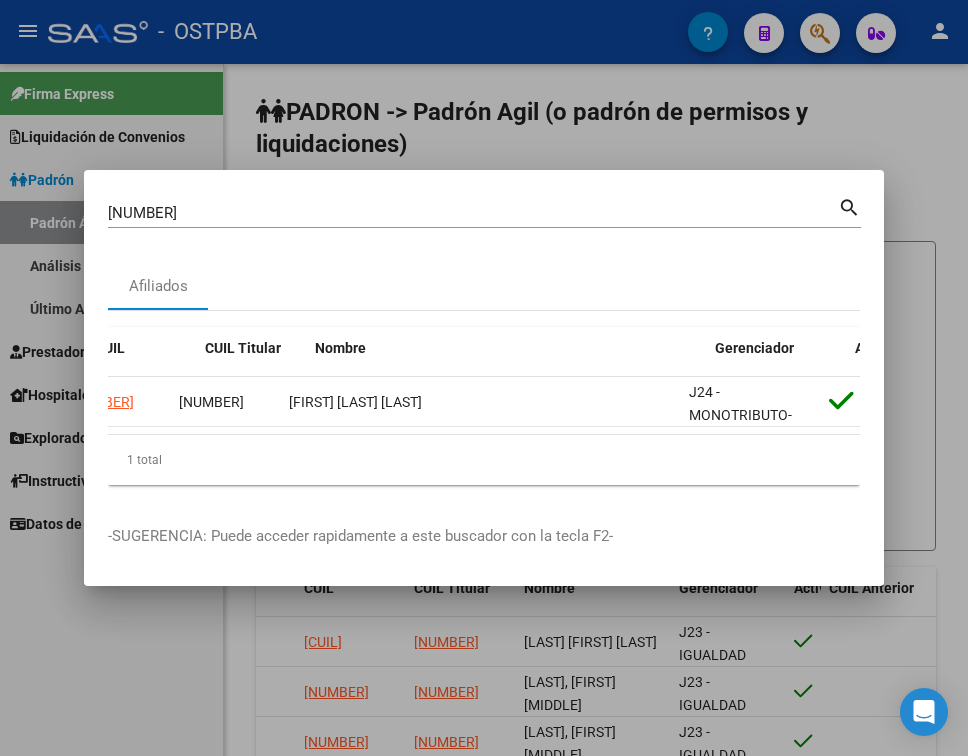 scroll, scrollTop: 0, scrollLeft: 0, axis: both 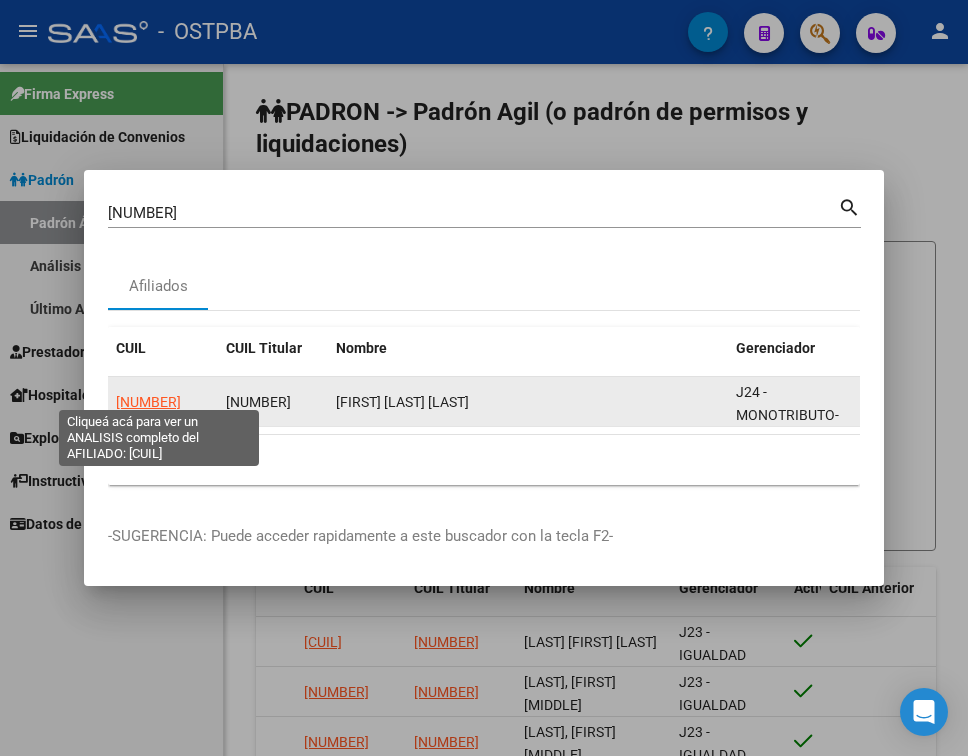 click on "20208451708" 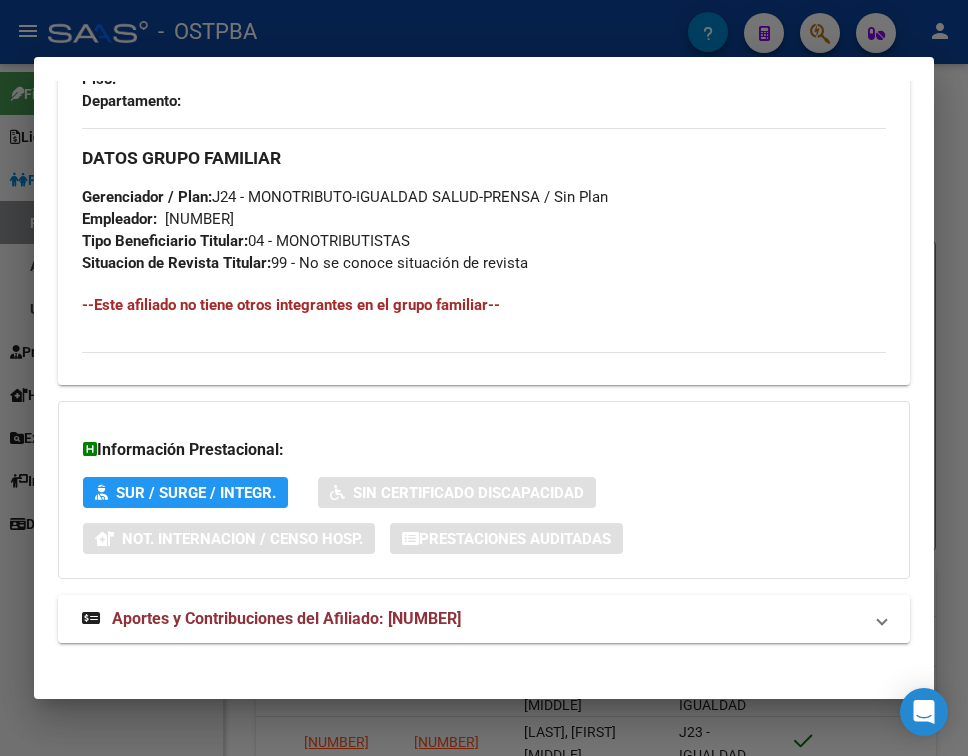 scroll, scrollTop: 1070, scrollLeft: 0, axis: vertical 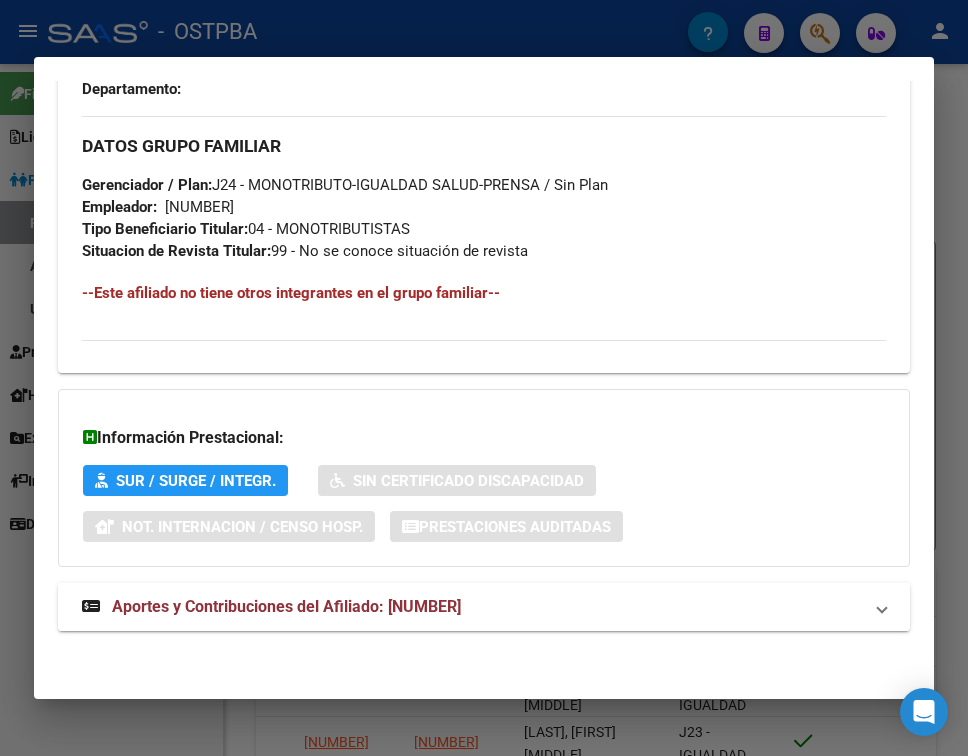 click on "Aportes y Contribuciones del Afiliado: 20208451708" at bounding box center (286, 606) 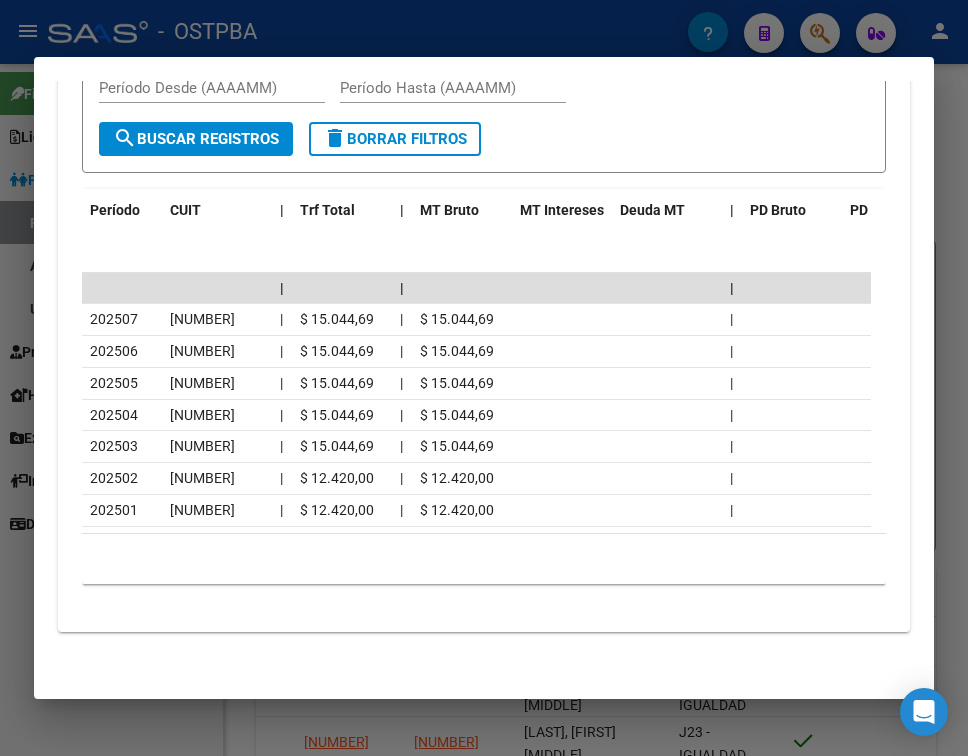 scroll, scrollTop: 1876, scrollLeft: 0, axis: vertical 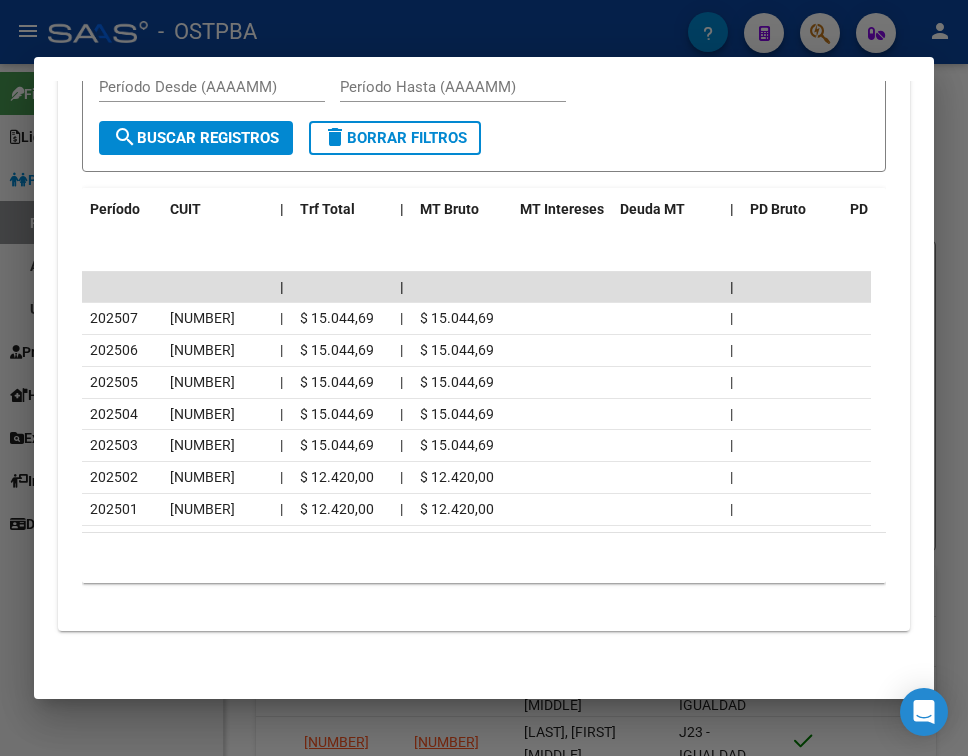click at bounding box center [484, 378] 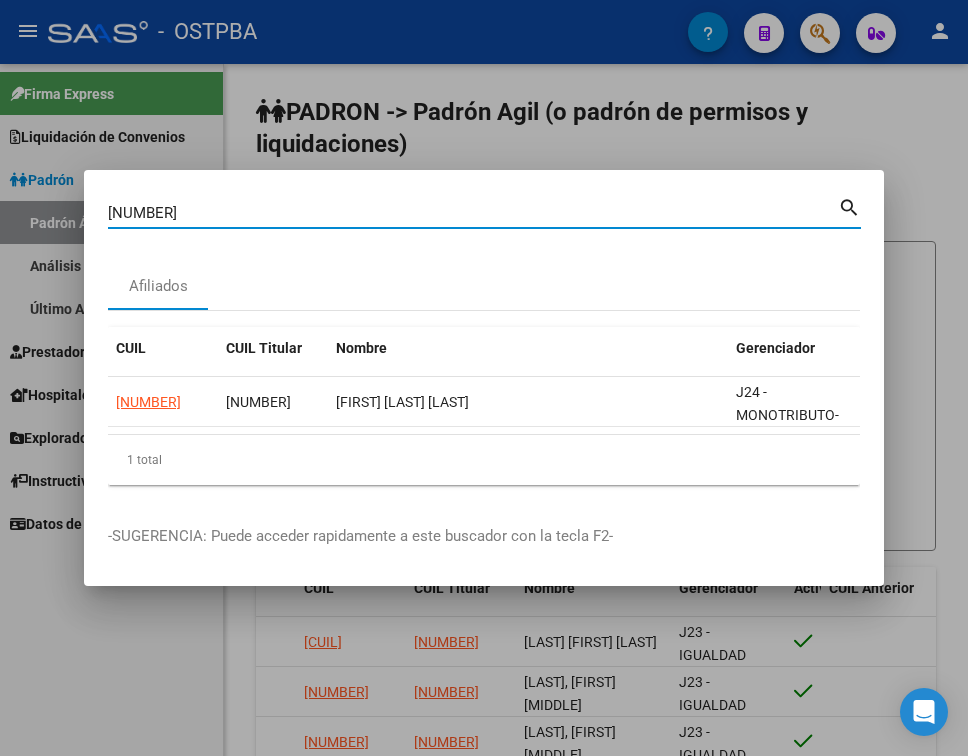 click on "20845170" at bounding box center [473, 213] 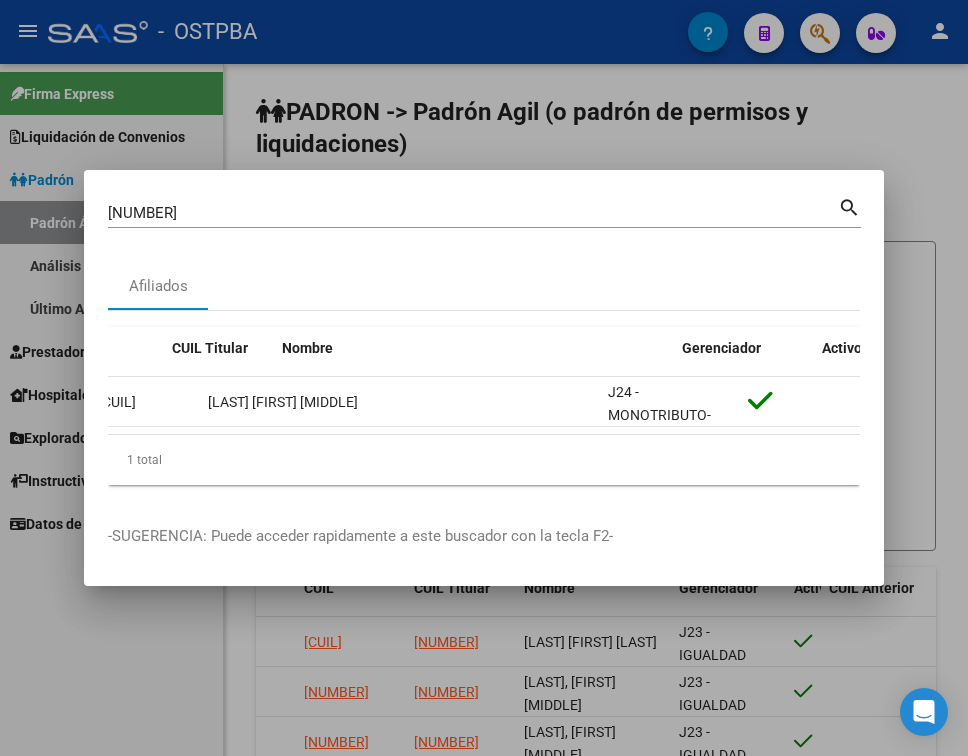 scroll, scrollTop: 0, scrollLeft: 0, axis: both 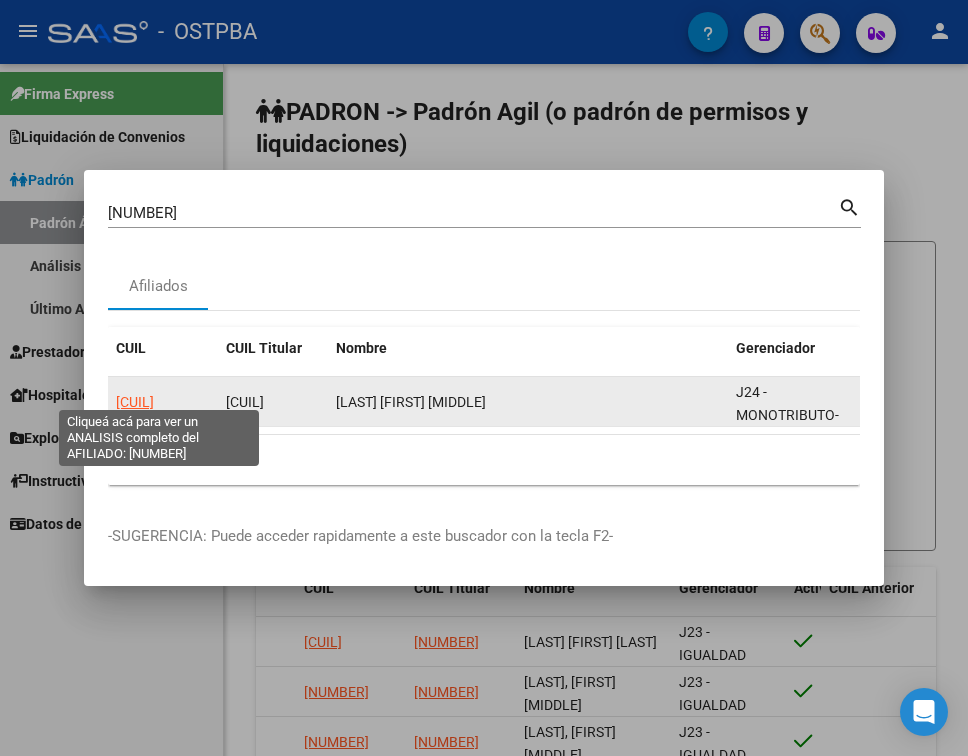 click on "20209220076" 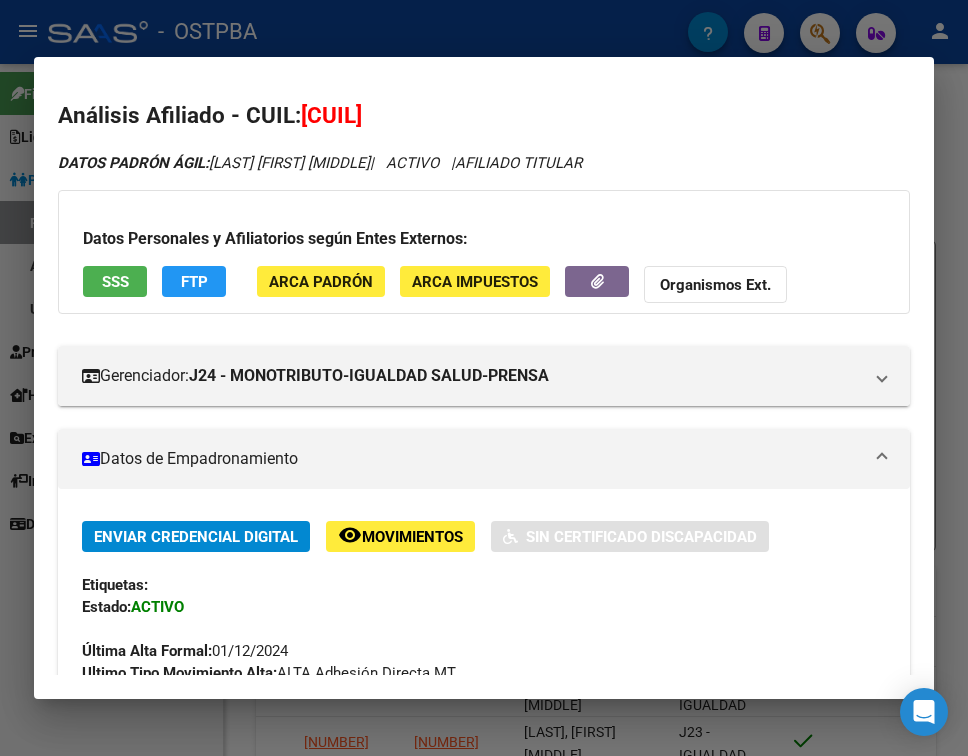 click on "Datos de Empadronamiento" at bounding box center (480, 459) 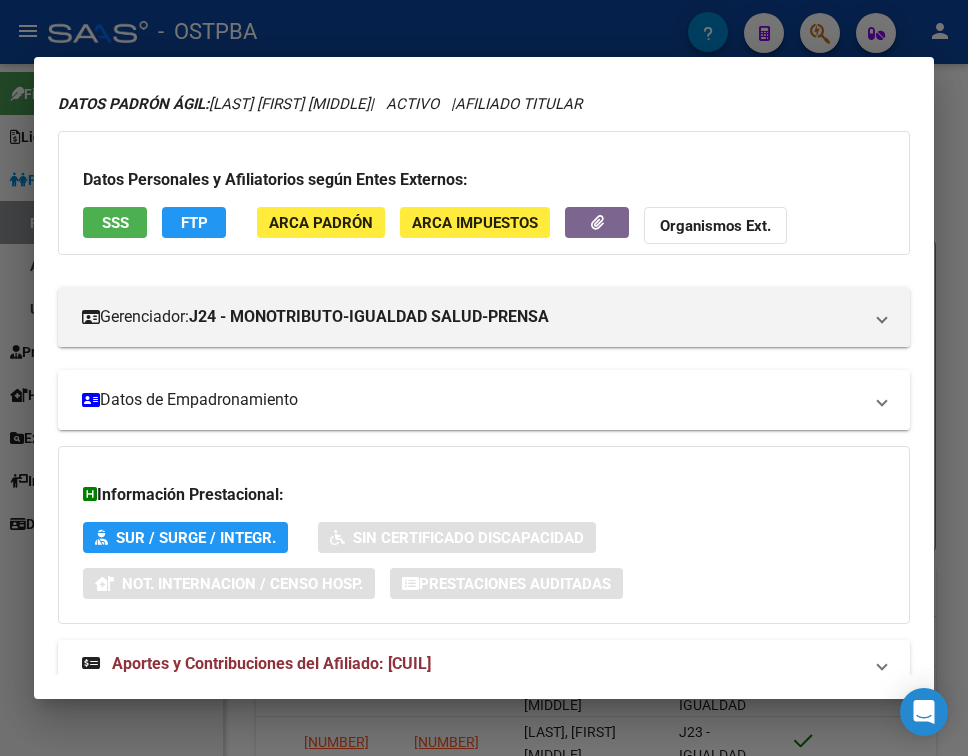 scroll, scrollTop: 116, scrollLeft: 0, axis: vertical 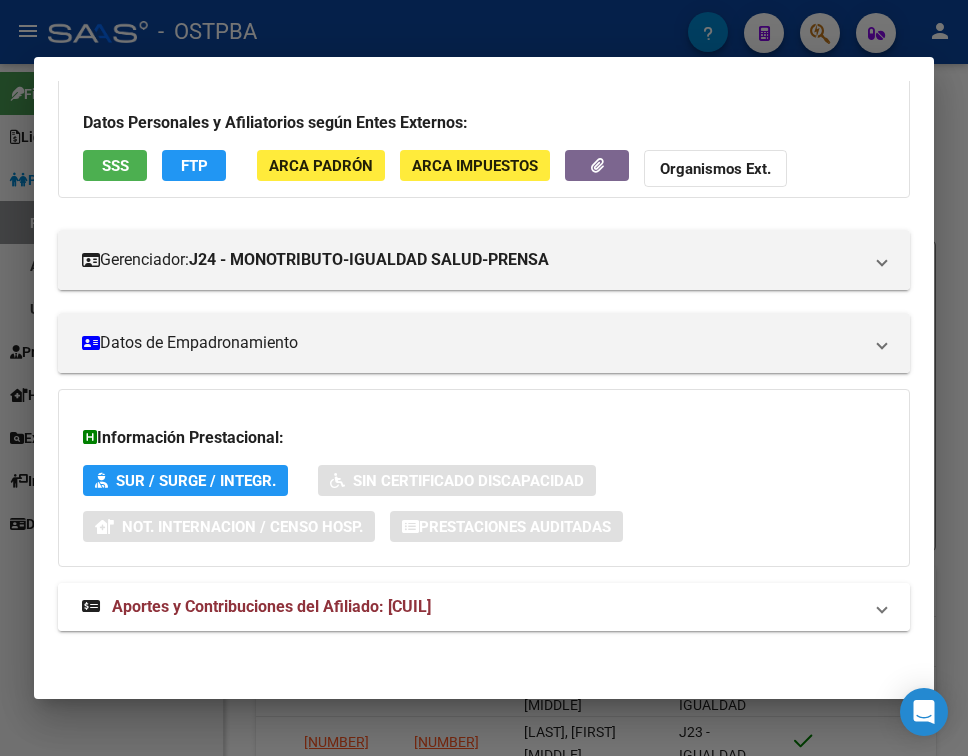 click on "Aportes y Contribuciones del Afiliado: 20209220076" at bounding box center (472, 607) 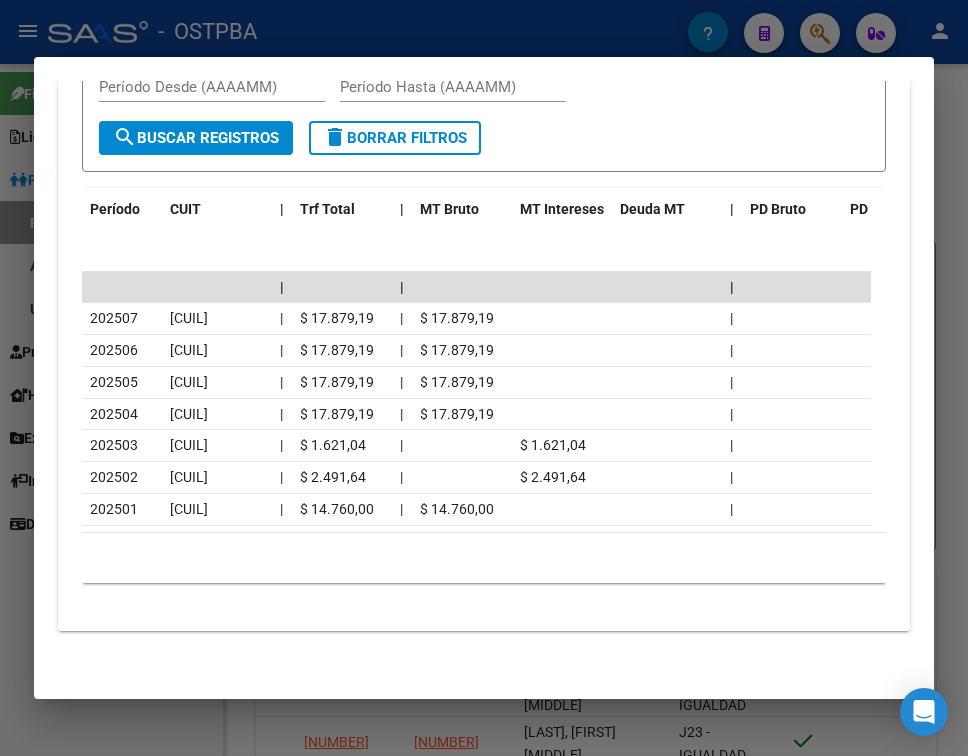 scroll, scrollTop: 922, scrollLeft: 0, axis: vertical 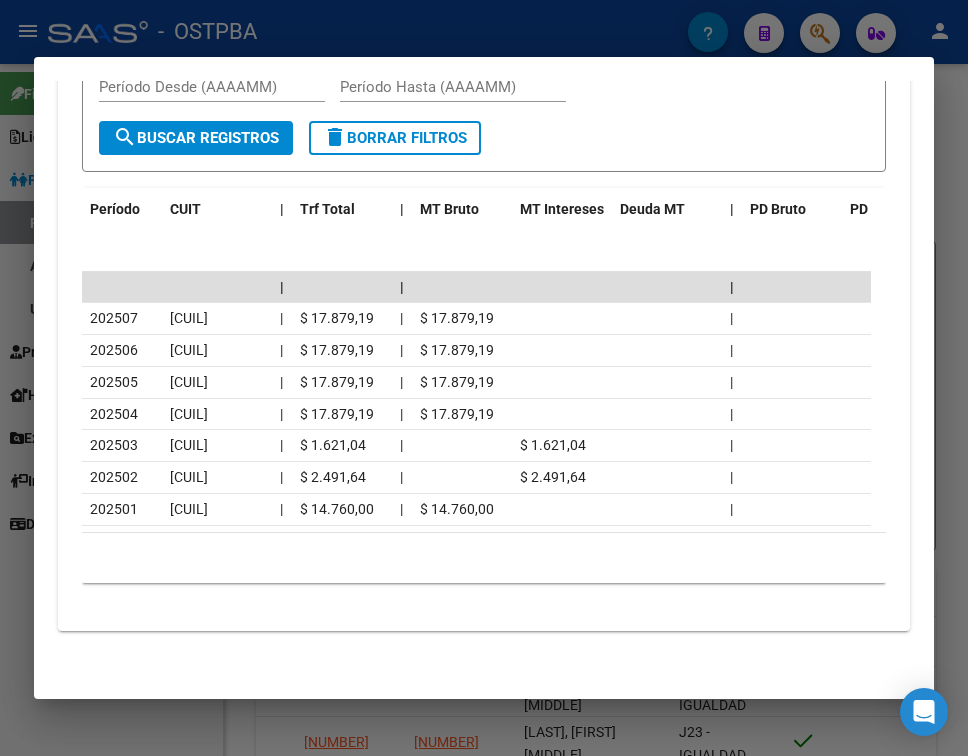 click at bounding box center [484, 378] 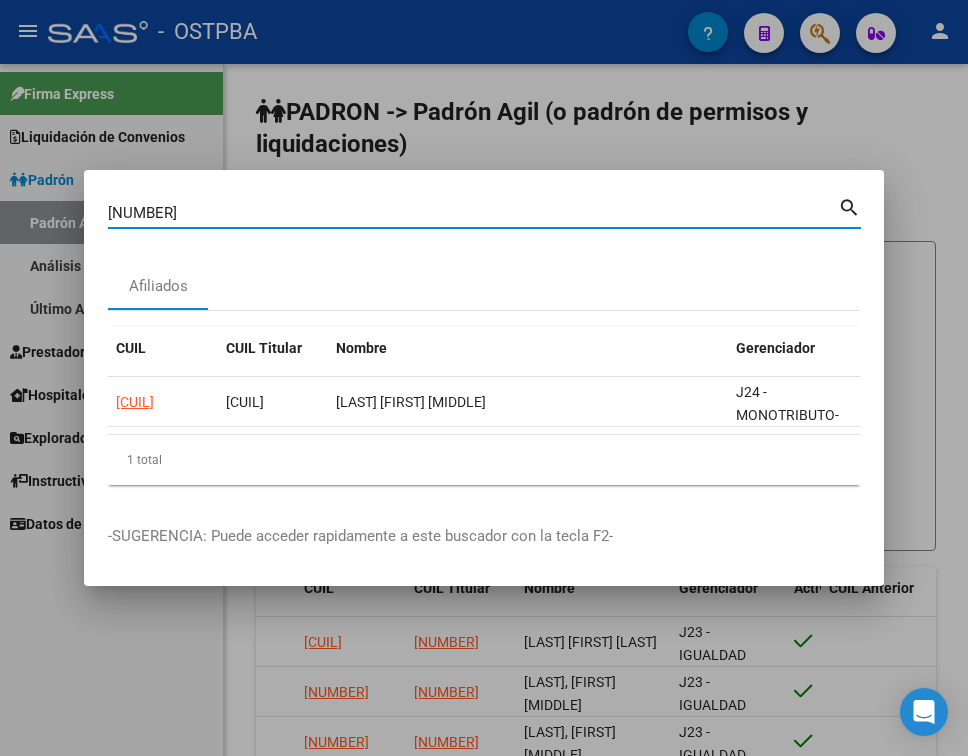 click on "20922007" at bounding box center [473, 213] 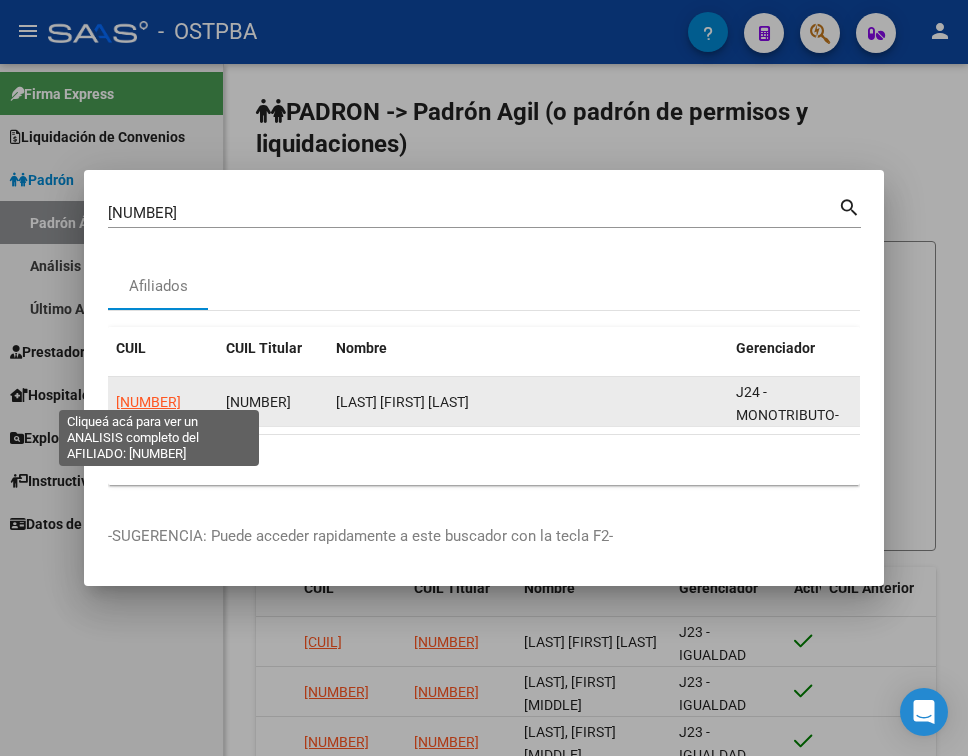 click on "20214977452" 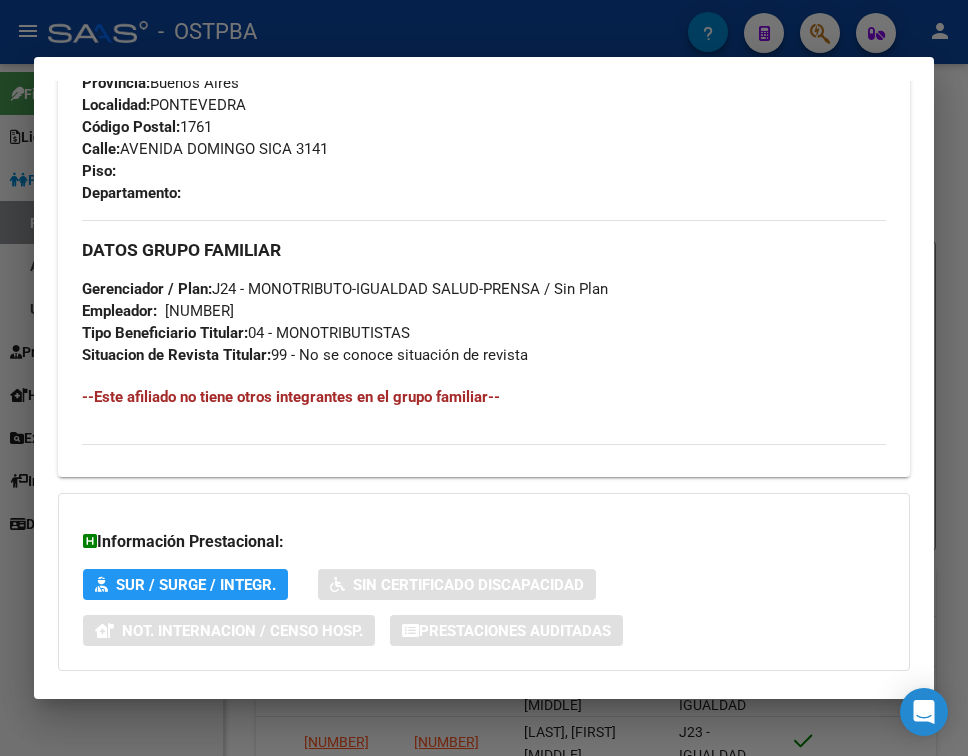 scroll, scrollTop: 1114, scrollLeft: 0, axis: vertical 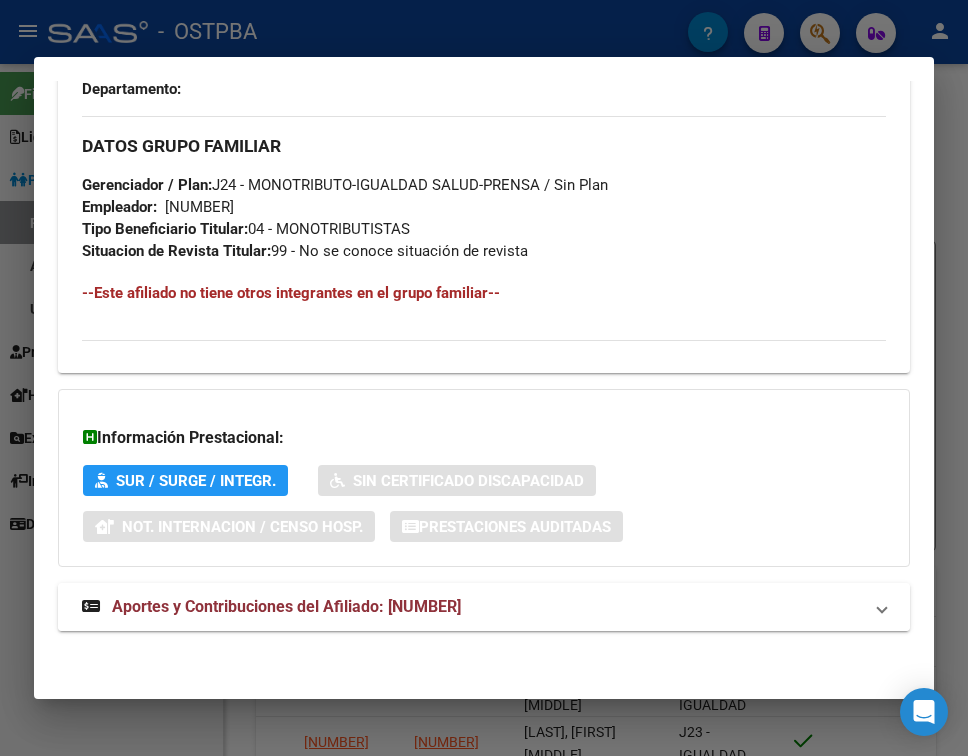 click on "Aportes y Contribuciones del Afiliado: 20214977452" at bounding box center [484, 607] 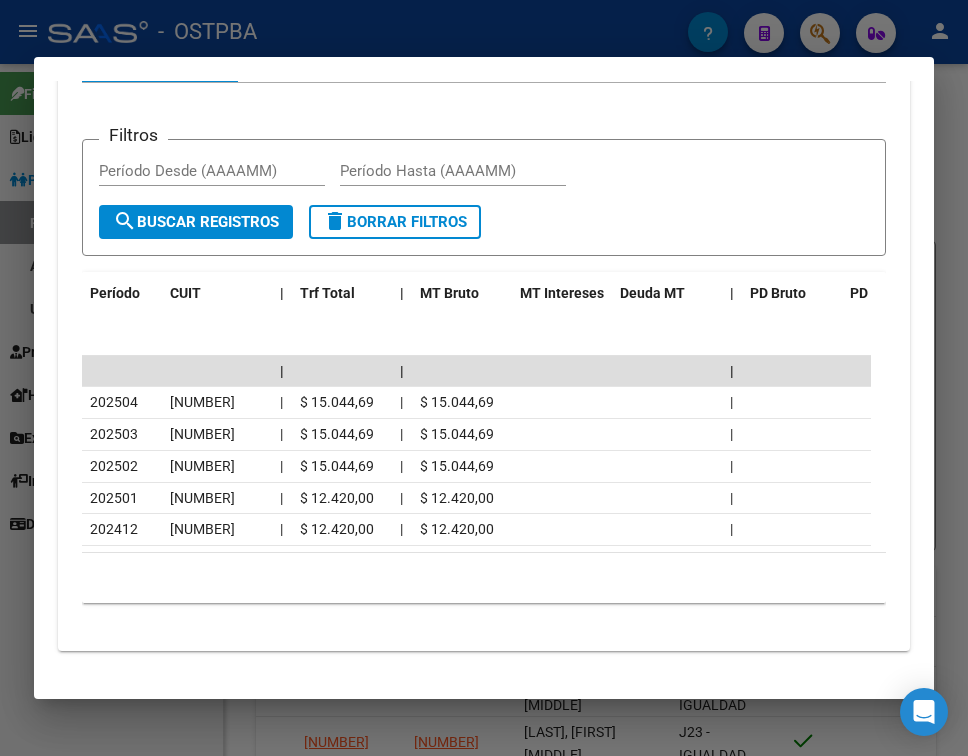 scroll, scrollTop: 1857, scrollLeft: 0, axis: vertical 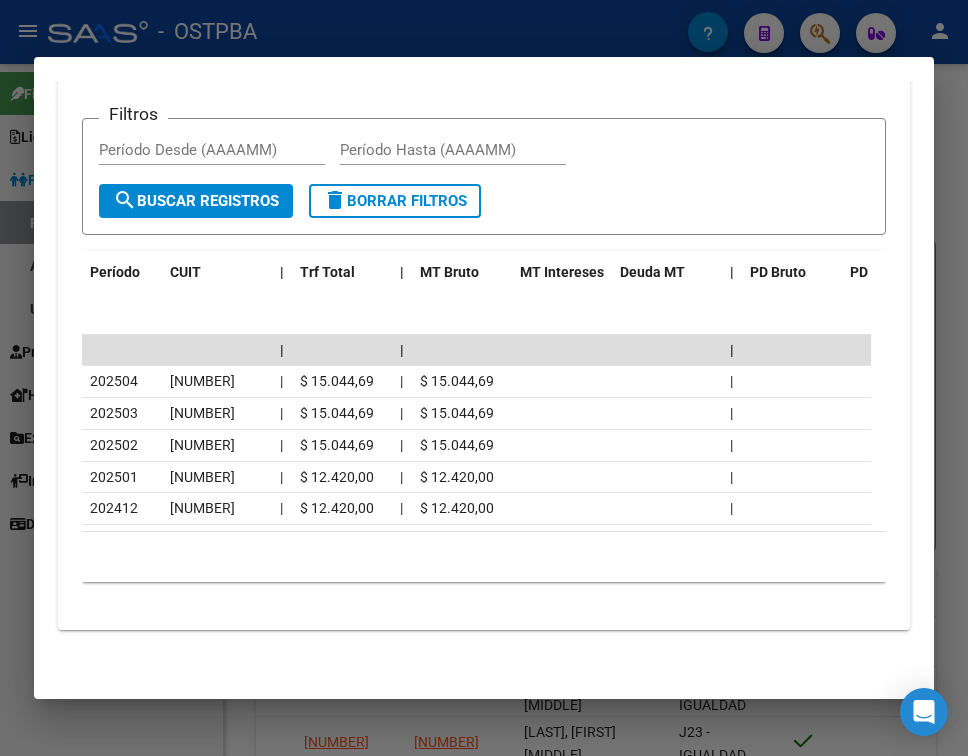click at bounding box center [484, 378] 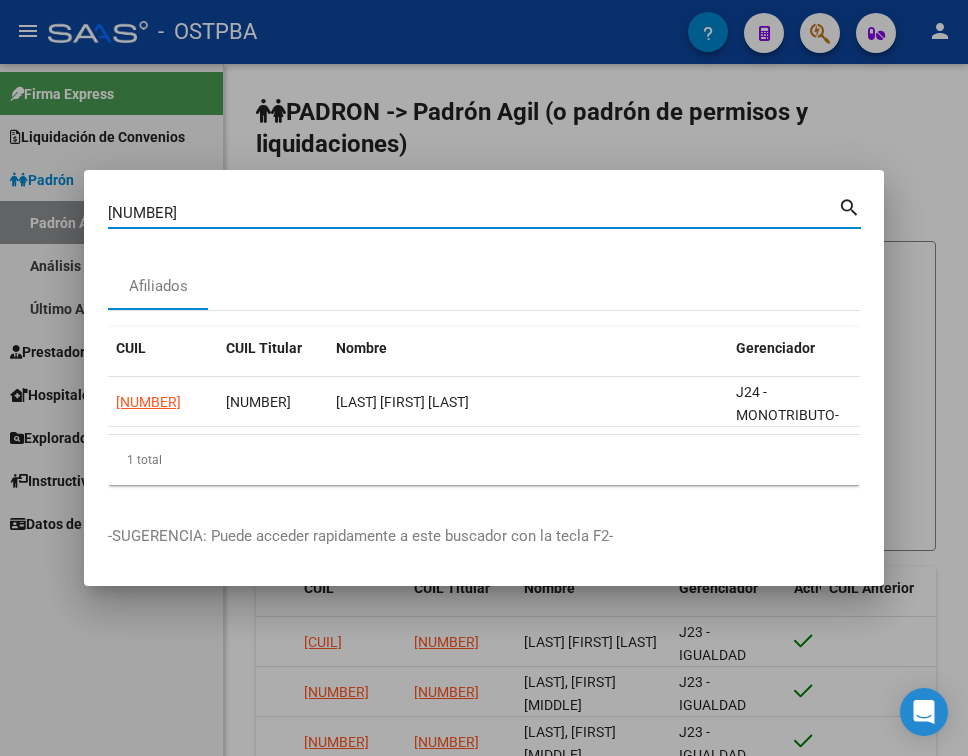 click on "21497745" at bounding box center (473, 213) 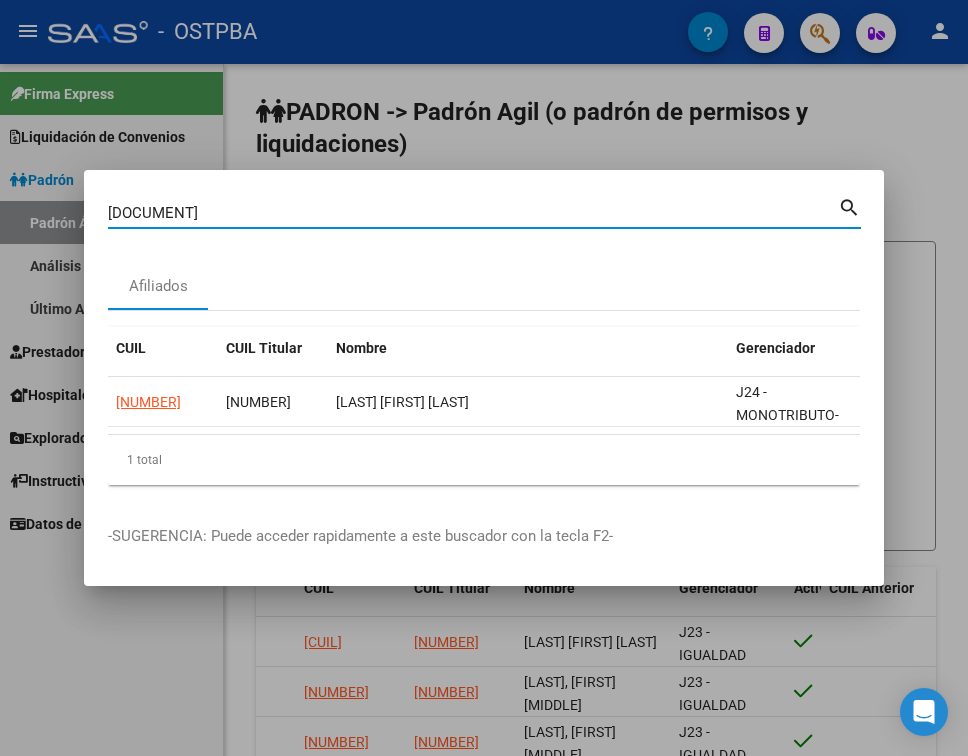 type on "22196027" 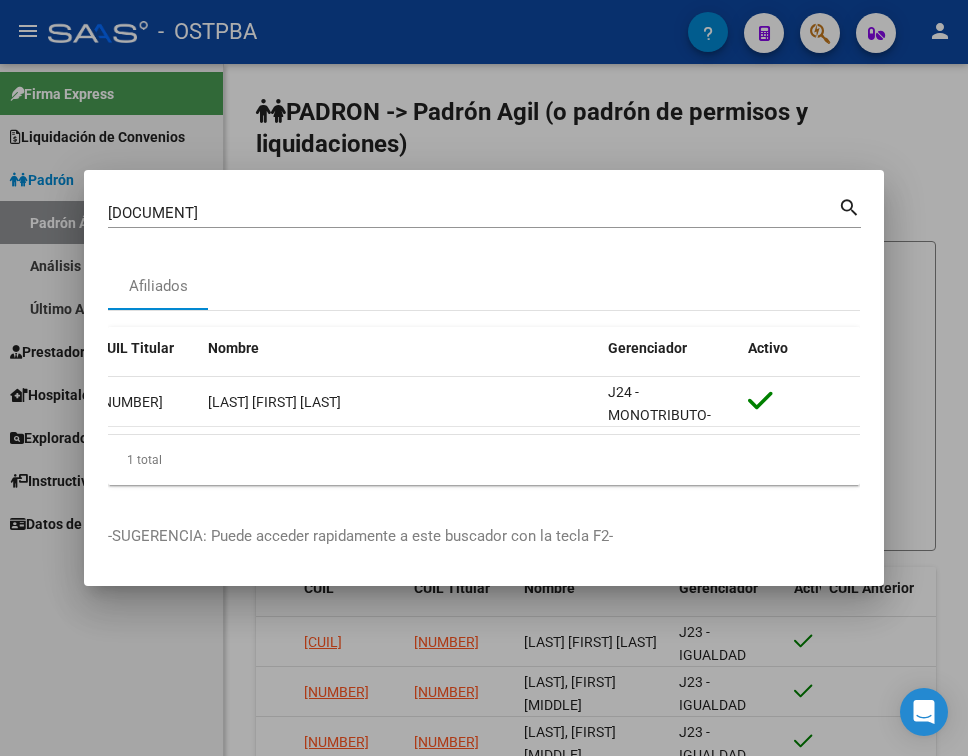 scroll, scrollTop: 0, scrollLeft: 5, axis: horizontal 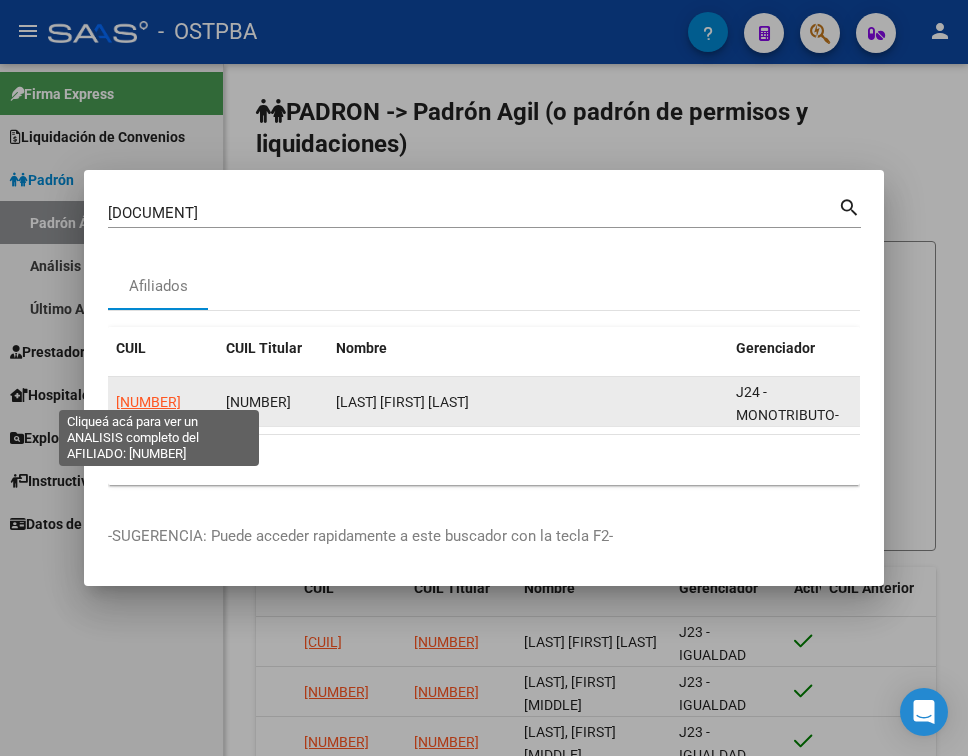 click on "20221960271" 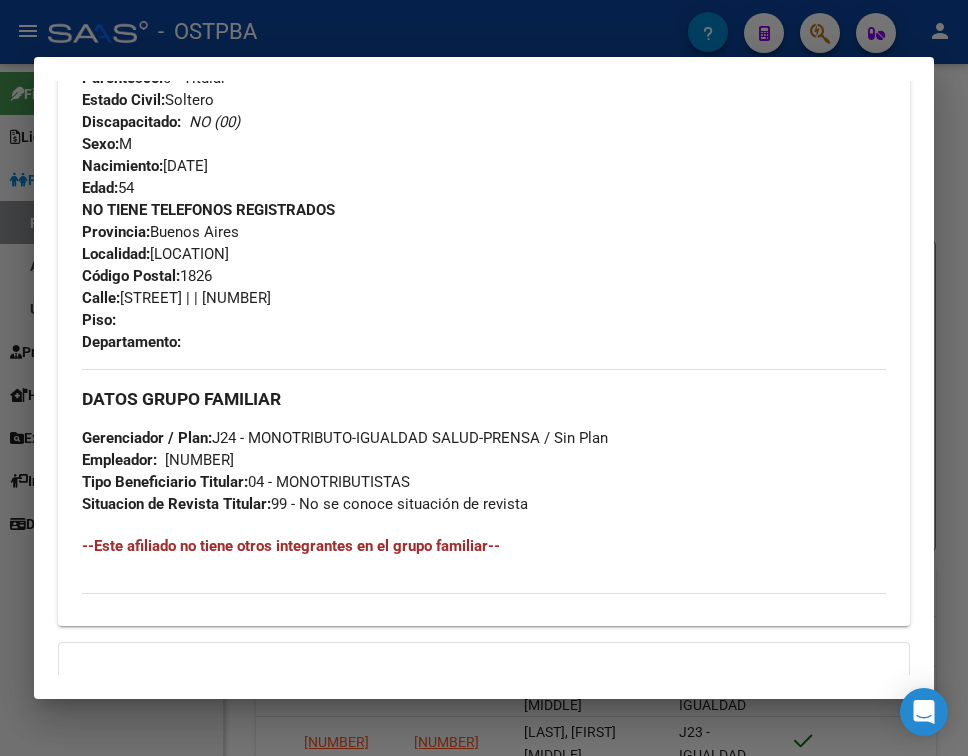scroll, scrollTop: 1070, scrollLeft: 0, axis: vertical 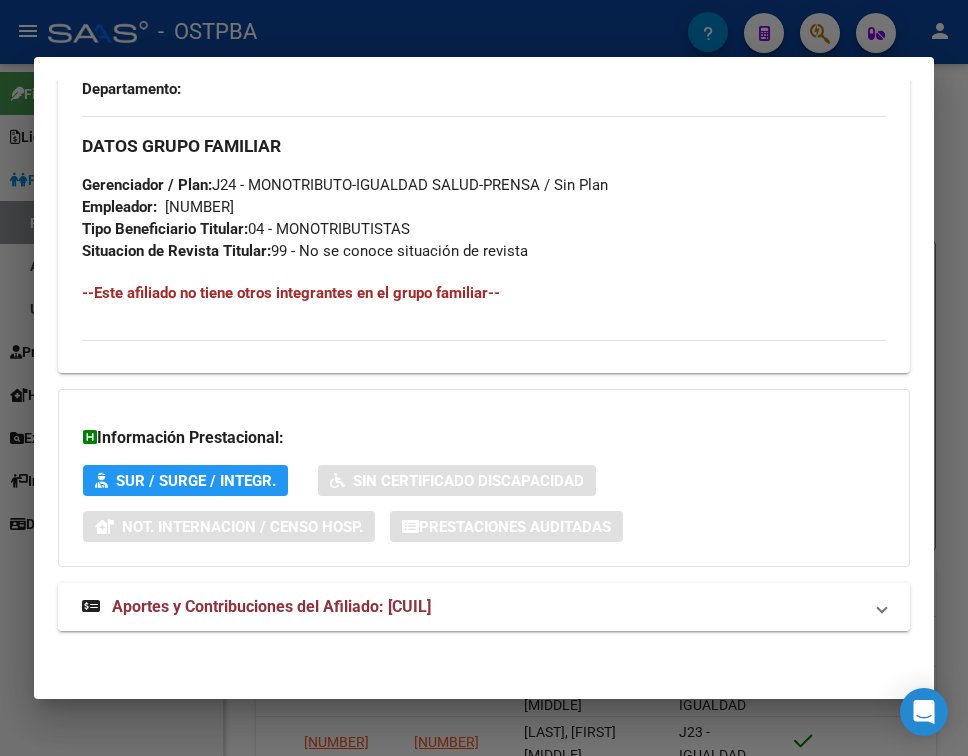 click on "Aportes y Contribuciones del Afiliado: 20221960271" at bounding box center [271, 606] 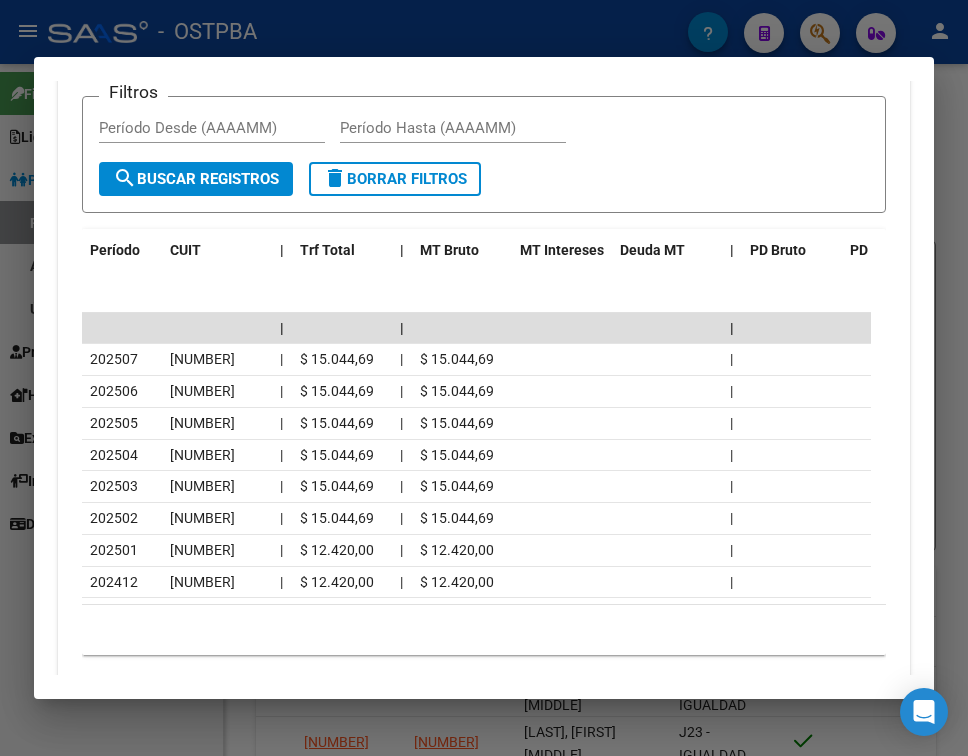 scroll, scrollTop: 1908, scrollLeft: 0, axis: vertical 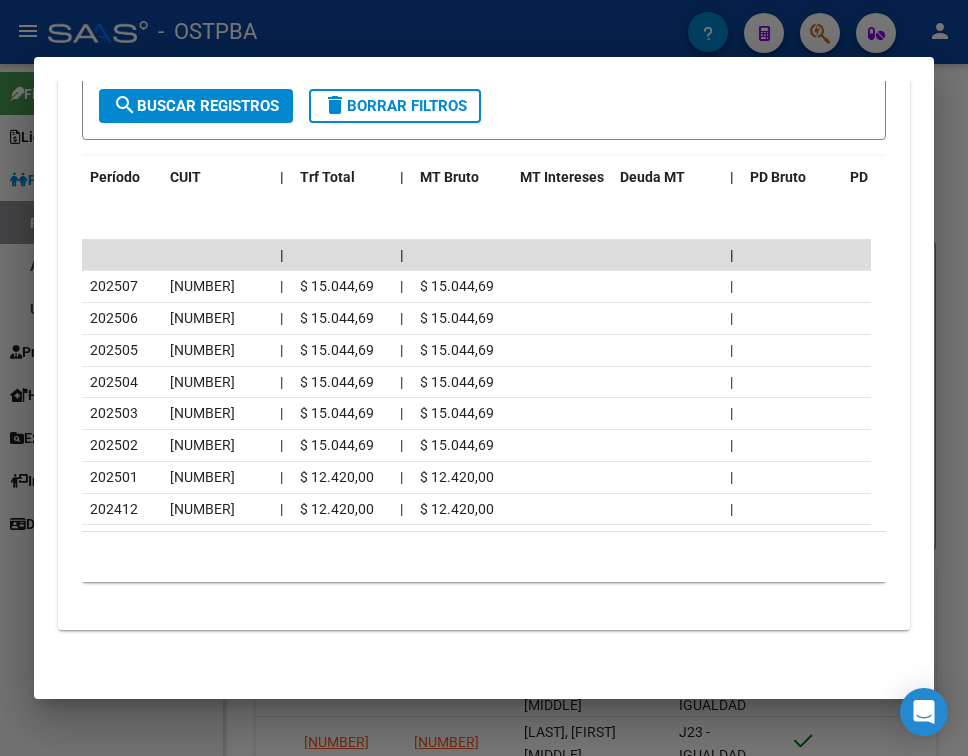 click on "10 total   1" 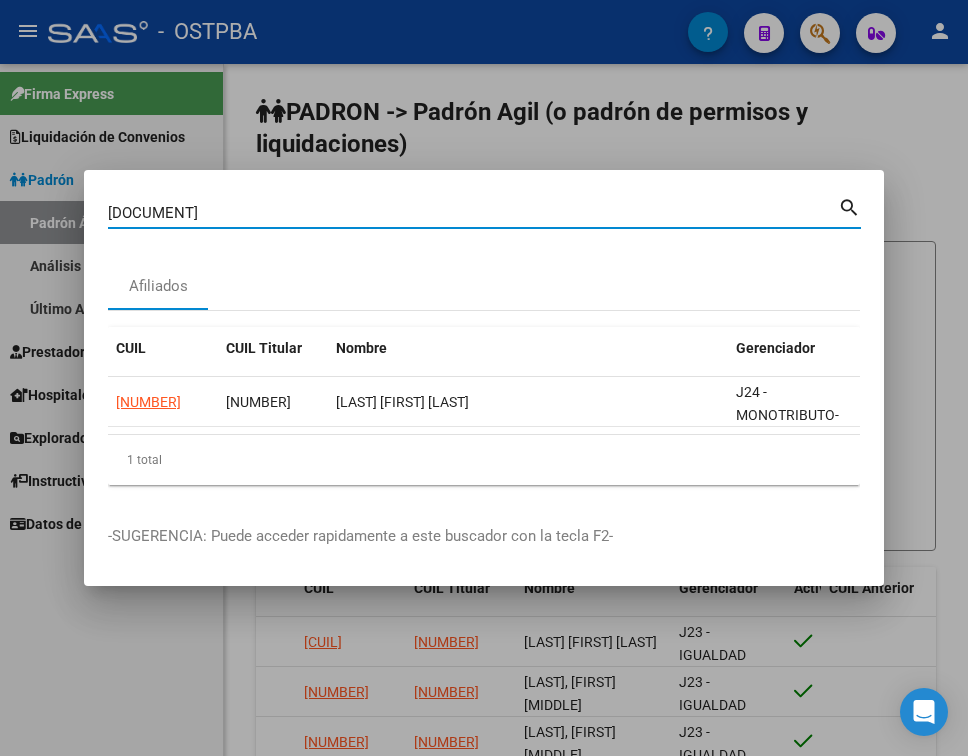 click on "22196027" at bounding box center (473, 213) 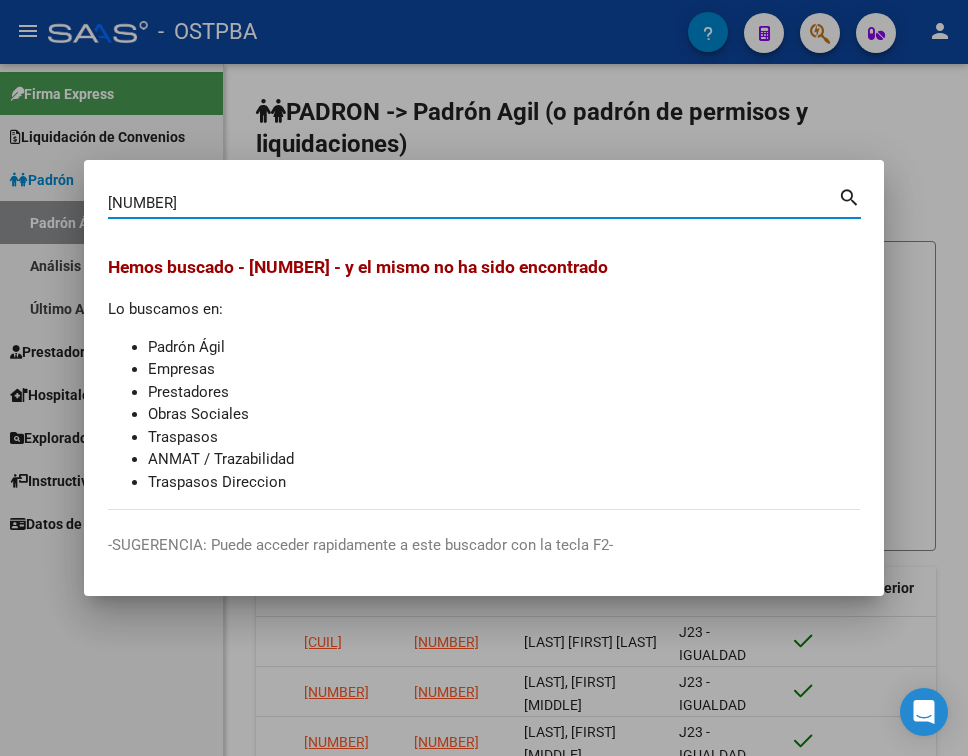 click on "22954099" at bounding box center [473, 203] 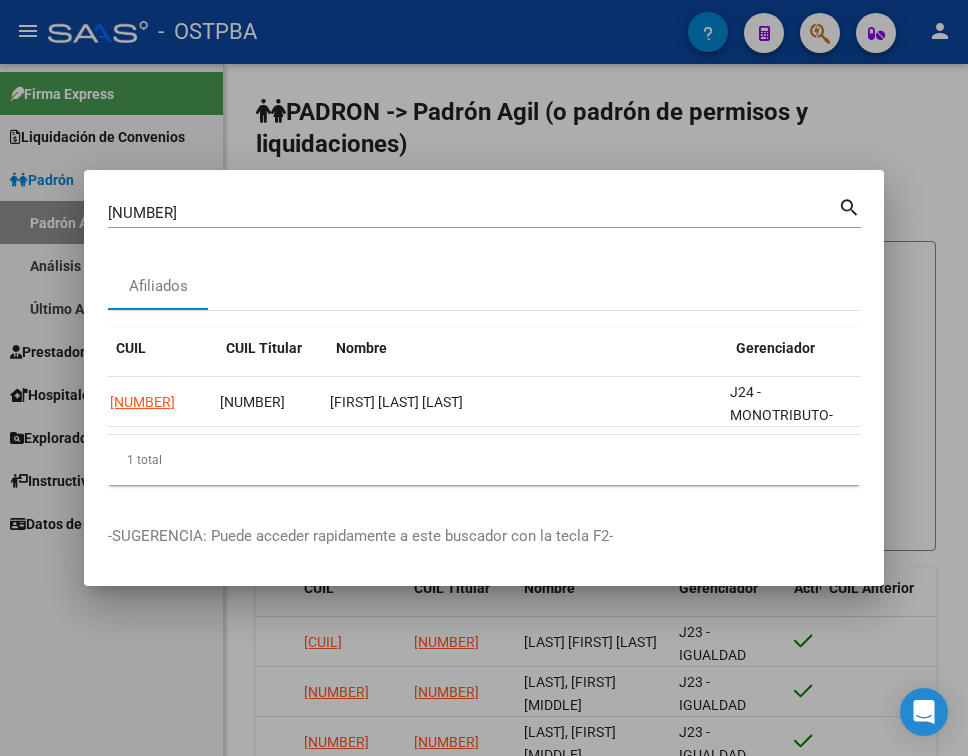scroll, scrollTop: 0, scrollLeft: 0, axis: both 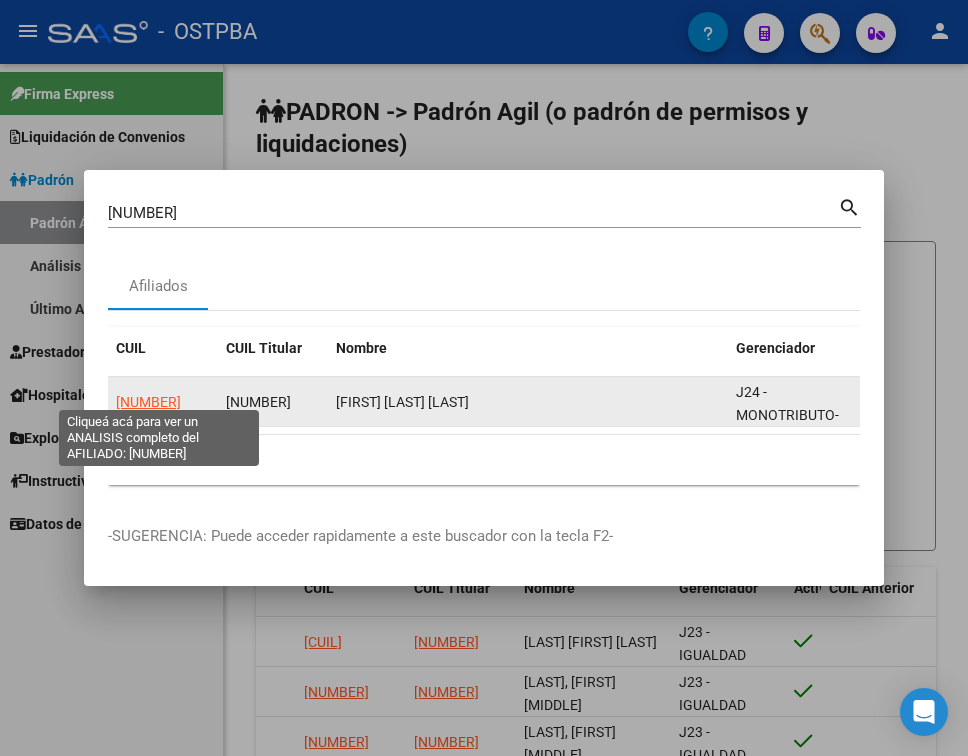 click on "20237238509" 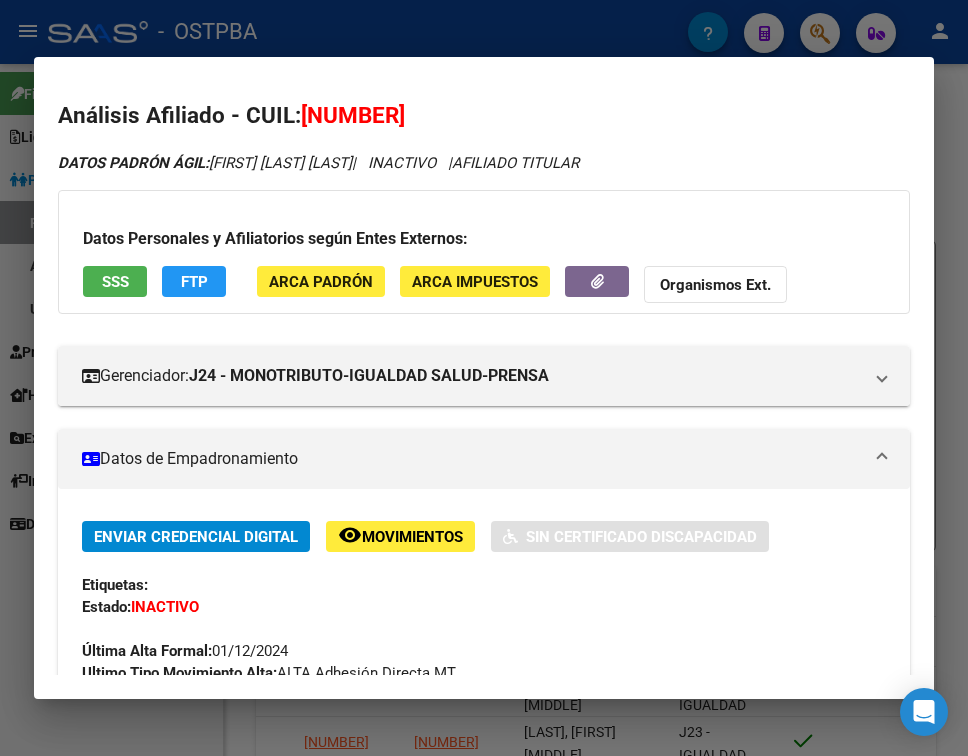 click on "Datos de Empadronamiento" at bounding box center (484, 459) 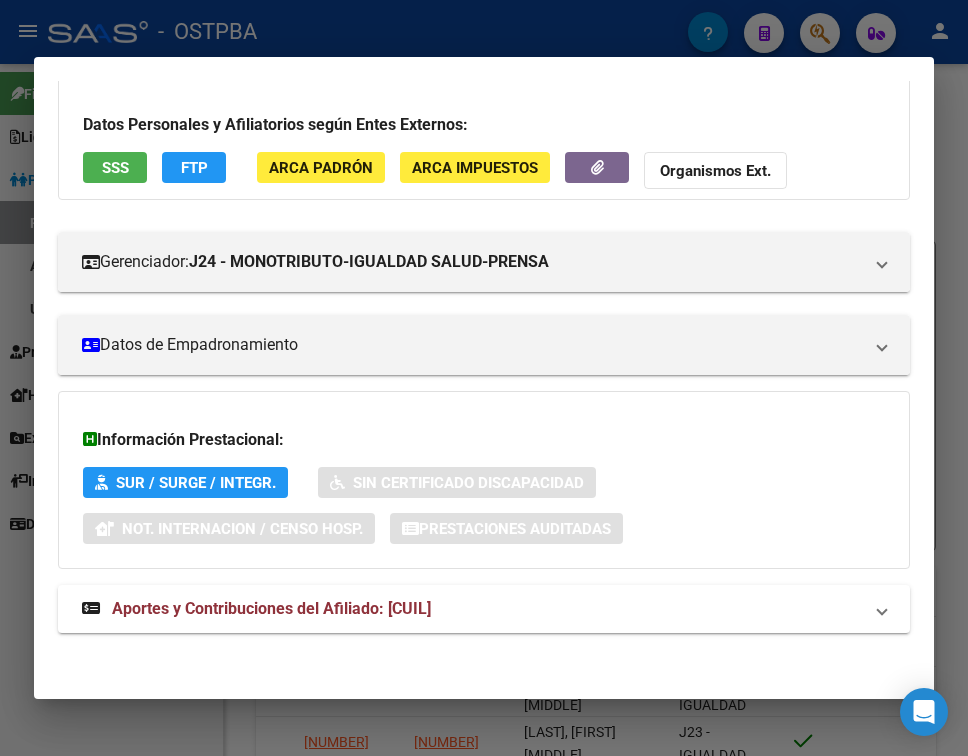scroll, scrollTop: 116, scrollLeft: 0, axis: vertical 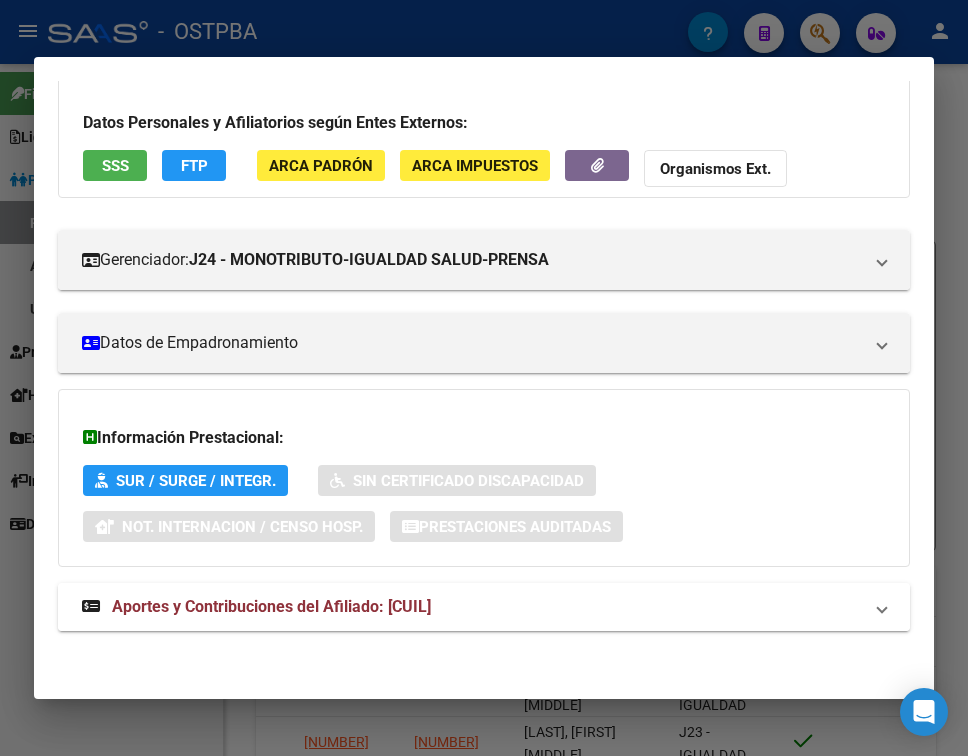 click on "Aportes y Contribuciones del Afiliado: 20237238509" at bounding box center (256, 607) 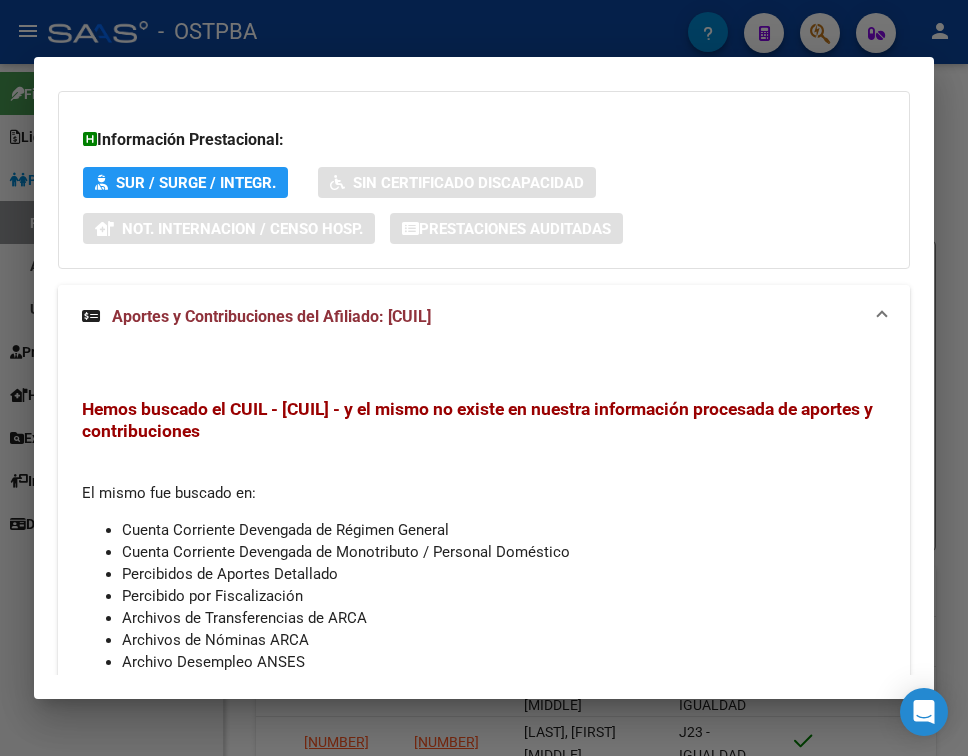 scroll, scrollTop: 505, scrollLeft: 0, axis: vertical 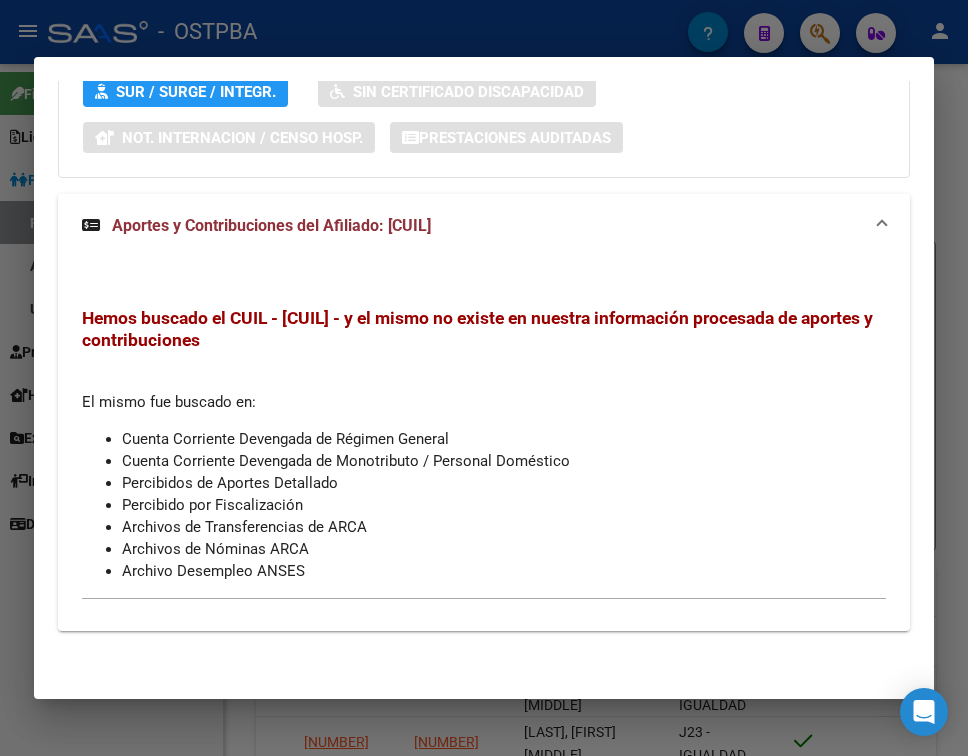 click at bounding box center (484, 378) 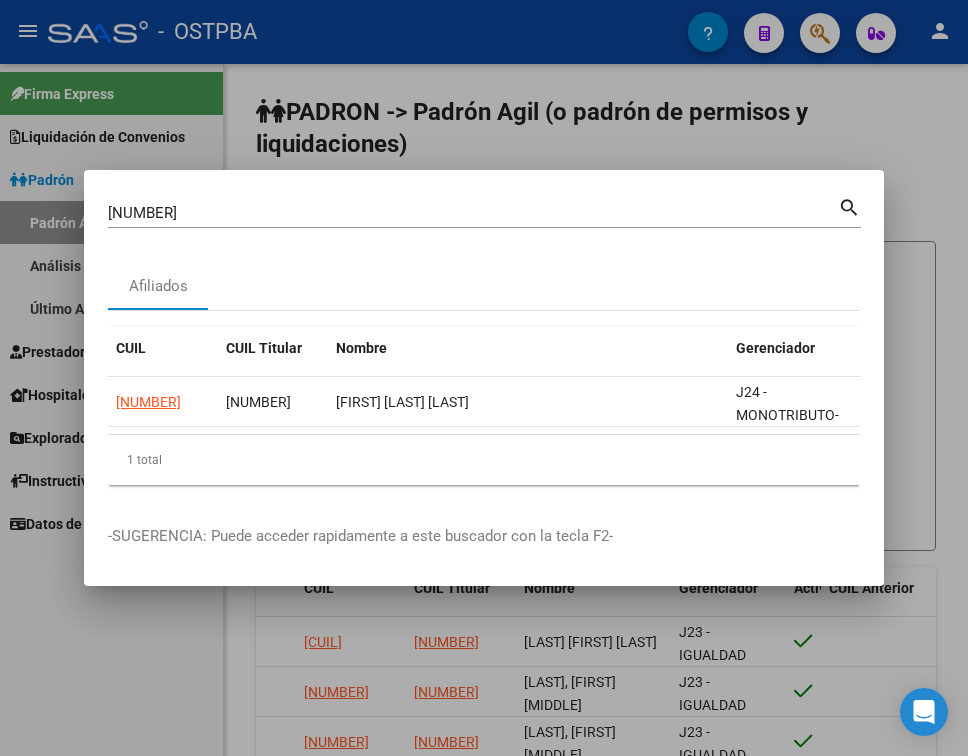 click on "23723850 Buscar (apellido, dni, cuil, nro traspaso, cuit, obra social)" at bounding box center [473, 213] 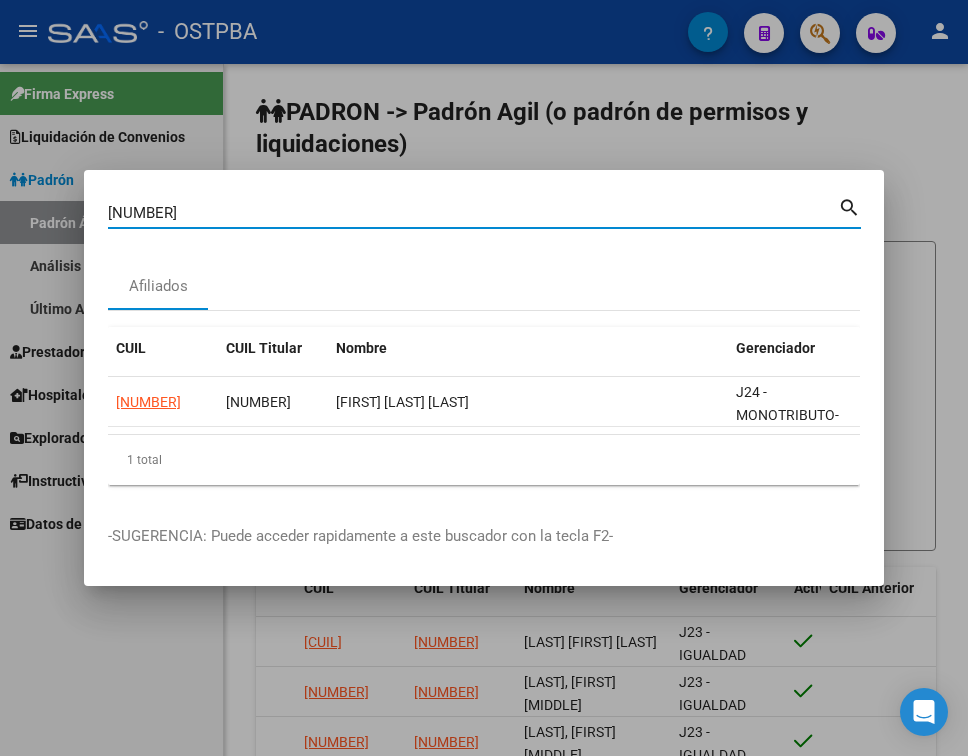 click on "23723850" at bounding box center [473, 213] 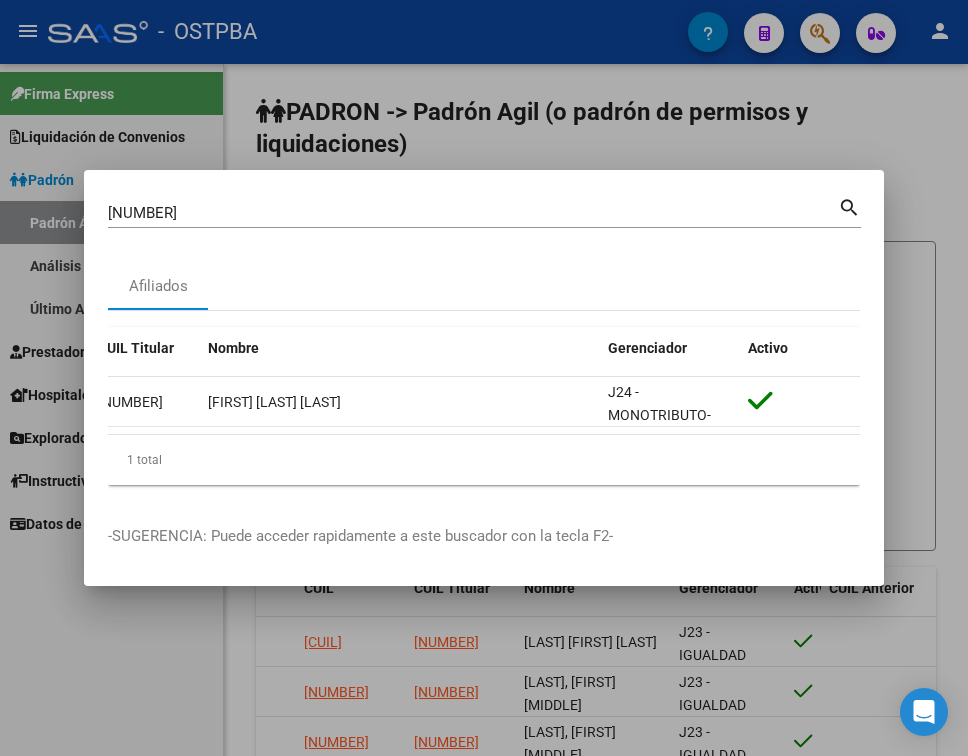 scroll, scrollTop: 0, scrollLeft: 0, axis: both 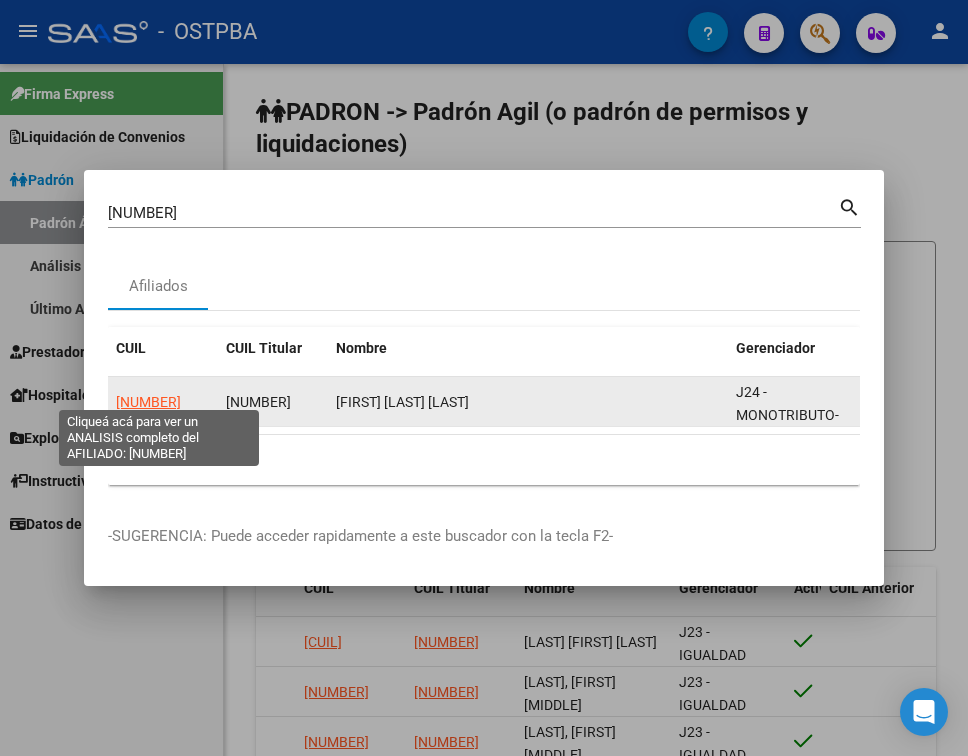 click on "20239144056" 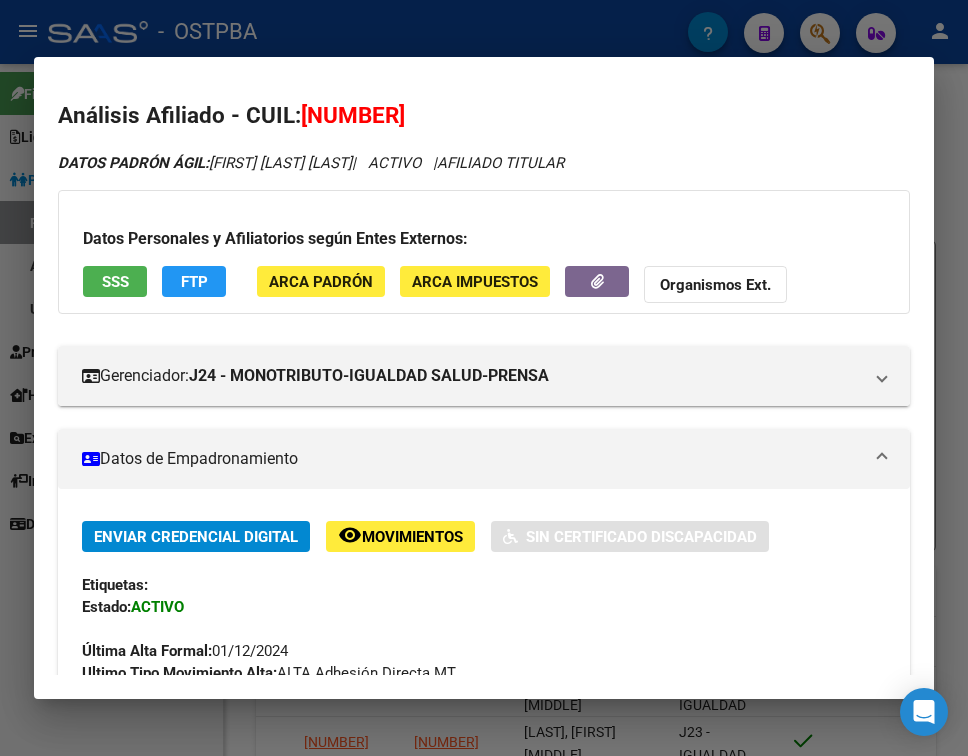 click at bounding box center (882, 459) 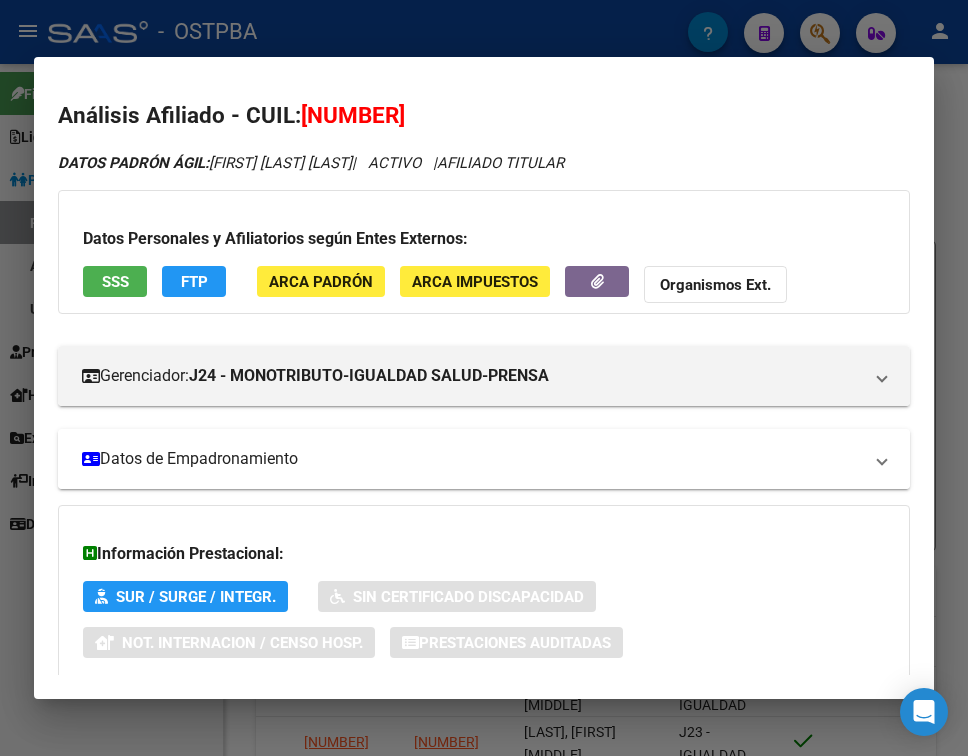 scroll, scrollTop: 116, scrollLeft: 0, axis: vertical 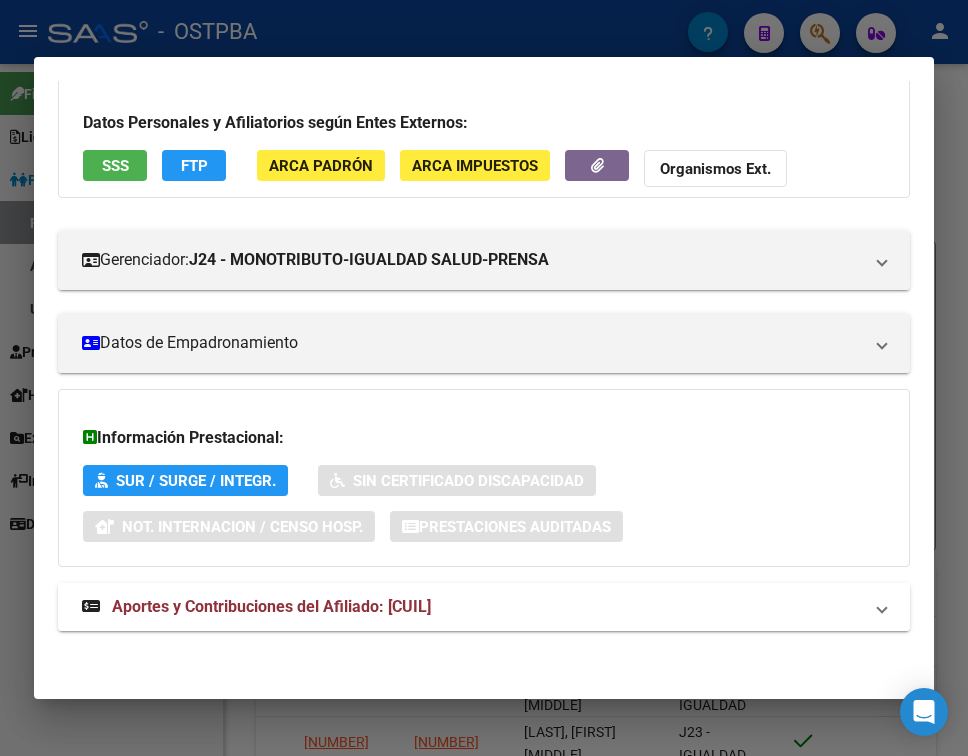 click on "Aportes y Contribuciones del Afiliado: 20239144056" at bounding box center (472, 607) 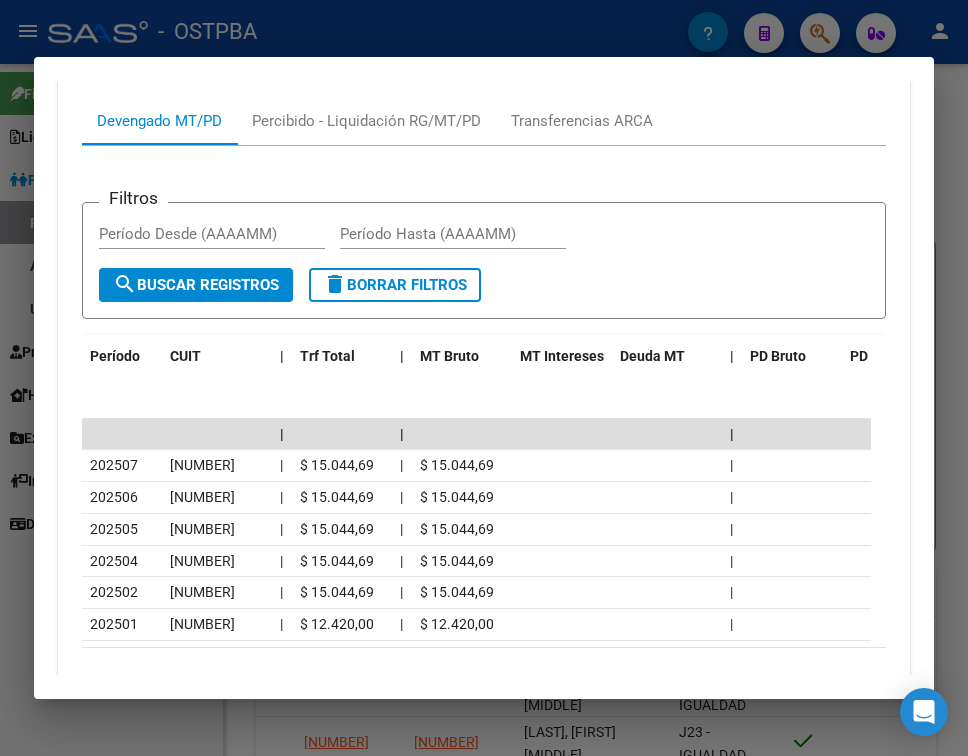 scroll, scrollTop: 826, scrollLeft: 0, axis: vertical 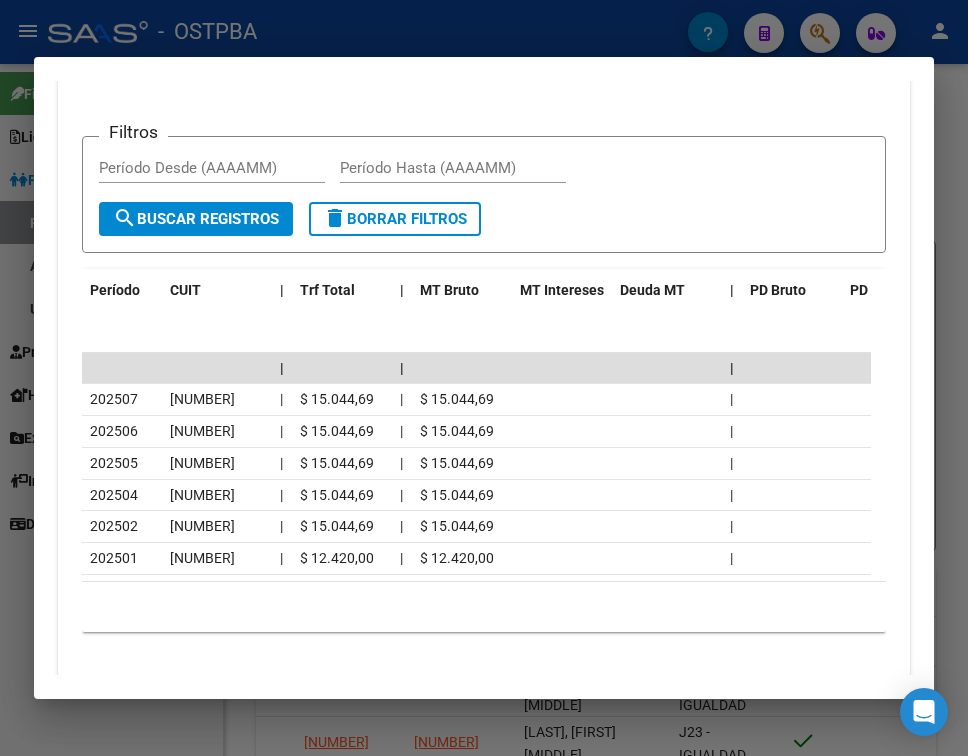 click at bounding box center [484, 378] 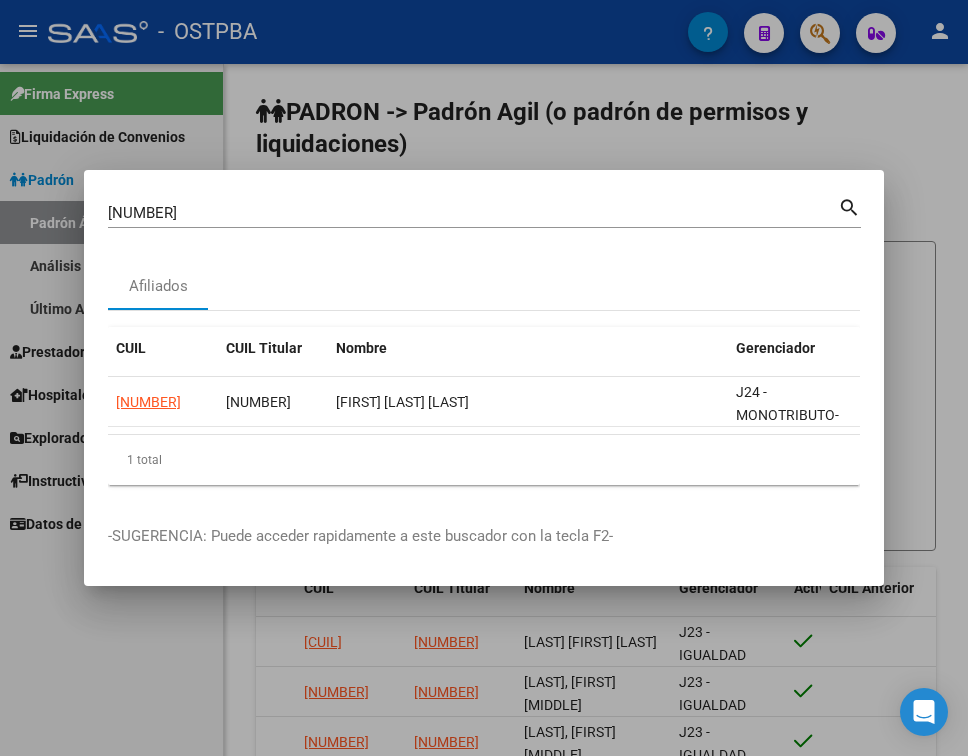 click on "23914405" at bounding box center (473, 213) 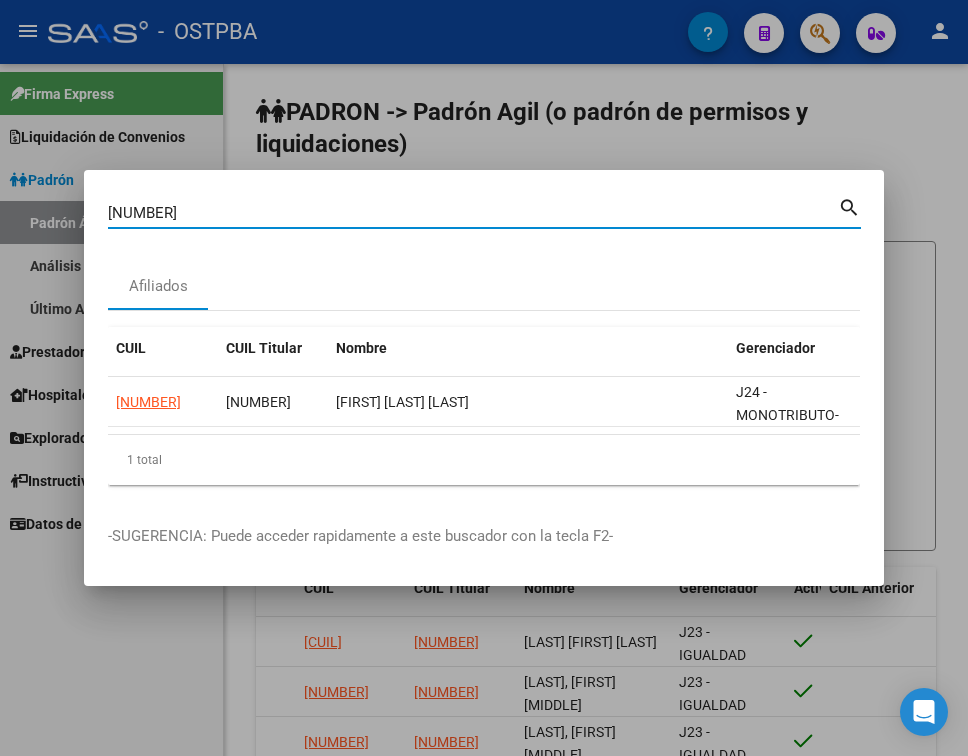 click on "23914405" at bounding box center [473, 213] 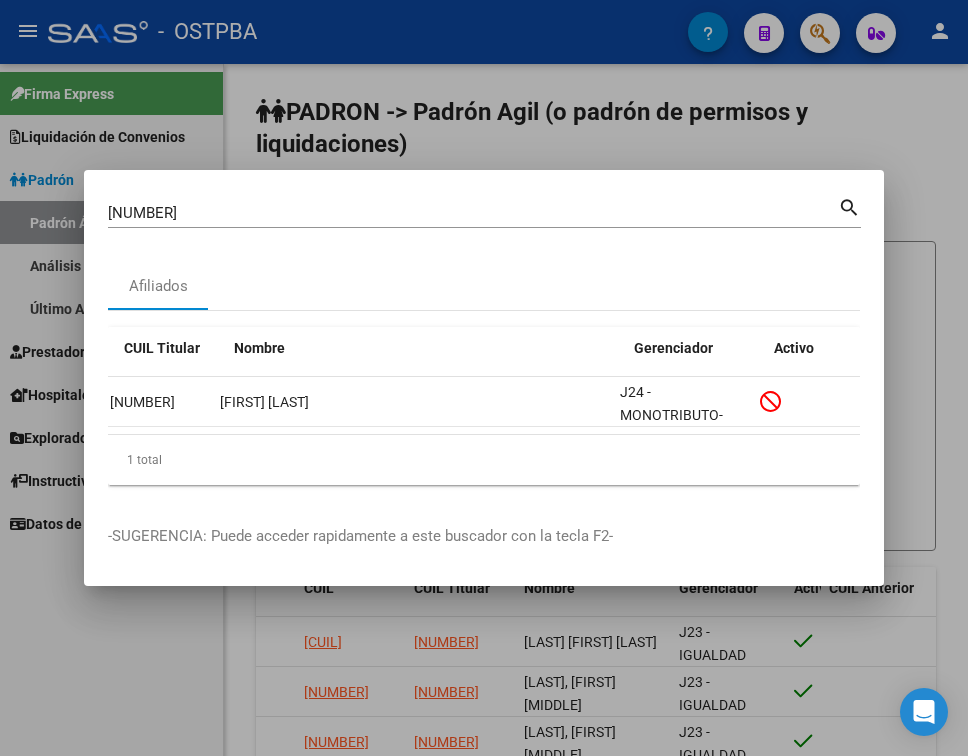 scroll, scrollTop: 0, scrollLeft: 0, axis: both 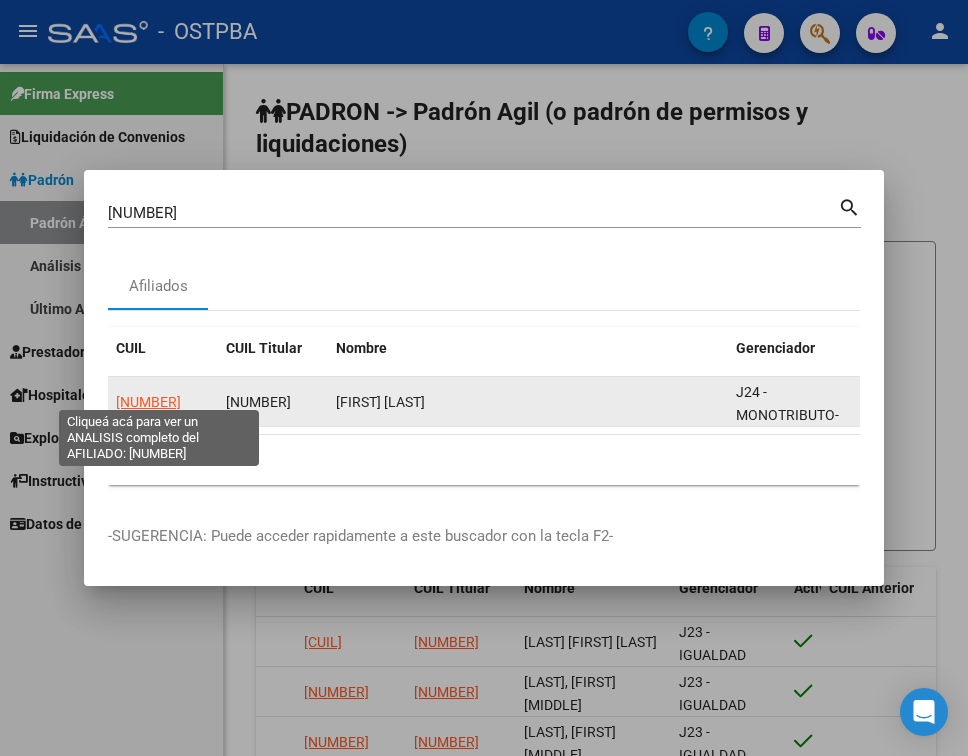 click on "20244215883" 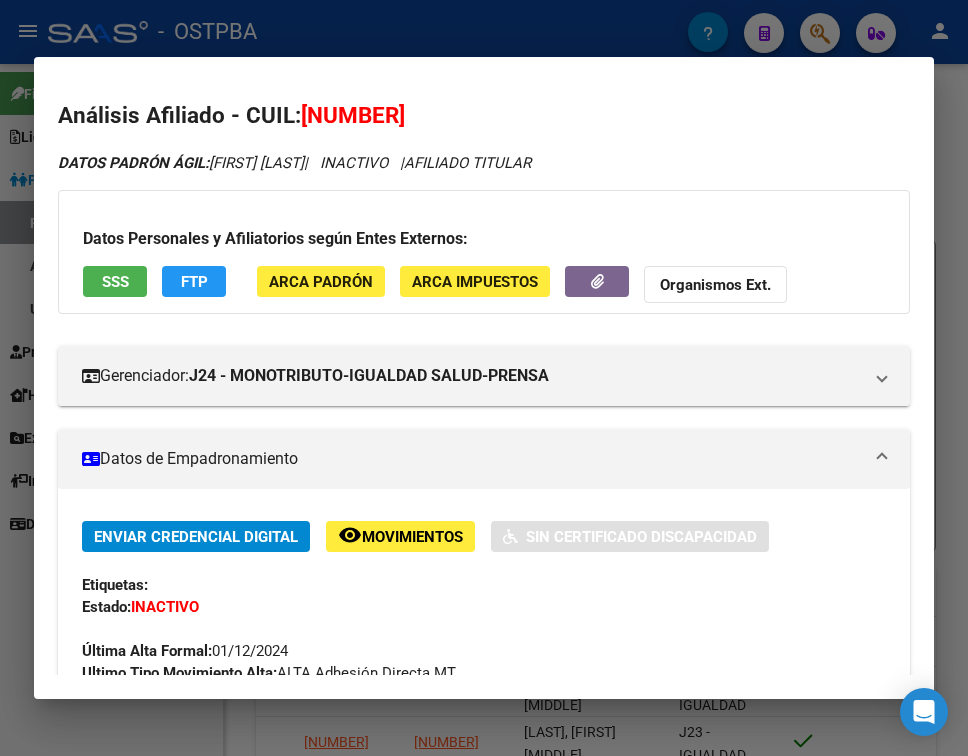click at bounding box center (882, 459) 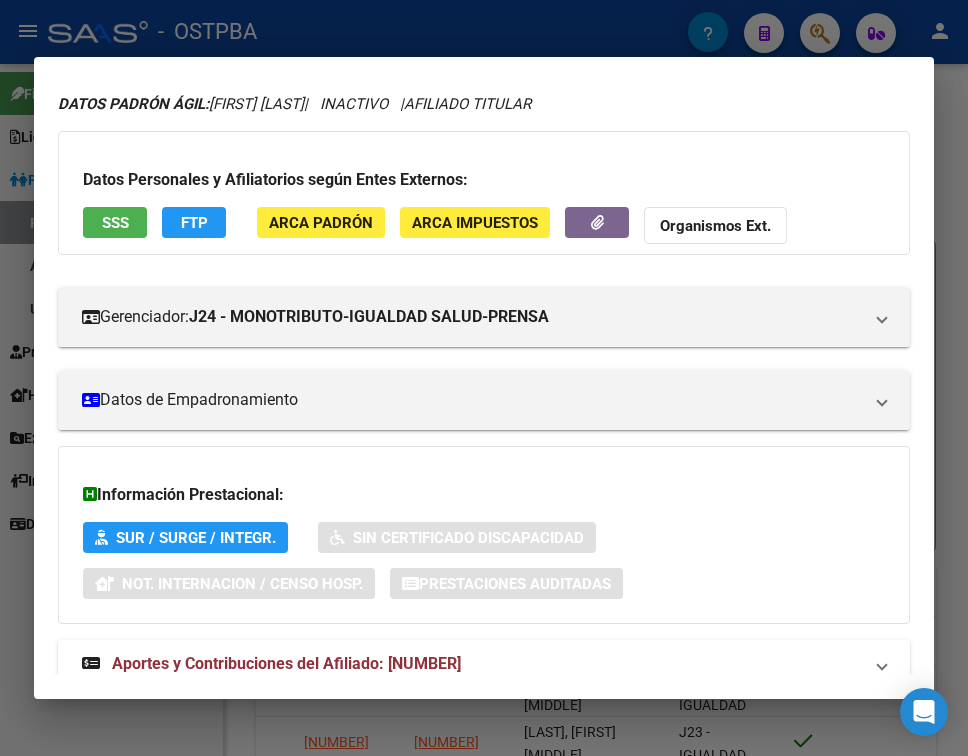 scroll, scrollTop: 116, scrollLeft: 0, axis: vertical 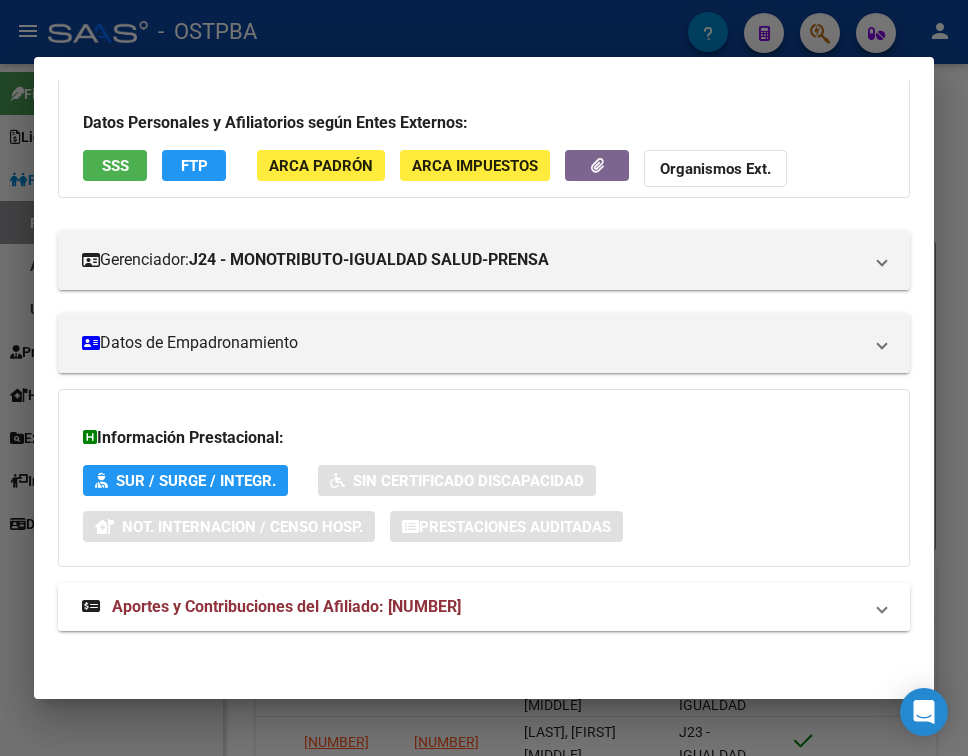 click on "Aportes y Contribuciones del Afiliado: 20244215883" at bounding box center [286, 606] 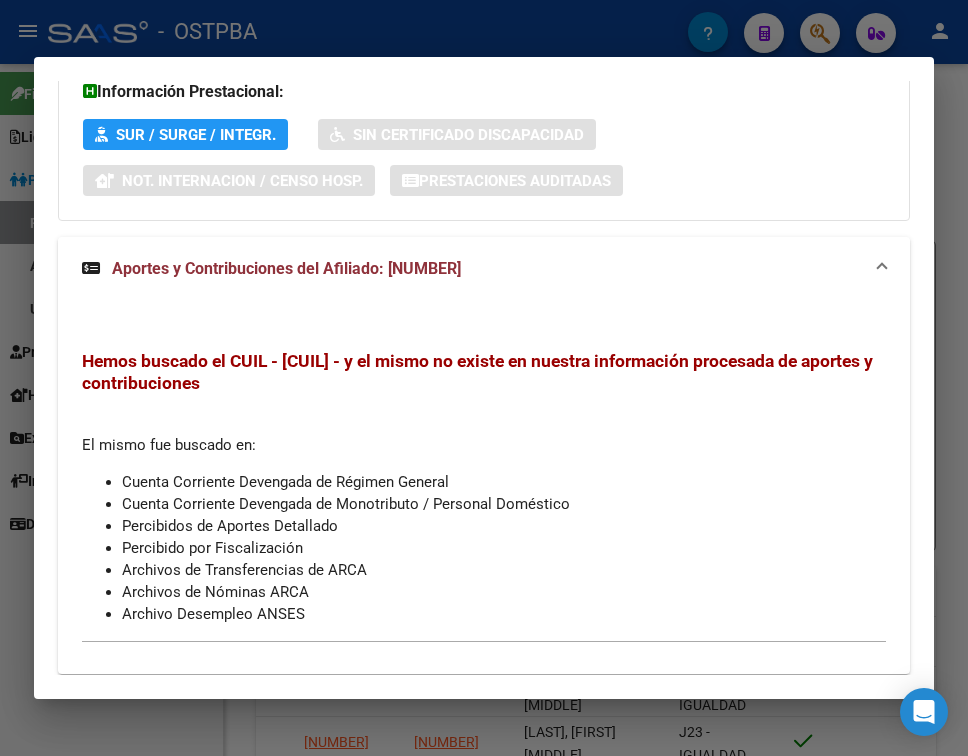 scroll, scrollTop: 505, scrollLeft: 0, axis: vertical 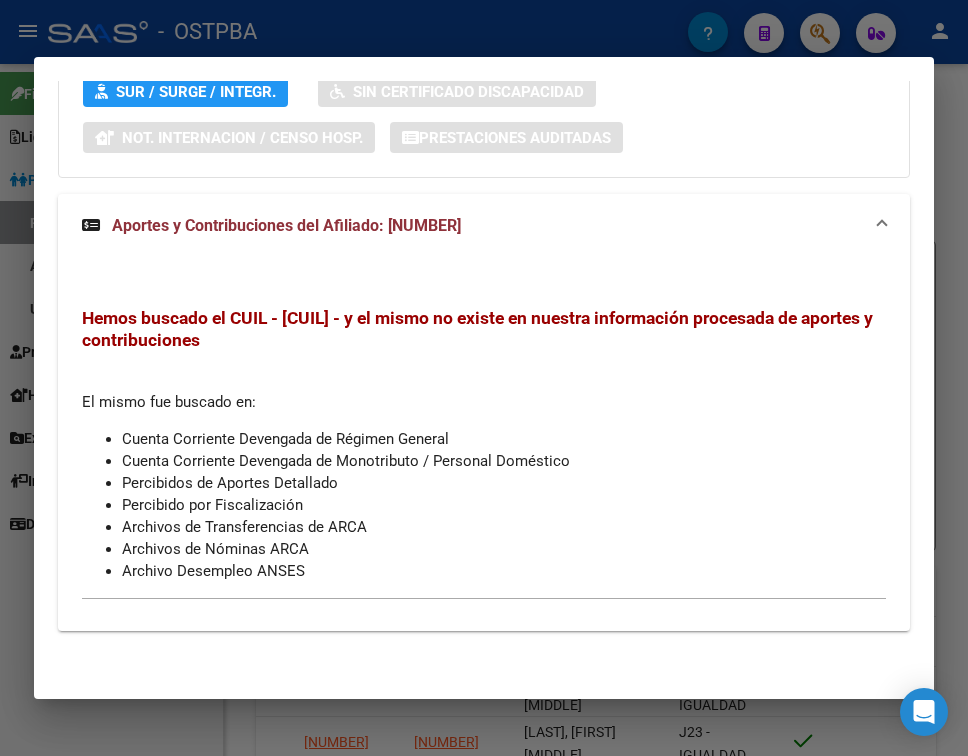 click at bounding box center [484, 378] 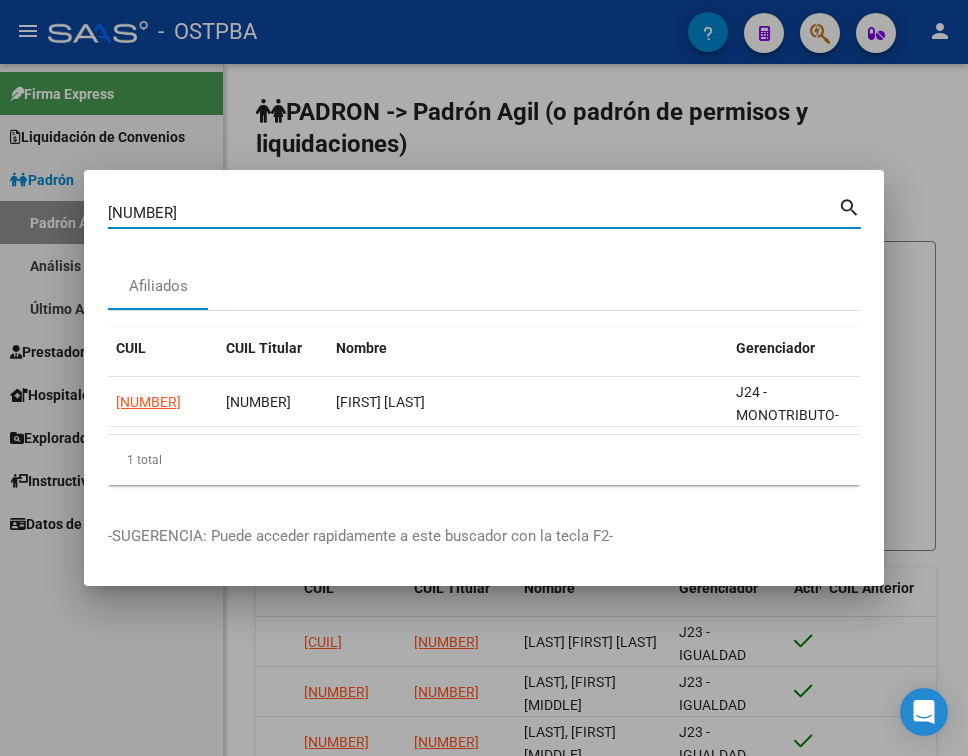 click on "24421588" at bounding box center (473, 213) 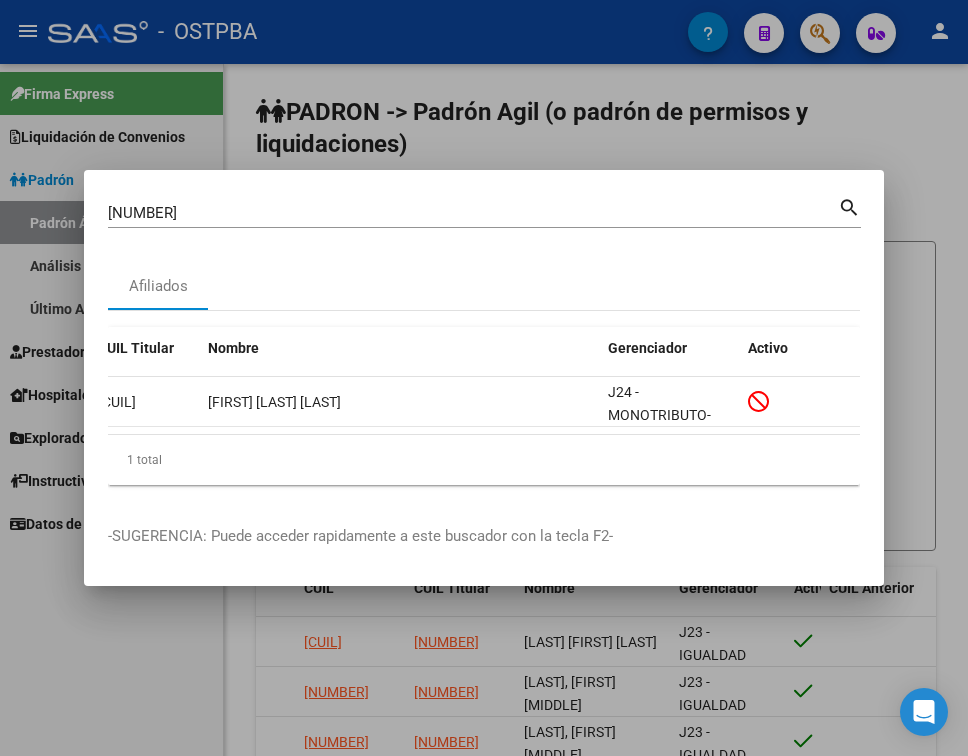 scroll, scrollTop: 0, scrollLeft: 0, axis: both 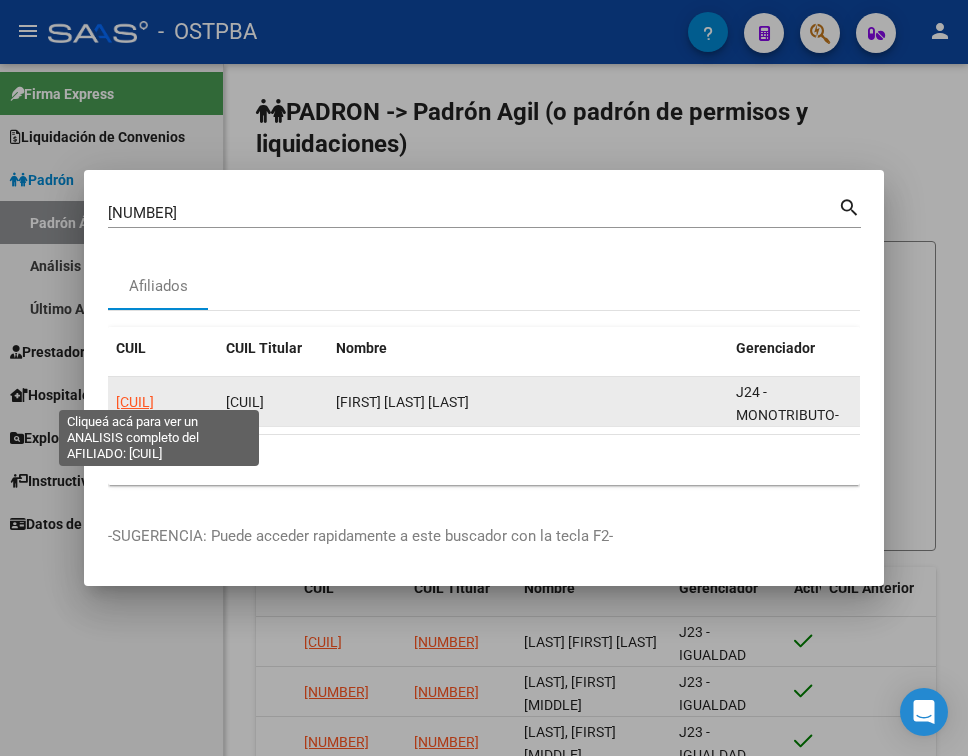click on "20253230151" 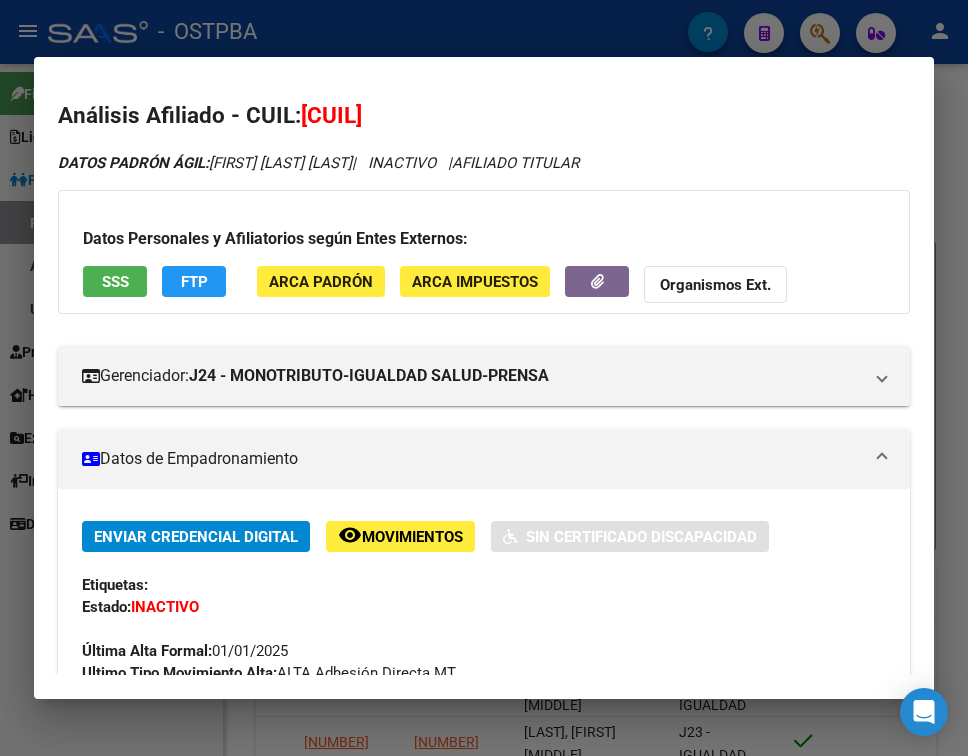 click on "Datos de Empadronamiento" at bounding box center [480, 459] 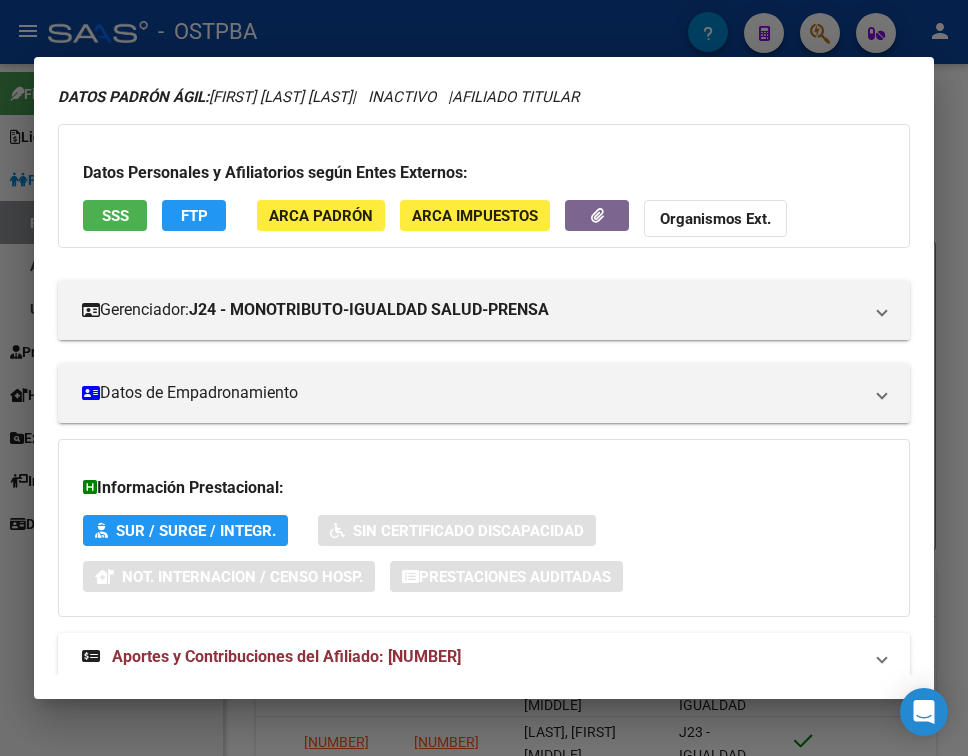 scroll, scrollTop: 116, scrollLeft: 0, axis: vertical 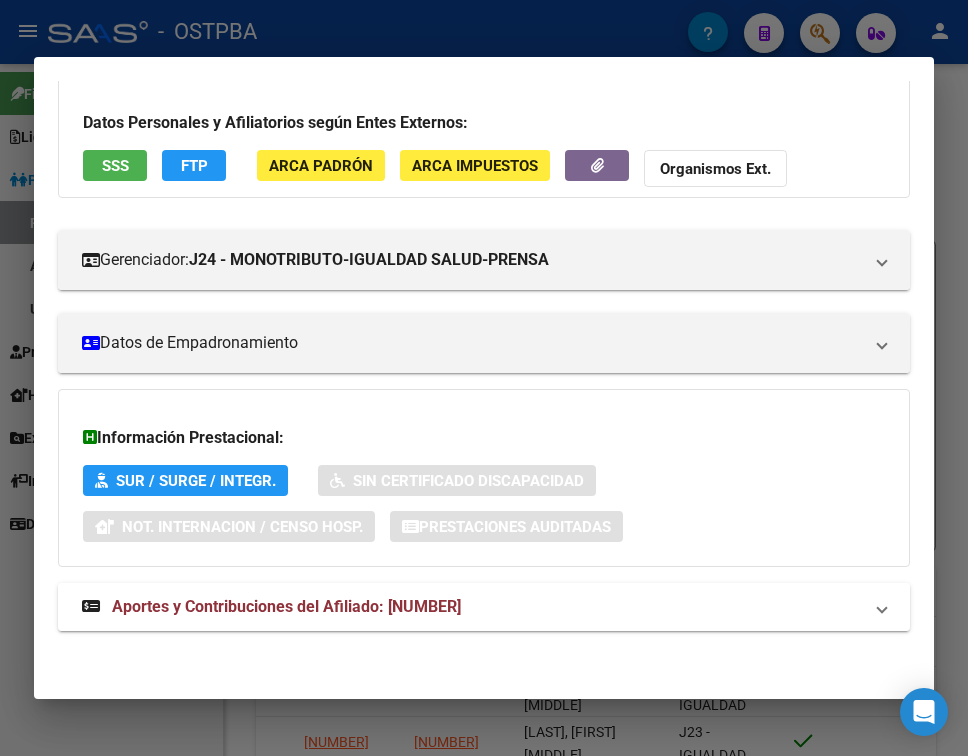 click on "Aportes y Contribuciones del Afiliado: 20253230151" at bounding box center [472, 607] 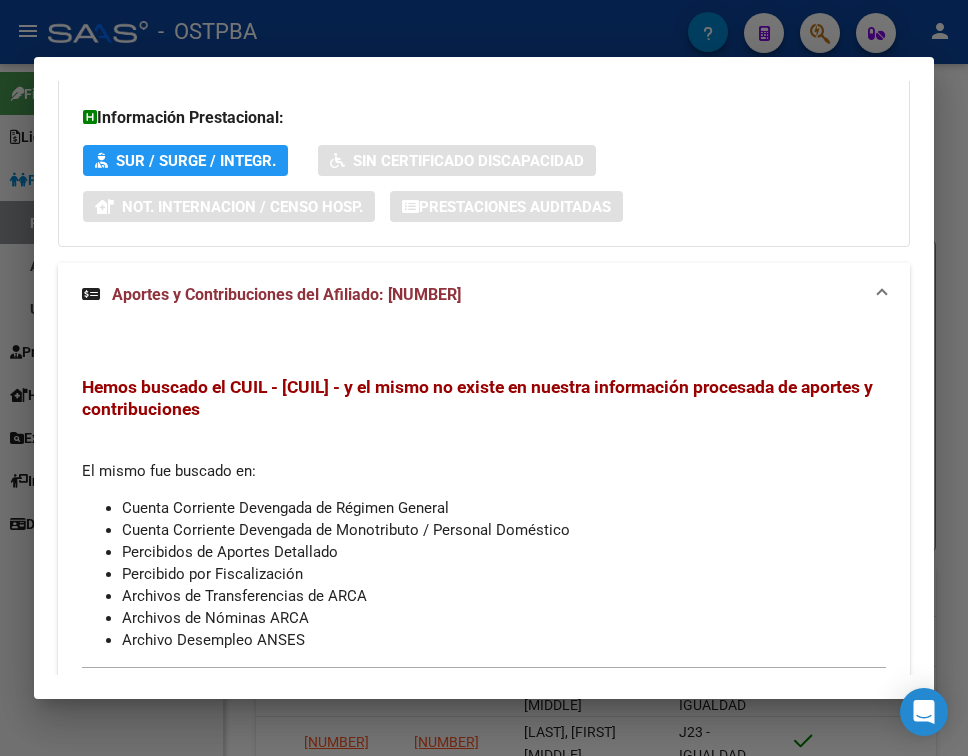 scroll, scrollTop: 505, scrollLeft: 0, axis: vertical 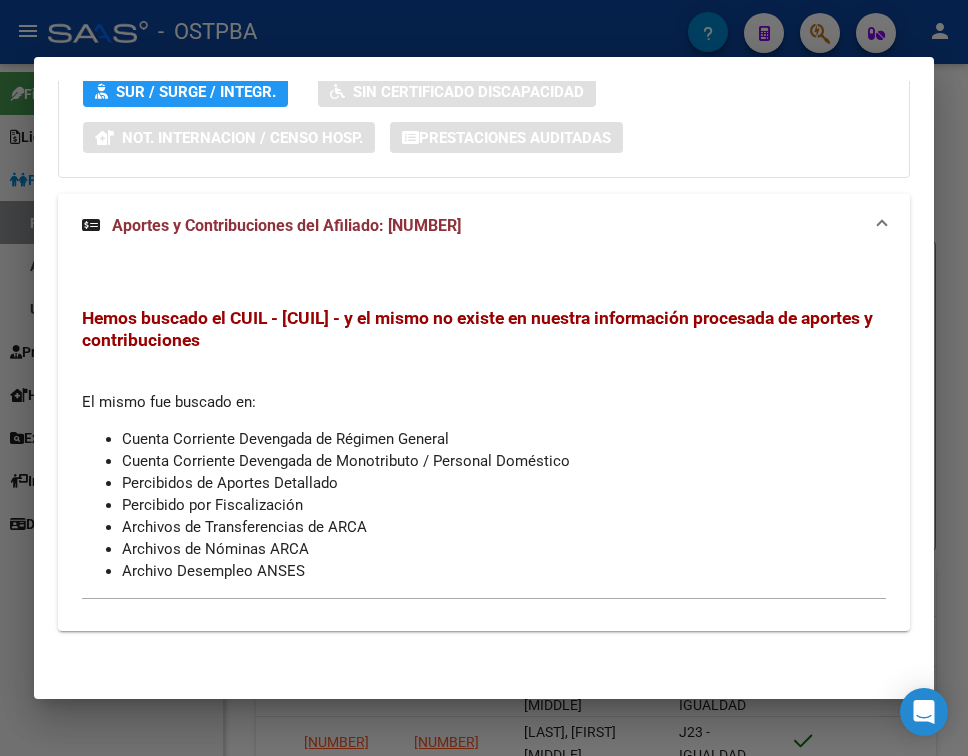 click at bounding box center [484, 378] 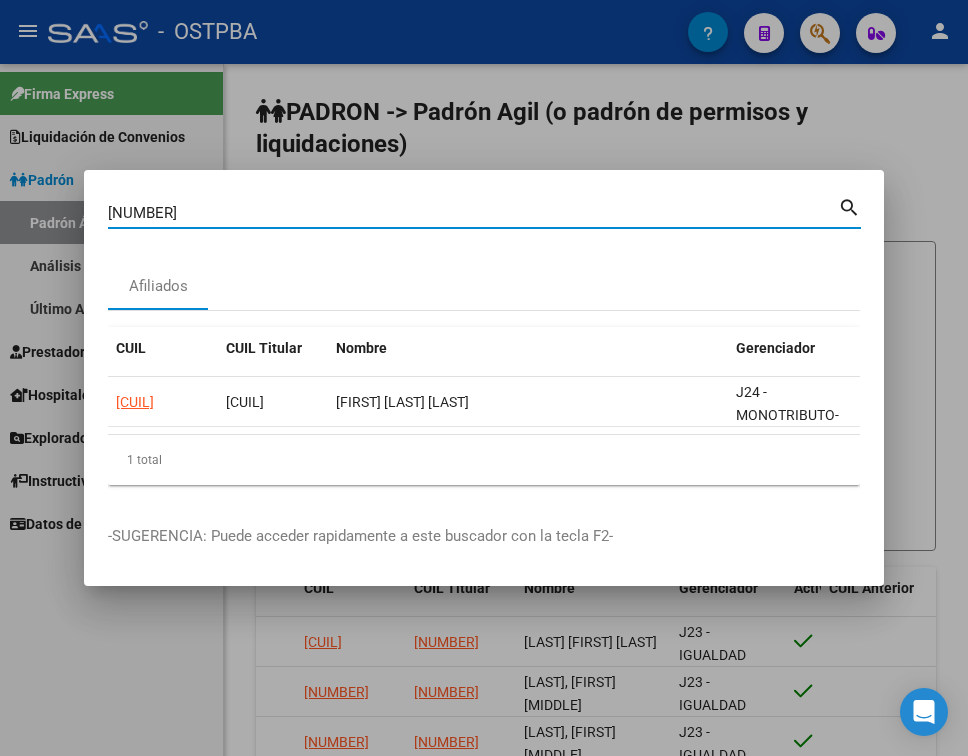 click on "25323015" at bounding box center (473, 213) 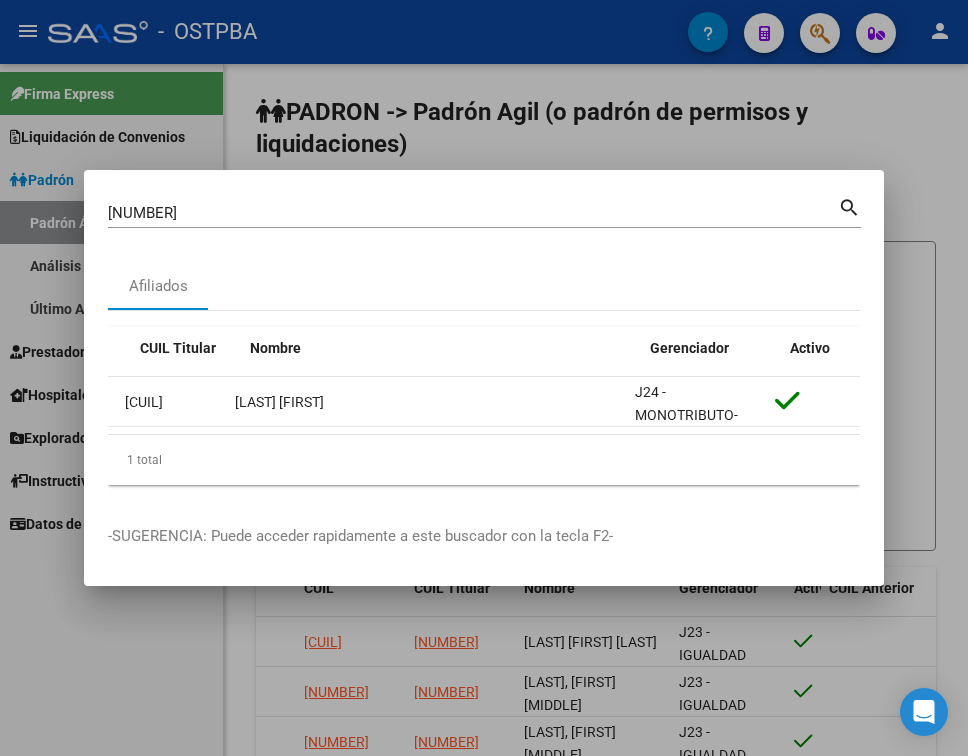 scroll, scrollTop: 0, scrollLeft: 0, axis: both 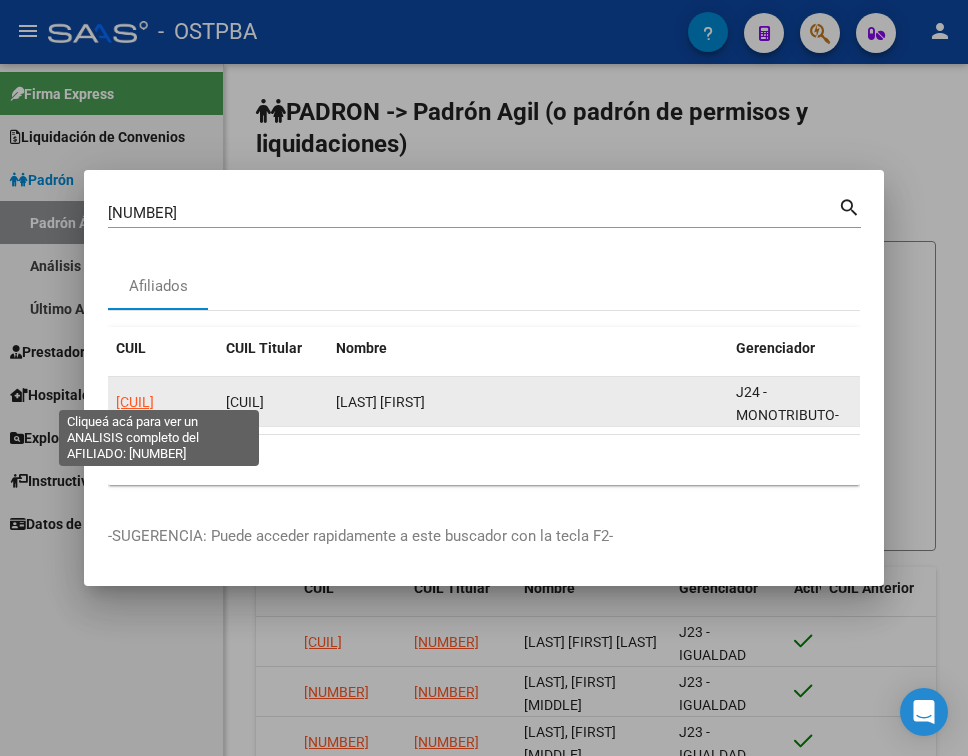 click on "20261274087" 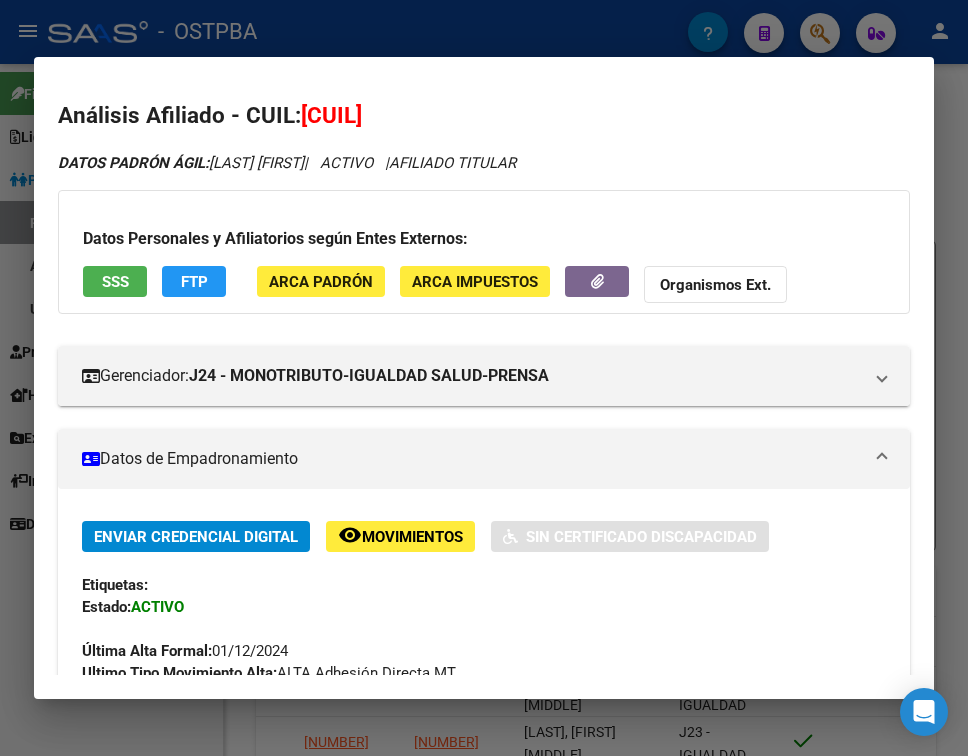 click at bounding box center [882, 459] 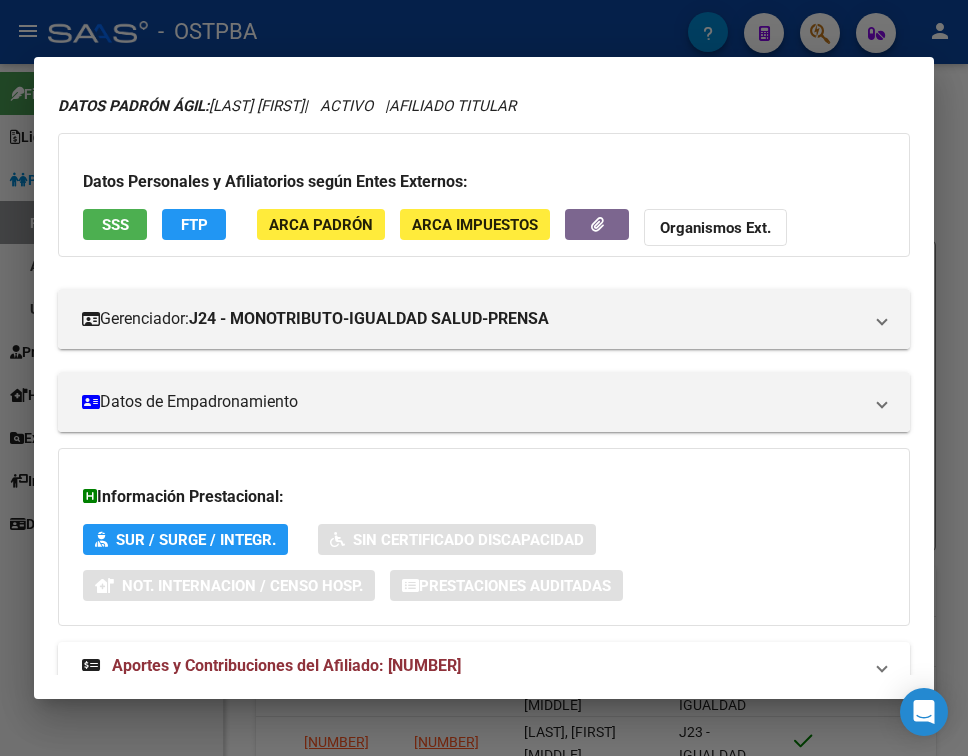 scroll, scrollTop: 116, scrollLeft: 0, axis: vertical 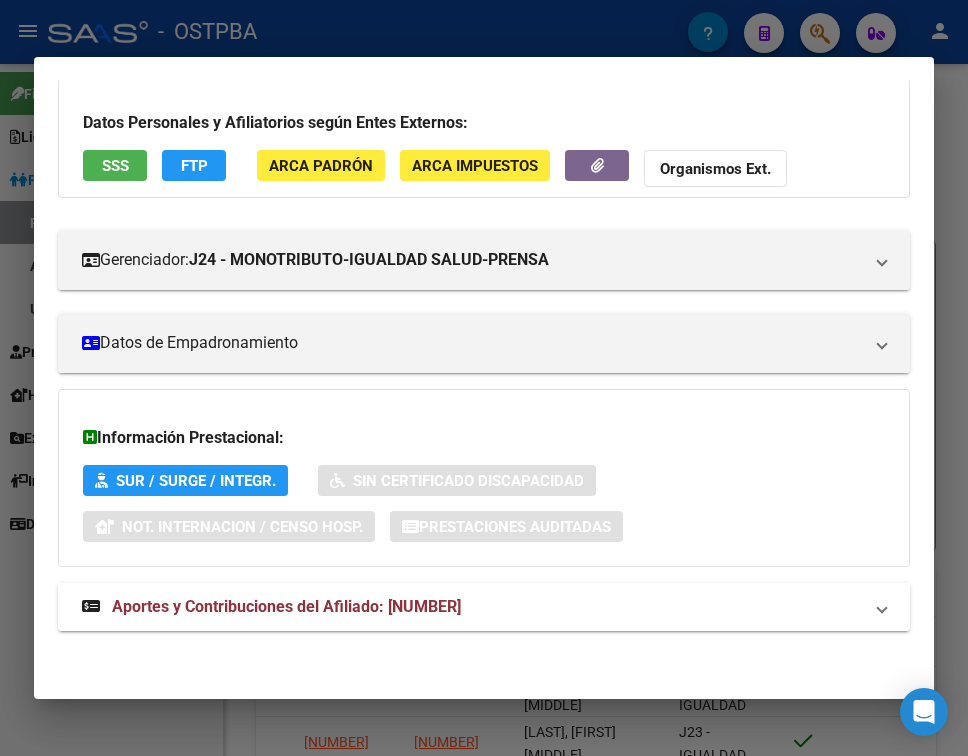 click on "Aportes y Contribuciones del Afiliado: 20261274087" at bounding box center [472, 607] 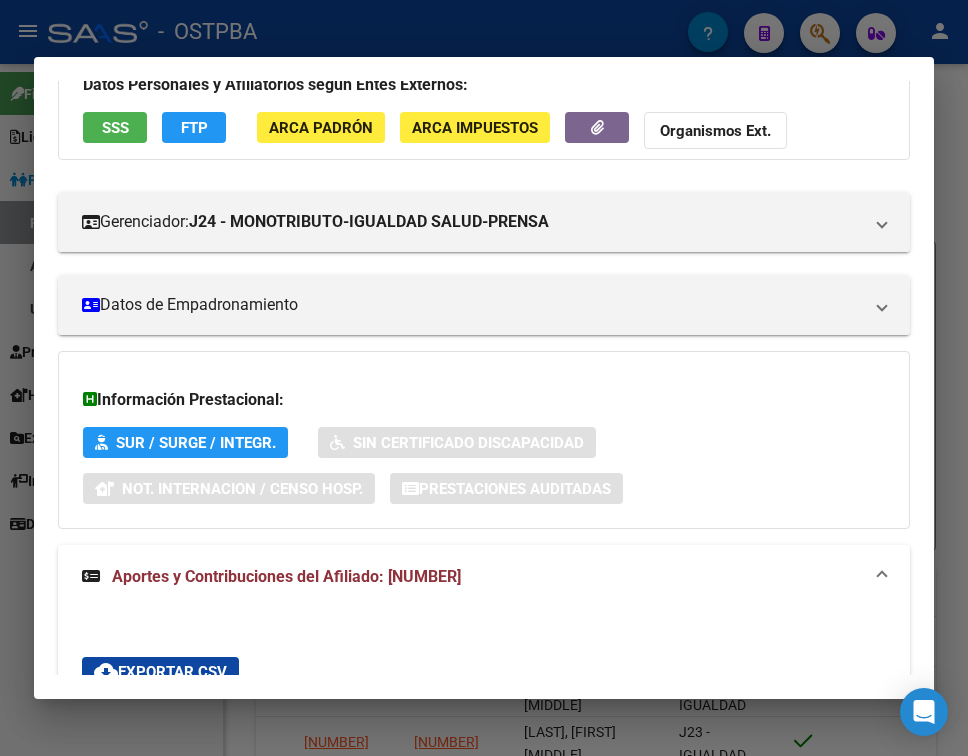 scroll, scrollTop: 0, scrollLeft: 0, axis: both 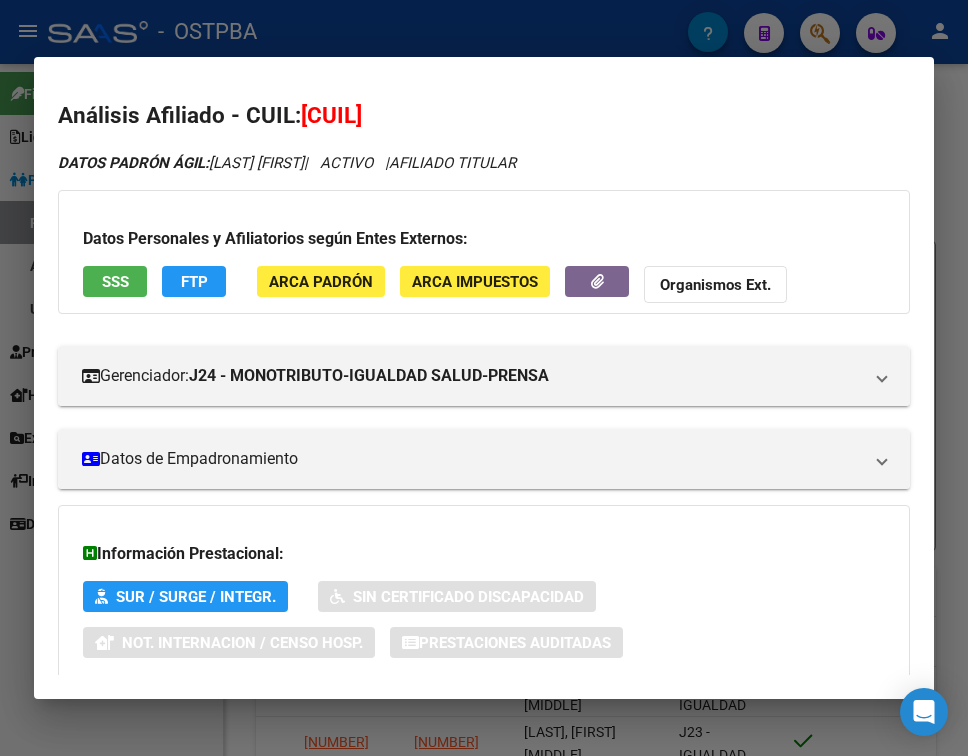 click on "20261274087" at bounding box center (331, 115) 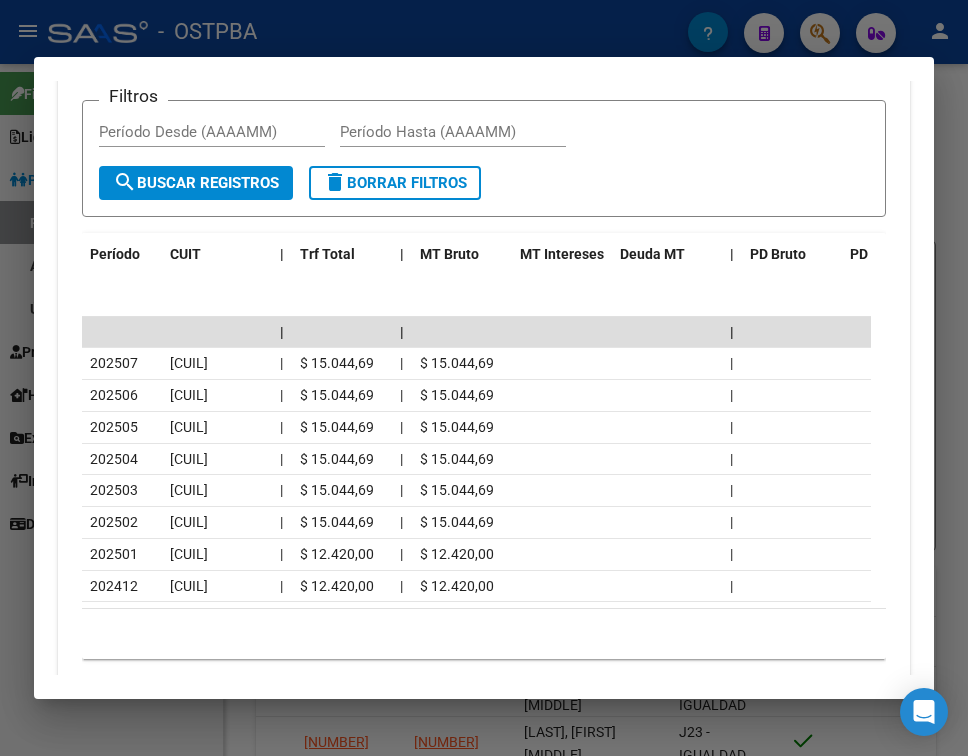 scroll, scrollTop: 954, scrollLeft: 0, axis: vertical 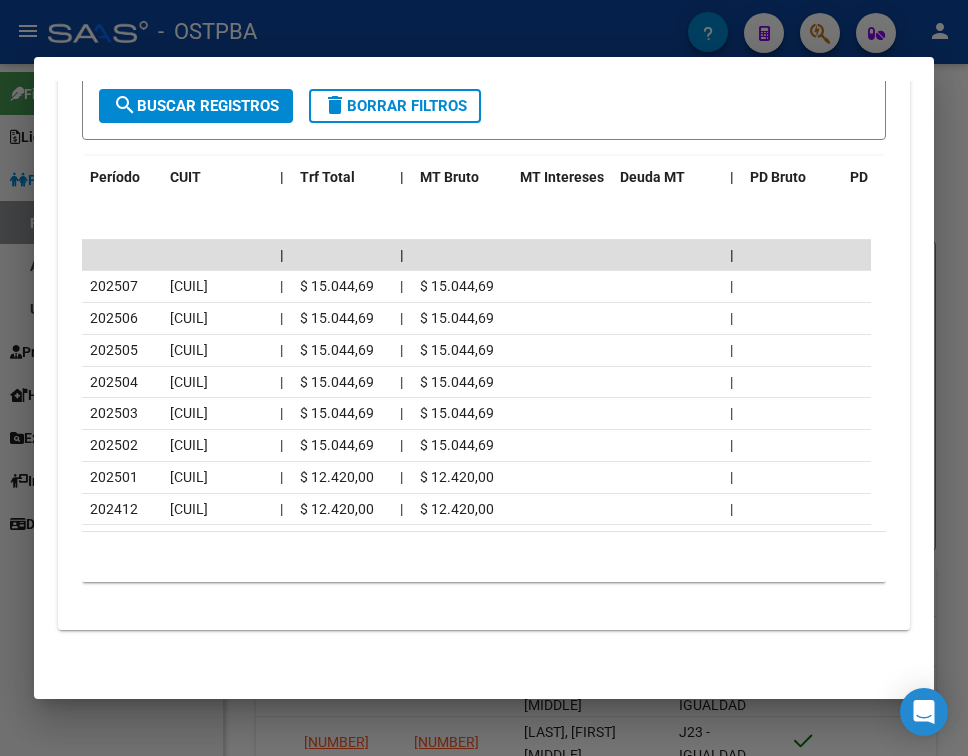 click at bounding box center [484, 378] 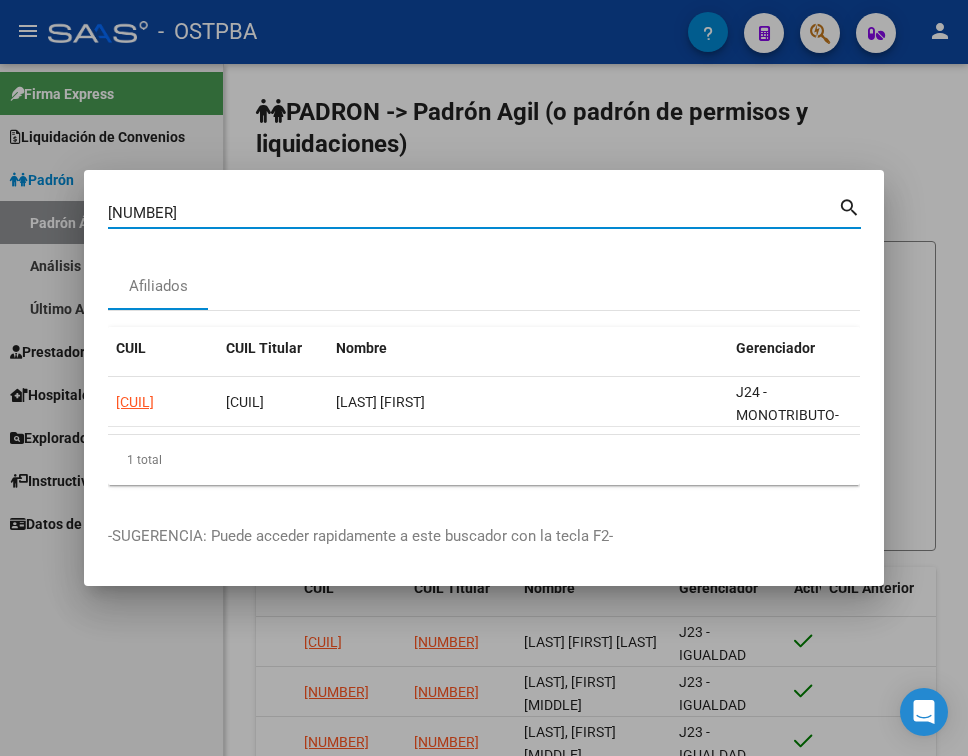 click on "26127408" at bounding box center [473, 213] 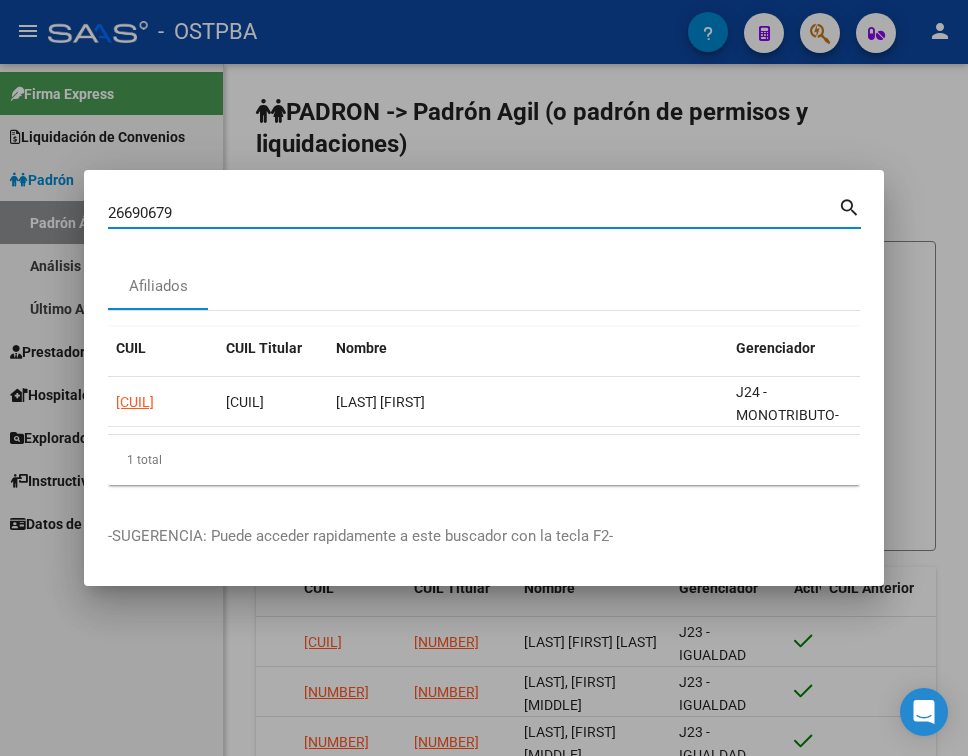 type on "26690679" 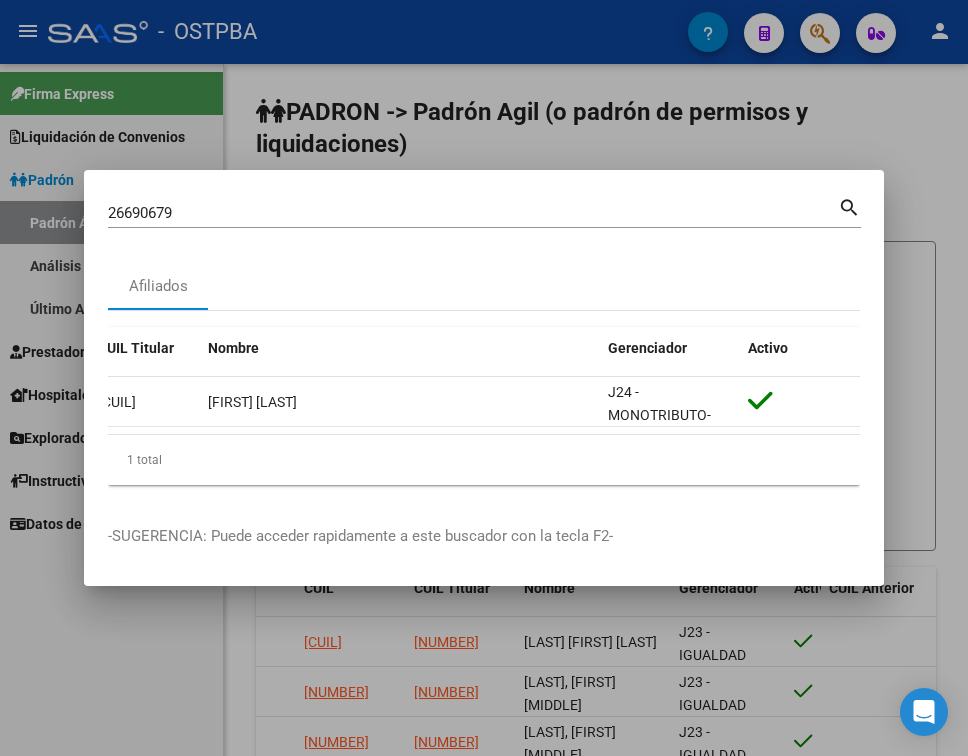 scroll, scrollTop: 0, scrollLeft: 0, axis: both 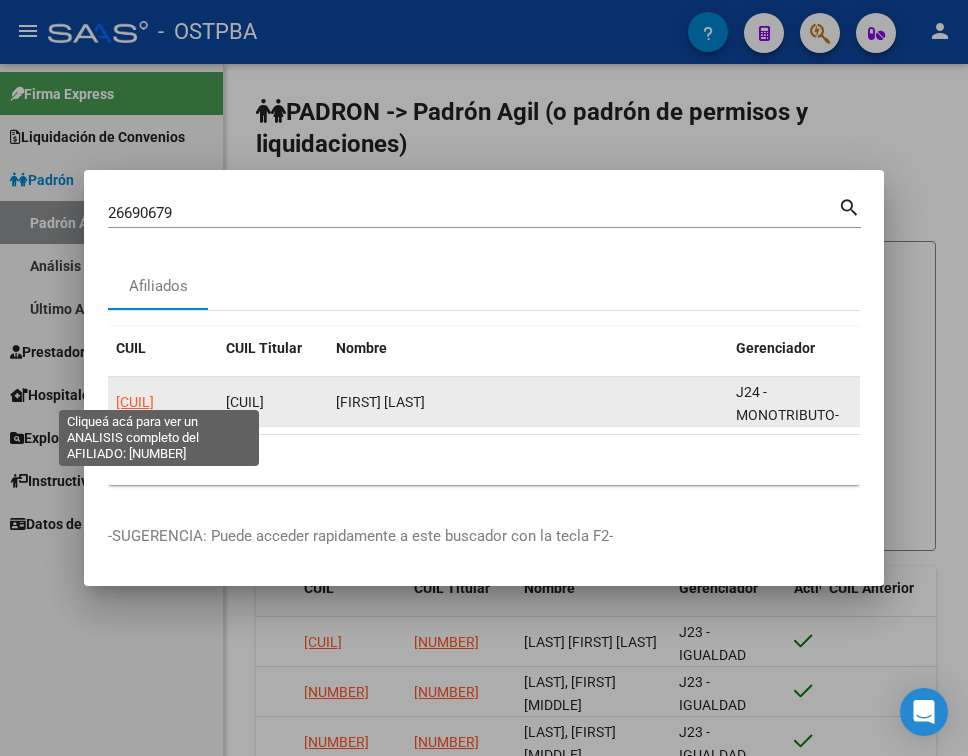 click on "20266906790" 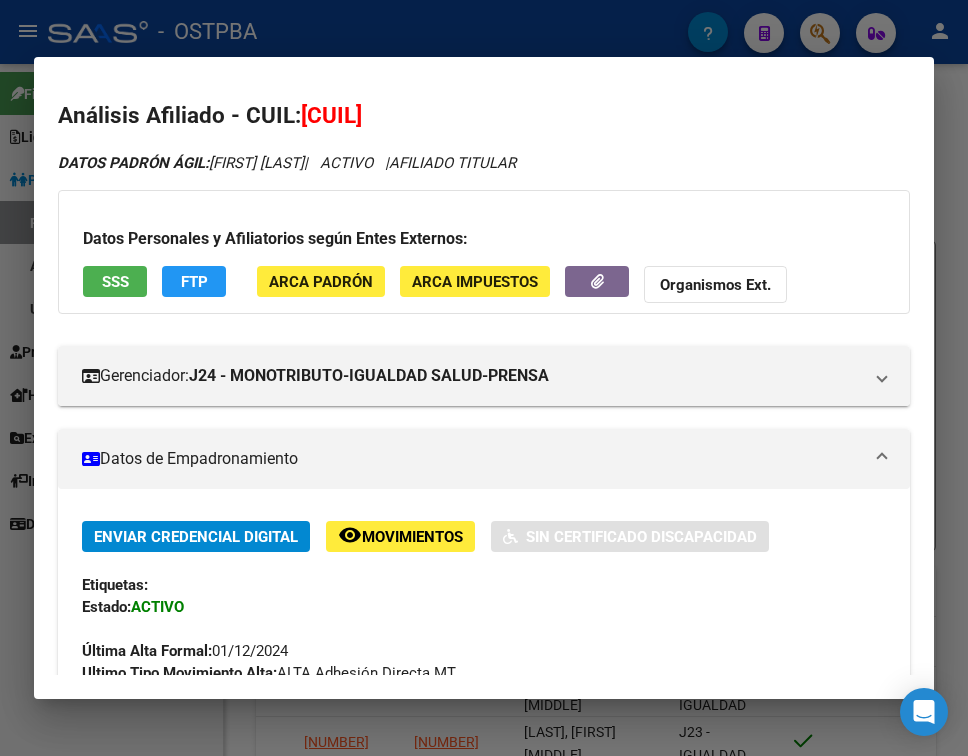 click at bounding box center [882, 459] 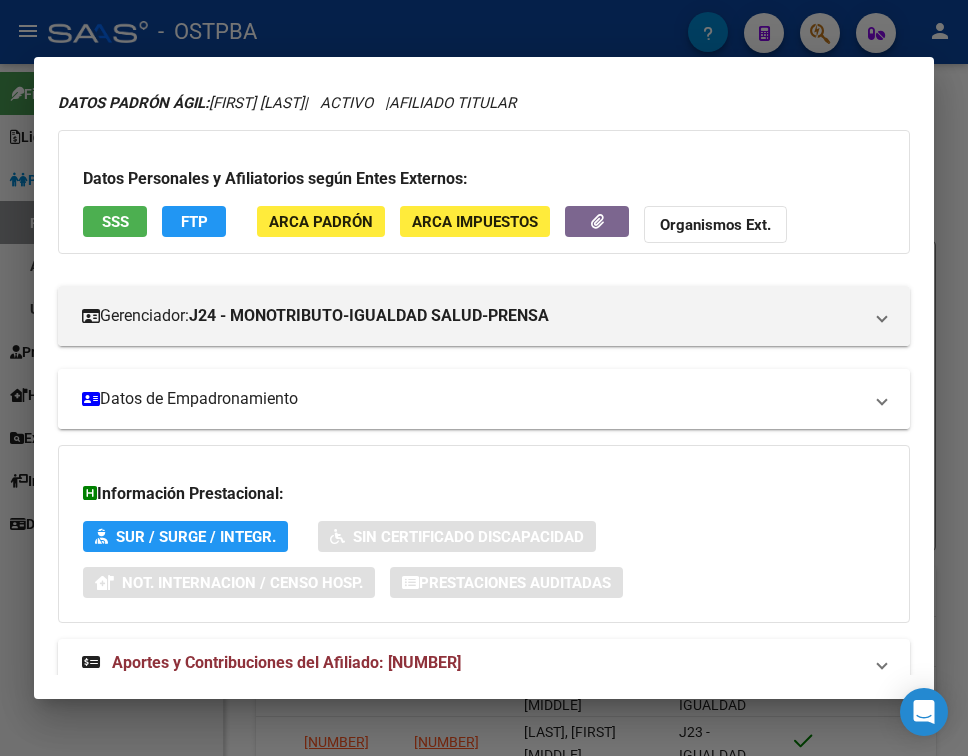 scroll, scrollTop: 116, scrollLeft: 0, axis: vertical 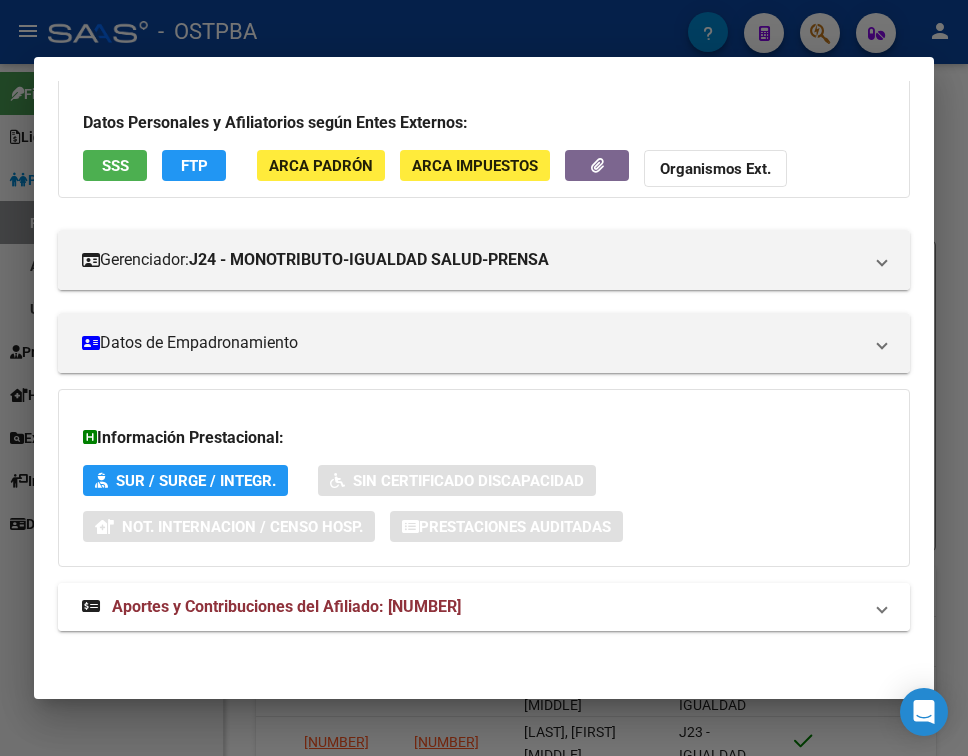 click on "Aportes y Contribuciones del Afiliado: 20266906790" at bounding box center (472, 607) 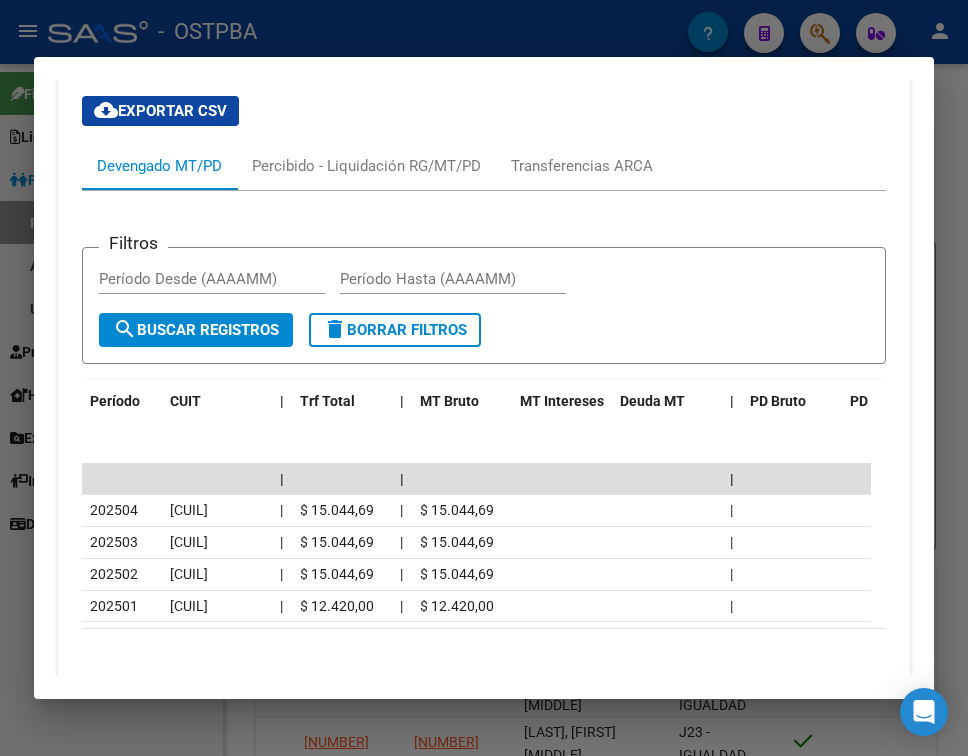 scroll, scrollTop: 716, scrollLeft: 0, axis: vertical 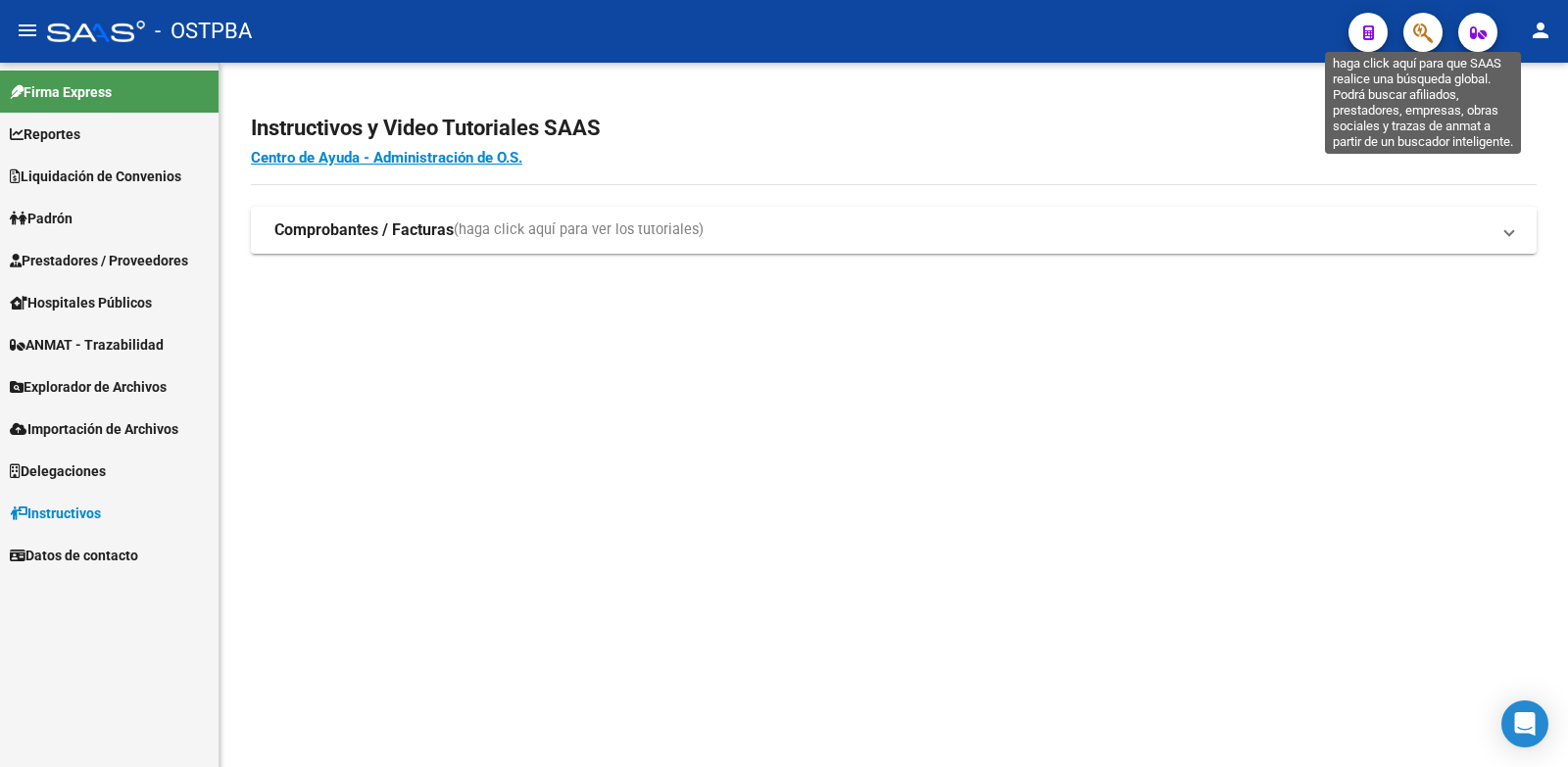 click 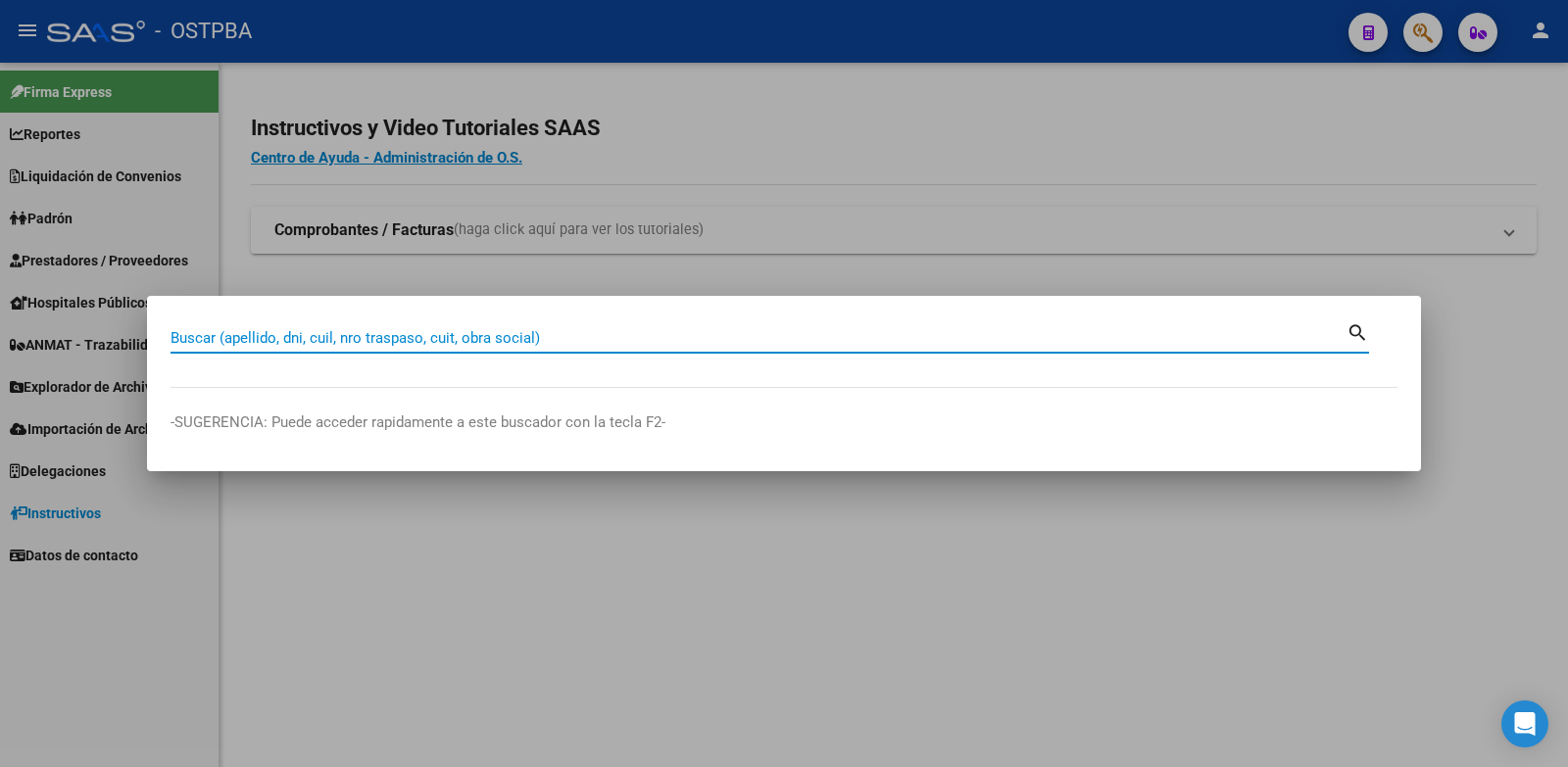 paste on "[NUMBER]" 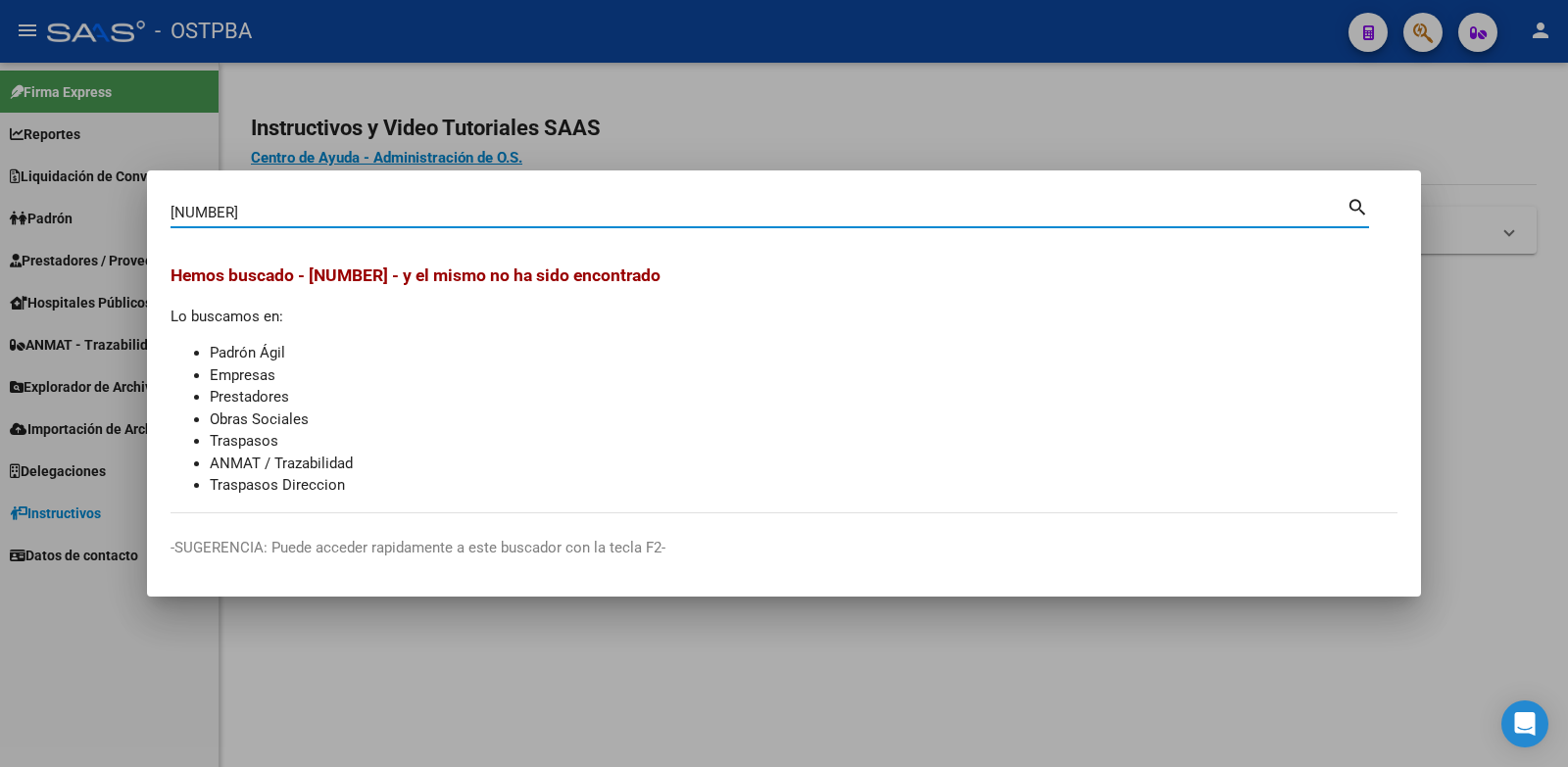 click on "27270824027" at bounding box center (759, 213) 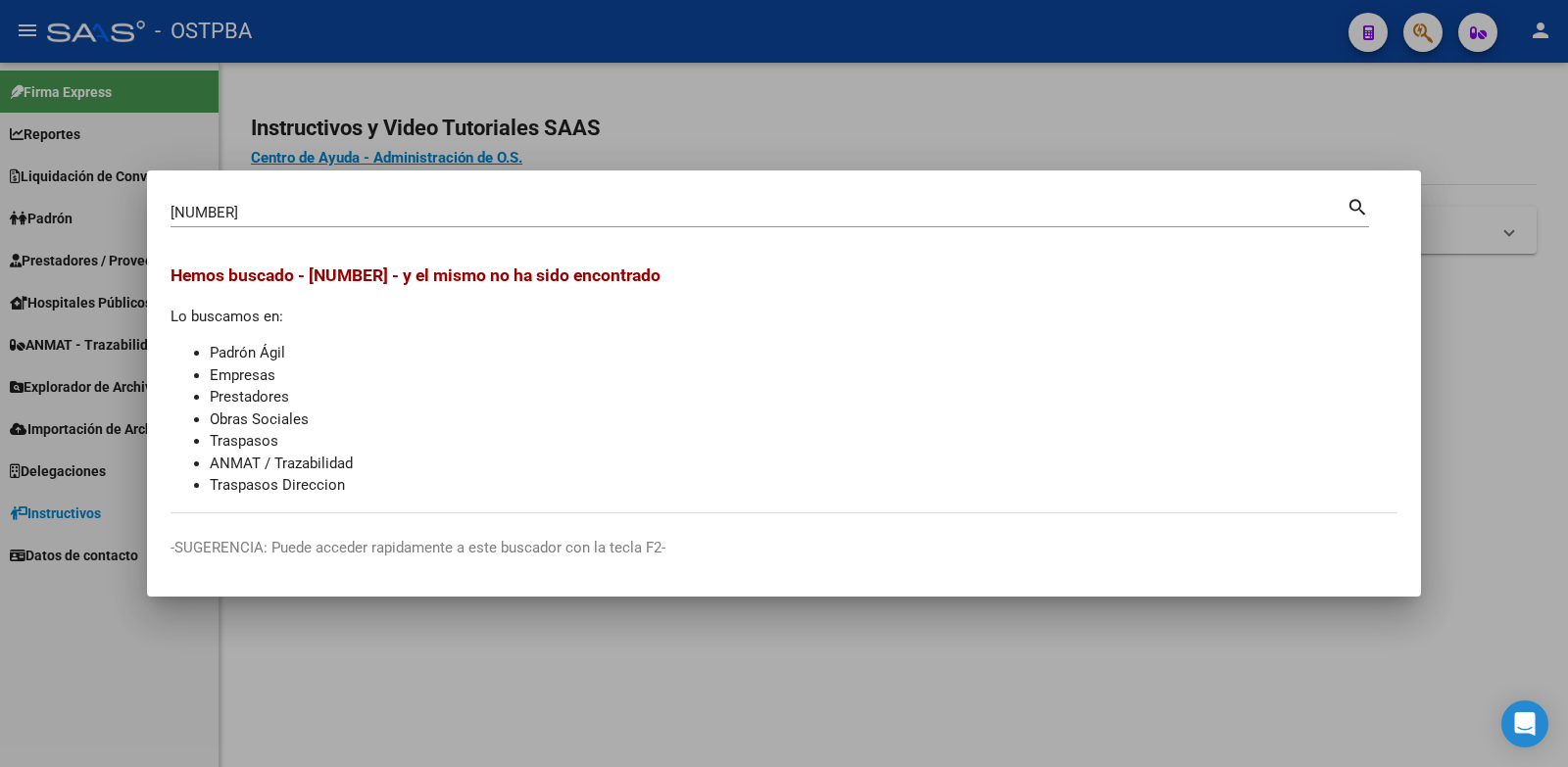 click on "27959983130 Buscar (apellido, dni, cuil, nro traspaso, cuit, obra social)" at bounding box center (759, 213) 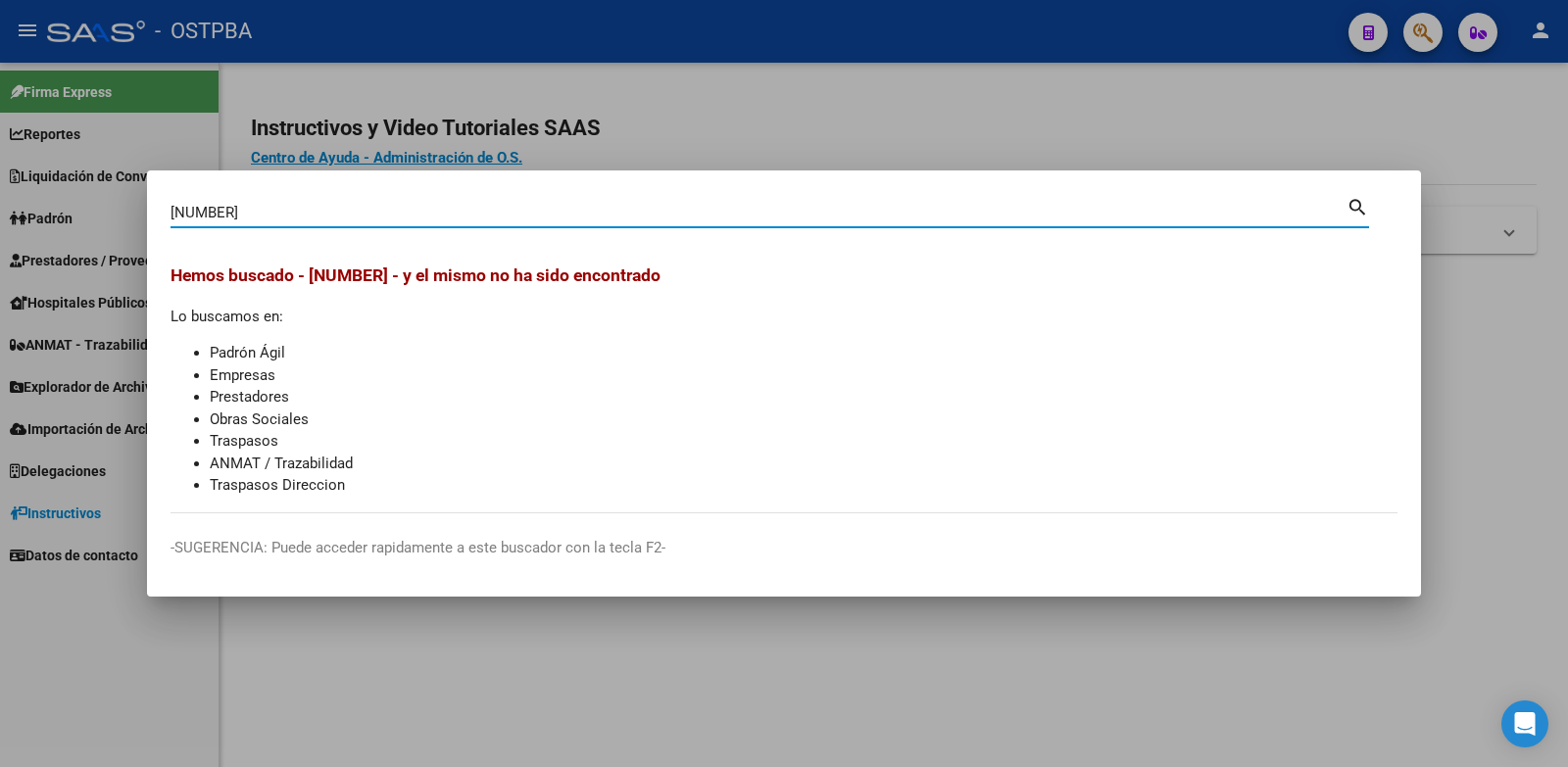 click on "27959983130" at bounding box center (759, 213) 